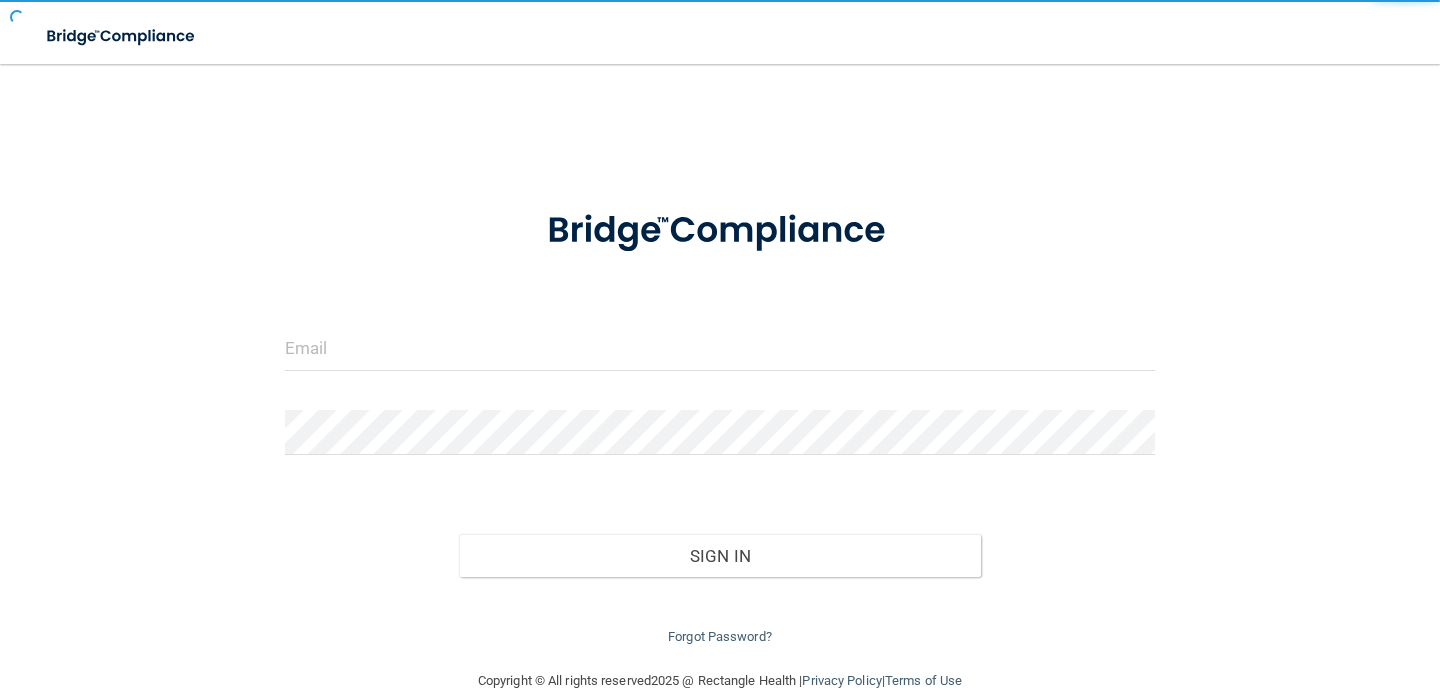 scroll, scrollTop: 0, scrollLeft: 0, axis: both 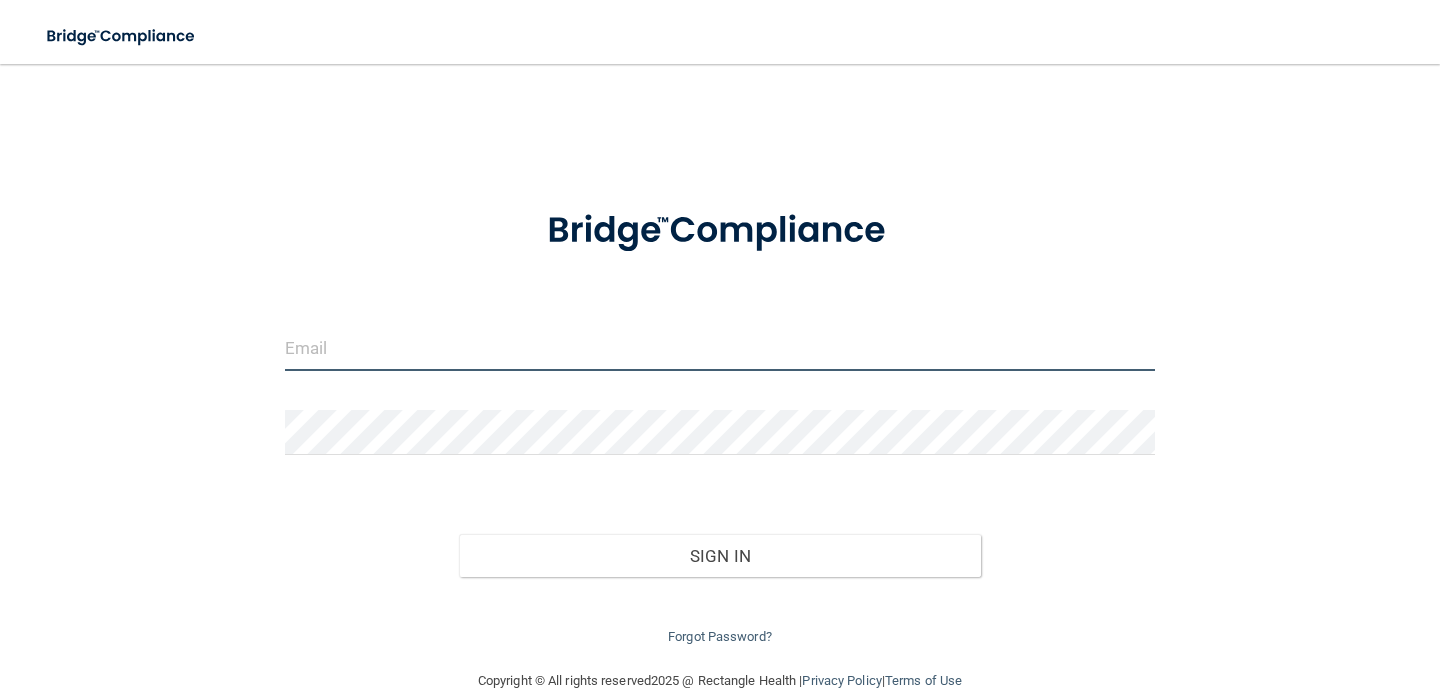 click at bounding box center (720, 348) 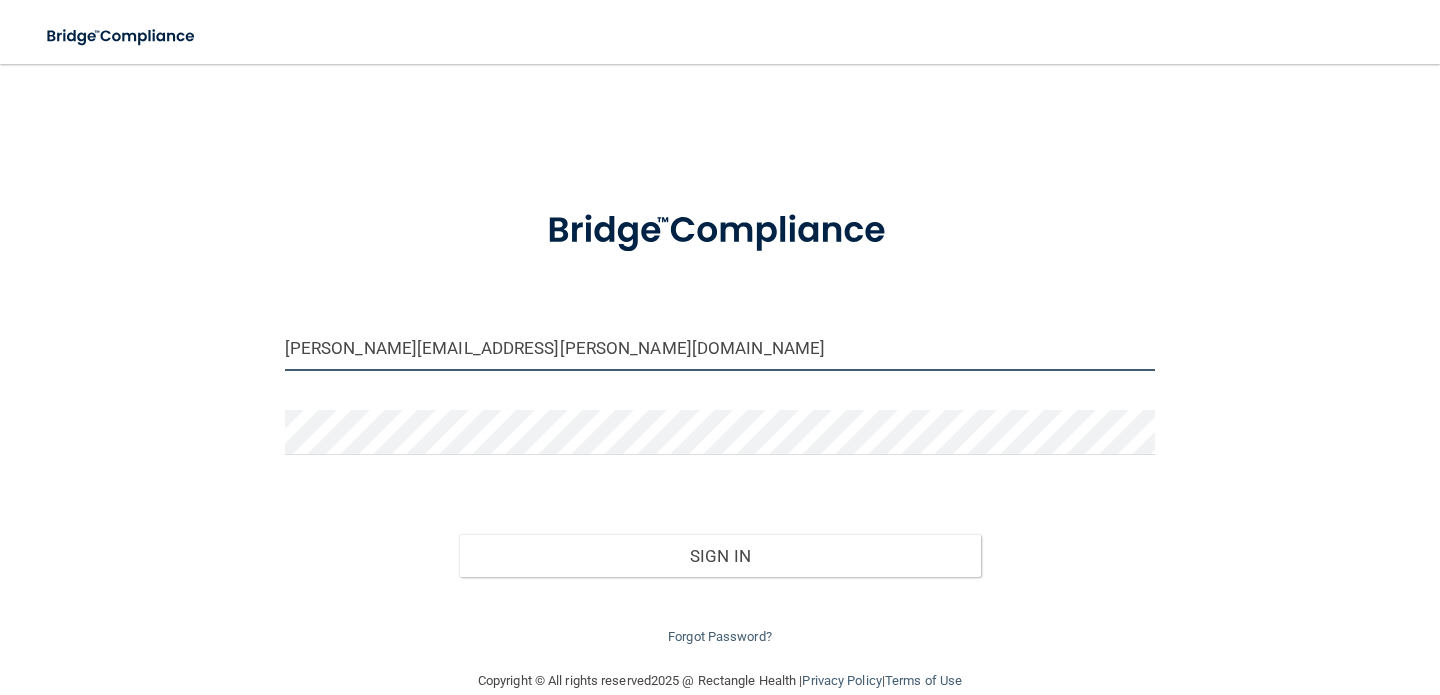 type on "[PERSON_NAME][EMAIL_ADDRESS][PERSON_NAME][DOMAIN_NAME]" 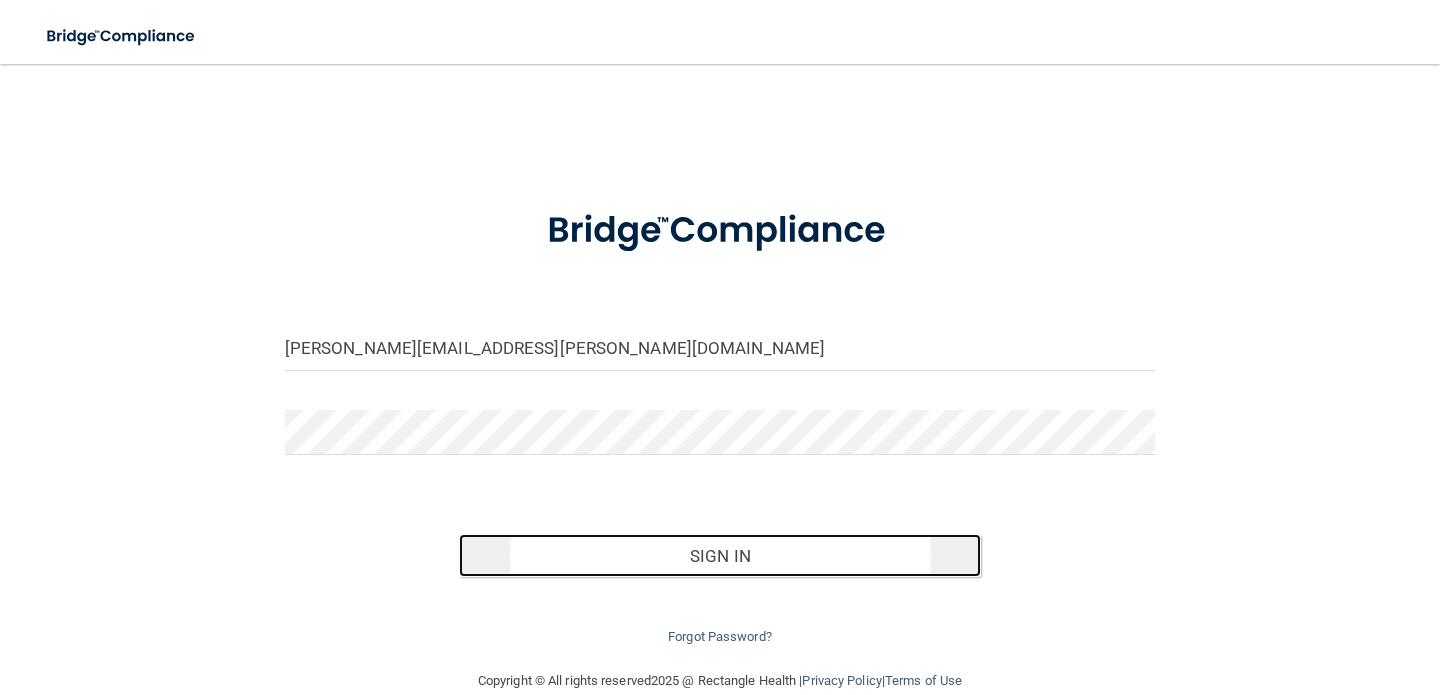 click on "Sign In" at bounding box center (720, 556) 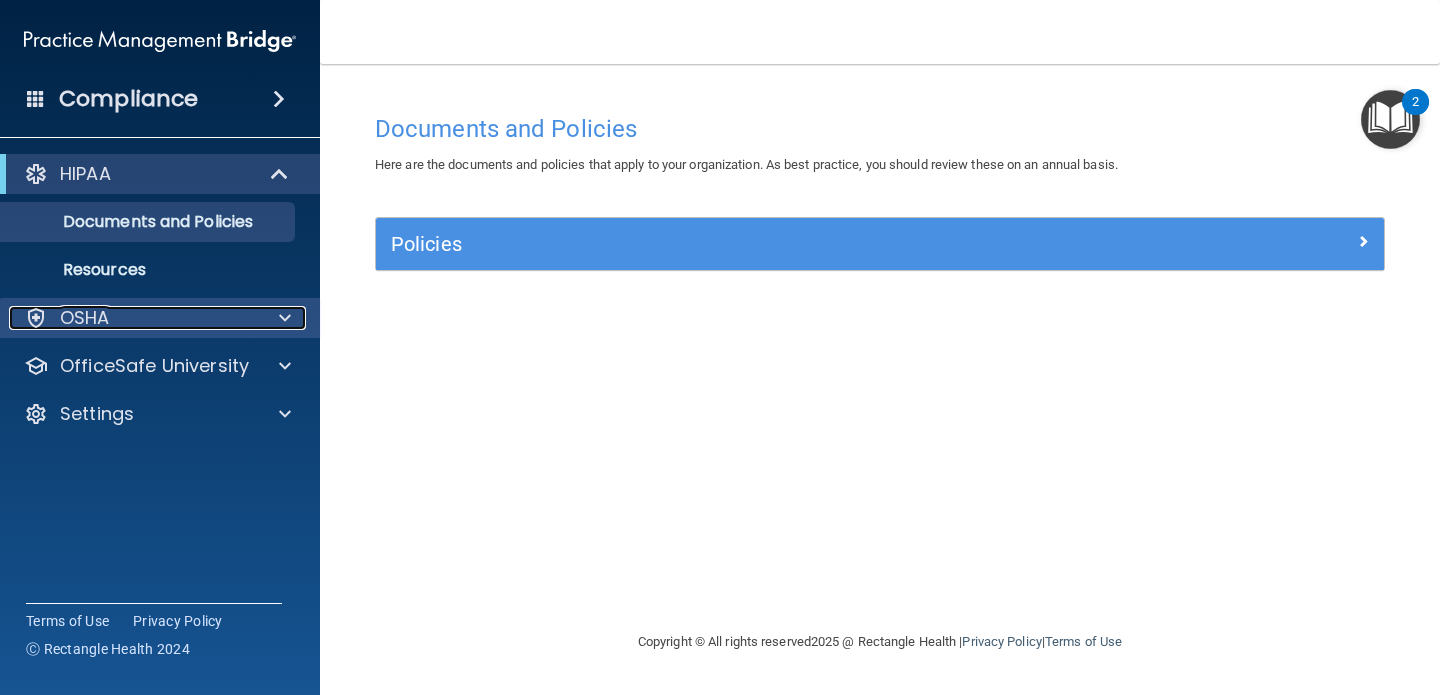 click at bounding box center [285, 318] 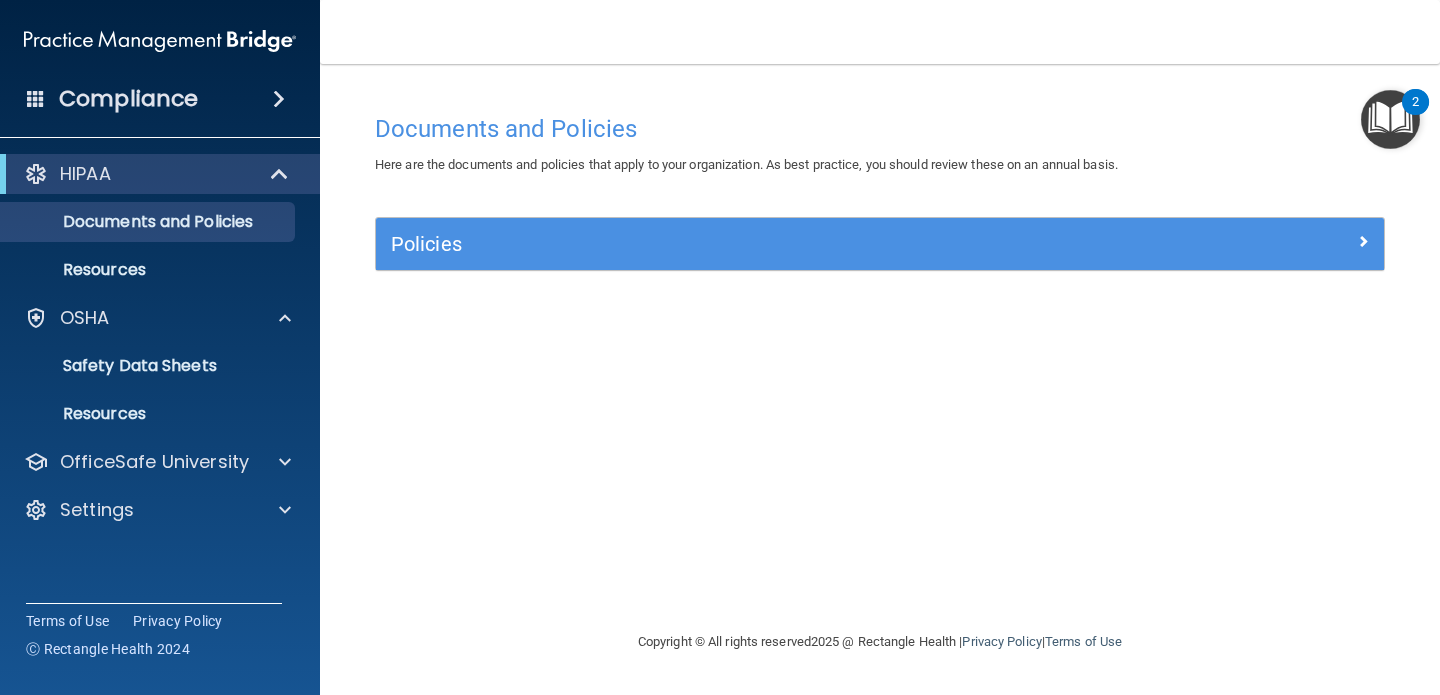 click at bounding box center [1390, 119] 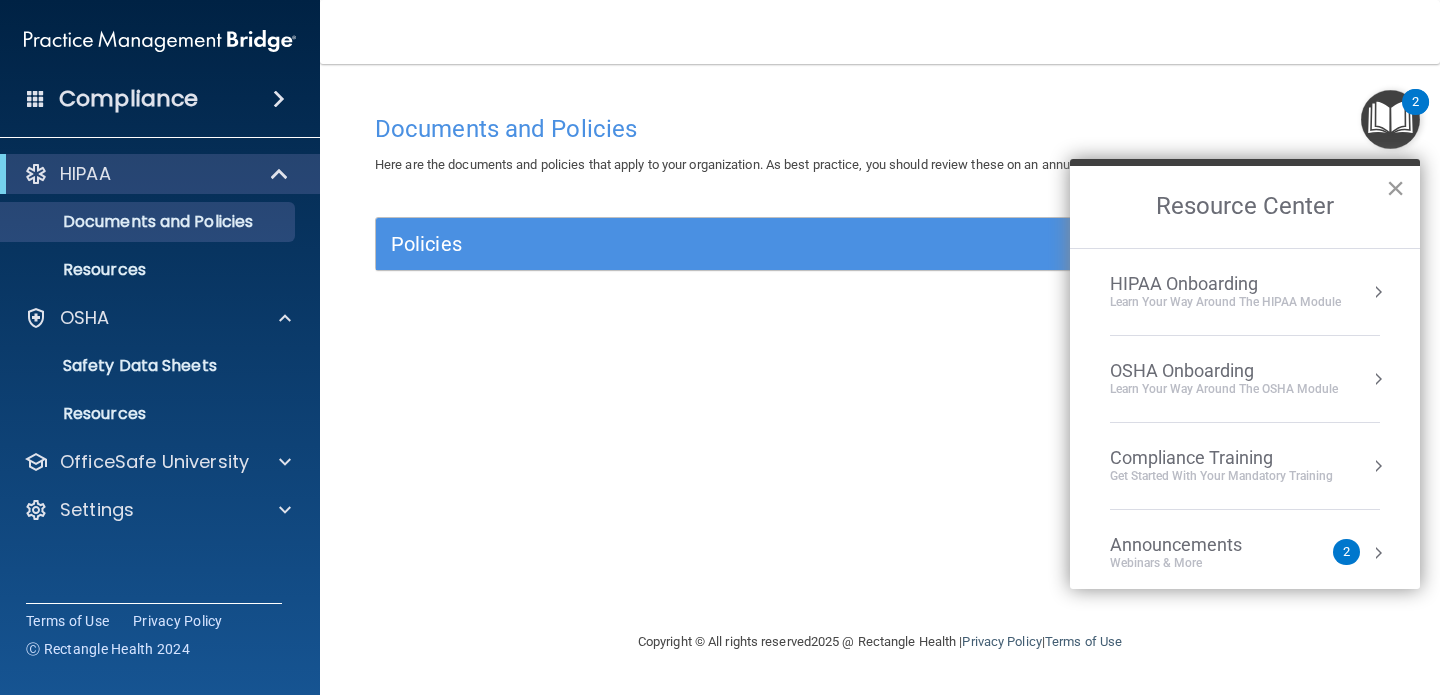 click on "×" at bounding box center [1395, 188] 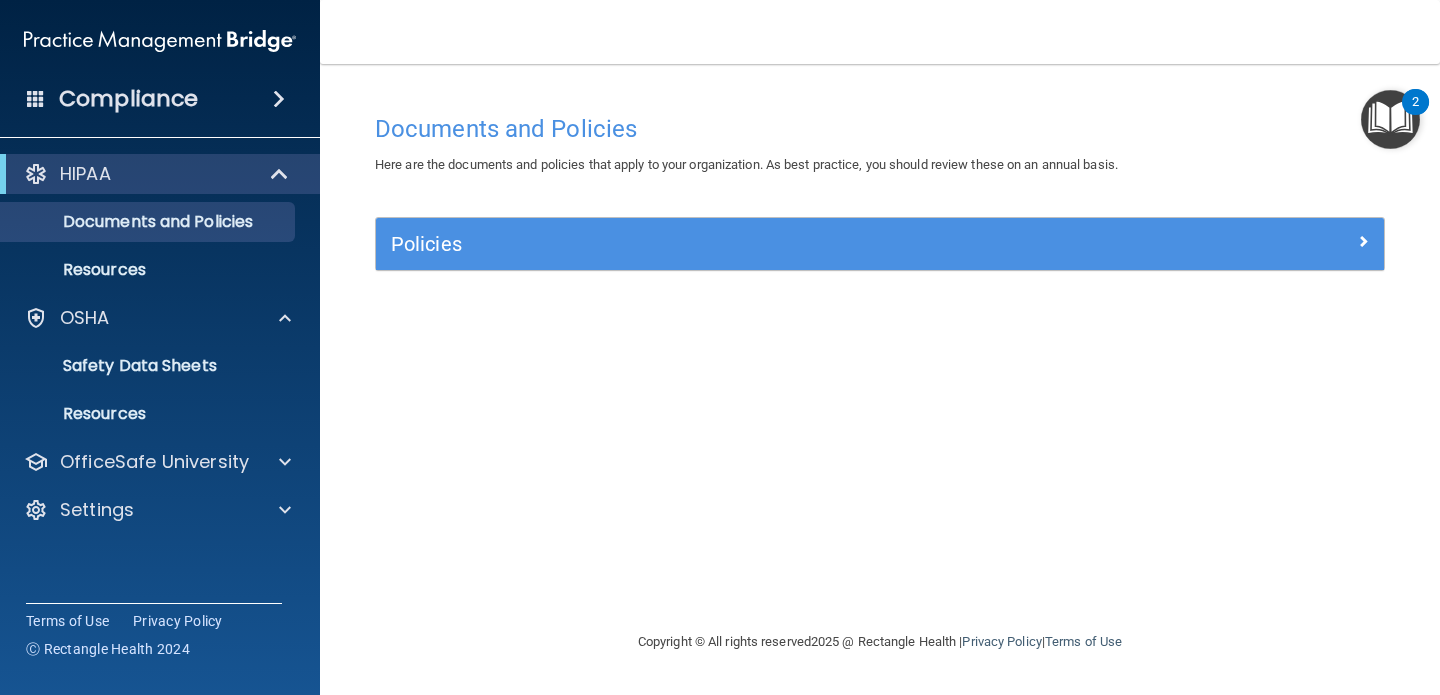 click at bounding box center (279, 99) 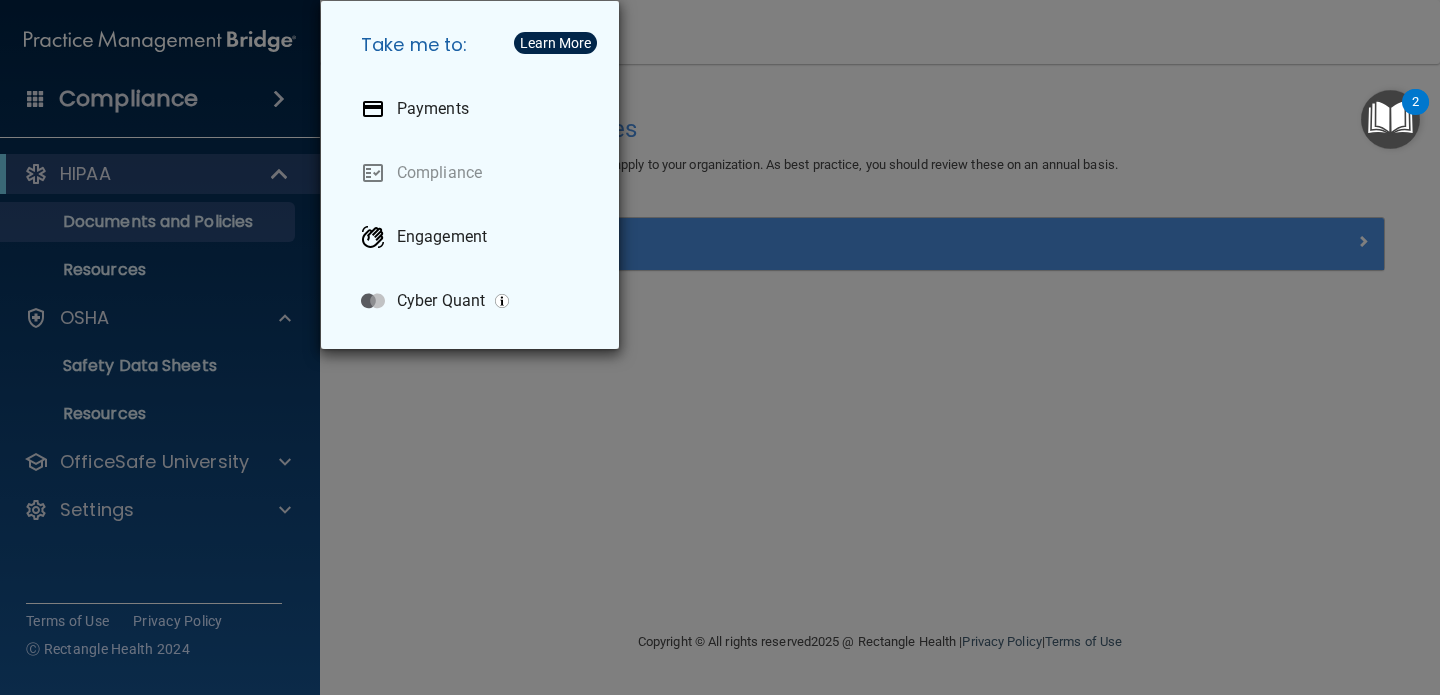 click on "Take me to:             Payments                   Compliance                     Engagement                     Cyber Quant" at bounding box center (720, 347) 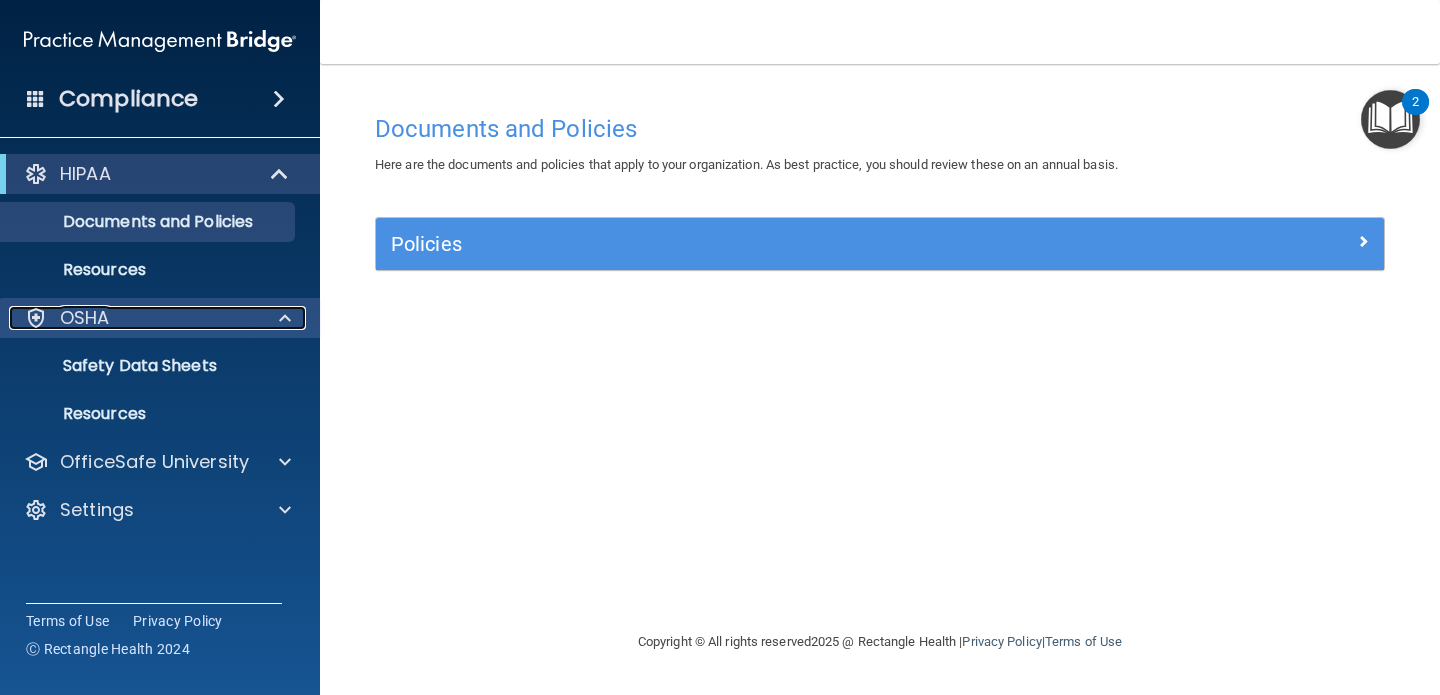 click on "OSHA" at bounding box center (85, 318) 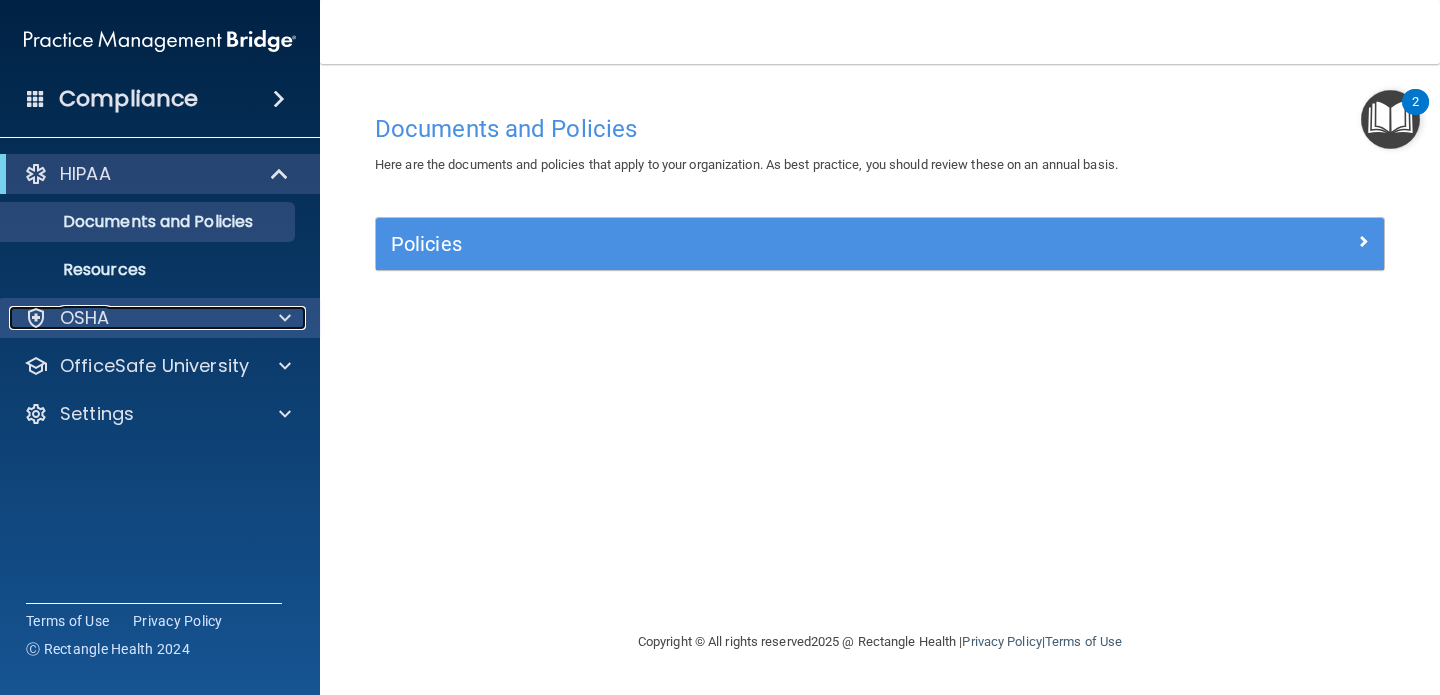 click on "OSHA" at bounding box center [85, 318] 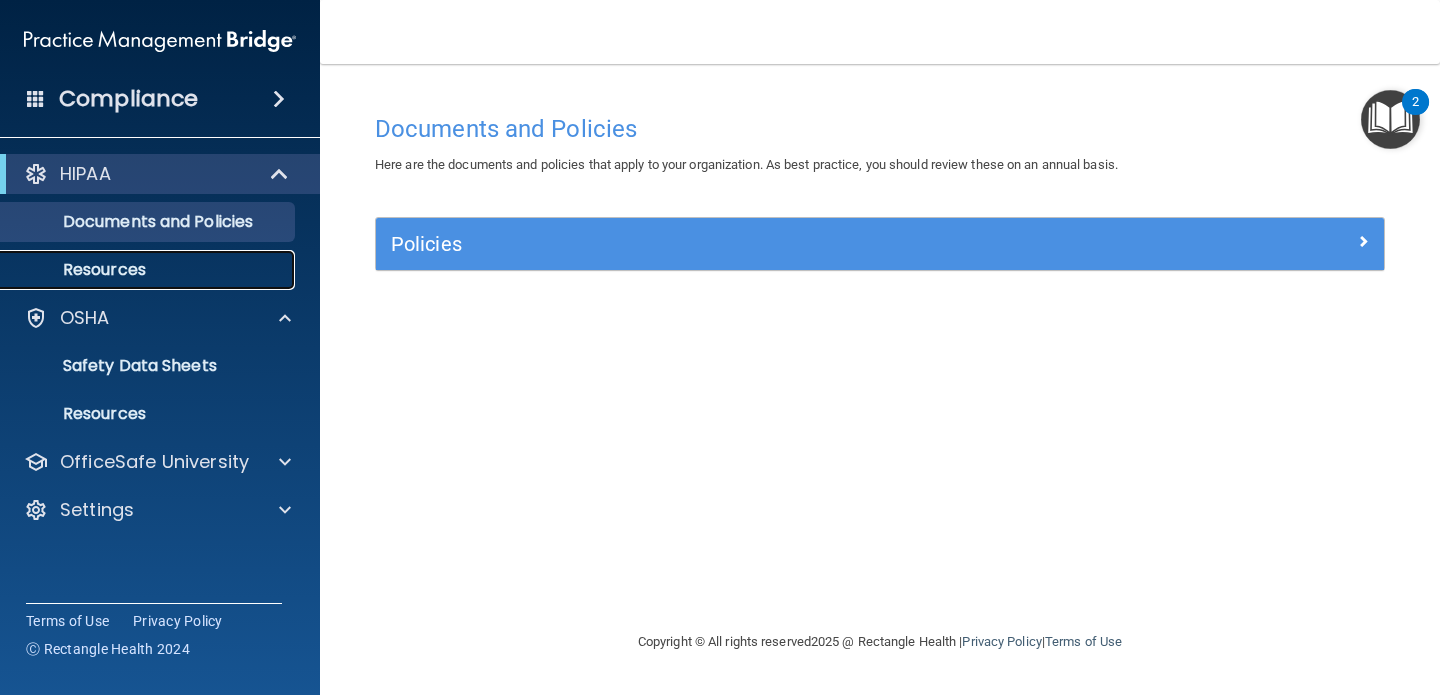 click on "Resources" at bounding box center [149, 270] 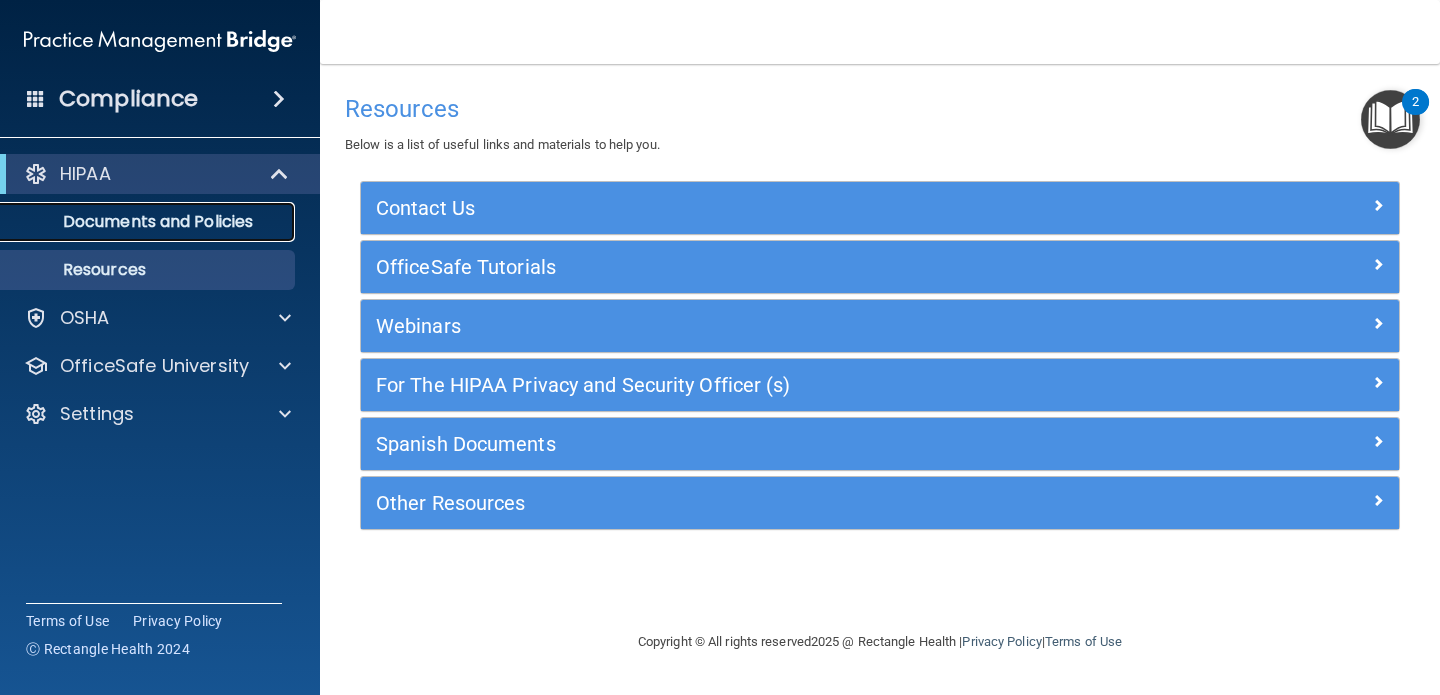 click on "Documents and Policies" at bounding box center [149, 222] 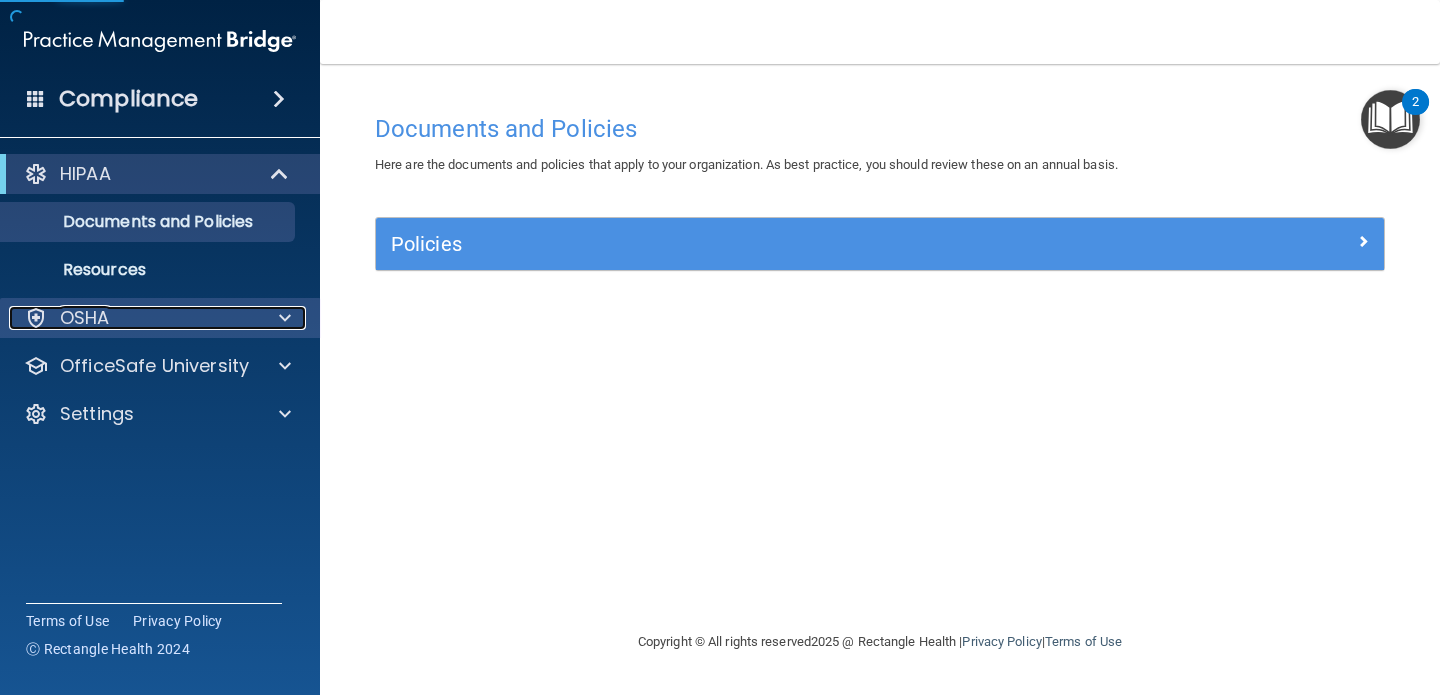 click at bounding box center [285, 318] 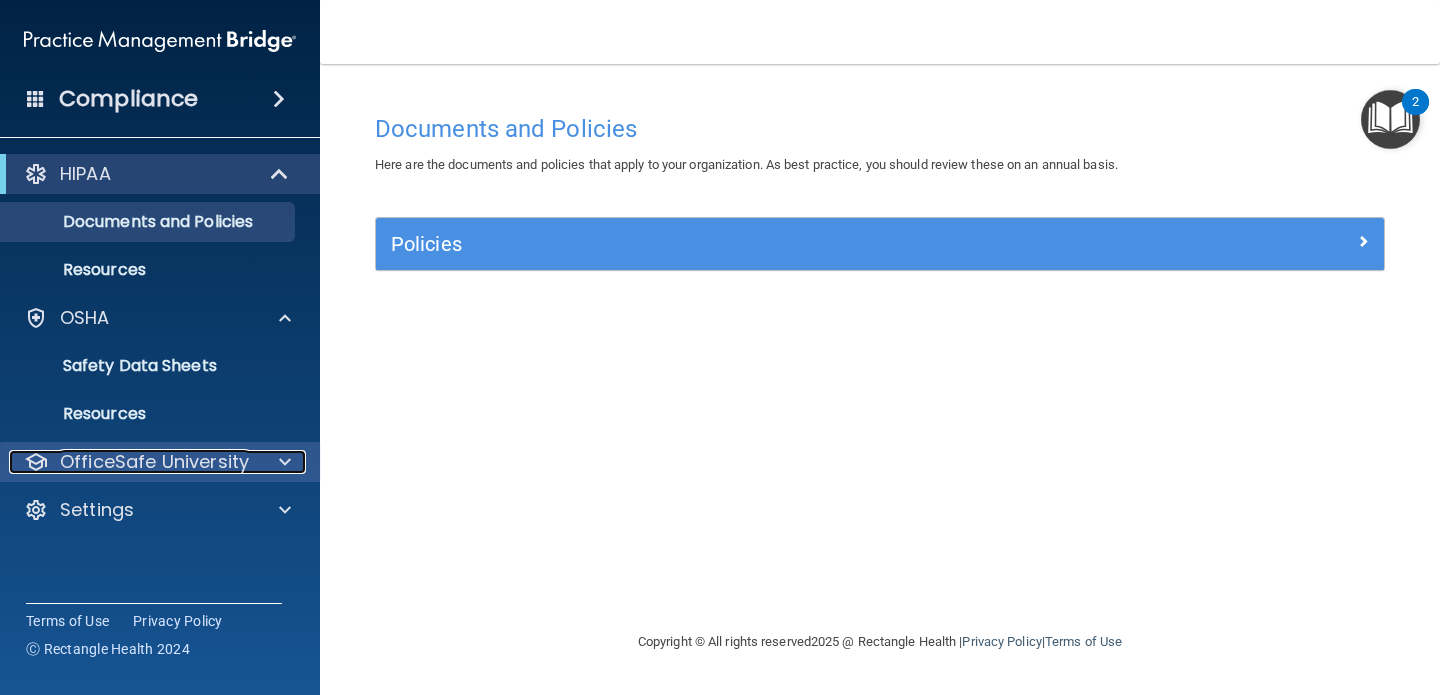 click at bounding box center [282, 462] 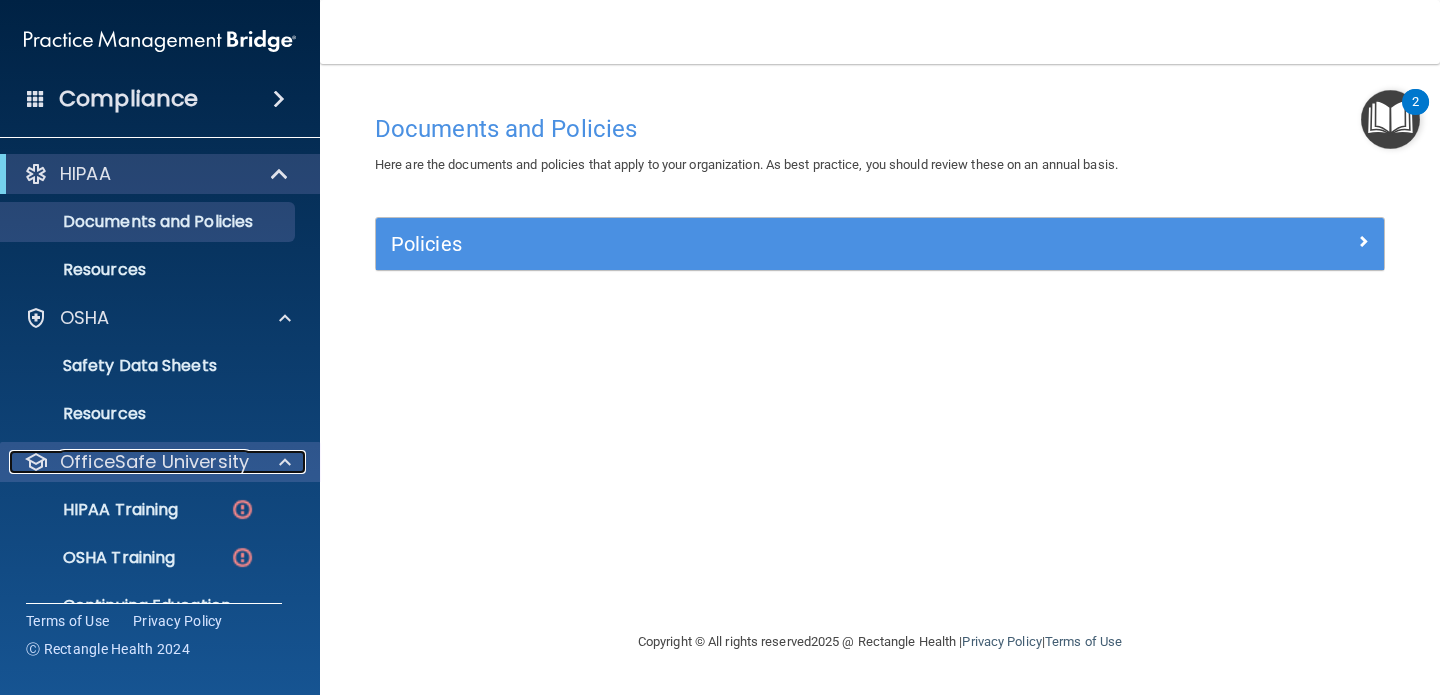 scroll, scrollTop: 87, scrollLeft: 0, axis: vertical 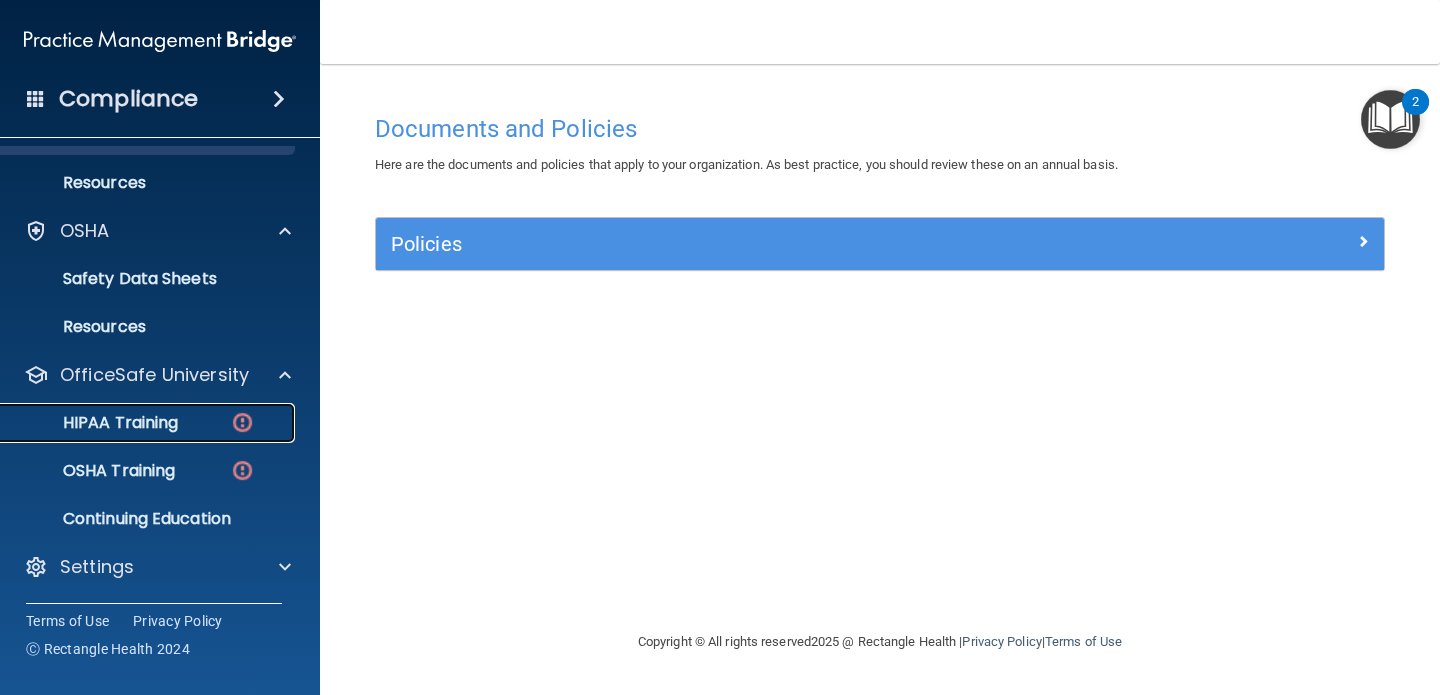 click on "HIPAA Training" at bounding box center [95, 423] 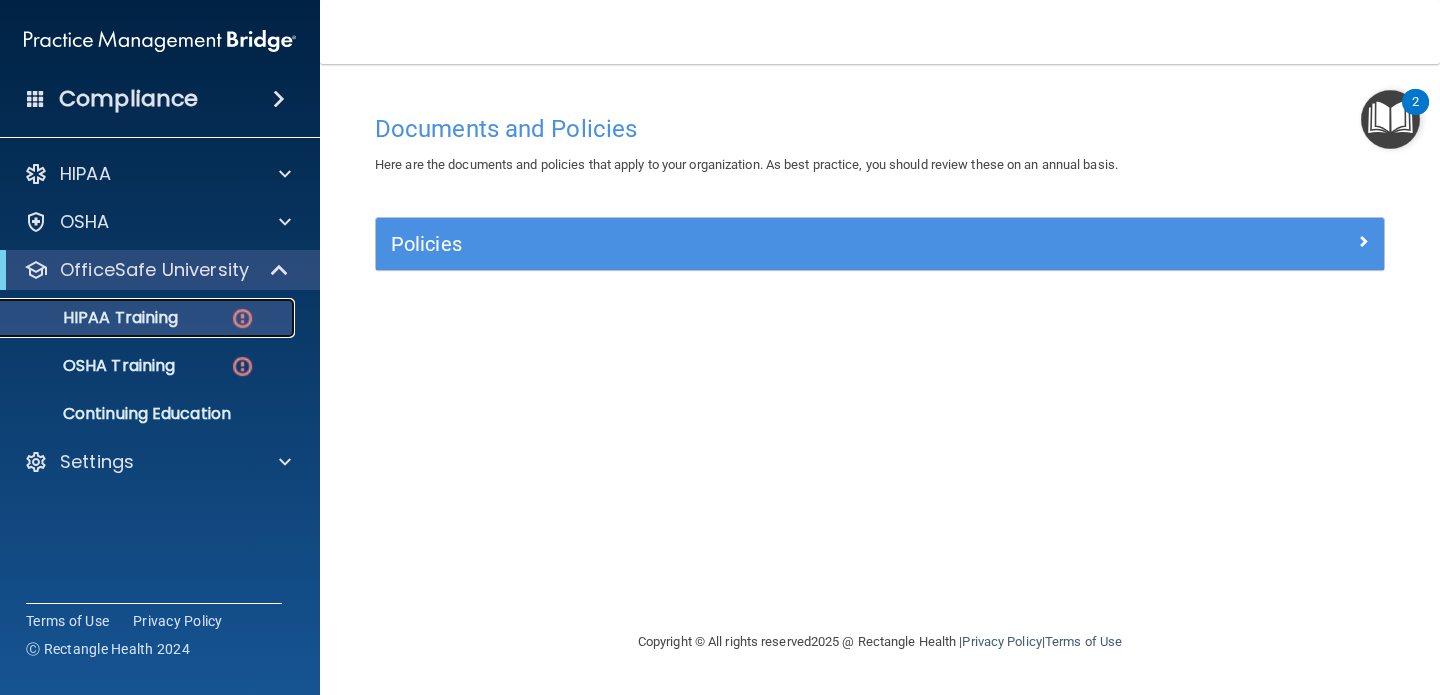 scroll, scrollTop: 0, scrollLeft: 0, axis: both 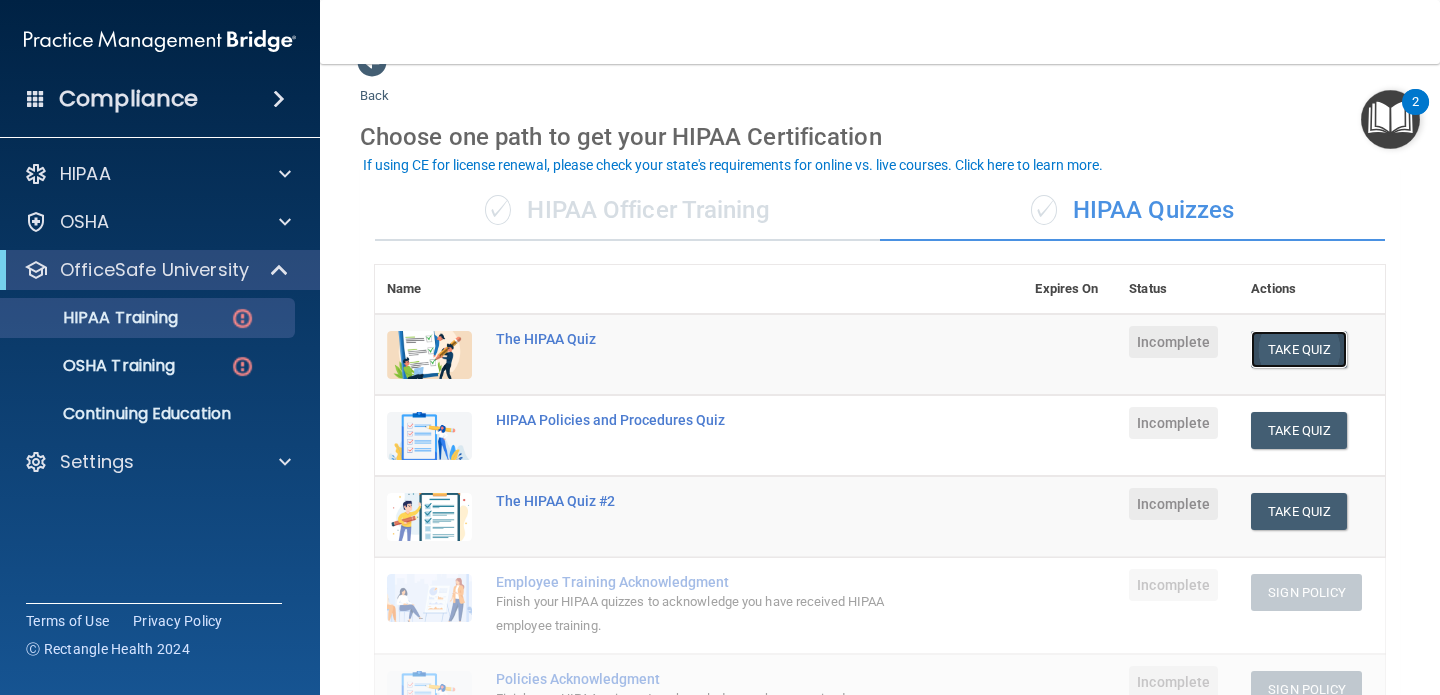 click on "Take Quiz" at bounding box center [1299, 349] 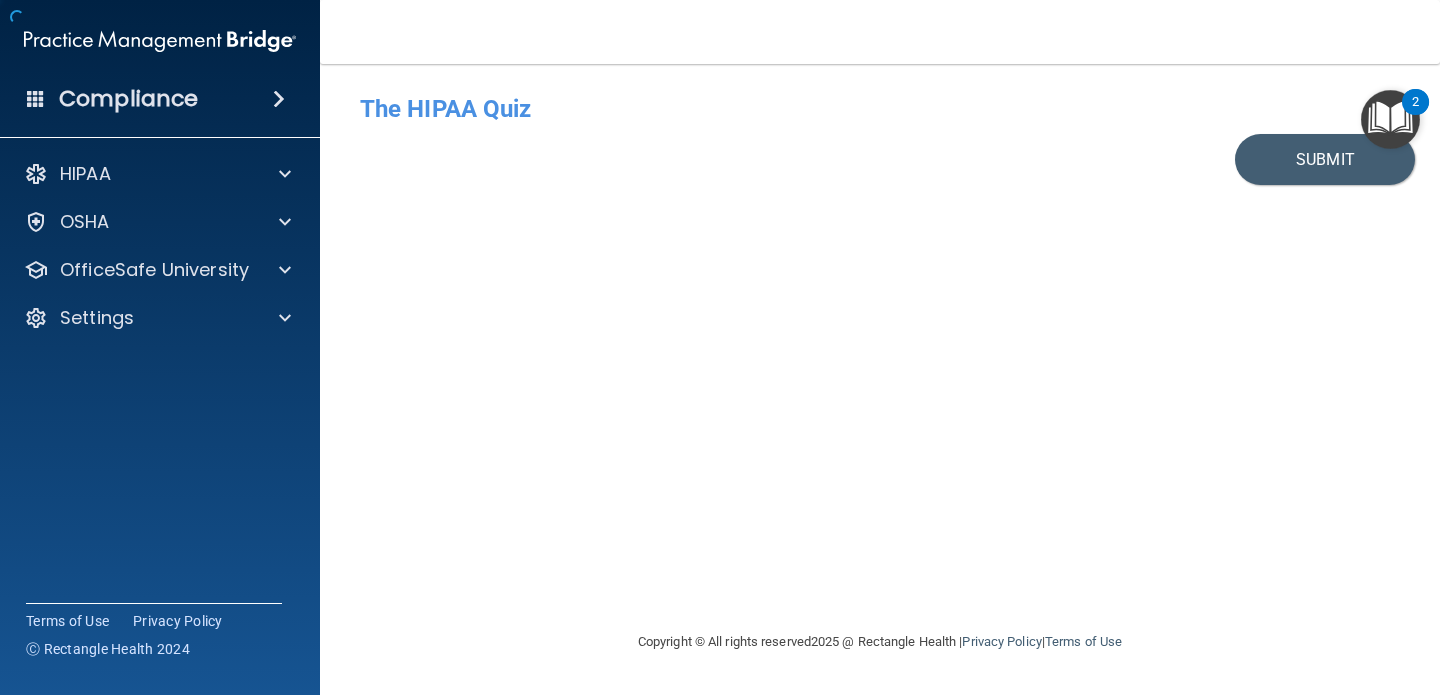 scroll, scrollTop: 0, scrollLeft: 0, axis: both 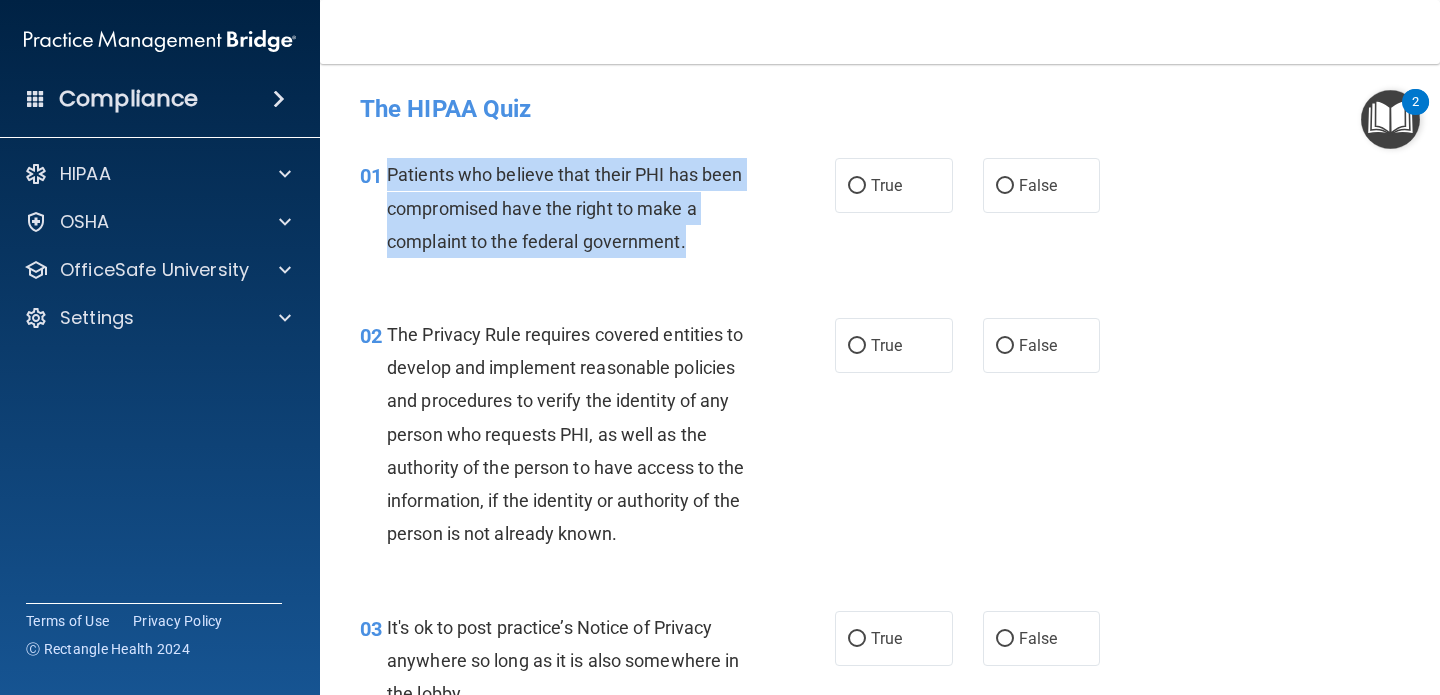 drag, startPoint x: 683, startPoint y: 244, endPoint x: 384, endPoint y: 166, distance: 309.00647 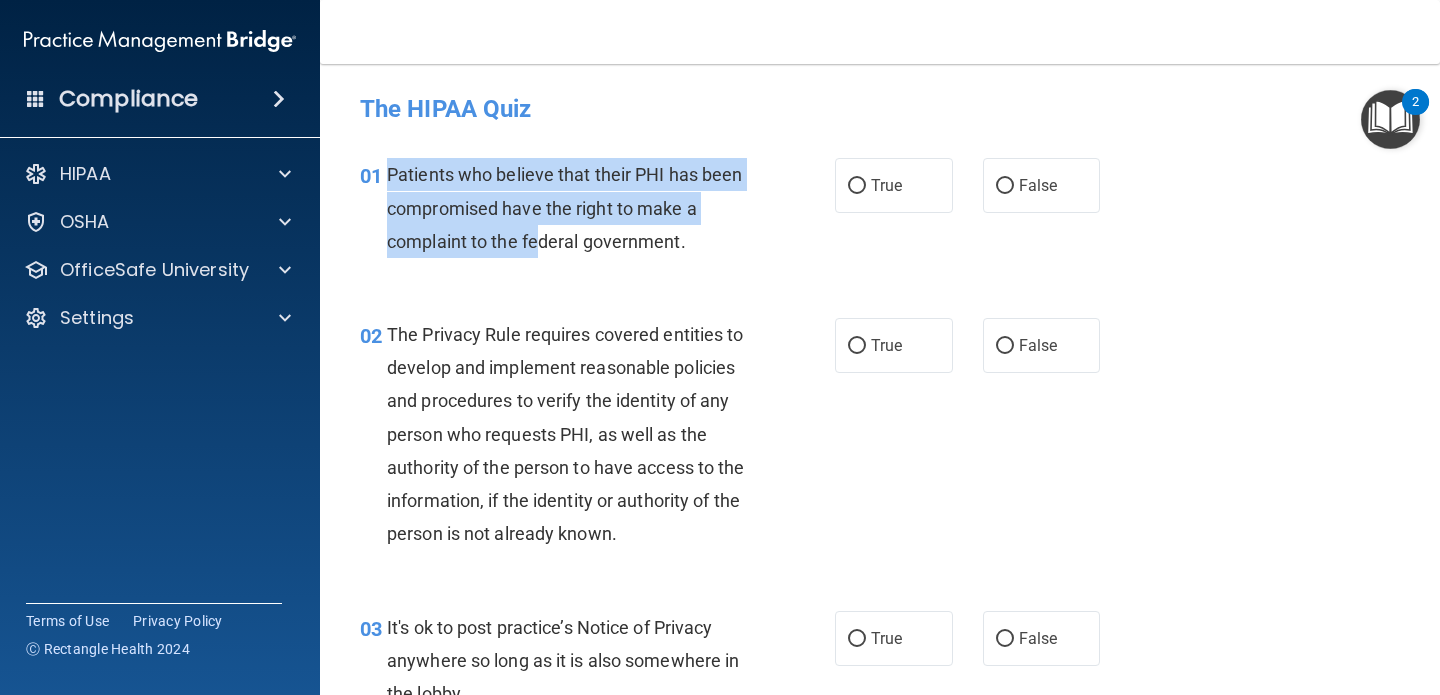 click on "Patients who believe that their PHI has been compromised have the right to make a complaint to the federal government." at bounding box center (576, 208) 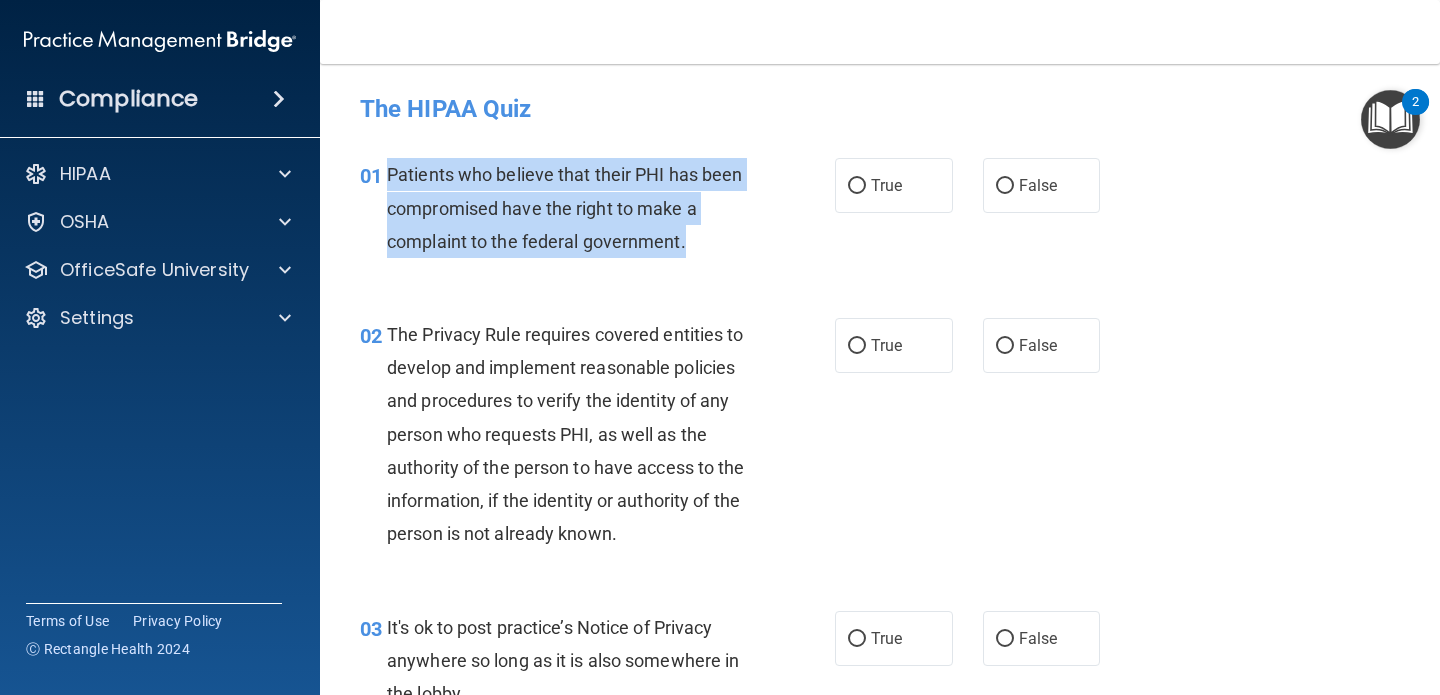 click on "Patients who believe that their PHI has been compromised have the right to make a complaint to the federal government." at bounding box center [576, 208] 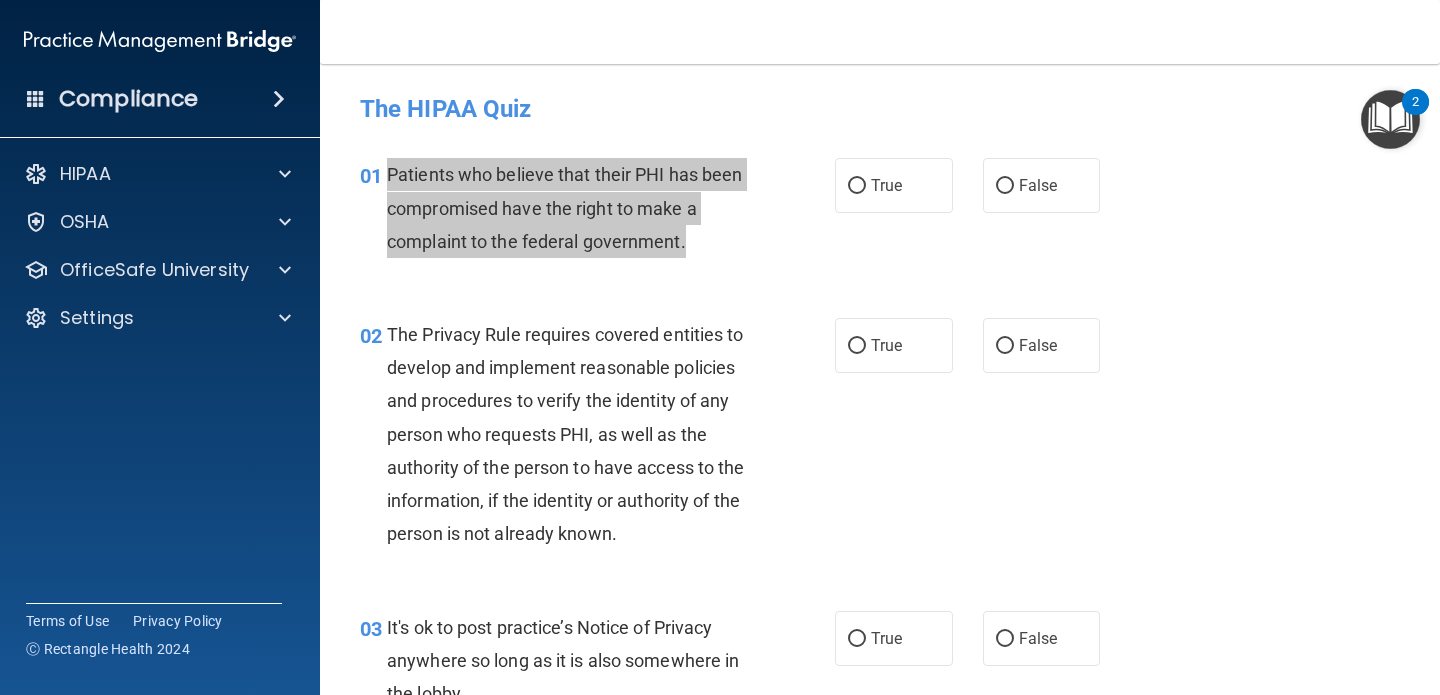 click on "Compliance
HIPAA
Documents and Policies                 Report an Incident               Business Associates               Emergency Planning               Resources                 HIPAA Risk Assessment
[GEOGRAPHIC_DATA]
Documents               Safety Data Sheets               Self-Assessment                Injury and Illness Report                Resources
PCI
PCI Compliance                Merchant Savings Calculator
[GEOGRAPHIC_DATA]
HIPAA Training                   OSHA Training                   Continuing Education
Settings
My Account               My Users" at bounding box center [720, 347] 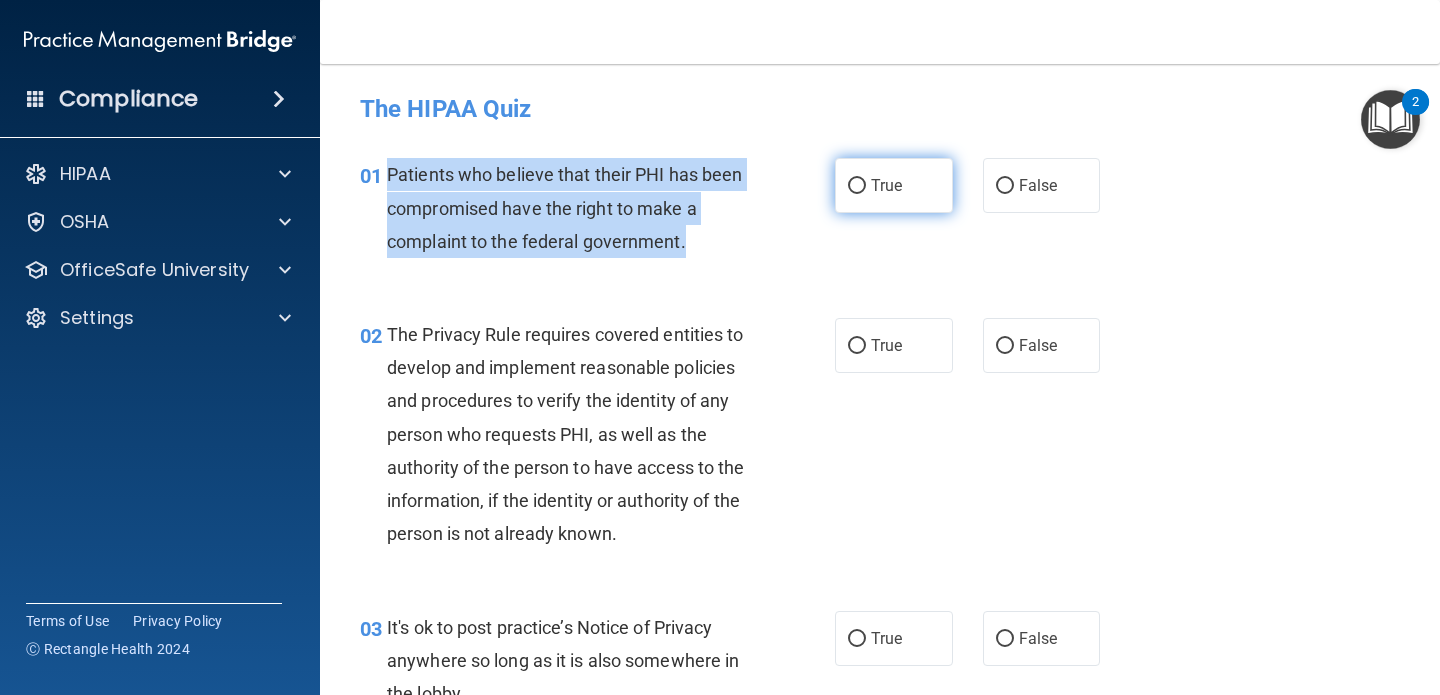 click on "True" at bounding box center (857, 186) 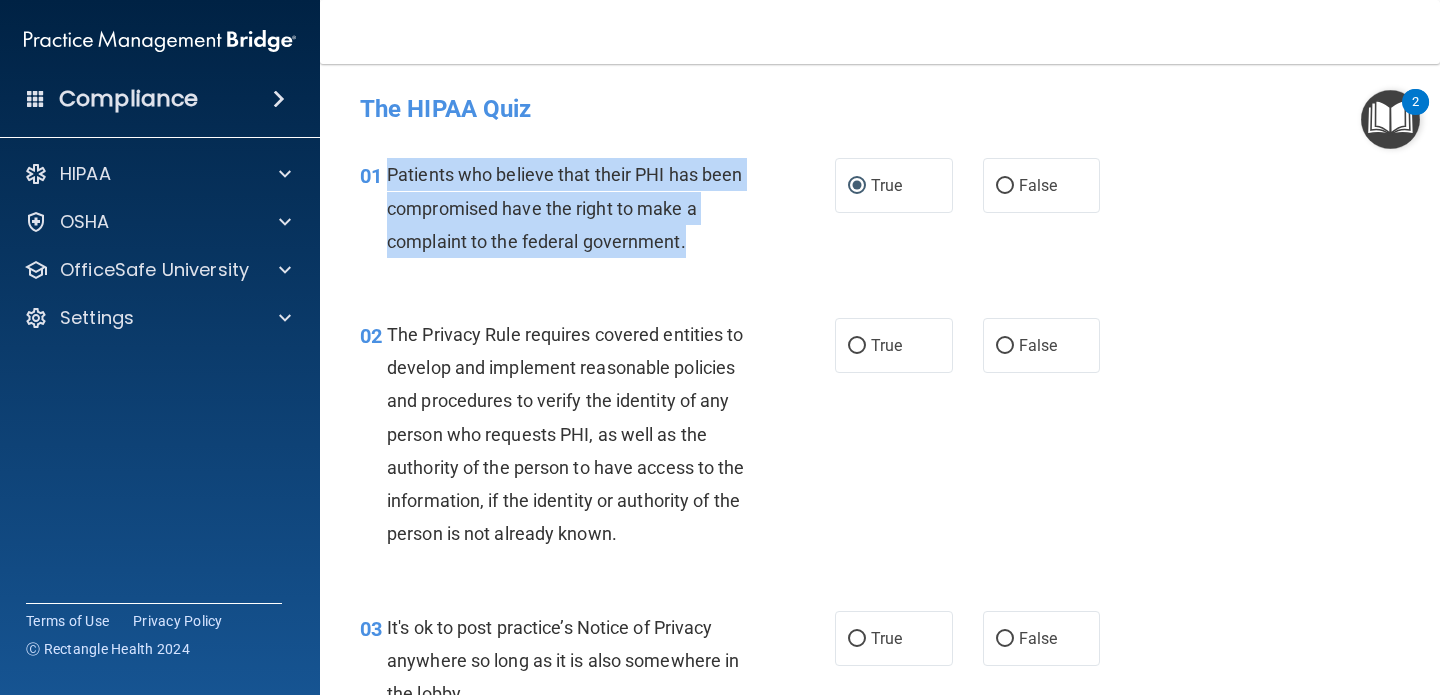 click on "01       Patients who believe that their PHI has been compromised have the right to make a complaint to the federal government." at bounding box center (597, 213) 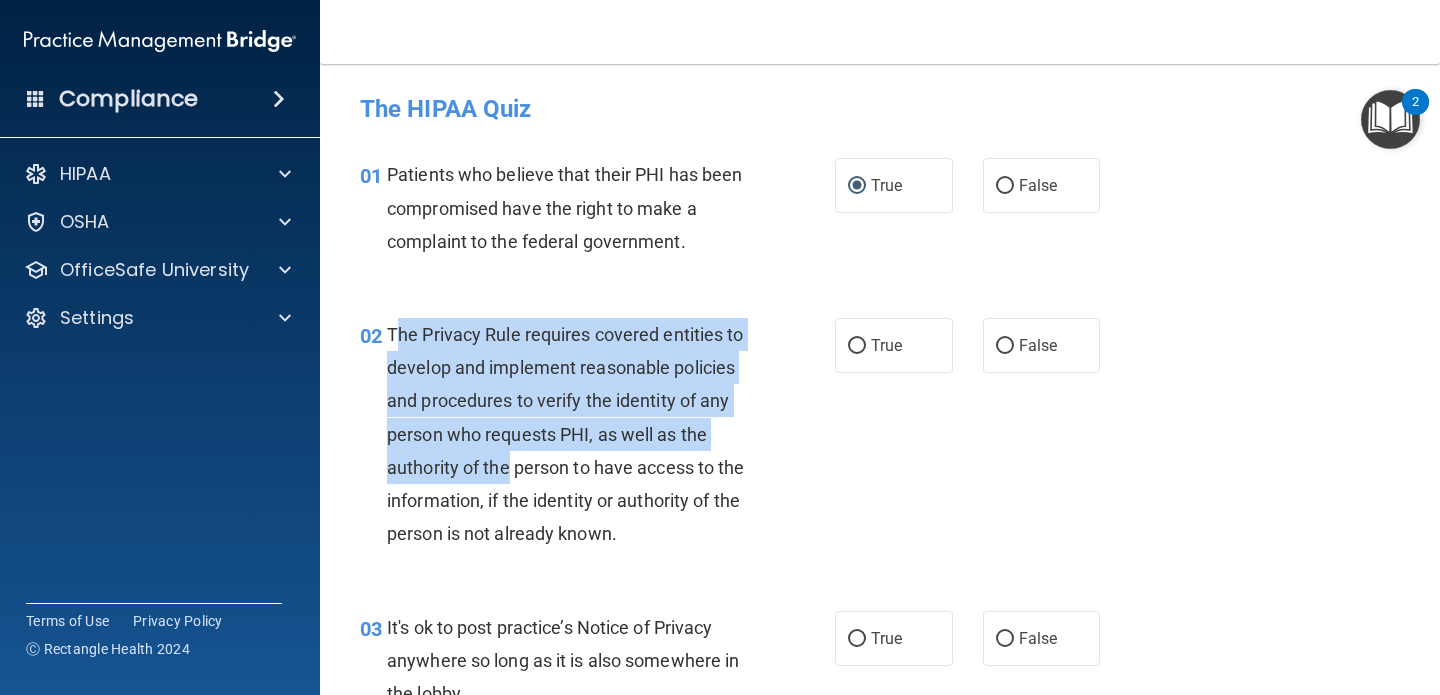 drag, startPoint x: 395, startPoint y: 332, endPoint x: 508, endPoint y: 482, distance: 187.80043 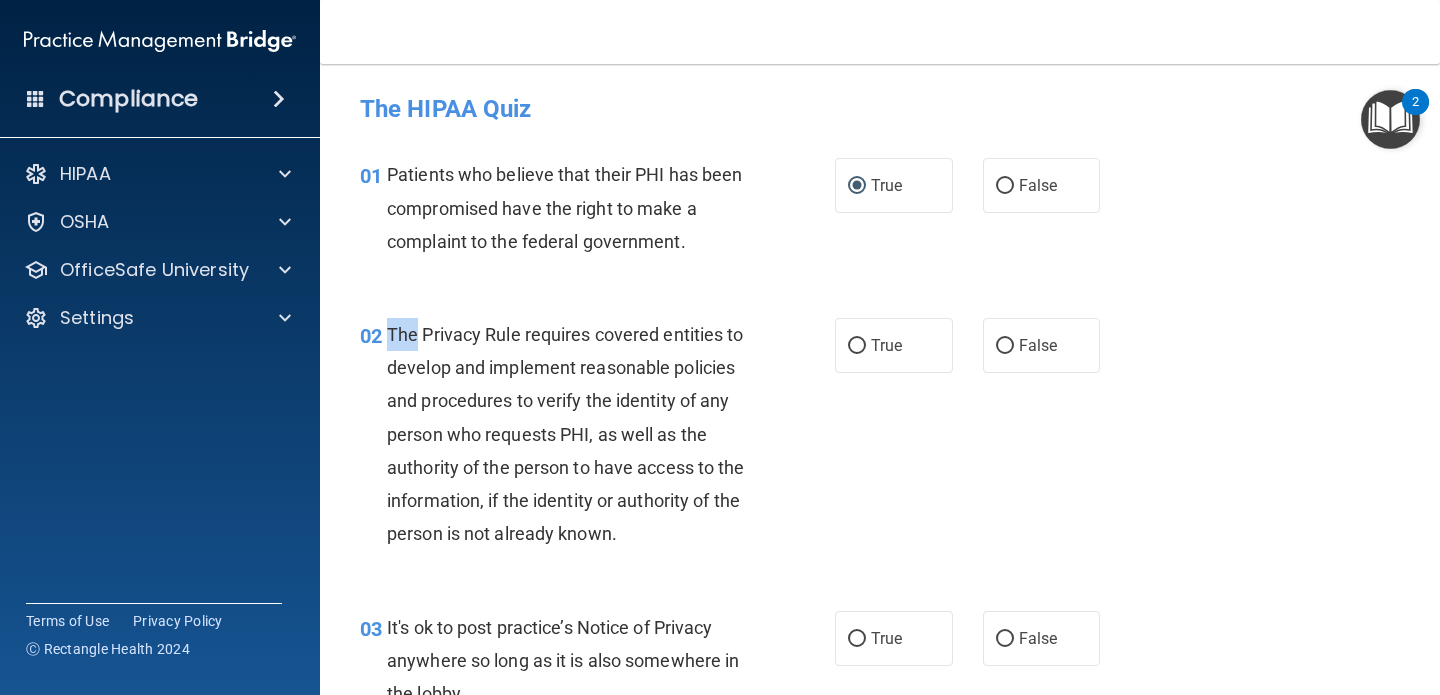 click on "The Privacy Rule requires covered entities to develop and implement reasonable policies and procedures to verify the identity of any person who requests PHI, as well as the authority of the person to have access to the information, if the identity or authority of the person is not already known." at bounding box center (566, 434) 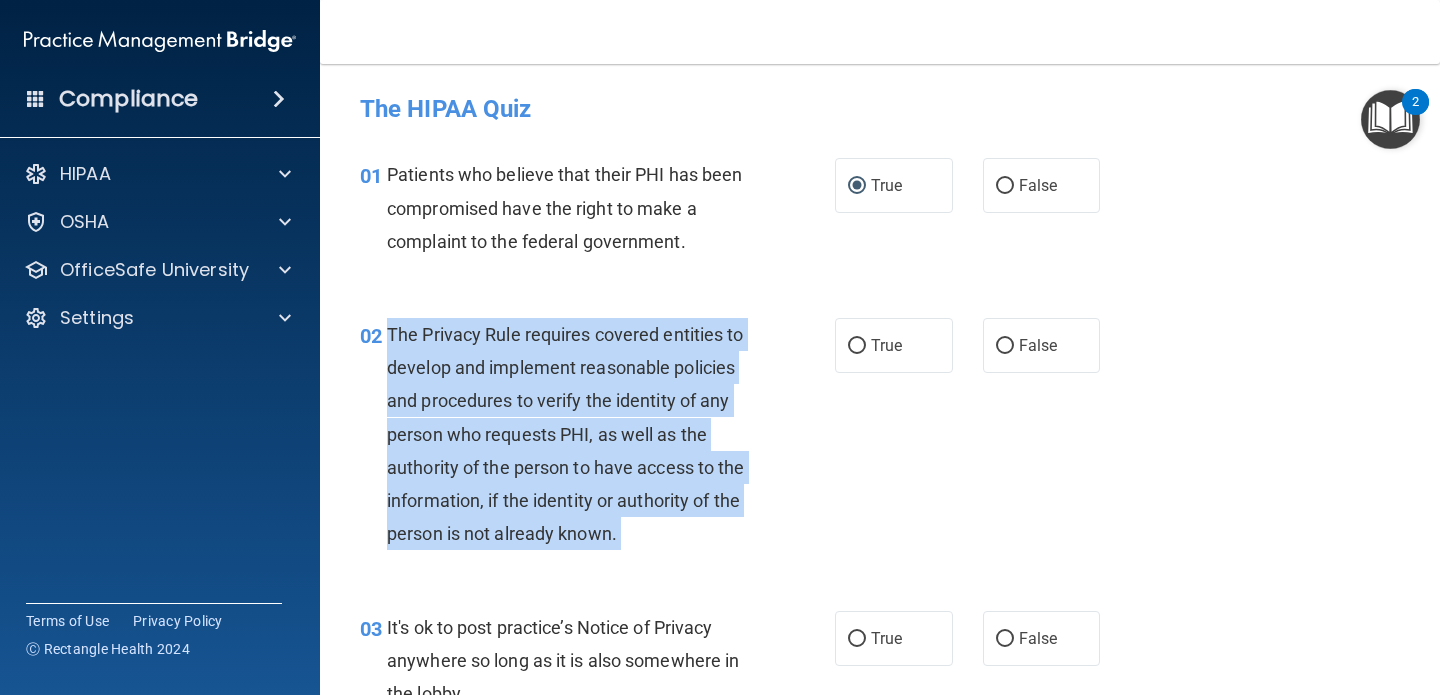 click on "The Privacy Rule requires covered entities to develop and implement reasonable policies and procedures to verify the identity of any person who requests PHI, as well as the authority of the person to have access to the information, if the identity or authority of the person is not already known." at bounding box center (566, 434) 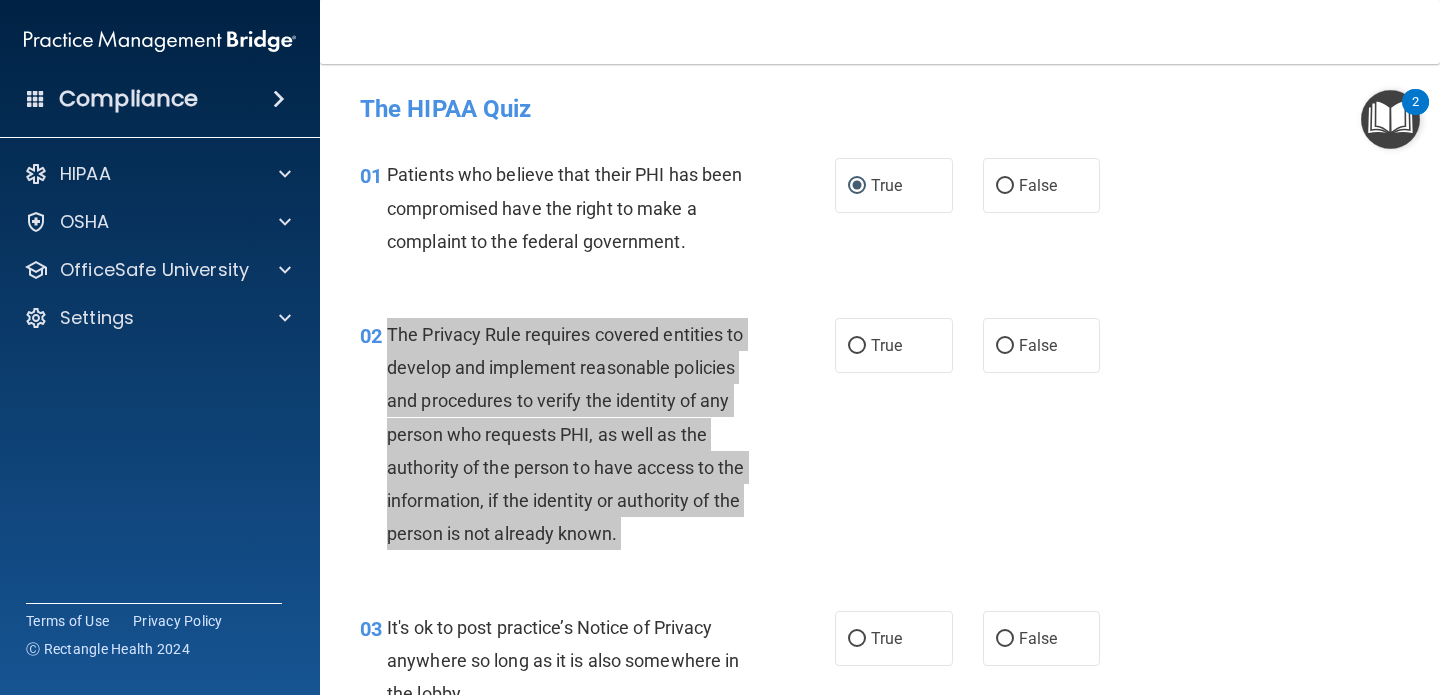 click on "Compliance
HIPAA
Documents and Policies                 Report an Incident               Business Associates               Emergency Planning               Resources                 HIPAA Risk Assessment
[GEOGRAPHIC_DATA]
Documents               Safety Data Sheets               Self-Assessment                Injury and Illness Report                Resources
PCI
PCI Compliance                Merchant Savings Calculator
[GEOGRAPHIC_DATA]
HIPAA Training                   OSHA Training                   Continuing Education
Settings
My Account               My Users" at bounding box center (720, 347) 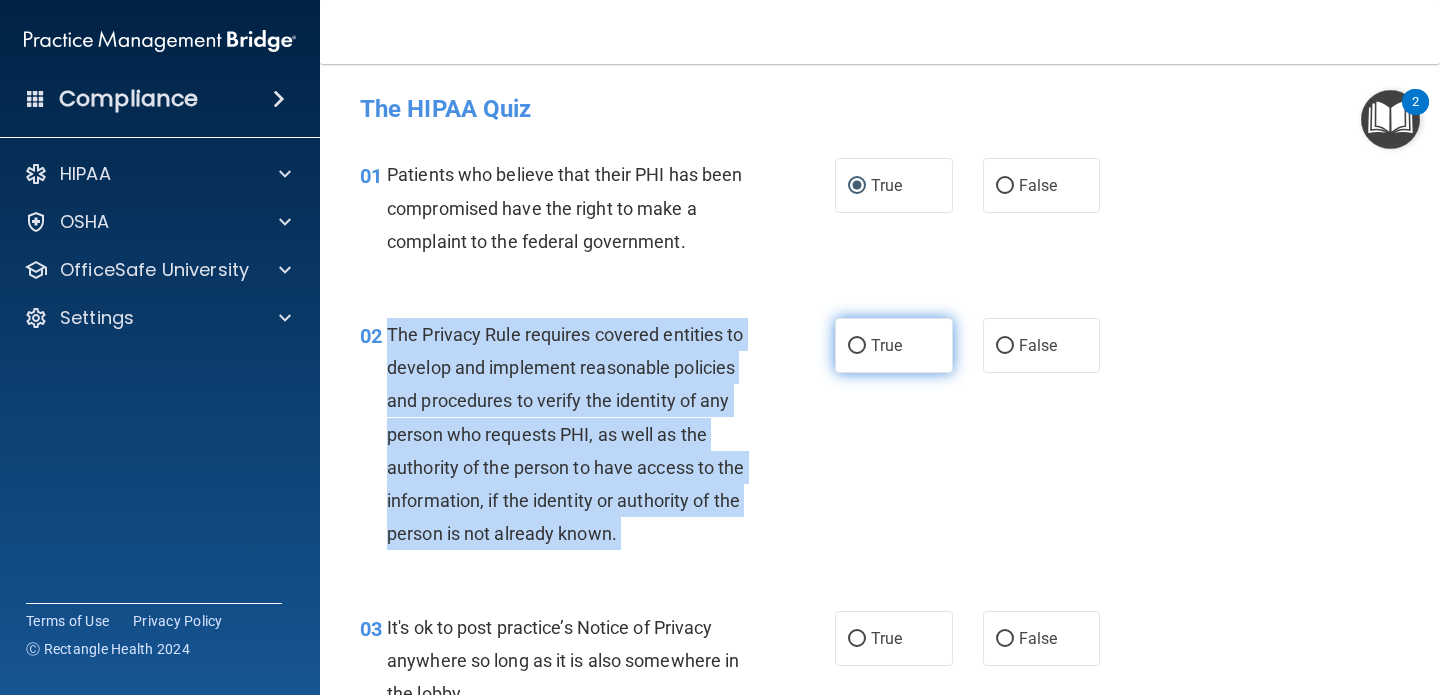 click on "True" at bounding box center (857, 346) 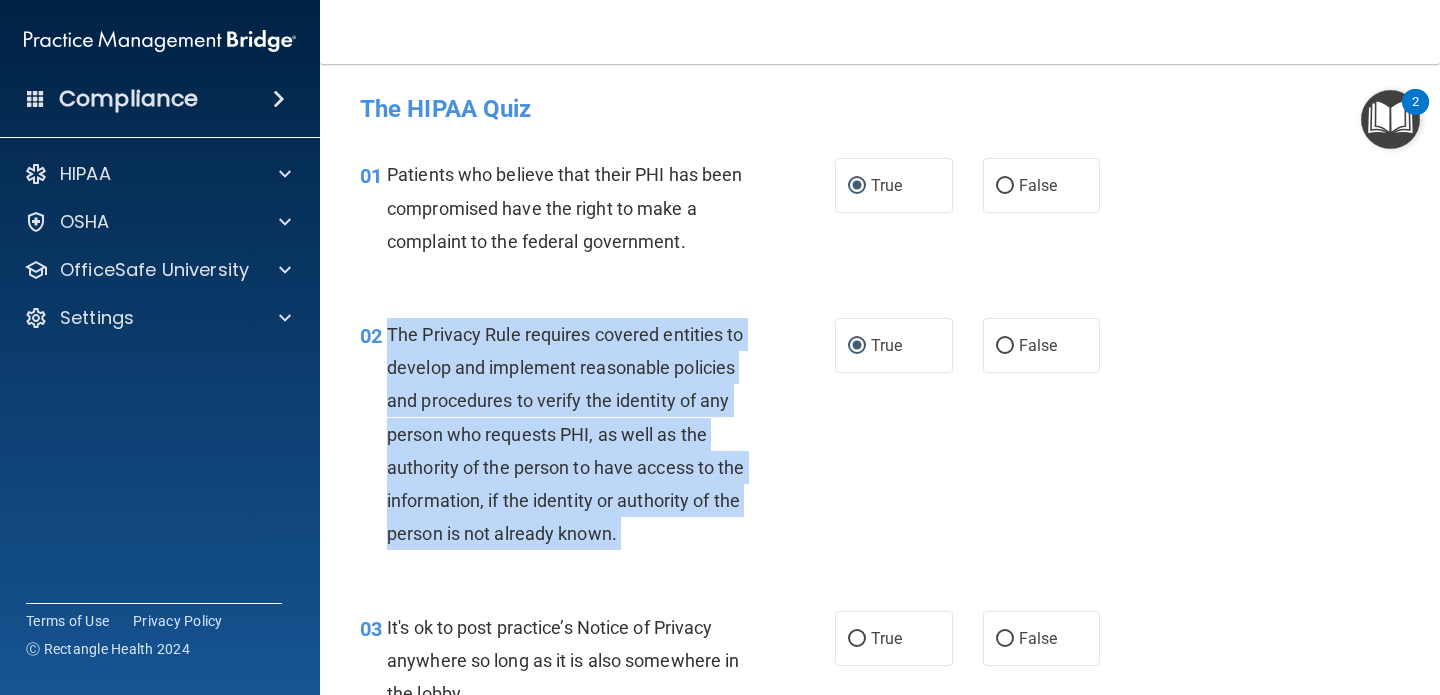 click on "02       The Privacy Rule requires covered entities to develop and implement reasonable policies and procedures to verify the identity of any person who requests PHI, as well as the authority of the person to have access to the information, if the identity or authority of the person is not already known." at bounding box center [597, 439] 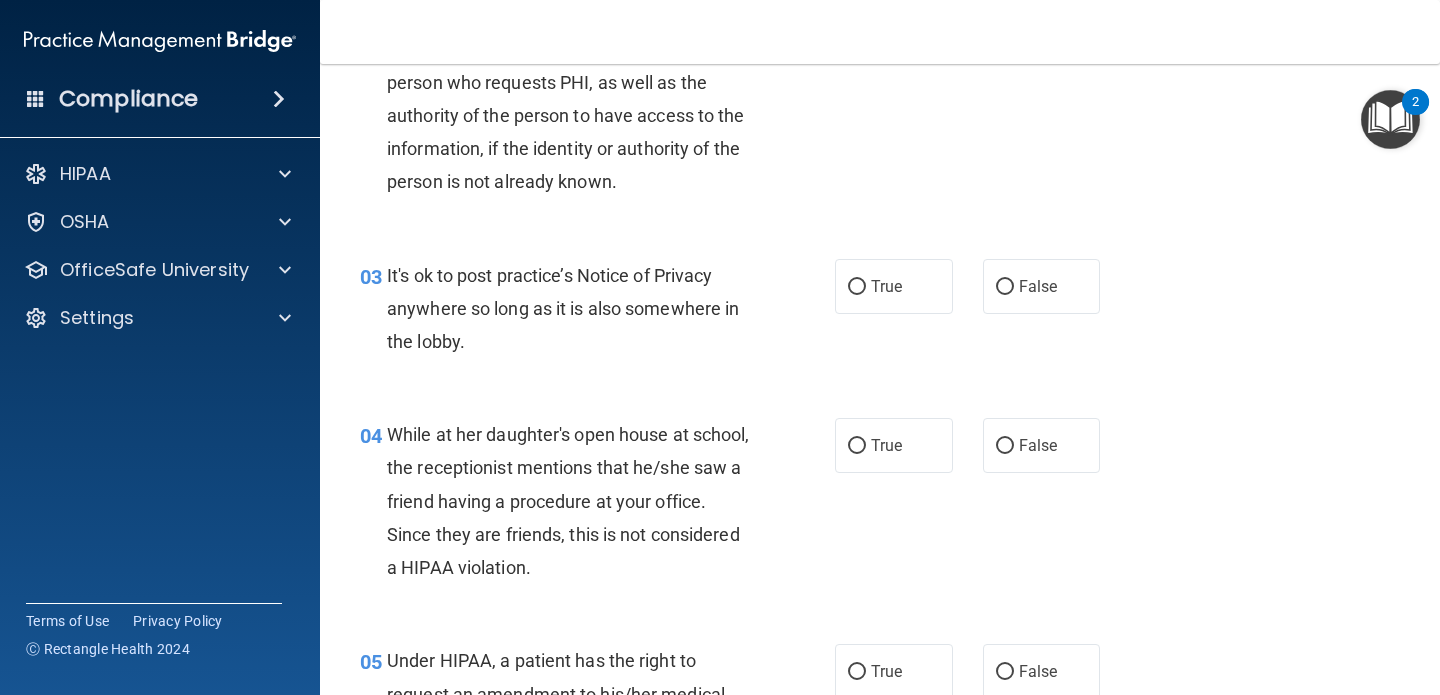 scroll, scrollTop: 355, scrollLeft: 0, axis: vertical 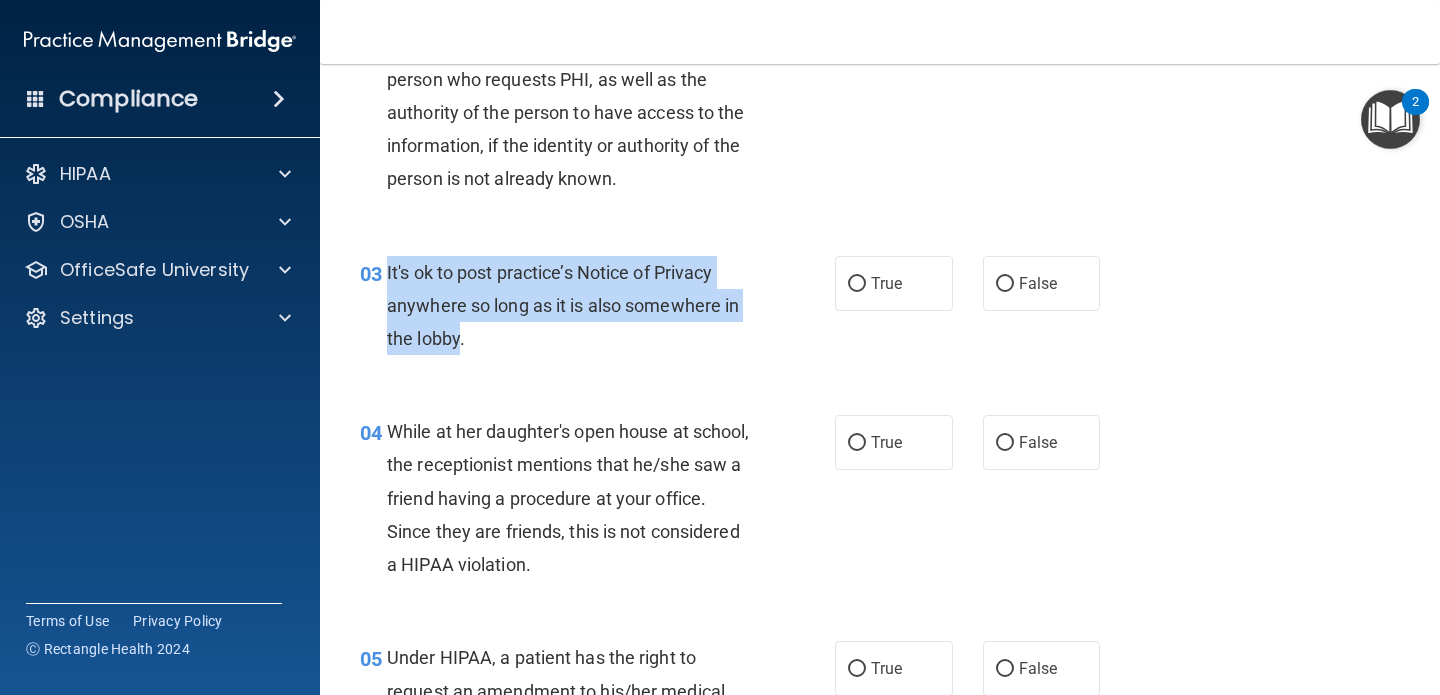 drag, startPoint x: 461, startPoint y: 341, endPoint x: 384, endPoint y: 277, distance: 100.12492 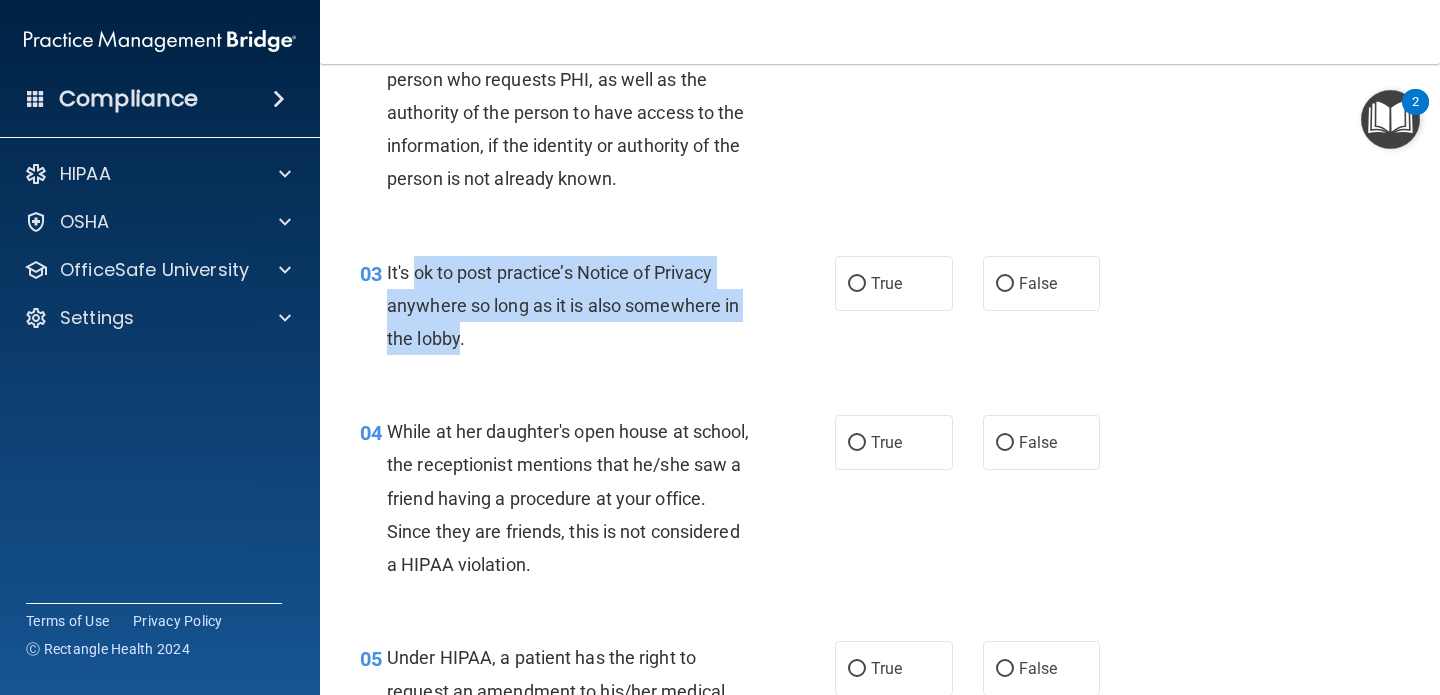 click on "It's ok to post  practice’s Notice of Privacy anywhere so long as it is also somewhere in the lobby." at bounding box center (576, 306) 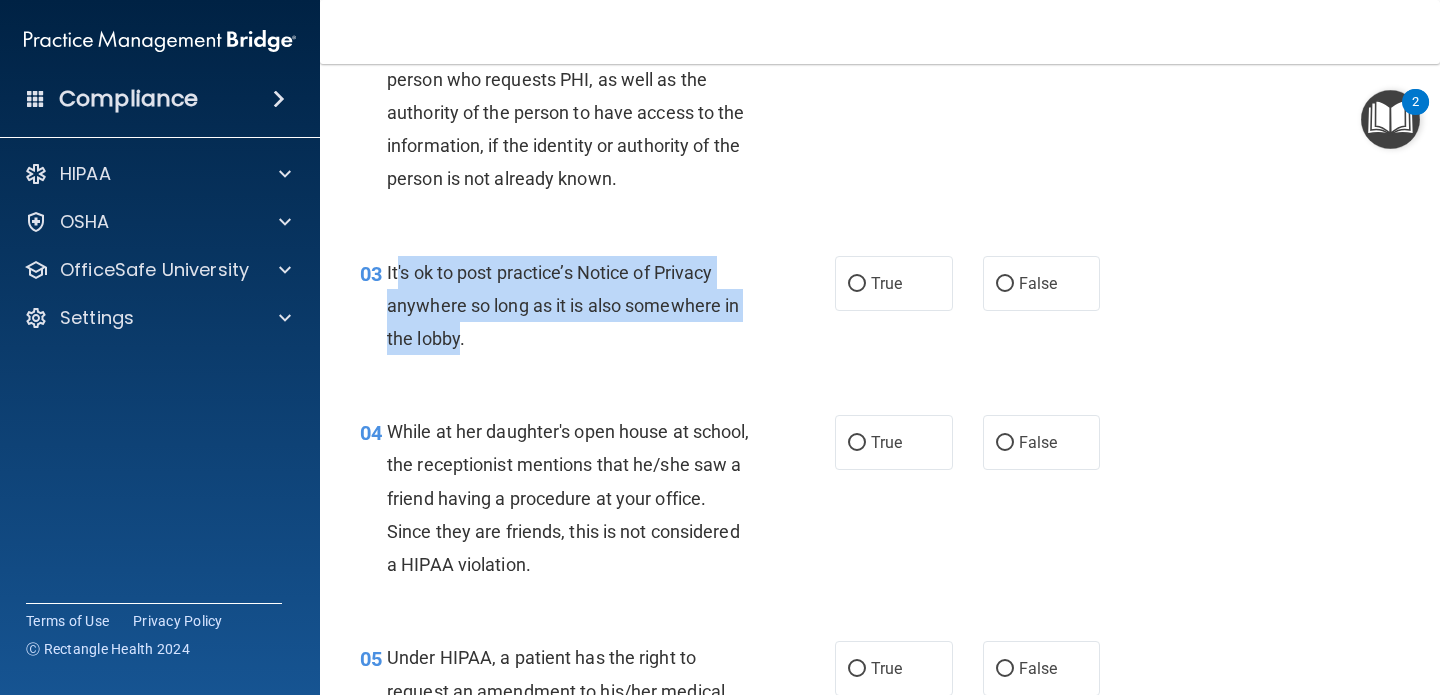 click on "It's ok to post  practice’s Notice of Privacy anywhere so long as it is also somewhere in the lobby." at bounding box center [563, 305] 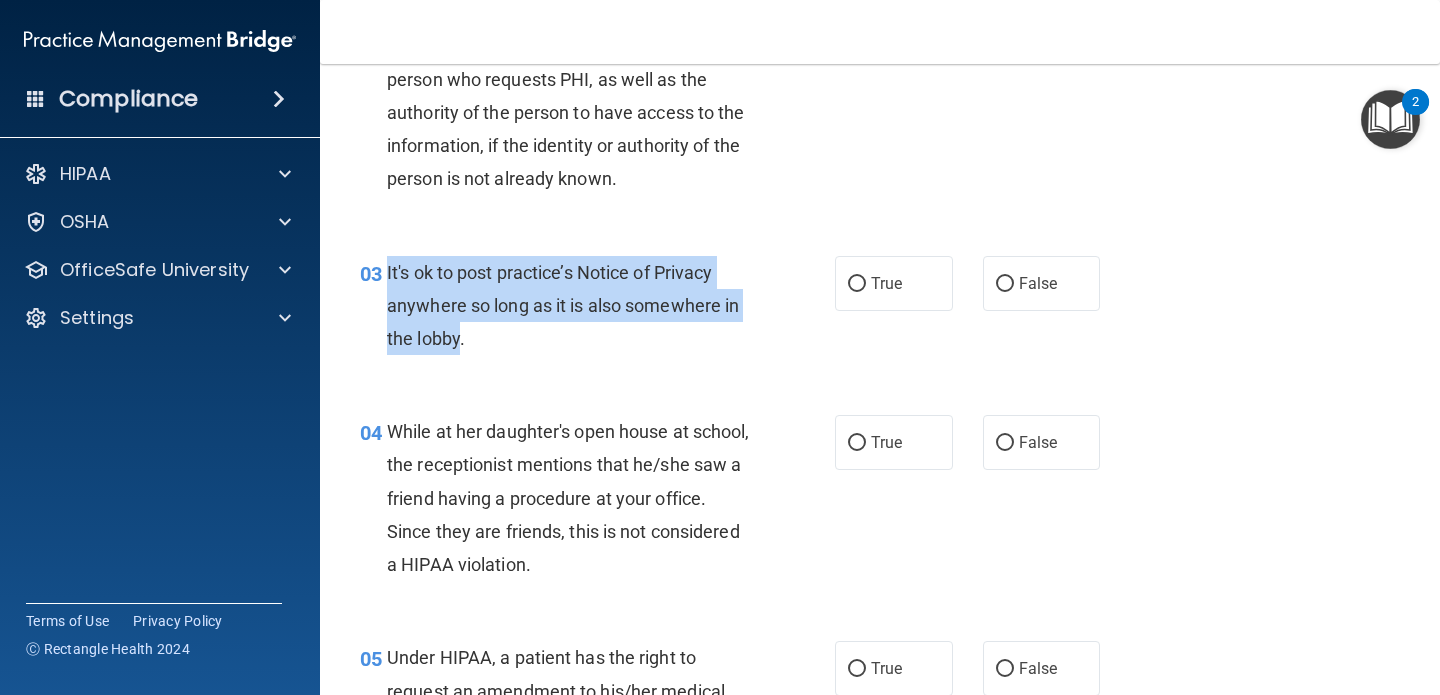 click on "03" at bounding box center [366, 274] 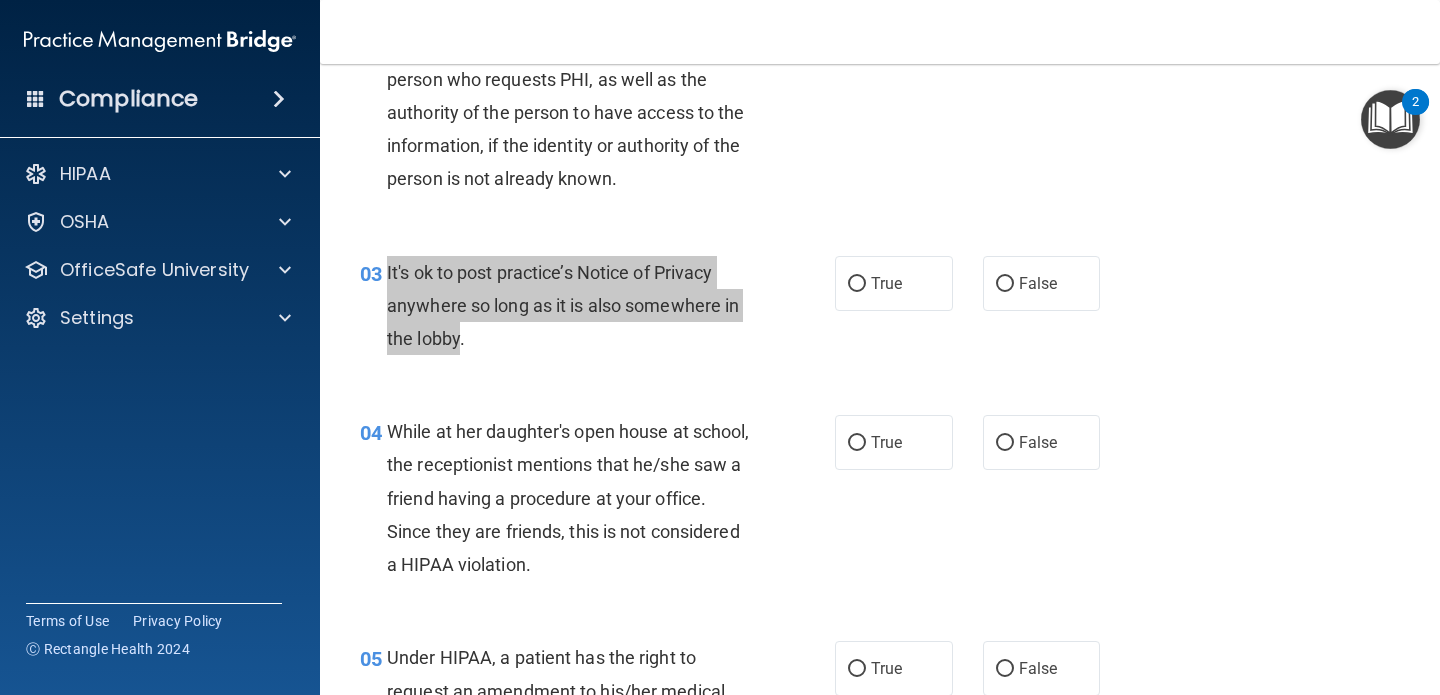 click on "Compliance
HIPAA
Documents and Policies                 Report an Incident               Business Associates               Emergency Planning               Resources                 HIPAA Risk Assessment
[GEOGRAPHIC_DATA]
Documents               Safety Data Sheets               Self-Assessment                Injury and Illness Report                Resources
PCI
PCI Compliance                Merchant Savings Calculator
[GEOGRAPHIC_DATA]
HIPAA Training                   OSHA Training                   Continuing Education
Settings
My Account               My Users" at bounding box center [720, 347] 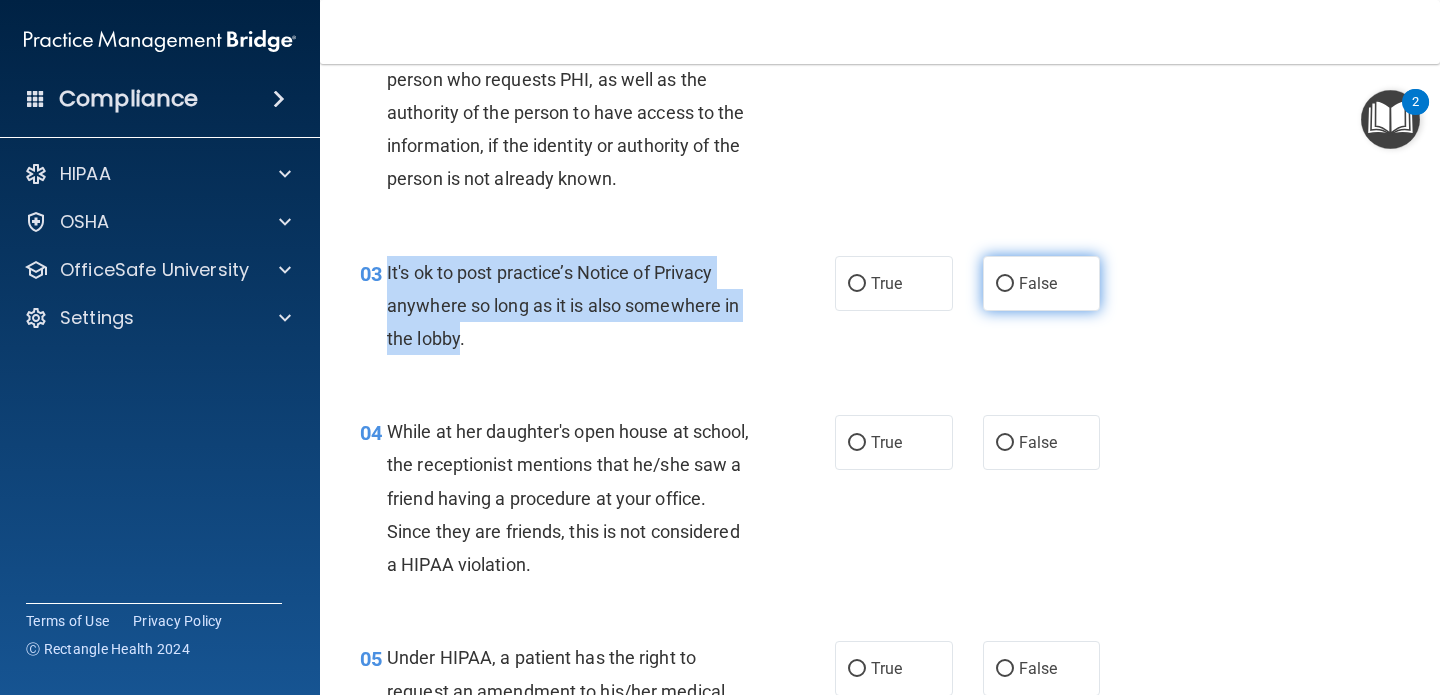 click on "False" at bounding box center (1005, 284) 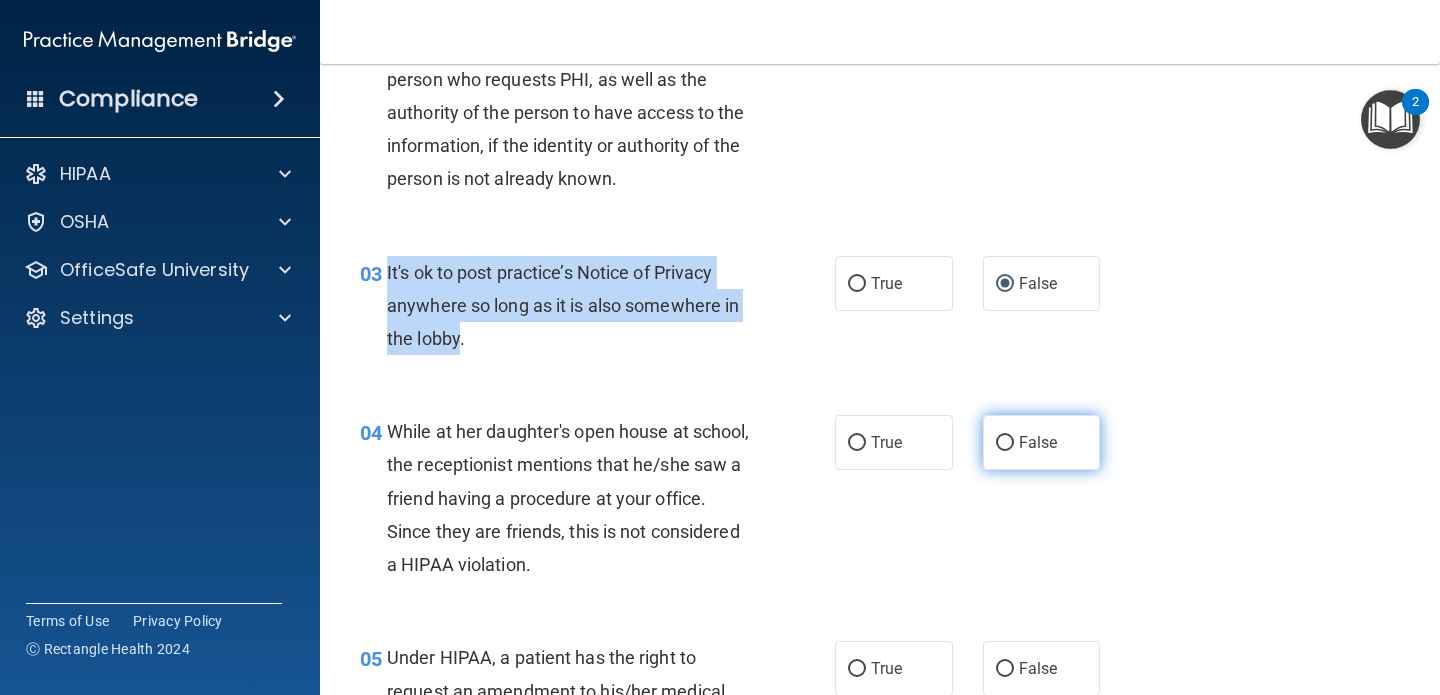 click on "False" at bounding box center (1005, 443) 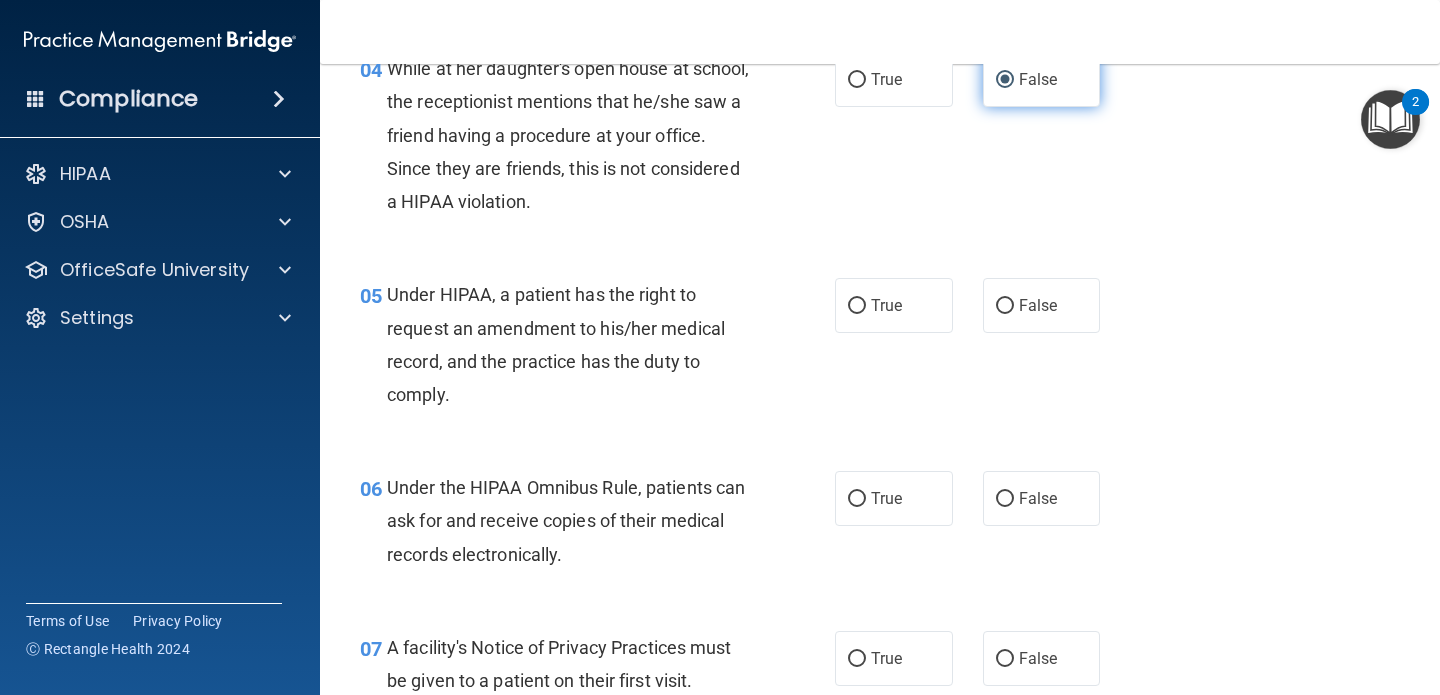 scroll, scrollTop: 722, scrollLeft: 0, axis: vertical 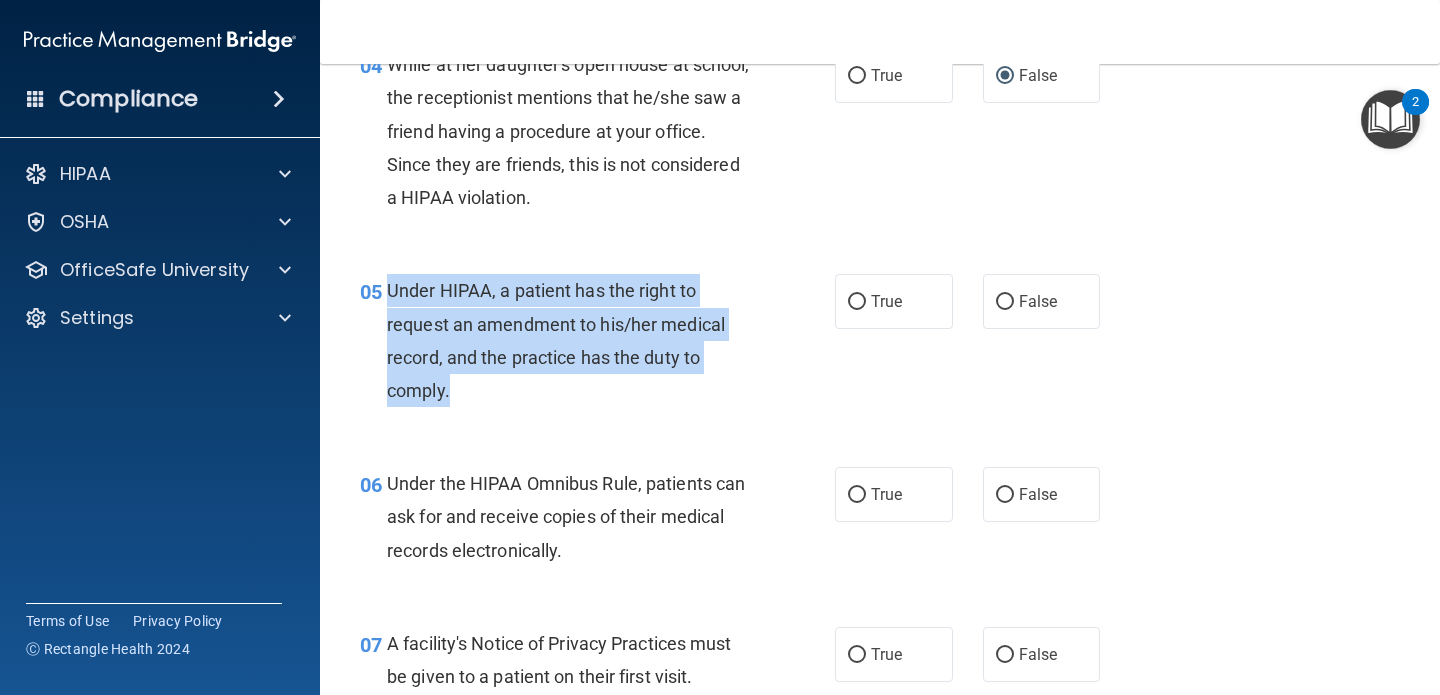 drag, startPoint x: 451, startPoint y: 395, endPoint x: 388, endPoint y: 292, distance: 120.73939 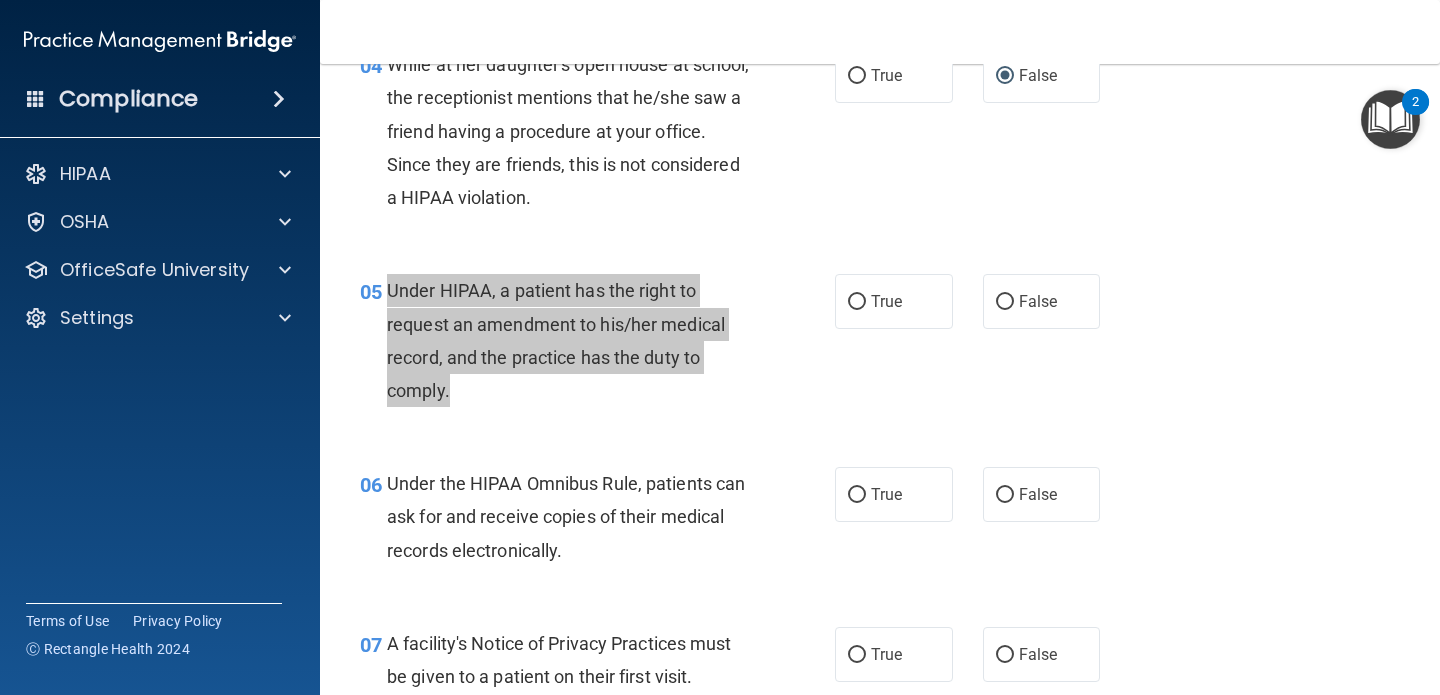 click on "Compliance
HIPAA
Documents and Policies                 Report an Incident               Business Associates               Emergency Planning               Resources                 HIPAA Risk Assessment
[GEOGRAPHIC_DATA]
Documents               Safety Data Sheets               Self-Assessment                Injury and Illness Report                Resources
PCI
PCI Compliance                Merchant Savings Calculator
[GEOGRAPHIC_DATA]
HIPAA Training                   OSHA Training                   Continuing Education
Settings
My Account               My Users" at bounding box center [720, 347] 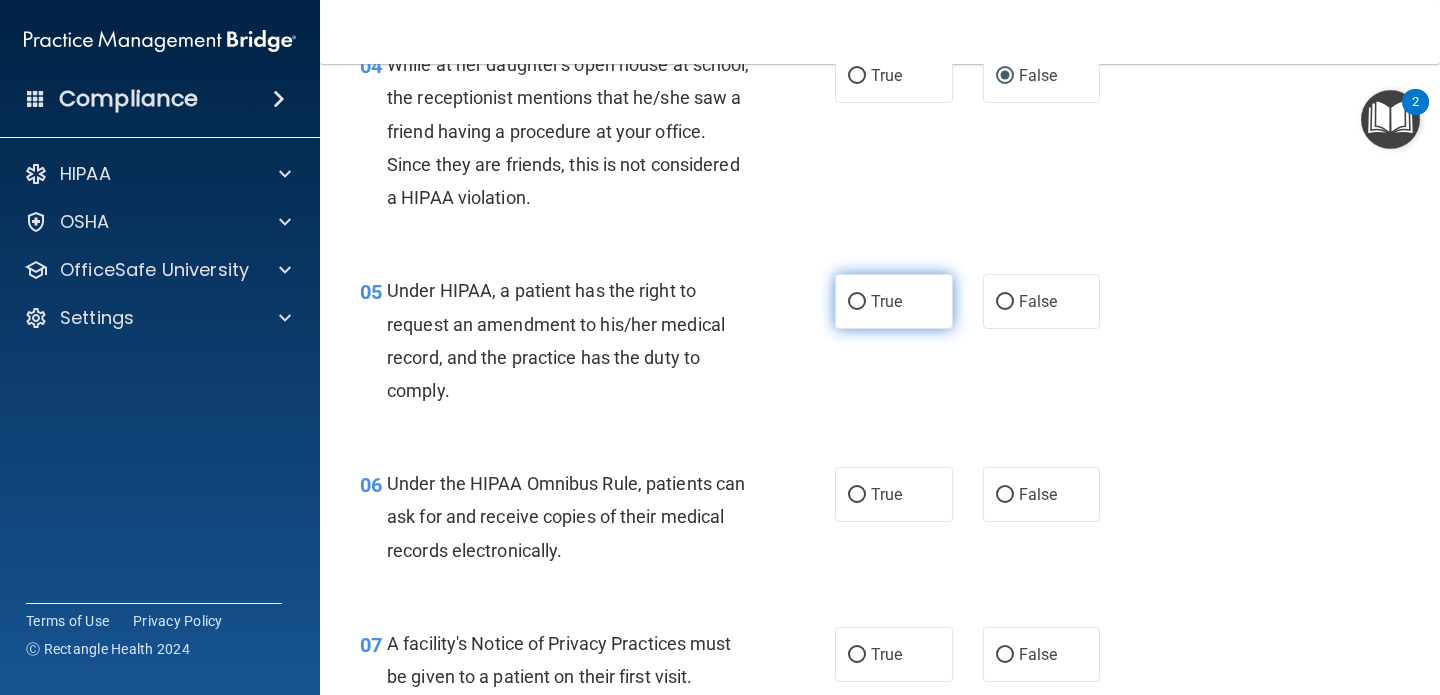 click on "True" at bounding box center [894, 301] 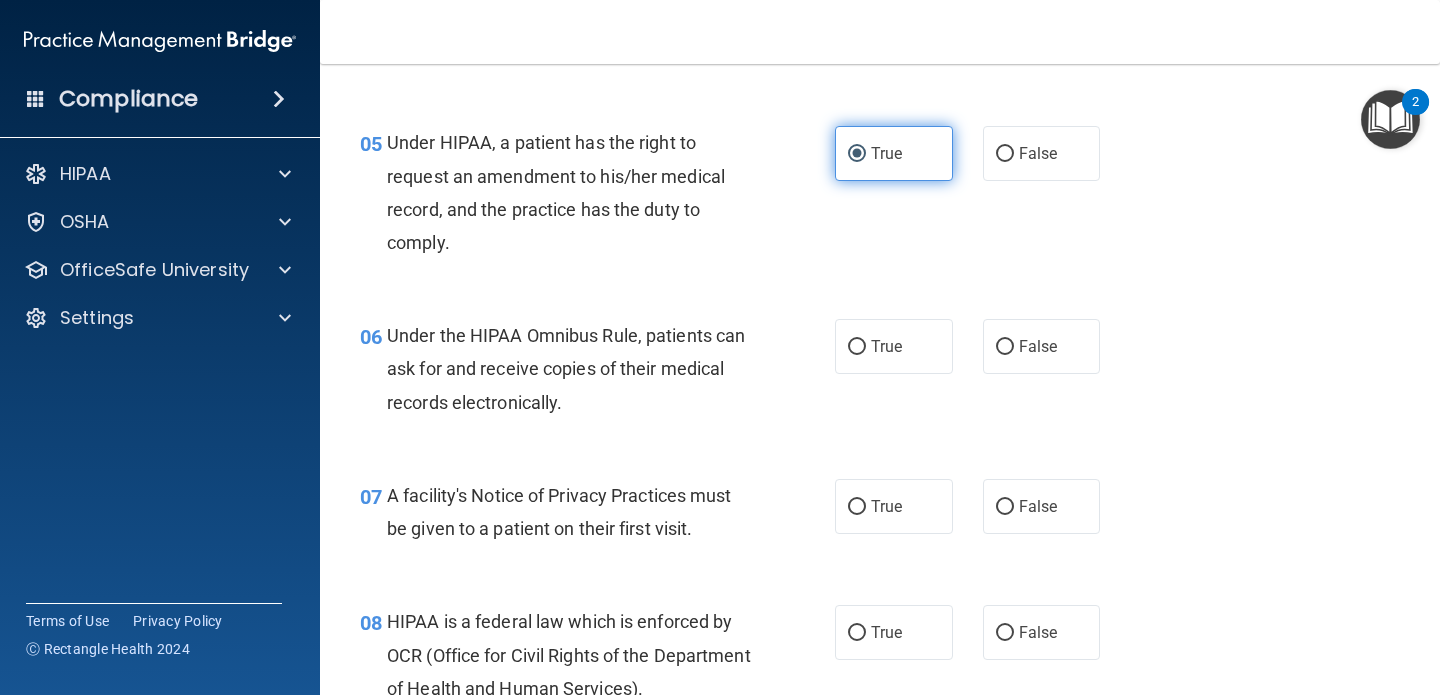 scroll, scrollTop: 901, scrollLeft: 0, axis: vertical 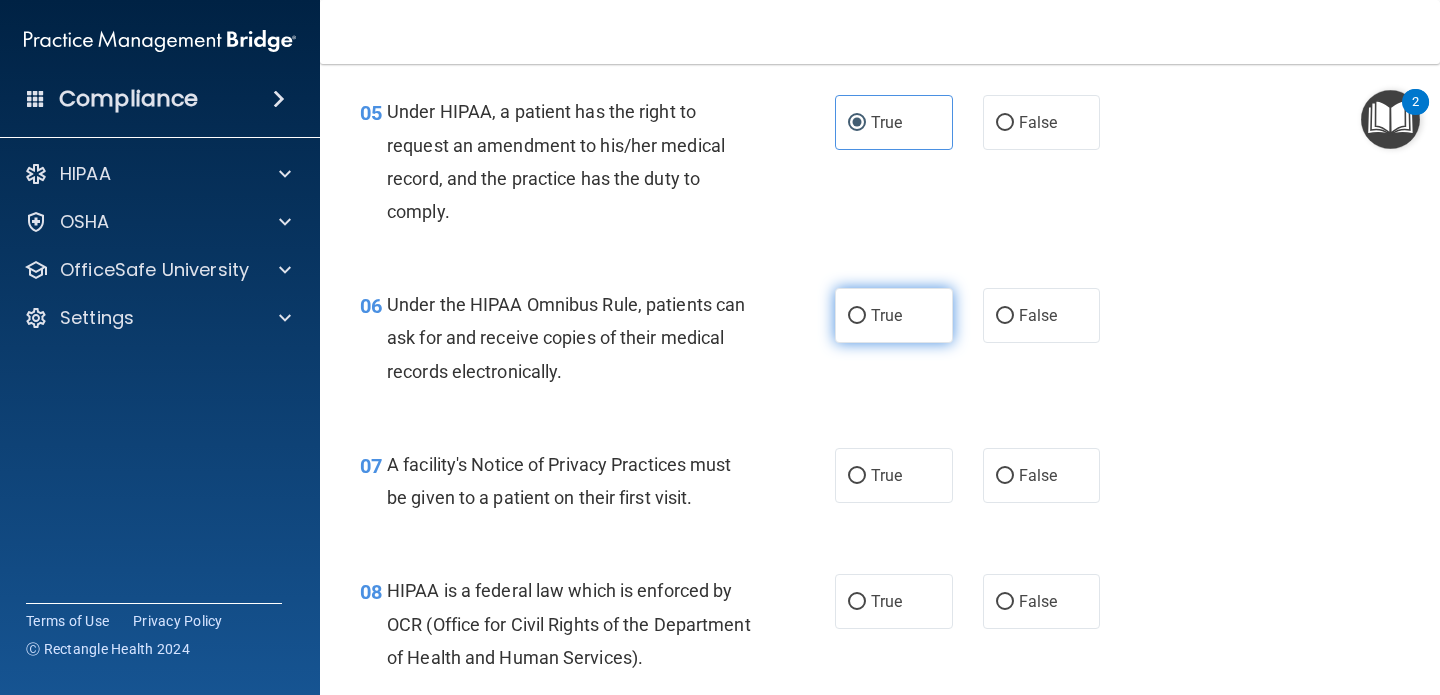 click on "True" at bounding box center (894, 315) 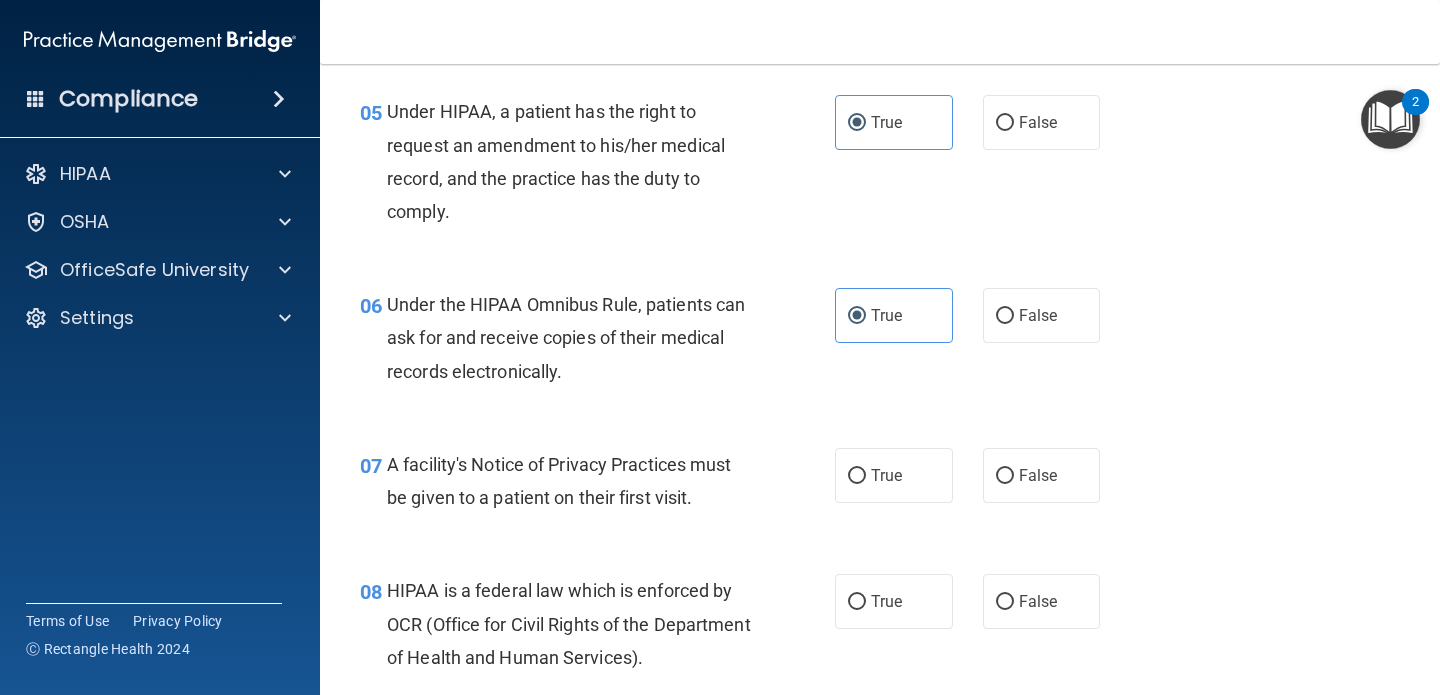 click on "Under the HIPAA Omnibus Rule, patients can ask for and receive copies of their medical records electronically." at bounding box center (566, 337) 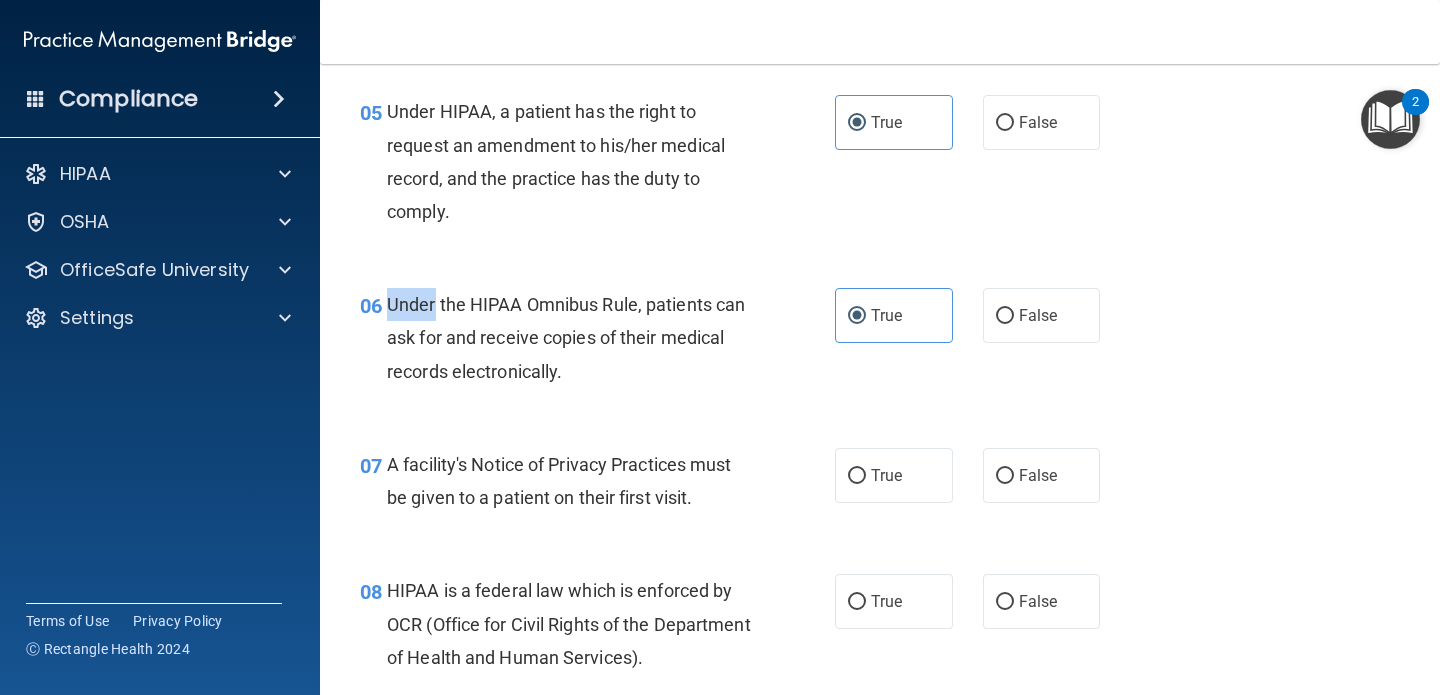 click on "Under the HIPAA Omnibus Rule, patients can ask for and receive copies of their medical records electronically." at bounding box center [566, 337] 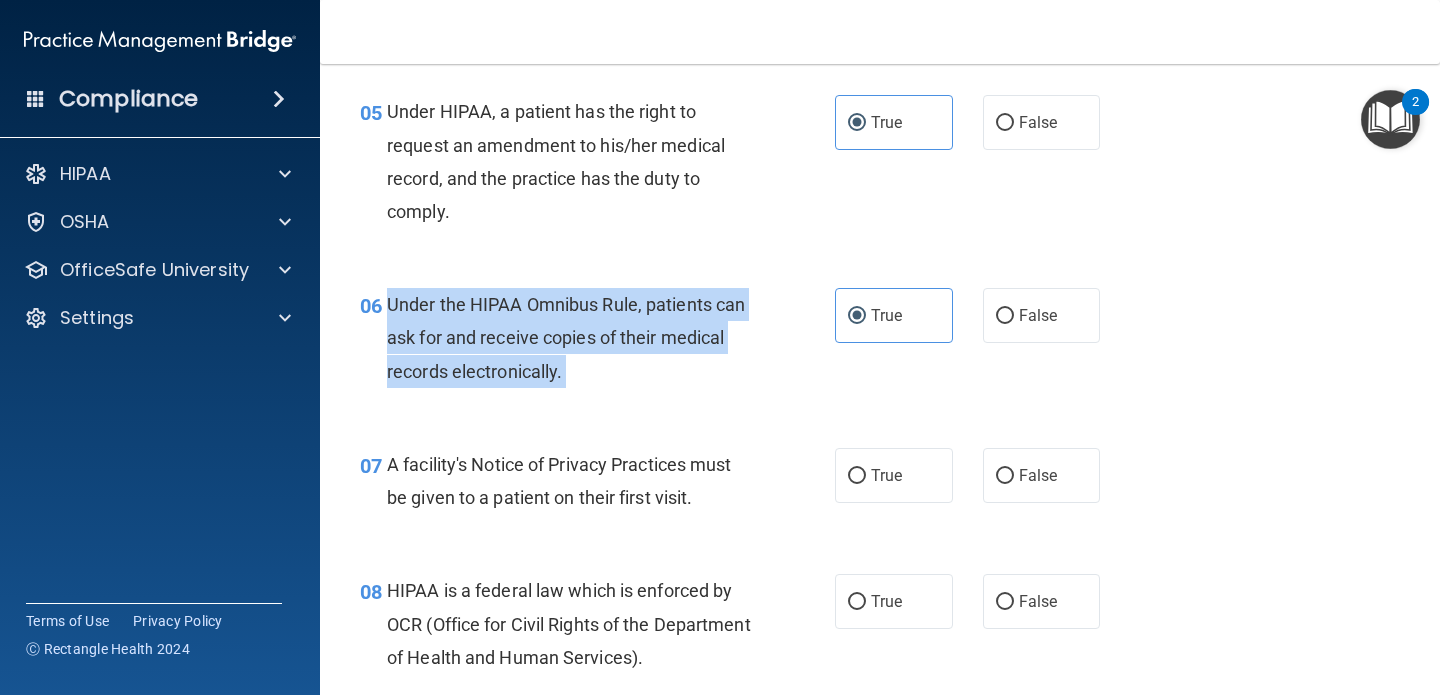 click on "Under the HIPAA Omnibus Rule, patients can ask for and receive copies of their medical records electronically." at bounding box center (566, 337) 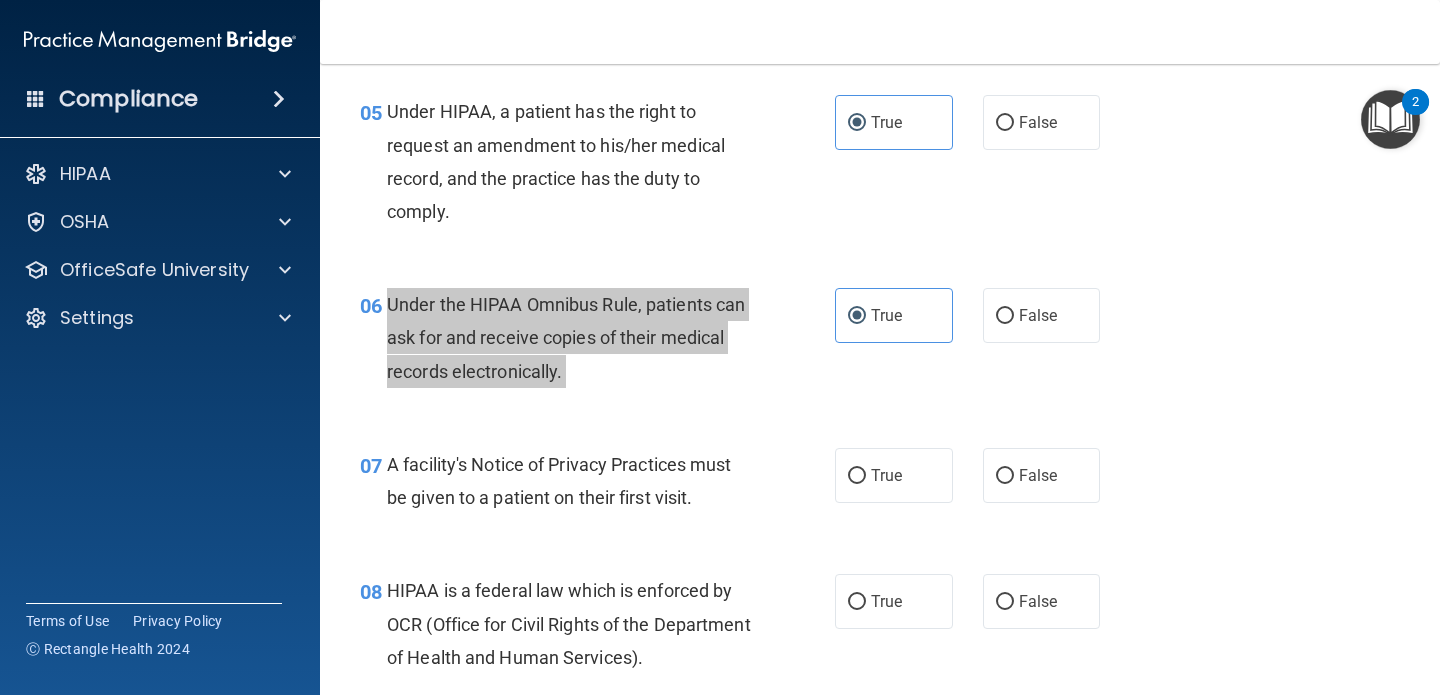 click on "Compliance
HIPAA
Documents and Policies                 Report an Incident               Business Associates               Emergency Planning               Resources                 HIPAA Risk Assessment
[GEOGRAPHIC_DATA]
Documents               Safety Data Sheets               Self-Assessment                Injury and Illness Report                Resources
PCI
PCI Compliance                Merchant Savings Calculator
[GEOGRAPHIC_DATA]
HIPAA Training                   OSHA Training                   Continuing Education
Settings
My Account               My Users" at bounding box center [720, 347] 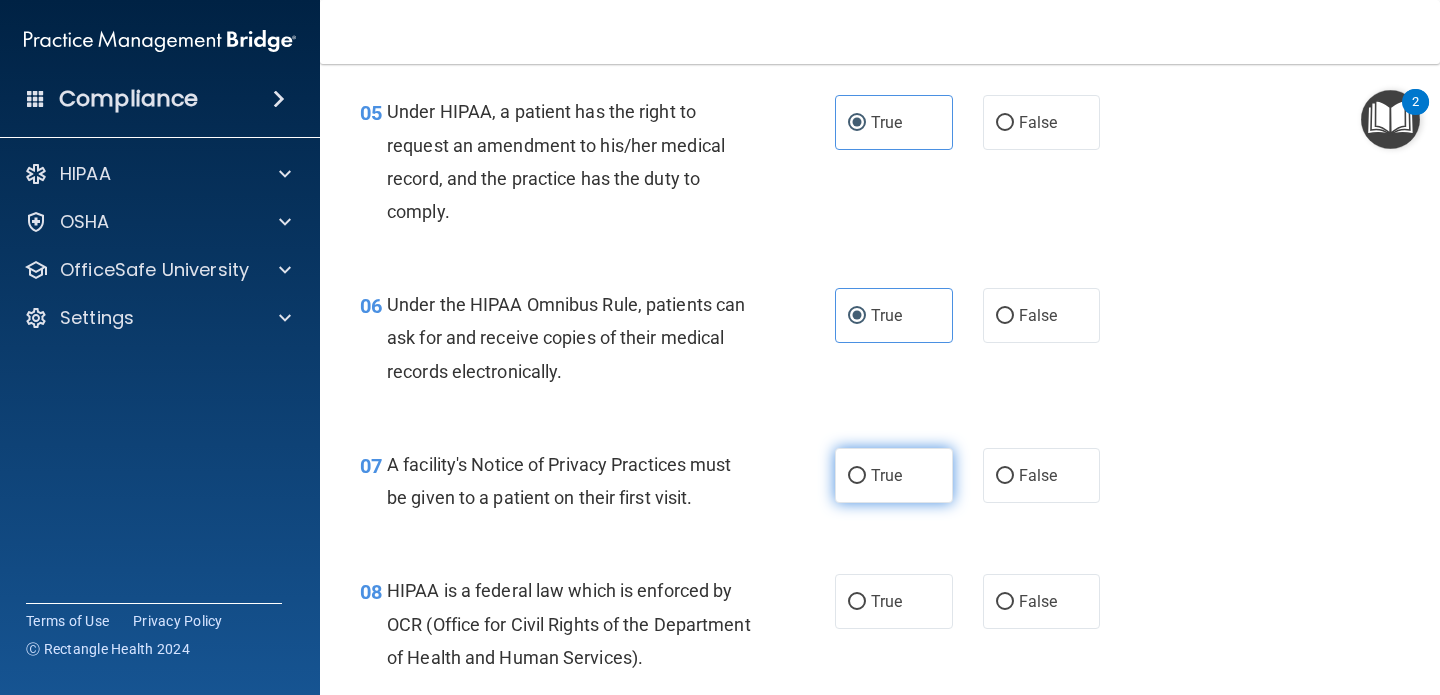 click on "True" at bounding box center (894, 475) 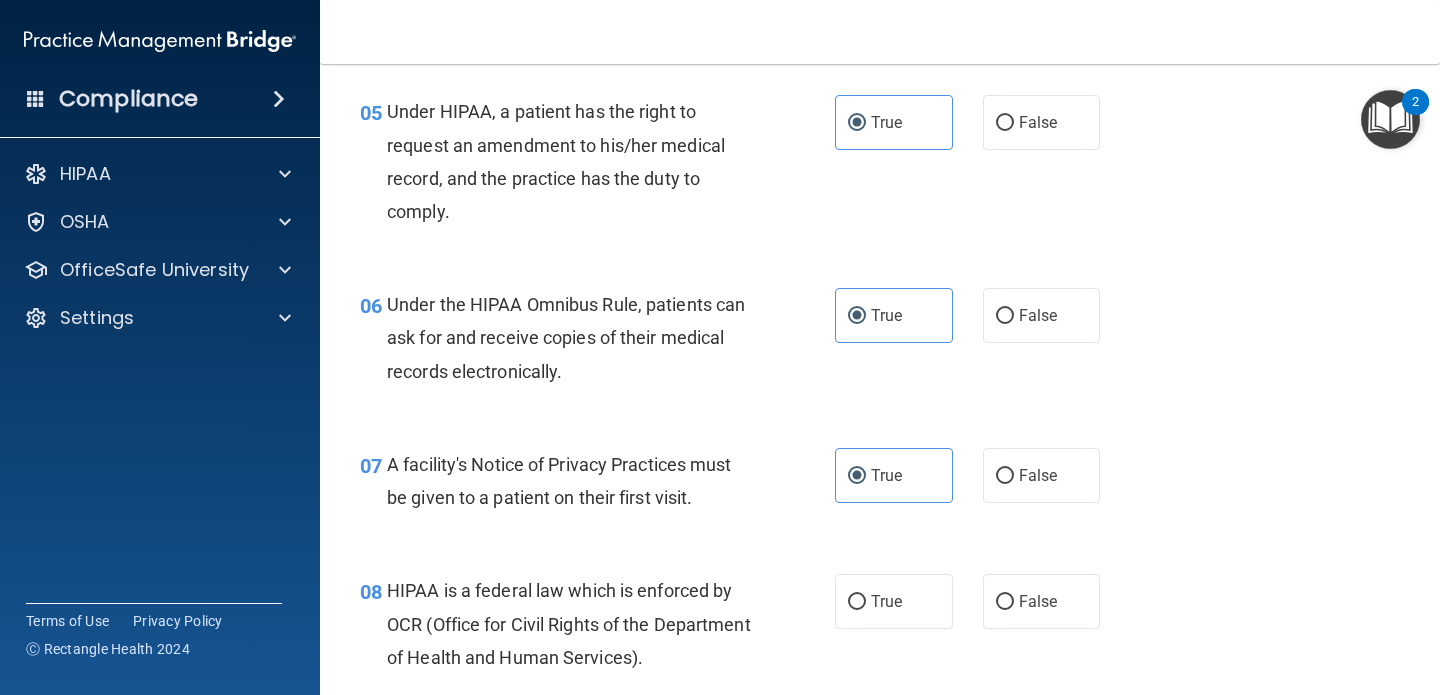click on "A facility's Notice of Privacy Practices must be given to a patient on their first visit." at bounding box center [559, 481] 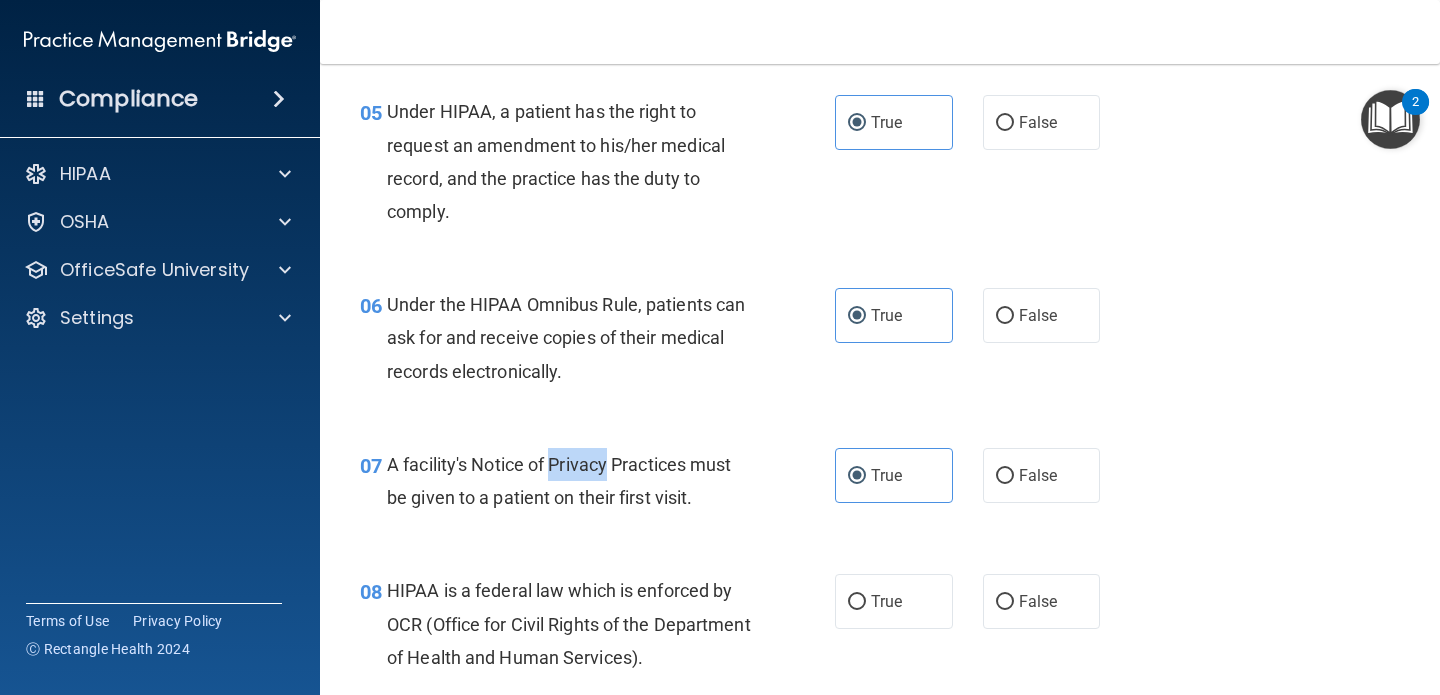 click on "A facility's Notice of Privacy Practices must be given to a patient on their first visit." at bounding box center (559, 481) 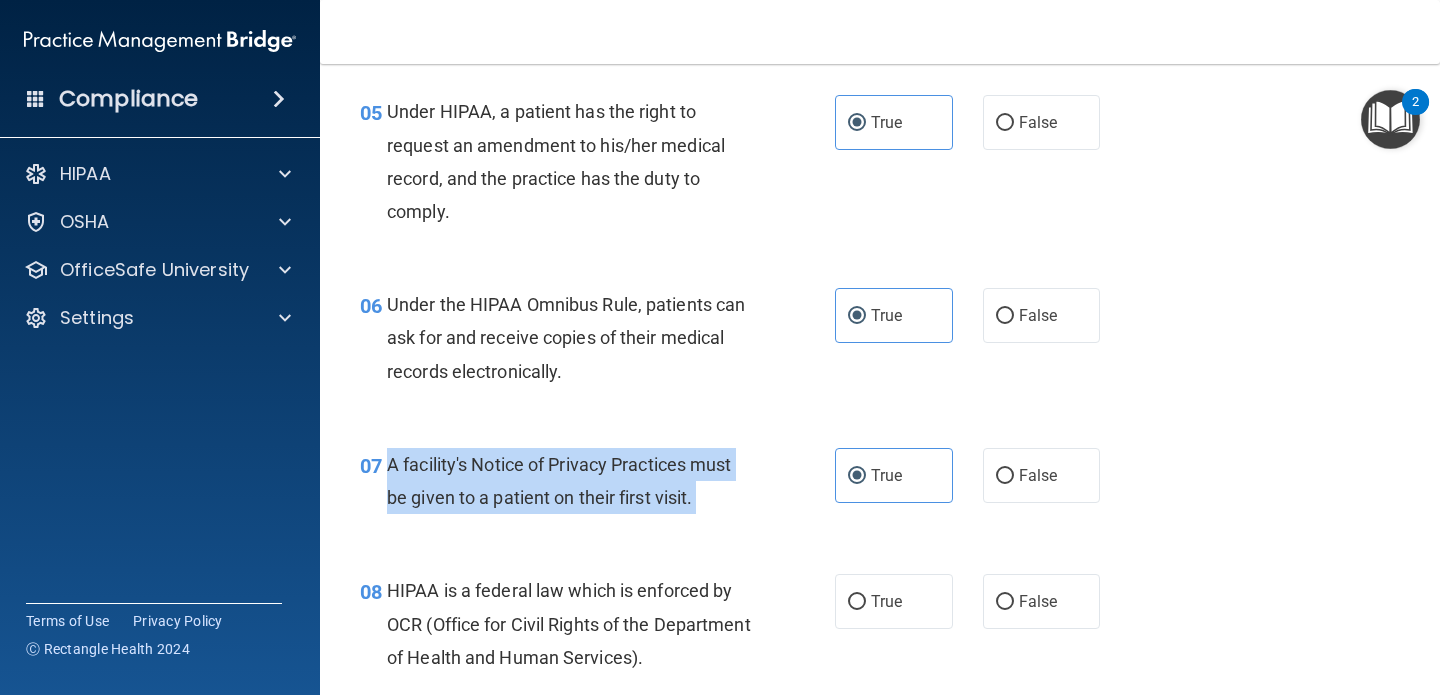 click on "A facility's Notice of Privacy Practices must be given to a patient on their first visit." at bounding box center (559, 481) 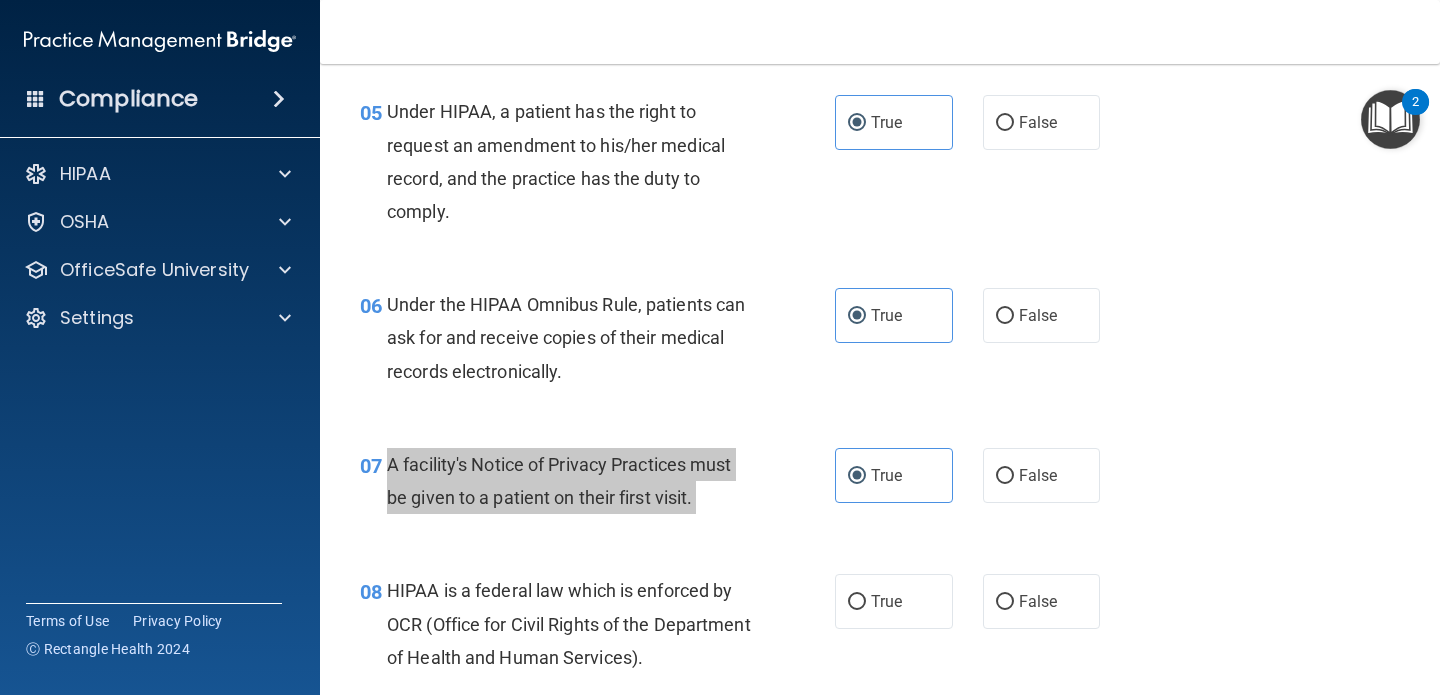 click on "Compliance
HIPAA
Documents and Policies                 Report an Incident               Business Associates               Emergency Planning               Resources                 HIPAA Risk Assessment
[GEOGRAPHIC_DATA]
Documents               Safety Data Sheets               Self-Assessment                Injury and Illness Report                Resources
PCI
PCI Compliance                Merchant Savings Calculator
[GEOGRAPHIC_DATA]
HIPAA Training                   OSHA Training                   Continuing Education
Settings
My Account               My Users" at bounding box center (720, 347) 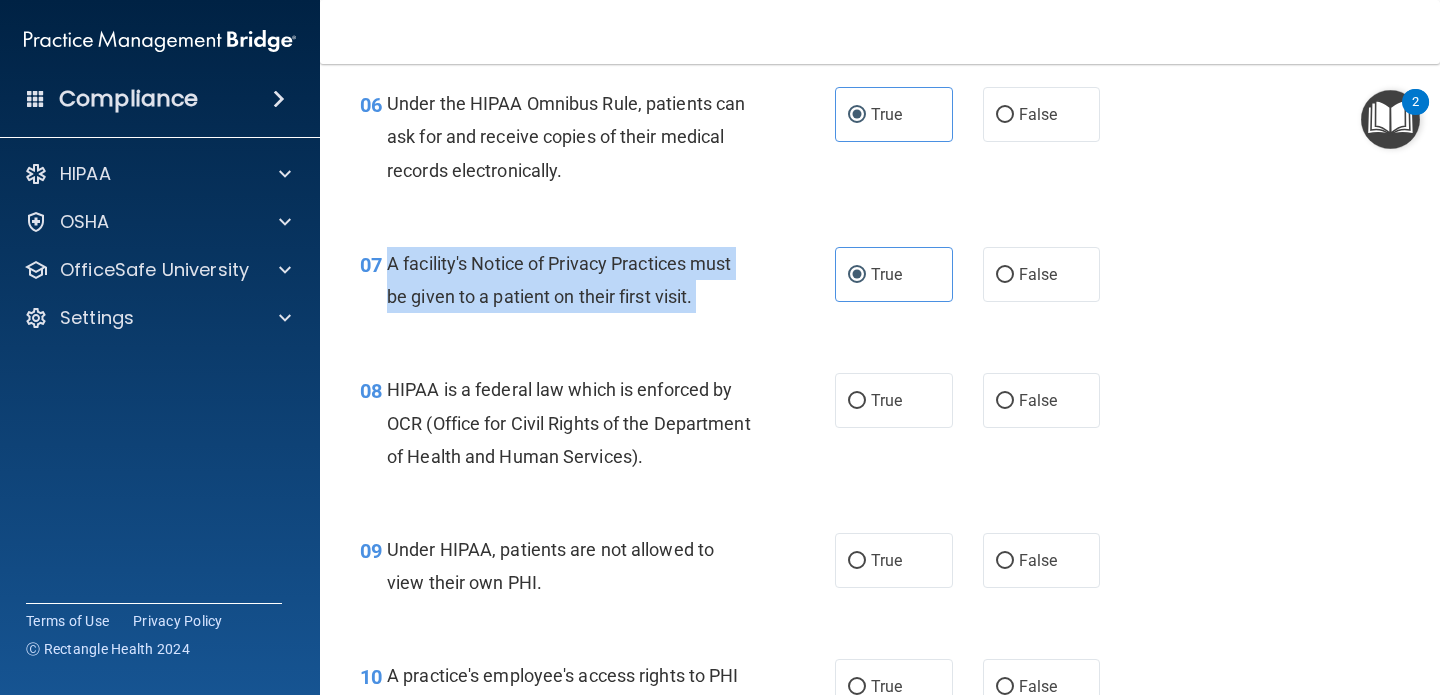 scroll, scrollTop: 1104, scrollLeft: 0, axis: vertical 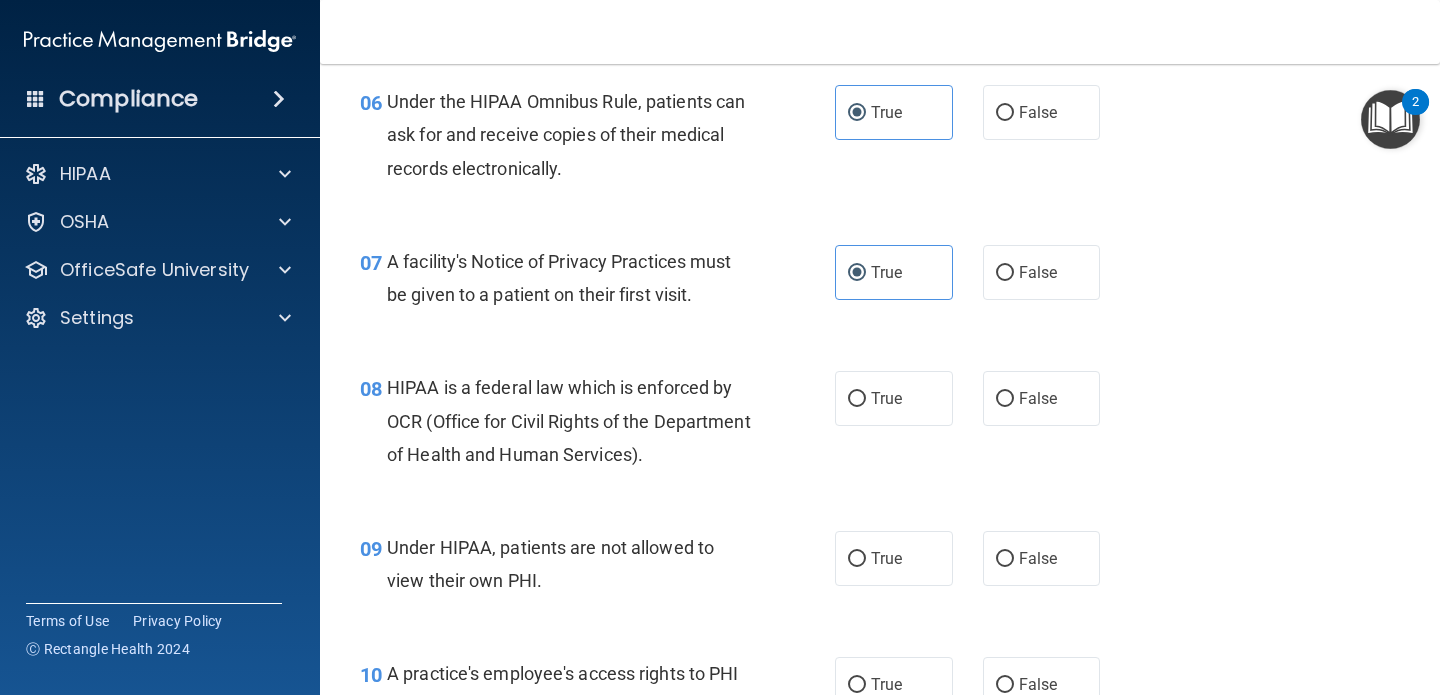 click on "Under the HIPAA Omnibus Rule, patients can ask for and receive copies of their medical records electronically." at bounding box center [576, 135] 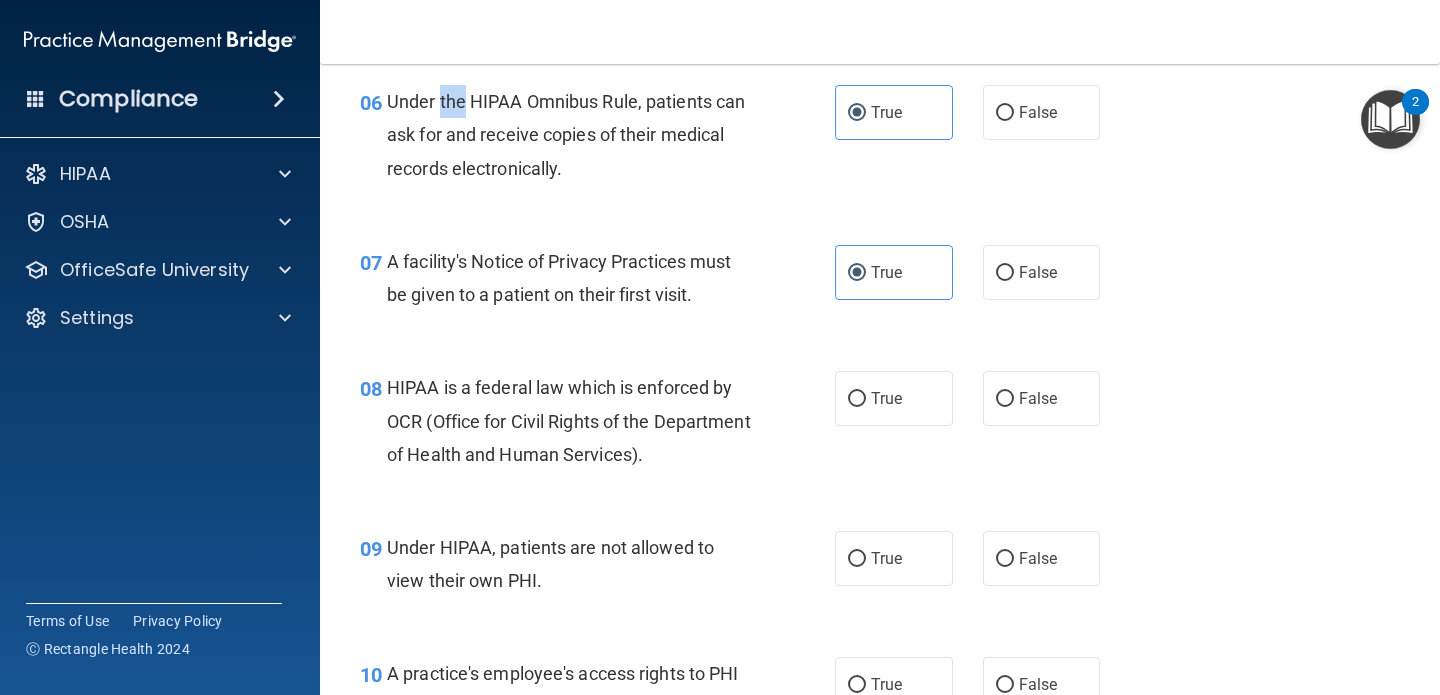 click on "Under the HIPAA Omnibus Rule, patients can ask for and receive copies of their medical records electronically." at bounding box center (576, 135) 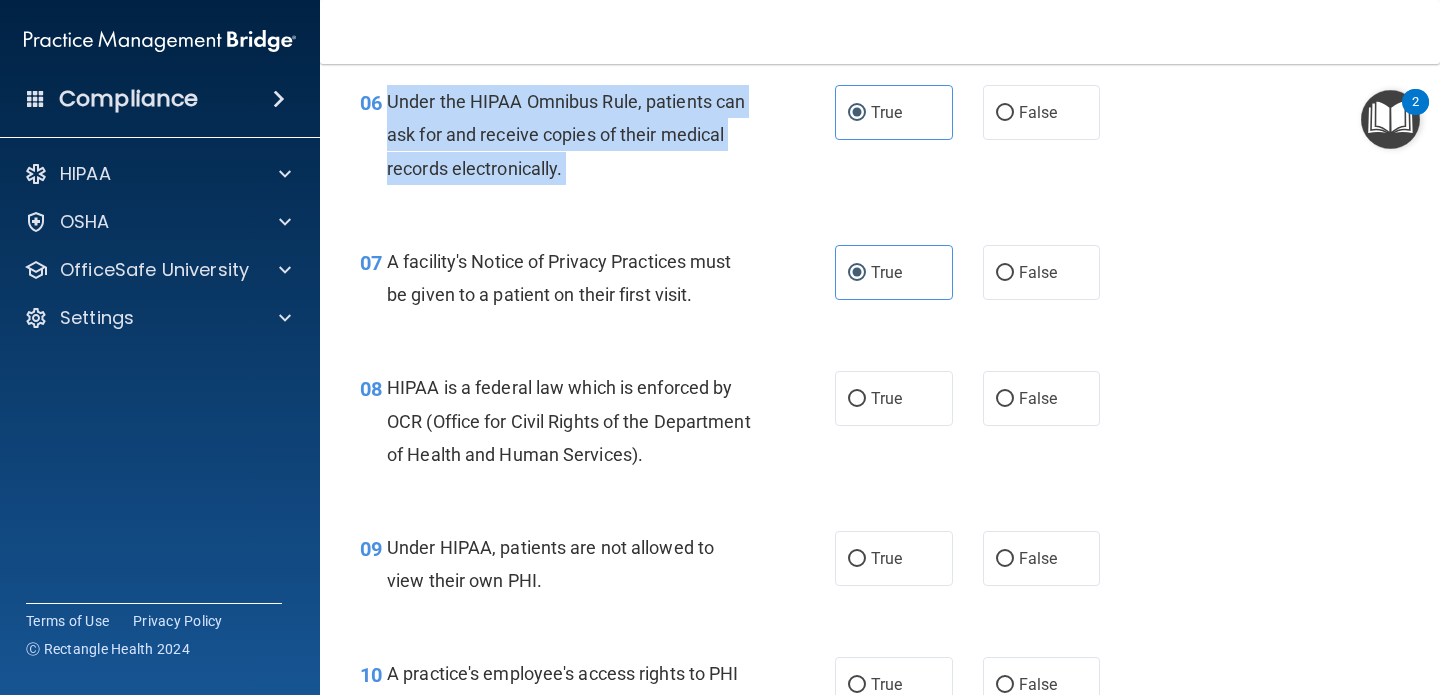click on "Under the HIPAA Omnibus Rule, patients can ask for and receive copies of their medical records electronically." at bounding box center (576, 135) 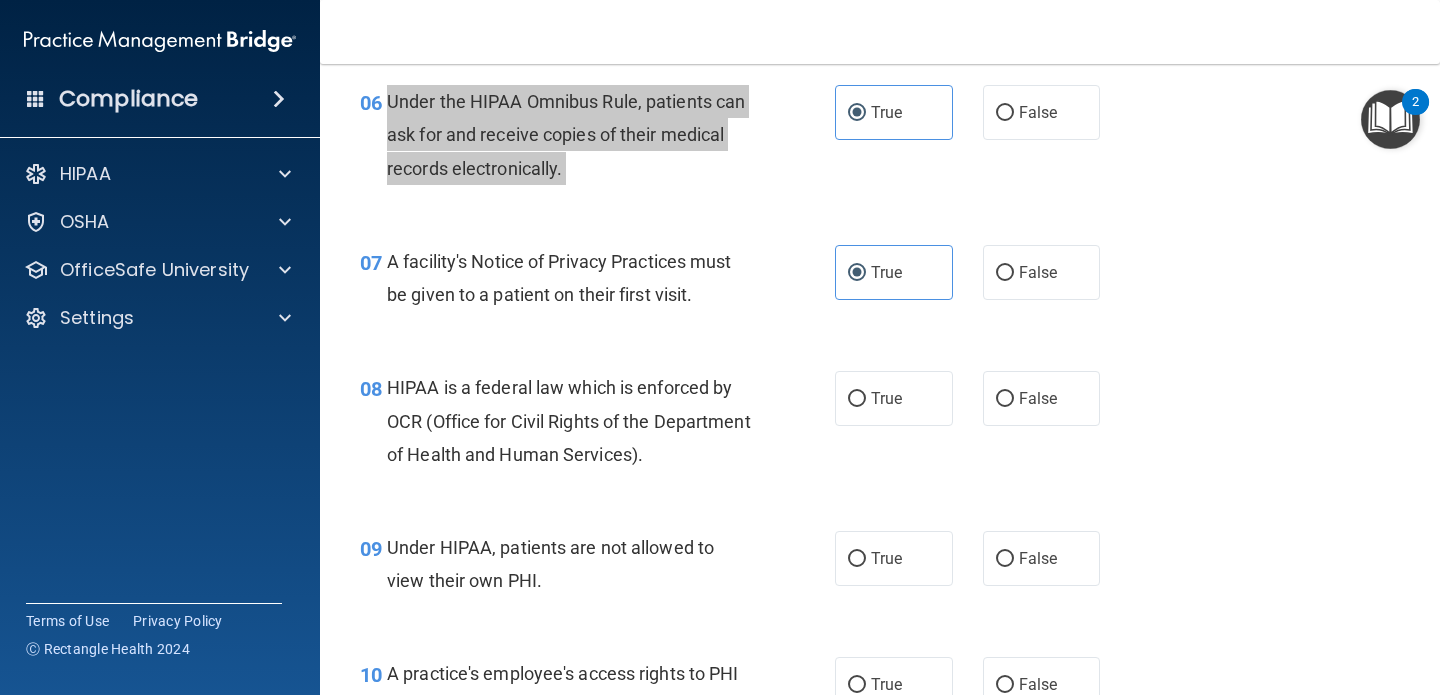 click on "Compliance
HIPAA
Documents and Policies                 Report an Incident               Business Associates               Emergency Planning               Resources                 HIPAA Risk Assessment
[GEOGRAPHIC_DATA]
Documents               Safety Data Sheets               Self-Assessment                Injury and Illness Report                Resources
PCI
PCI Compliance                Merchant Savings Calculator
[GEOGRAPHIC_DATA]
HIPAA Training                   OSHA Training                   Continuing Education
Settings
My Account               My Users" at bounding box center (720, 347) 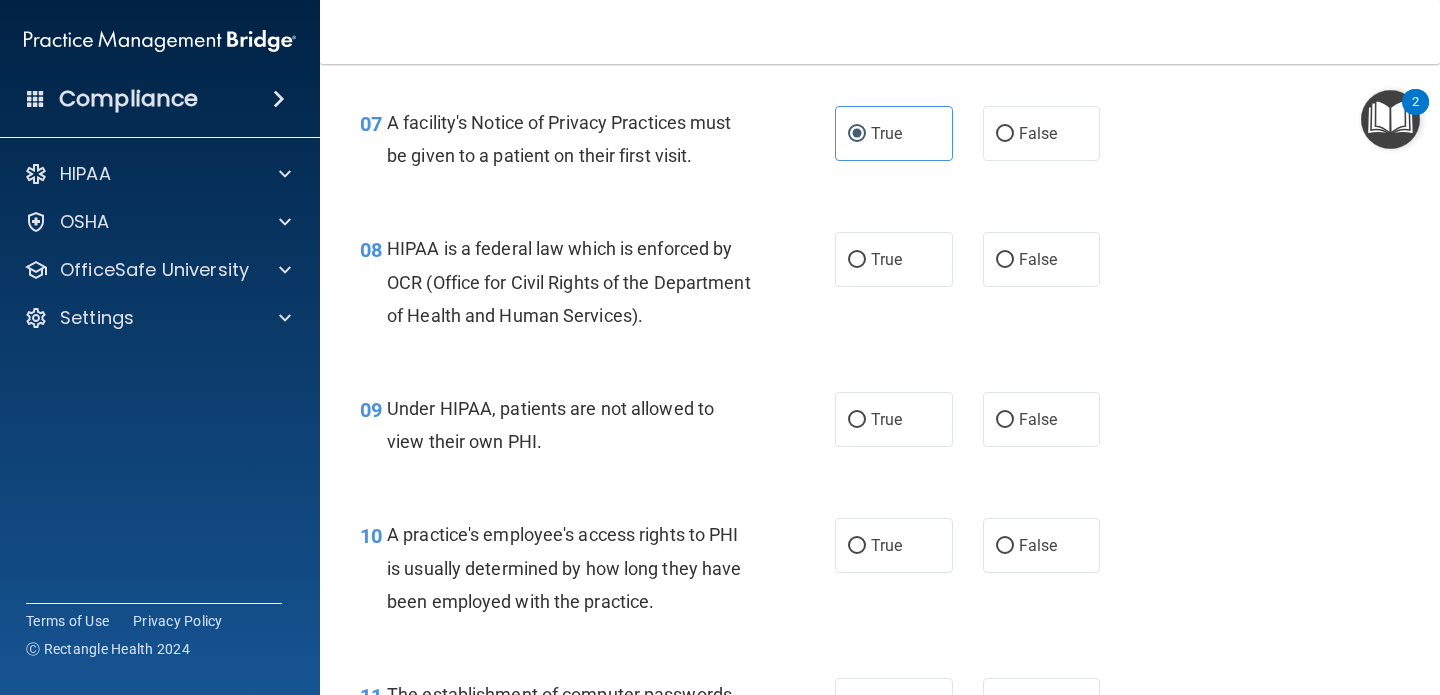 scroll, scrollTop: 1320, scrollLeft: 0, axis: vertical 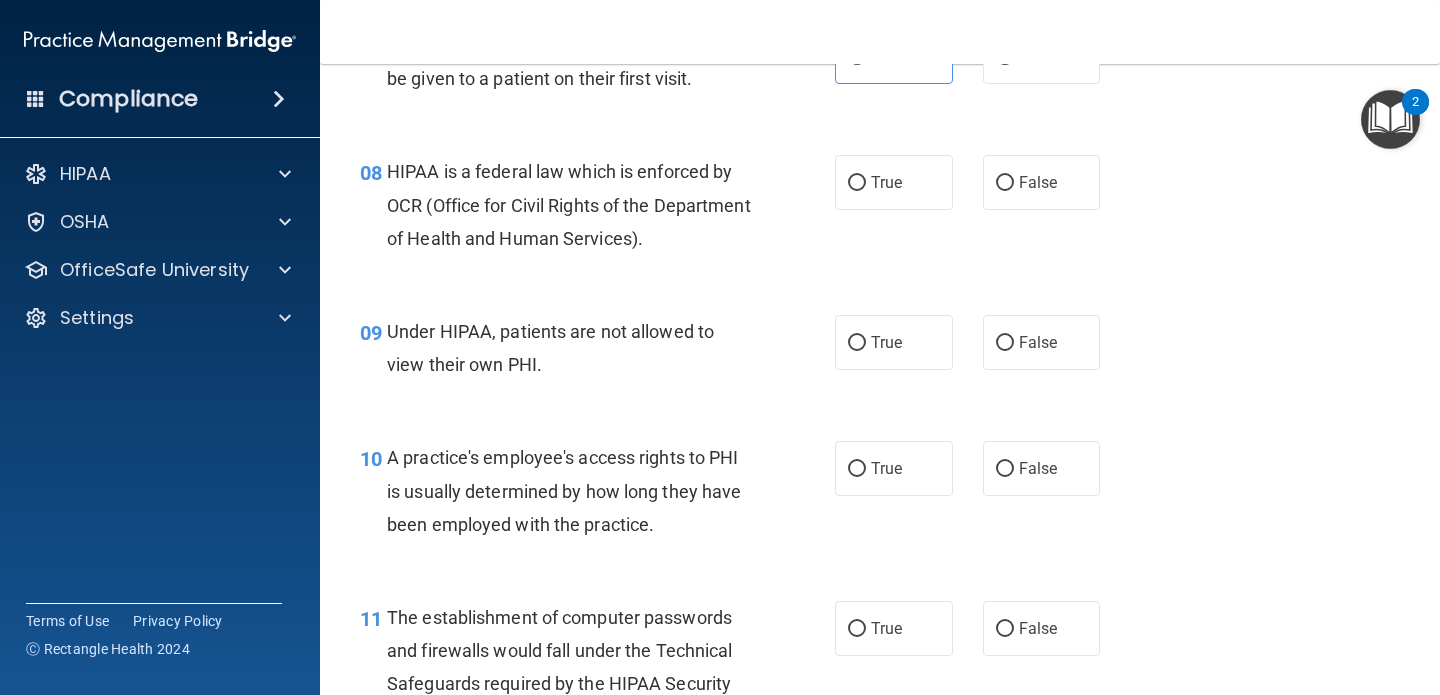 click on "HIPAA is a federal law which is enforced by OCR (Office for Civil Rights of the Department of Health and Human Services)." at bounding box center (569, 204) 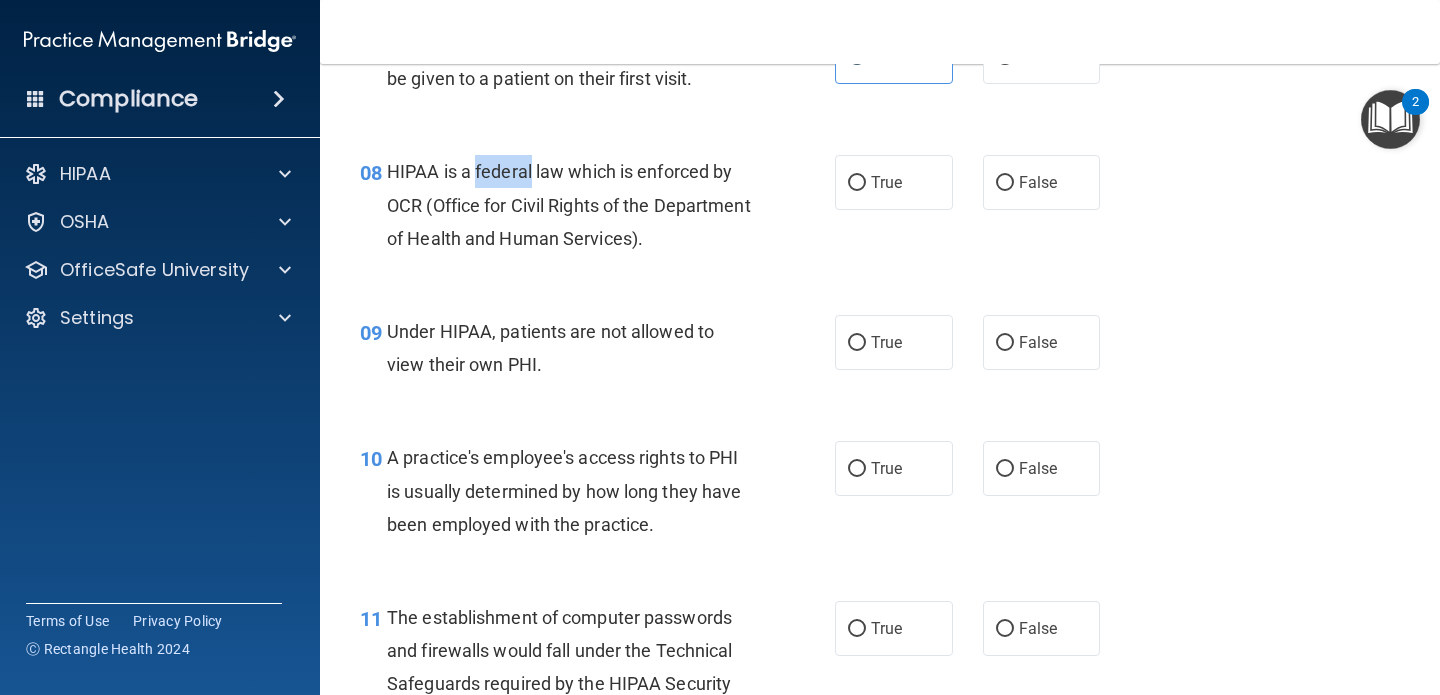 click on "HIPAA is a federal law which is enforced by OCR (Office for Civil Rights of the Department of Health and Human Services)." at bounding box center [569, 204] 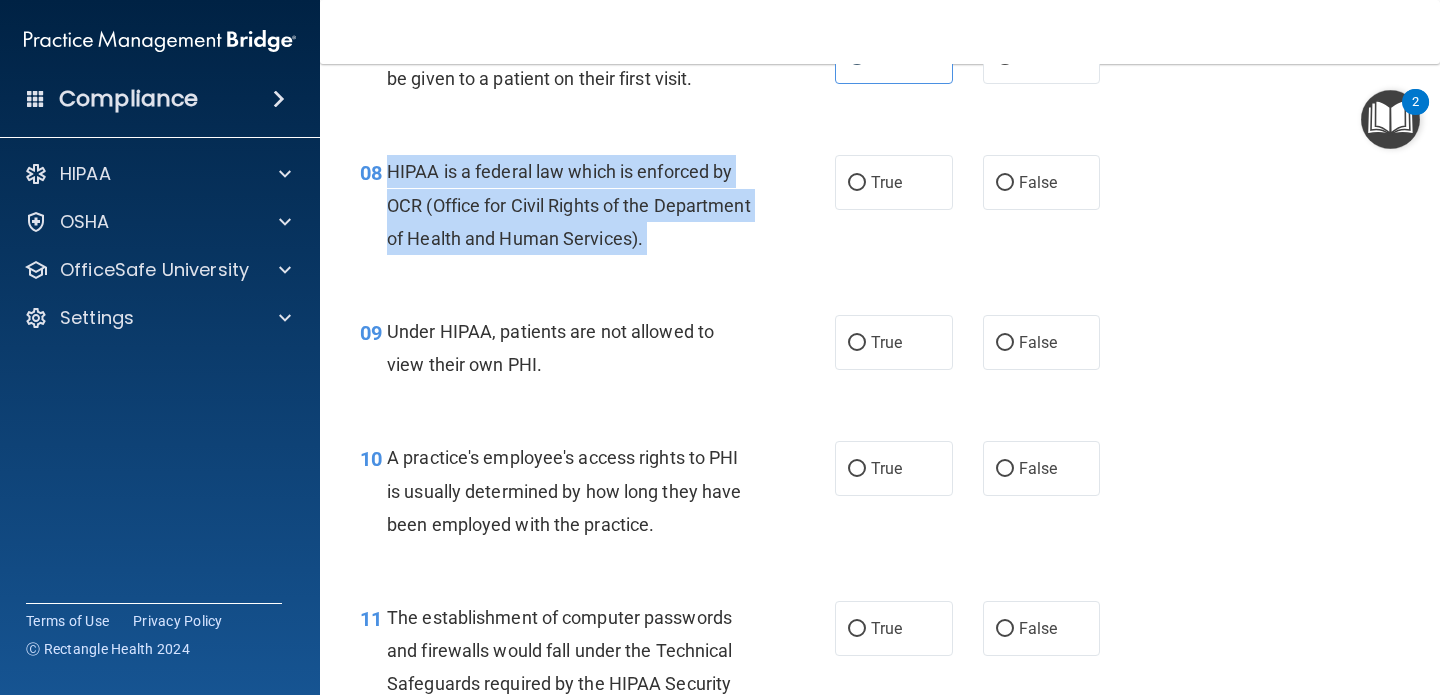 click on "HIPAA is a federal law which is enforced by OCR (Office for Civil Rights of the Department of Health and Human Services)." at bounding box center (569, 204) 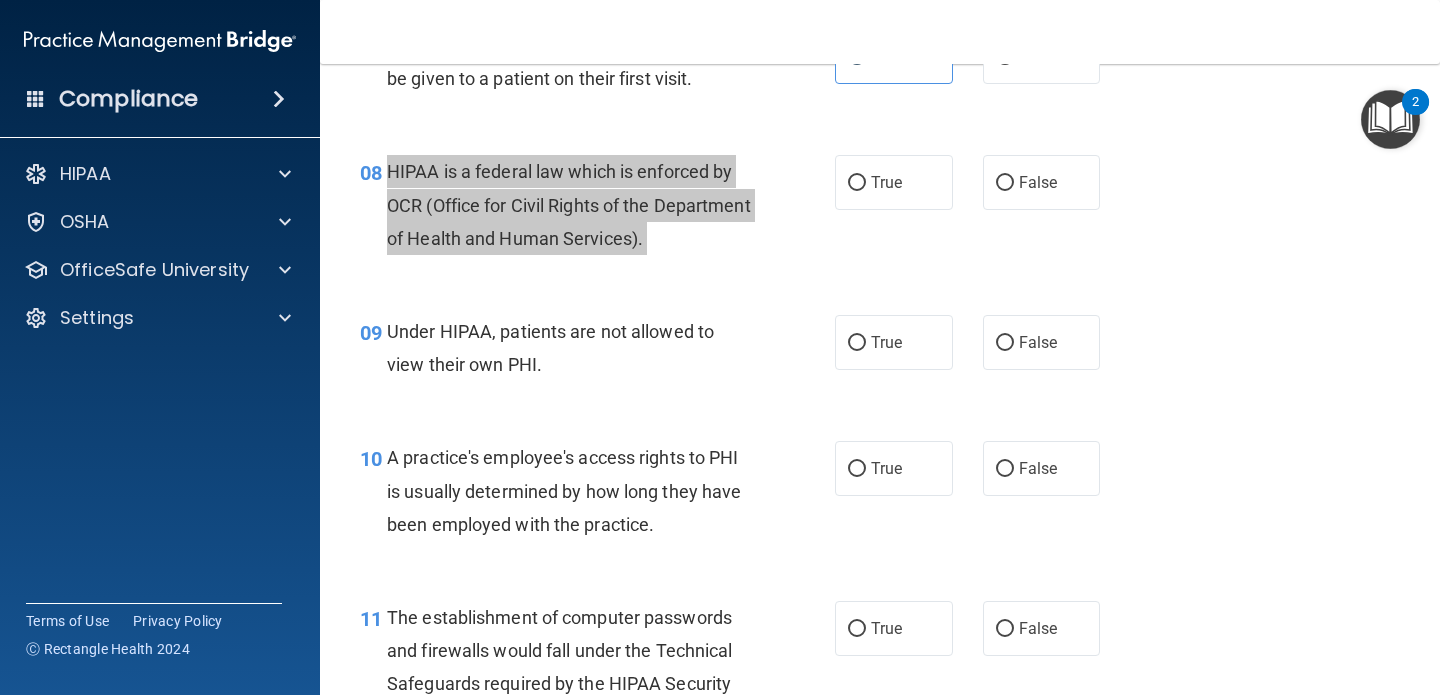 click on "Compliance
HIPAA
Documents and Policies                 Report an Incident               Business Associates               Emergency Planning               Resources                 HIPAA Risk Assessment
[GEOGRAPHIC_DATA]
Documents               Safety Data Sheets               Self-Assessment                Injury and Illness Report                Resources
PCI
PCI Compliance                Merchant Savings Calculator
[GEOGRAPHIC_DATA]
HIPAA Training                   OSHA Training                   Continuing Education
Settings
My Account               My Users" at bounding box center [720, 347] 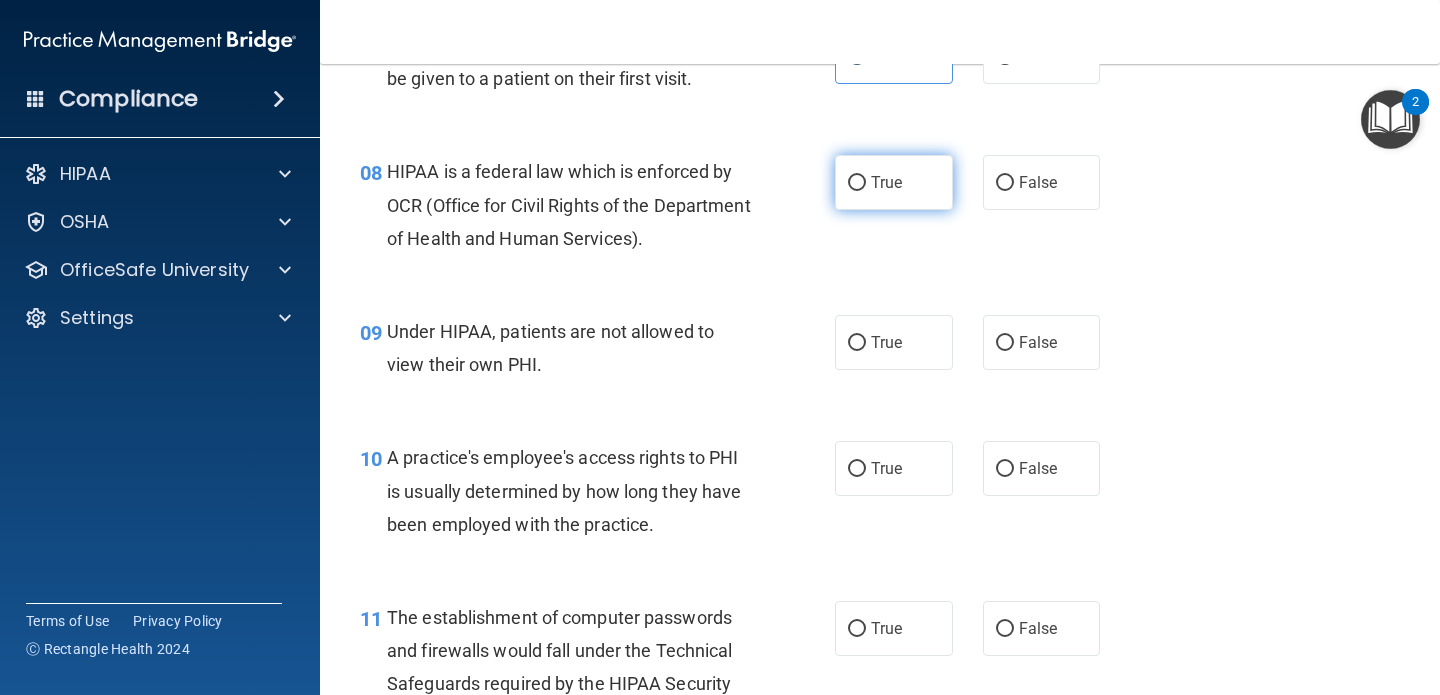 click on "True" at bounding box center (886, 182) 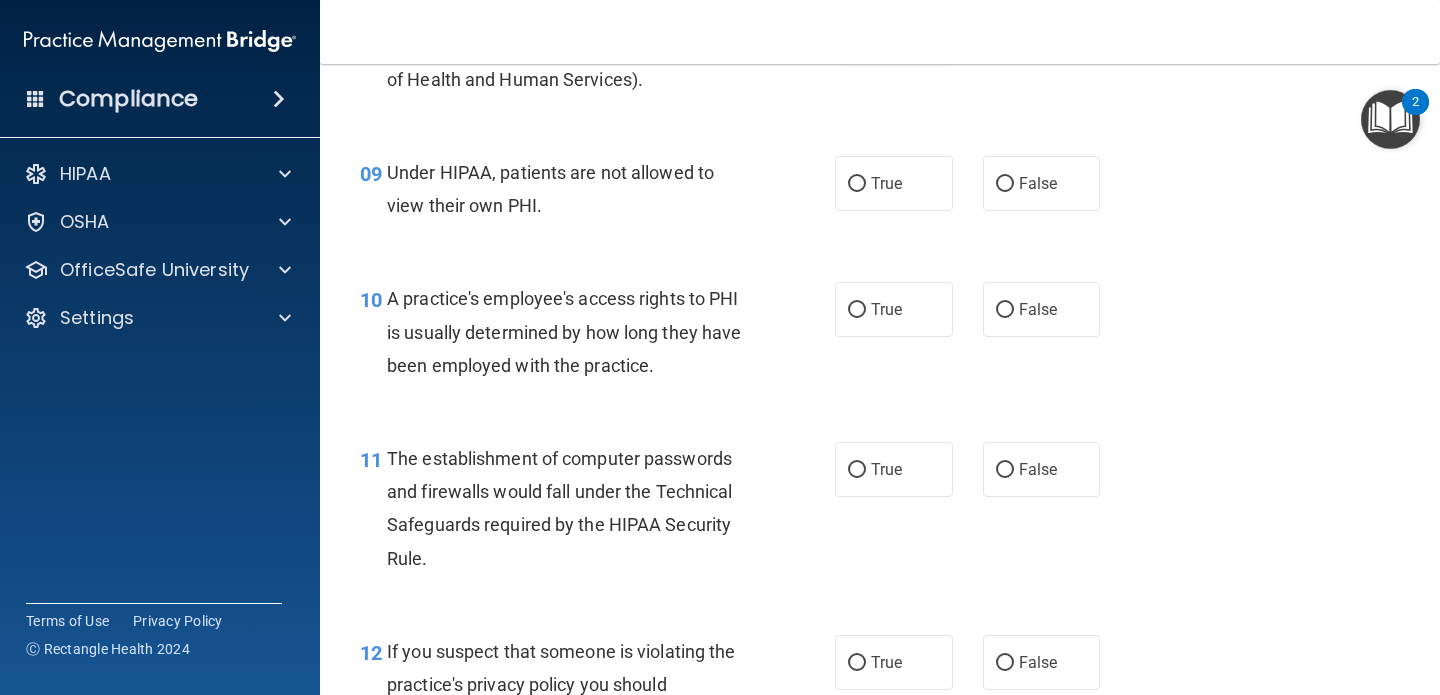 scroll, scrollTop: 1481, scrollLeft: 0, axis: vertical 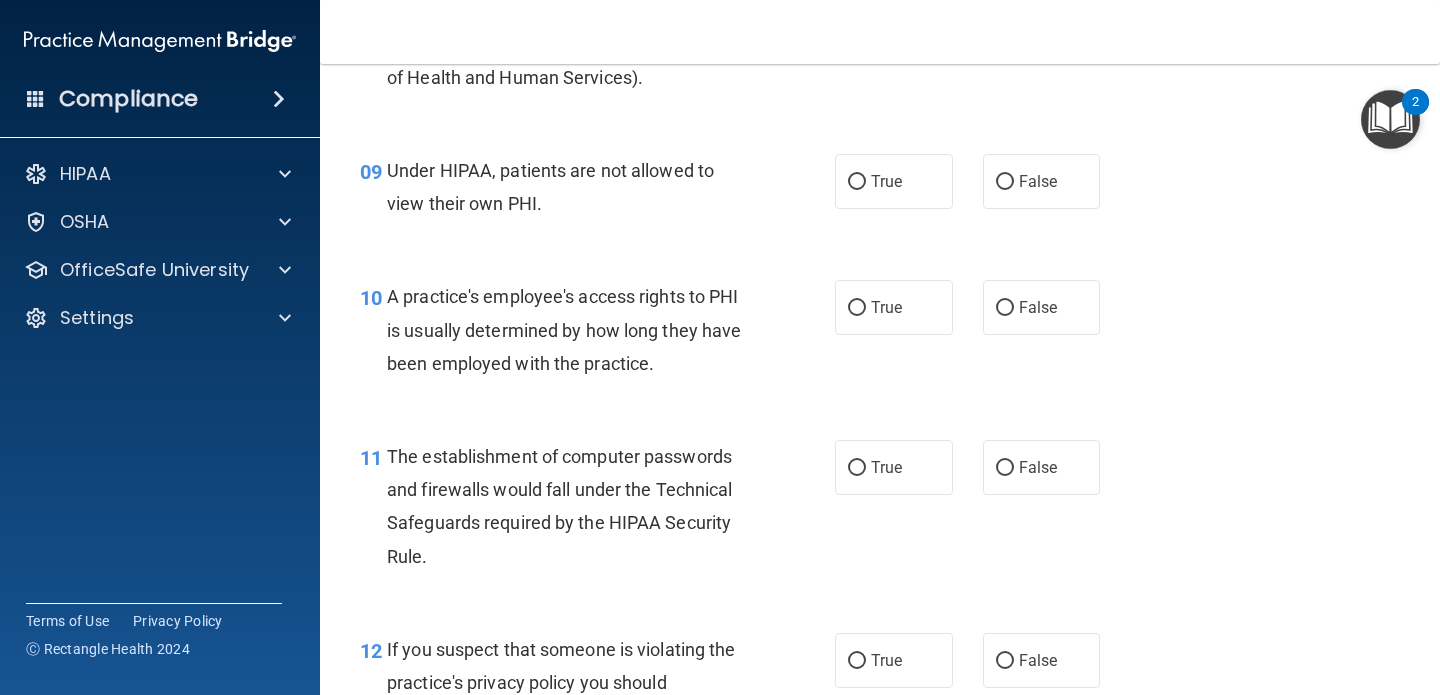 click on "Under HIPAA, patients are not allowed to view their own PHI." at bounding box center [550, 187] 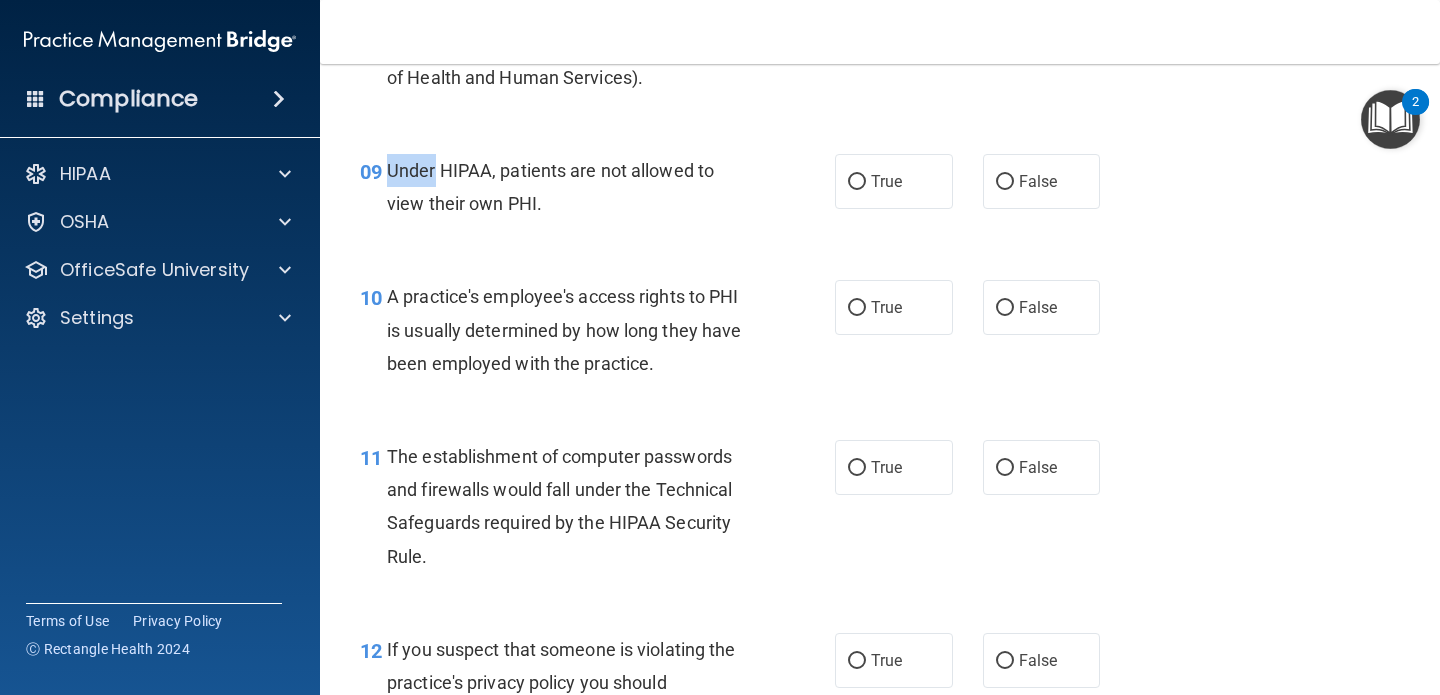 click on "Under HIPAA, patients are not allowed to view their own PHI." at bounding box center [550, 187] 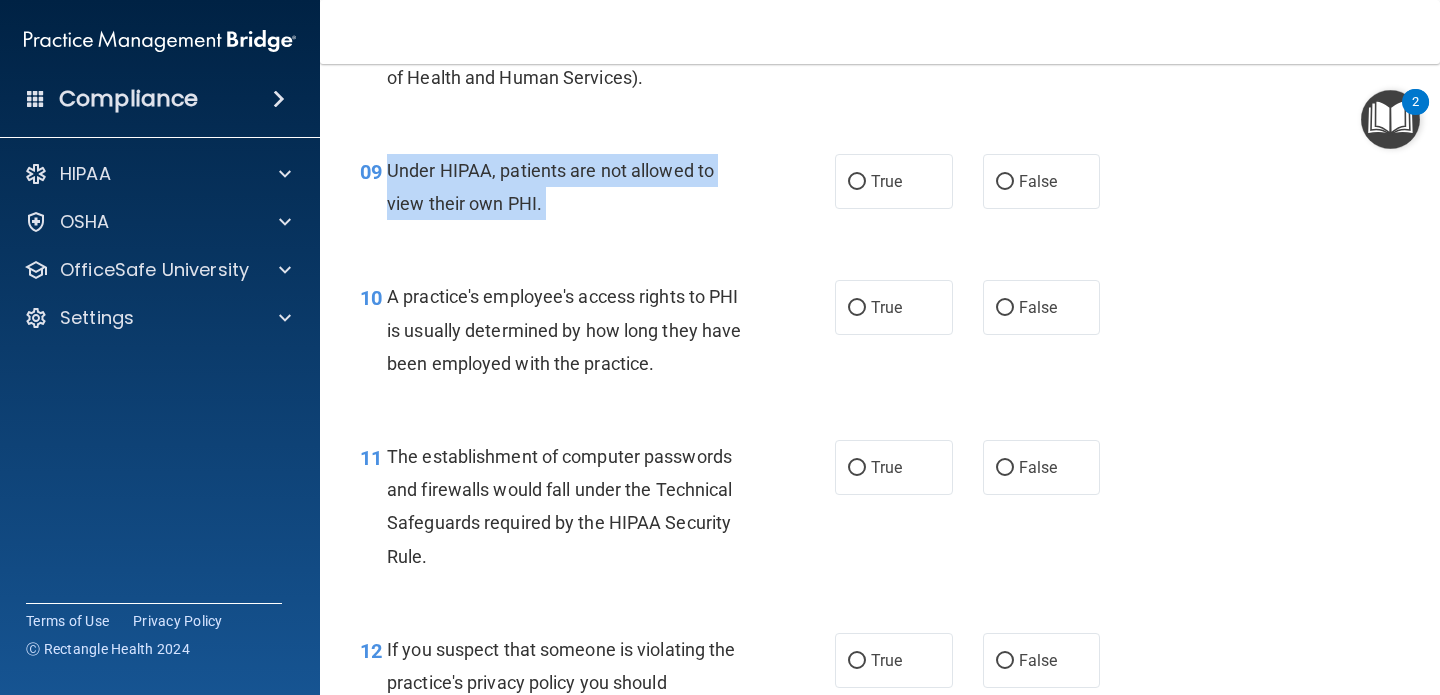 click on "Under HIPAA, patients are not allowed to view their own PHI." at bounding box center (550, 187) 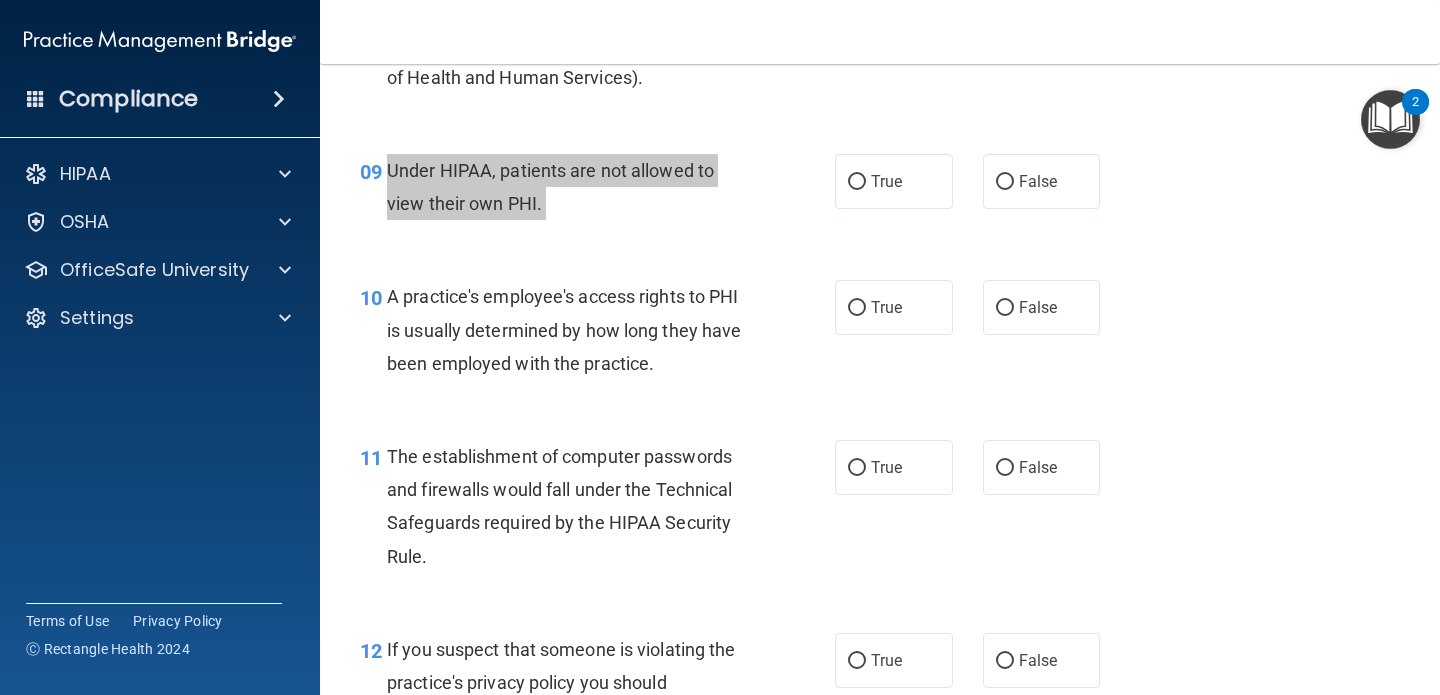 click on "Compliance
HIPAA
Documents and Policies                 Report an Incident               Business Associates               Emergency Planning               Resources                 HIPAA Risk Assessment
[GEOGRAPHIC_DATA]
Documents               Safety Data Sheets               Self-Assessment                Injury and Illness Report                Resources
PCI
PCI Compliance                Merchant Savings Calculator
[GEOGRAPHIC_DATA]
HIPAA Training                   OSHA Training                   Continuing Education
Settings
My Account               My Users" at bounding box center [720, 347] 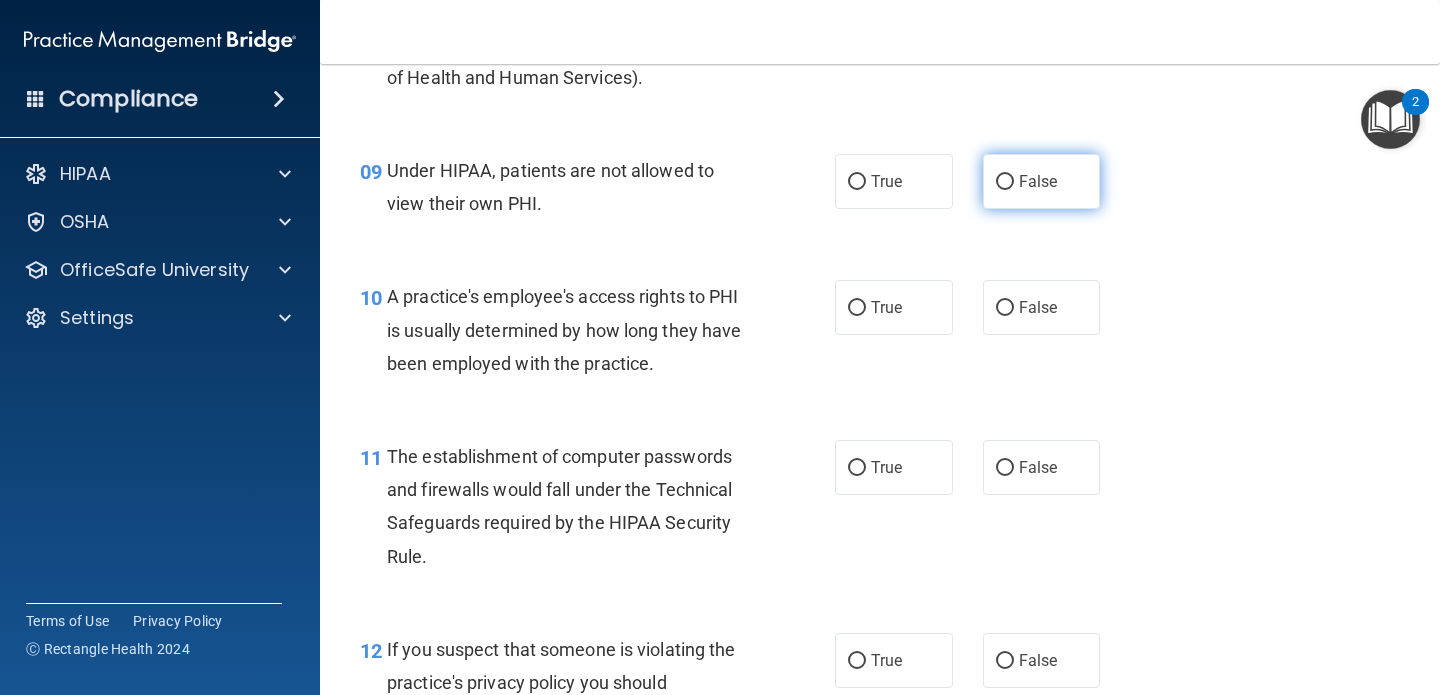 click on "False" at bounding box center [1042, 181] 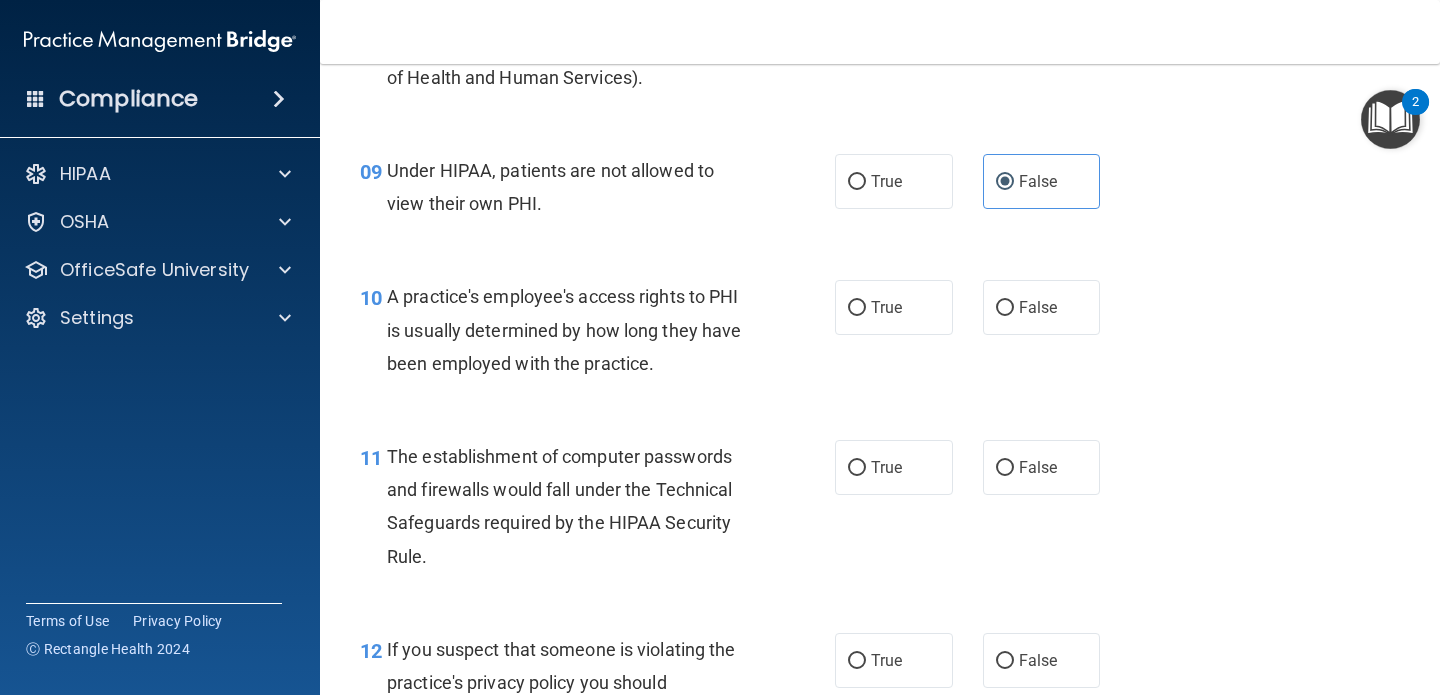 click on "A practice's employee's access rights to PHI is usually determined by how long they have been employed with the practice." at bounding box center (564, 329) 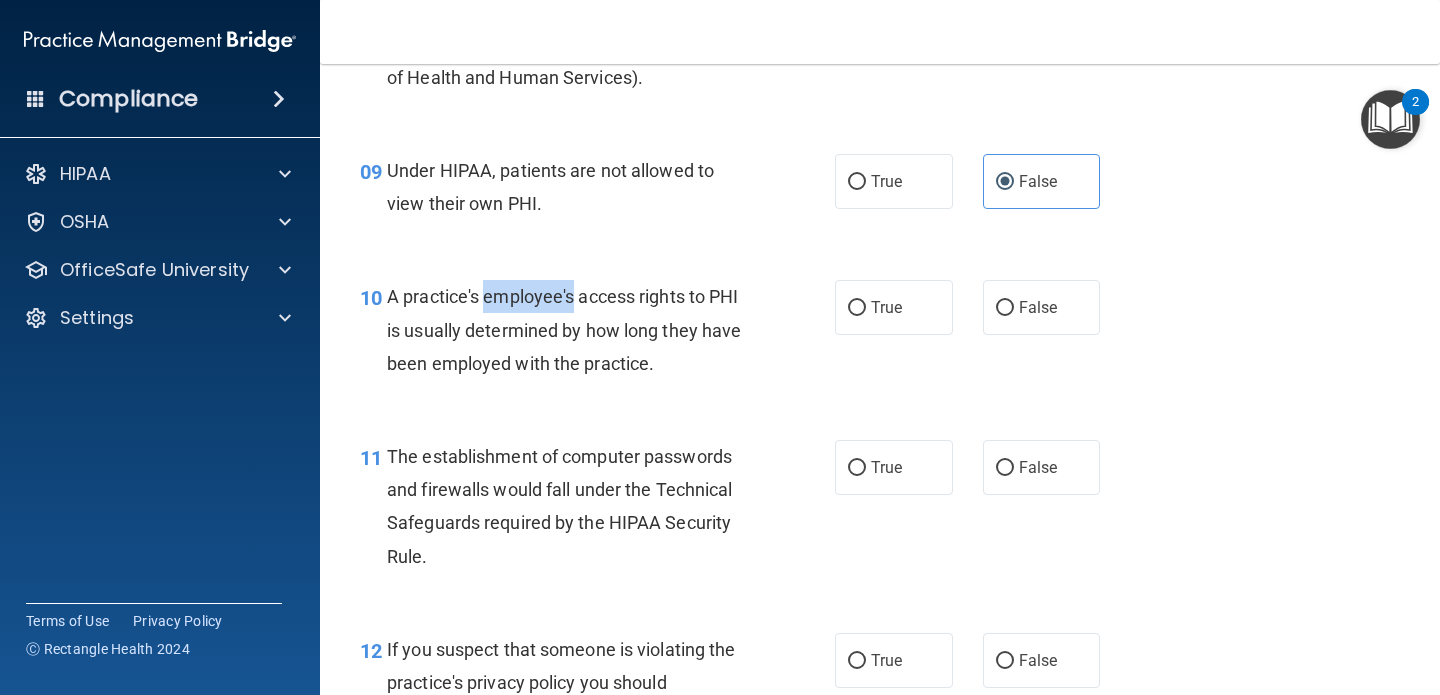 click on "A practice's employee's access rights to PHI is usually determined by how long they have been employed with the practice." at bounding box center (564, 329) 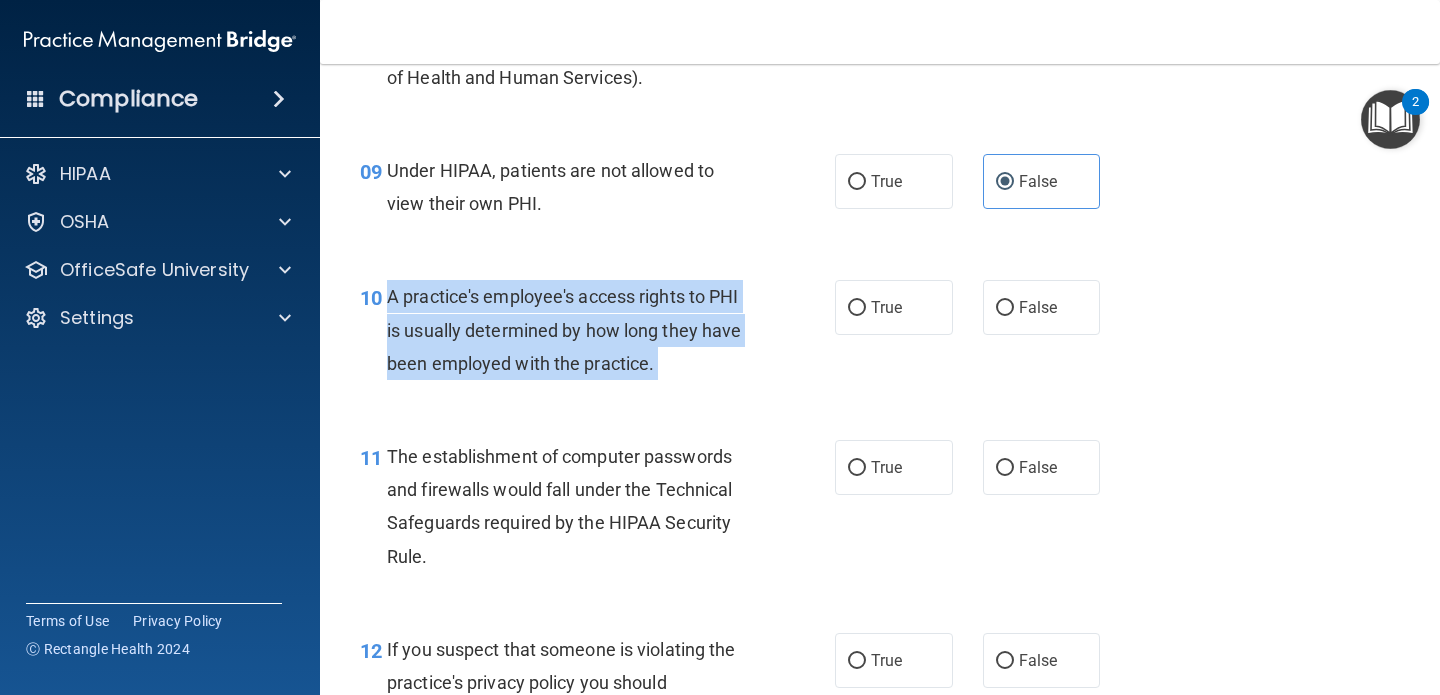 click on "A practice's employee's access rights to PHI is usually determined by how long they have been employed with the practice." at bounding box center (564, 329) 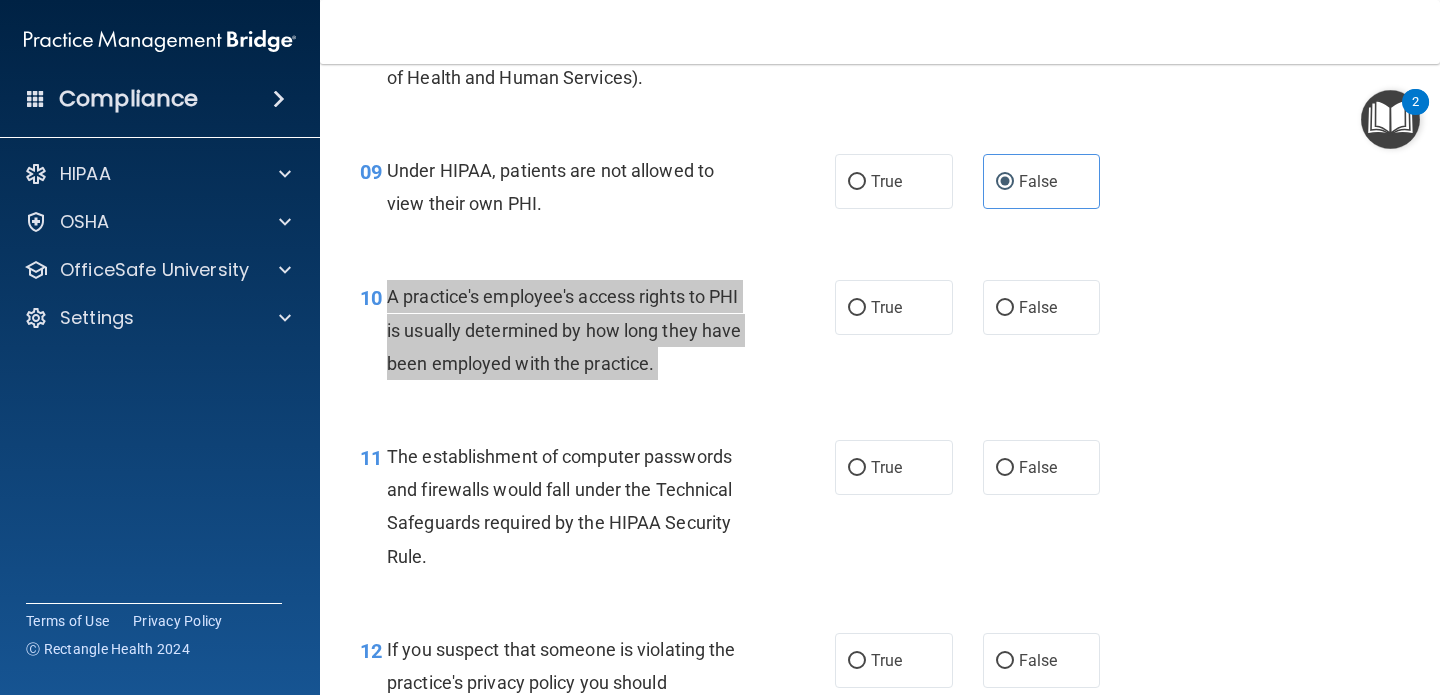click on "Compliance
HIPAA
Documents and Policies                 Report an Incident               Business Associates               Emergency Planning               Resources                 HIPAA Risk Assessment
[GEOGRAPHIC_DATA]
Documents               Safety Data Sheets               Self-Assessment                Injury and Illness Report                Resources
PCI
PCI Compliance                Merchant Savings Calculator
[GEOGRAPHIC_DATA]
HIPAA Training                   OSHA Training                   Continuing Education
Settings
My Account               My Users" at bounding box center (720, 347) 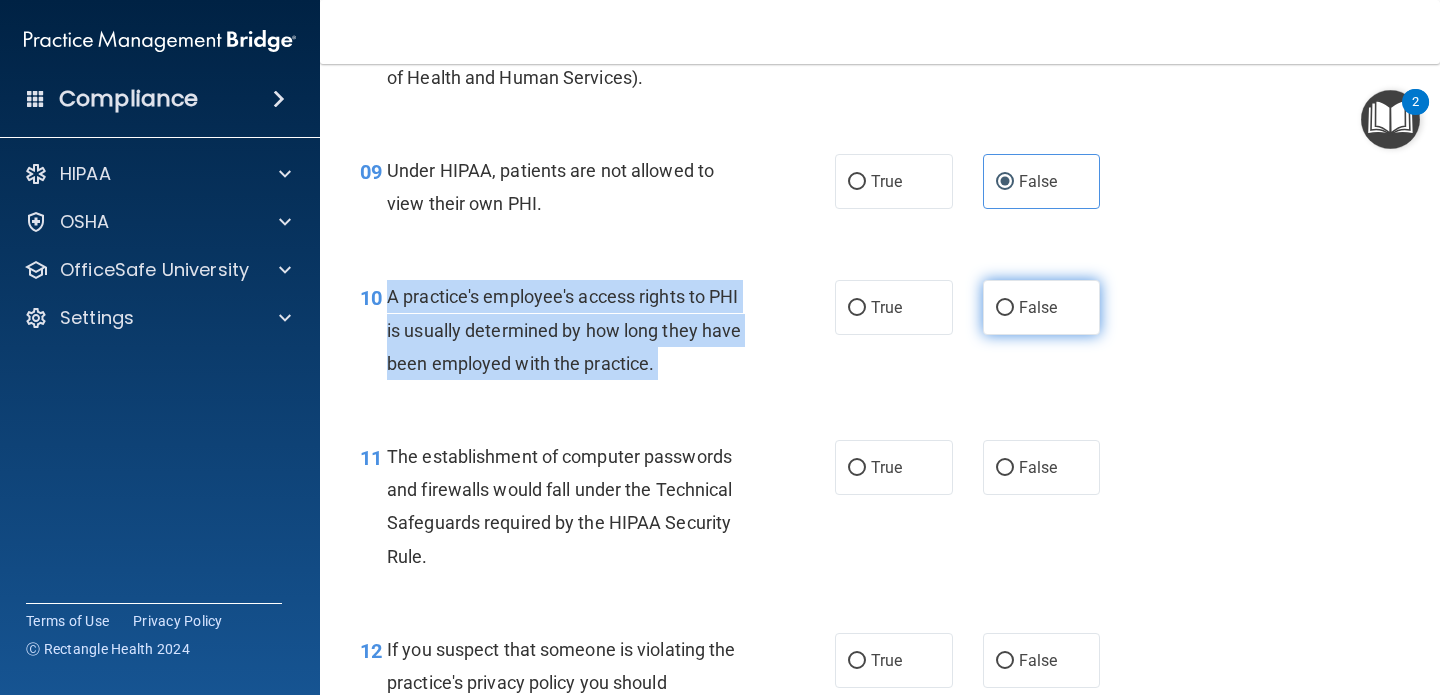 click on "False" at bounding box center [1005, 308] 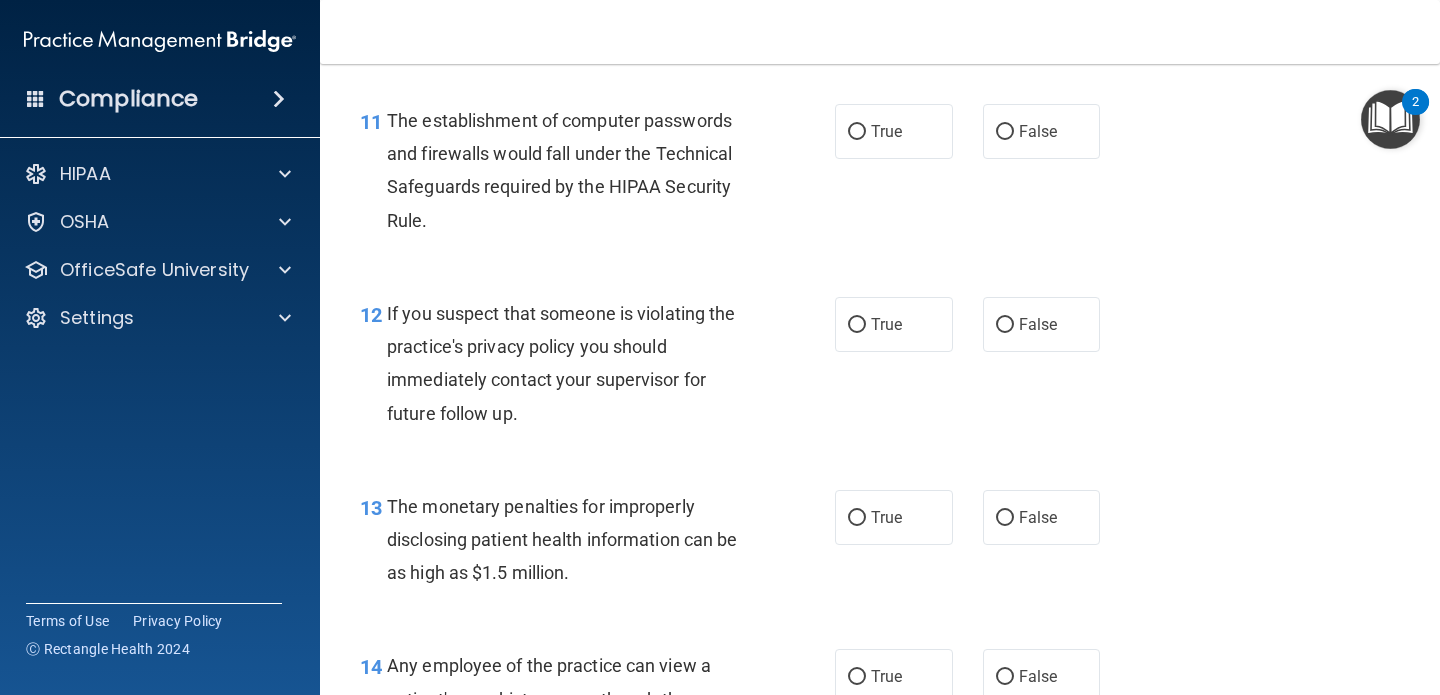scroll, scrollTop: 1820, scrollLeft: 0, axis: vertical 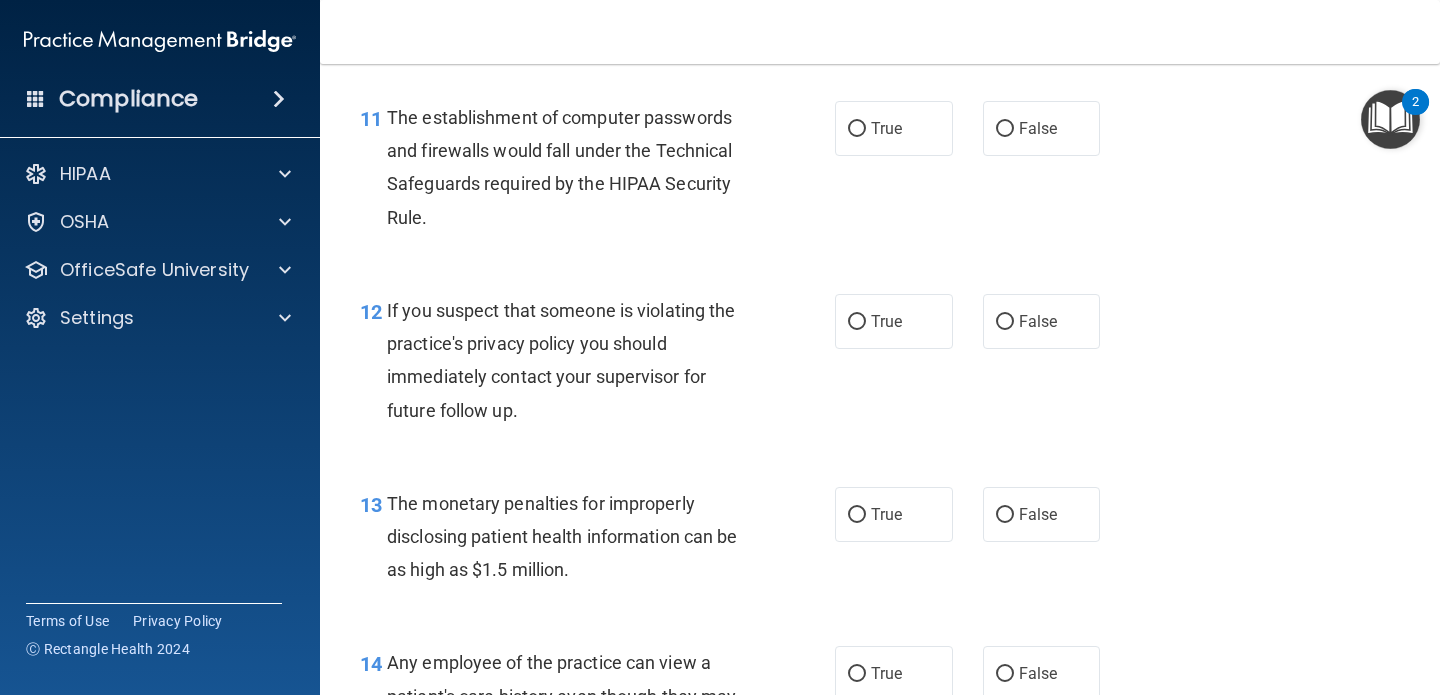 click on "The establishment of computer passwords and firewalls would fall under the Technical Safeguards required by the HIPAA Security Rule." at bounding box center (559, 167) 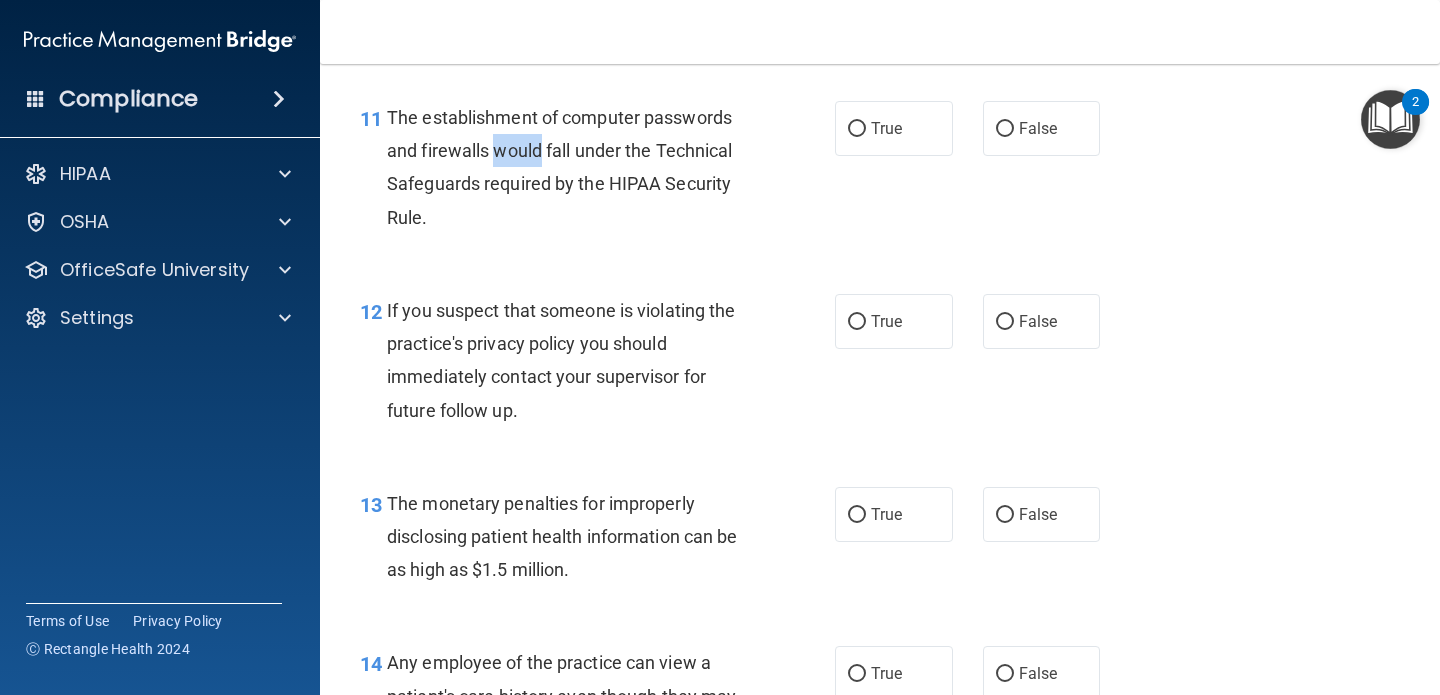click on "The establishment of computer passwords and firewalls would fall under the Technical Safeguards required by the HIPAA Security Rule." at bounding box center [559, 167] 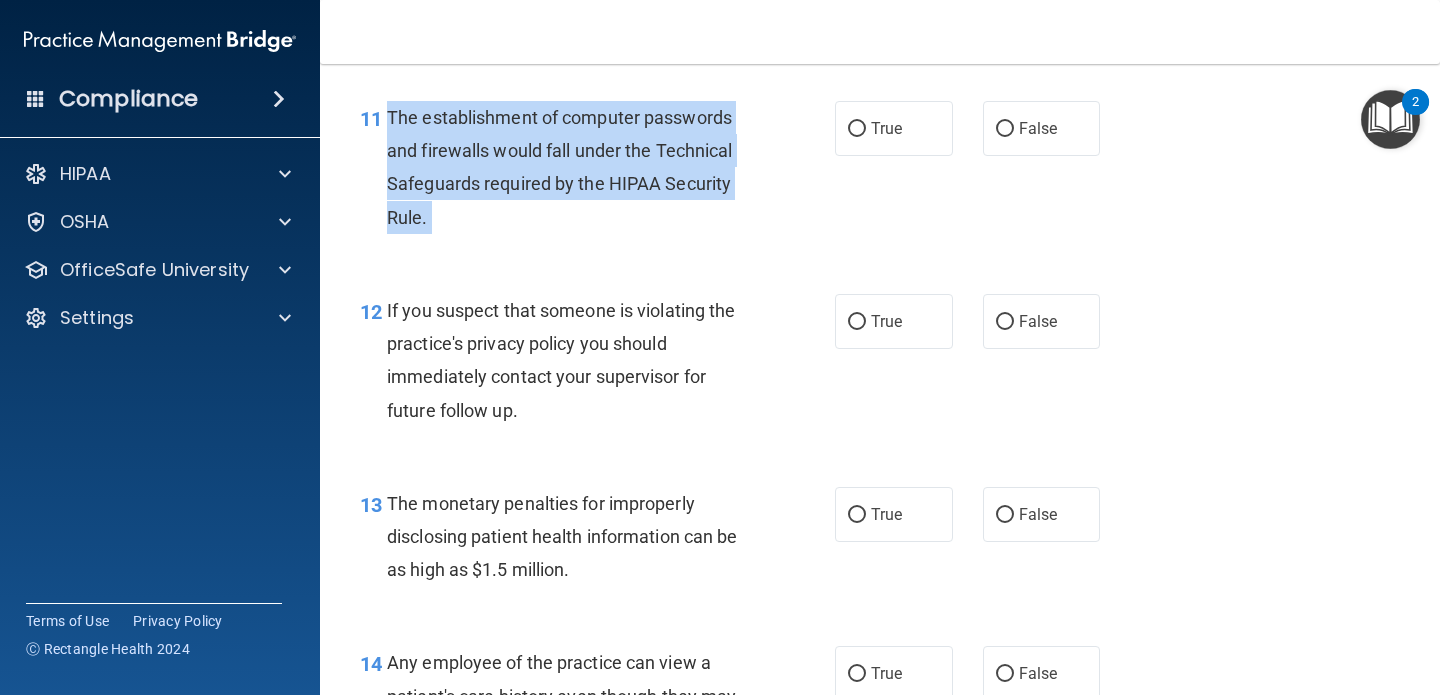 click on "The establishment of computer passwords and firewalls would fall under the Technical Safeguards required by the HIPAA Security Rule." at bounding box center [559, 167] 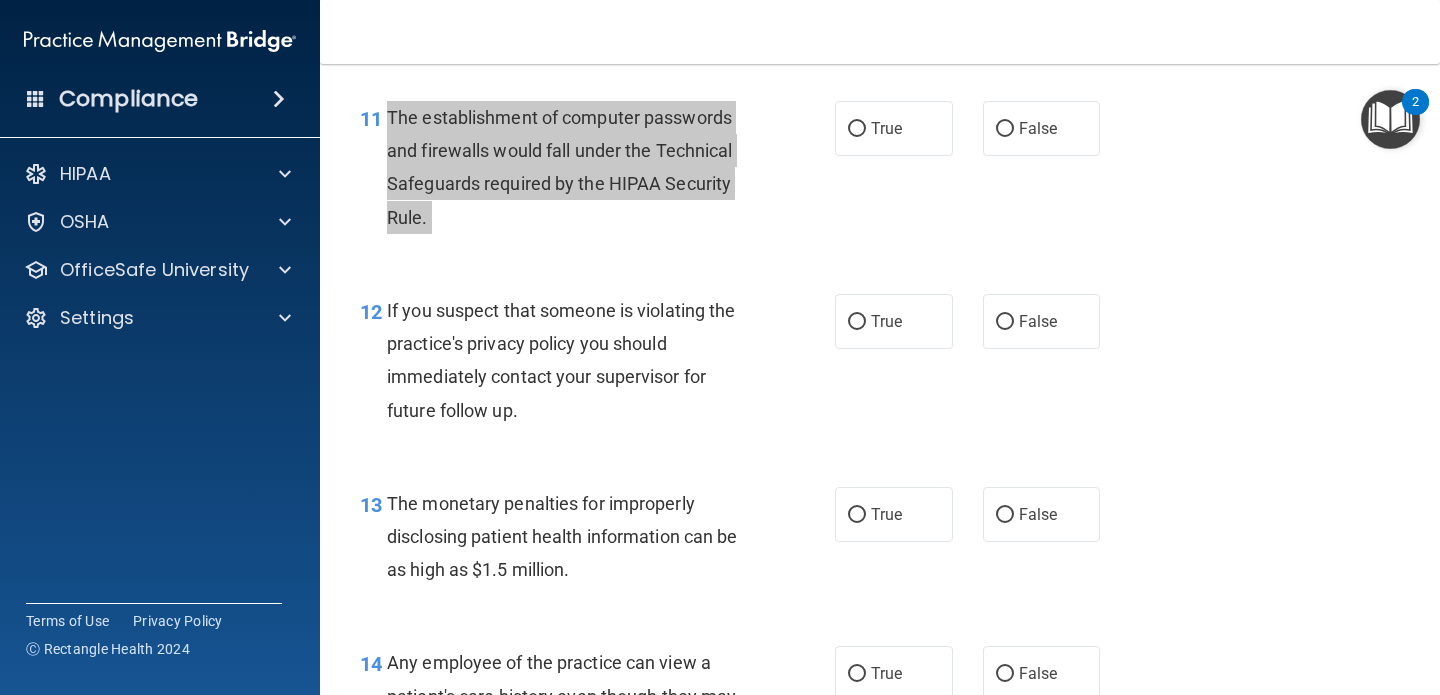 click on "Compliance
HIPAA
Documents and Policies                 Report an Incident               Business Associates               Emergency Planning               Resources                 HIPAA Risk Assessment
[GEOGRAPHIC_DATA]
Documents               Safety Data Sheets               Self-Assessment                Injury and Illness Report                Resources
PCI
PCI Compliance                Merchant Savings Calculator
[GEOGRAPHIC_DATA]
HIPAA Training                   OSHA Training                   Continuing Education
Settings
My Account               My Users" at bounding box center [720, 347] 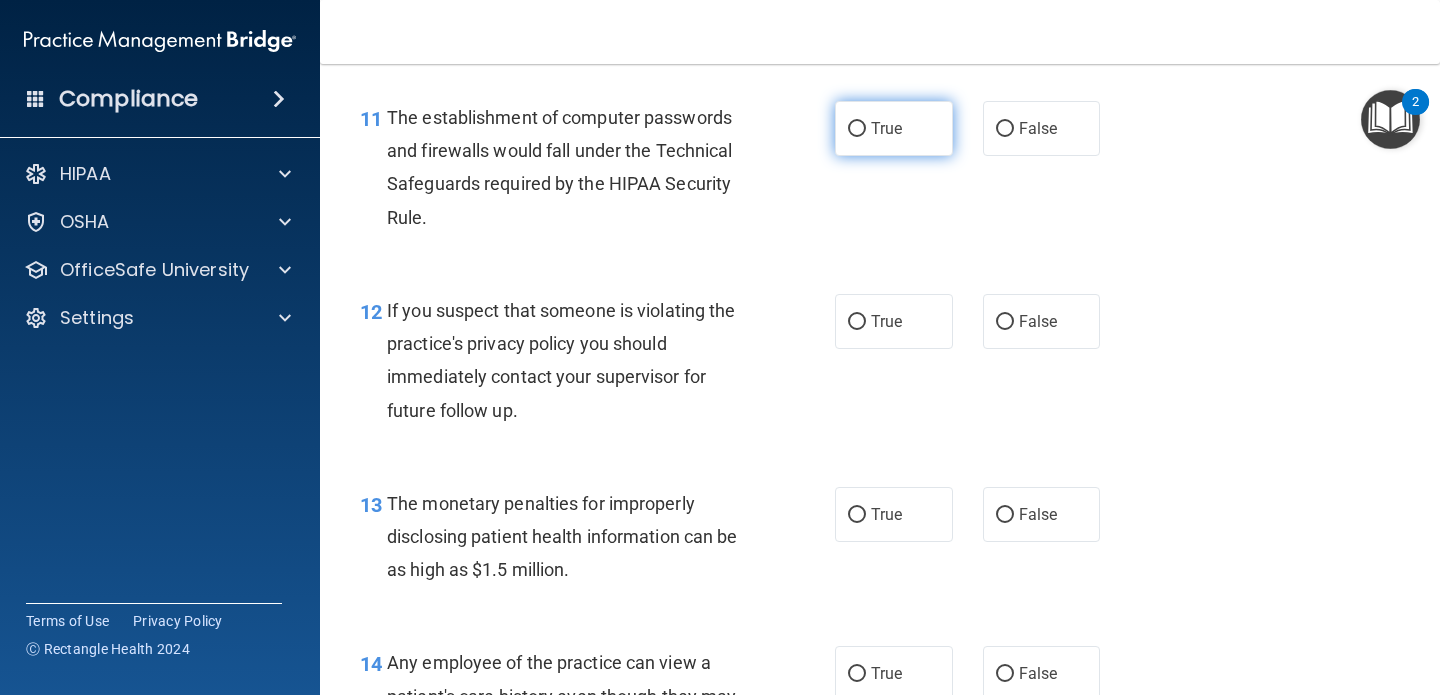 click on "True" at bounding box center (894, 128) 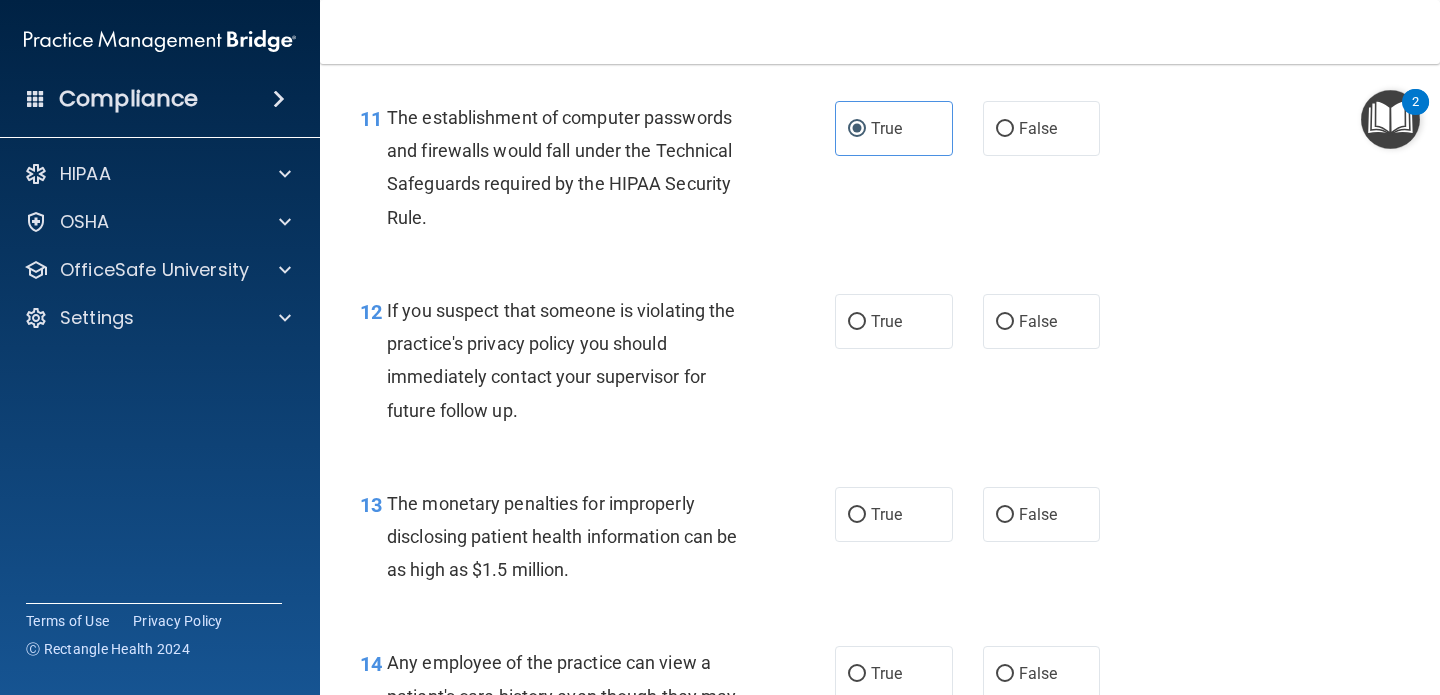 click on "If you suspect that someone is violating the practice's privacy policy you should immediately contact your supervisor for future follow up." at bounding box center [561, 360] 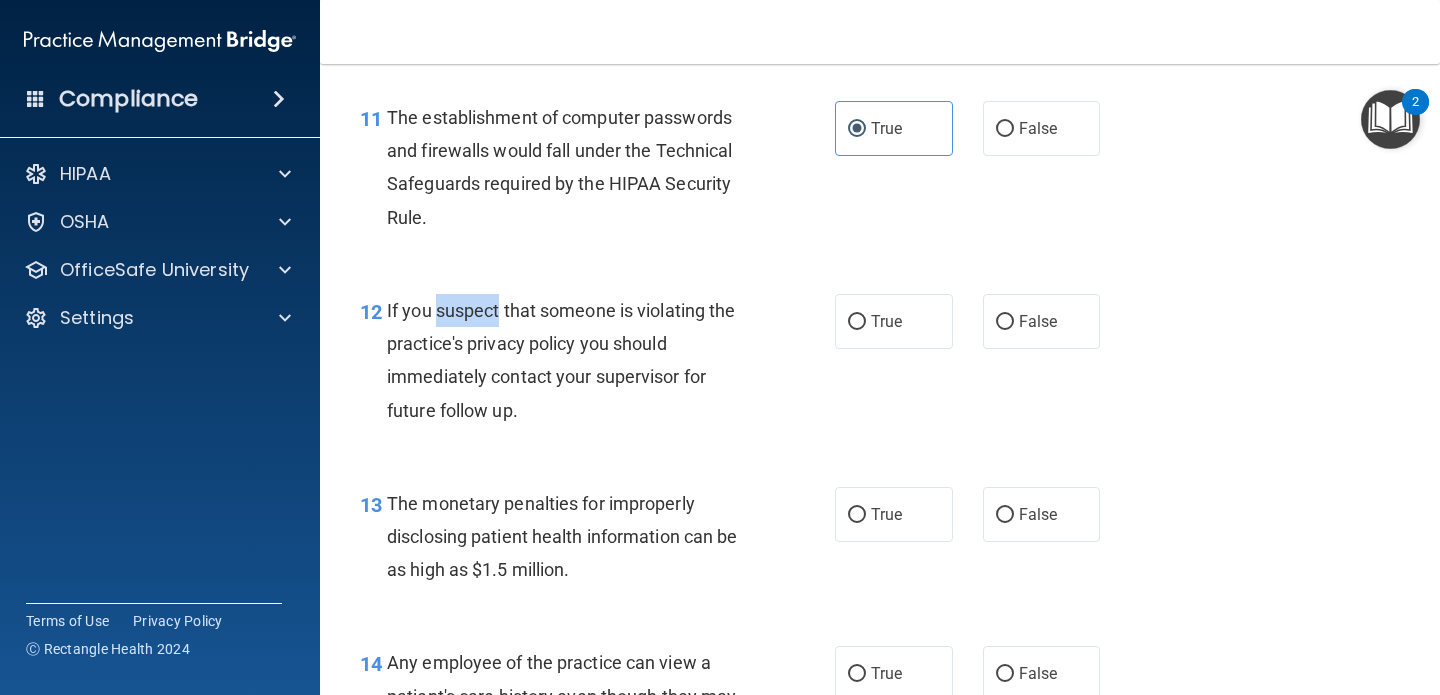 click on "If you suspect that someone is violating the practice's privacy policy you should immediately contact your supervisor for future follow up." at bounding box center [561, 360] 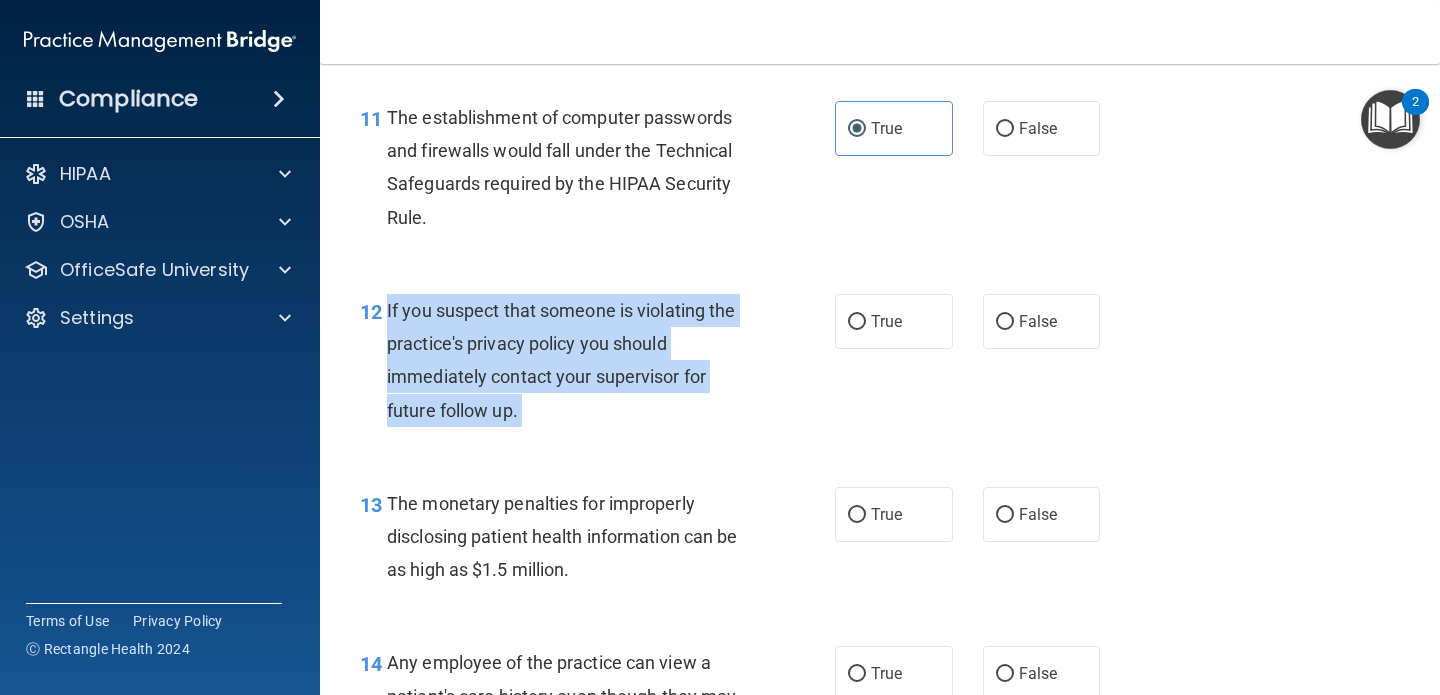 click on "If you suspect that someone is violating the practice's privacy policy you should immediately contact your supervisor for future follow up." at bounding box center (561, 360) 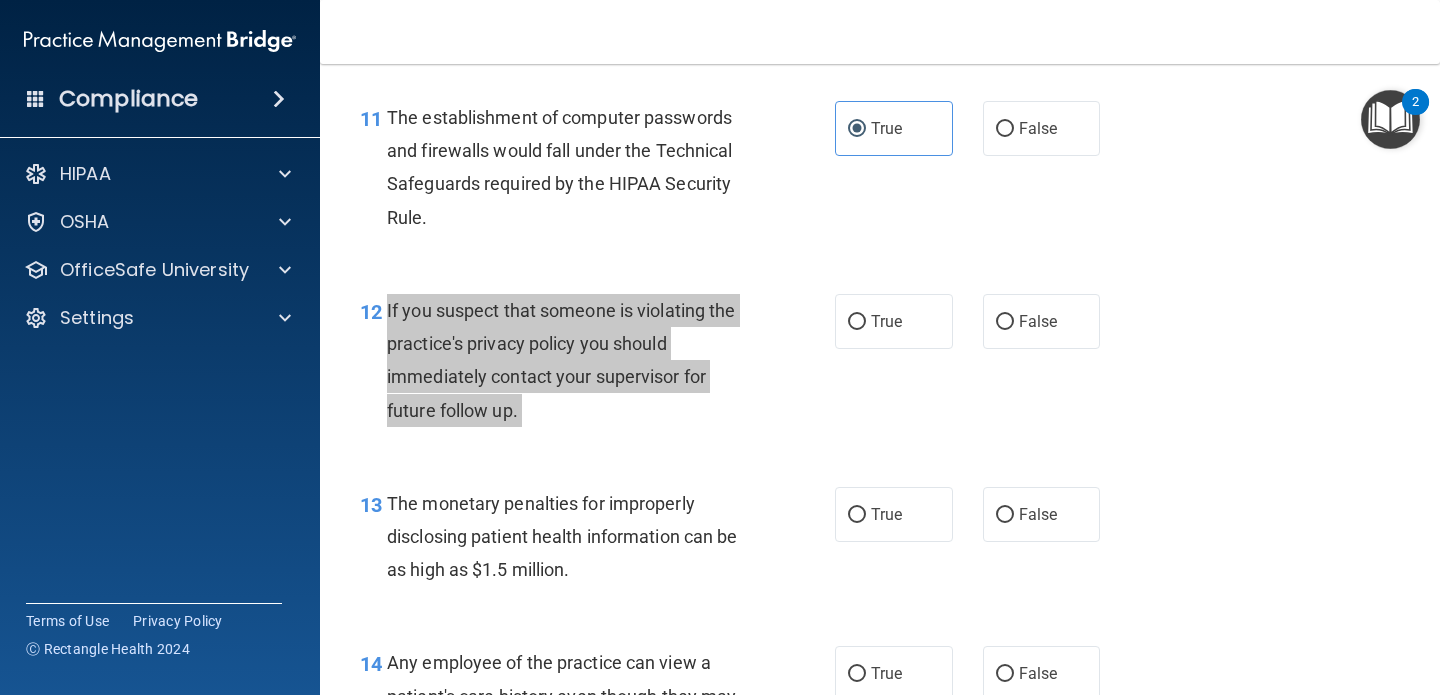 click on "Compliance
HIPAA
Documents and Policies                 Report an Incident               Business Associates               Emergency Planning               Resources                 HIPAA Risk Assessment
[GEOGRAPHIC_DATA]
Documents               Safety Data Sheets               Self-Assessment                Injury and Illness Report                Resources
PCI
PCI Compliance                Merchant Savings Calculator
[GEOGRAPHIC_DATA]
HIPAA Training                   OSHA Training                   Continuing Education
Settings
My Account               My Users" at bounding box center [720, 347] 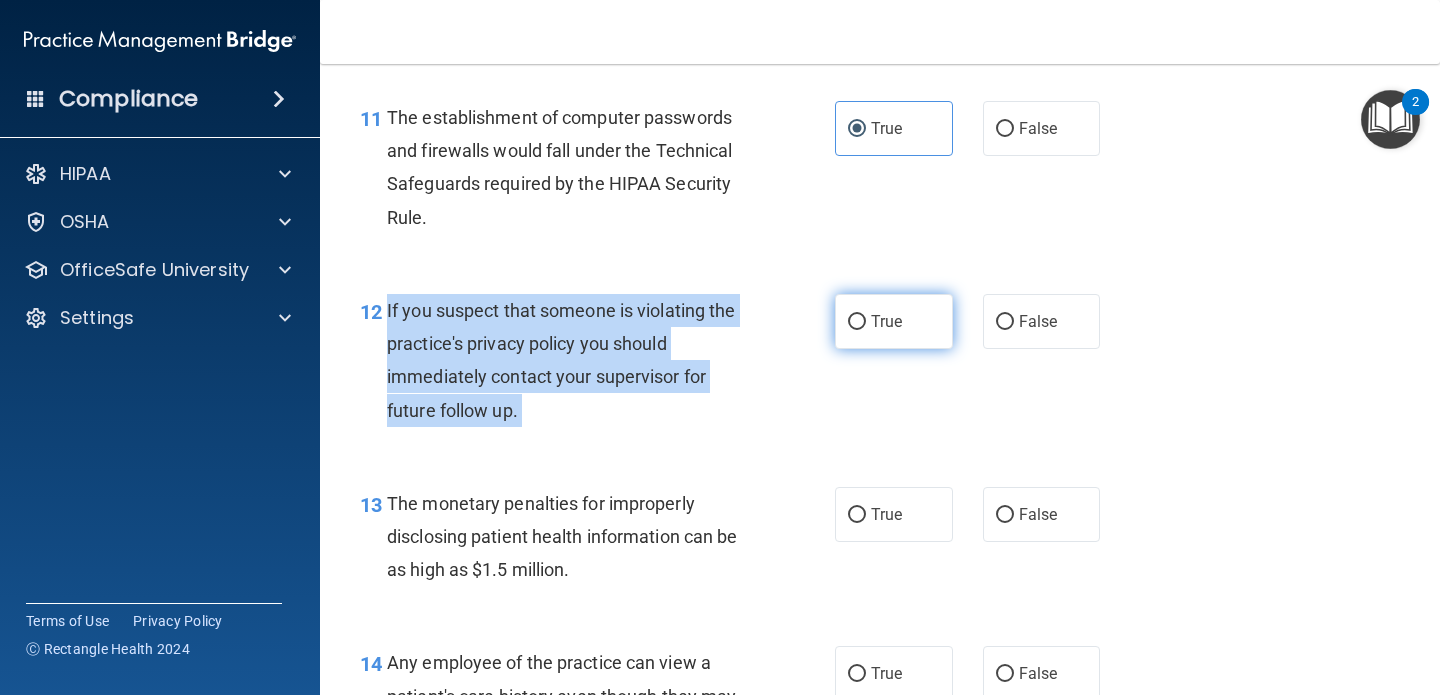 click on "True" at bounding box center [857, 322] 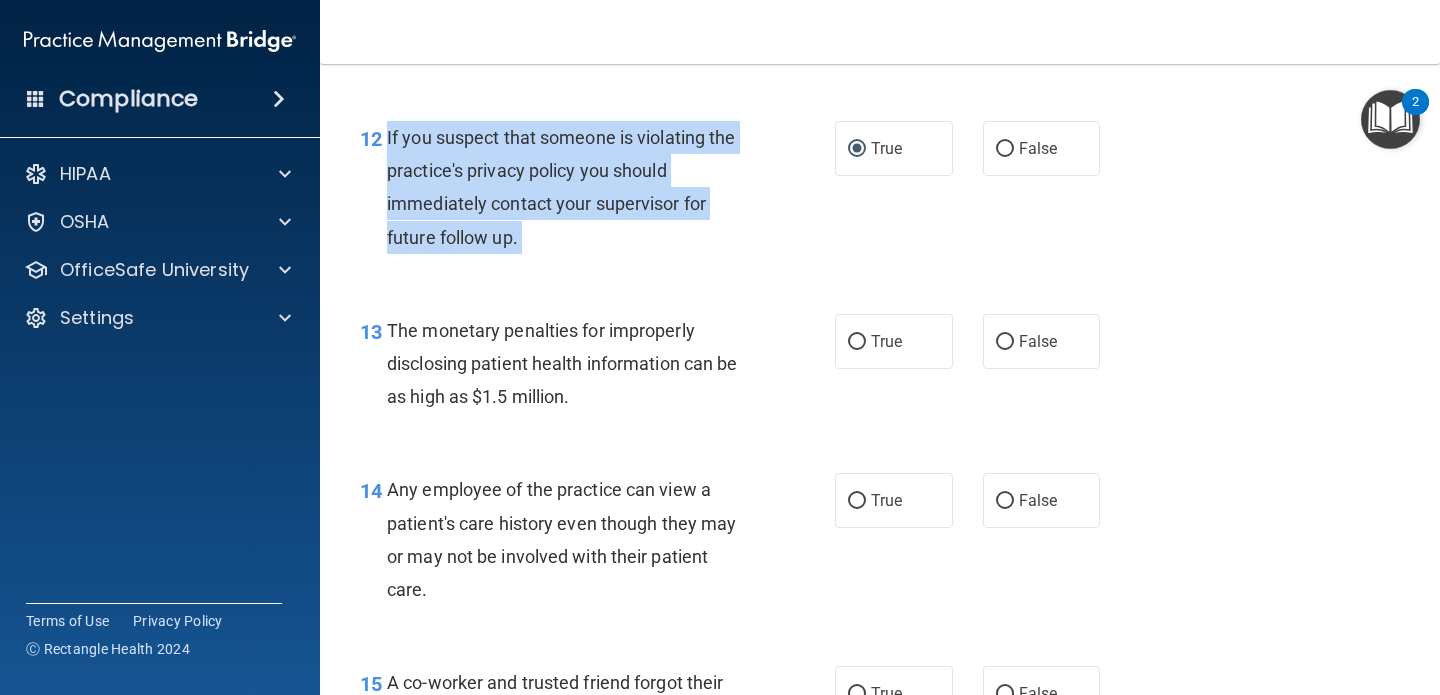 scroll, scrollTop: 2075, scrollLeft: 0, axis: vertical 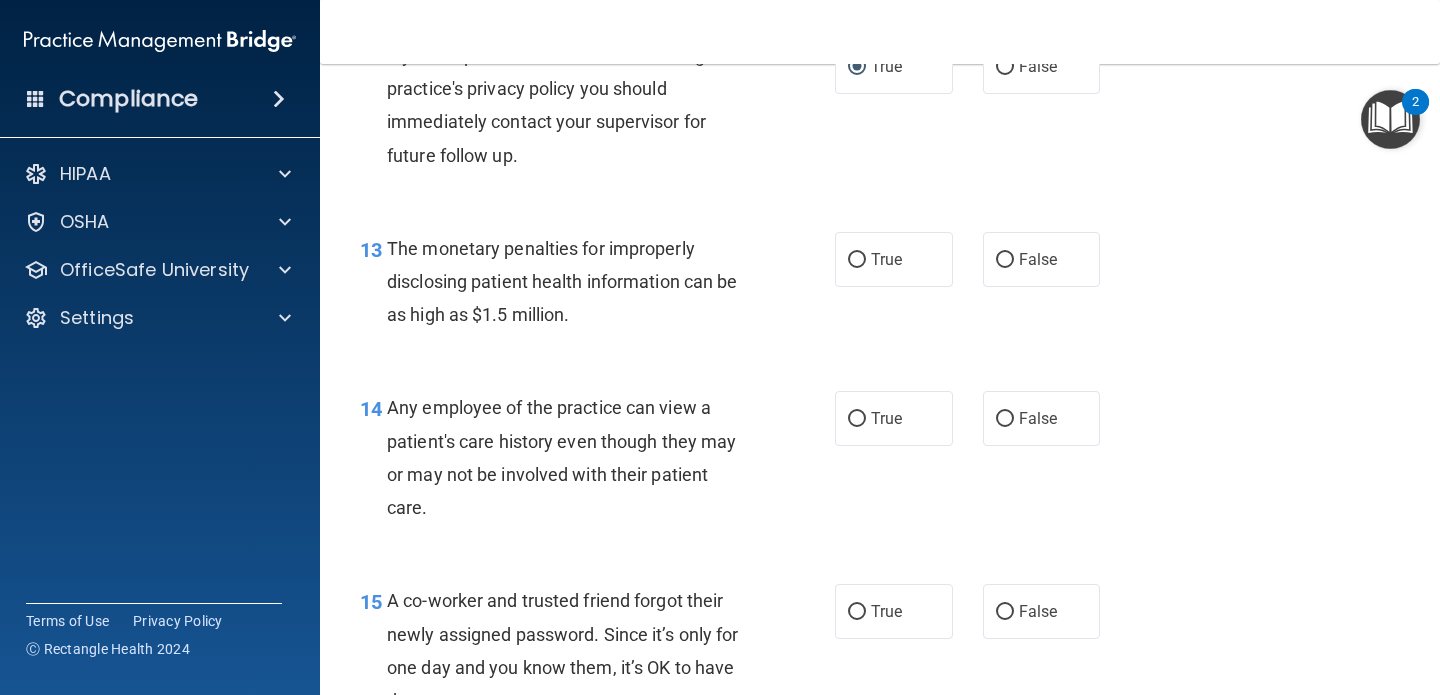 click on "The monetary penalties for improperly disclosing patient health information can be as high as $1.5 million." at bounding box center [562, 281] 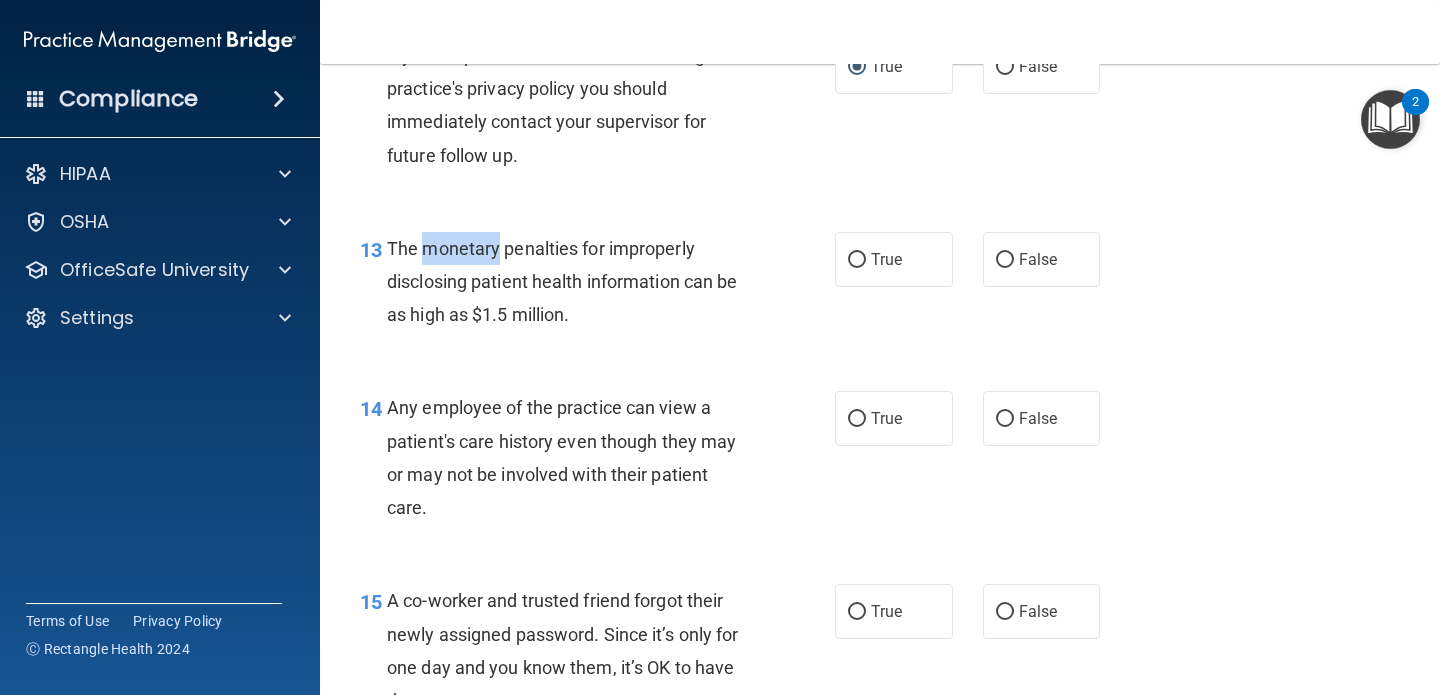 click on "The monetary penalties for improperly disclosing patient health information can be as high as $1.5 million." at bounding box center (562, 281) 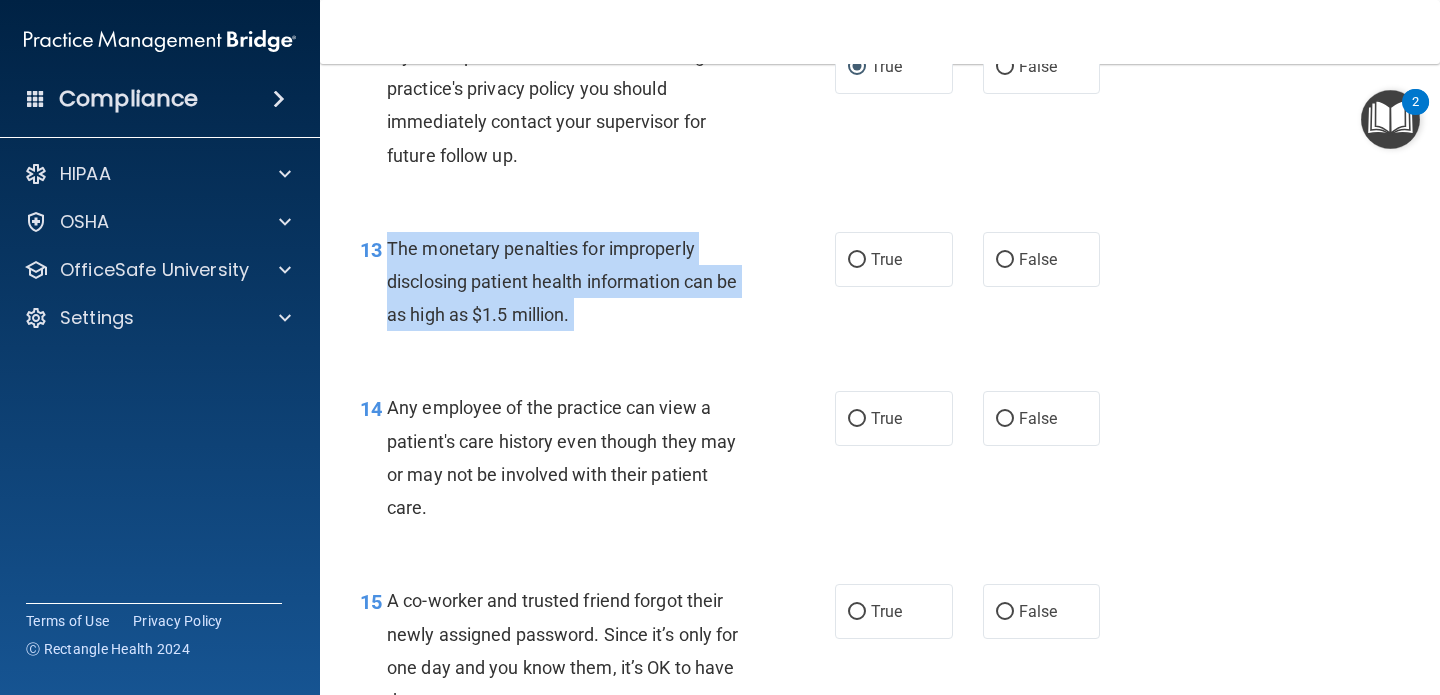 click on "The monetary penalties for improperly disclosing patient health information can be as high as $1.5 million." at bounding box center (562, 281) 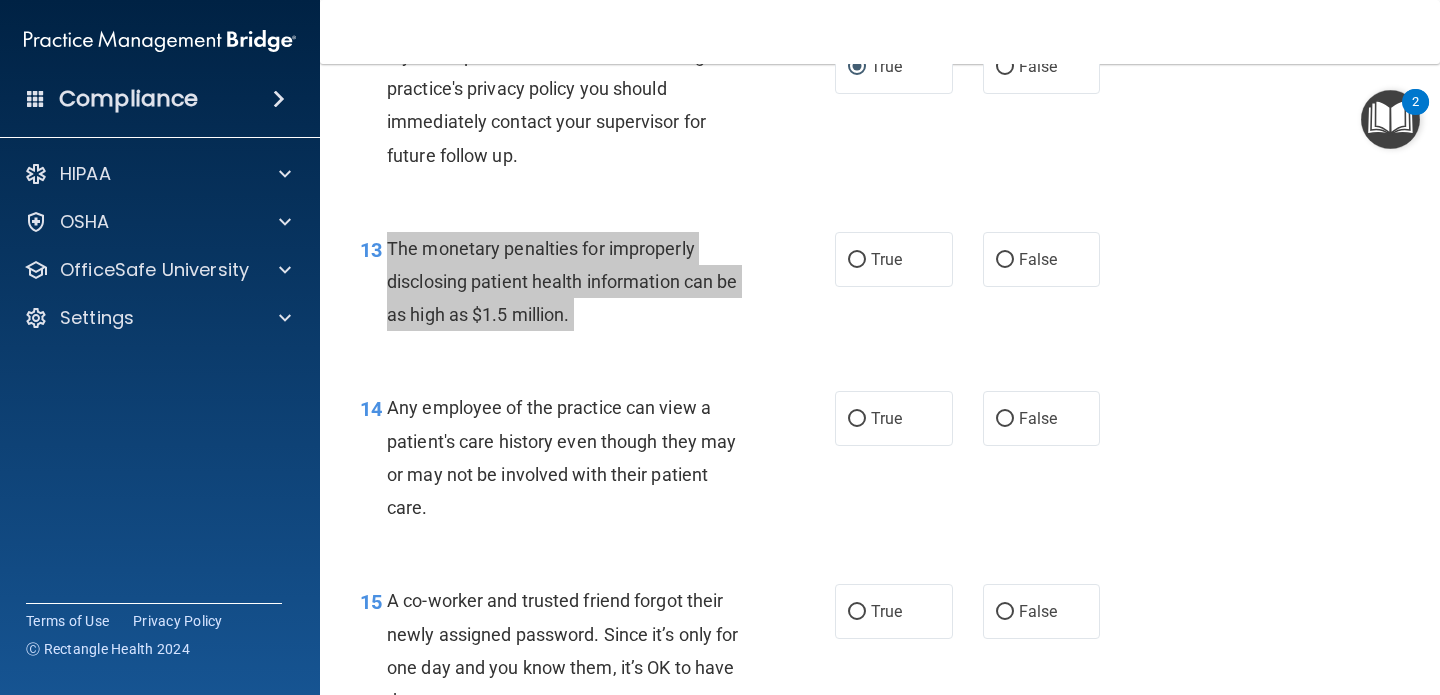 click on "Compliance
HIPAA
Documents and Policies                 Report an Incident               Business Associates               Emergency Planning               Resources                 HIPAA Risk Assessment
[GEOGRAPHIC_DATA]
Documents               Safety Data Sheets               Self-Assessment                Injury and Illness Report                Resources
PCI
PCI Compliance                Merchant Savings Calculator
[GEOGRAPHIC_DATA]
HIPAA Training                   OSHA Training                   Continuing Education
Settings
My Account               My Users" at bounding box center [720, 347] 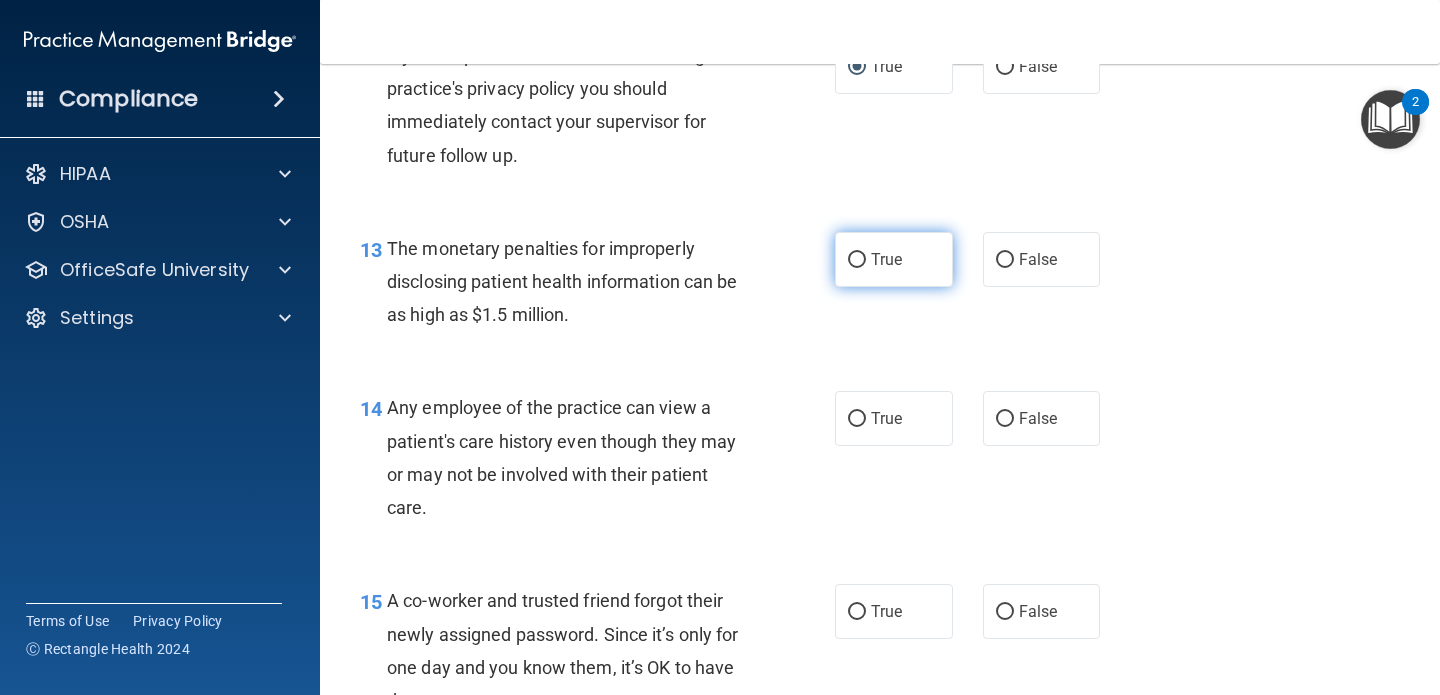 click on "True" at bounding box center (886, 259) 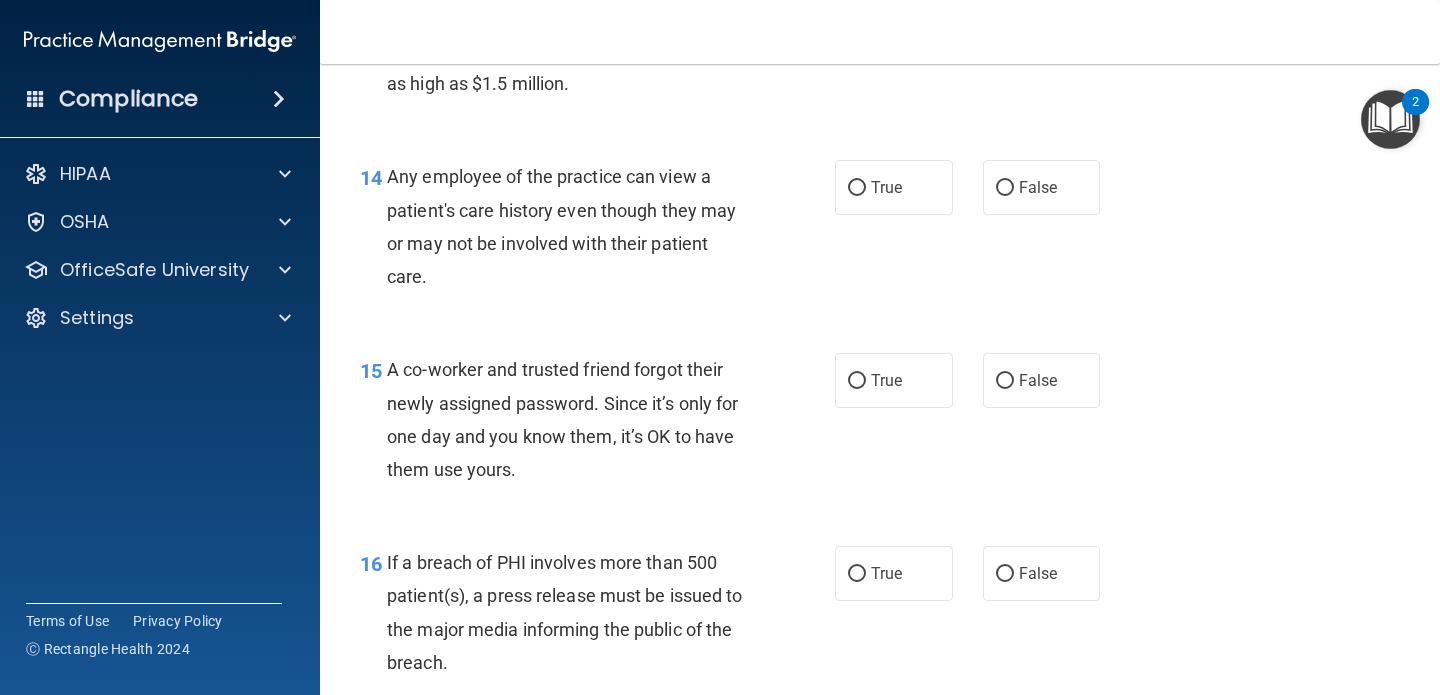 click on "Any employee of the practice can view a patient's care history even though they may or may not be involved with their patient care." at bounding box center [576, 226] 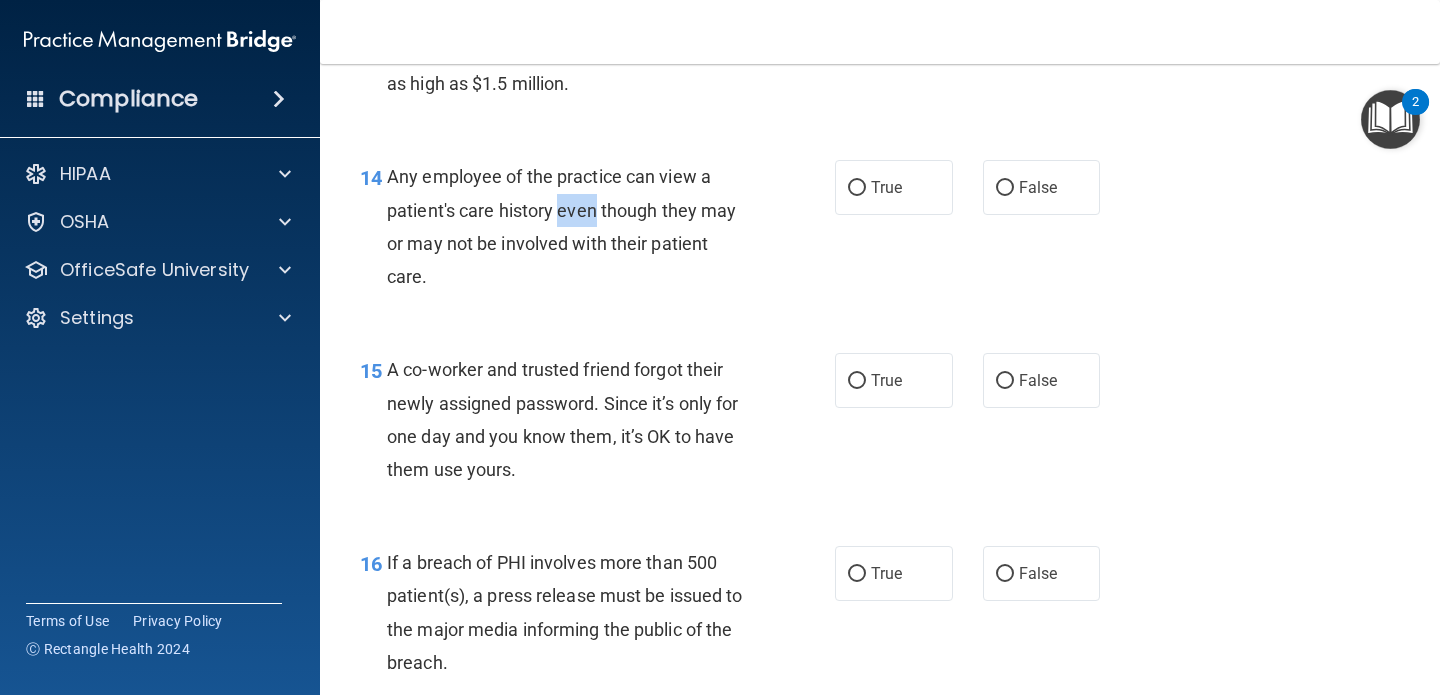 click on "Any employee of the practice can view a patient's care history even though they may or may not be involved with their patient care." at bounding box center (576, 226) 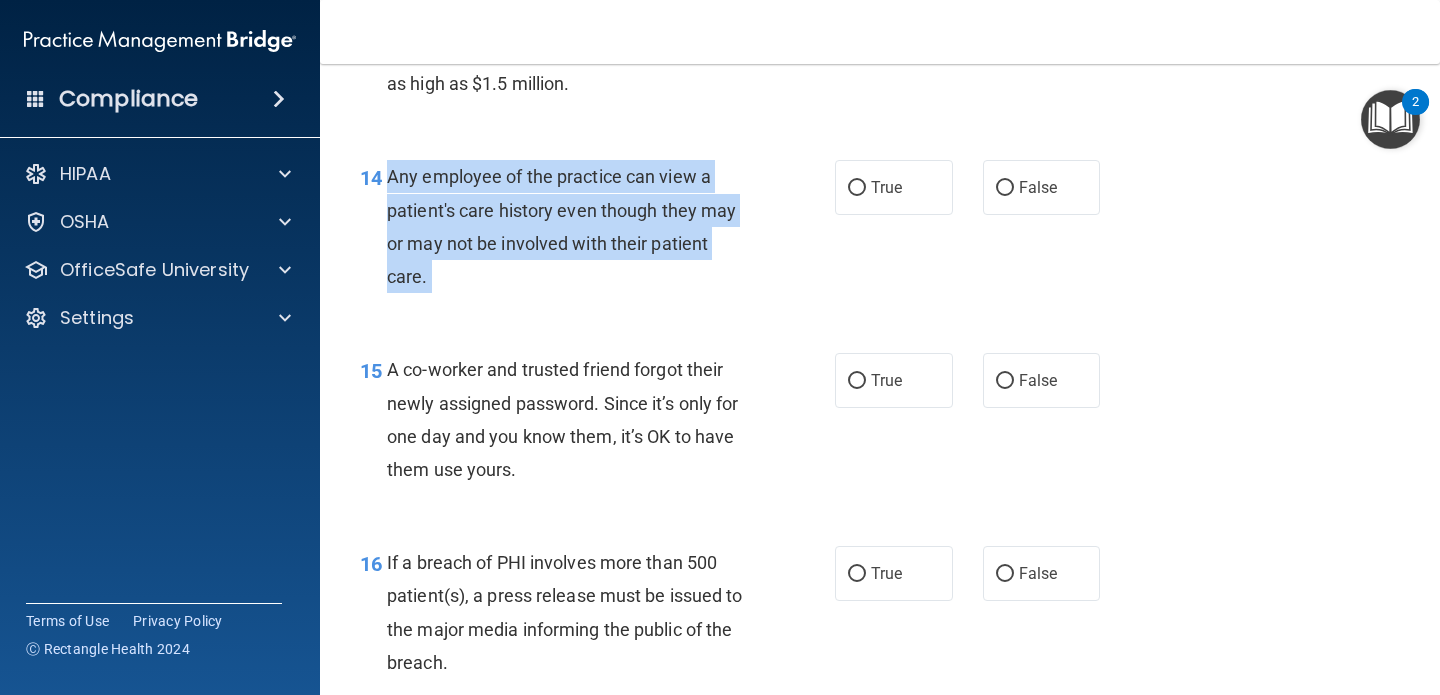 click on "Any employee of the practice can view a patient's care history even though they may or may not be involved with their patient care." at bounding box center [576, 226] 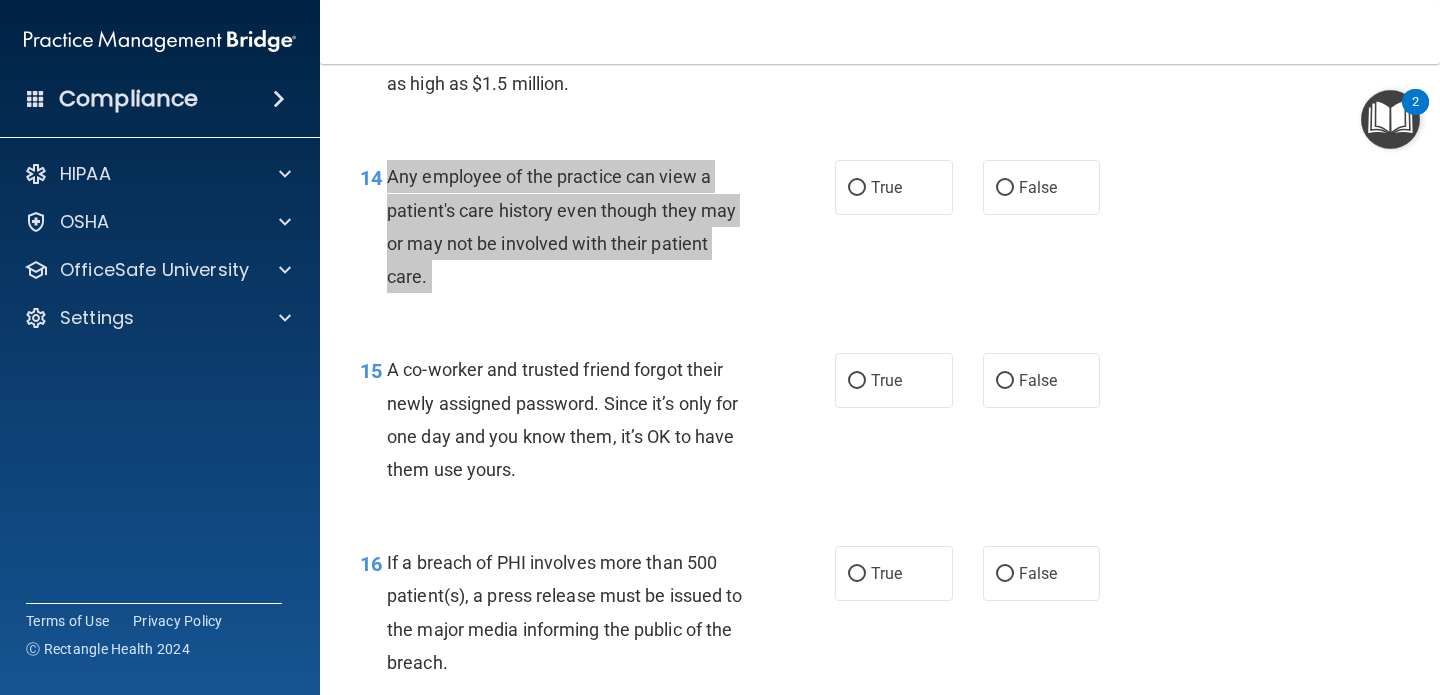 click on "Compliance
HIPAA
Documents and Policies                 Report an Incident               Business Associates               Emergency Planning               Resources                 HIPAA Risk Assessment
[GEOGRAPHIC_DATA]
Documents               Safety Data Sheets               Self-Assessment                Injury and Illness Report                Resources
PCI
PCI Compliance                Merchant Savings Calculator
[GEOGRAPHIC_DATA]
HIPAA Training                   OSHA Training                   Continuing Education
Settings
My Account               My Users" at bounding box center (720, 347) 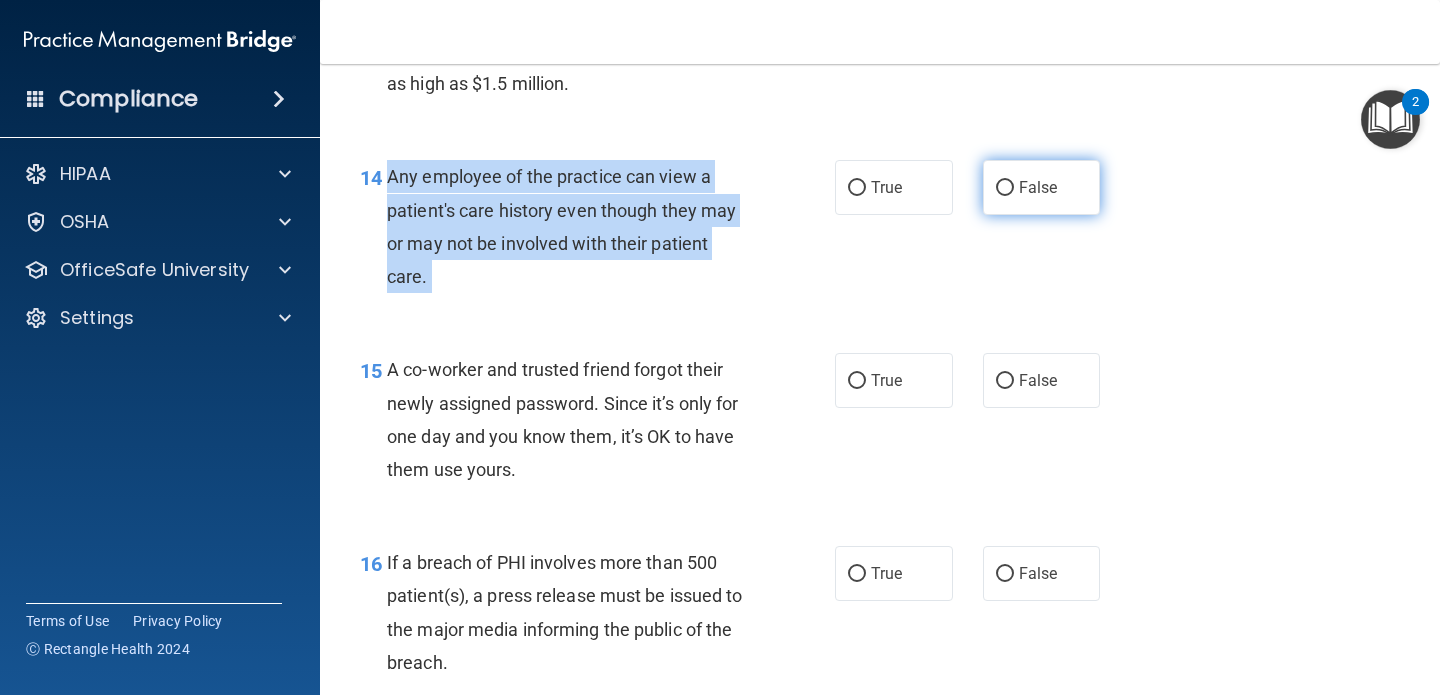 click on "False" at bounding box center (1005, 188) 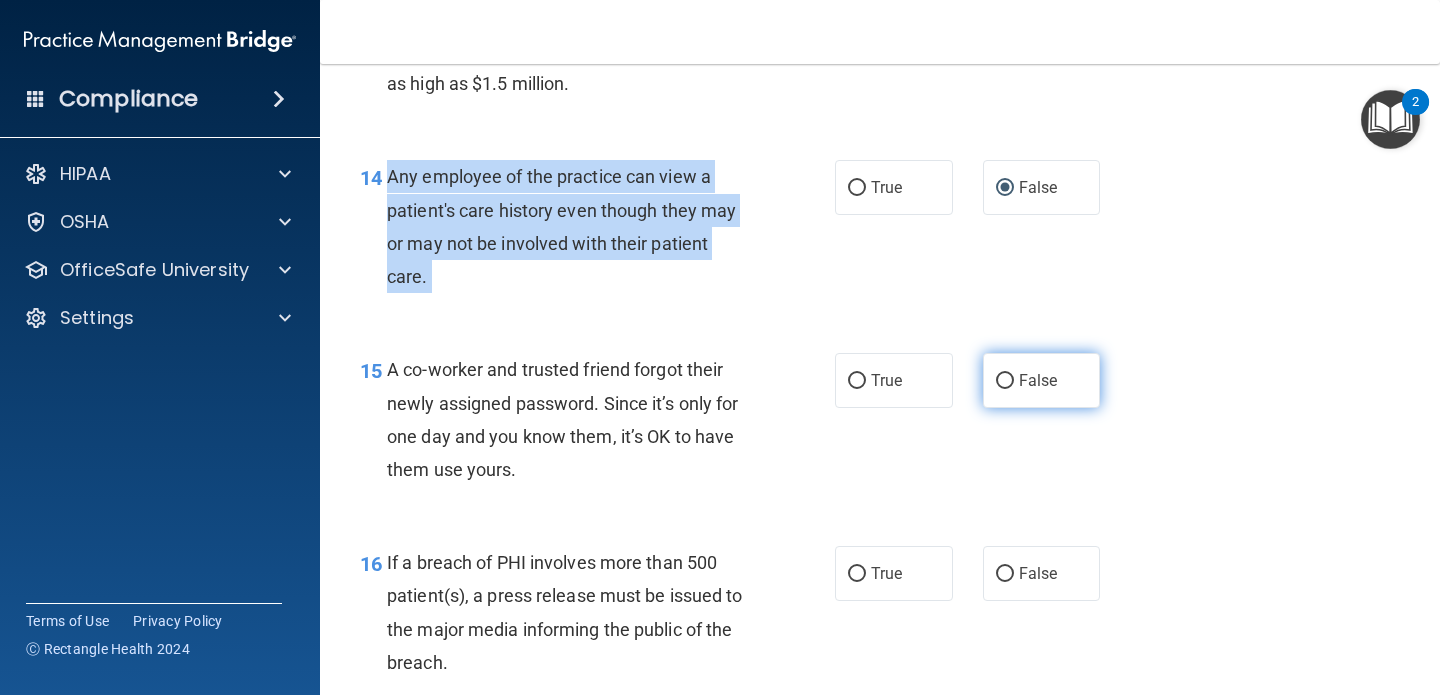 click on "False" at bounding box center [1005, 381] 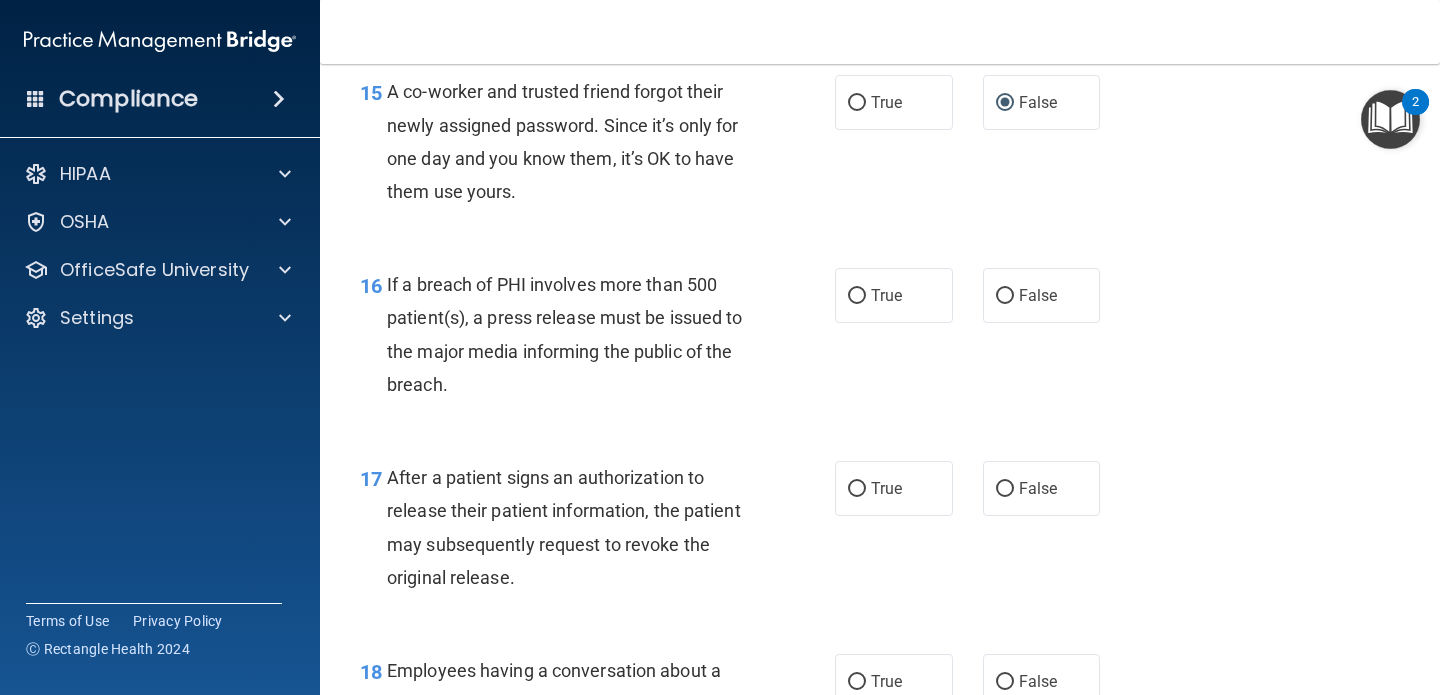 scroll, scrollTop: 2587, scrollLeft: 0, axis: vertical 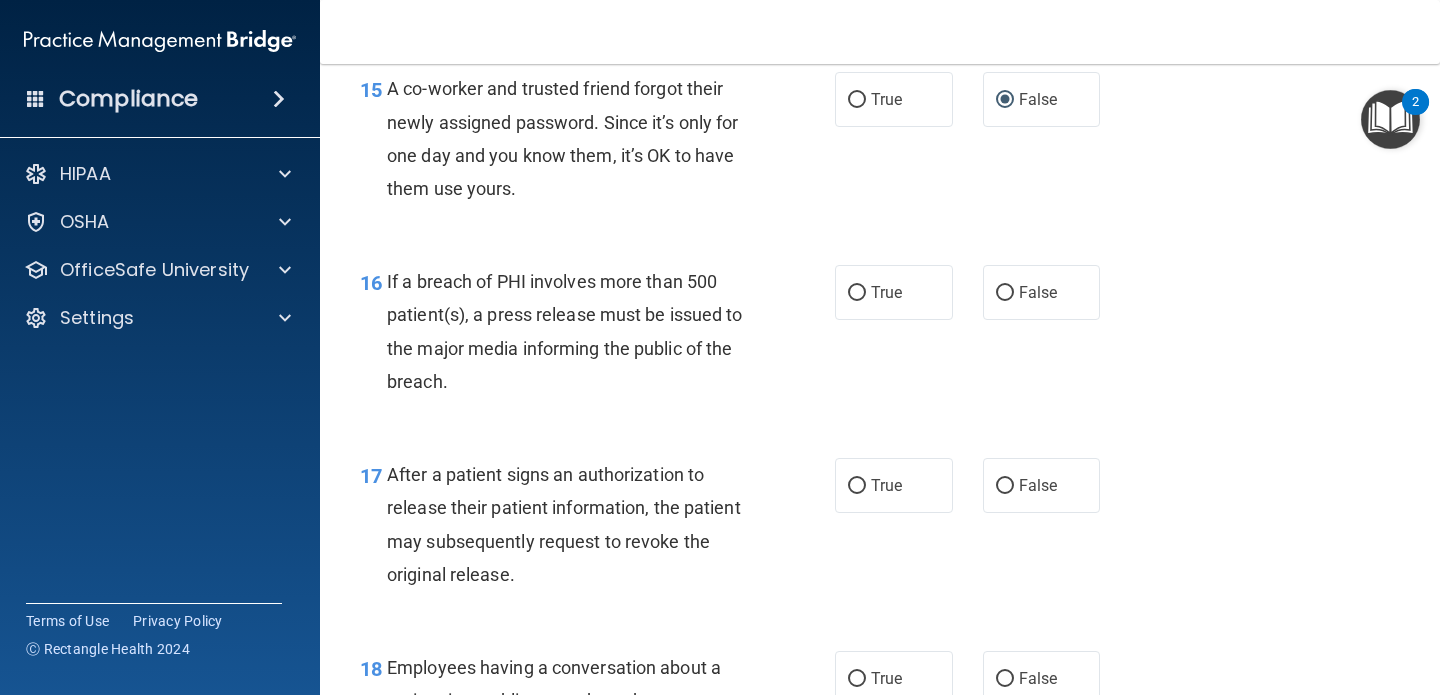 click on "A co-worker and trusted friend forgot their newly assigned password. Since it’s only for one day and you know them, it’s OK to have them use yours." at bounding box center [562, 138] 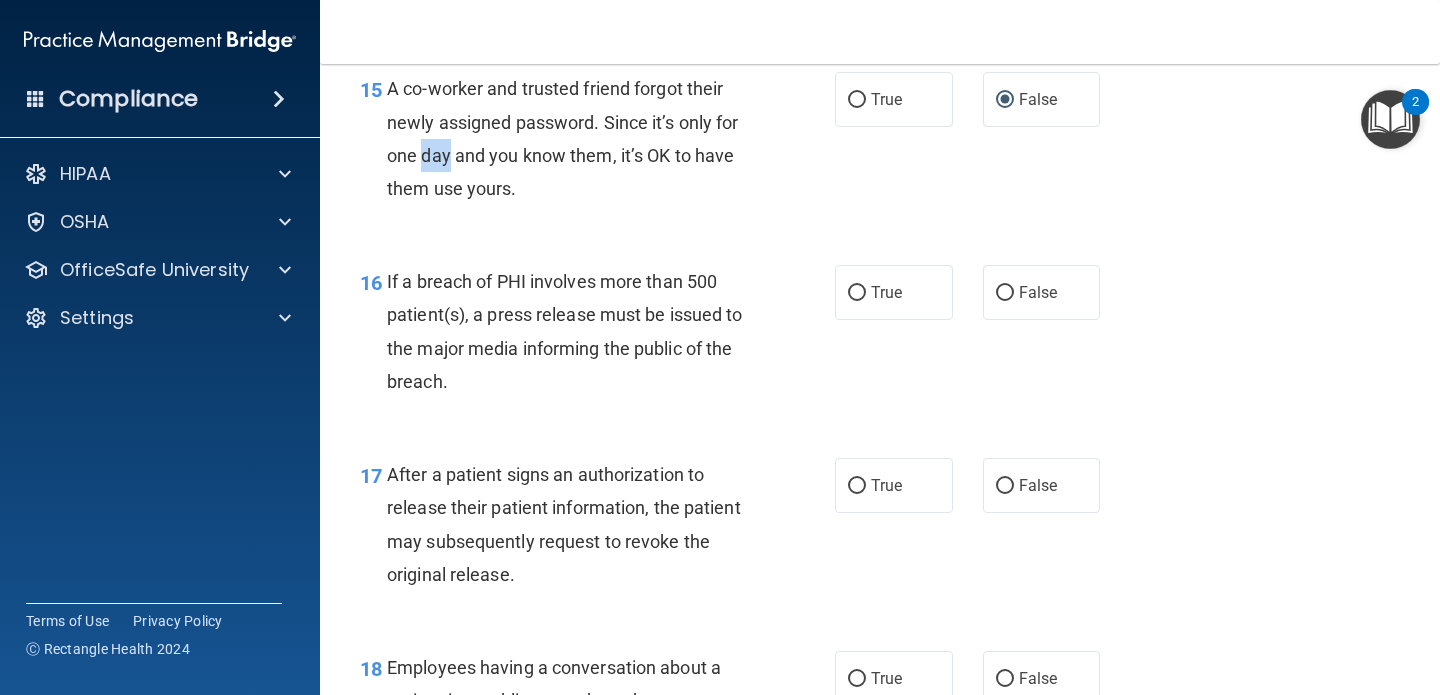 click on "A co-worker and trusted friend forgot their newly assigned password. Since it’s only for one day and you know them, it’s OK to have them use yours." at bounding box center [562, 138] 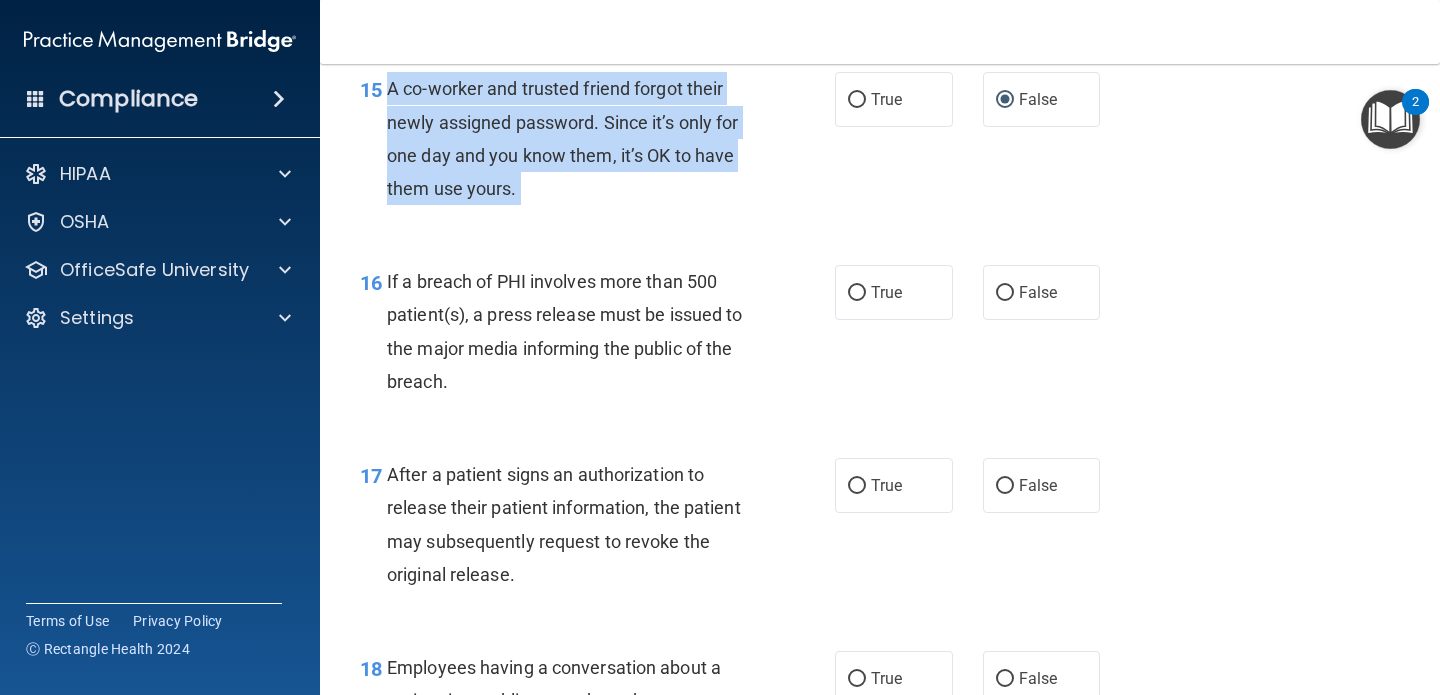 click on "A co-worker and trusted friend forgot their newly assigned password. Since it’s only for one day and you know them, it’s OK to have them use yours." at bounding box center (562, 138) 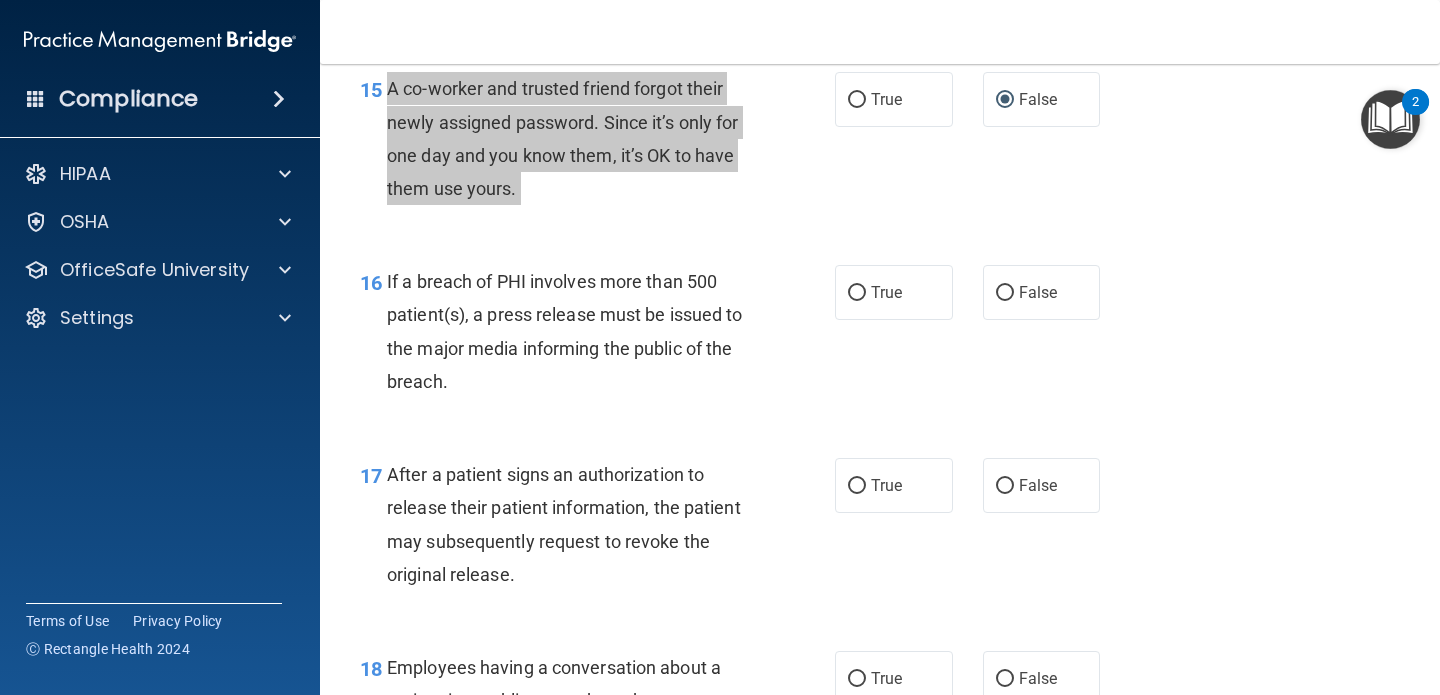 click on "Compliance
HIPAA
Documents and Policies                 Report an Incident               Business Associates               Emergency Planning               Resources                 HIPAA Risk Assessment
[GEOGRAPHIC_DATA]
Documents               Safety Data Sheets               Self-Assessment                Injury and Illness Report                Resources
PCI
PCI Compliance                Merchant Savings Calculator
[GEOGRAPHIC_DATA]
HIPAA Training                   OSHA Training                   Continuing Education
Settings
My Account               My Users" at bounding box center [720, 347] 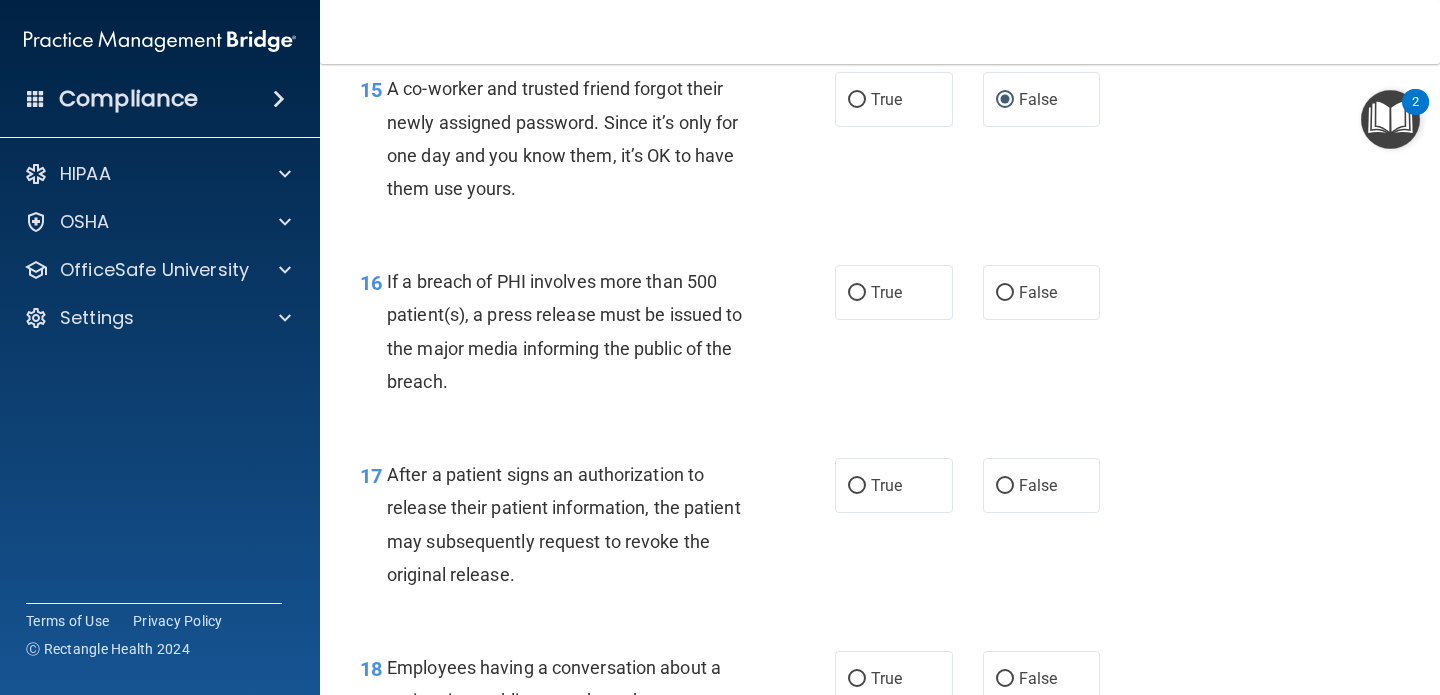 click on "If a breach of PHI involves more than 500 patient(s), a press release must be issued to the major media informing the public of the breach." at bounding box center [565, 331] 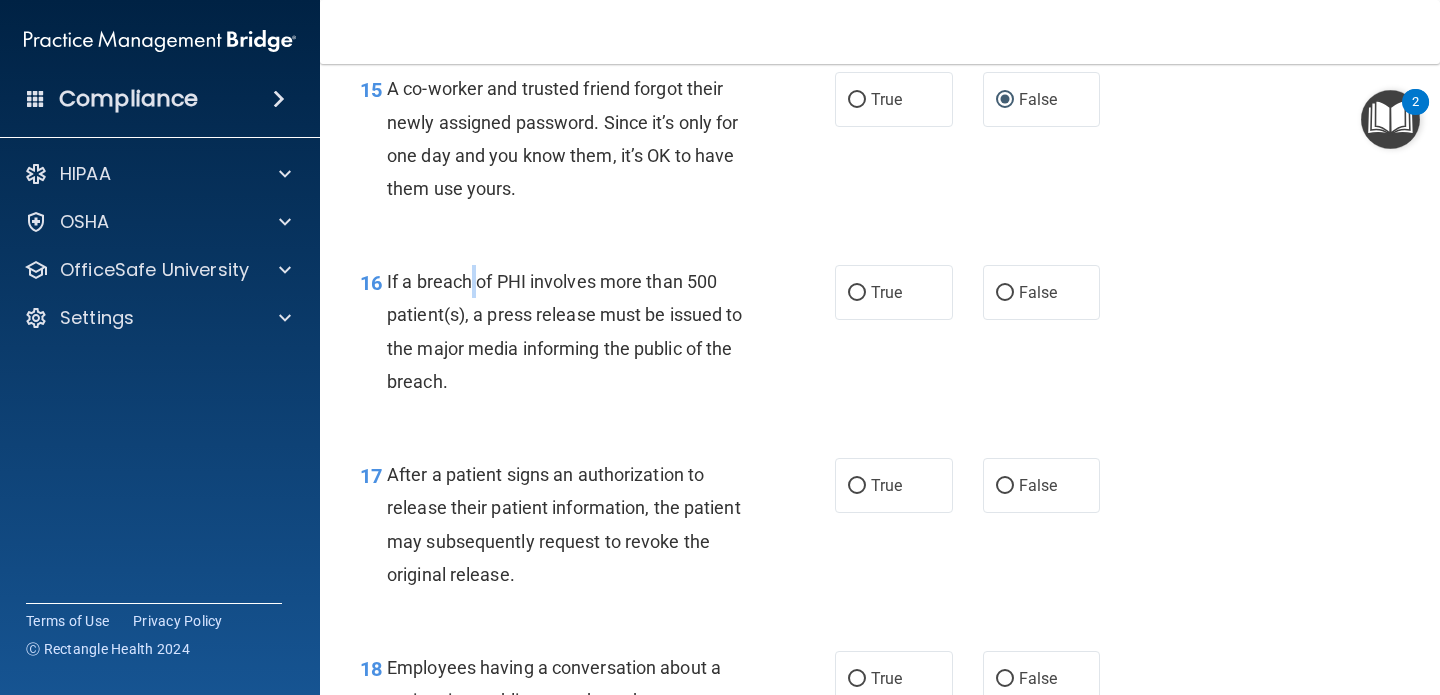 click on "If a breach of PHI involves more than 500 patient(s), a press release must be issued to the major media informing the public of the breach." at bounding box center [565, 331] 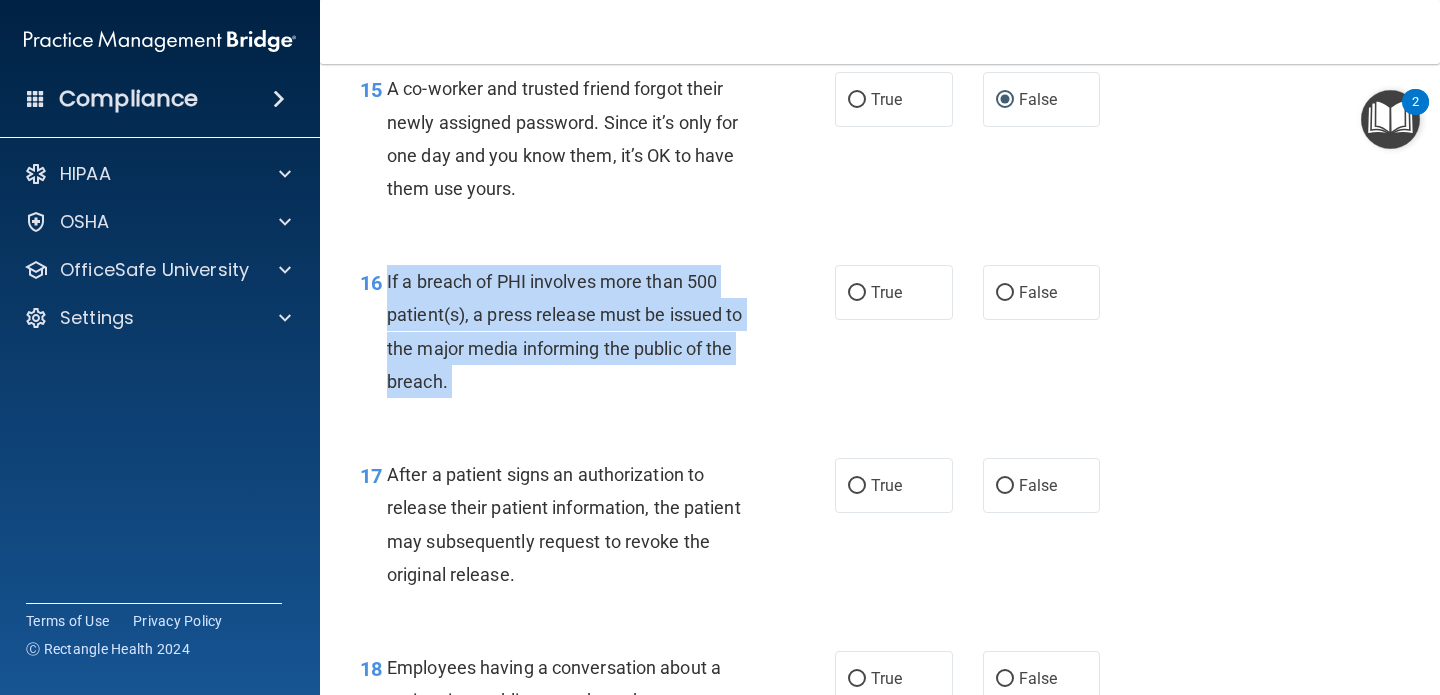 click on "If a breach of PHI involves more than 500 patient(s), a press release must be issued to the major media informing the public of the breach." at bounding box center (565, 331) 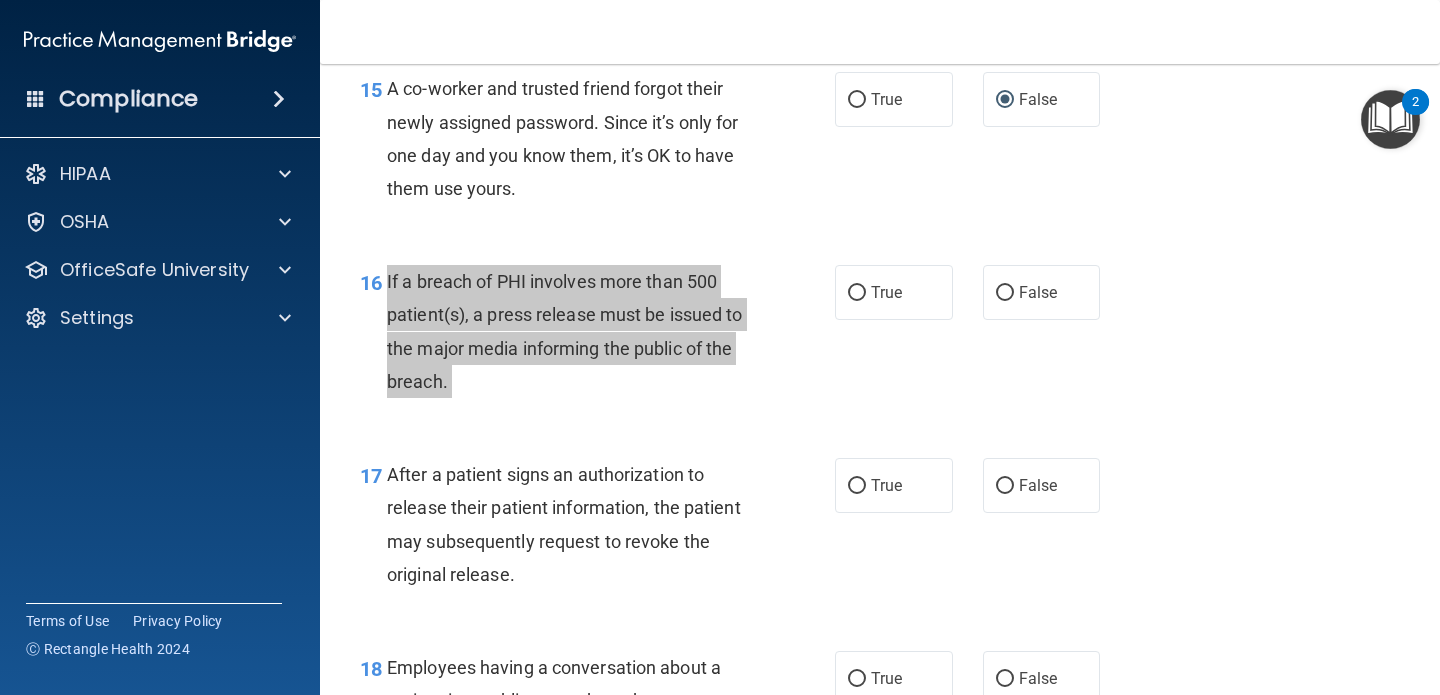 click on "Compliance
HIPAA
Documents and Policies                 Report an Incident               Business Associates               Emergency Planning               Resources                 HIPAA Risk Assessment
[GEOGRAPHIC_DATA]
Documents               Safety Data Sheets               Self-Assessment                Injury and Illness Report                Resources
PCI
PCI Compliance                Merchant Savings Calculator
[GEOGRAPHIC_DATA]
HIPAA Training                   OSHA Training                   Continuing Education
Settings
My Account               My Users" at bounding box center (720, 347) 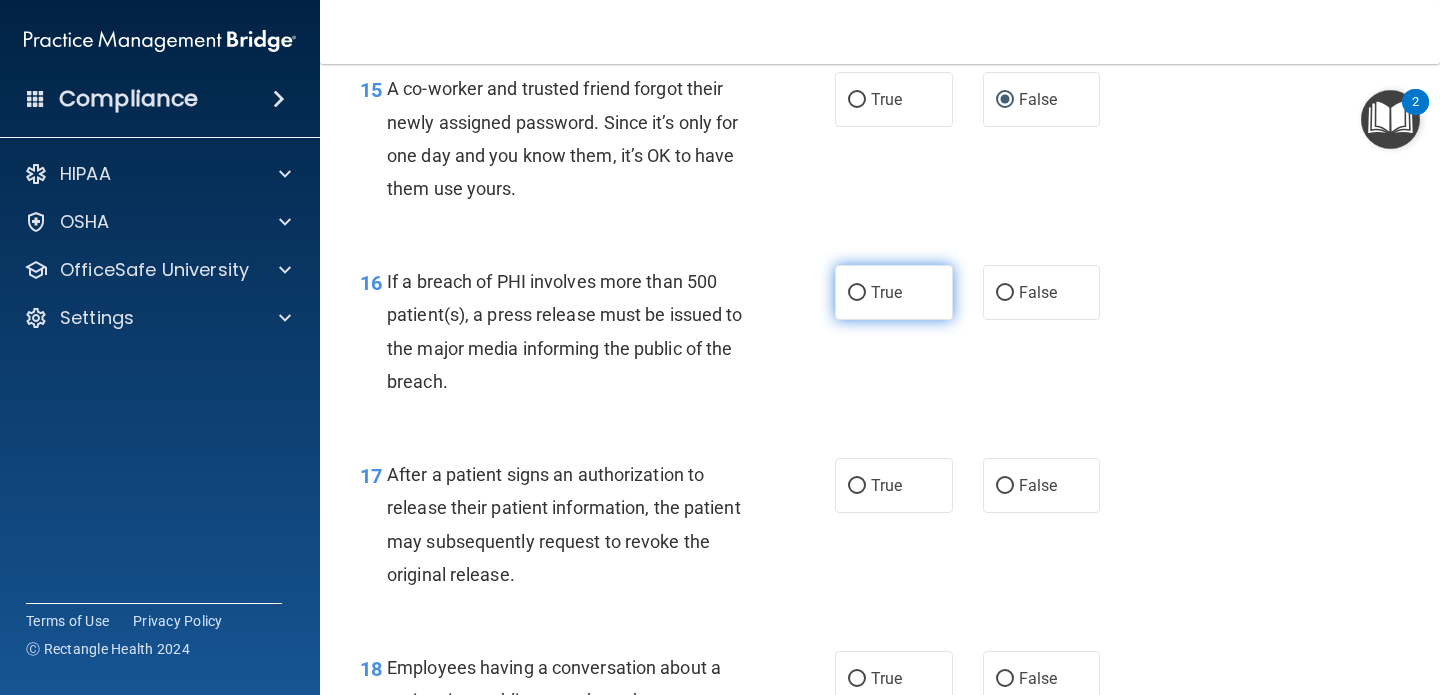 click on "True" at bounding box center (894, 292) 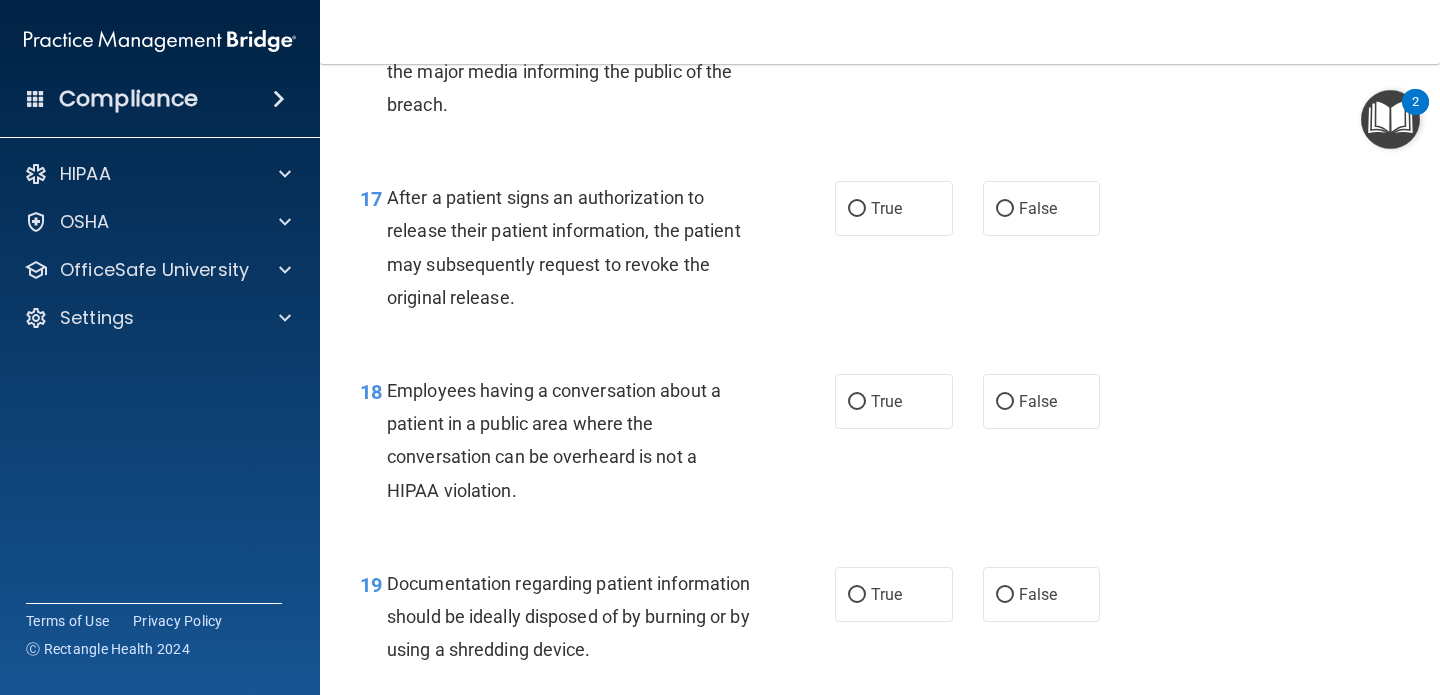 scroll, scrollTop: 2879, scrollLeft: 0, axis: vertical 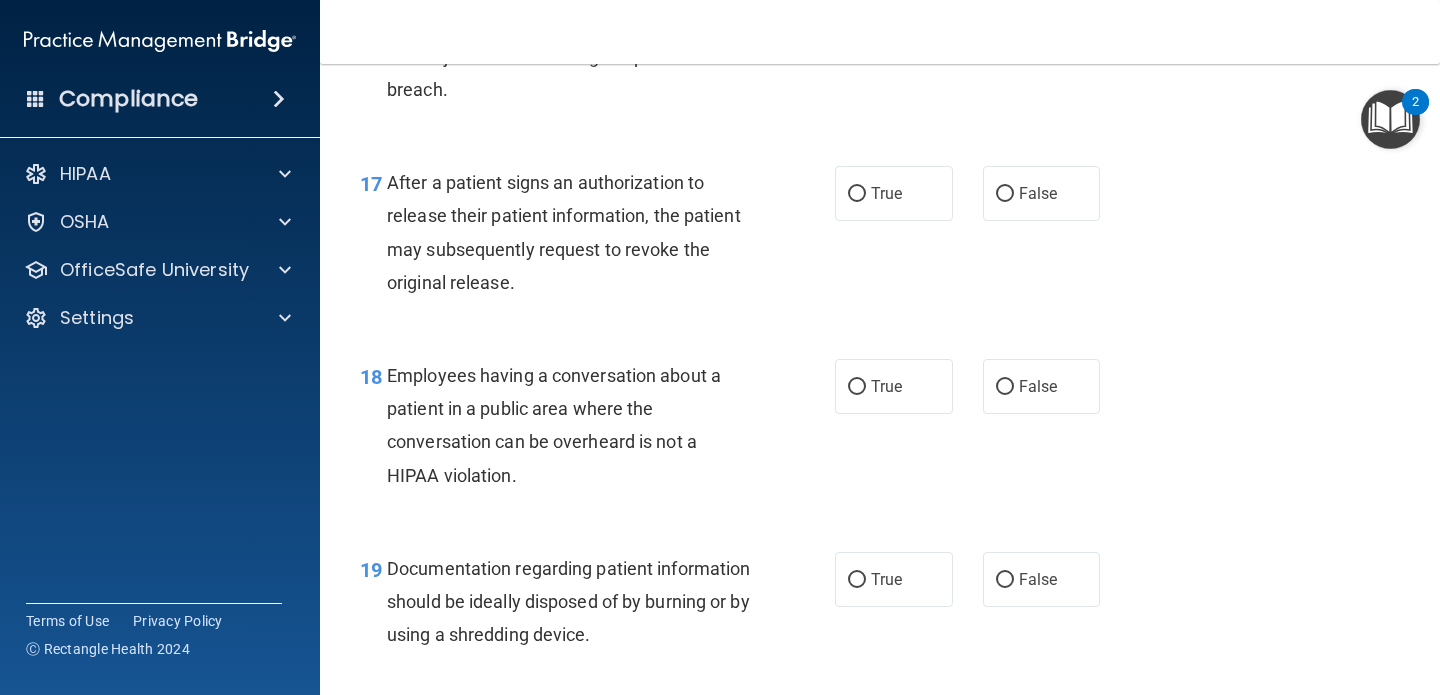 click on "After a patient signs an authorization to release their patient information, the patient may subsequently request to revoke the original release." at bounding box center [564, 232] 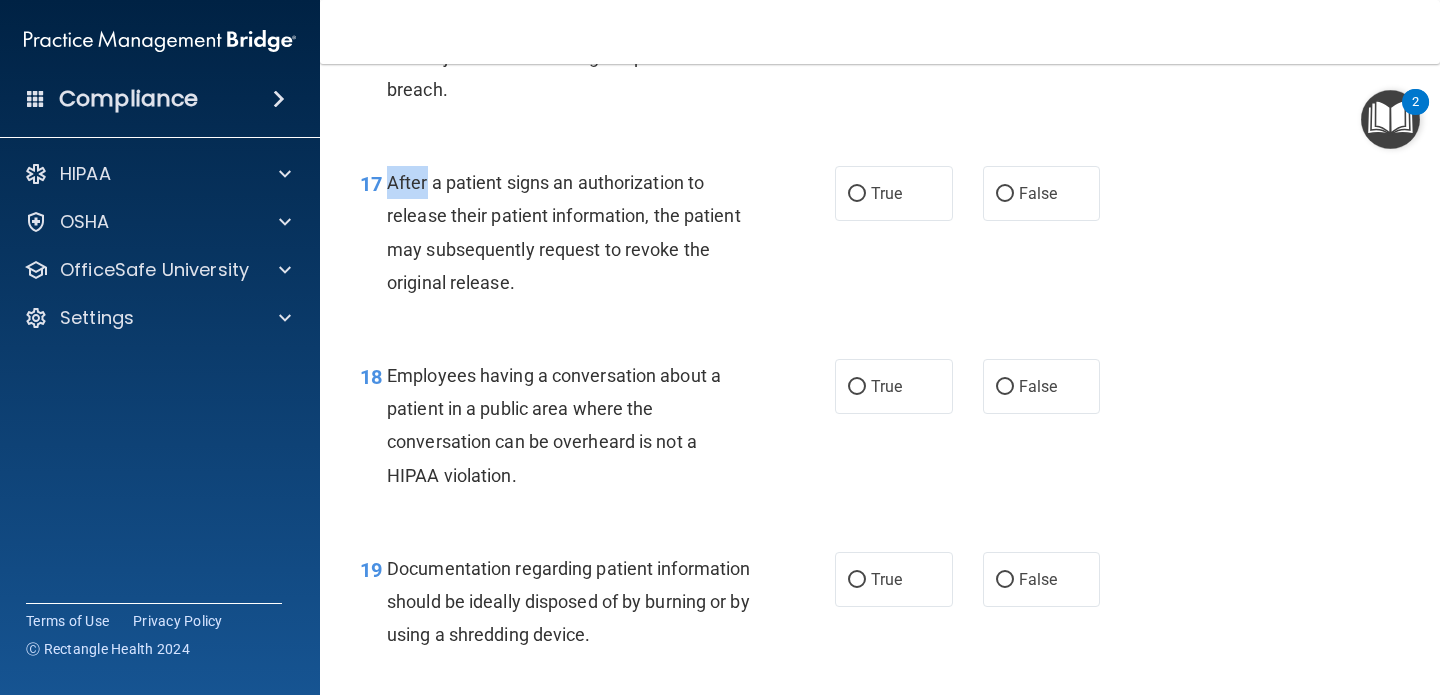 click on "After a patient signs an authorization to release their patient information, the patient may subsequently request to revoke the original release." at bounding box center [564, 232] 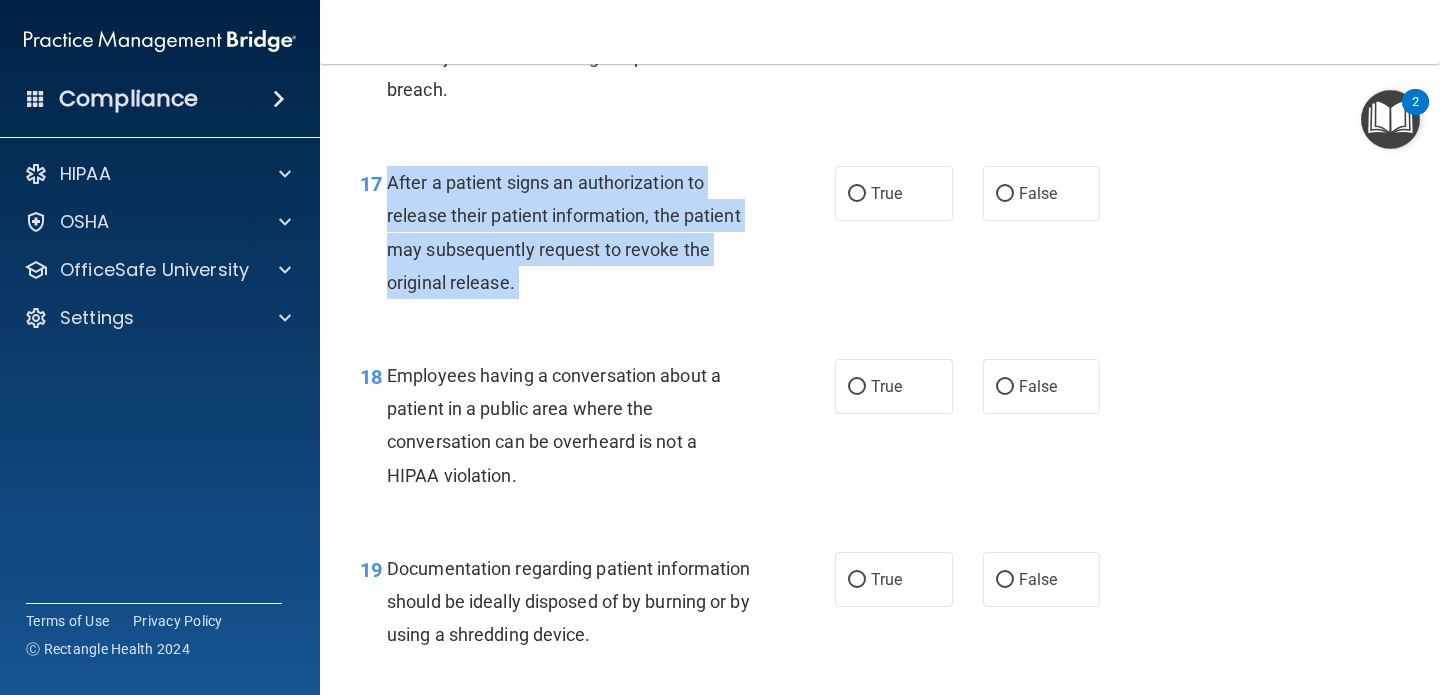 click on "After a patient signs an authorization to release their patient information, the patient may subsequently request to revoke the original release." at bounding box center [564, 232] 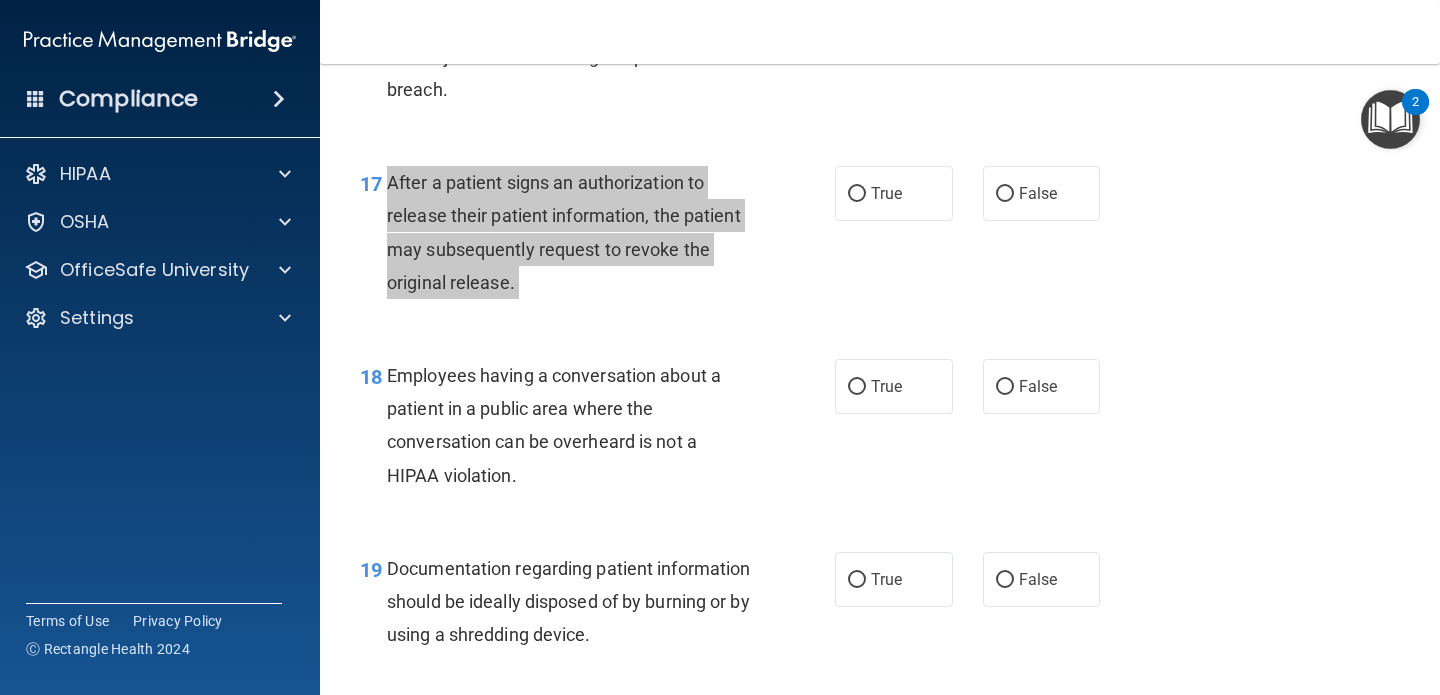 click on "Compliance
HIPAA
Documents and Policies                 Report an Incident               Business Associates               Emergency Planning               Resources                 HIPAA Risk Assessment
[GEOGRAPHIC_DATA]
Documents               Safety Data Sheets               Self-Assessment                Injury and Illness Report                Resources
PCI
PCI Compliance                Merchant Savings Calculator
[GEOGRAPHIC_DATA]
HIPAA Training                   OSHA Training                   Continuing Education
Settings
My Account               My Users" at bounding box center (720, 347) 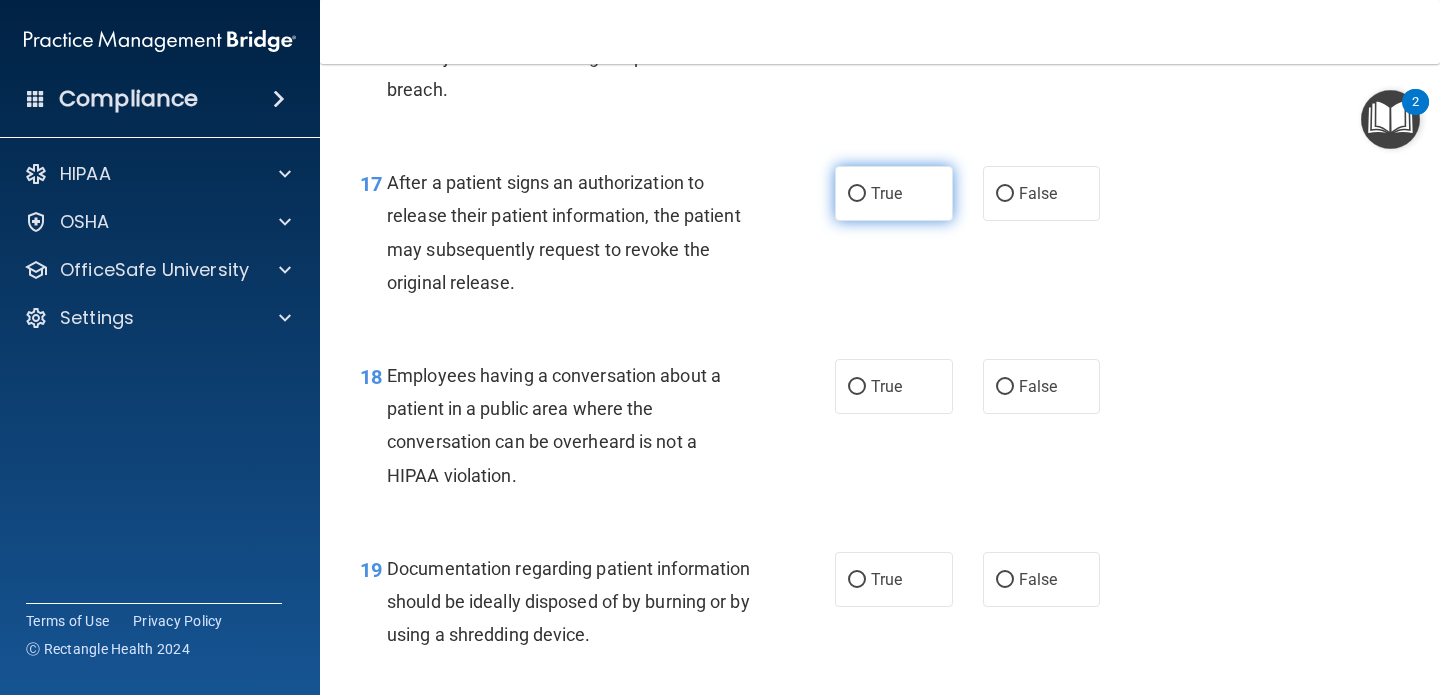 click on "True" at bounding box center (886, 193) 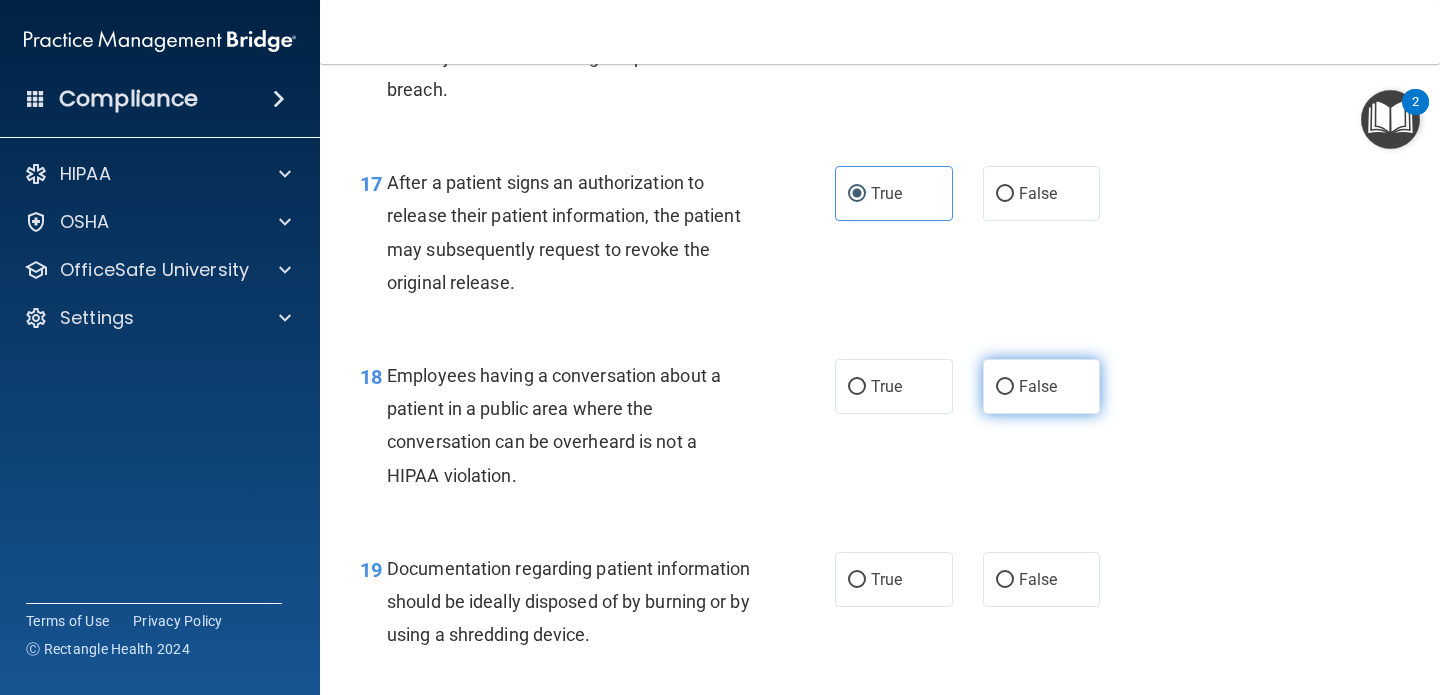 click on "False" at bounding box center [1042, 386] 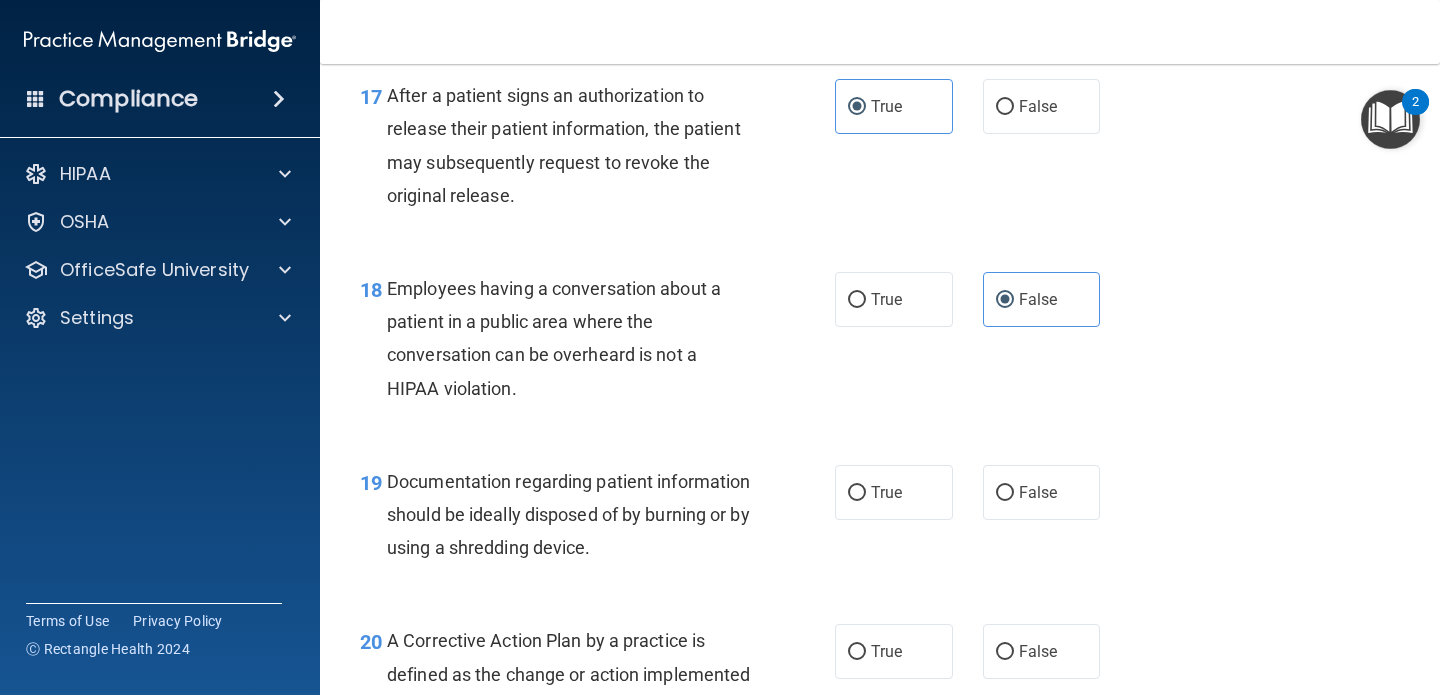 scroll, scrollTop: 2978, scrollLeft: 0, axis: vertical 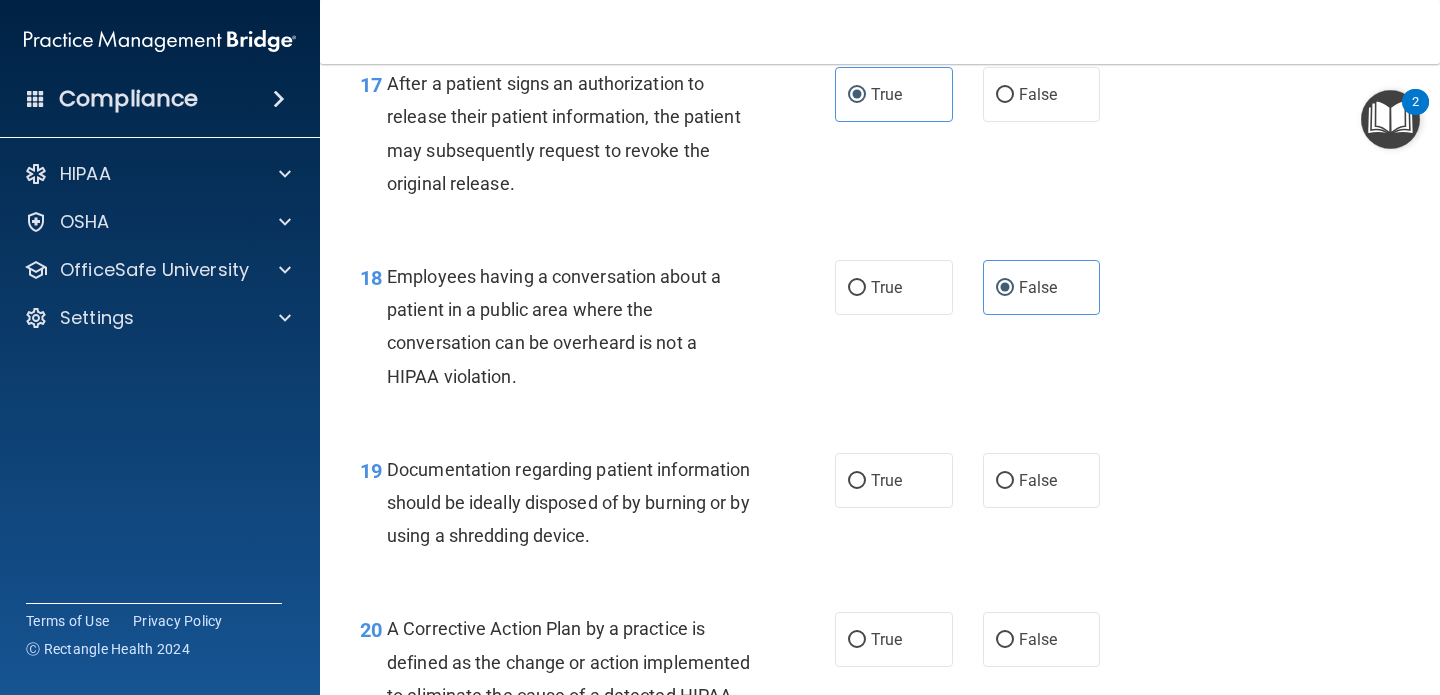 click on "Employees having a conversation about a patient in a public area where the conversation can be overheard is not a HIPAA violation." at bounding box center [576, 326] 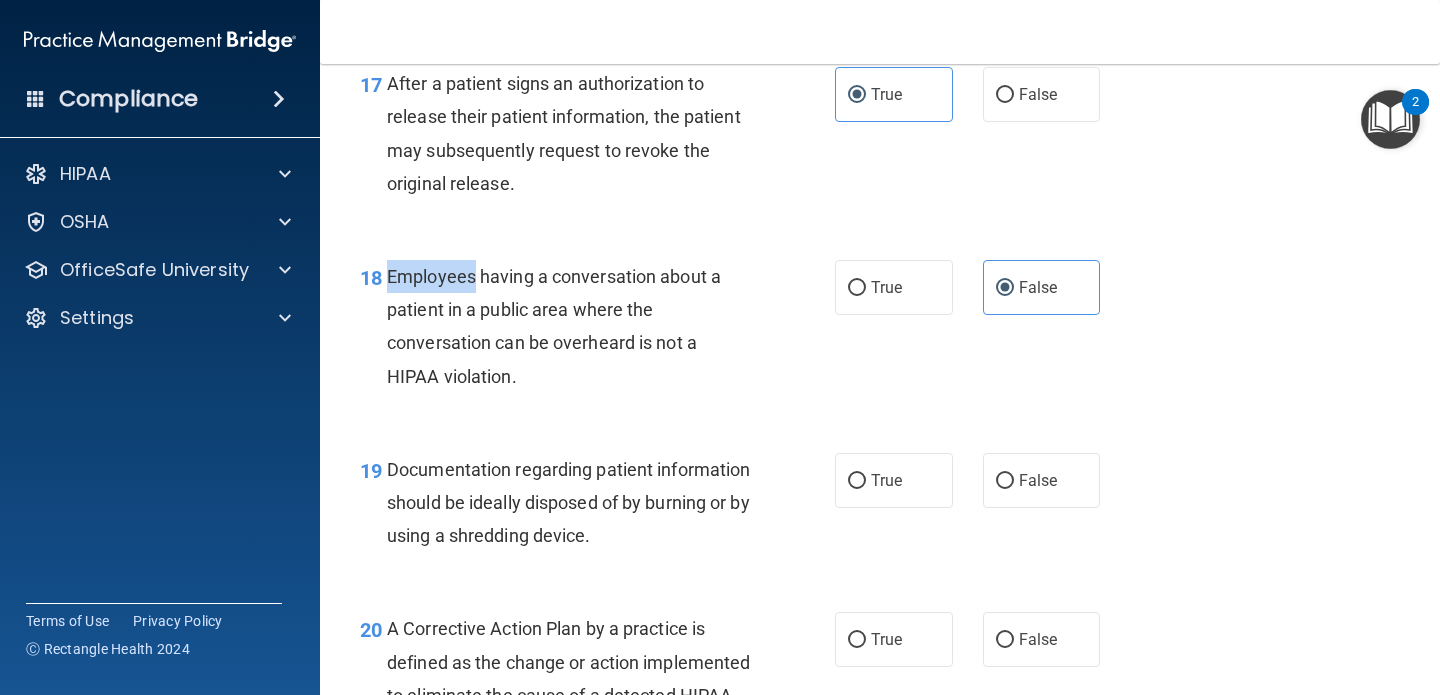 click on "Employees having a conversation about a patient in a public area where the conversation can be overheard is not a HIPAA violation." at bounding box center (576, 326) 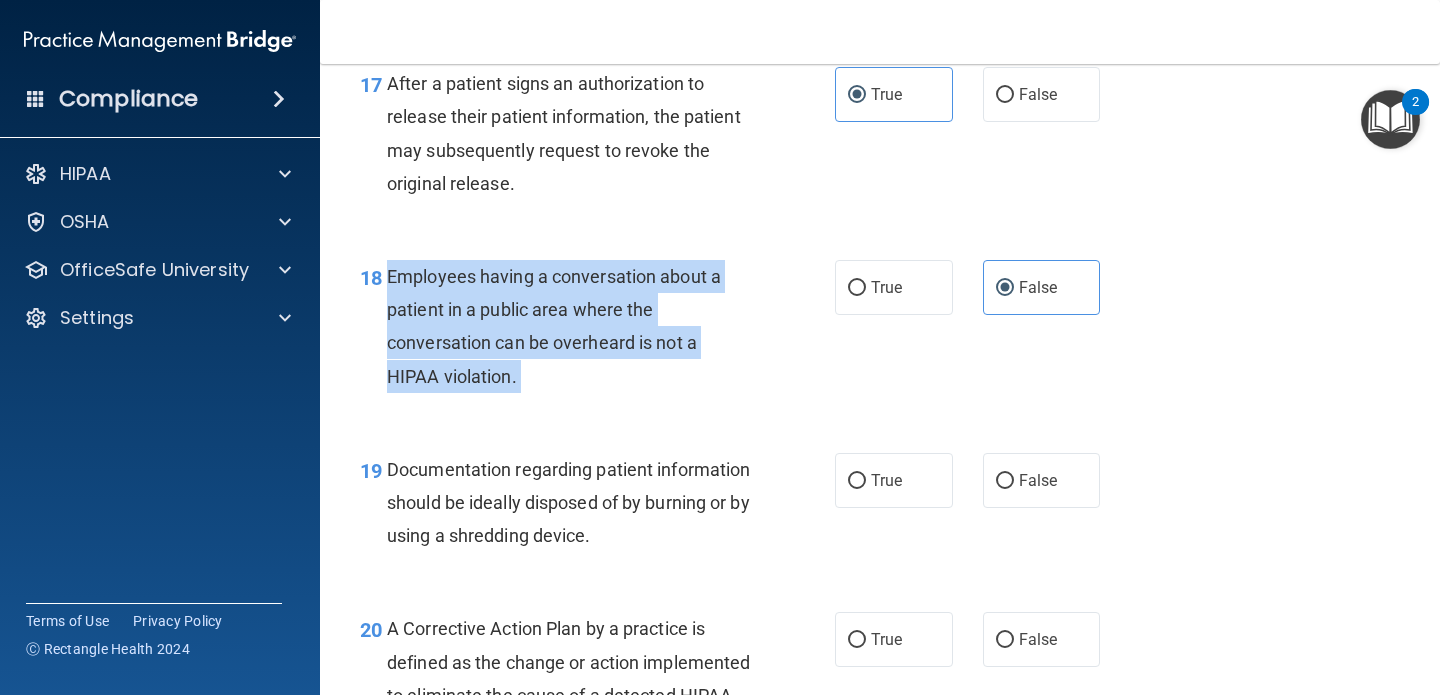 click on "Employees having a conversation about a patient in a public area where the conversation can be overheard is not a HIPAA violation." at bounding box center (576, 326) 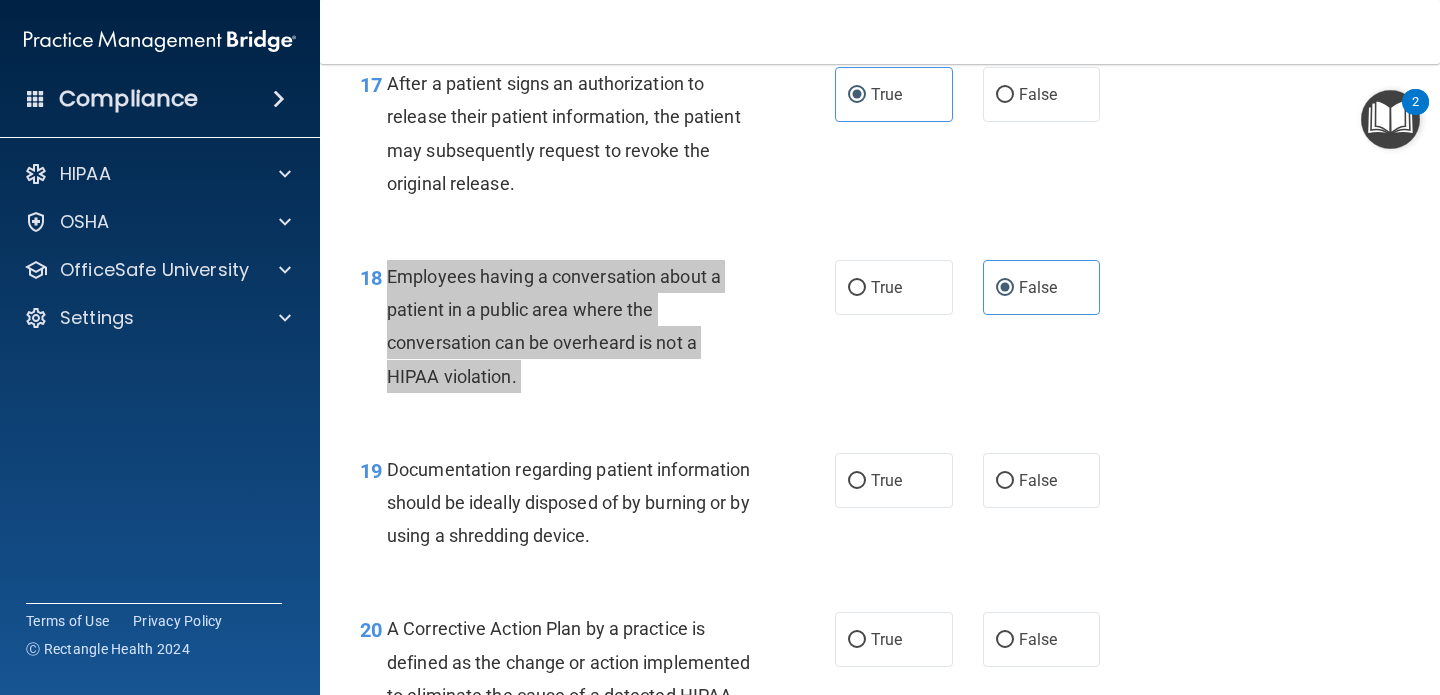 click on "Compliance
HIPAA
Documents and Policies                 Report an Incident               Business Associates               Emergency Planning               Resources                 HIPAA Risk Assessment
[GEOGRAPHIC_DATA]
Documents               Safety Data Sheets               Self-Assessment                Injury and Illness Report                Resources
PCI
PCI Compliance                Merchant Savings Calculator
[GEOGRAPHIC_DATA]
HIPAA Training                   OSHA Training                   Continuing Education
Settings
My Account               My Users" at bounding box center [720, 347] 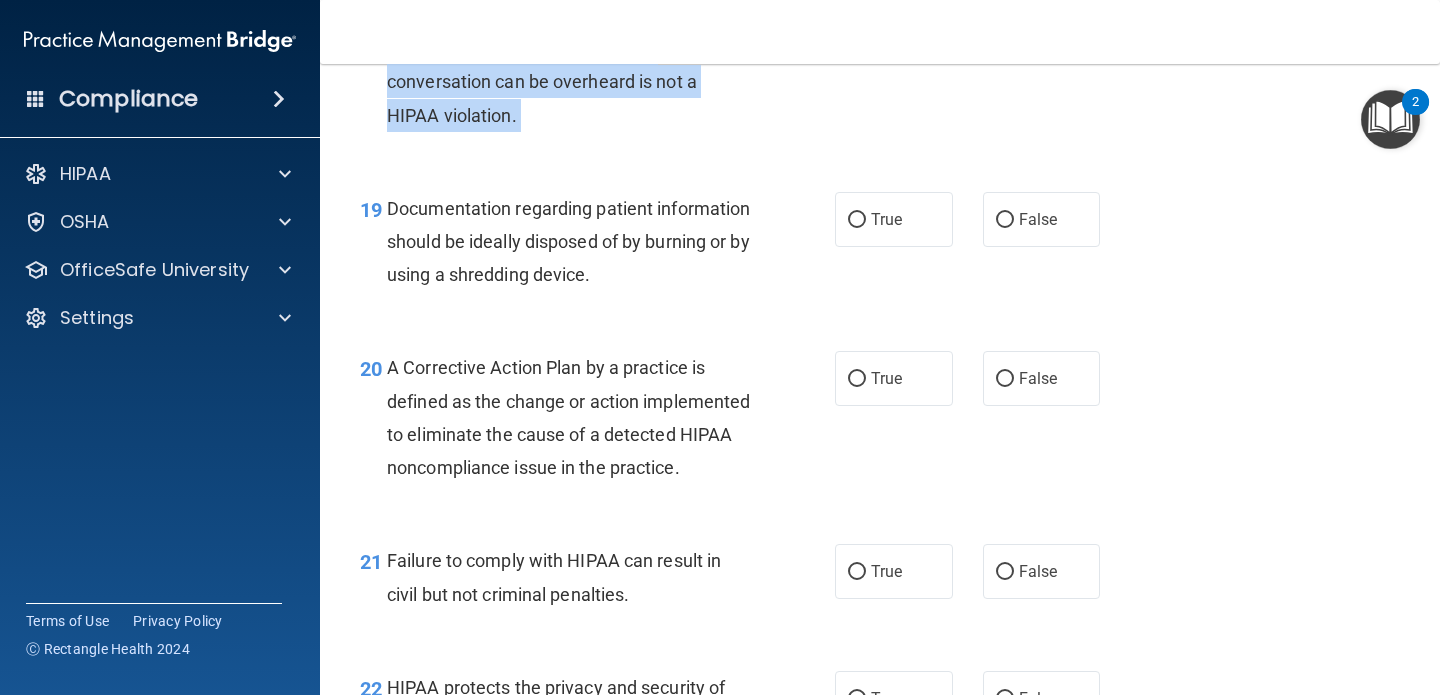 scroll, scrollTop: 3238, scrollLeft: 0, axis: vertical 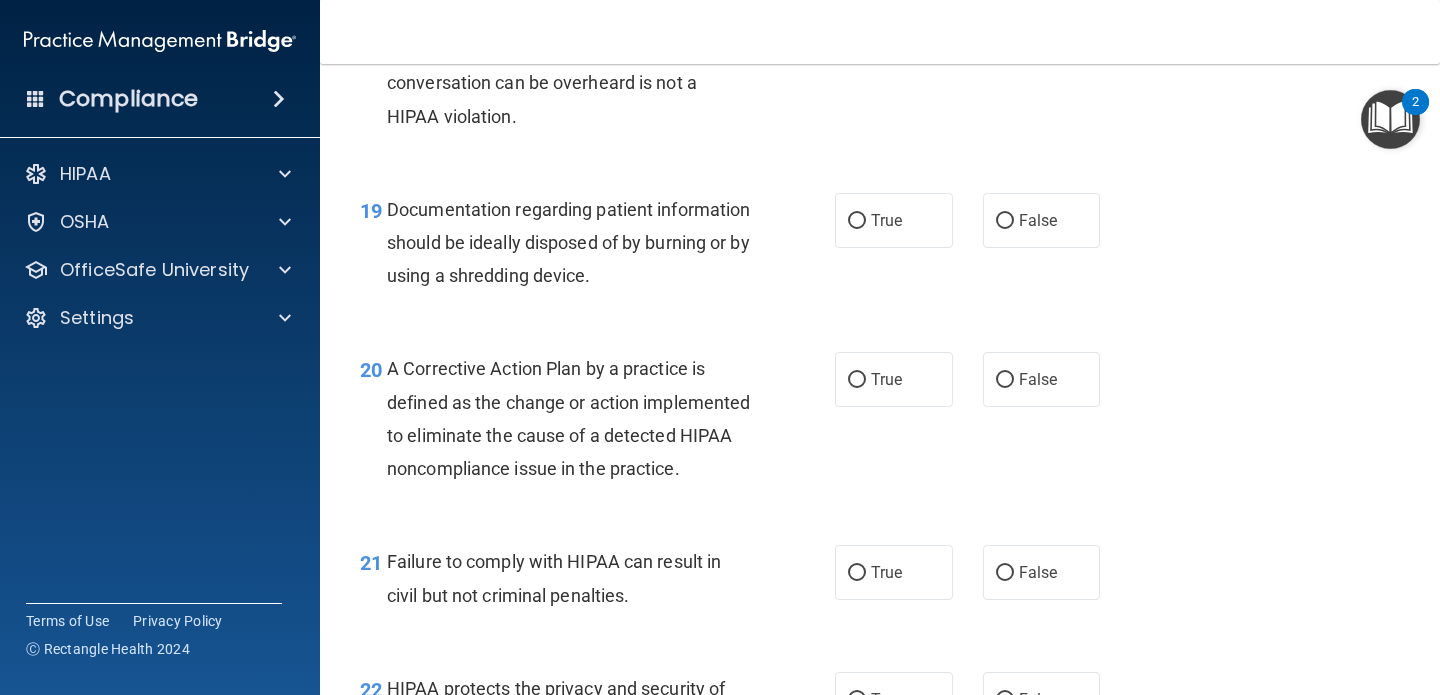 click on "Documentation regarding patient information should be ideally disposed of by burning or by using a shredding device." at bounding box center [576, 243] 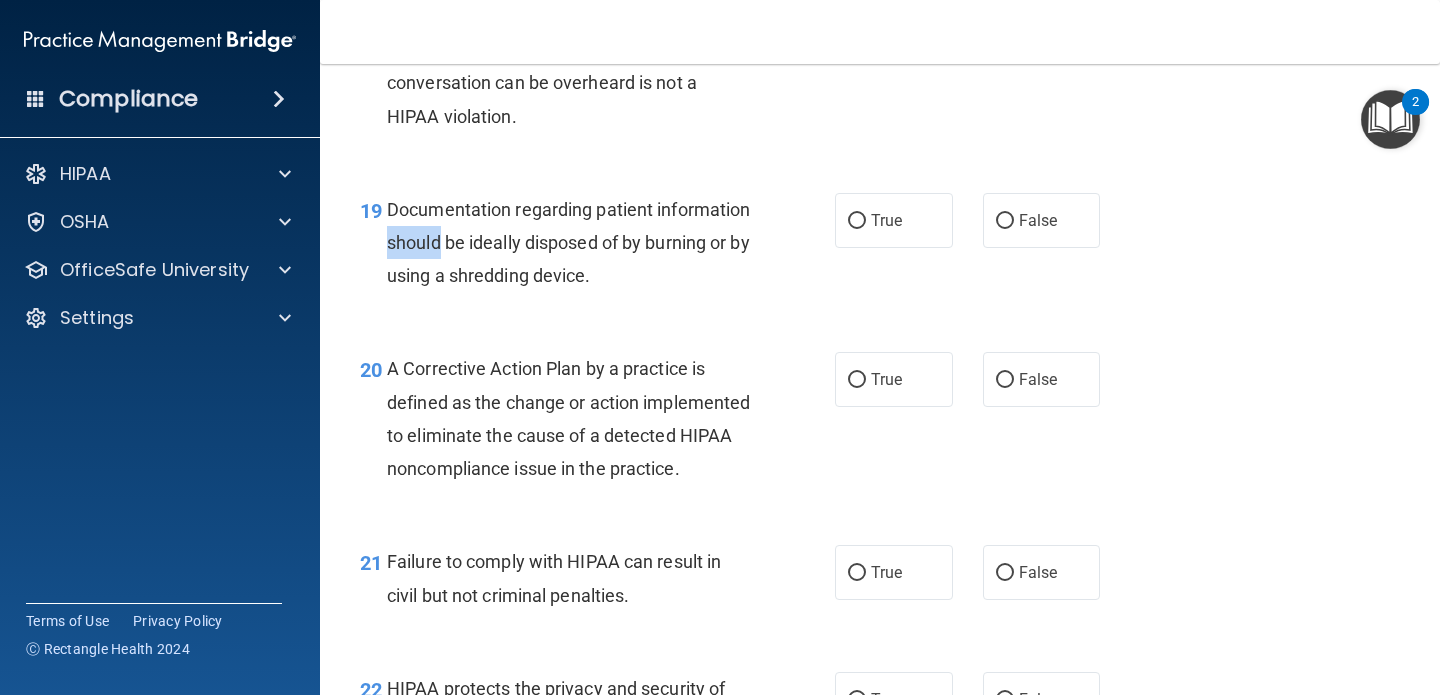 click on "Documentation regarding patient information should be ideally disposed of by burning or by using a shredding device." at bounding box center [576, 243] 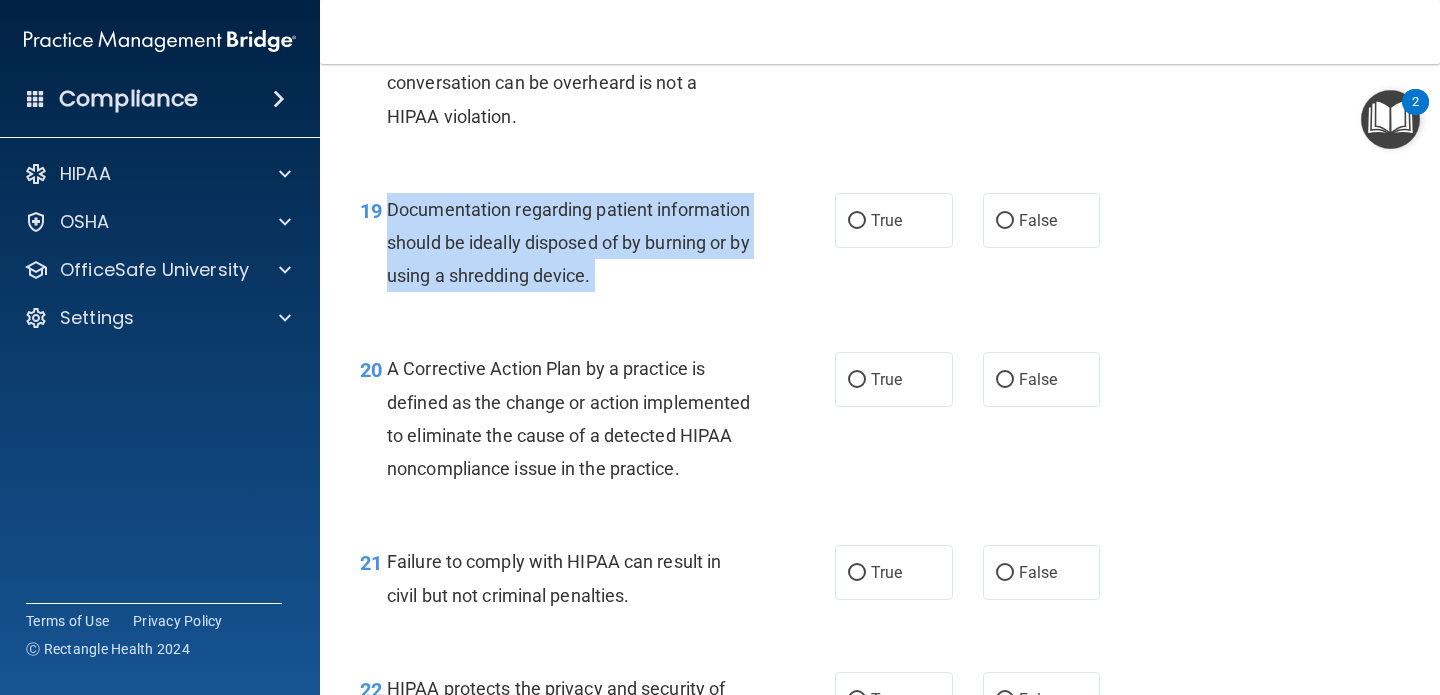 click on "Documentation regarding patient information should be ideally disposed of by burning or by using a shredding device." at bounding box center (576, 243) 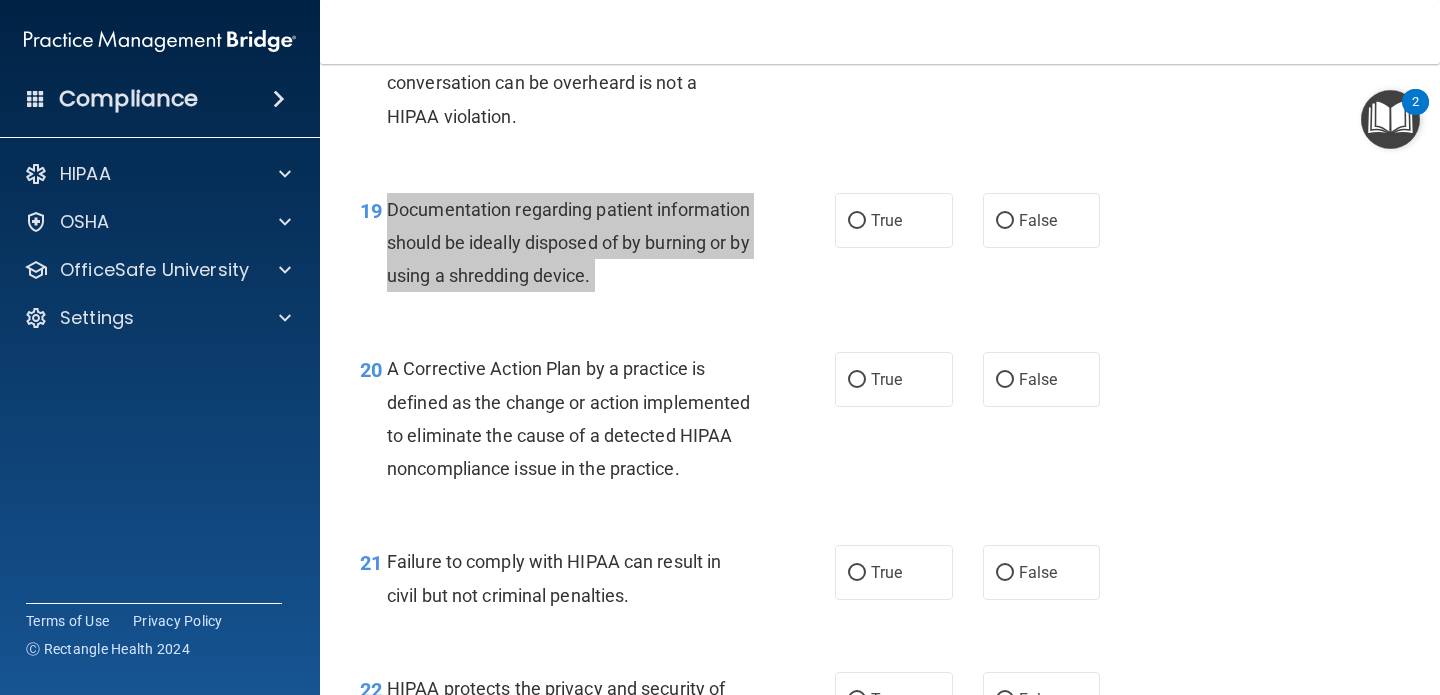 click on "Compliance
HIPAA
Documents and Policies                 Report an Incident               Business Associates               Emergency Planning               Resources                 HIPAA Risk Assessment
[GEOGRAPHIC_DATA]
Documents               Safety Data Sheets               Self-Assessment                Injury and Illness Report                Resources
PCI
PCI Compliance                Merchant Savings Calculator
[GEOGRAPHIC_DATA]
HIPAA Training                   OSHA Training                   Continuing Education
Settings
My Account               My Users" at bounding box center [720, 347] 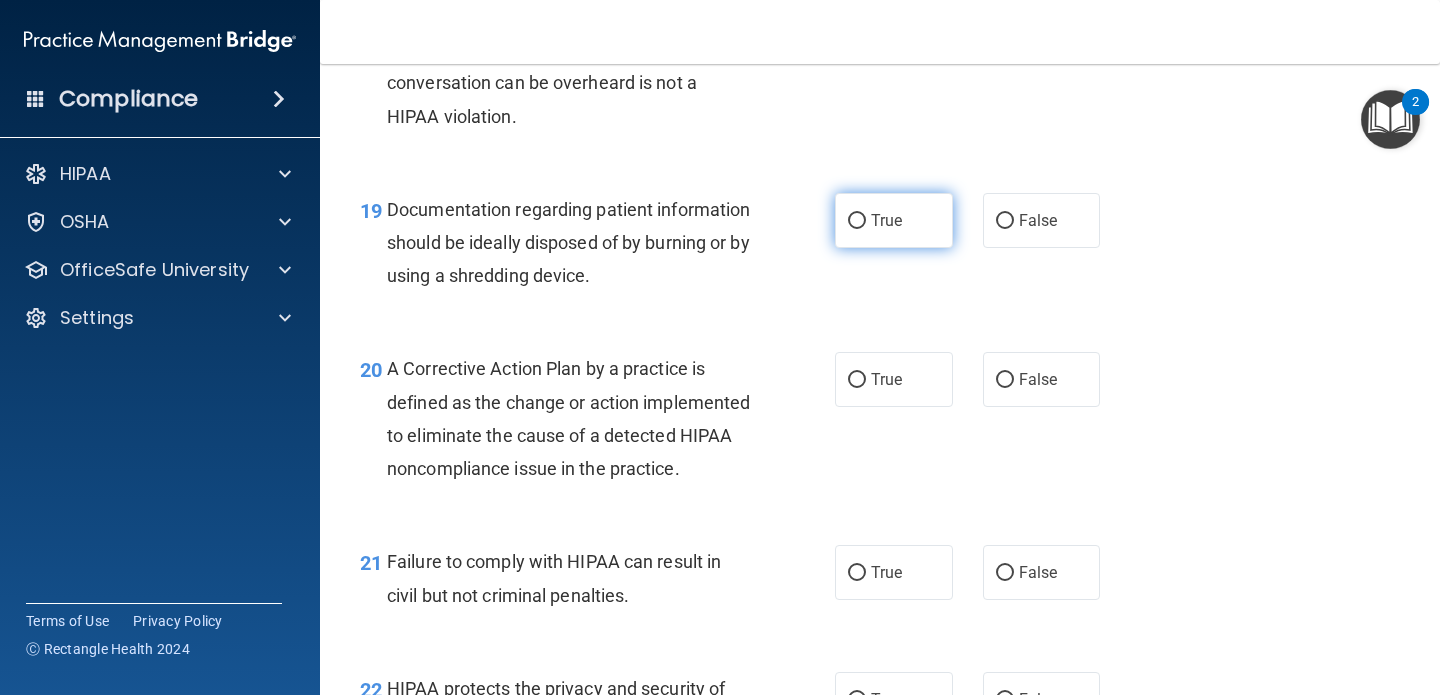 click on "True" at bounding box center (886, 220) 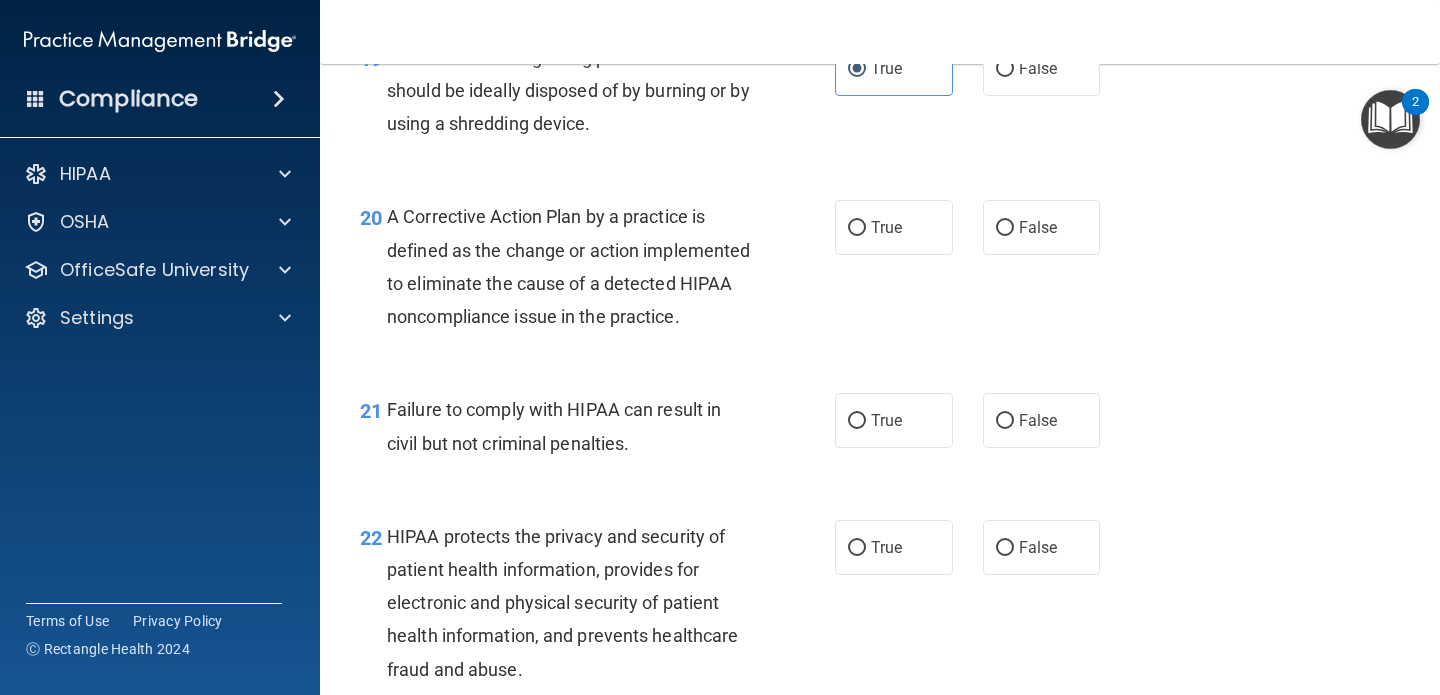 scroll, scrollTop: 3457, scrollLeft: 0, axis: vertical 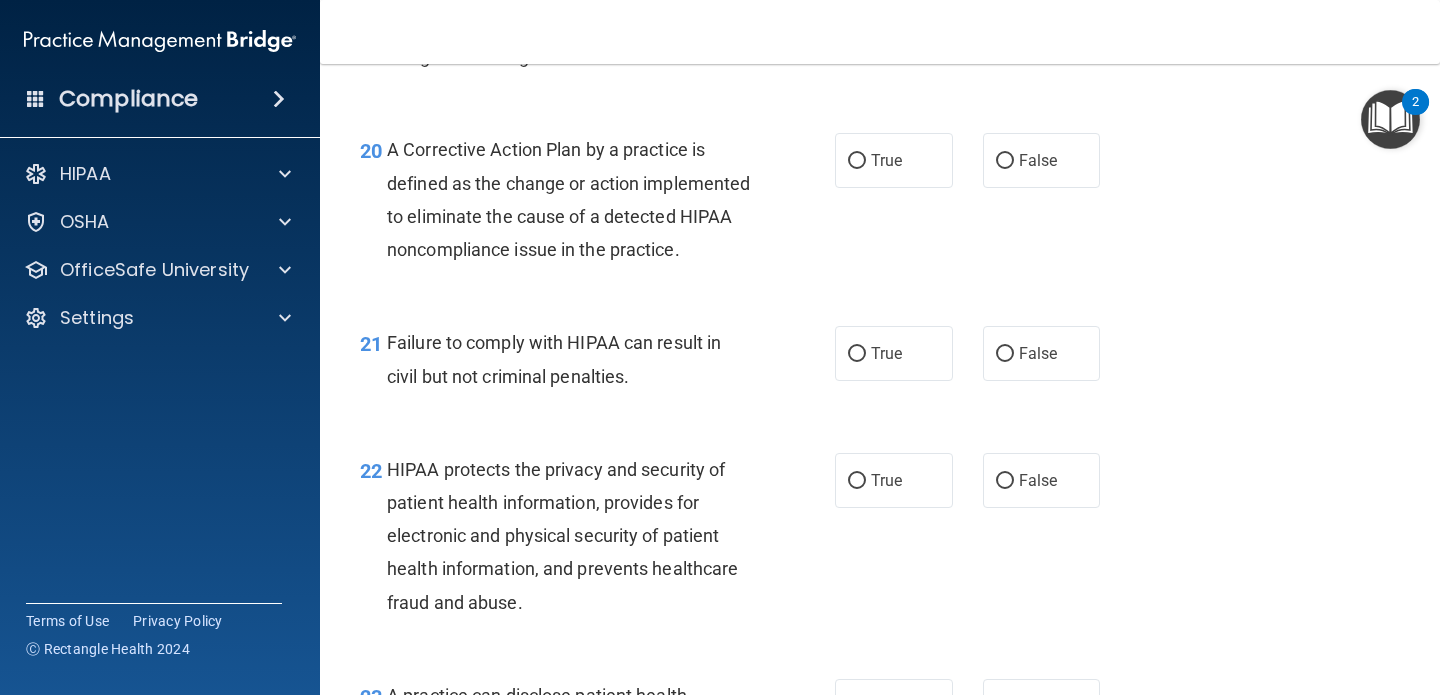 click on "A Corrective Action Plan by a practice is defined as the change or action implemented to eliminate the cause of a detected HIPAA noncompliance issue in the practice." at bounding box center [576, 199] 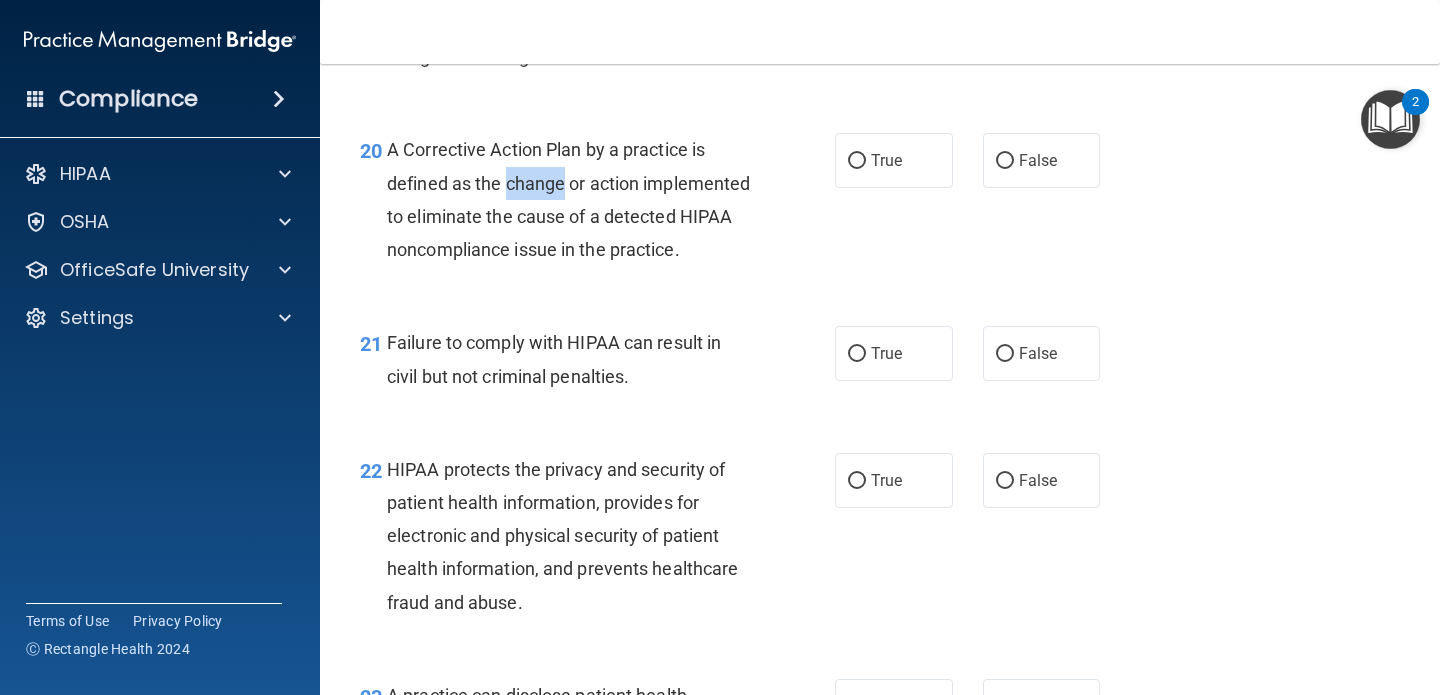 click on "A Corrective Action Plan by a practice is defined as the change or action implemented to eliminate the cause of a detected HIPAA noncompliance issue in the practice." at bounding box center (576, 199) 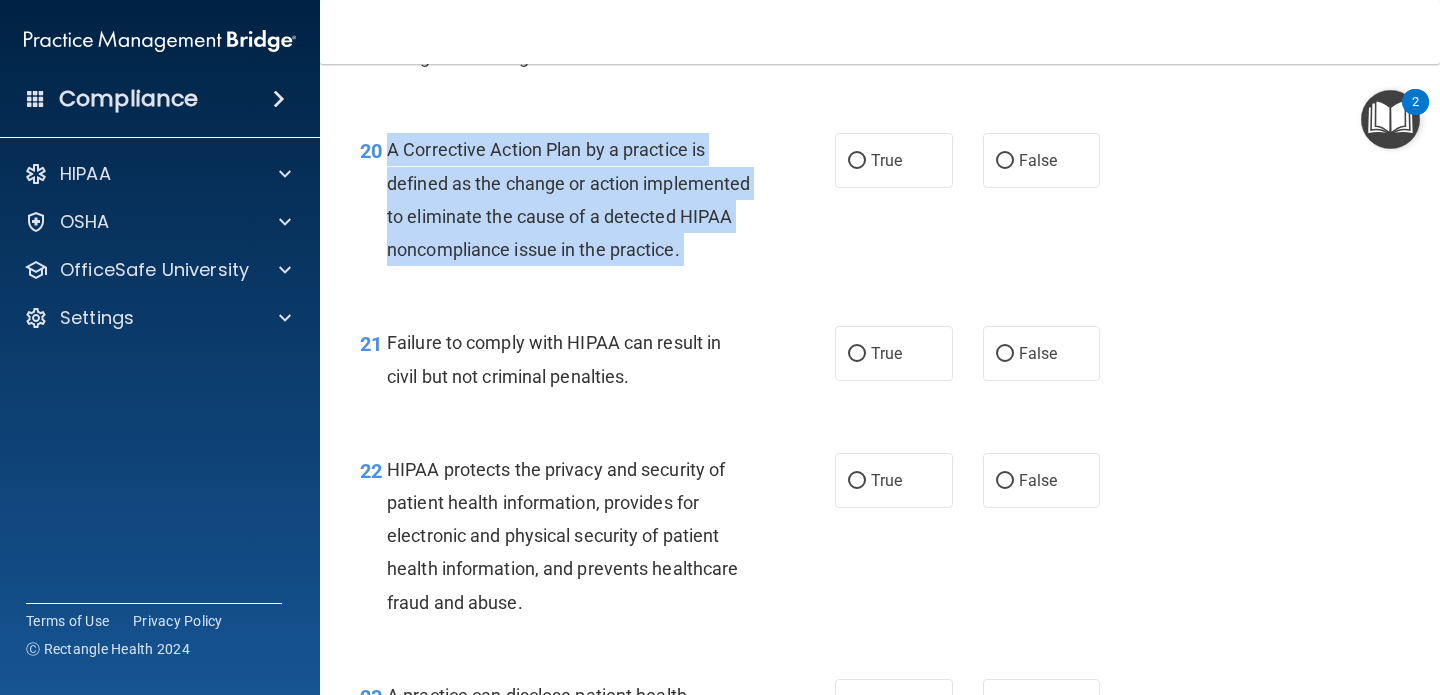 click on "A Corrective Action Plan by a practice is defined as the change or action implemented to eliminate the cause of a detected HIPAA noncompliance issue in the practice." at bounding box center (576, 199) 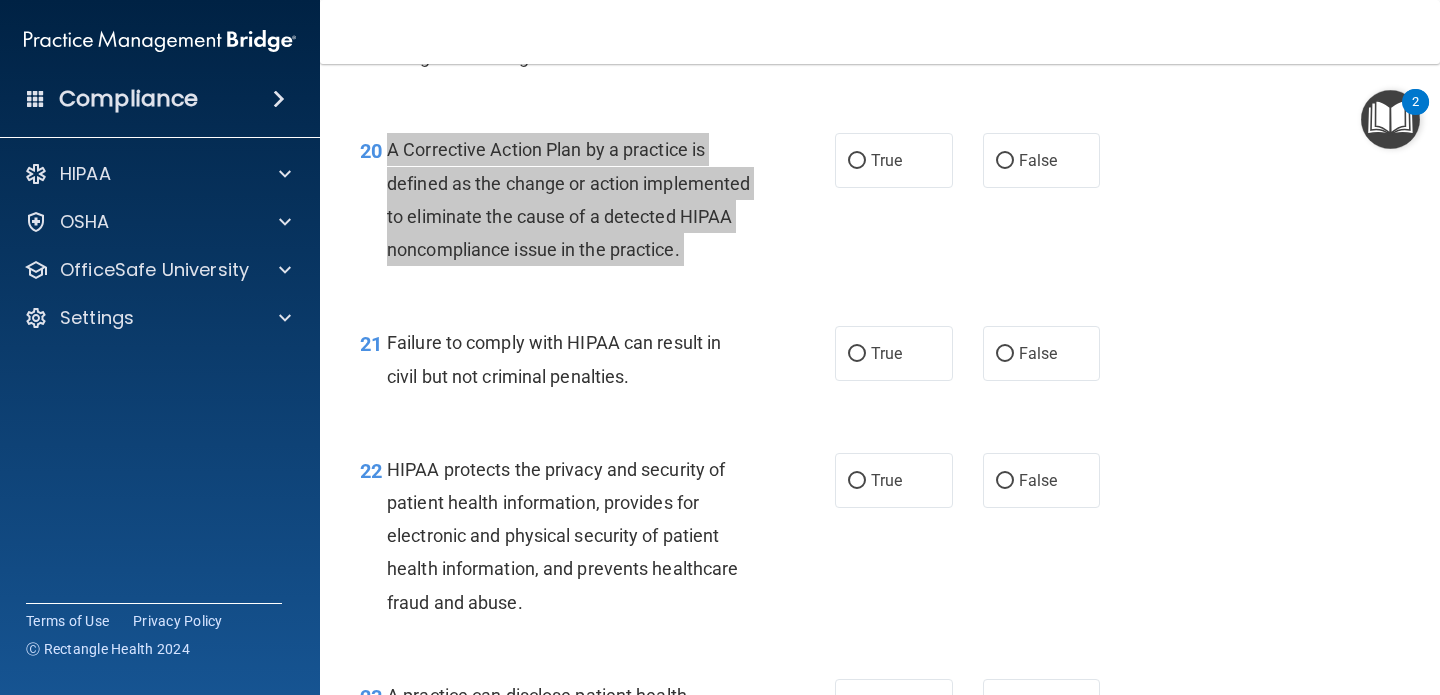 click on "Compliance
HIPAA
Documents and Policies                 Report an Incident               Business Associates               Emergency Planning               Resources                 HIPAA Risk Assessment
[GEOGRAPHIC_DATA]
Documents               Safety Data Sheets               Self-Assessment                Injury and Illness Report                Resources
PCI
PCI Compliance                Merchant Savings Calculator
[GEOGRAPHIC_DATA]
HIPAA Training                   OSHA Training                   Continuing Education
Settings
My Account               My Users" at bounding box center [720, 347] 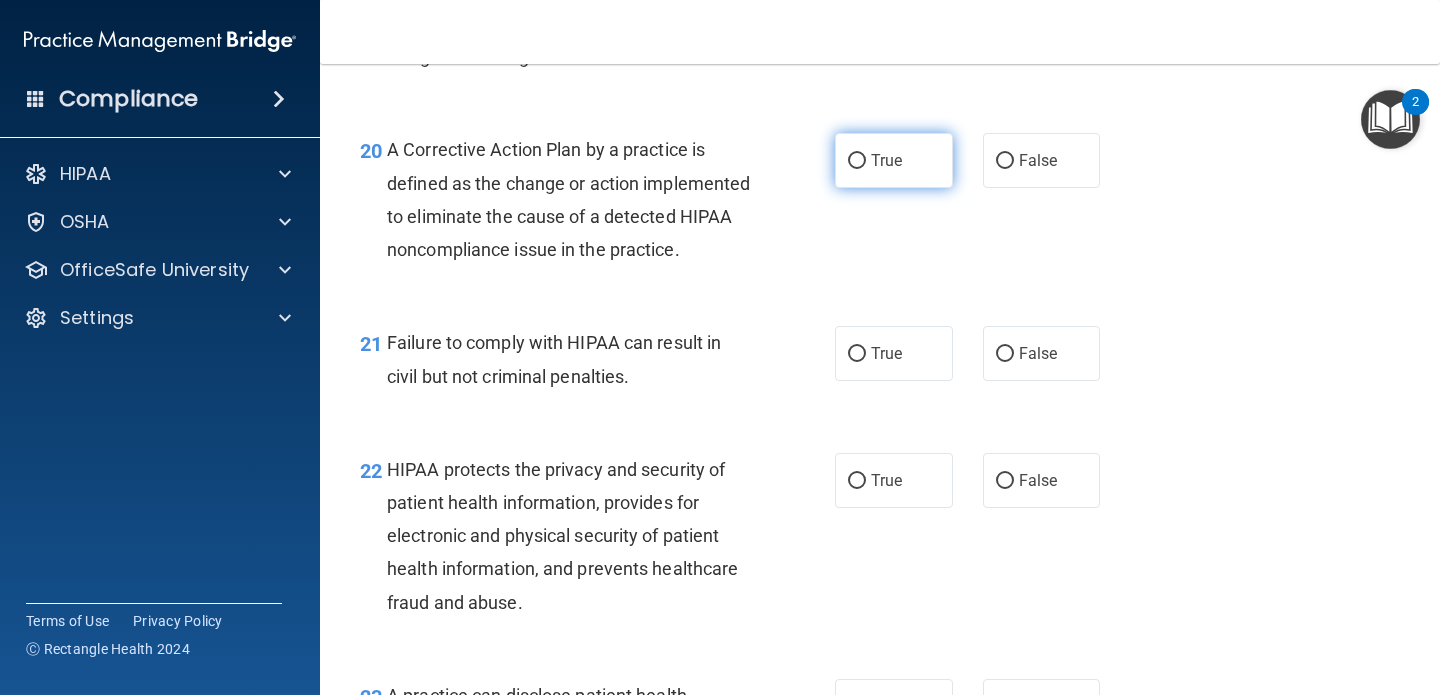 click on "True" at bounding box center (886, 160) 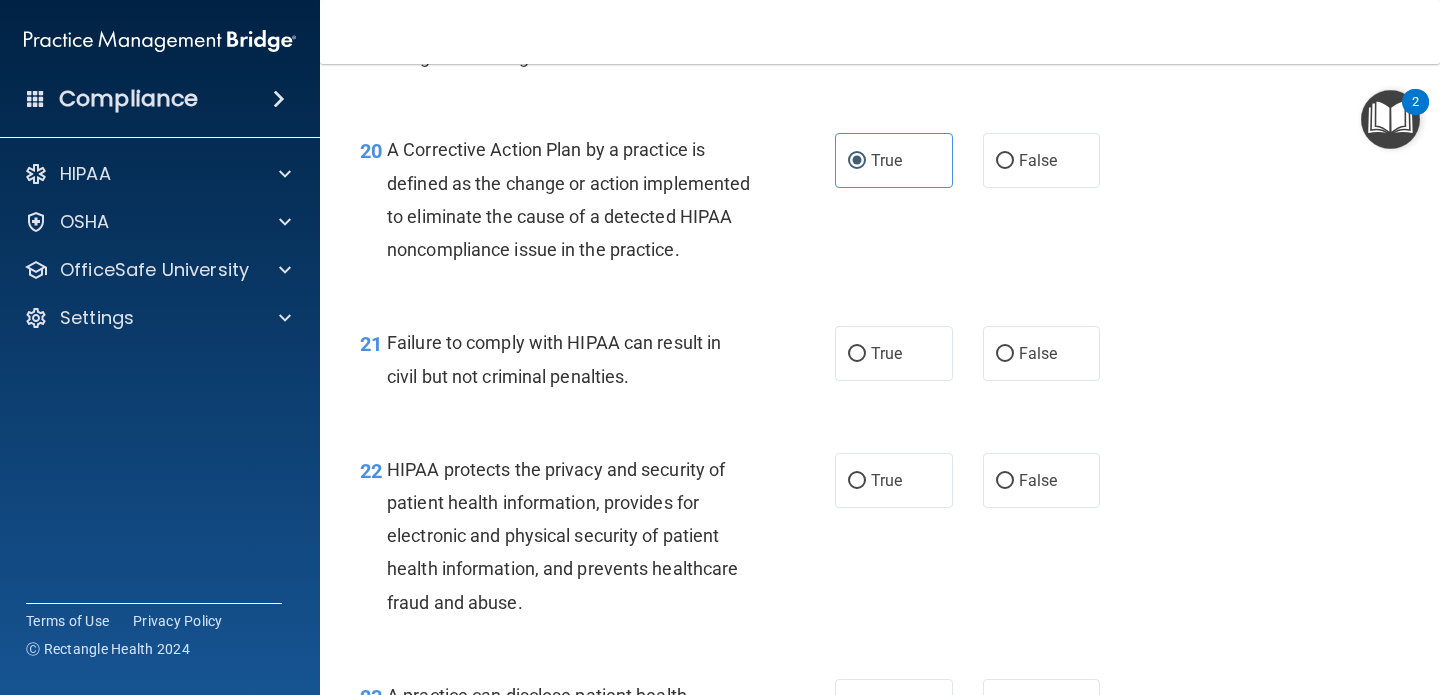 click on "Failure to comply with HIPAA can result in civil but not criminal penalties." at bounding box center [554, 359] 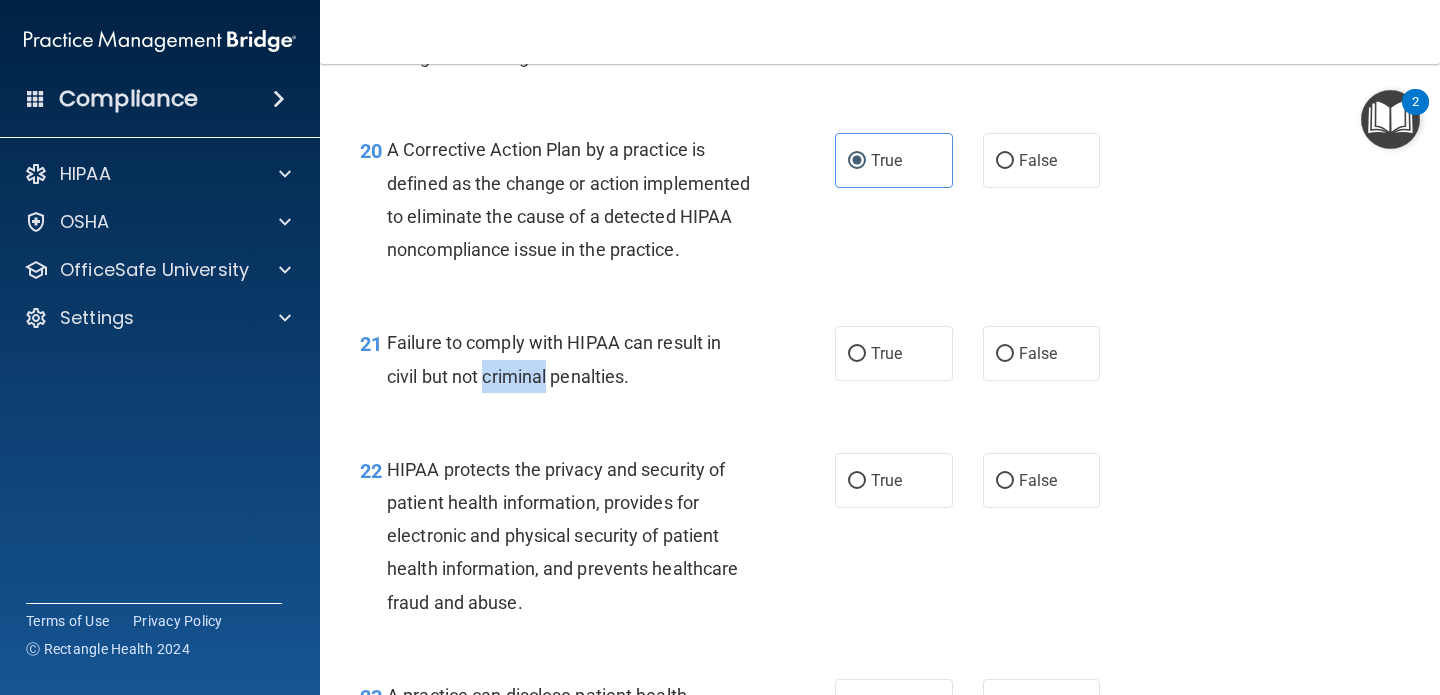 click on "Failure to comply with HIPAA can result in civil but not criminal penalties." at bounding box center (554, 359) 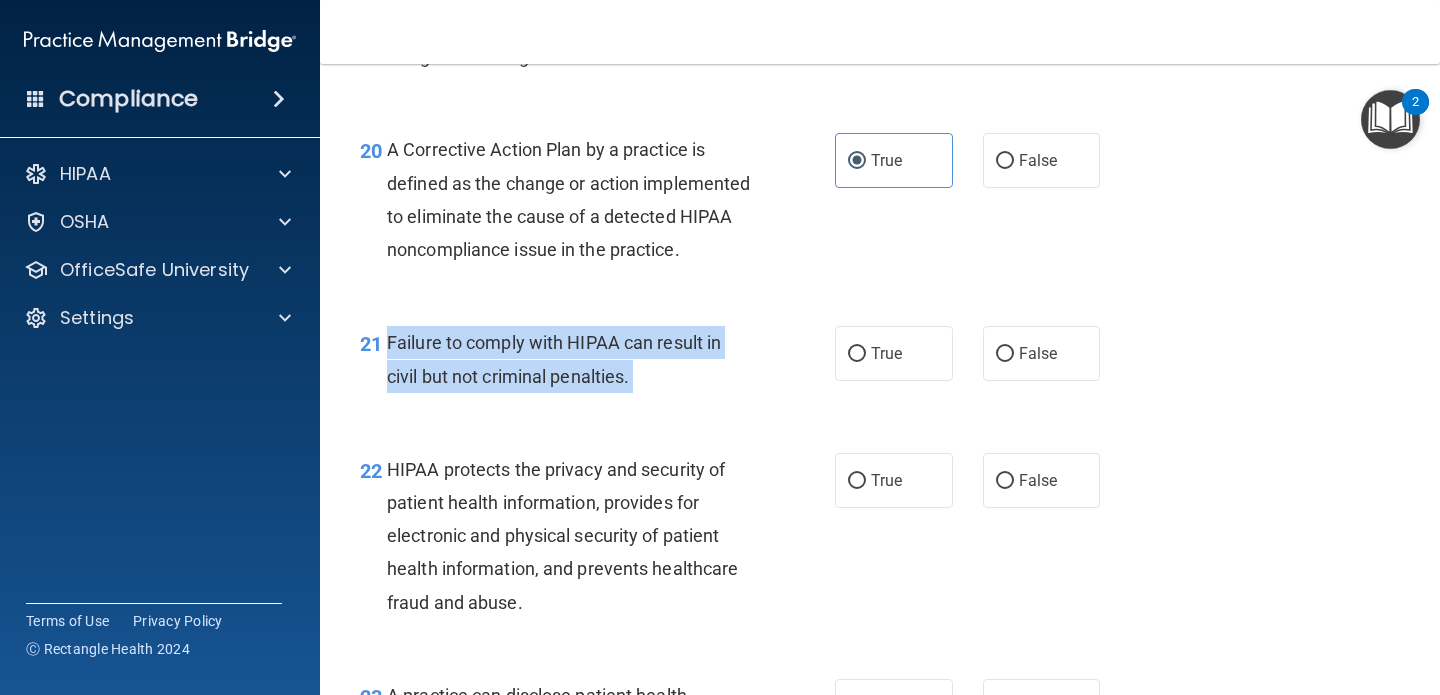 click on "Failure to comply with HIPAA can result in civil but not criminal penalties." at bounding box center (554, 359) 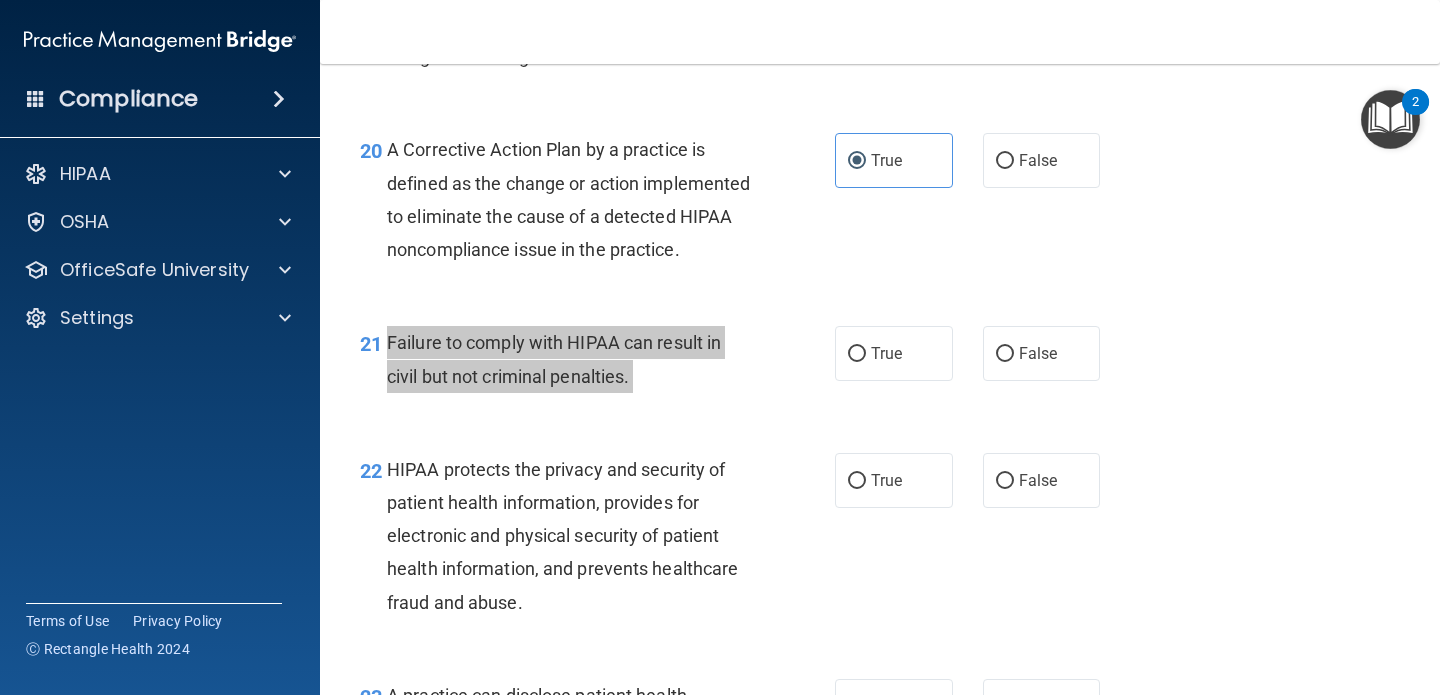 click on "Compliance
HIPAA
Documents and Policies                 Report an Incident               Business Associates               Emergency Planning               Resources                 HIPAA Risk Assessment
[GEOGRAPHIC_DATA]
Documents               Safety Data Sheets               Self-Assessment                Injury and Illness Report                Resources
PCI
PCI Compliance                Merchant Savings Calculator
[GEOGRAPHIC_DATA]
HIPAA Training                   OSHA Training                   Continuing Education
Settings
My Account               My Users" at bounding box center [720, 347] 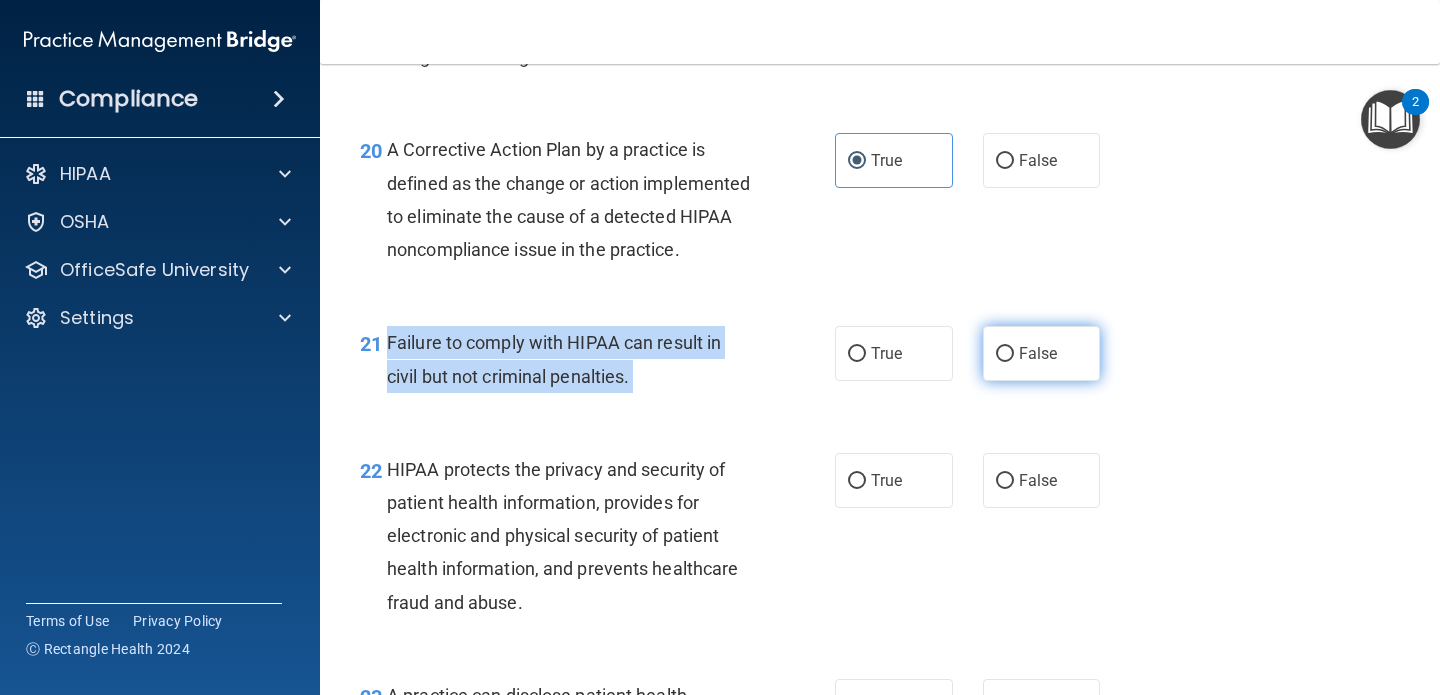 click on "False" at bounding box center [1005, 354] 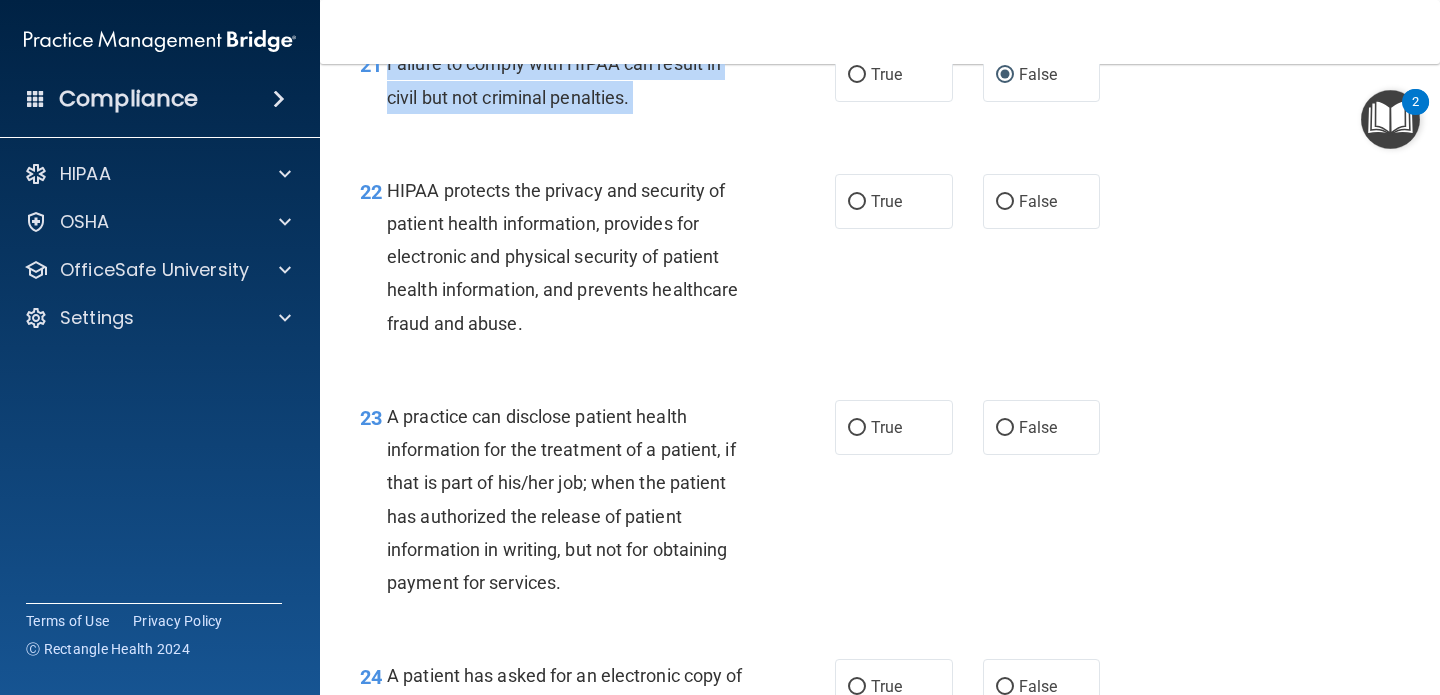 scroll, scrollTop: 3738, scrollLeft: 0, axis: vertical 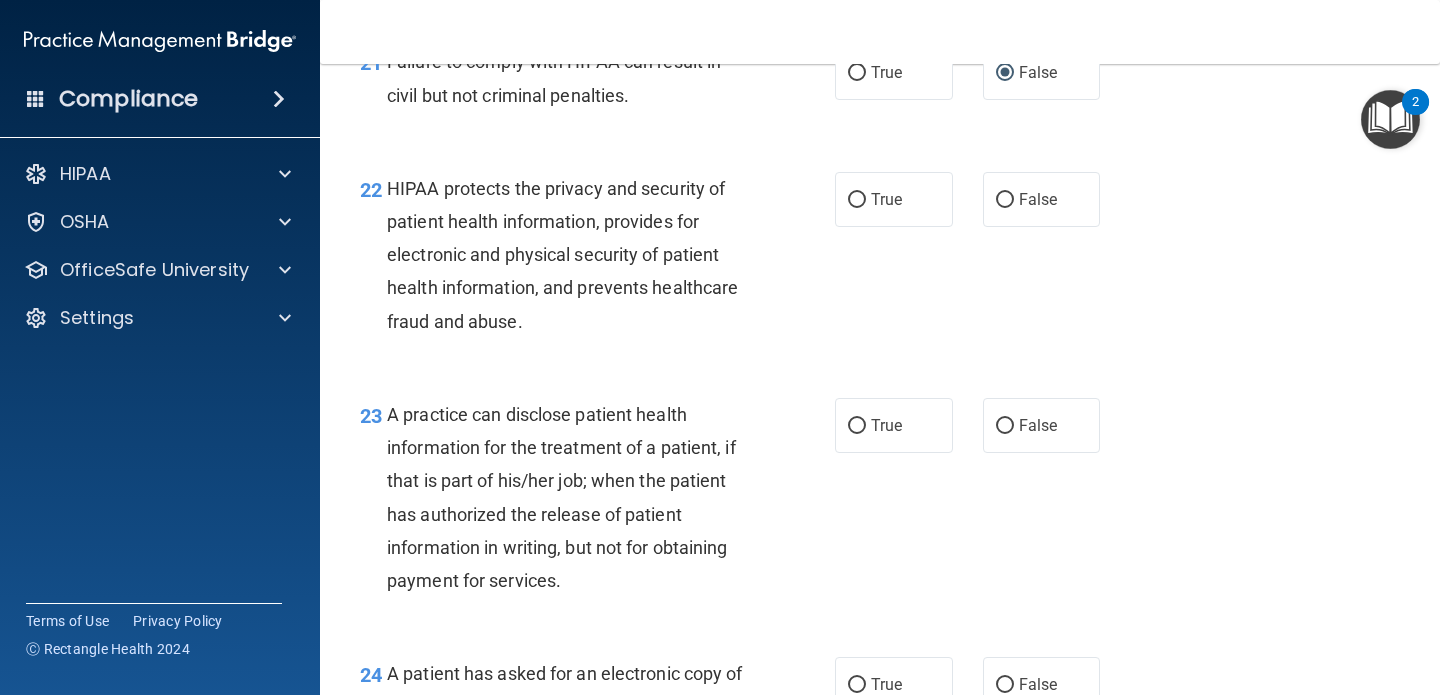 click on "HIPAA protects the privacy and security of patient health information, provides for electronic and physical security of patient health information, and prevents healthcare fraud and abuse." at bounding box center [562, 255] 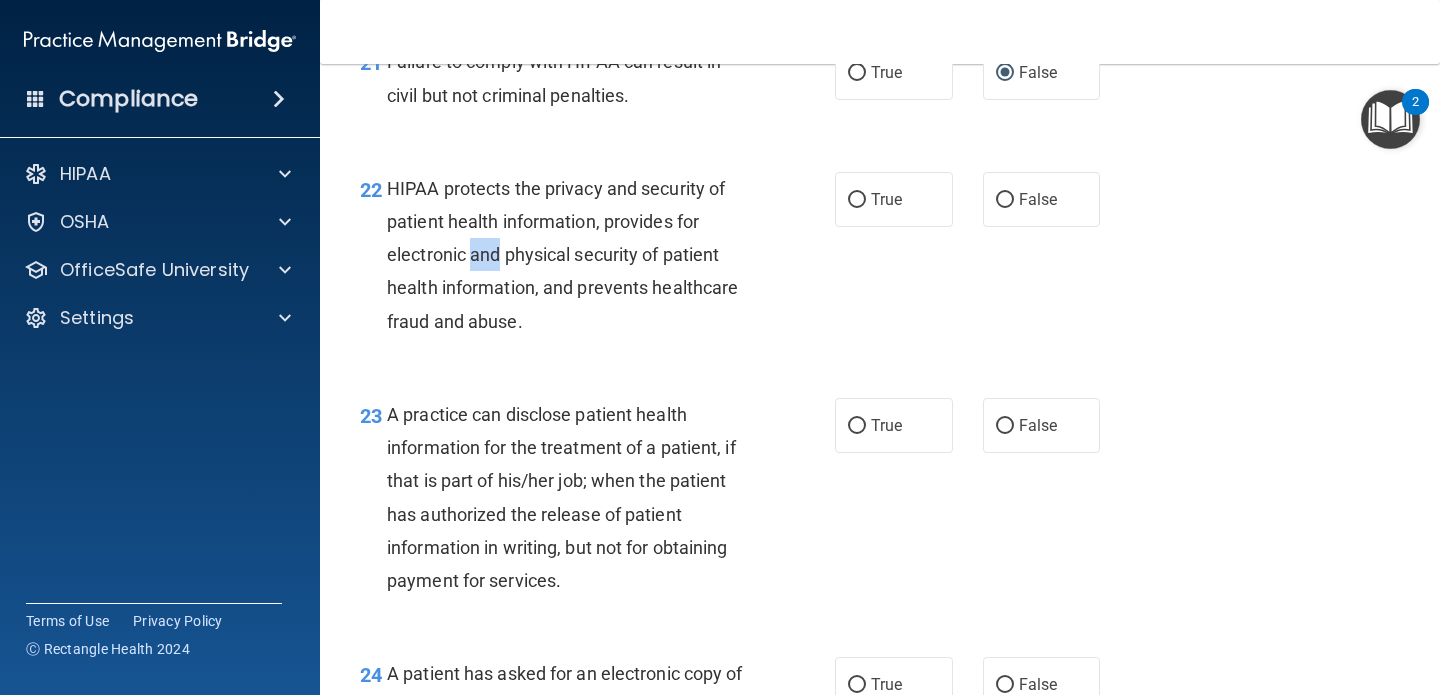 click on "HIPAA protects the privacy and security of patient health information, provides for electronic and physical security of patient health information, and prevents healthcare fraud and abuse." at bounding box center [562, 255] 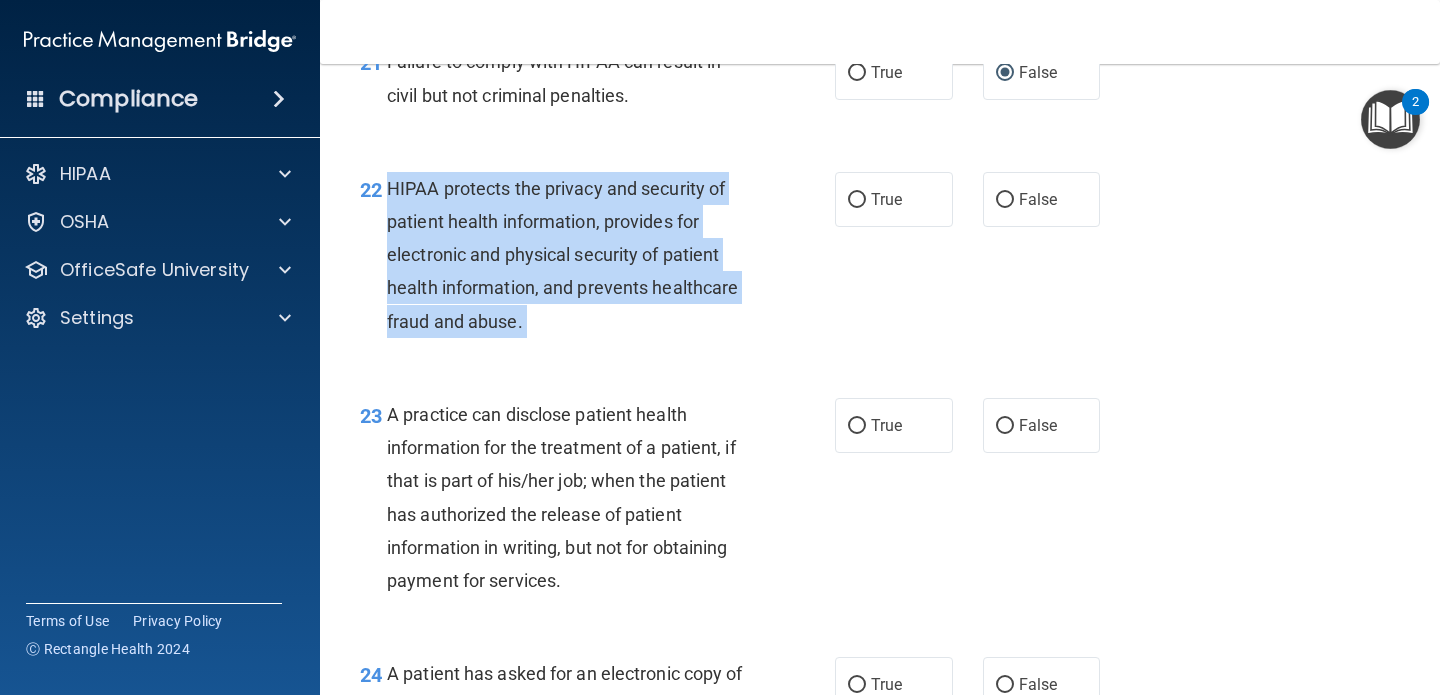 click on "HIPAA protects the privacy and security of patient health information, provides for electronic and physical security of patient health information, and prevents healthcare fraud and abuse." at bounding box center [562, 255] 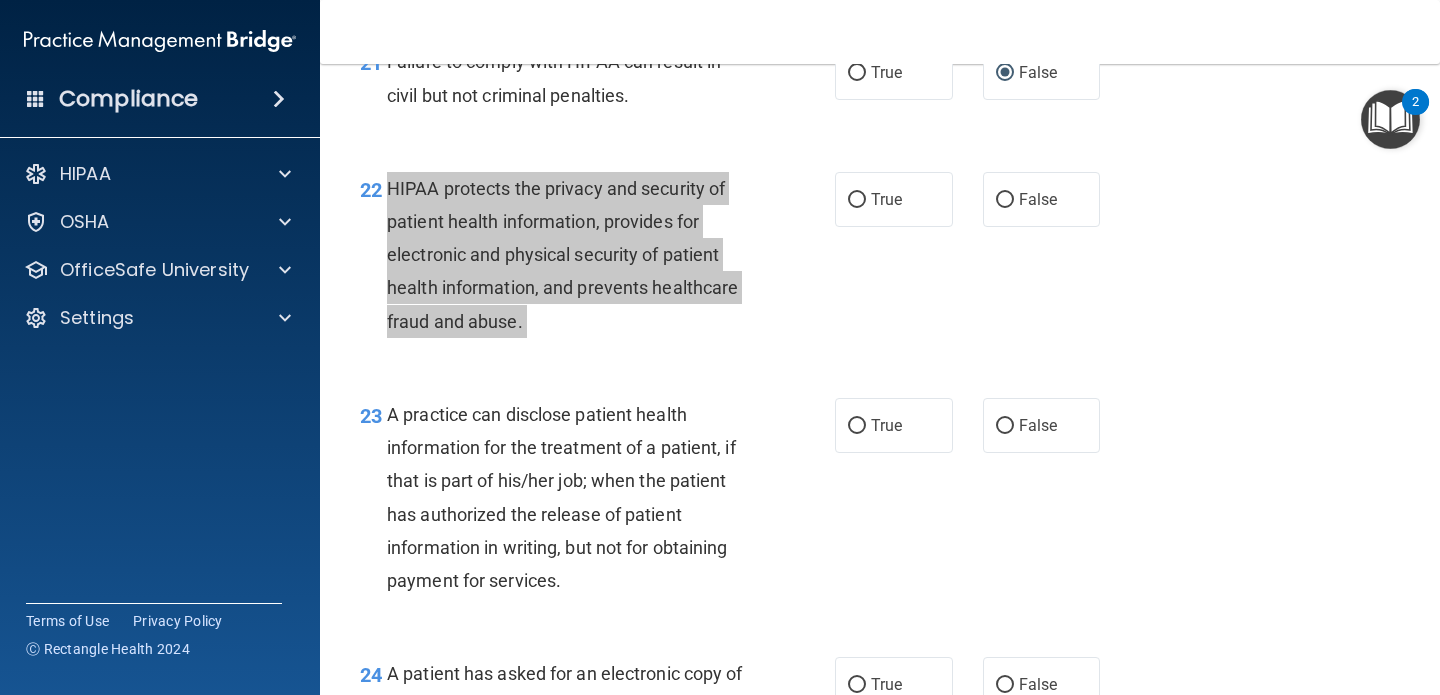 click on "Compliance
HIPAA
Documents and Policies                 Report an Incident               Business Associates               Emergency Planning               Resources                 HIPAA Risk Assessment
[GEOGRAPHIC_DATA]
Documents               Safety Data Sheets               Self-Assessment                Injury and Illness Report                Resources
PCI
PCI Compliance                Merchant Savings Calculator
[GEOGRAPHIC_DATA]
HIPAA Training                   OSHA Training                   Continuing Education
Settings
My Account               My Users" at bounding box center [720, 347] 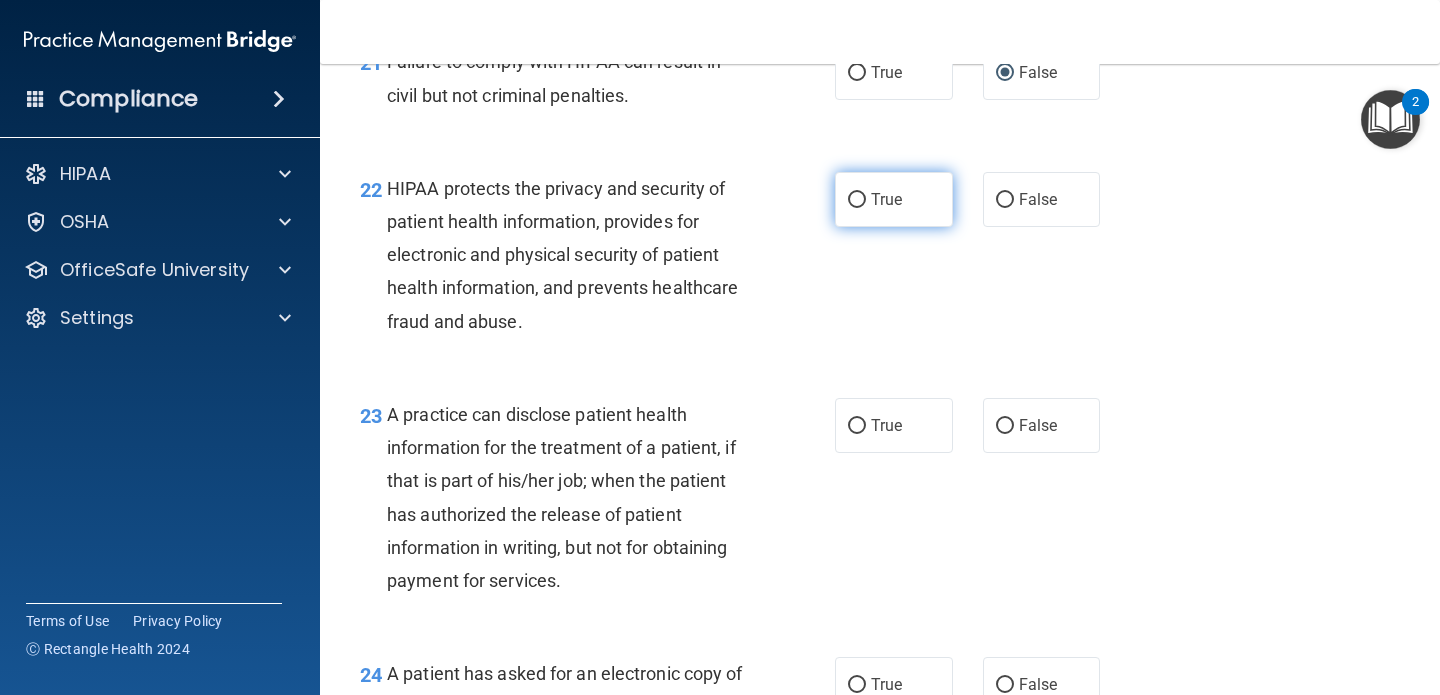 click on "True" at bounding box center [894, 199] 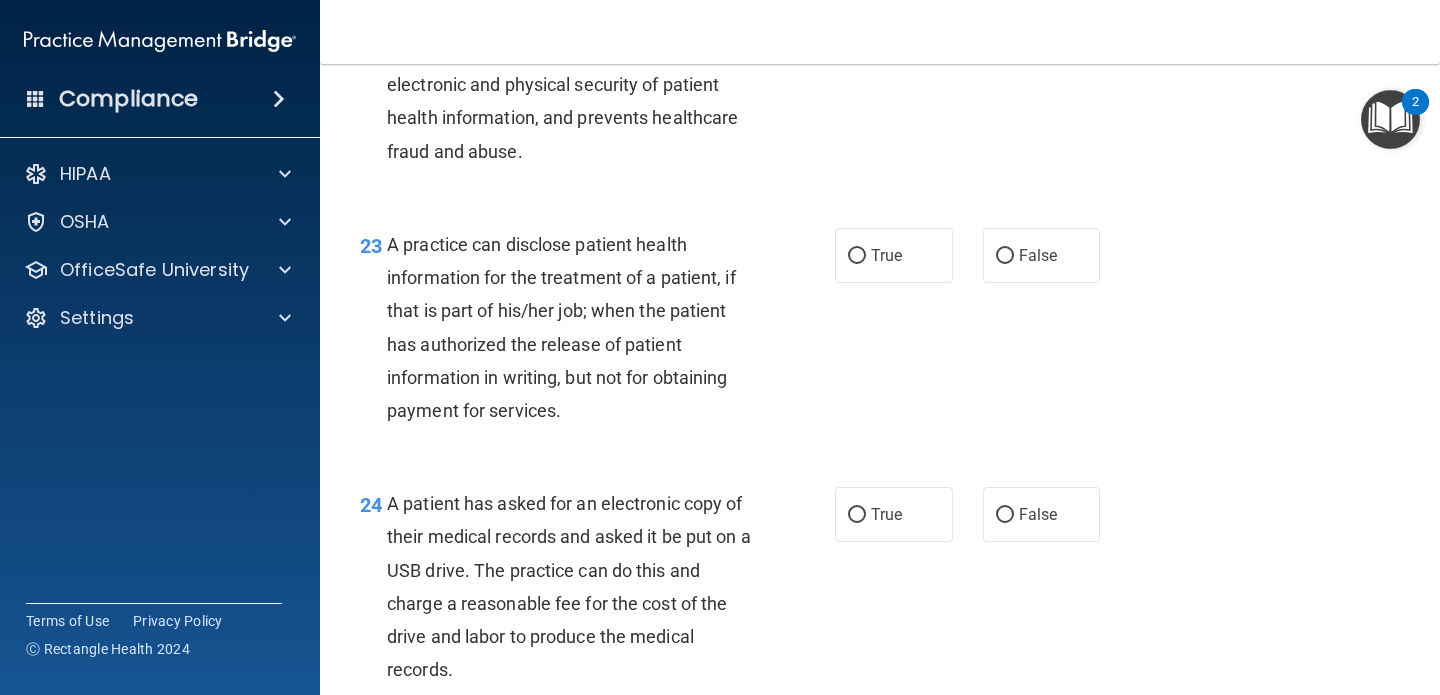 scroll, scrollTop: 3930, scrollLeft: 0, axis: vertical 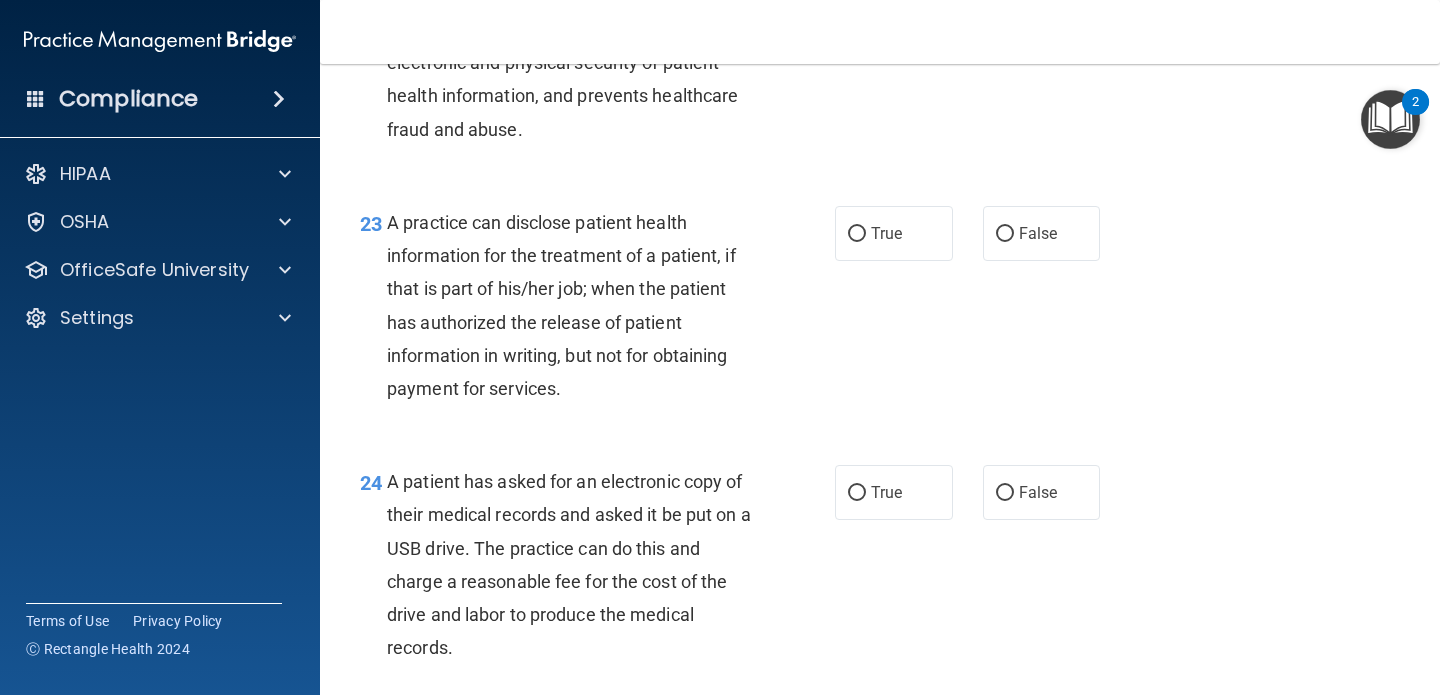 click on "A practice can disclose patient health information for the treatment of a patient, if that is part of his/her job; when the patient has authorized the release of patient information in writing, but not for obtaining payment for services." at bounding box center [576, 305] 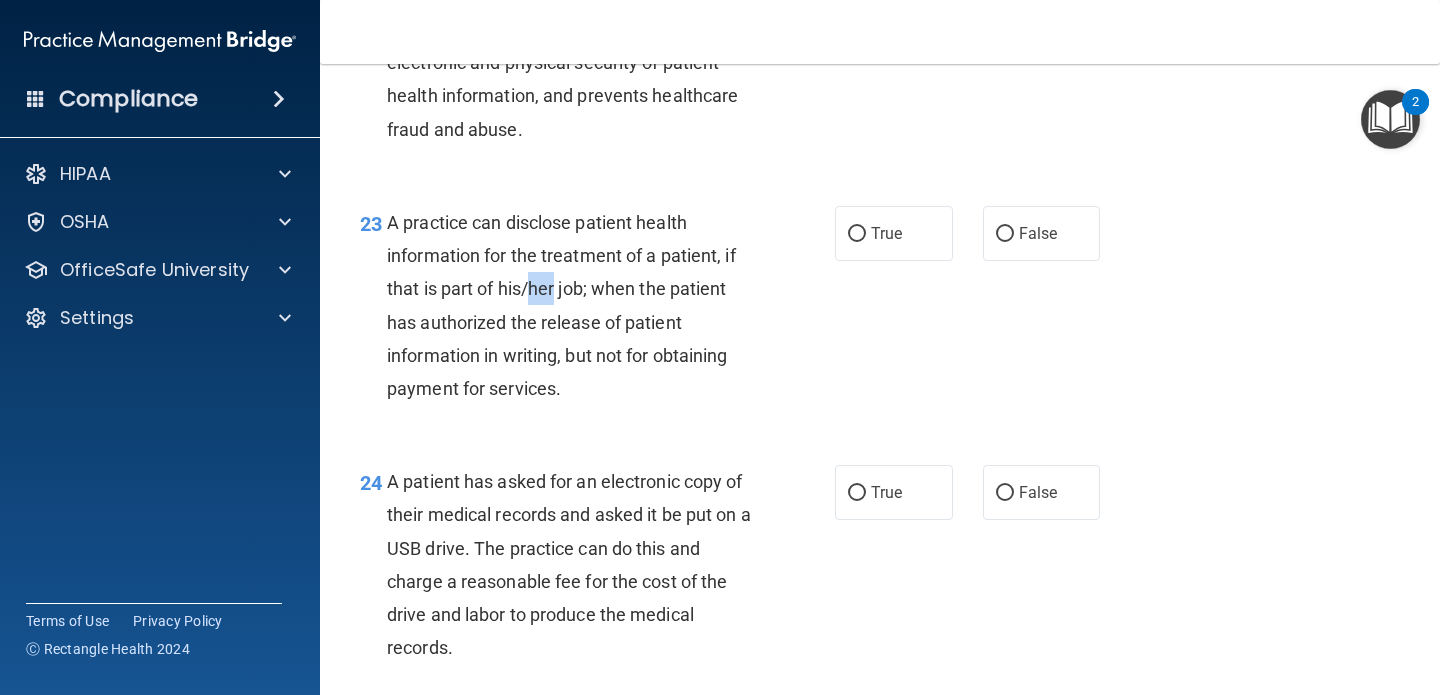 click on "A practice can disclose patient health information for the treatment of a patient, if that is part of his/her job; when the patient has authorized the release of patient information in writing, but not for obtaining payment for services." at bounding box center [576, 305] 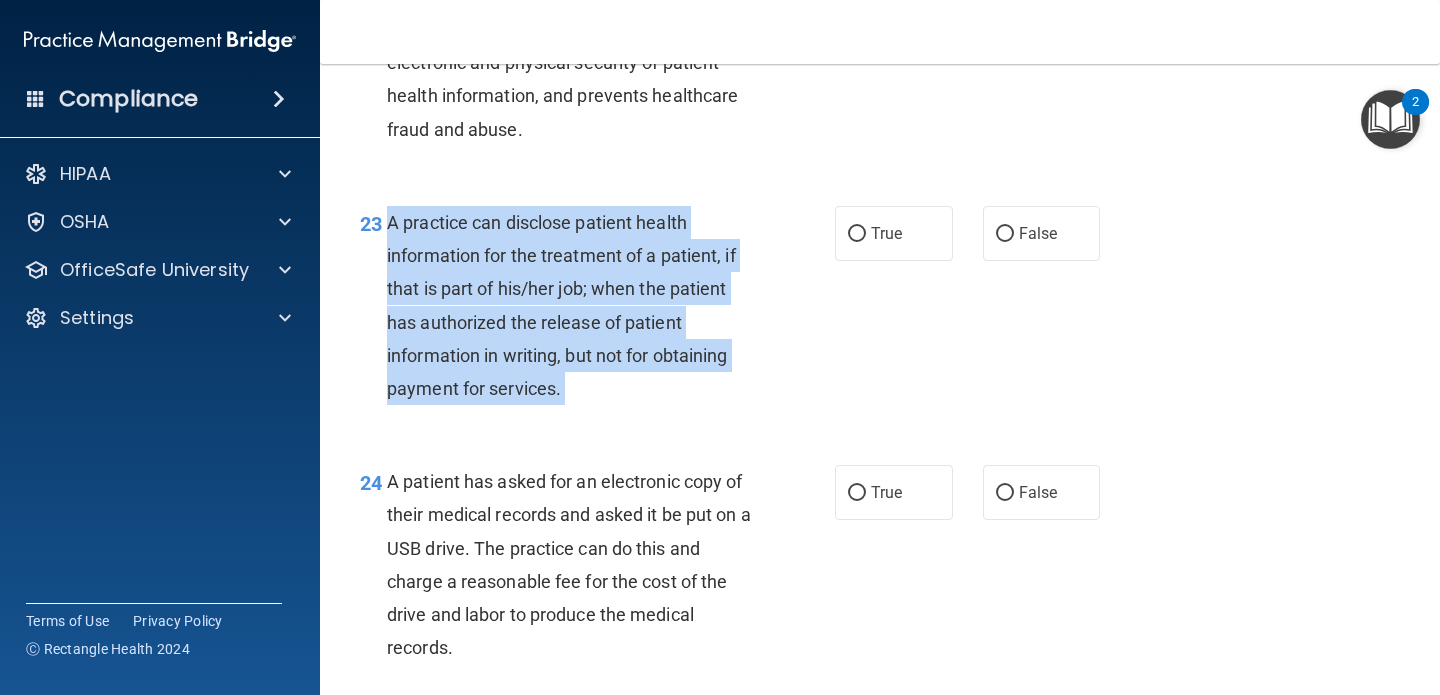 click on "A practice can disclose patient health information for the treatment of a patient, if that is part of his/her job; when the patient has authorized the release of patient information in writing, but not for obtaining payment for services." at bounding box center (576, 305) 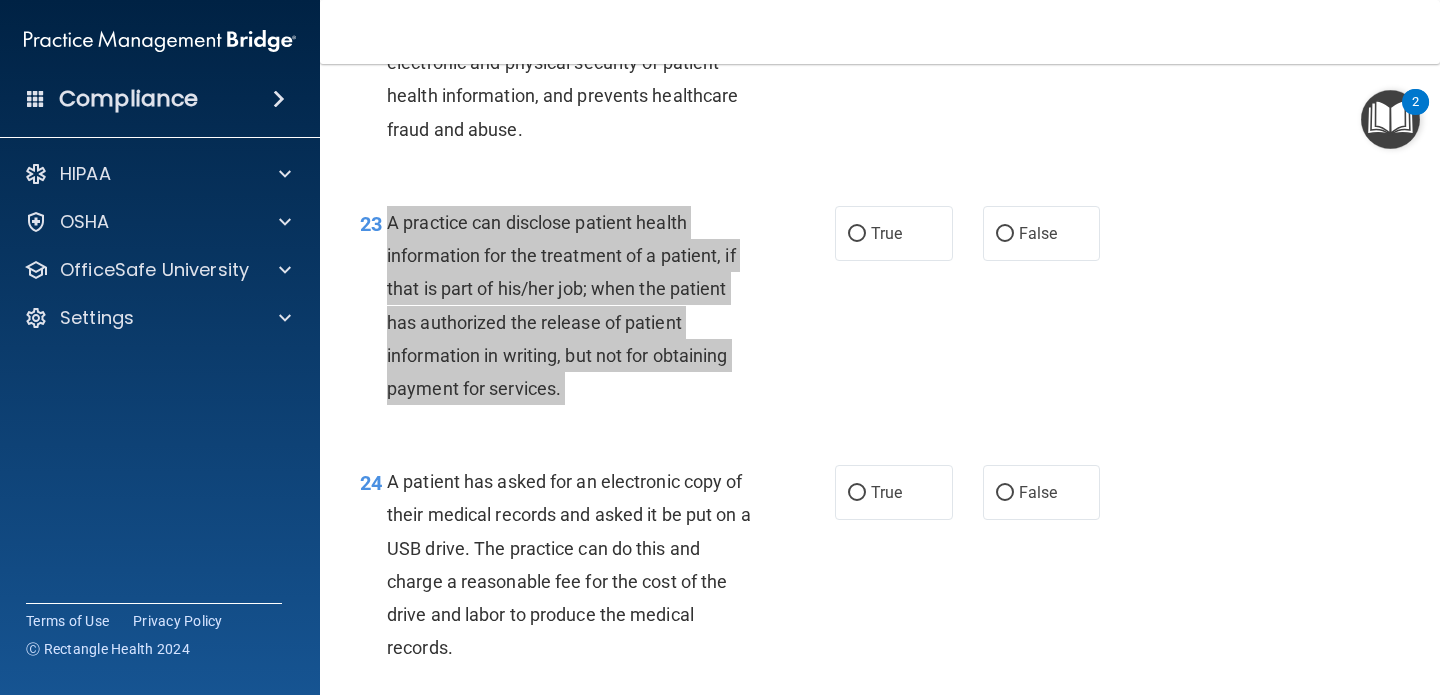 click on "Compliance
HIPAA
Documents and Policies                 Report an Incident               Business Associates               Emergency Planning               Resources                 HIPAA Risk Assessment
[GEOGRAPHIC_DATA]
Documents               Safety Data Sheets               Self-Assessment                Injury and Illness Report                Resources
PCI
PCI Compliance                Merchant Savings Calculator
[GEOGRAPHIC_DATA]
HIPAA Training                   OSHA Training                   Continuing Education
Settings
My Account               My Users" at bounding box center [720, 347] 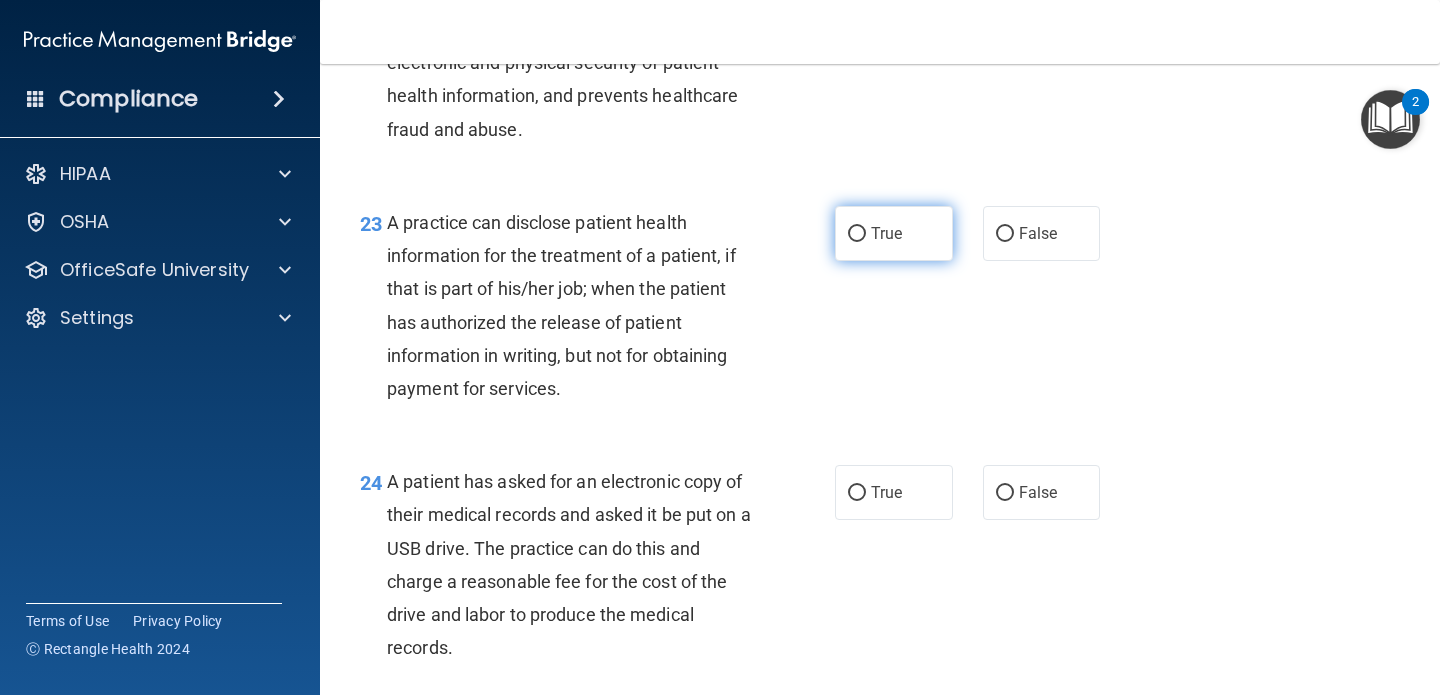 click on "True" at bounding box center (886, 233) 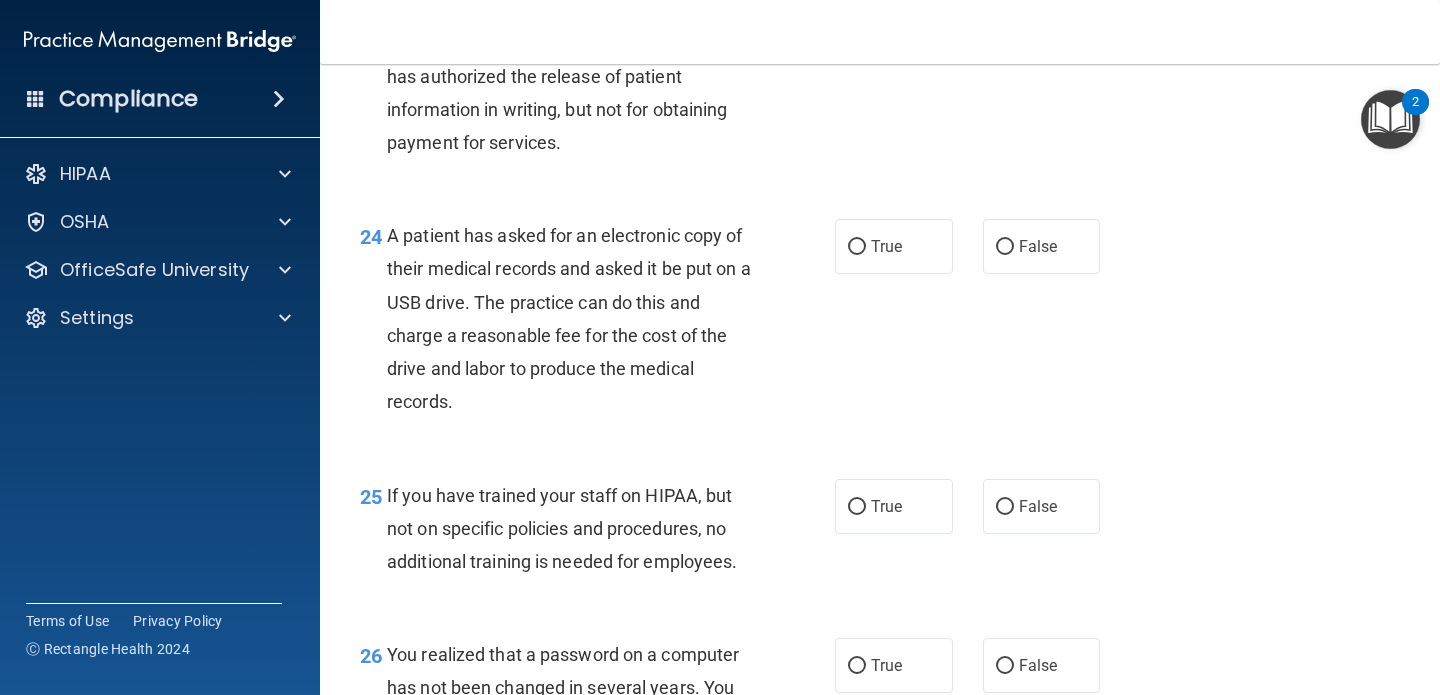 scroll, scrollTop: 4197, scrollLeft: 0, axis: vertical 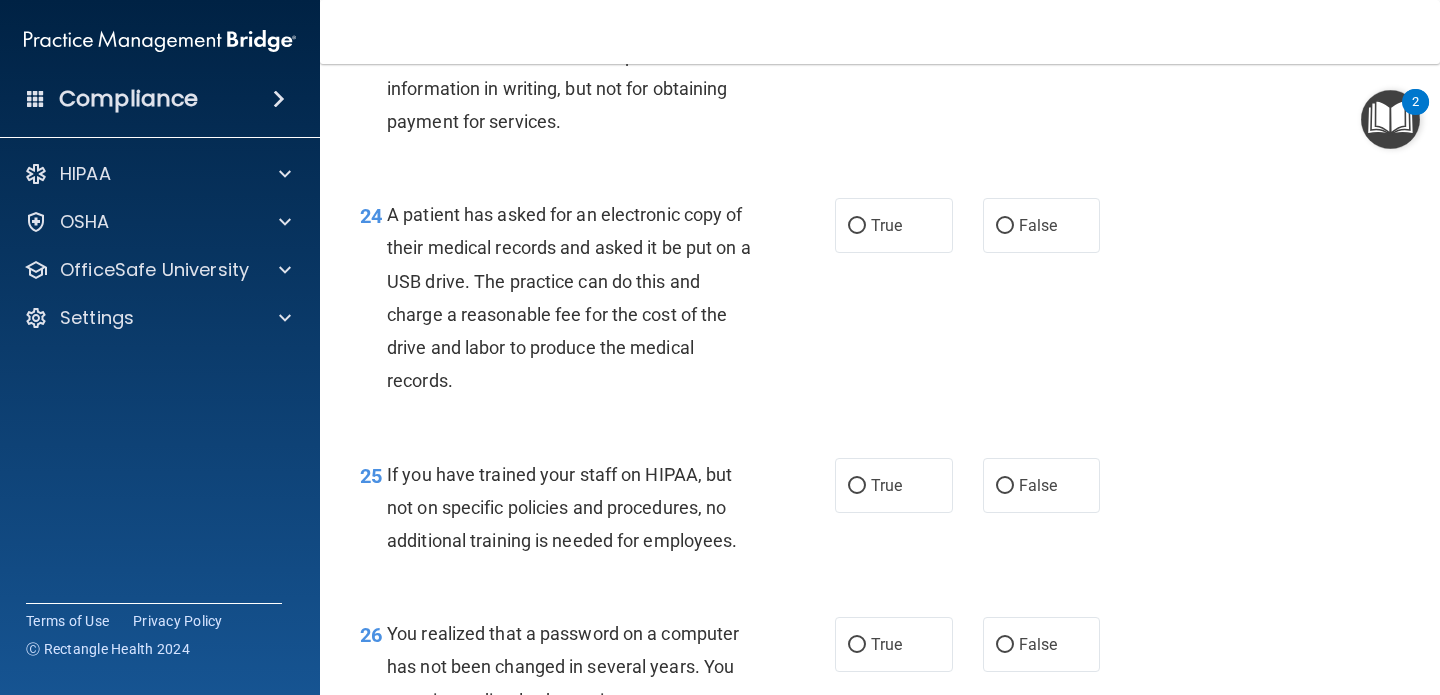 click on "A patient has asked for an electronic copy of their medical records and asked it be put on a USB drive.  The practice can do this and charge a reasonable fee for the cost of the drive and labor to produce the medical records." at bounding box center (576, 297) 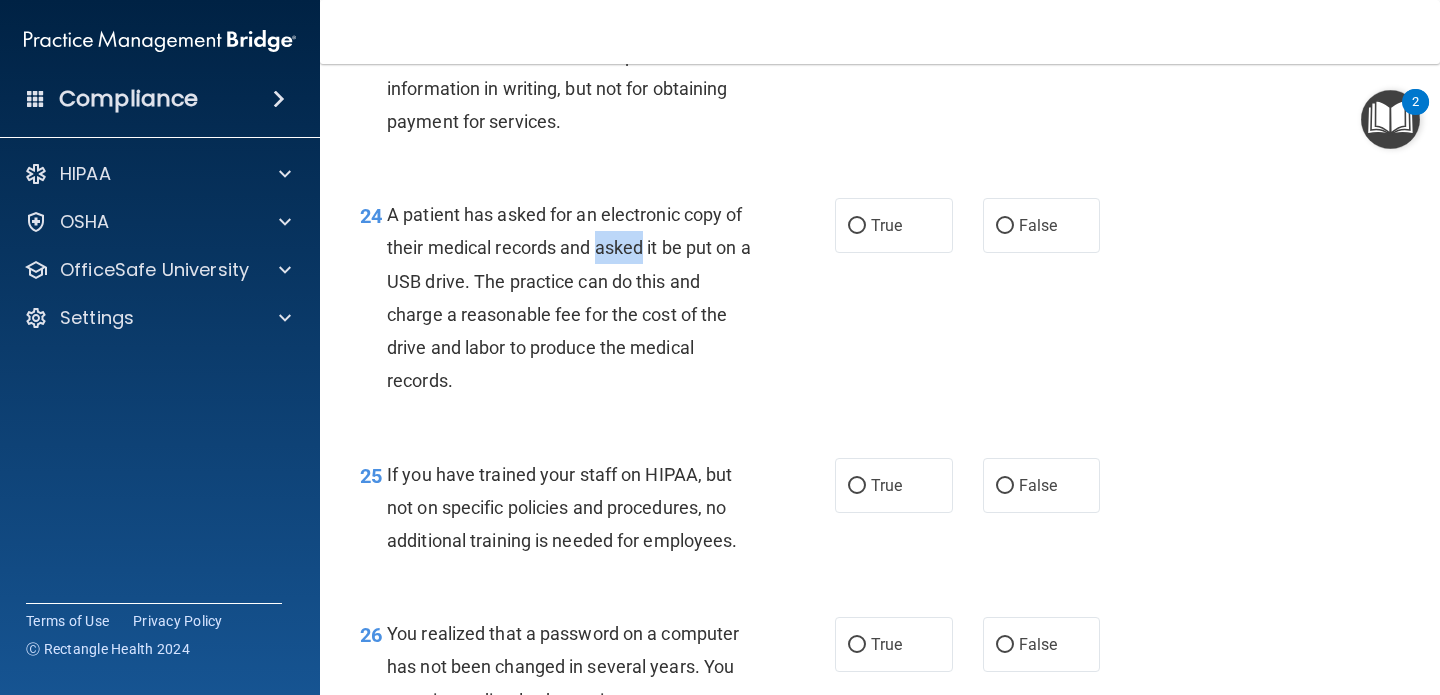 click on "A patient has asked for an electronic copy of their medical records and asked it be put on a USB drive.  The practice can do this and charge a reasonable fee for the cost of the drive and labor to produce the medical records." at bounding box center (576, 297) 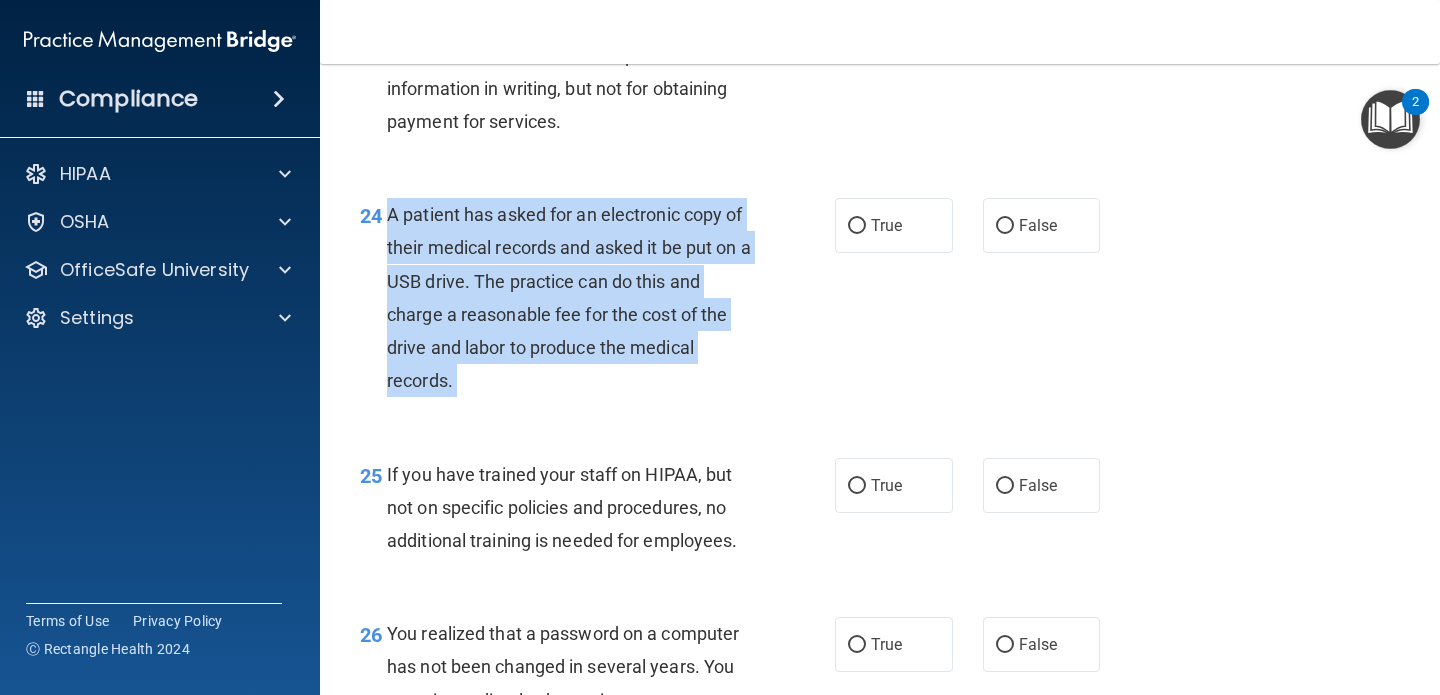 click on "A patient has asked for an electronic copy of their medical records and asked it be put on a USB drive.  The practice can do this and charge a reasonable fee for the cost of the drive and labor to produce the medical records." at bounding box center (576, 297) 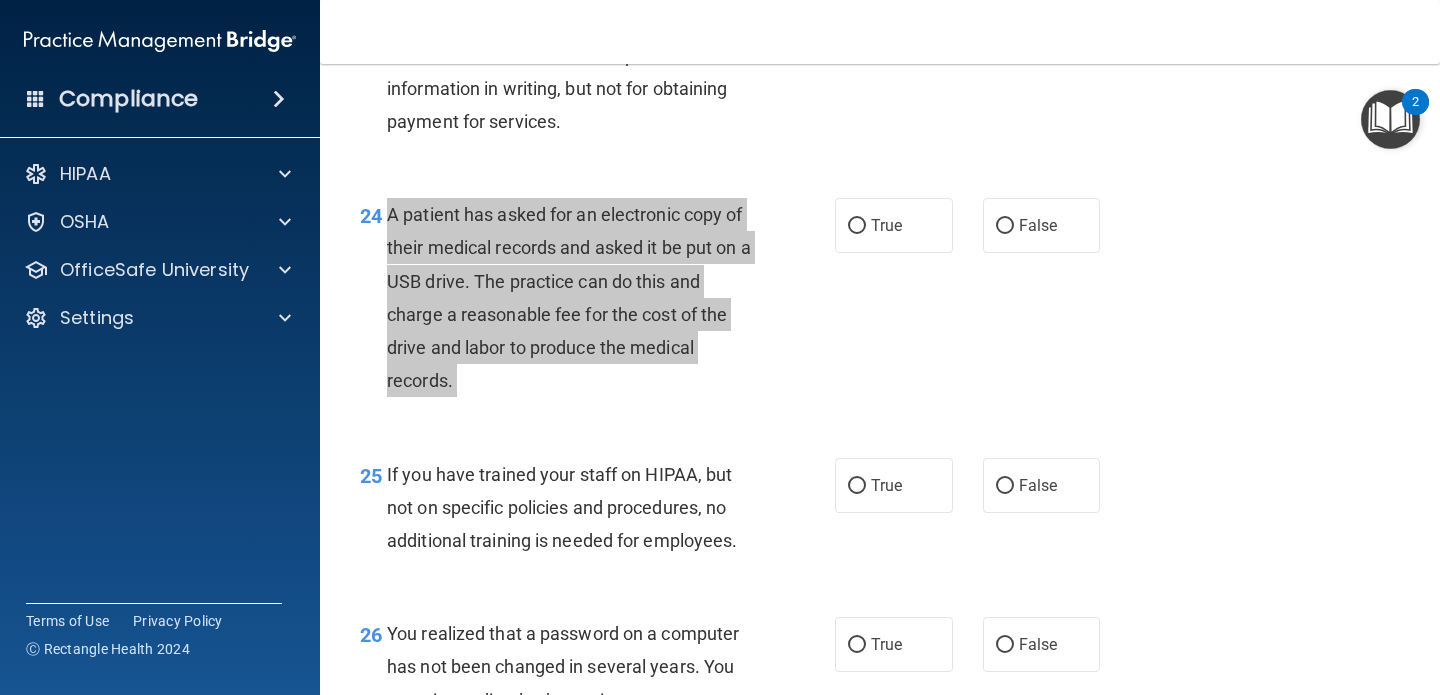 click on "Compliance
HIPAA
Documents and Policies                 Report an Incident               Business Associates               Emergency Planning               Resources                 HIPAA Risk Assessment
[GEOGRAPHIC_DATA]
Documents               Safety Data Sheets               Self-Assessment                Injury and Illness Report                Resources
PCI
PCI Compliance                Merchant Savings Calculator
[GEOGRAPHIC_DATA]
HIPAA Training                   OSHA Training                   Continuing Education
Settings
My Account               My Users" at bounding box center (720, 347) 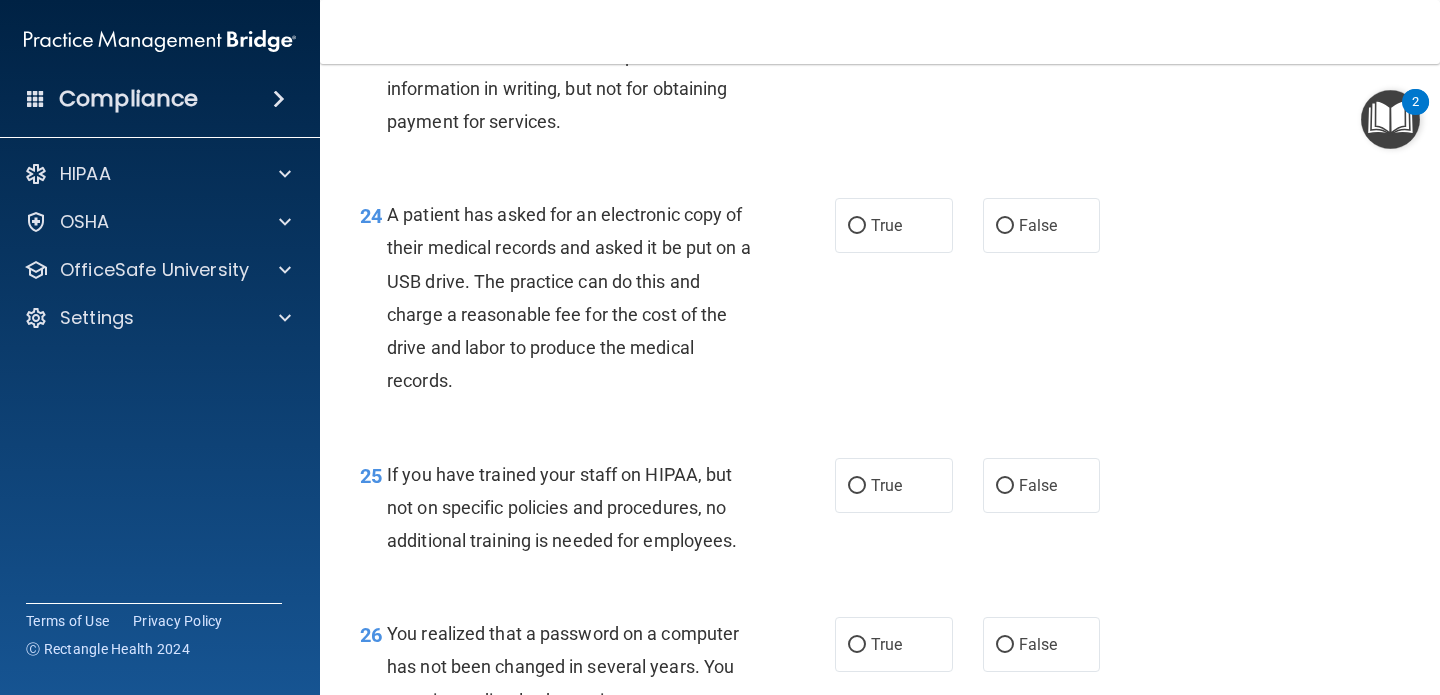 click on "24       A patient has asked for an electronic copy of their medical records and asked it be put on a USB drive.  The practice can do this and charge a reasonable fee for the cost of the drive and labor to produce the medical records.                 True           False" at bounding box center [880, 302] 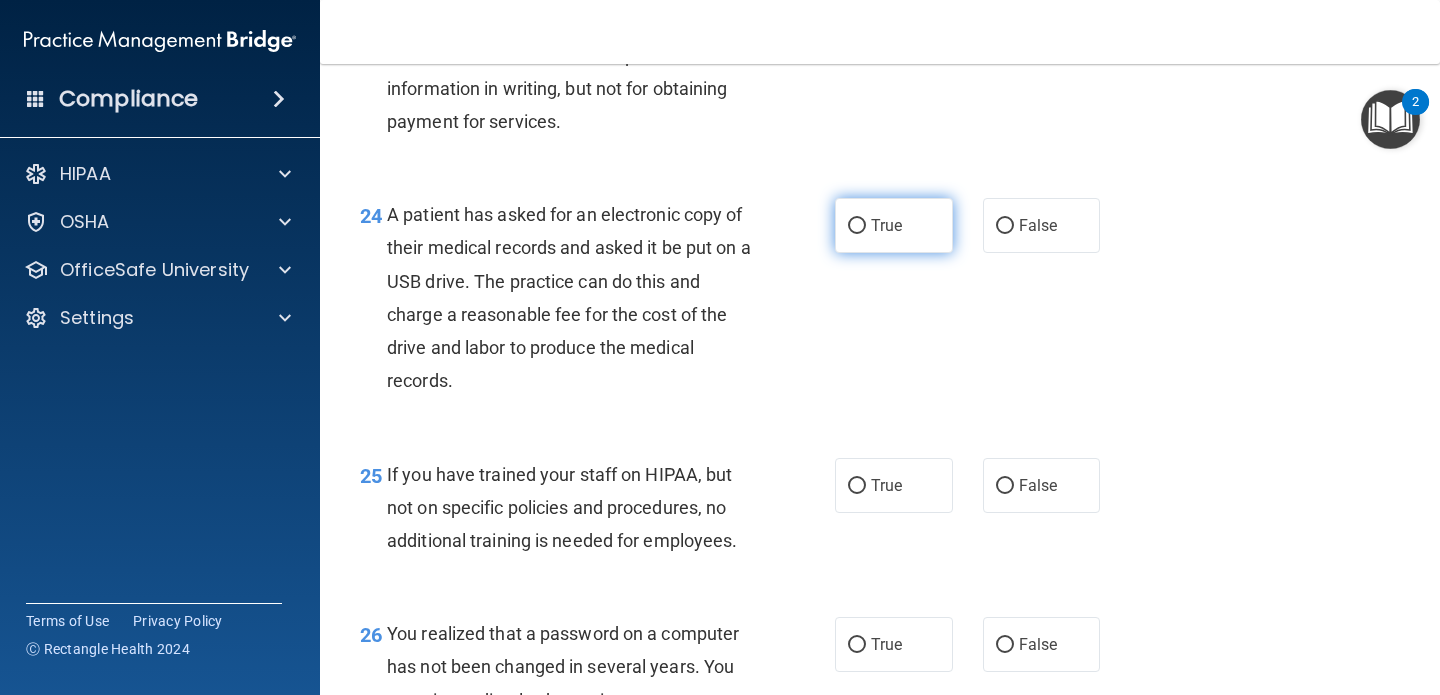 click on "True" at bounding box center (886, 225) 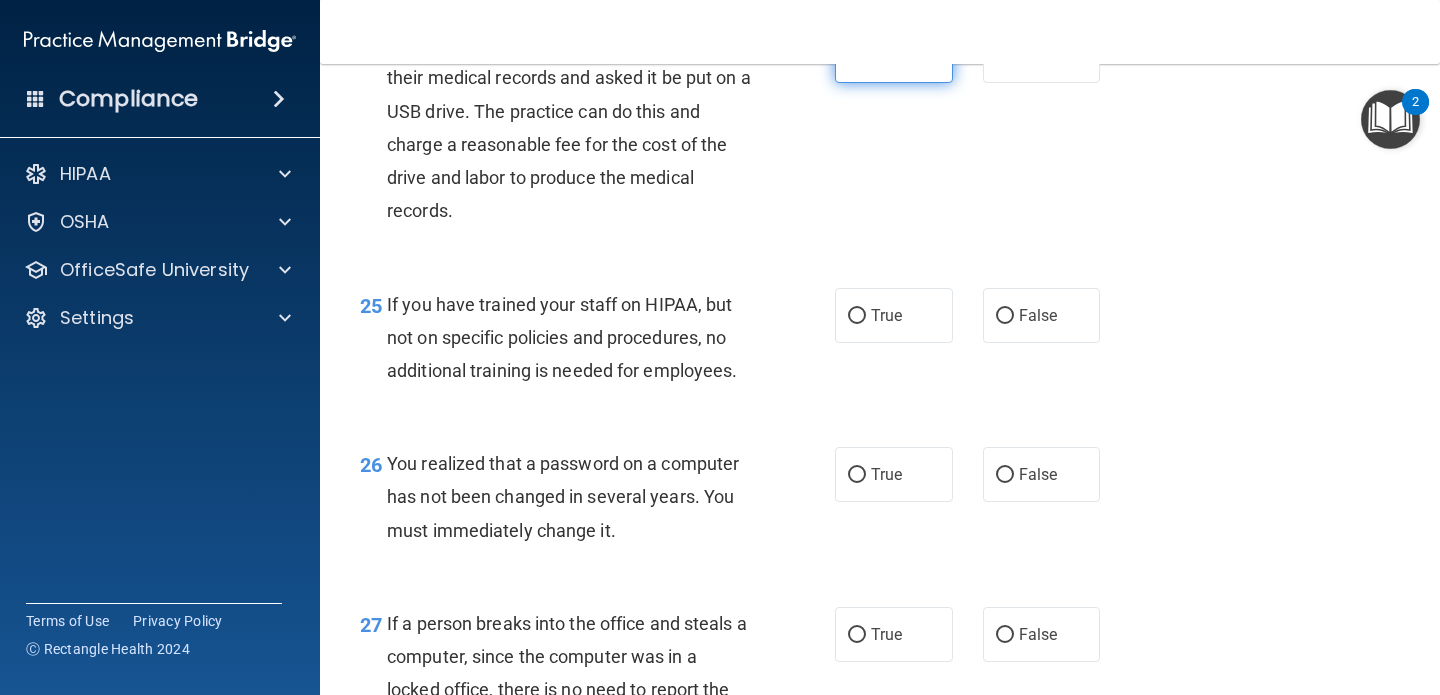 scroll, scrollTop: 4428, scrollLeft: 0, axis: vertical 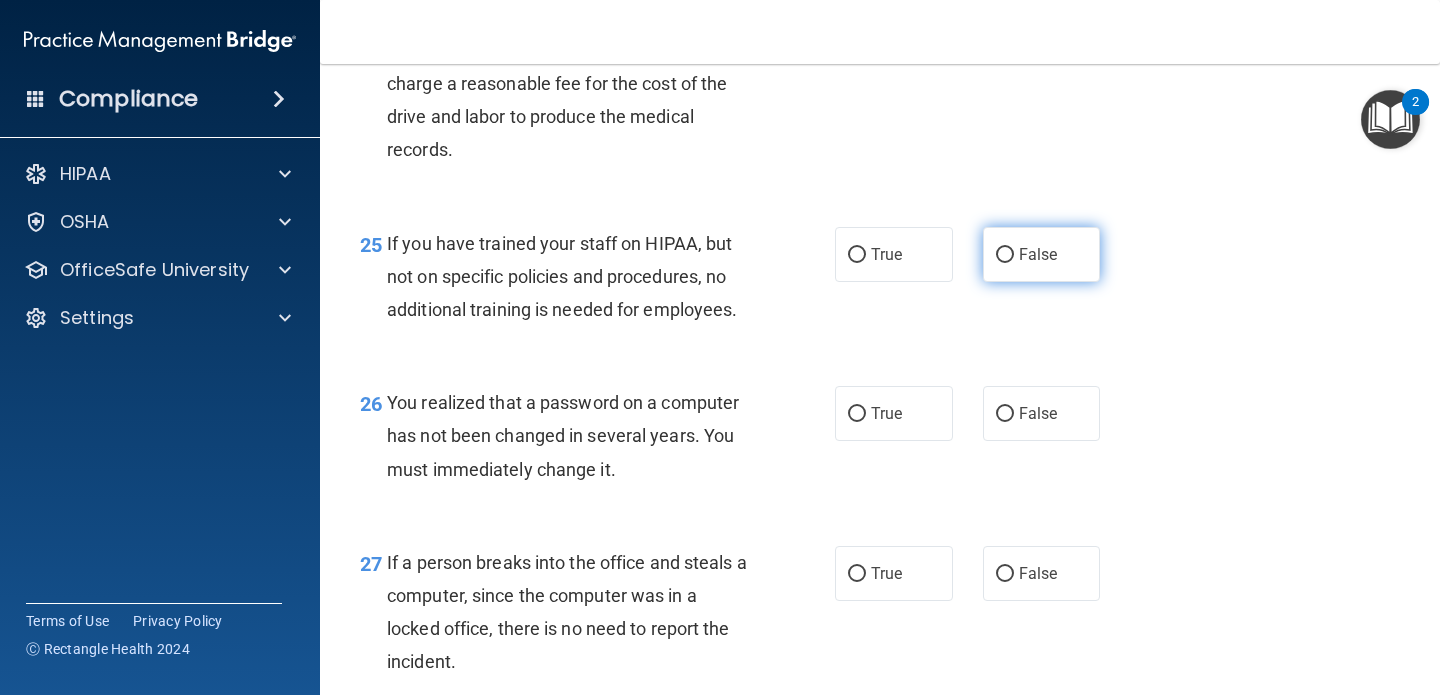 click on "False" at bounding box center [1005, 255] 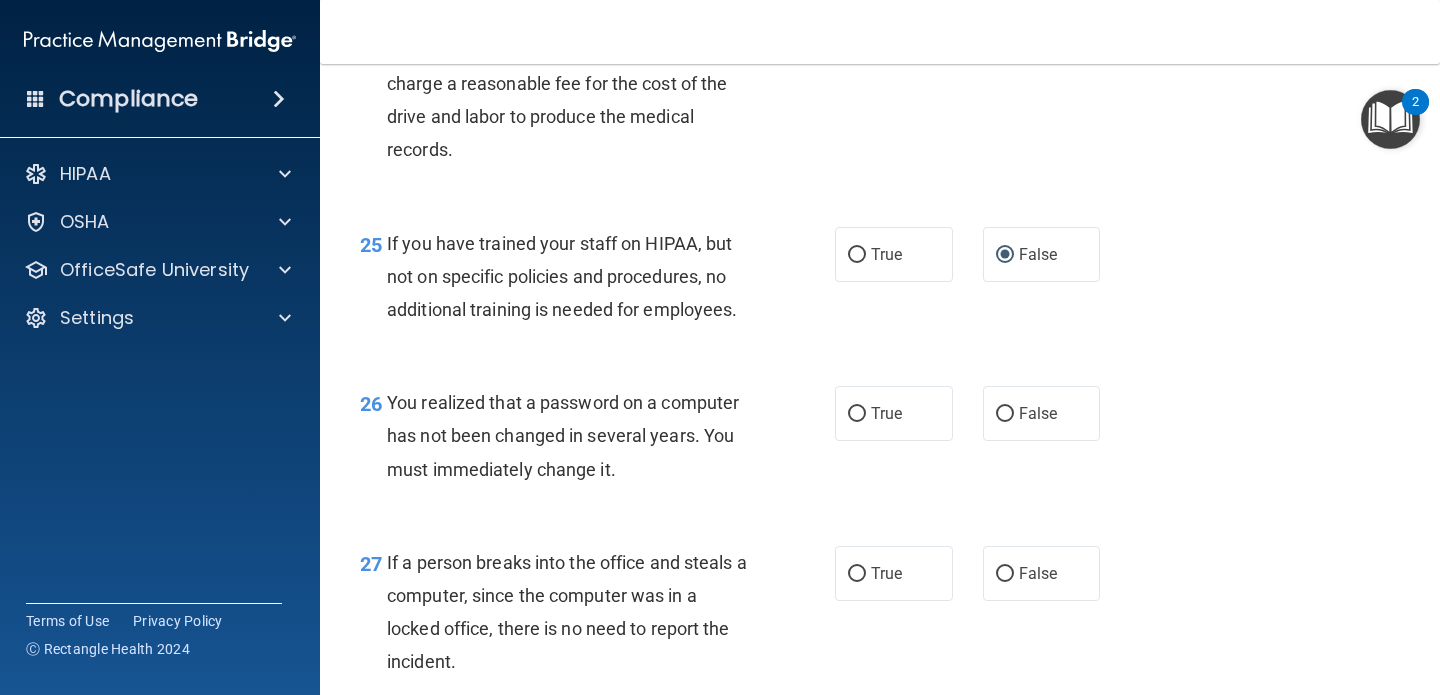 click on "If you have trained your staff on HIPAA, but not on specific policies and procedures, no additional training is needed for employees." at bounding box center (562, 276) 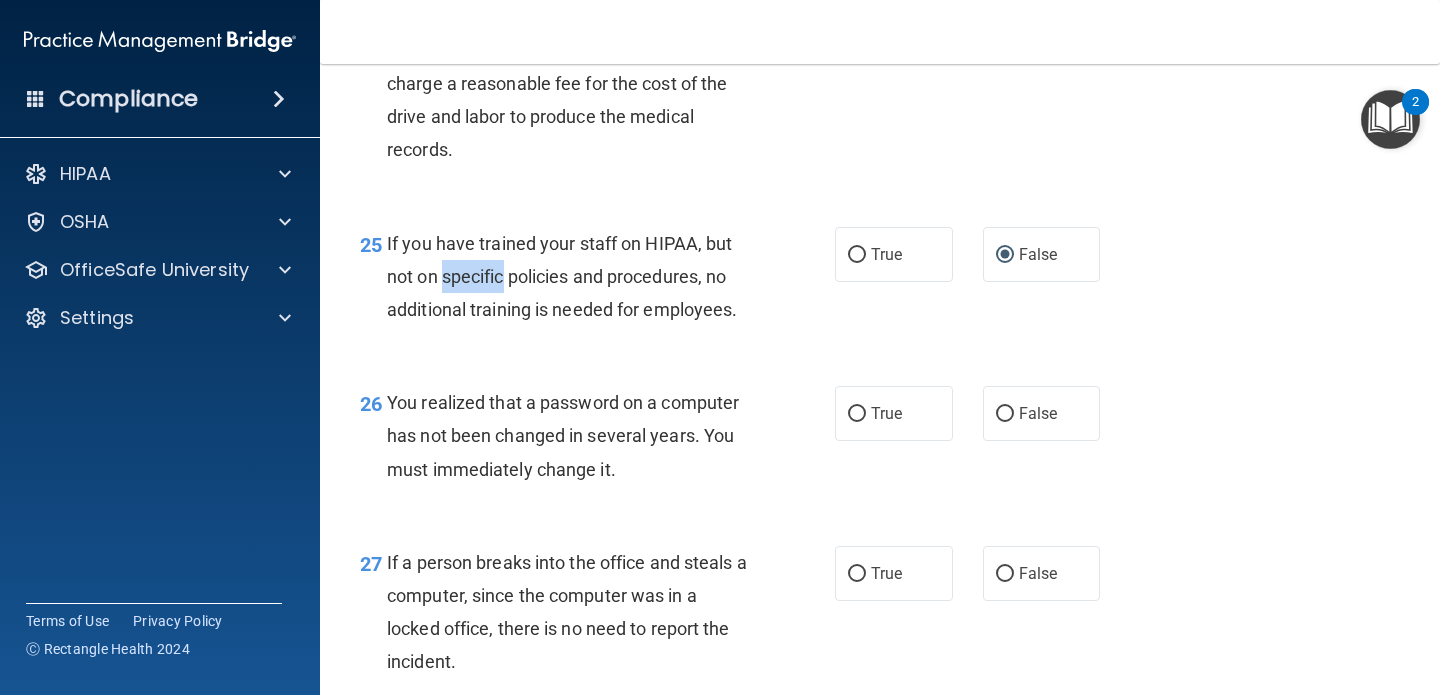 click on "If you have trained your staff on HIPAA, but not on specific policies and procedures, no additional training is needed for employees." at bounding box center [562, 276] 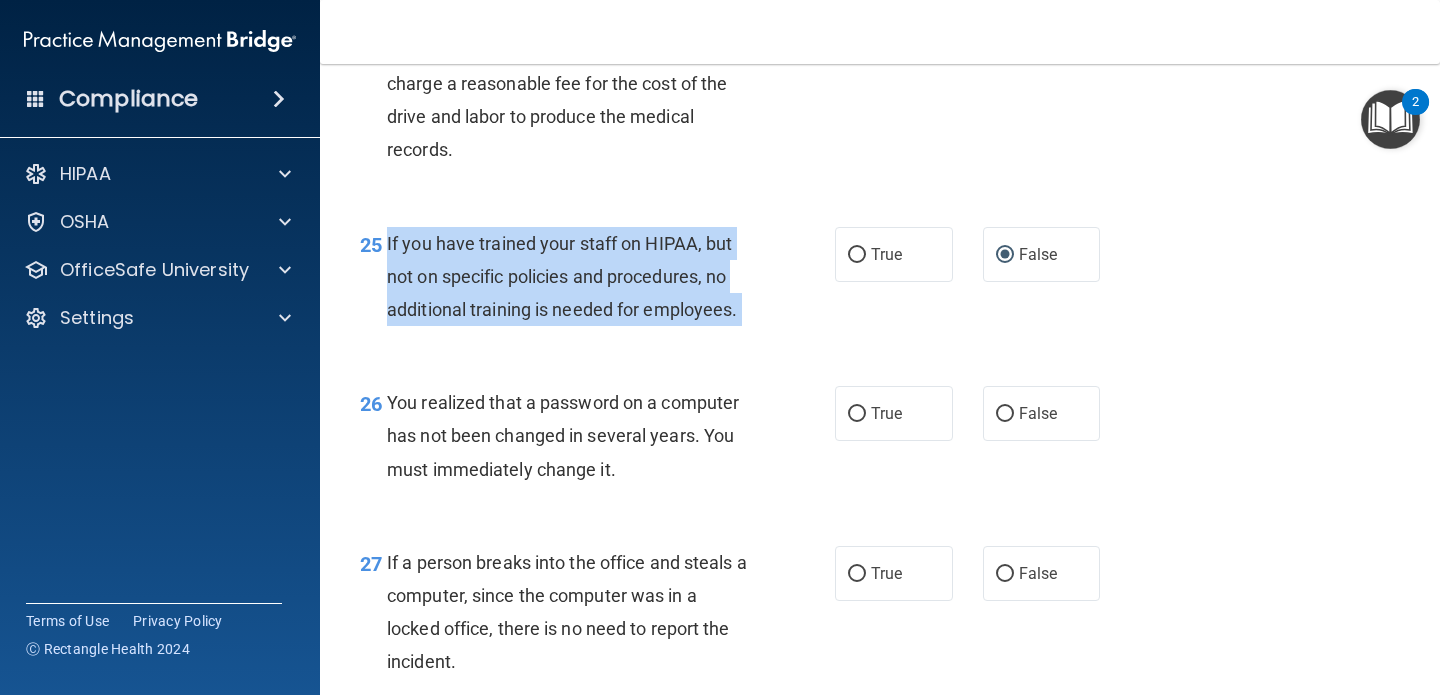 click on "If you have trained your staff on HIPAA, but not on specific policies and procedures, no additional training is needed for employees." at bounding box center [562, 276] 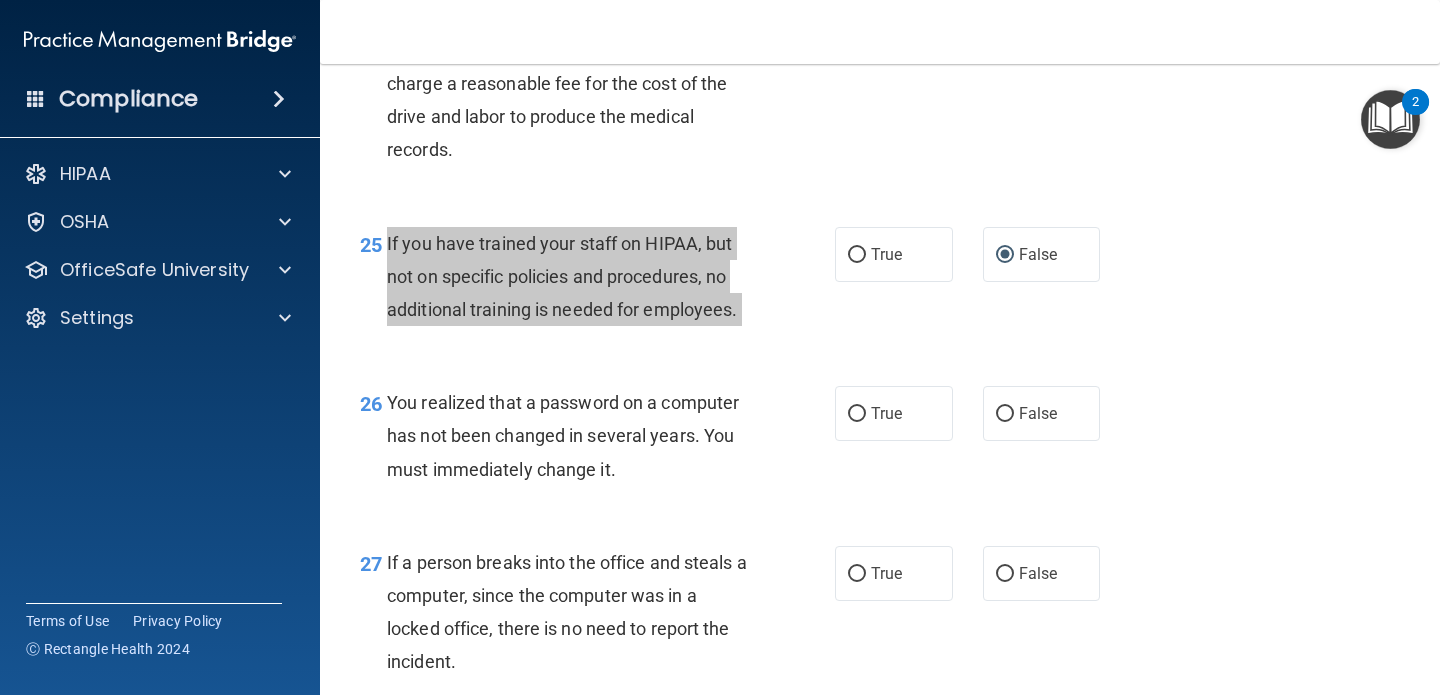 click on "Compliance
HIPAA
Documents and Policies                 Report an Incident               Business Associates               Emergency Planning               Resources                 HIPAA Risk Assessment
[GEOGRAPHIC_DATA]
Documents               Safety Data Sheets               Self-Assessment                Injury and Illness Report                Resources
PCI
PCI Compliance                Merchant Savings Calculator
[GEOGRAPHIC_DATA]
HIPAA Training                   OSHA Training                   Continuing Education
Settings
My Account               My Users" at bounding box center (720, 347) 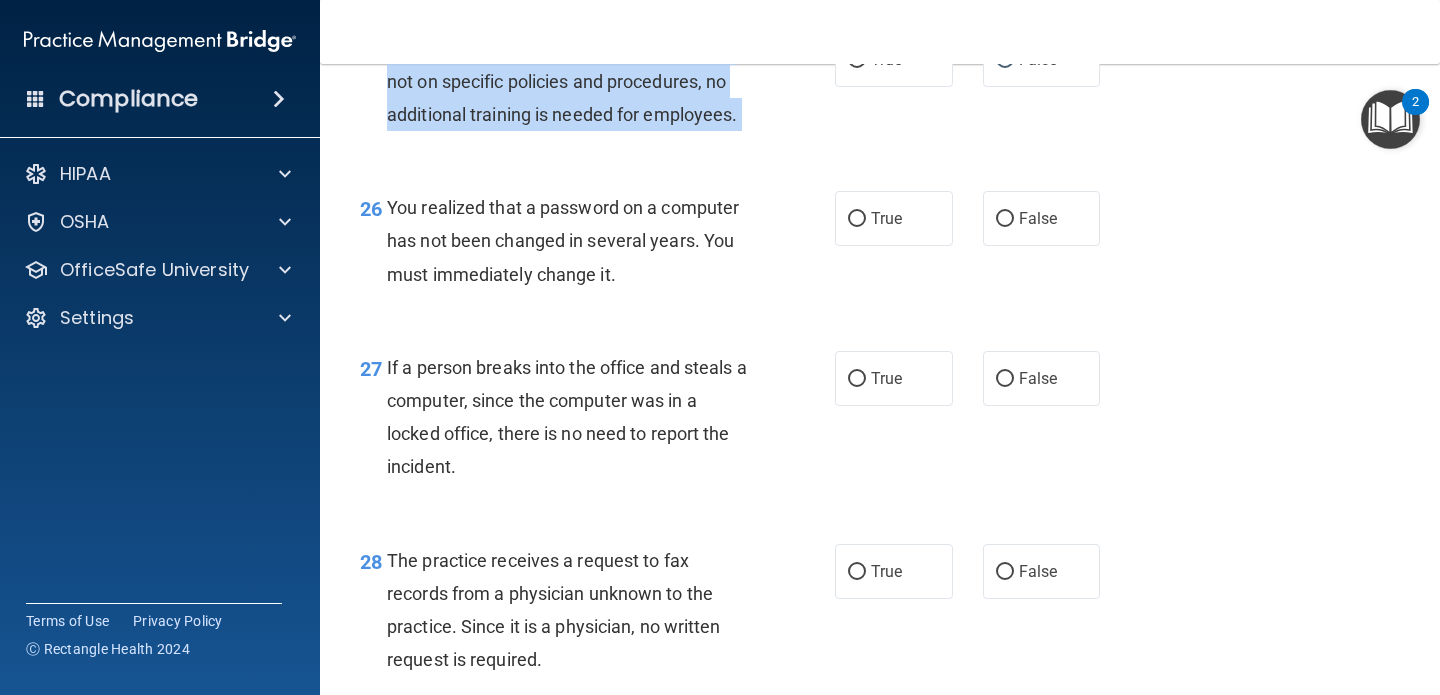 scroll, scrollTop: 4653, scrollLeft: 0, axis: vertical 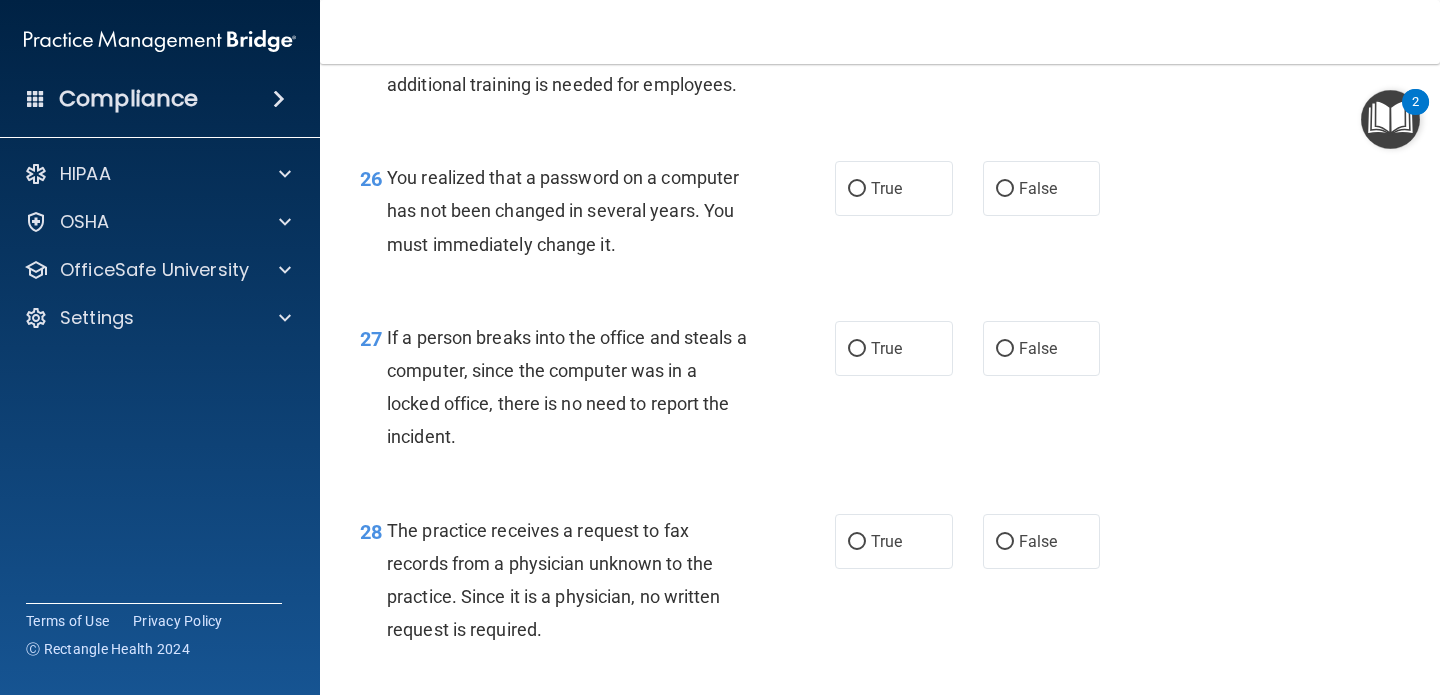 click on "You realized that a password on a computer has not been changed in several years.  You must immediately change it." at bounding box center [576, 211] 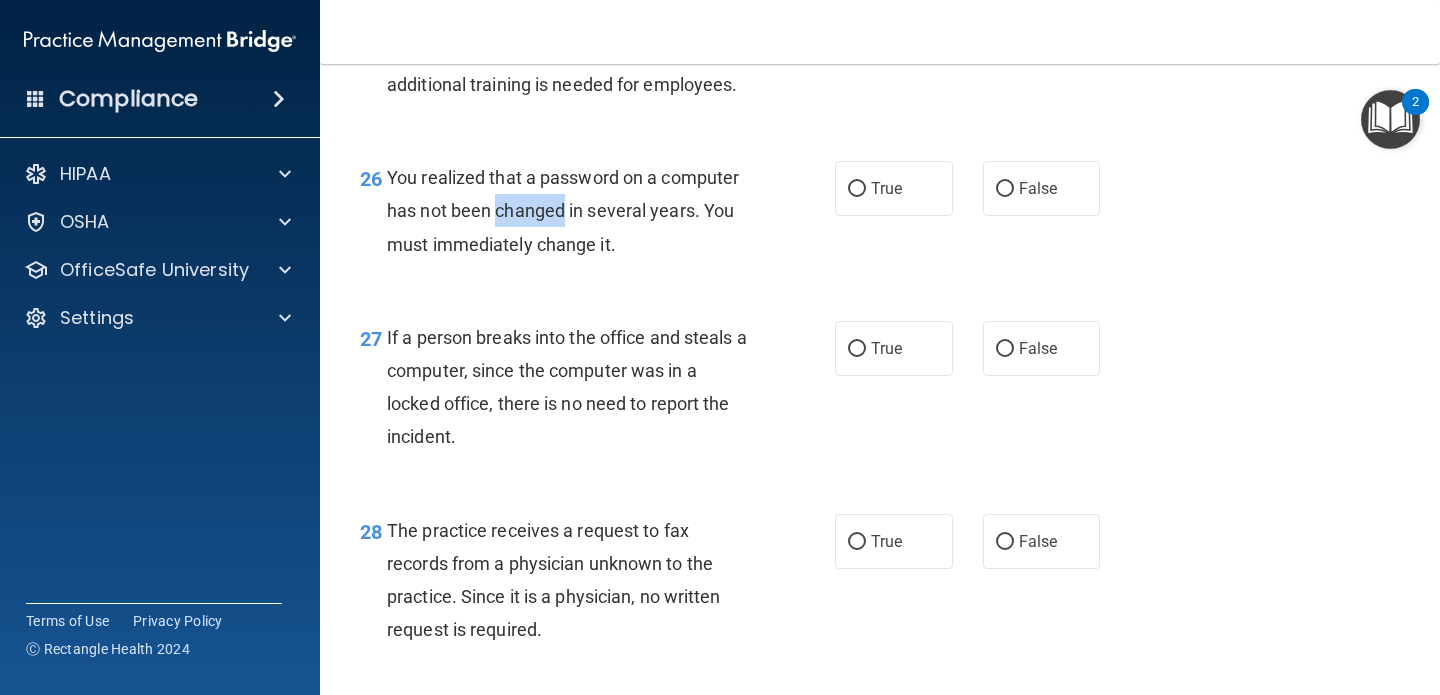 click on "You realized that a password on a computer has not been changed in several years.  You must immediately change it." at bounding box center (576, 211) 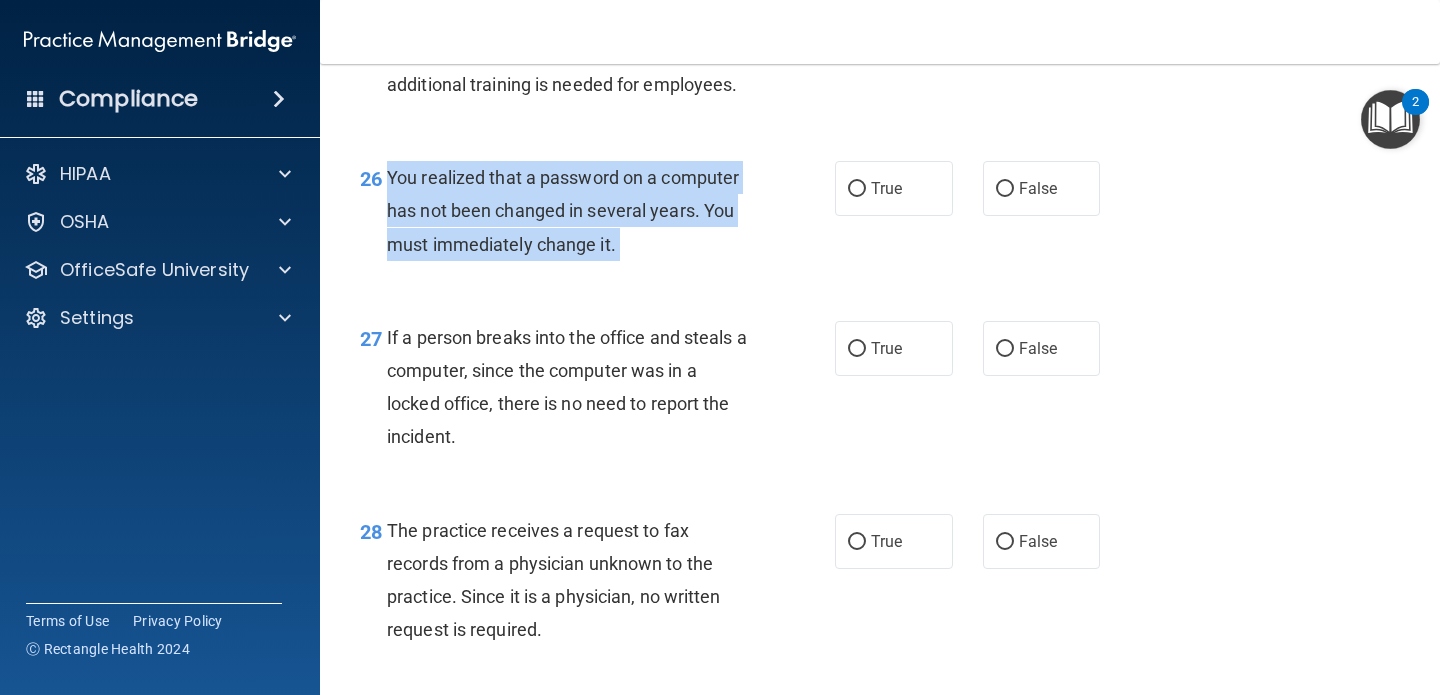 click on "You realized that a password on a computer has not been changed in several years.  You must immediately change it." at bounding box center (576, 211) 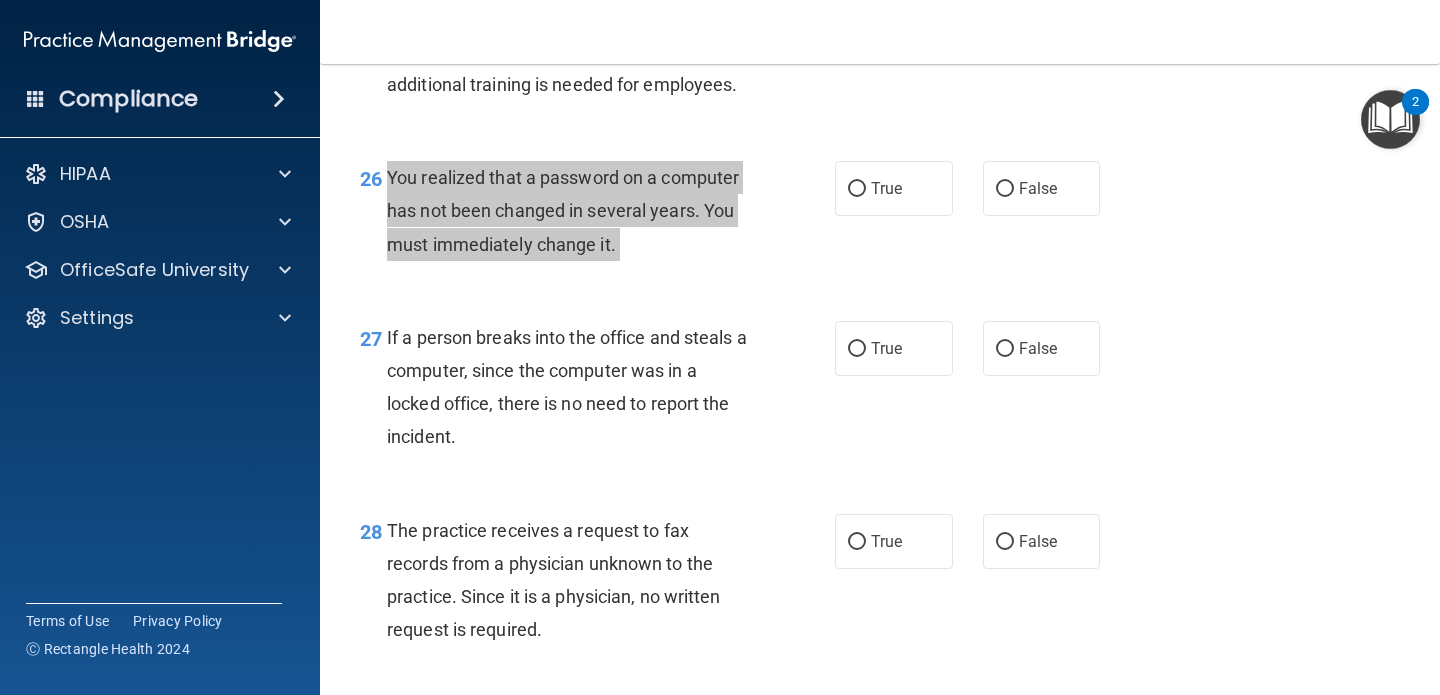 click on "Compliance
HIPAA
Documents and Policies                 Report an Incident               Business Associates               Emergency Planning               Resources                 HIPAA Risk Assessment
[GEOGRAPHIC_DATA]
Documents               Safety Data Sheets               Self-Assessment                Injury and Illness Report                Resources
PCI
PCI Compliance                Merchant Savings Calculator
[GEOGRAPHIC_DATA]
HIPAA Training                   OSHA Training                   Continuing Education
Settings
My Account               My Users" at bounding box center (720, 347) 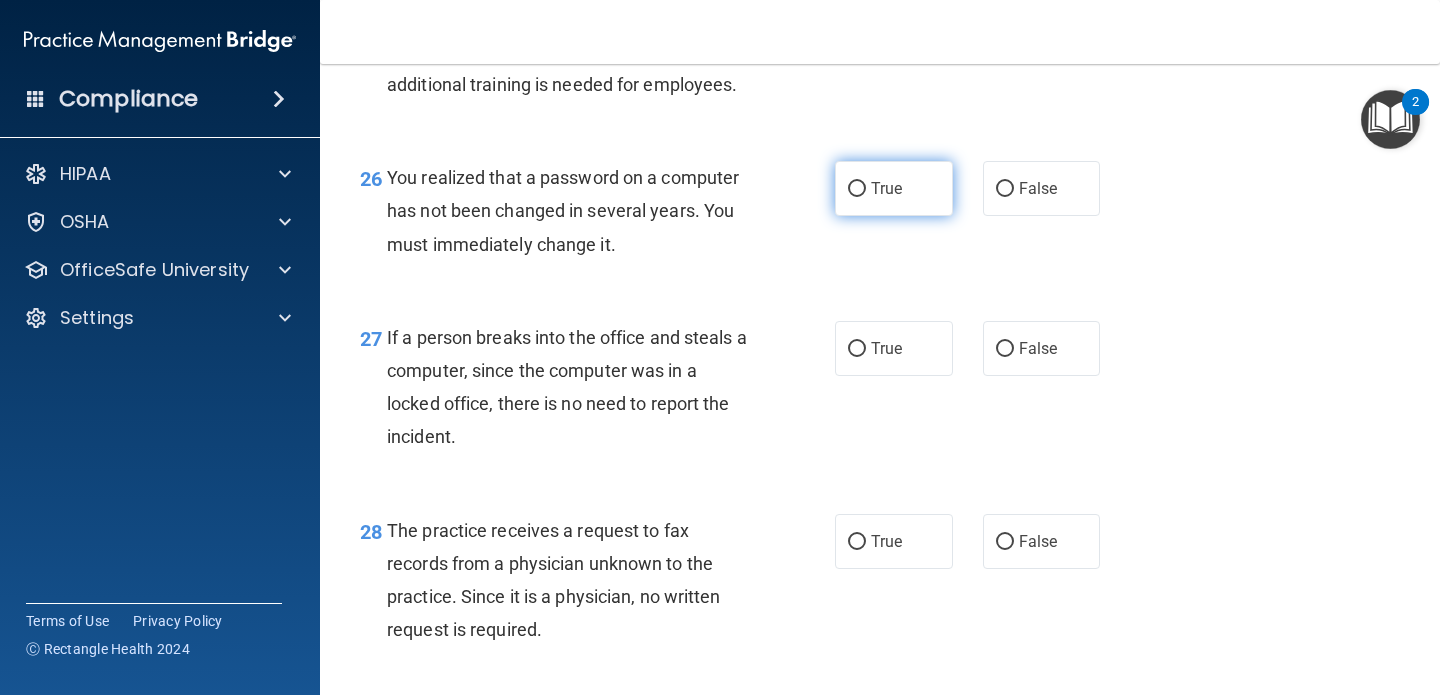 click on "True" at bounding box center (894, 188) 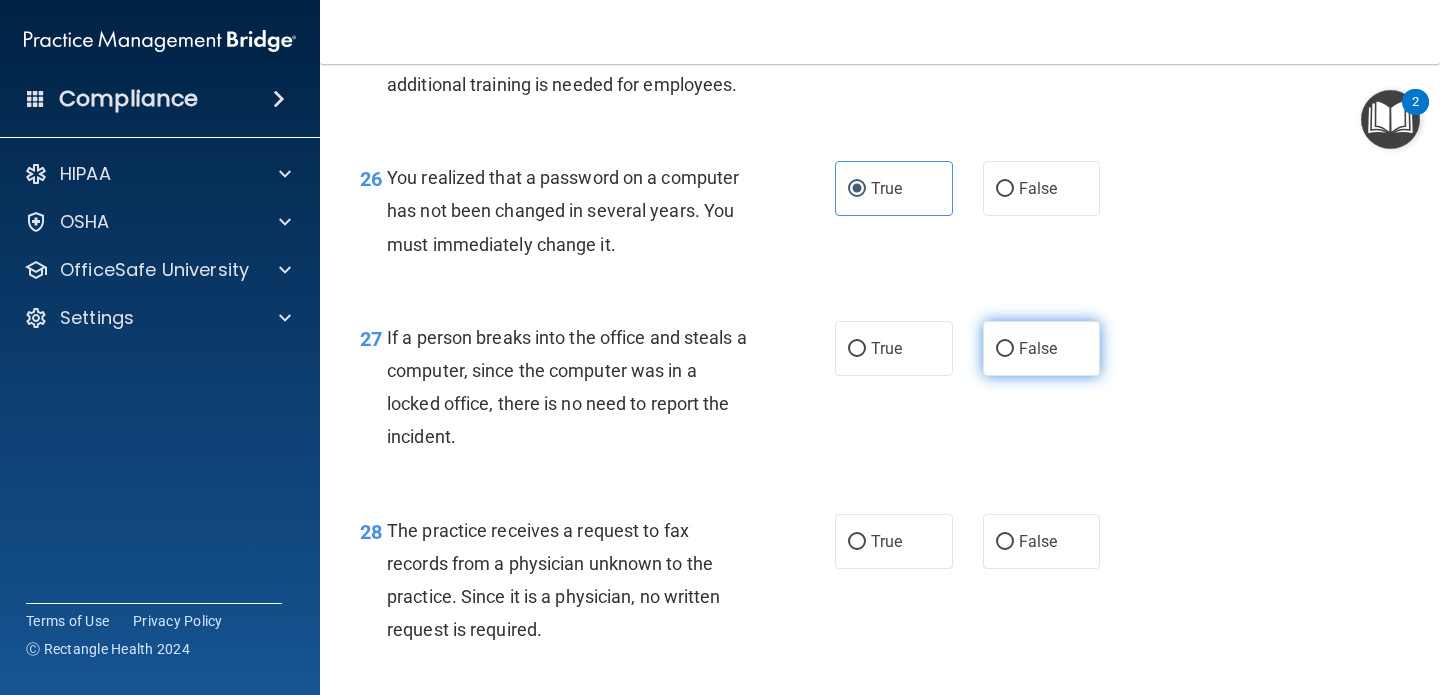 click on "False" at bounding box center (1005, 349) 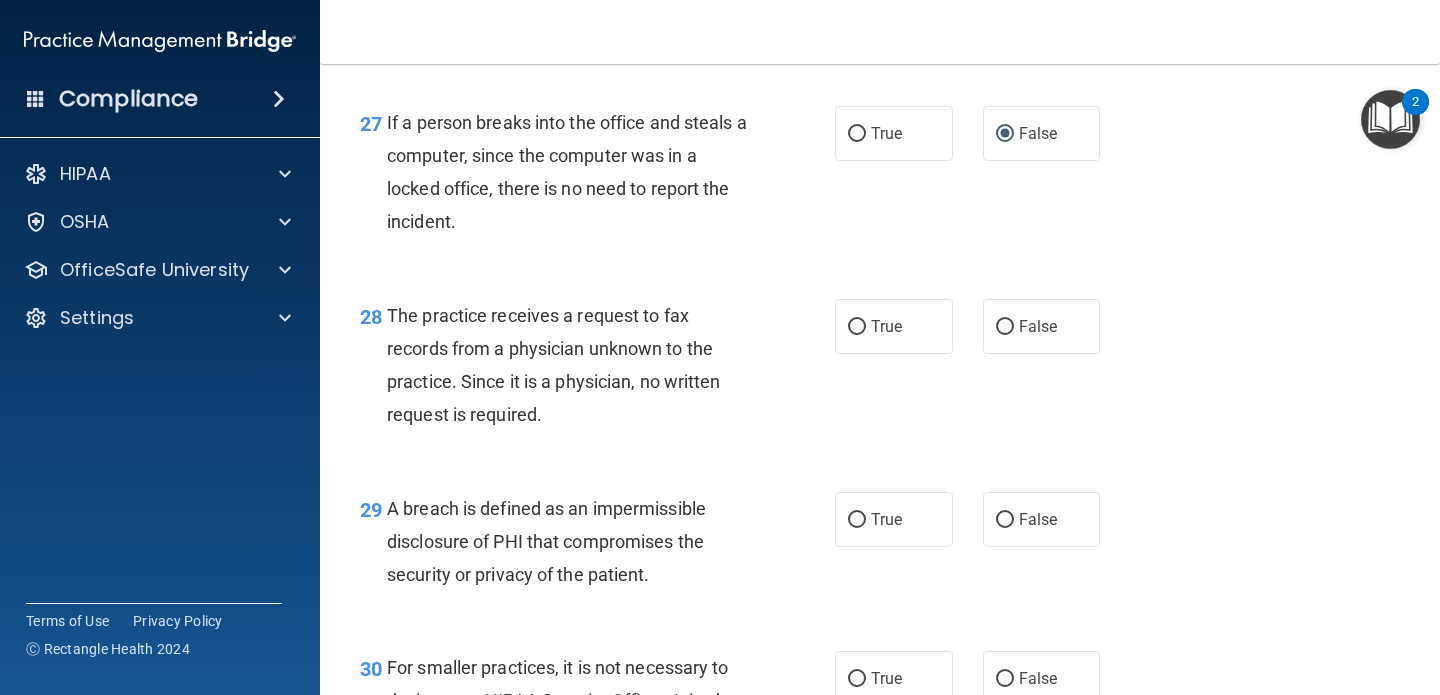 scroll, scrollTop: 4872, scrollLeft: 0, axis: vertical 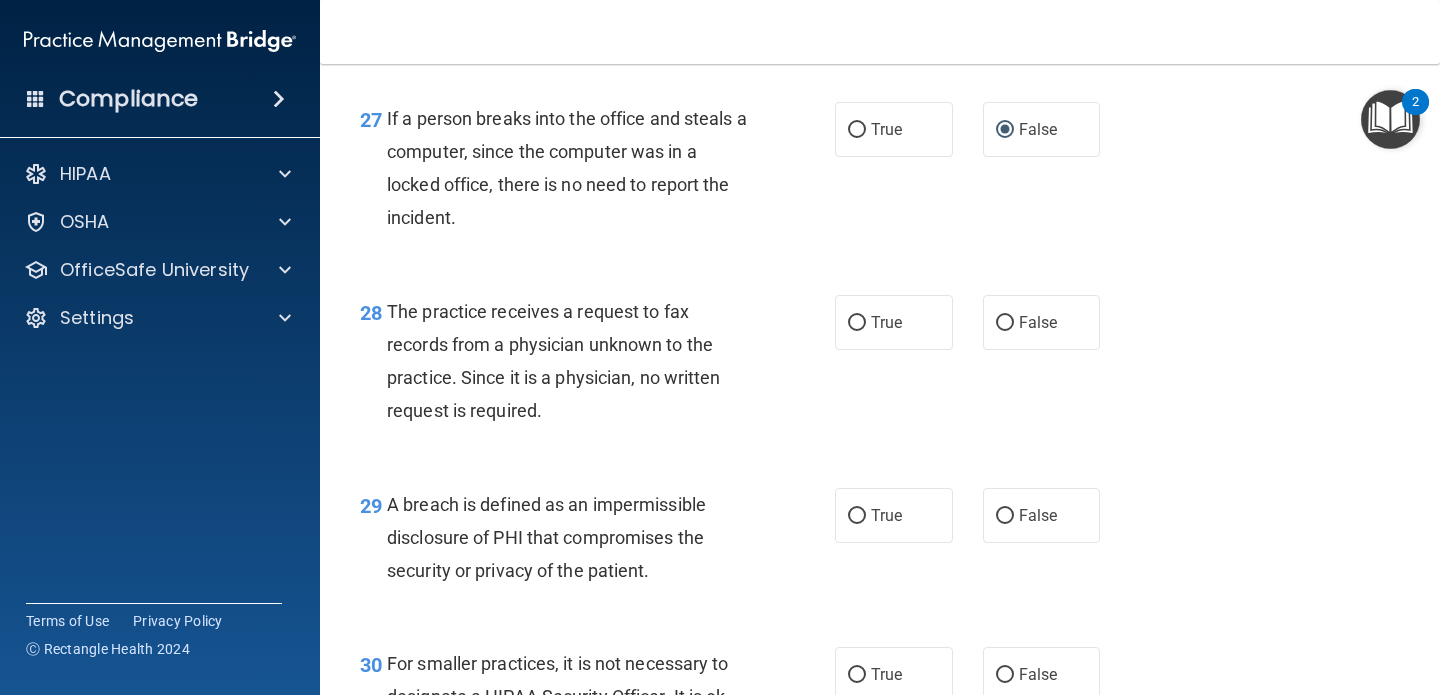 click on "If a person breaks into the office and steals a computer, since the computer was in a locked office, there is no need to report the incident." at bounding box center (567, 168) 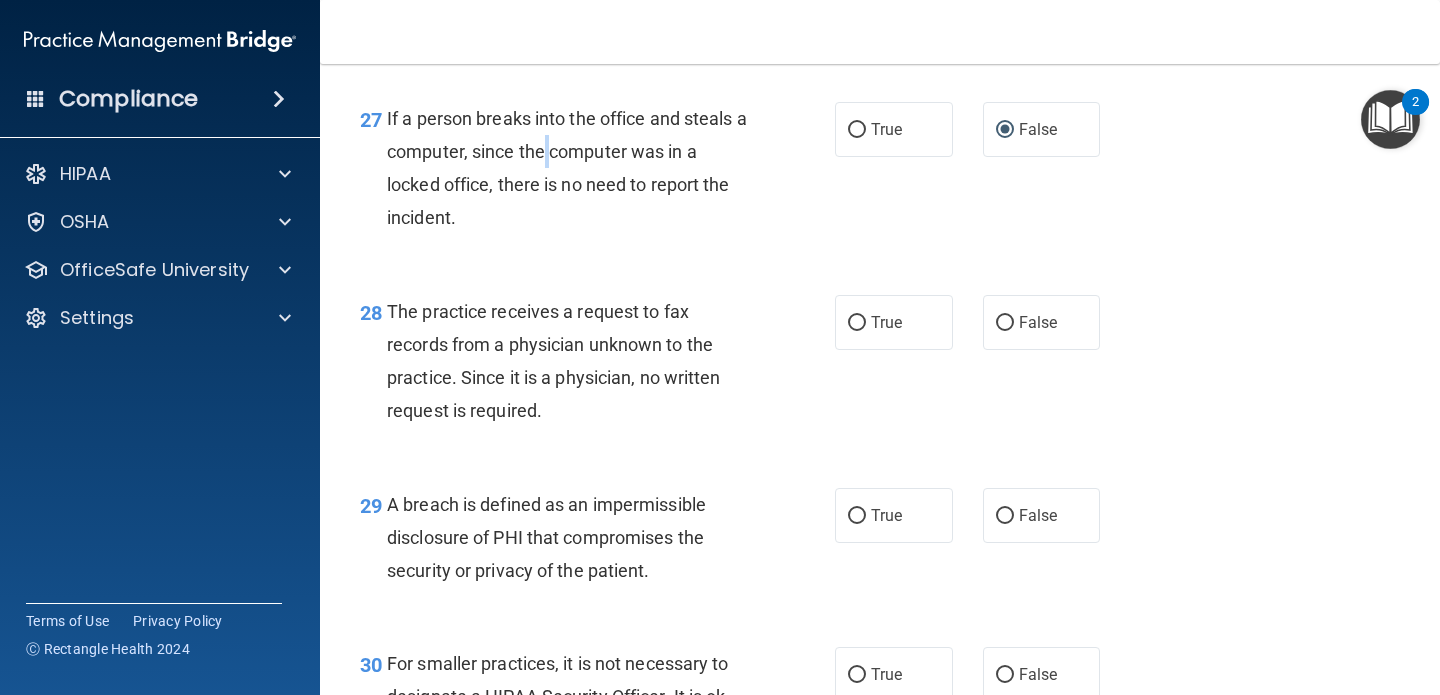 click on "If a person breaks into the office and steals a computer, since the computer was in a locked office, there is no need to report the incident." at bounding box center (567, 168) 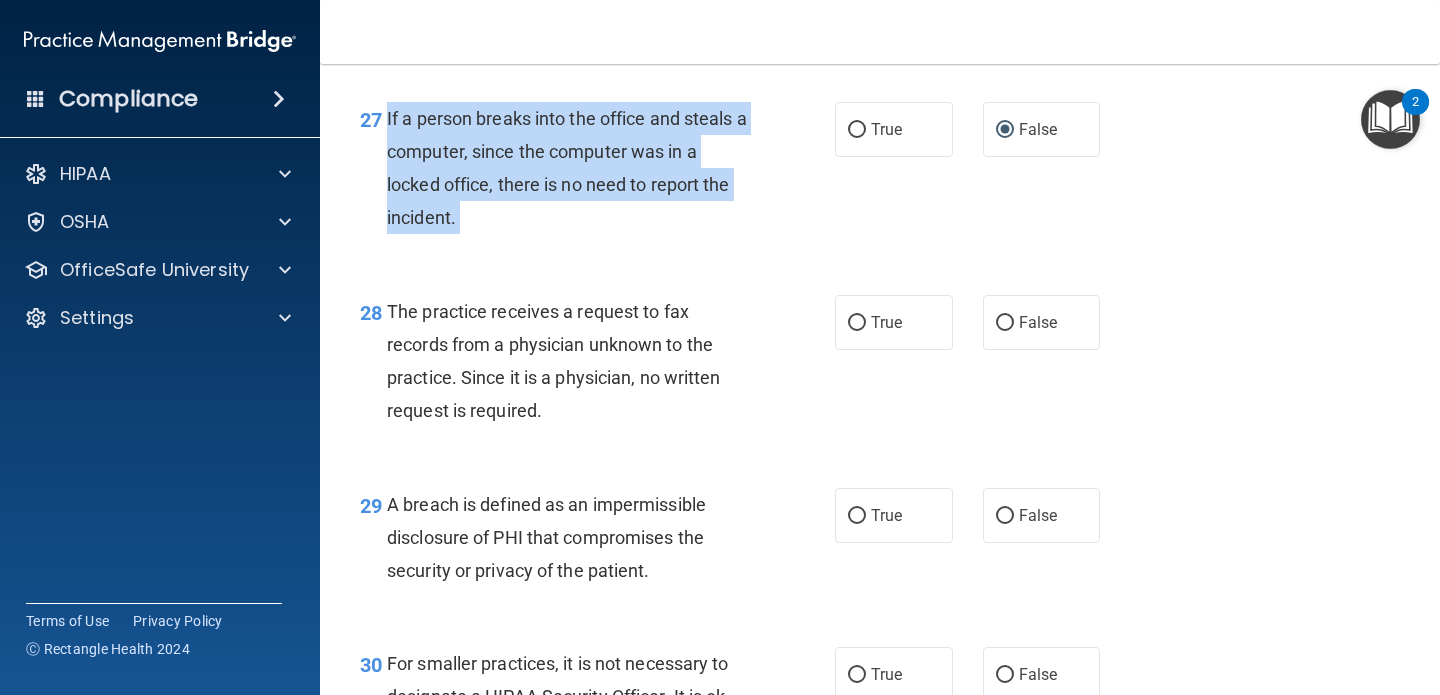 click on "If a person breaks into the office and steals a computer, since the computer was in a locked office, there is no need to report the incident." at bounding box center (567, 168) 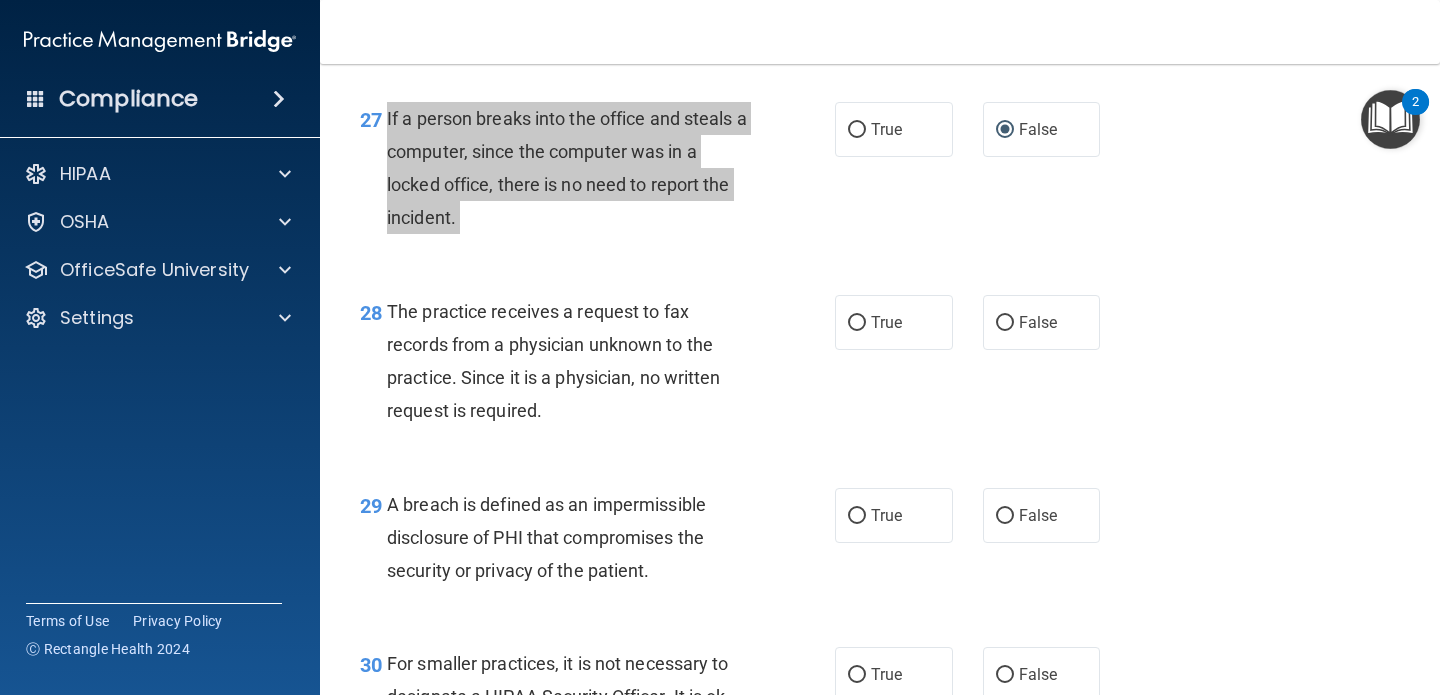 click on "Compliance
HIPAA
Documents and Policies                 Report an Incident               Business Associates               Emergency Planning               Resources                 HIPAA Risk Assessment
[GEOGRAPHIC_DATA]
Documents               Safety Data Sheets               Self-Assessment                Injury and Illness Report                Resources
PCI
PCI Compliance                Merchant Savings Calculator
[GEOGRAPHIC_DATA]
HIPAA Training                   OSHA Training                   Continuing Education
Settings
My Account               My Users" at bounding box center (720, 347) 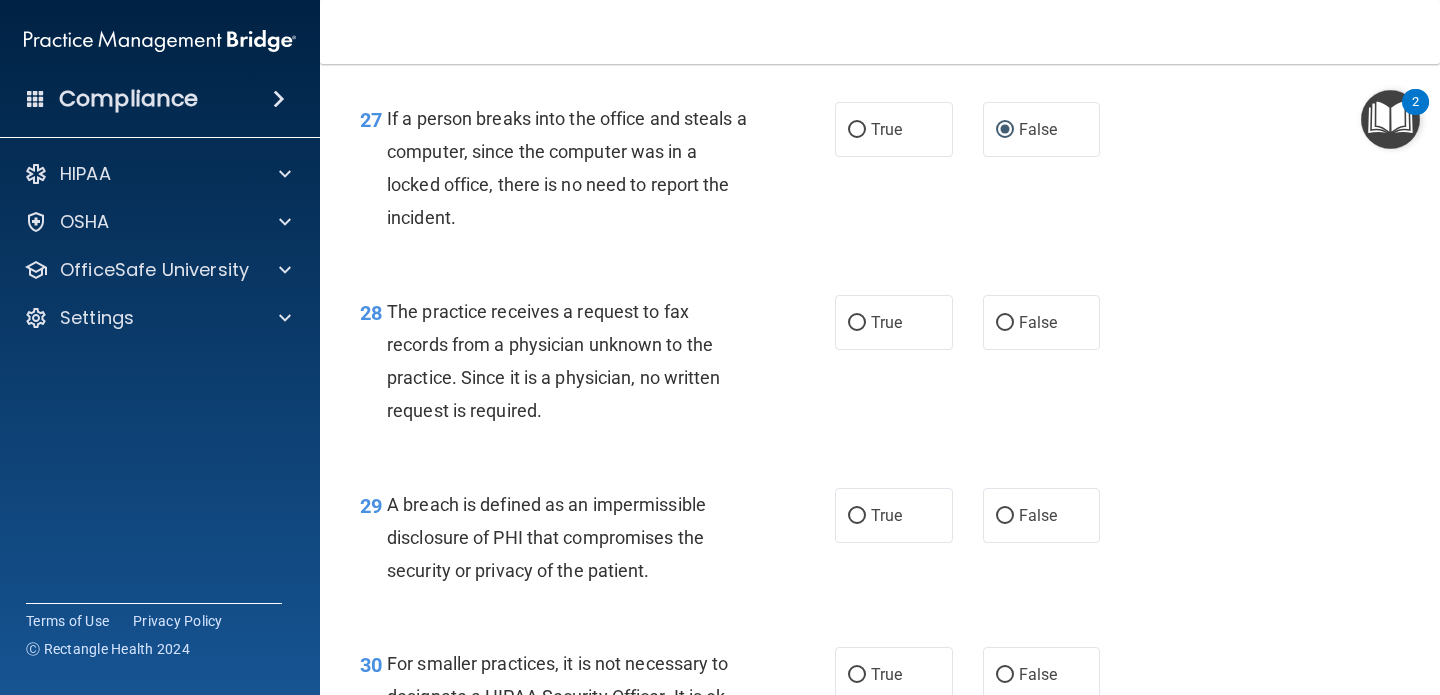 click on "The practice receives a request to fax records from a physician unknown to the practice.  Since it is a physician, no written request is required." at bounding box center (554, 361) 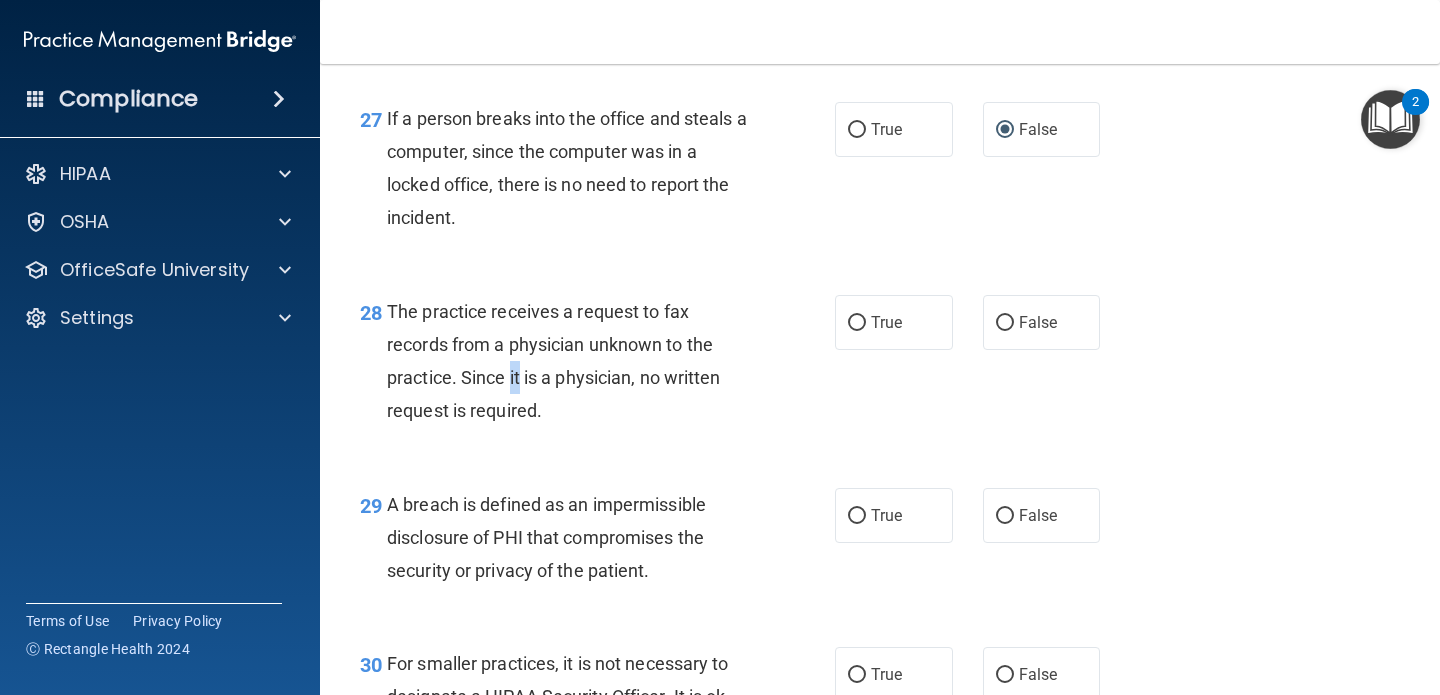 click on "The practice receives a request to fax records from a physician unknown to the practice.  Since it is a physician, no written request is required." at bounding box center (554, 361) 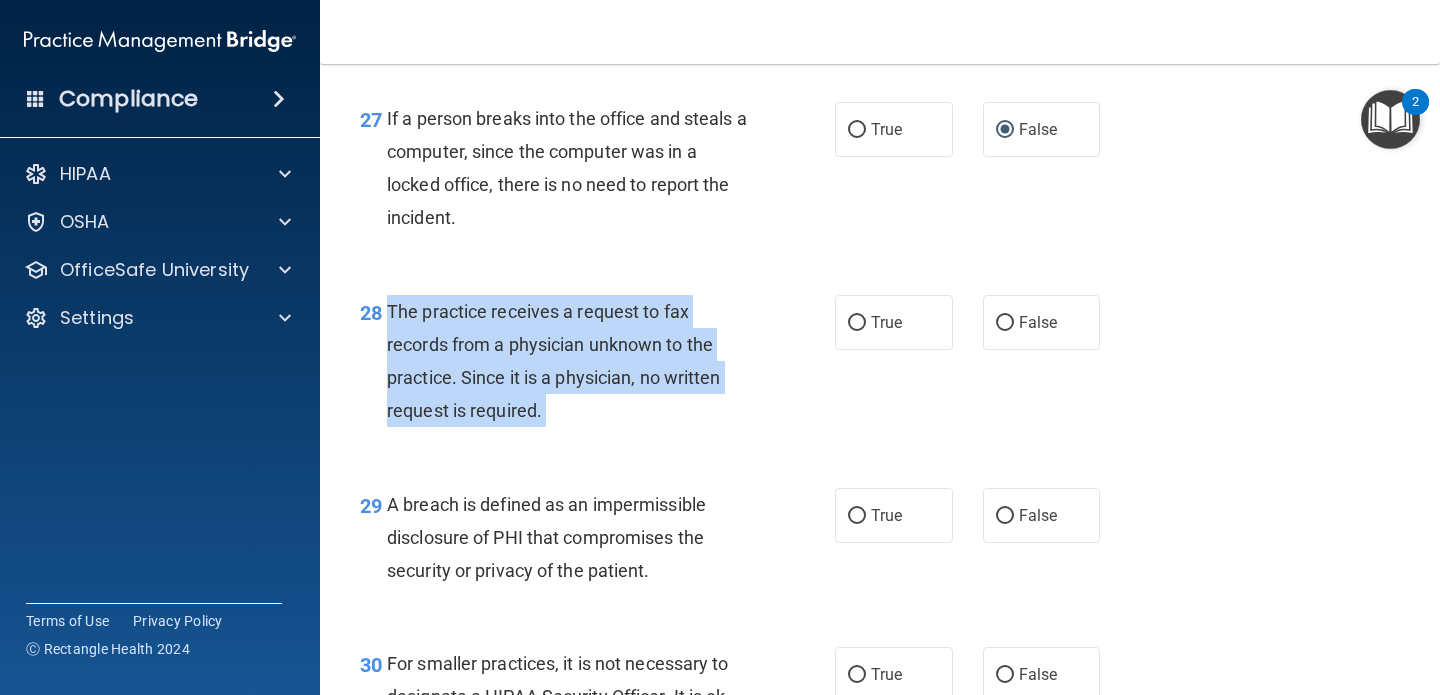 click on "The practice receives a request to fax records from a physician unknown to the practice.  Since it is a physician, no written request is required." at bounding box center (554, 361) 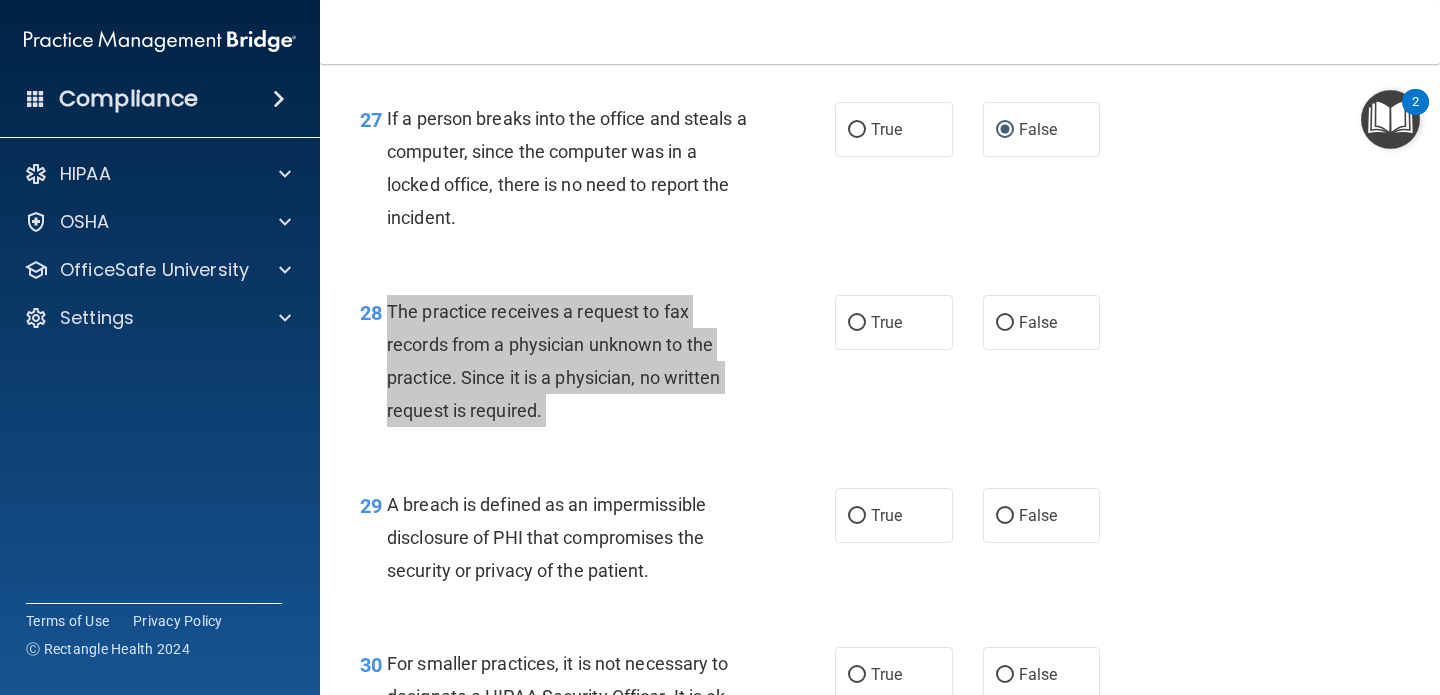 click on "Compliance
HIPAA
Documents and Policies                 Report an Incident               Business Associates               Emergency Planning               Resources                 HIPAA Risk Assessment
[GEOGRAPHIC_DATA]
Documents               Safety Data Sheets               Self-Assessment                Injury and Illness Report                Resources
PCI
PCI Compliance                Merchant Savings Calculator
[GEOGRAPHIC_DATA]
HIPAA Training                   OSHA Training                   Continuing Education
Settings
My Account               My Users" at bounding box center (720, 347) 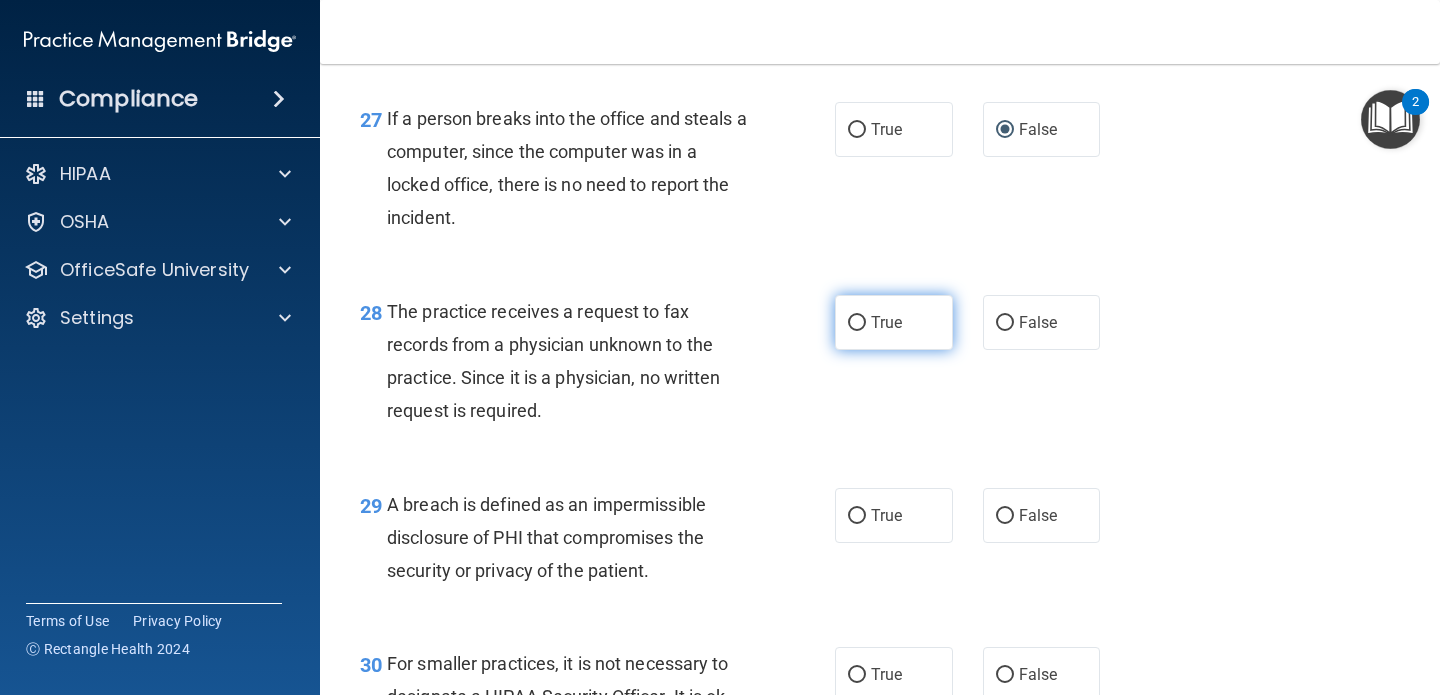 click on "True" at bounding box center (894, 322) 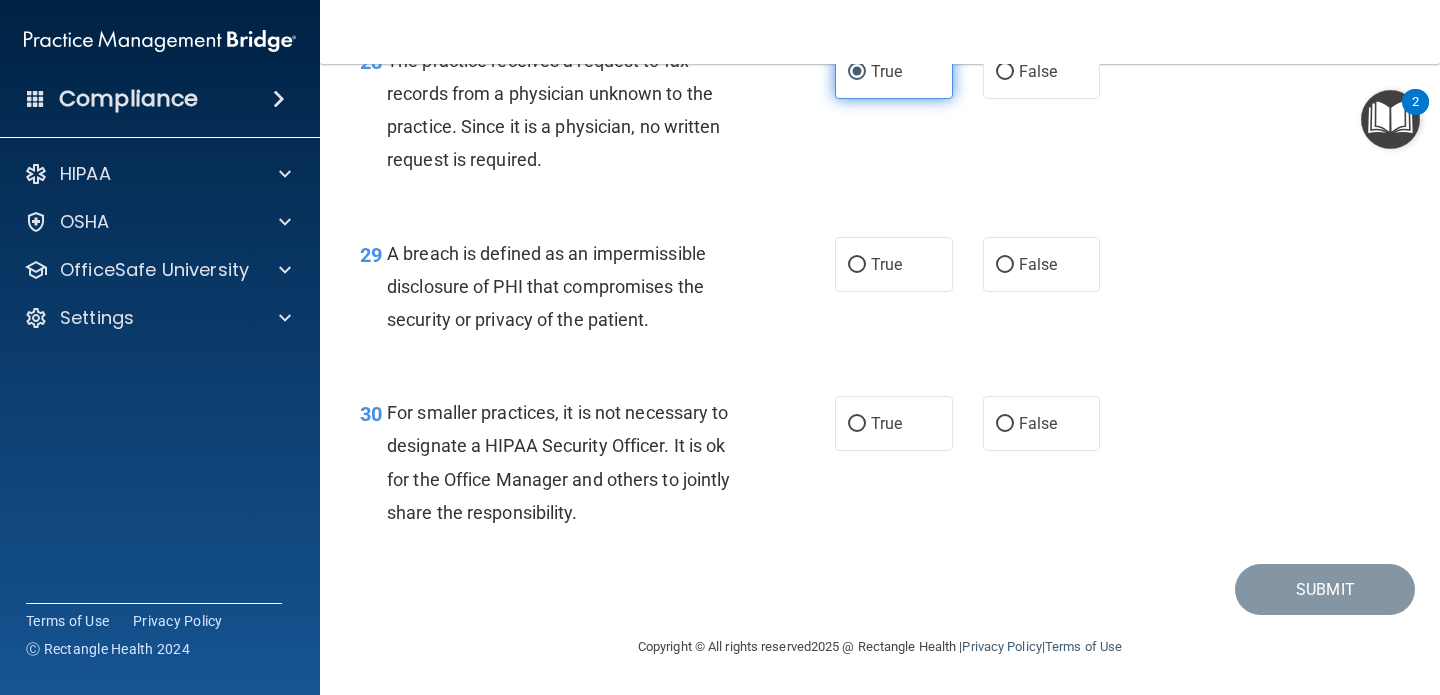scroll, scrollTop: 5153, scrollLeft: 0, axis: vertical 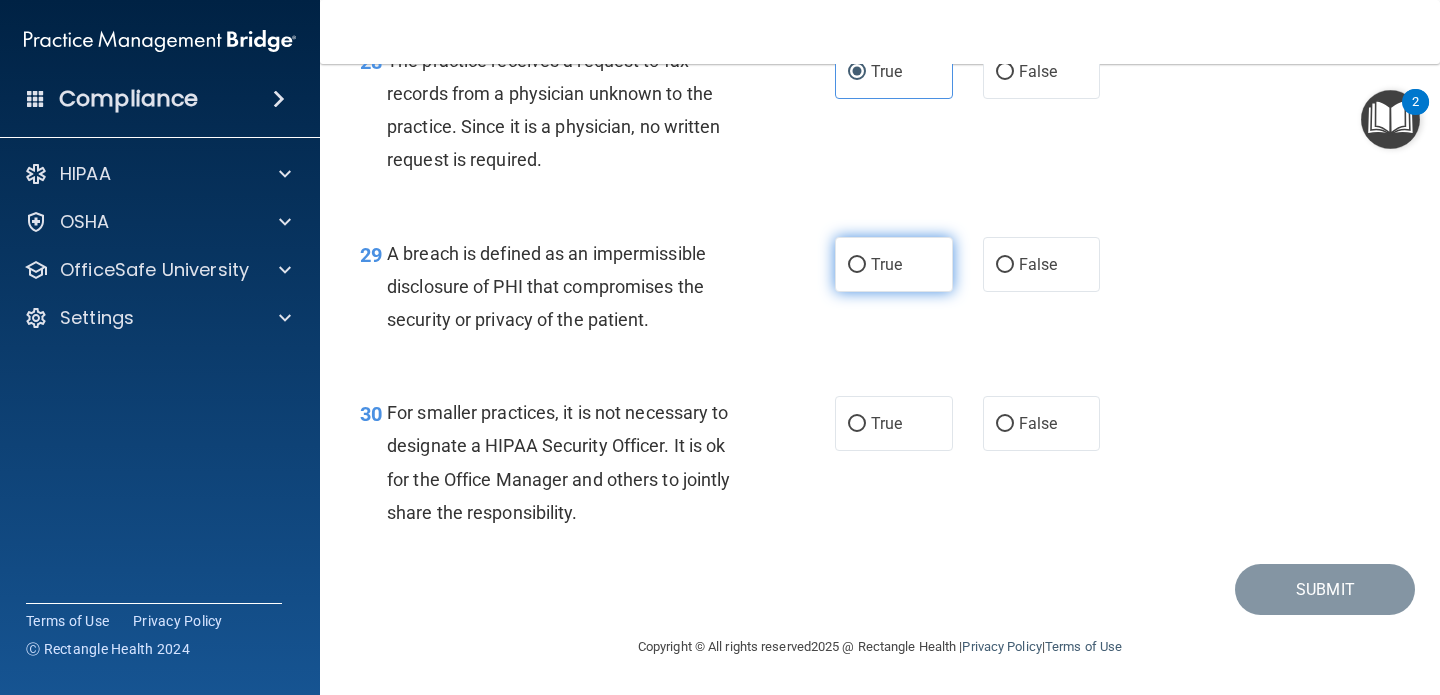 click on "True" at bounding box center [857, 265] 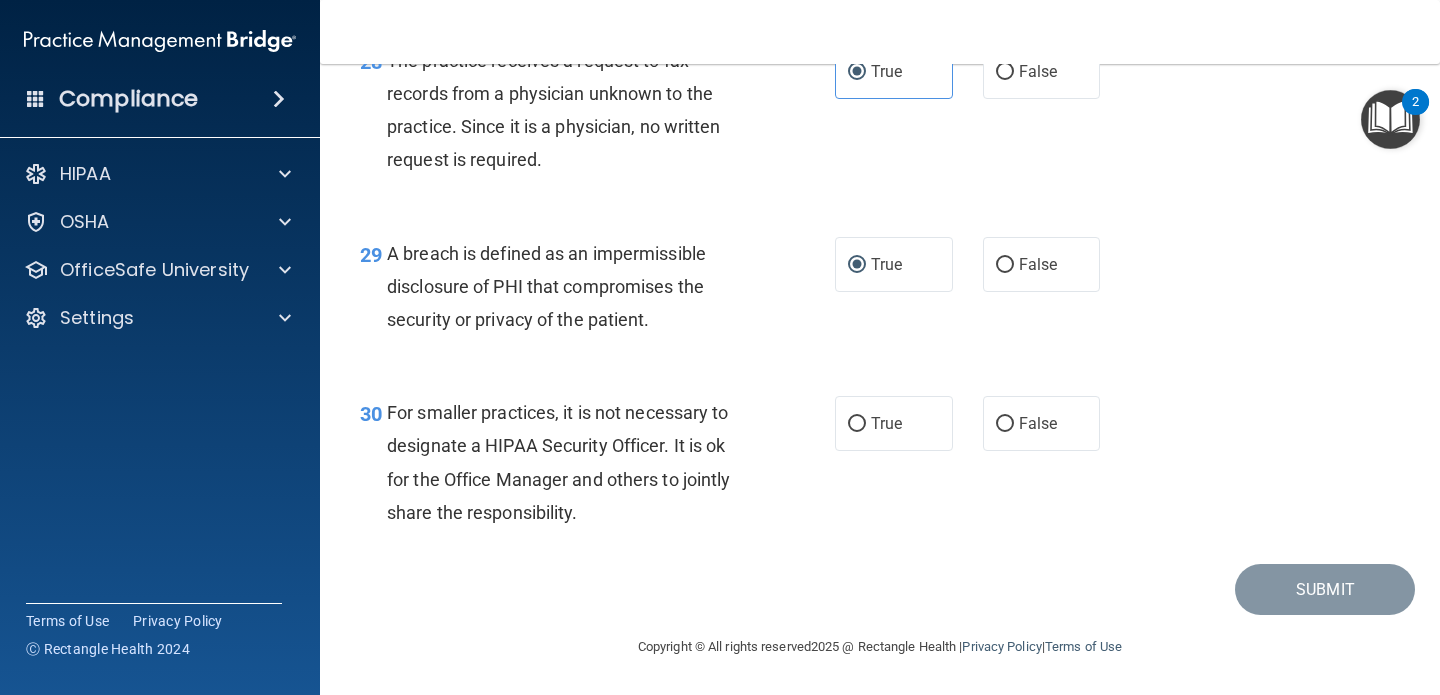 click on "A breach is defined as an impermissible disclosure of PHI that compromises the security or privacy of the patient." at bounding box center (576, 287) 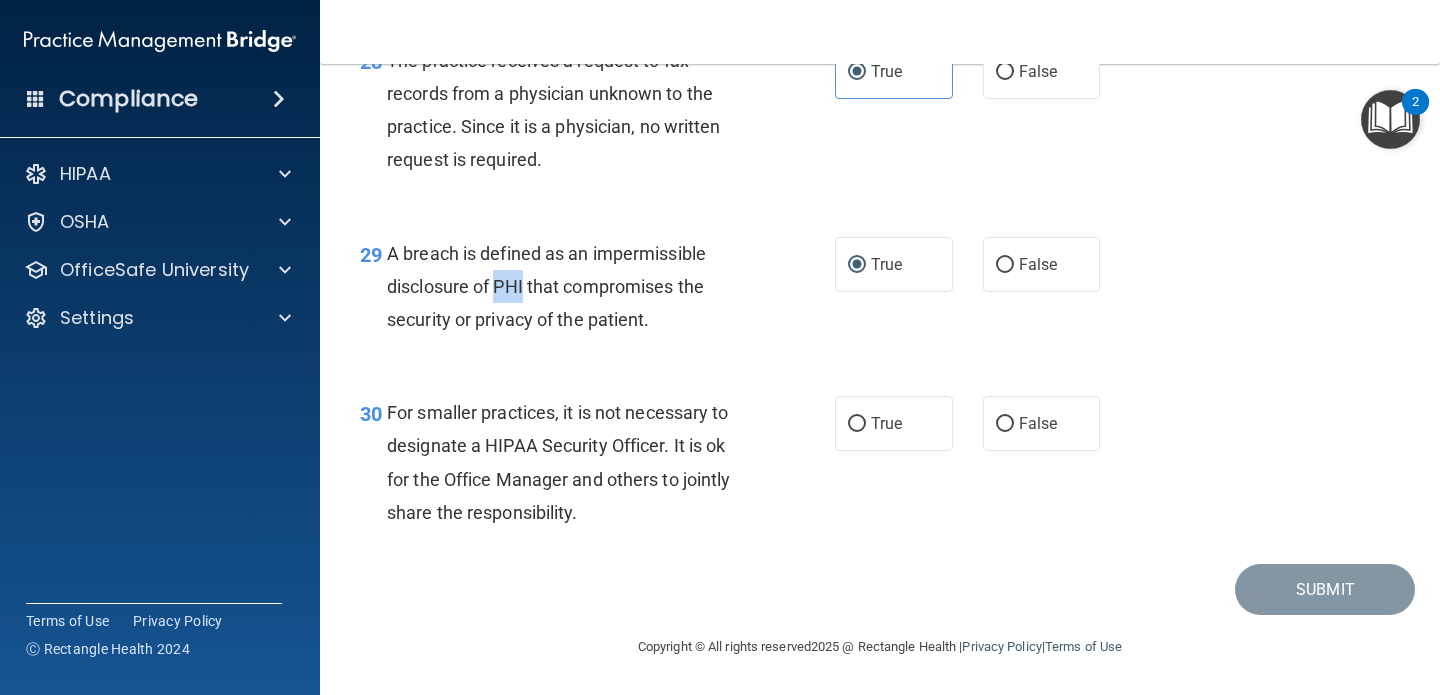 click on "A breach is defined as an impermissible disclosure of PHI that compromises the security or privacy of the patient." at bounding box center [576, 287] 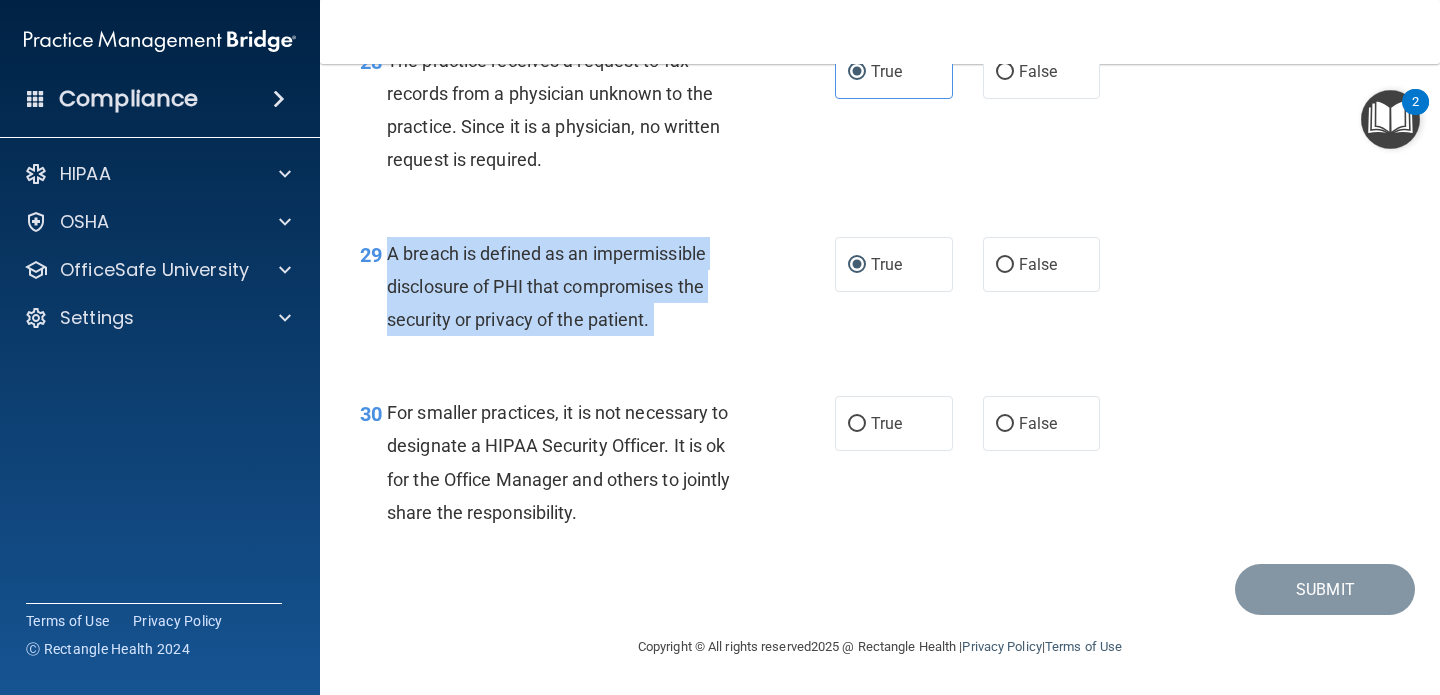 click on "A breach is defined as an impermissible disclosure of PHI that compromises the security or privacy of the patient." at bounding box center [576, 287] 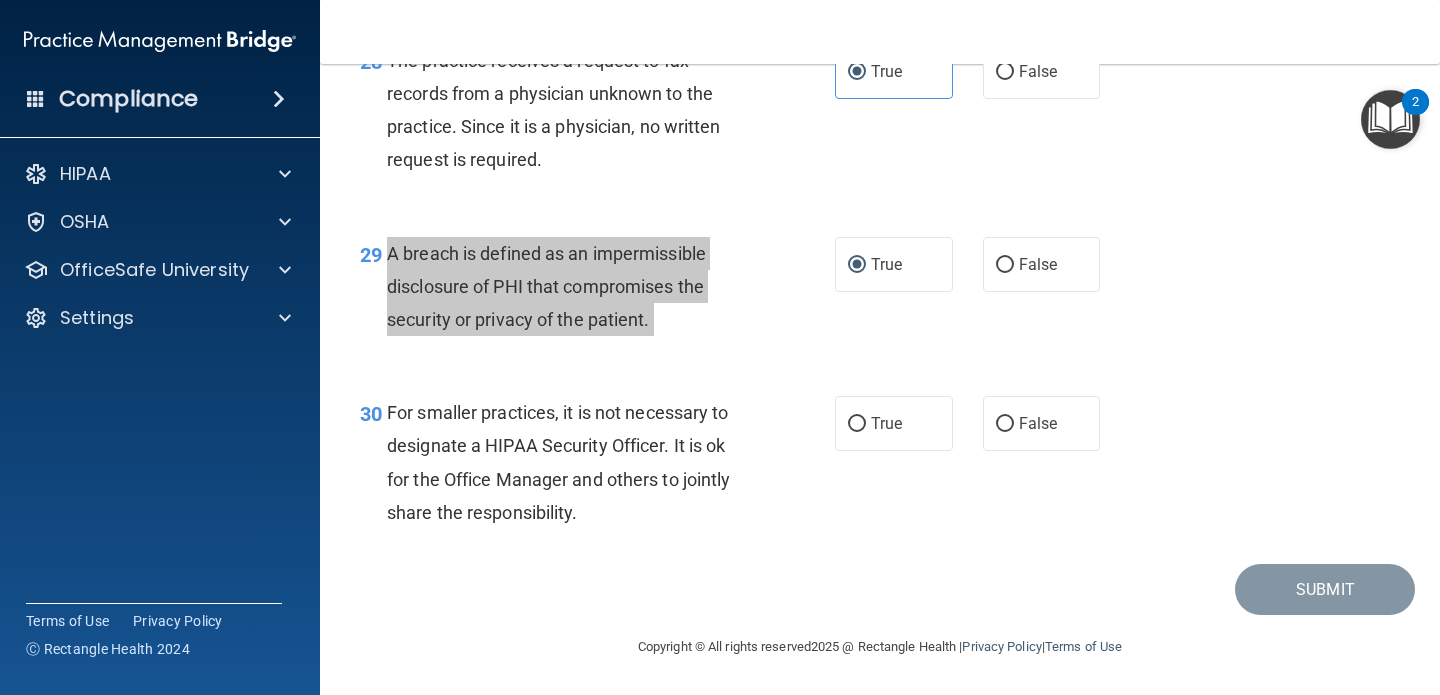 click on "Compliance
HIPAA
Documents and Policies                 Report an Incident               Business Associates               Emergency Planning               Resources                 HIPAA Risk Assessment
[GEOGRAPHIC_DATA]
Documents               Safety Data Sheets               Self-Assessment                Injury and Illness Report                Resources
PCI
PCI Compliance                Merchant Savings Calculator
[GEOGRAPHIC_DATA]
HIPAA Training                   OSHA Training                   Continuing Education
Settings
My Account               My Users" at bounding box center (720, 347) 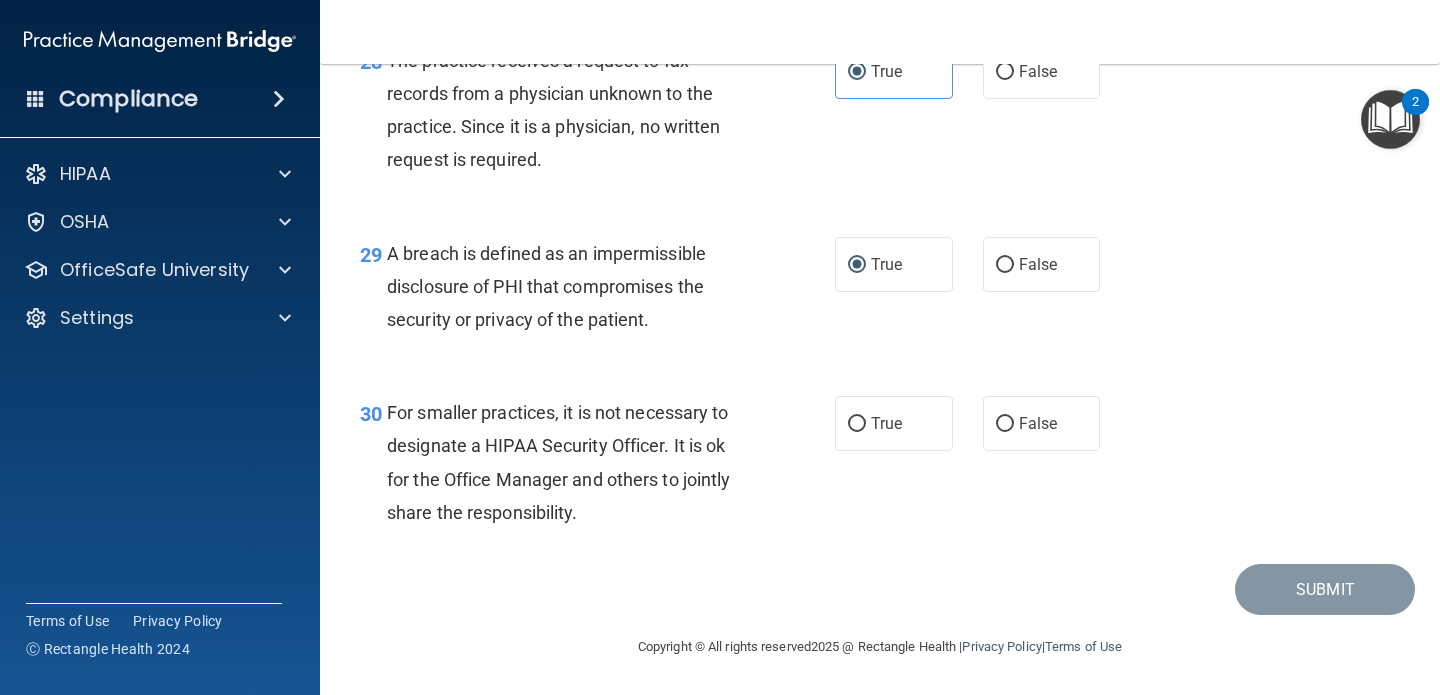 click on "For smaller practices, it is not necessary to designate a HIPAA Security Officer.  It is ok for the Office Manager and others to jointly share the responsibility." at bounding box center [558, 462] 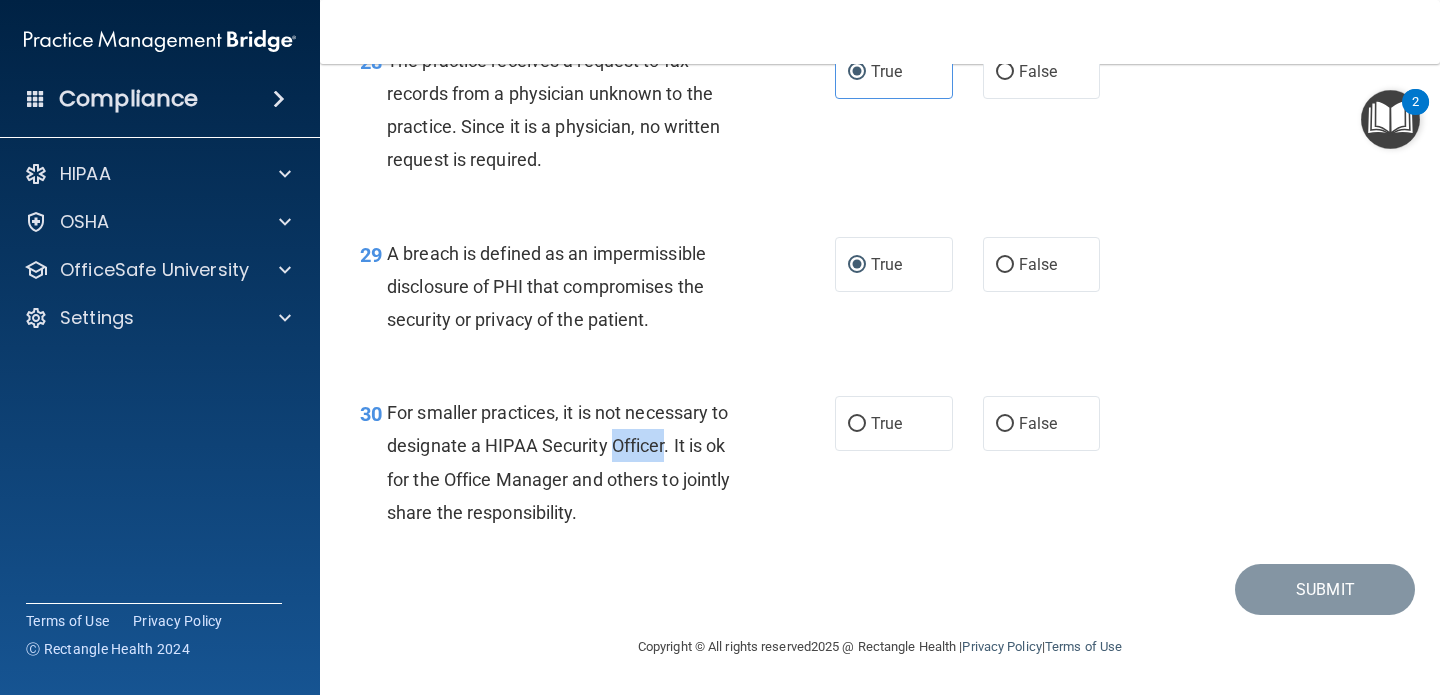 click on "For smaller practices, it is not necessary to designate a HIPAA Security Officer.  It is ok for the Office Manager and others to jointly share the responsibility." at bounding box center (558, 462) 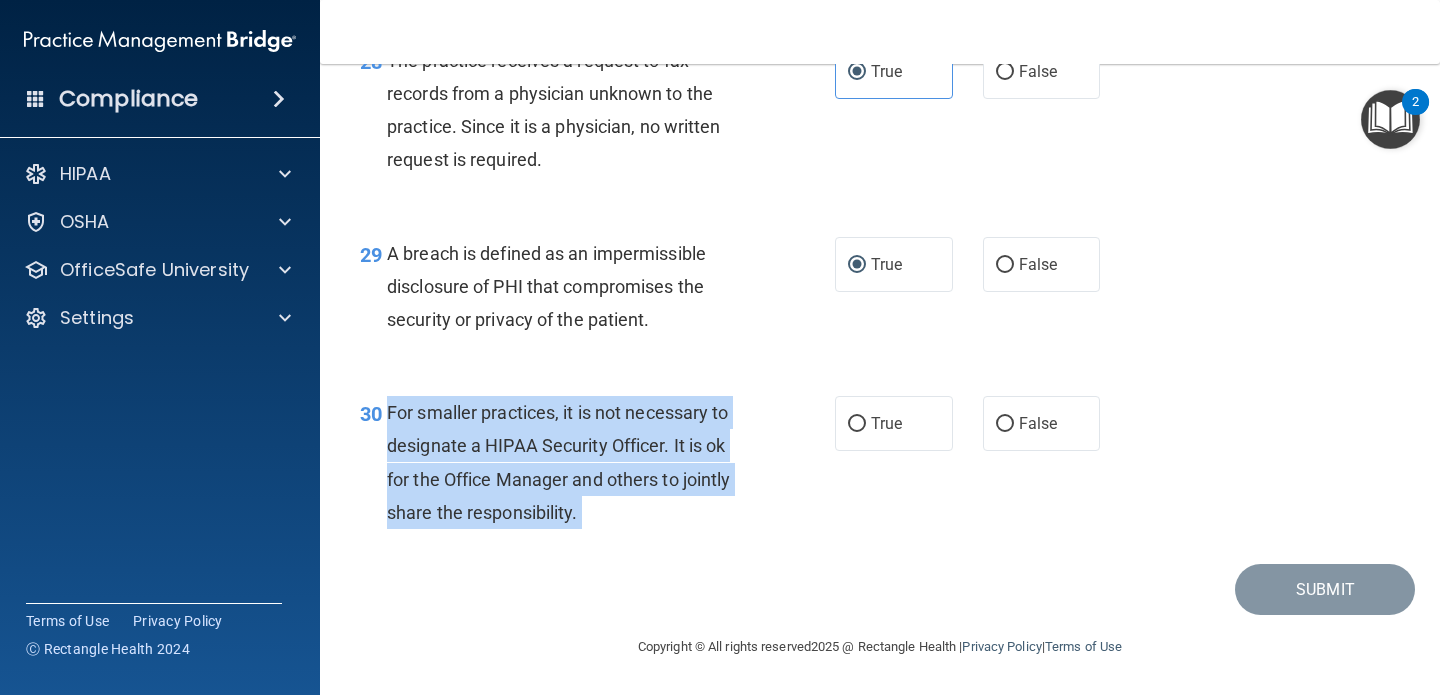 click on "For smaller practices, it is not necessary to designate a HIPAA Security Officer.  It is ok for the Office Manager and others to jointly share the responsibility." at bounding box center [558, 462] 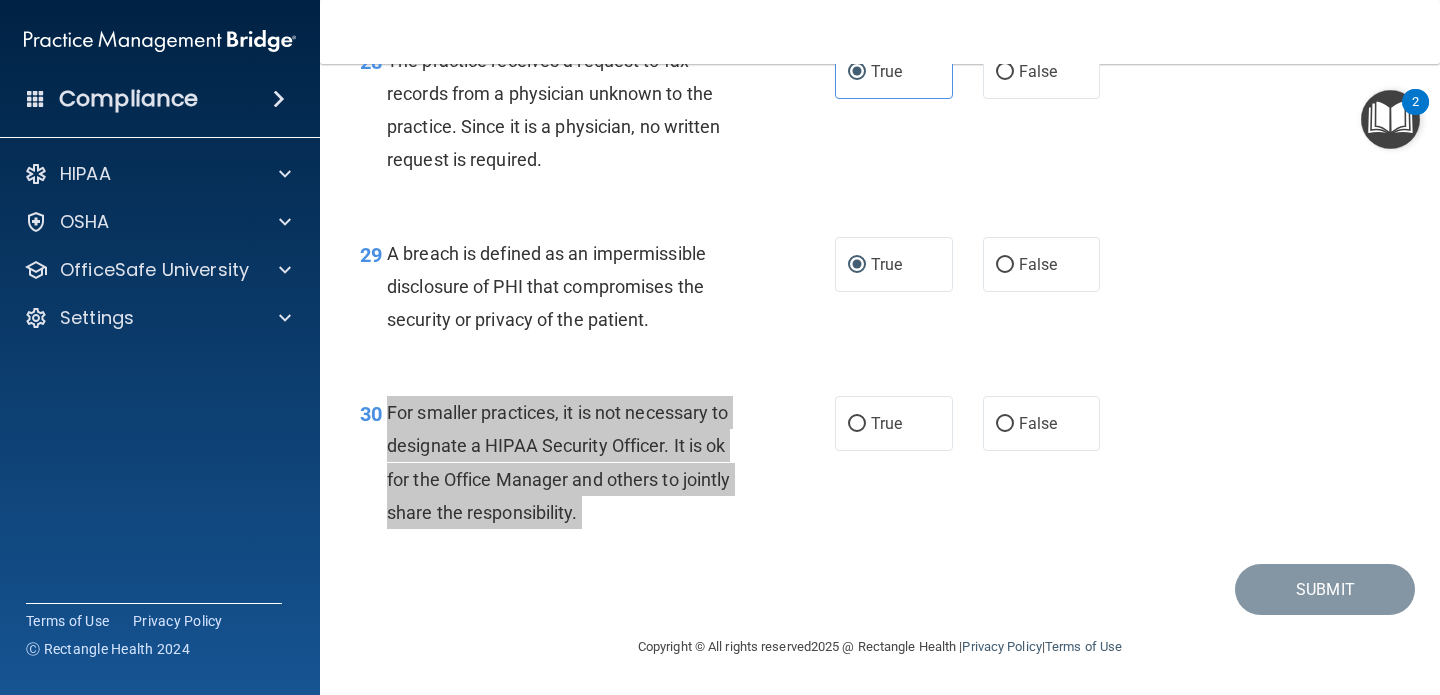 click on "Compliance
HIPAA
Documents and Policies                 Report an Incident               Business Associates               Emergency Planning               Resources                 HIPAA Risk Assessment
[GEOGRAPHIC_DATA]
Documents               Safety Data Sheets               Self-Assessment                Injury and Illness Report                Resources
PCI
PCI Compliance                Merchant Savings Calculator
[GEOGRAPHIC_DATA]
HIPAA Training                   OSHA Training                   Continuing Education
Settings
My Account               My Users" at bounding box center [720, 347] 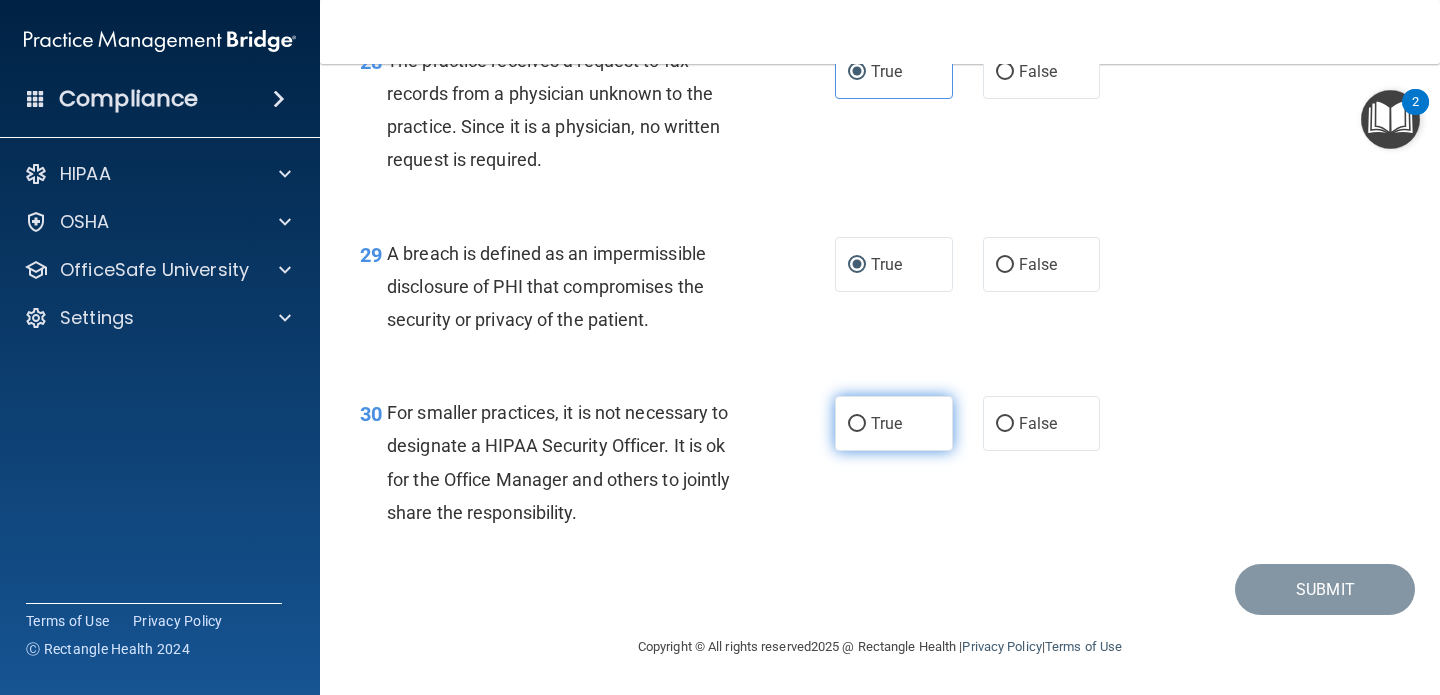 click on "True" at bounding box center [886, 423] 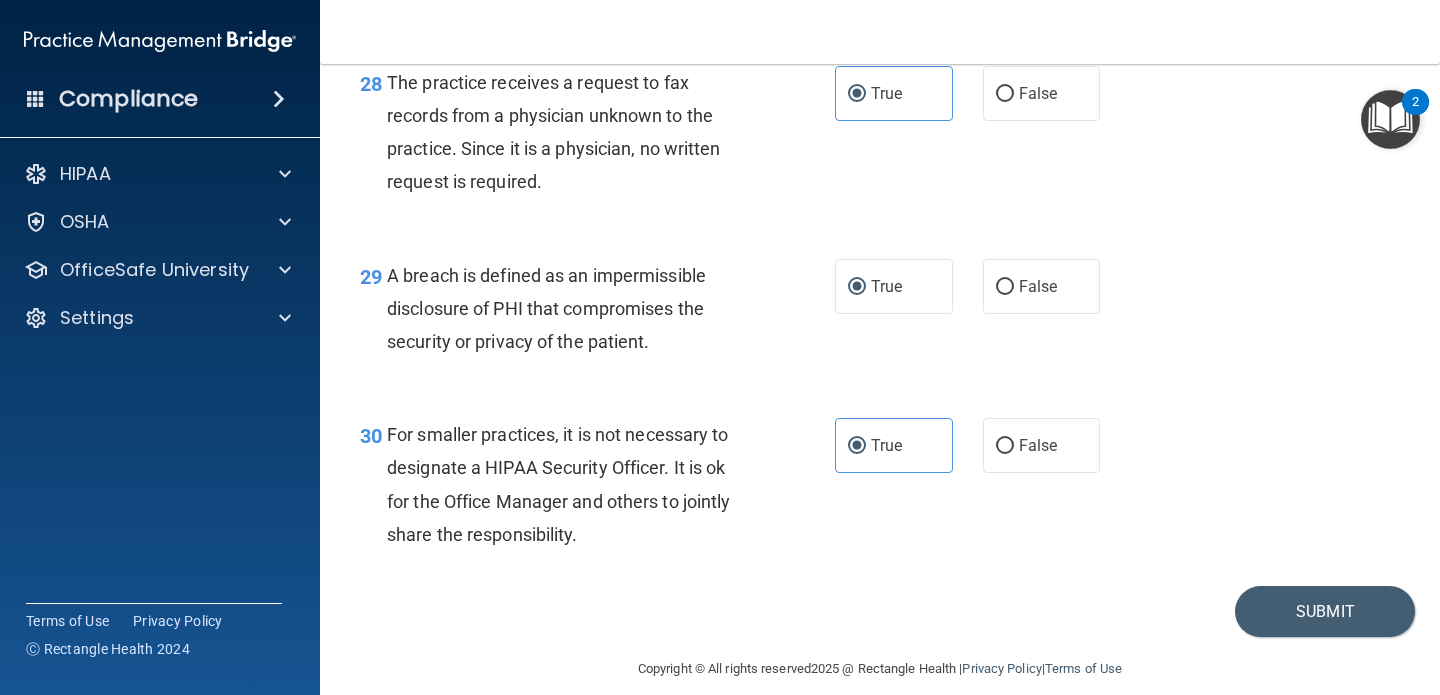 scroll, scrollTop: 5104, scrollLeft: 0, axis: vertical 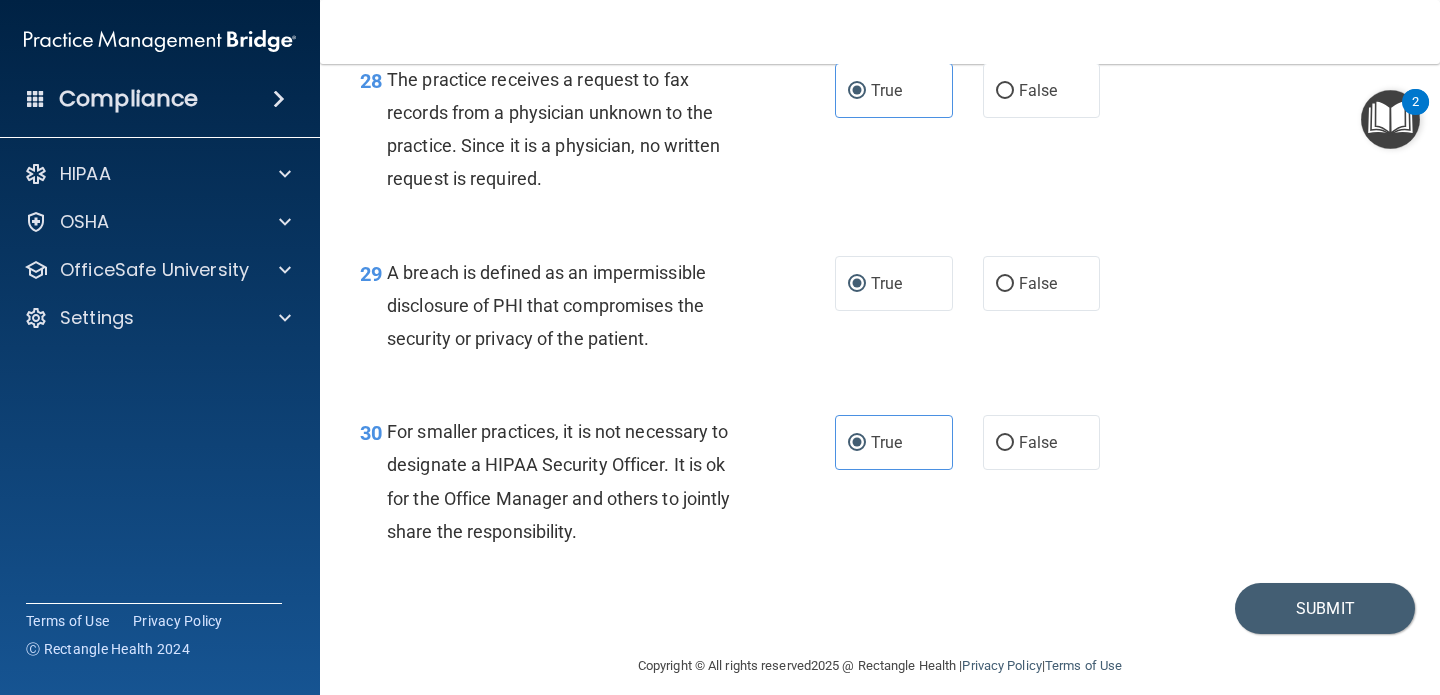 click on "Copyright © All rights reserved  2025 @ Rectangle Health |  Privacy Policy  |  Terms of Use" at bounding box center (880, 664) 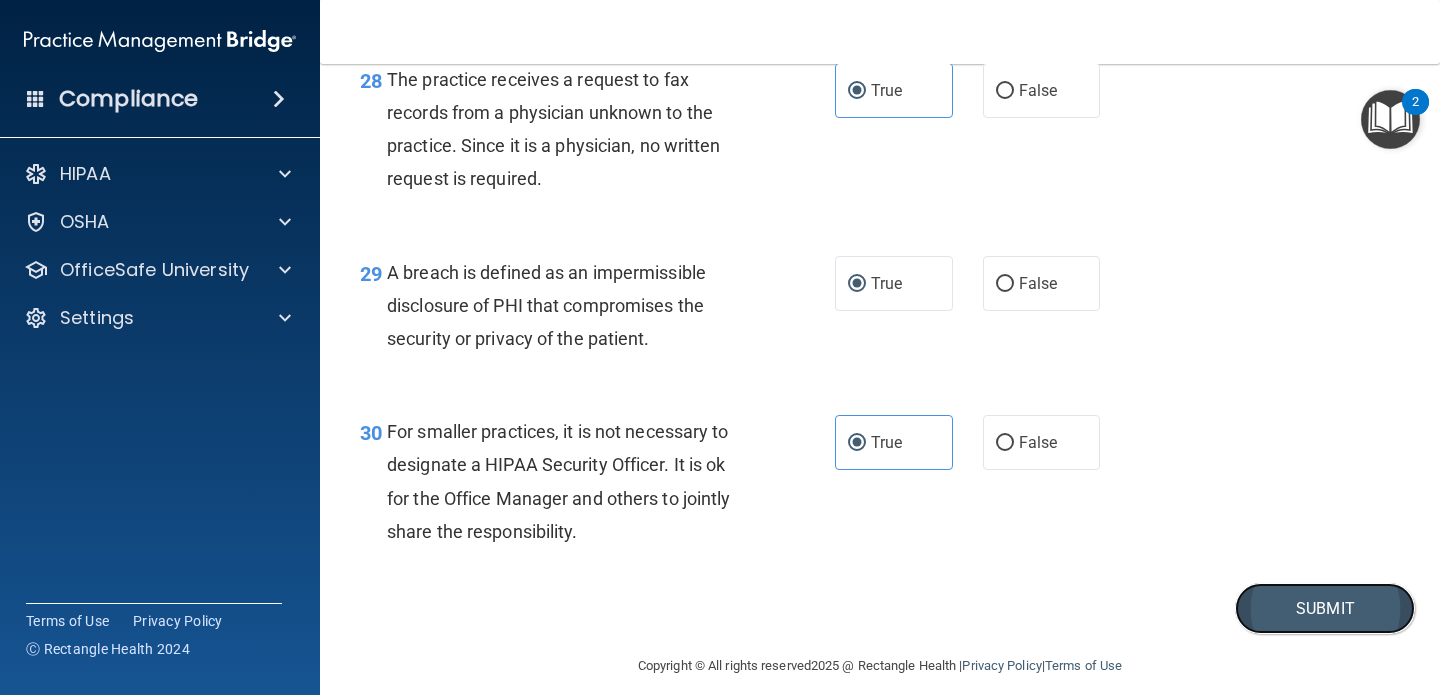 click on "Submit" at bounding box center [1325, 608] 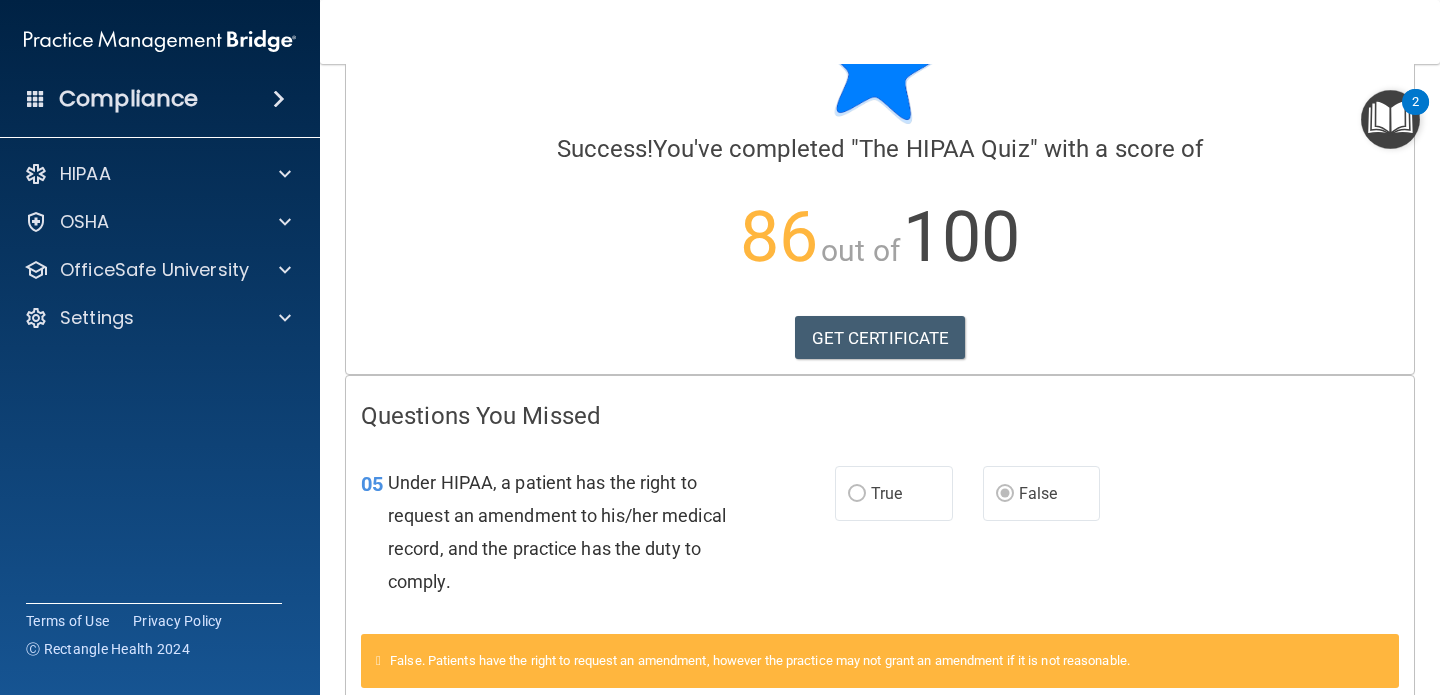 scroll, scrollTop: 0, scrollLeft: 0, axis: both 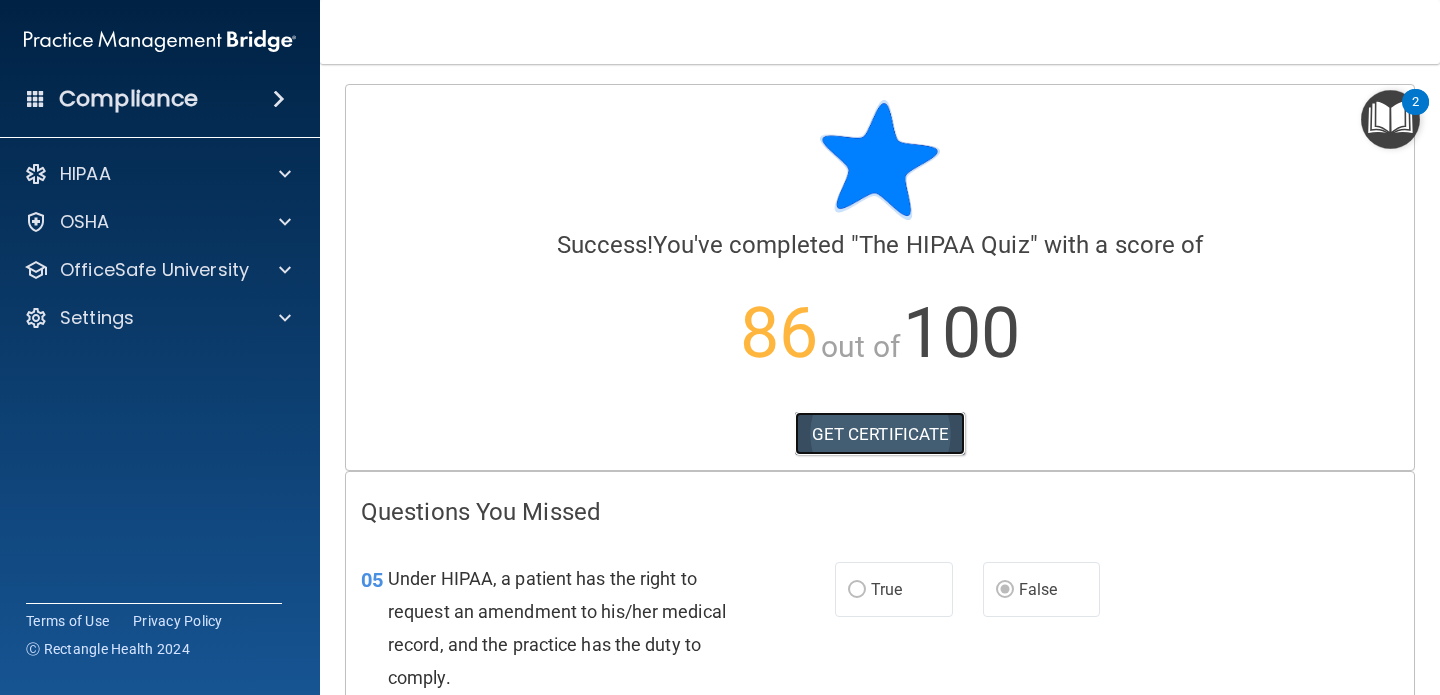 click on "GET CERTIFICATE" at bounding box center (880, 434) 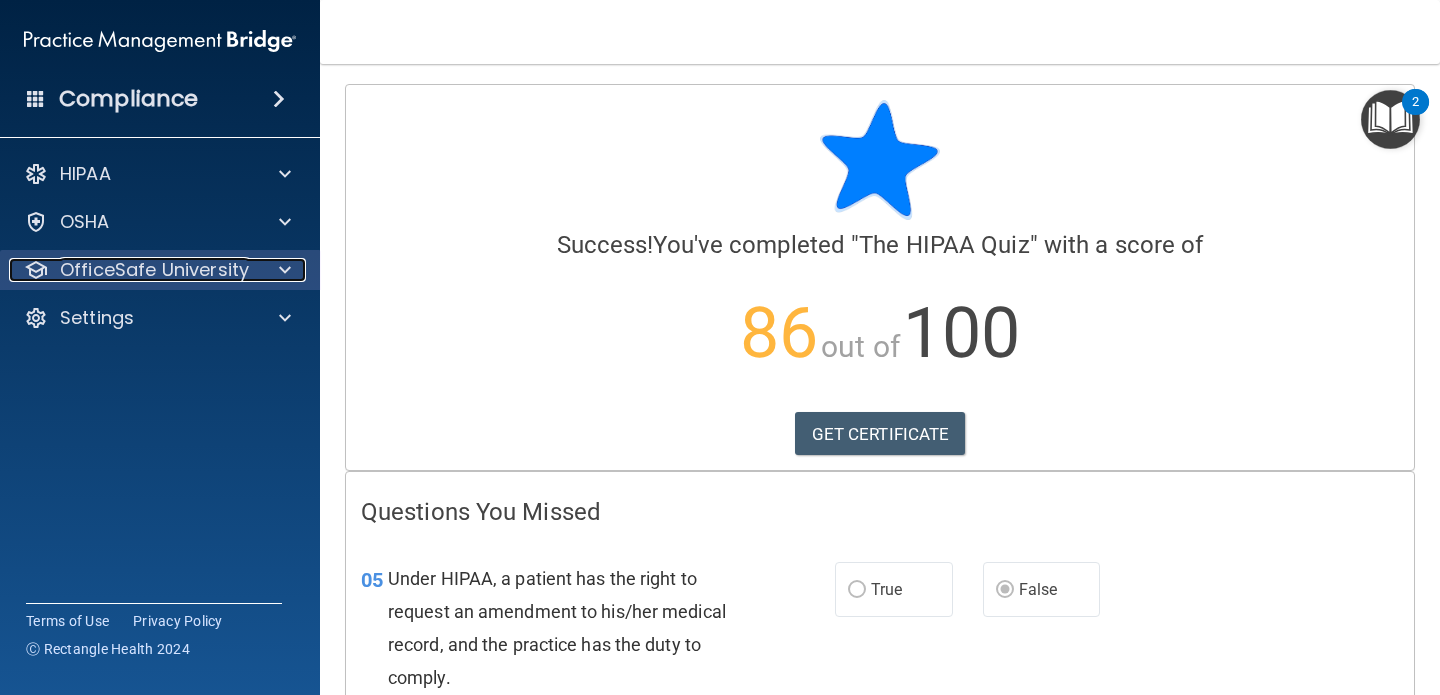 click at bounding box center [282, 270] 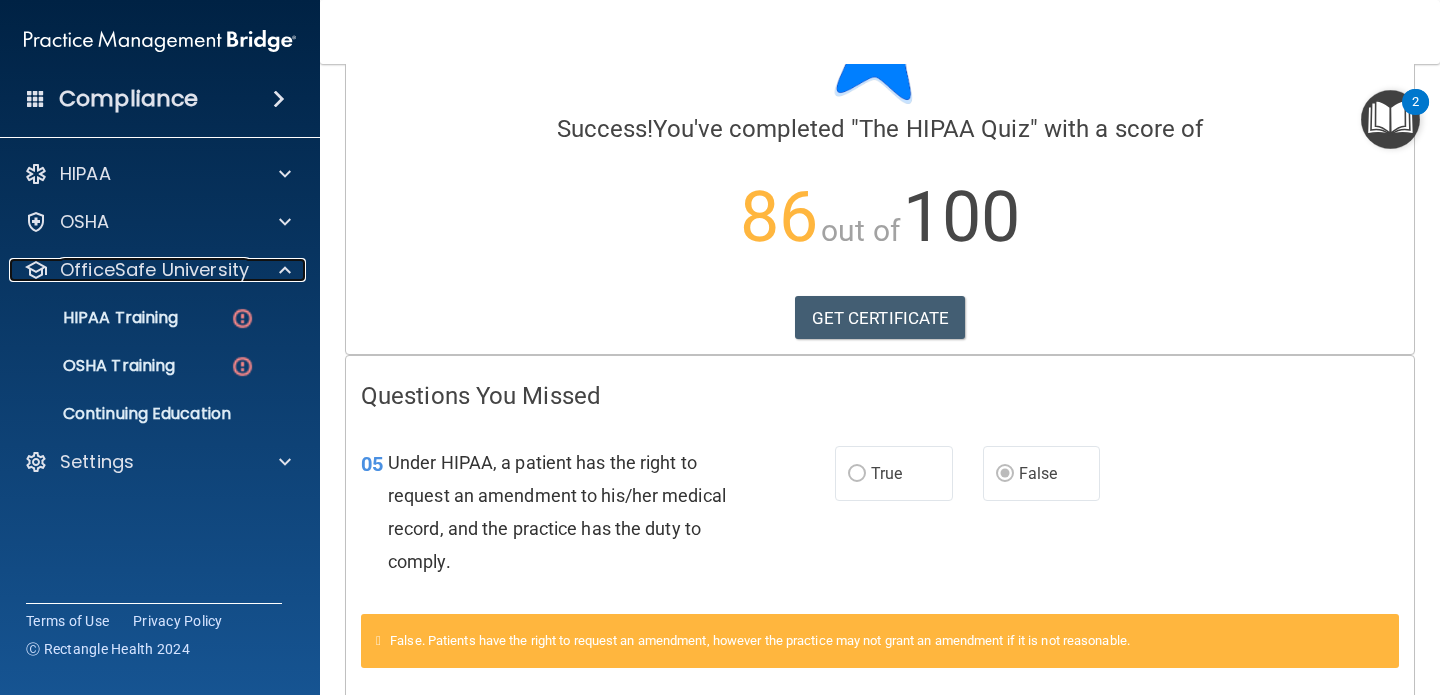 scroll, scrollTop: 0, scrollLeft: 0, axis: both 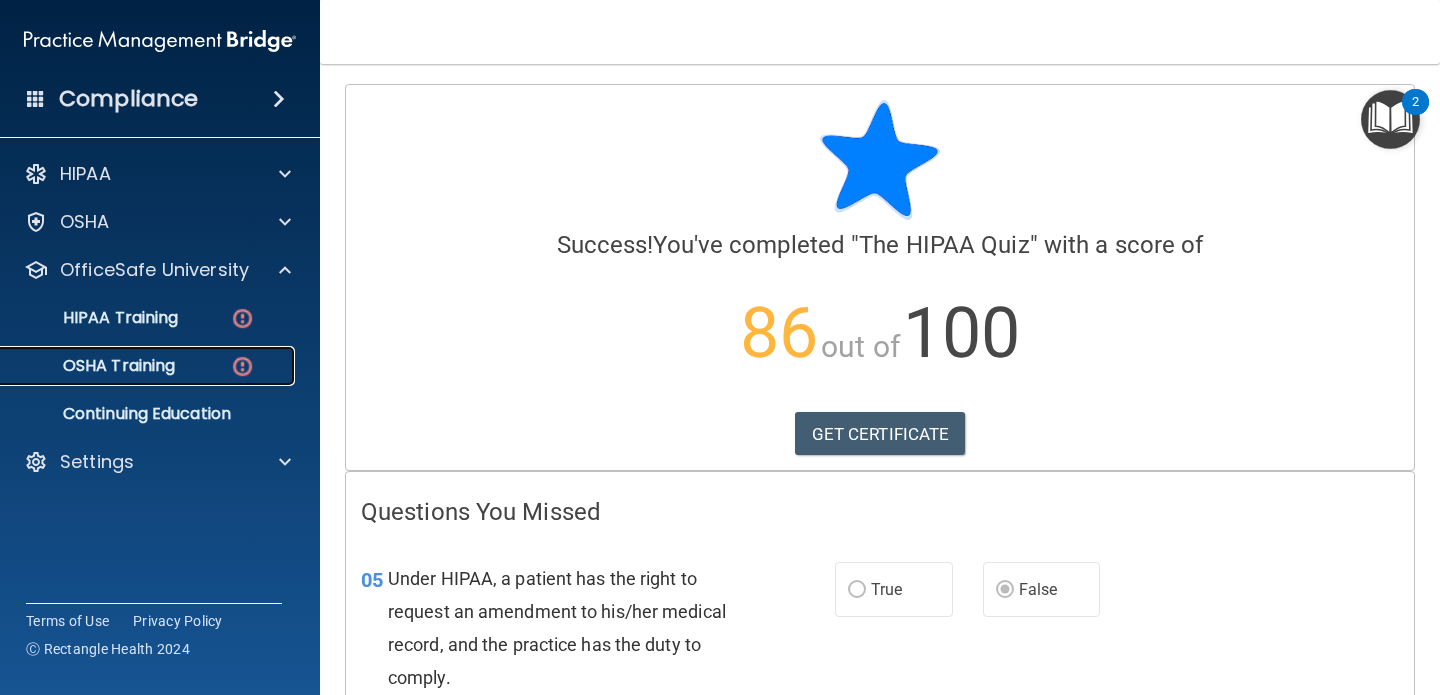 click on "OSHA Training" at bounding box center [149, 366] 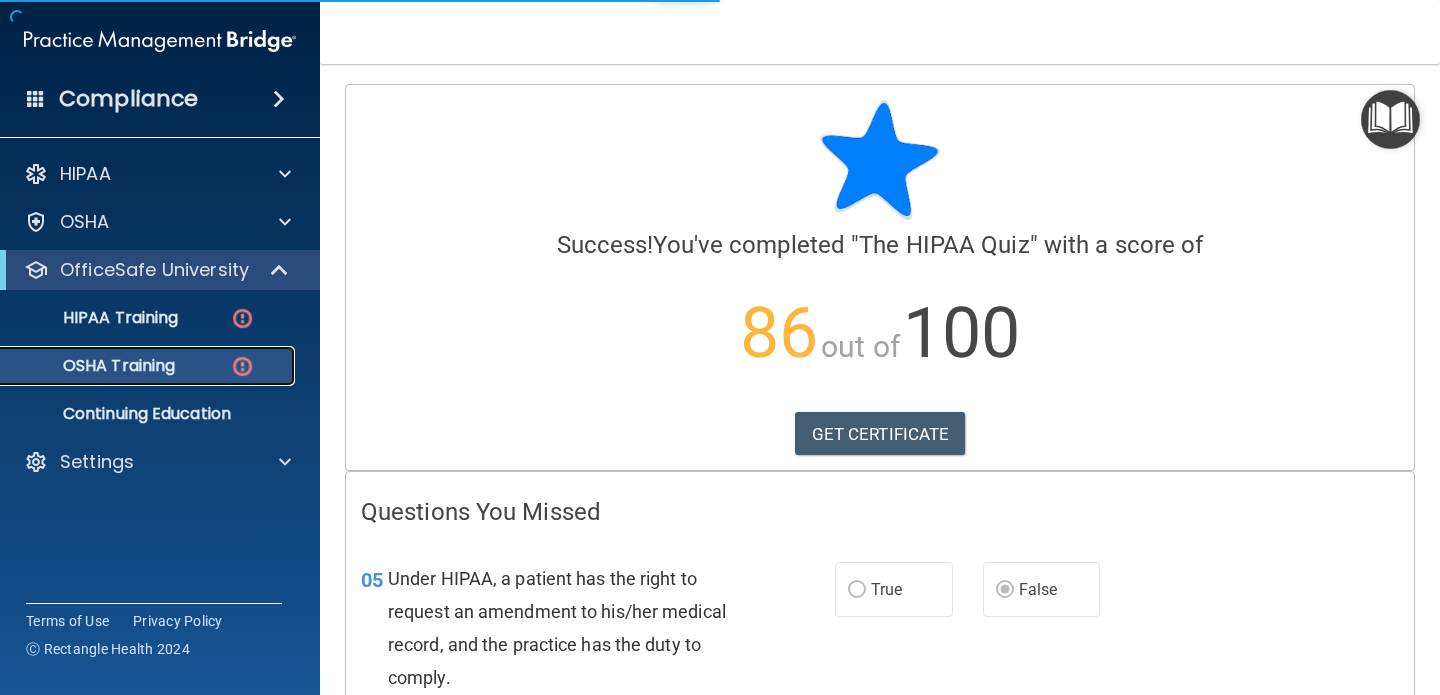 click on "OSHA Training" at bounding box center [149, 366] 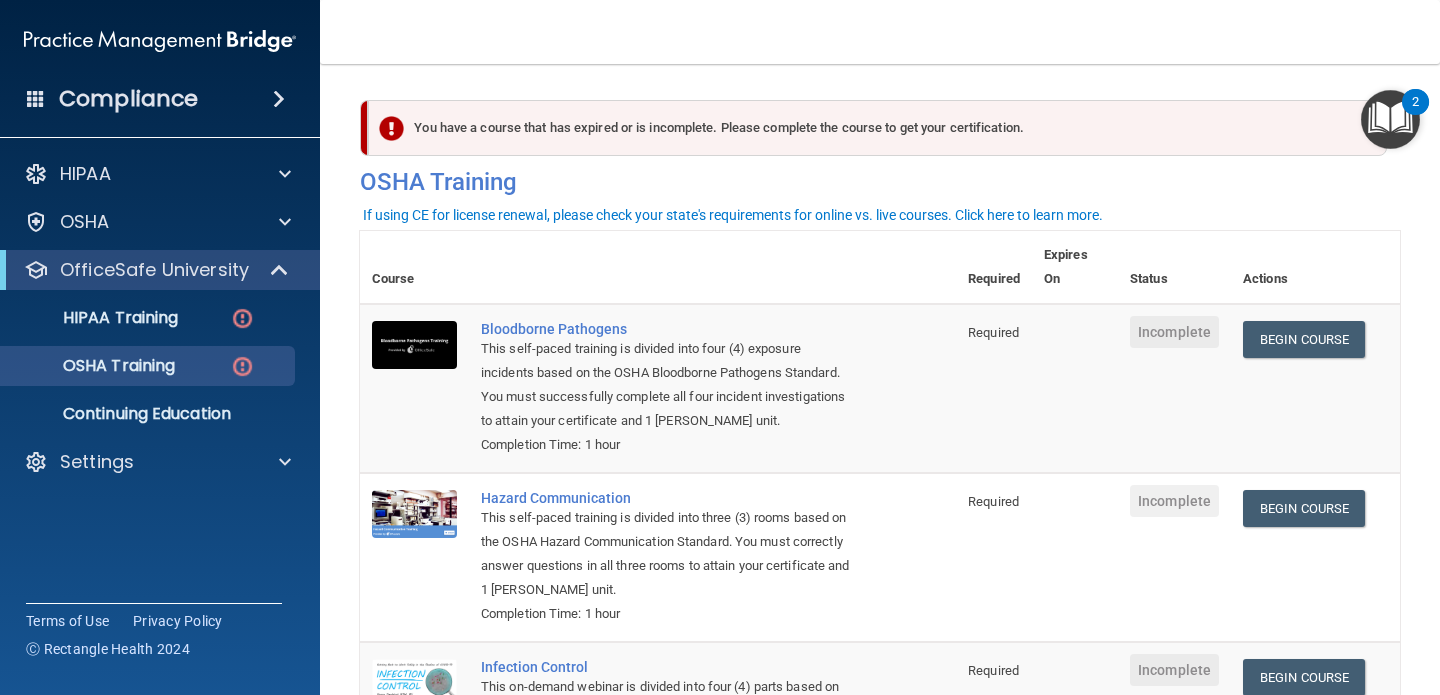 click at bounding box center (391, 128) 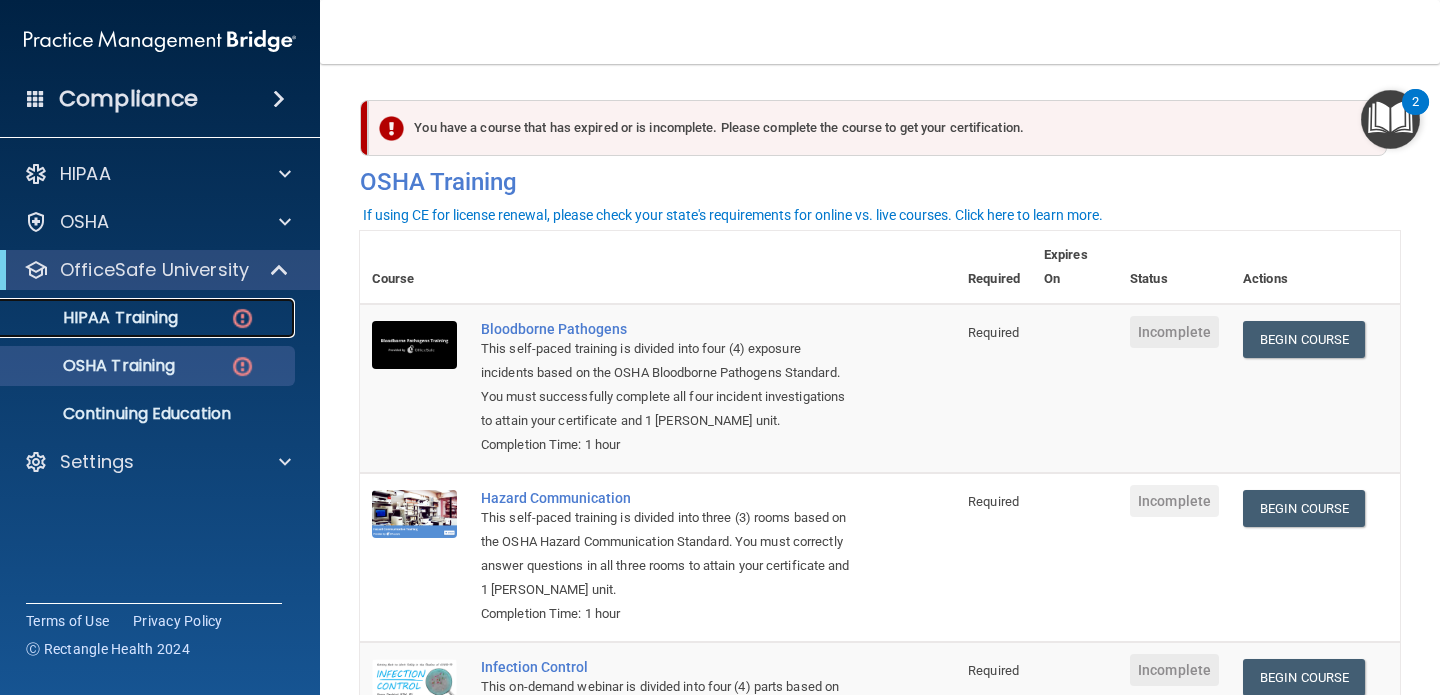 click at bounding box center [242, 318] 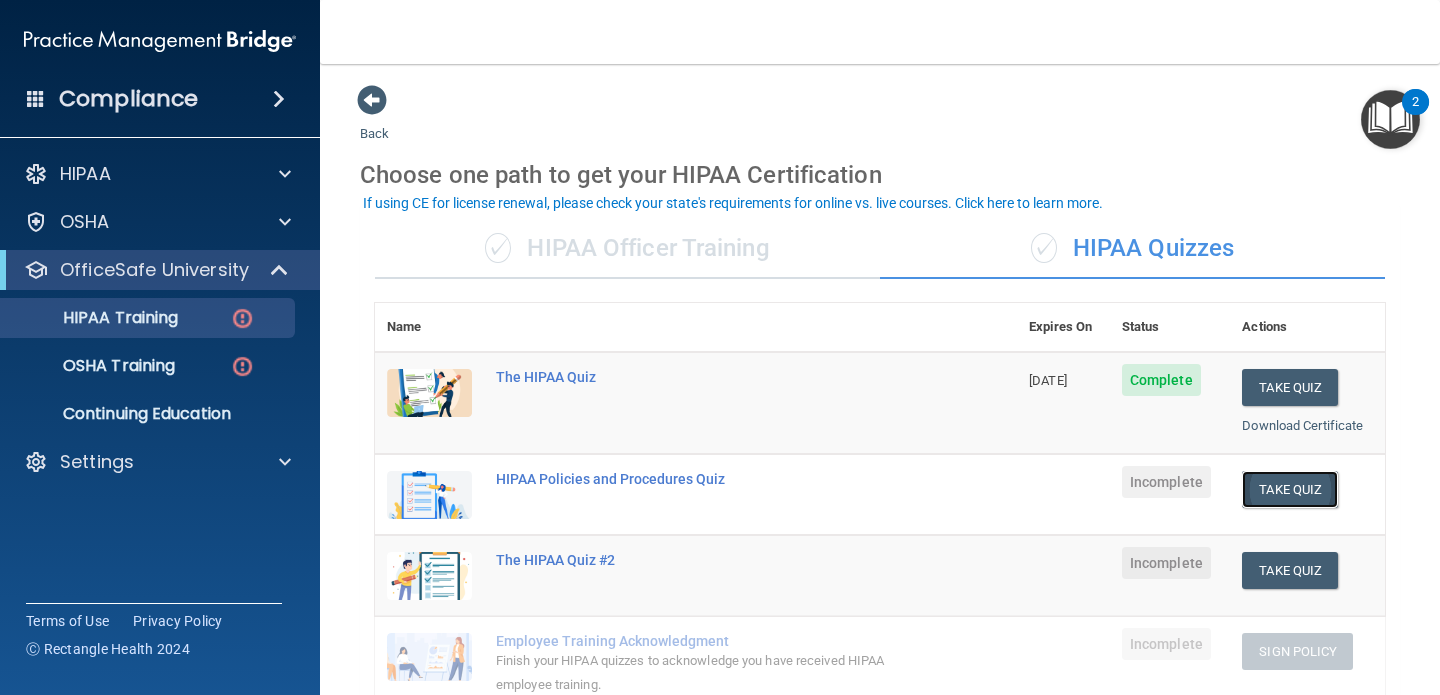 click on "Take Quiz" at bounding box center [1290, 489] 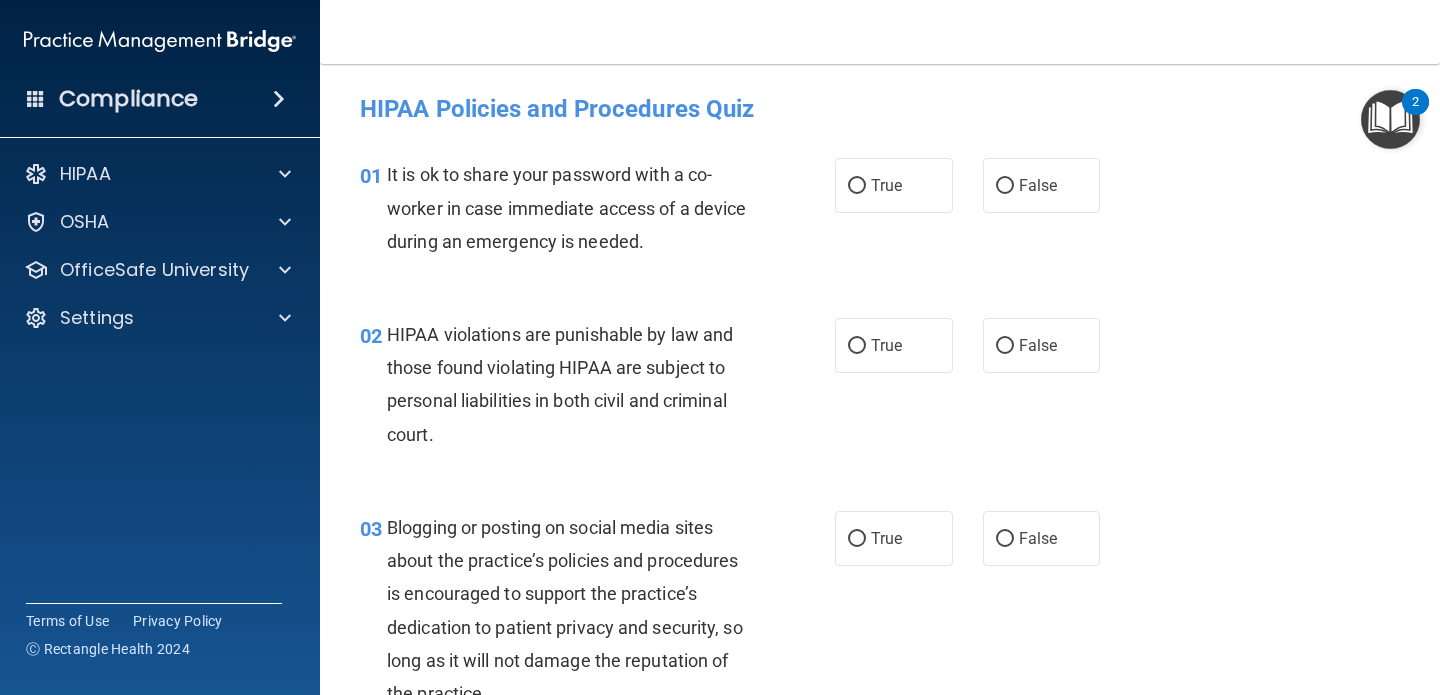 click on "It is ok to share your password with a co-worker in case immediate access of a device during an emergency is needed." at bounding box center (566, 207) 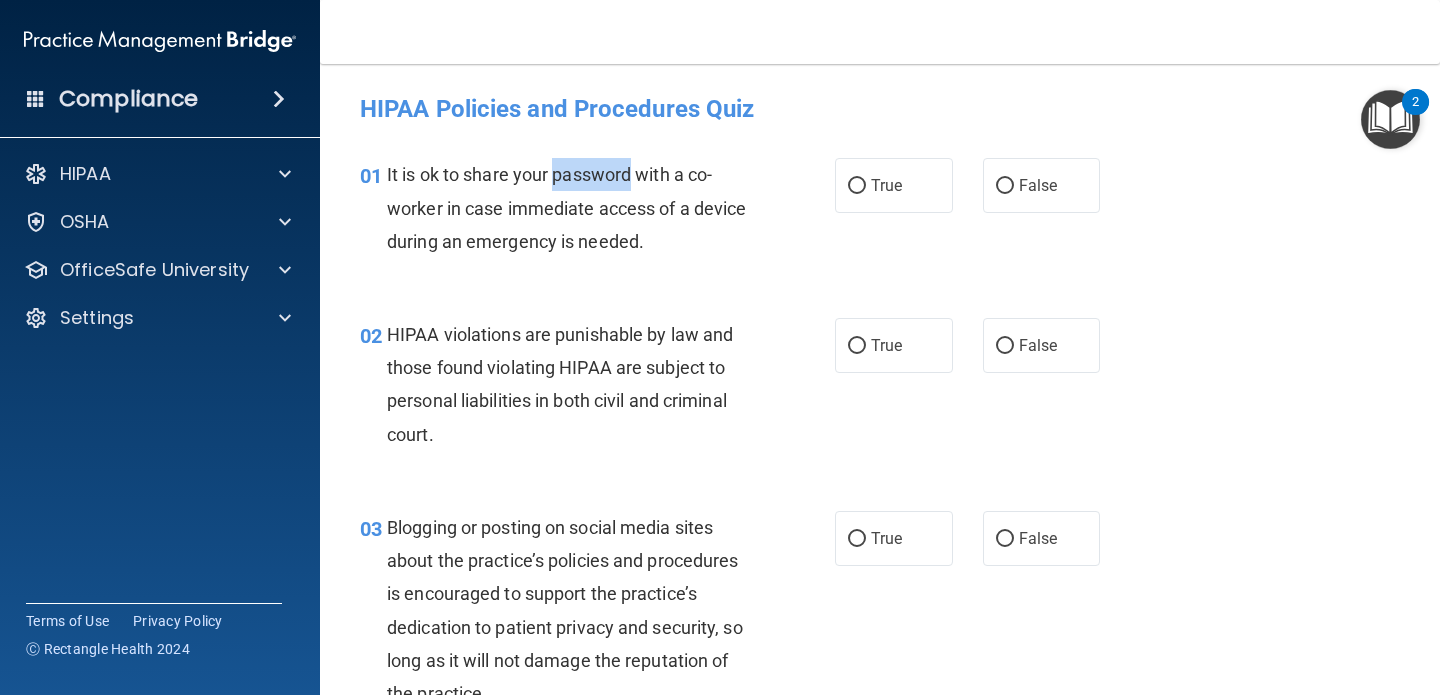 click on "It is ok to share your password with a co-worker in case immediate access of a device during an emergency is needed." at bounding box center (566, 207) 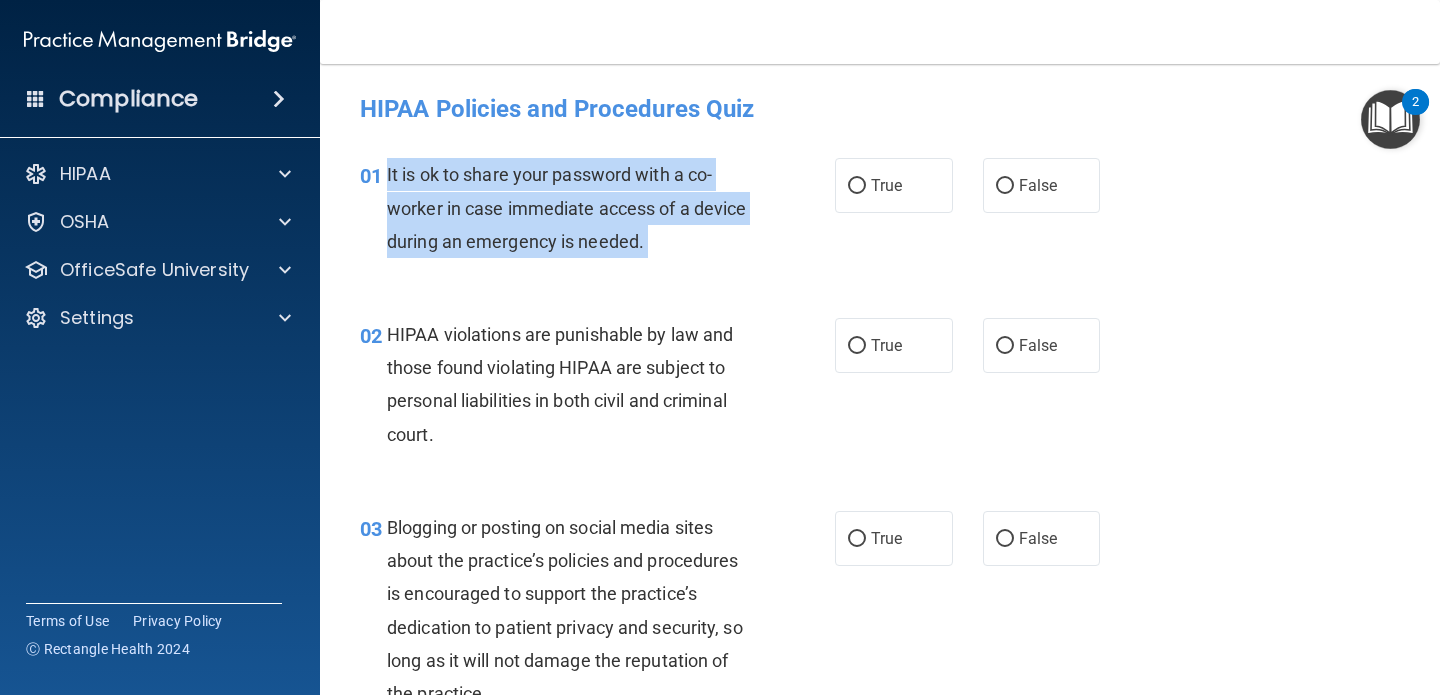 click on "It is ok to share your password with a co-worker in case immediate access of a device during an emergency is needed." at bounding box center [566, 207] 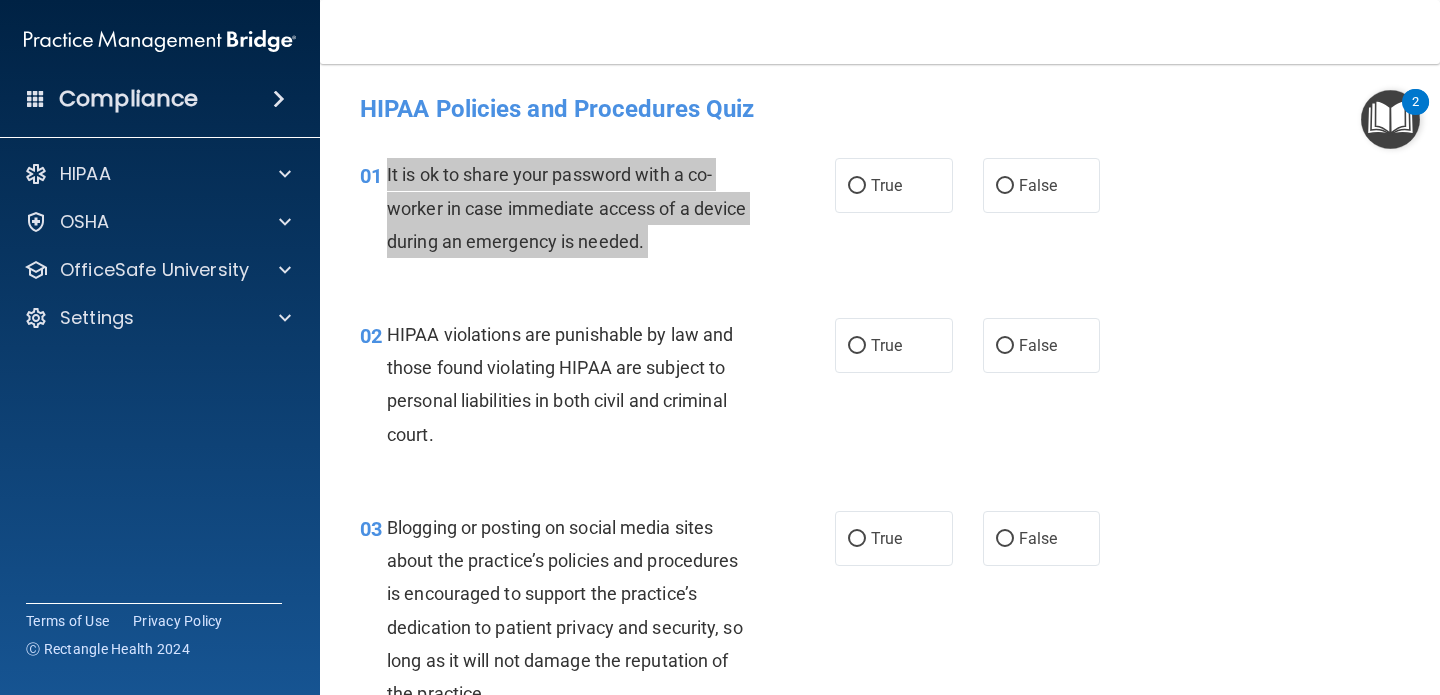 click on "Compliance
HIPAA
Documents and Policies                 Report an Incident               Business Associates               Emergency Planning               Resources                 HIPAA Risk Assessment
[GEOGRAPHIC_DATA]
Documents               Safety Data Sheets               Self-Assessment                Injury and Illness Report                Resources
PCI
PCI Compliance                Merchant Savings Calculator
[GEOGRAPHIC_DATA]
HIPAA Training                   OSHA Training                   Continuing Education
Settings
My Account               My Users" at bounding box center [720, 347] 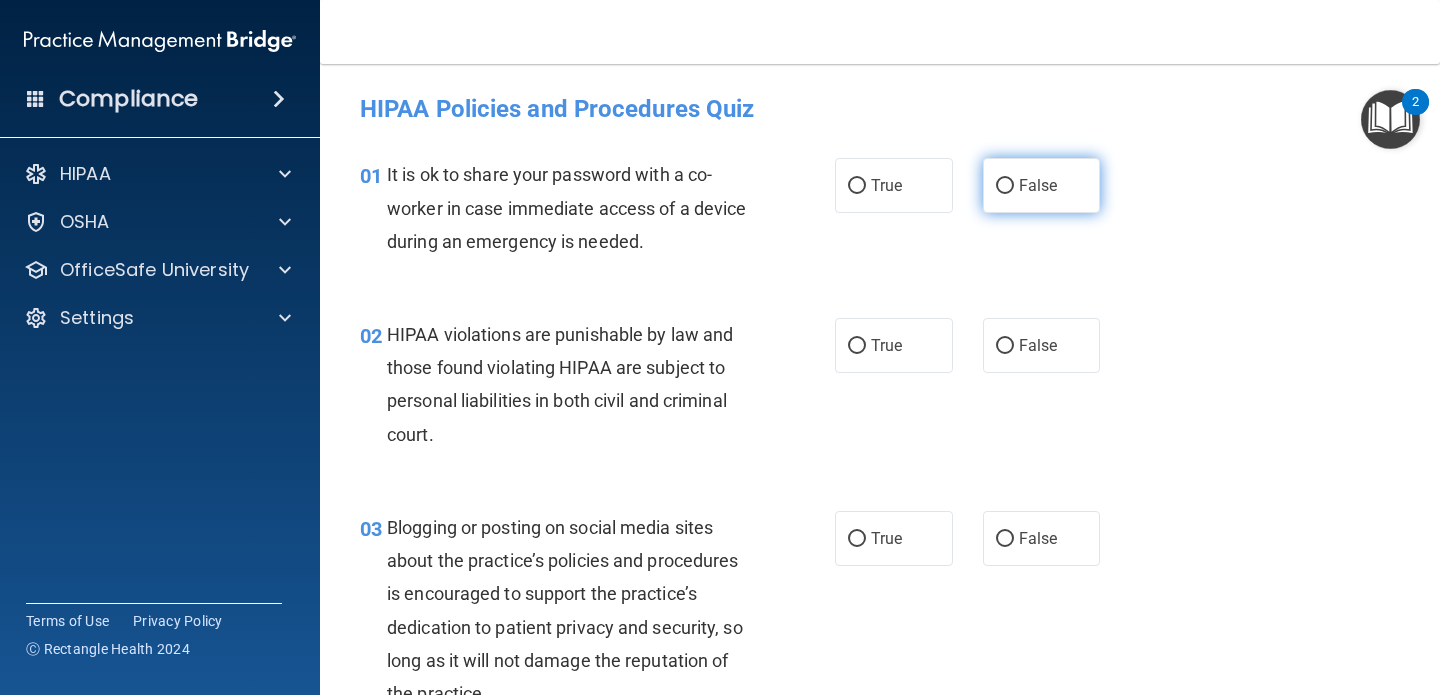 click on "False" at bounding box center (1042, 185) 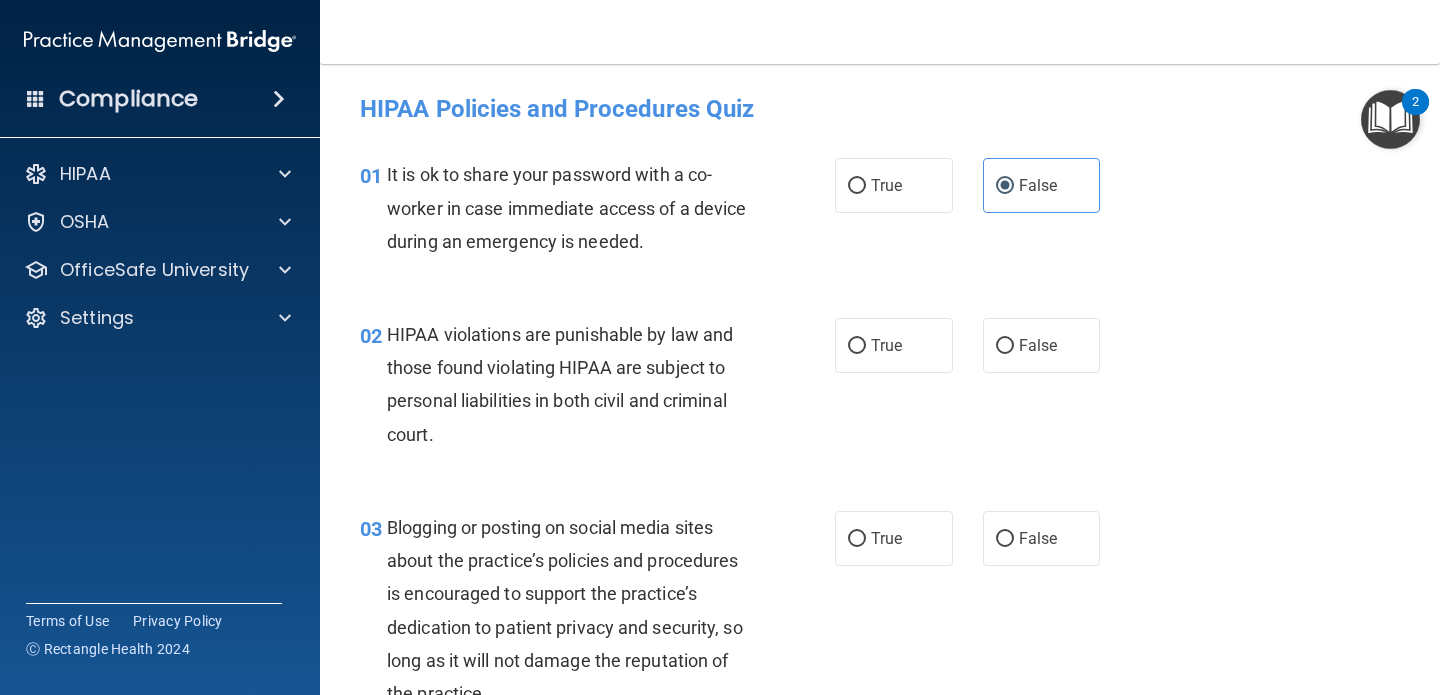 click on "HIPAA violations are punishable by law and those found violating HIPAA are subject to personal liabilities in both civil and criminal court." at bounding box center (560, 384) 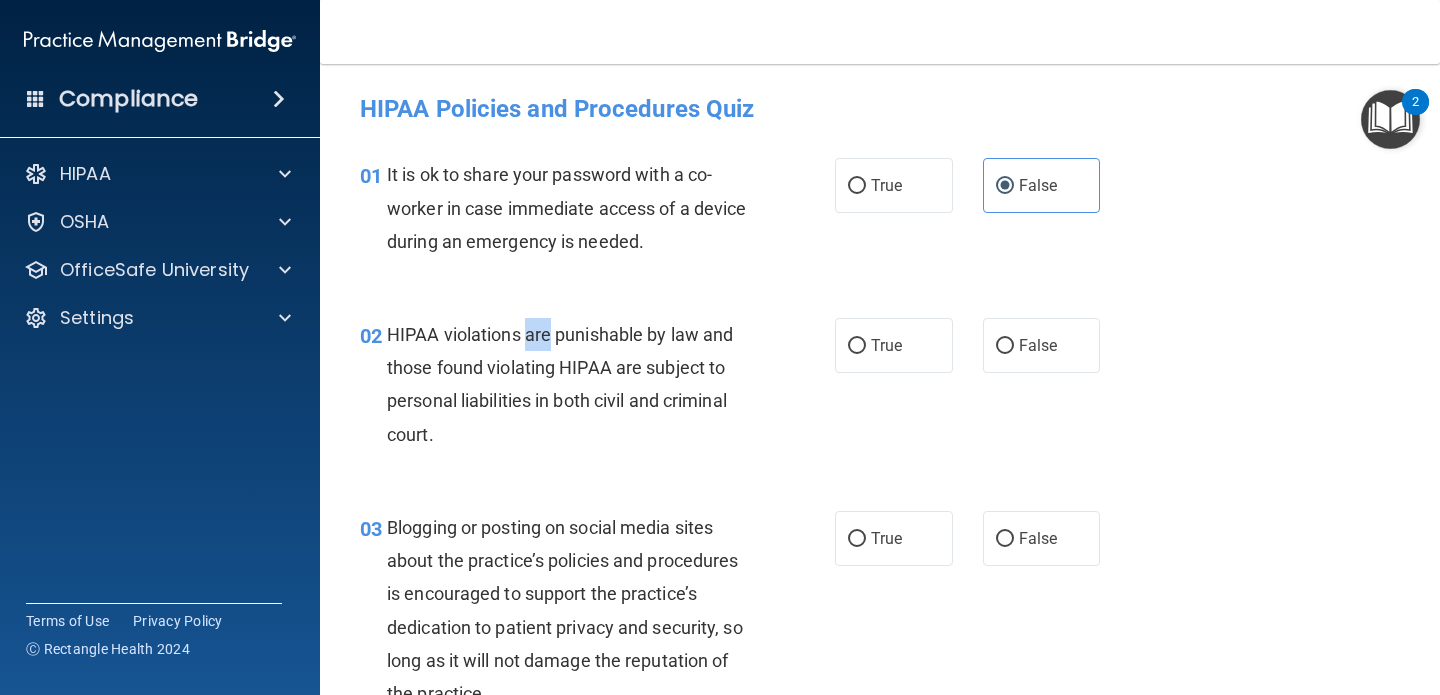 click on "HIPAA violations are punishable by law and those found violating HIPAA are subject to personal liabilities in both civil and criminal court." at bounding box center [560, 384] 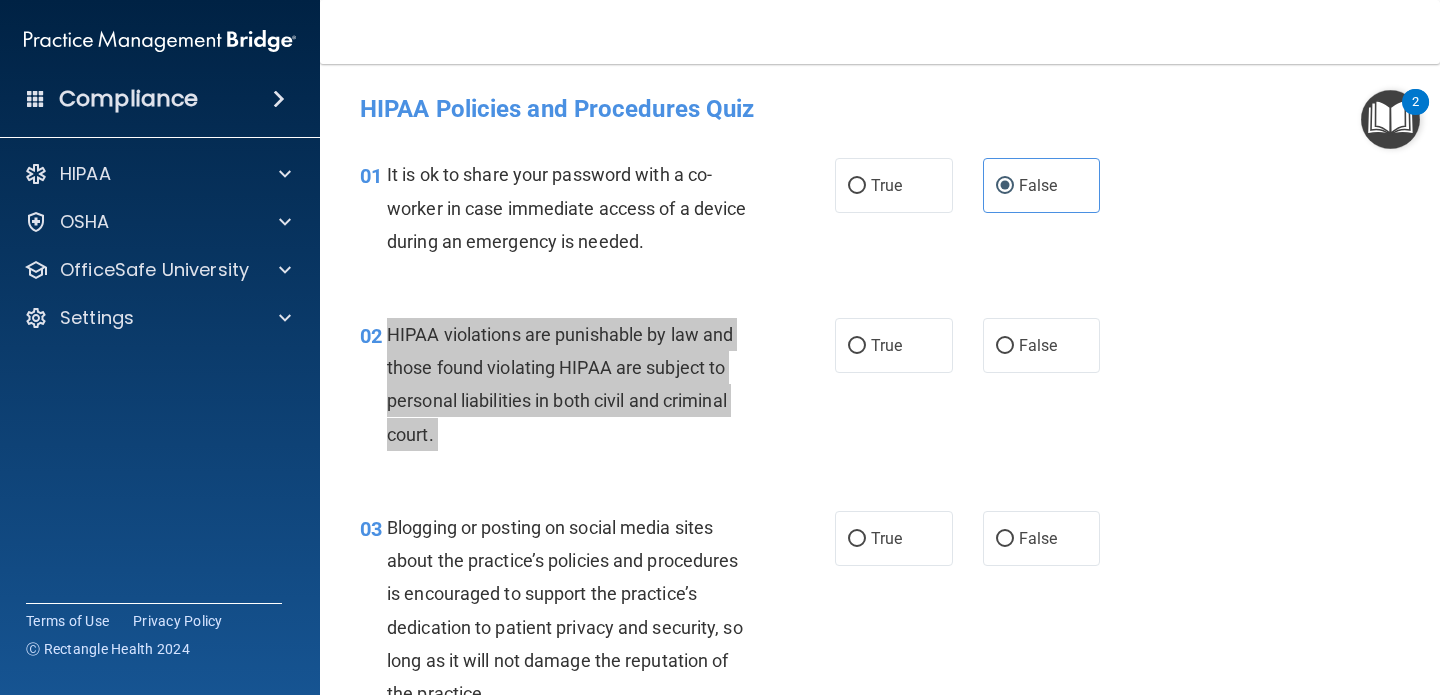 click on "Compliance
HIPAA
Documents and Policies                 Report an Incident               Business Associates               Emergency Planning               Resources                 HIPAA Risk Assessment
[GEOGRAPHIC_DATA]
Documents               Safety Data Sheets               Self-Assessment                Injury and Illness Report                Resources
PCI
PCI Compliance                Merchant Savings Calculator
[GEOGRAPHIC_DATA]
HIPAA Training                   OSHA Training                   Continuing Education
Settings
My Account               My Users" at bounding box center [720, 347] 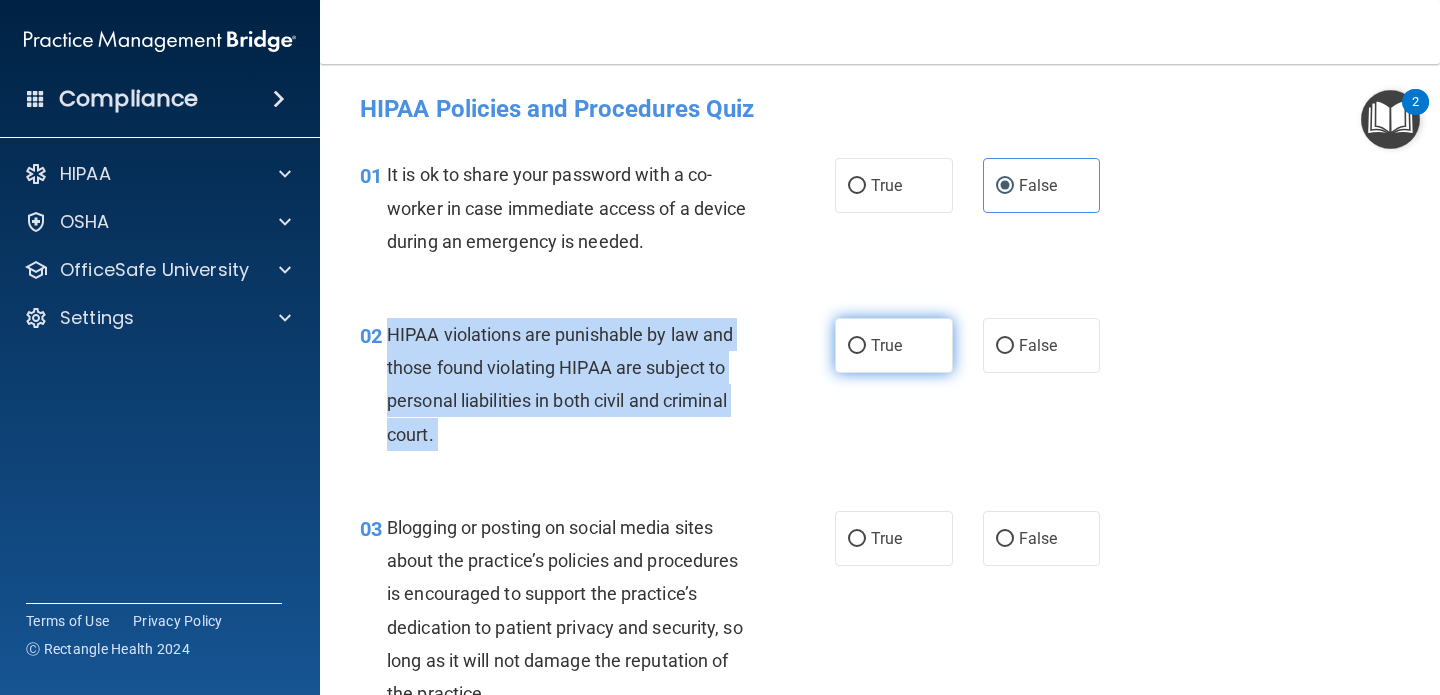 click on "True" at bounding box center (857, 346) 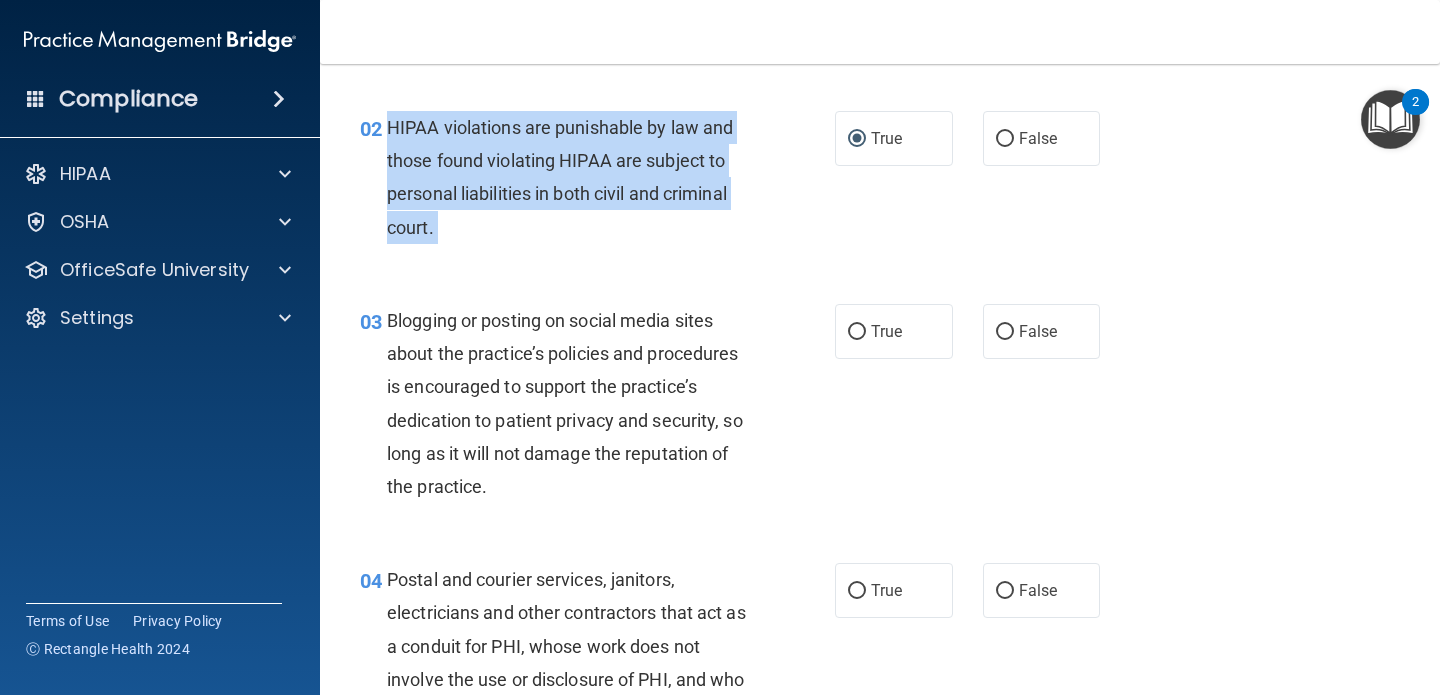 scroll, scrollTop: 241, scrollLeft: 0, axis: vertical 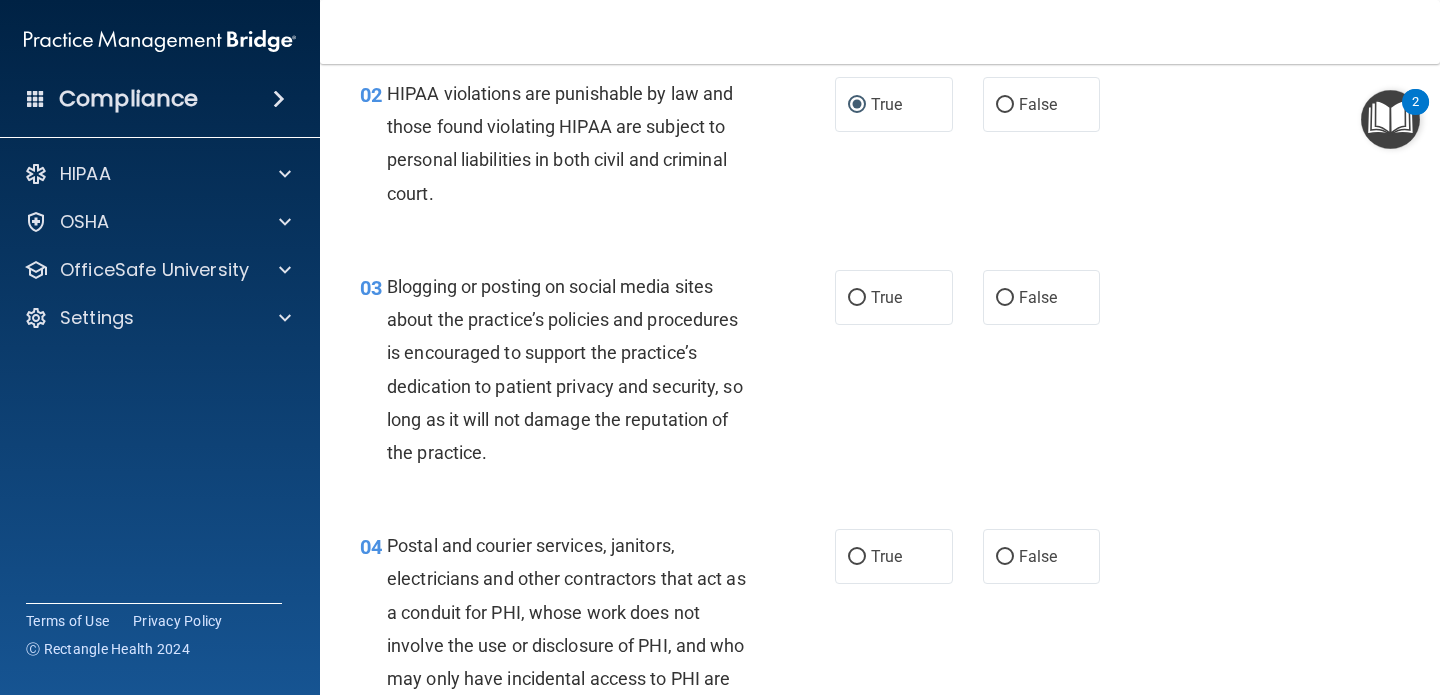 click on "Blogging or posting on social media sites about the practice’s policies and procedures is encouraged to support the practice’s dedication to patient privacy and security, so long as it will not damage the reputation of the practice." at bounding box center [565, 369] 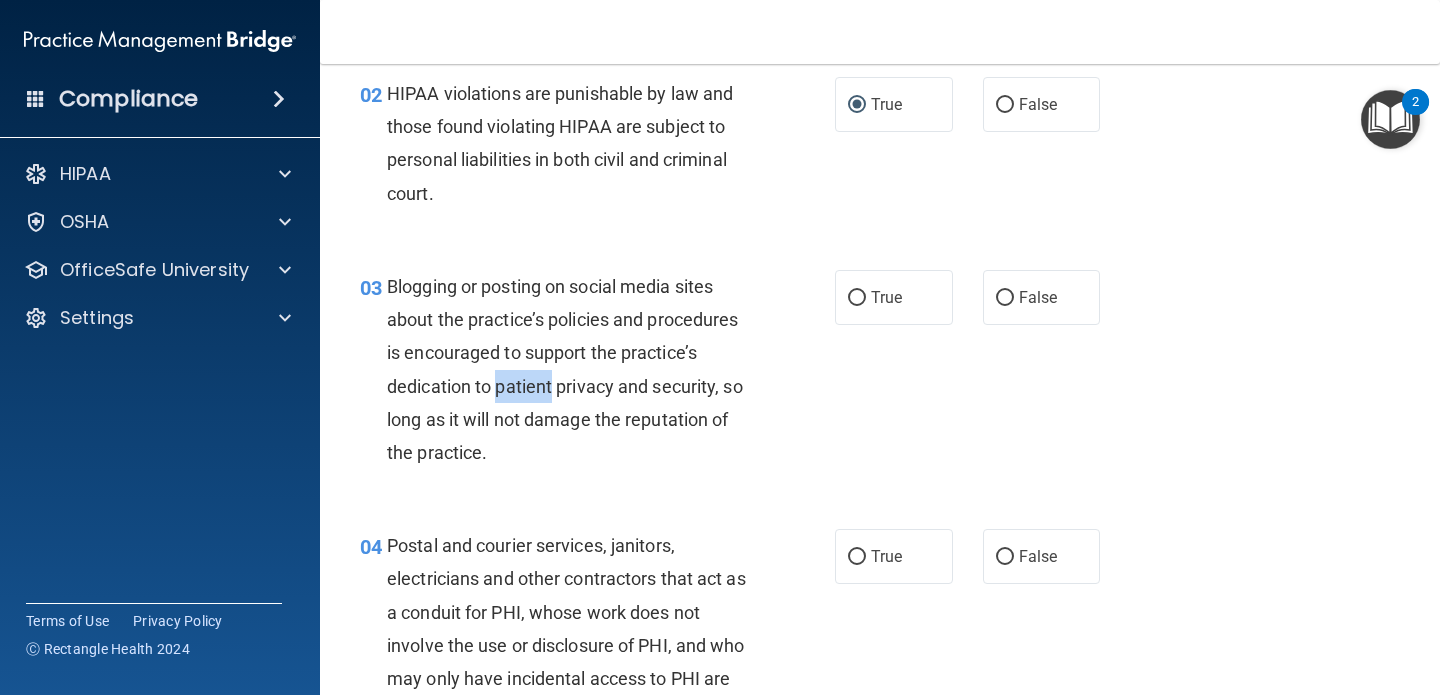 click on "Blogging or posting on social media sites about the practice’s policies and procedures is encouraged to support the practice’s dedication to patient privacy and security, so long as it will not damage the reputation of the practice." at bounding box center [565, 369] 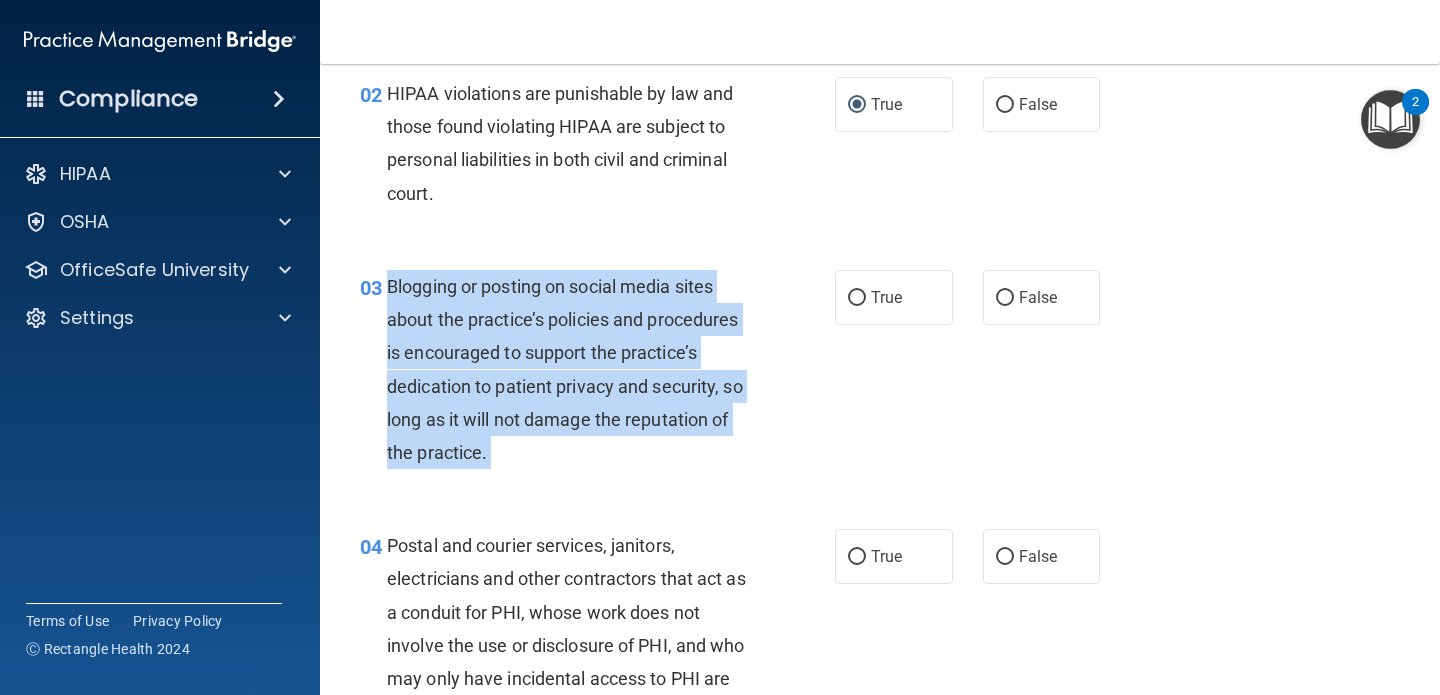 click on "Blogging or posting on social media sites about the practice’s policies and procedures is encouraged to support the practice’s dedication to patient privacy and security, so long as it will not damage the reputation of the practice." at bounding box center (565, 369) 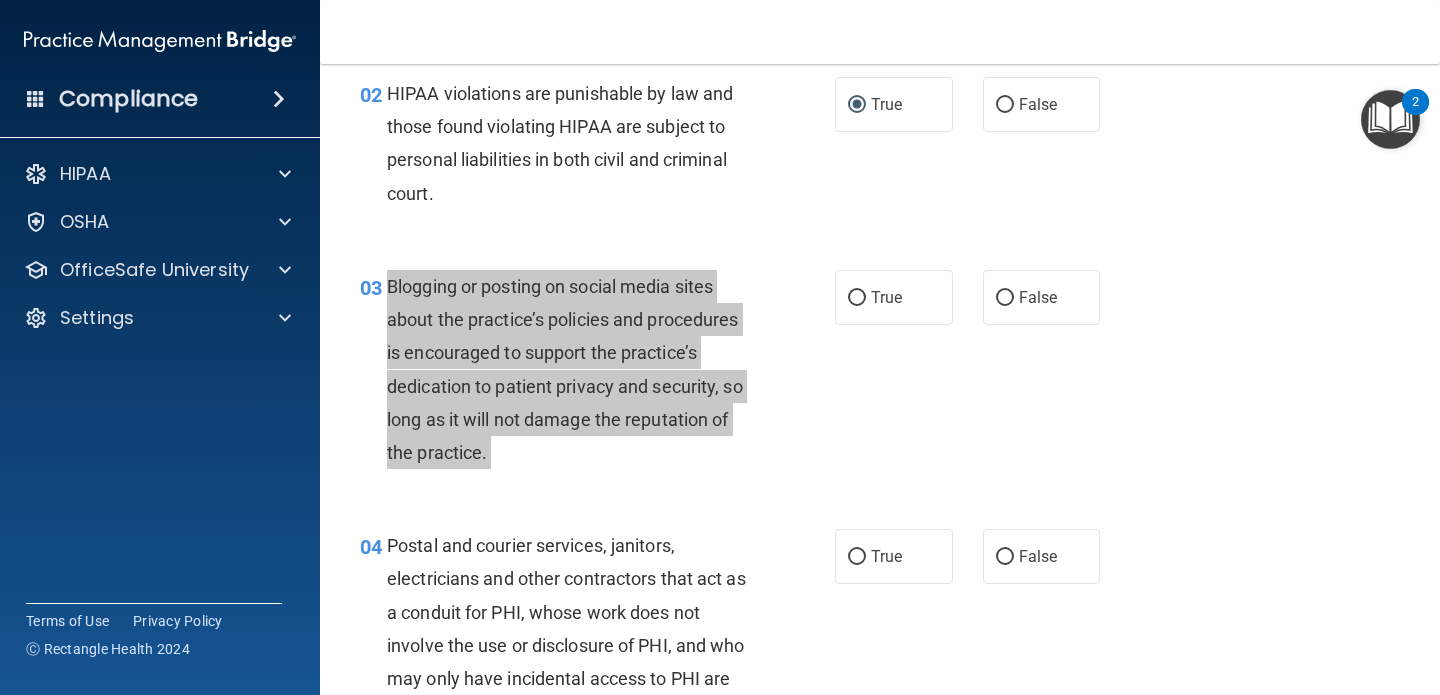click on "Compliance
HIPAA
Documents and Policies                 Report an Incident               Business Associates               Emergency Planning               Resources                 HIPAA Risk Assessment
[GEOGRAPHIC_DATA]
Documents               Safety Data Sheets               Self-Assessment                Injury and Illness Report                Resources
PCI
PCI Compliance                Merchant Savings Calculator
[GEOGRAPHIC_DATA]
HIPAA Training                   OSHA Training                   Continuing Education
Settings
My Account               My Users" at bounding box center [720, 347] 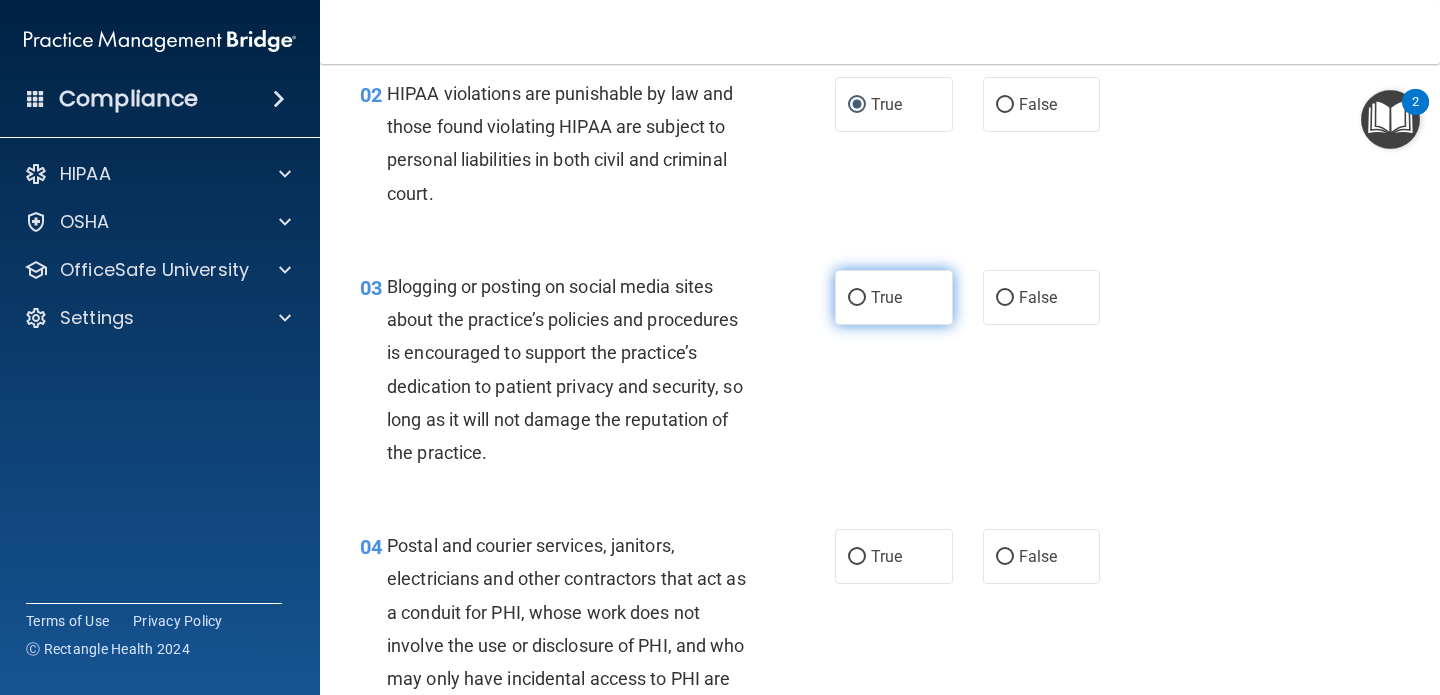 click on "True" at bounding box center (894, 297) 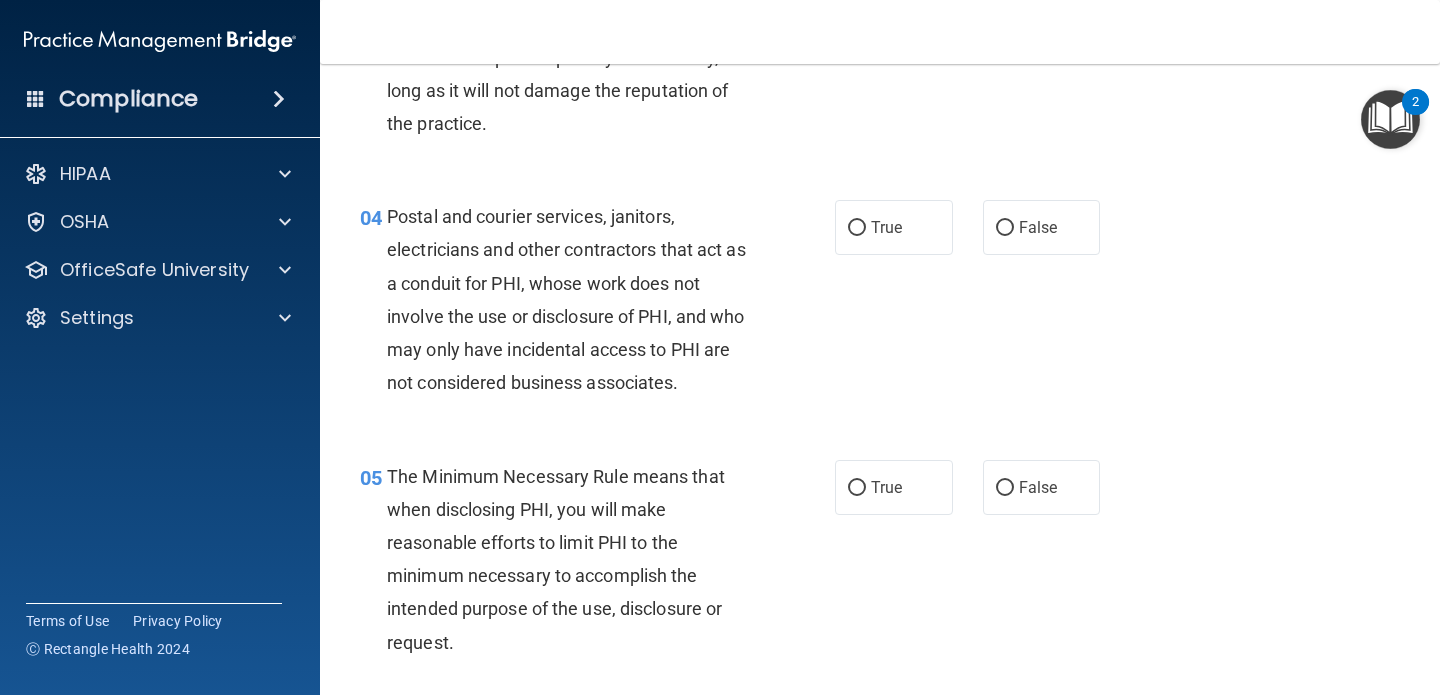 scroll, scrollTop: 576, scrollLeft: 0, axis: vertical 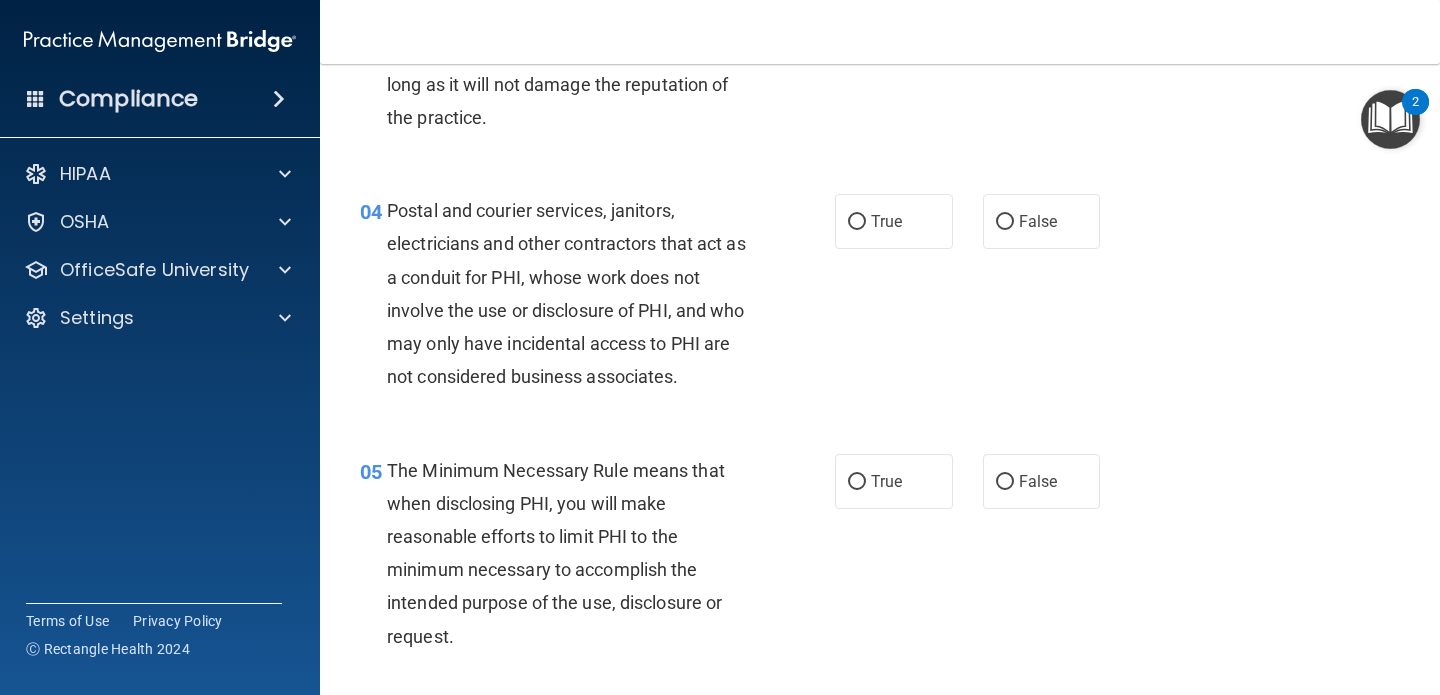 click on "Postal and courier services, janitors, electricians and other contractors that act as a conduit for PHI, whose work does not involve the use or disclosure of PHI, and who may only have incidental access to PHI are not considered business associates." at bounding box center (566, 293) 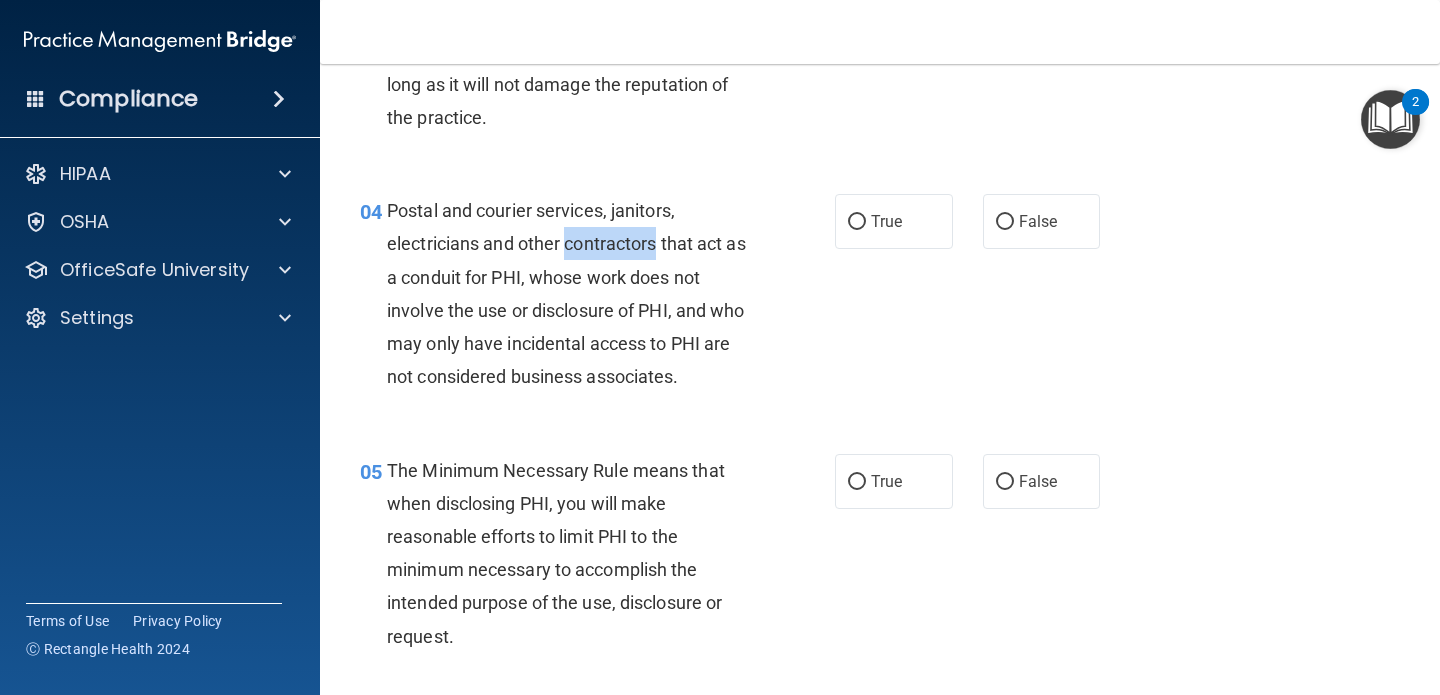 click on "Postal and courier services, janitors, electricians and other contractors that act as a conduit for PHI, whose work does not involve the use or disclosure of PHI, and who may only have incidental access to PHI are not considered business associates." at bounding box center [566, 293] 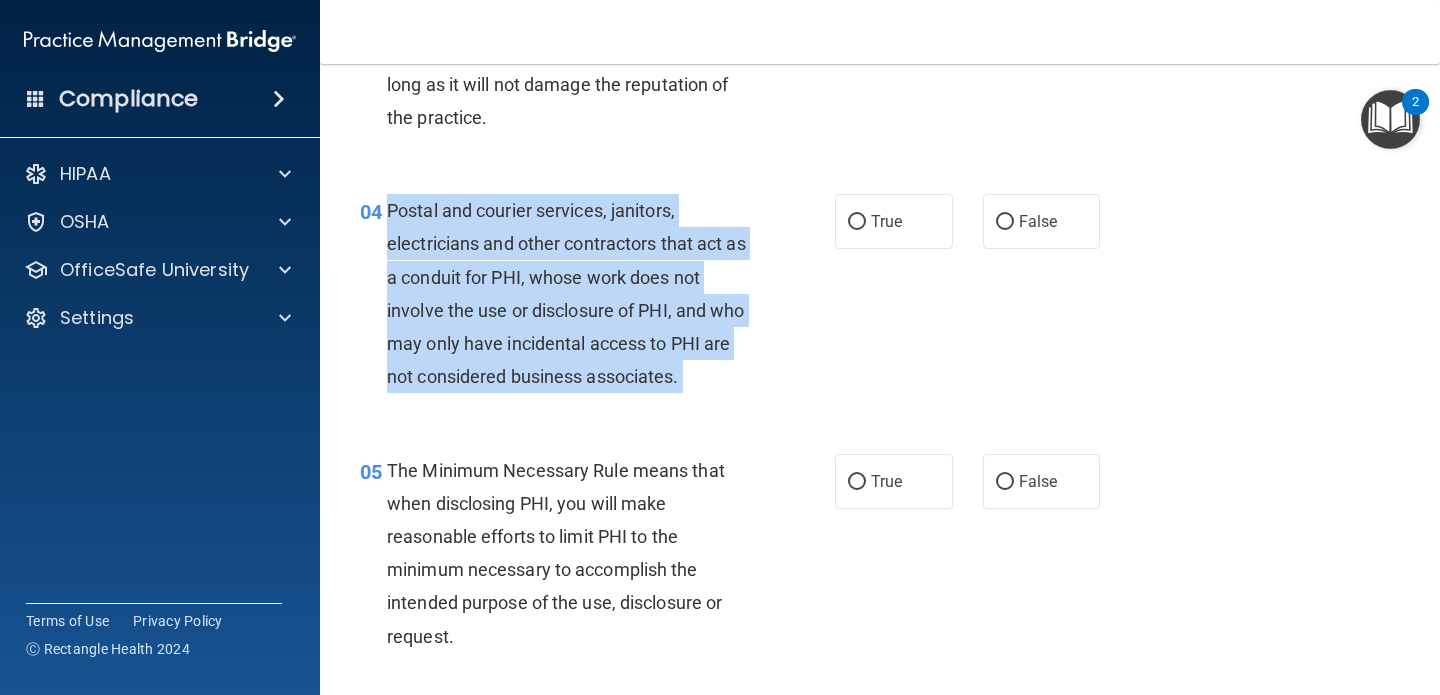 click on "Postal and courier services, janitors, electricians and other contractors that act as a conduit for PHI, whose work does not involve the use or disclosure of PHI, and who may only have incidental access to PHI are not considered business associates." at bounding box center (566, 293) 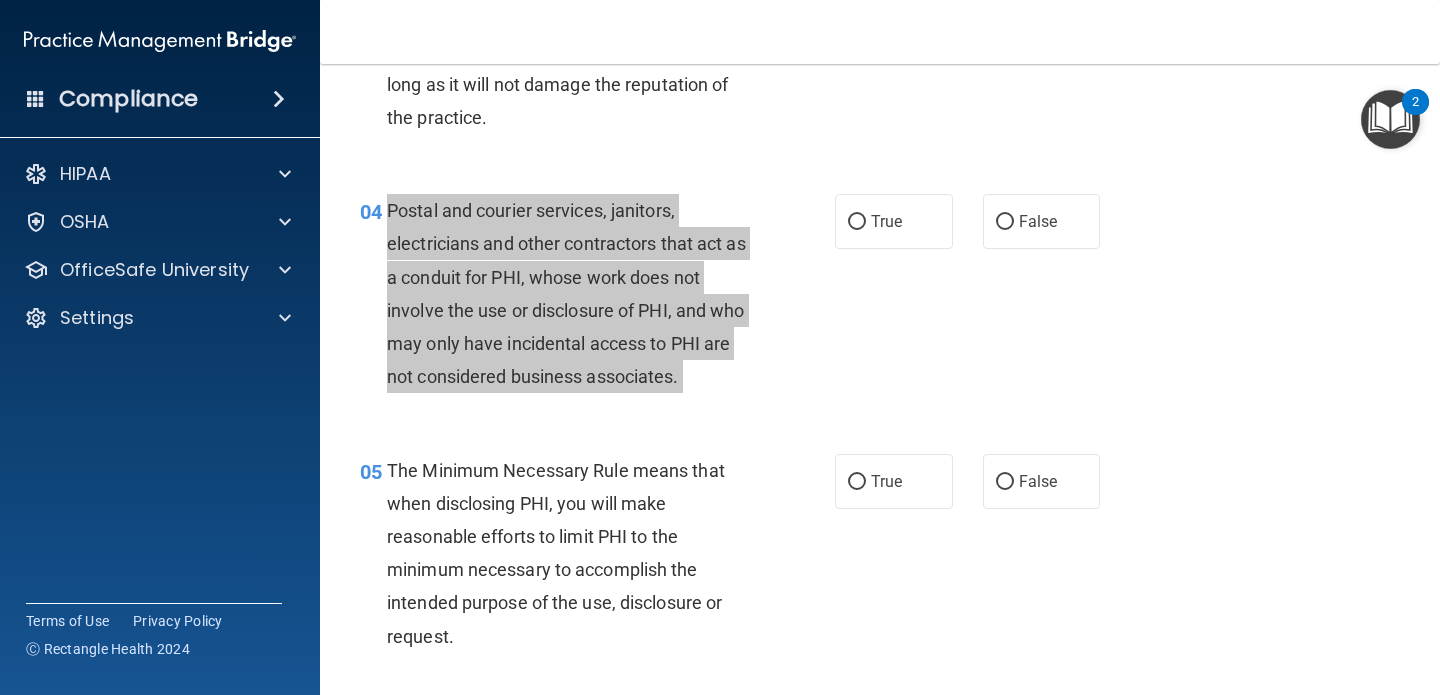 click on "Compliance
HIPAA
Documents and Policies                 Report an Incident               Business Associates               Emergency Planning               Resources                 HIPAA Risk Assessment
[GEOGRAPHIC_DATA]
Documents               Safety Data Sheets               Self-Assessment                Injury and Illness Report                Resources
PCI
PCI Compliance                Merchant Savings Calculator
[GEOGRAPHIC_DATA]
HIPAA Training                   OSHA Training                   Continuing Education
Settings
My Account               My Users" at bounding box center [720, 347] 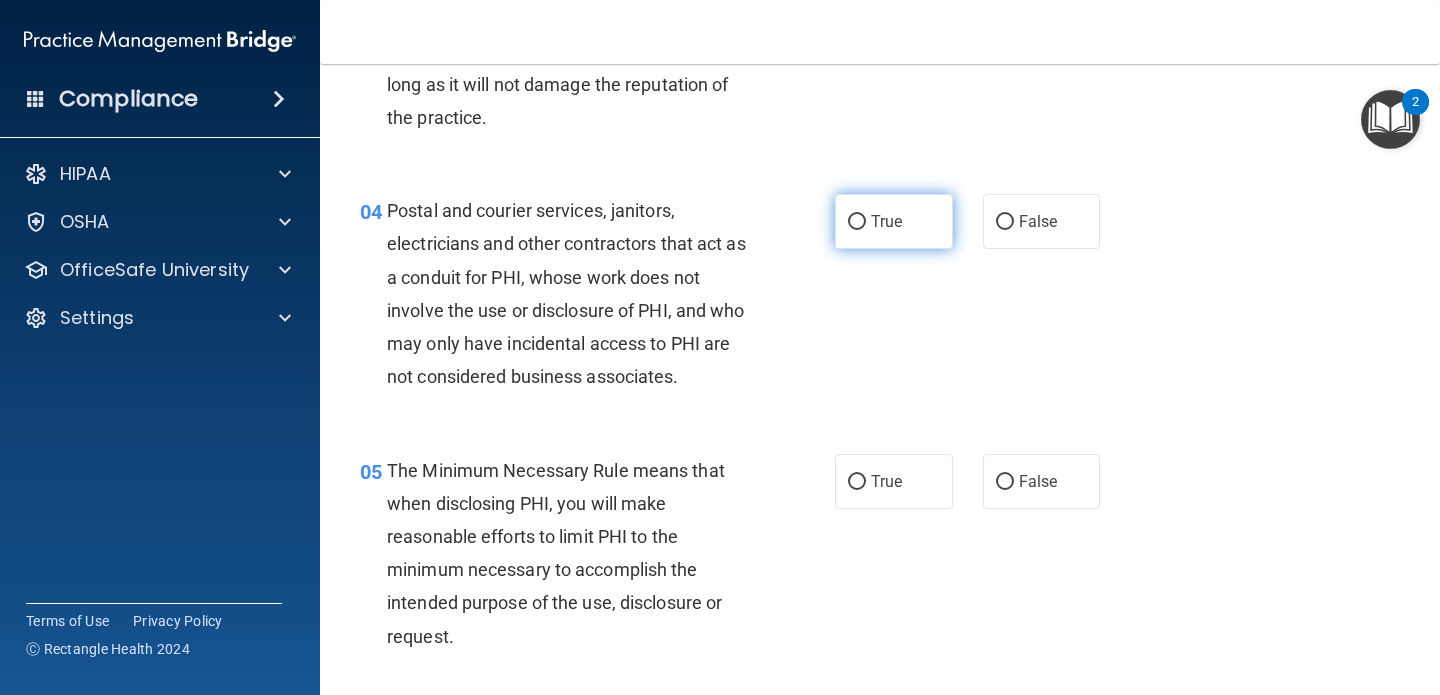 click on "True" at bounding box center (886, 221) 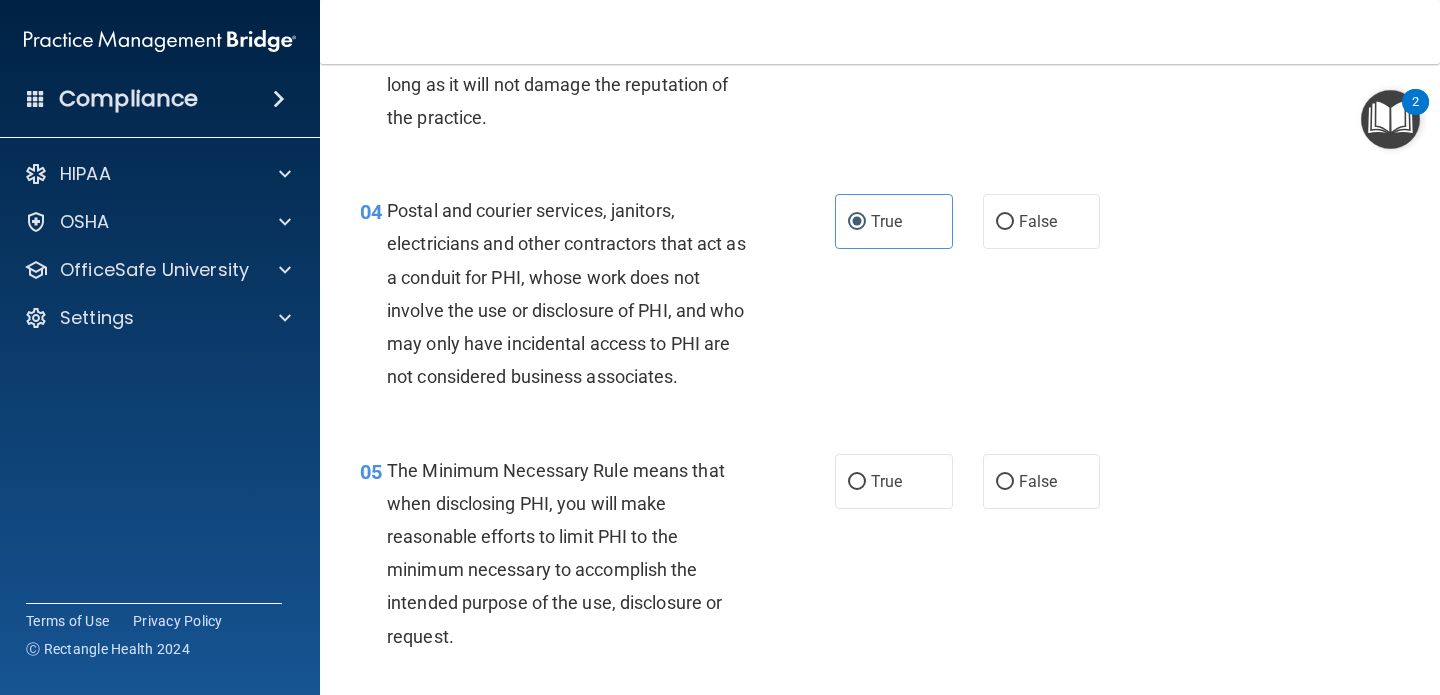 click on "The Minimum Necessary Rule means that when disclosing PHI, you will make reasonable efforts to limit PHI to the minimum necessary to accomplish the intended purpose of the use, disclosure or request." at bounding box center [556, 553] 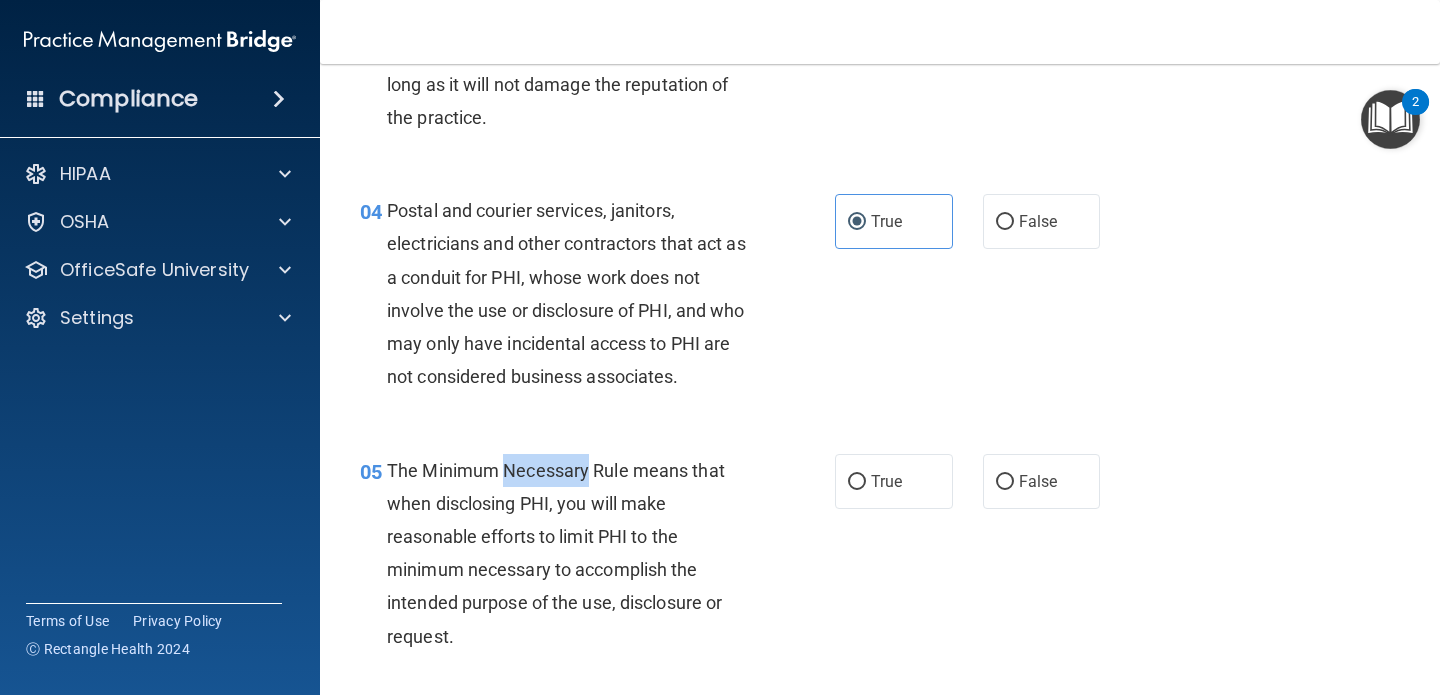 click on "The Minimum Necessary Rule means that when disclosing PHI, you will make reasonable efforts to limit PHI to the minimum necessary to accomplish the intended purpose of the use, disclosure or request." at bounding box center [556, 553] 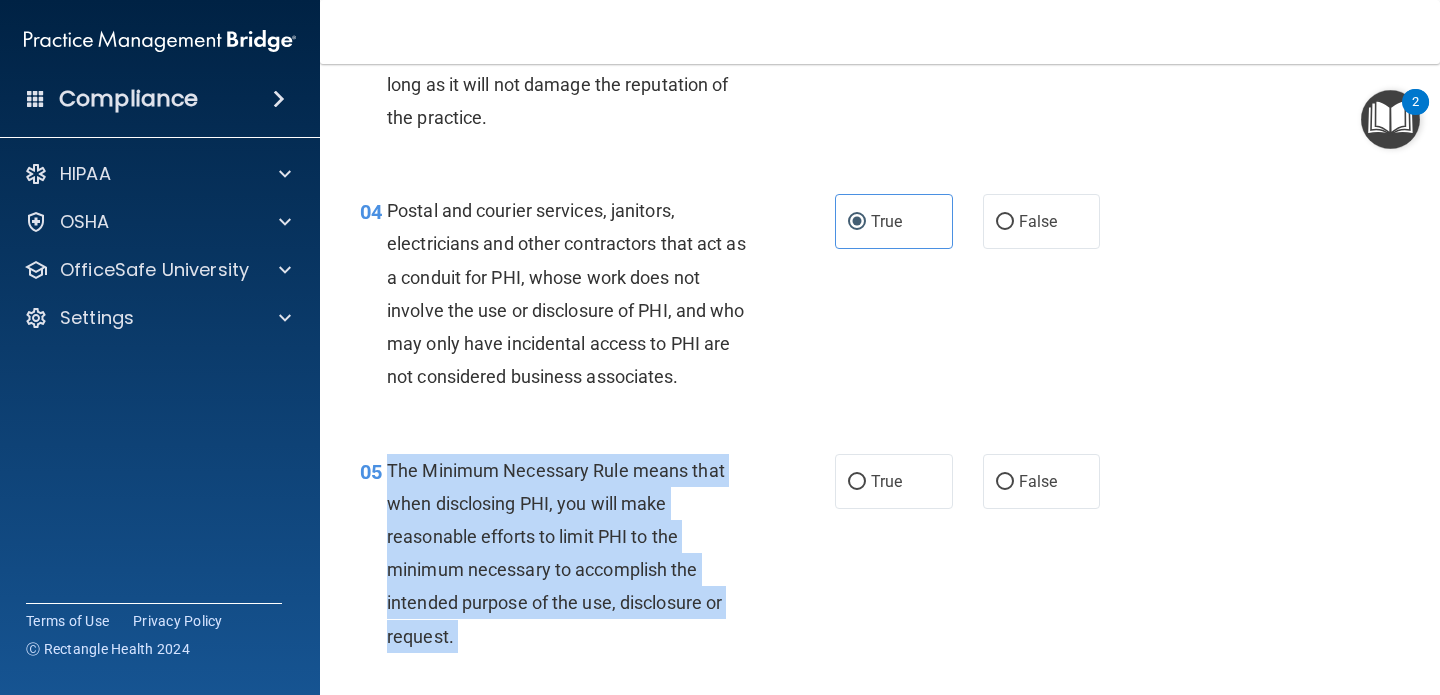 click on "The Minimum Necessary Rule means that when disclosing PHI, you will make reasonable efforts to limit PHI to the minimum necessary to accomplish the intended purpose of the use, disclosure or request." at bounding box center [556, 553] 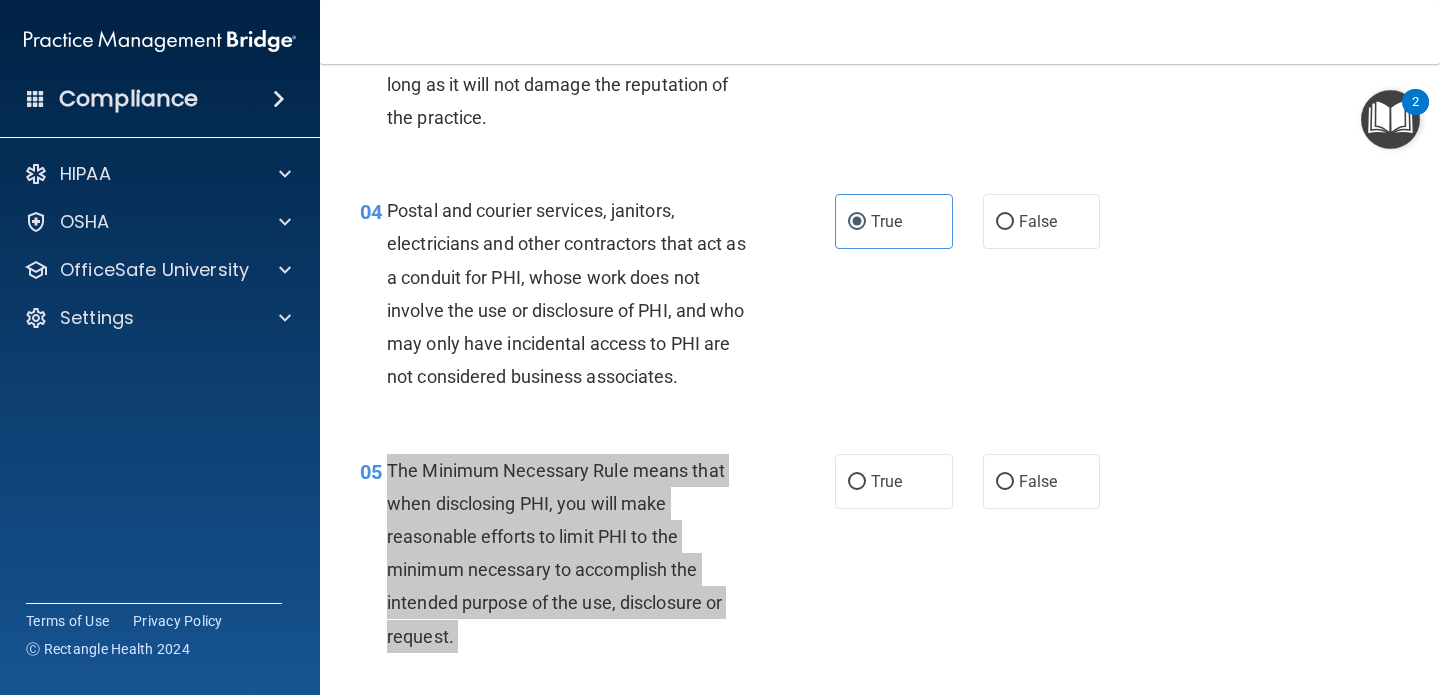 click on "Compliance
HIPAA
Documents and Policies                 Report an Incident               Business Associates               Emergency Planning               Resources                 HIPAA Risk Assessment
[GEOGRAPHIC_DATA]
Documents               Safety Data Sheets               Self-Assessment                Injury and Illness Report                Resources
PCI
PCI Compliance                Merchant Savings Calculator
[GEOGRAPHIC_DATA]
HIPAA Training                   OSHA Training                   Continuing Education
Settings
My Account               My Users" at bounding box center (720, 347) 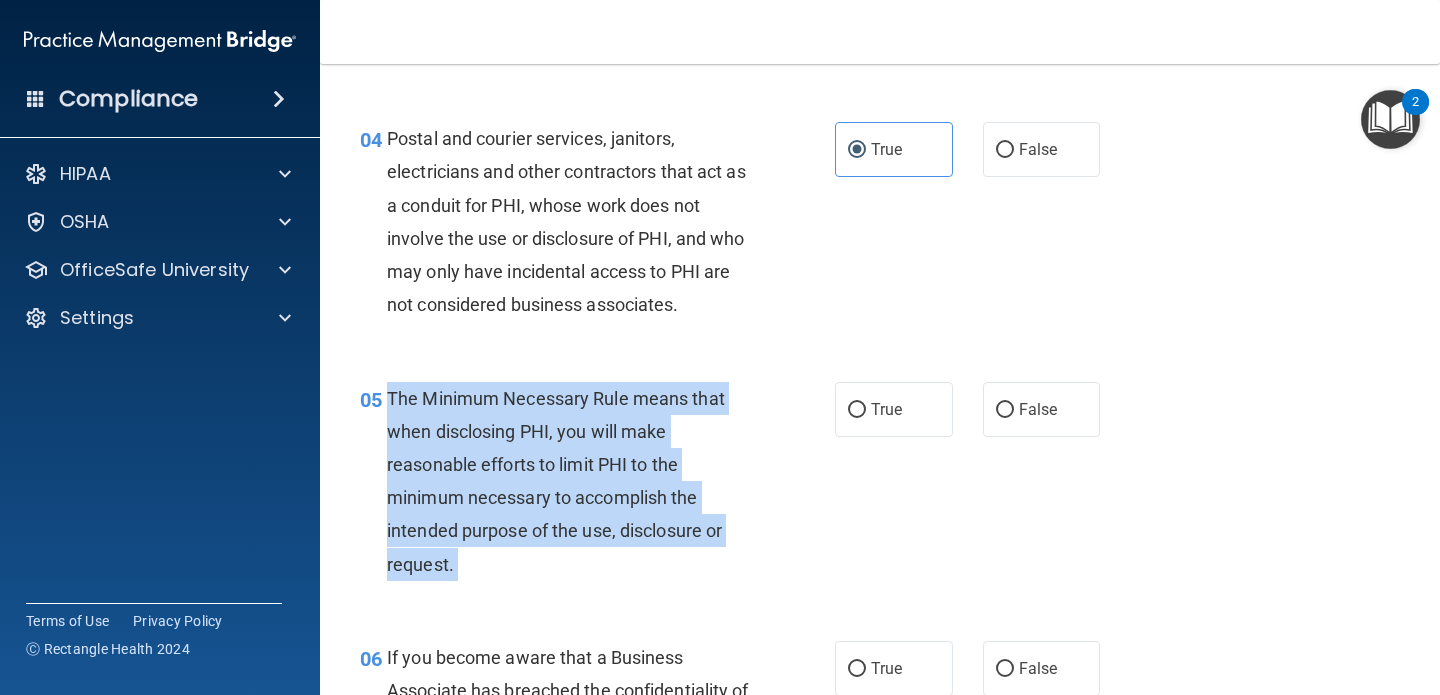 scroll, scrollTop: 672, scrollLeft: 0, axis: vertical 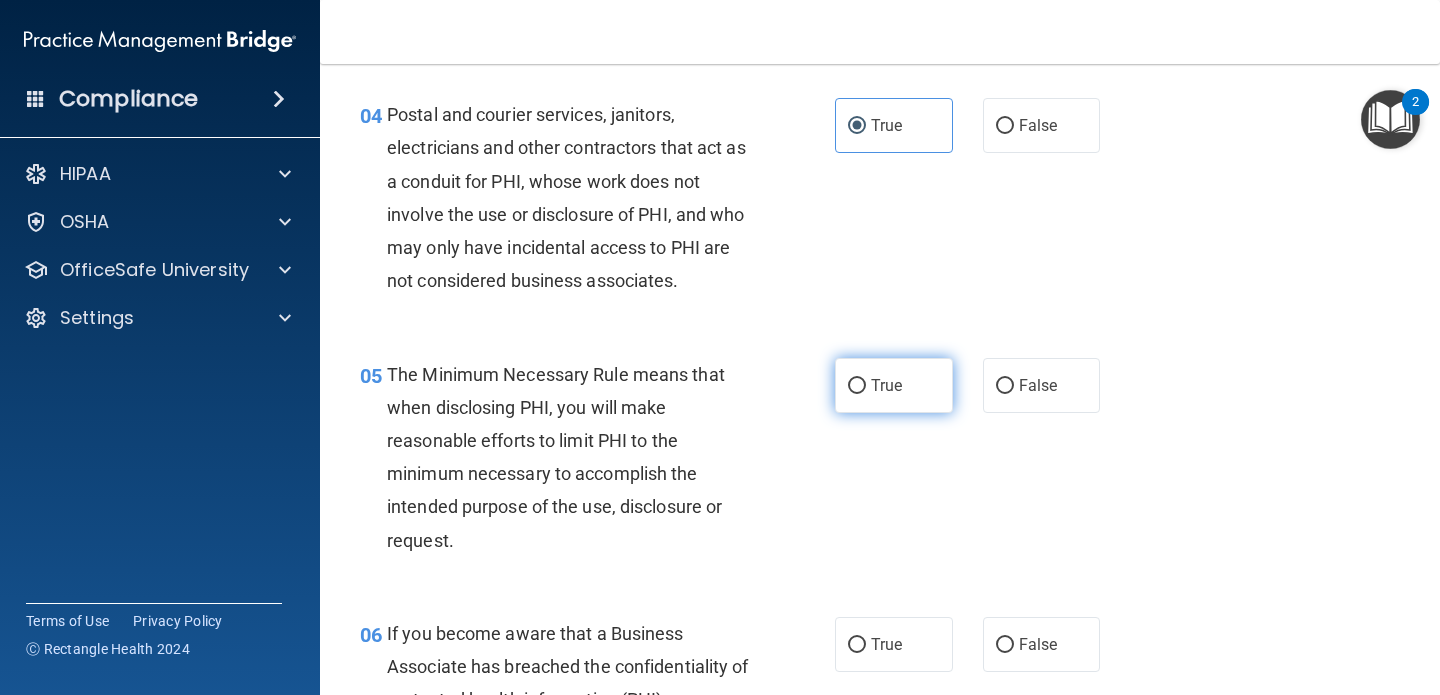 click on "True" at bounding box center [886, 385] 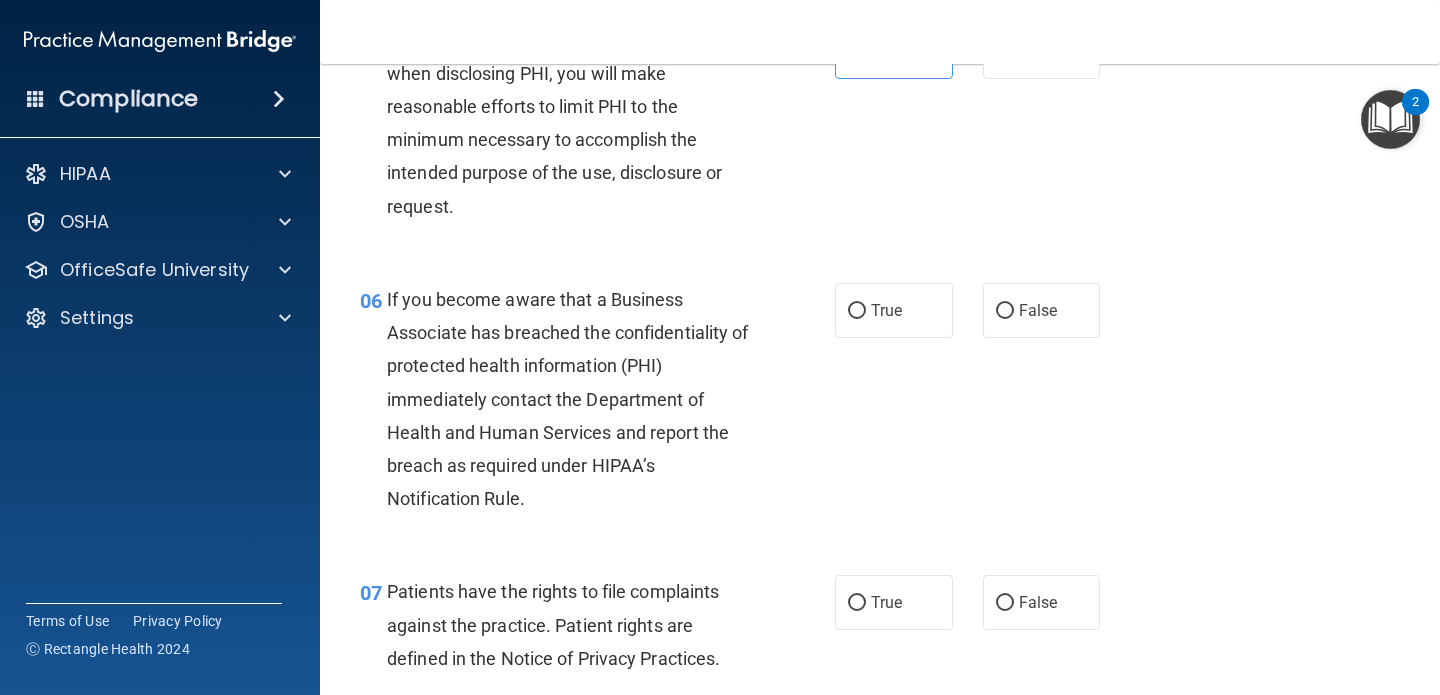scroll, scrollTop: 1023, scrollLeft: 0, axis: vertical 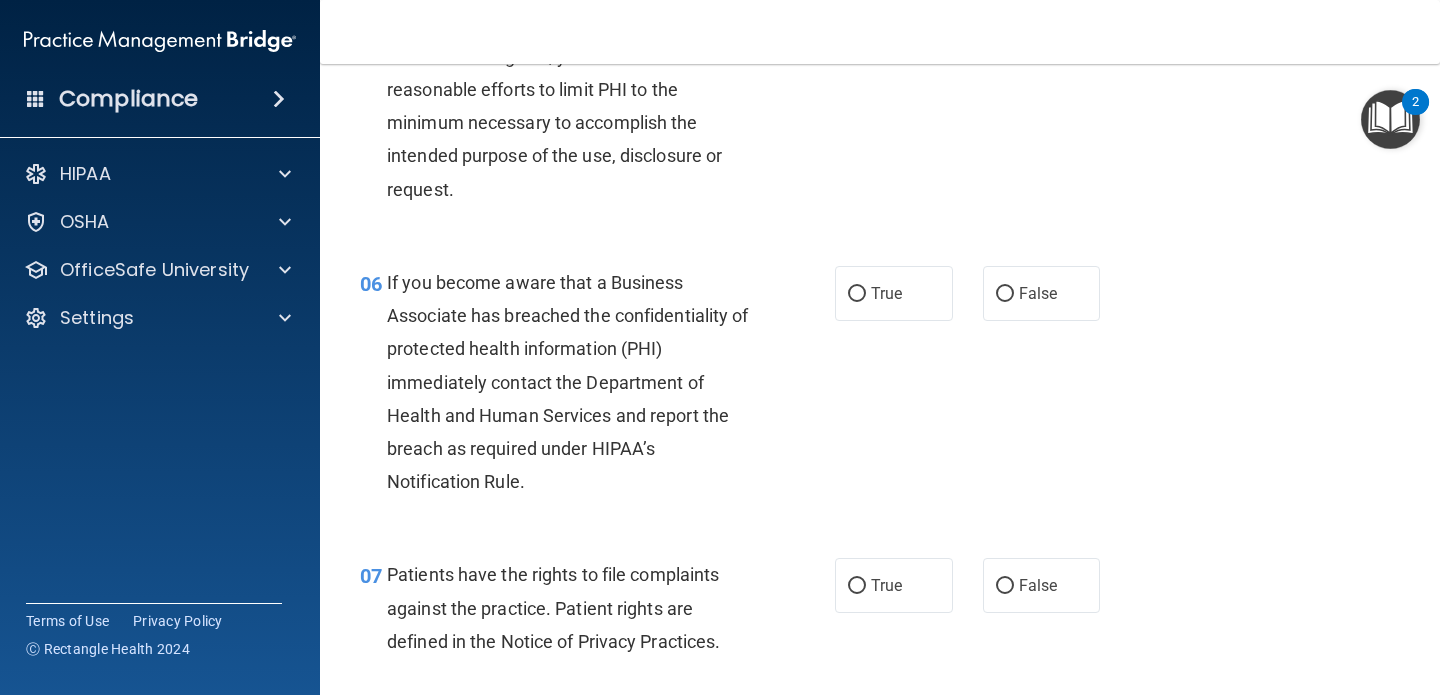 click on "If you become aware that a Business Associate has breached the confidentiality of protected health information (PHI) immediately contact the Department of Health and Human Services and report the breach as required under HIPAA’s Notification Rule." at bounding box center [568, 382] 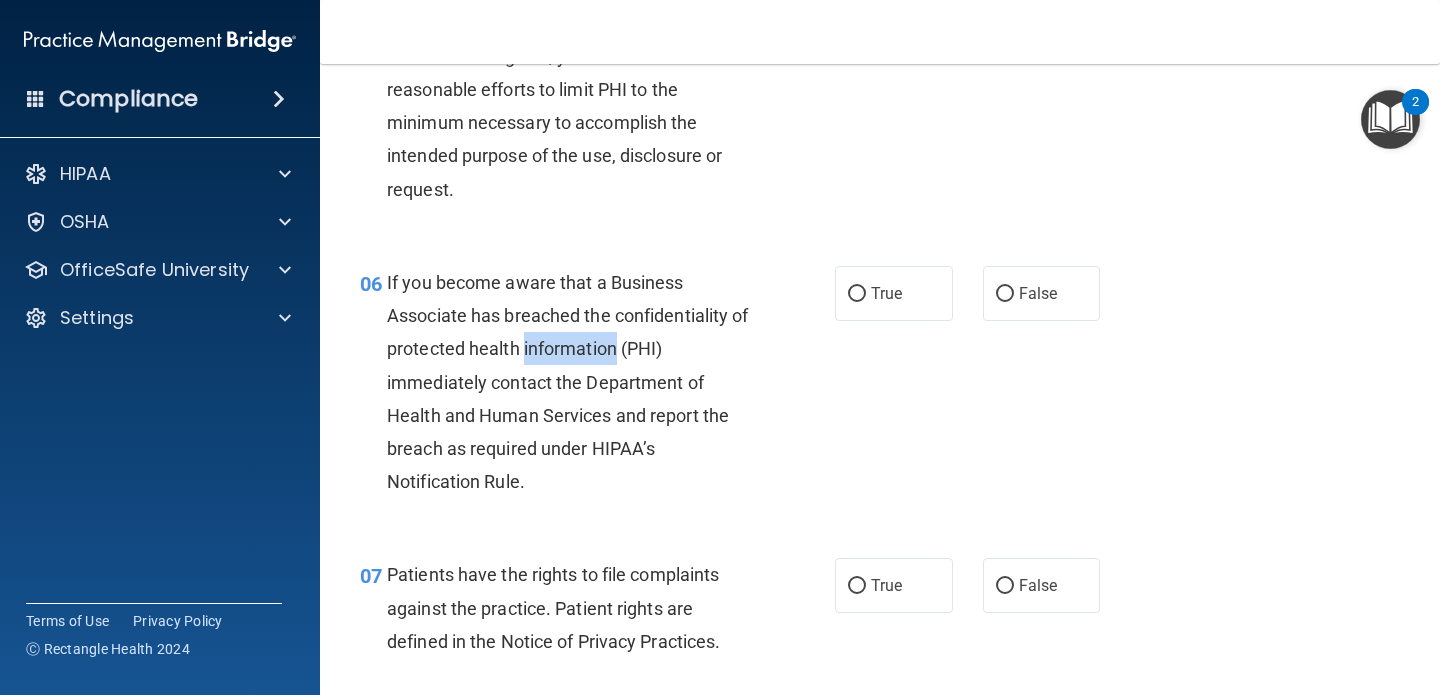 click on "If you become aware that a Business Associate has breached the confidentiality of protected health information (PHI) immediately contact the Department of Health and Human Services and report the breach as required under HIPAA’s Notification Rule." at bounding box center (568, 382) 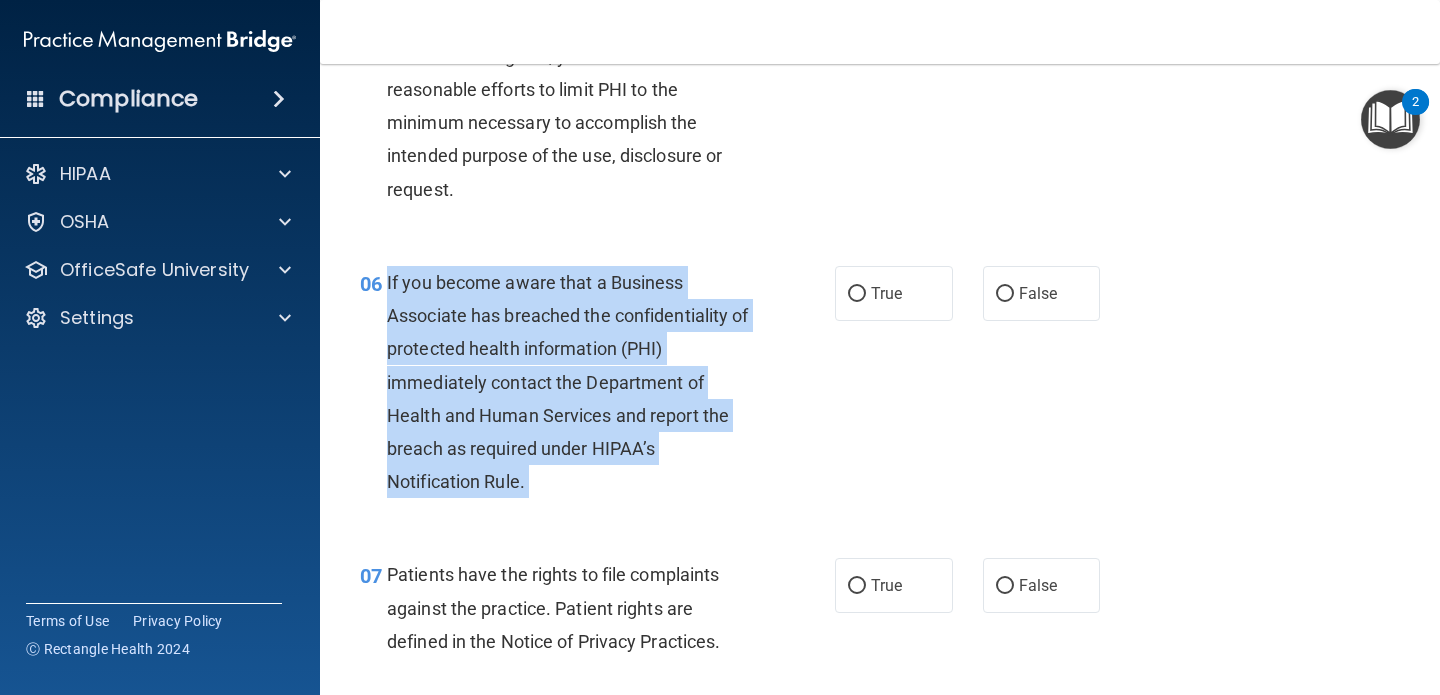 click on "If you become aware that a Business Associate has breached the confidentiality of protected health information (PHI) immediately contact the Department of Health and Human Services and report the breach as required under HIPAA’s Notification Rule." at bounding box center [568, 382] 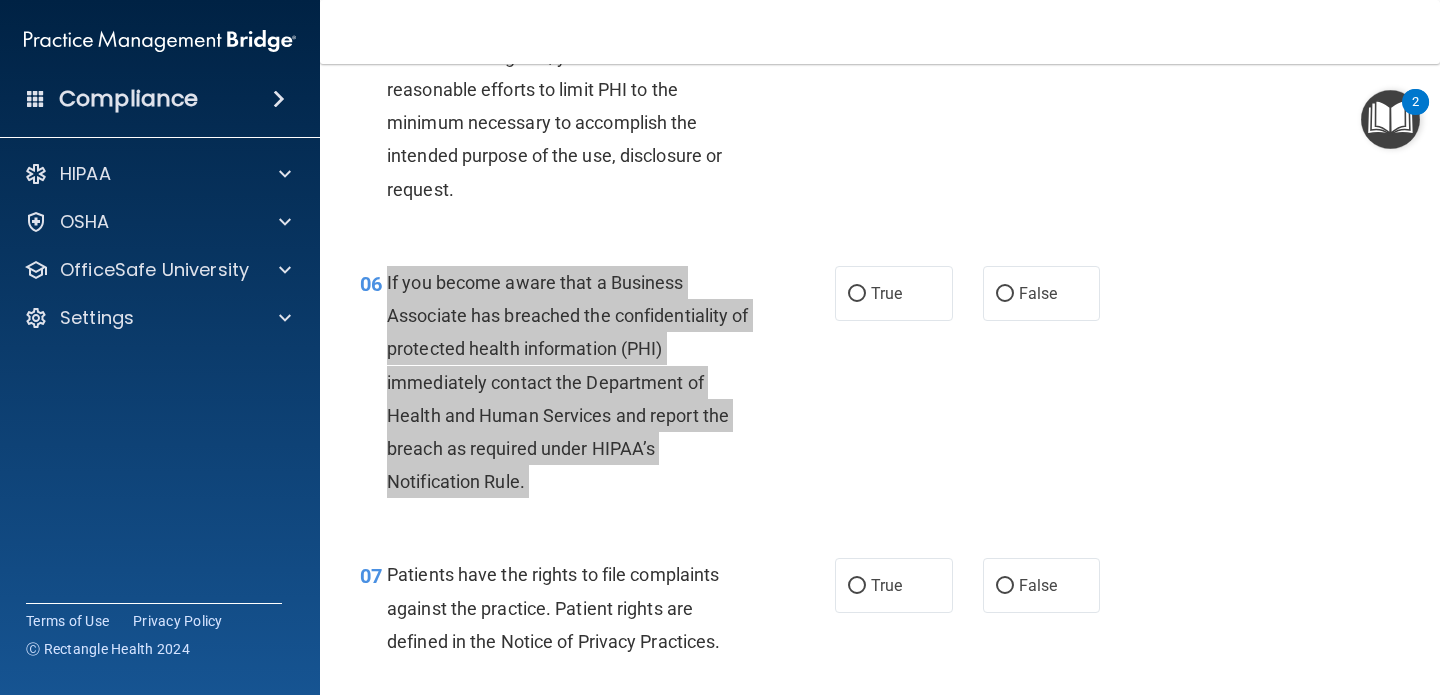 click on "Compliance
HIPAA
Documents and Policies                 Report an Incident               Business Associates               Emergency Planning               Resources                 HIPAA Risk Assessment
[GEOGRAPHIC_DATA]
Documents               Safety Data Sheets               Self-Assessment                Injury and Illness Report                Resources
PCI
PCI Compliance                Merchant Savings Calculator
[GEOGRAPHIC_DATA]
HIPAA Training                   OSHA Training                   Continuing Education
Settings
My Account               My Users" at bounding box center (720, 347) 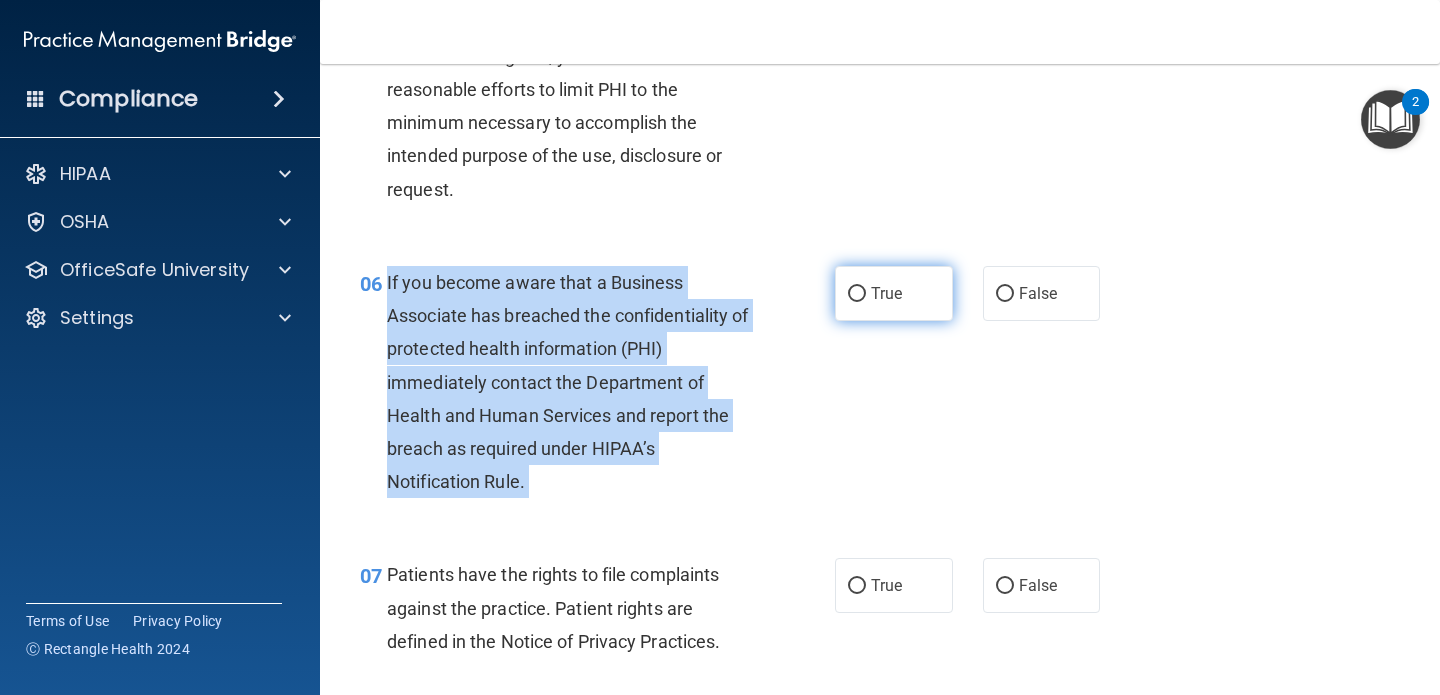 click on "True" at bounding box center [857, 294] 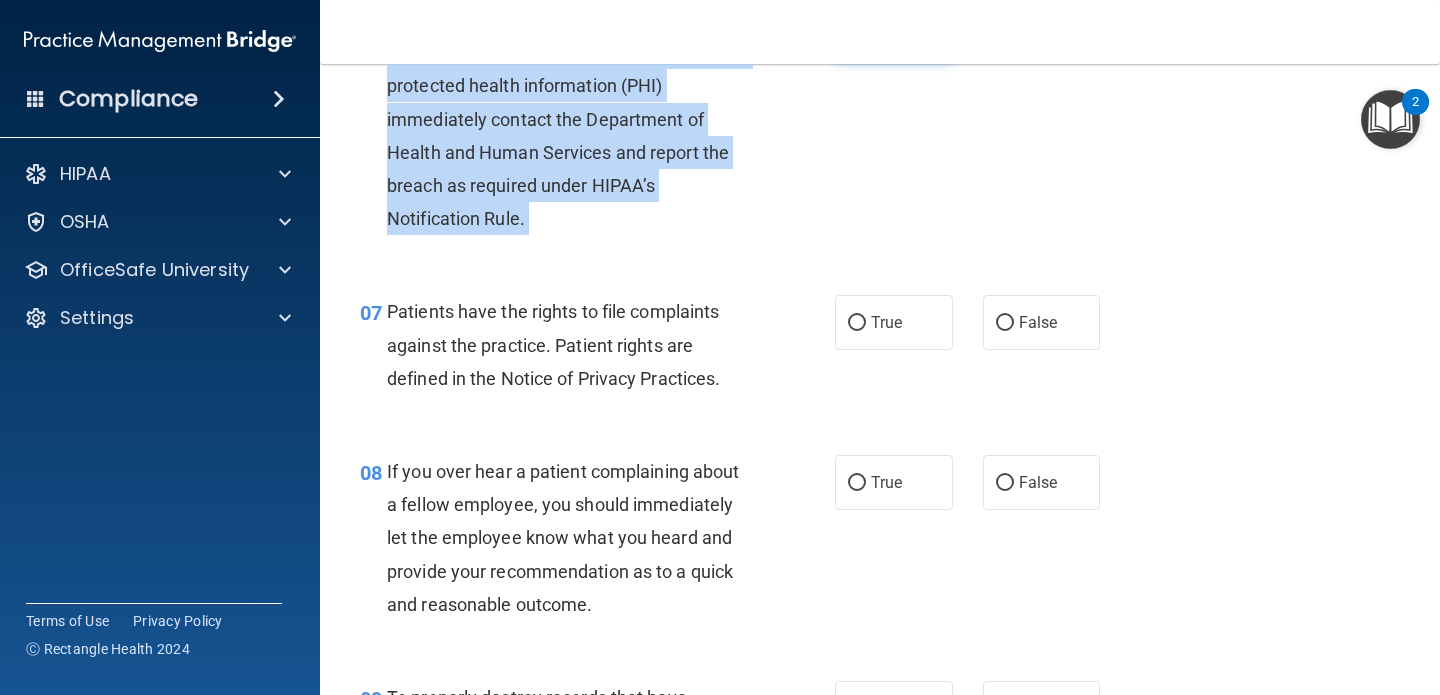 scroll, scrollTop: 1294, scrollLeft: 0, axis: vertical 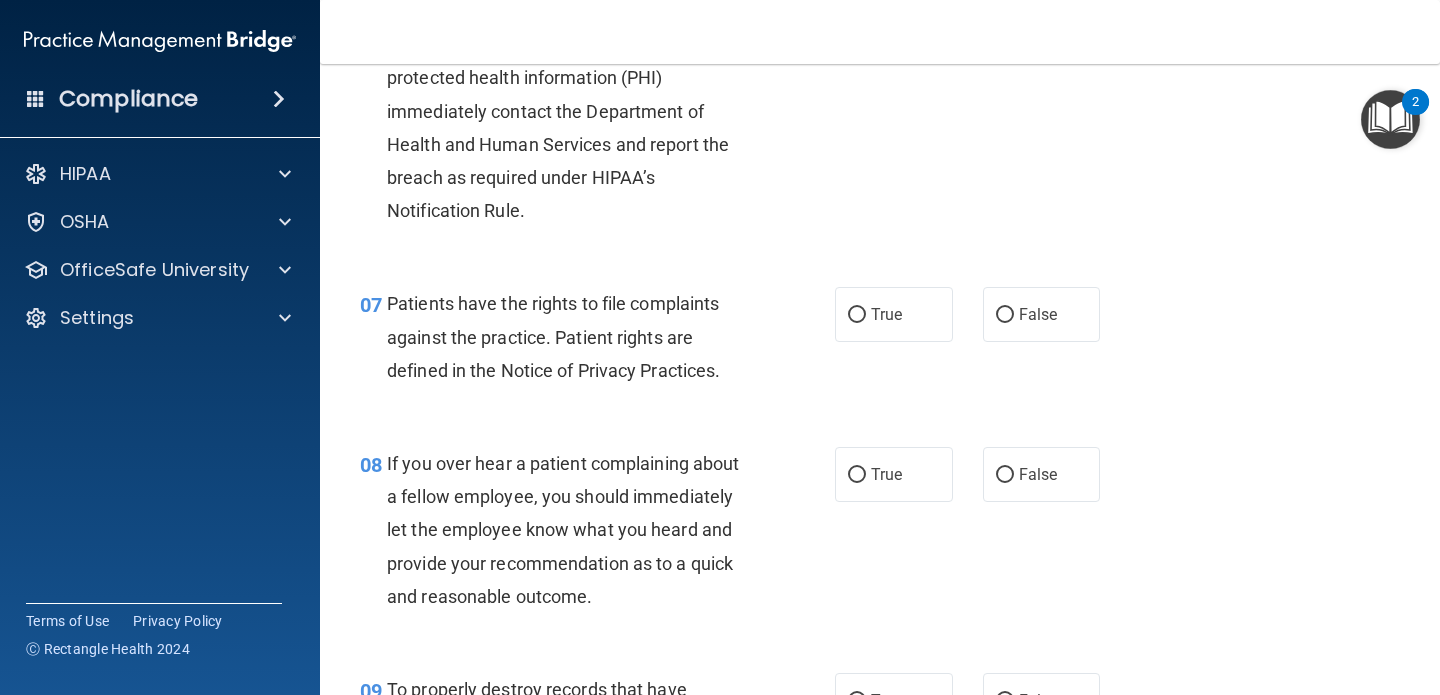 click on "Patients have the rights to file complaints against the practice.  Patient rights are defined in the Notice of Privacy Practices." at bounding box center (576, 337) 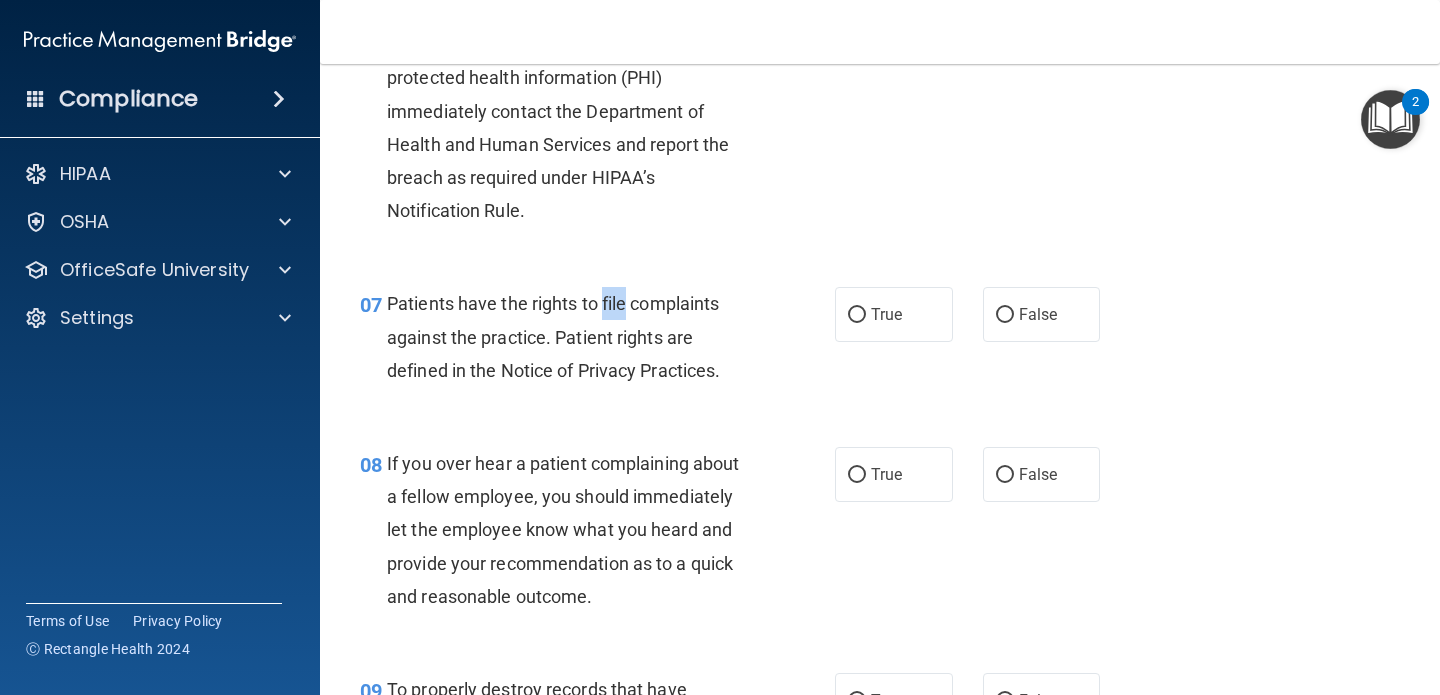 click on "Patients have the rights to file complaints against the practice.  Patient rights are defined in the Notice of Privacy Practices." at bounding box center (576, 337) 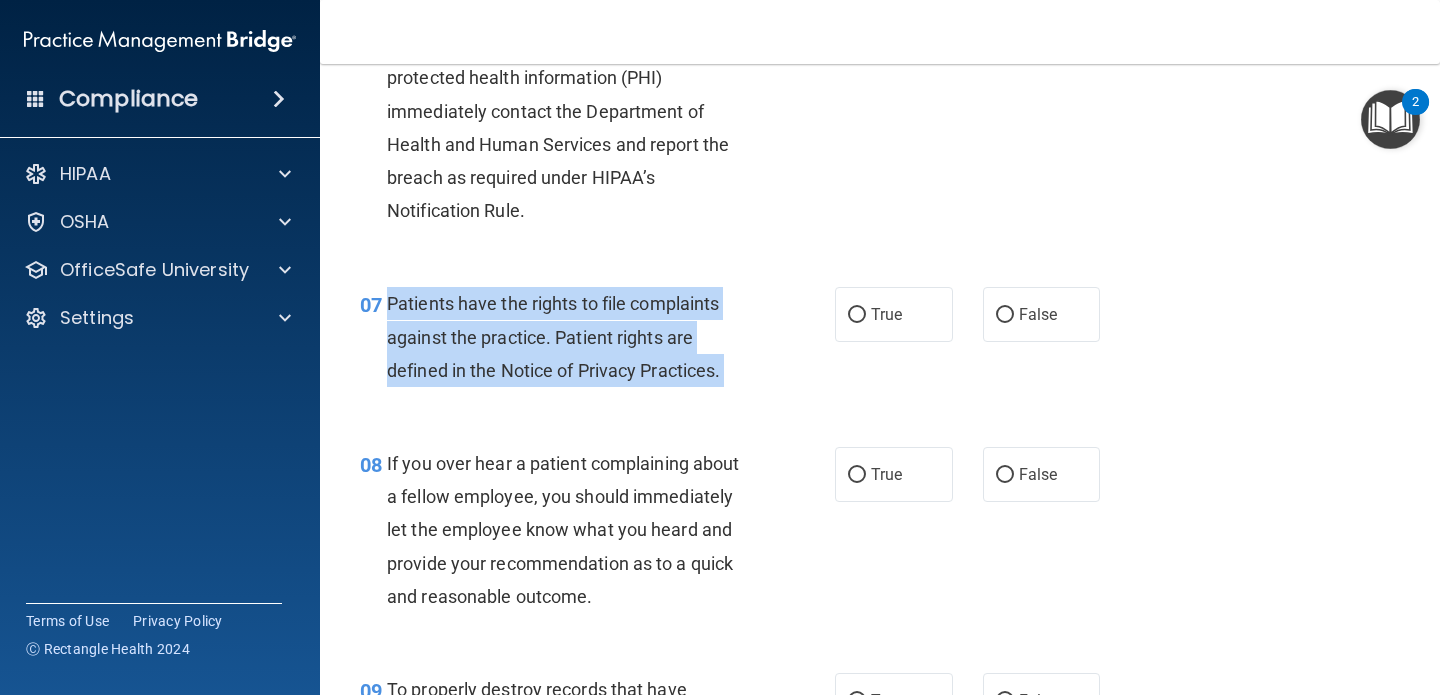 click on "Patients have the rights to file complaints against the practice.  Patient rights are defined in the Notice of Privacy Practices." at bounding box center (576, 337) 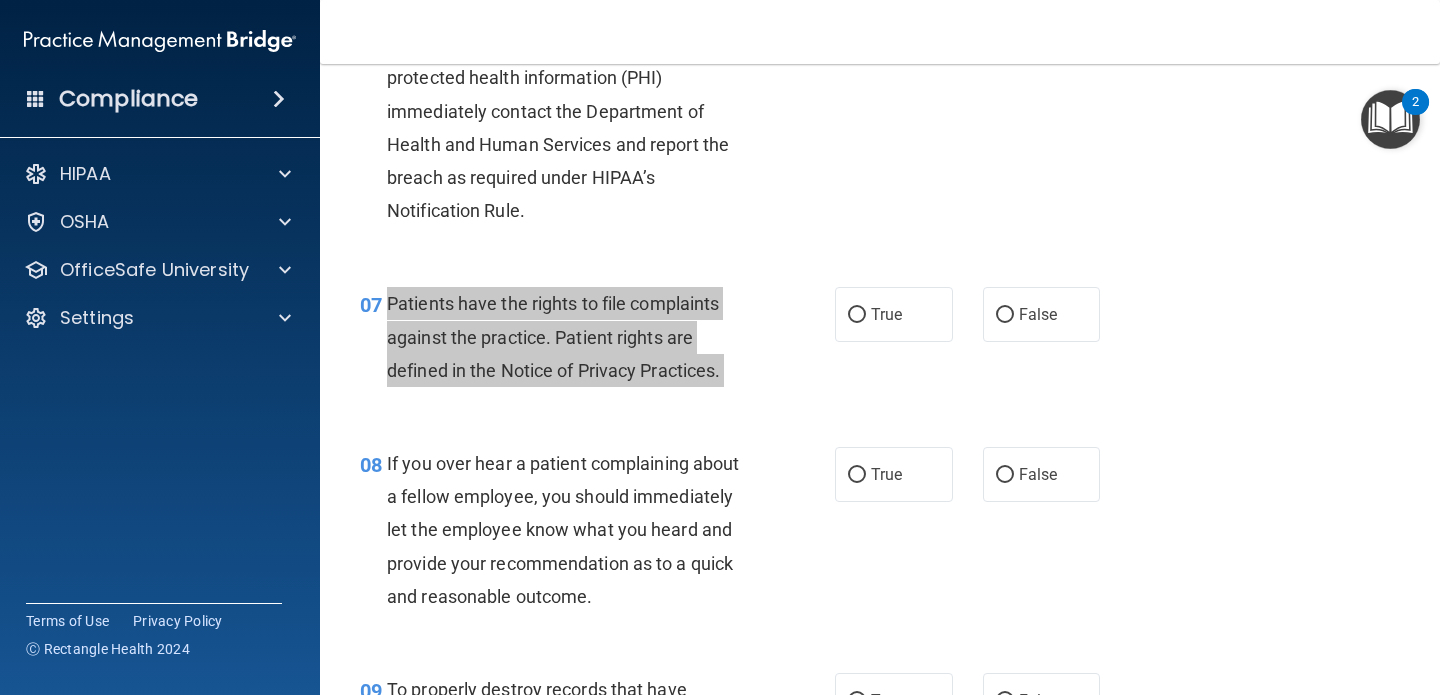 click on "Compliance
HIPAA
Documents and Policies                 Report an Incident               Business Associates               Emergency Planning               Resources                 HIPAA Risk Assessment
[GEOGRAPHIC_DATA]
Documents               Safety Data Sheets               Self-Assessment                Injury and Illness Report                Resources
PCI
PCI Compliance                Merchant Savings Calculator
[GEOGRAPHIC_DATA]
HIPAA Training                   OSHA Training                   Continuing Education
Settings
My Account               My Users" at bounding box center [720, 347] 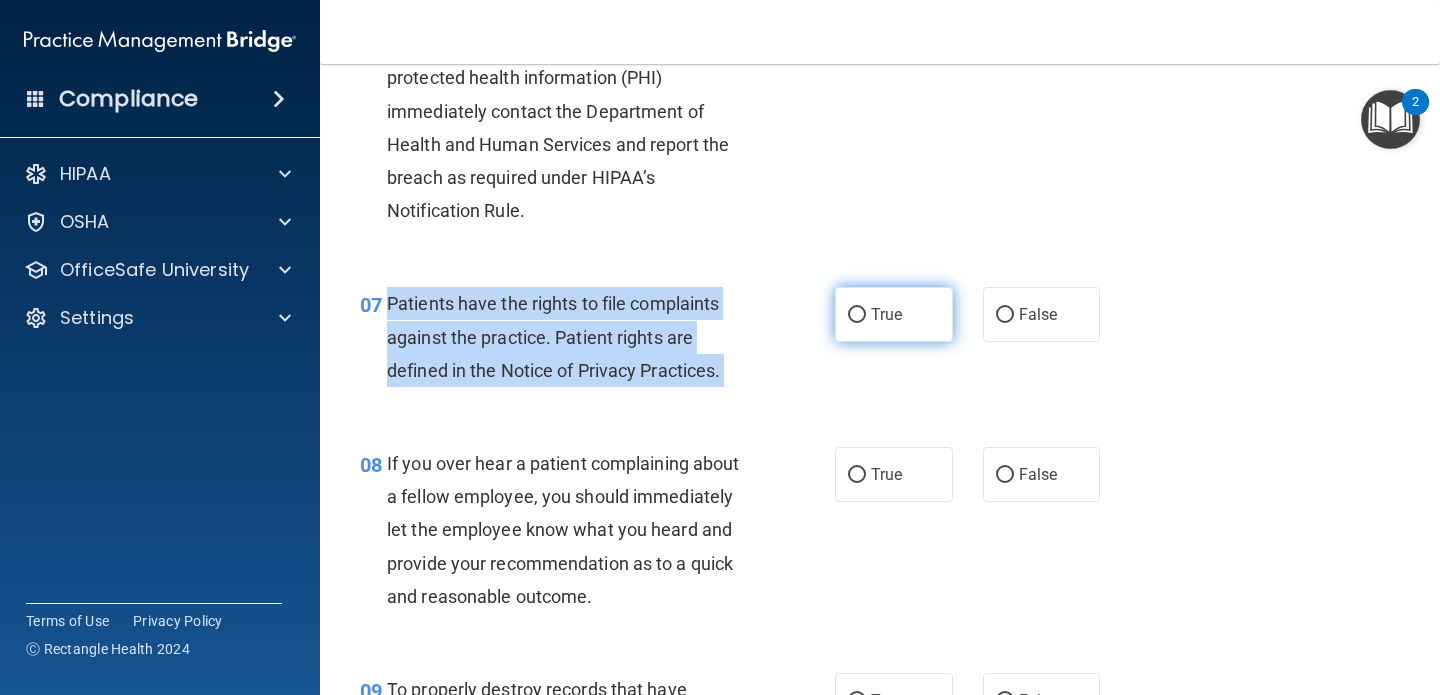 click on "True" at bounding box center (857, 315) 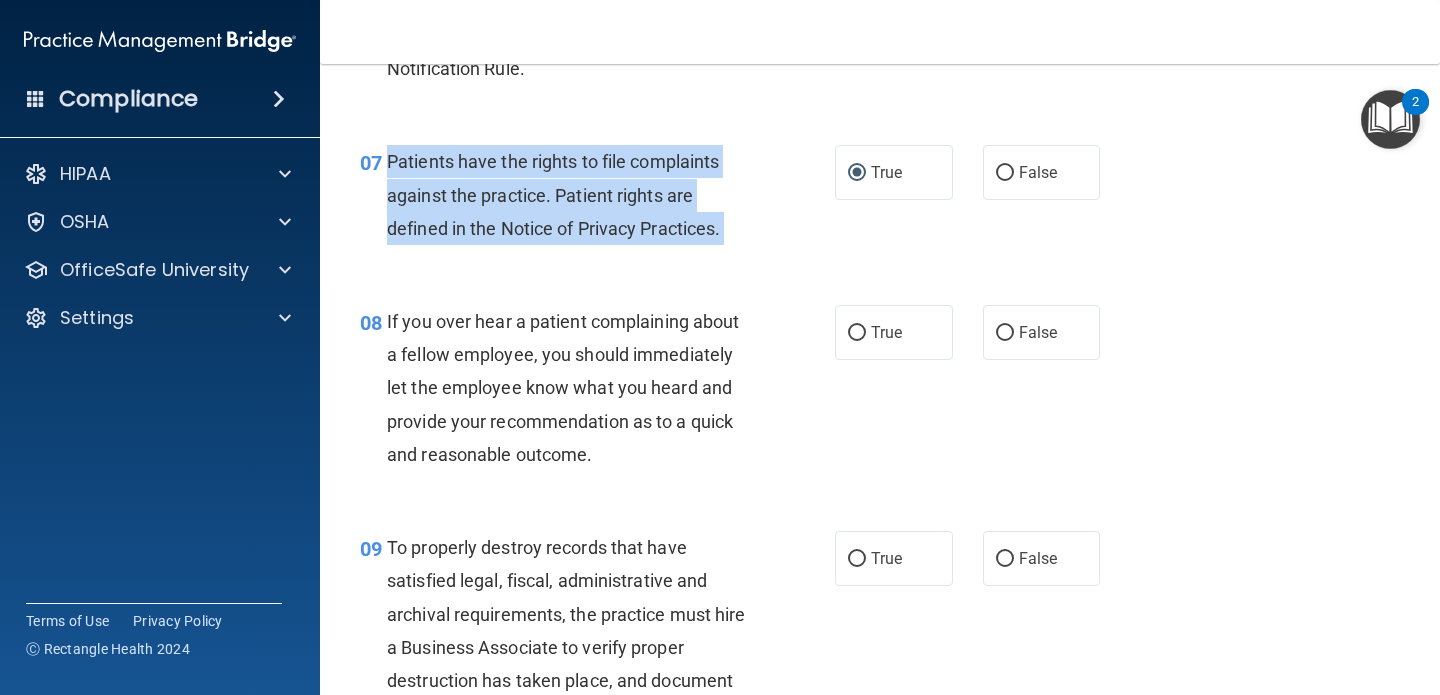 scroll, scrollTop: 1439, scrollLeft: 0, axis: vertical 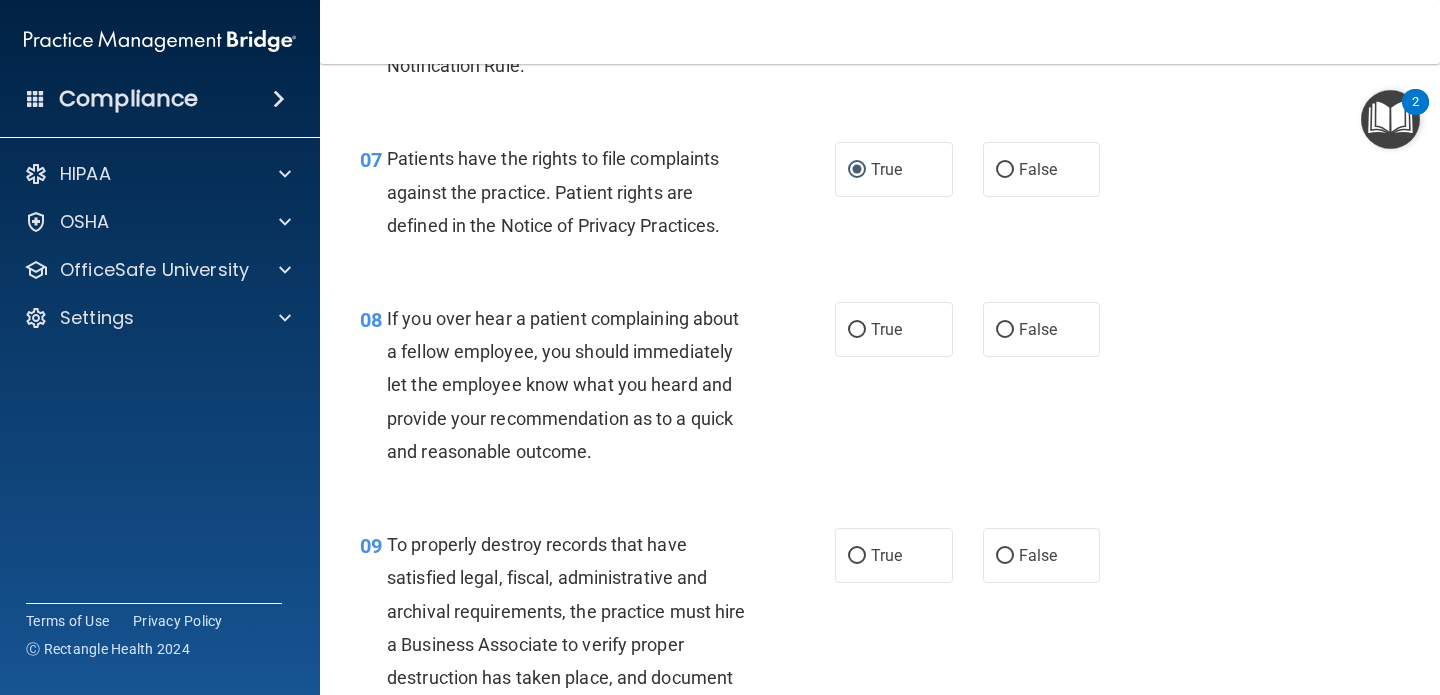 click on "If you over hear a patient complaining about a fellow employee, you should immediately let the employee know what you heard and provide your recommendation as to a quick and reasonable outcome." at bounding box center (563, 385) 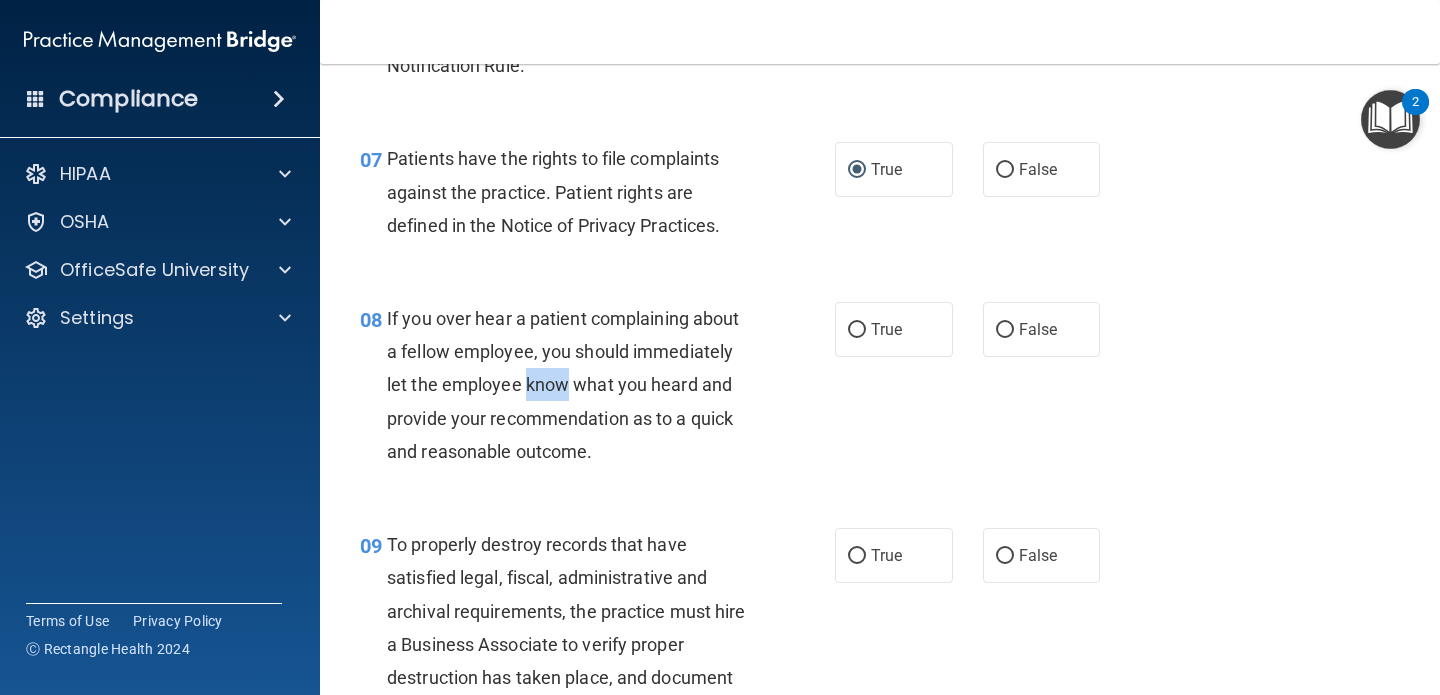 click on "If you over hear a patient complaining about a fellow employee, you should immediately let the employee know what you heard and provide your recommendation as to a quick and reasonable outcome." at bounding box center [563, 385] 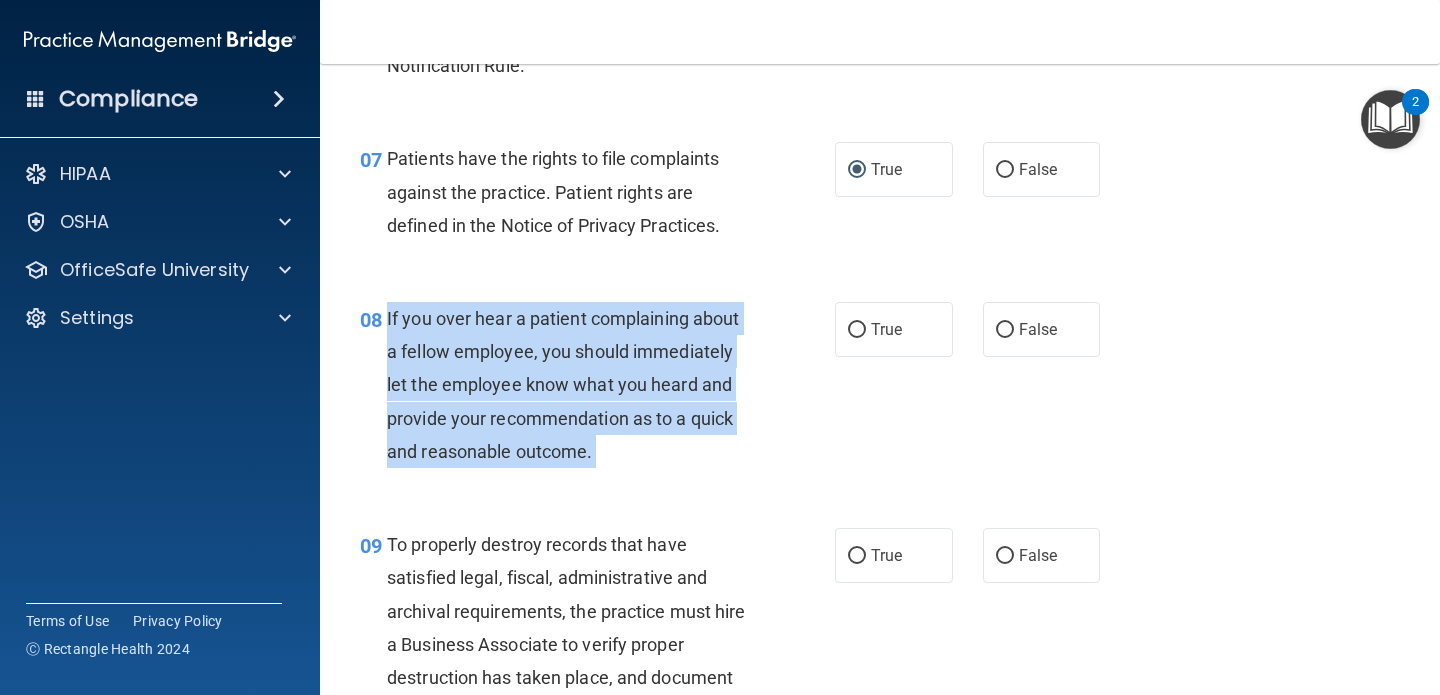 click on "If you over hear a patient complaining about a fellow employee, you should immediately let the employee know what you heard and provide your recommendation as to a quick and reasonable outcome." at bounding box center (563, 385) 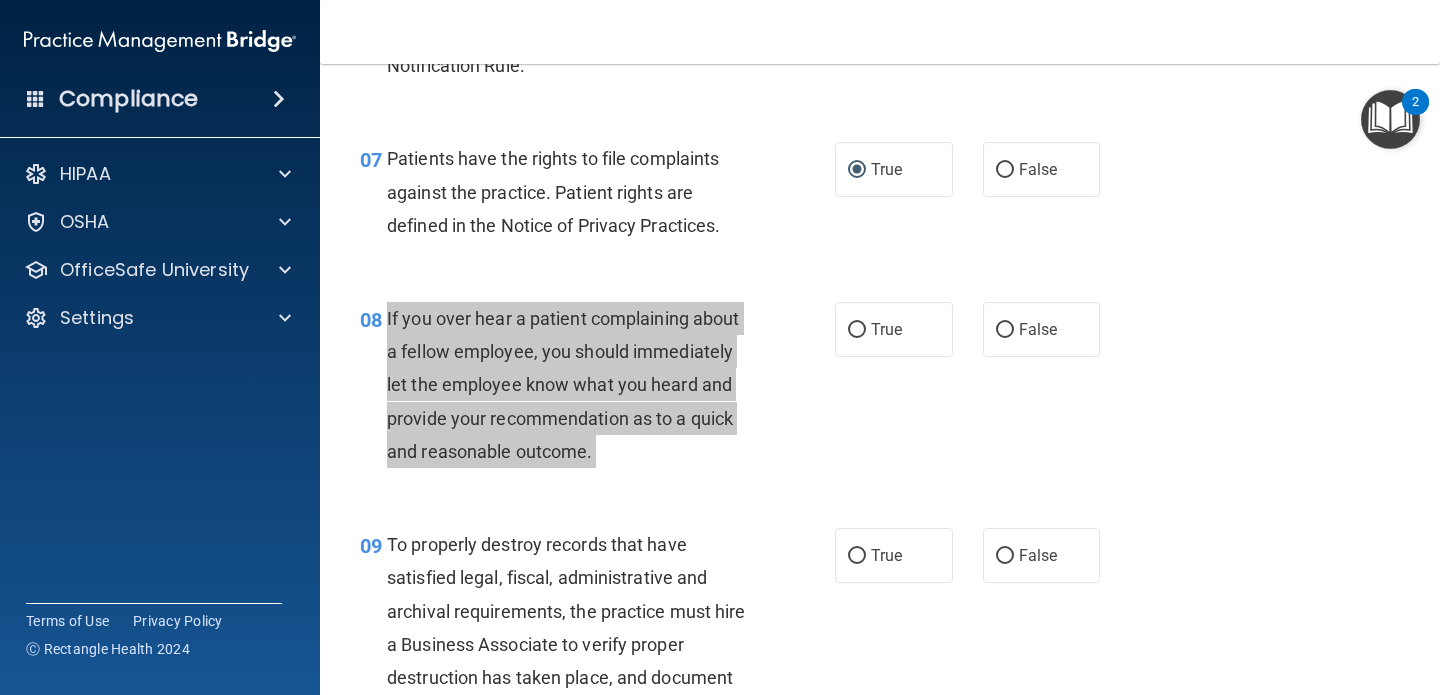 click on "Compliance
HIPAA
Documents and Policies                 Report an Incident               Business Associates               Emergency Planning               Resources                 HIPAA Risk Assessment
[GEOGRAPHIC_DATA]
Documents               Safety Data Sheets               Self-Assessment                Injury and Illness Report                Resources
PCI
PCI Compliance                Merchant Savings Calculator
[GEOGRAPHIC_DATA]
HIPAA Training                   OSHA Training                   Continuing Education
Settings
My Account               My Users" at bounding box center (720, 347) 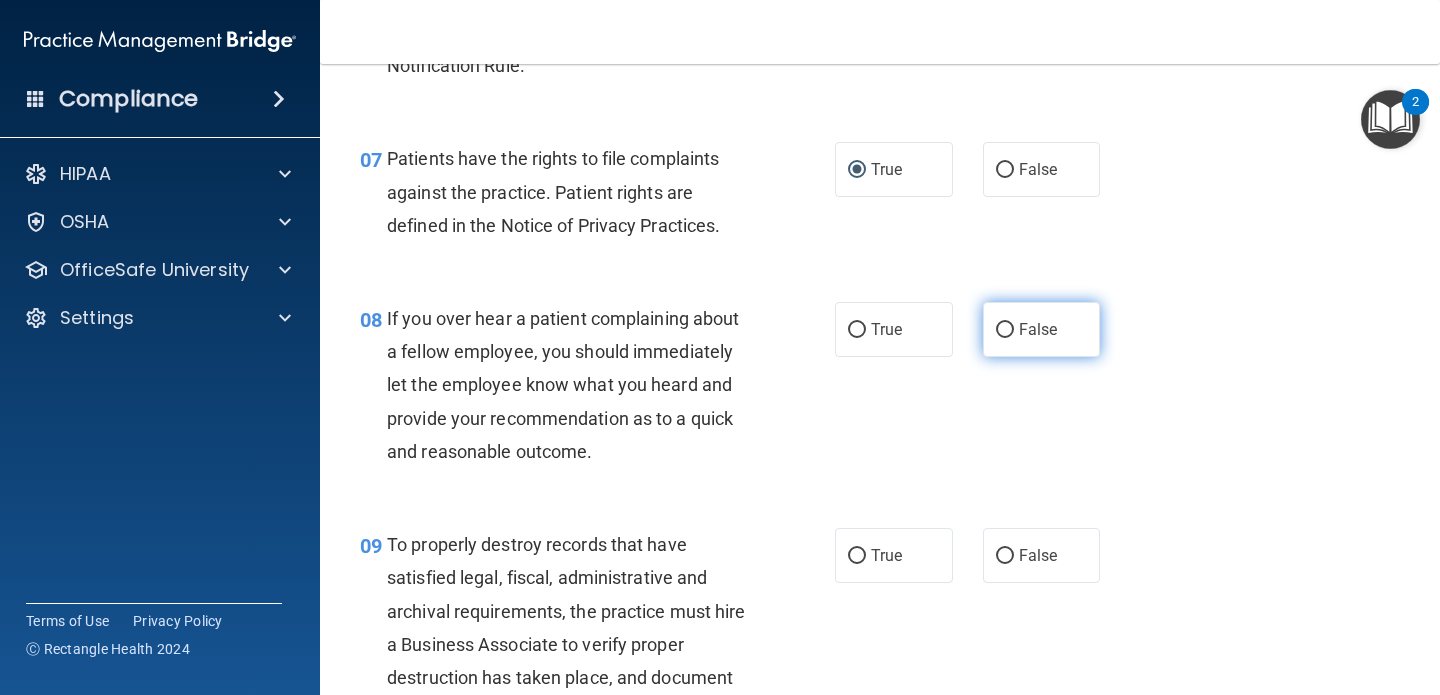 click on "False" at bounding box center (1038, 329) 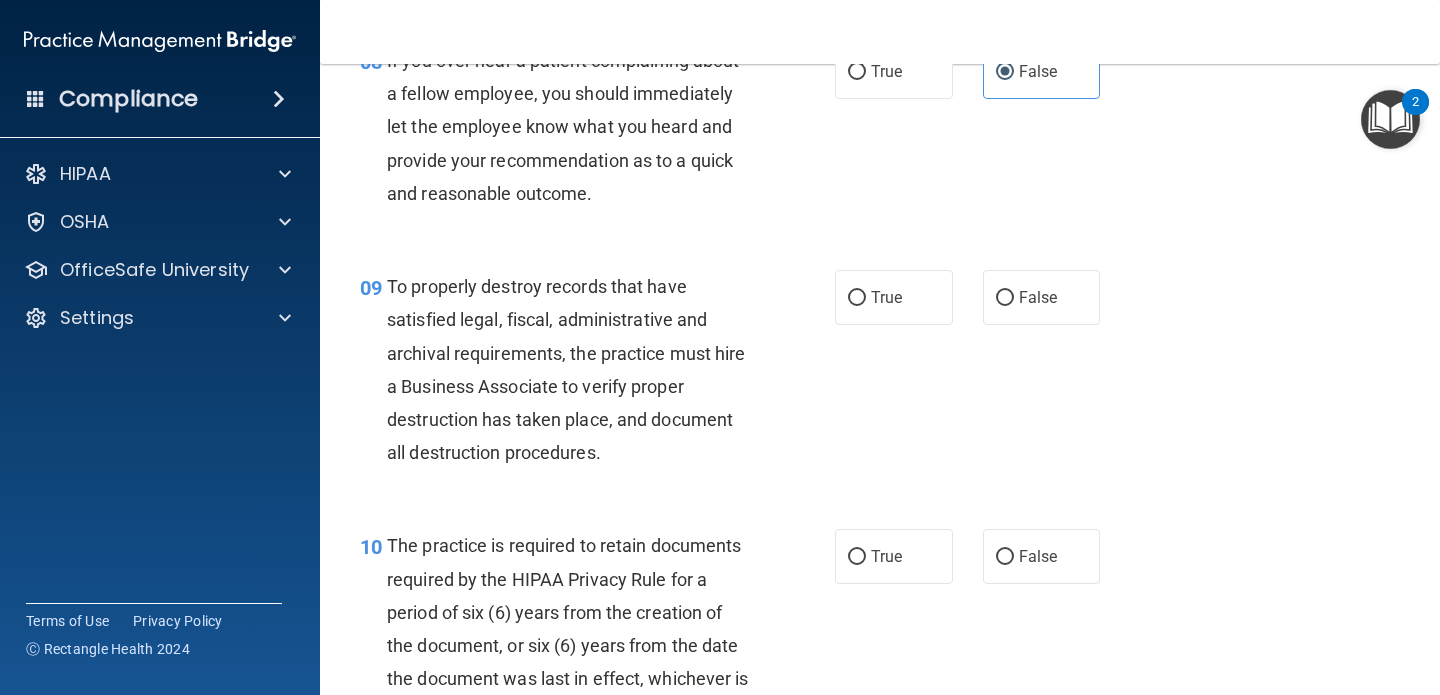 scroll, scrollTop: 1763, scrollLeft: 0, axis: vertical 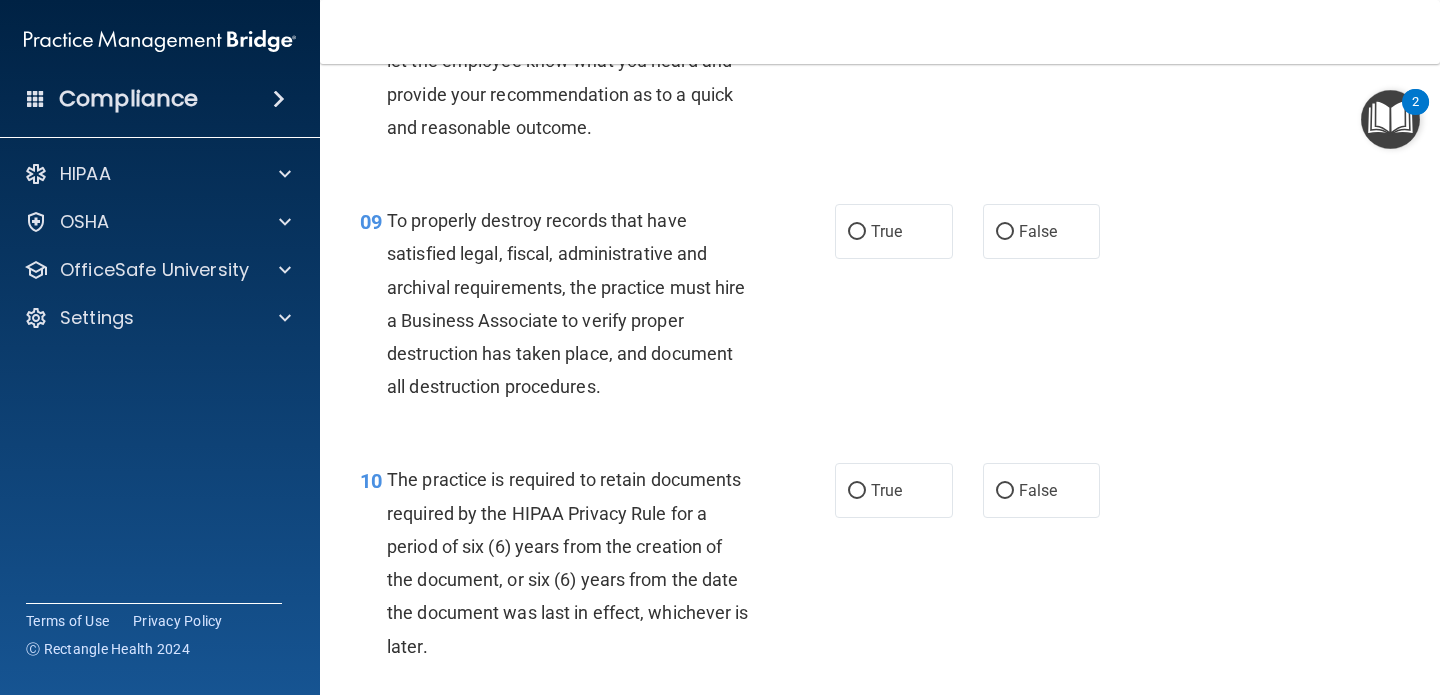 click on "To properly destroy records that have satisfied legal, fiscal, administrative and archival requirements, the practice must hire a Business Associate to verify proper destruction has taken place, and document all destruction procedures." at bounding box center [576, 303] 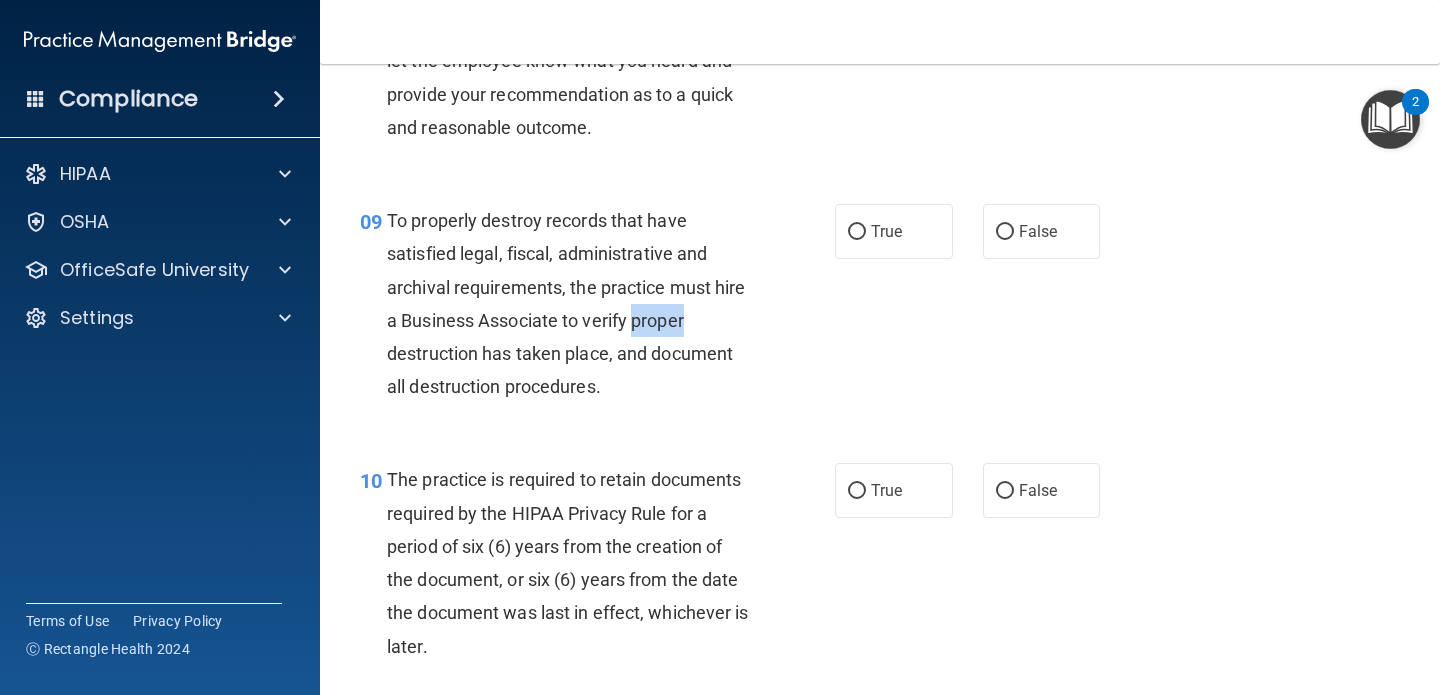 click on "To properly destroy records that have satisfied legal, fiscal, administrative and archival requirements, the practice must hire a Business Associate to verify proper destruction has taken place, and document all destruction procedures." at bounding box center [576, 303] 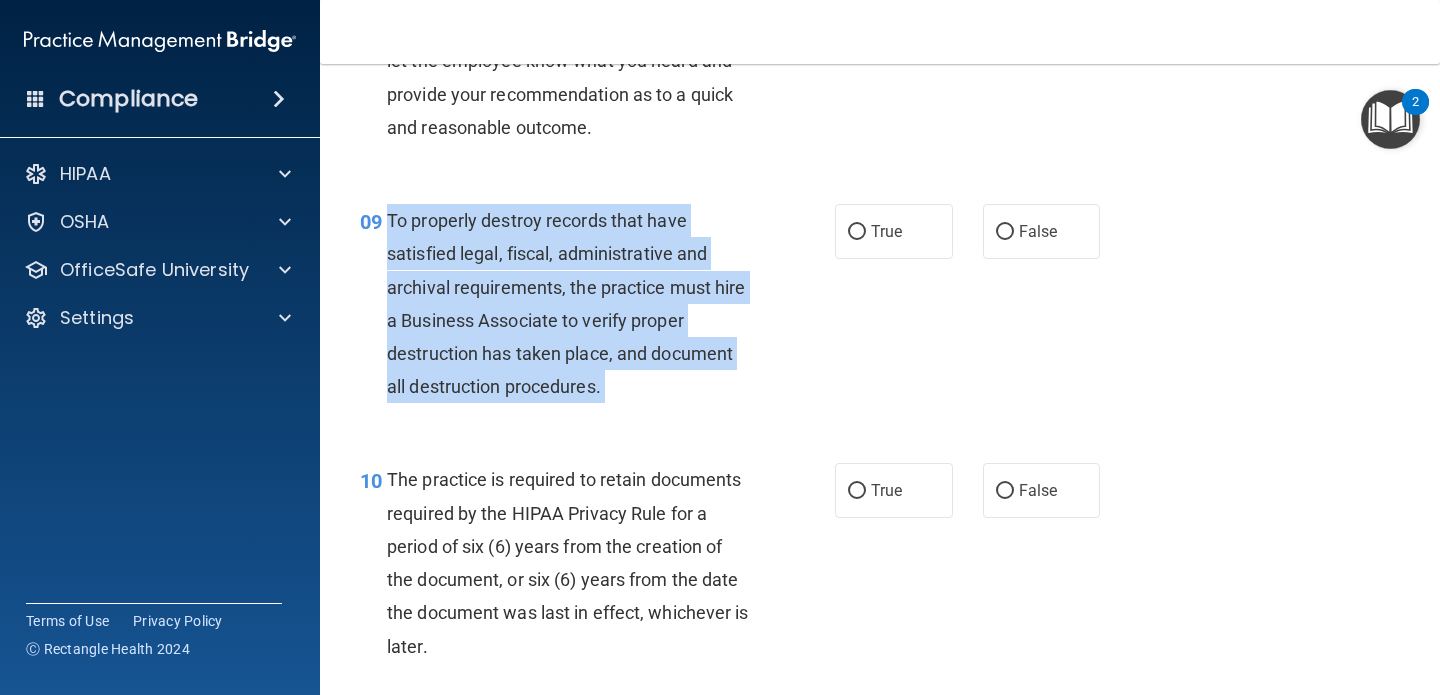 click on "To properly destroy records that have satisfied legal, fiscal, administrative and archival requirements, the practice must hire a Business Associate to verify proper destruction has taken place, and document all destruction procedures." at bounding box center [576, 303] 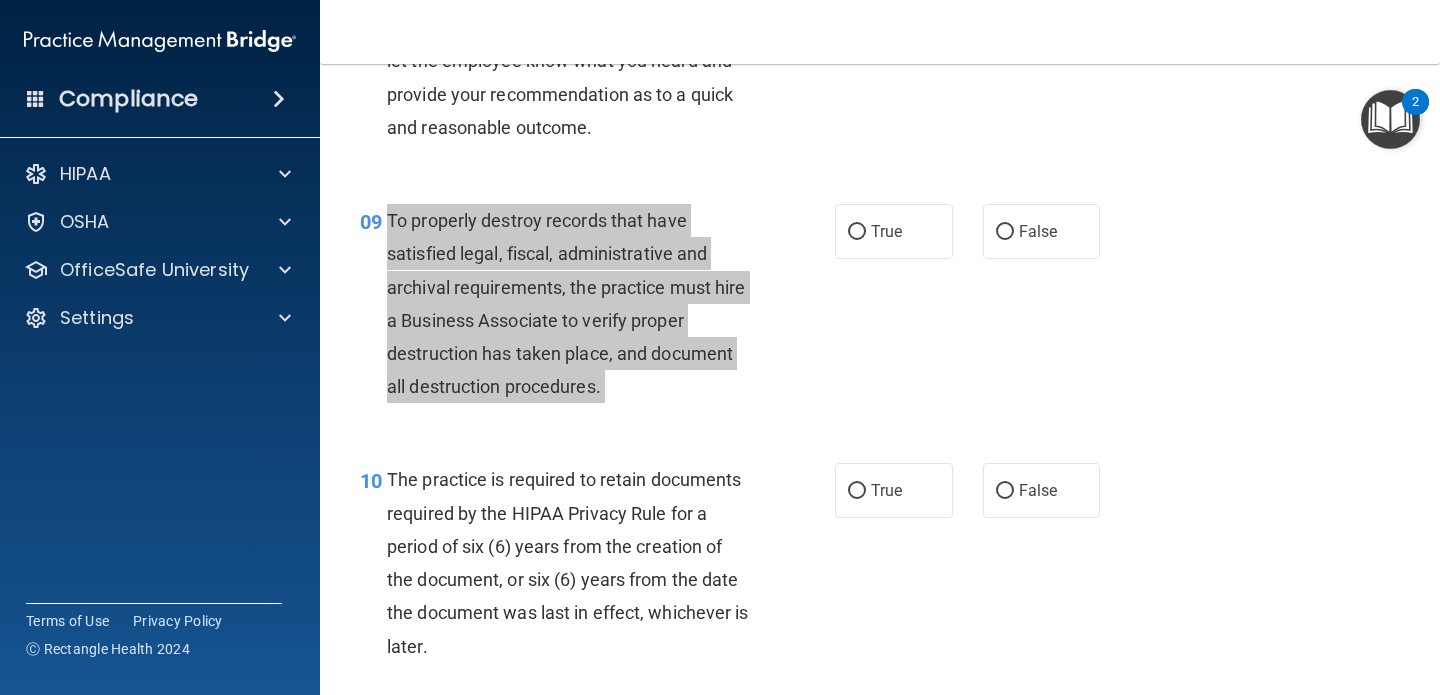 click on "Compliance
HIPAA
Documents and Policies                 Report an Incident               Business Associates               Emergency Planning               Resources                 HIPAA Risk Assessment
[GEOGRAPHIC_DATA]
Documents               Safety Data Sheets               Self-Assessment                Injury and Illness Report                Resources
PCI
PCI Compliance                Merchant Savings Calculator
[GEOGRAPHIC_DATA]
HIPAA Training                   OSHA Training                   Continuing Education
Settings
My Account               My Users" at bounding box center [720, 347] 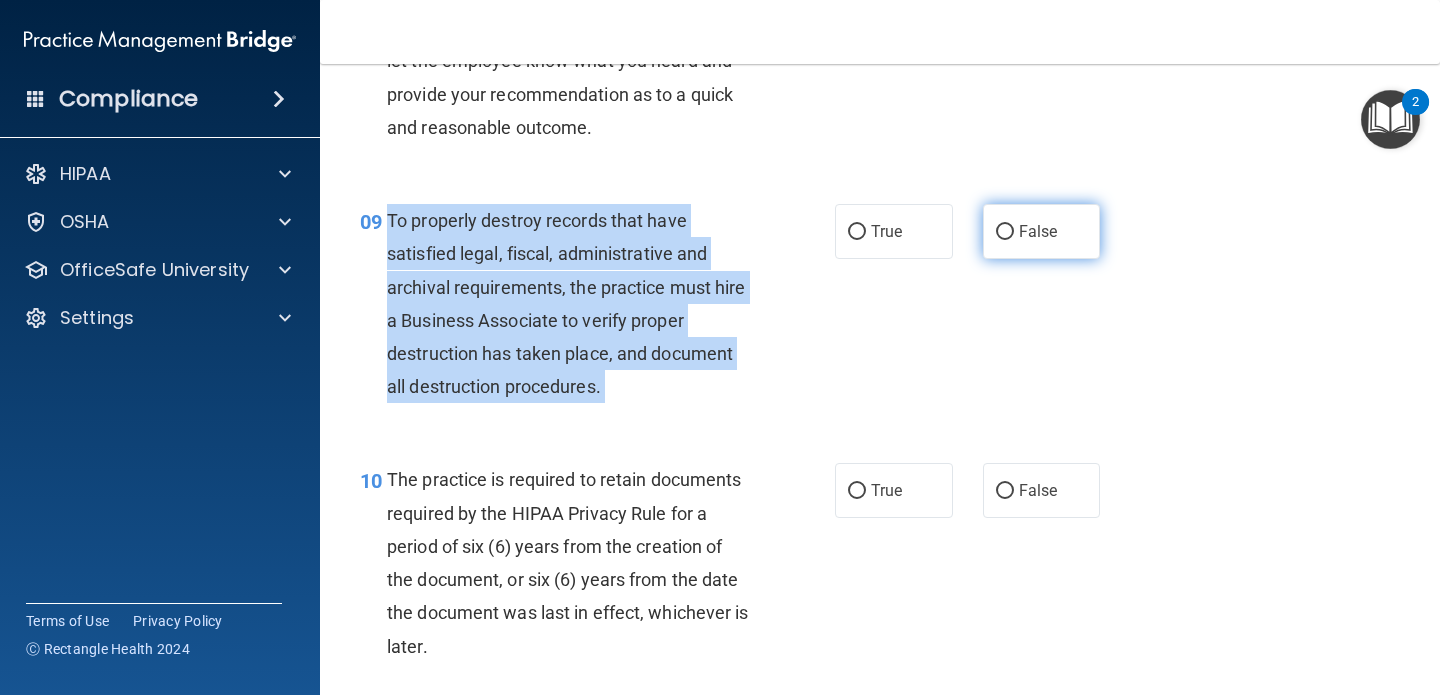 click on "False" at bounding box center [1005, 232] 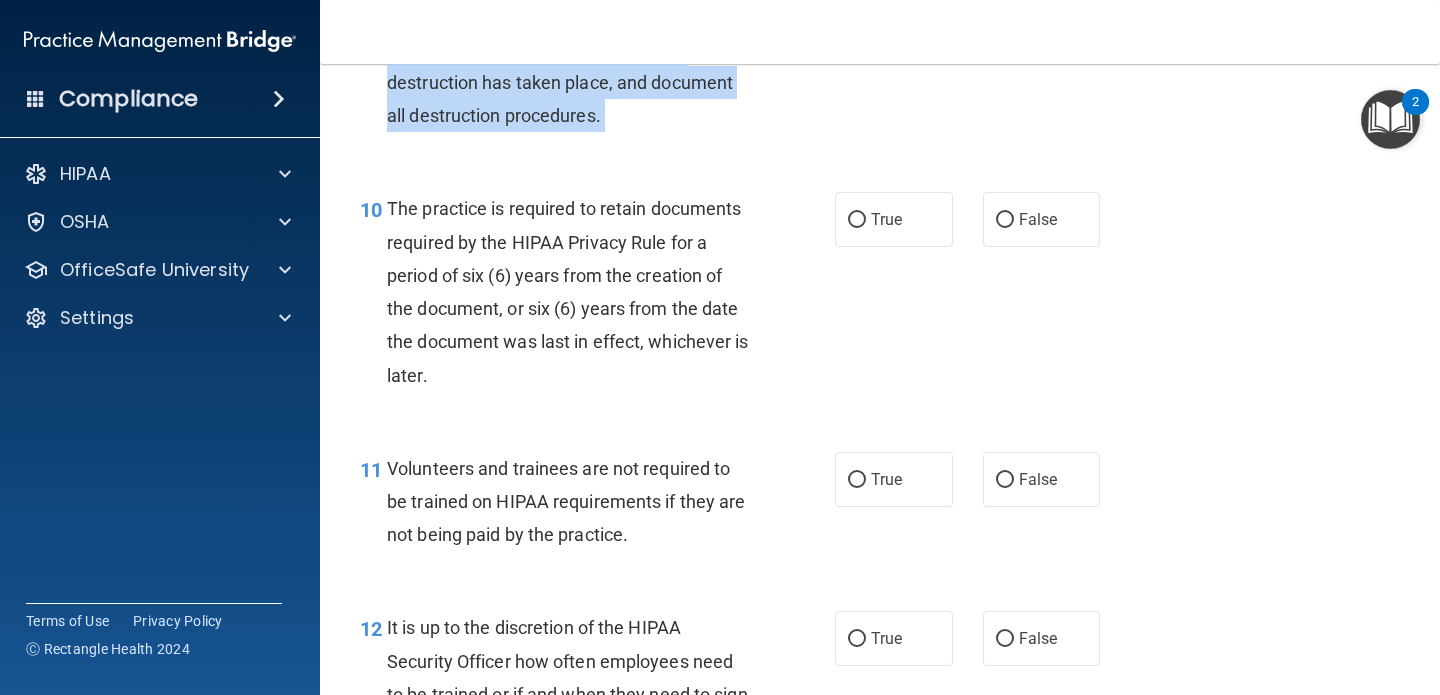 scroll, scrollTop: 2033, scrollLeft: 0, axis: vertical 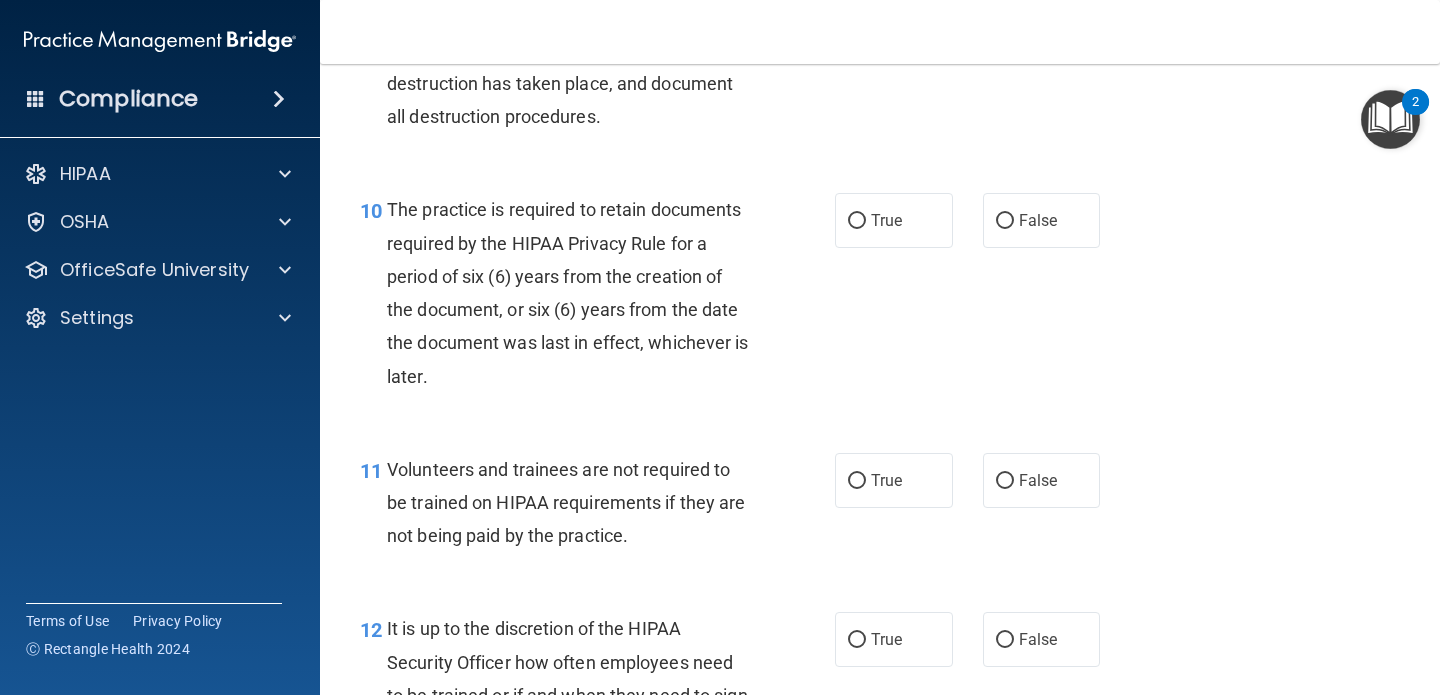 click on "The practice is required to retain documents required by the HIPAA Privacy Rule for a period of six (6) years from the creation of the document, or six (6) years from the date the document was last in effect, whichever is later." at bounding box center [576, 292] 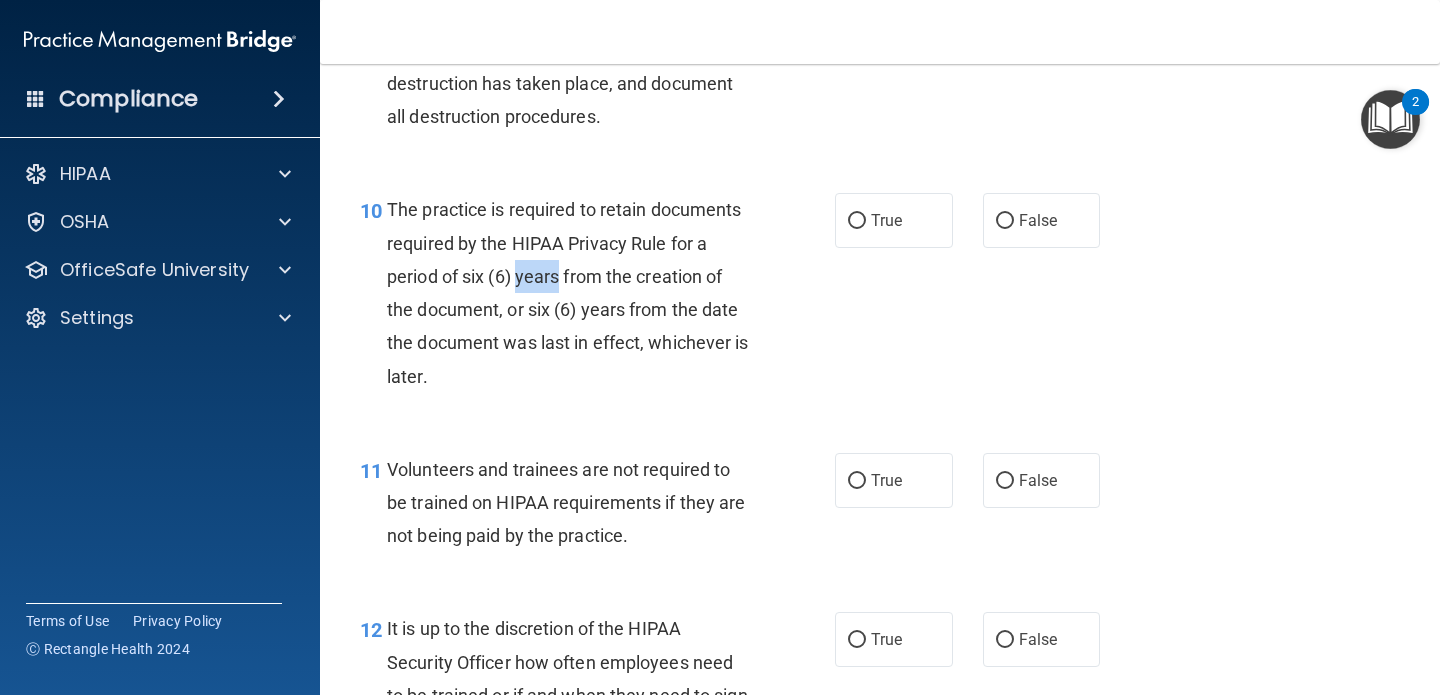 click on "The practice is required to retain documents required by the HIPAA Privacy Rule for a period of six (6) years from the creation of the document, or six (6) years from the date the document was last in effect, whichever is later." at bounding box center (576, 292) 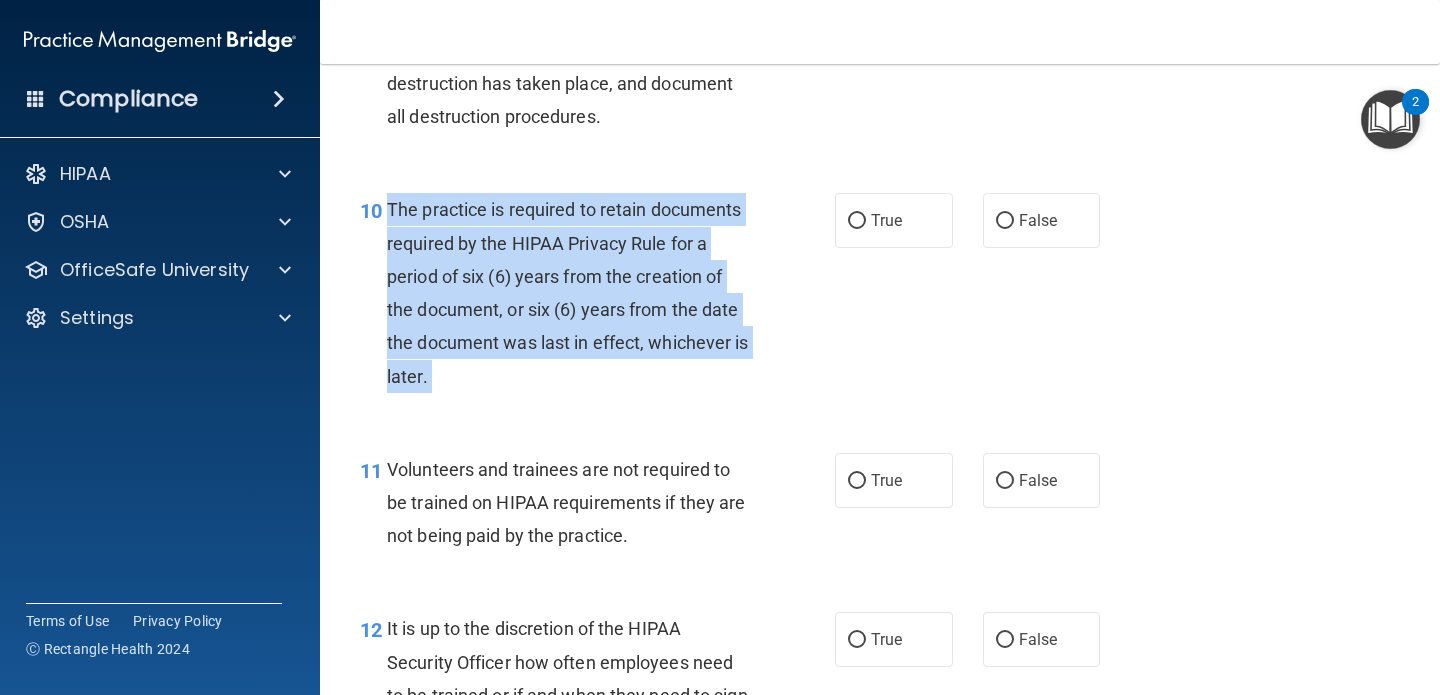 click on "The practice is required to retain documents required by the HIPAA Privacy Rule for a period of six (6) years from the creation of the document, or six (6) years from the date the document was last in effect, whichever is later." at bounding box center (576, 292) 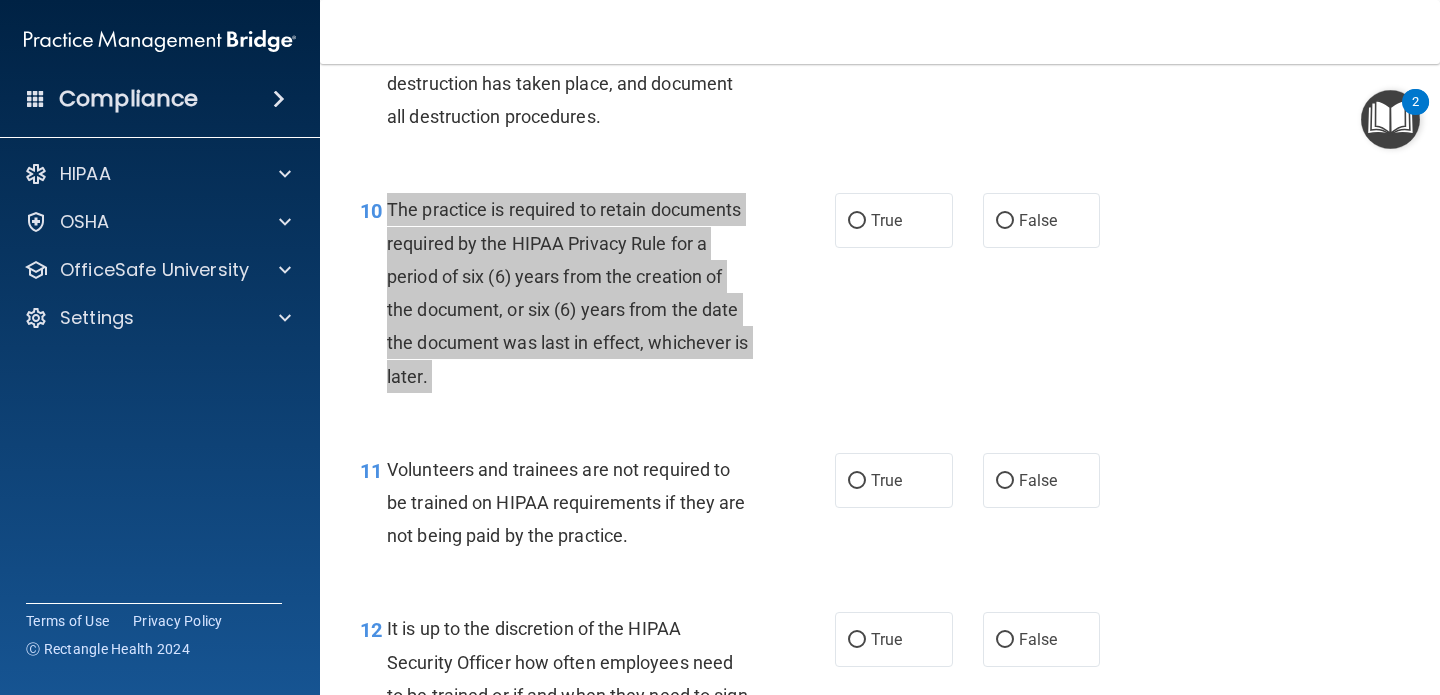 click on "Compliance
HIPAA
Documents and Policies                 Report an Incident               Business Associates               Emergency Planning               Resources                 HIPAA Risk Assessment
[GEOGRAPHIC_DATA]
Documents               Safety Data Sheets               Self-Assessment                Injury and Illness Report                Resources
PCI
PCI Compliance                Merchant Savings Calculator
[GEOGRAPHIC_DATA]
HIPAA Training                   OSHA Training                   Continuing Education
Settings
My Account               My Users" at bounding box center [720, 347] 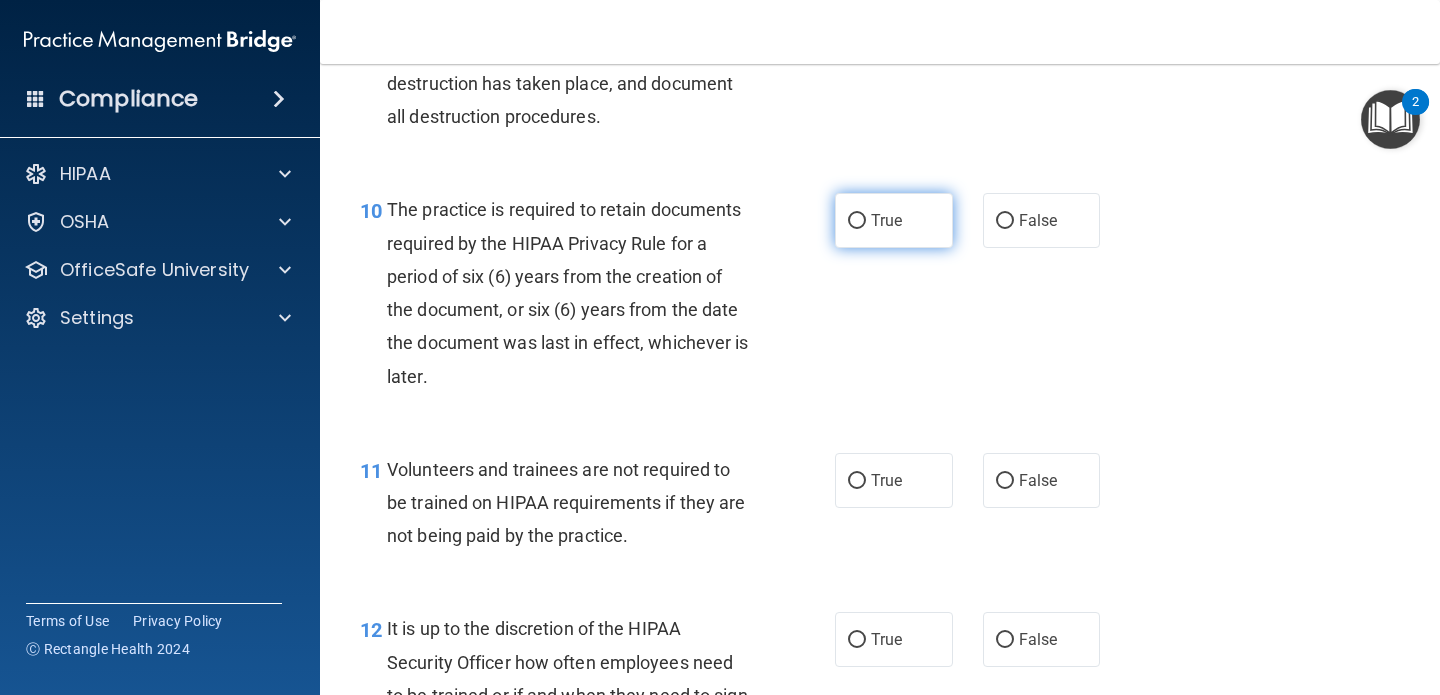 click on "True" at bounding box center [886, 220] 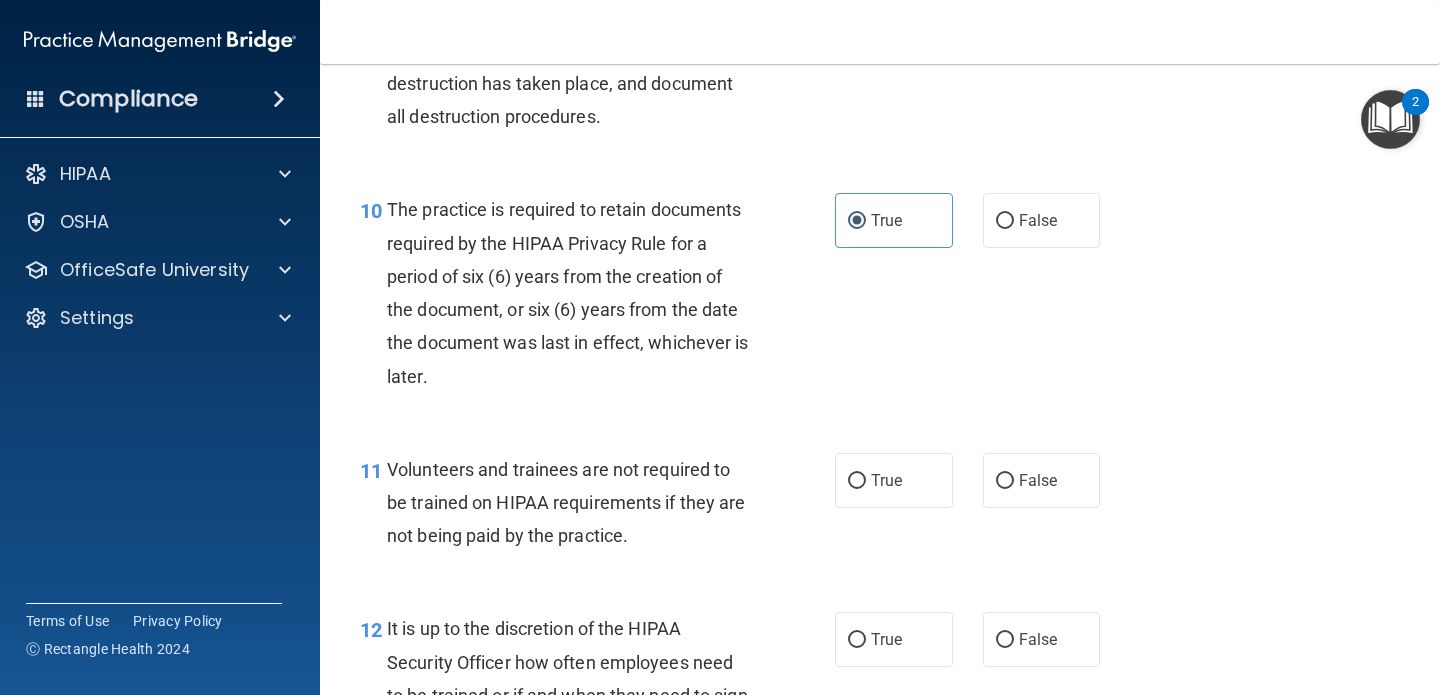 click on "Volunteers and trainees are not required to be trained on HIPAA requirements if they are not being paid by the practice." at bounding box center [566, 502] 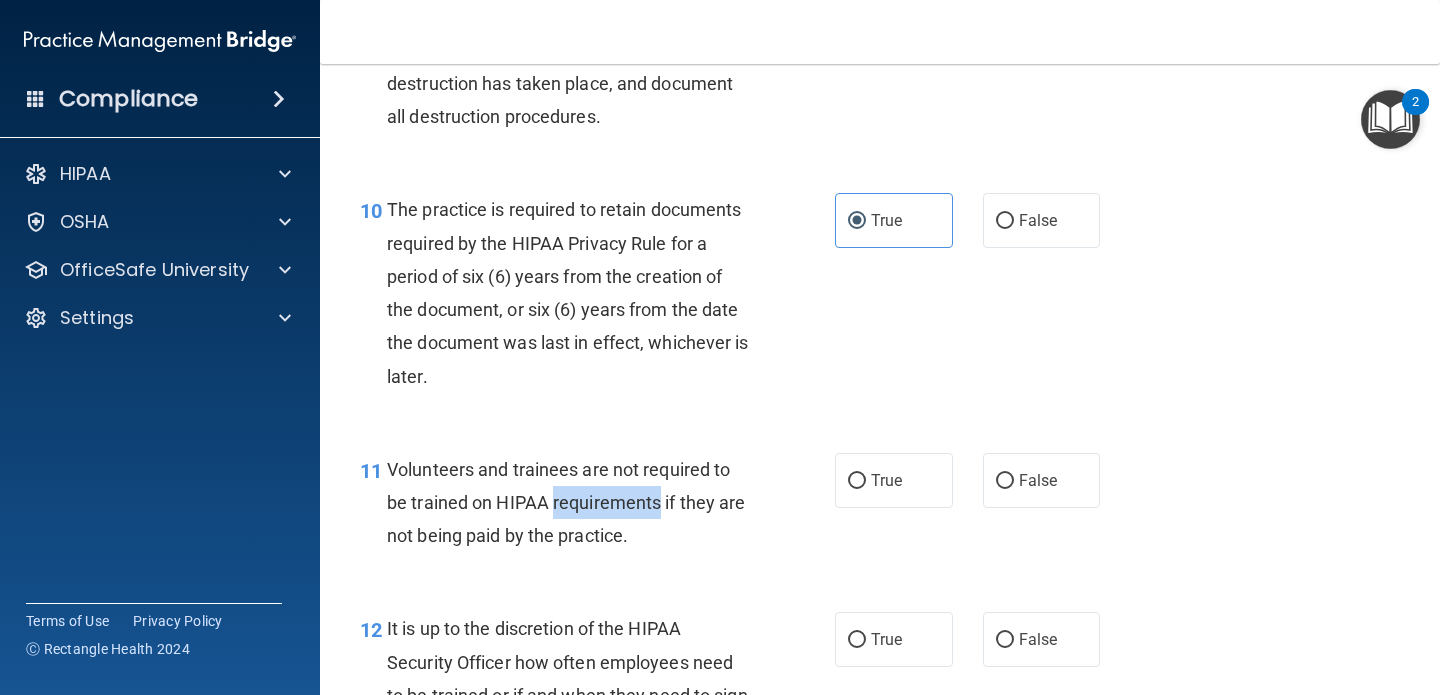 click on "Volunteers and trainees are not required to be trained on HIPAA requirements if they are not being paid by the practice." at bounding box center (566, 502) 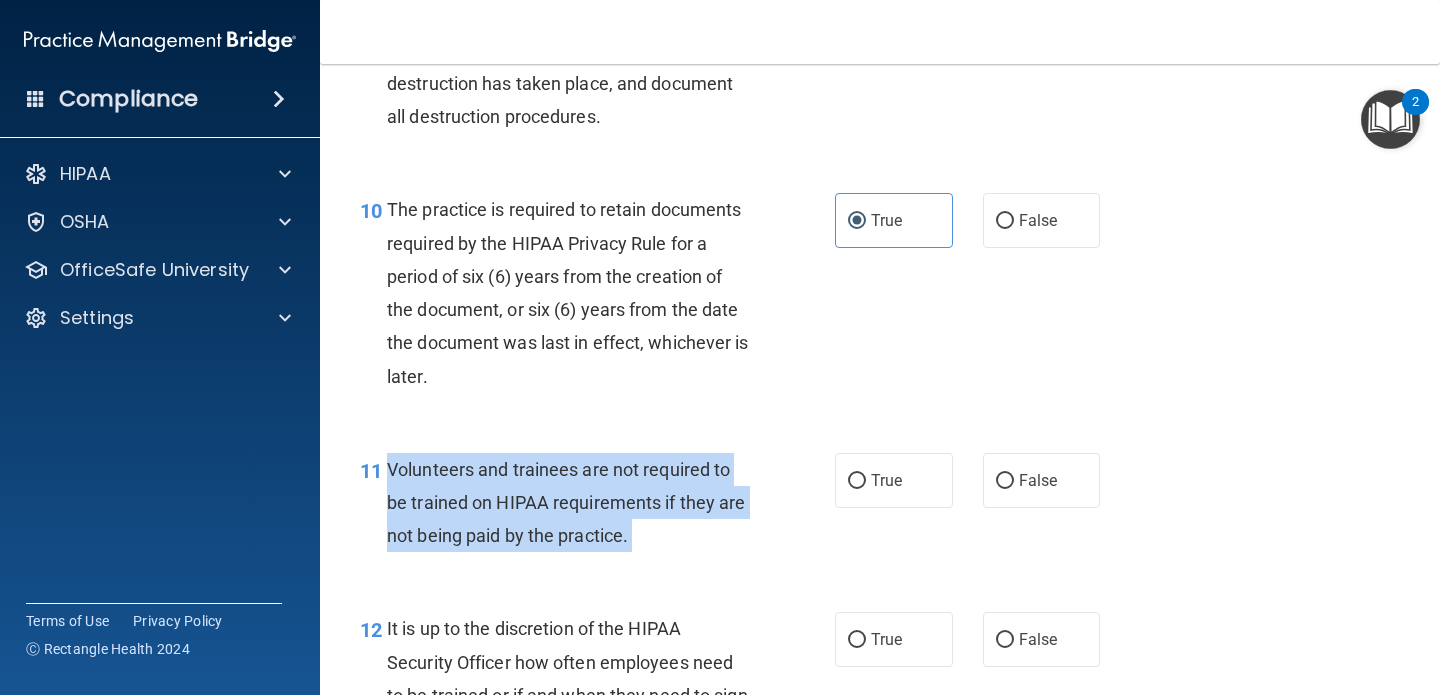 click on "Volunteers and trainees are not required to be trained on HIPAA requirements if they are not being paid by the practice." at bounding box center [566, 502] 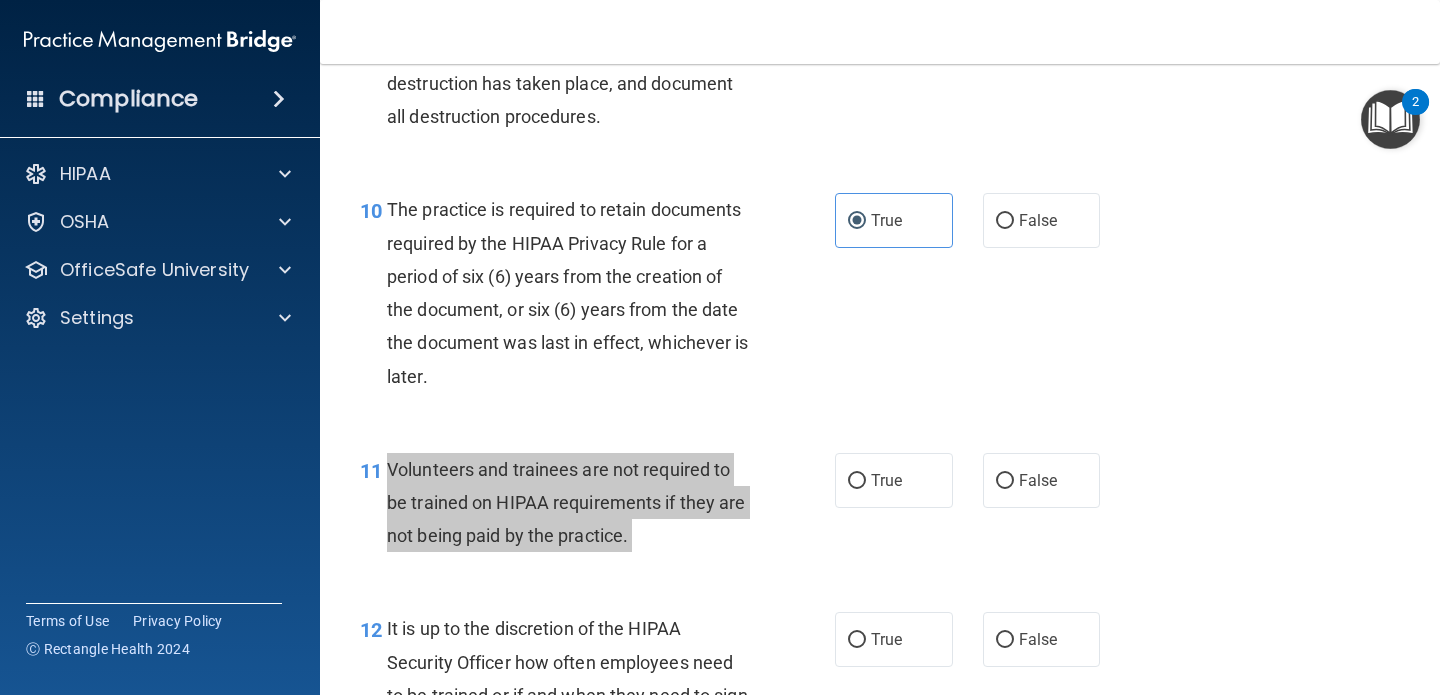 click on "Compliance
HIPAA
Documents and Policies                 Report an Incident               Business Associates               Emergency Planning               Resources                 HIPAA Risk Assessment
[GEOGRAPHIC_DATA]
Documents               Safety Data Sheets               Self-Assessment                Injury and Illness Report                Resources
PCI
PCI Compliance                Merchant Savings Calculator
[GEOGRAPHIC_DATA]
HIPAA Training                   OSHA Training                   Continuing Education
Settings
My Account               My Users" at bounding box center (720, 347) 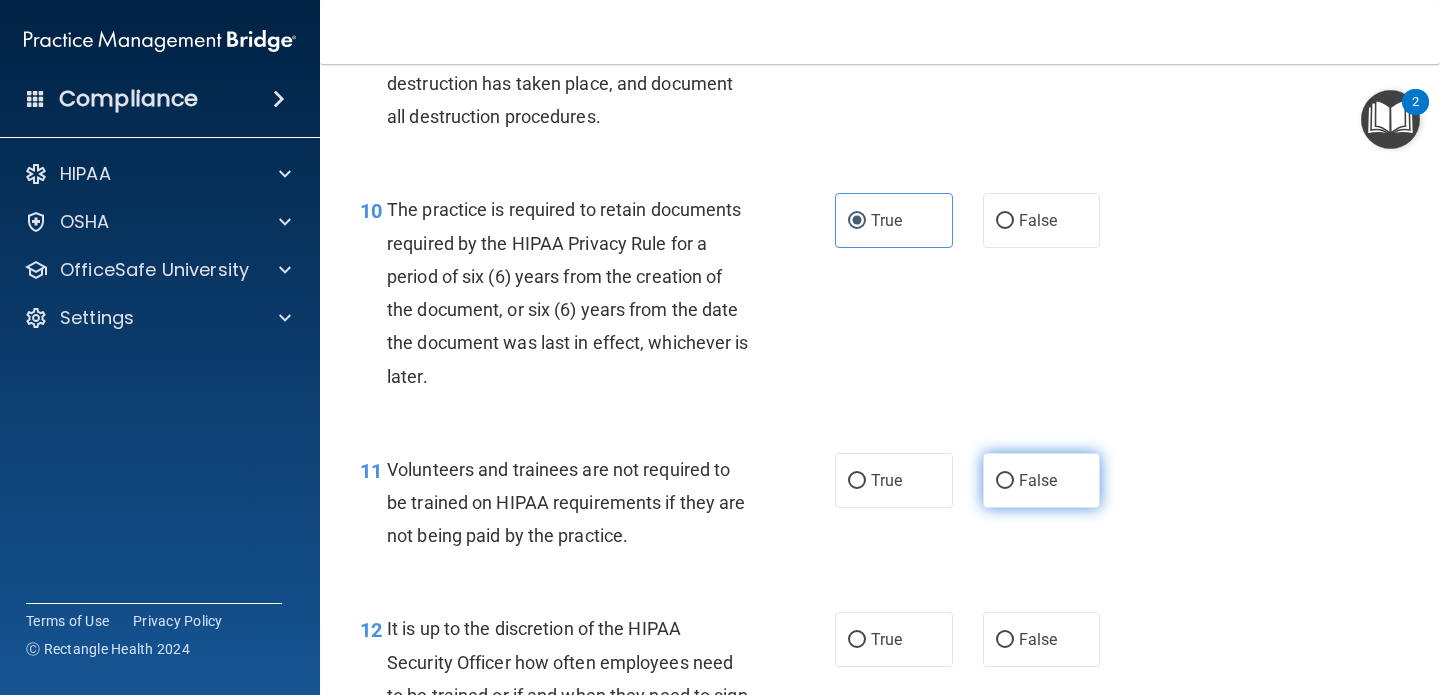click on "False" at bounding box center [1038, 480] 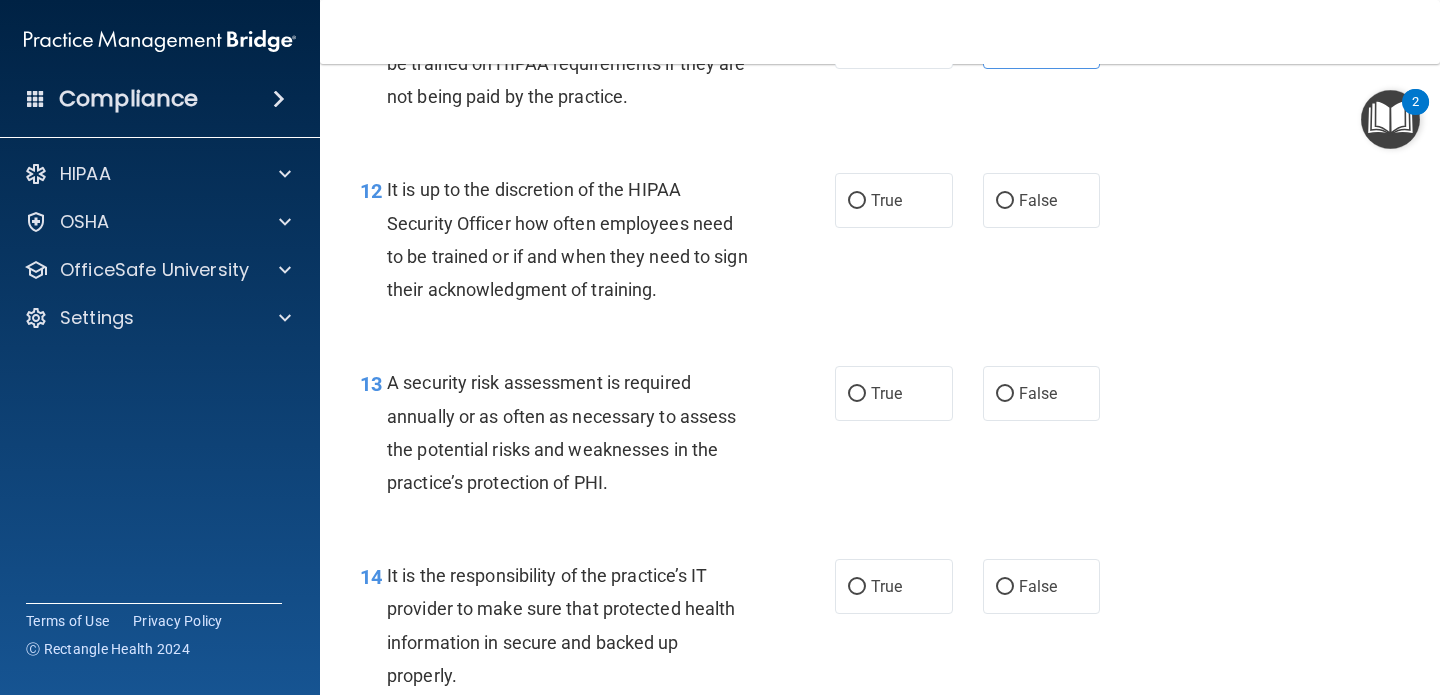 scroll, scrollTop: 2485, scrollLeft: 0, axis: vertical 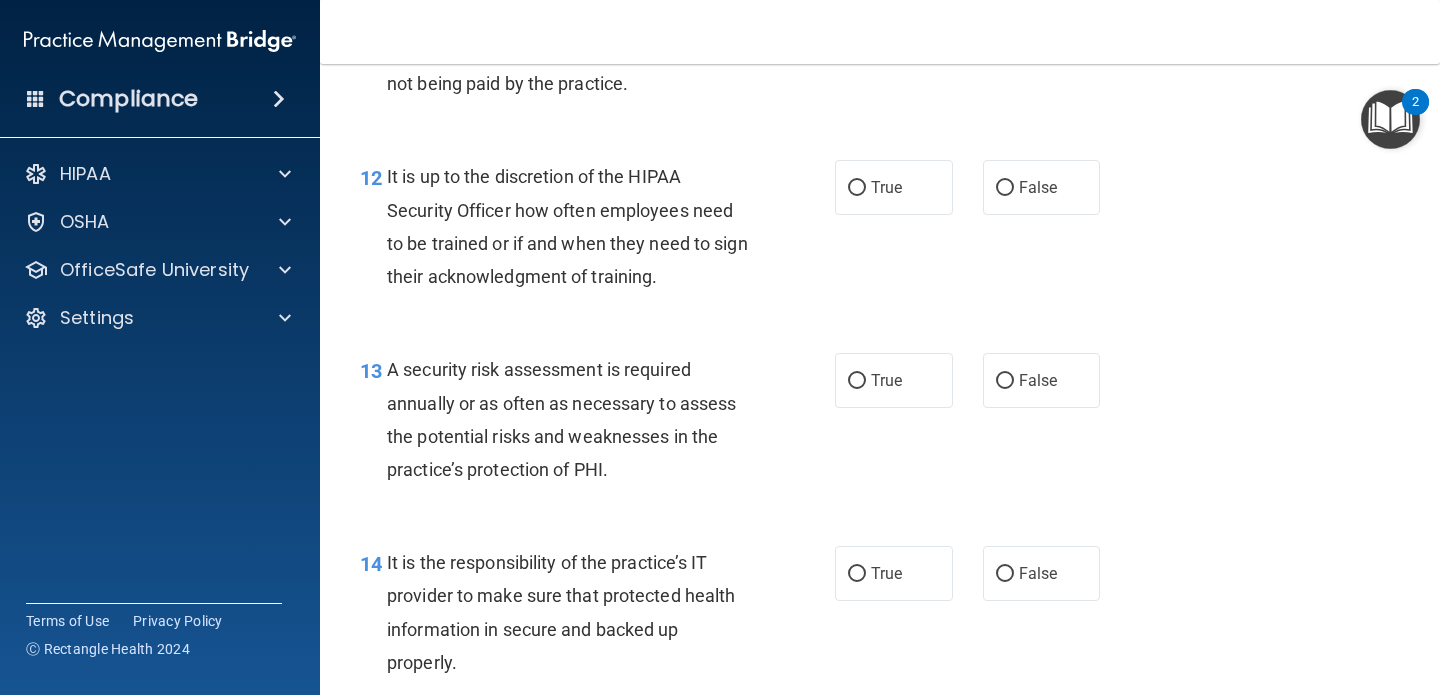 click on "It is up to the discretion of the HIPAA Security Officer how often employees need to be trained or if and when they need to sign their acknowledgment of training." at bounding box center (567, 226) 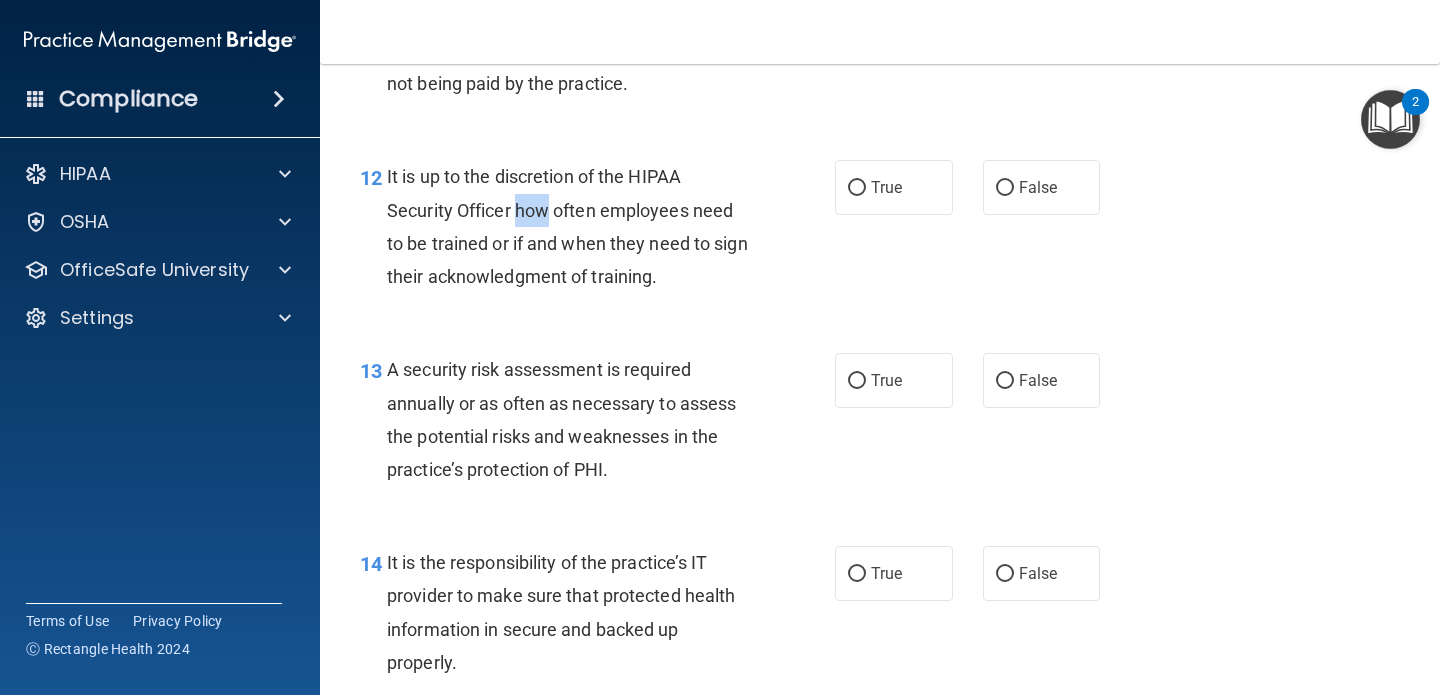 click on "It is up to the discretion of the HIPAA Security Officer how often employees need to be trained or if and when they need to sign their acknowledgment of training." at bounding box center [567, 226] 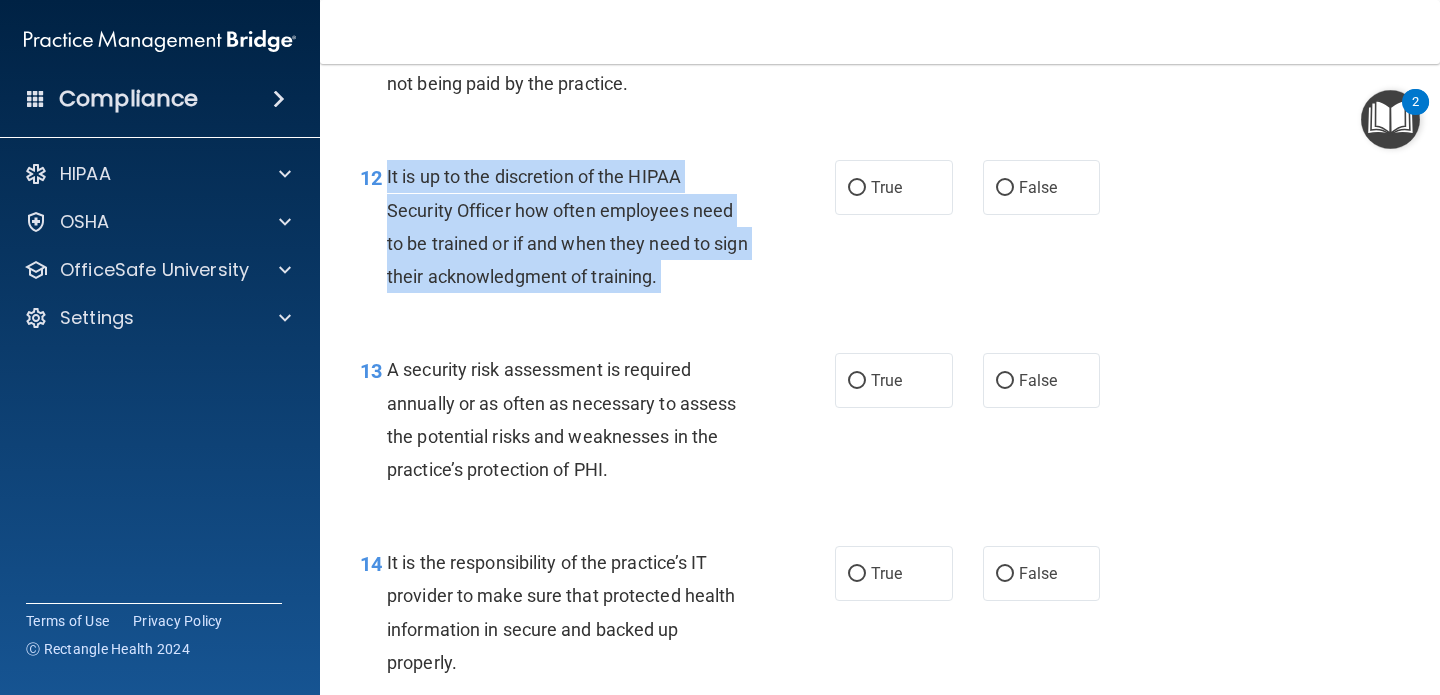 click on "It is up to the discretion of the HIPAA Security Officer how often employees need to be trained or if and when they need to sign their acknowledgment of training." at bounding box center [567, 226] 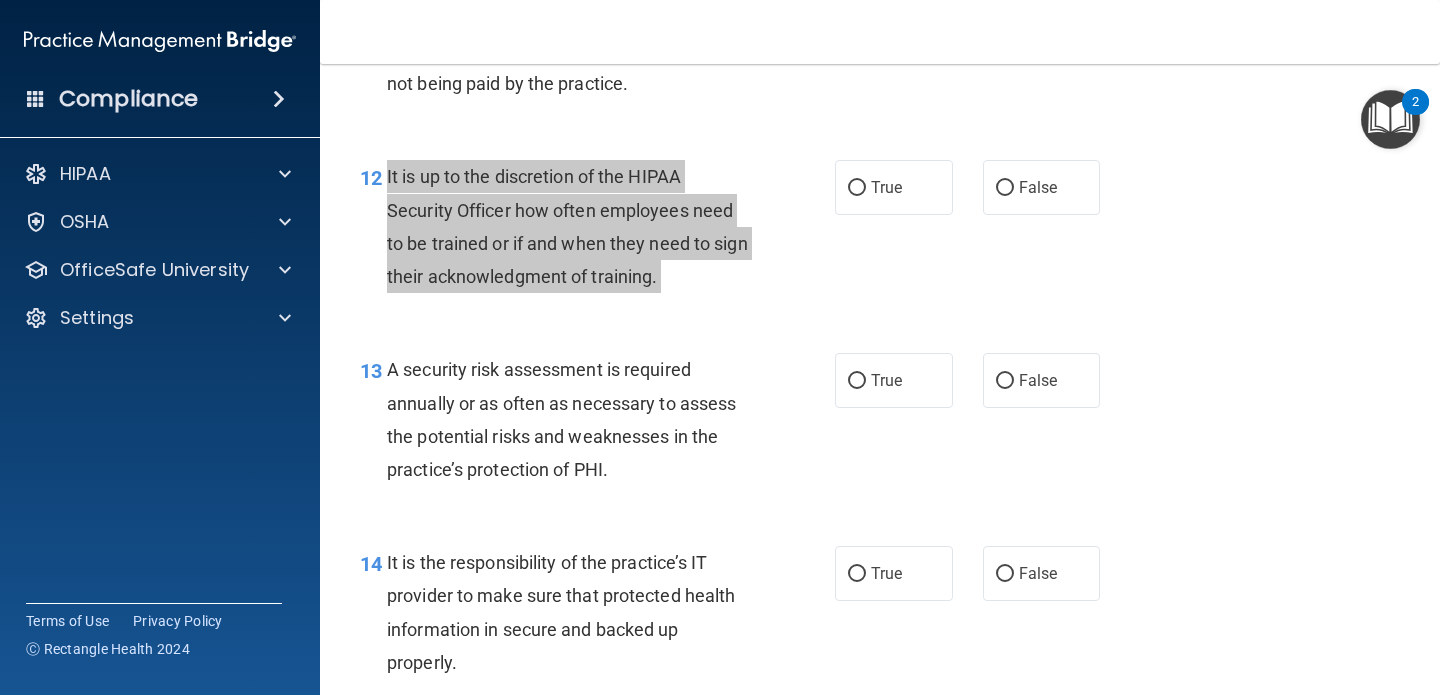 click on "Compliance
HIPAA
Documents and Policies                 Report an Incident               Business Associates               Emergency Planning               Resources                 HIPAA Risk Assessment
[GEOGRAPHIC_DATA]
Documents               Safety Data Sheets               Self-Assessment                Injury and Illness Report                Resources
PCI
PCI Compliance                Merchant Savings Calculator
[GEOGRAPHIC_DATA]
HIPAA Training                   OSHA Training                   Continuing Education
Settings
My Account               My Users" at bounding box center (720, 347) 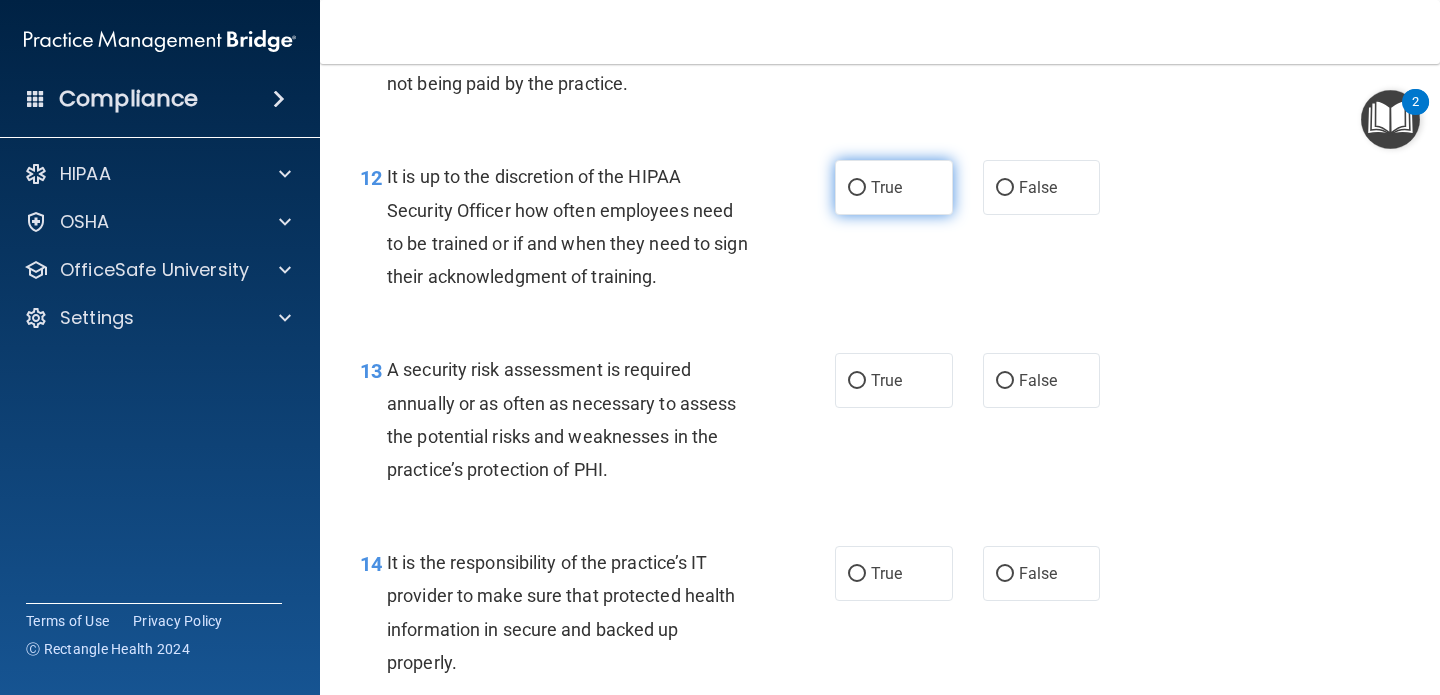 click on "True" at bounding box center (886, 187) 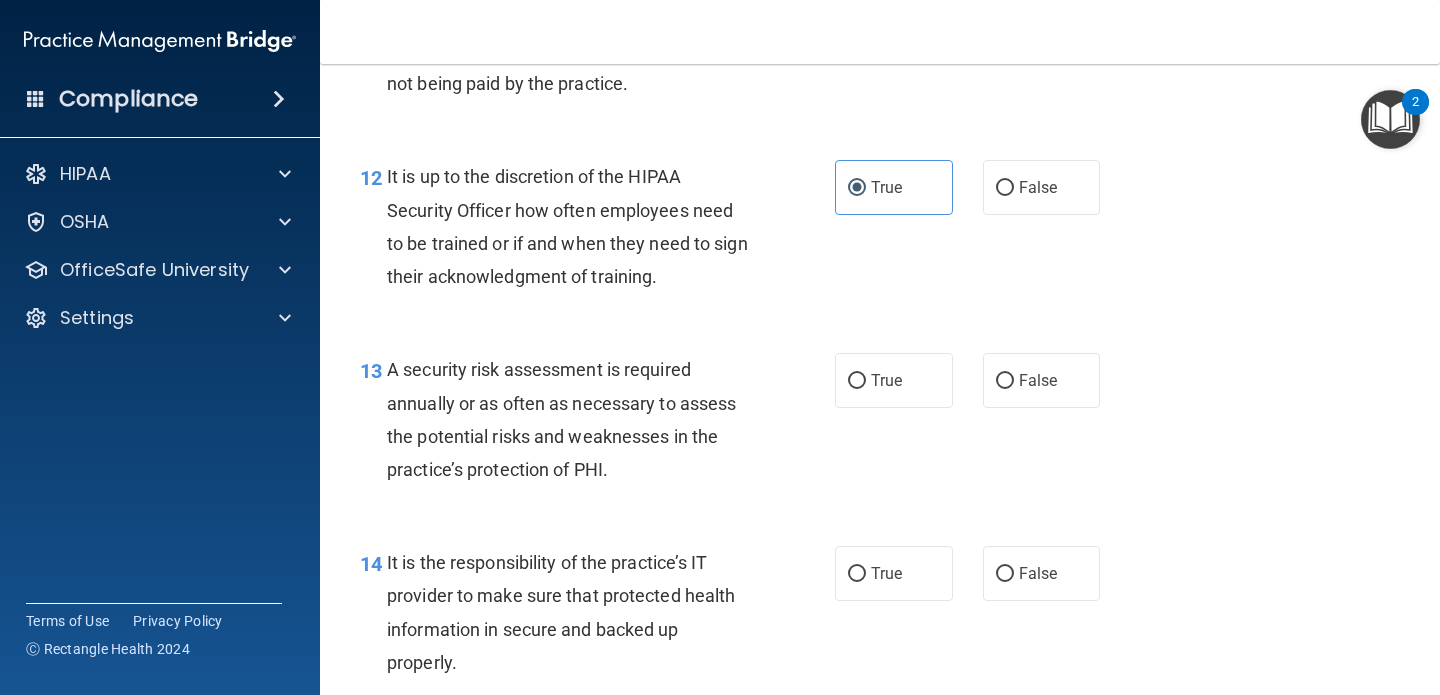 click on "A security risk assessment is required annually or as often as necessary to assess the potential risks and weaknesses in the practice’s protection of PHI." at bounding box center (561, 419) 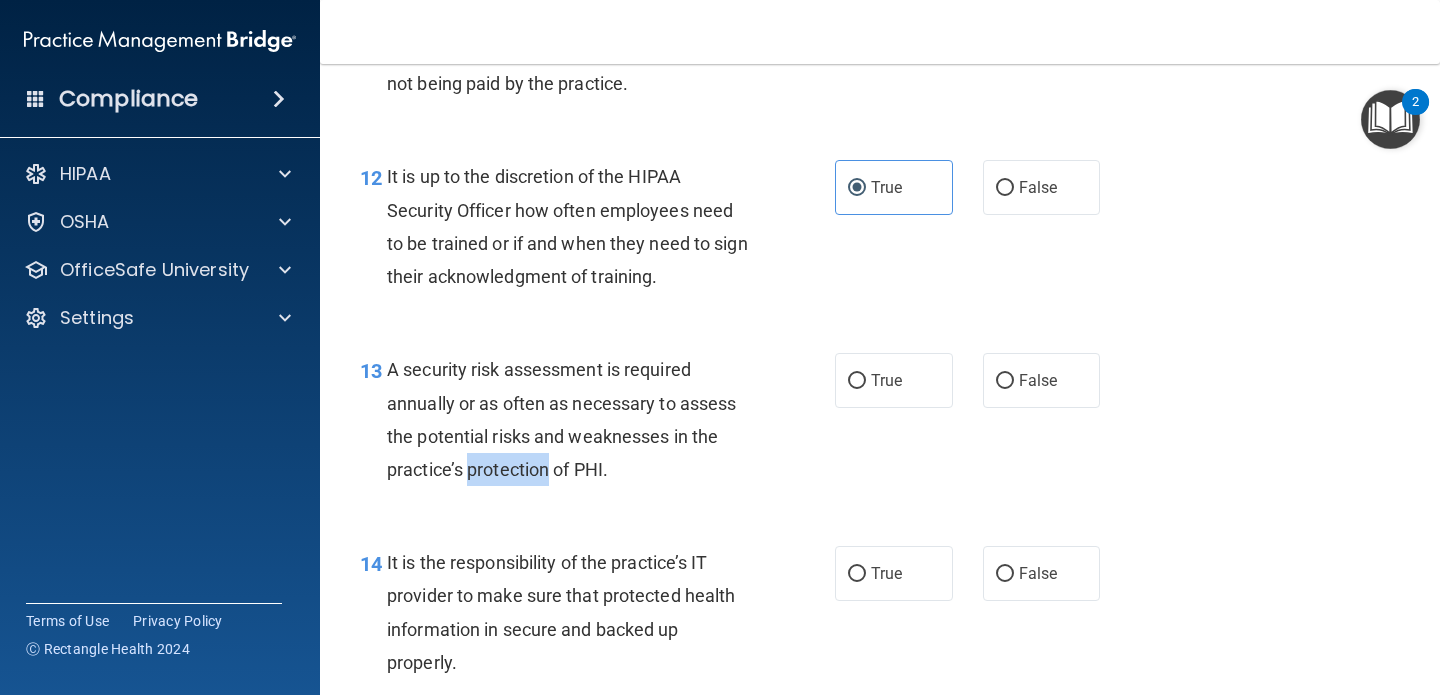 click on "A security risk assessment is required annually or as often as necessary to assess the potential risks and weaknesses in the practice’s protection of PHI." at bounding box center [561, 419] 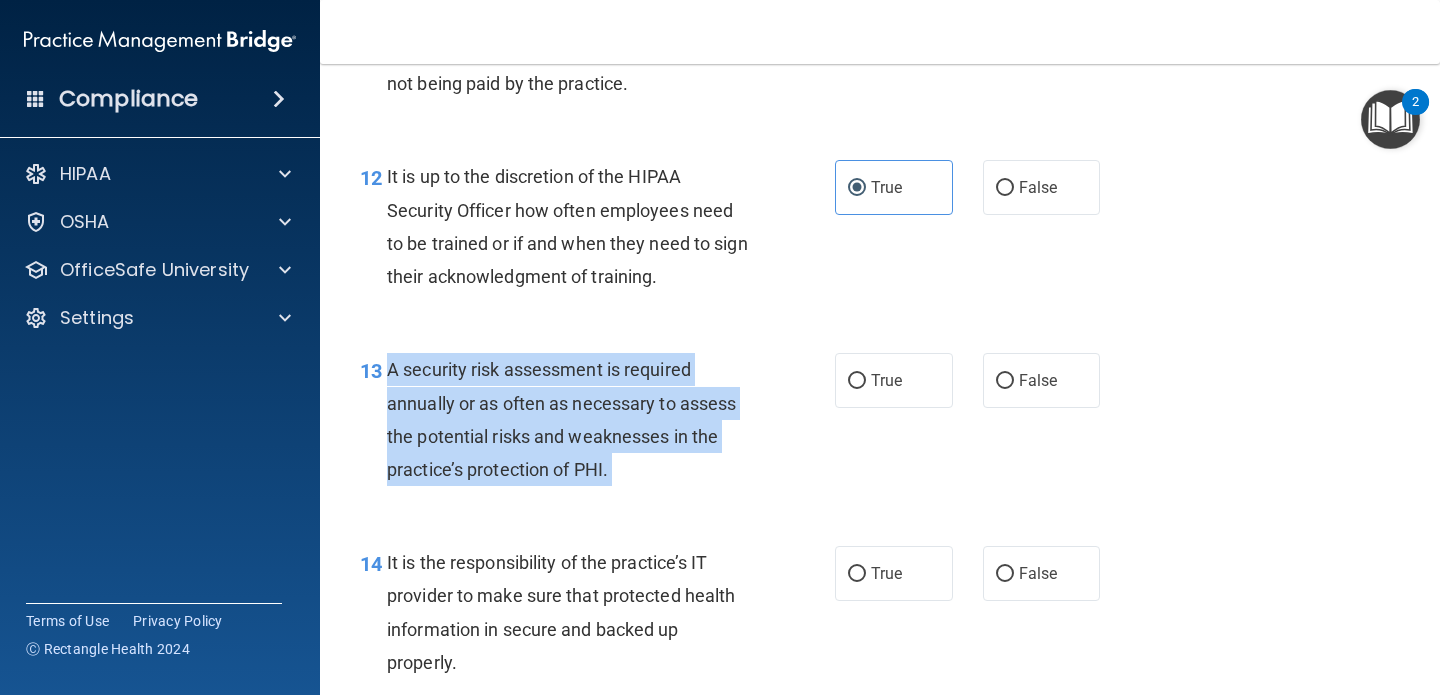 click on "A security risk assessment is required annually or as often as necessary to assess the potential risks and weaknesses in the practice’s protection of PHI." at bounding box center [561, 419] 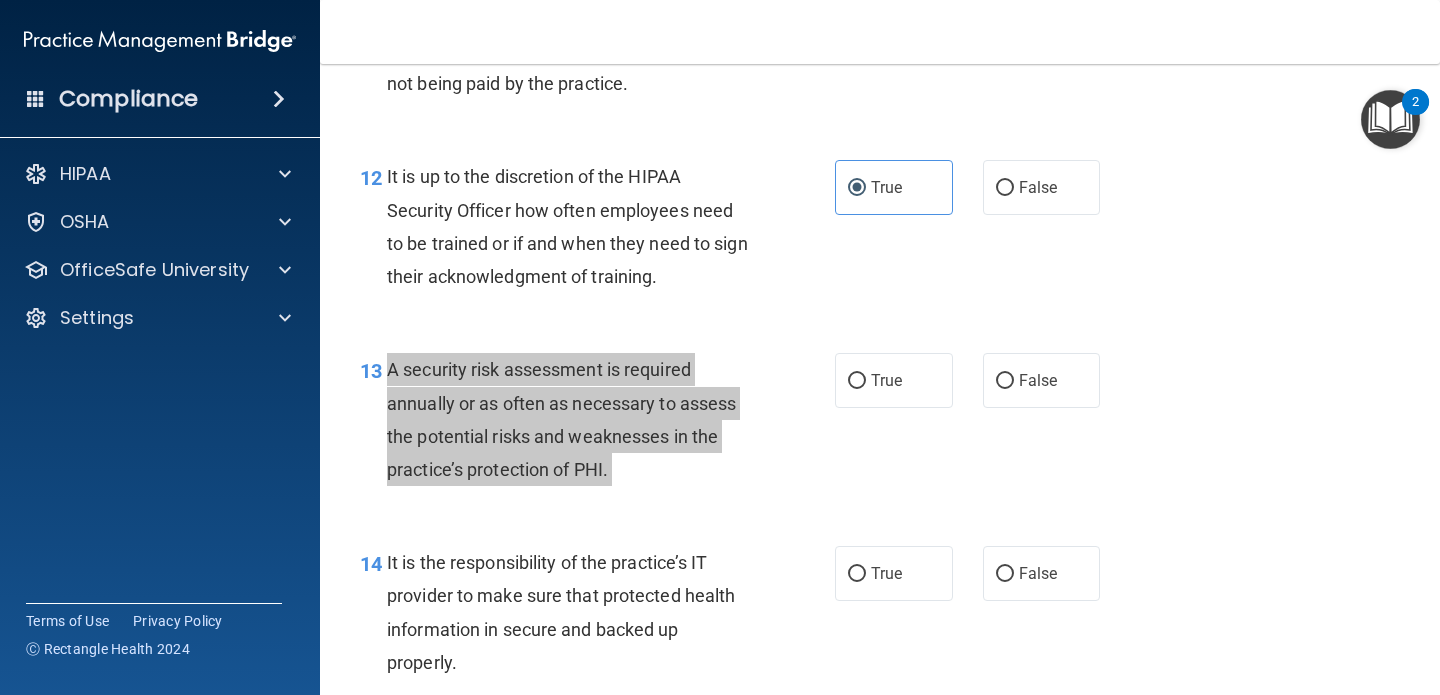 click on "Compliance
HIPAA
Documents and Policies                 Report an Incident               Business Associates               Emergency Planning               Resources                 HIPAA Risk Assessment
[GEOGRAPHIC_DATA]
Documents               Safety Data Sheets               Self-Assessment                Injury and Illness Report                Resources
PCI
PCI Compliance                Merchant Savings Calculator
[GEOGRAPHIC_DATA]
HIPAA Training                   OSHA Training                   Continuing Education
Settings
My Account               My Users" at bounding box center (720, 347) 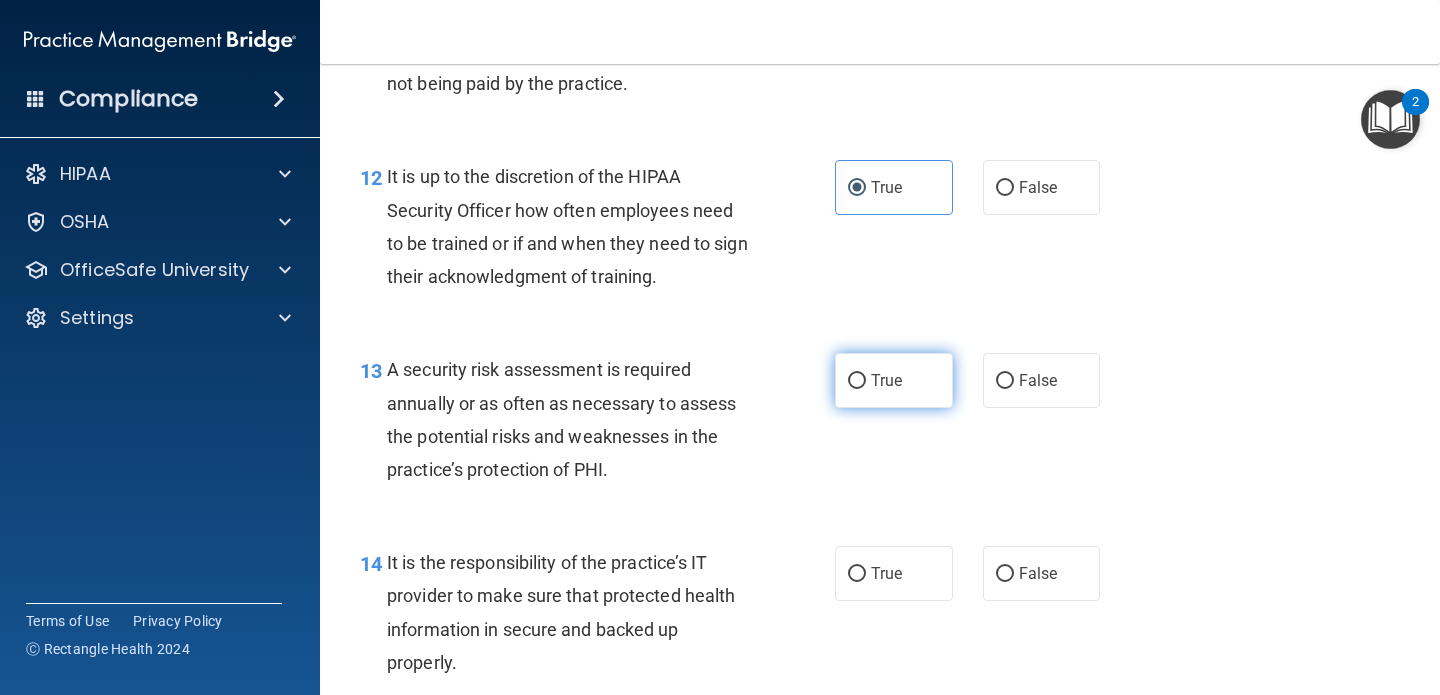 click on "True" at bounding box center [886, 380] 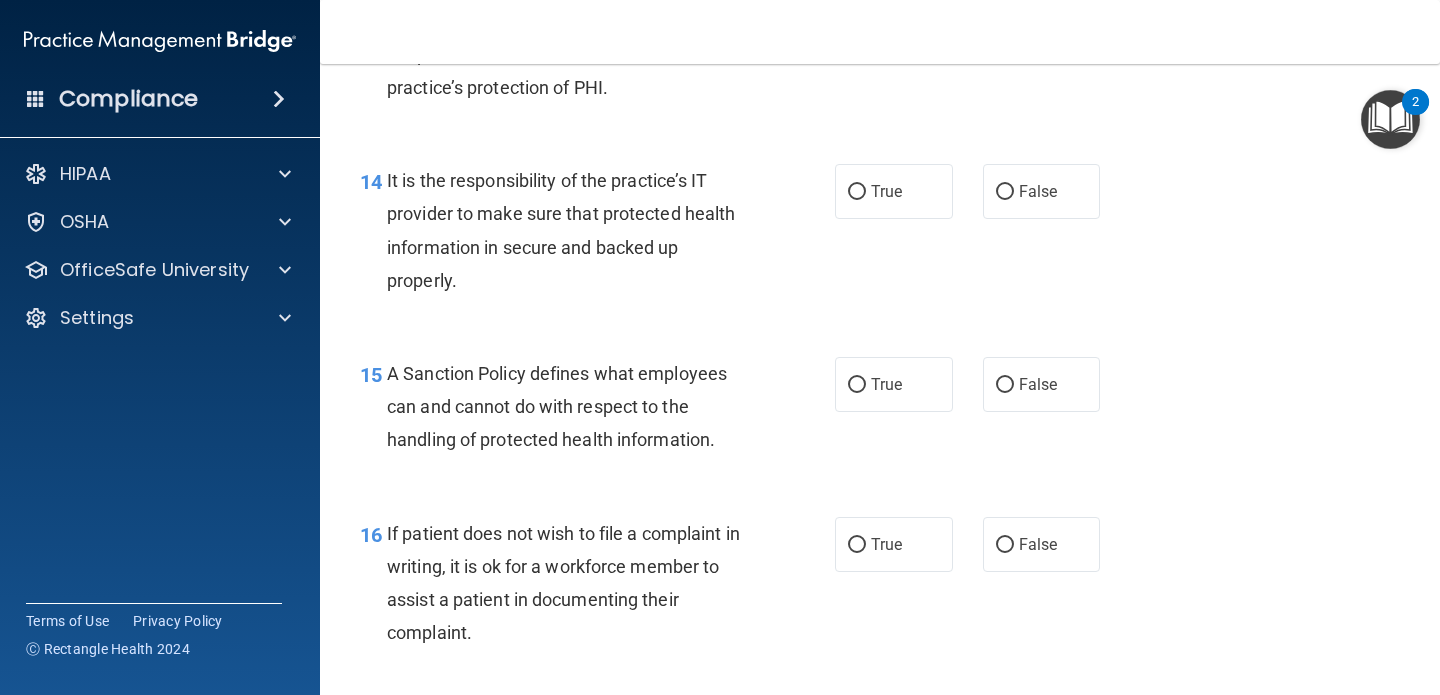 scroll, scrollTop: 2870, scrollLeft: 0, axis: vertical 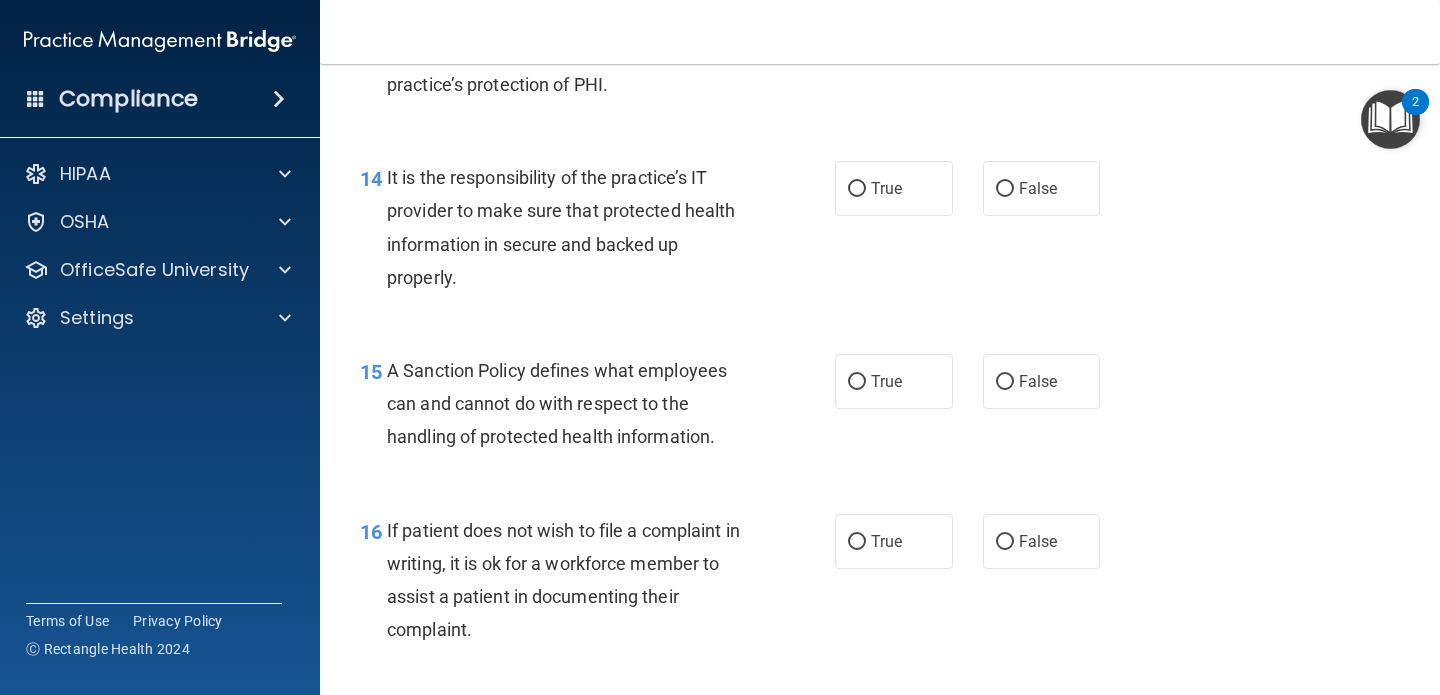 click on "It is the responsibility of the practice’s IT provider to make sure that protected health information in secure and backed up properly." at bounding box center [561, 227] 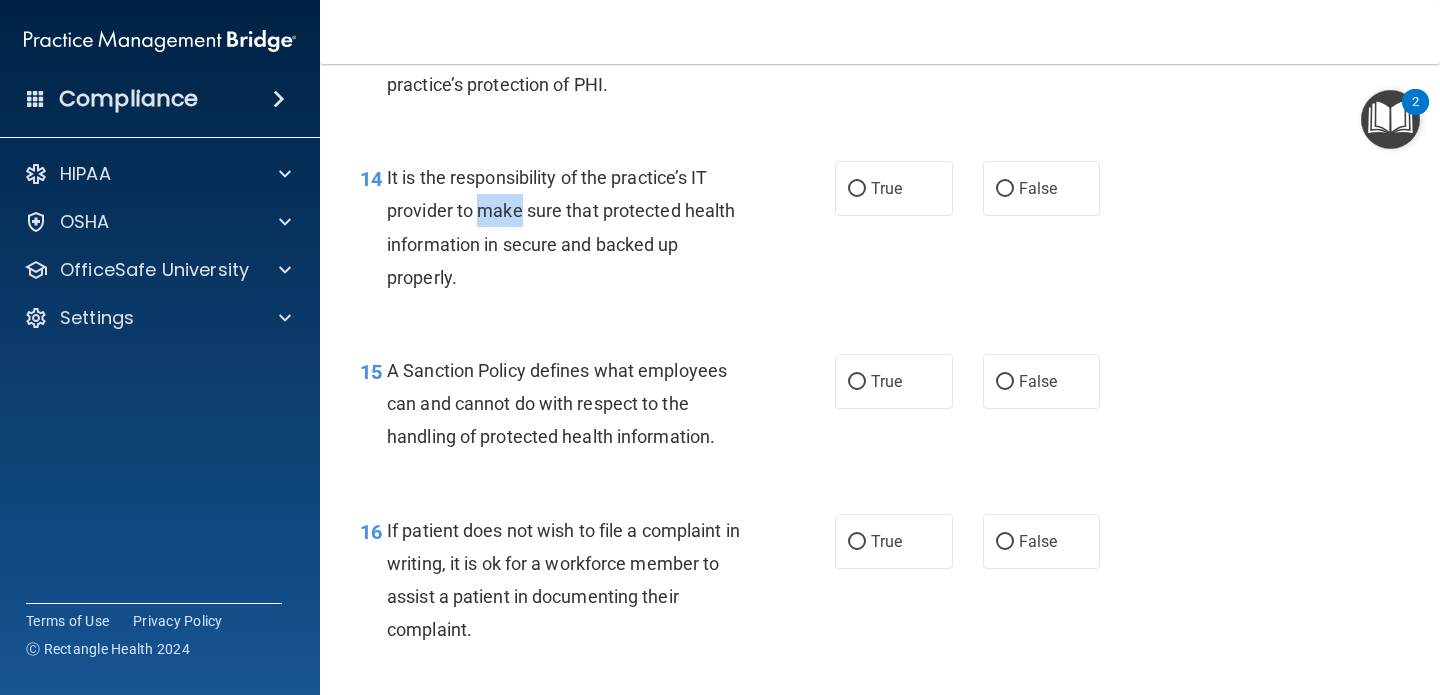 click on "It is the responsibility of the practice’s IT provider to make sure that protected health information in secure and backed up properly." at bounding box center [561, 227] 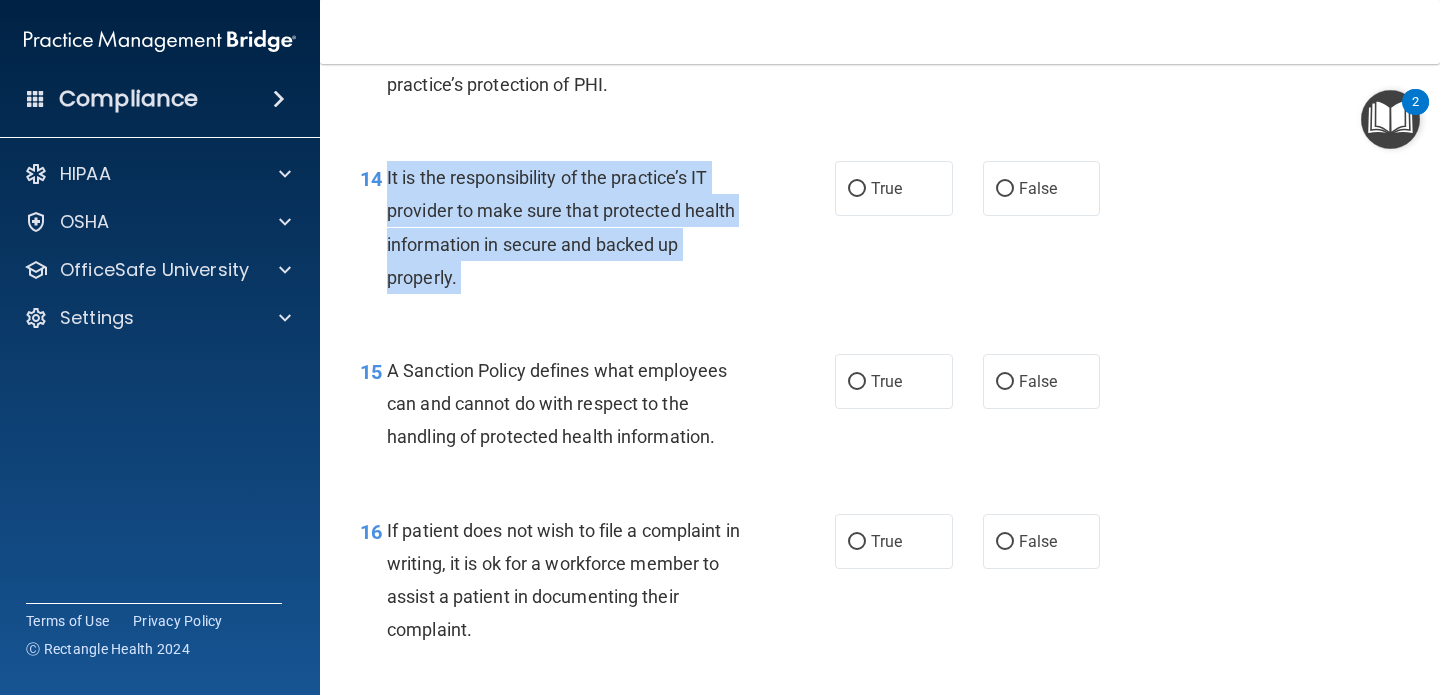 click on "It is the responsibility of the practice’s IT provider to make sure that protected health information in secure and backed up properly." at bounding box center [561, 227] 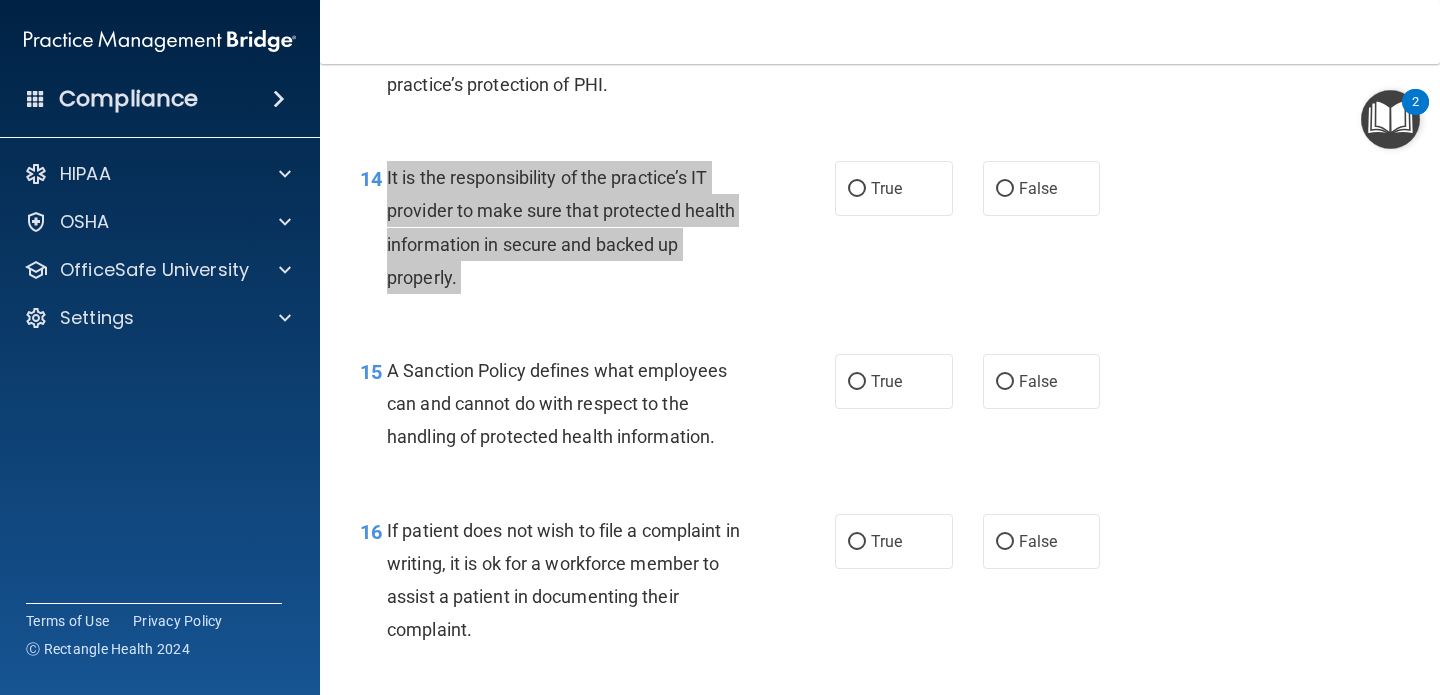 click on "Compliance
HIPAA
Documents and Policies                 Report an Incident               Business Associates               Emergency Planning               Resources                 HIPAA Risk Assessment
[GEOGRAPHIC_DATA]
Documents               Safety Data Sheets               Self-Assessment                Injury and Illness Report                Resources
PCI
PCI Compliance                Merchant Savings Calculator
[GEOGRAPHIC_DATA]
HIPAA Training                   OSHA Training                   Continuing Education
Settings
My Account               My Users" at bounding box center [720, 347] 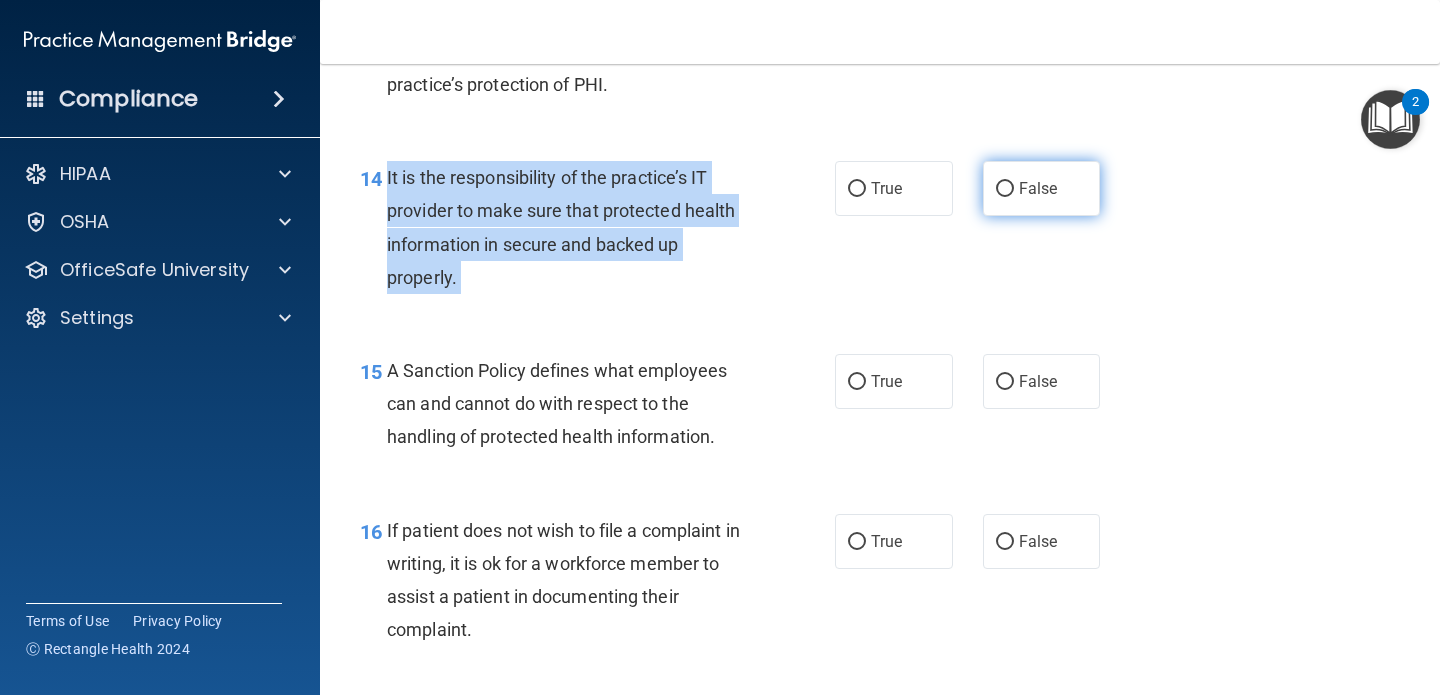 click on "False" at bounding box center (1005, 189) 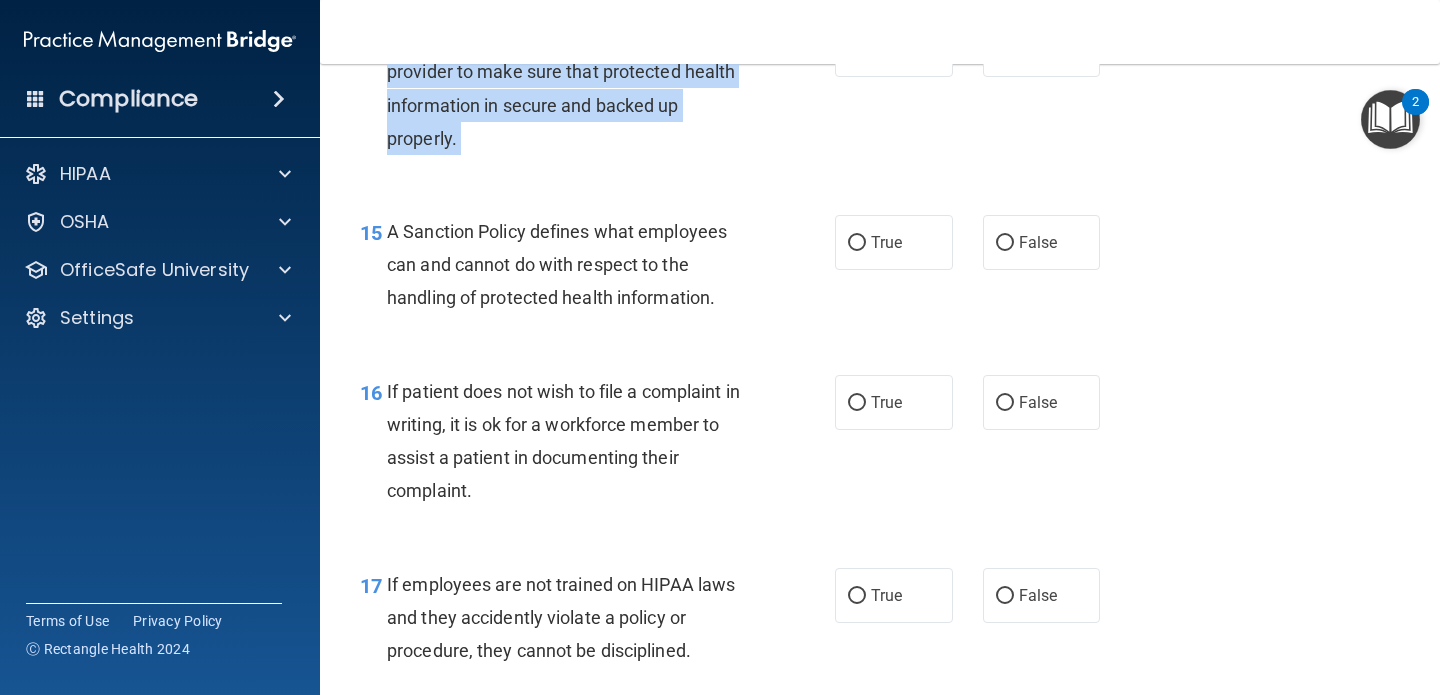 scroll, scrollTop: 3011, scrollLeft: 0, axis: vertical 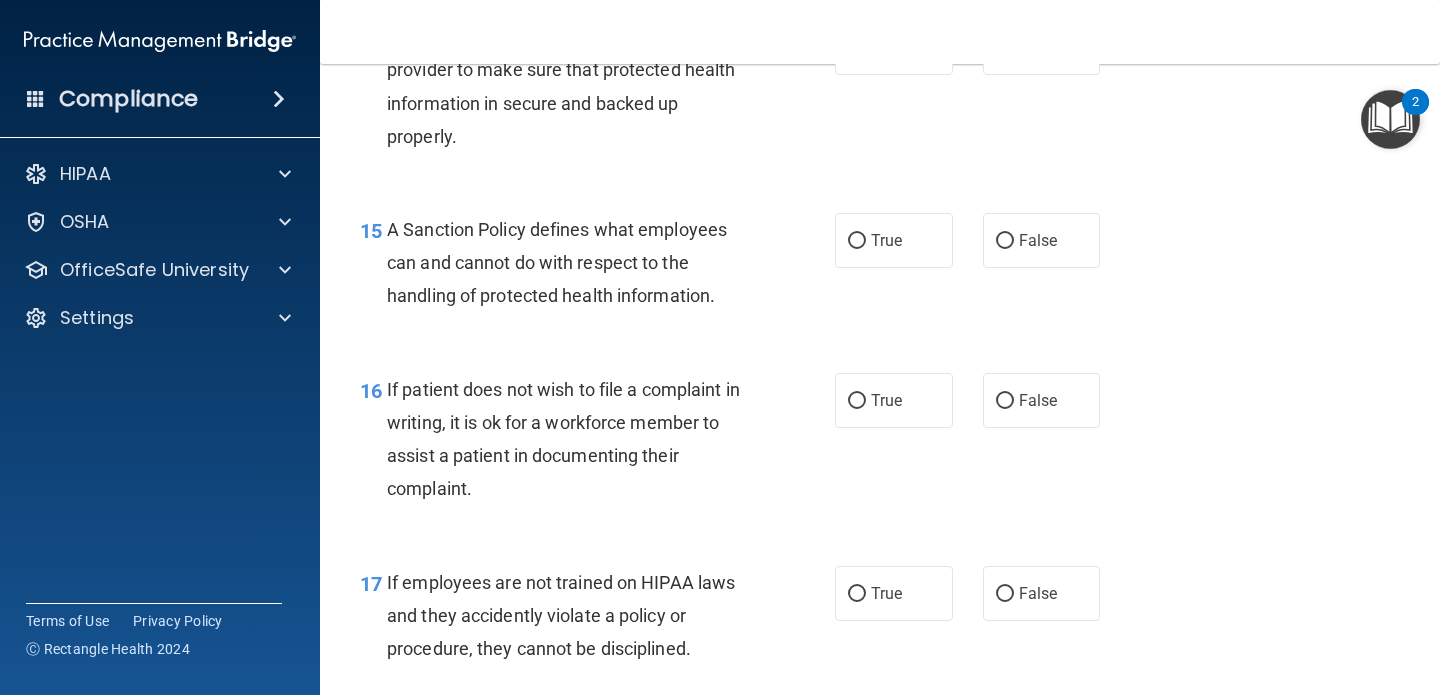 click on "A Sanction Policy defines what employees can and cannot do with respect to the handling of protected health information." at bounding box center [576, 263] 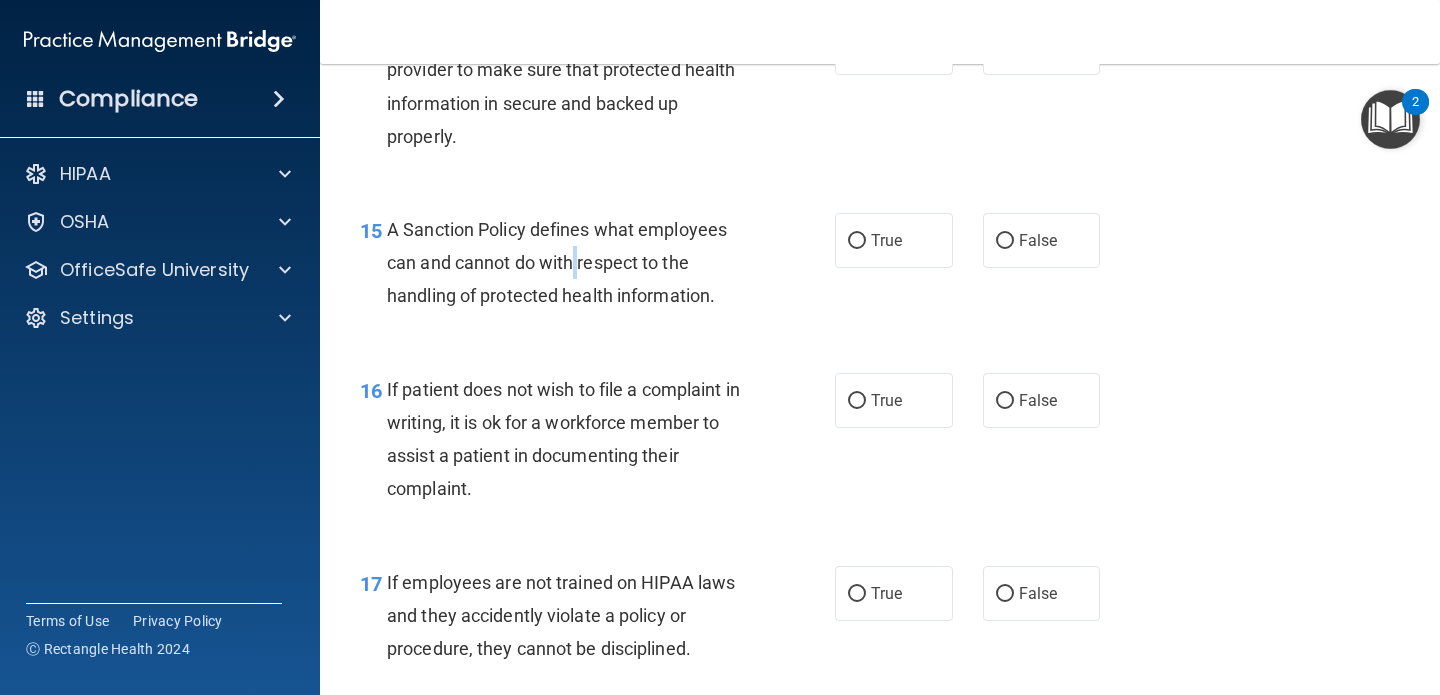 click on "A Sanction Policy defines what employees can and cannot do with respect to the handling of protected health information." at bounding box center [576, 263] 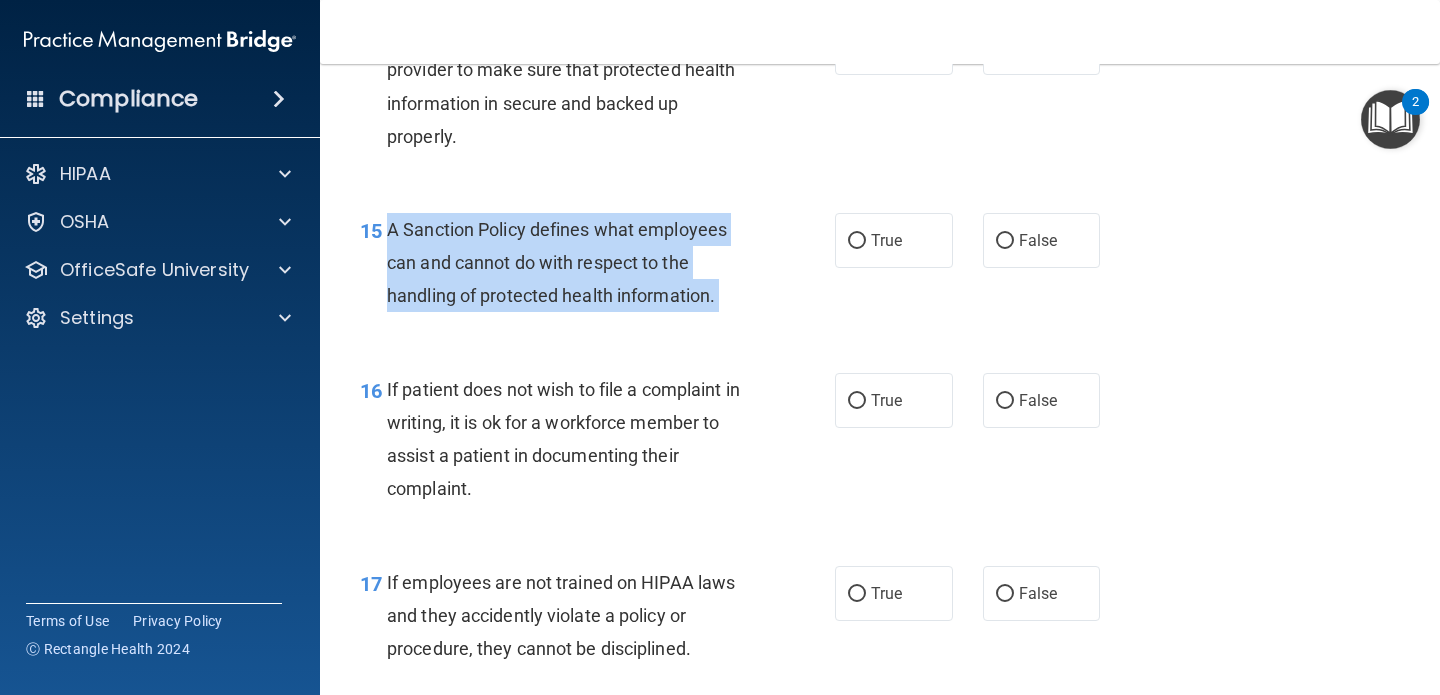 click on "A Sanction Policy defines what employees can and cannot do with respect to the handling of protected health information." at bounding box center [576, 263] 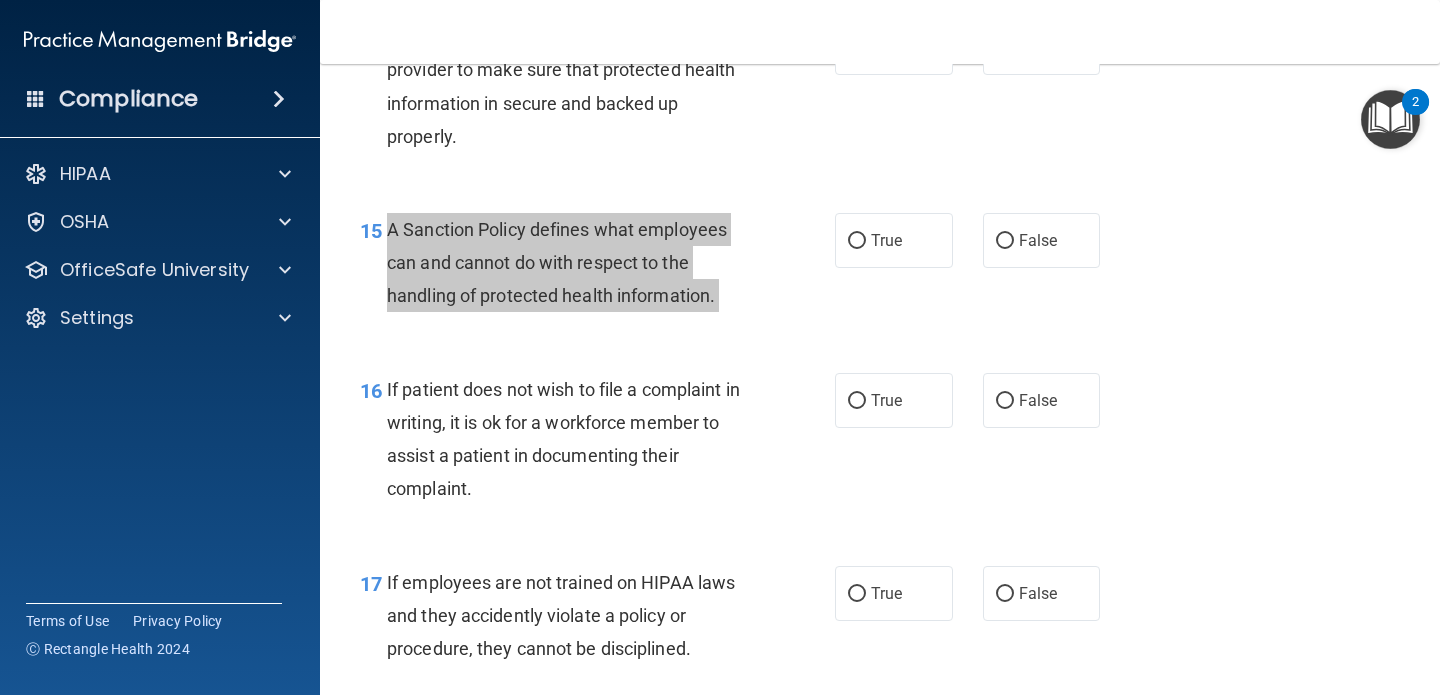 click on "Compliance
HIPAA
Documents and Policies                 Report an Incident               Business Associates               Emergency Planning               Resources                 HIPAA Risk Assessment
[GEOGRAPHIC_DATA]
Documents               Safety Data Sheets               Self-Assessment                Injury and Illness Report                Resources
PCI
PCI Compliance                Merchant Savings Calculator
[GEOGRAPHIC_DATA]
HIPAA Training                   OSHA Training                   Continuing Education
Settings
My Account               My Users" at bounding box center [720, 347] 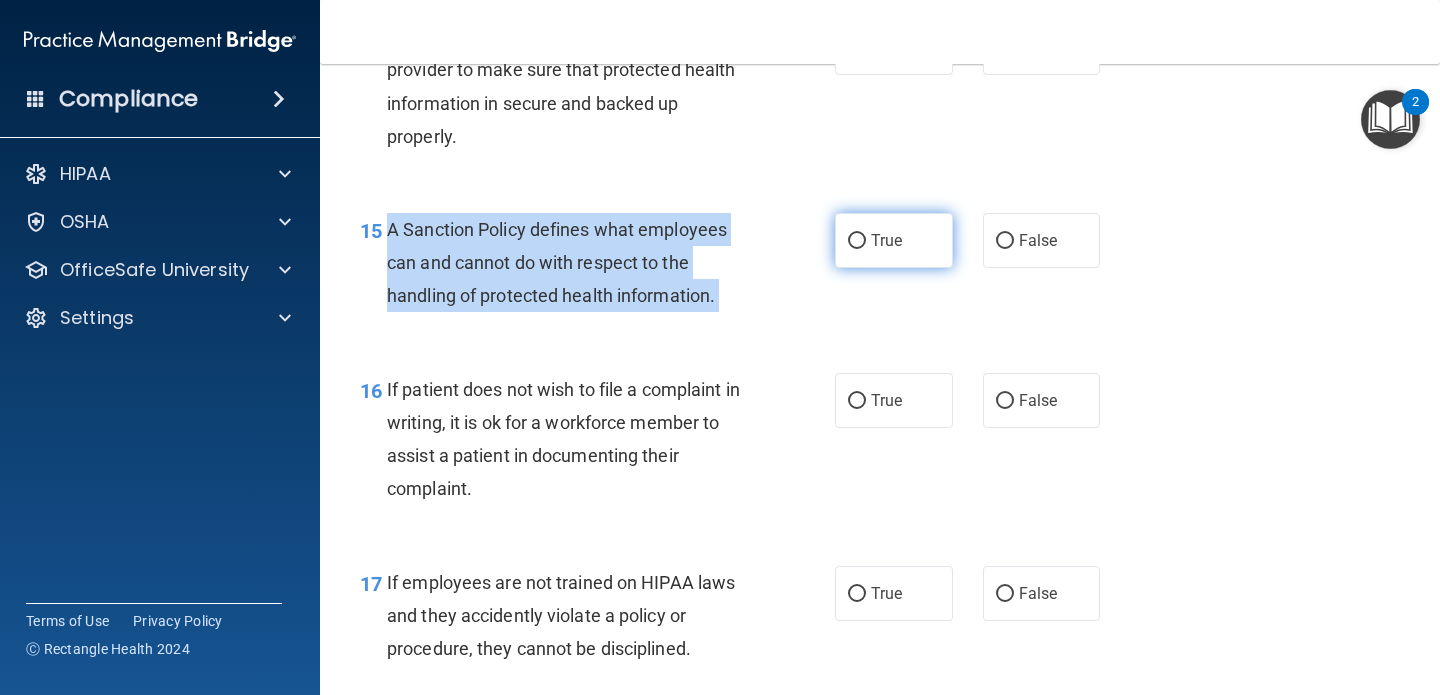 click on "True" at bounding box center [857, 241] 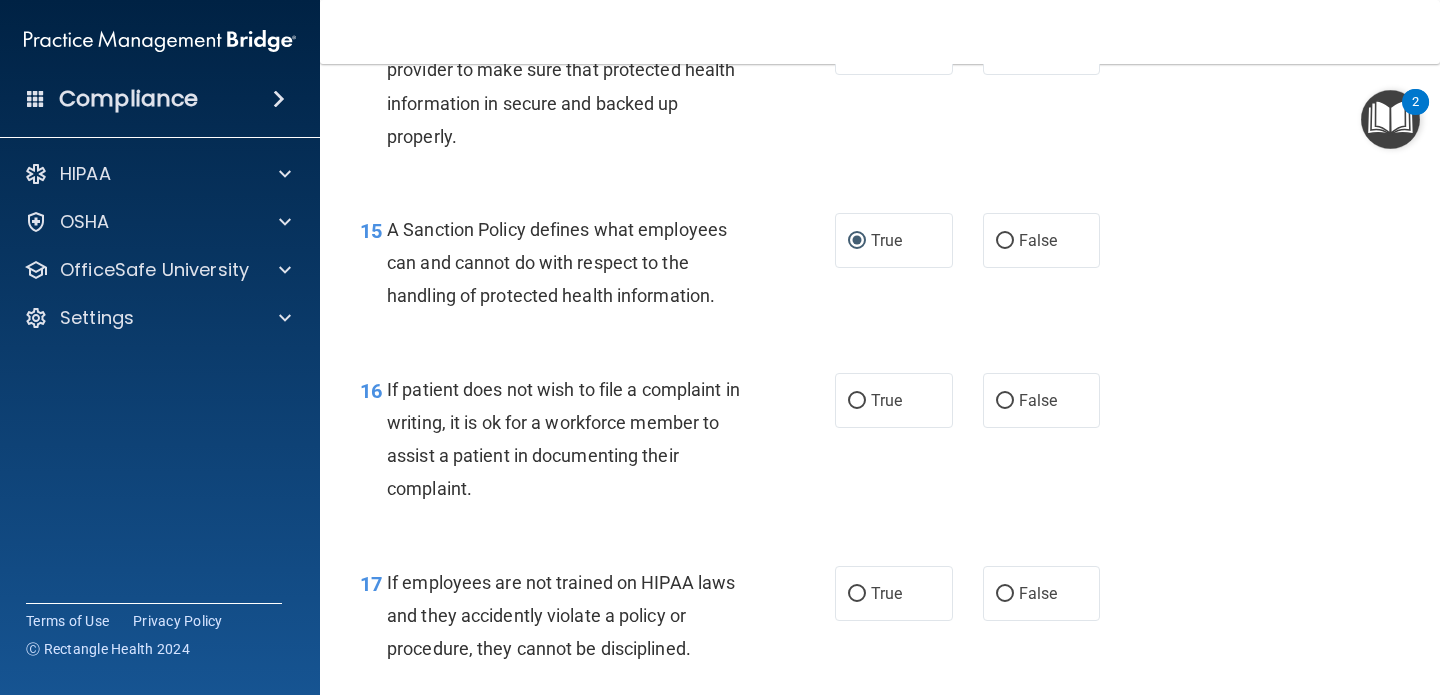 click on "If patient does not wish to file a complaint in writing, it is ok for a workforce member to assist a patient in documenting their complaint." at bounding box center (576, 439) 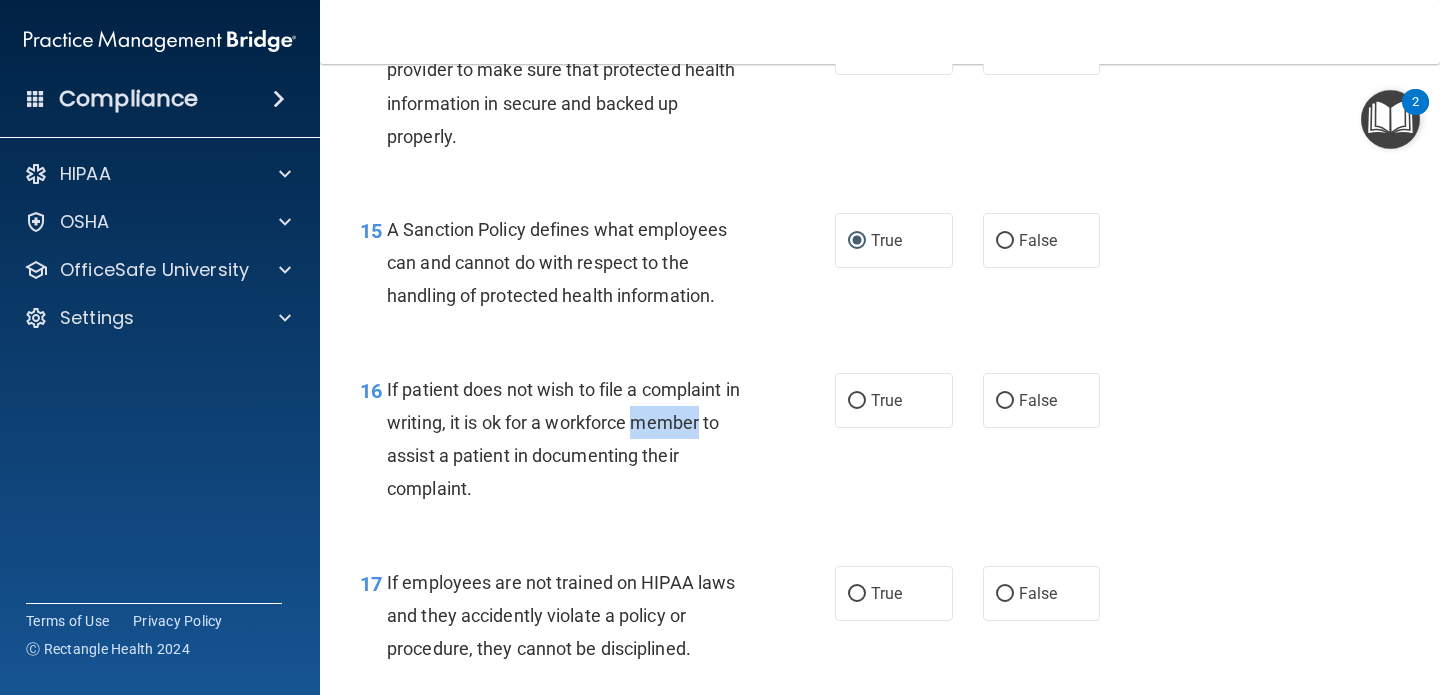 click on "If patient does not wish to file a complaint in writing, it is ok for a workforce member to assist a patient in documenting their complaint." at bounding box center (576, 439) 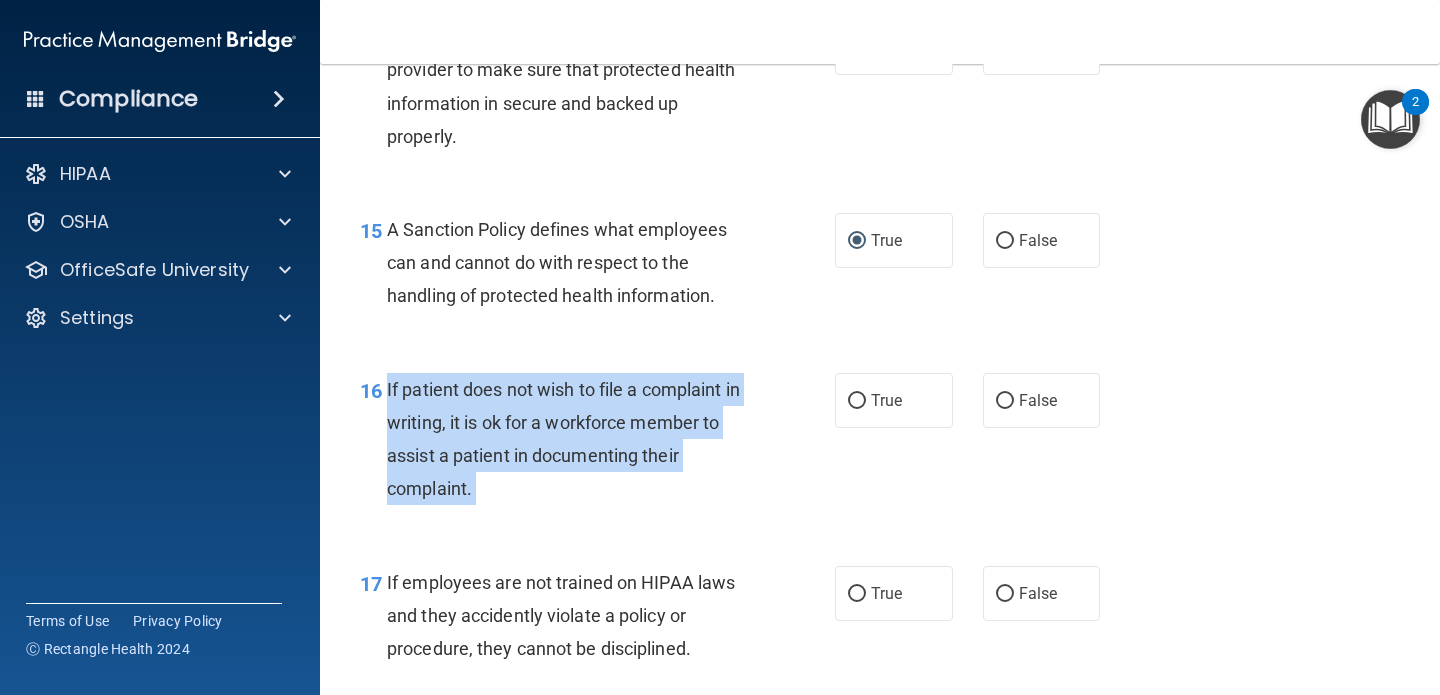 click on "If patient does not wish to file a complaint in writing, it is ok for a workforce member to assist a patient in documenting their complaint." at bounding box center [576, 439] 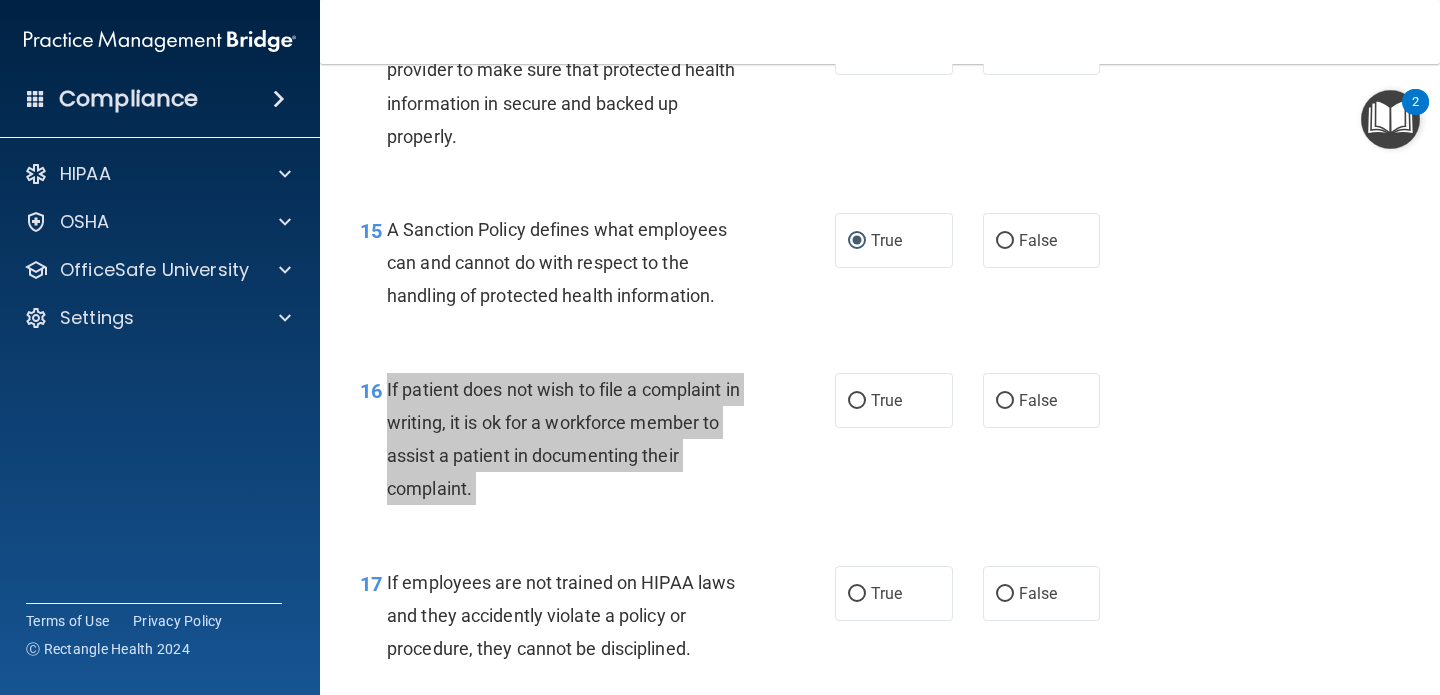 click on "Compliance
HIPAA
Documents and Policies                 Report an Incident               Business Associates               Emergency Planning               Resources                 HIPAA Risk Assessment
[GEOGRAPHIC_DATA]
Documents               Safety Data Sheets               Self-Assessment                Injury and Illness Report                Resources
PCI
PCI Compliance                Merchant Savings Calculator
[GEOGRAPHIC_DATA]
HIPAA Training                   OSHA Training                   Continuing Education
Settings
My Account               My Users" at bounding box center (720, 347) 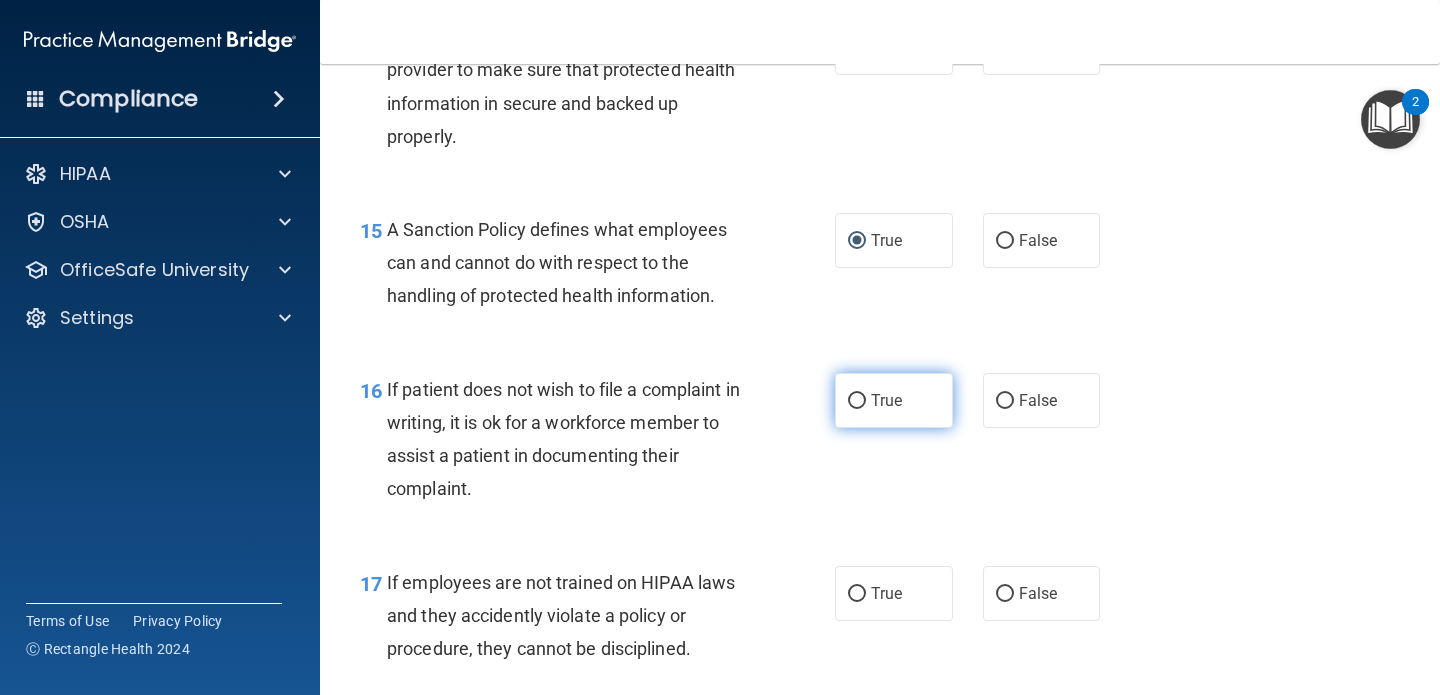 click on "True" at bounding box center (886, 400) 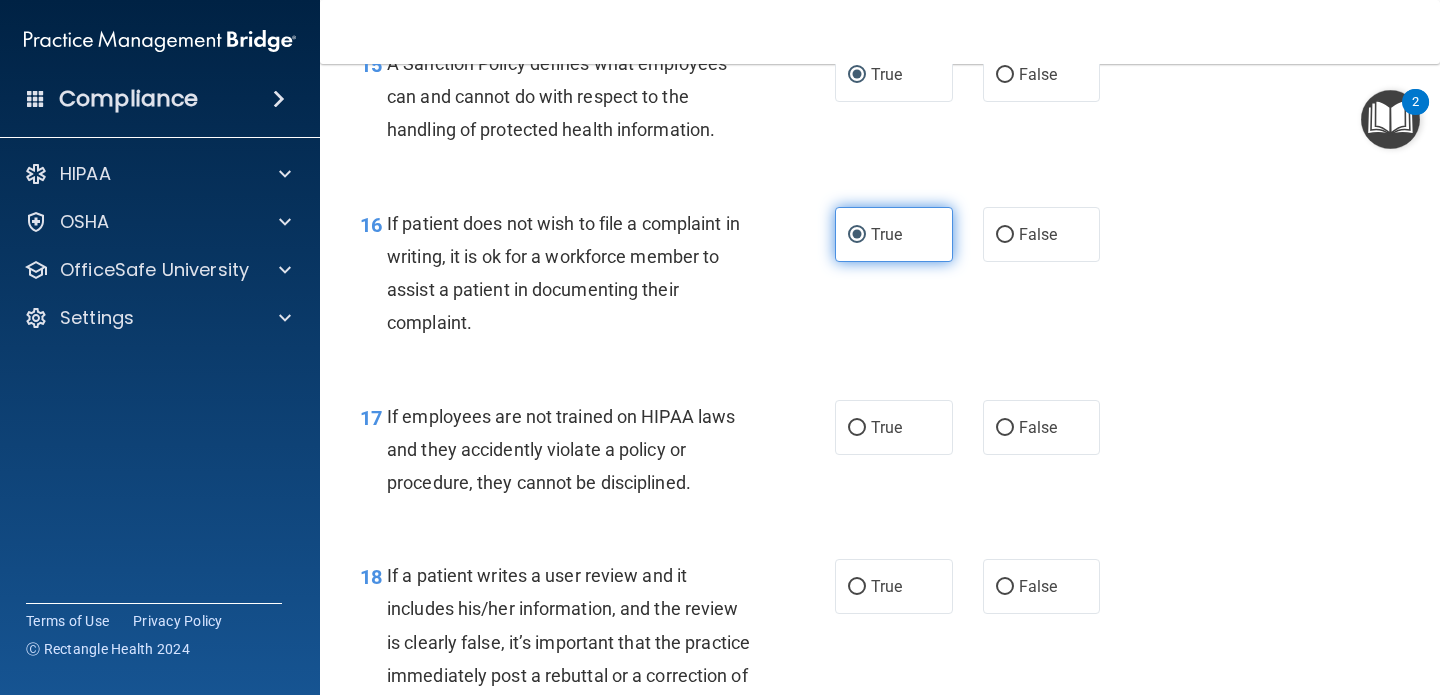 scroll, scrollTop: 3193, scrollLeft: 0, axis: vertical 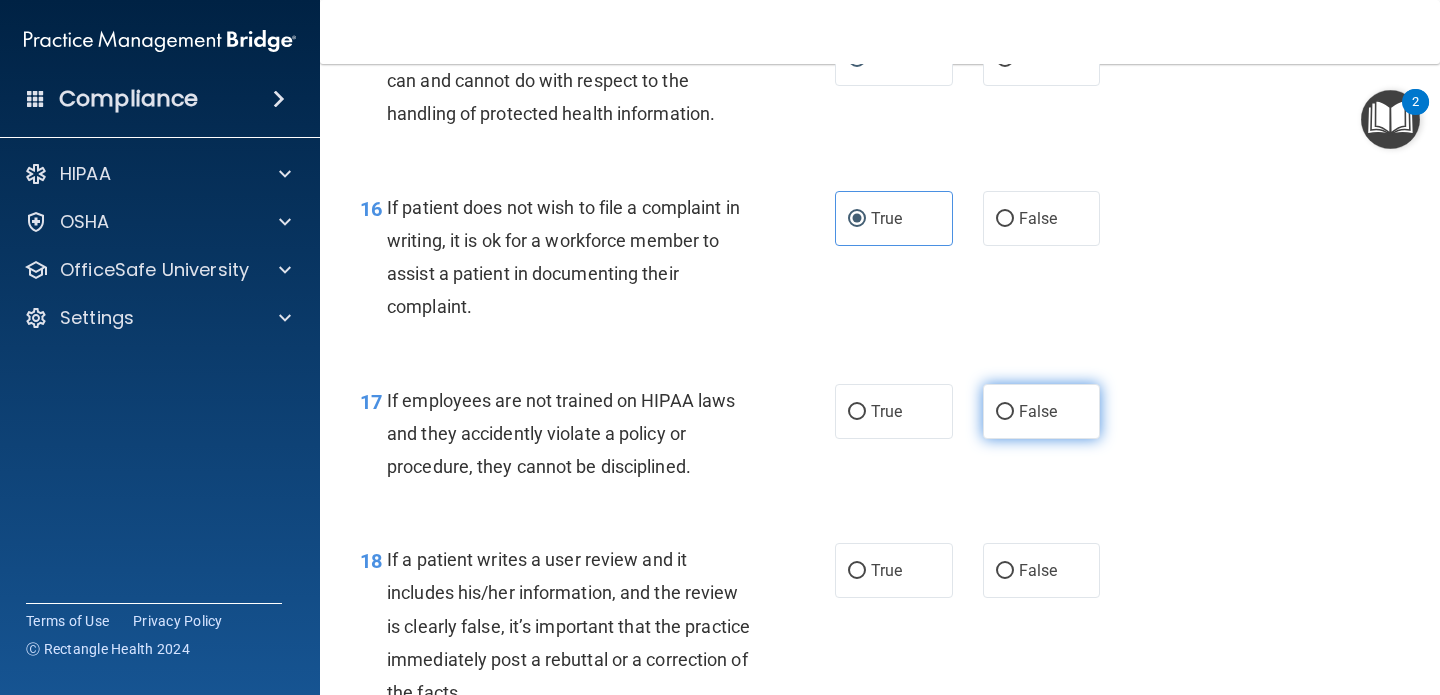 click on "False" at bounding box center [1042, 411] 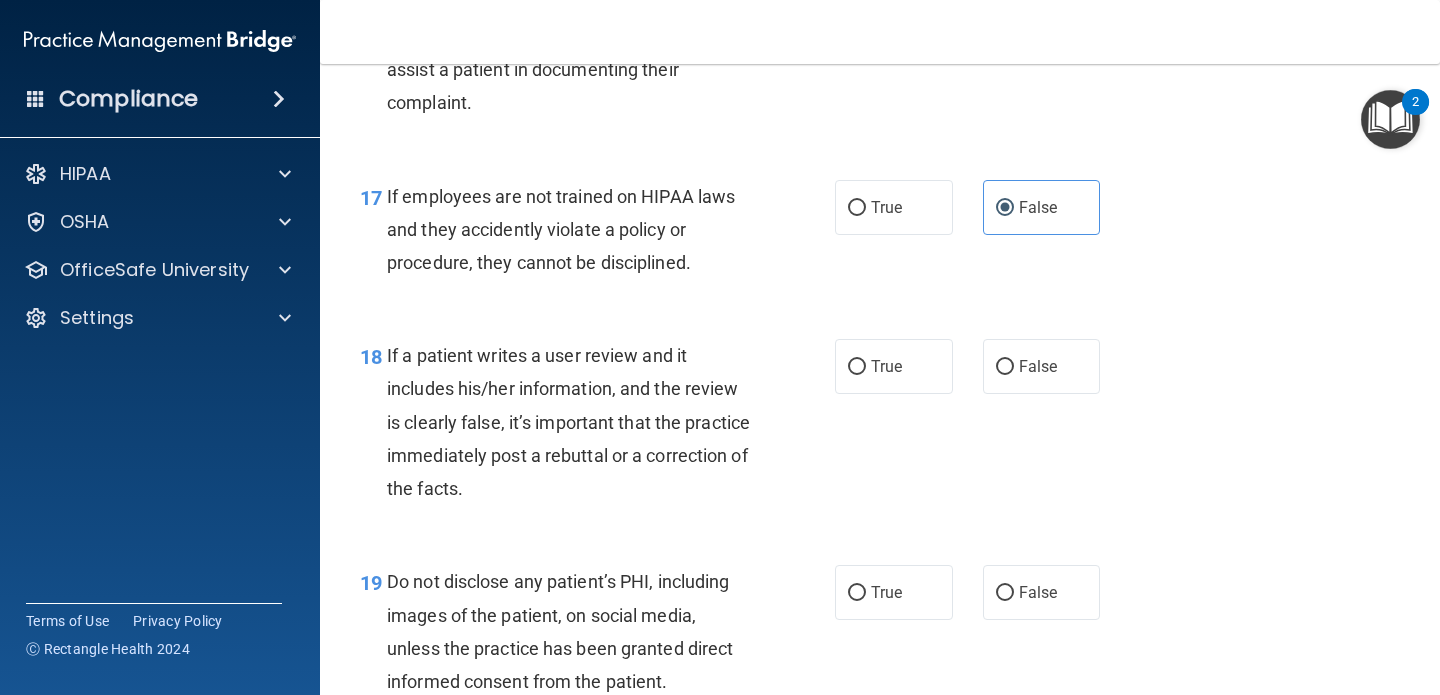 scroll, scrollTop: 3441, scrollLeft: 0, axis: vertical 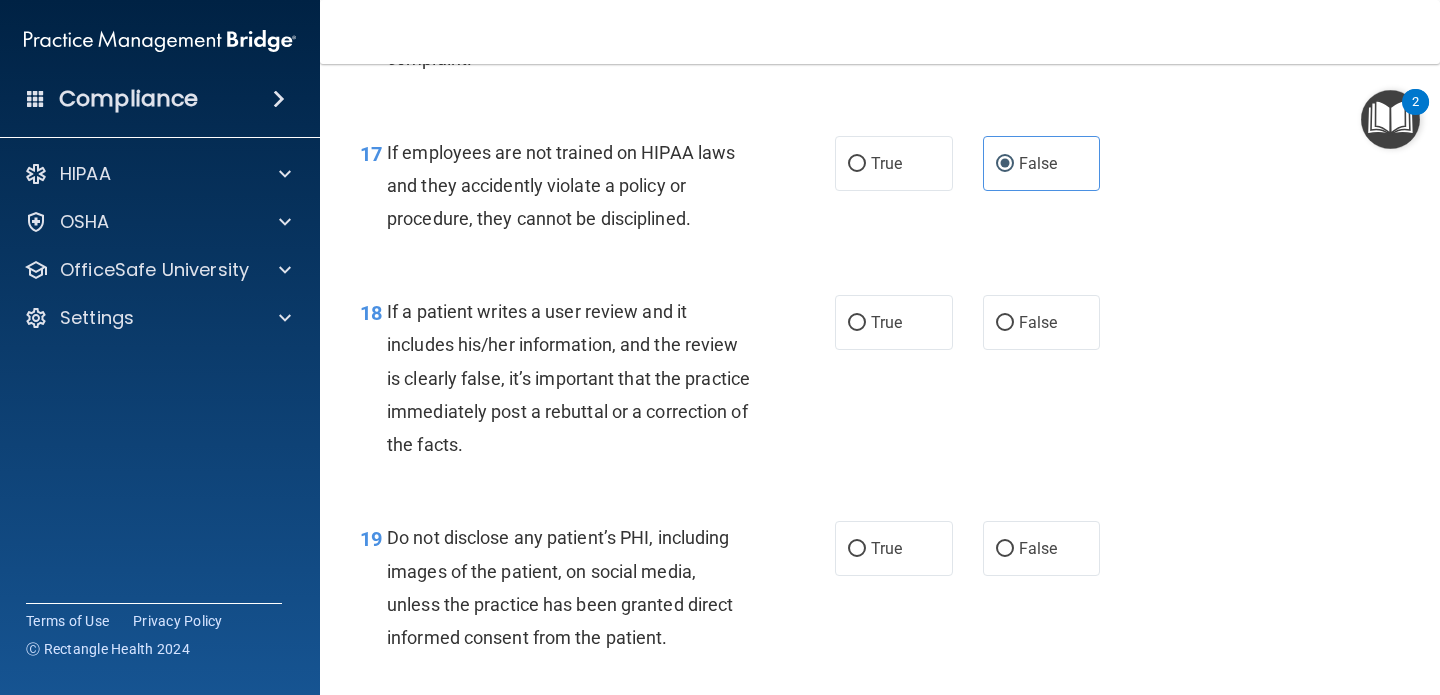 click on "If a patient writes a user review and it includes his/her information, and the review is clearly false, it’s important that the practice immediately post a rebuttal or a correction of the facts." at bounding box center (576, 378) 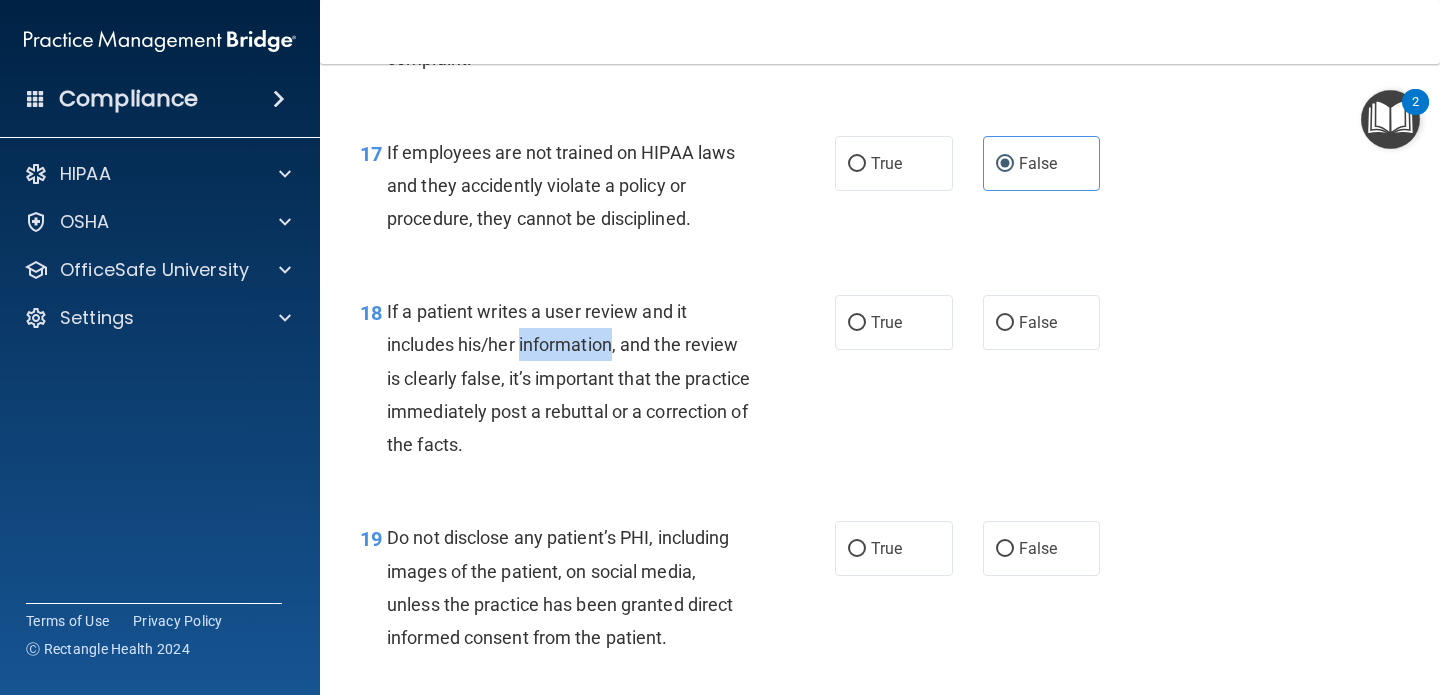 click on "If a patient writes a user review and it includes his/her information, and the review is clearly false, it’s important that the practice immediately post a rebuttal or a correction of the facts." at bounding box center (576, 378) 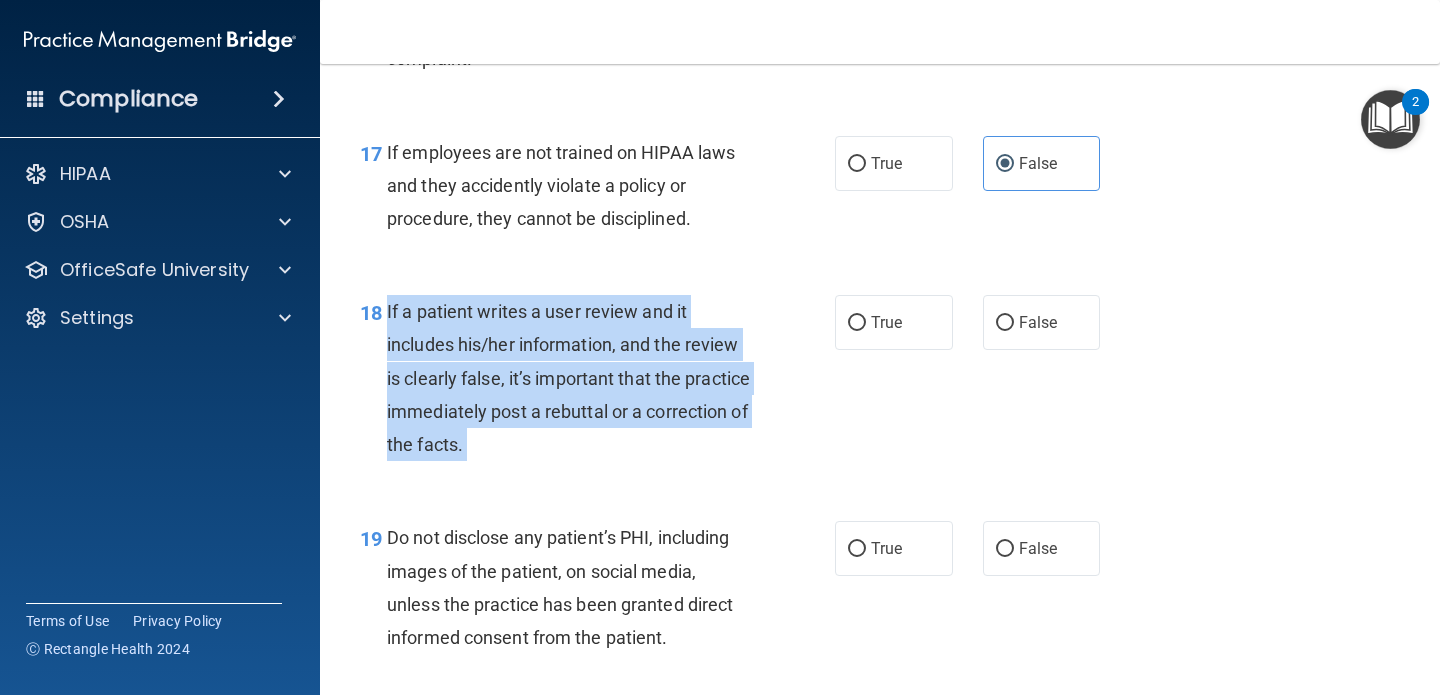 click on "If a patient writes a user review and it includes his/her information, and the review is clearly false, it’s important that the practice immediately post a rebuttal or a correction of the facts." at bounding box center (576, 378) 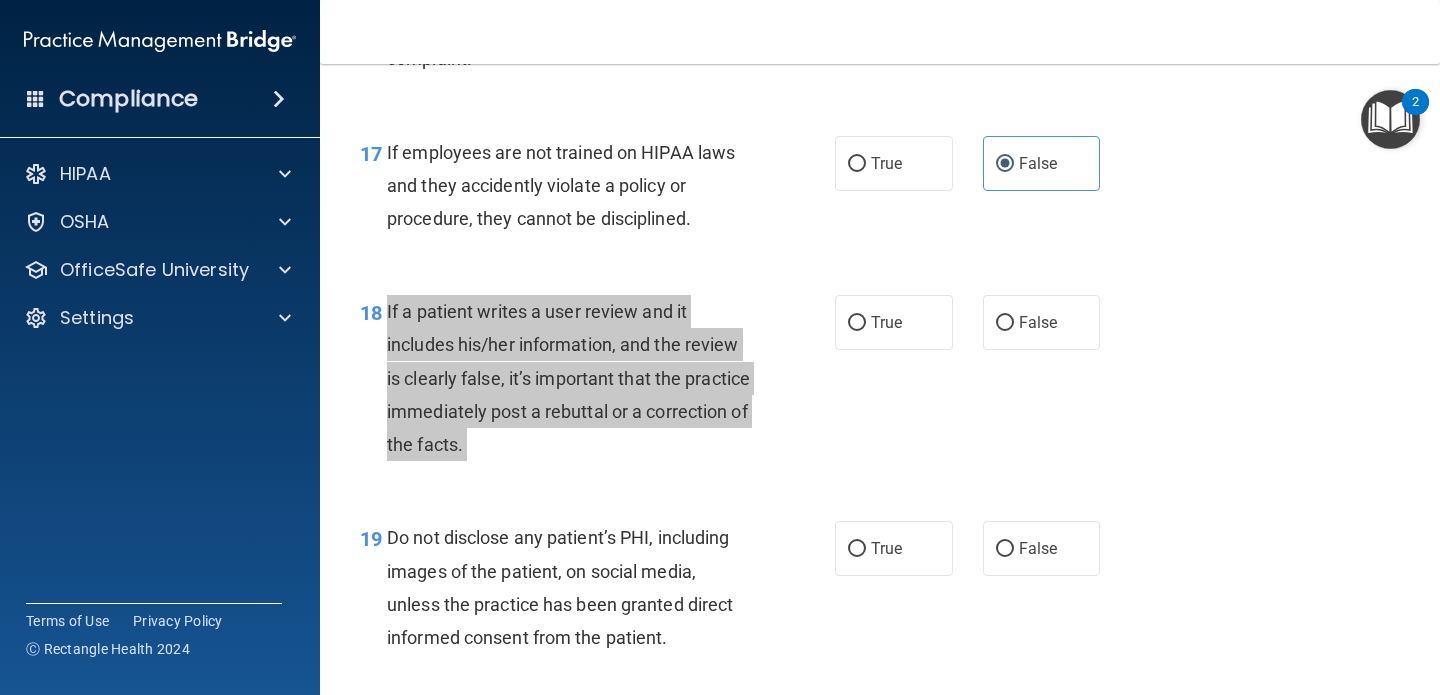 click on "Compliance
HIPAA
Documents and Policies                 Report an Incident               Business Associates               Emergency Planning               Resources                 HIPAA Risk Assessment
[GEOGRAPHIC_DATA]
Documents               Safety Data Sheets               Self-Assessment                Injury and Illness Report                Resources
PCI
PCI Compliance                Merchant Savings Calculator
[GEOGRAPHIC_DATA]
HIPAA Training                   OSHA Training                   Continuing Education
Settings
My Account               My Users" at bounding box center (720, 347) 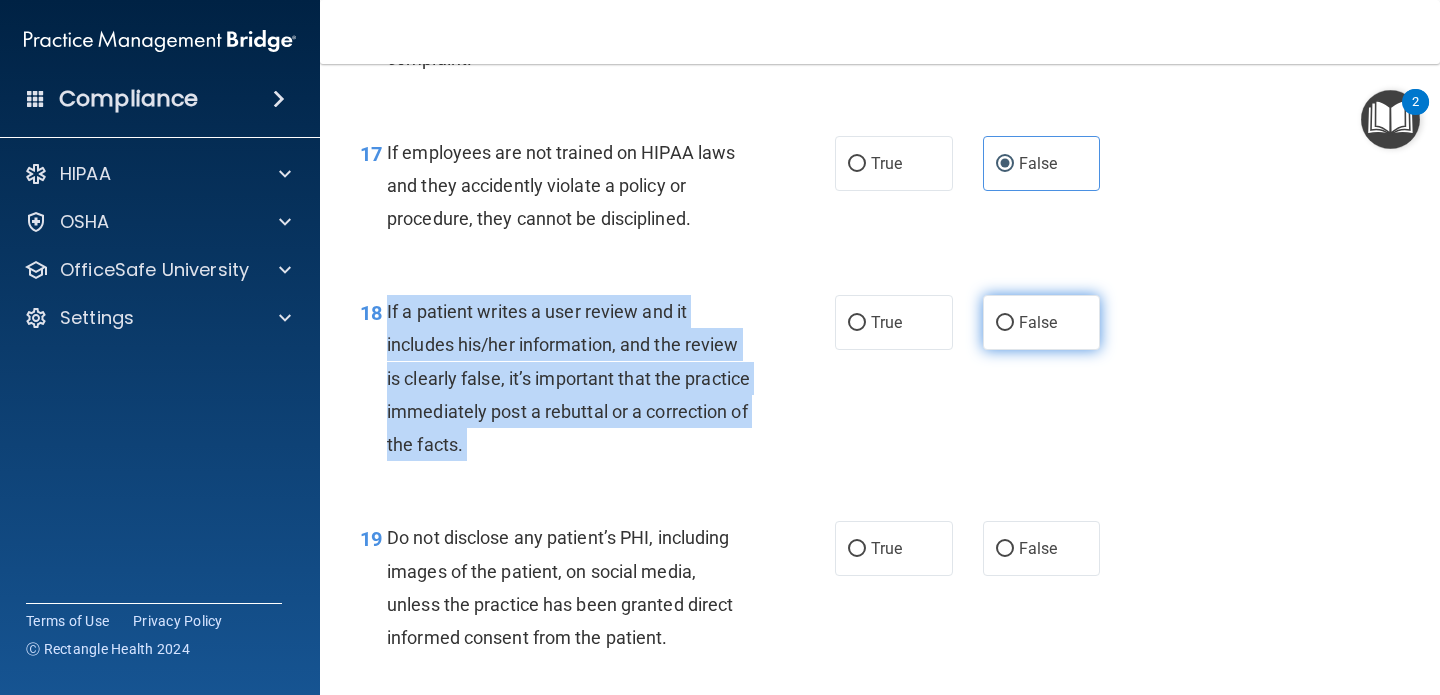 click on "False" at bounding box center (1005, 323) 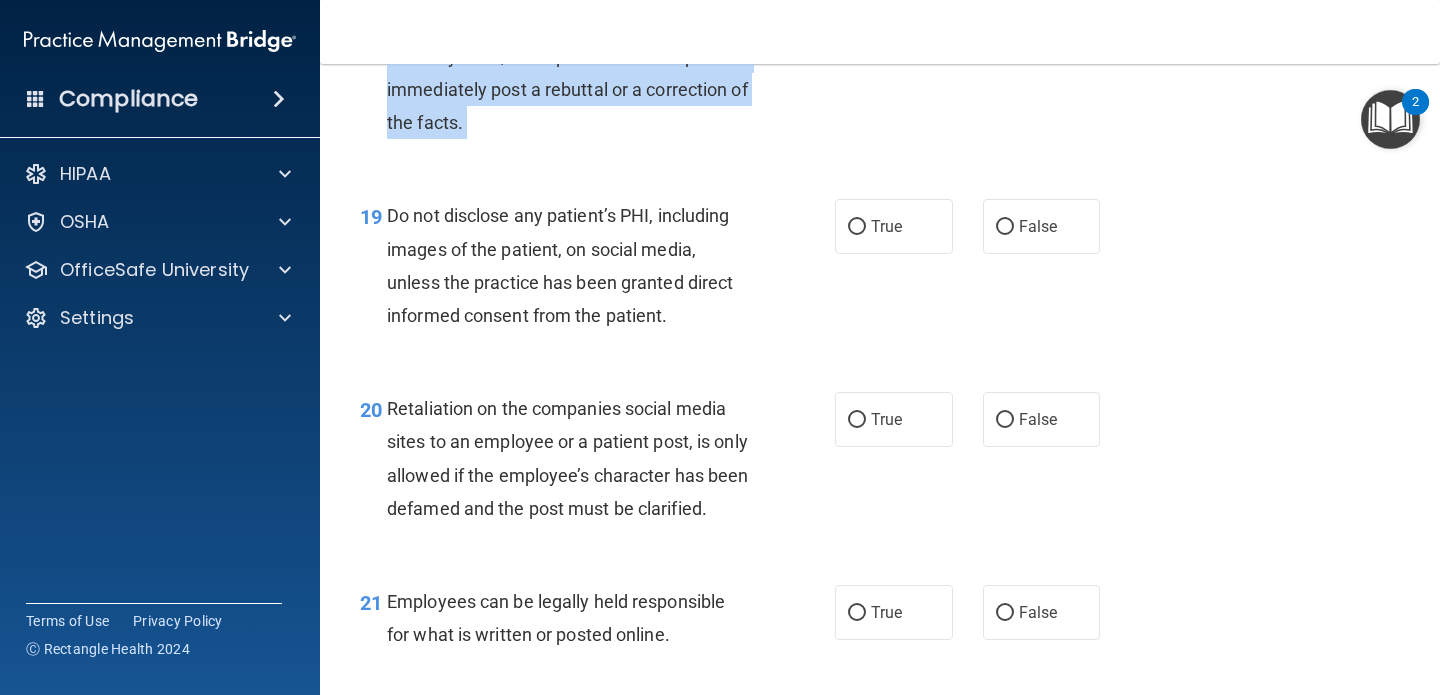 scroll, scrollTop: 3775, scrollLeft: 0, axis: vertical 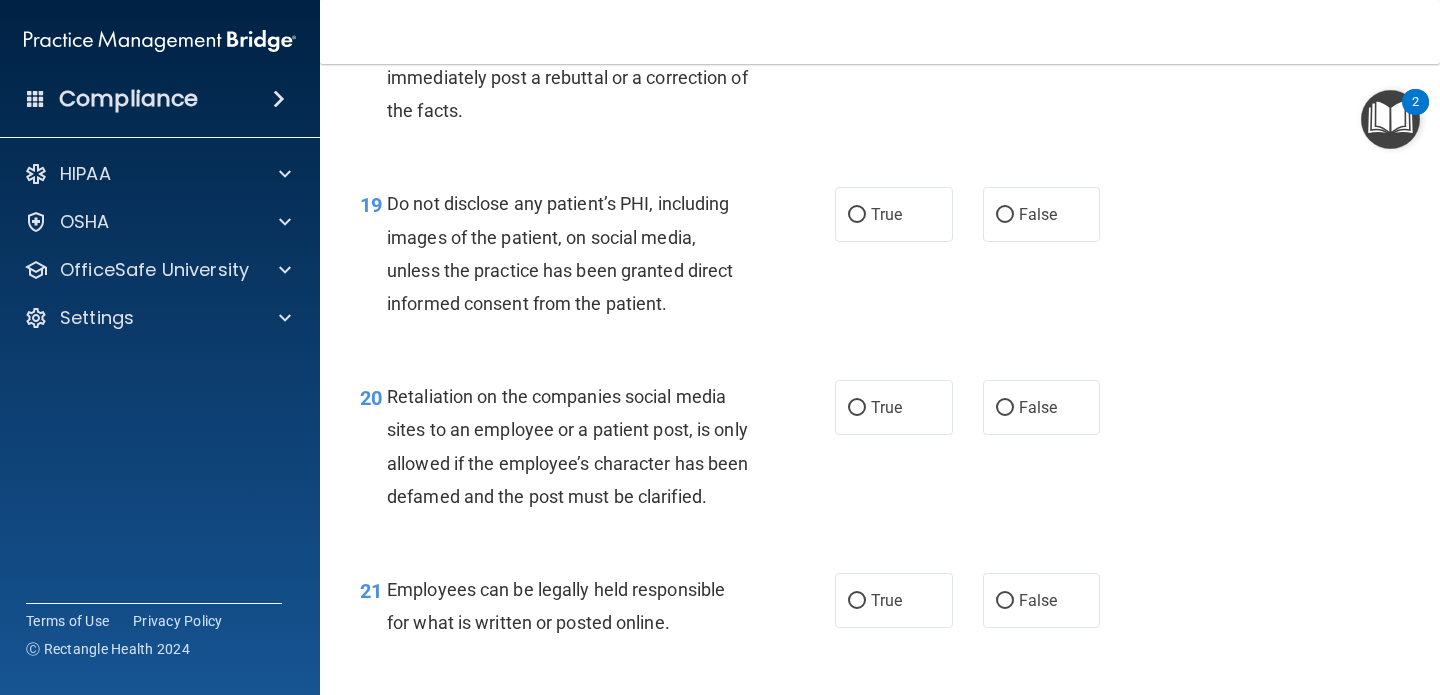 click on "Do not disclose any patient’s PHI, including images of the patient, on social media, unless the practice has been granted direct informed consent from the patient." at bounding box center (560, 253) 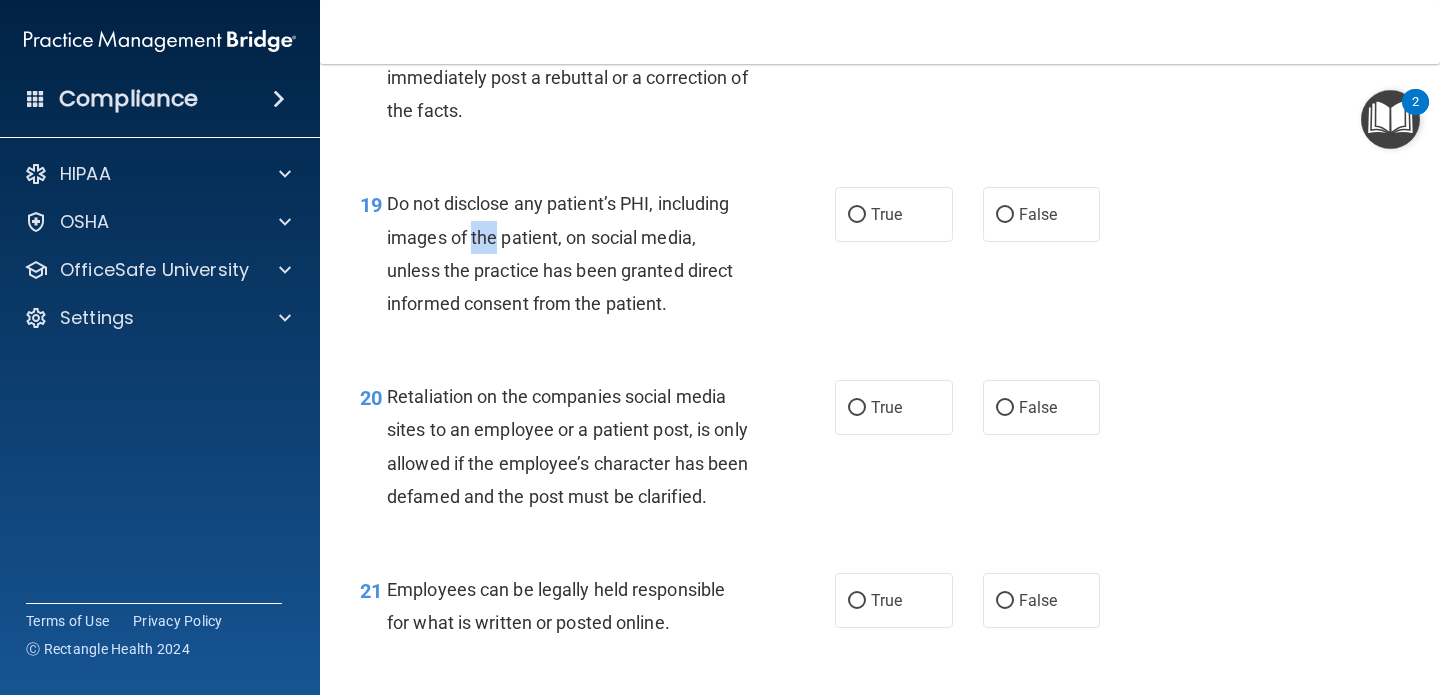 click on "Do not disclose any patient’s PHI, including images of the patient, on social media, unless the practice has been granted direct informed consent from the patient." at bounding box center [560, 253] 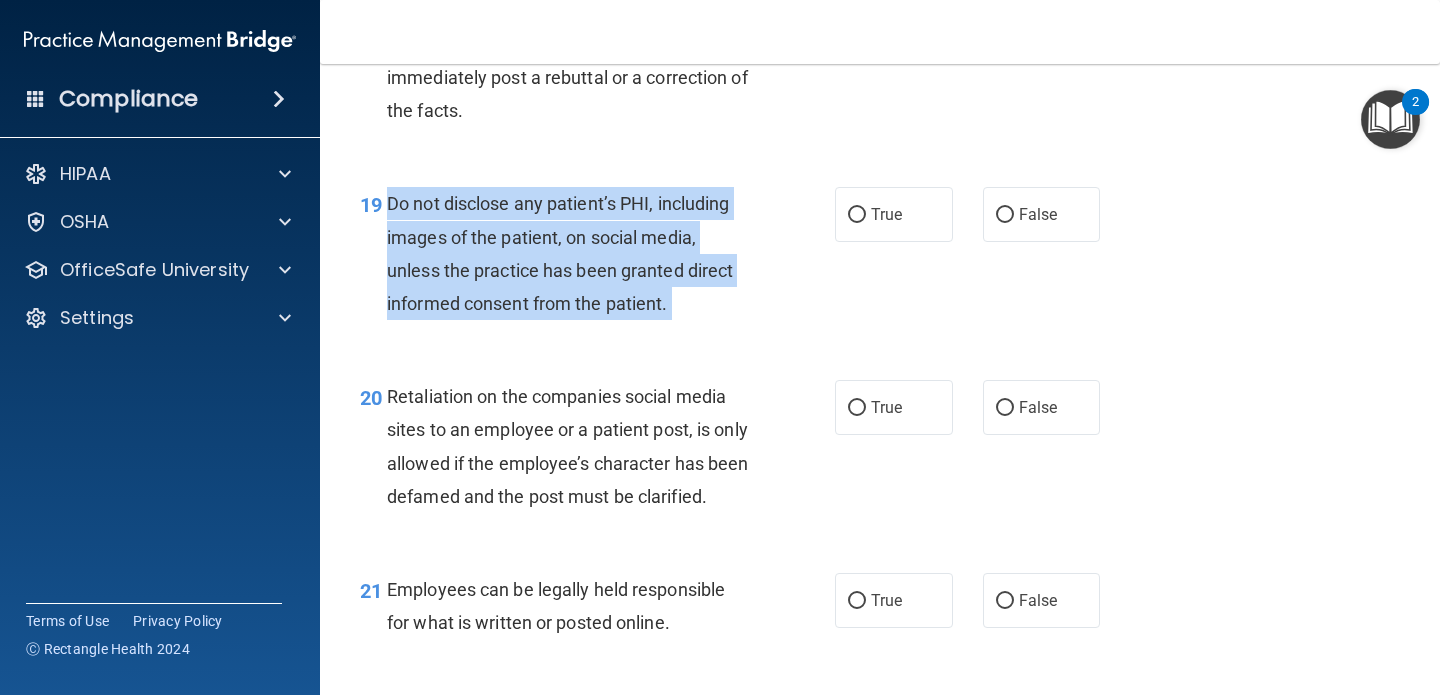 click on "Do not disclose any patient’s PHI, including images of the patient, on social media, unless the practice has been granted direct informed consent from the patient." at bounding box center (560, 253) 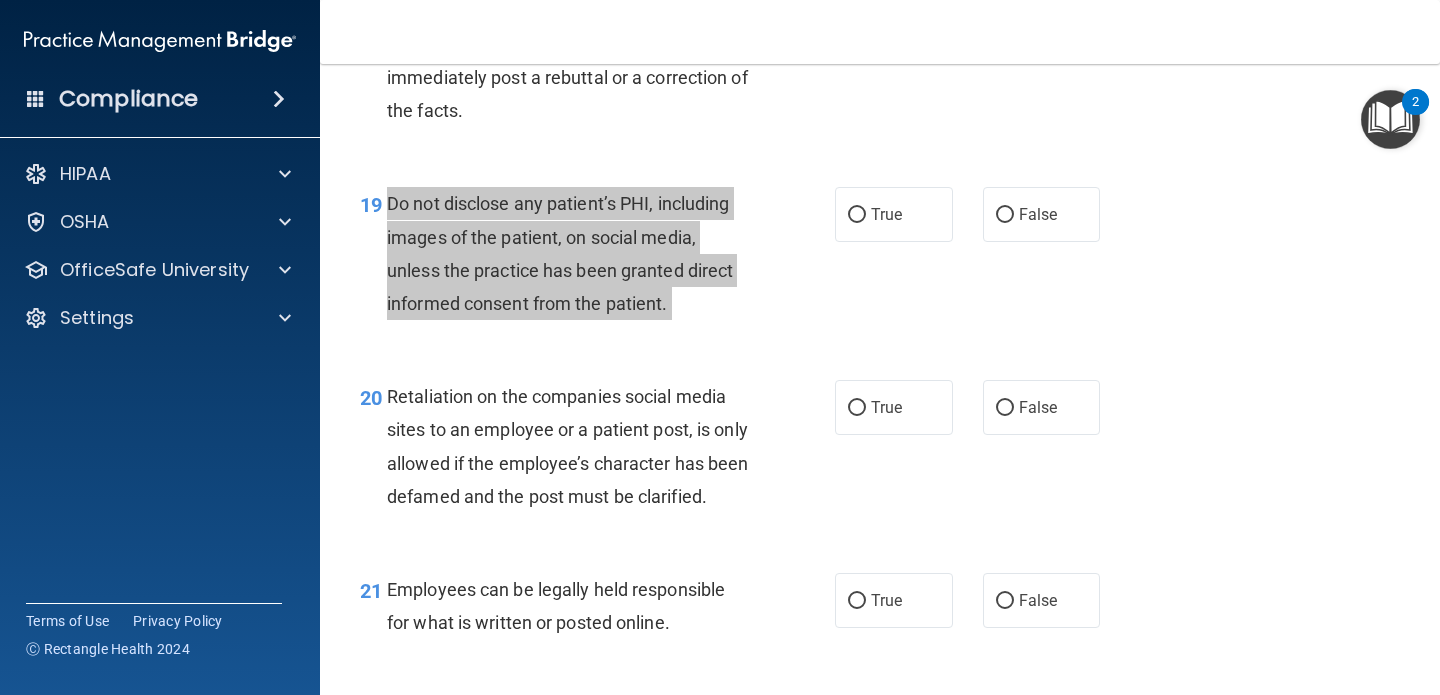 click on "Compliance
HIPAA
Documents and Policies                 Report an Incident               Business Associates               Emergency Planning               Resources                 HIPAA Risk Assessment
[GEOGRAPHIC_DATA]
Documents               Safety Data Sheets               Self-Assessment                Injury and Illness Report                Resources
PCI
PCI Compliance                Merchant Savings Calculator
[GEOGRAPHIC_DATA]
HIPAA Training                   OSHA Training                   Continuing Education
Settings
My Account               My Users" at bounding box center [720, 347] 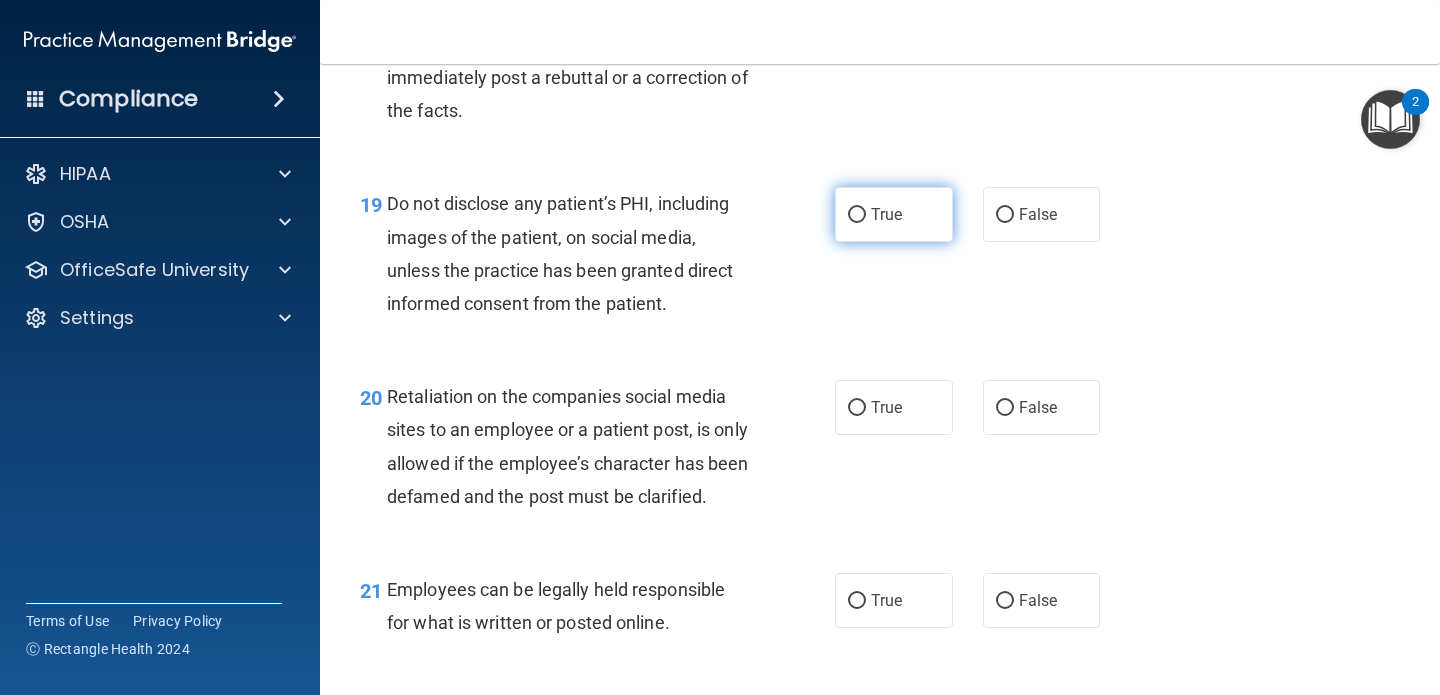 click on "True" at bounding box center [894, 214] 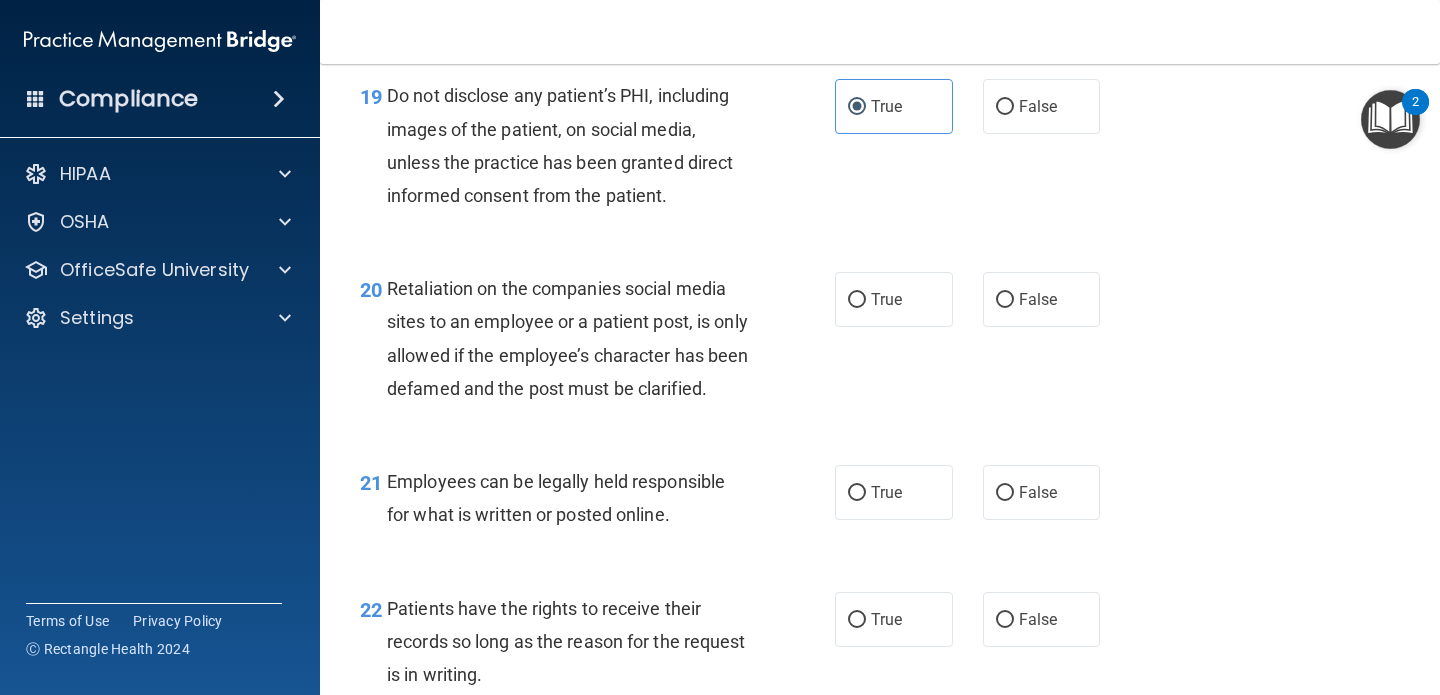 scroll, scrollTop: 3907, scrollLeft: 0, axis: vertical 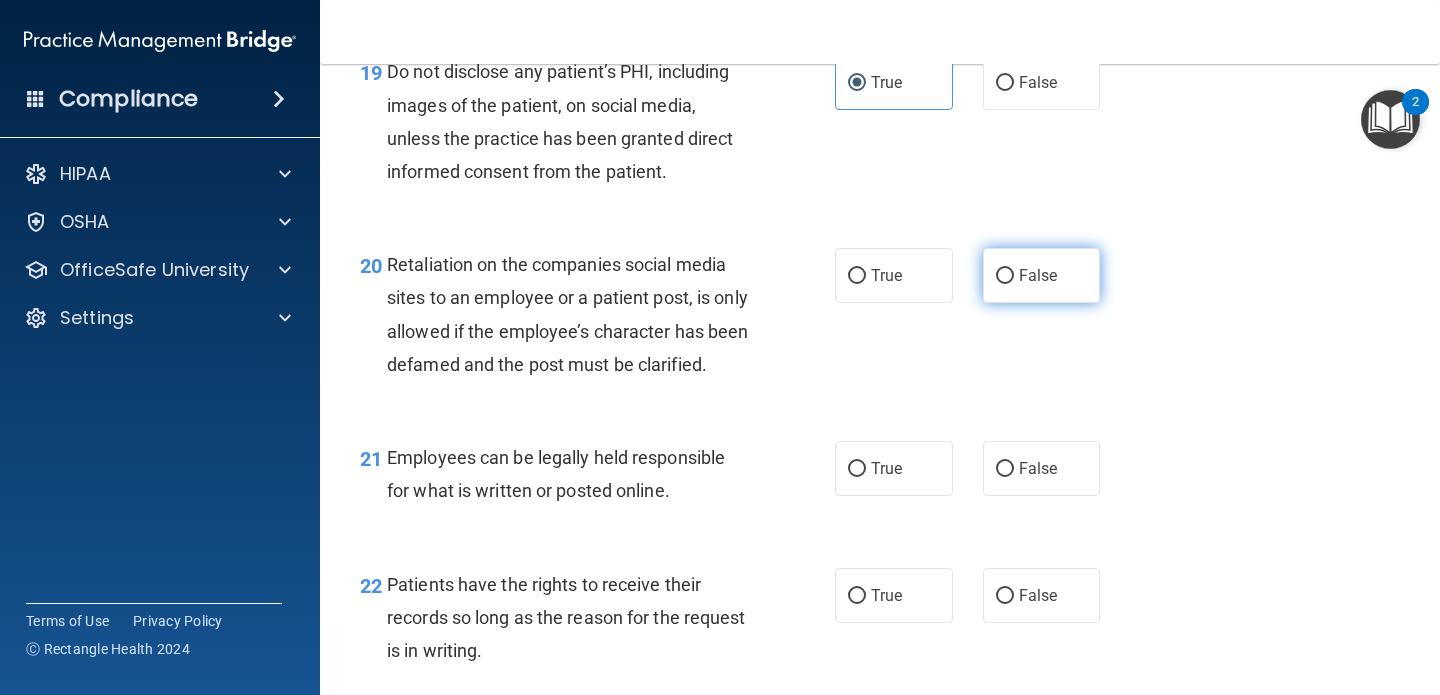 click on "False" at bounding box center (1005, 276) 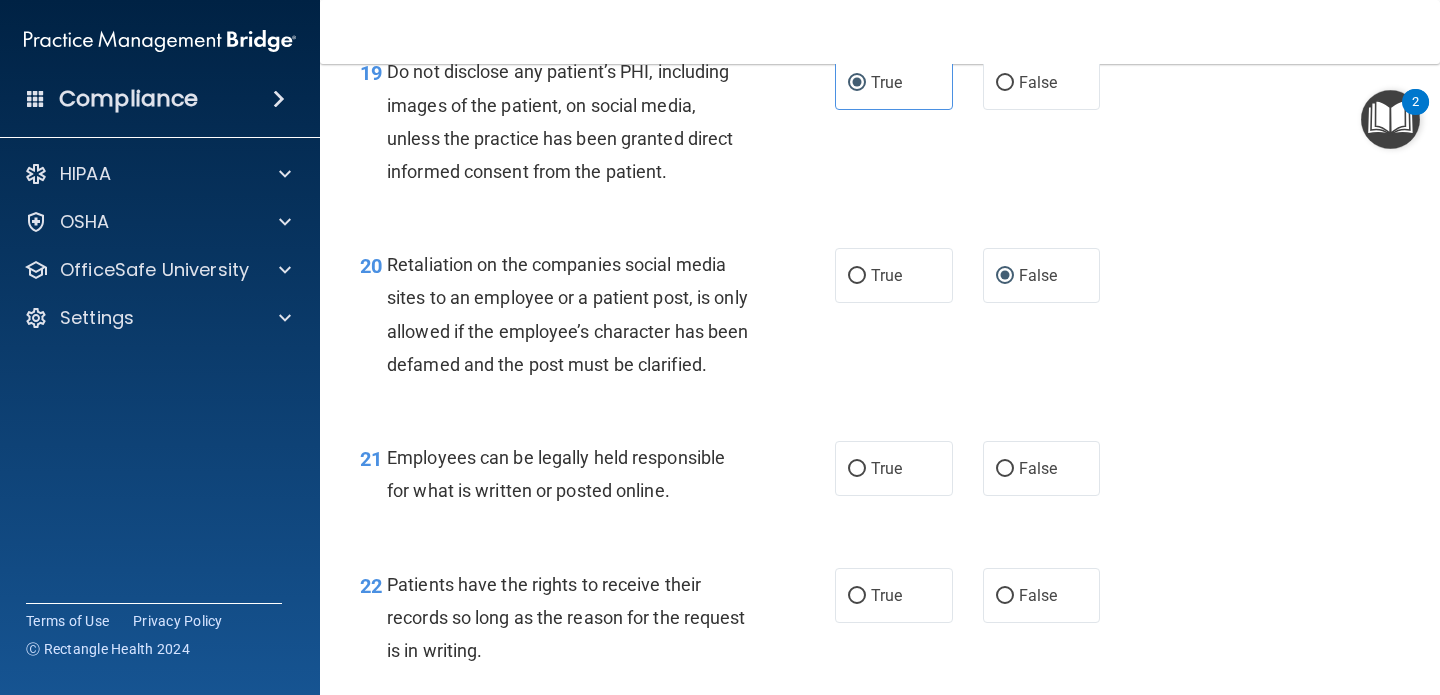 click on "Retaliation on the companies social media sites to an employee or a patient post, is only allowed if the employee’s character has been defamed and the post must be clarified." at bounding box center (567, 314) 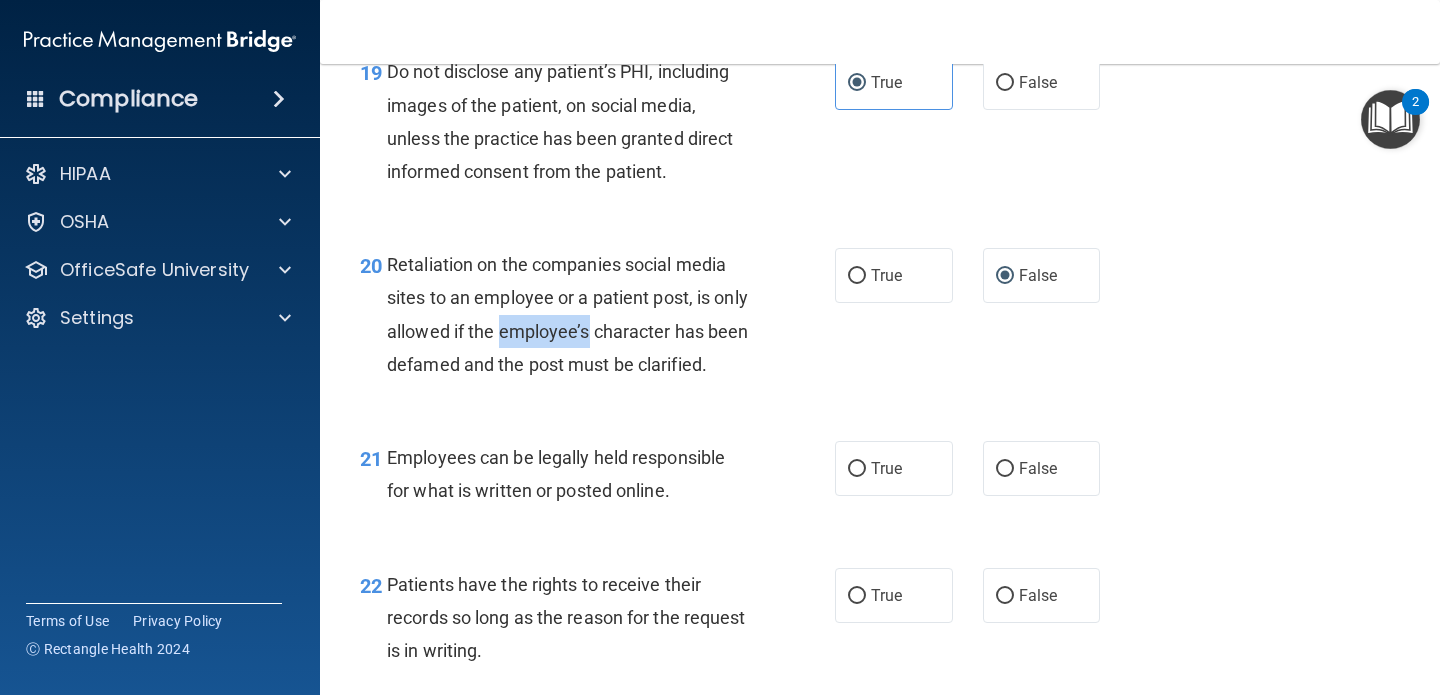 click on "Retaliation on the companies social media sites to an employee or a patient post, is only allowed if the employee’s character has been defamed and the post must be clarified." at bounding box center [567, 314] 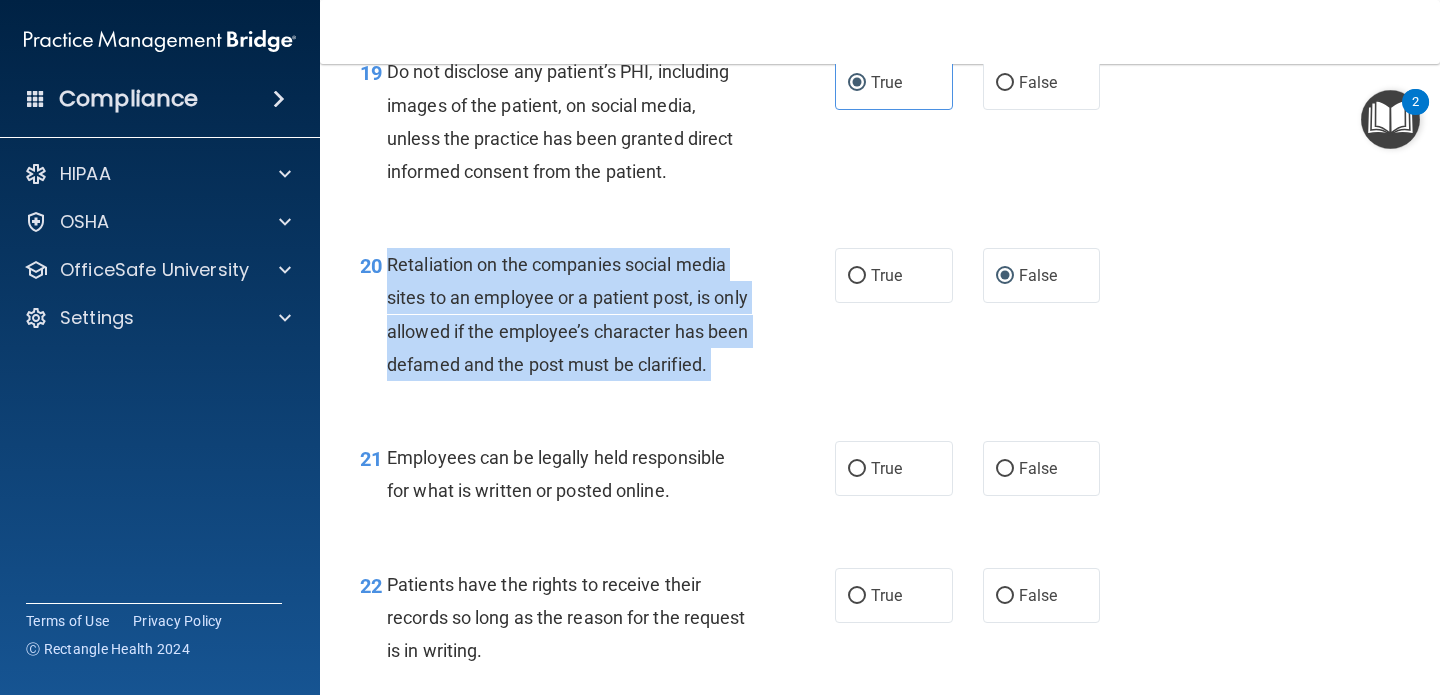 click on "Retaliation on the companies social media sites to an employee or a patient post, is only allowed if the employee’s character has been defamed and the post must be clarified." at bounding box center (567, 314) 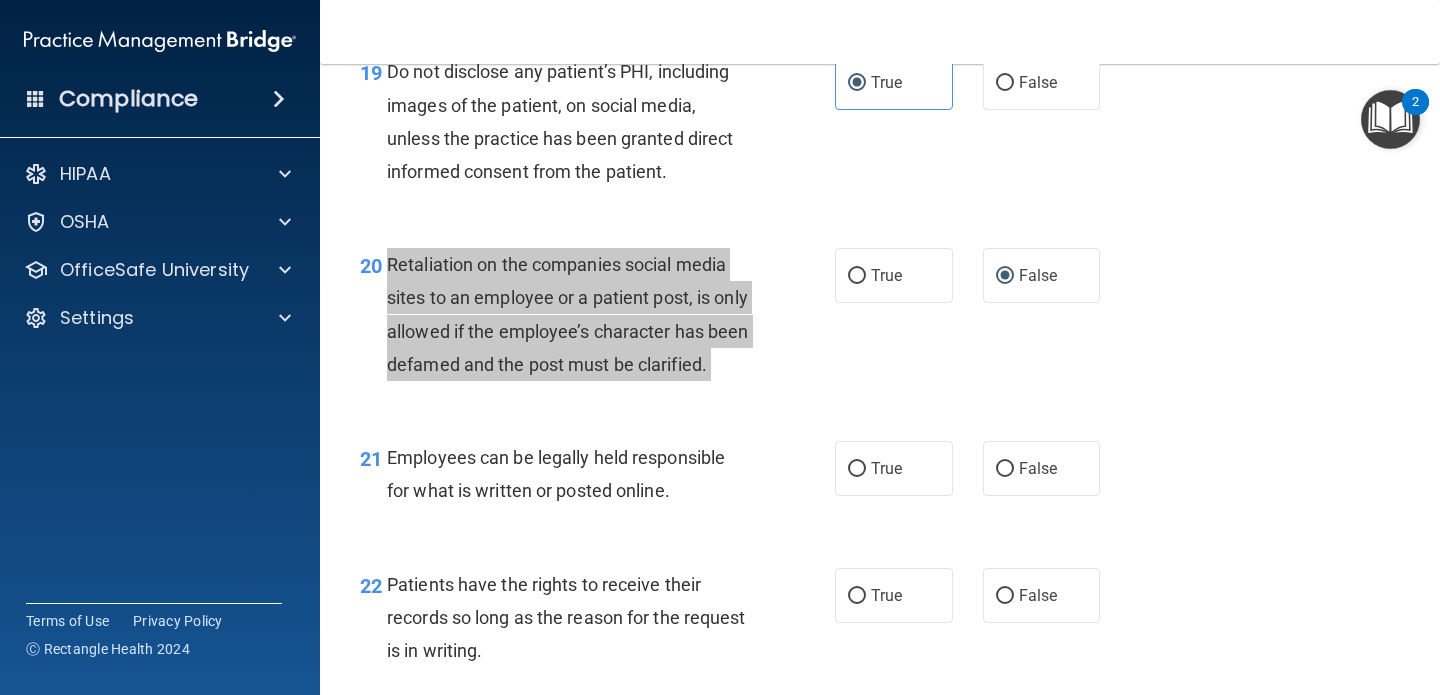 click on "Compliance
HIPAA
Documents and Policies                 Report an Incident               Business Associates               Emergency Planning               Resources                 HIPAA Risk Assessment
[GEOGRAPHIC_DATA]
Documents               Safety Data Sheets               Self-Assessment                Injury and Illness Report                Resources
PCI
PCI Compliance                Merchant Savings Calculator
[GEOGRAPHIC_DATA]
HIPAA Training                   OSHA Training                   Continuing Education
Settings
My Account               My Users" at bounding box center [720, 347] 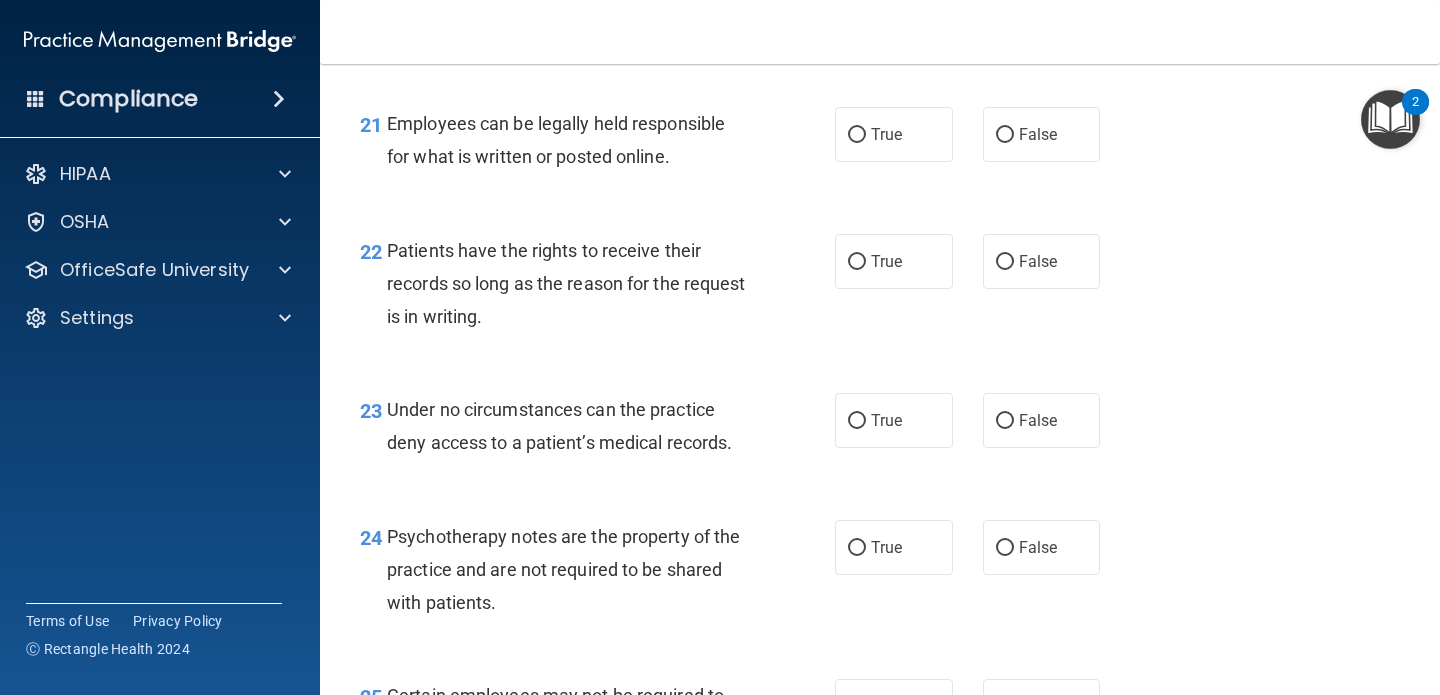 scroll, scrollTop: 4251, scrollLeft: 0, axis: vertical 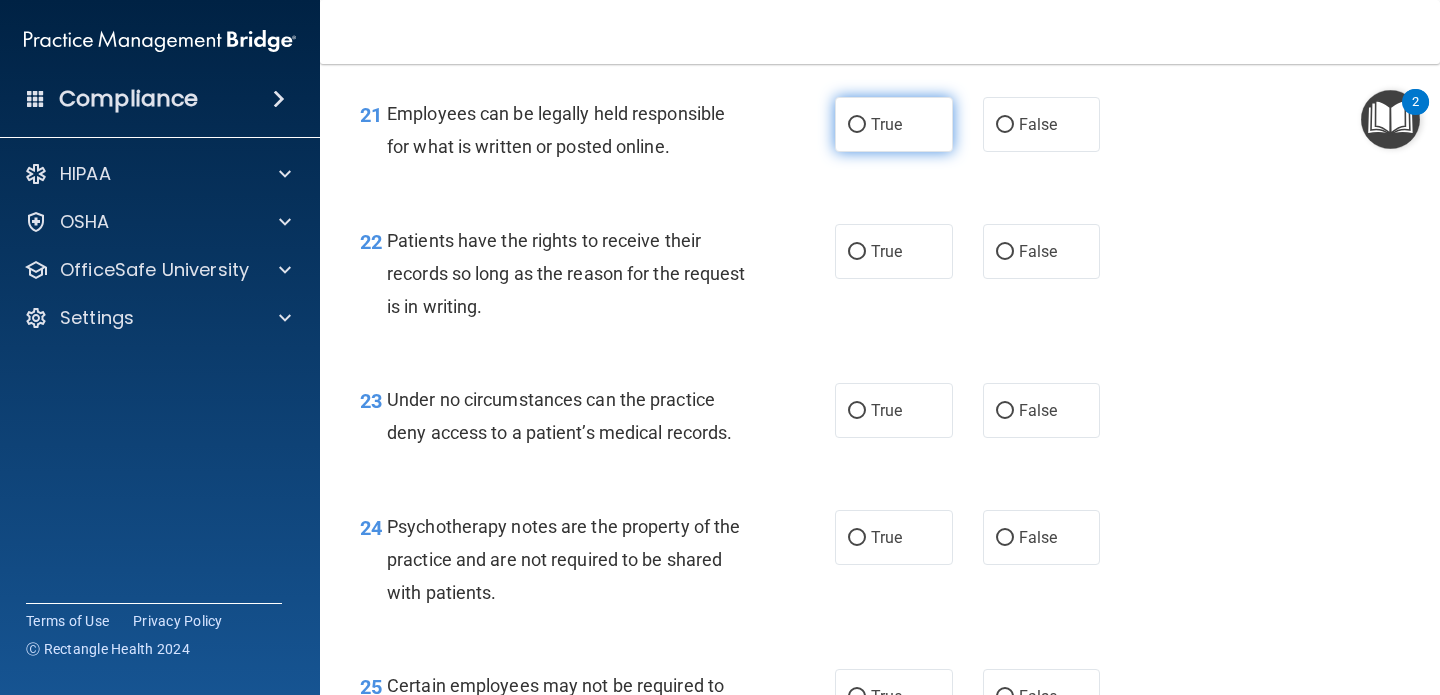 click on "True" at bounding box center (886, 124) 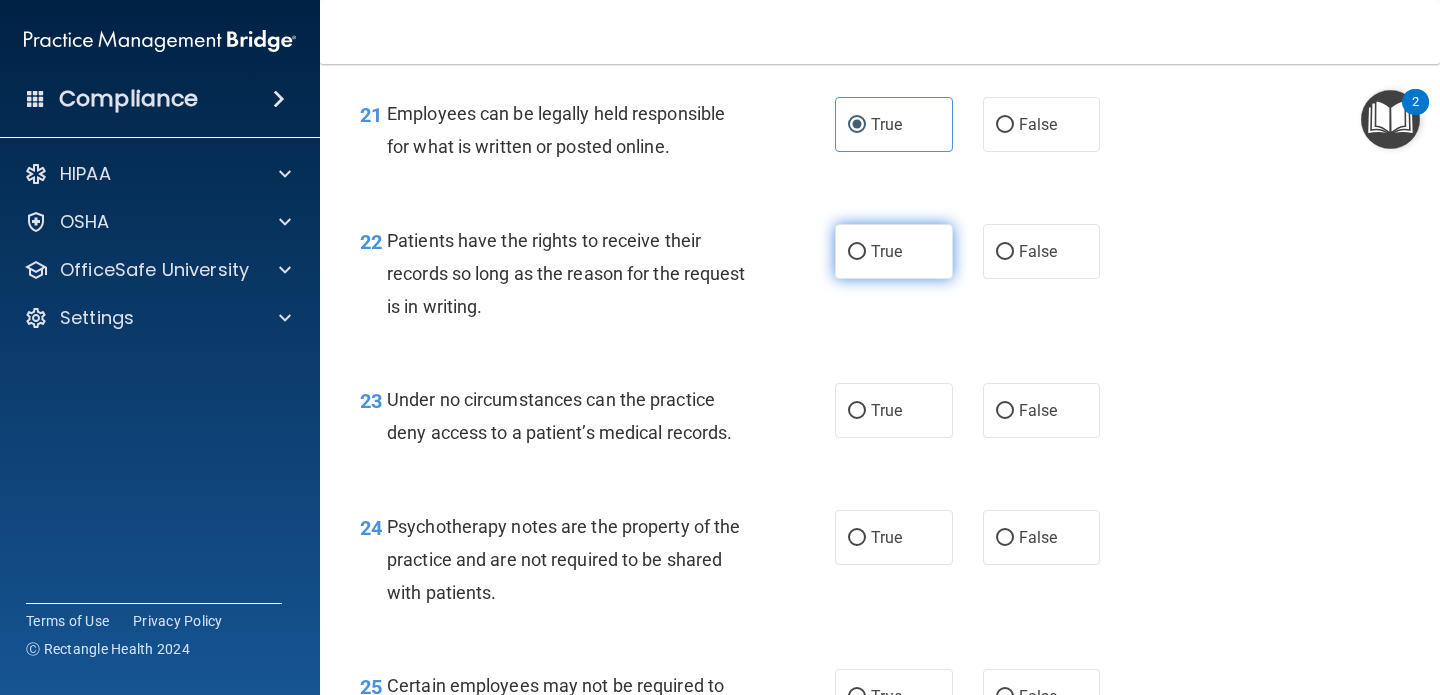 click on "True" at bounding box center [857, 252] 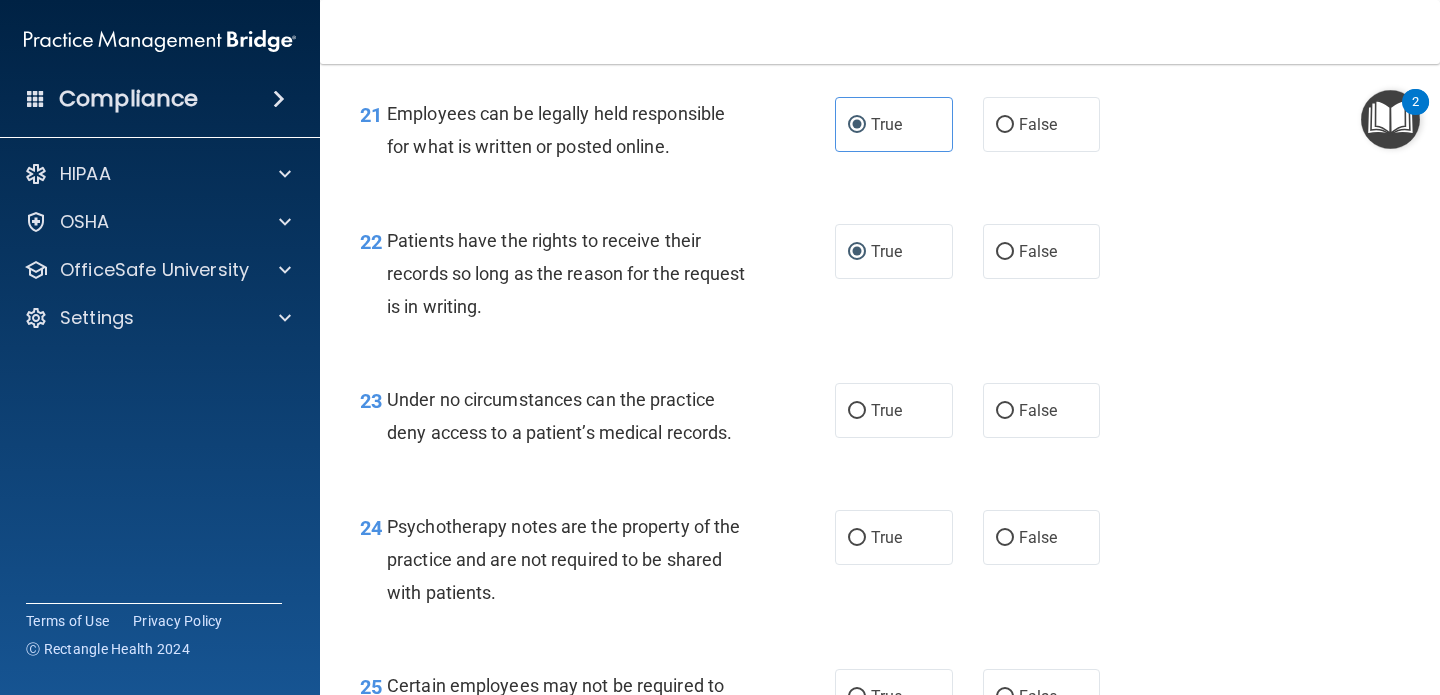 click on "Patients have the rights to receive their records so long as the reason for the request is in writing." at bounding box center (566, 273) 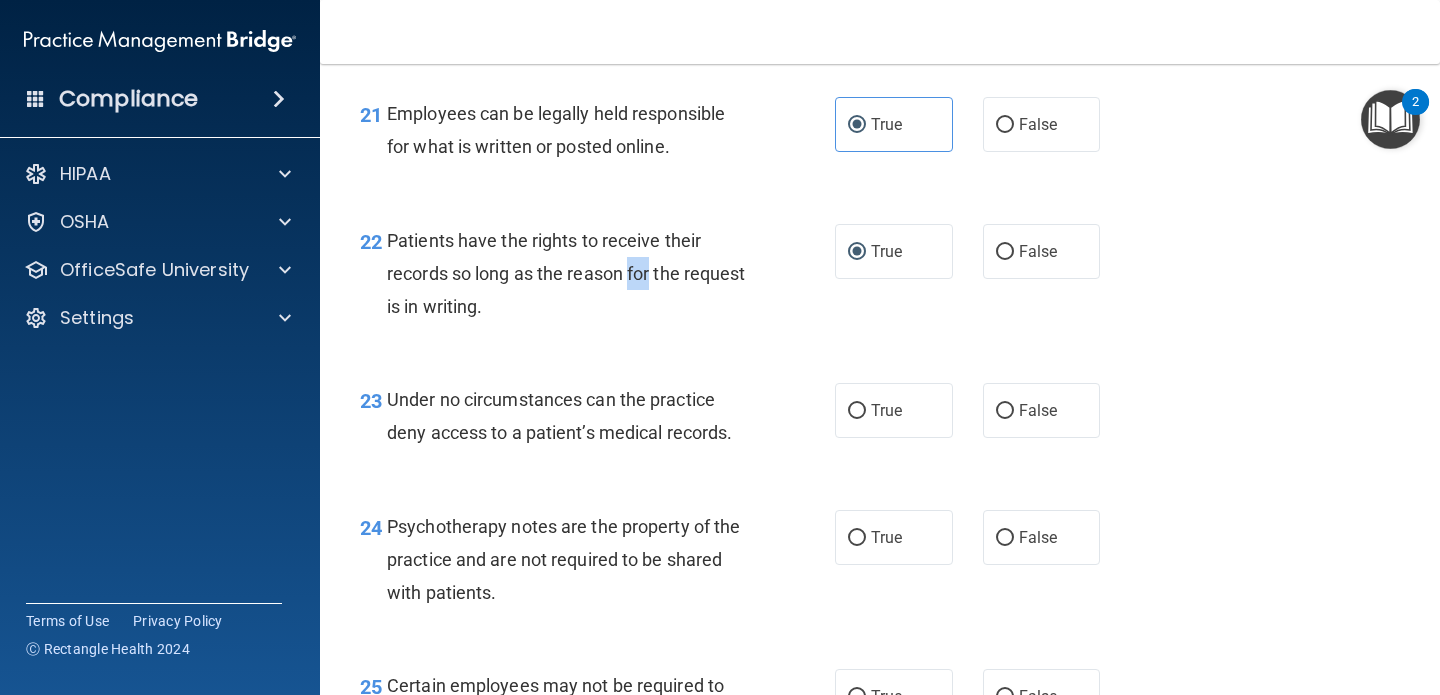 click on "Patients have the rights to receive their records so long as the reason for the request is in writing." at bounding box center [566, 273] 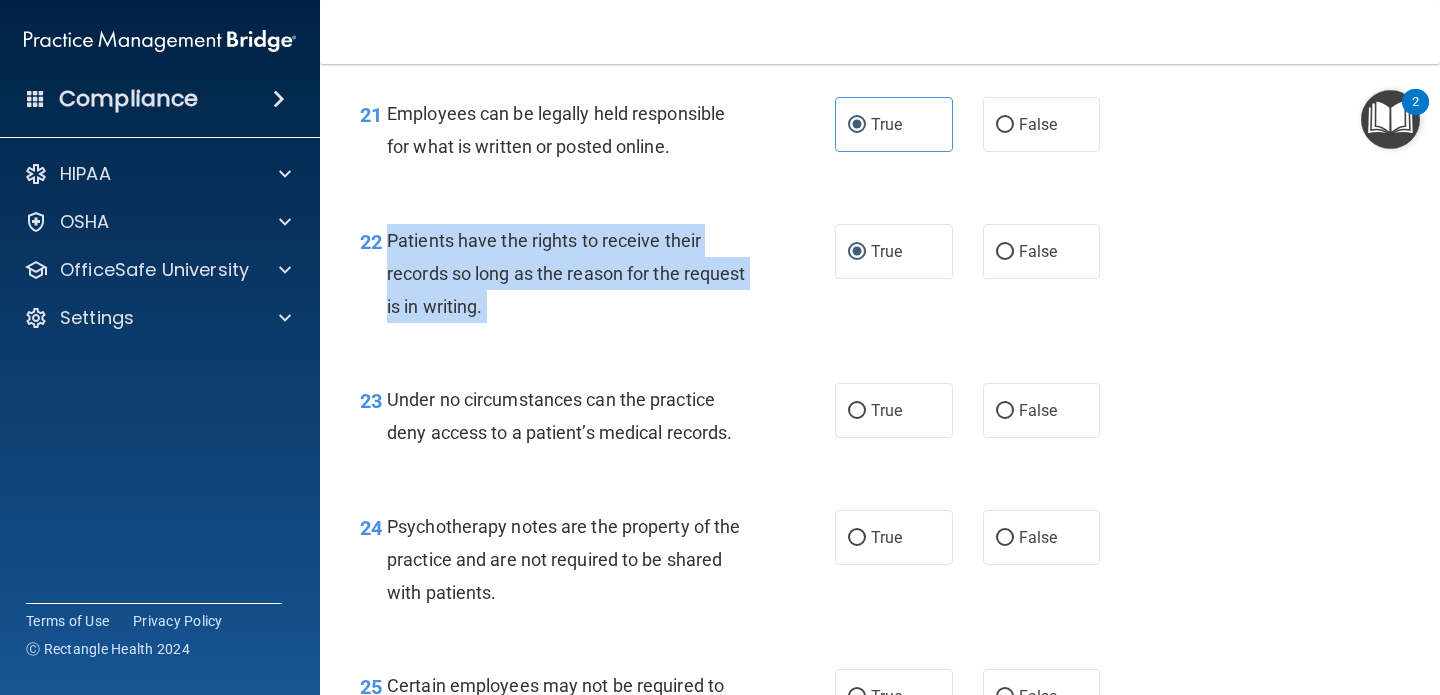 click on "Patients have the rights to receive their records so long as the reason for the request is in writing." at bounding box center (566, 273) 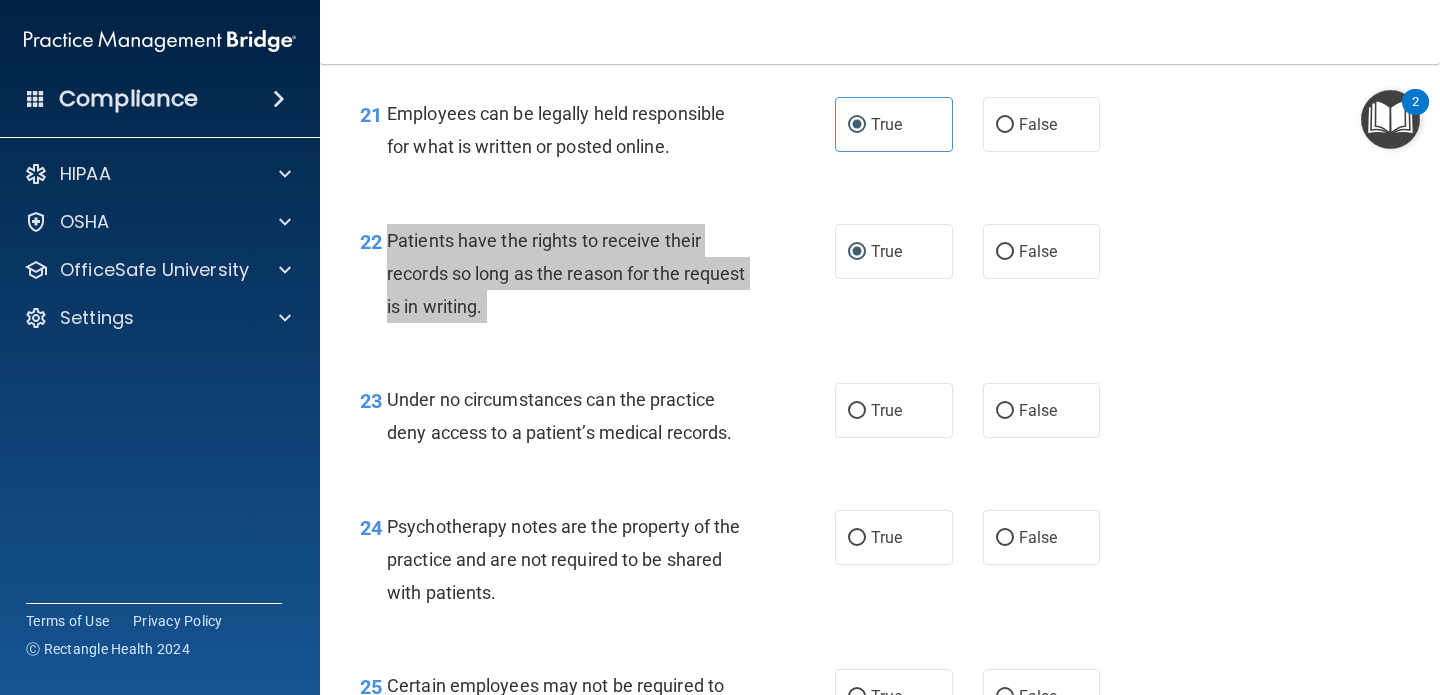 click on "Compliance
HIPAA
Documents and Policies                 Report an Incident               Business Associates               Emergency Planning               Resources                 HIPAA Risk Assessment
[GEOGRAPHIC_DATA]
Documents               Safety Data Sheets               Self-Assessment                Injury and Illness Report                Resources
PCI
PCI Compliance                Merchant Savings Calculator
[GEOGRAPHIC_DATA]
HIPAA Training                   OSHA Training                   Continuing Education
Settings
My Account               My Users" at bounding box center [720, 347] 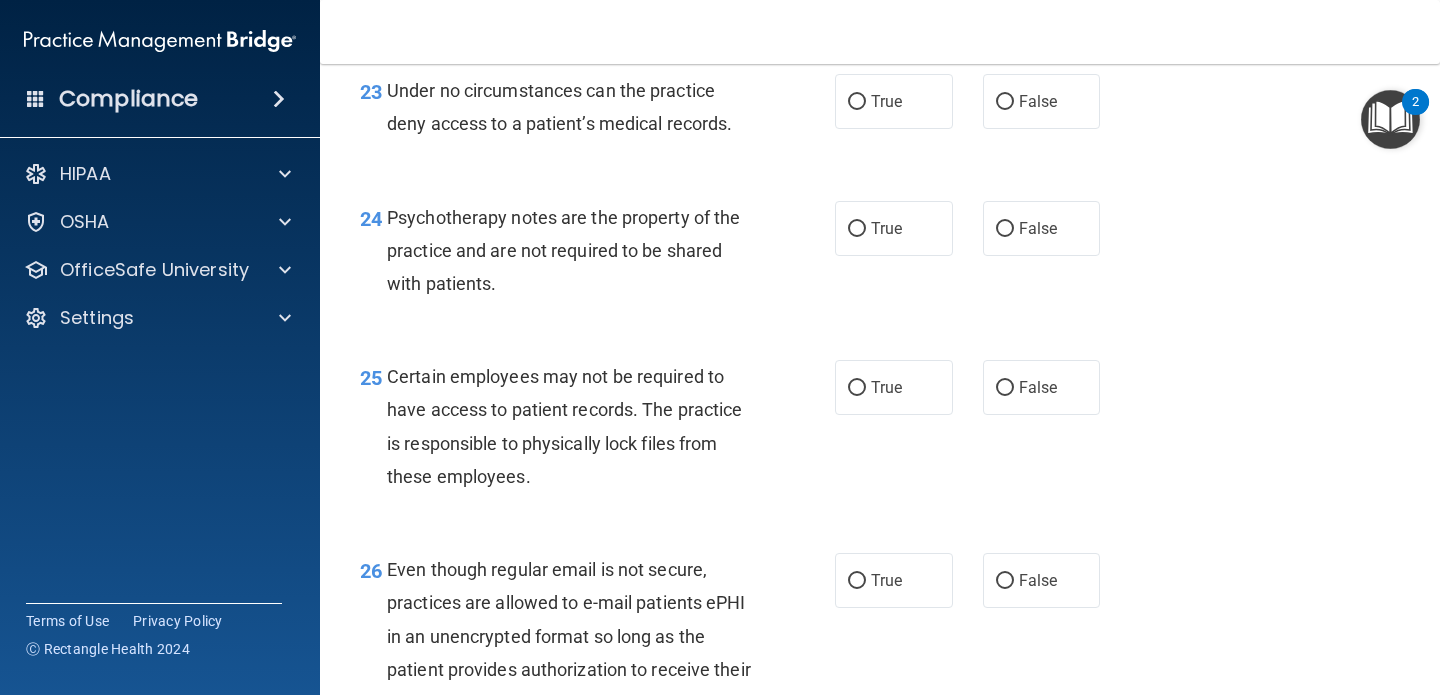 scroll, scrollTop: 4569, scrollLeft: 0, axis: vertical 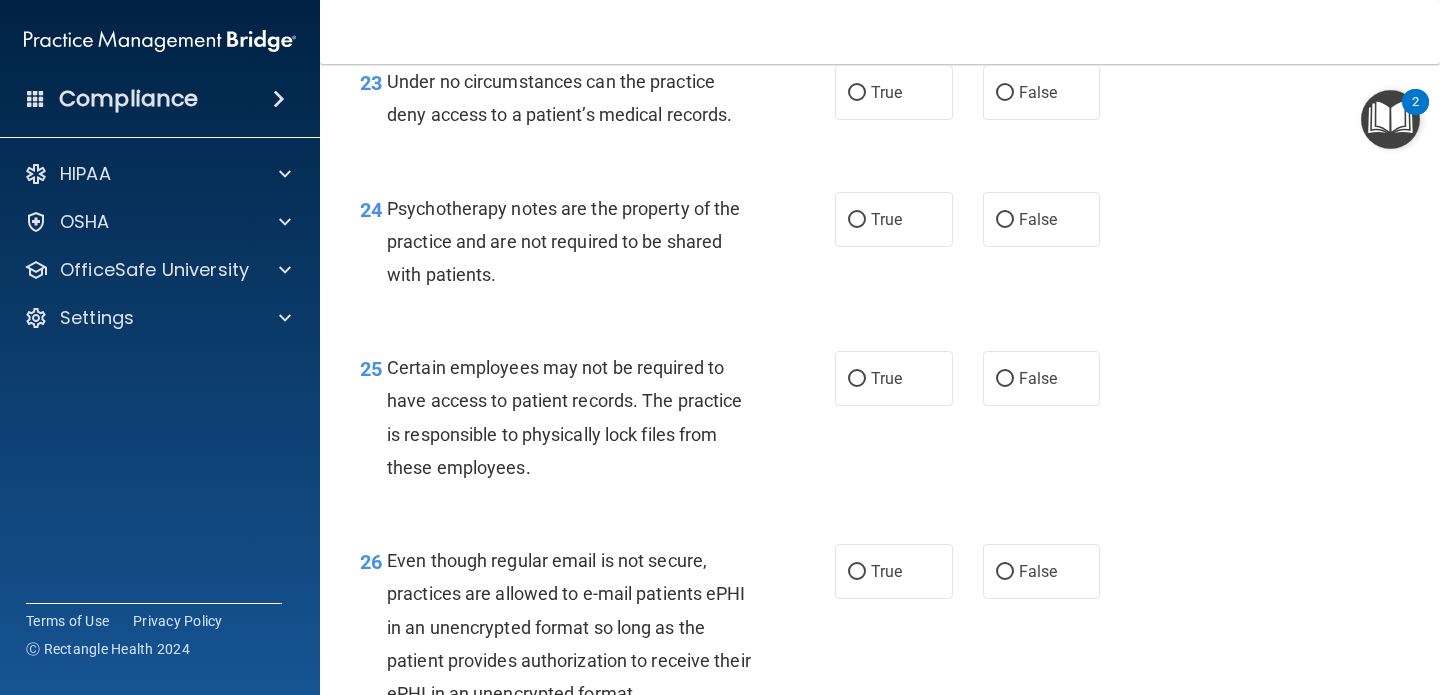 click on "Under no circumstances can the practice deny access to a patient’s medical records." at bounding box center [559, 98] 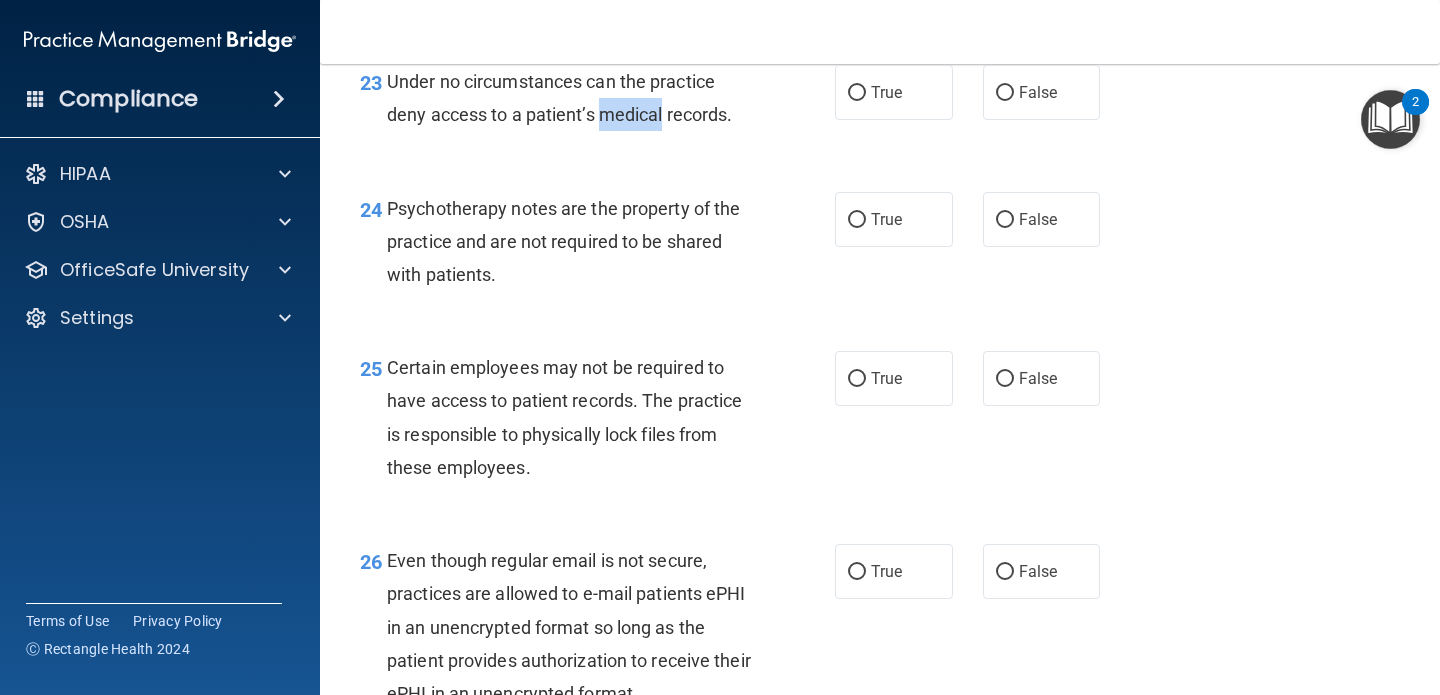 click on "Under no circumstances can the practice deny access to a patient’s medical records." at bounding box center [559, 98] 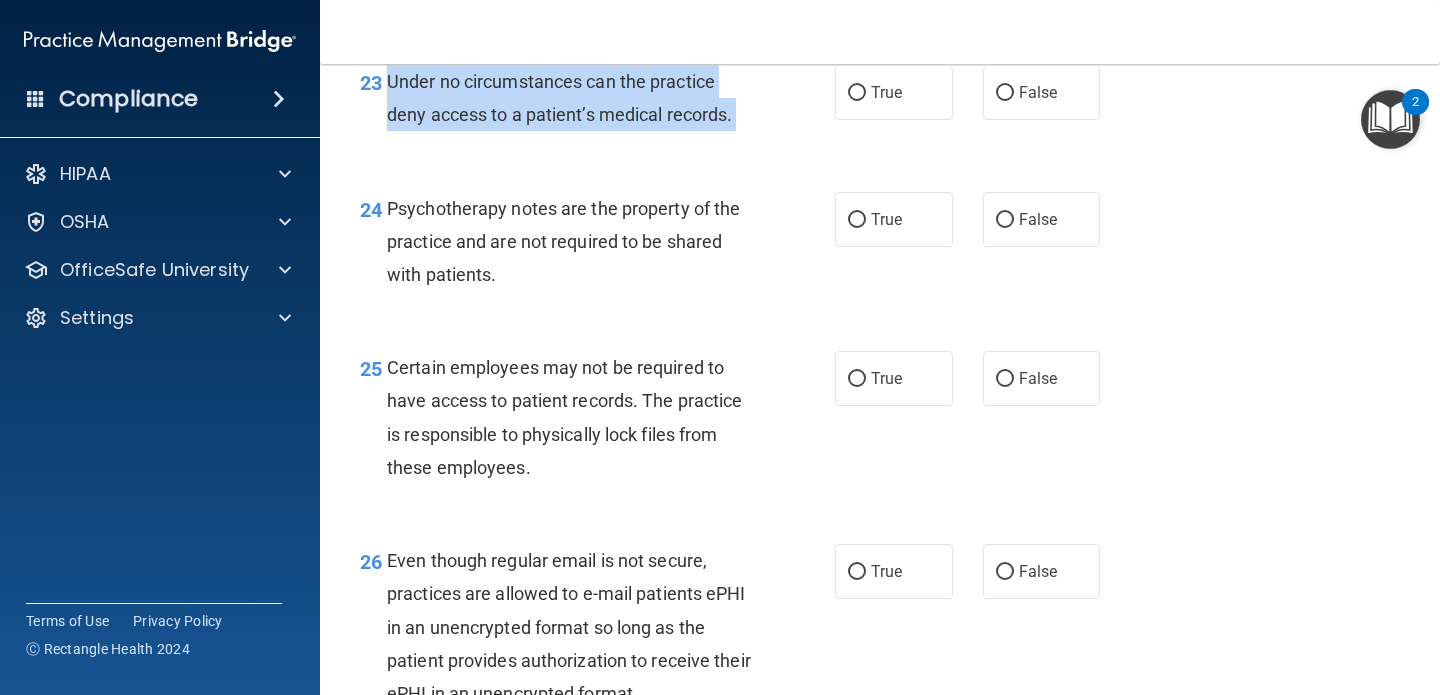 click on "Under no circumstances can the practice deny access to a patient’s medical records." at bounding box center (559, 98) 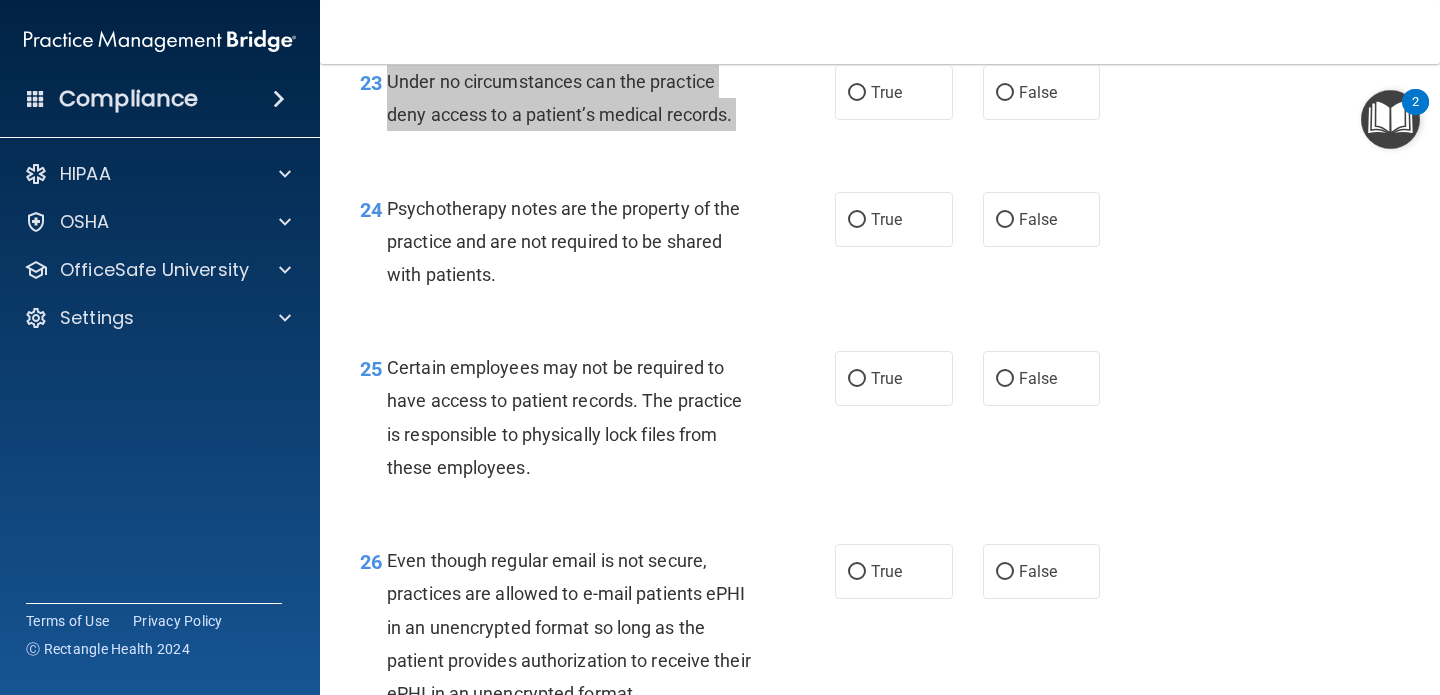click on "Compliance
HIPAA
Documents and Policies                 Report an Incident               Business Associates               Emergency Planning               Resources                 HIPAA Risk Assessment
[GEOGRAPHIC_DATA]
Documents               Safety Data Sheets               Self-Assessment                Injury and Illness Report                Resources
PCI
PCI Compliance                Merchant Savings Calculator
[GEOGRAPHIC_DATA]
HIPAA Training                   OSHA Training                   Continuing Education
Settings
My Account               My Users" at bounding box center [720, 347] 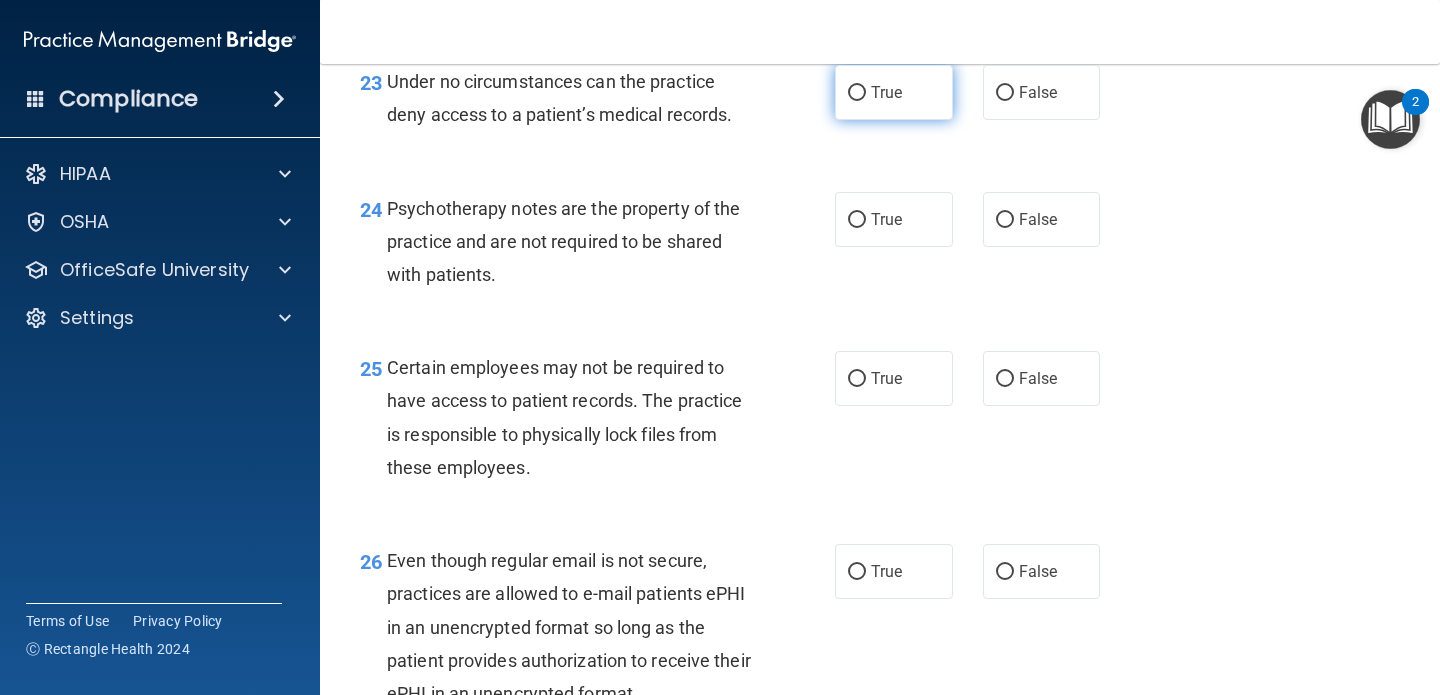 click on "True" at bounding box center (894, 92) 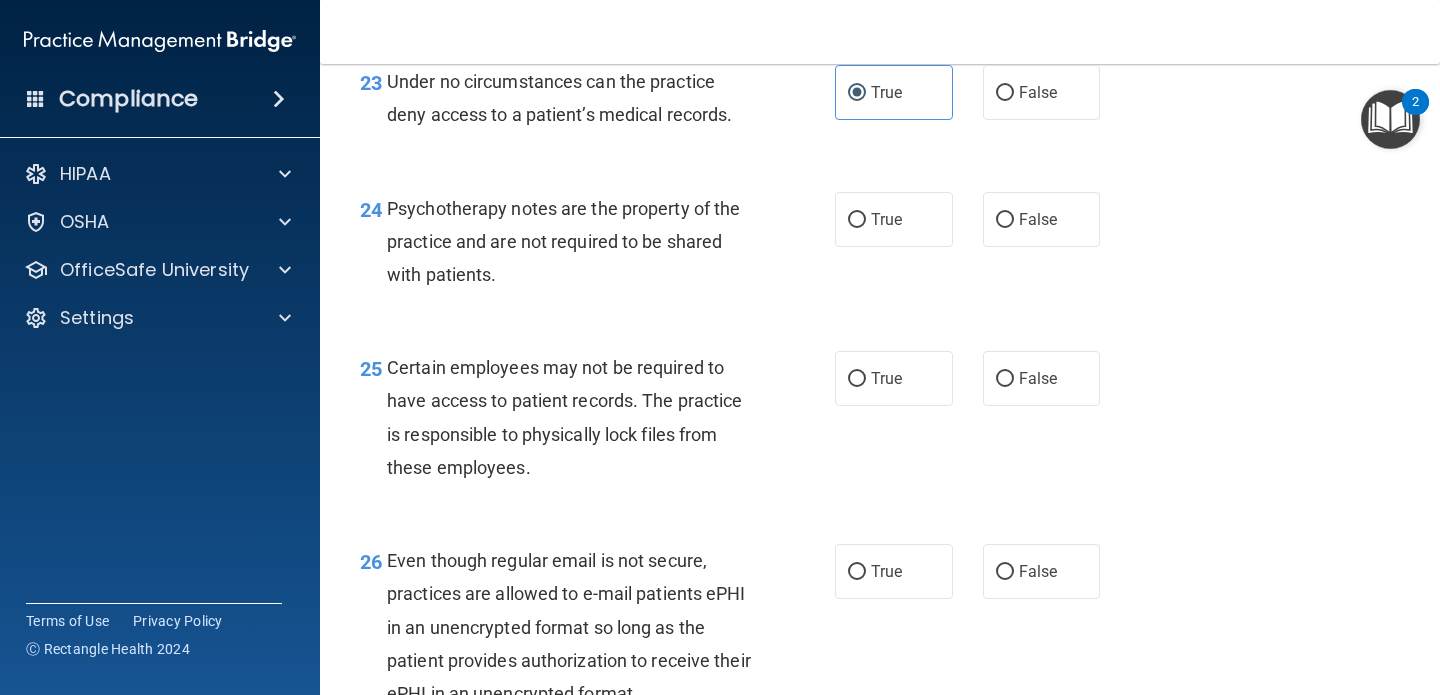 click on "Psychotherapy notes are the property of the practice and are not required to be shared with patients." at bounding box center (576, 242) 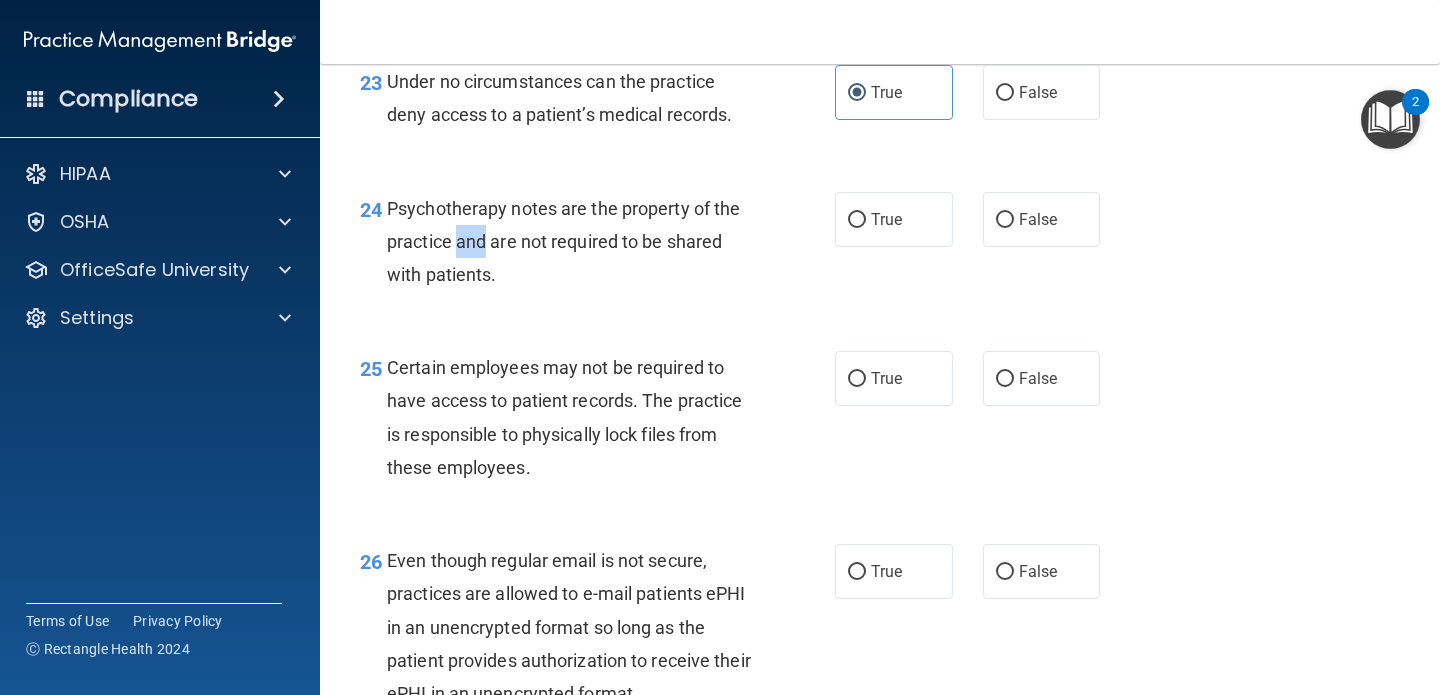 click on "Psychotherapy notes are the property of the practice and are not required to be shared with patients." at bounding box center (576, 242) 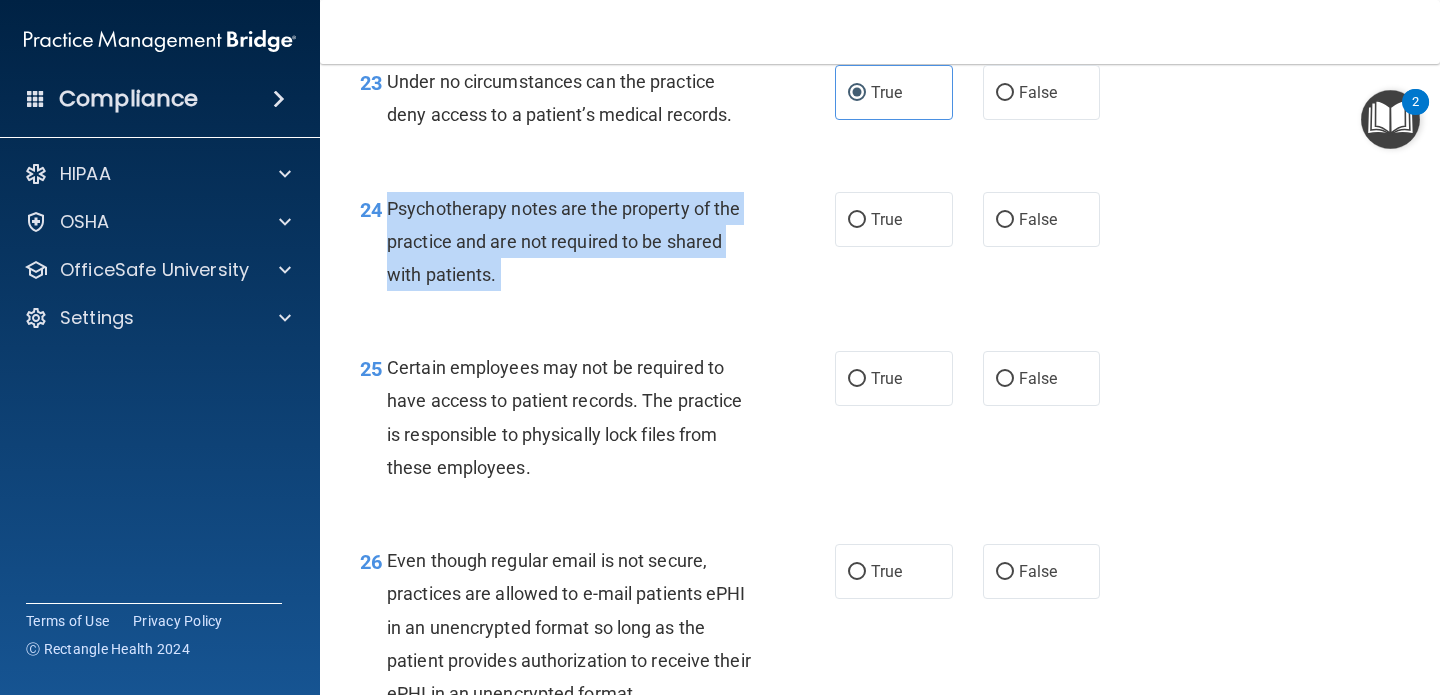 click on "Psychotherapy notes are the property of the practice and are not required to be shared with patients." at bounding box center (576, 242) 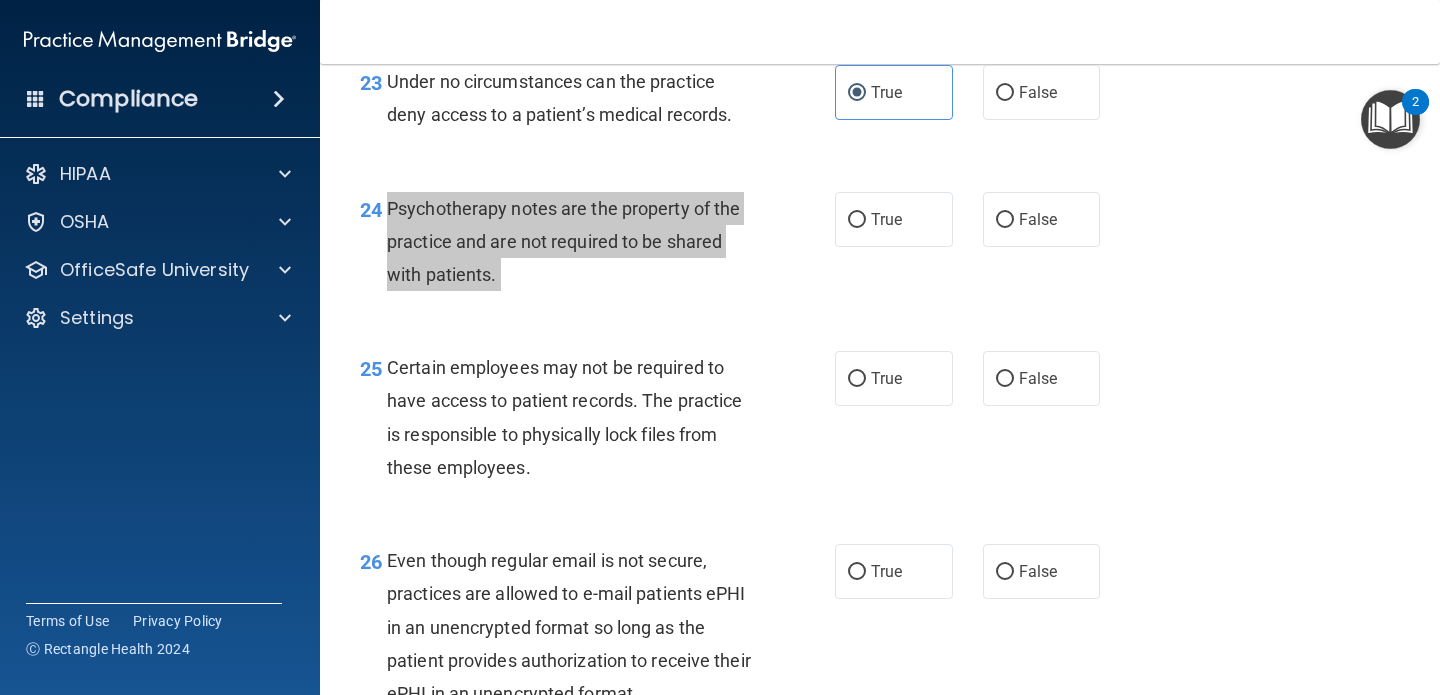 click on "Compliance
HIPAA
Documents and Policies                 Report an Incident               Business Associates               Emergency Planning               Resources                 HIPAA Risk Assessment
[GEOGRAPHIC_DATA]
Documents               Safety Data Sheets               Self-Assessment                Injury and Illness Report                Resources
PCI
PCI Compliance                Merchant Savings Calculator
[GEOGRAPHIC_DATA]
HIPAA Training                   OSHA Training                   Continuing Education
Settings
My Account               My Users" at bounding box center [720, 347] 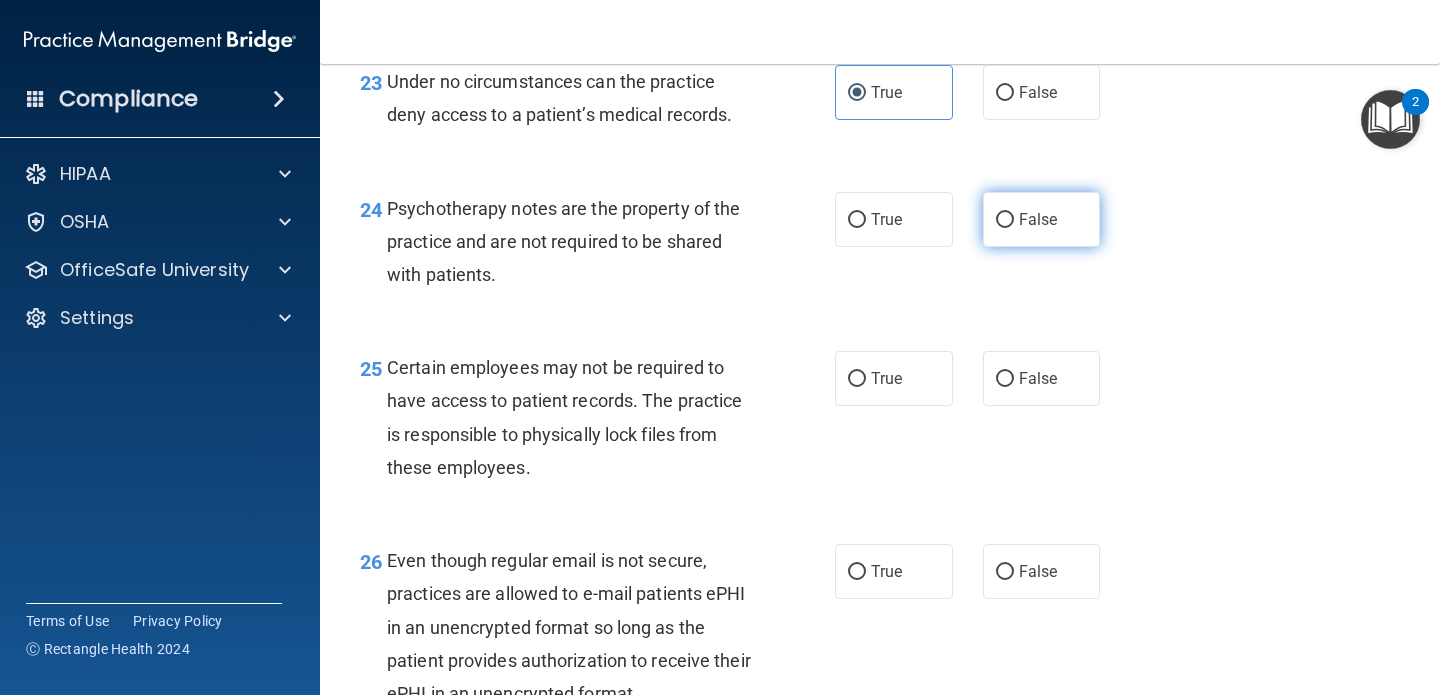 click on "False" at bounding box center (1042, 219) 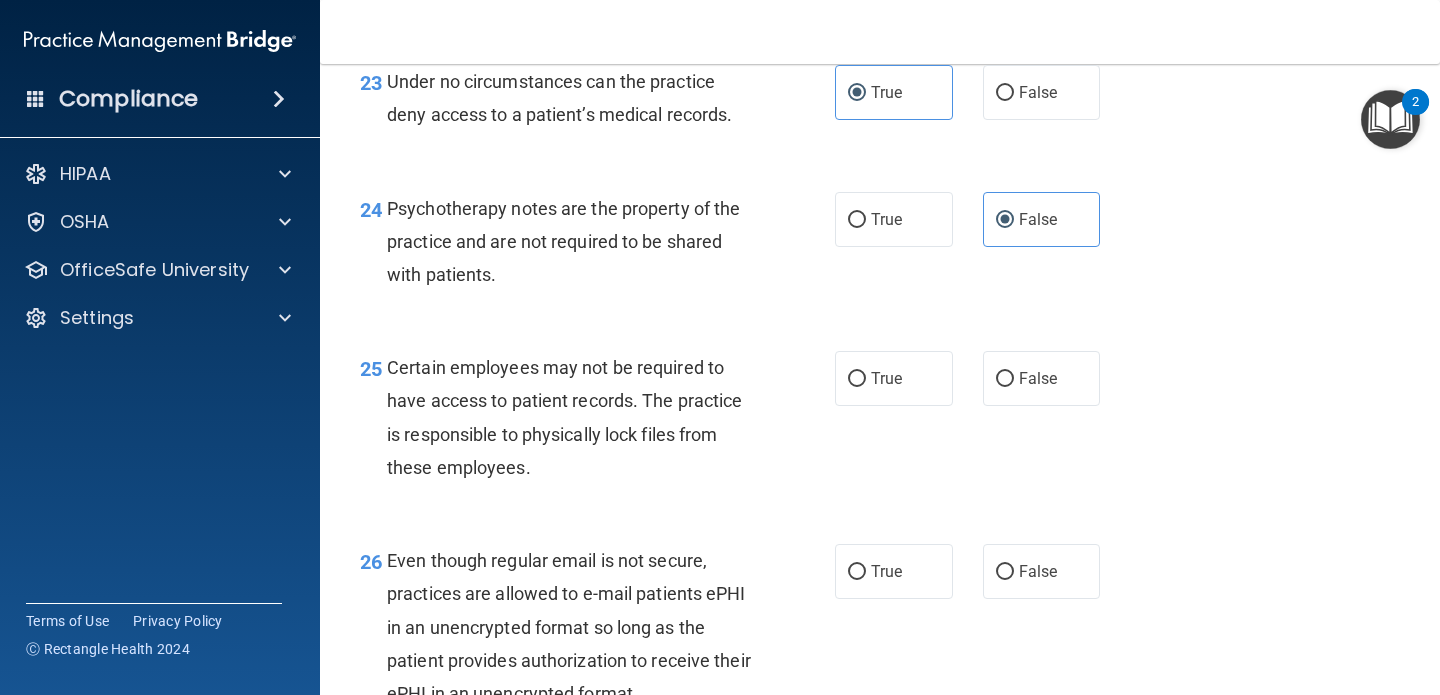 click on "Certain employees may not be required to have access to patient records.  The practice is responsible to physically lock files from these employees." at bounding box center (576, 417) 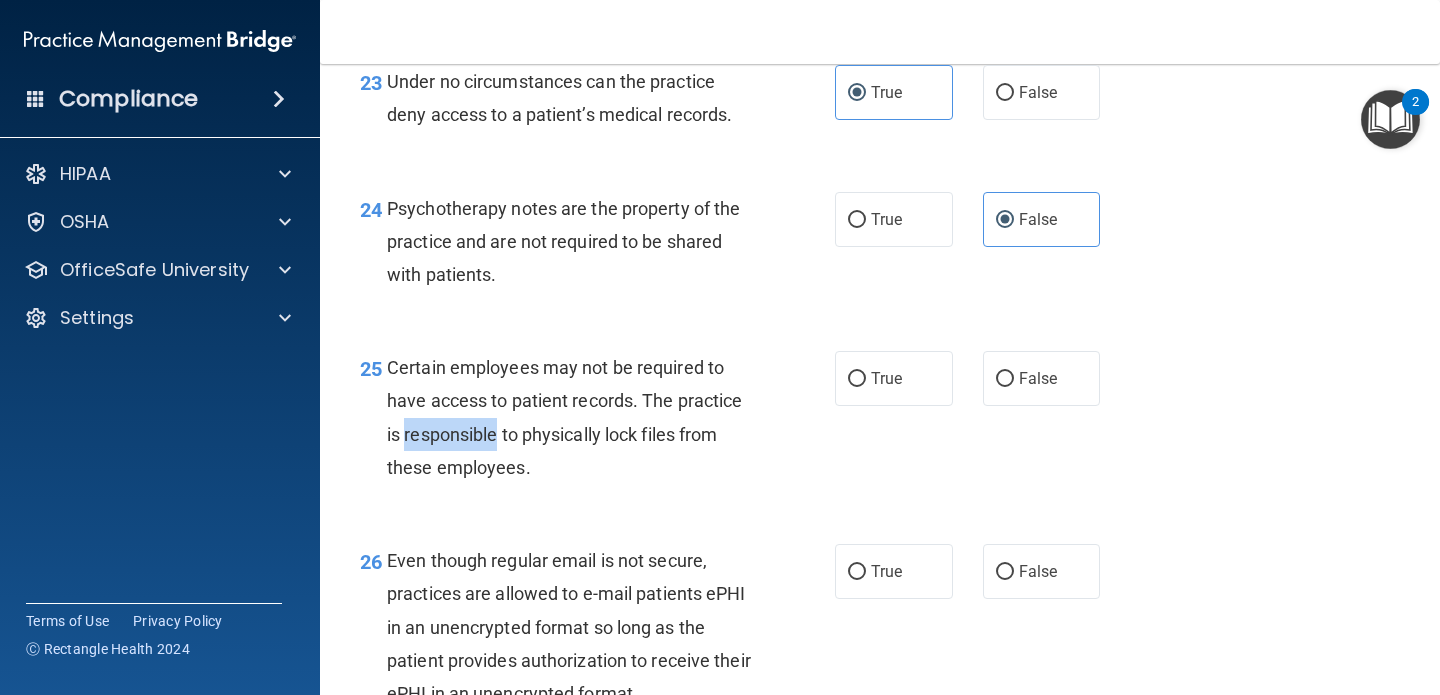 click on "Certain employees may not be required to have access to patient records.  The practice is responsible to physically lock files from these employees." at bounding box center (576, 417) 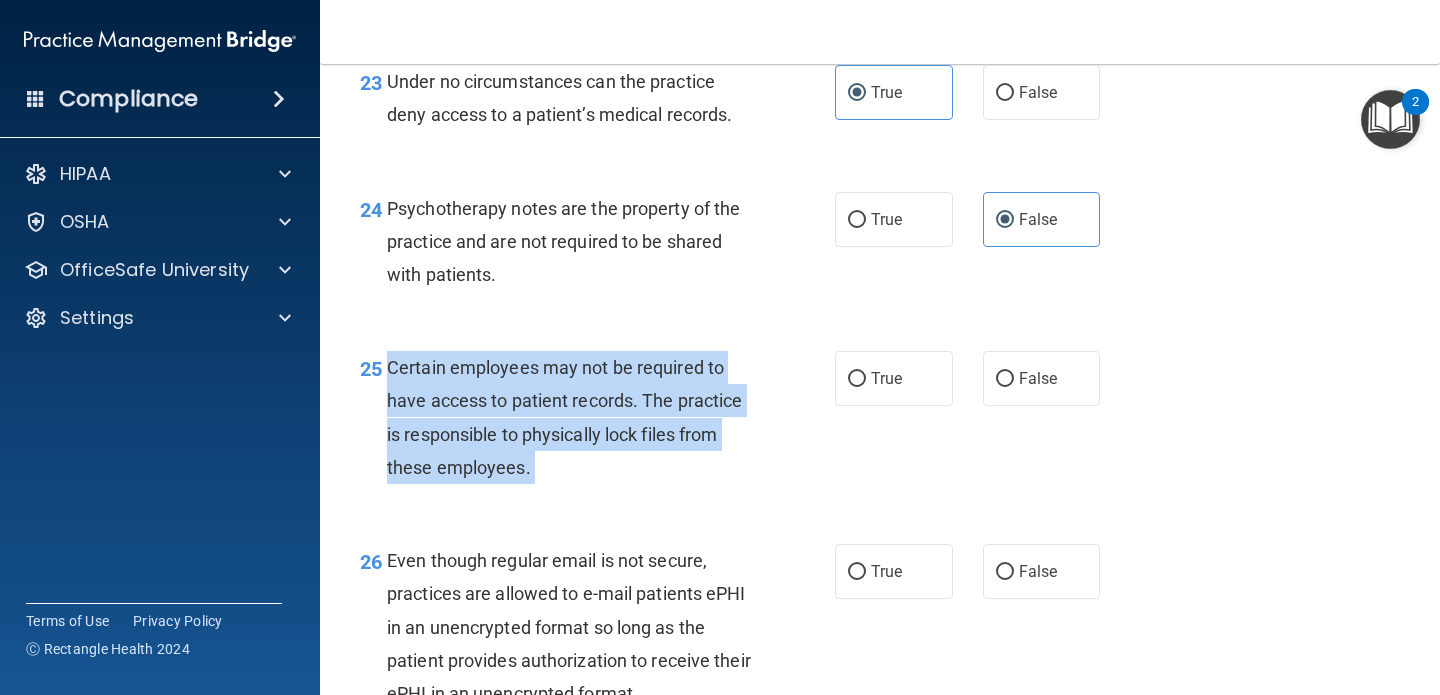 click on "Certain employees may not be required to have access to patient records.  The practice is responsible to physically lock files from these employees." at bounding box center [576, 417] 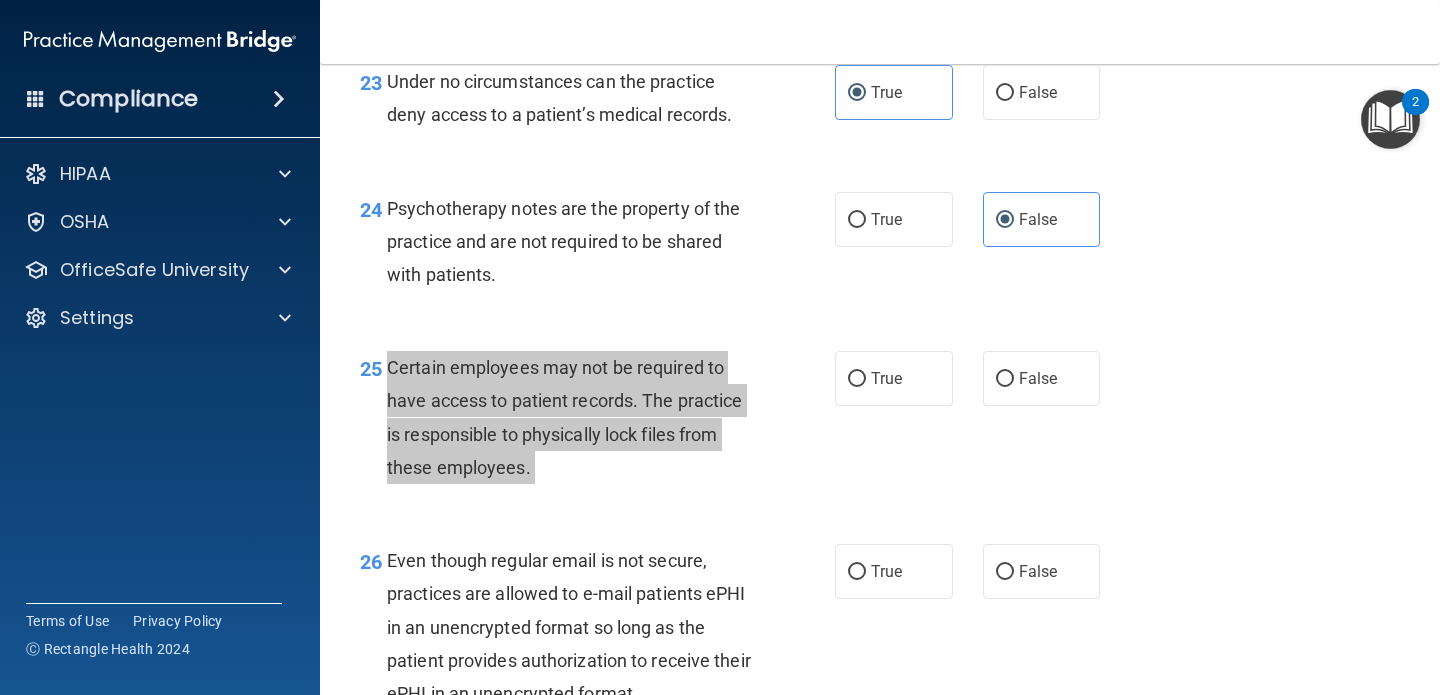 click on "Compliance
HIPAA
Documents and Policies                 Report an Incident               Business Associates               Emergency Planning               Resources                 HIPAA Risk Assessment
[GEOGRAPHIC_DATA]
Documents               Safety Data Sheets               Self-Assessment                Injury and Illness Report                Resources
PCI
PCI Compliance                Merchant Savings Calculator
[GEOGRAPHIC_DATA]
HIPAA Training                   OSHA Training                   Continuing Education
Settings
My Account               My Users" at bounding box center (720, 347) 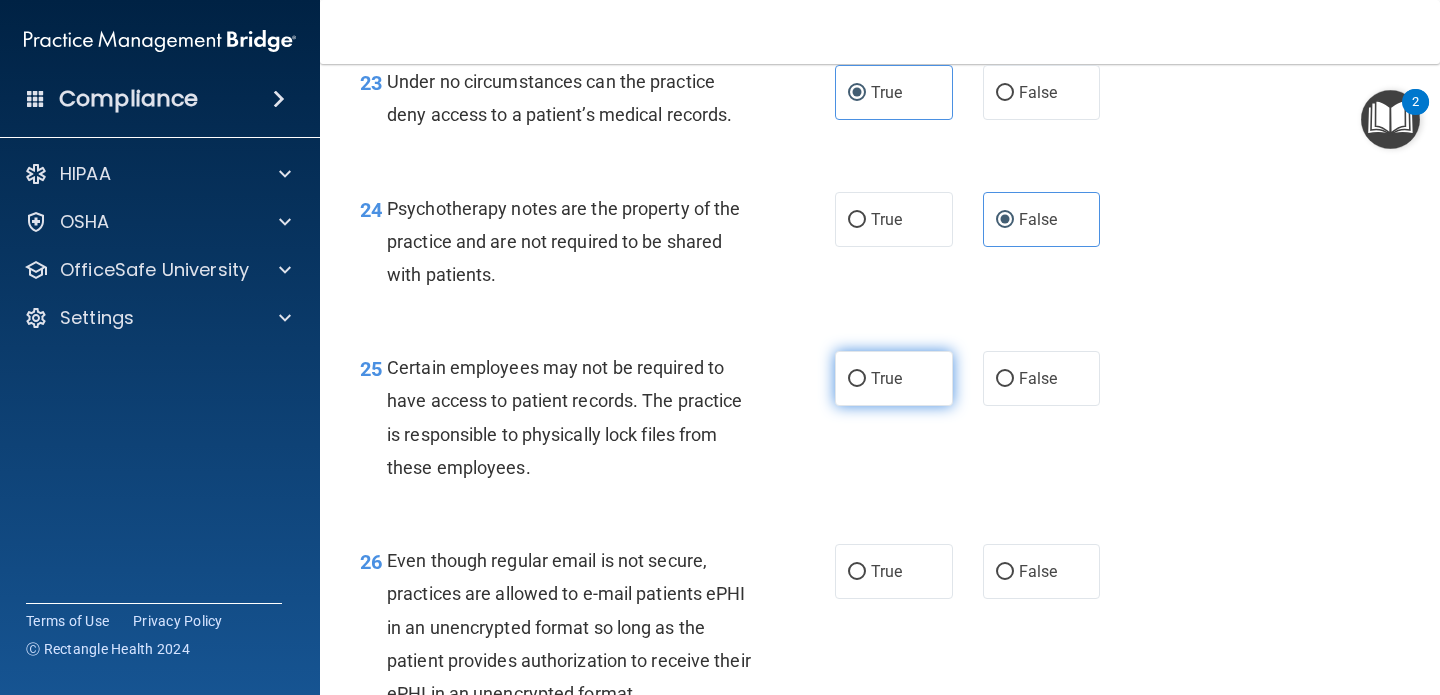 click on "True" at bounding box center (894, 378) 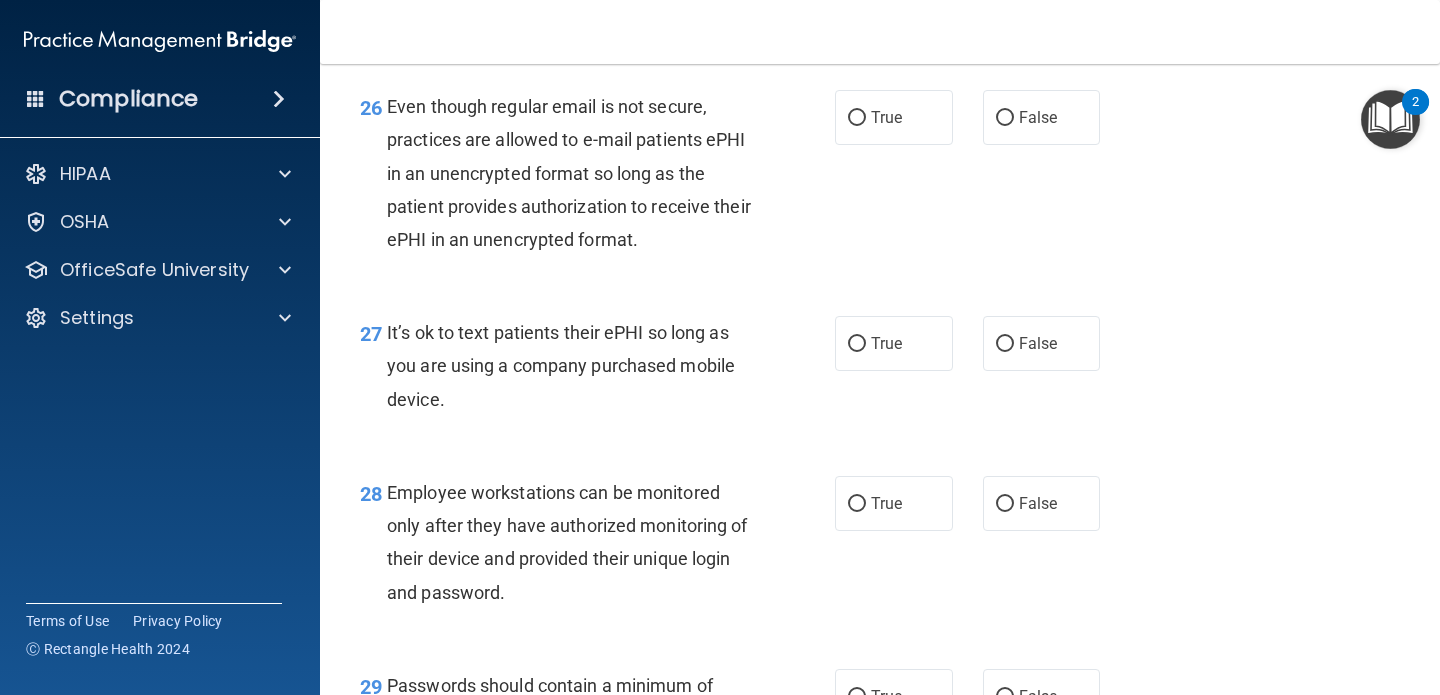 scroll, scrollTop: 5062, scrollLeft: 0, axis: vertical 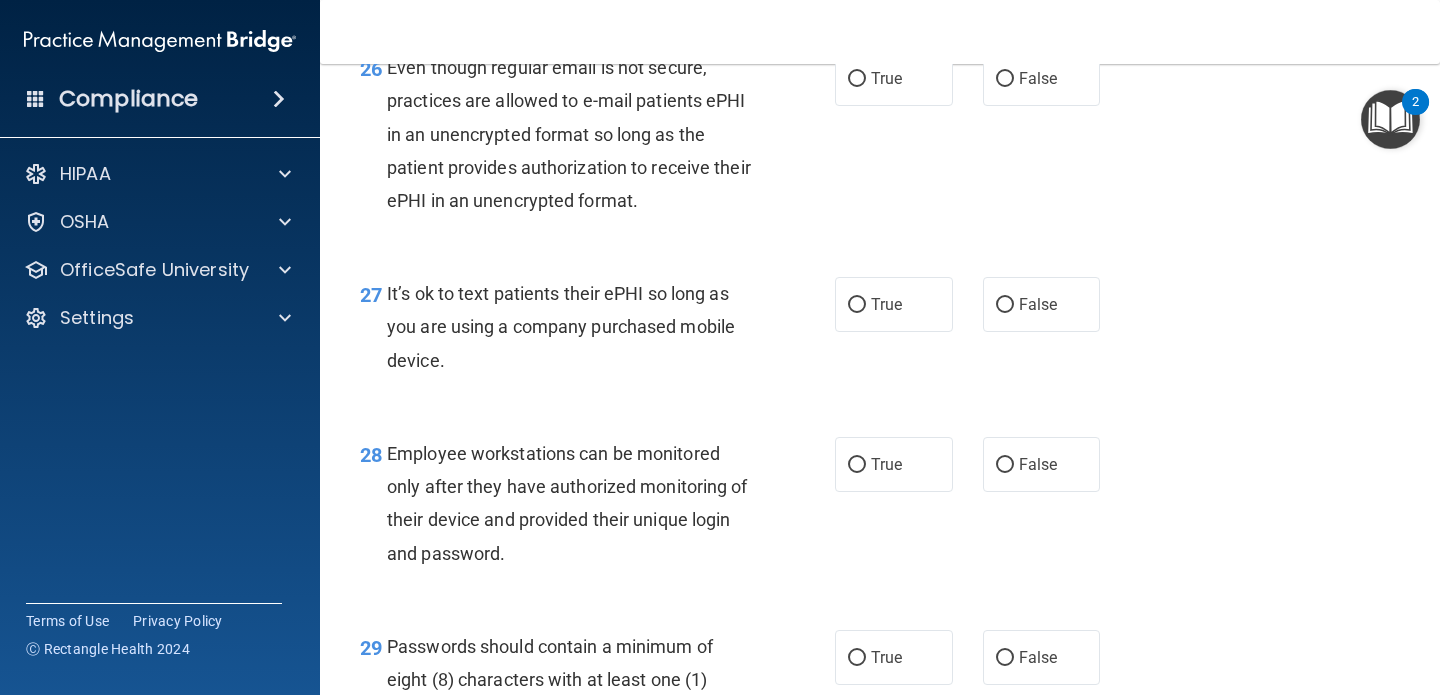 click on "Even though regular email is not secure, practices are allowed to e-mail patients ePHI in an unencrypted format so long as the patient provides authorization to receive their ePHI in an unencrypted format." at bounding box center (569, 134) 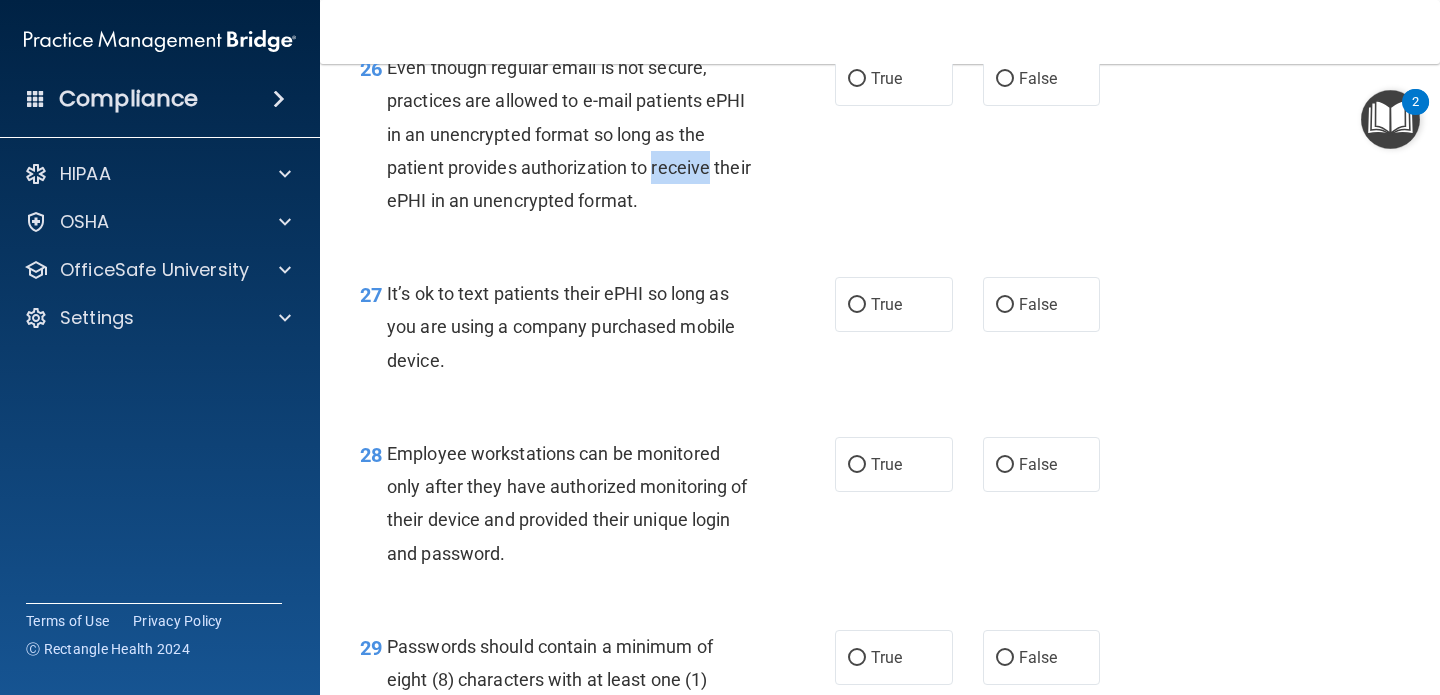 click on "Even though regular email is not secure, practices are allowed to e-mail patients ePHI in an unencrypted format so long as the patient provides authorization to receive their ePHI in an unencrypted format." at bounding box center (569, 134) 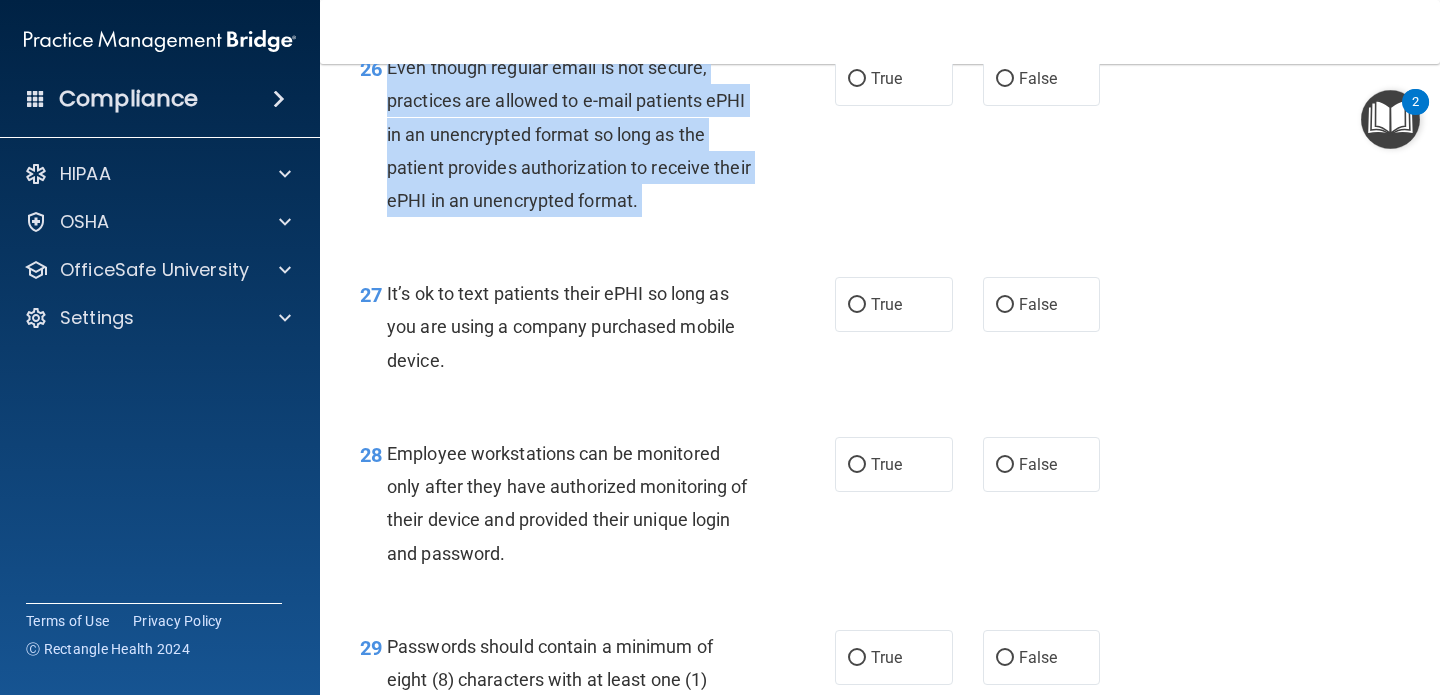 click on "Even though regular email is not secure, practices are allowed to e-mail patients ePHI in an unencrypted format so long as the patient provides authorization to receive their ePHI in an unencrypted format." at bounding box center [569, 134] 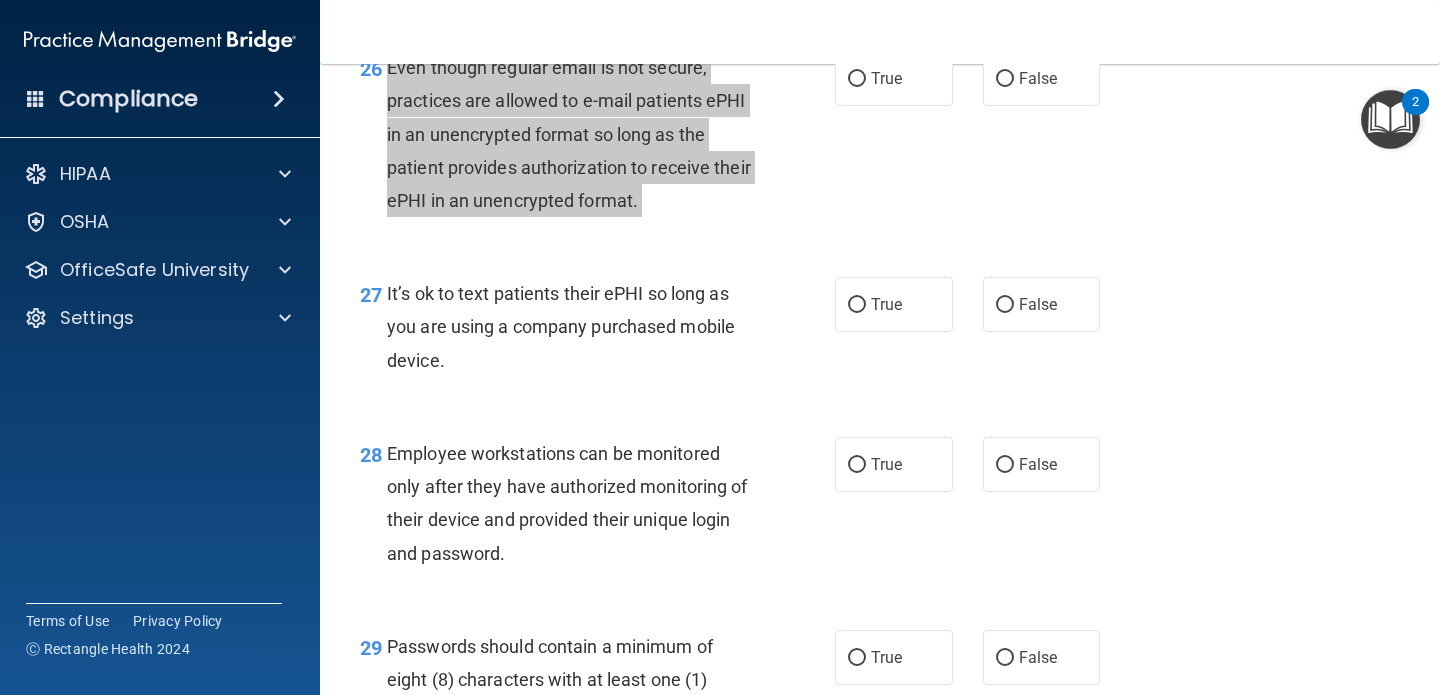 click on "Compliance
HIPAA
Documents and Policies                 Report an Incident               Business Associates               Emergency Planning               Resources                 HIPAA Risk Assessment
[GEOGRAPHIC_DATA]
Documents               Safety Data Sheets               Self-Assessment                Injury and Illness Report                Resources
PCI
PCI Compliance                Merchant Savings Calculator
[GEOGRAPHIC_DATA]
HIPAA Training                   OSHA Training                   Continuing Education
Settings
My Account               My Users" at bounding box center (720, 347) 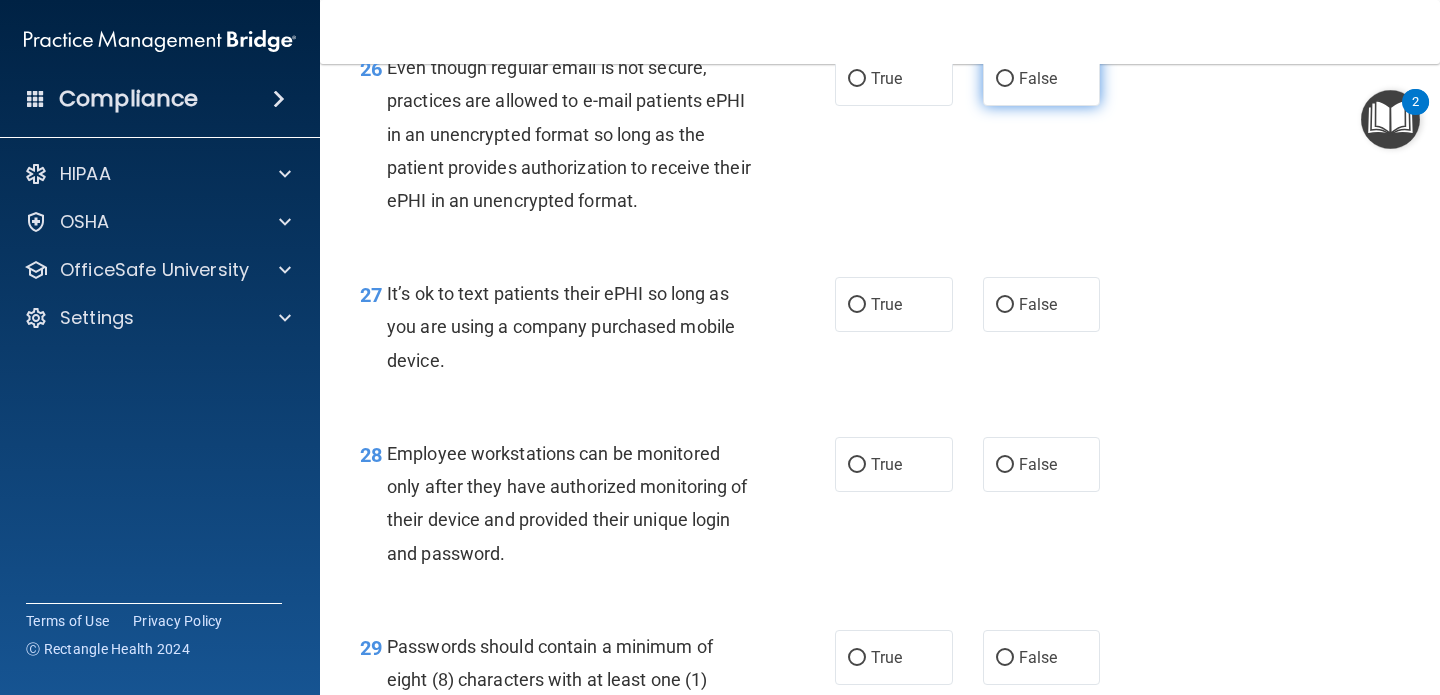 click on "False" at bounding box center (1038, 78) 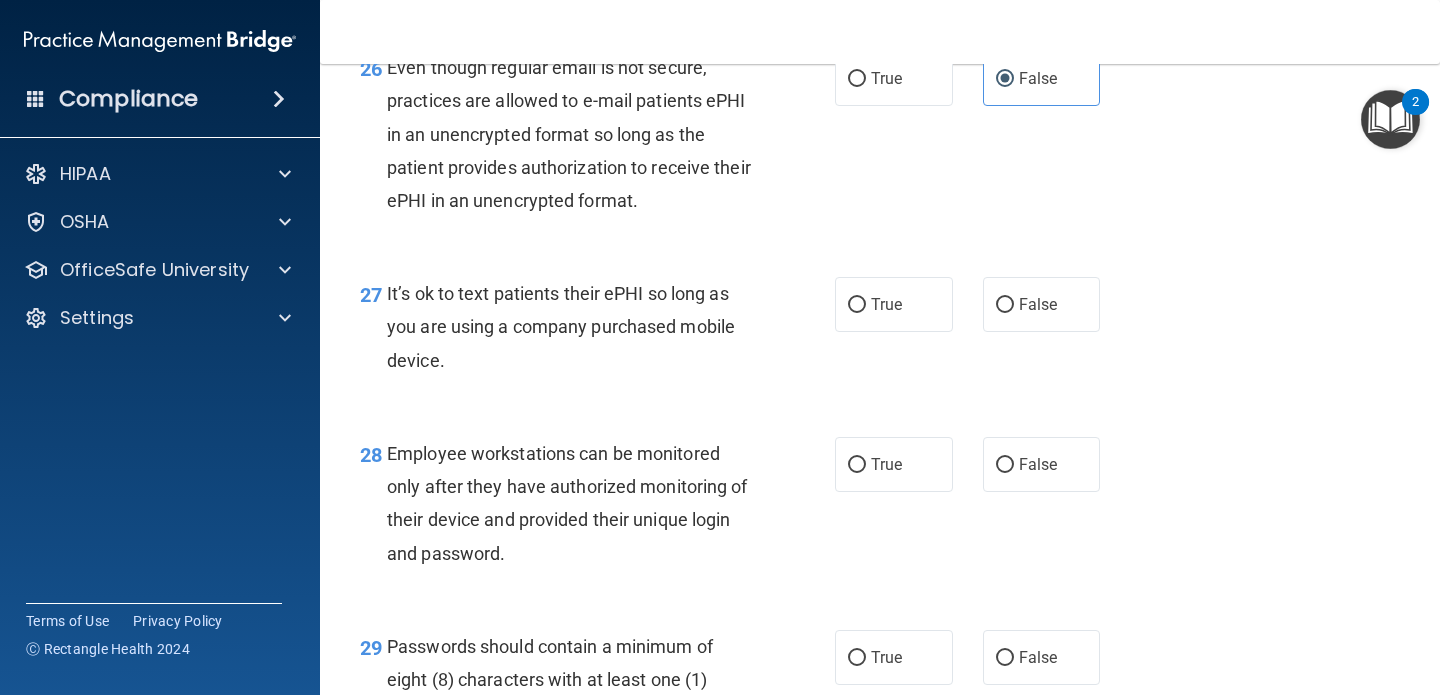 click on "It’s ok to text patients their ePHI so long as you are using a company purchased mobile device." at bounding box center [561, 326] 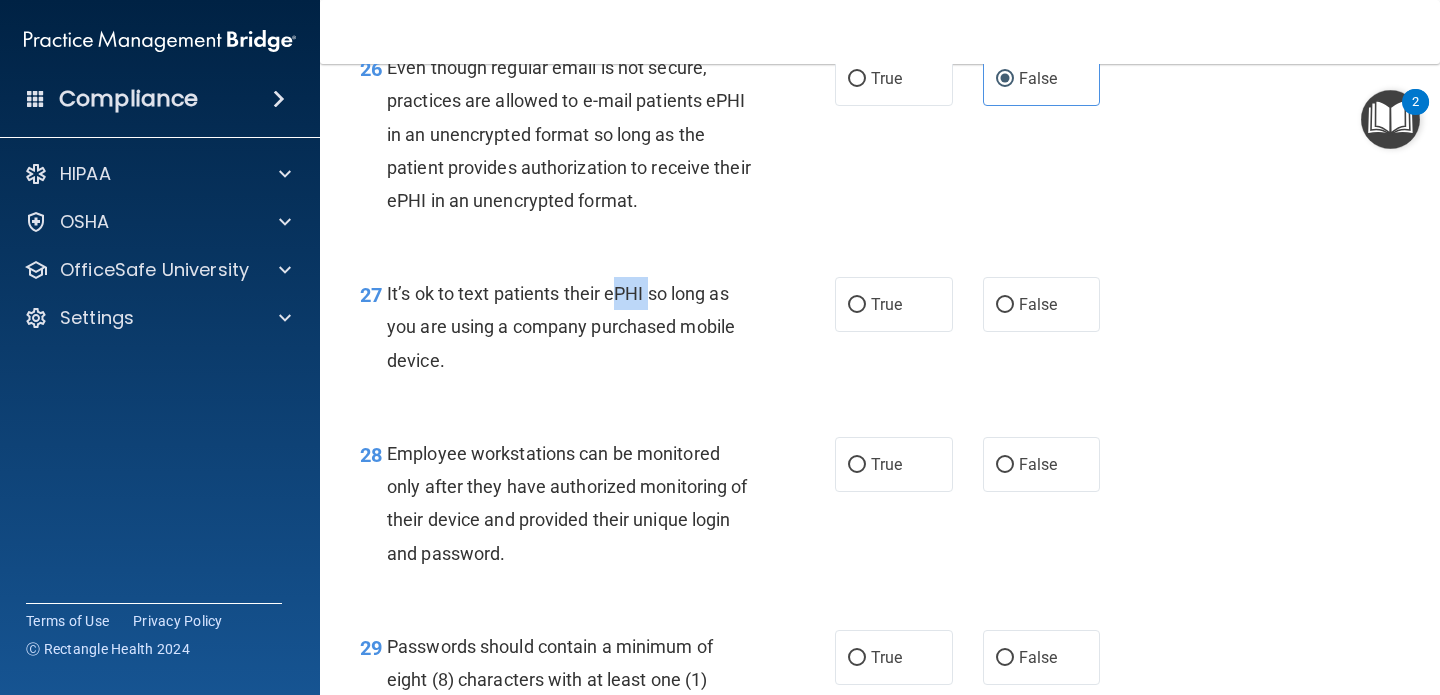 click on "It’s ok to text patients their ePHI so long as you are using a company purchased mobile device." at bounding box center [561, 326] 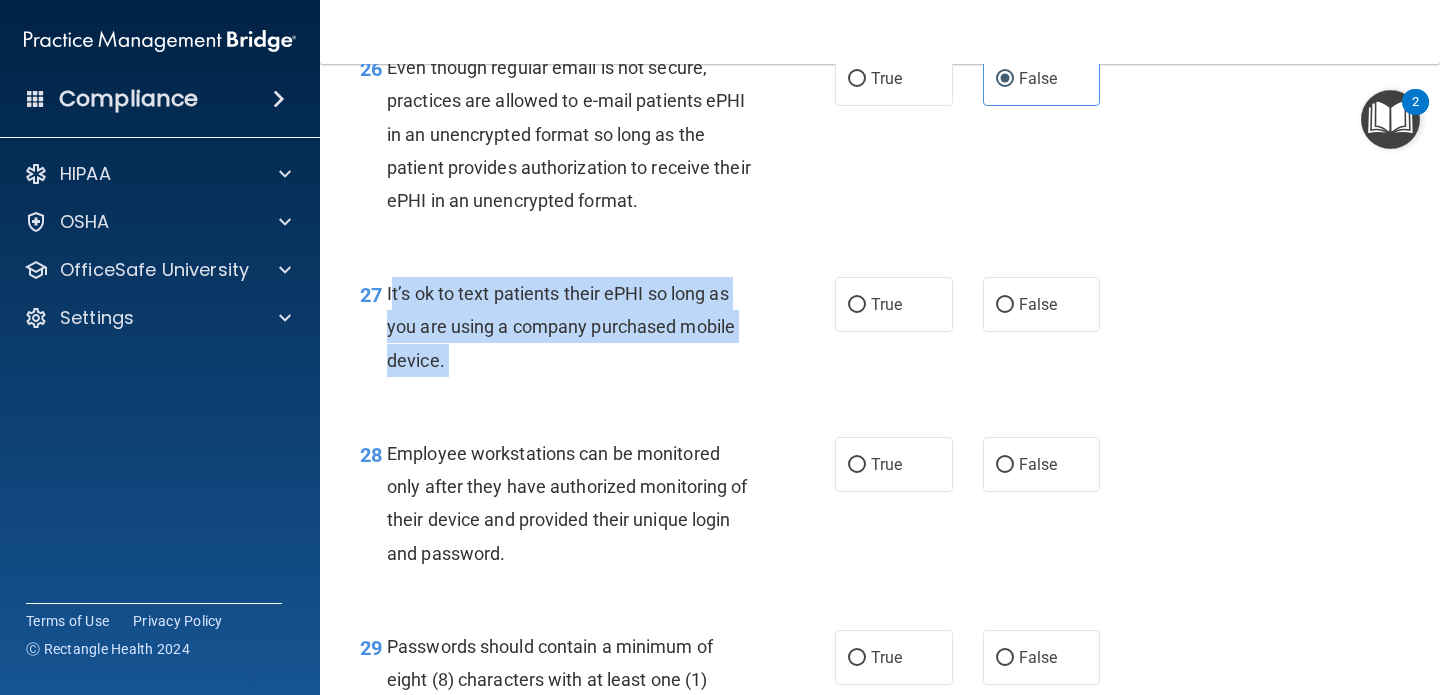 click on "It’s ok to text patients their ePHI so long as you are using a company purchased mobile device." at bounding box center (561, 326) 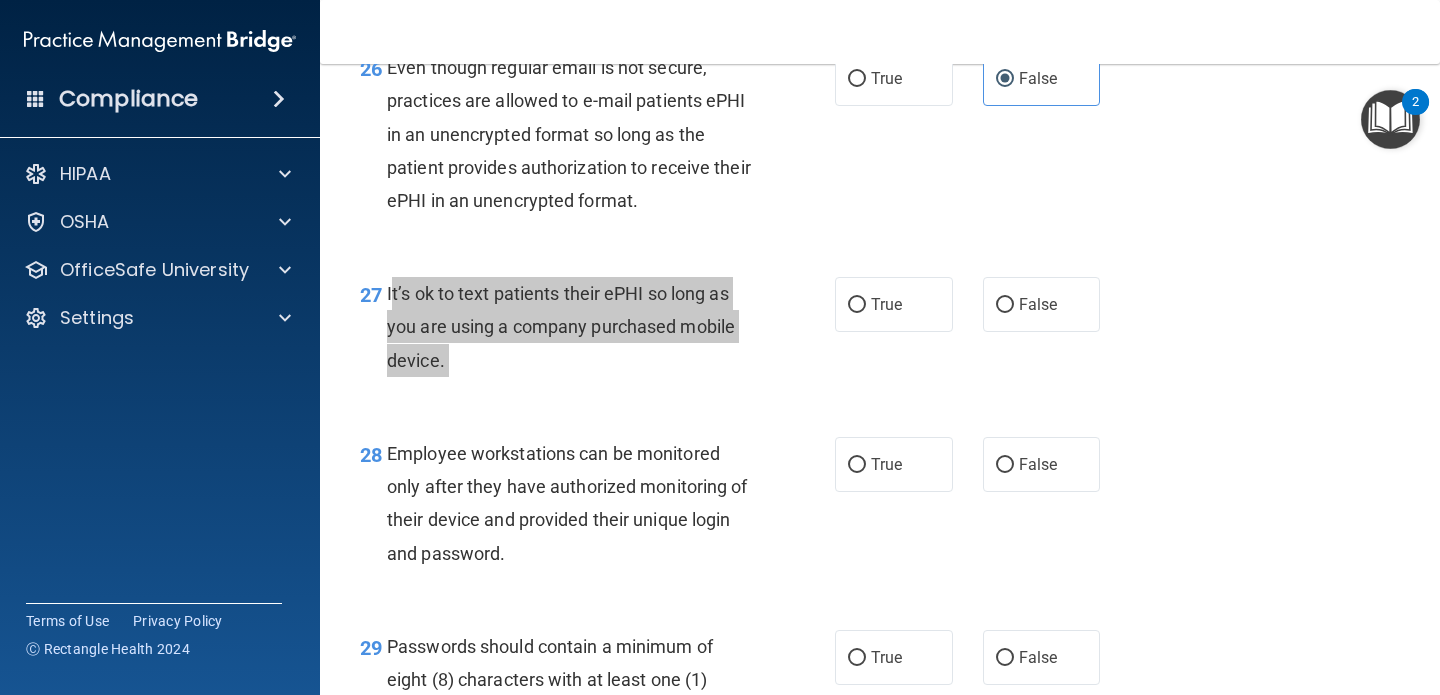 click on "Compliance
HIPAA
Documents and Policies                 Report an Incident               Business Associates               Emergency Planning               Resources                 HIPAA Risk Assessment
[GEOGRAPHIC_DATA]
Documents               Safety Data Sheets               Self-Assessment                Injury and Illness Report                Resources
PCI
PCI Compliance                Merchant Savings Calculator
[GEOGRAPHIC_DATA]
HIPAA Training                   OSHA Training                   Continuing Education
Settings
My Account               My Users" at bounding box center (720, 347) 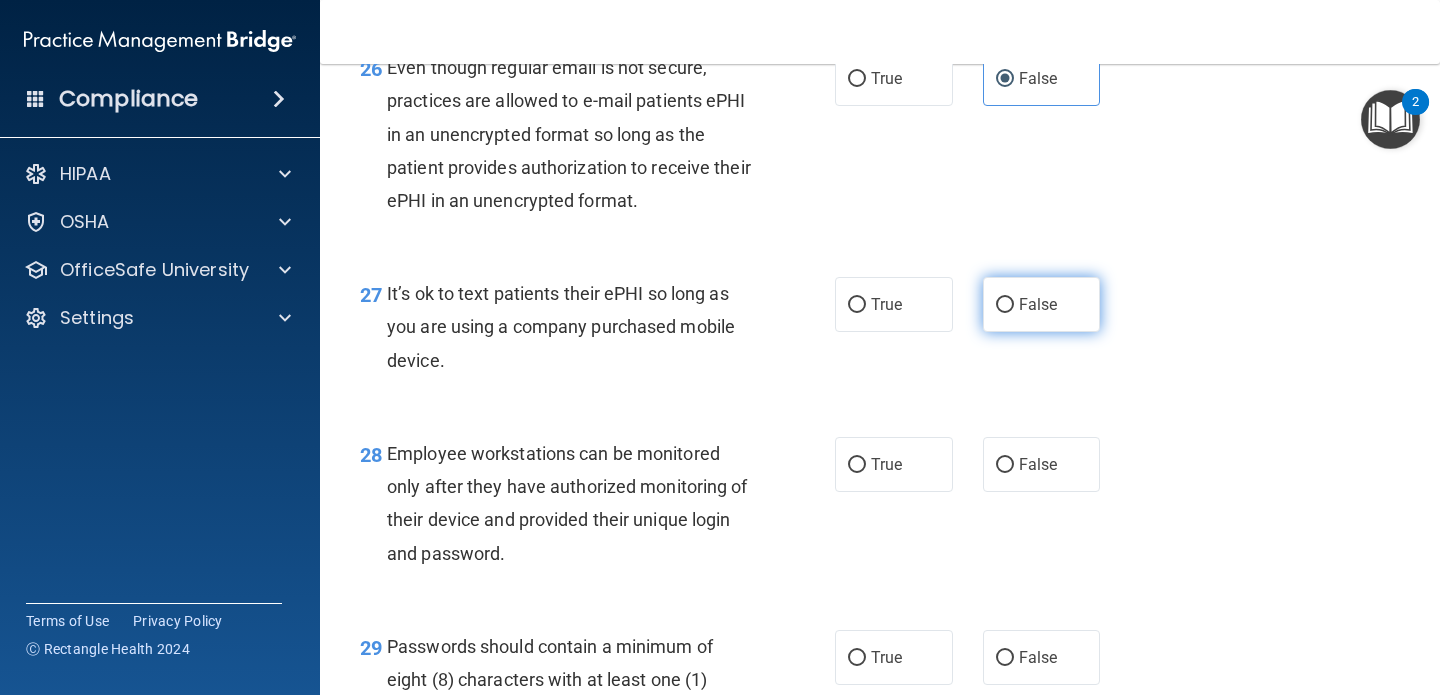 click on "False" at bounding box center [1042, 304] 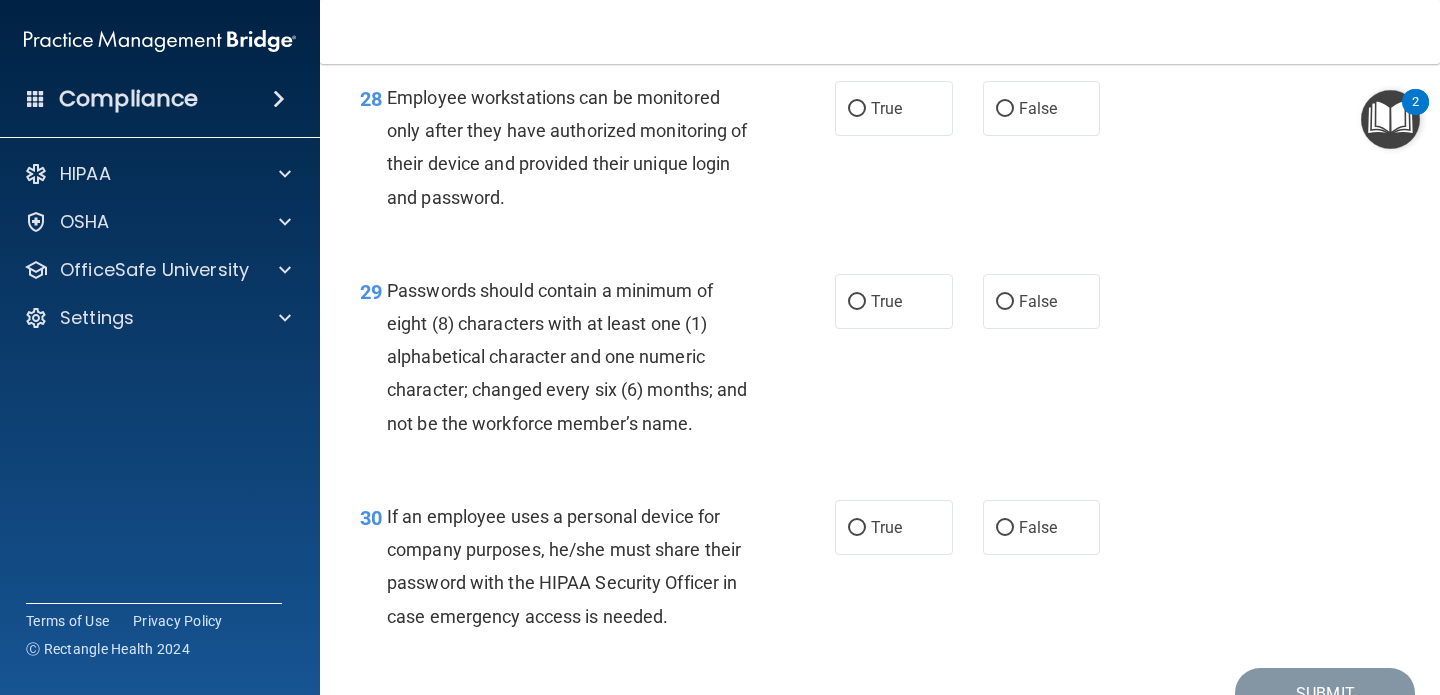 scroll, scrollTop: 5438, scrollLeft: 0, axis: vertical 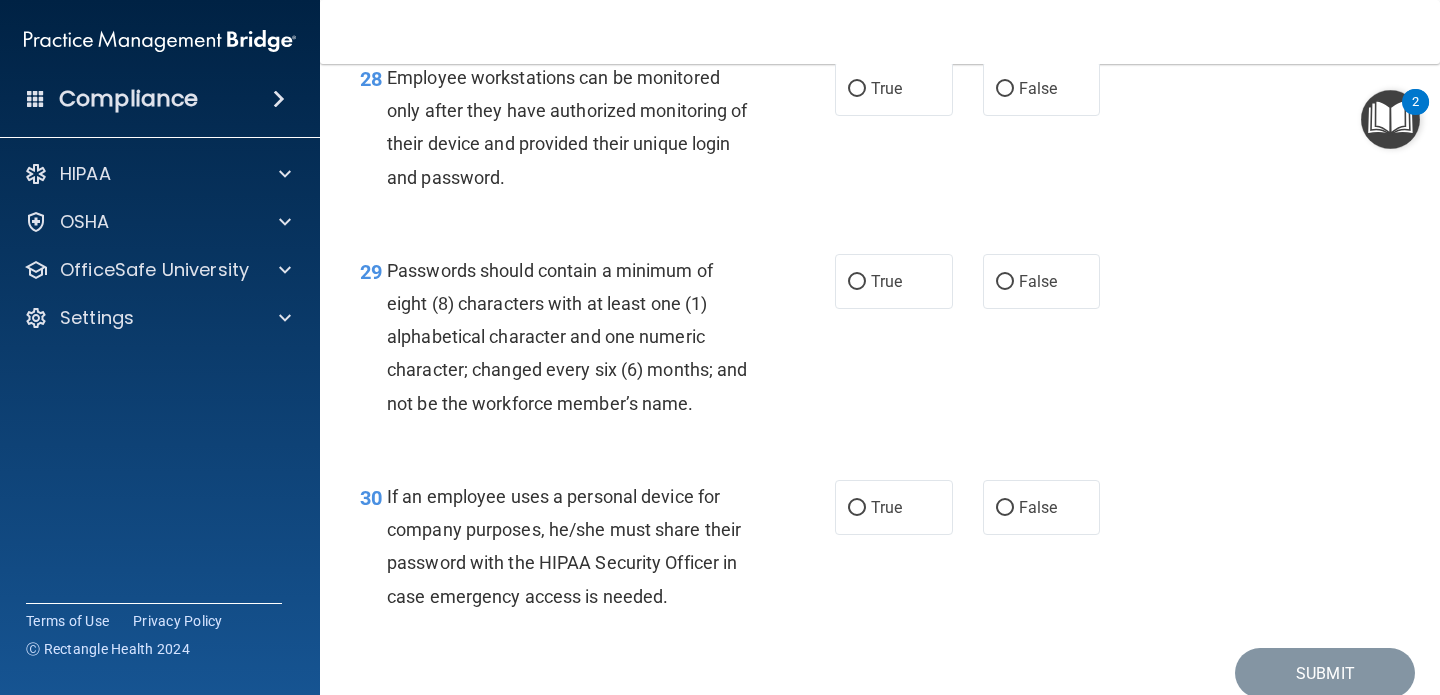click on "Employee workstations can be monitored only after they have authorized monitoring of their device and provided their unique login and password." at bounding box center [567, 127] 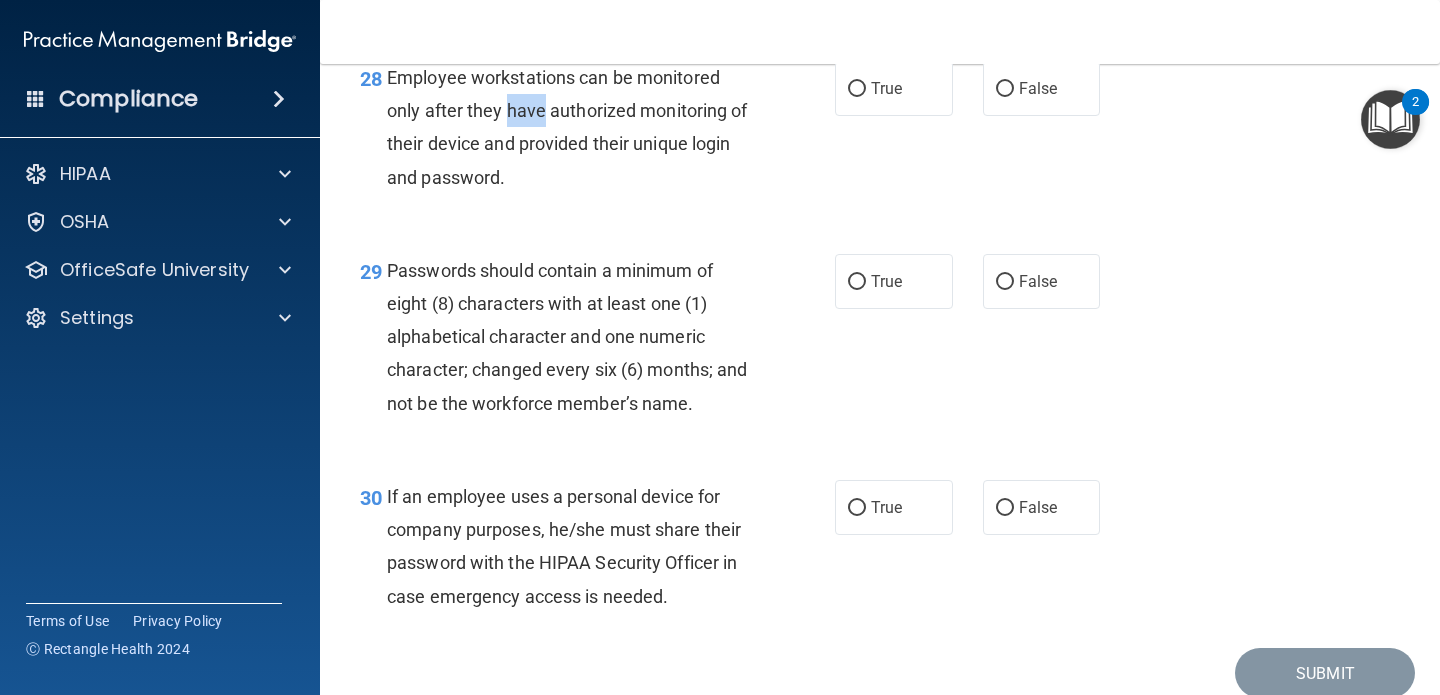 click on "Employee workstations can be monitored only after they have authorized monitoring of their device and provided their unique login and password." at bounding box center [567, 127] 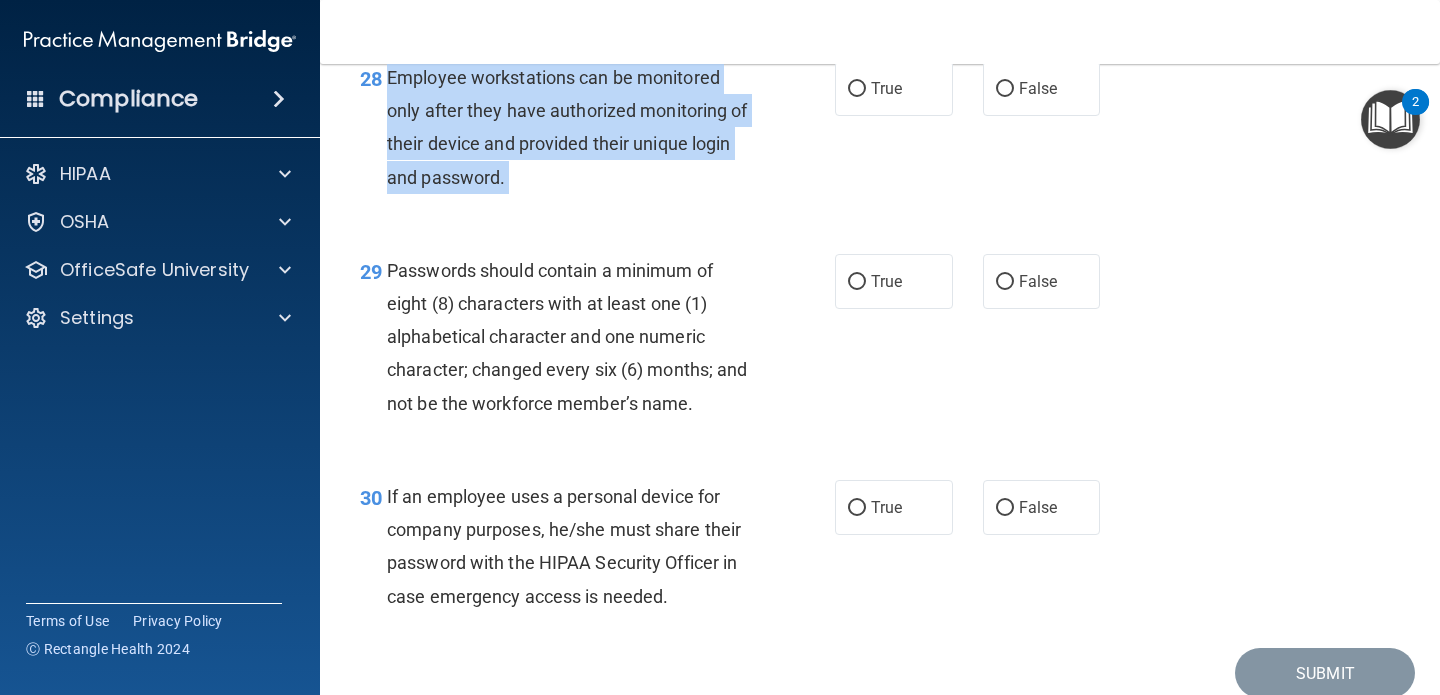 click on "Employee workstations can be monitored only after they have authorized monitoring of their device and provided their unique login and password." at bounding box center [567, 127] 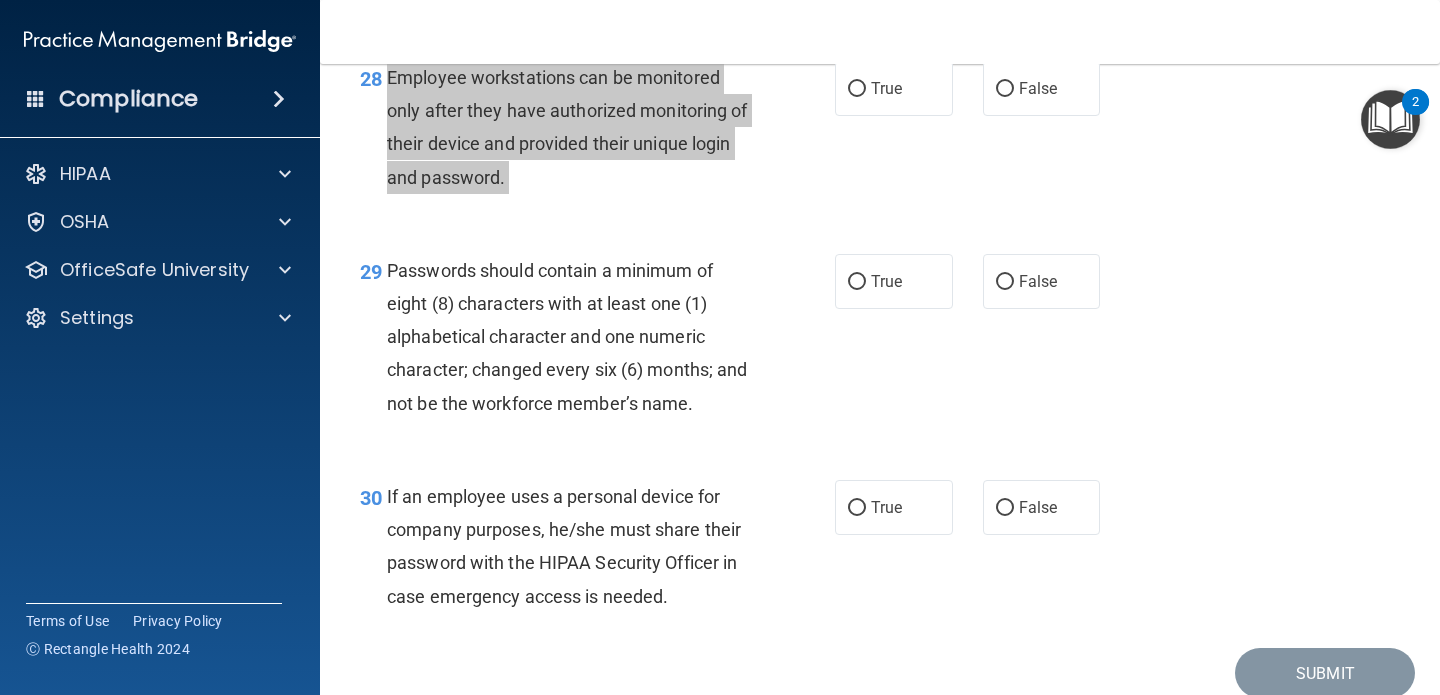 click on "Compliance
HIPAA
Documents and Policies                 Report an Incident               Business Associates               Emergency Planning               Resources                 HIPAA Risk Assessment
[GEOGRAPHIC_DATA]
Documents               Safety Data Sheets               Self-Assessment                Injury and Illness Report                Resources
PCI
PCI Compliance                Merchant Savings Calculator
[GEOGRAPHIC_DATA]
HIPAA Training                   OSHA Training                   Continuing Education
Settings
My Account               My Users" at bounding box center (720, 347) 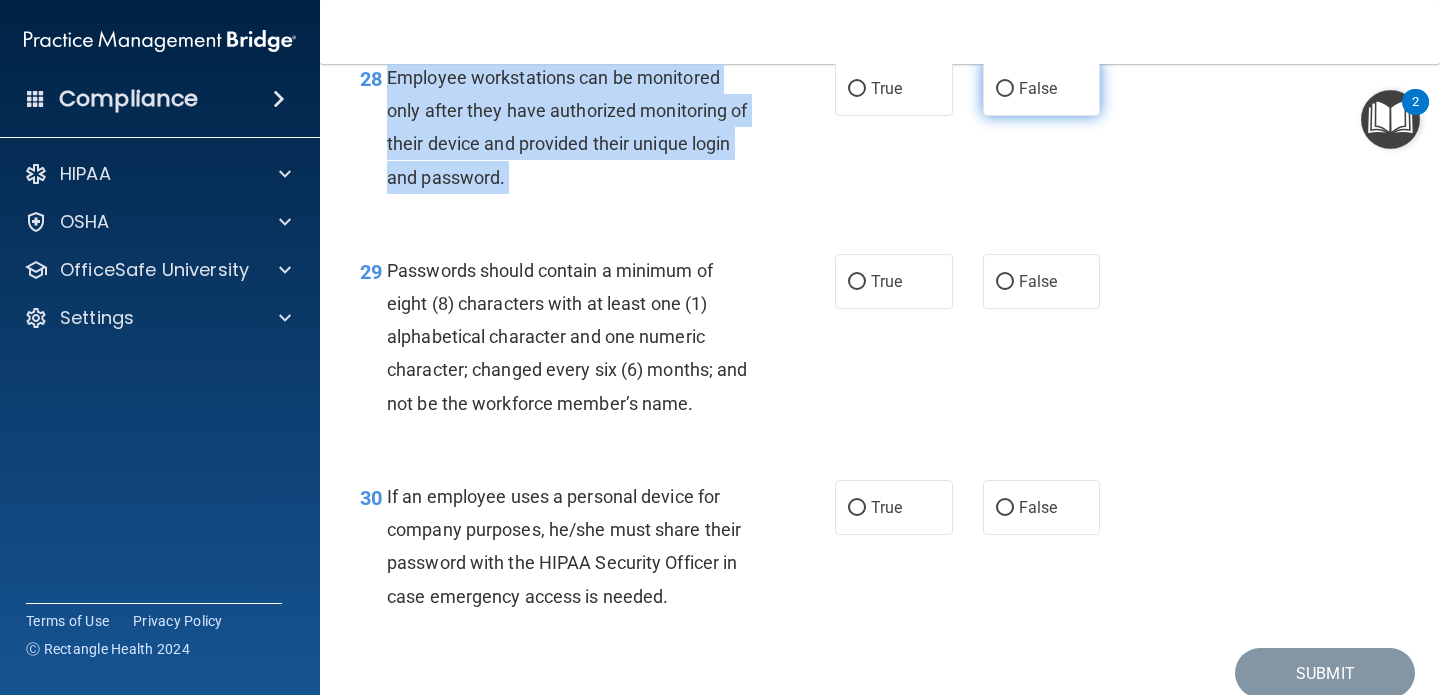 click on "False" at bounding box center (1005, 89) 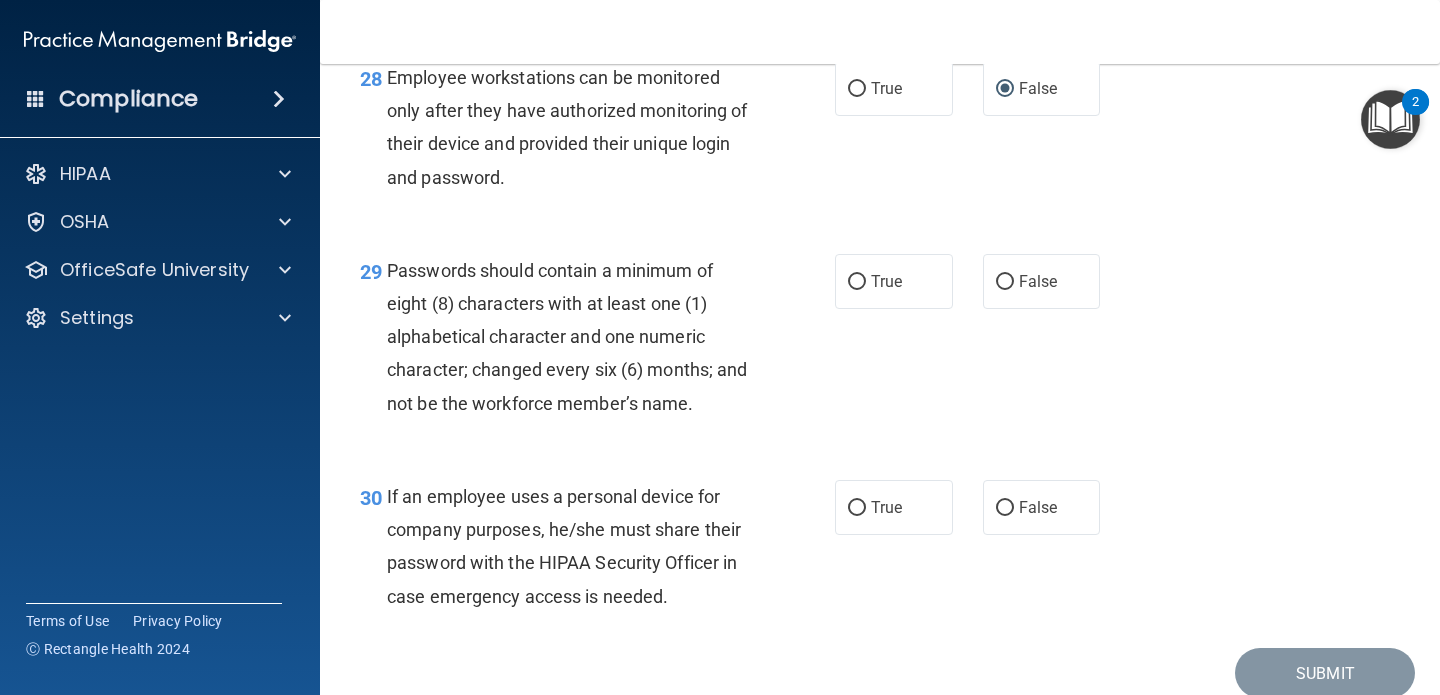 click on "Passwords should contain a minimum of eight (8) characters with at least one (1) alphabetical character and one numeric character; changed every six (6) months; and not be the workforce member’s name." at bounding box center (576, 337) 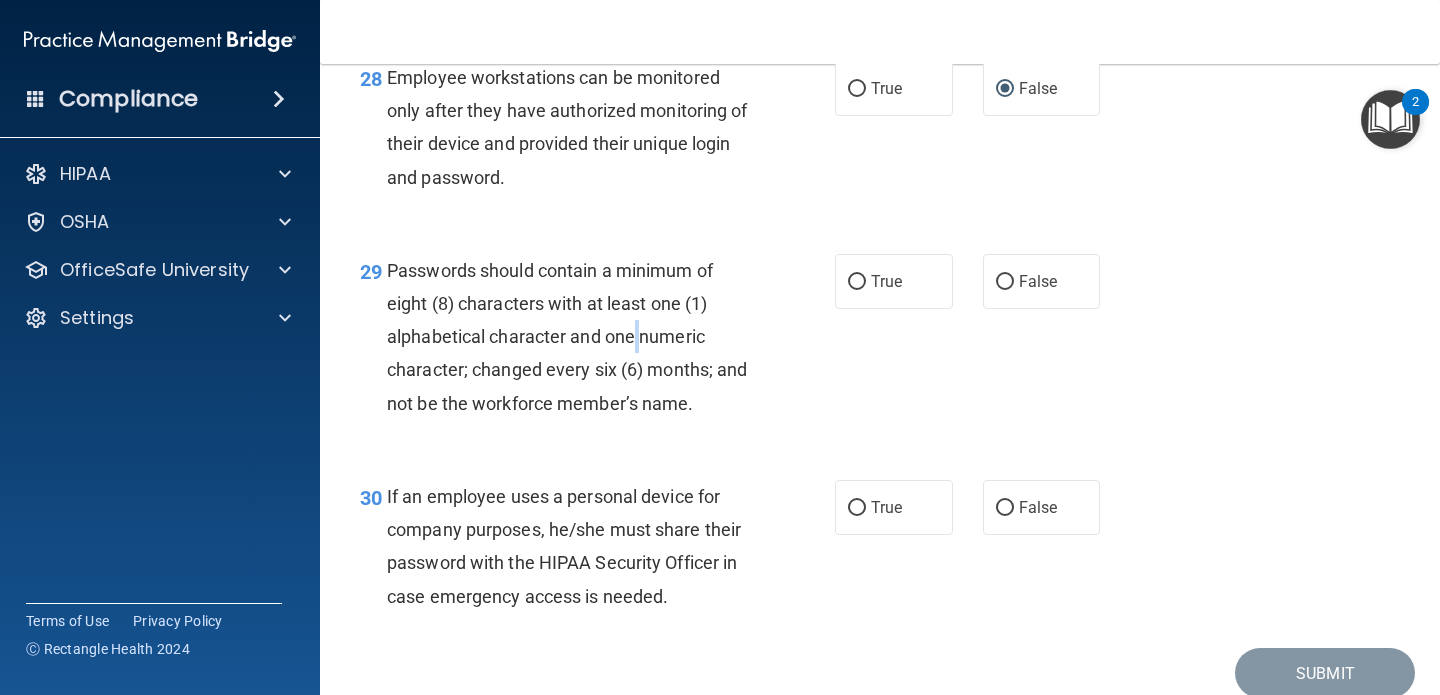 click on "Passwords should contain a minimum of eight (8) characters with at least one (1) alphabetical character and one numeric character; changed every six (6) months; and not be the workforce member’s name." at bounding box center (576, 337) 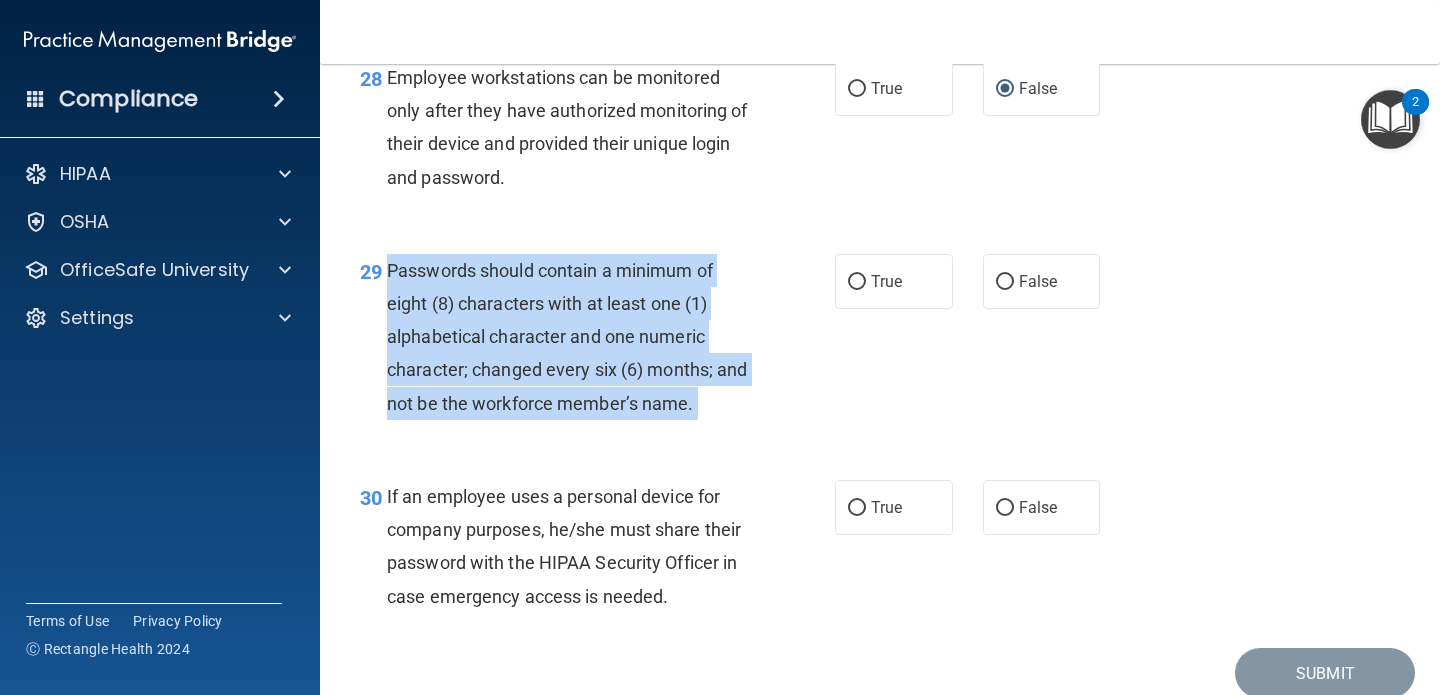 click on "Passwords should contain a minimum of eight (8) characters with at least one (1) alphabetical character and one numeric character; changed every six (6) months; and not be the workforce member’s name." at bounding box center [576, 337] 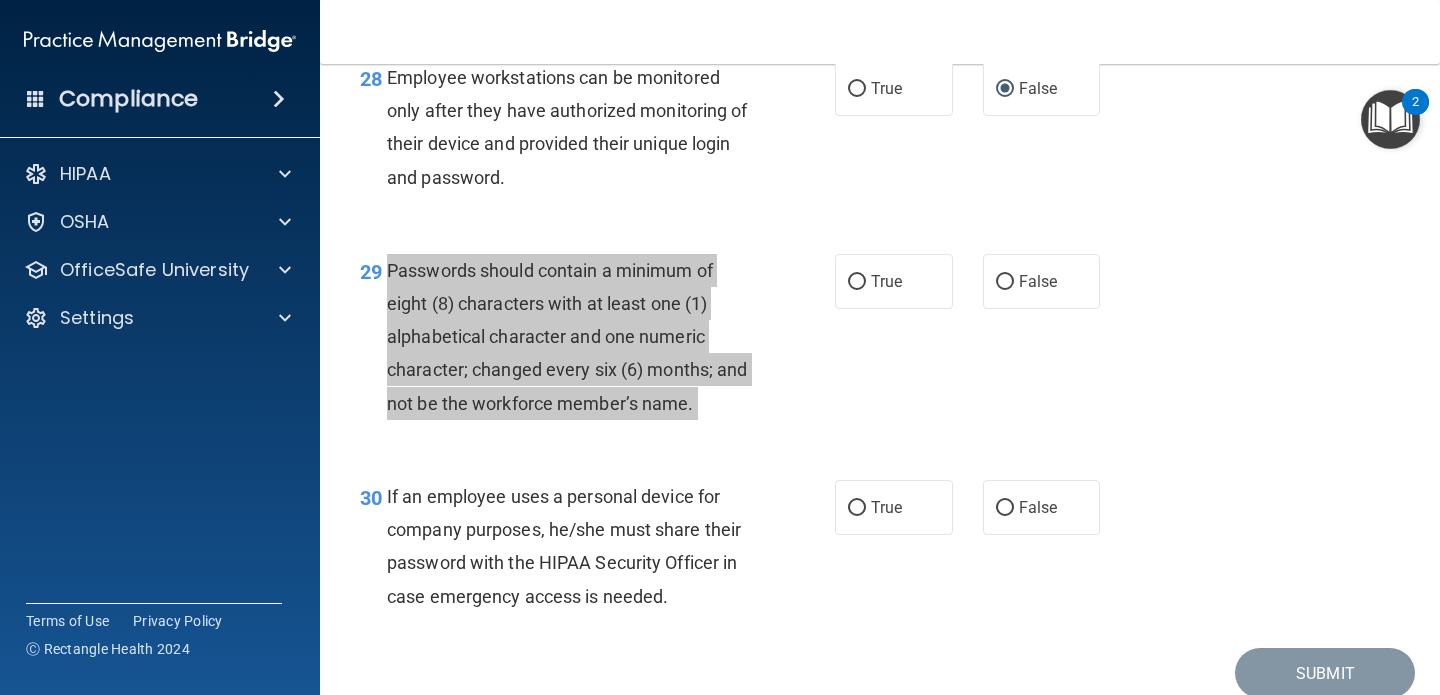 click on "Compliance
HIPAA
Documents and Policies                 Report an Incident               Business Associates               Emergency Planning               Resources                 HIPAA Risk Assessment
[GEOGRAPHIC_DATA]
Documents               Safety Data Sheets               Self-Assessment                Injury and Illness Report                Resources
PCI
PCI Compliance                Merchant Savings Calculator
[GEOGRAPHIC_DATA]
HIPAA Training                   OSHA Training                   Continuing Education
Settings
My Account               My Users" at bounding box center (720, 347) 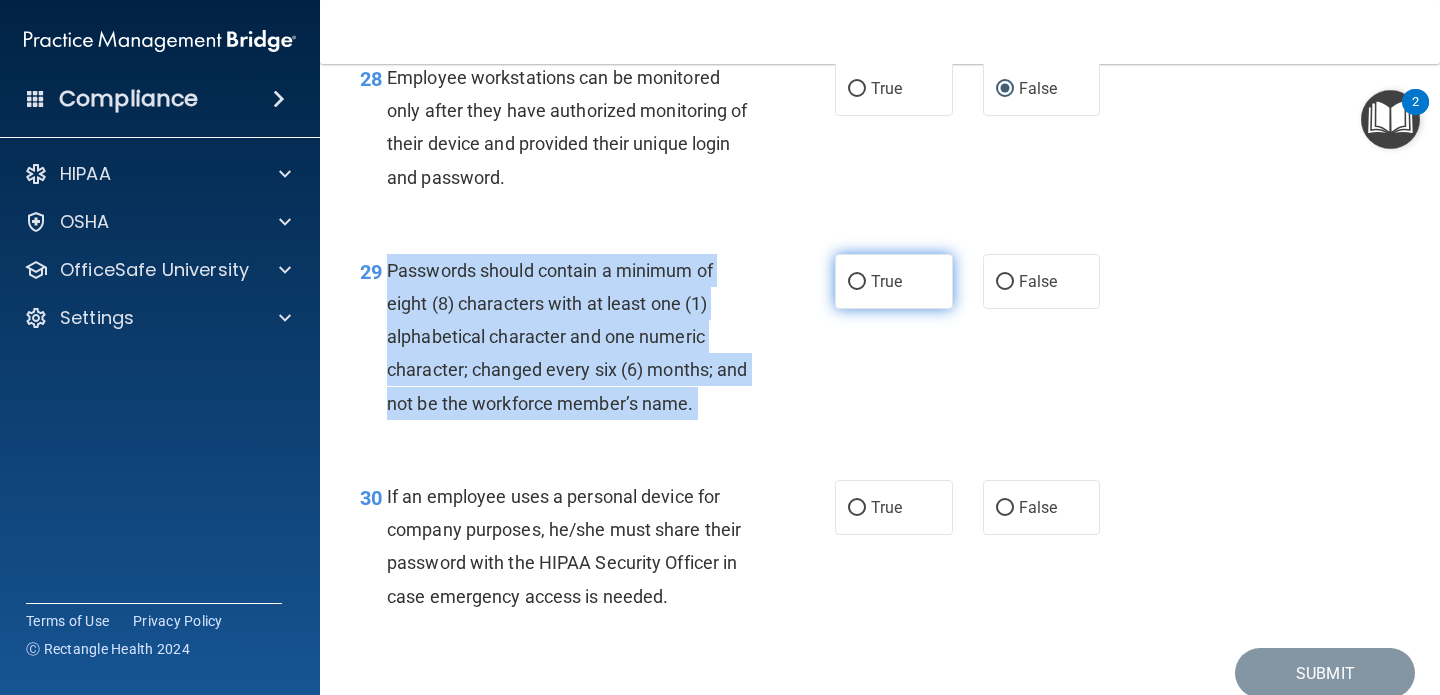 click on "True" at bounding box center (857, 282) 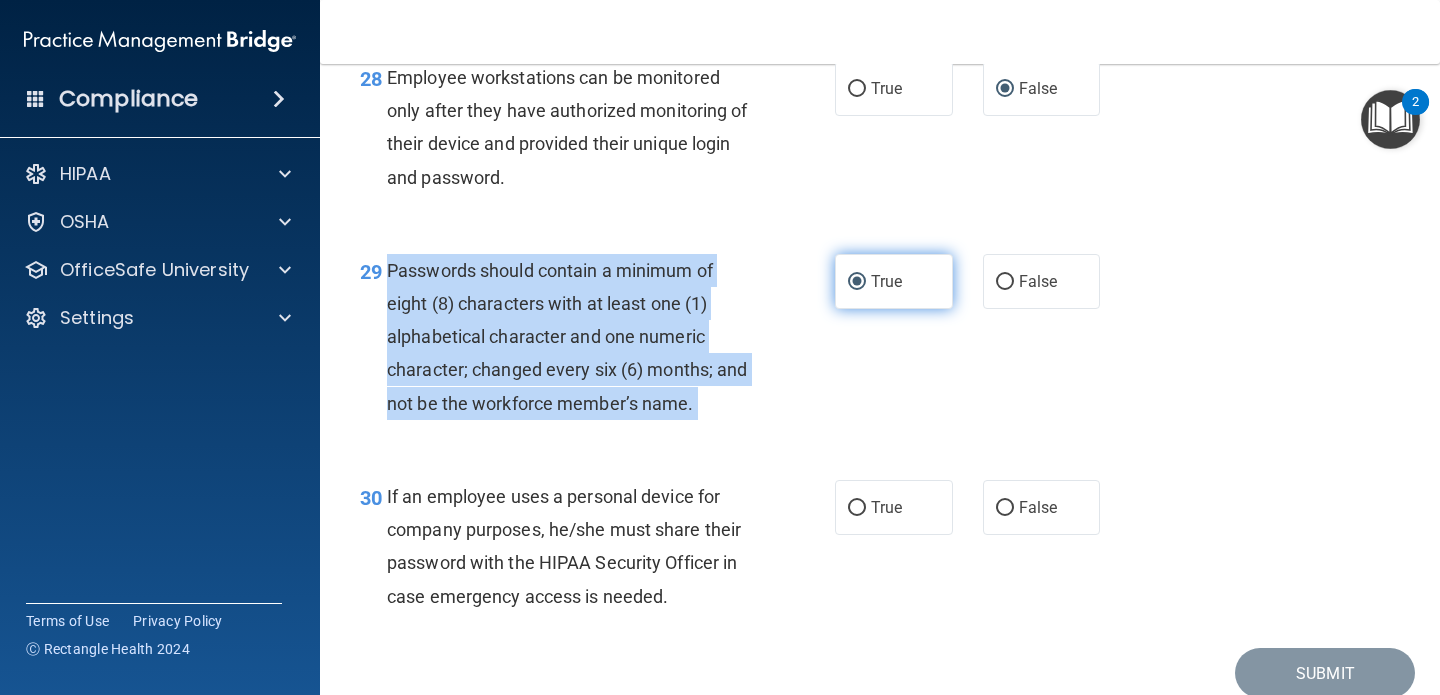scroll, scrollTop: 5554, scrollLeft: 0, axis: vertical 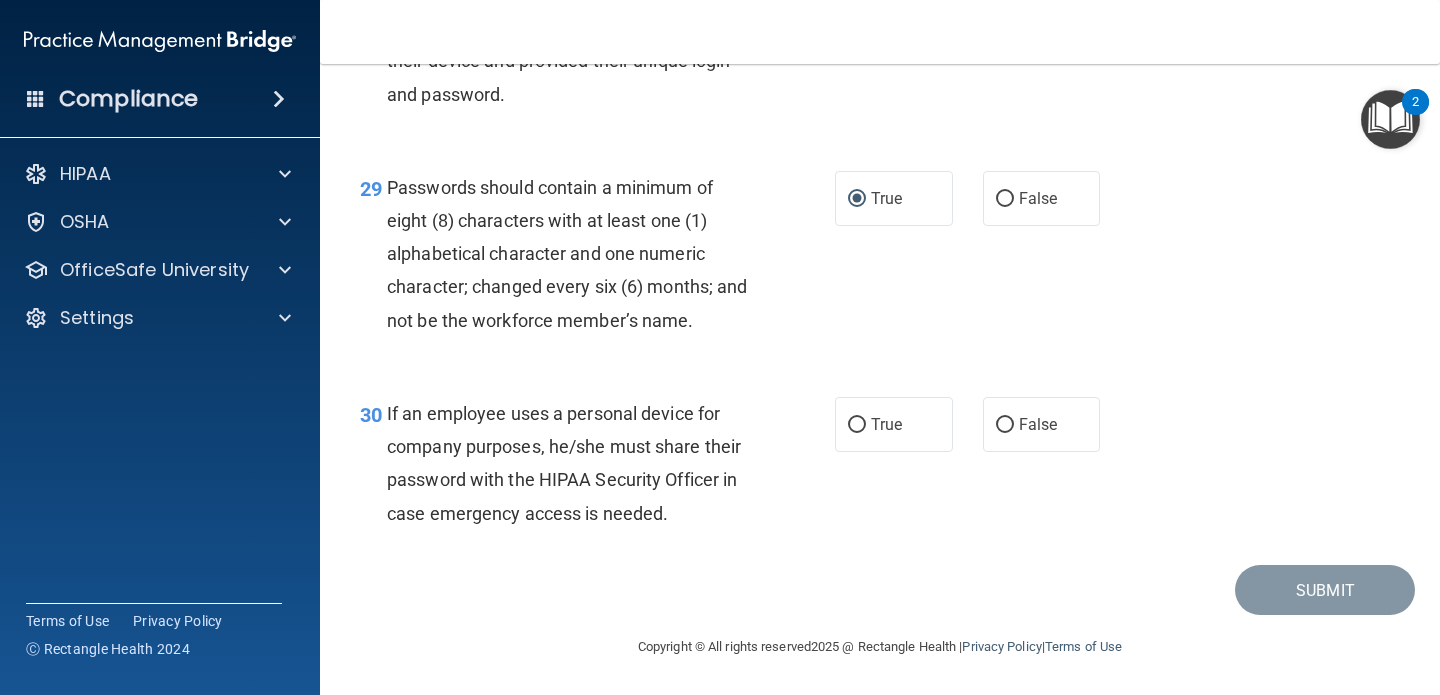 click on "If an employee uses a personal device for company purposes, he/she must share their password with the HIPAA Security Officer in case emergency access is needed." at bounding box center [576, 463] 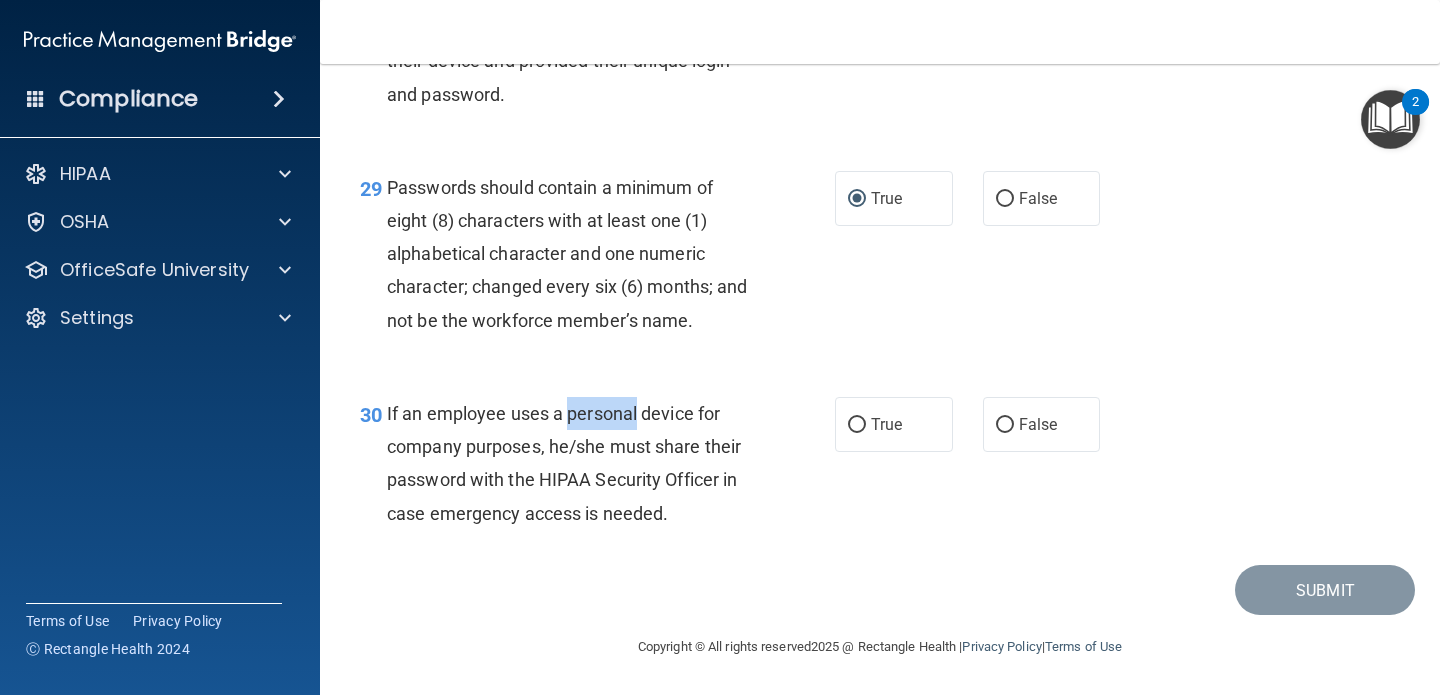 click on "If an employee uses a personal device for company purposes, he/she must share their password with the HIPAA Security Officer in case emergency access is needed." at bounding box center (576, 463) 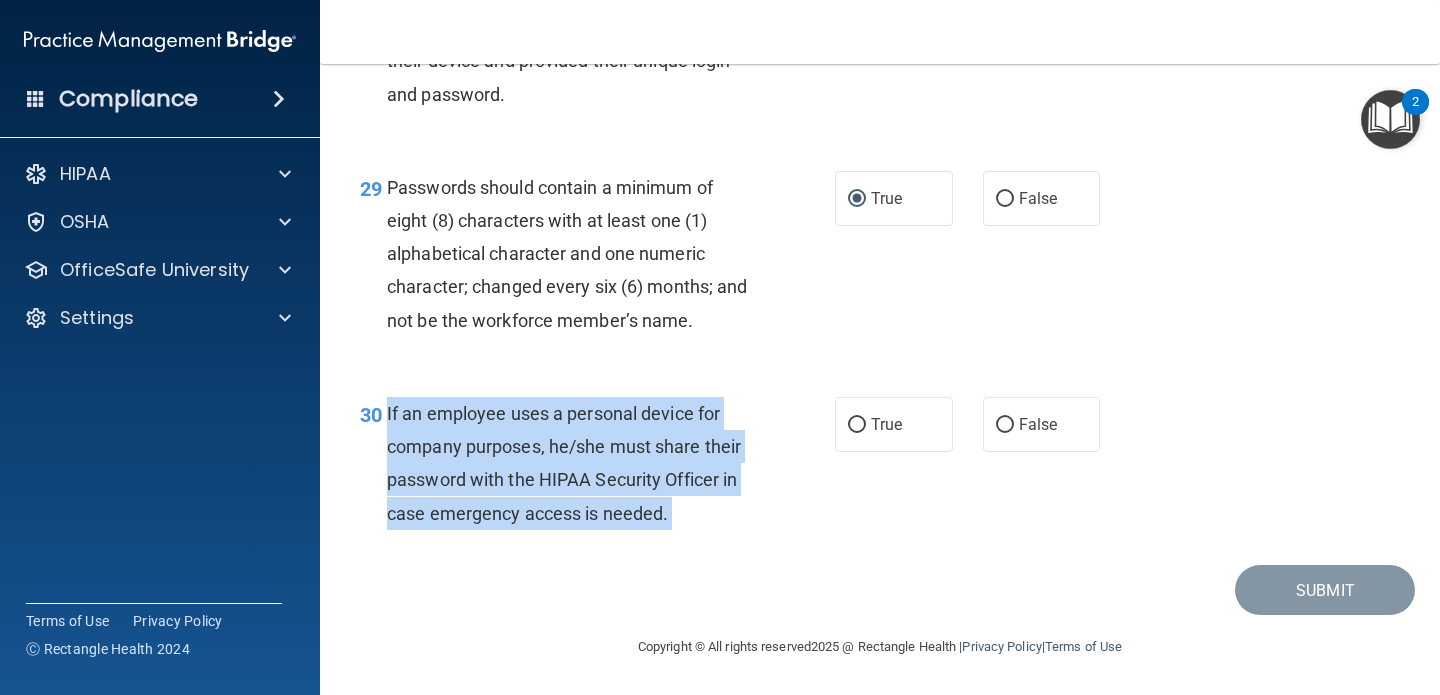 click on "If an employee uses a personal device for company purposes, he/she must share their password with the HIPAA Security Officer in case emergency access is needed." at bounding box center (576, 463) 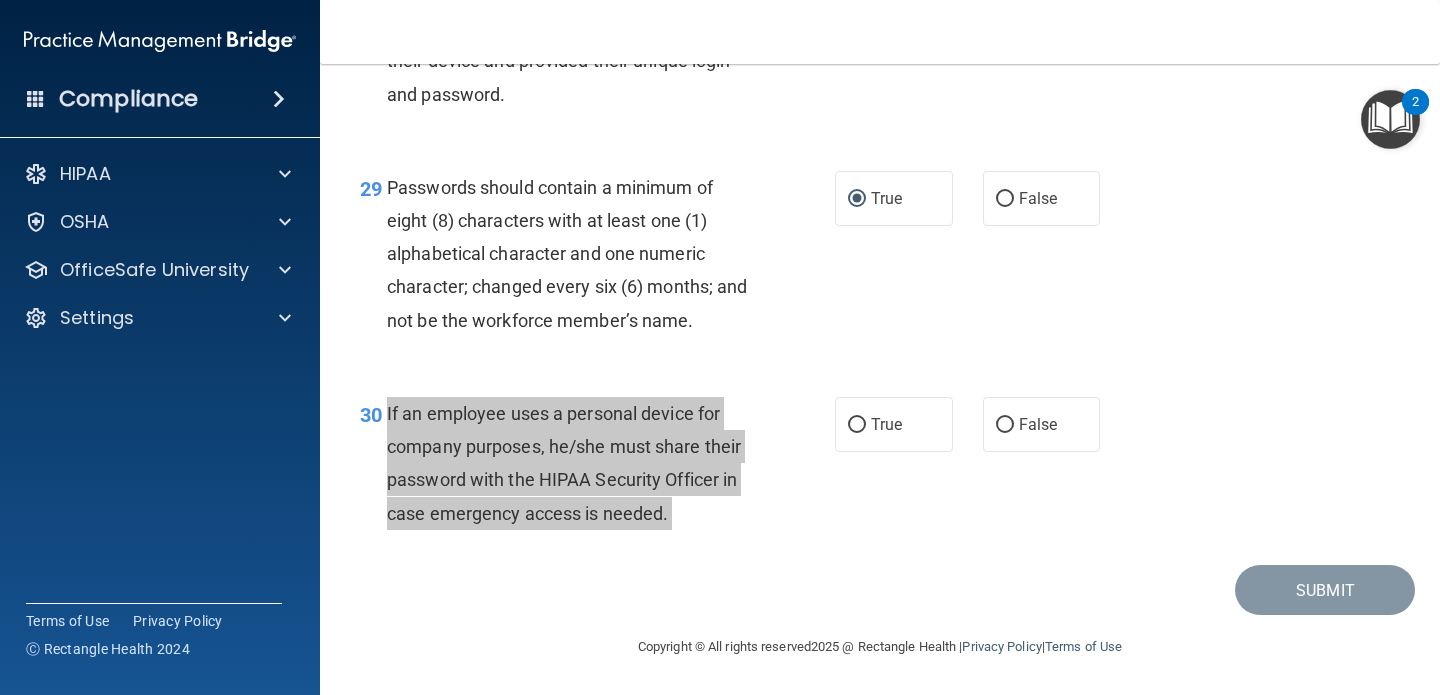 click on "Compliance
HIPAA
Documents and Policies                 Report an Incident               Business Associates               Emergency Planning               Resources                 HIPAA Risk Assessment
[GEOGRAPHIC_DATA]
Documents               Safety Data Sheets               Self-Assessment                Injury and Illness Report                Resources
PCI
PCI Compliance                Merchant Savings Calculator
[GEOGRAPHIC_DATA]
HIPAA Training                   OSHA Training                   Continuing Education
Settings
My Account               My Users" at bounding box center [720, 347] 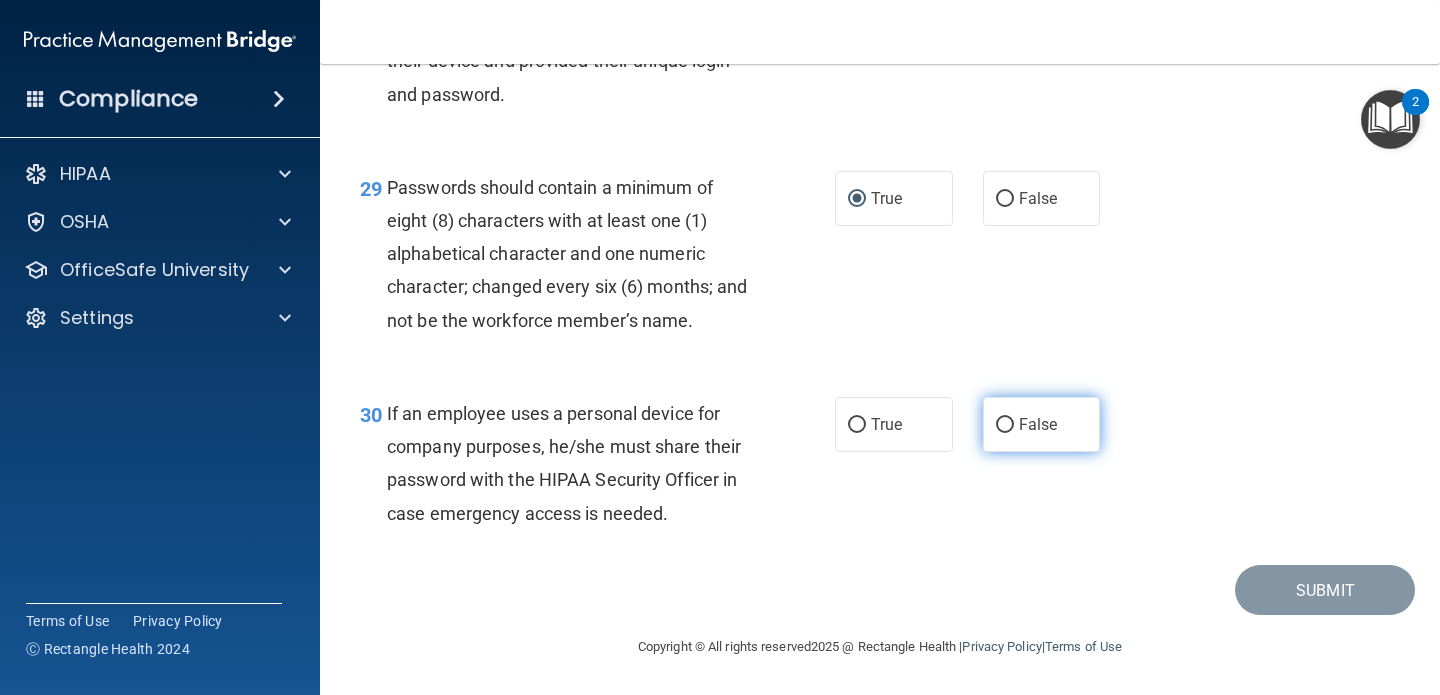 click on "False" at bounding box center (1042, 424) 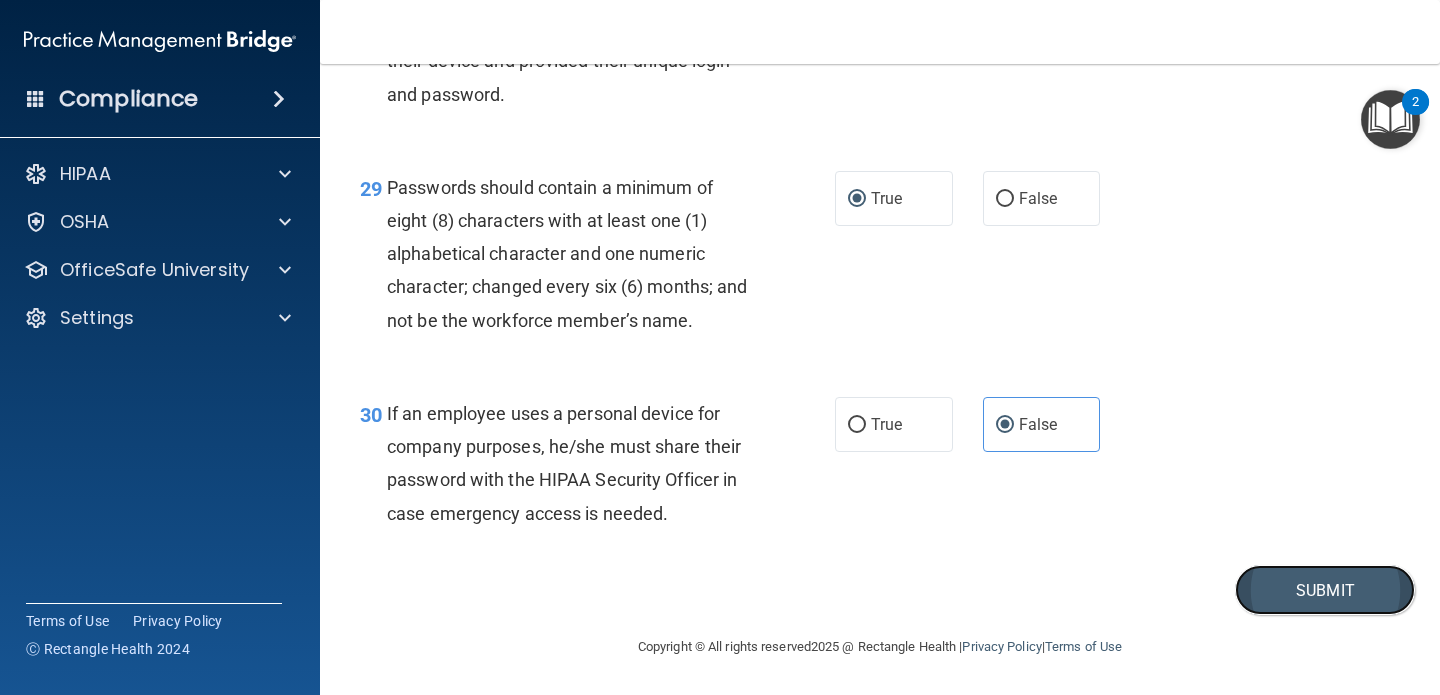 click on "Submit" at bounding box center (1325, 590) 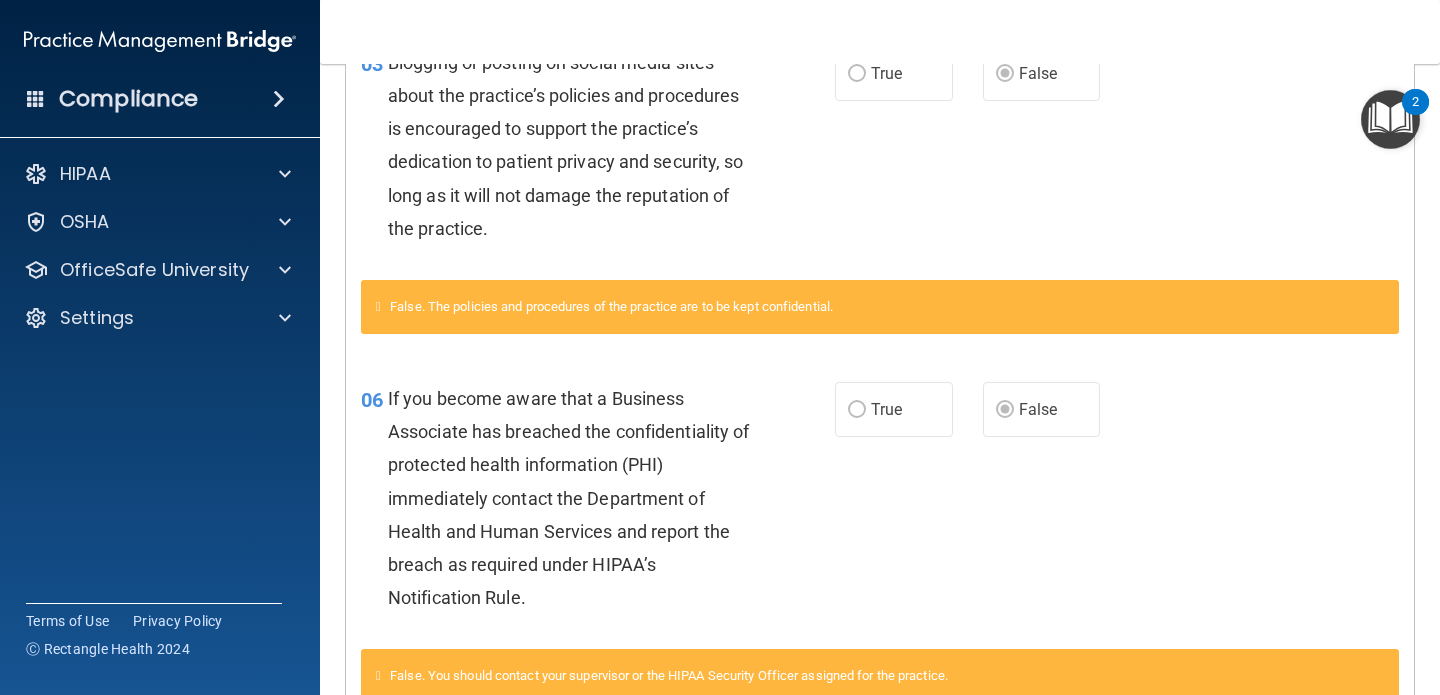 scroll, scrollTop: 0, scrollLeft: 0, axis: both 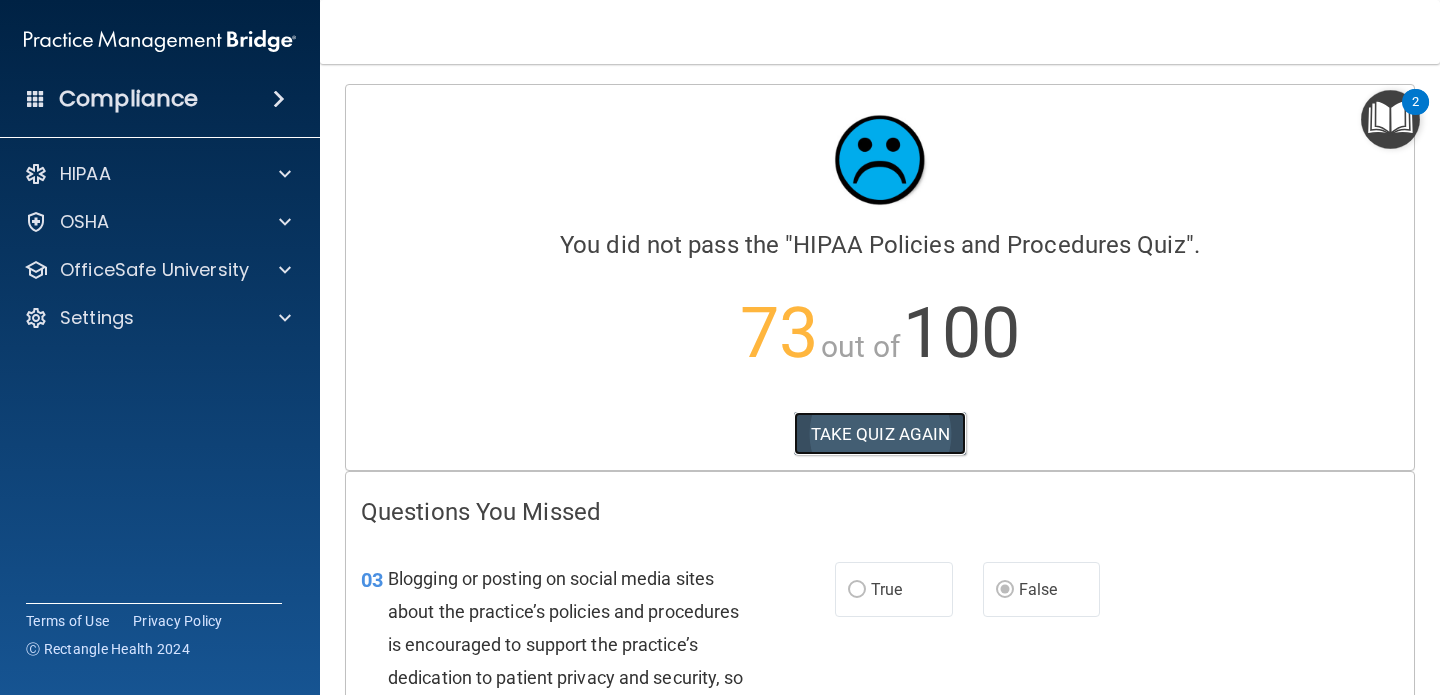 click on "TAKE QUIZ AGAIN" at bounding box center [880, 434] 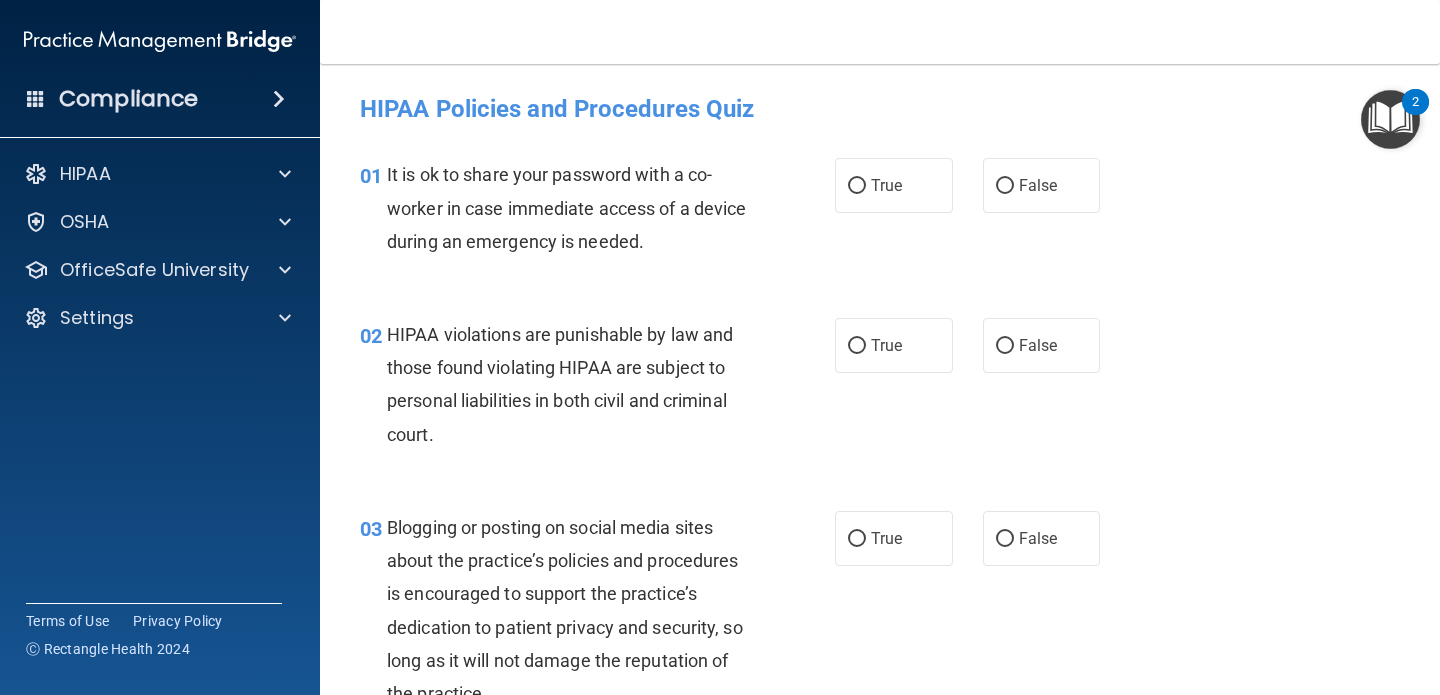 click on "It is ok to share your password with a co-worker in case immediate access of a device during an emergency is needed." at bounding box center [566, 207] 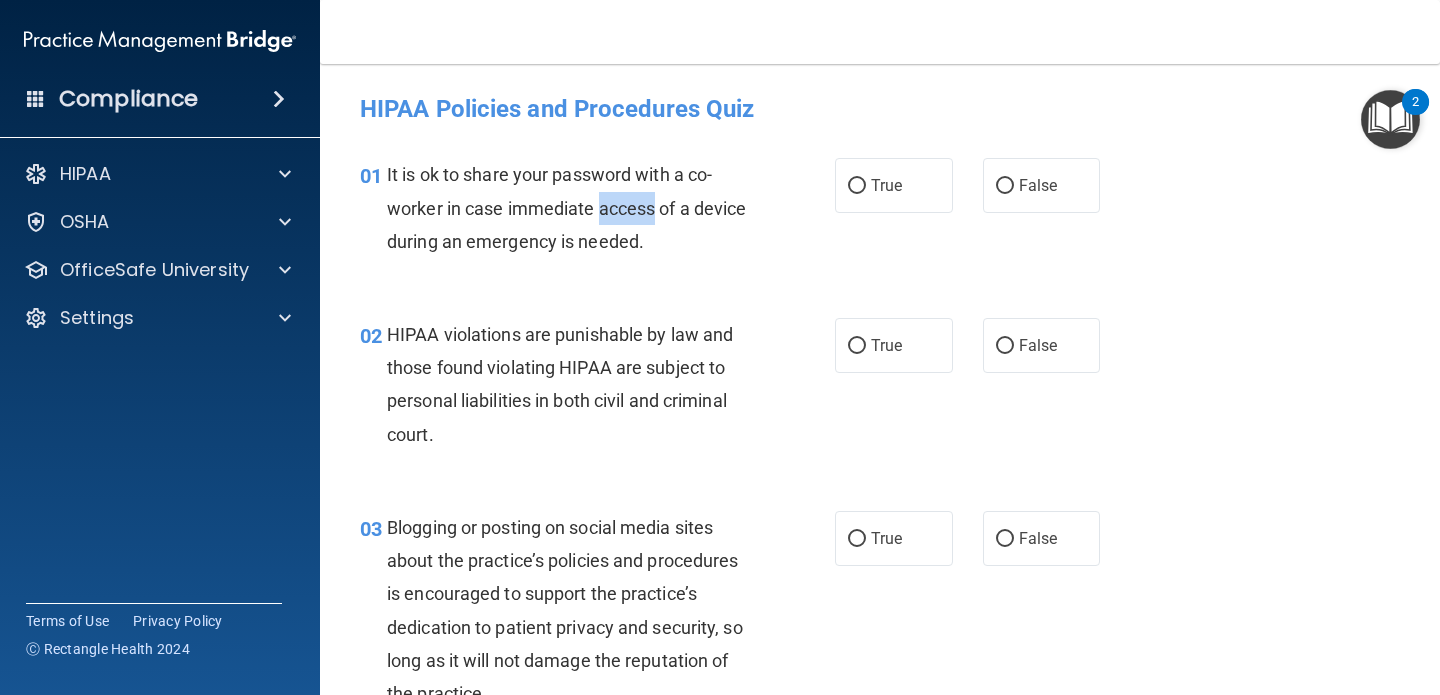 click on "It is ok to share your password with a co-worker in case immediate access of a device during an emergency is needed." at bounding box center (566, 207) 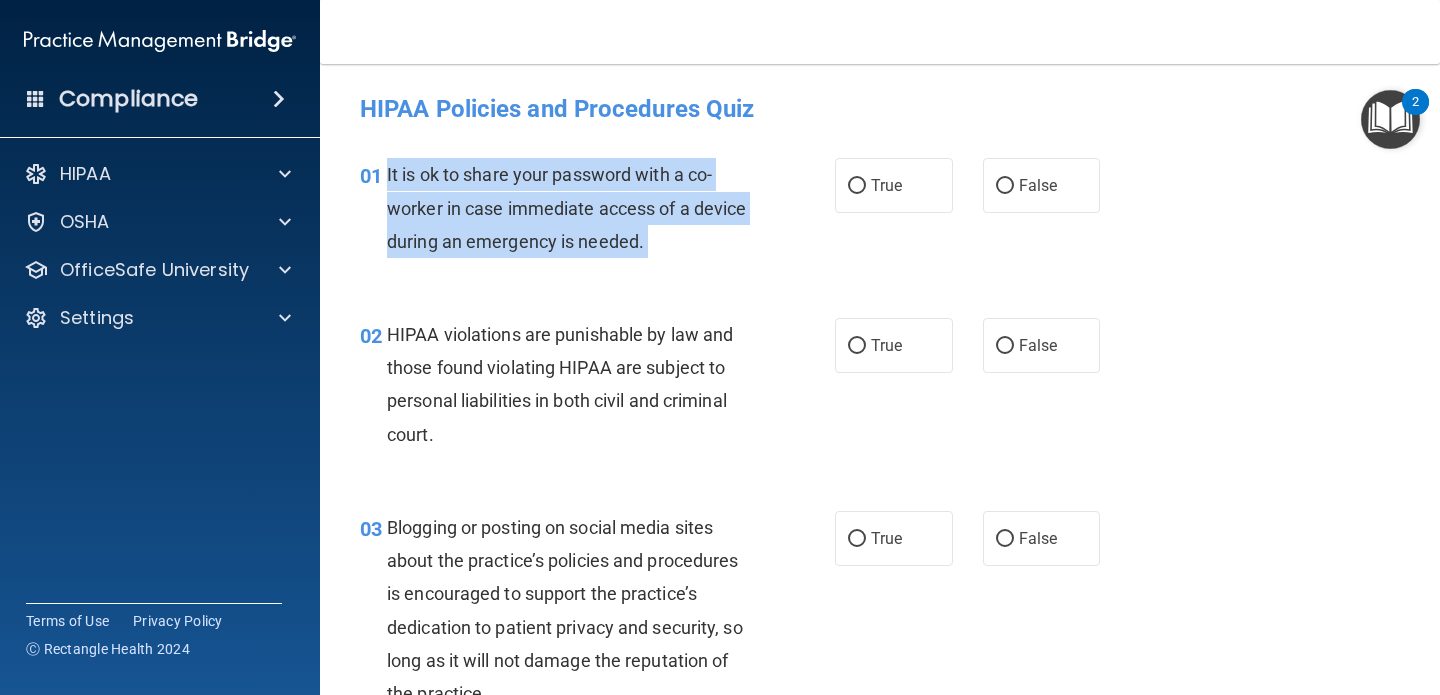 click on "It is ok to share your password with a co-worker in case immediate access of a device during an emergency is needed." at bounding box center [566, 207] 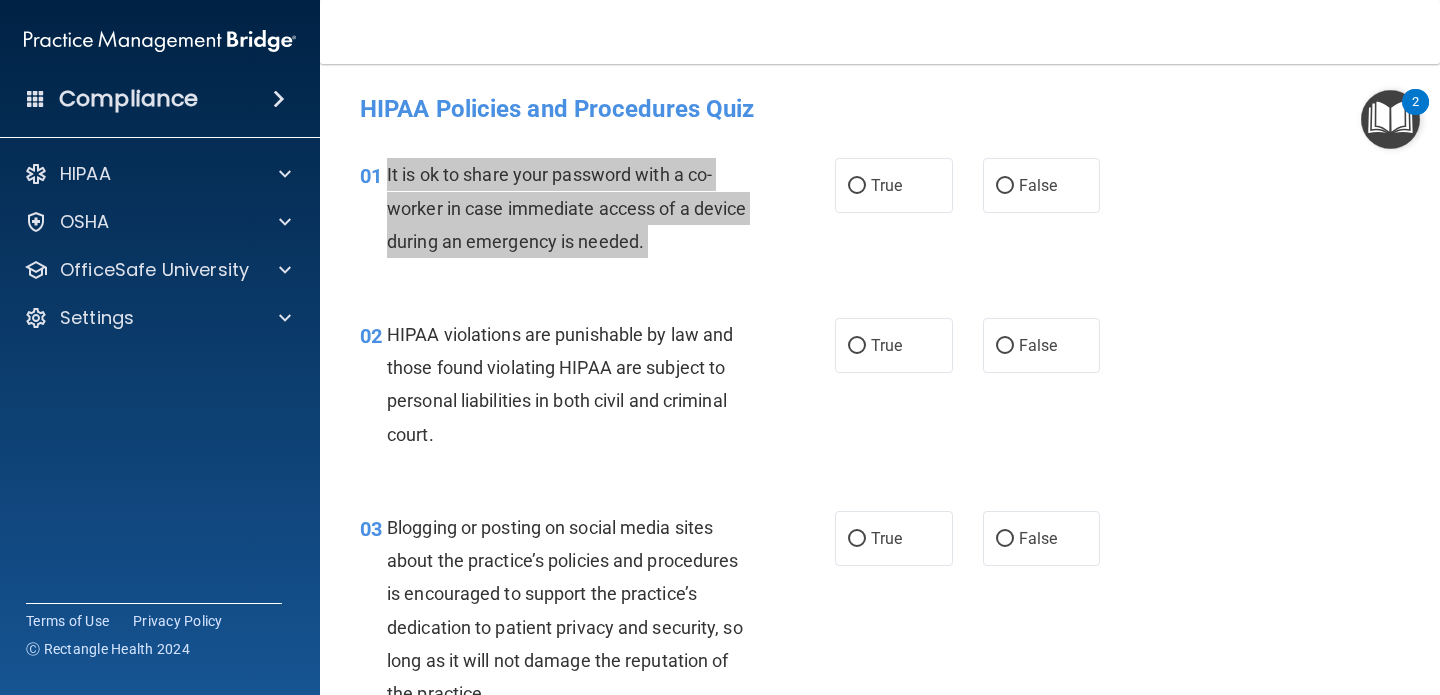 click on "Compliance
HIPAA
Documents and Policies                 Report an Incident               Business Associates               Emergency Planning               Resources                 HIPAA Risk Assessment
[GEOGRAPHIC_DATA]
Documents               Safety Data Sheets               Self-Assessment                Injury and Illness Report                Resources
PCI
PCI Compliance                Merchant Savings Calculator
[GEOGRAPHIC_DATA]
HIPAA Training                   OSHA Training                   Continuing Education
Settings
My Account               My Users" at bounding box center [720, 347] 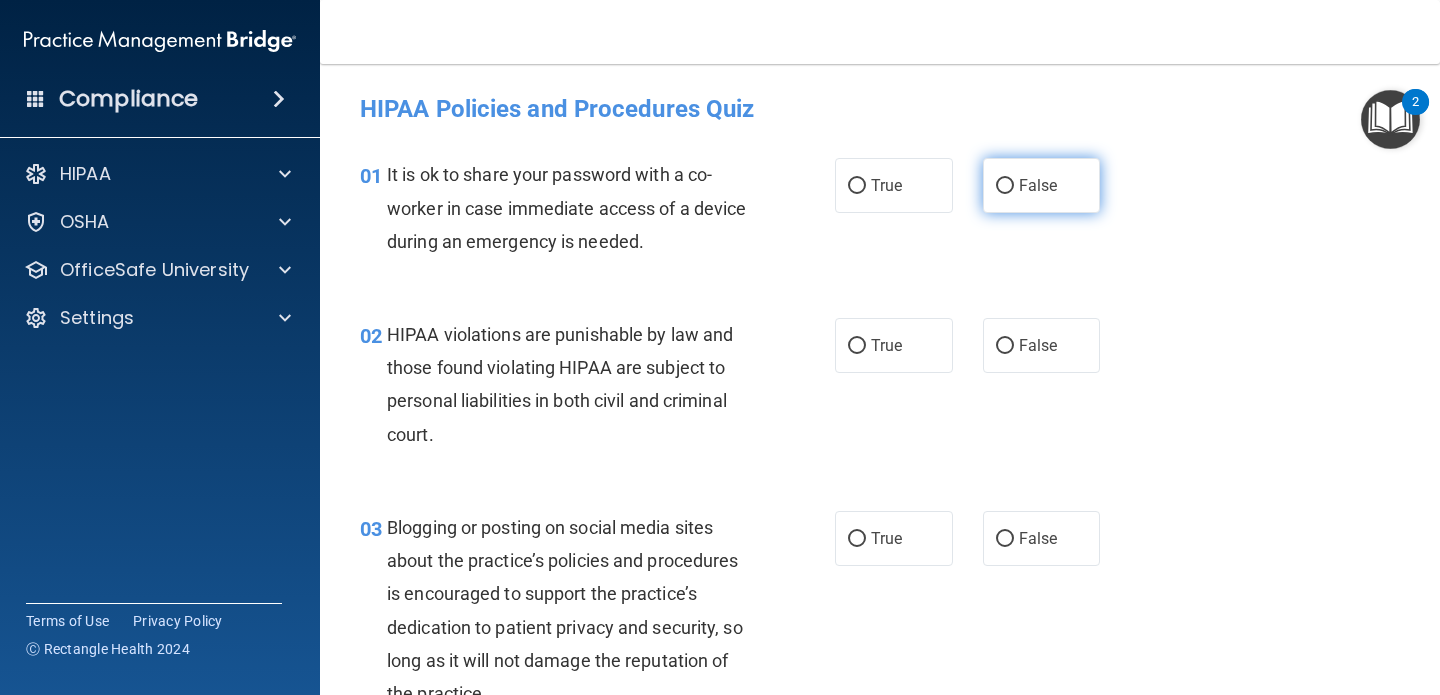 click on "False" at bounding box center (1042, 185) 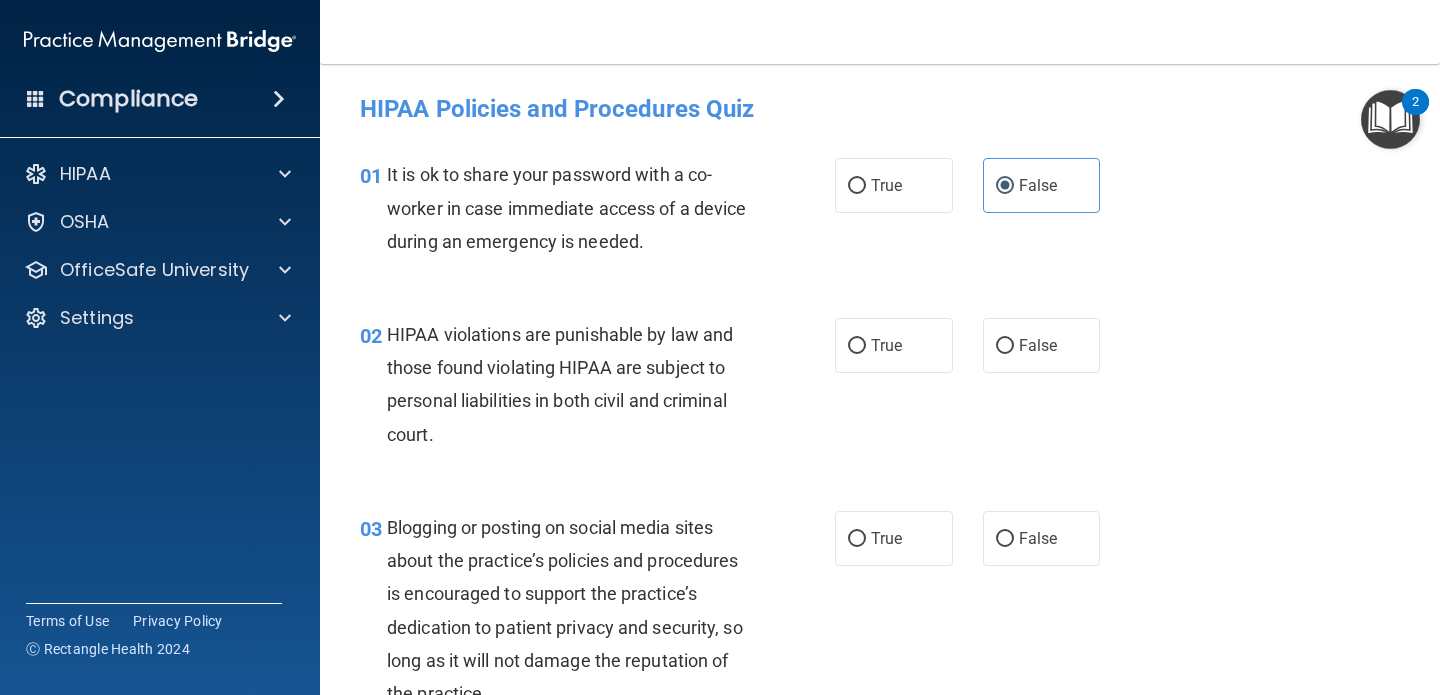 click on "HIPAA violations are punishable by law and those found violating HIPAA are subject to personal liabilities in both civil and criminal court." at bounding box center [560, 384] 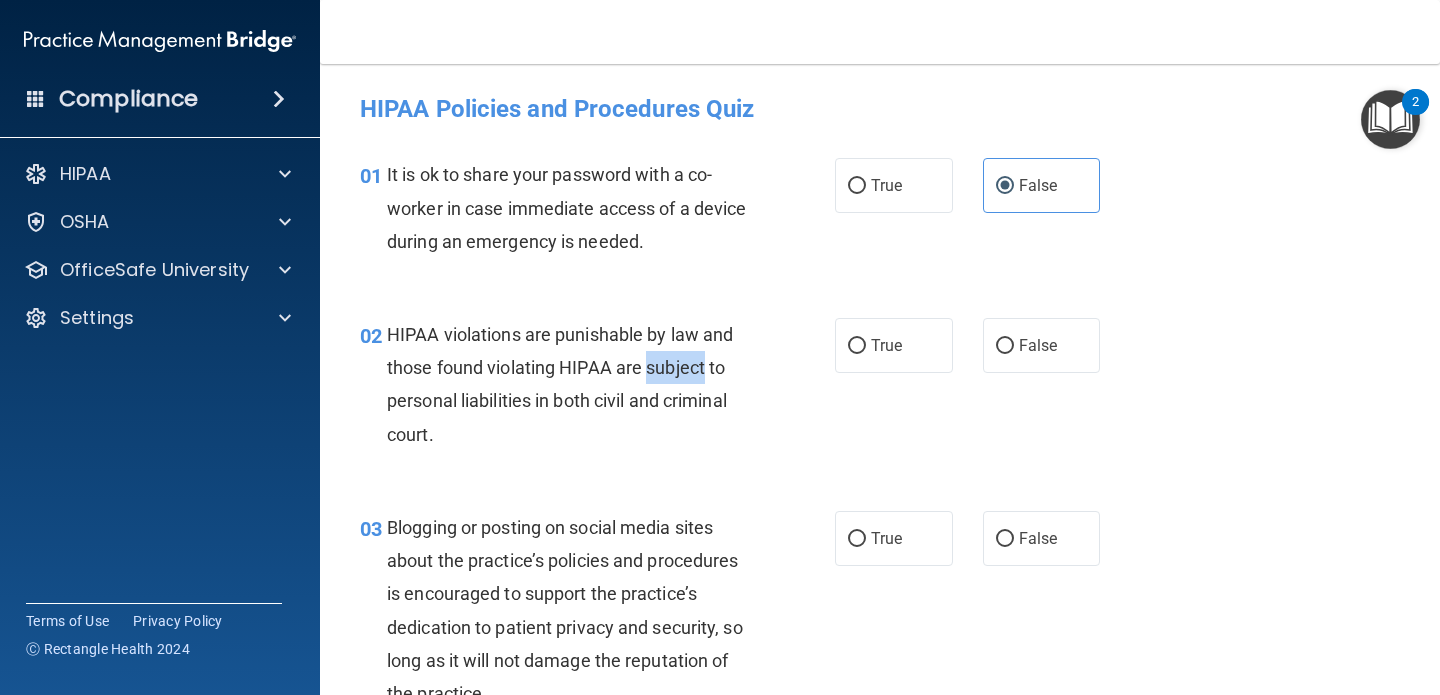 click on "HIPAA violations are punishable by law and those found violating HIPAA are subject to personal liabilities in both civil and criminal court." at bounding box center (560, 384) 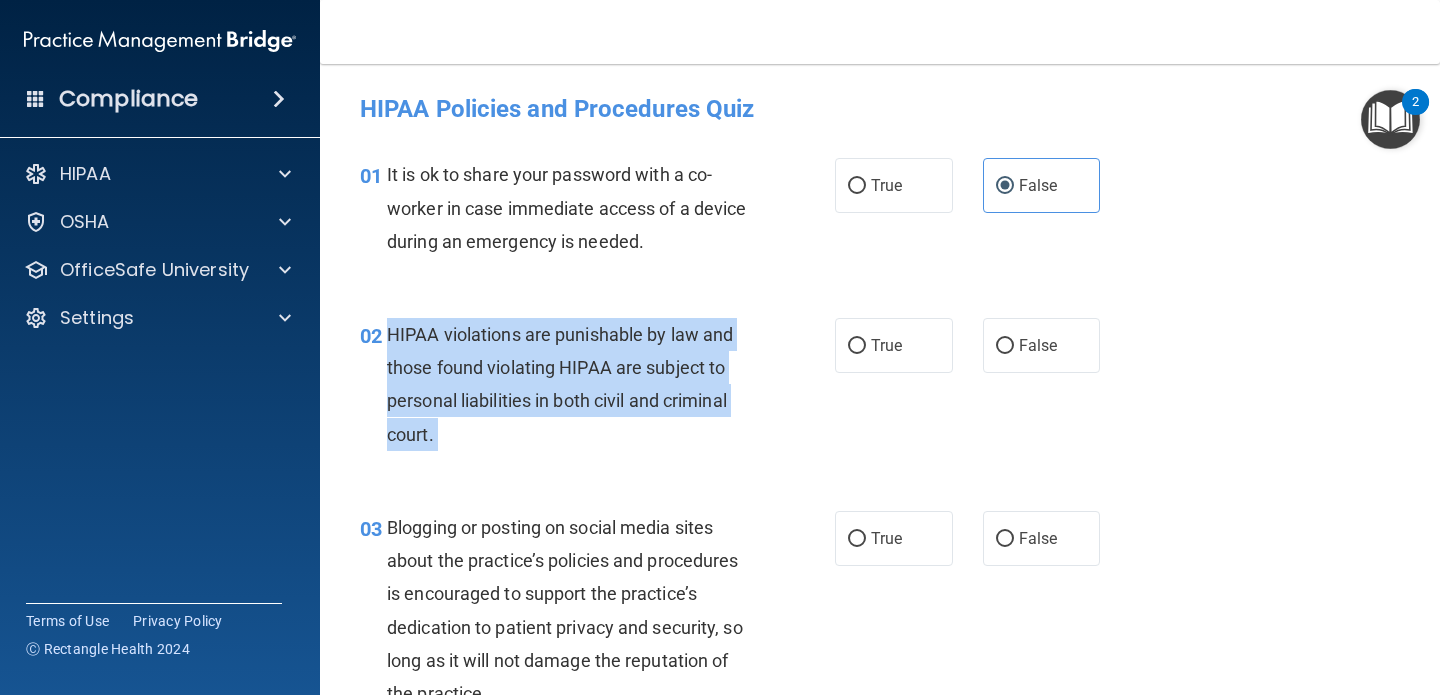 click on "HIPAA violations are punishable by law and those found violating HIPAA are subject to personal liabilities in both civil and criminal court." at bounding box center (560, 384) 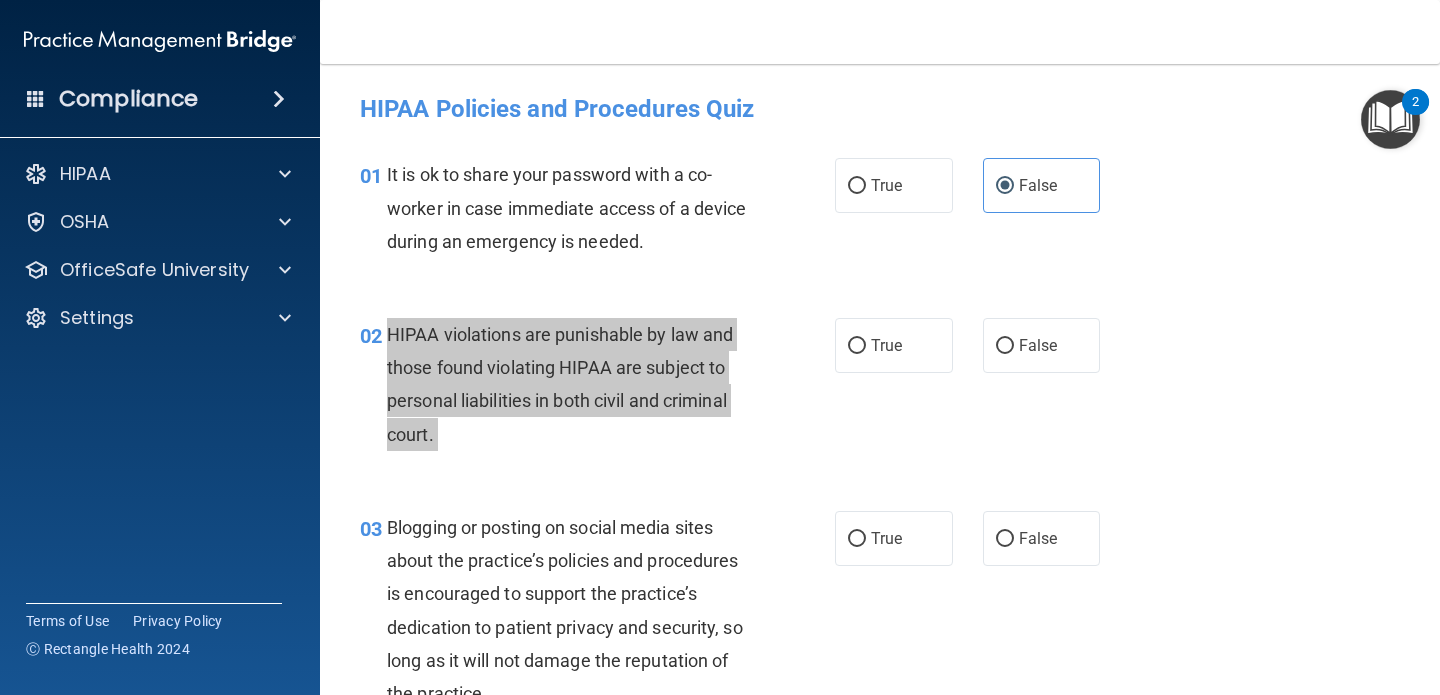 click on "Compliance
HIPAA
Documents and Policies                 Report an Incident               Business Associates               Emergency Planning               Resources                 HIPAA Risk Assessment
[GEOGRAPHIC_DATA]
Documents               Safety Data Sheets               Self-Assessment                Injury and Illness Report                Resources
PCI
PCI Compliance                Merchant Savings Calculator
[GEOGRAPHIC_DATA]
HIPAA Training                   OSHA Training                   Continuing Education
Settings
My Account               My Users" at bounding box center (720, 347) 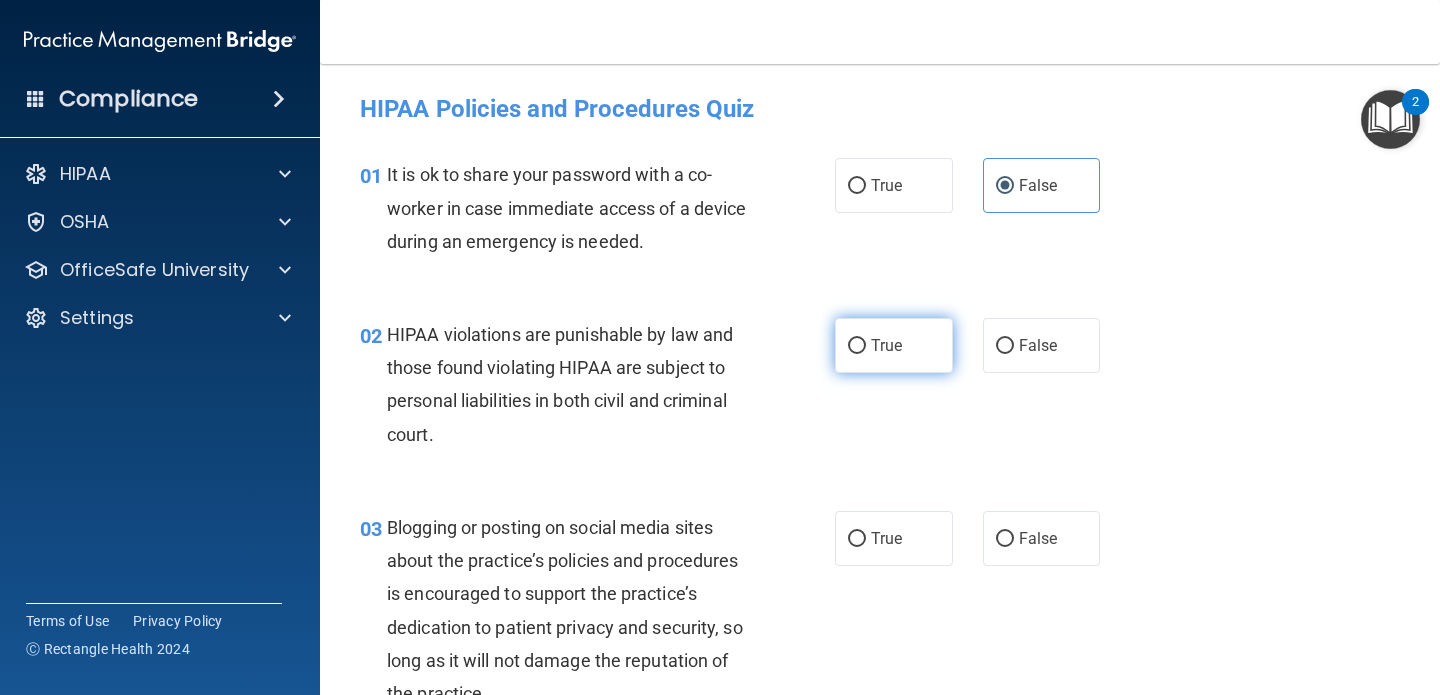 click on "True" at bounding box center (886, 345) 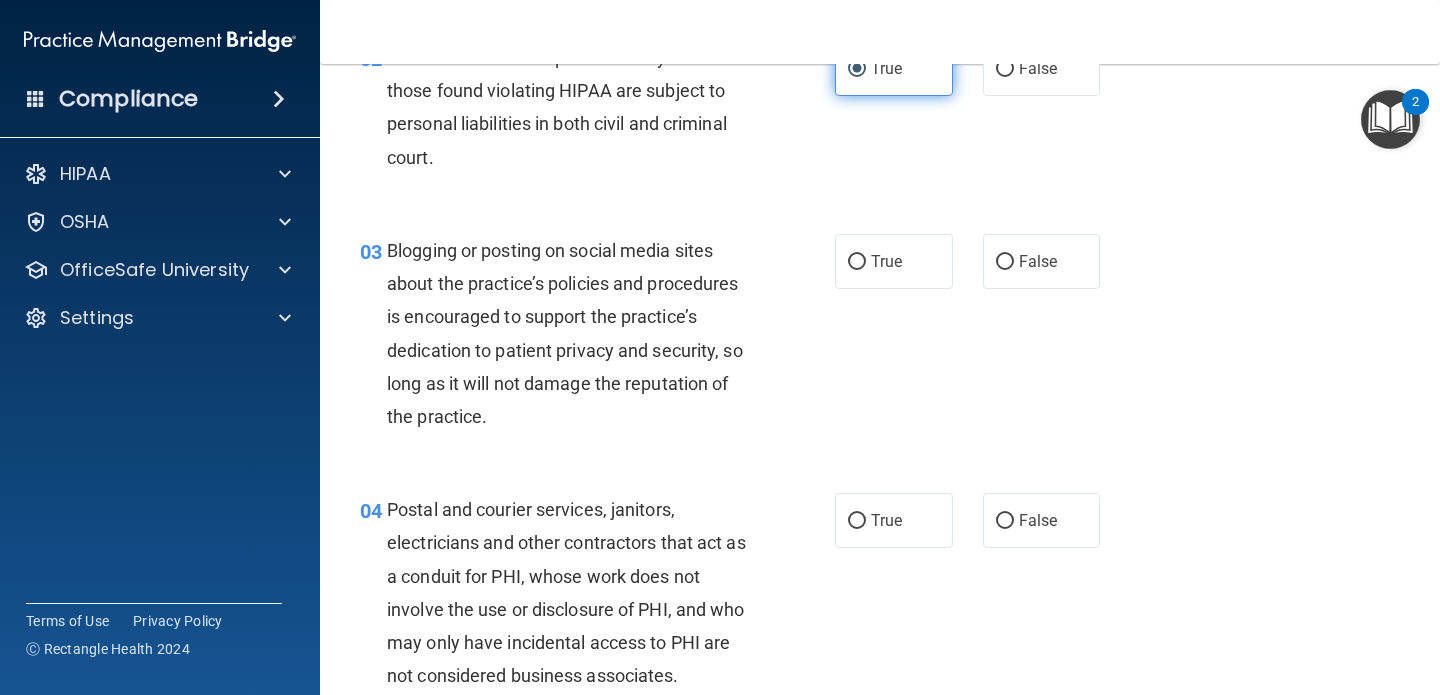 scroll, scrollTop: 296, scrollLeft: 0, axis: vertical 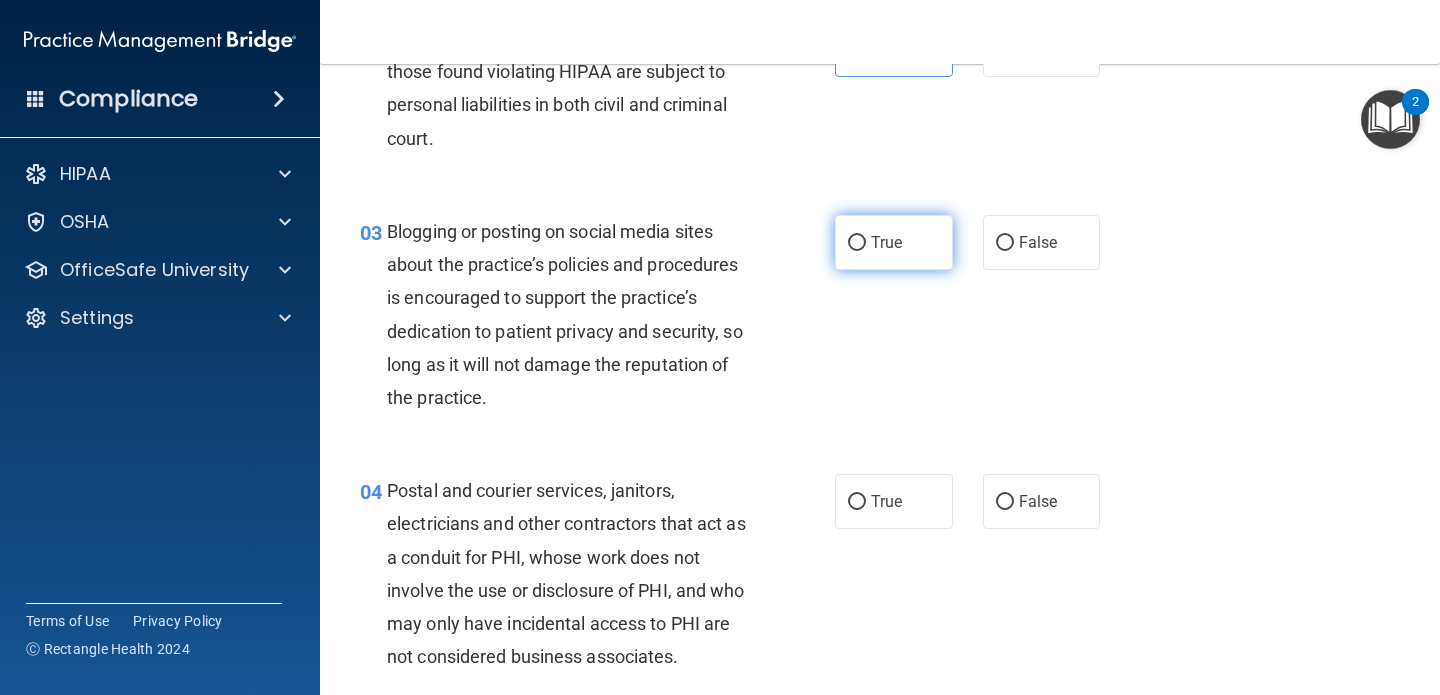 click on "True" at bounding box center (886, 242) 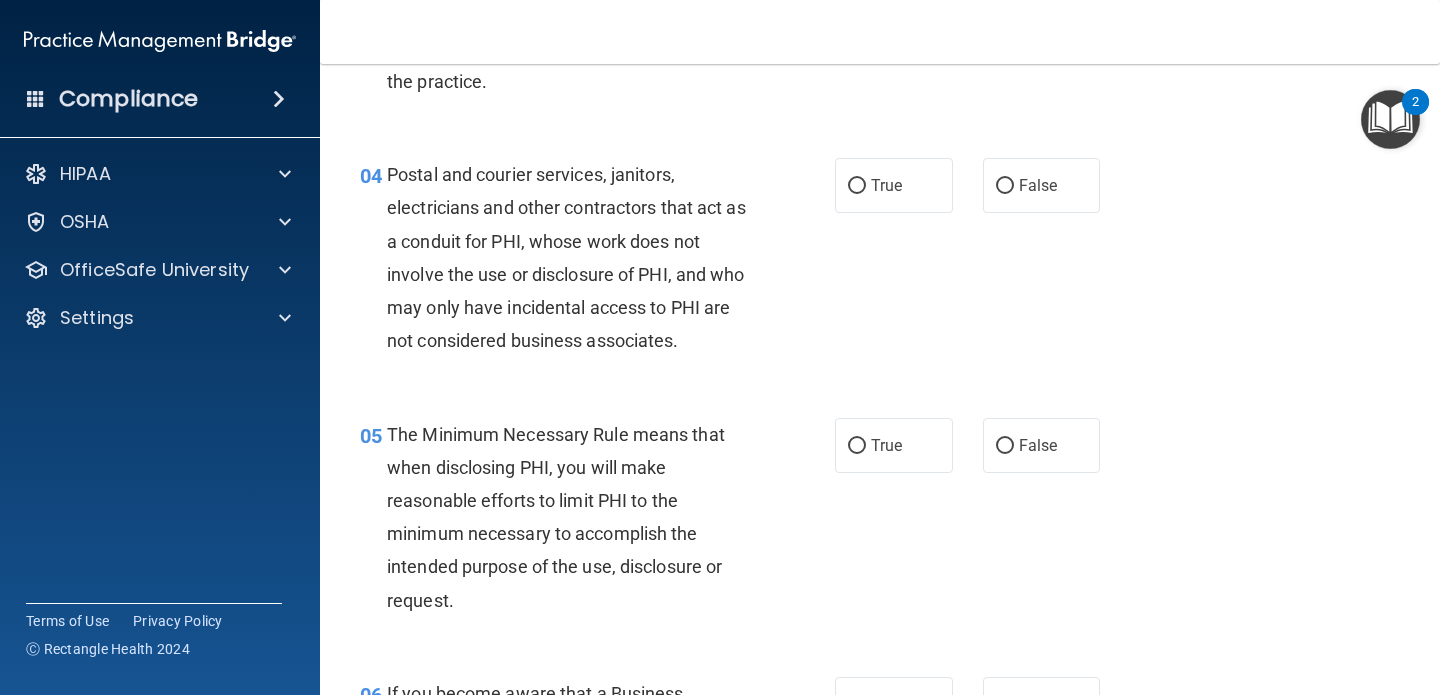 scroll, scrollTop: 612, scrollLeft: 0, axis: vertical 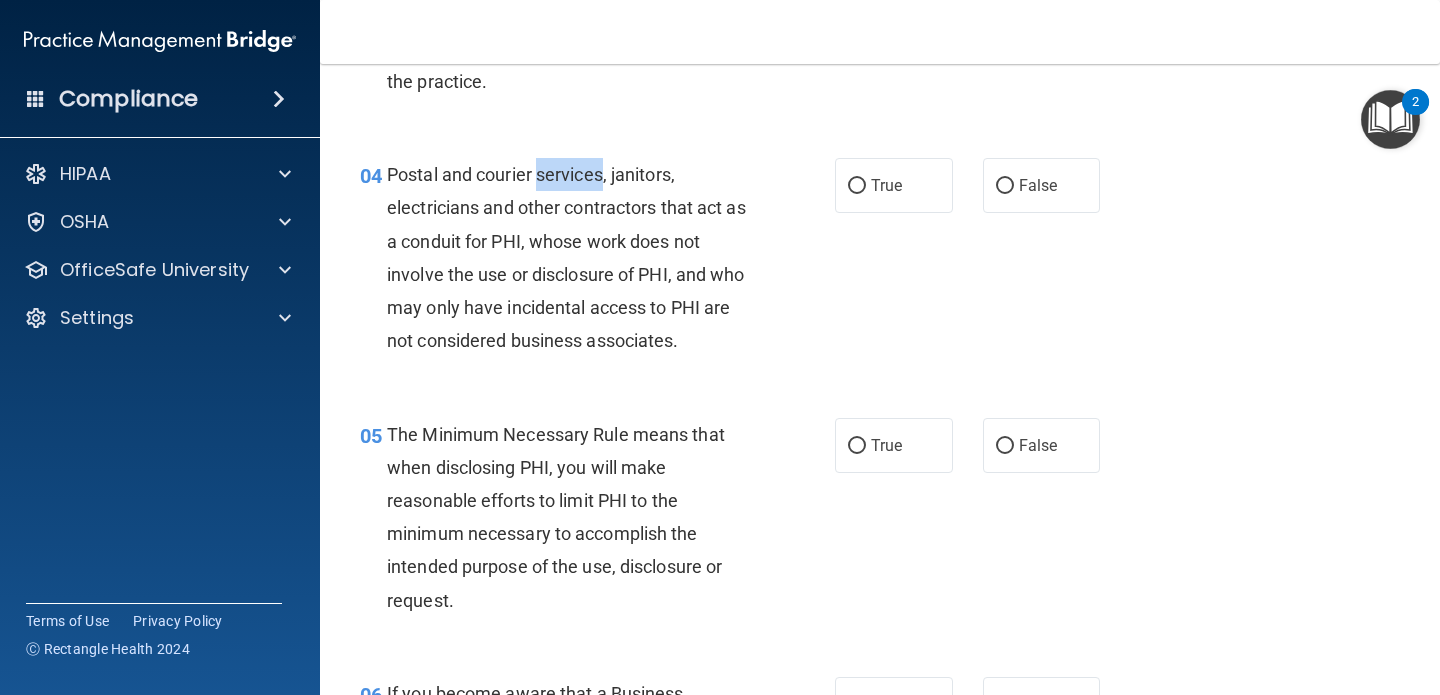 click on "Postal and courier services, janitors, electricians and other contractors that act as a conduit for PHI, whose work does not involve the use or disclosure of PHI, and who may only have incidental access to PHI are not considered business associates." at bounding box center (566, 257) 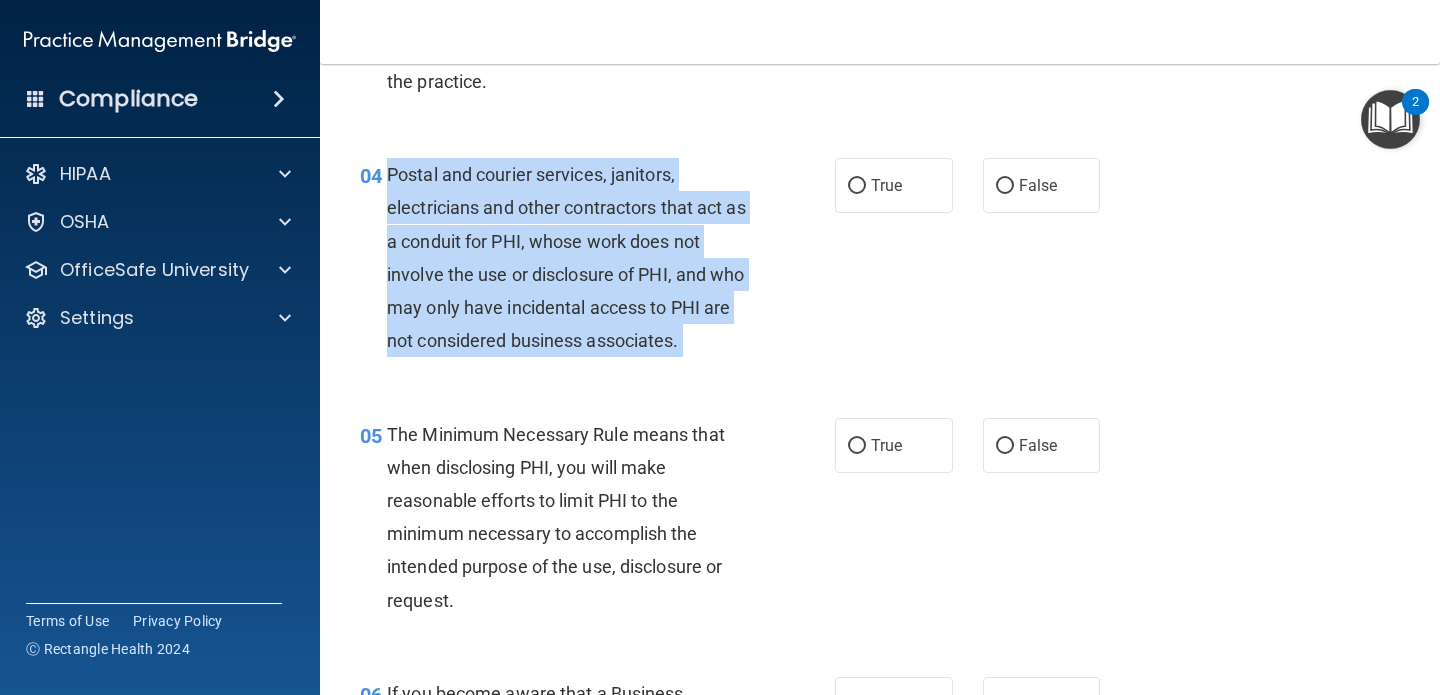 click on "Postal and courier services, janitors, electricians and other contractors that act as a conduit for PHI, whose work does not involve the use or disclosure of PHI, and who may only have incidental access to PHI are not considered business associates." at bounding box center (566, 257) 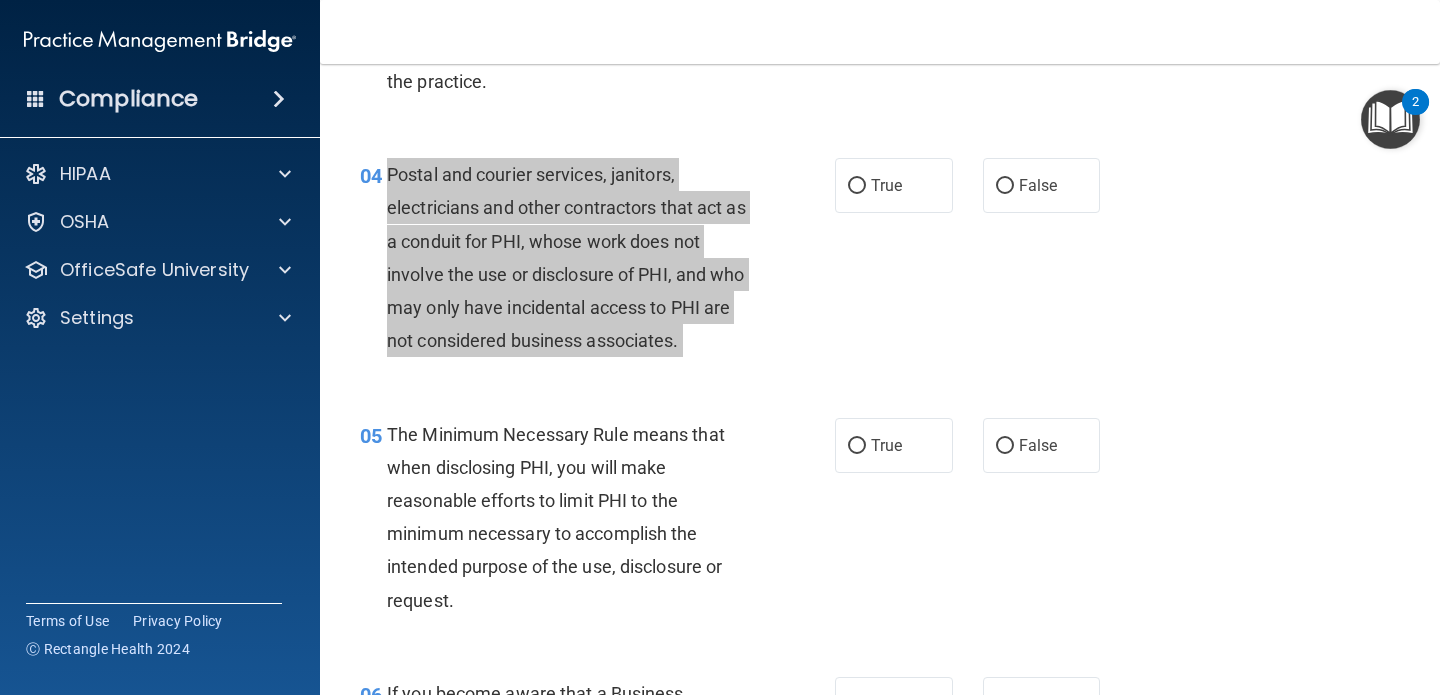 click on "Compliance
HIPAA
Documents and Policies                 Report an Incident               Business Associates               Emergency Planning               Resources                 HIPAA Risk Assessment
[GEOGRAPHIC_DATA]
Documents               Safety Data Sheets               Self-Assessment                Injury and Illness Report                Resources
PCI
PCI Compliance                Merchant Savings Calculator
[GEOGRAPHIC_DATA]
HIPAA Training                   OSHA Training                   Continuing Education
Settings
My Account               My Users" at bounding box center (720, 347) 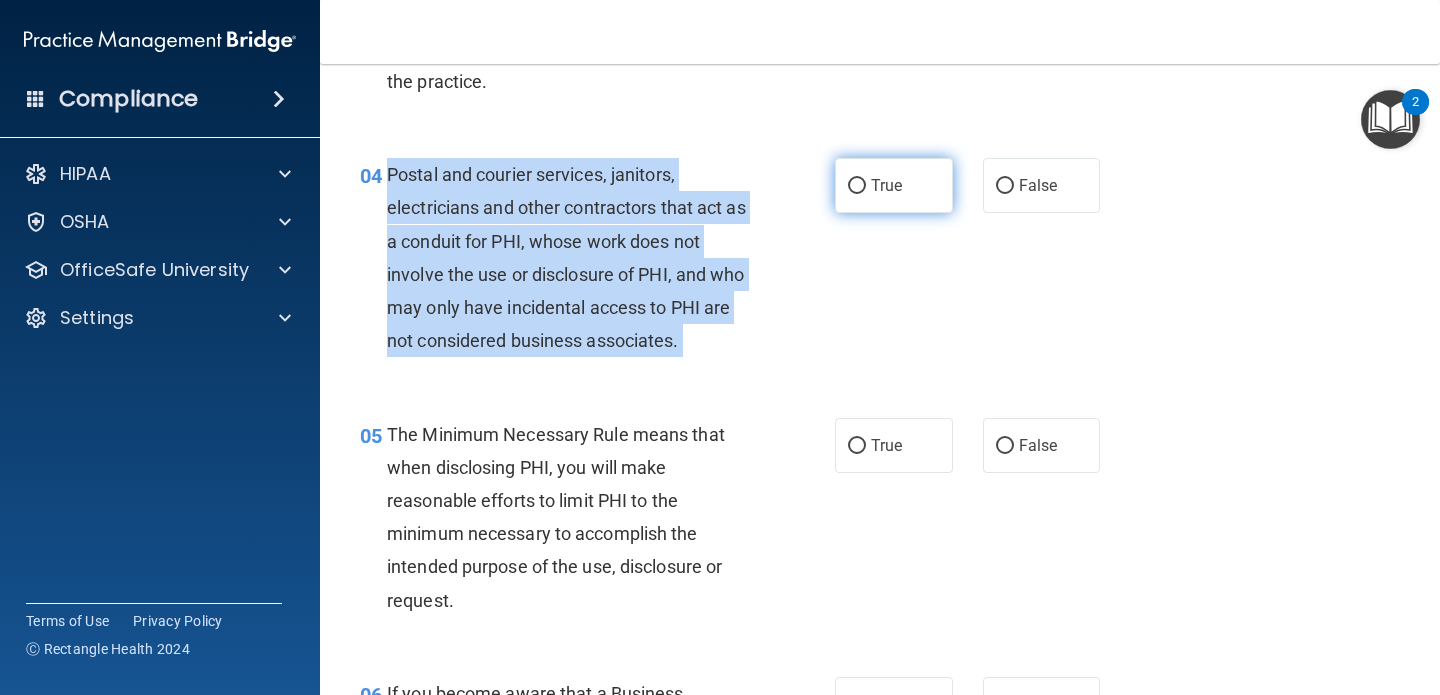 click on "True" at bounding box center (894, 185) 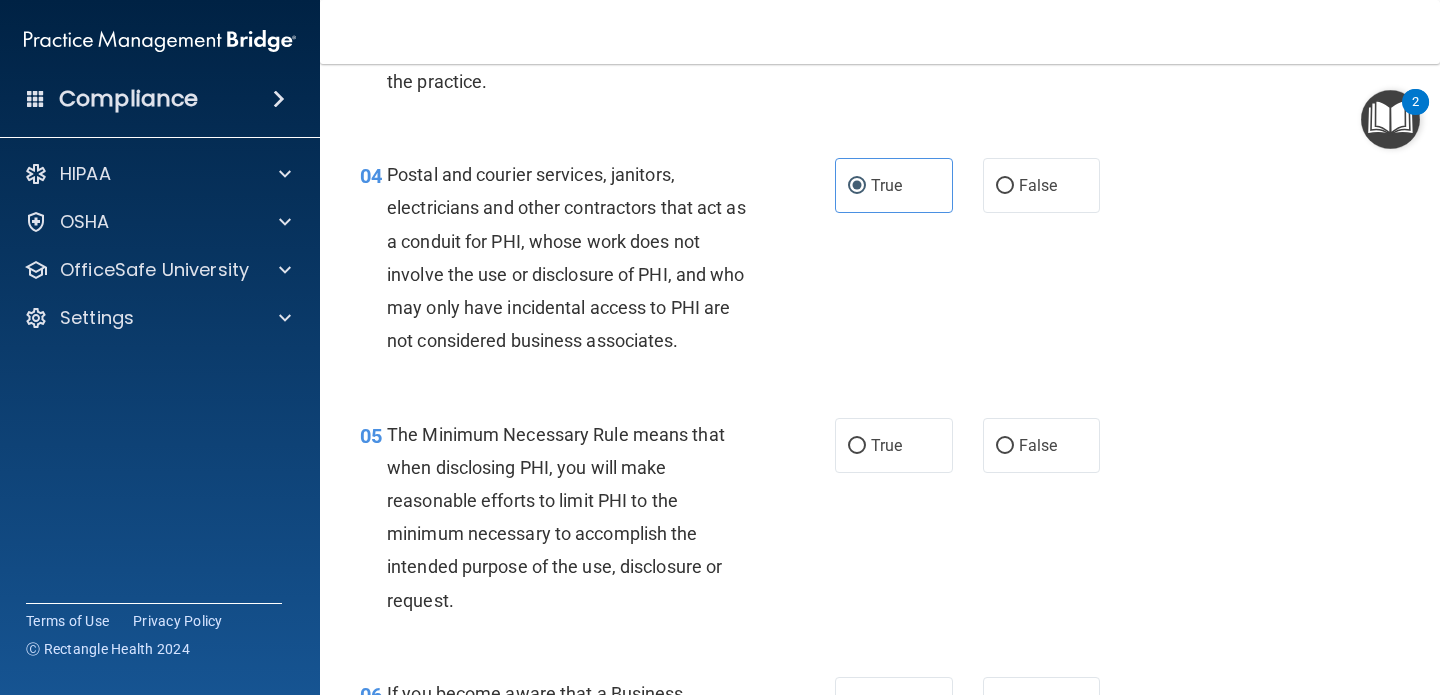 click on "The Minimum Necessary Rule means that when disclosing PHI, you will make reasonable efforts to limit PHI to the minimum necessary to accomplish the intended purpose of the use, disclosure or request." at bounding box center (556, 517) 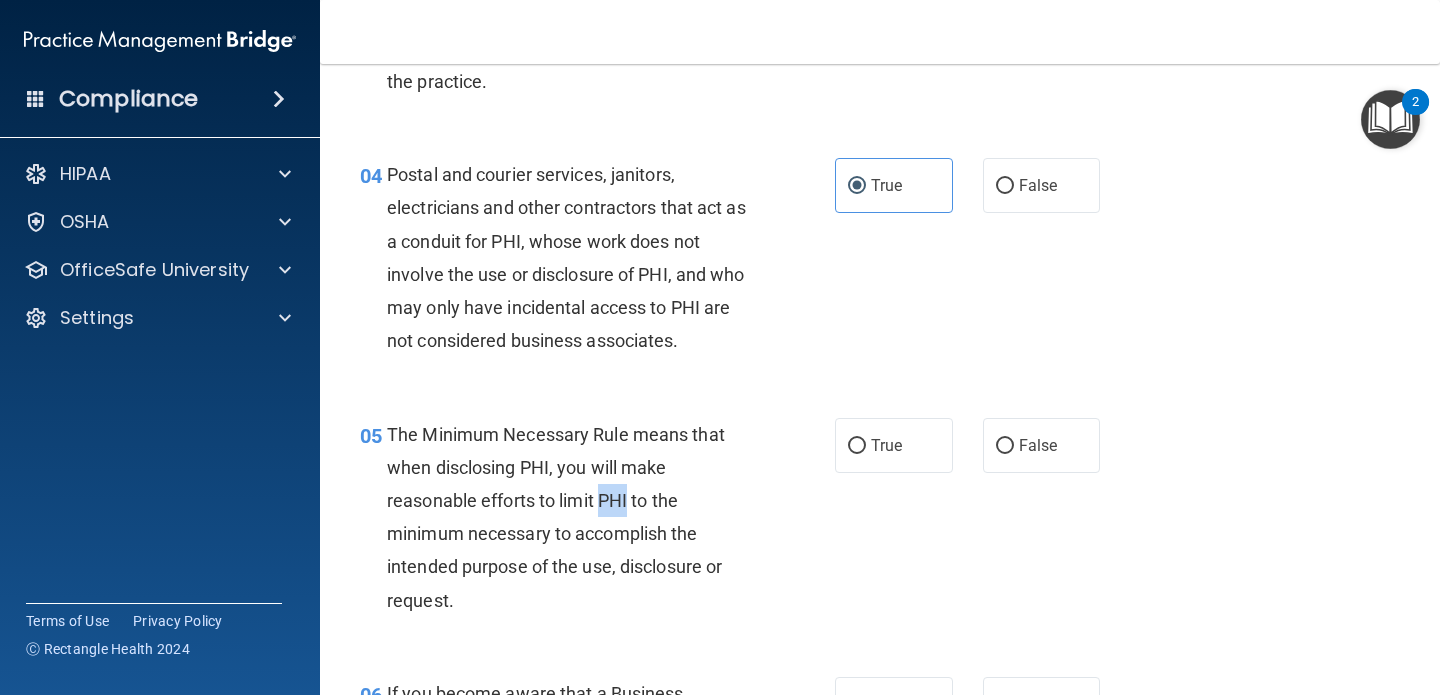 click on "The Minimum Necessary Rule means that when disclosing PHI, you will make reasonable efforts to limit PHI to the minimum necessary to accomplish the intended purpose of the use, disclosure or request." at bounding box center (556, 517) 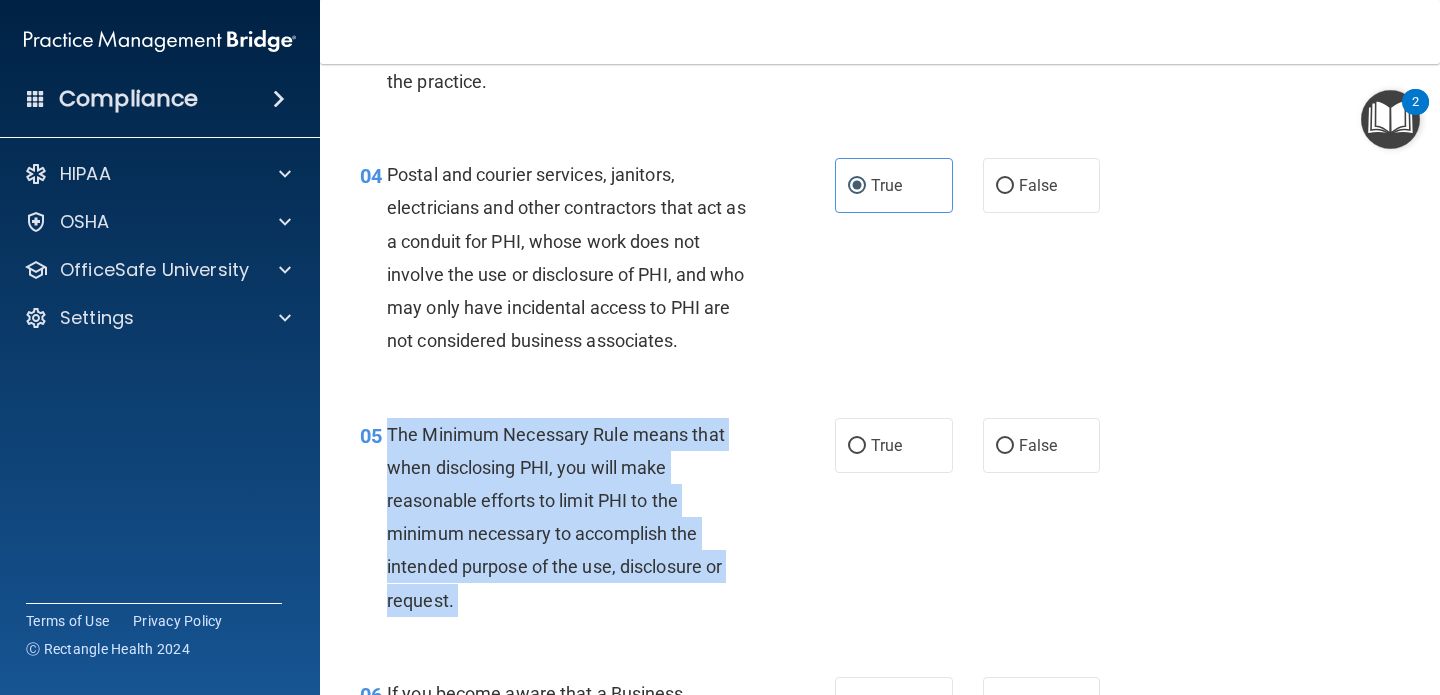 click on "The Minimum Necessary Rule means that when disclosing PHI, you will make reasonable efforts to limit PHI to the minimum necessary to accomplish the intended purpose of the use, disclosure or request." at bounding box center [556, 517] 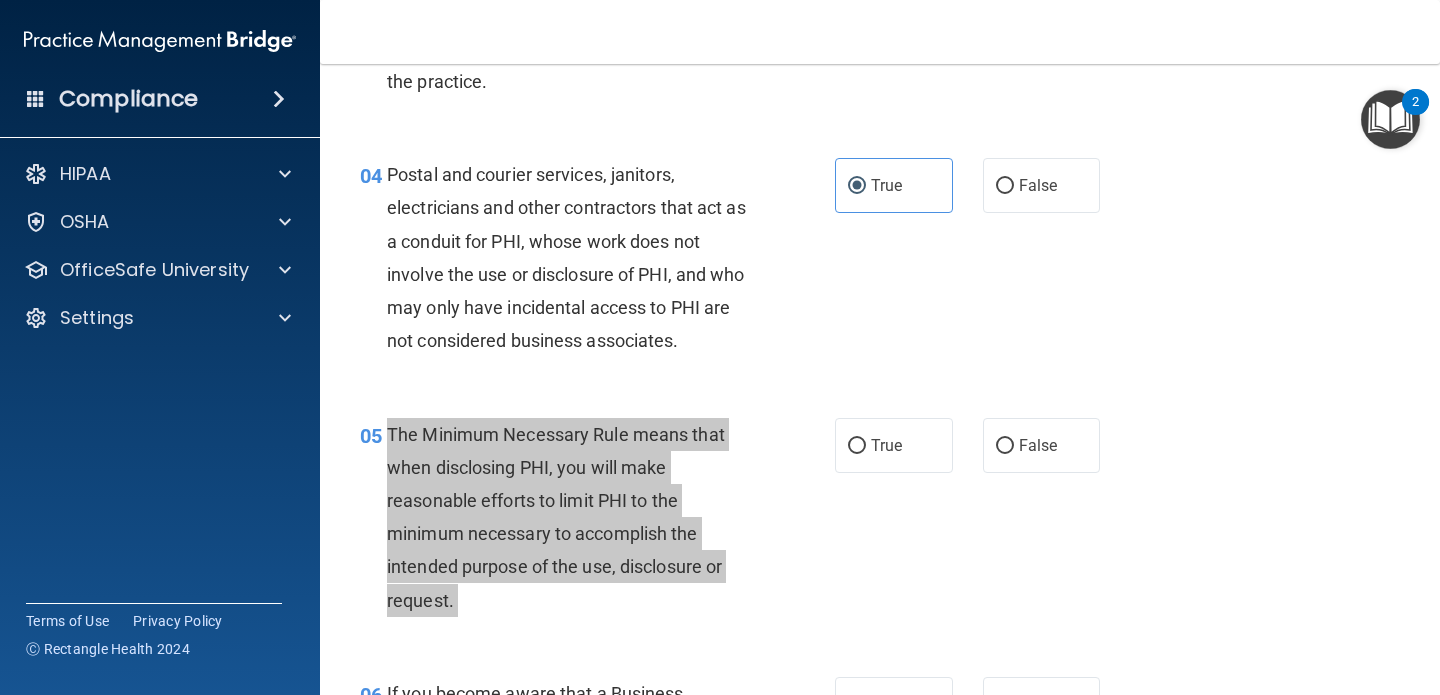 click on "Compliance
HIPAA
Documents and Policies                 Report an Incident               Business Associates               Emergency Planning               Resources                 HIPAA Risk Assessment
[GEOGRAPHIC_DATA]
Documents               Safety Data Sheets               Self-Assessment                Injury and Illness Report                Resources
PCI
PCI Compliance                Merchant Savings Calculator
[GEOGRAPHIC_DATA]
HIPAA Training                   OSHA Training                   Continuing Education
Settings
My Account               My Users" at bounding box center [720, 347] 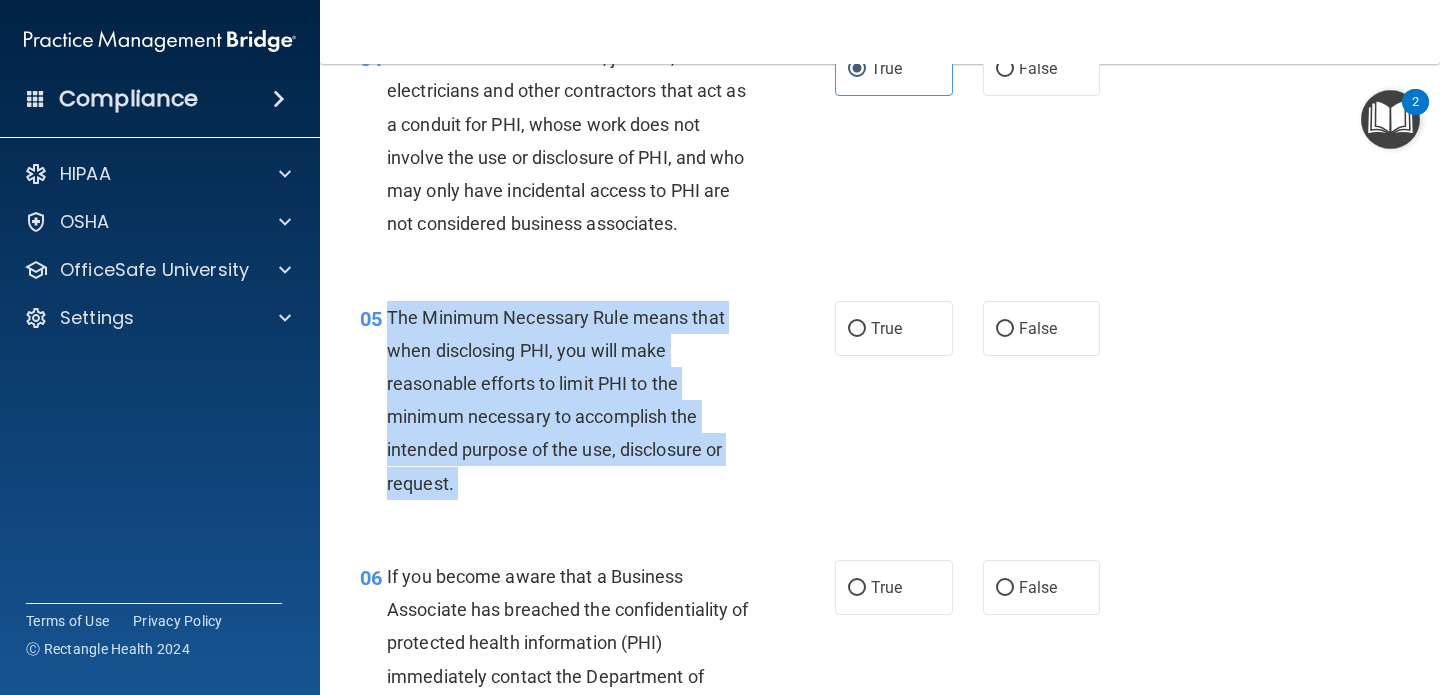 scroll, scrollTop: 724, scrollLeft: 0, axis: vertical 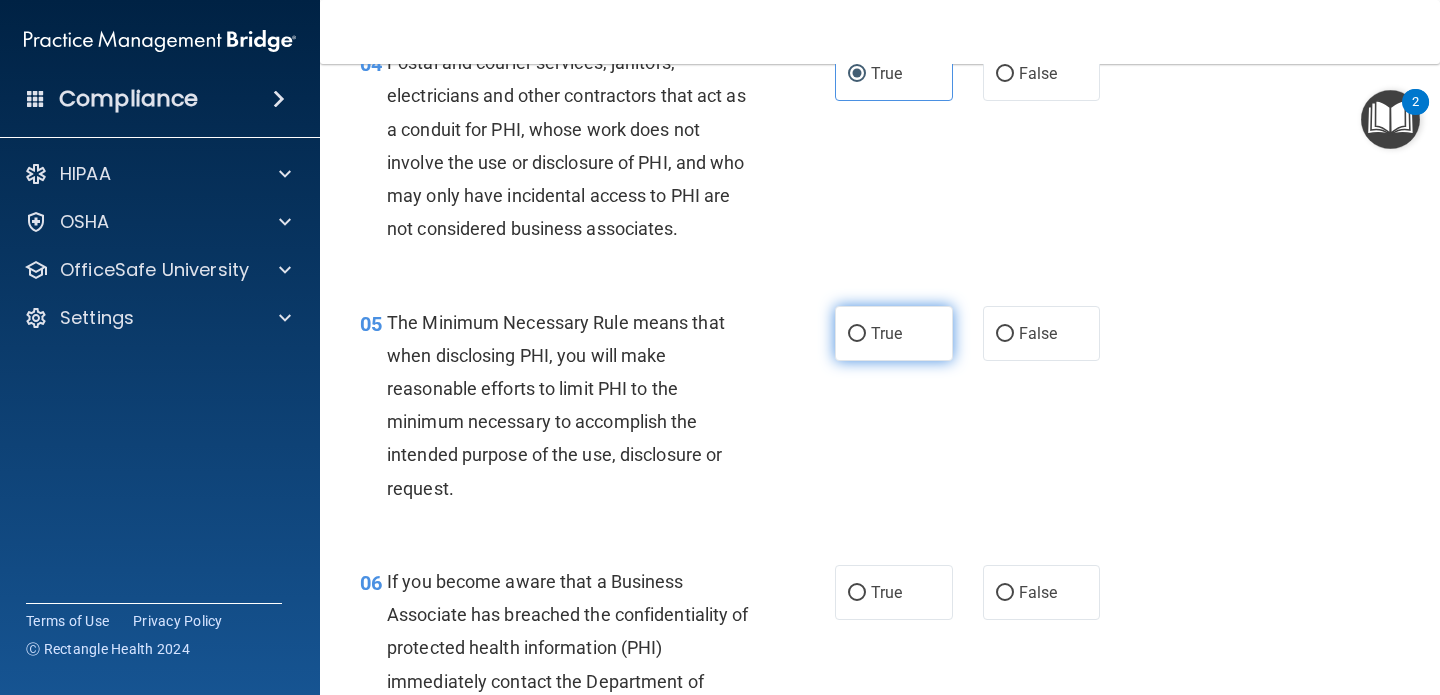 click on "True" at bounding box center (886, 333) 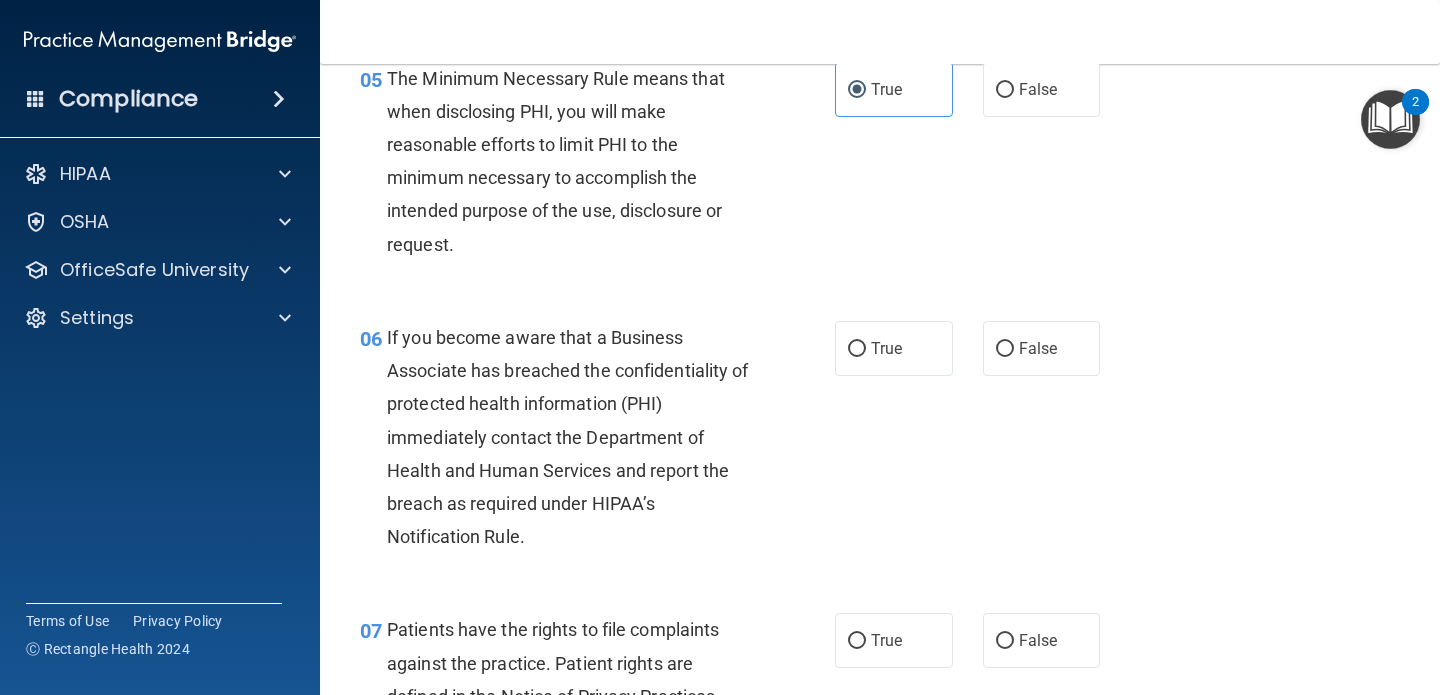 scroll, scrollTop: 977, scrollLeft: 0, axis: vertical 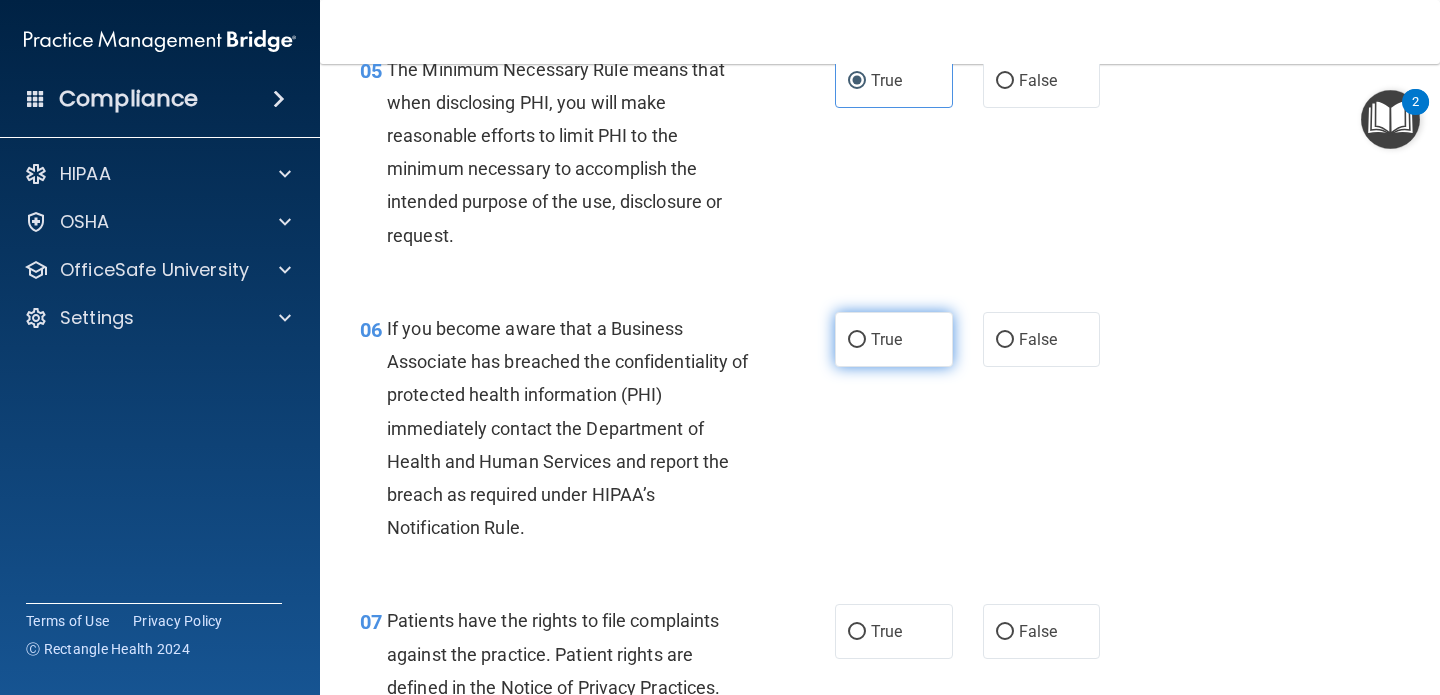 click on "True" at bounding box center (886, 339) 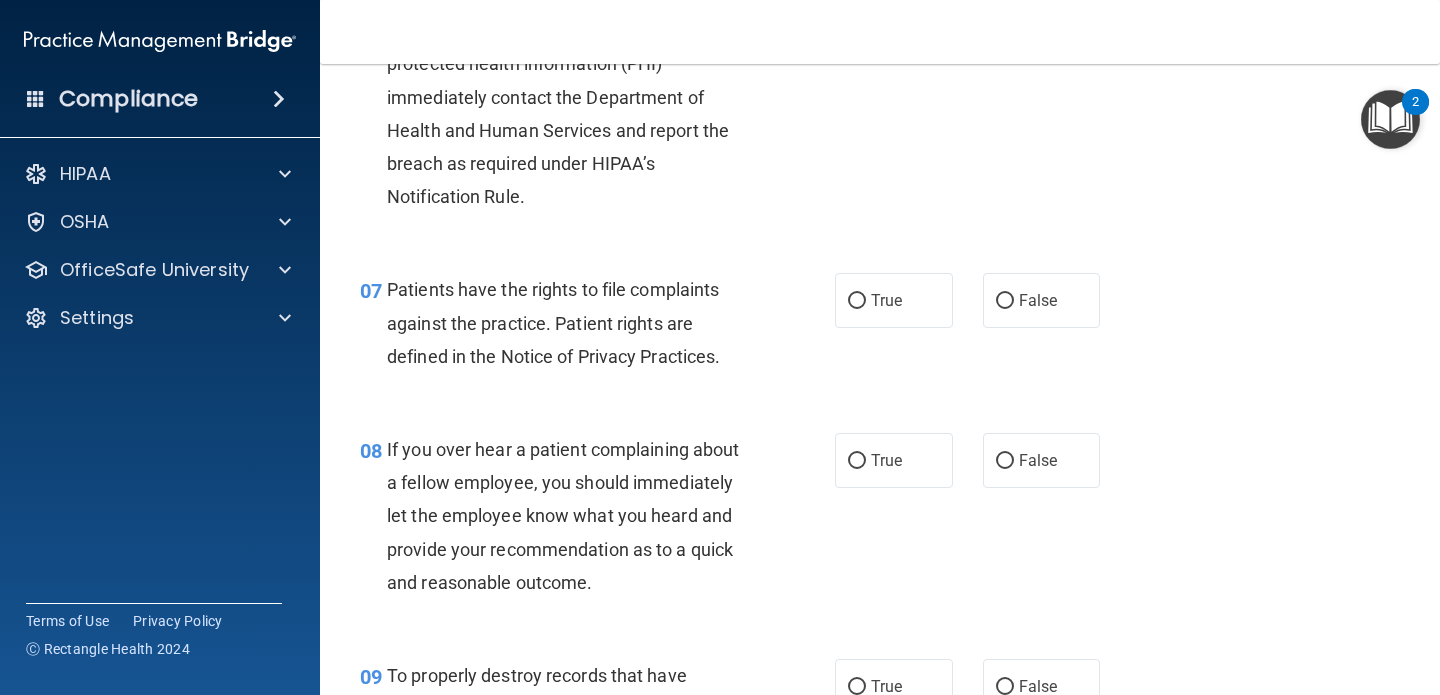 scroll, scrollTop: 1348, scrollLeft: 0, axis: vertical 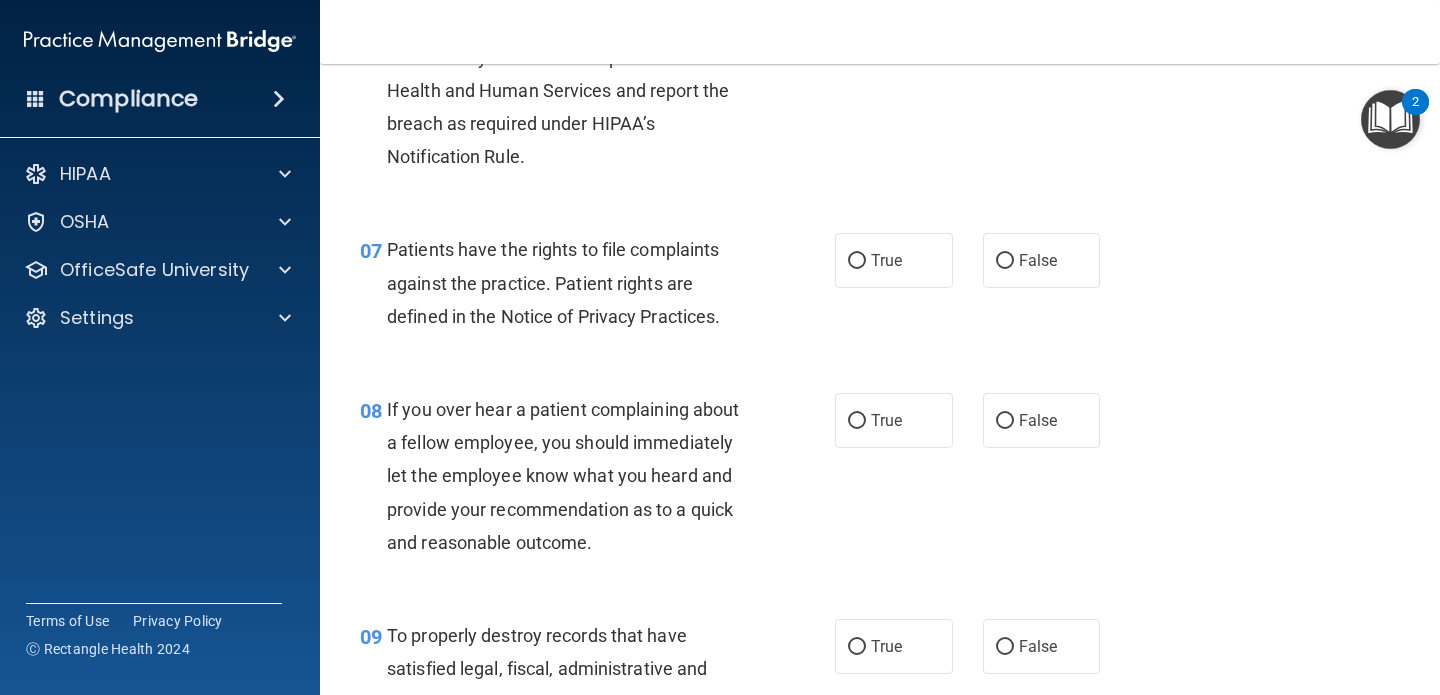 click on "Patients have the rights to file complaints against the practice.  Patient rights are defined in the Notice of Privacy Practices." at bounding box center (553, 282) 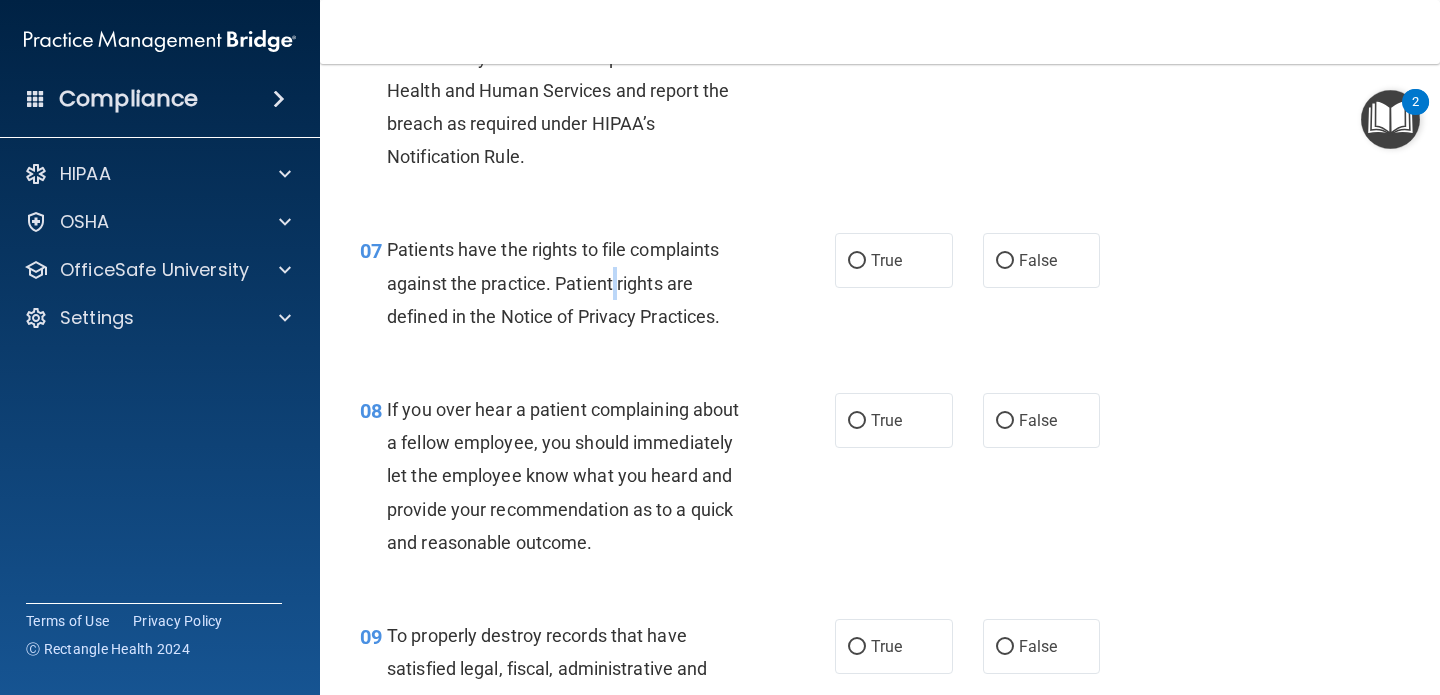 click on "Patients have the rights to file complaints against the practice.  Patient rights are defined in the Notice of Privacy Practices." at bounding box center (553, 282) 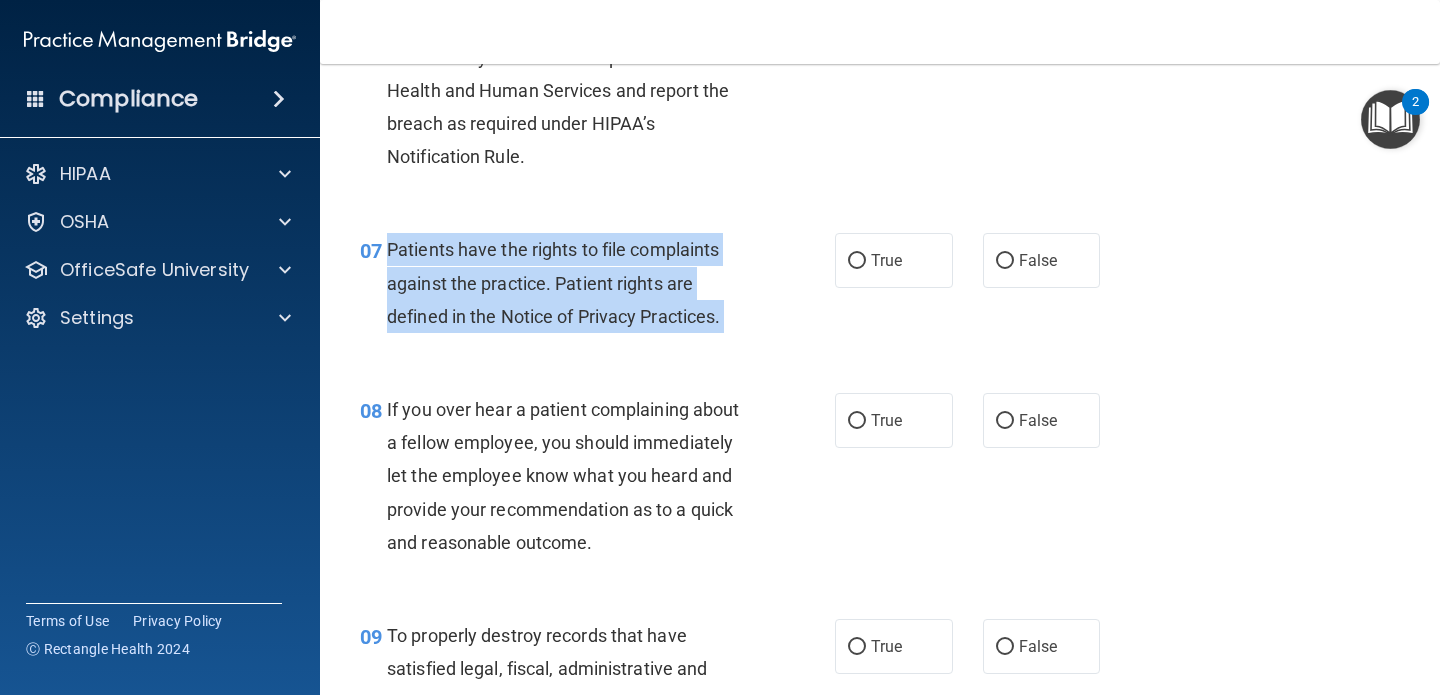 click on "Patients have the rights to file complaints against the practice.  Patient rights are defined in the Notice of Privacy Practices." at bounding box center (553, 282) 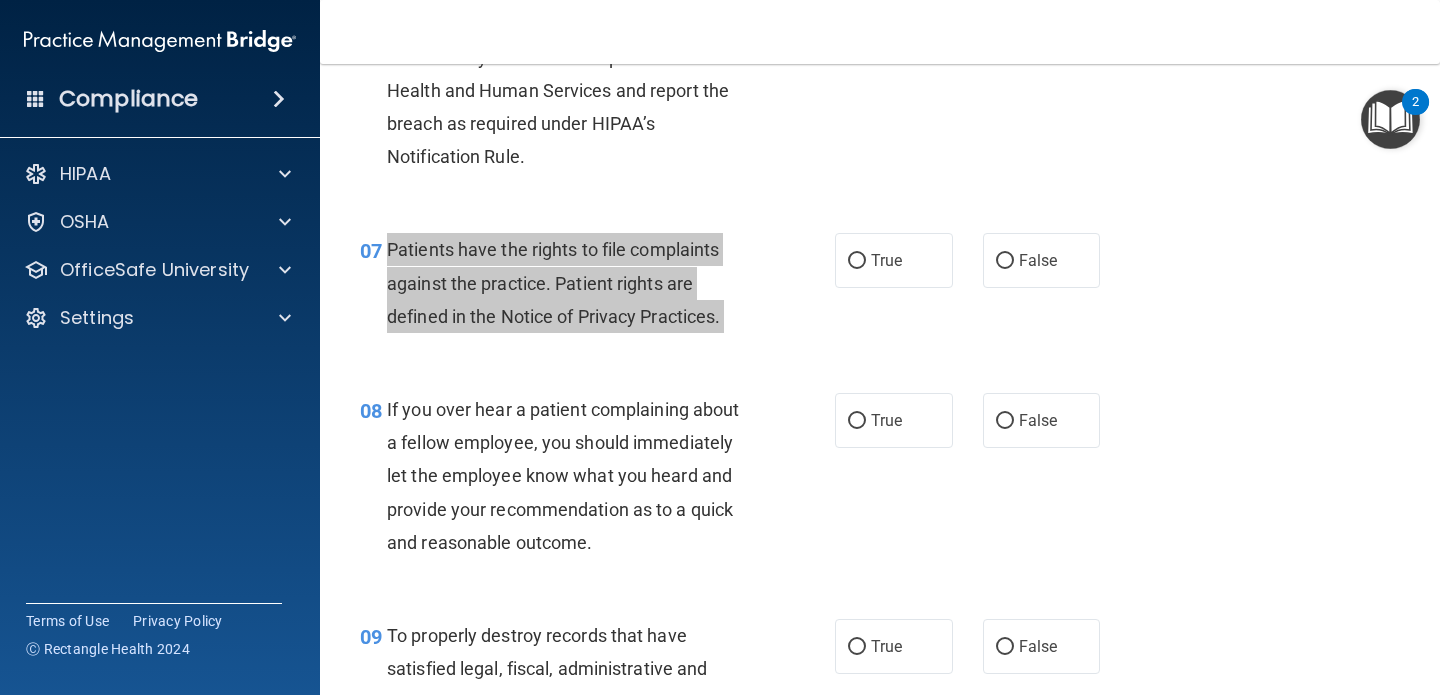 click on "Compliance
HIPAA
Documents and Policies                 Report an Incident               Business Associates               Emergency Planning               Resources                 HIPAA Risk Assessment
[GEOGRAPHIC_DATA]
Documents               Safety Data Sheets               Self-Assessment                Injury and Illness Report                Resources
PCI
PCI Compliance                Merchant Savings Calculator
[GEOGRAPHIC_DATA]
HIPAA Training                   OSHA Training                   Continuing Education
Settings
My Account               My Users" at bounding box center [720, 347] 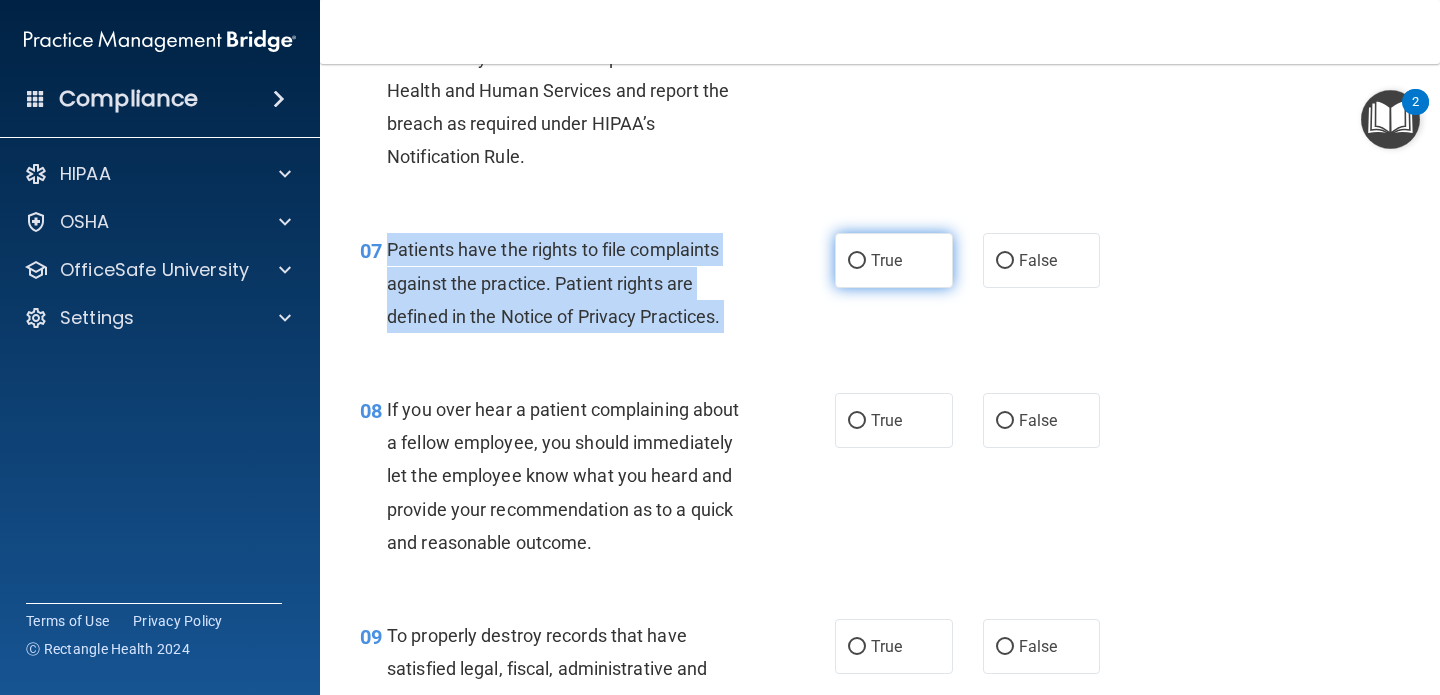 click on "True" at bounding box center [894, 260] 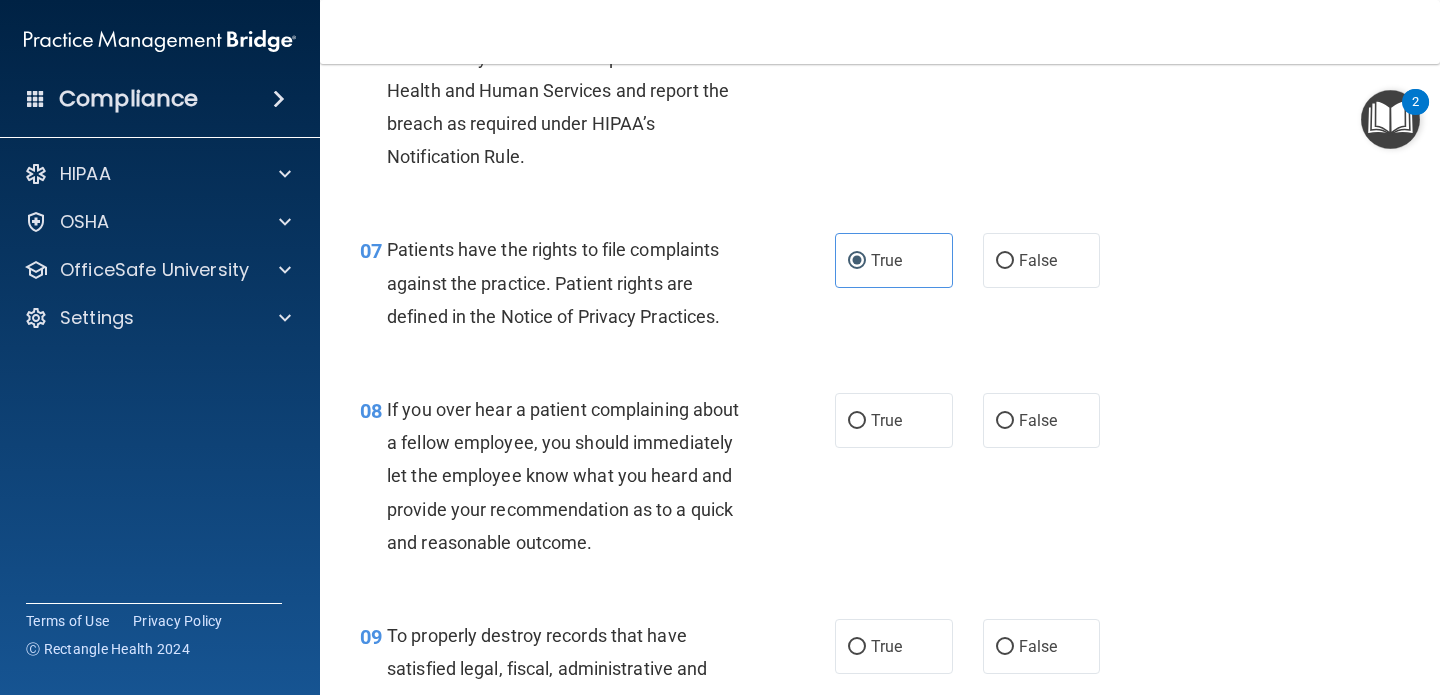 click on "If you over hear a patient complaining about a fellow employee, you should immediately let the employee know what you heard and provide your recommendation as to a quick and reasonable outcome." at bounding box center (563, 476) 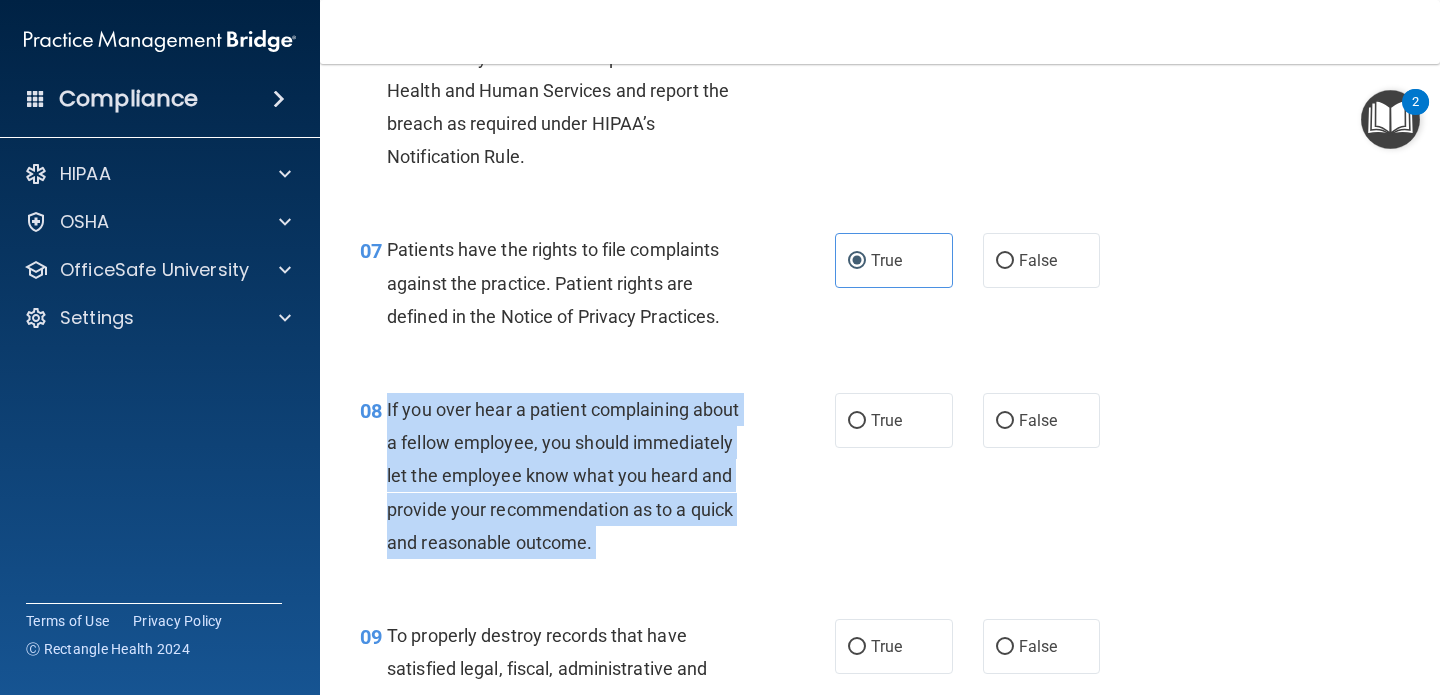 click on "If you over hear a patient complaining about a fellow employee, you should immediately let the employee know what you heard and provide your recommendation as to a quick and reasonable outcome." at bounding box center (563, 476) 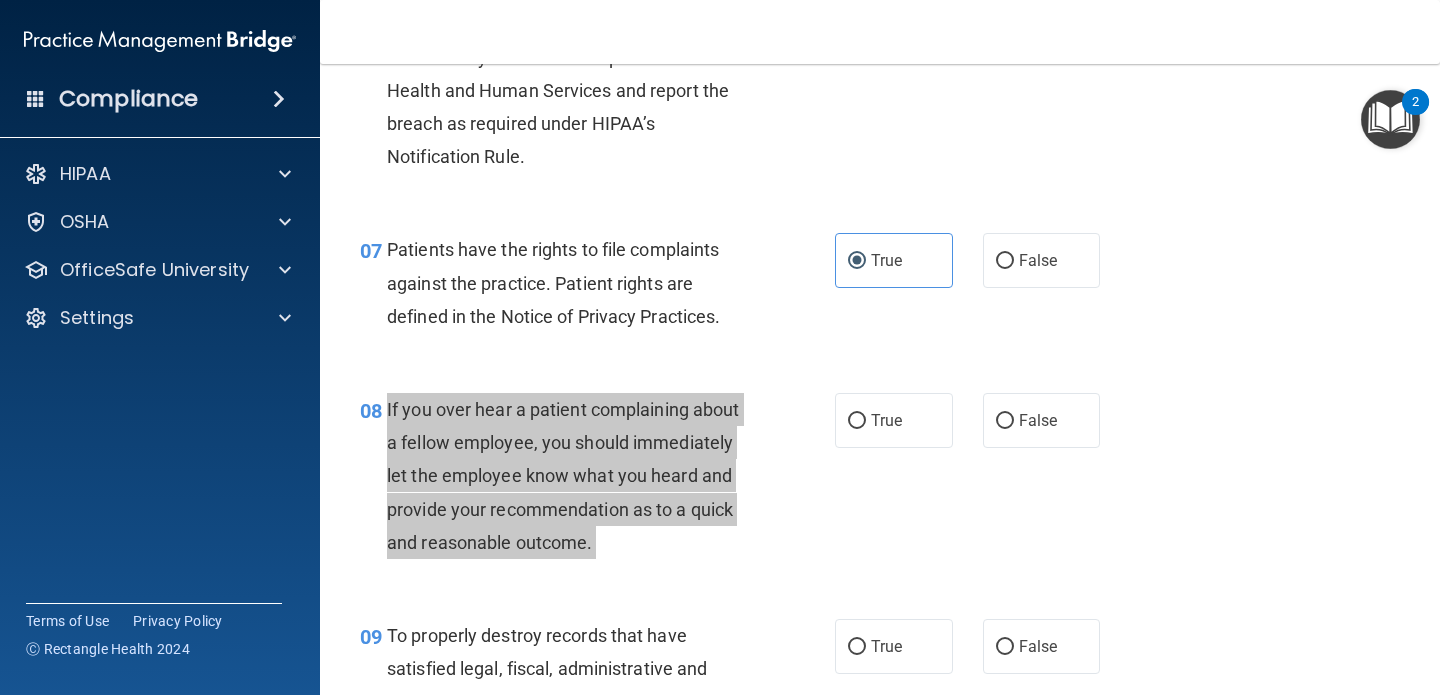 click on "Compliance
HIPAA
Documents and Policies                 Report an Incident               Business Associates               Emergency Planning               Resources                 HIPAA Risk Assessment
[GEOGRAPHIC_DATA]
Documents               Safety Data Sheets               Self-Assessment                Injury and Illness Report                Resources
PCI
PCI Compliance                Merchant Savings Calculator
[GEOGRAPHIC_DATA]
HIPAA Training                   OSHA Training                   Continuing Education
Settings
My Account               My Users" at bounding box center [720, 347] 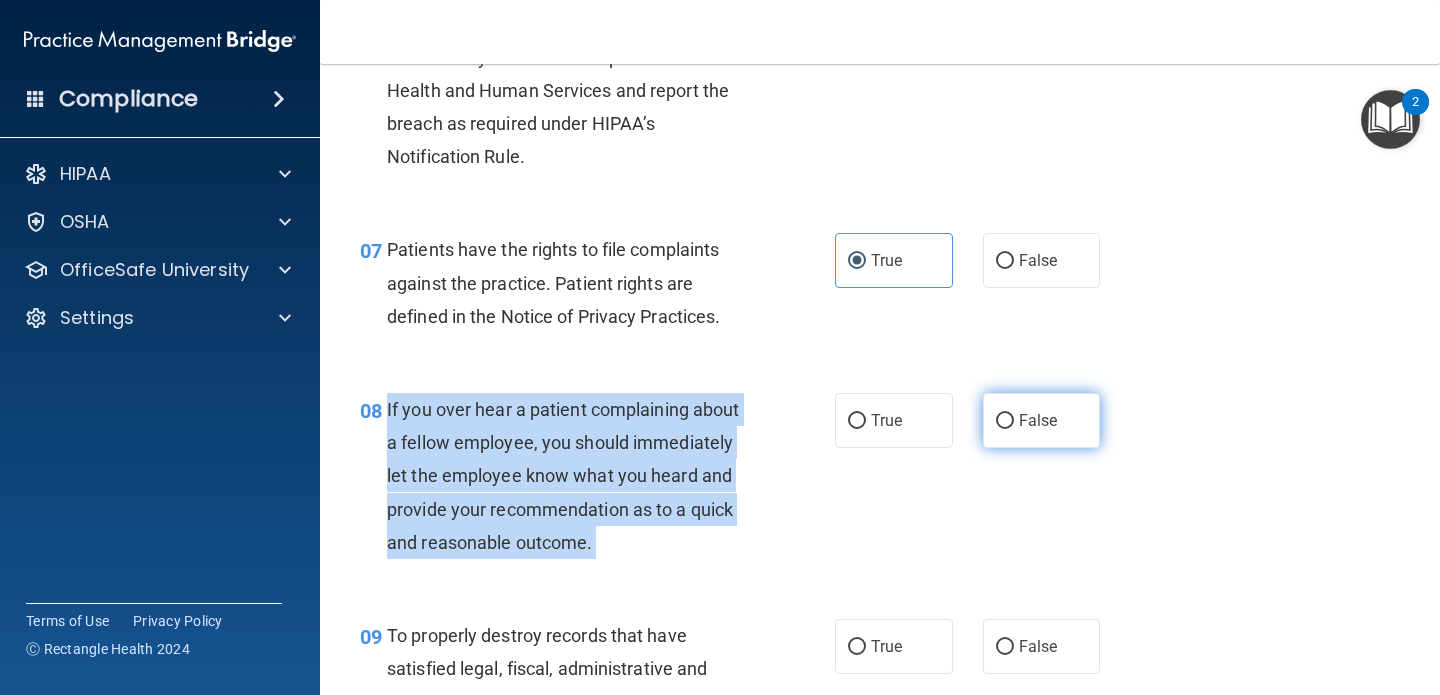 click on "False" at bounding box center [1005, 421] 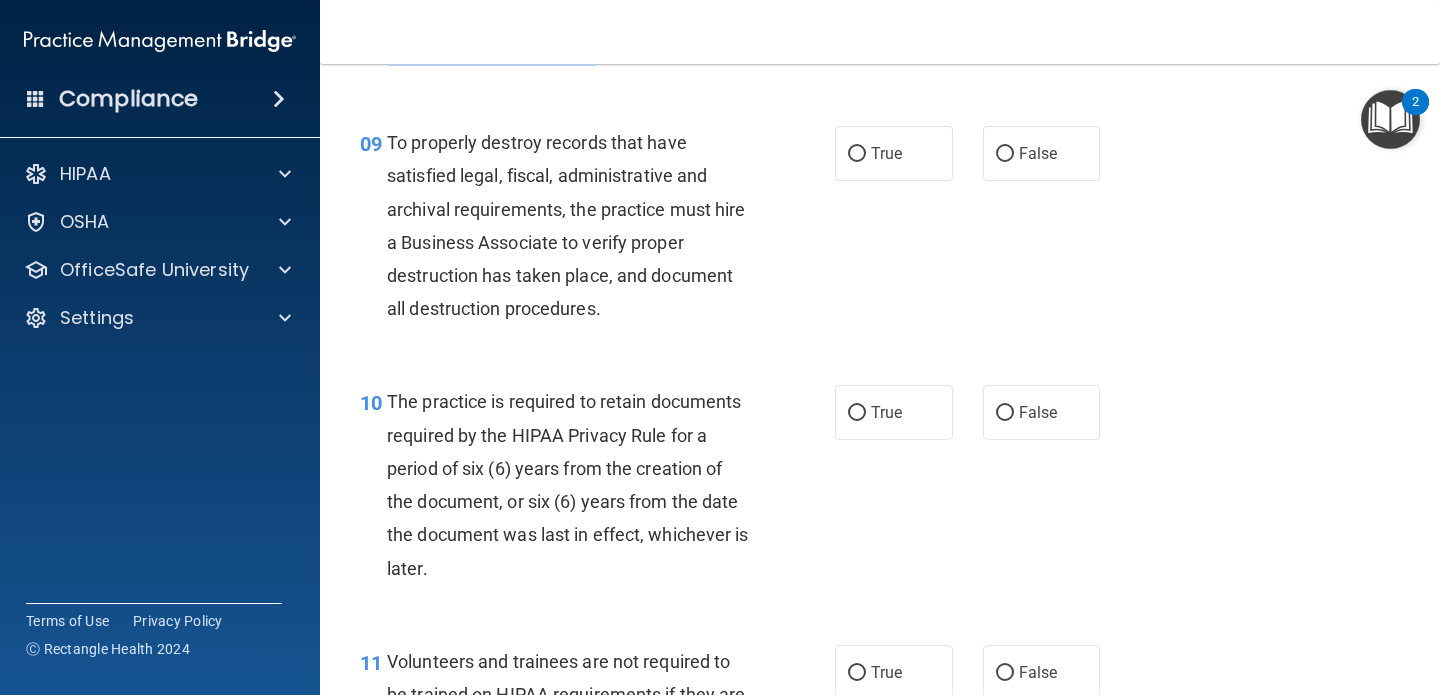 scroll, scrollTop: 1858, scrollLeft: 0, axis: vertical 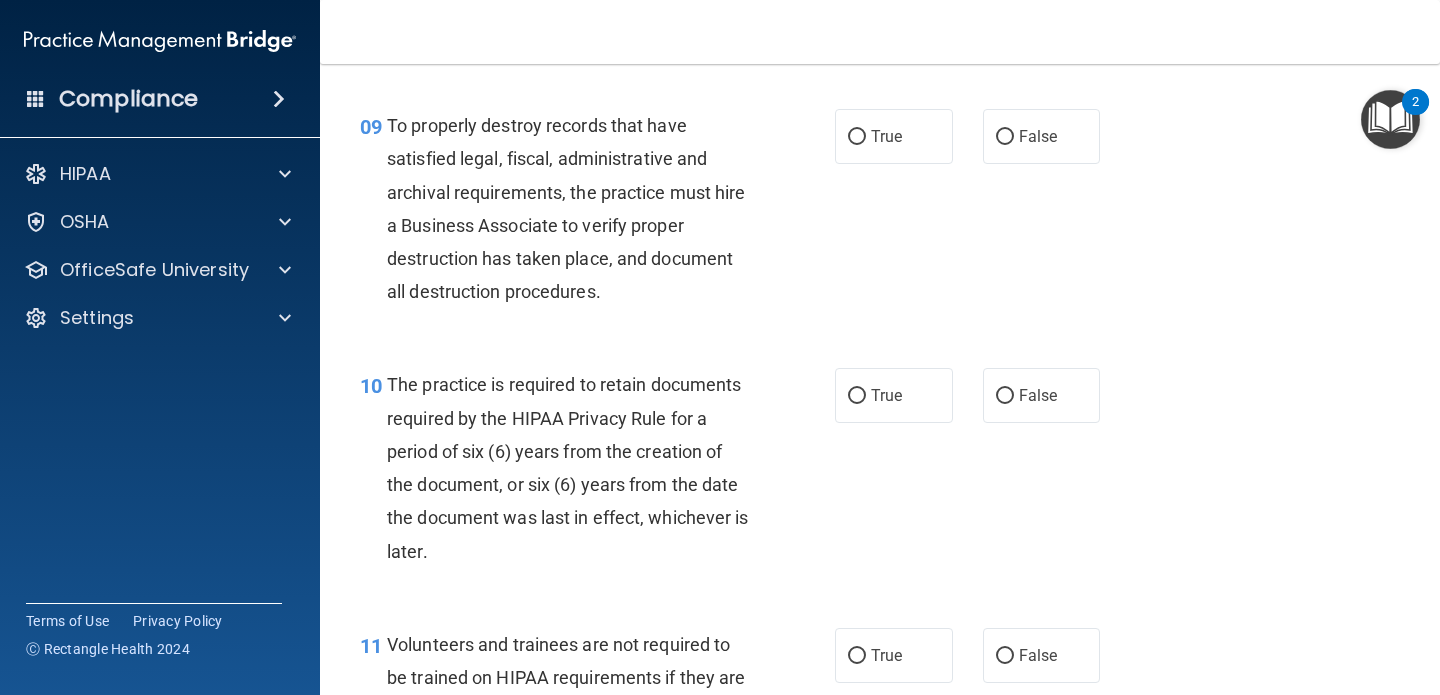 click on "To properly destroy records that have satisfied legal, fiscal, administrative and archival requirements, the practice must hire a Business Associate to verify proper destruction has taken place, and document all destruction procedures." at bounding box center (566, 208) 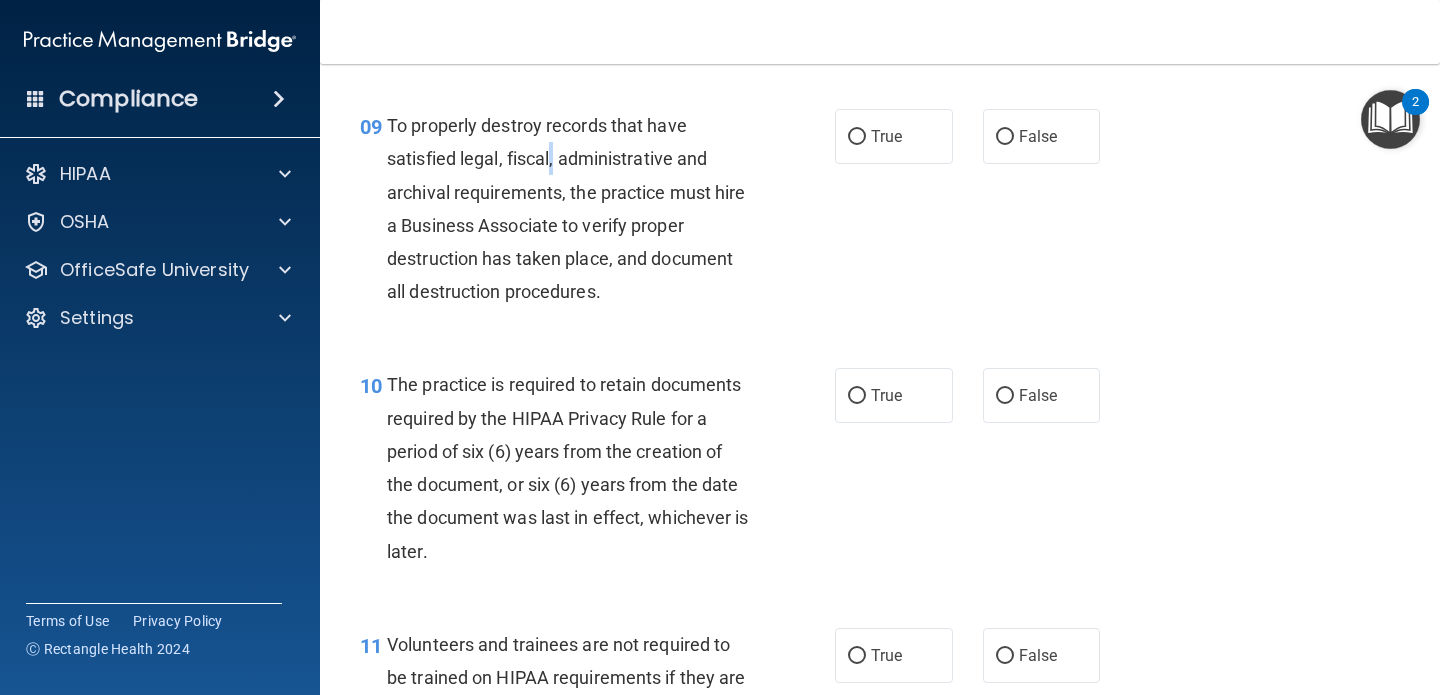 click on "To properly destroy records that have satisfied legal, fiscal, administrative and archival requirements, the practice must hire a Business Associate to verify proper destruction has taken place, and document all destruction procedures." at bounding box center (566, 208) 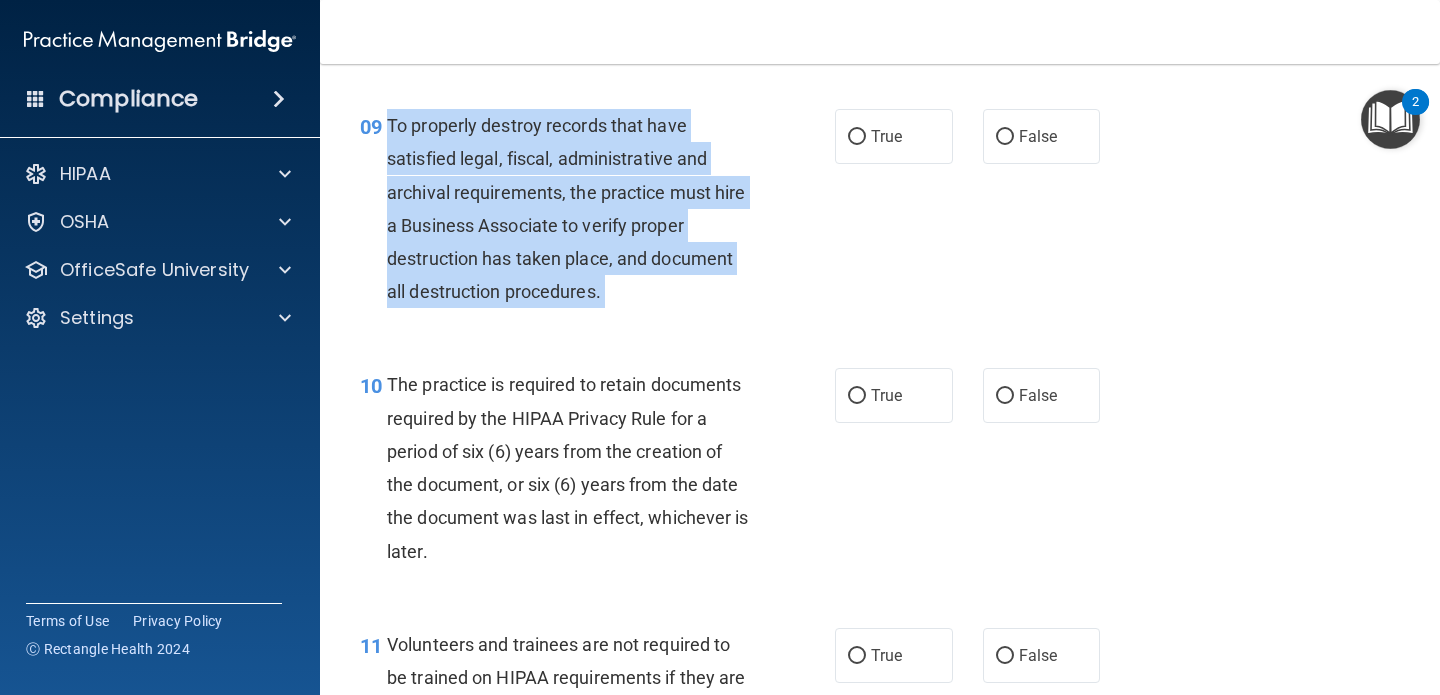 click on "To properly destroy records that have satisfied legal, fiscal, administrative and archival requirements, the practice must hire a Business Associate to verify proper destruction has taken place, and document all destruction procedures." at bounding box center (566, 208) 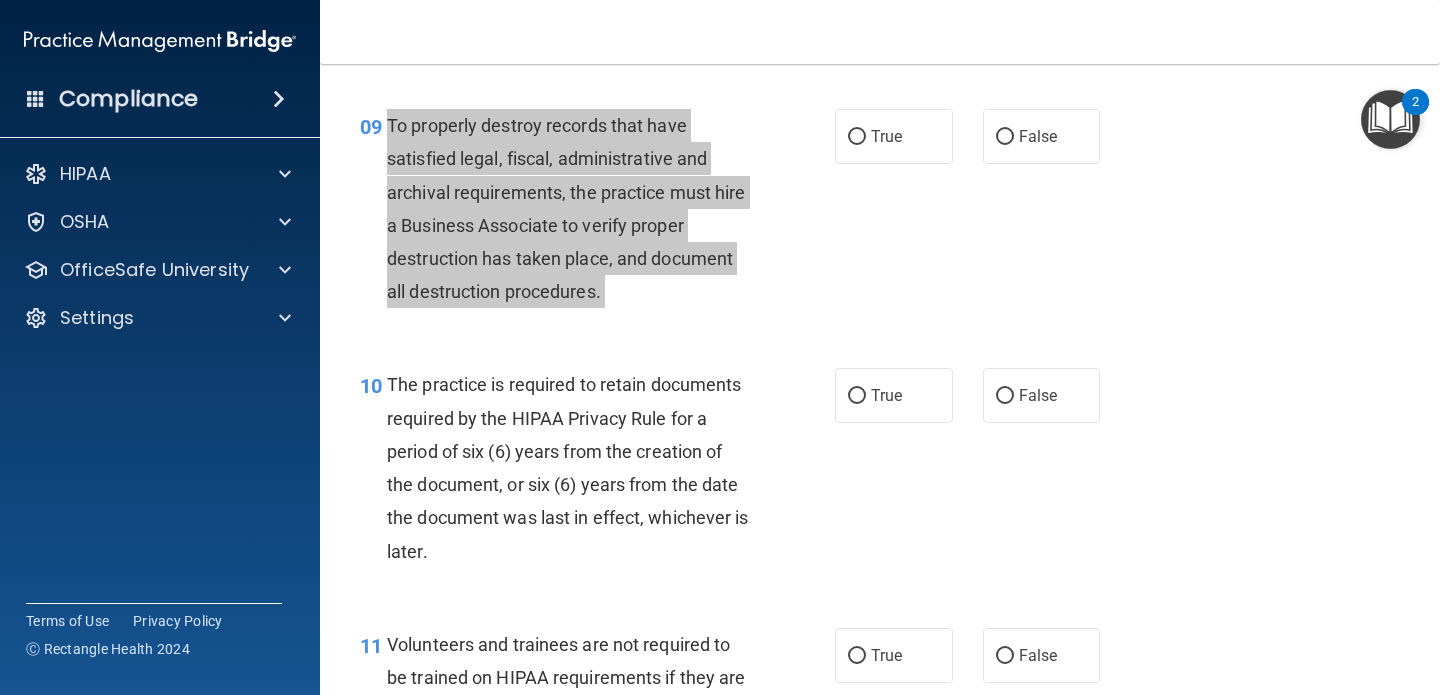 click on "Compliance
HIPAA
Documents and Policies                 Report an Incident               Business Associates               Emergency Planning               Resources                 HIPAA Risk Assessment
[GEOGRAPHIC_DATA]
Documents               Safety Data Sheets               Self-Assessment                Injury and Illness Report                Resources
PCI
PCI Compliance                Merchant Savings Calculator
[GEOGRAPHIC_DATA]
HIPAA Training                   OSHA Training                   Continuing Education
Settings
My Account               My Users" at bounding box center (720, 347) 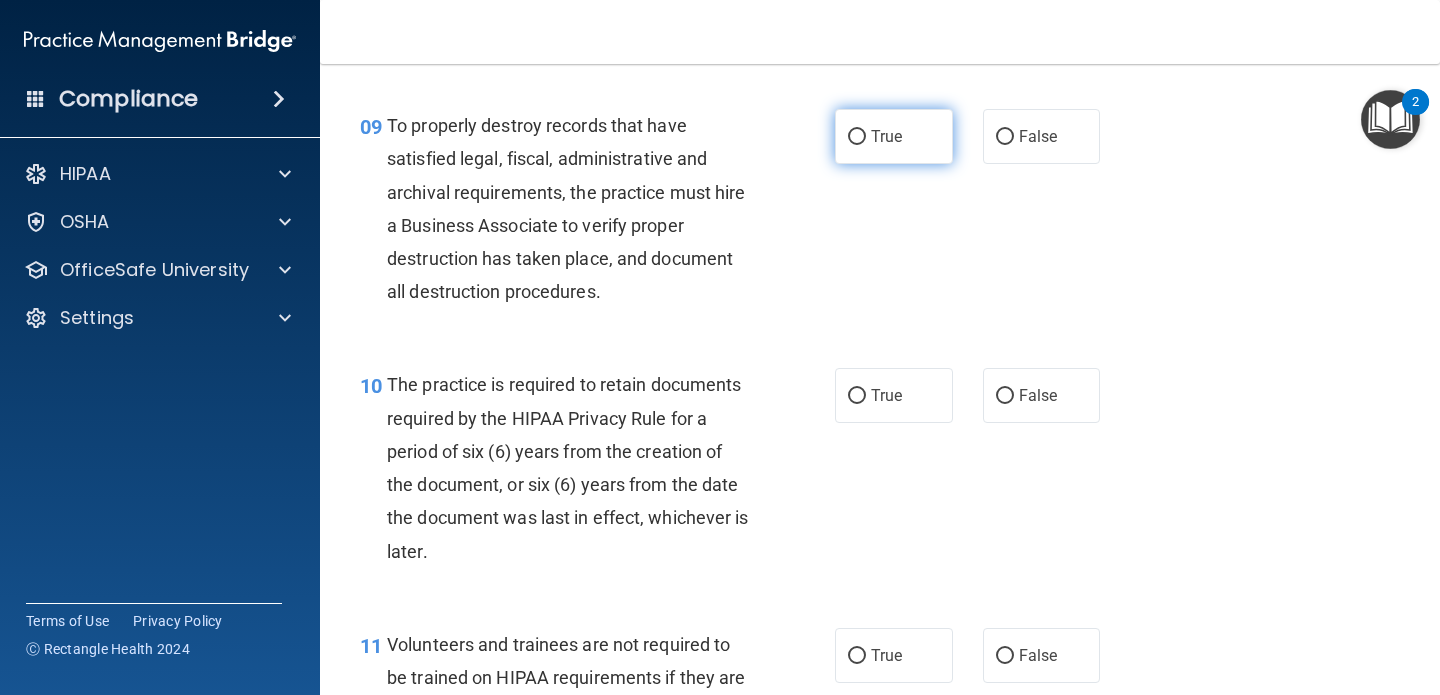 click on "True" at bounding box center (894, 136) 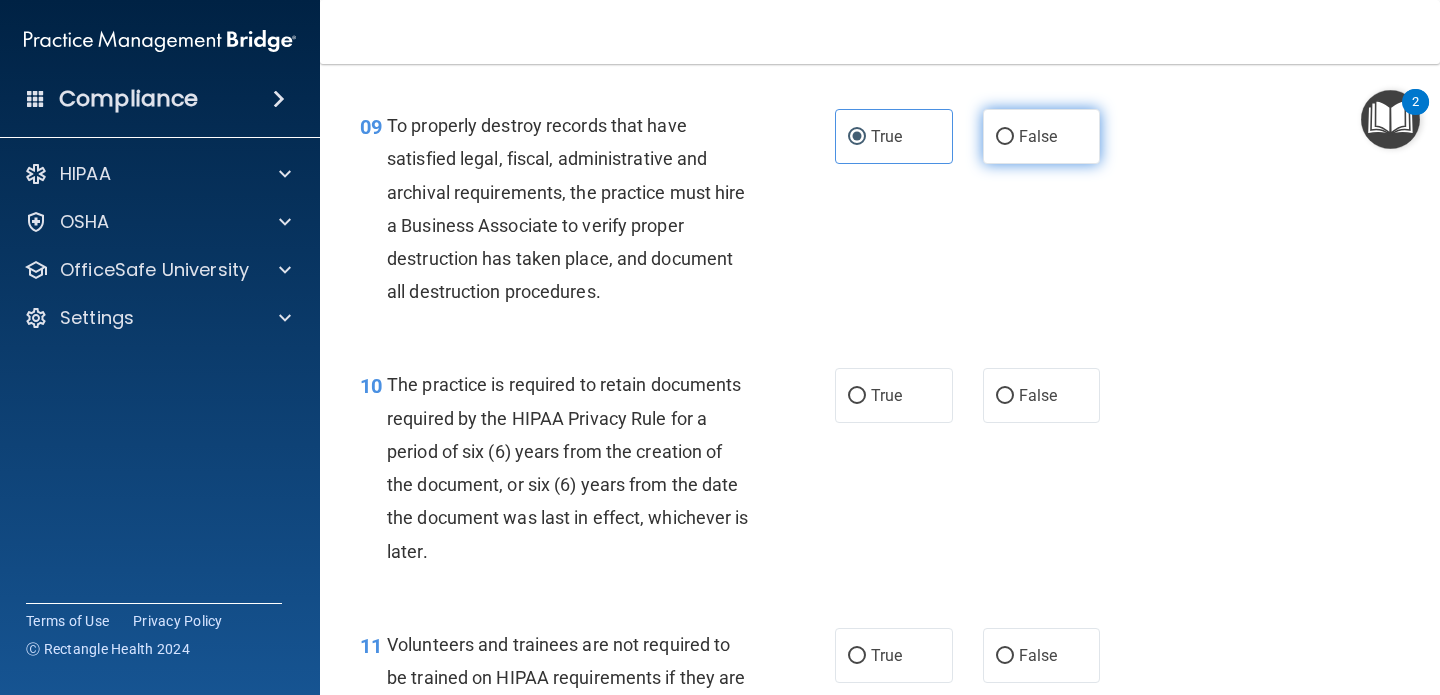 click on "False" at bounding box center [1042, 136] 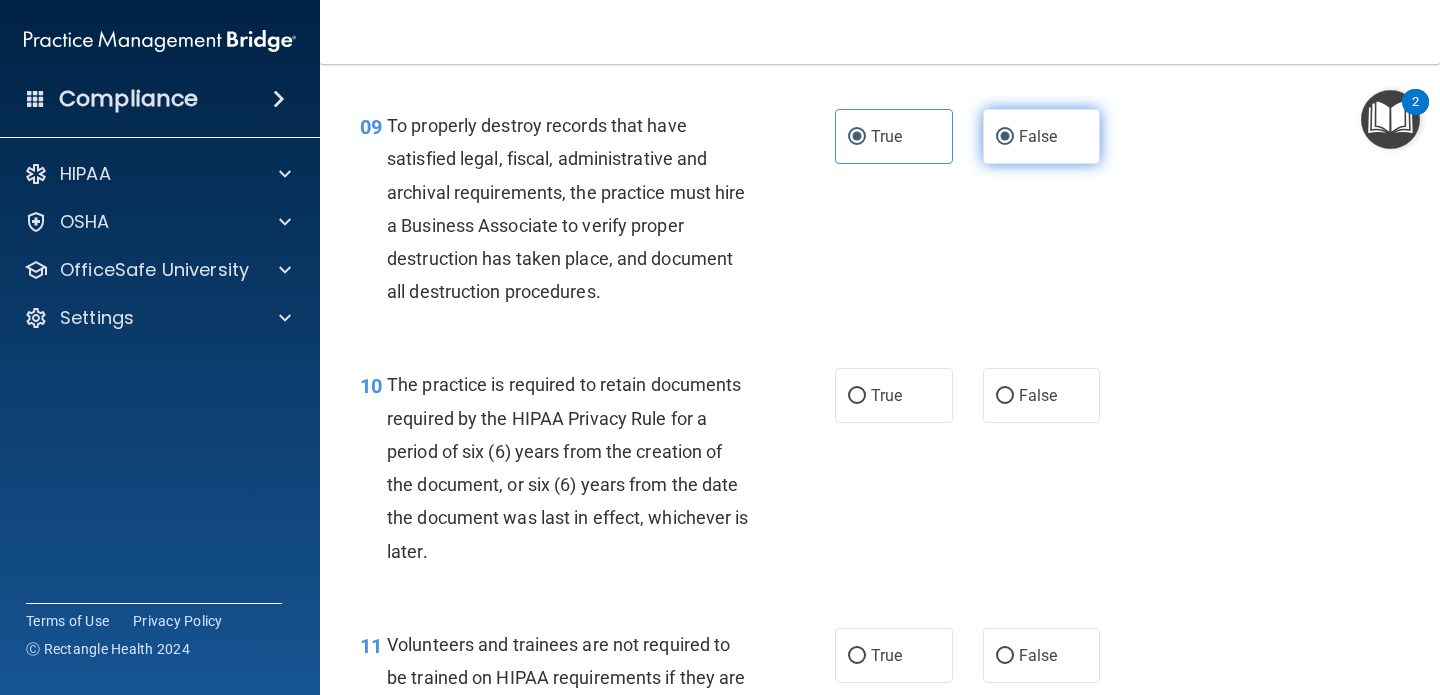 radio on "false" 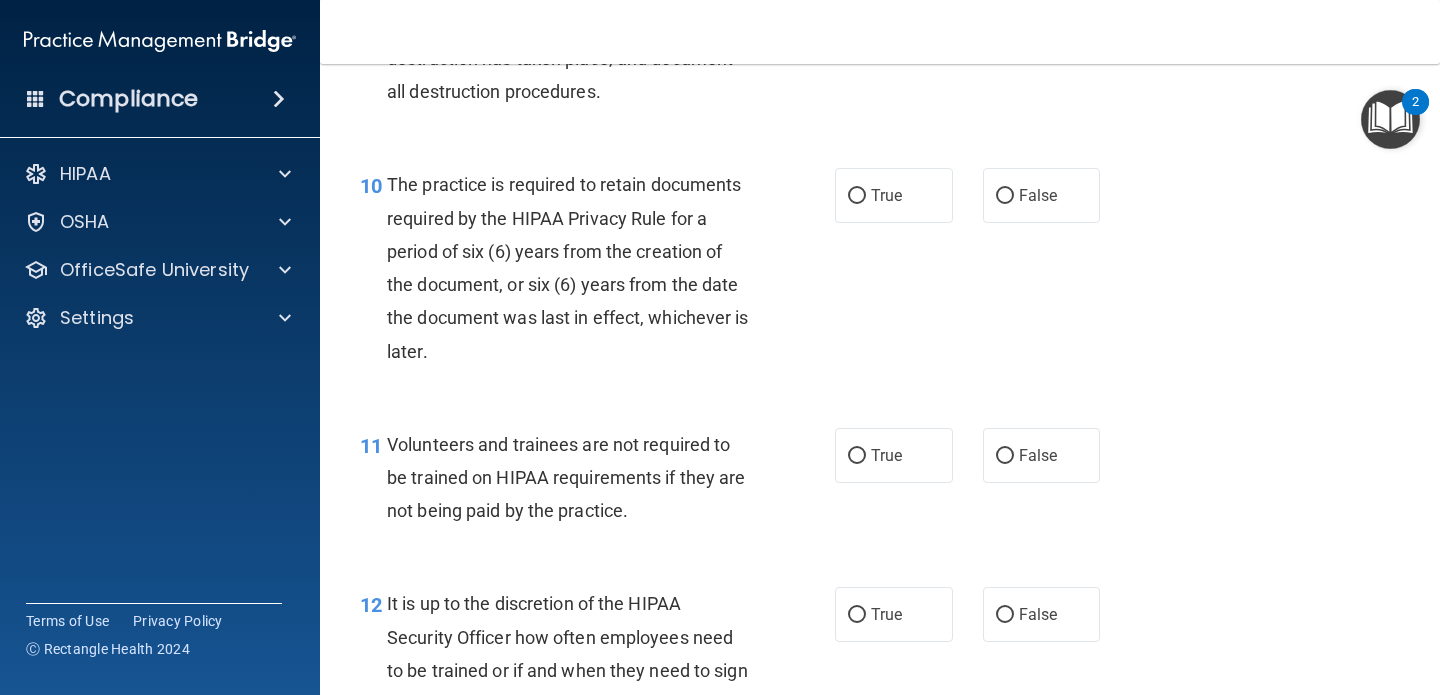 scroll, scrollTop: 2068, scrollLeft: 0, axis: vertical 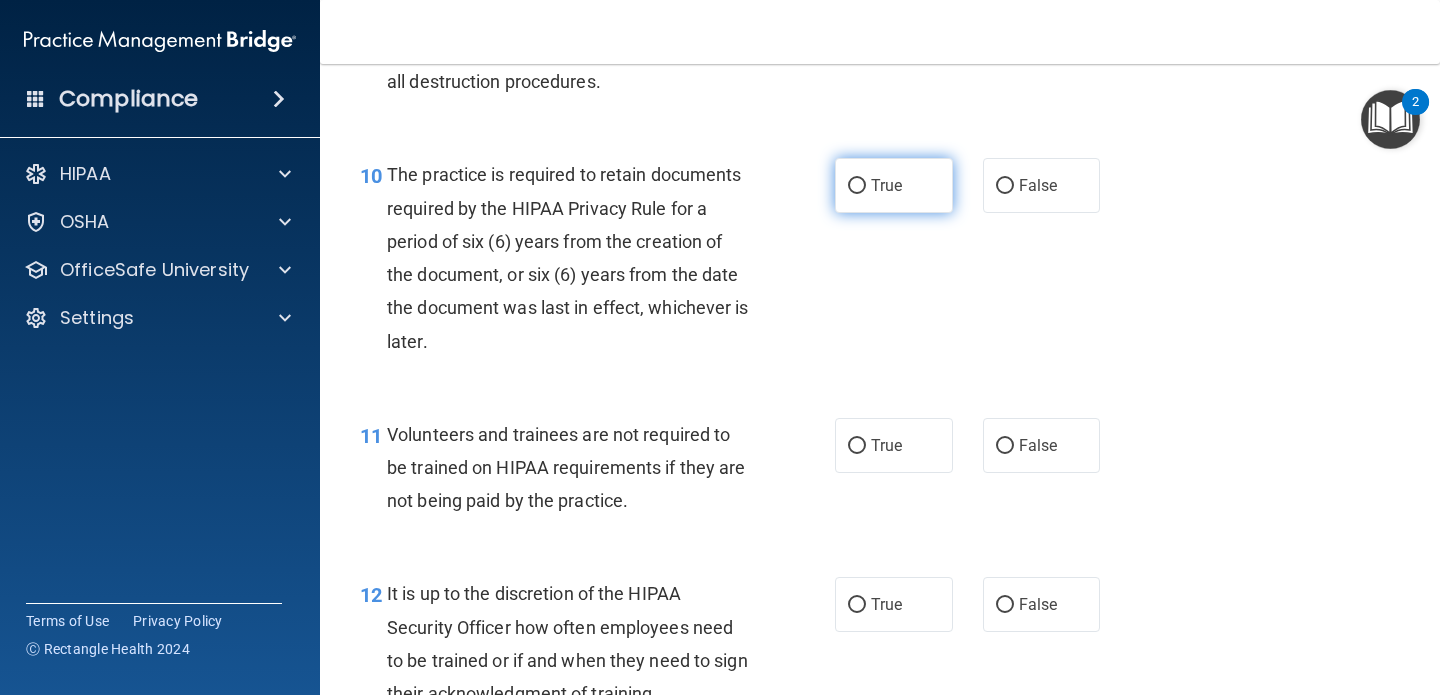 click on "True" at bounding box center (894, 185) 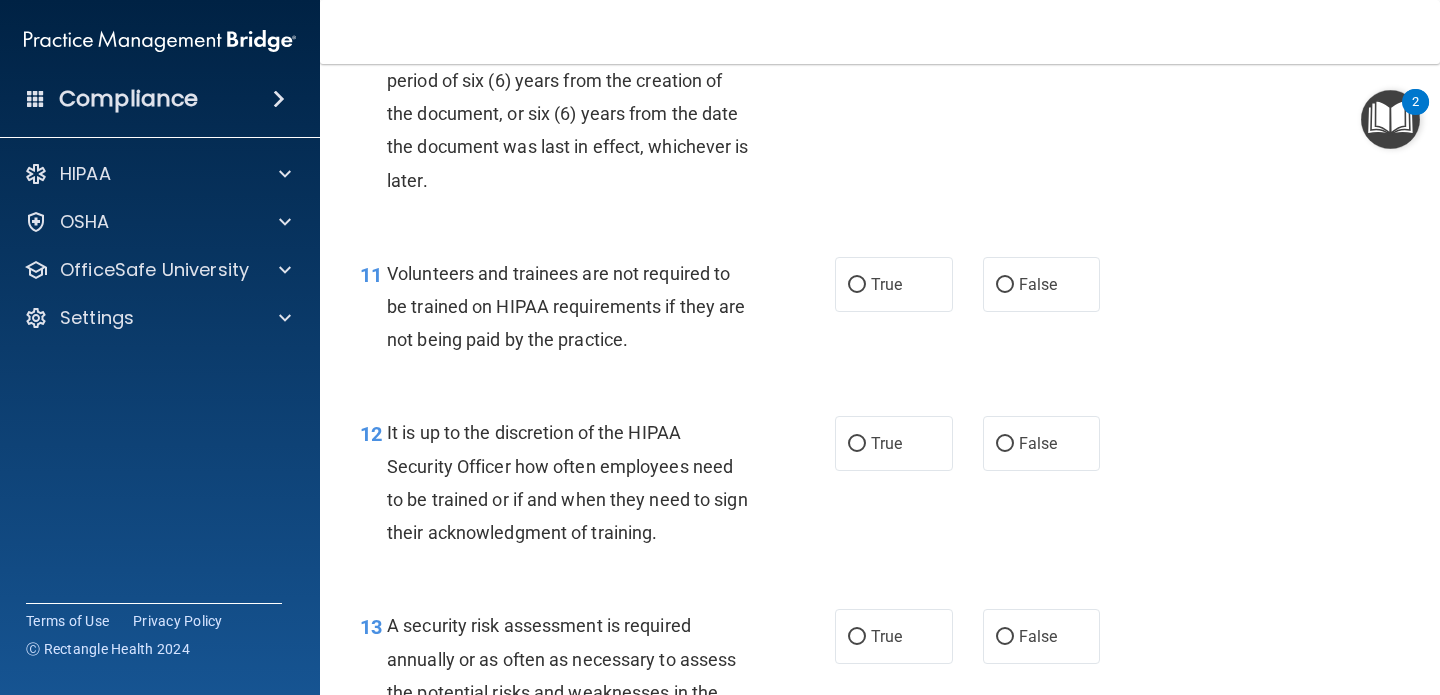 scroll, scrollTop: 2237, scrollLeft: 0, axis: vertical 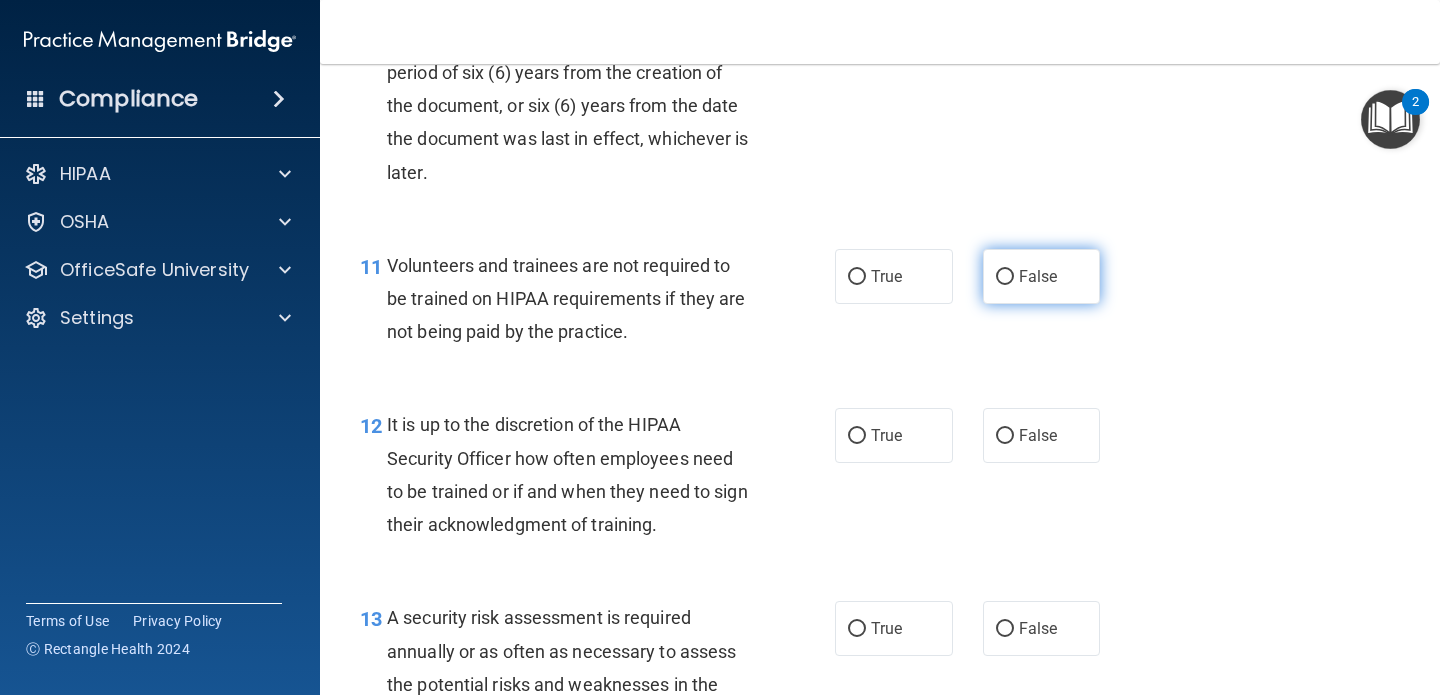 click on "False" at bounding box center (1042, 276) 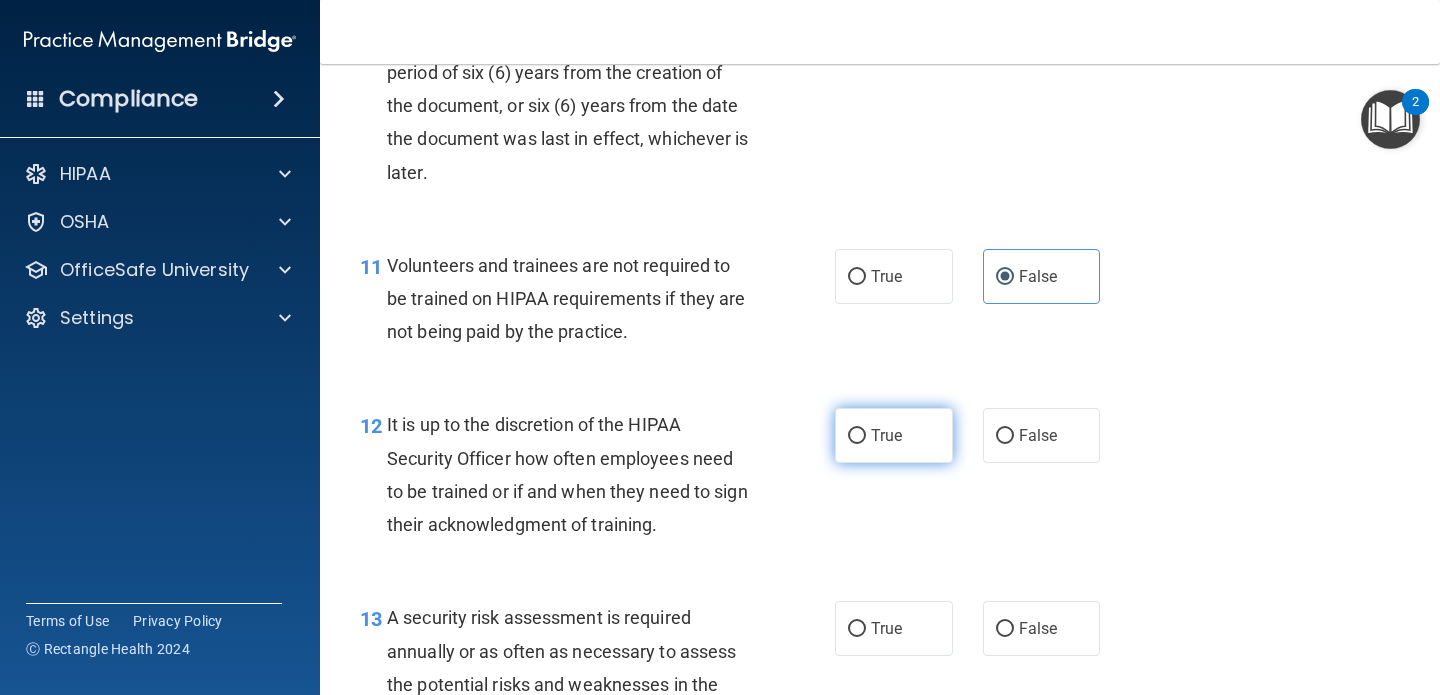 click on "True" at bounding box center [894, 435] 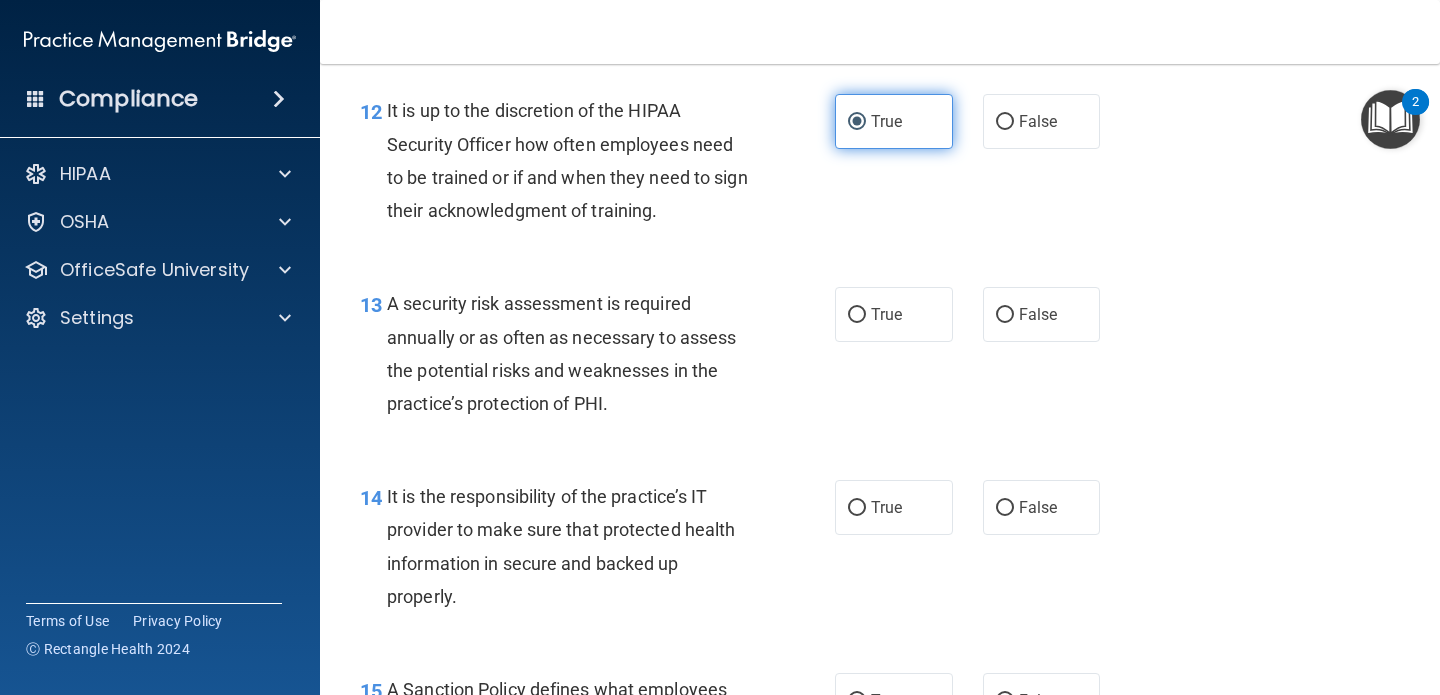 scroll, scrollTop: 2629, scrollLeft: 0, axis: vertical 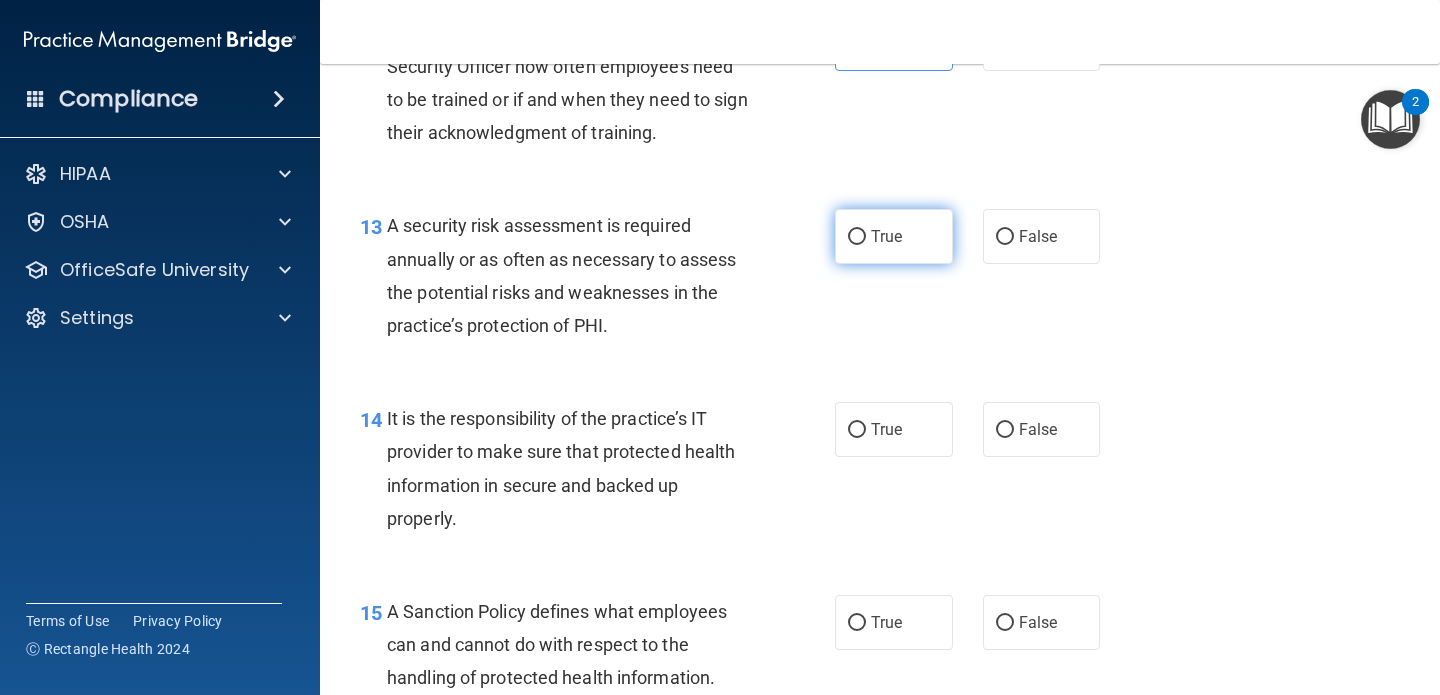 click on "True" at bounding box center [886, 236] 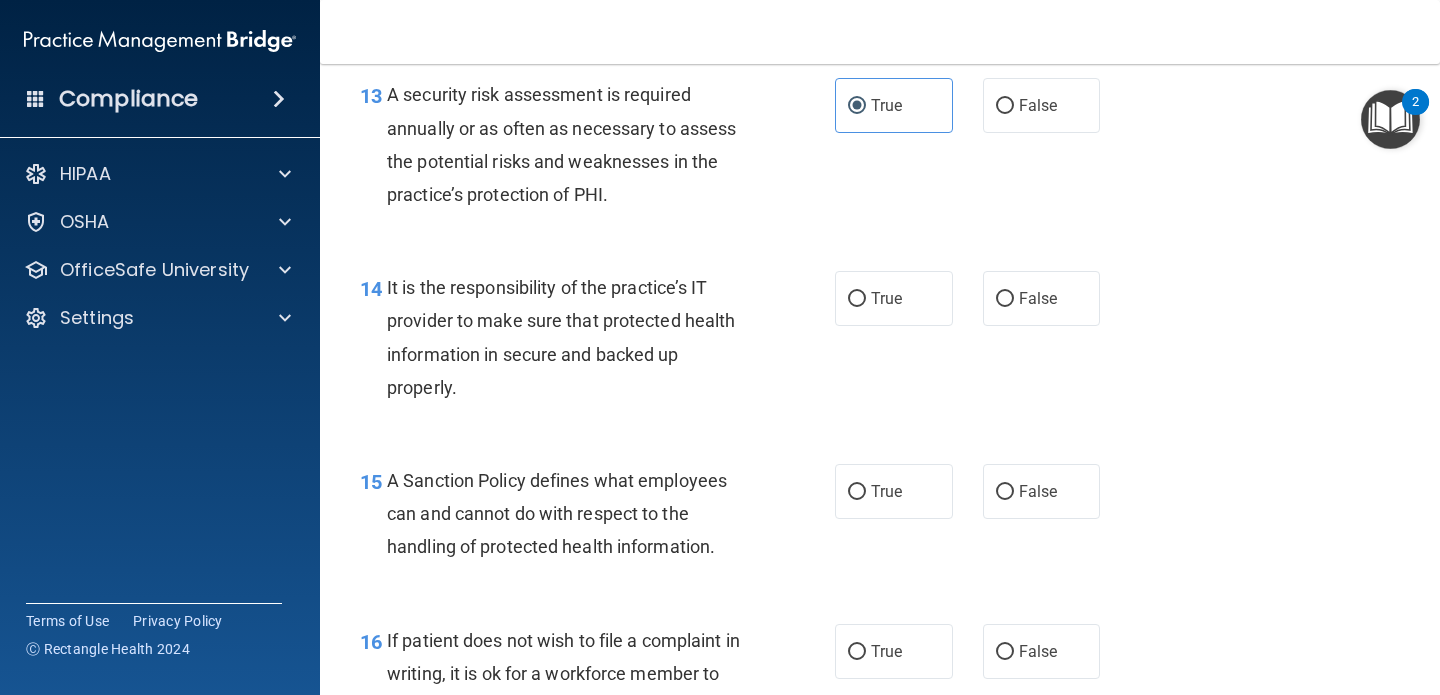 scroll, scrollTop: 2815, scrollLeft: 0, axis: vertical 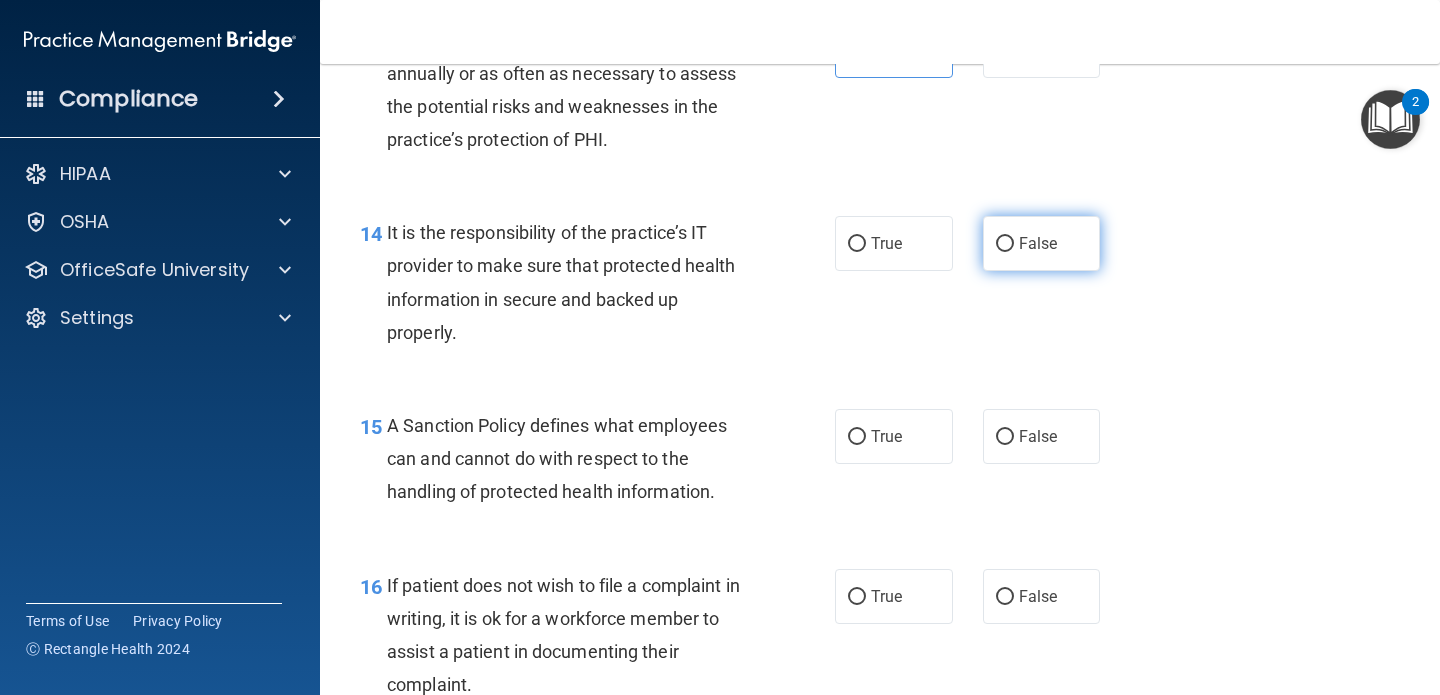 click on "False" at bounding box center (1005, 244) 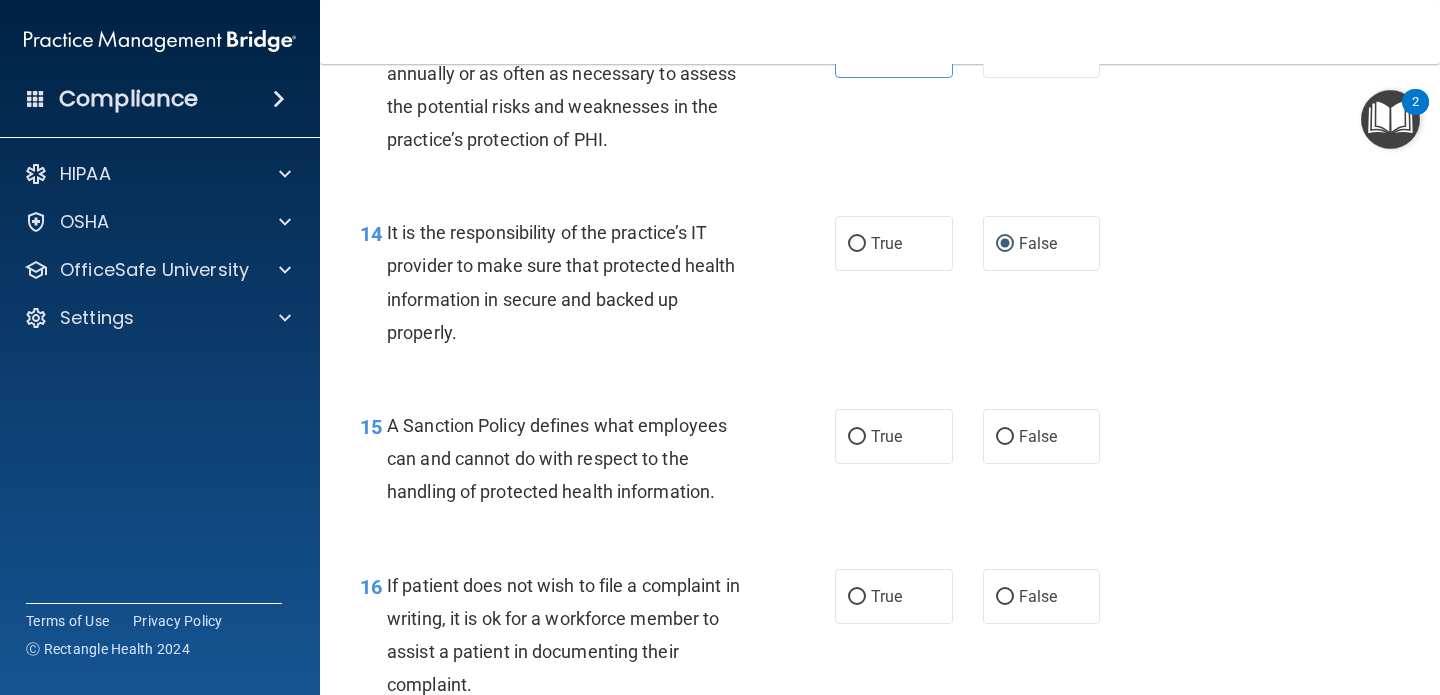 click on "A Sanction Policy defines what employees can and cannot do with respect to the handling of protected health information." at bounding box center (576, 459) 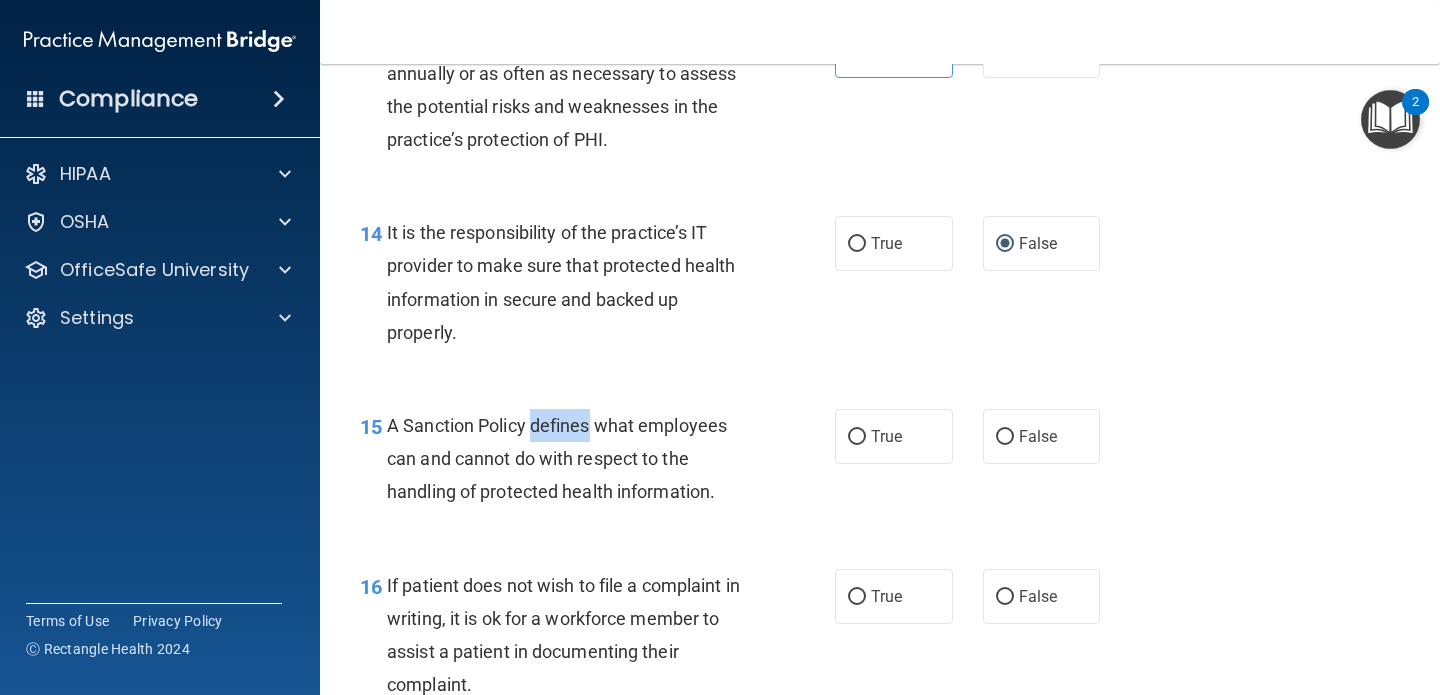 click on "A Sanction Policy defines what employees can and cannot do with respect to the handling of protected health information." at bounding box center [576, 459] 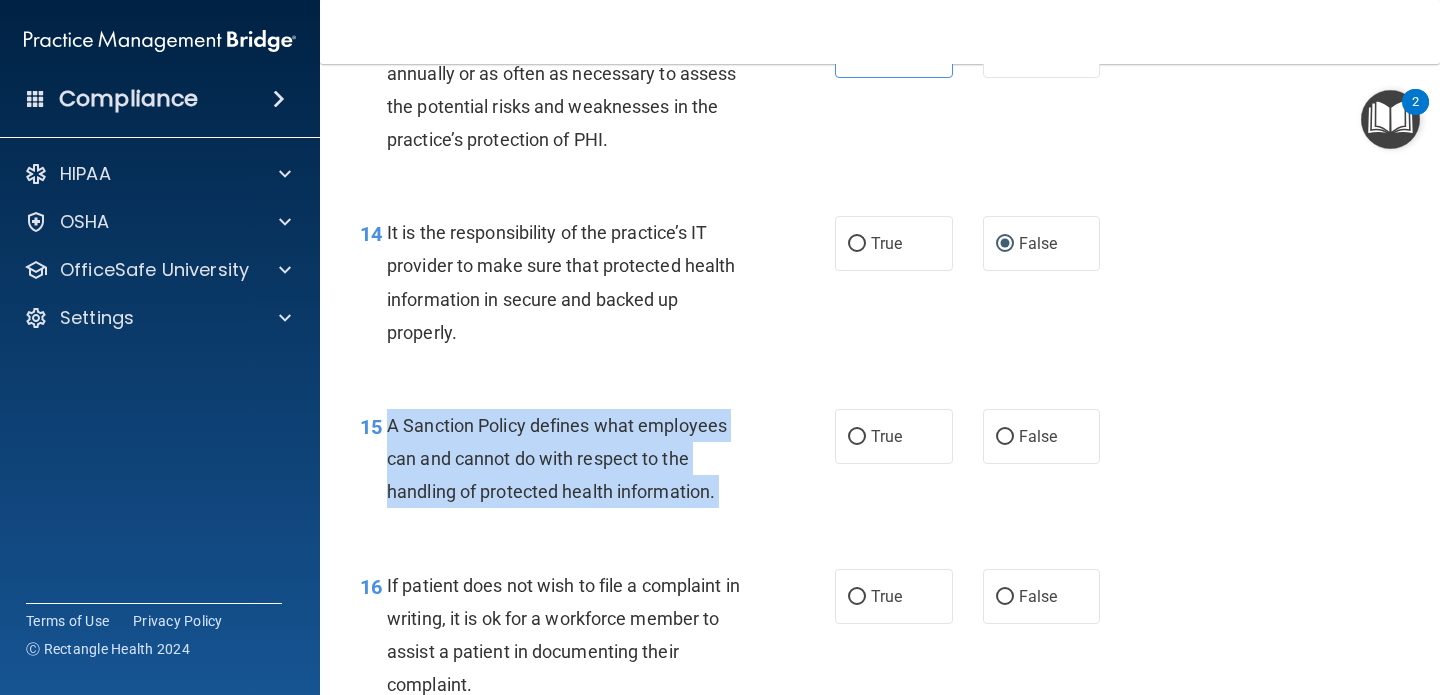 click on "A Sanction Policy defines what employees can and cannot do with respect to the handling of protected health information." at bounding box center [576, 459] 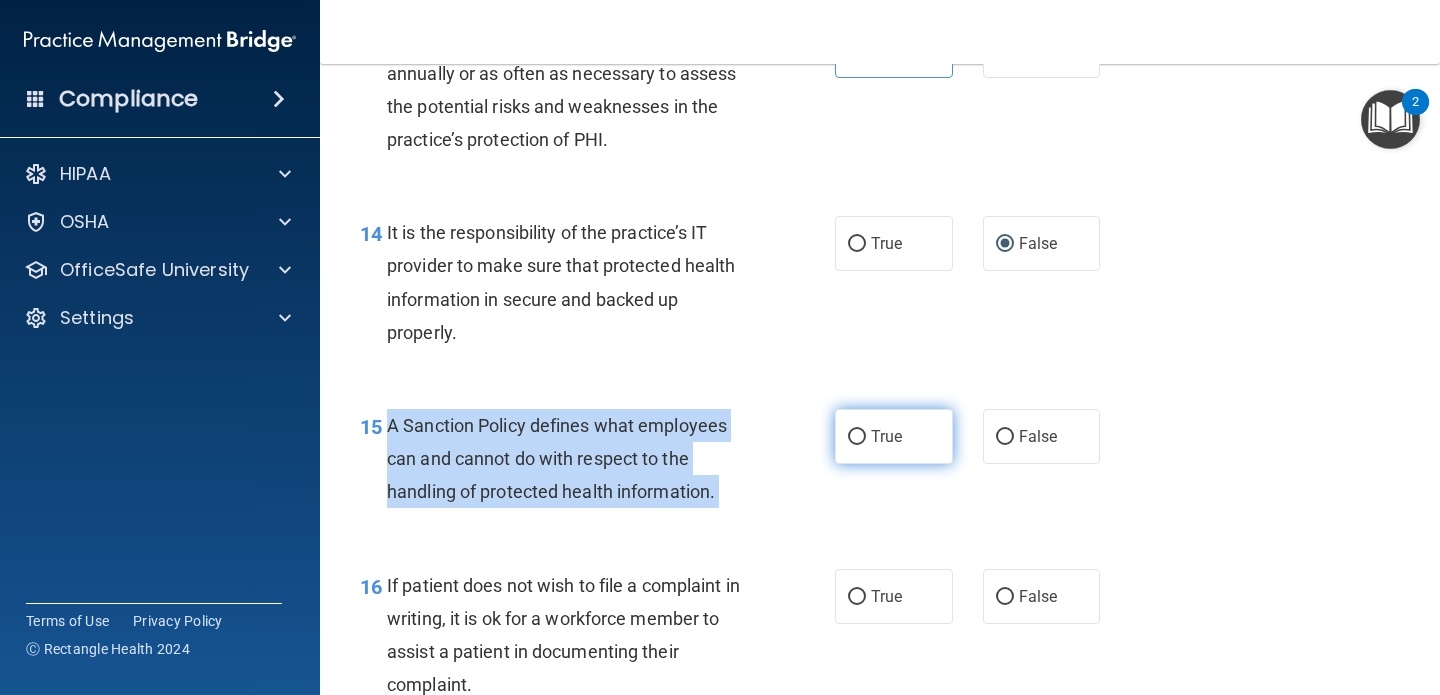 click on "True" at bounding box center [857, 437] 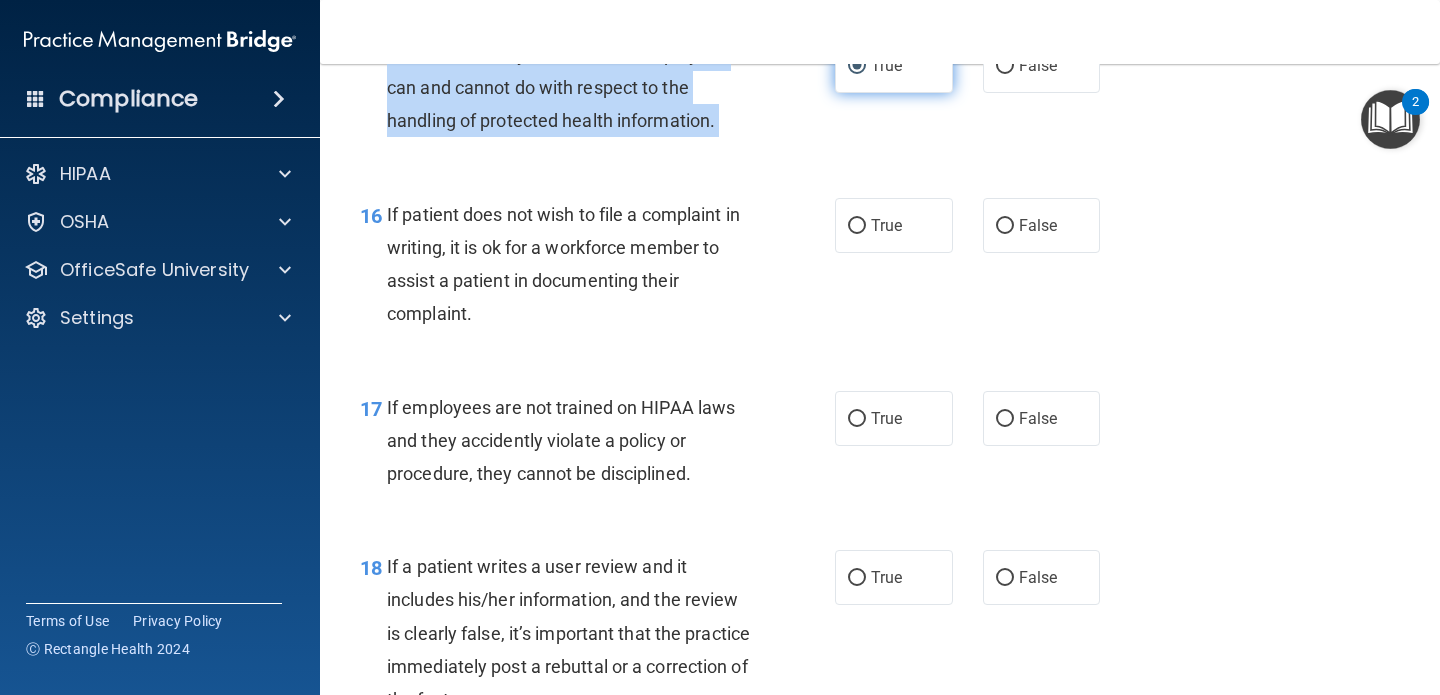 scroll, scrollTop: 3196, scrollLeft: 0, axis: vertical 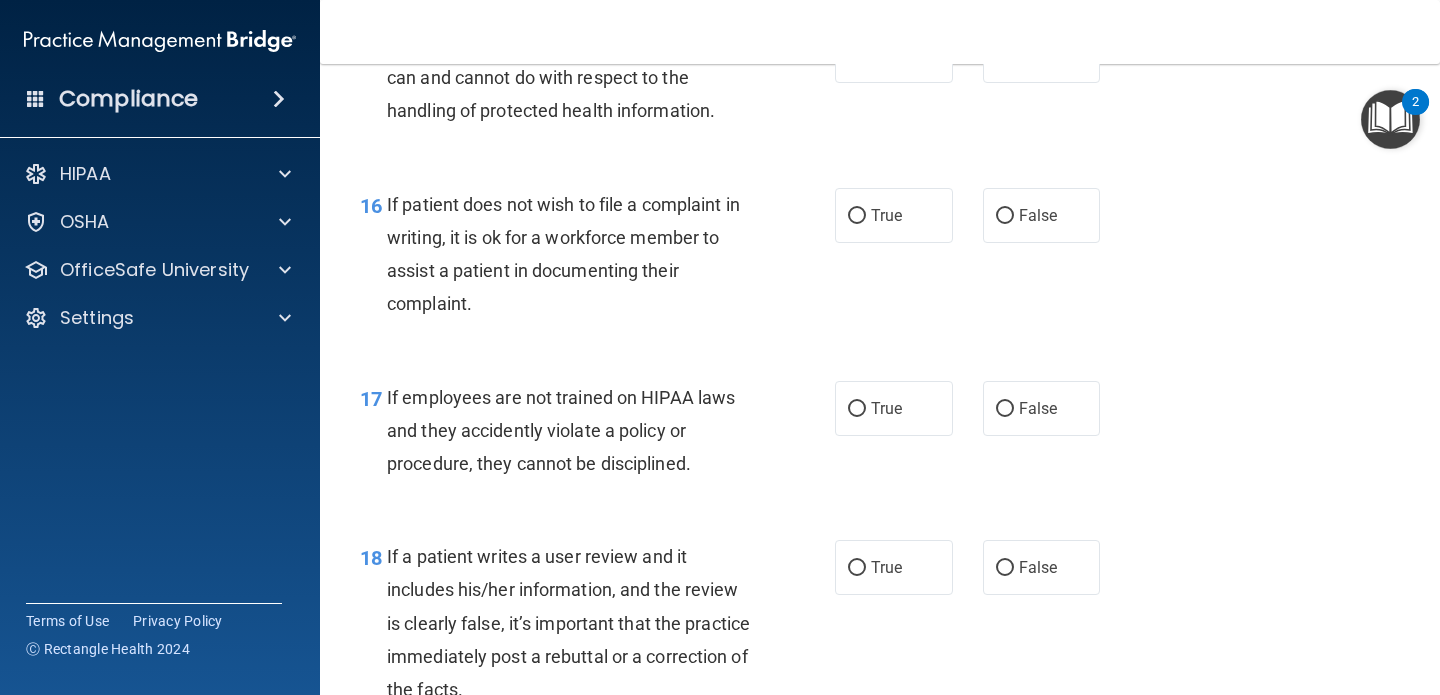 click on "If patient does not wish to file a complaint in writing, it is ok for a workforce member to assist a patient in documenting their complaint." at bounding box center (576, 254) 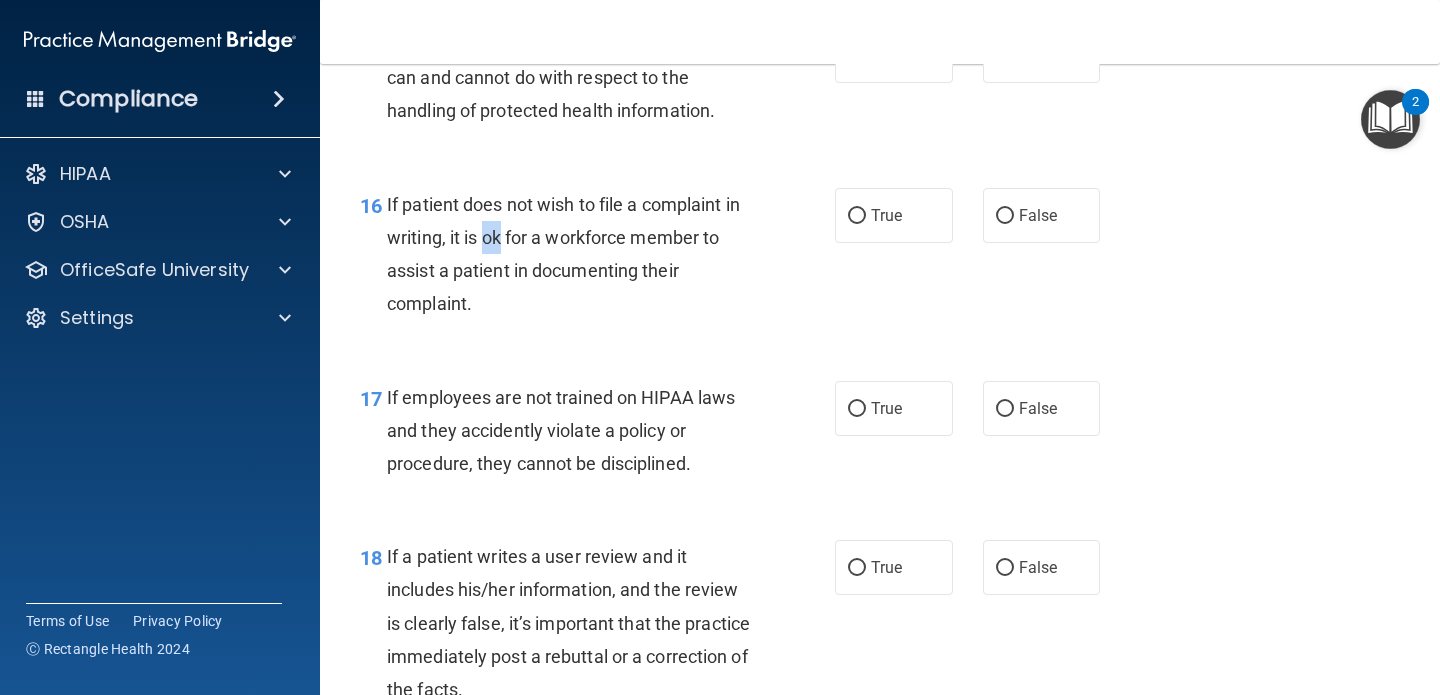 click on "If patient does not wish to file a complaint in writing, it is ok for a workforce member to assist a patient in documenting their complaint." at bounding box center (576, 254) 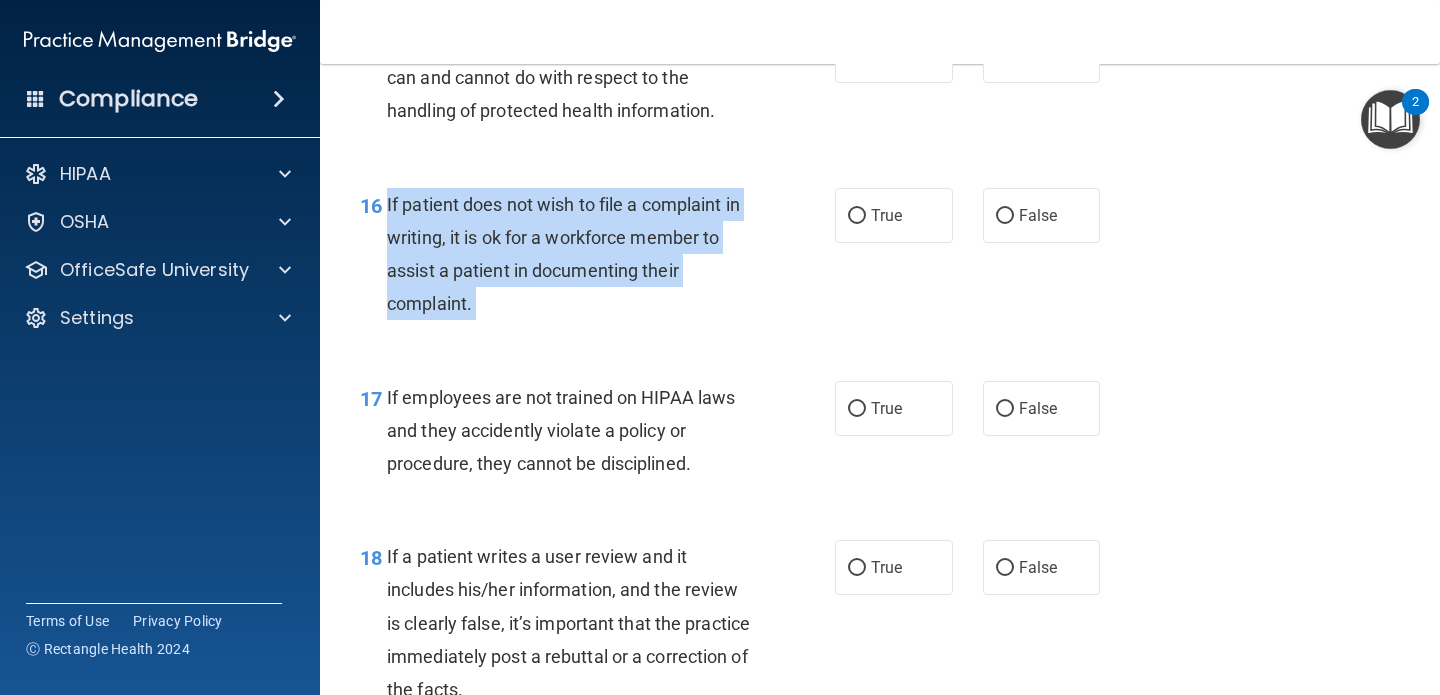 click on "If patient does not wish to file a complaint in writing, it is ok for a workforce member to assist a patient in documenting their complaint." at bounding box center (576, 254) 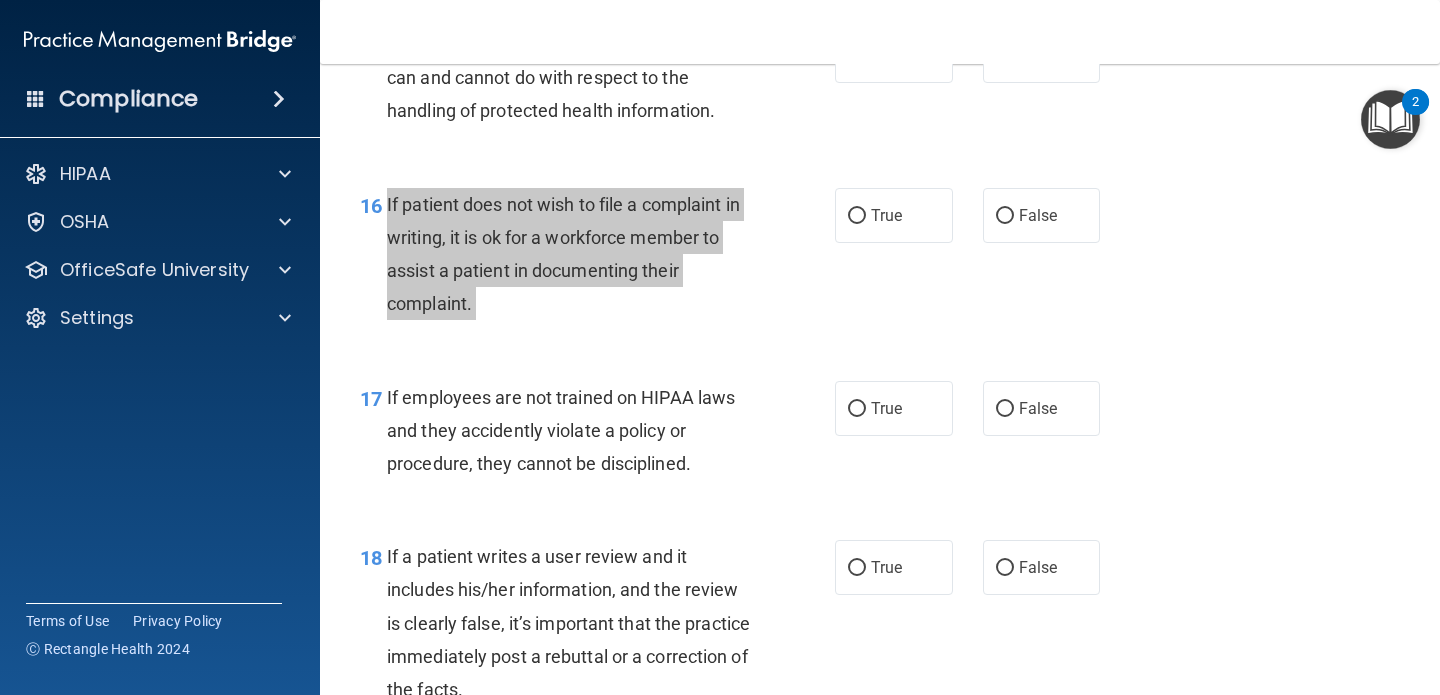 click on "Compliance
HIPAA
Documents and Policies                 Report an Incident               Business Associates               Emergency Planning               Resources                 HIPAA Risk Assessment
[GEOGRAPHIC_DATA]
Documents               Safety Data Sheets               Self-Assessment                Injury and Illness Report                Resources
PCI
PCI Compliance                Merchant Savings Calculator
[GEOGRAPHIC_DATA]
HIPAA Training                   OSHA Training                   Continuing Education
Settings
My Account               My Users" at bounding box center (720, 347) 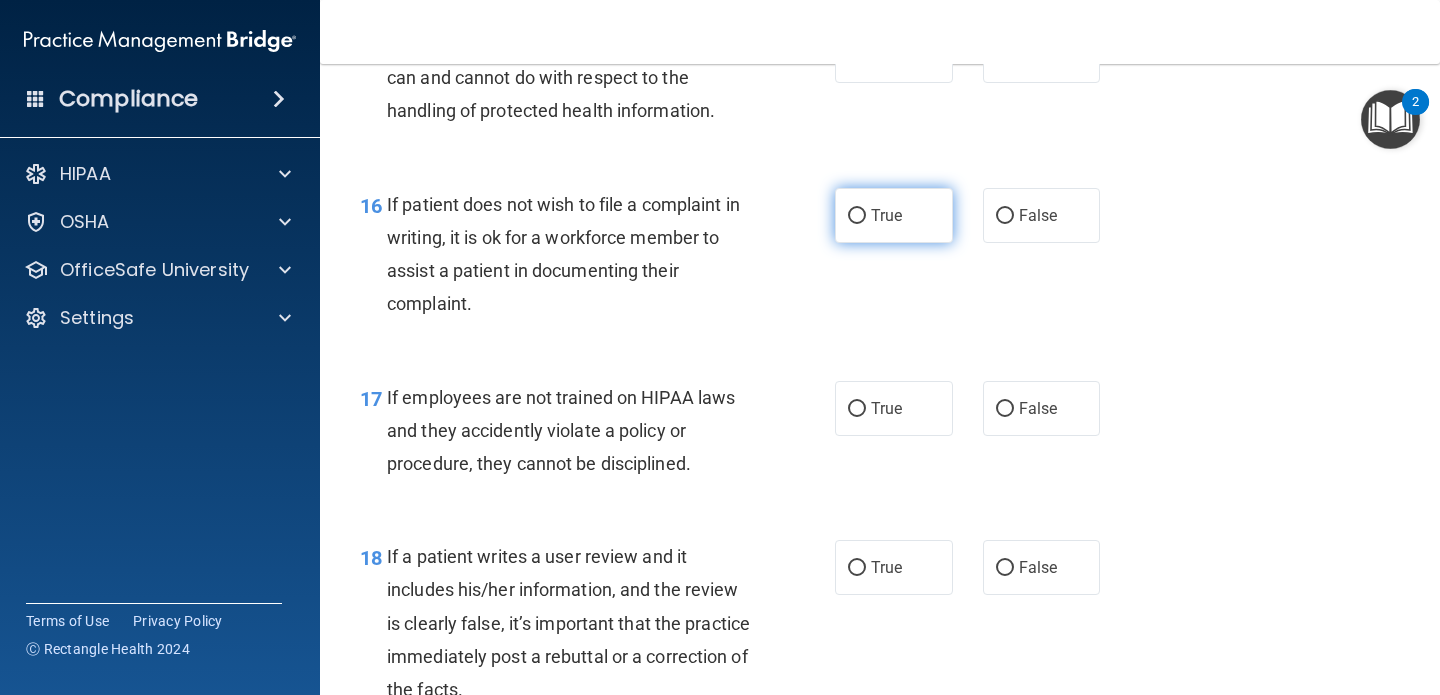 click on "True" at bounding box center [894, 215] 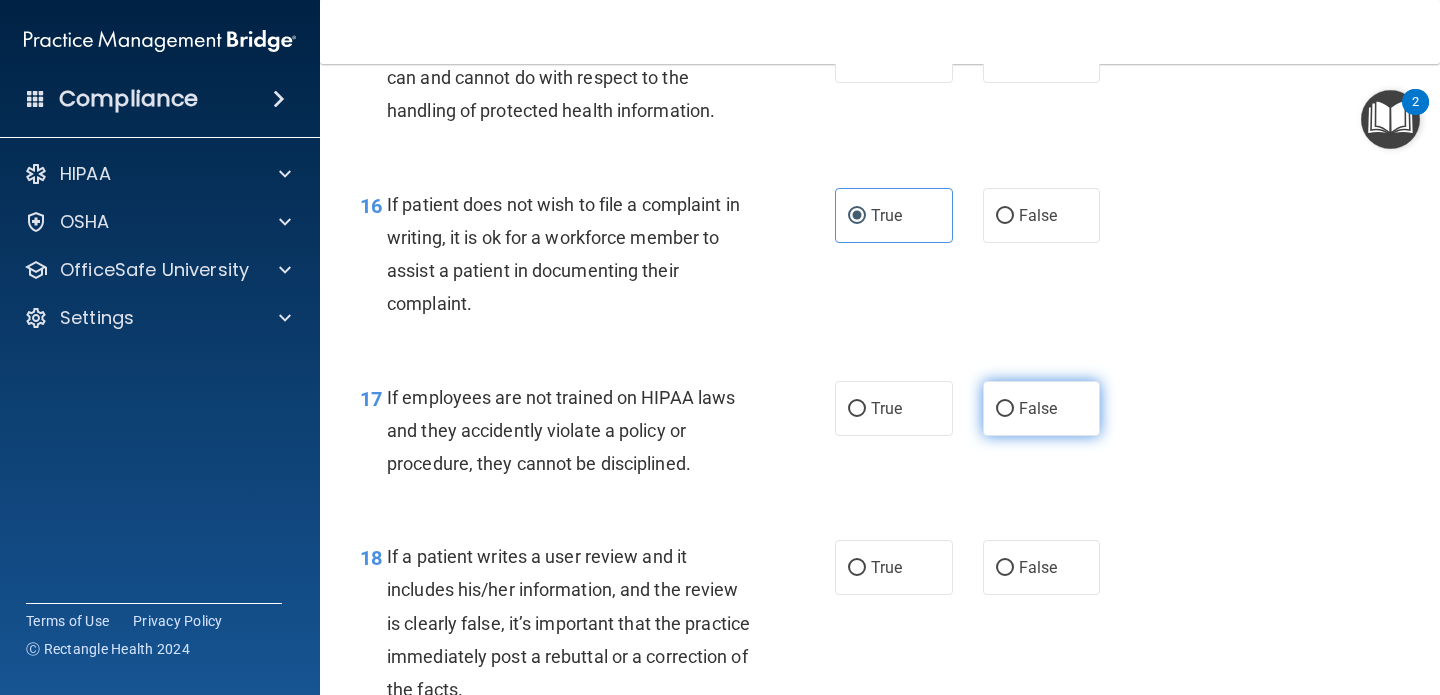click on "False" at bounding box center (1038, 408) 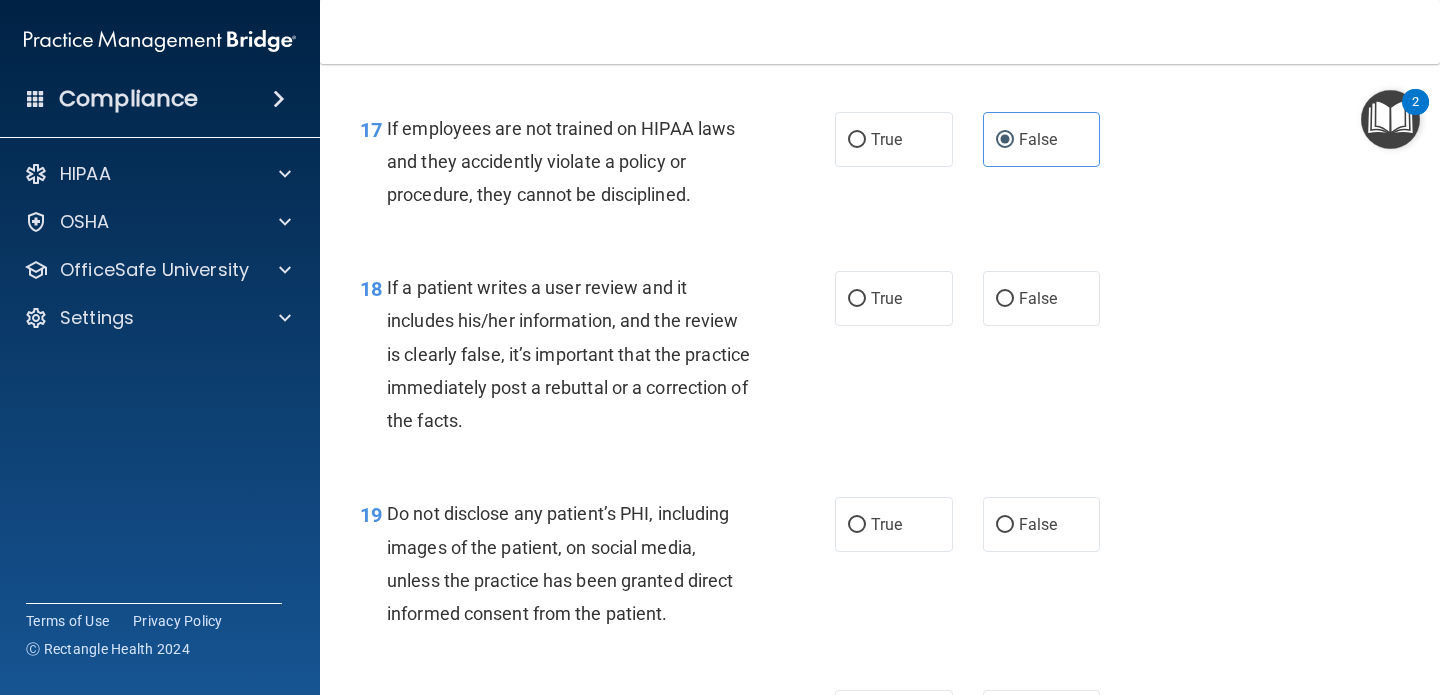 scroll, scrollTop: 3467, scrollLeft: 0, axis: vertical 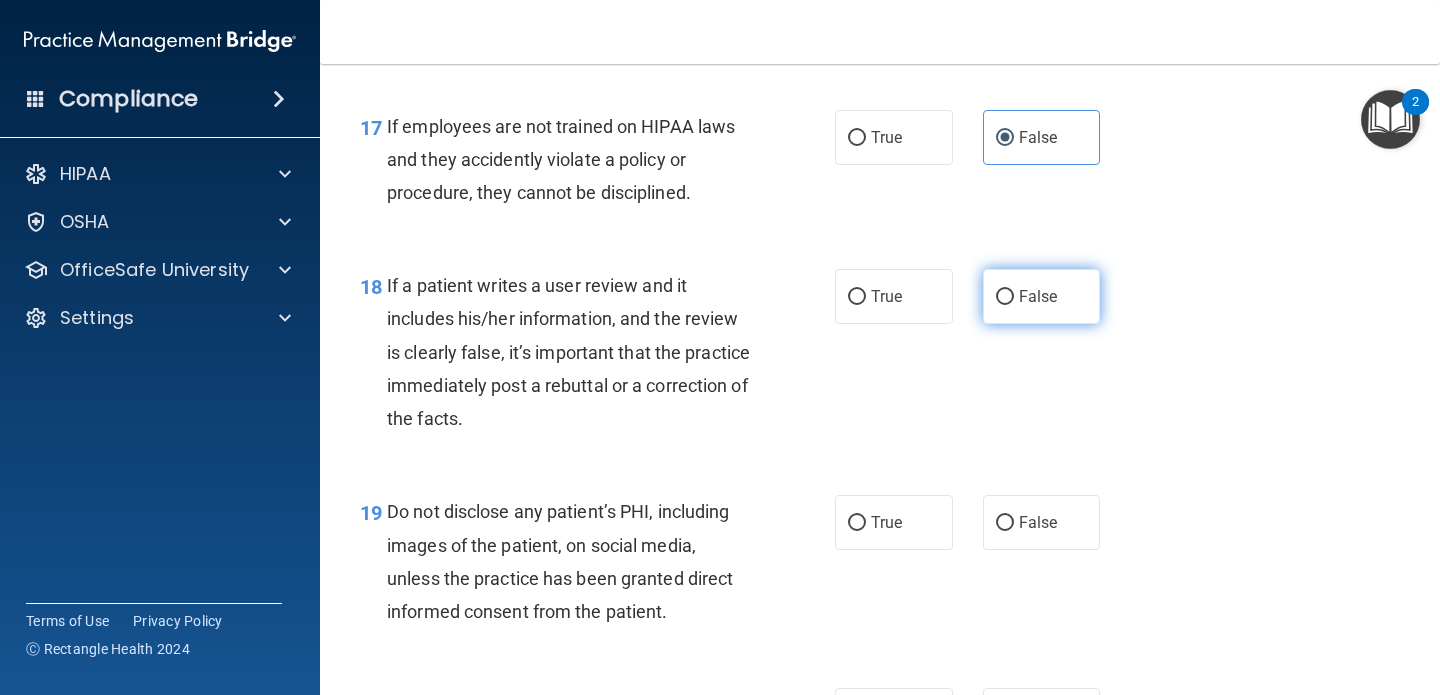 click on "False" at bounding box center (1005, 297) 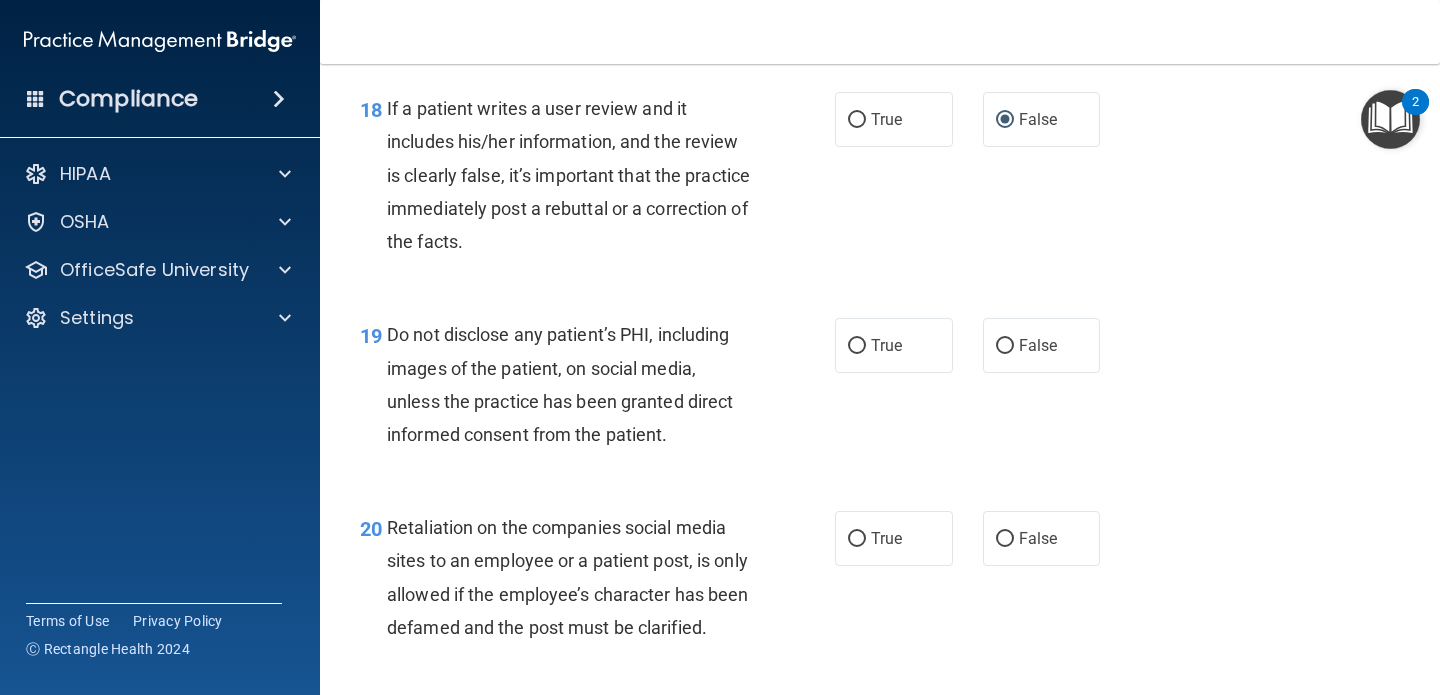 scroll, scrollTop: 3732, scrollLeft: 0, axis: vertical 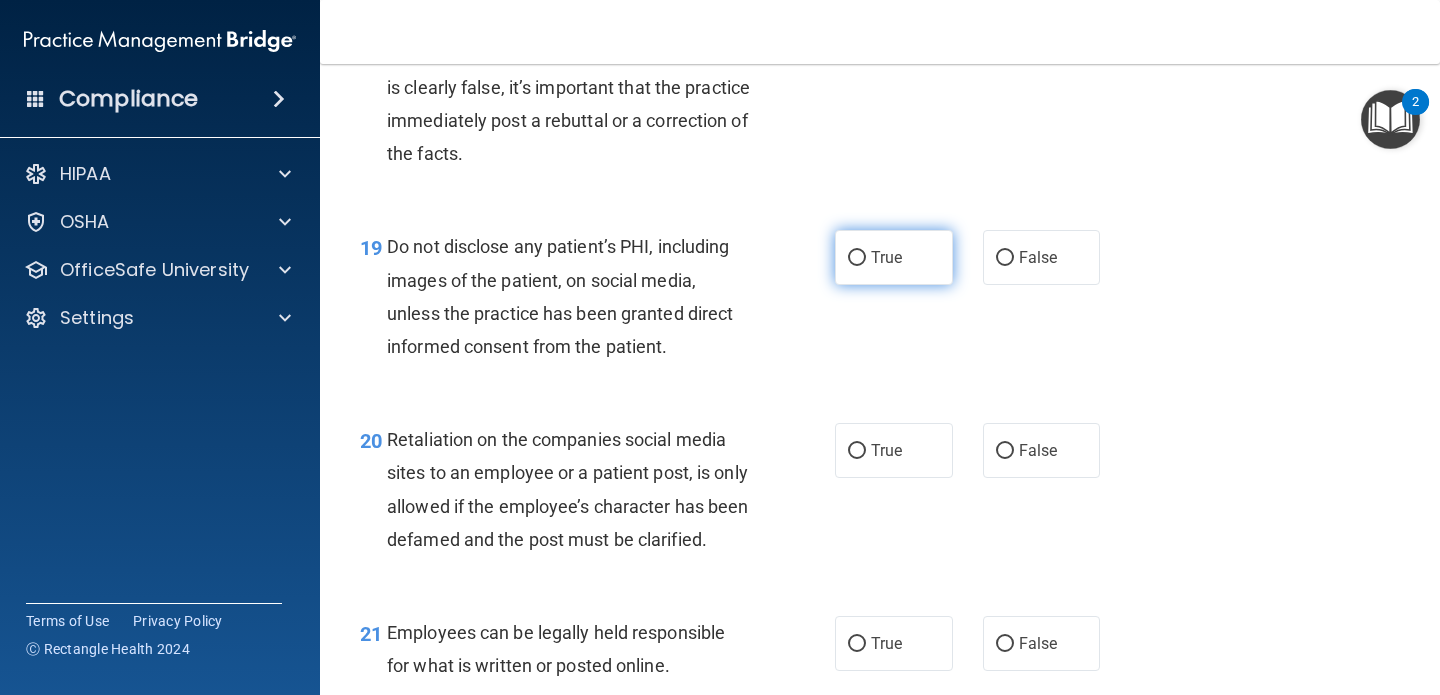 click on "True" at bounding box center (894, 257) 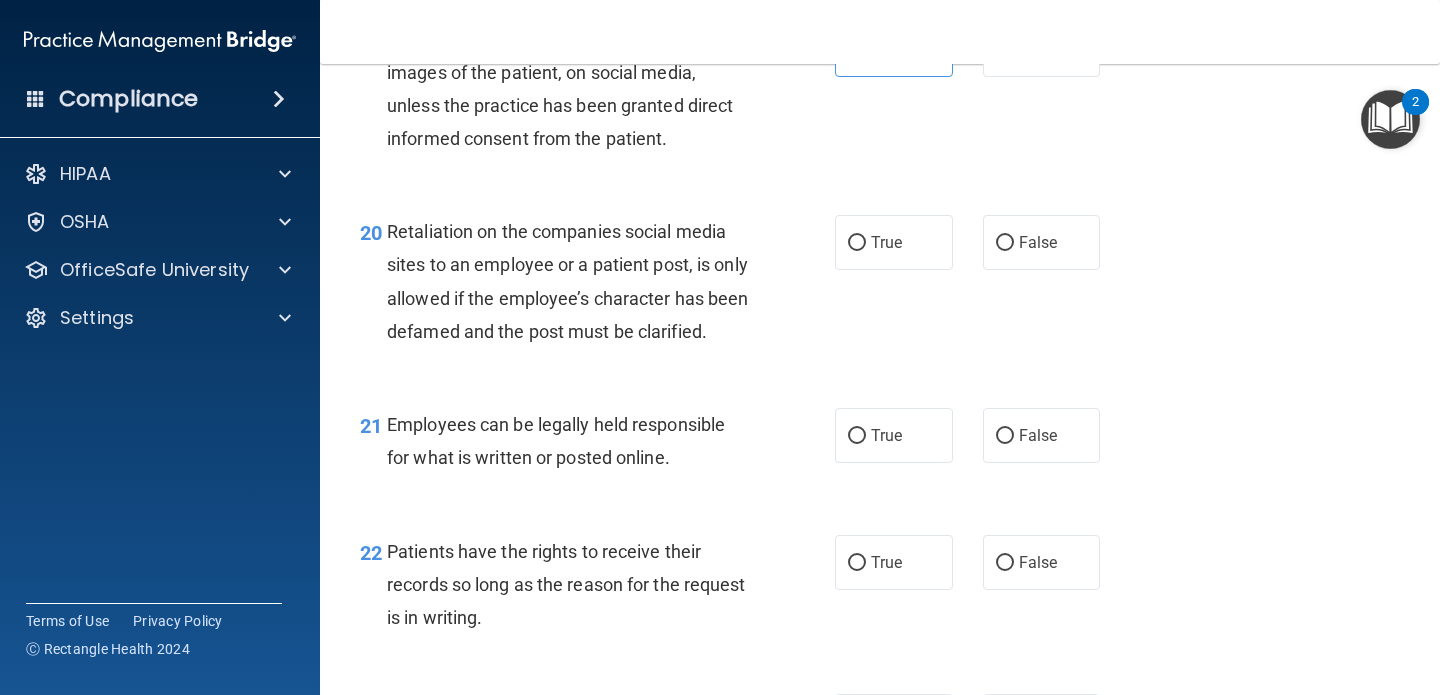 scroll, scrollTop: 3942, scrollLeft: 0, axis: vertical 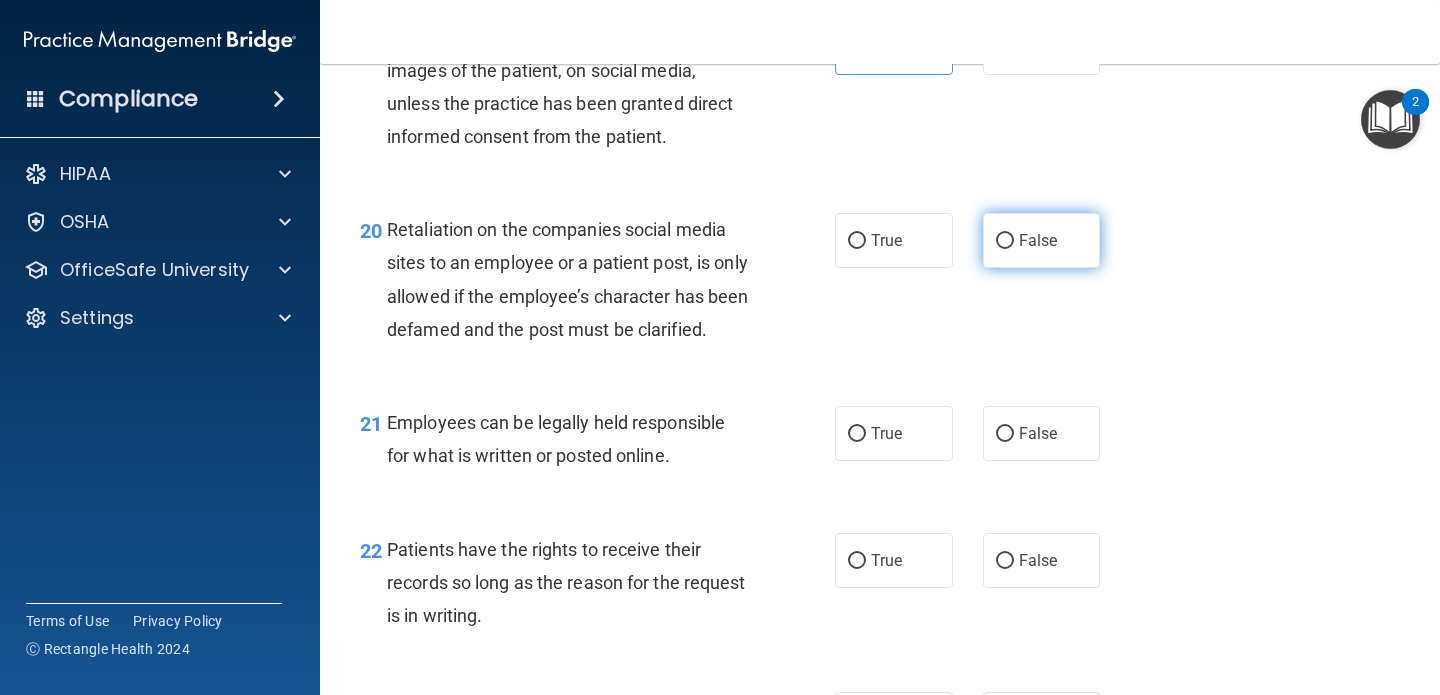 click on "False" at bounding box center [1042, 240] 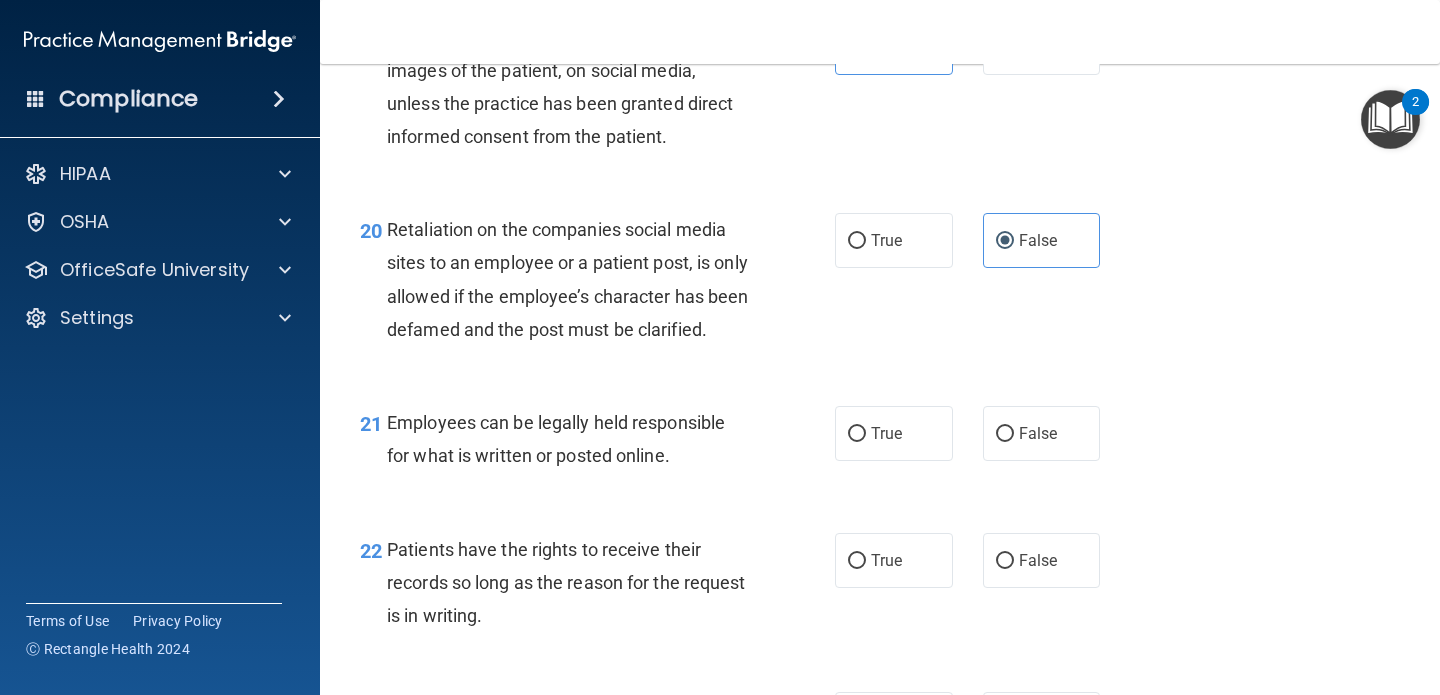 click on "21       Employees can be legally held responsible for what is written or posted online.                 True           False" at bounding box center [880, 444] 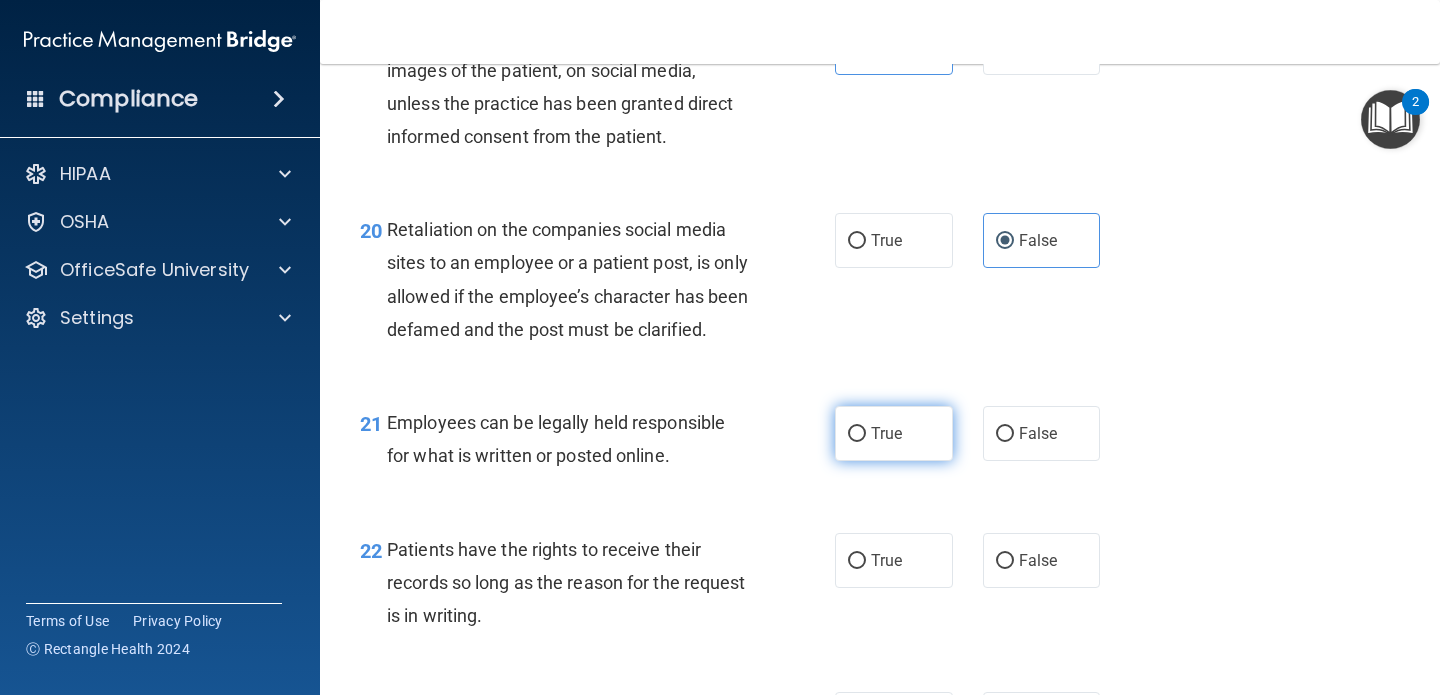 click on "True" at bounding box center (894, 433) 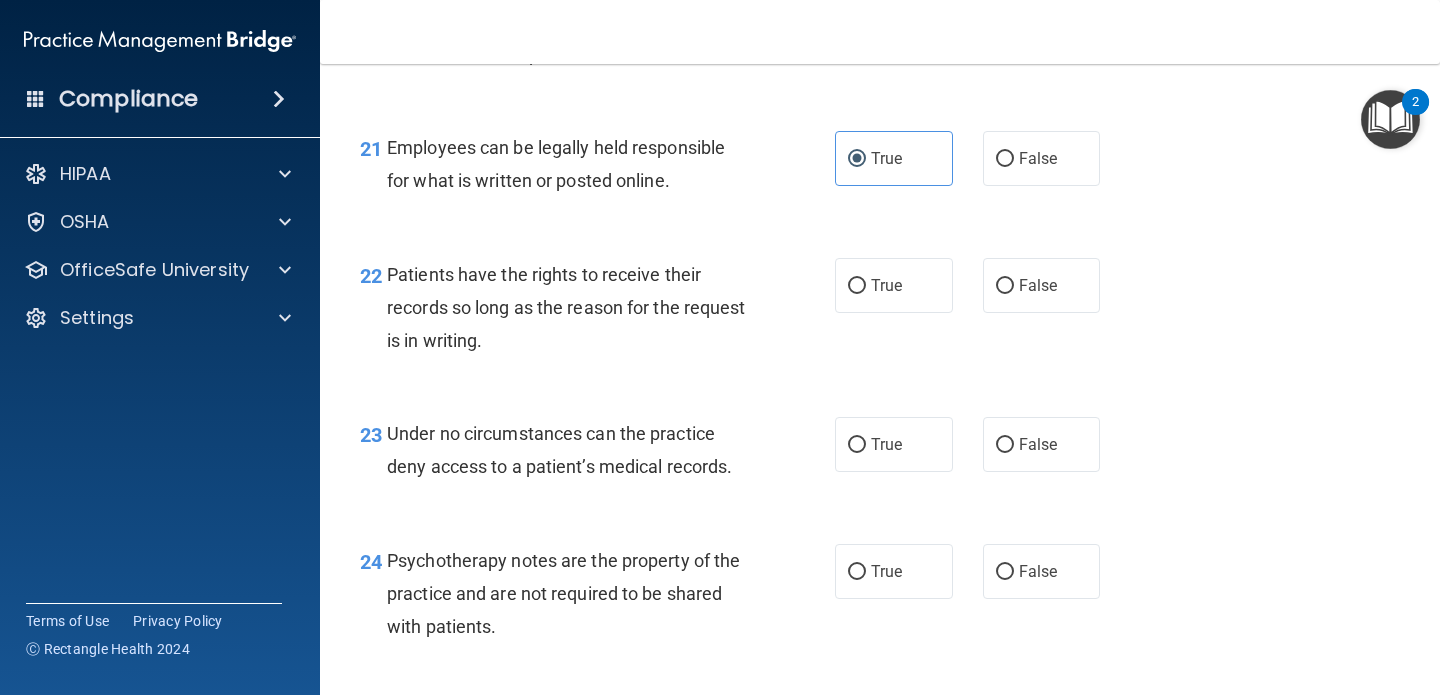 scroll, scrollTop: 4245, scrollLeft: 0, axis: vertical 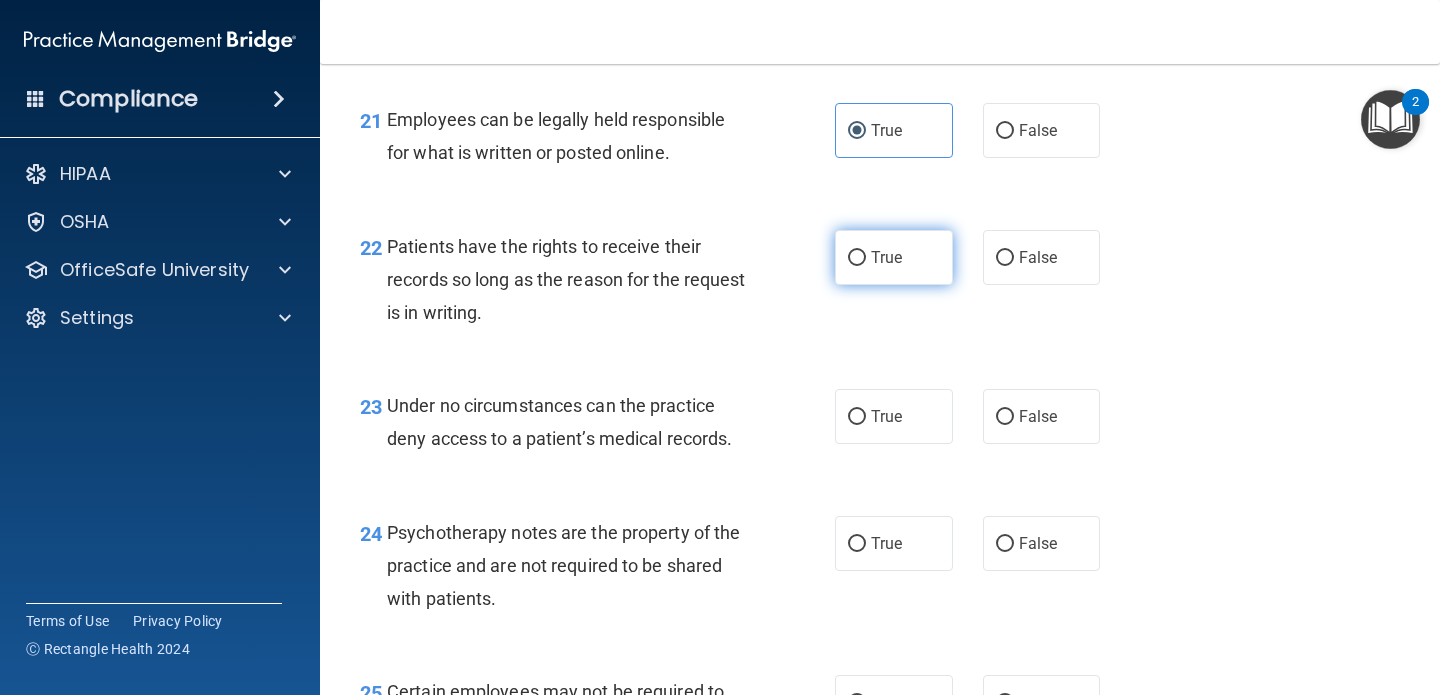 click on "True" at bounding box center [894, 257] 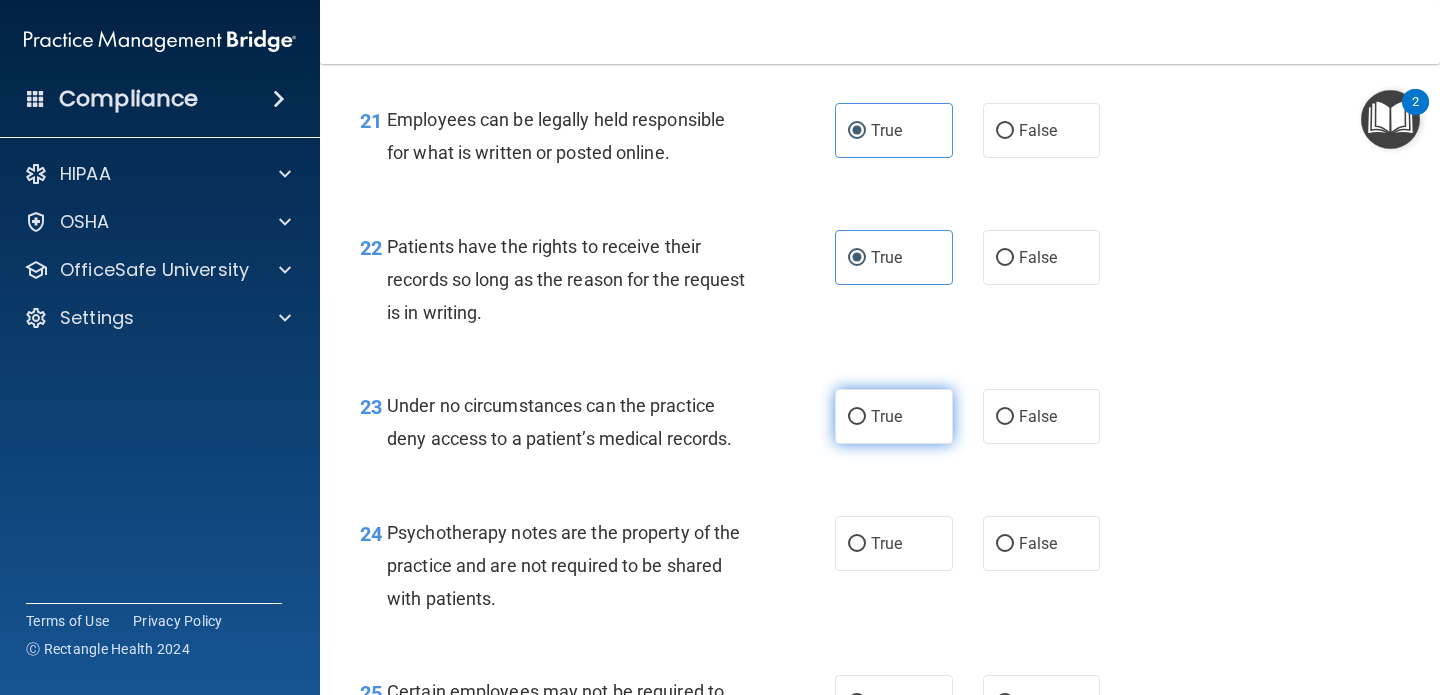 click on "True" at bounding box center [894, 416] 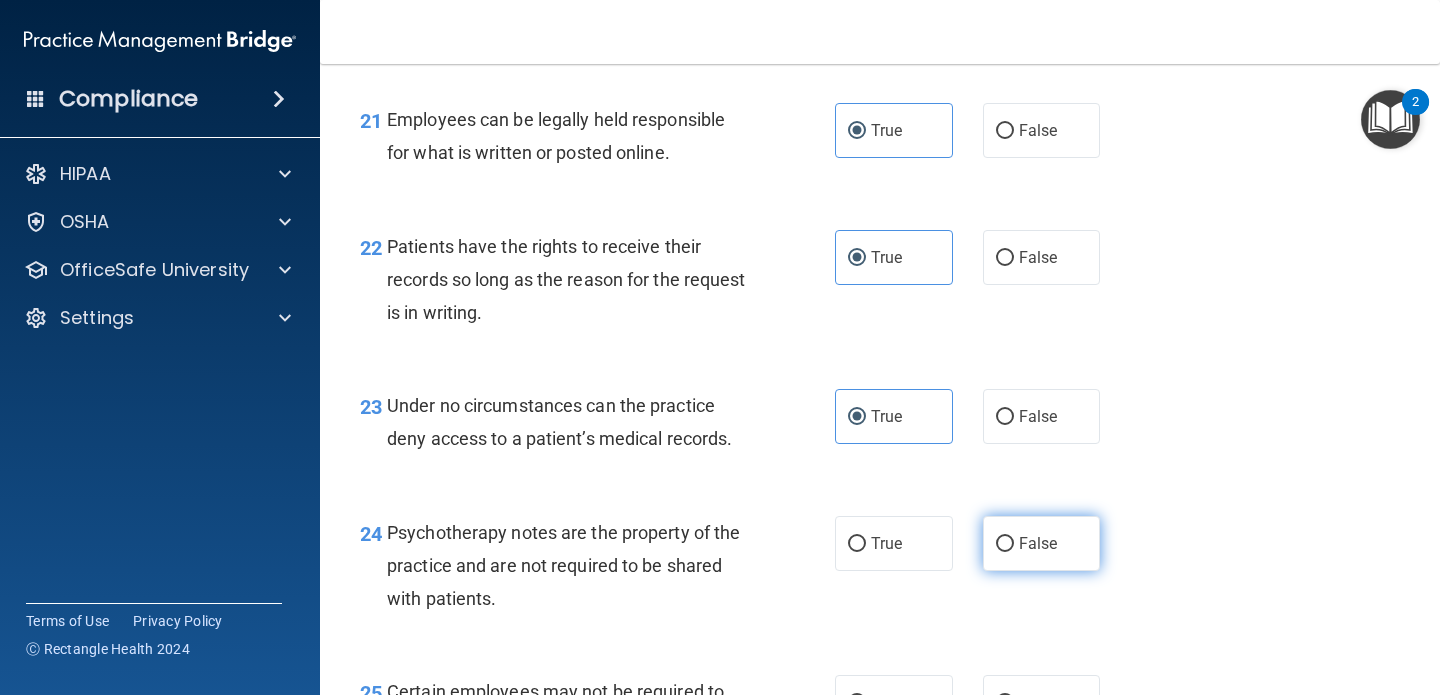 click on "False" at bounding box center [1038, 543] 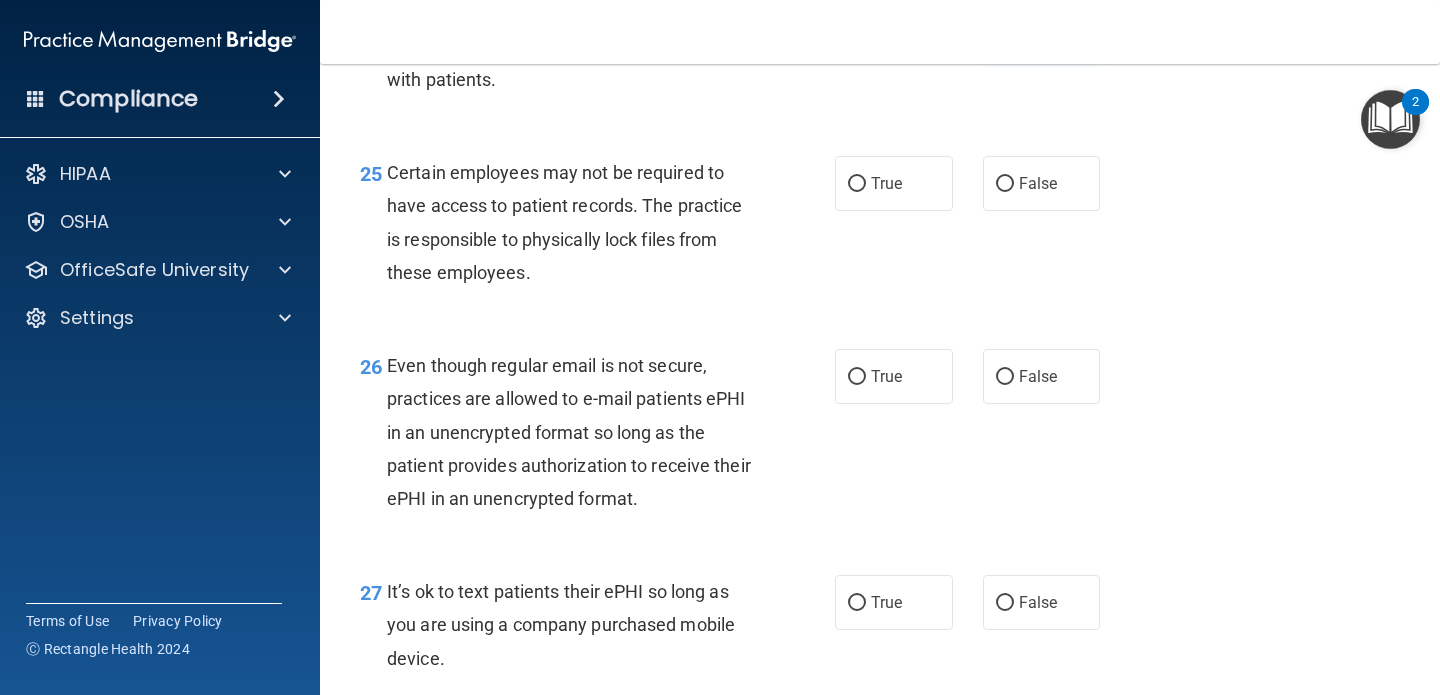 scroll, scrollTop: 4774, scrollLeft: 0, axis: vertical 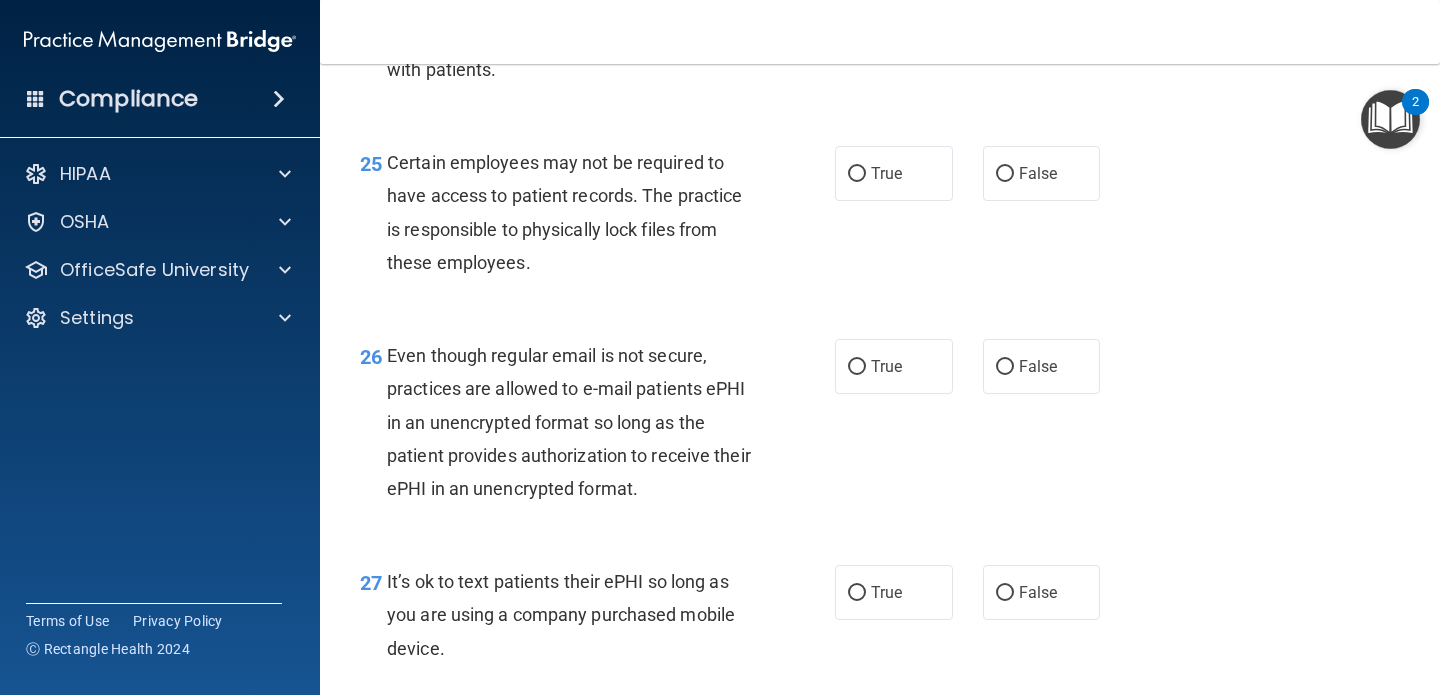 click on "Certain employees may not be required to have access to patient records.  The practice is responsible to physically lock files from these employees." at bounding box center [564, 212] 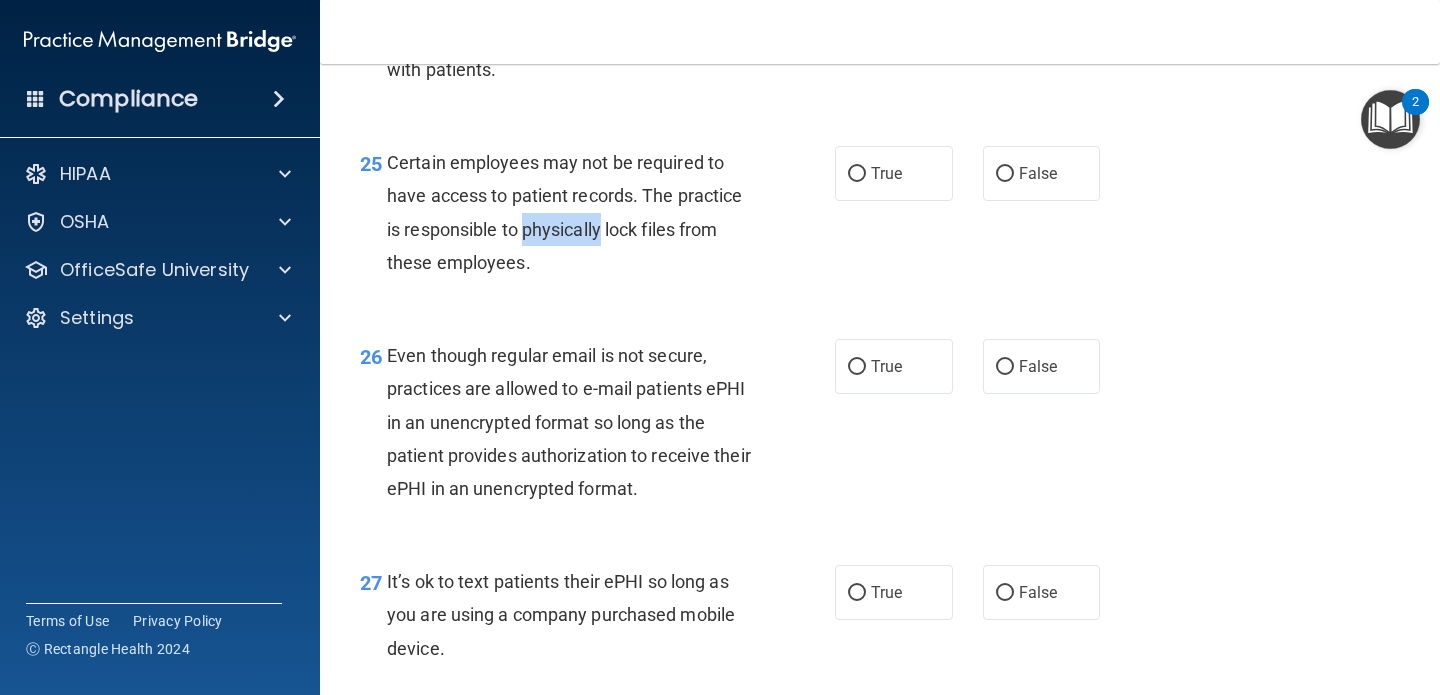 click on "Certain employees may not be required to have access to patient records.  The practice is responsible to physically lock files from these employees." at bounding box center [564, 212] 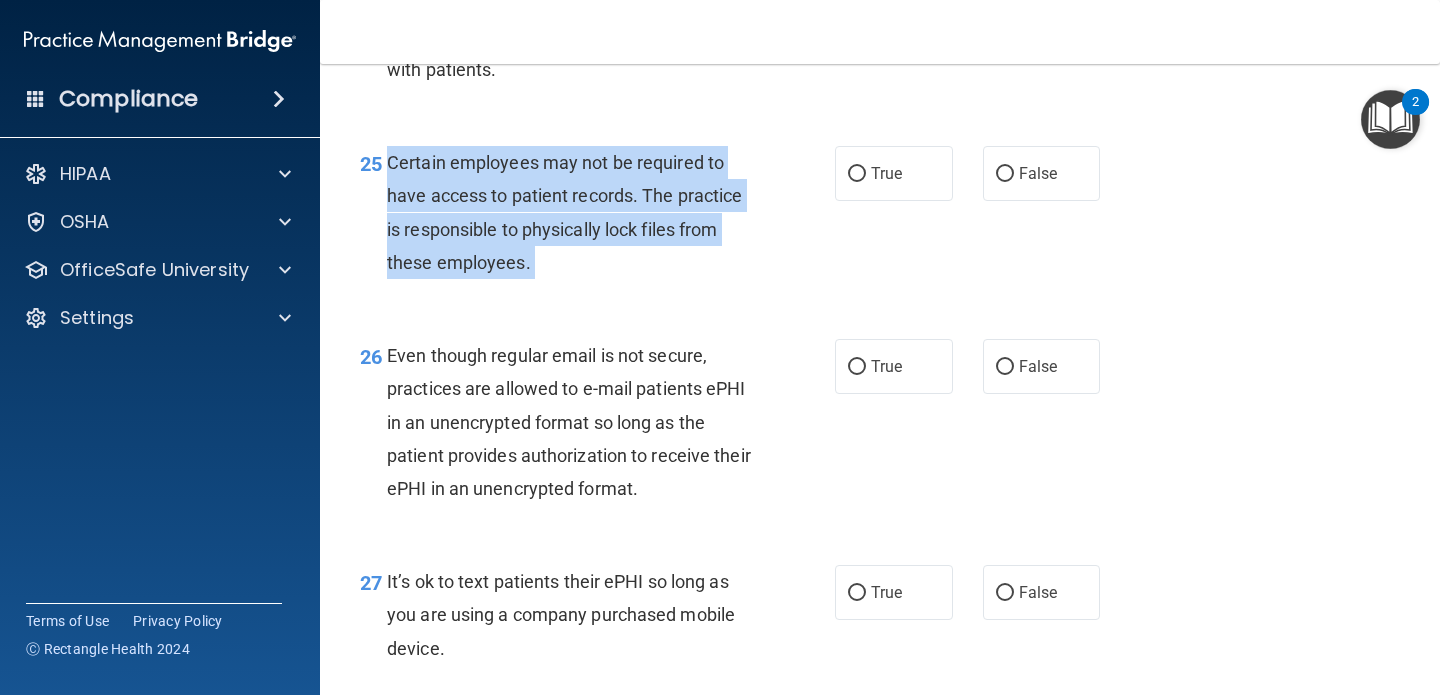 click on "Certain employees may not be required to have access to patient records.  The practice is responsible to physically lock files from these employees." at bounding box center [564, 212] 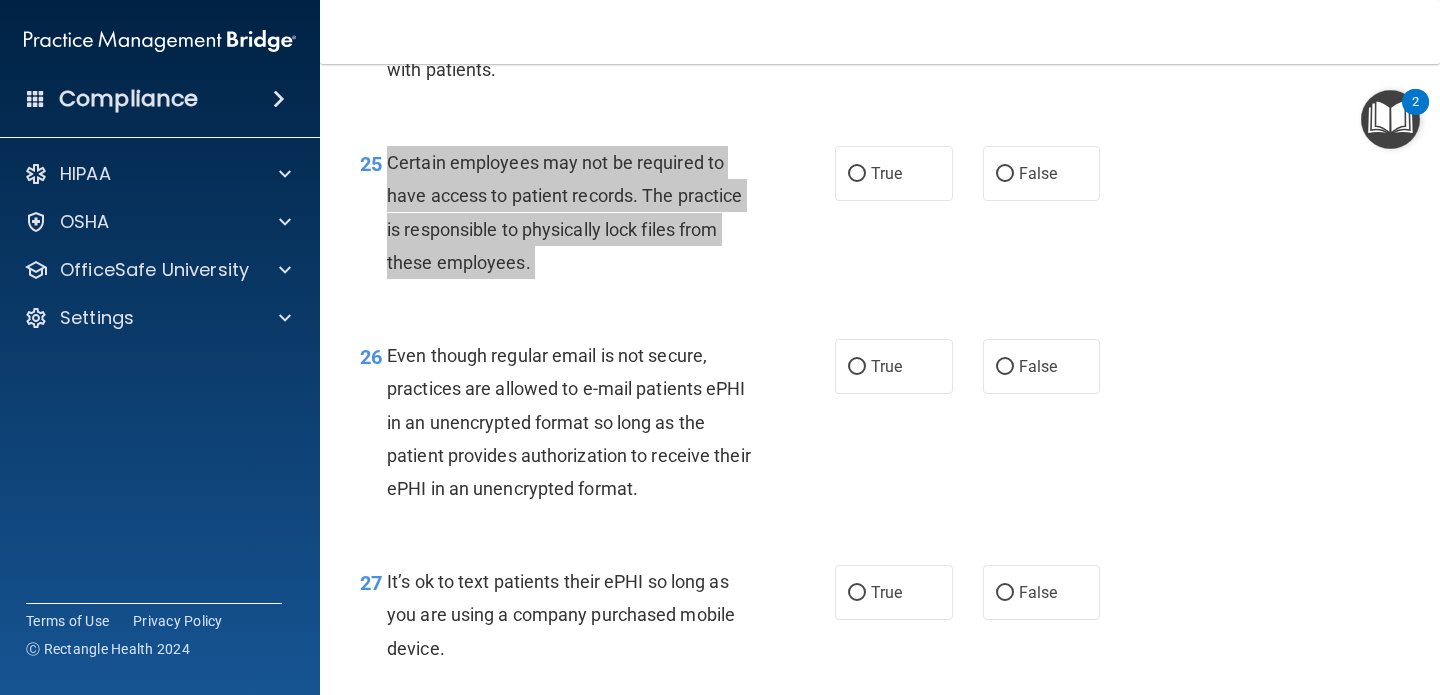 click on "Compliance
HIPAA
Documents and Policies                 Report an Incident               Business Associates               Emergency Planning               Resources                 HIPAA Risk Assessment
[GEOGRAPHIC_DATA]
Documents               Safety Data Sheets               Self-Assessment                Injury and Illness Report                Resources
PCI
PCI Compliance                Merchant Savings Calculator
[GEOGRAPHIC_DATA]
HIPAA Training                   OSHA Training                   Continuing Education
Settings
My Account               My Users" at bounding box center [720, 347] 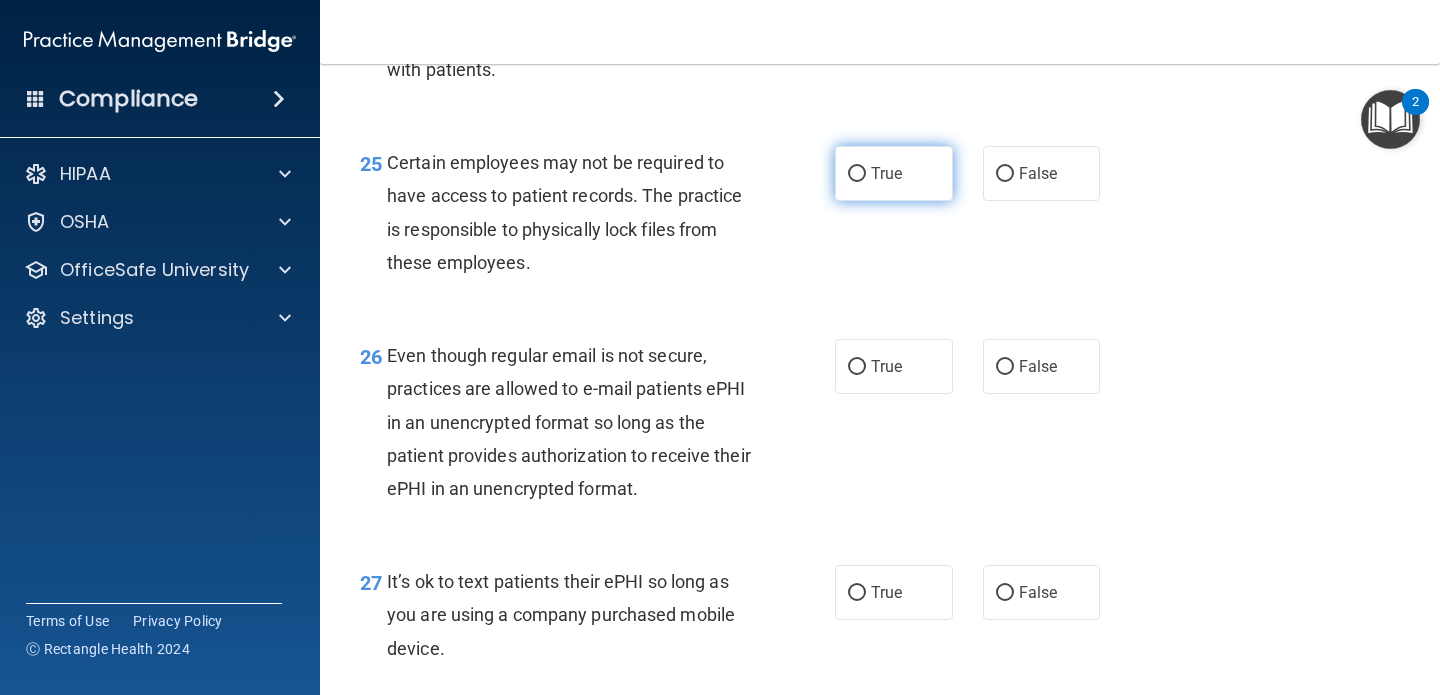click on "True" at bounding box center [886, 173] 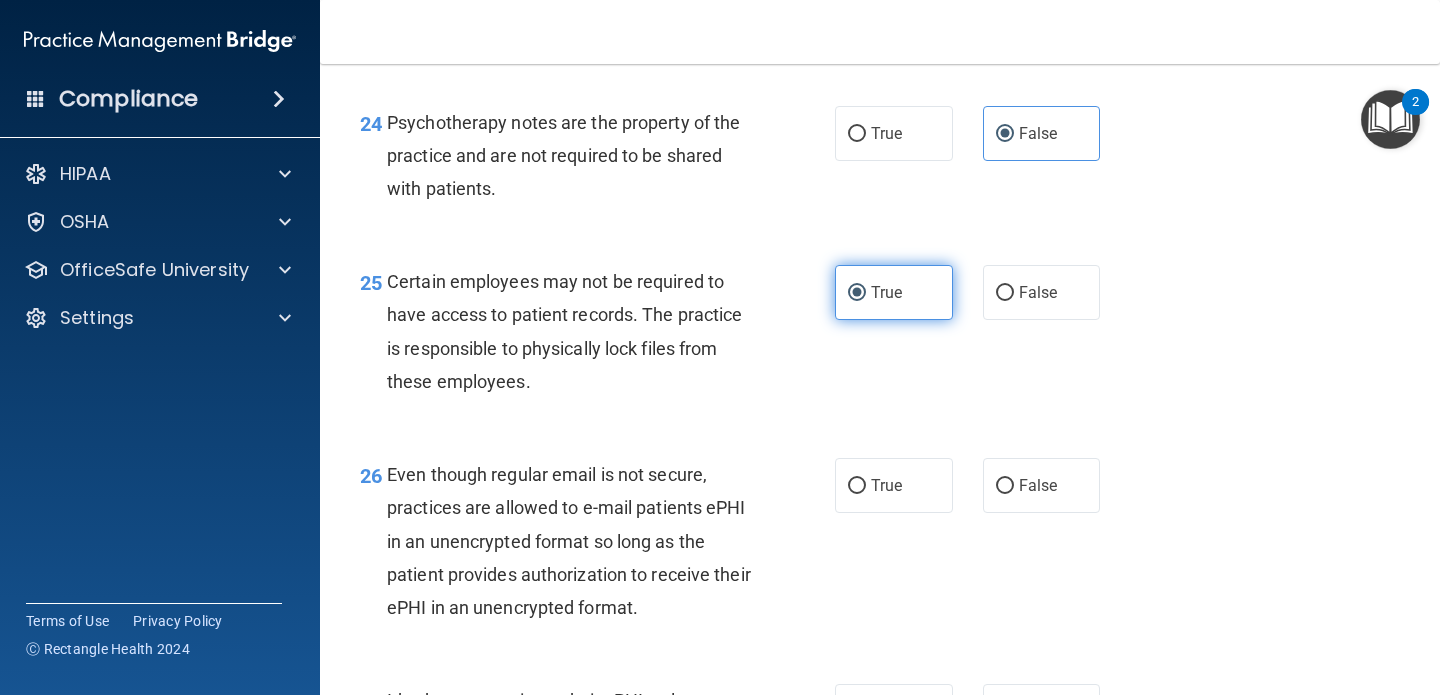 scroll, scrollTop: 4659, scrollLeft: 0, axis: vertical 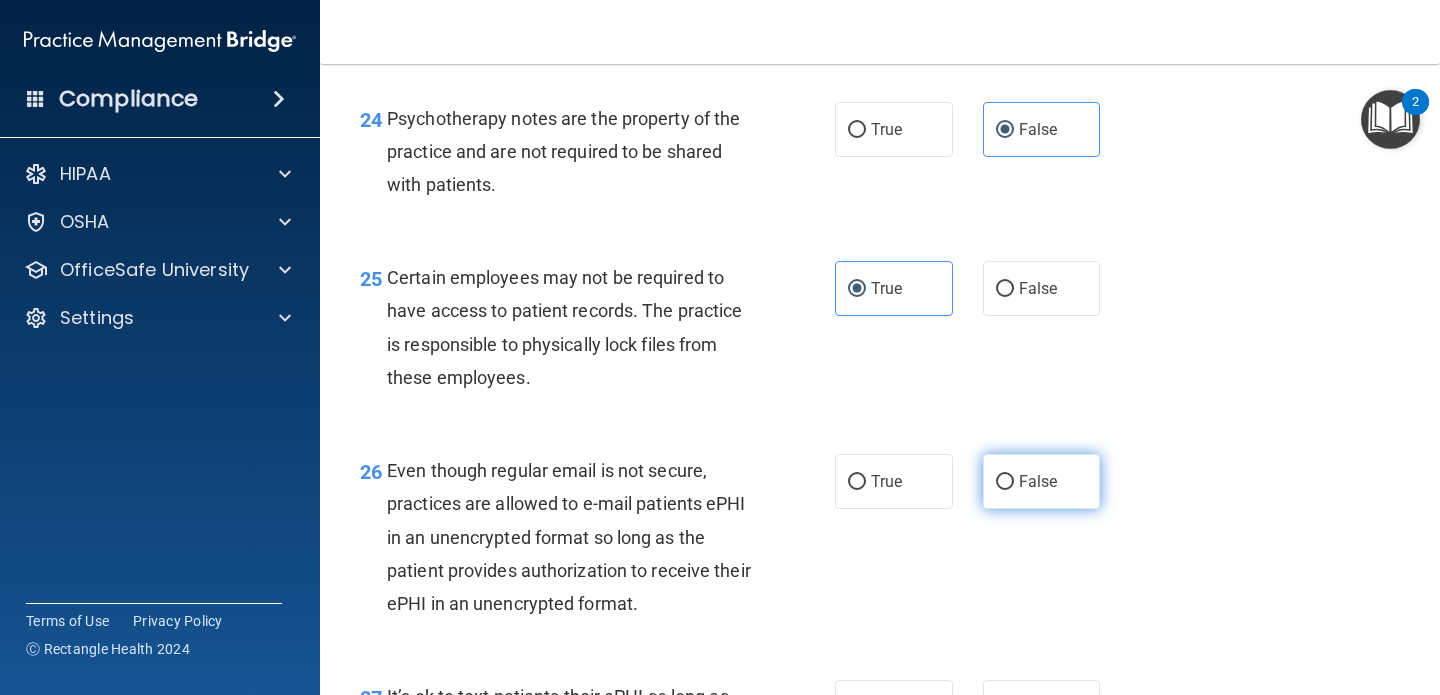 click on "False" at bounding box center [1005, 482] 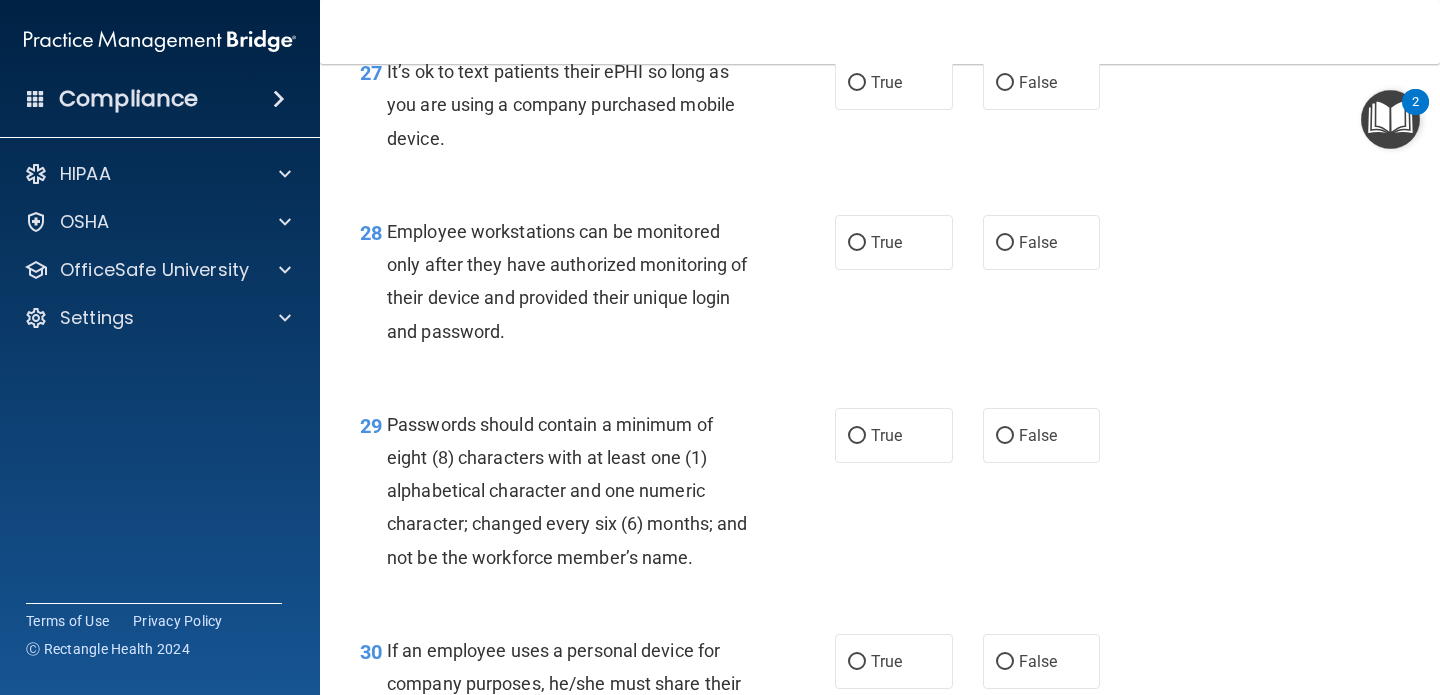 scroll, scrollTop: 5291, scrollLeft: 0, axis: vertical 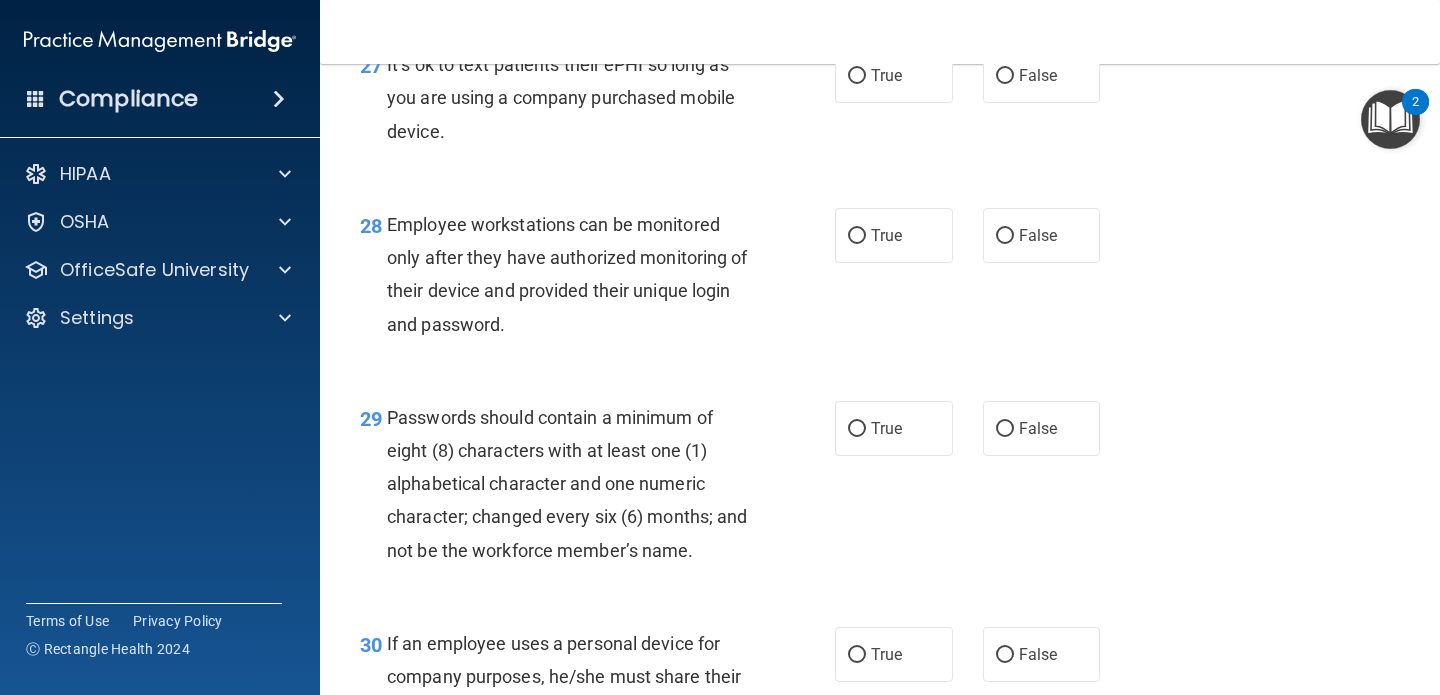 click on "It’s ok to text patients their ePHI so long as you are using a company purchased mobile device." at bounding box center (561, 97) 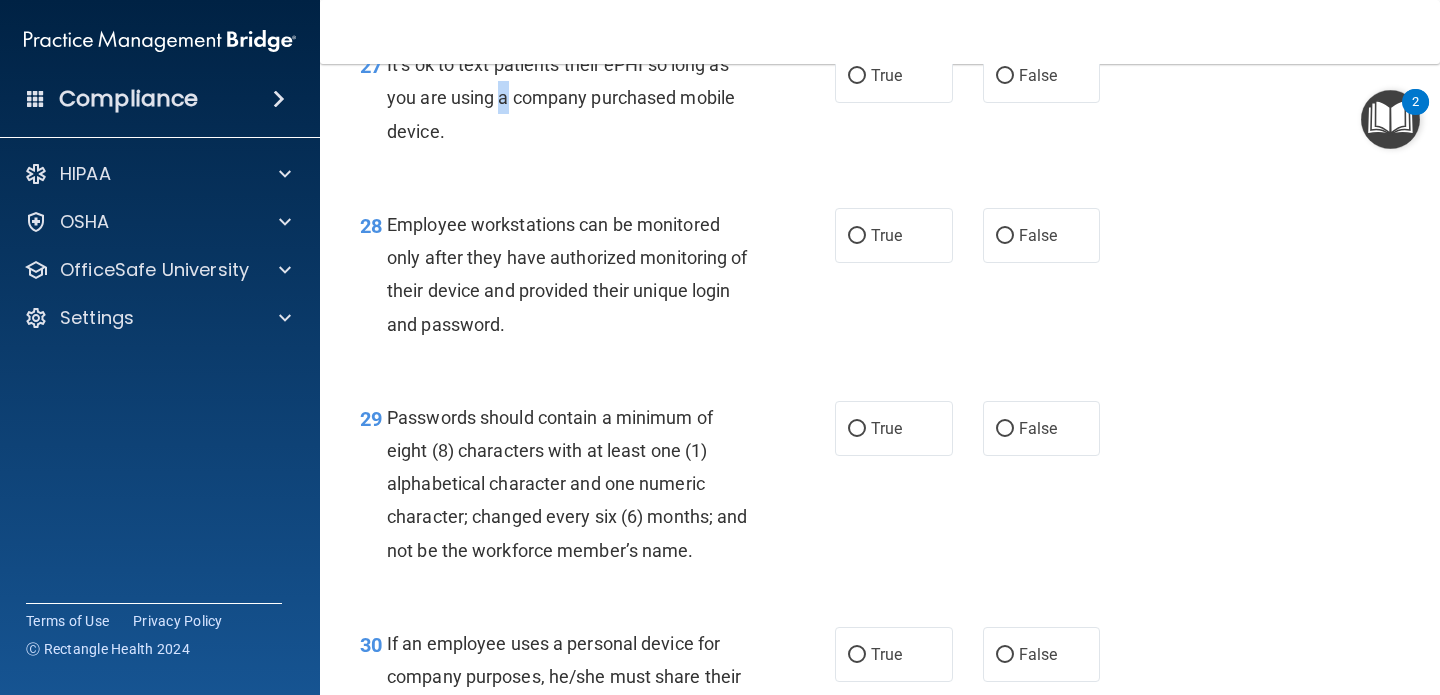 click on "It’s ok to text patients their ePHI so long as you are using a company purchased mobile device." at bounding box center [561, 97] 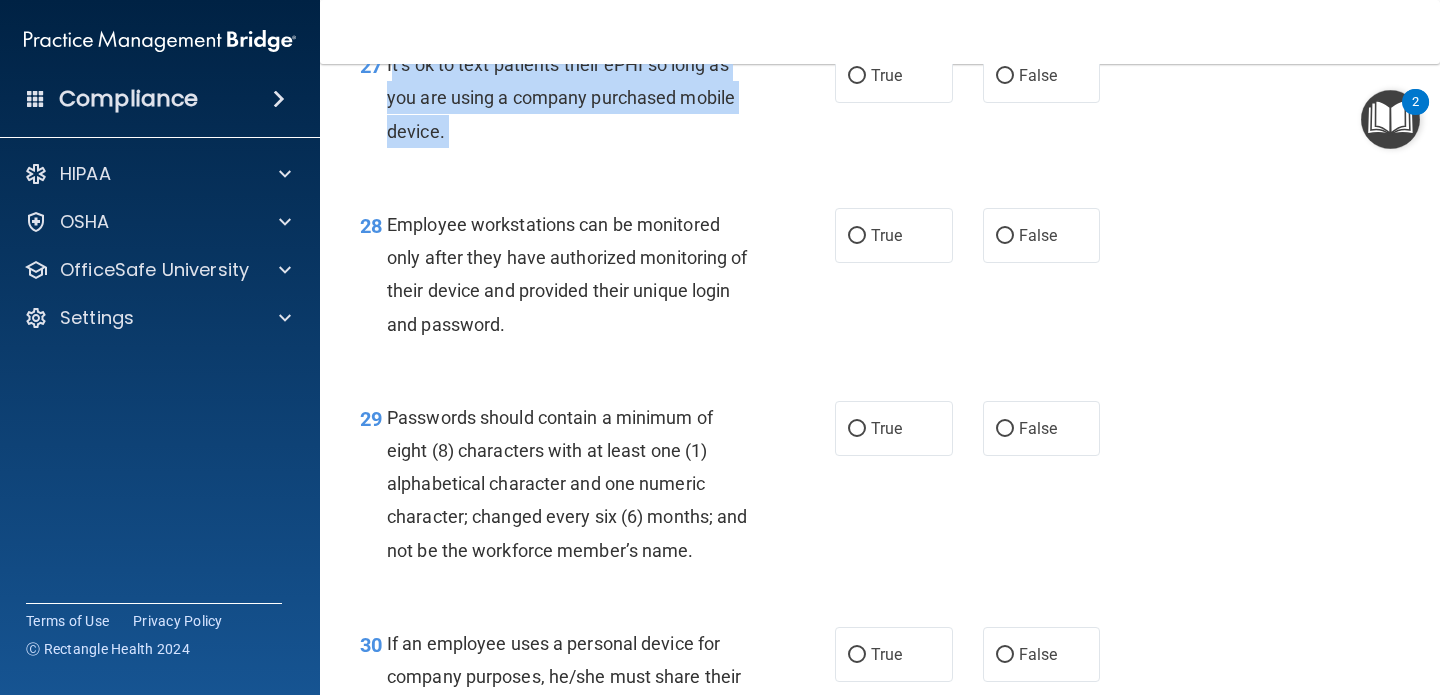 click on "It’s ok to text patients their ePHI so long as you are using a company purchased mobile device." at bounding box center [561, 97] 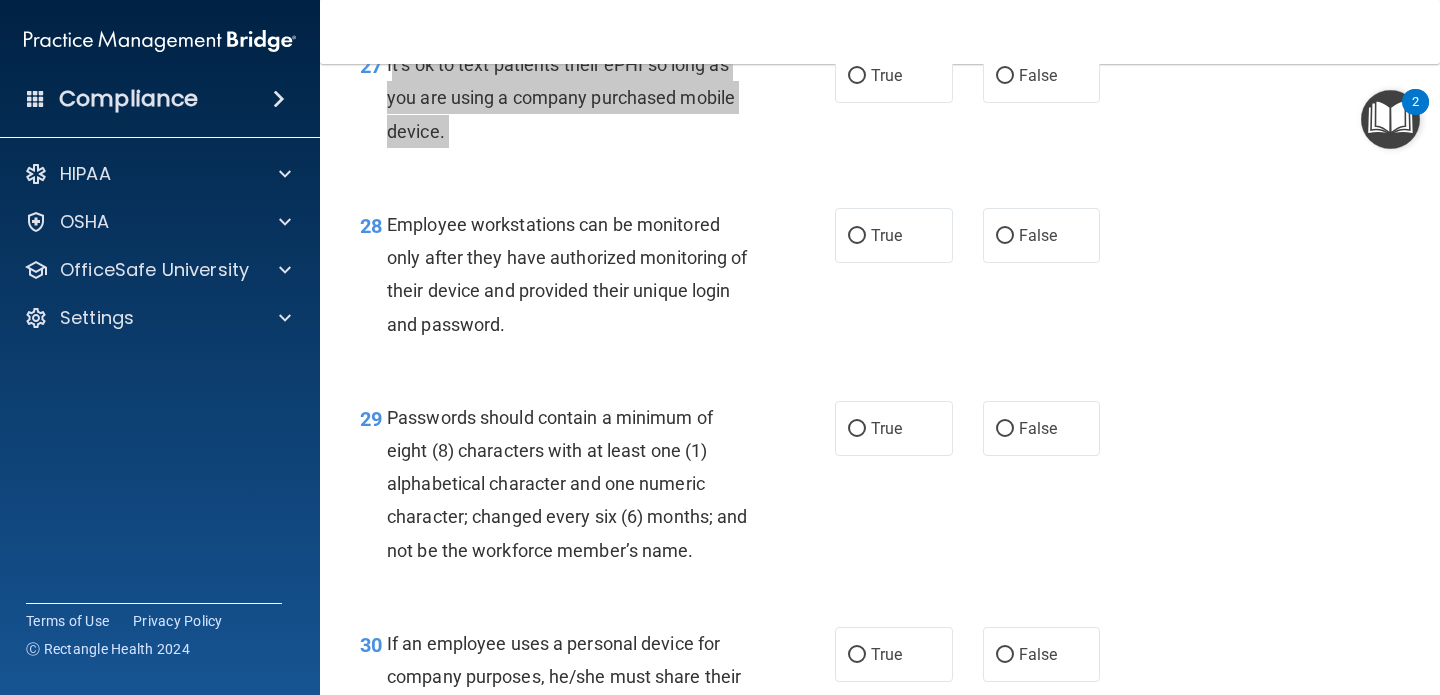 click on "Compliance
HIPAA
Documents and Policies                 Report an Incident               Business Associates               Emergency Planning               Resources                 HIPAA Risk Assessment
[GEOGRAPHIC_DATA]
Documents               Safety Data Sheets               Self-Assessment                Injury and Illness Report                Resources
PCI
PCI Compliance                Merchant Savings Calculator
[GEOGRAPHIC_DATA]
HIPAA Training                   OSHA Training                   Continuing Education
Settings
My Account               My Users" at bounding box center (720, 347) 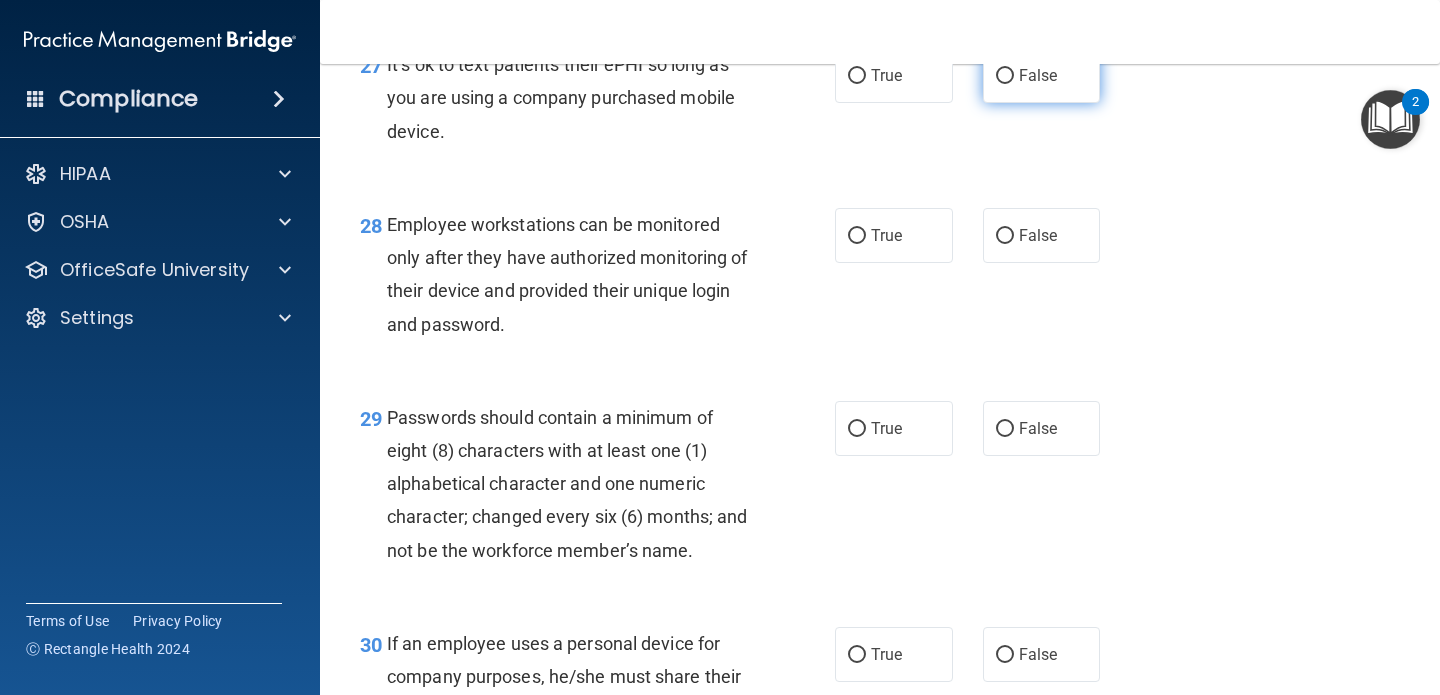 click on "False" at bounding box center [1038, 75] 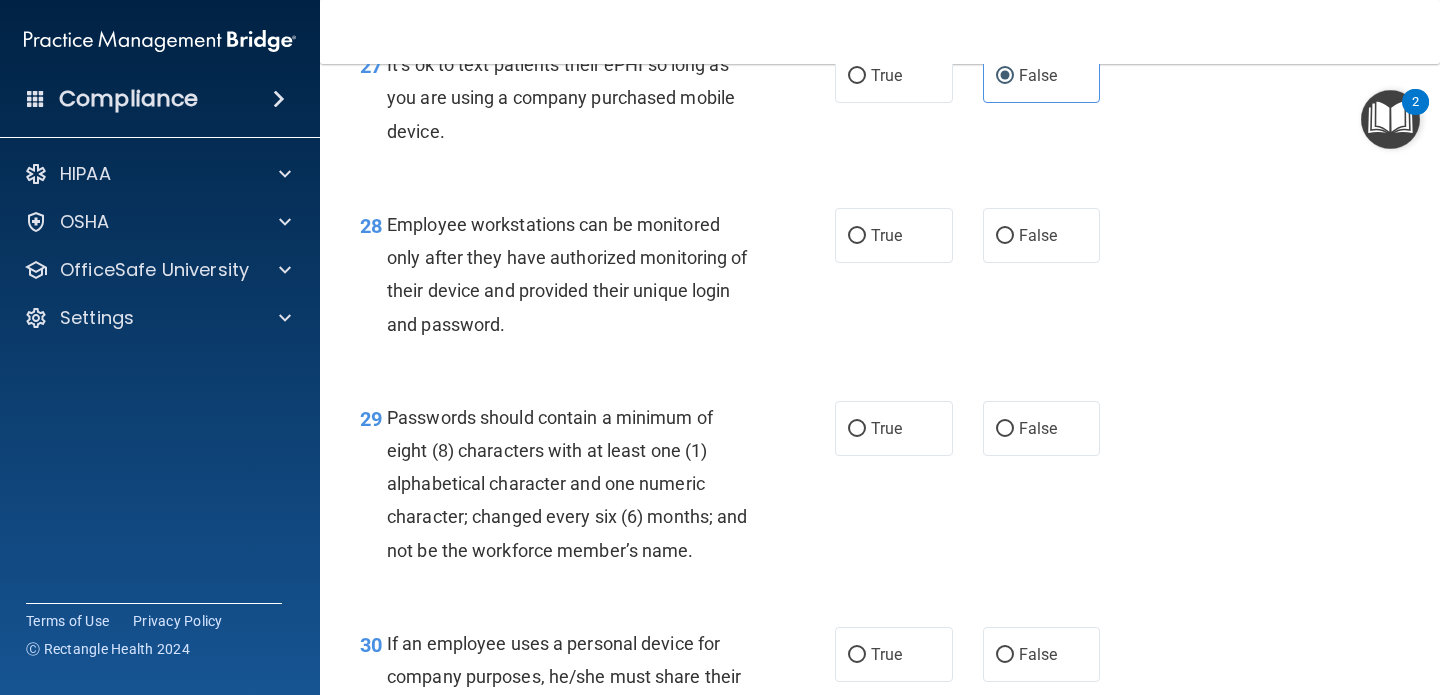 click on "Employee workstations can be monitored only after they have authorized monitoring of their device and provided their unique login and password." at bounding box center [576, 274] 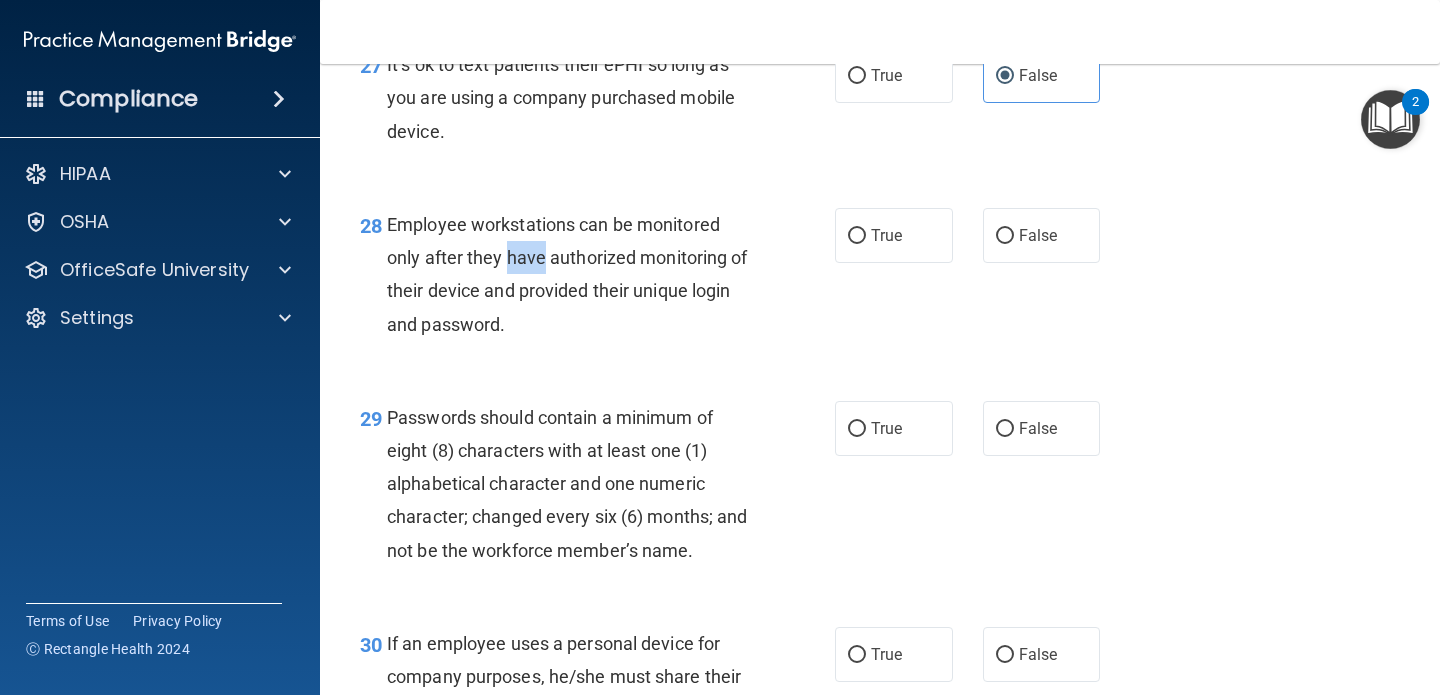 click on "Employee workstations can be monitored only after they have authorized monitoring of their device and provided their unique login and password." at bounding box center (576, 274) 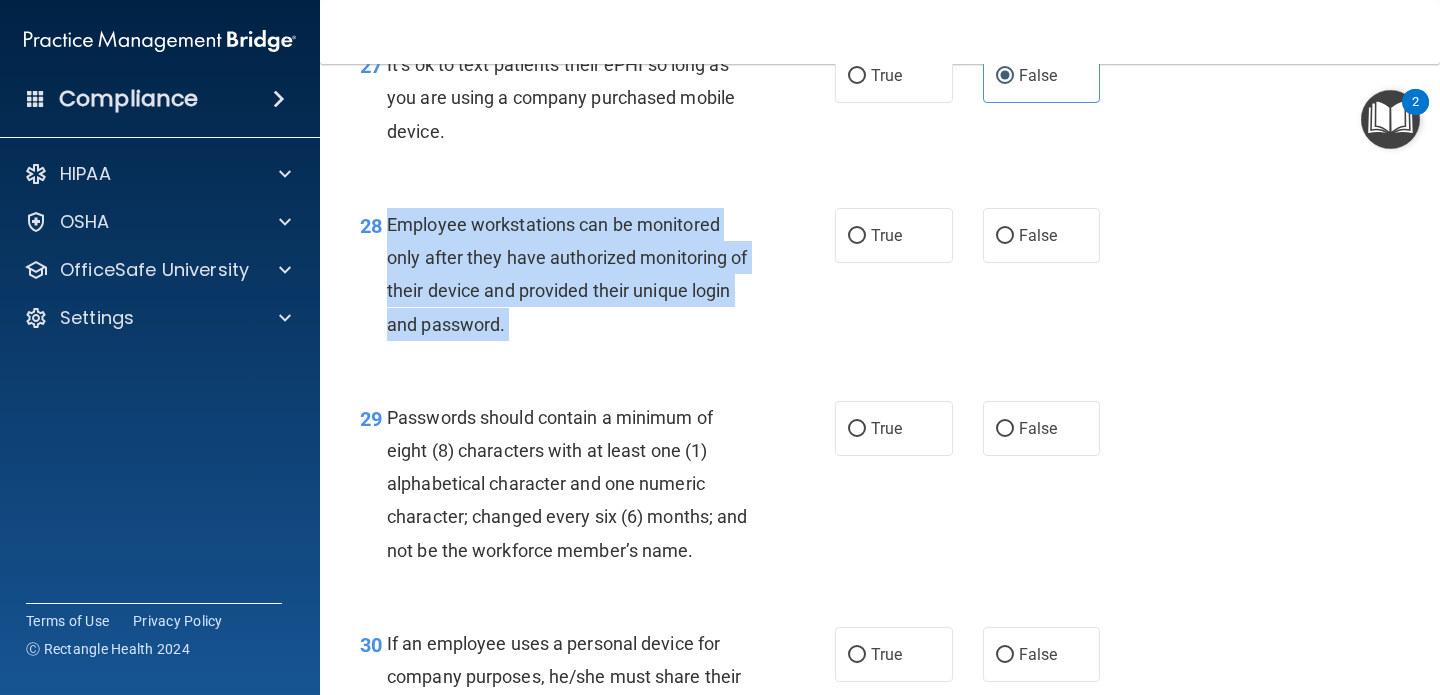 click on "Employee workstations can be monitored only after they have authorized monitoring of their device and provided their unique login and password." at bounding box center [576, 274] 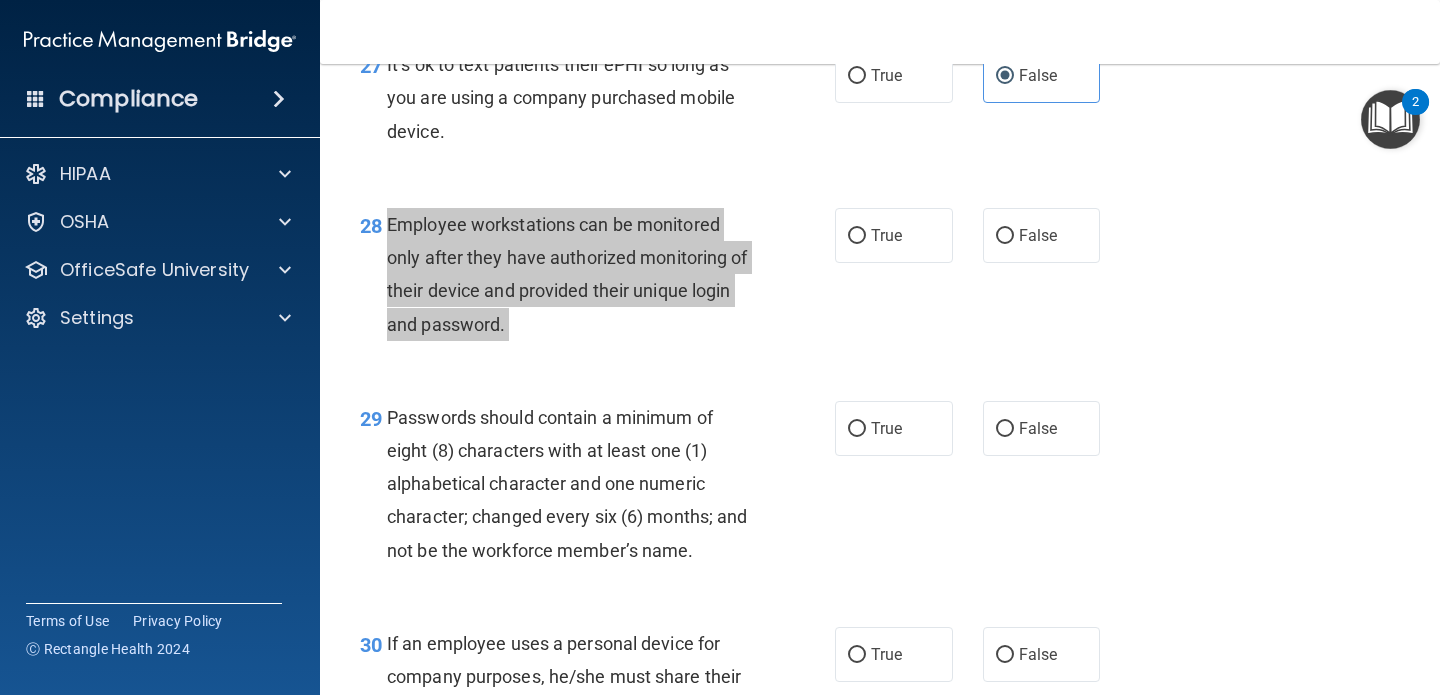 click on "Compliance
HIPAA
Documents and Policies                 Report an Incident               Business Associates               Emergency Planning               Resources                 HIPAA Risk Assessment
[GEOGRAPHIC_DATA]
Documents               Safety Data Sheets               Self-Assessment                Injury and Illness Report                Resources
PCI
PCI Compliance                Merchant Savings Calculator
[GEOGRAPHIC_DATA]
HIPAA Training                   OSHA Training                   Continuing Education
Settings
My Account               My Users" at bounding box center [720, 347] 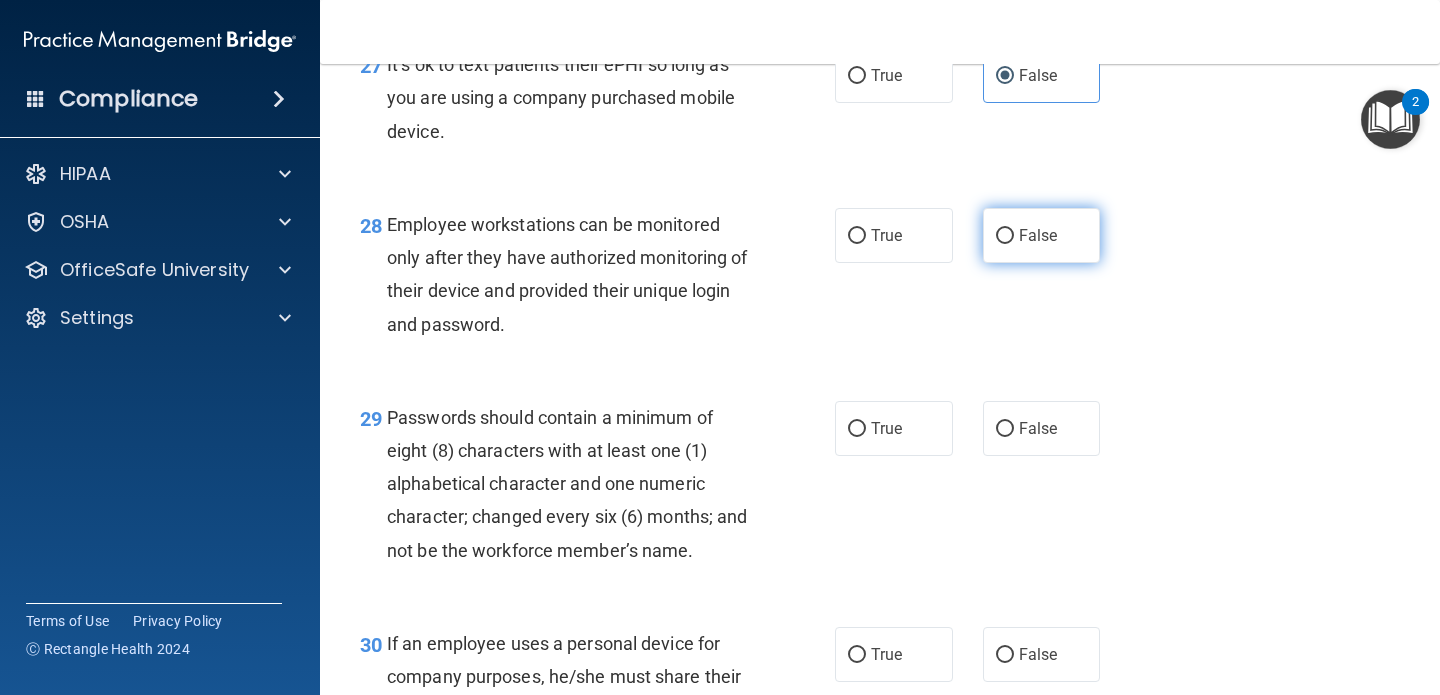 click on "False" at bounding box center [1042, 235] 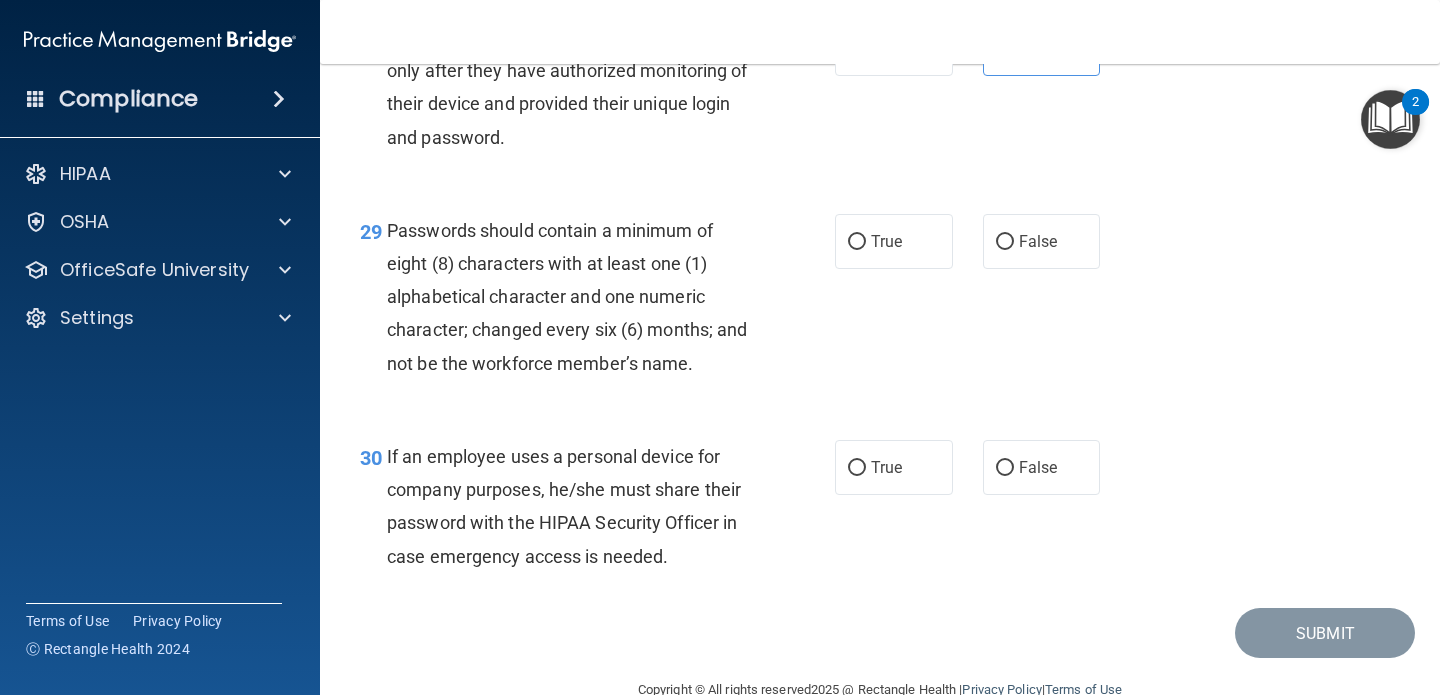 scroll, scrollTop: 5513, scrollLeft: 0, axis: vertical 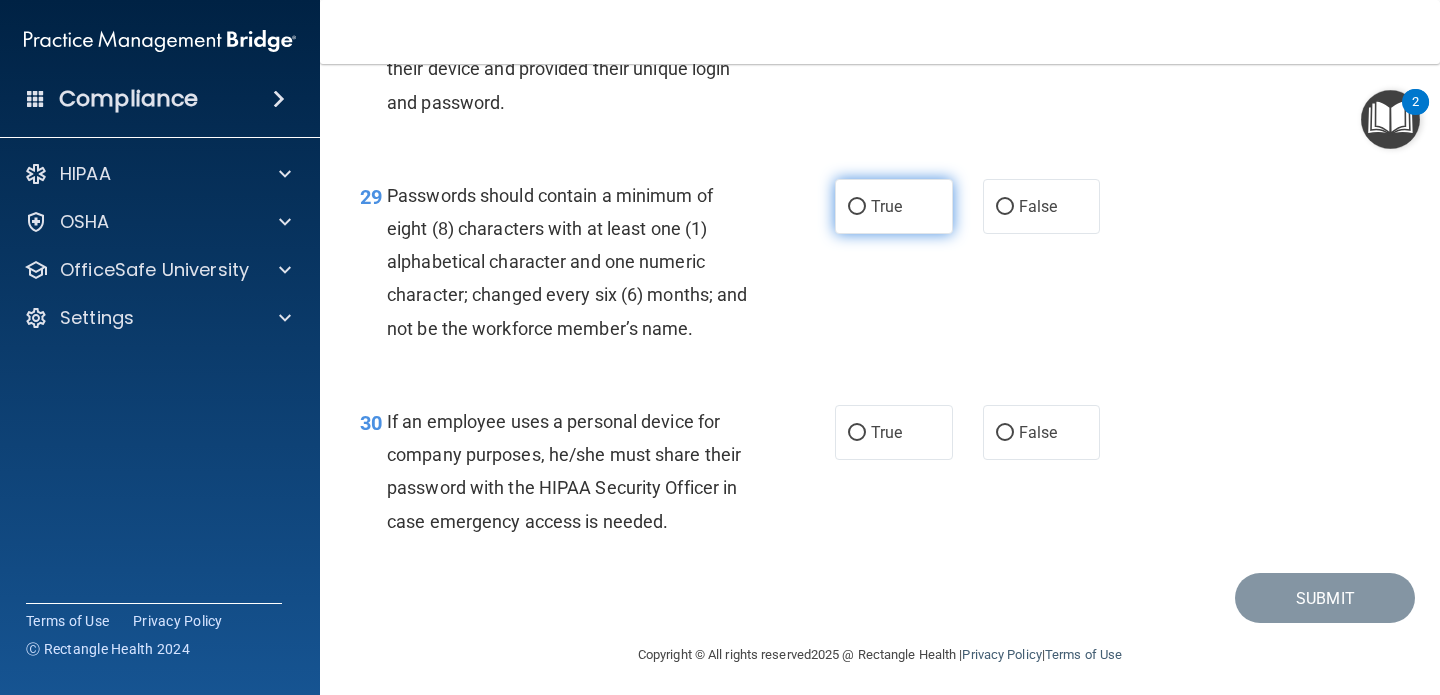 click on "True" at bounding box center (886, 206) 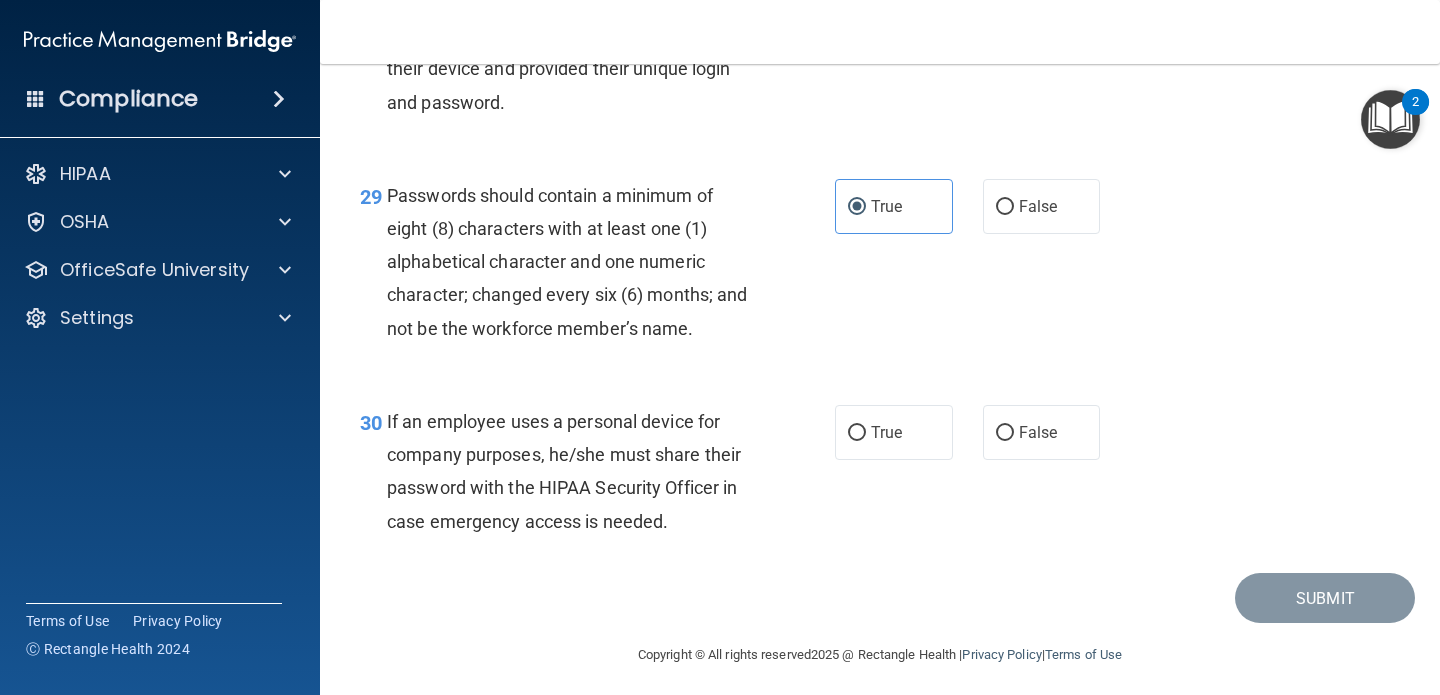 scroll, scrollTop: 5554, scrollLeft: 0, axis: vertical 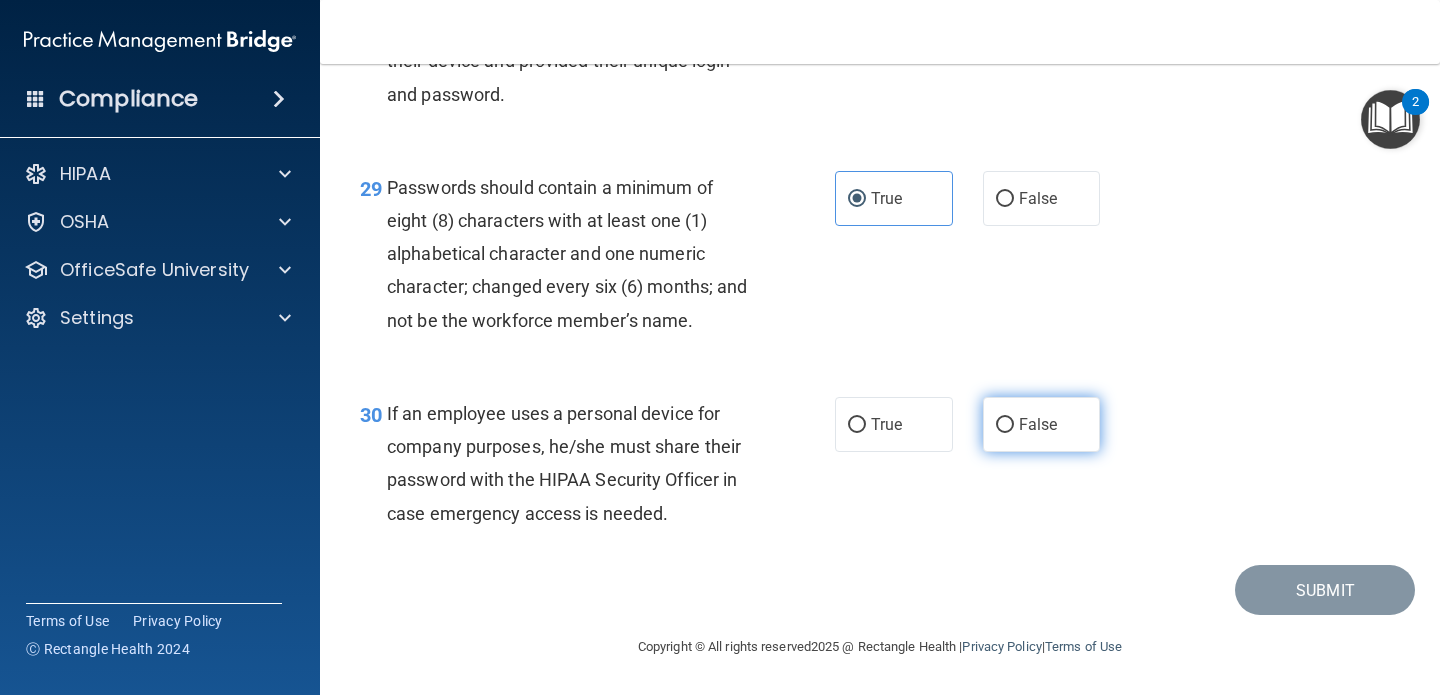 click on "False" at bounding box center [1038, 424] 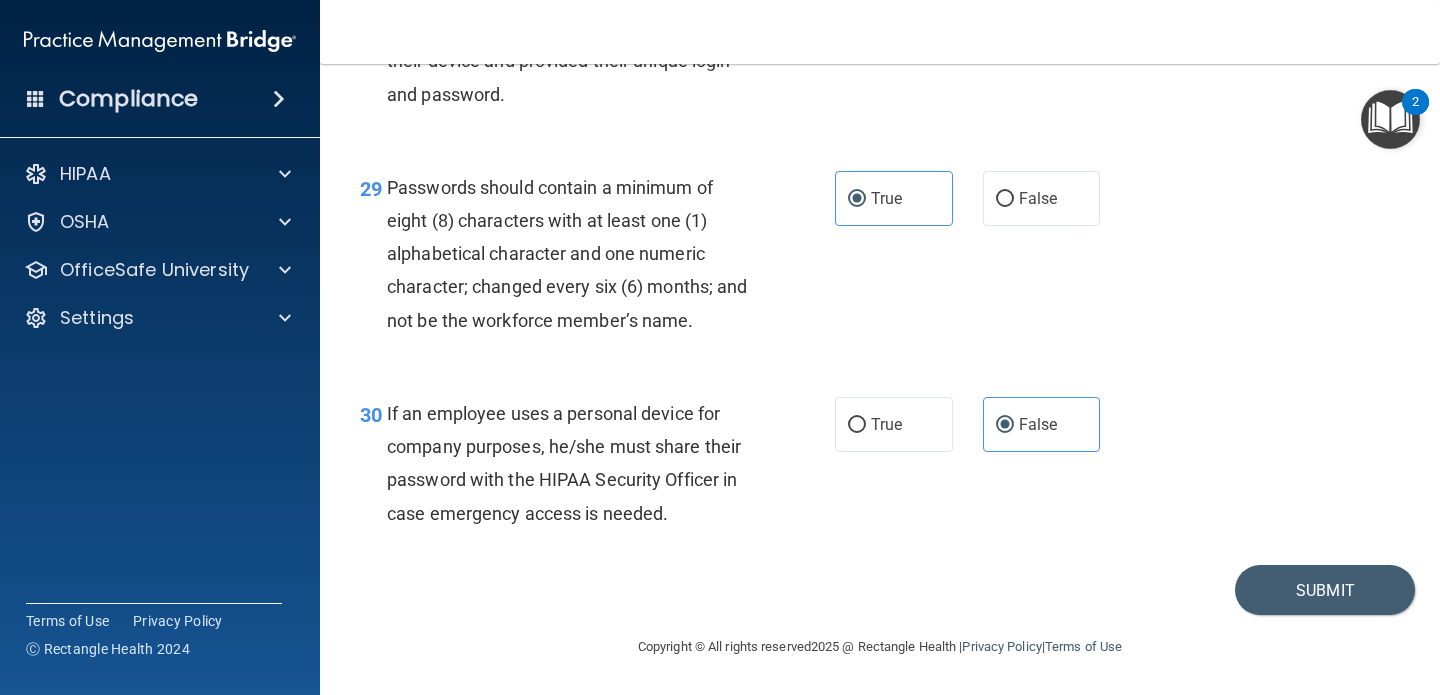 click on "If an employee uses a personal device for company purposes, he/she must share their password with the HIPAA Security Officer in case emergency access is needed." at bounding box center [564, 463] 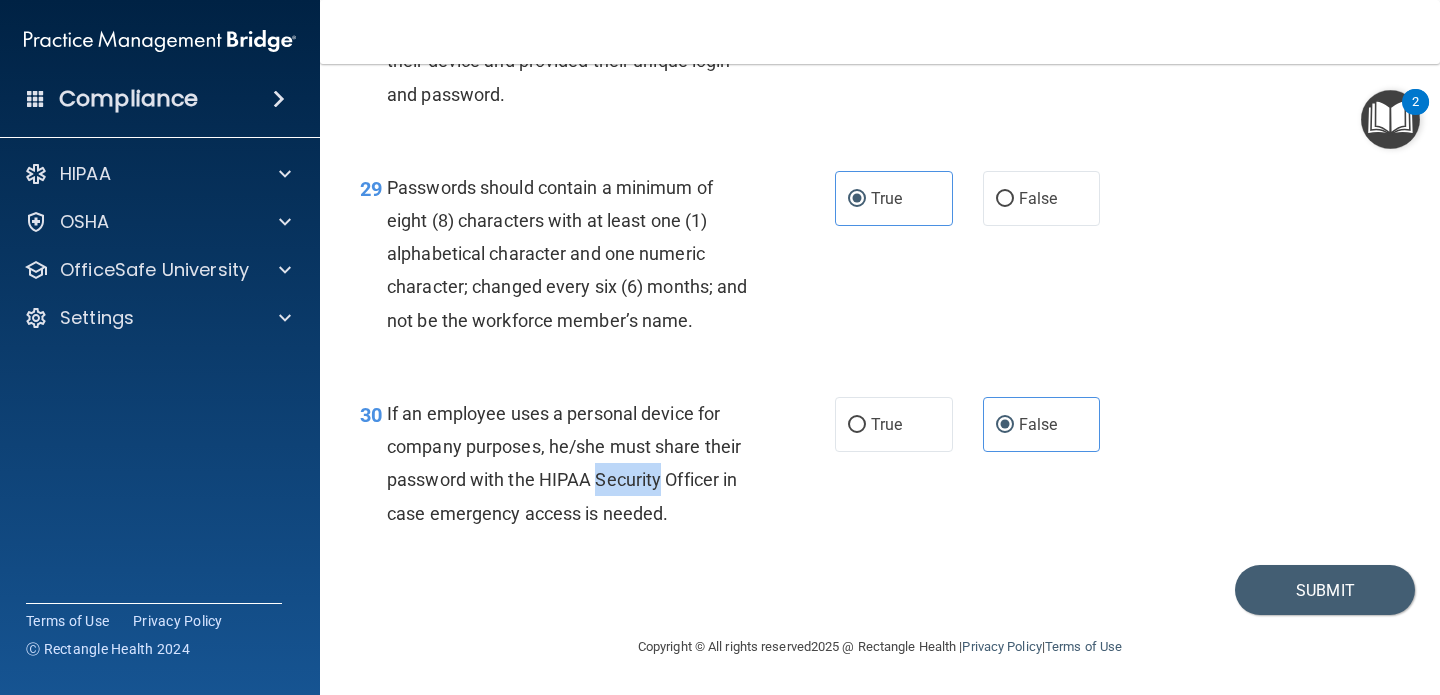 click on "If an employee uses a personal device for company purposes, he/she must share their password with the HIPAA Security Officer in case emergency access is needed." at bounding box center (564, 463) 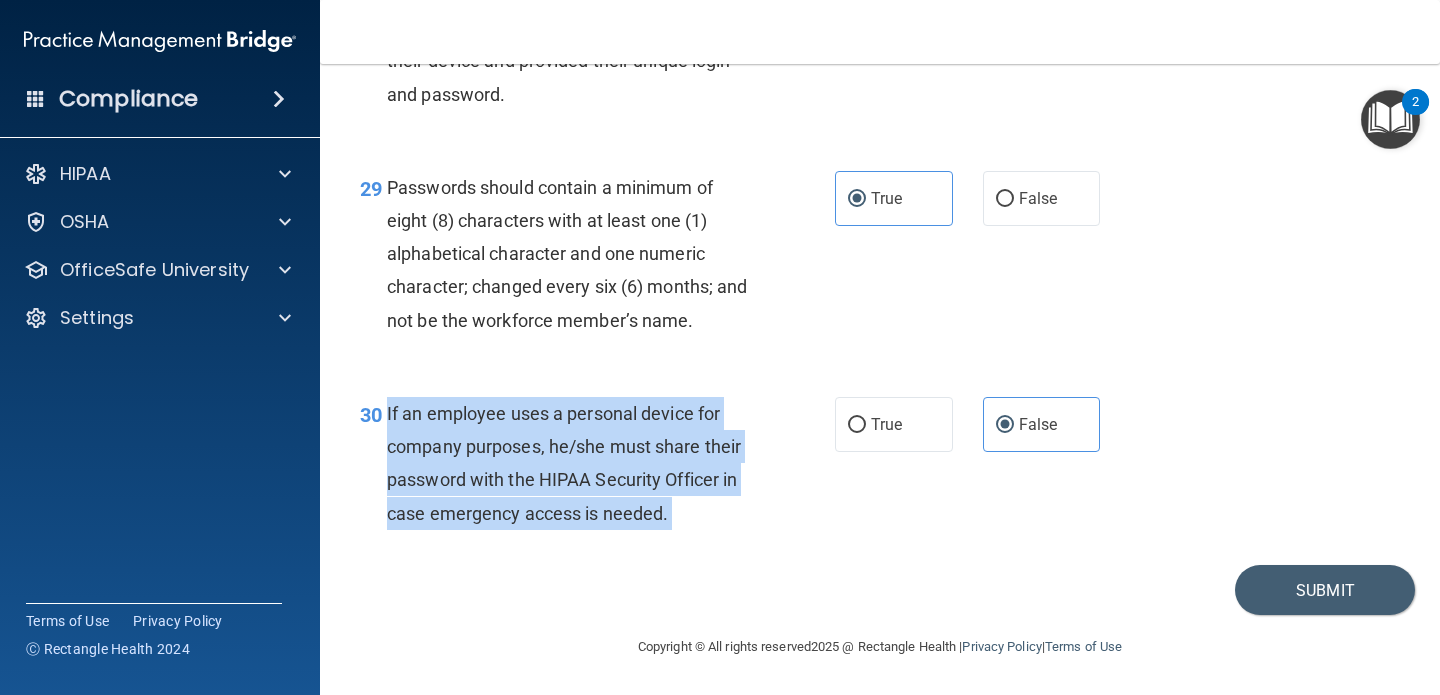 click on "If an employee uses a personal device for company purposes, he/she must share their password with the HIPAA Security Officer in case emergency access is needed." at bounding box center (564, 463) 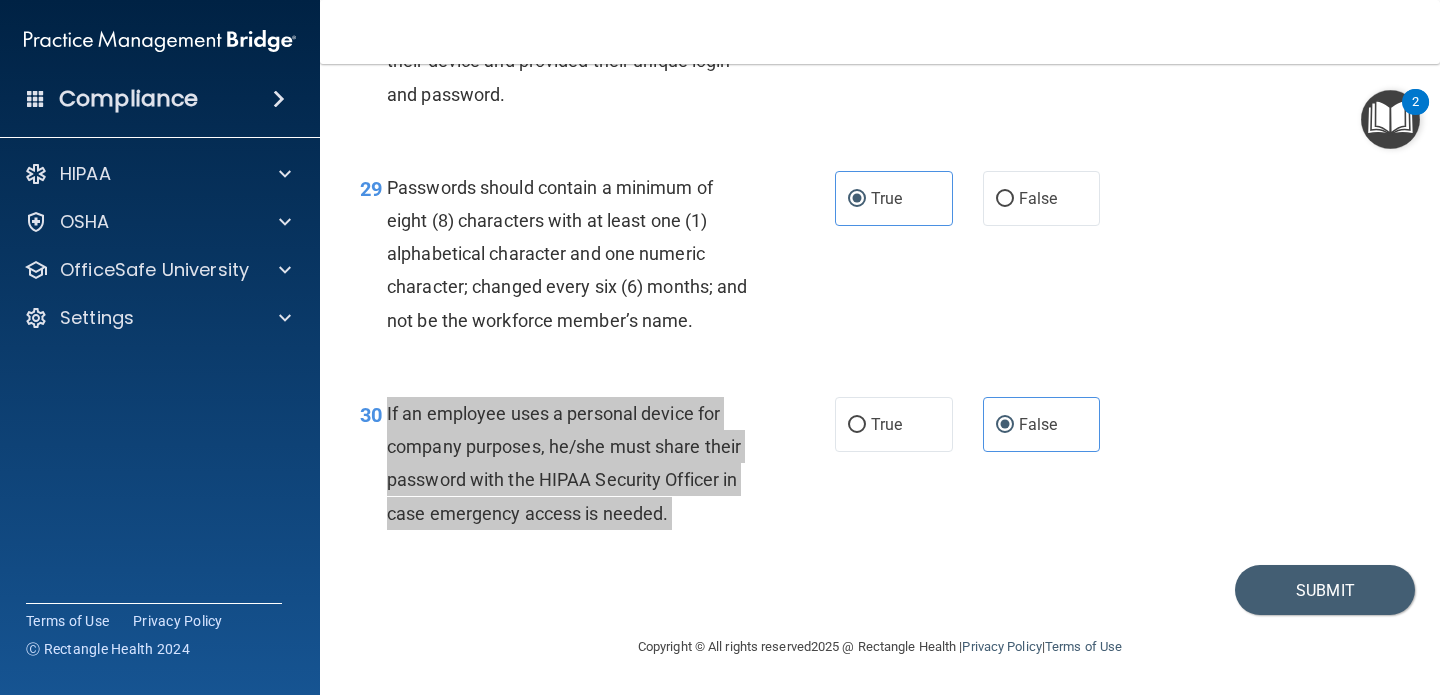 click on "Compliance
HIPAA
Documents and Policies                 Report an Incident               Business Associates               Emergency Planning               Resources                 HIPAA Risk Assessment
[GEOGRAPHIC_DATA]
Documents               Safety Data Sheets               Self-Assessment                Injury and Illness Report                Resources
PCI
PCI Compliance                Merchant Savings Calculator
[GEOGRAPHIC_DATA]
HIPAA Training                   OSHA Training                   Continuing Education
Settings
My Account               My Users" at bounding box center [720, 347] 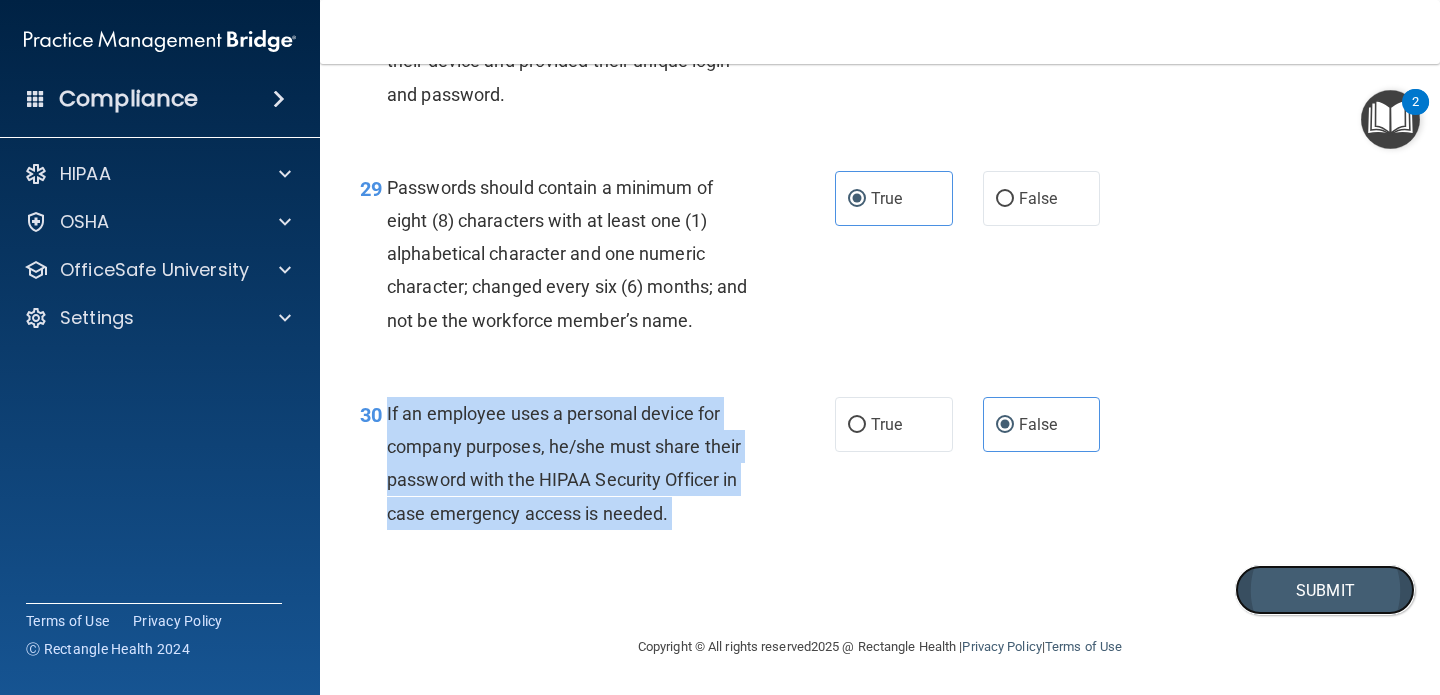 click on "Submit" at bounding box center (1325, 590) 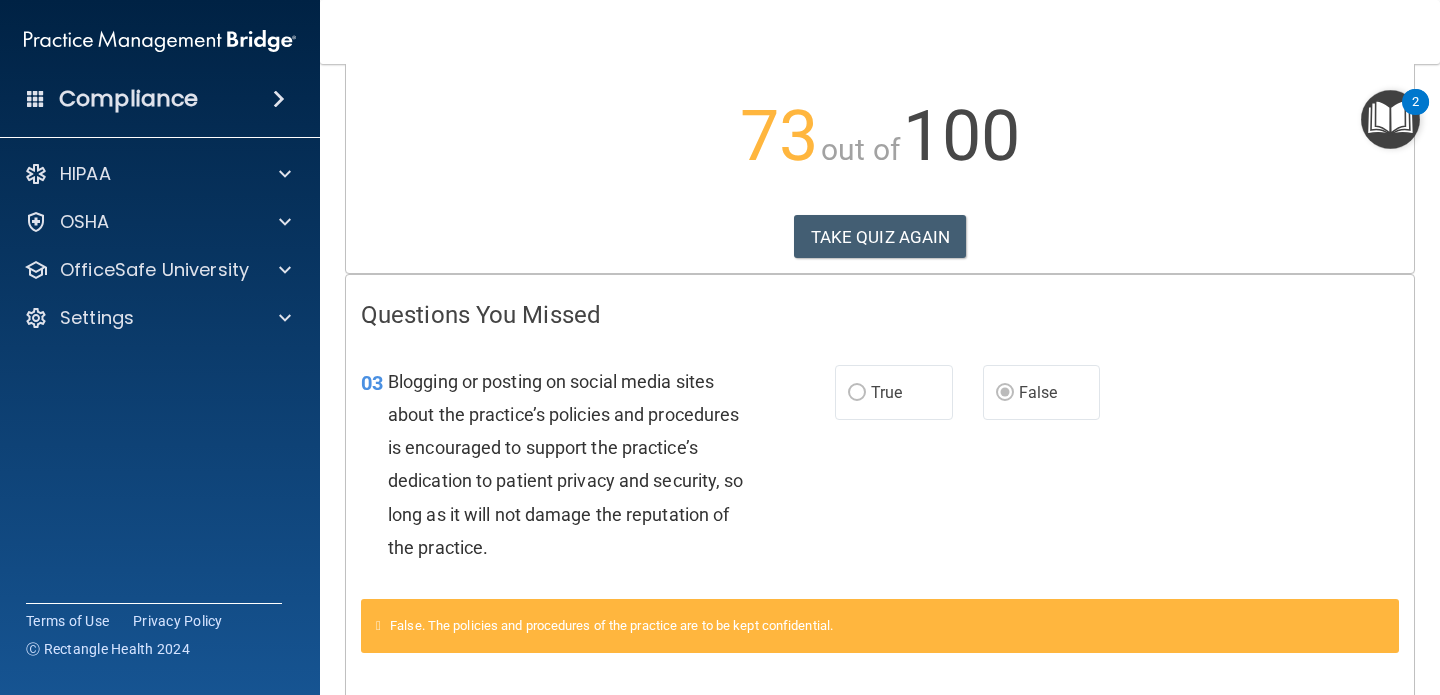 scroll, scrollTop: 0, scrollLeft: 0, axis: both 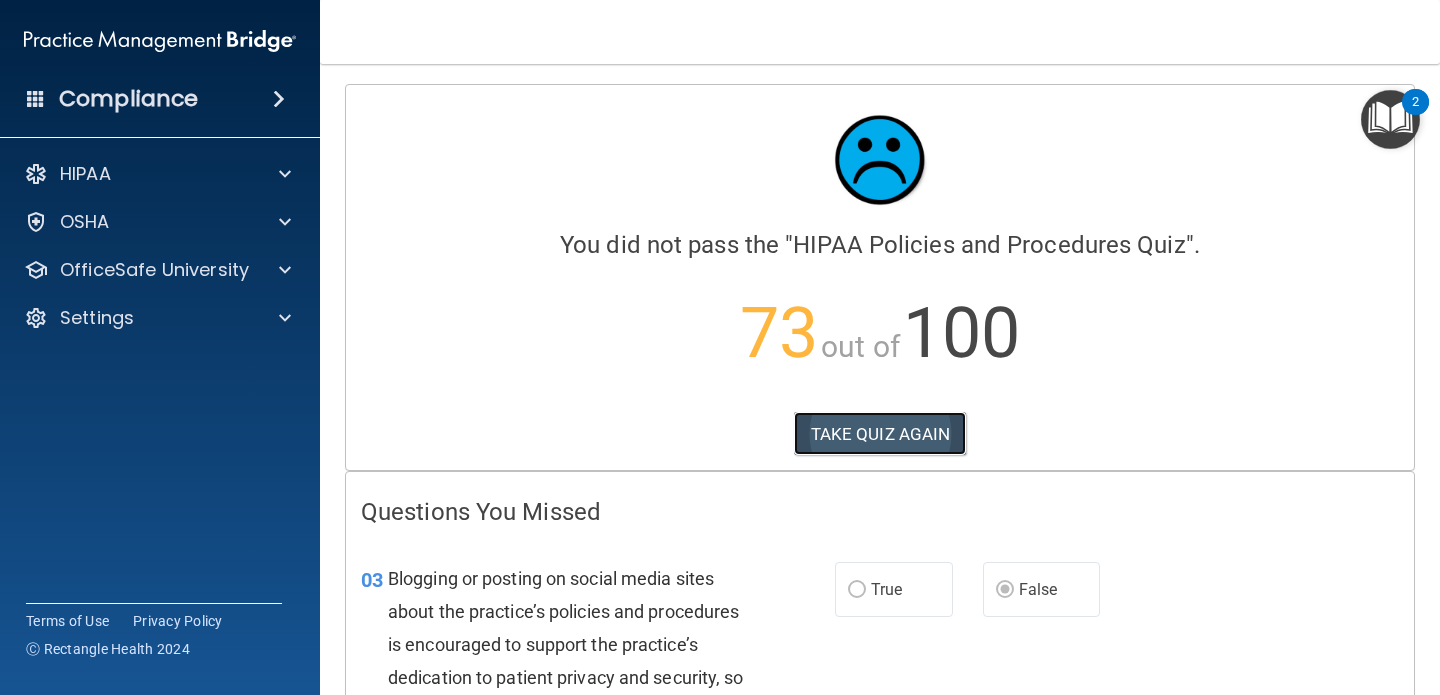 click on "TAKE QUIZ AGAIN" at bounding box center [880, 434] 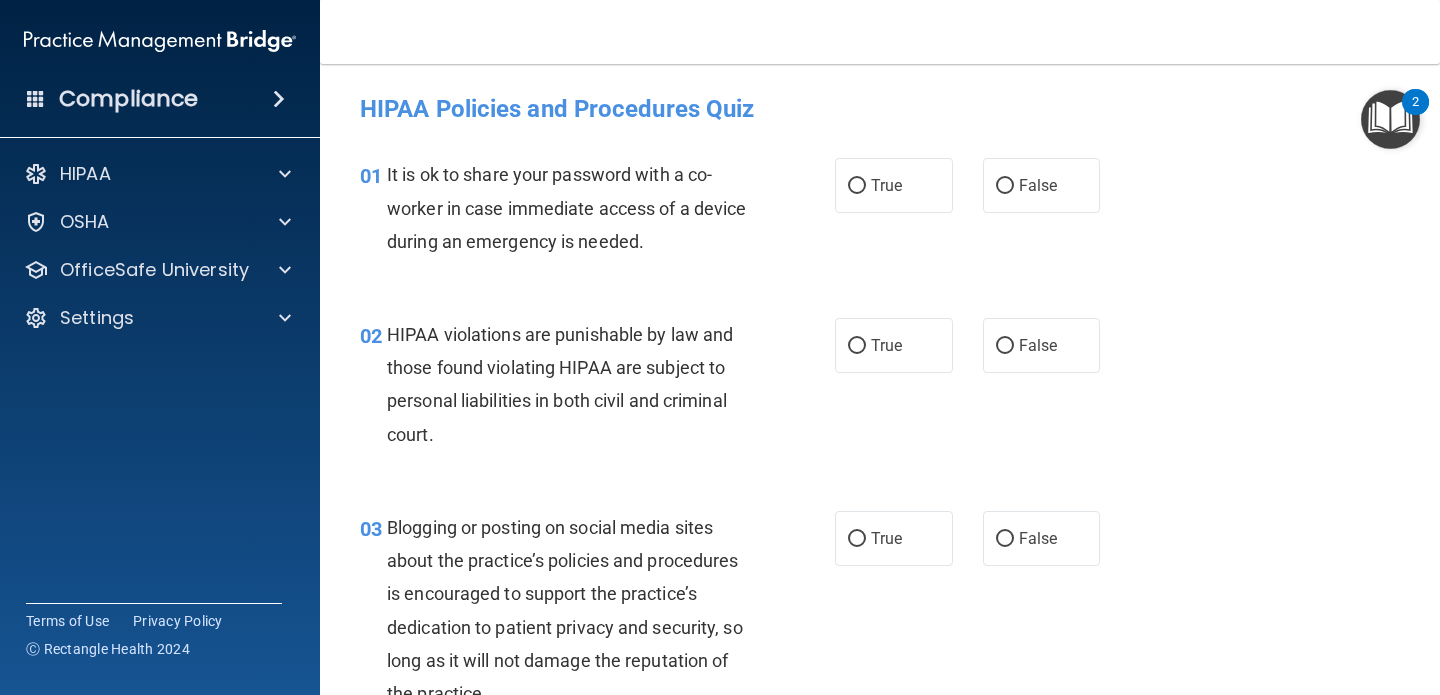 click on "It is ok to share your password with a co-worker in case immediate access of a device during an emergency is needed." at bounding box center (566, 207) 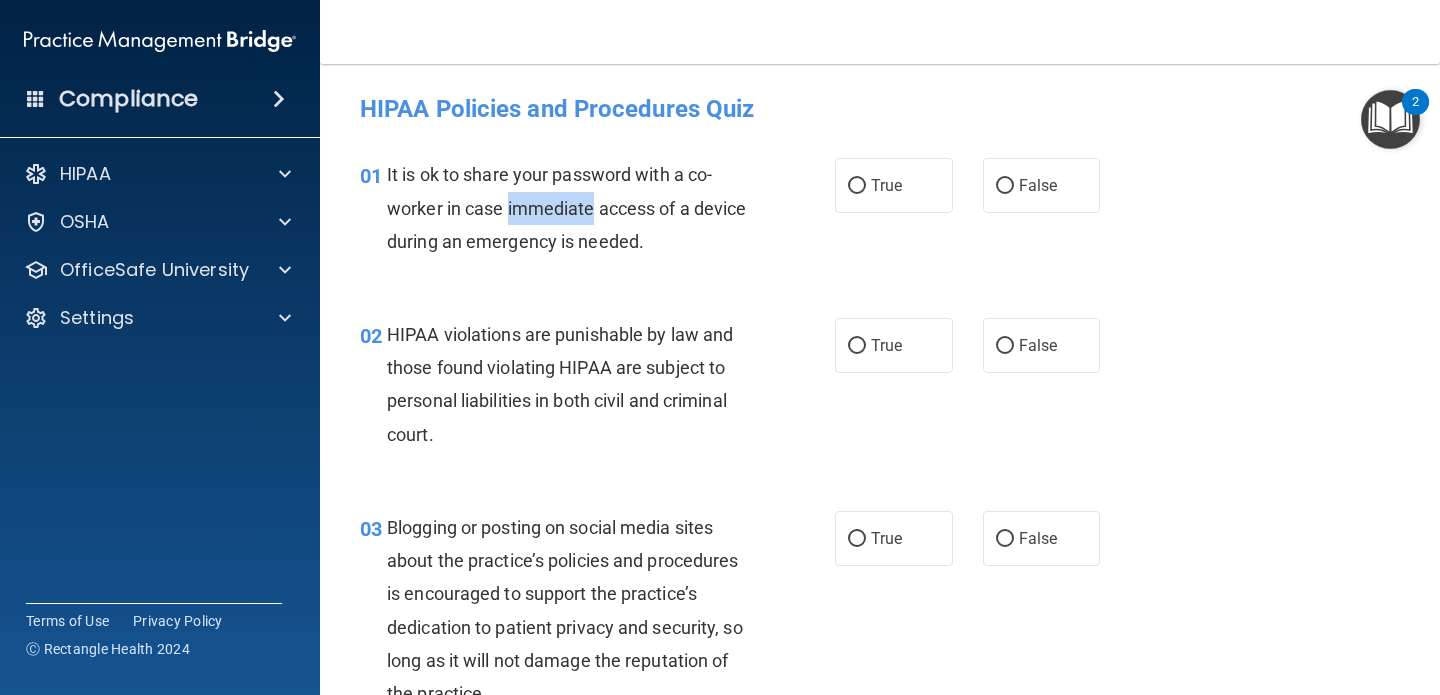 click on "It is ok to share your password with a co-worker in case immediate access of a device during an emergency is needed." at bounding box center (566, 207) 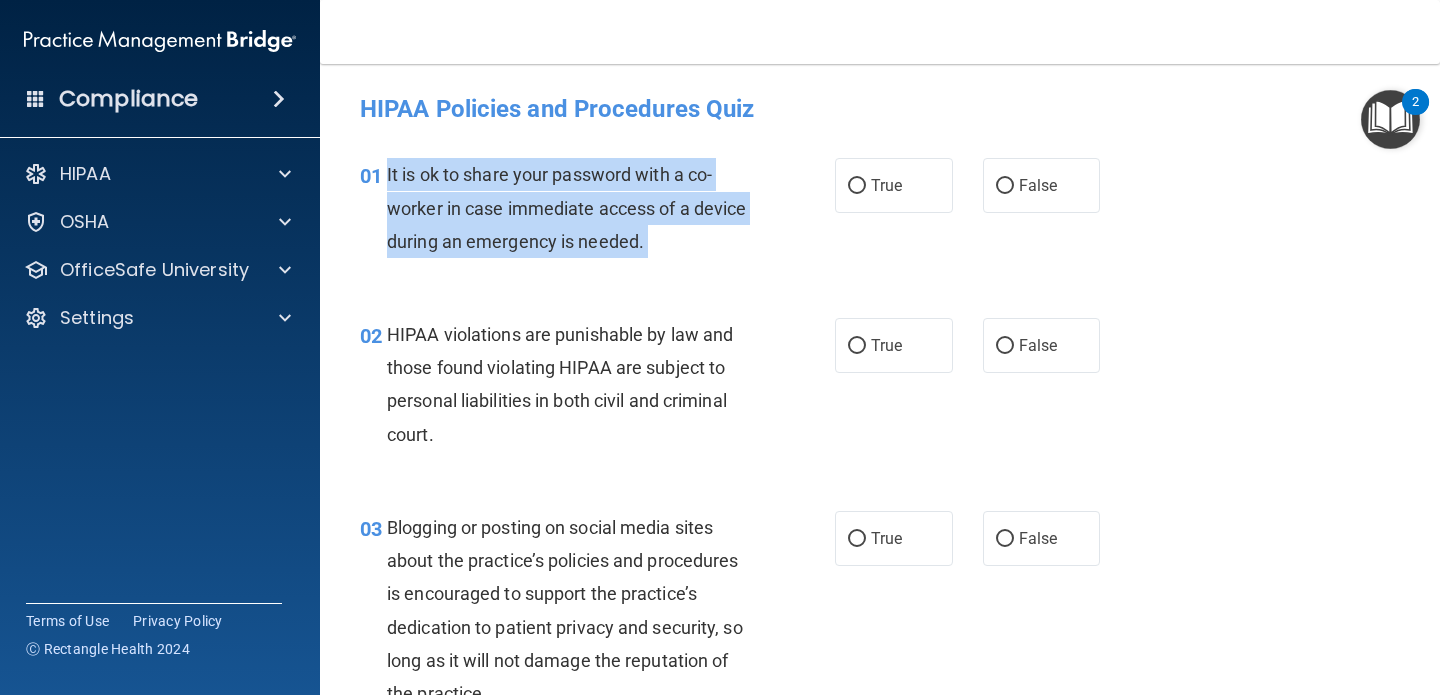 click on "It is ok to share your password with a co-worker in case immediate access of a device during an emergency is needed." at bounding box center [566, 207] 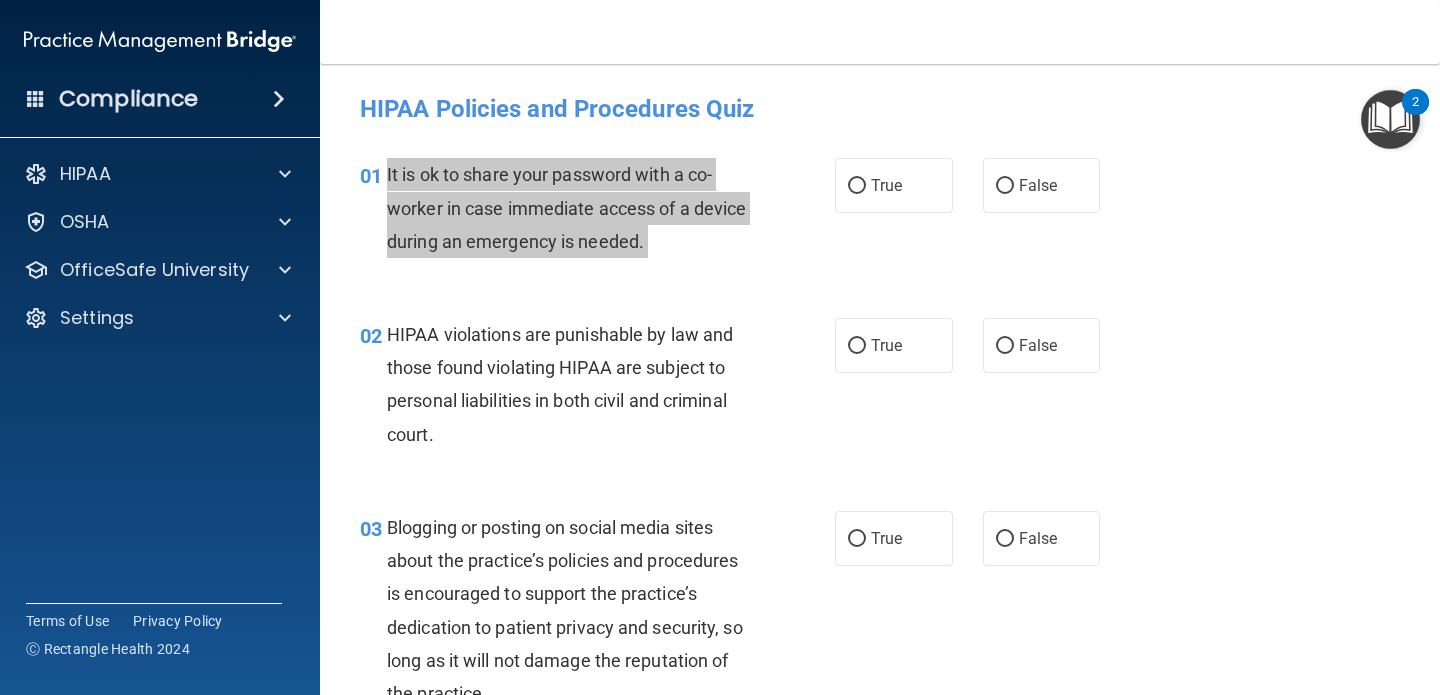 click on "Compliance
HIPAA
Documents and Policies                 Report an Incident               Business Associates               Emergency Planning               Resources                 HIPAA Risk Assessment
[GEOGRAPHIC_DATA]
Documents               Safety Data Sheets               Self-Assessment                Injury and Illness Report                Resources
PCI
PCI Compliance                Merchant Savings Calculator
[GEOGRAPHIC_DATA]
HIPAA Training                   OSHA Training                   Continuing Education
Settings
My Account               My Users" at bounding box center (720, 347) 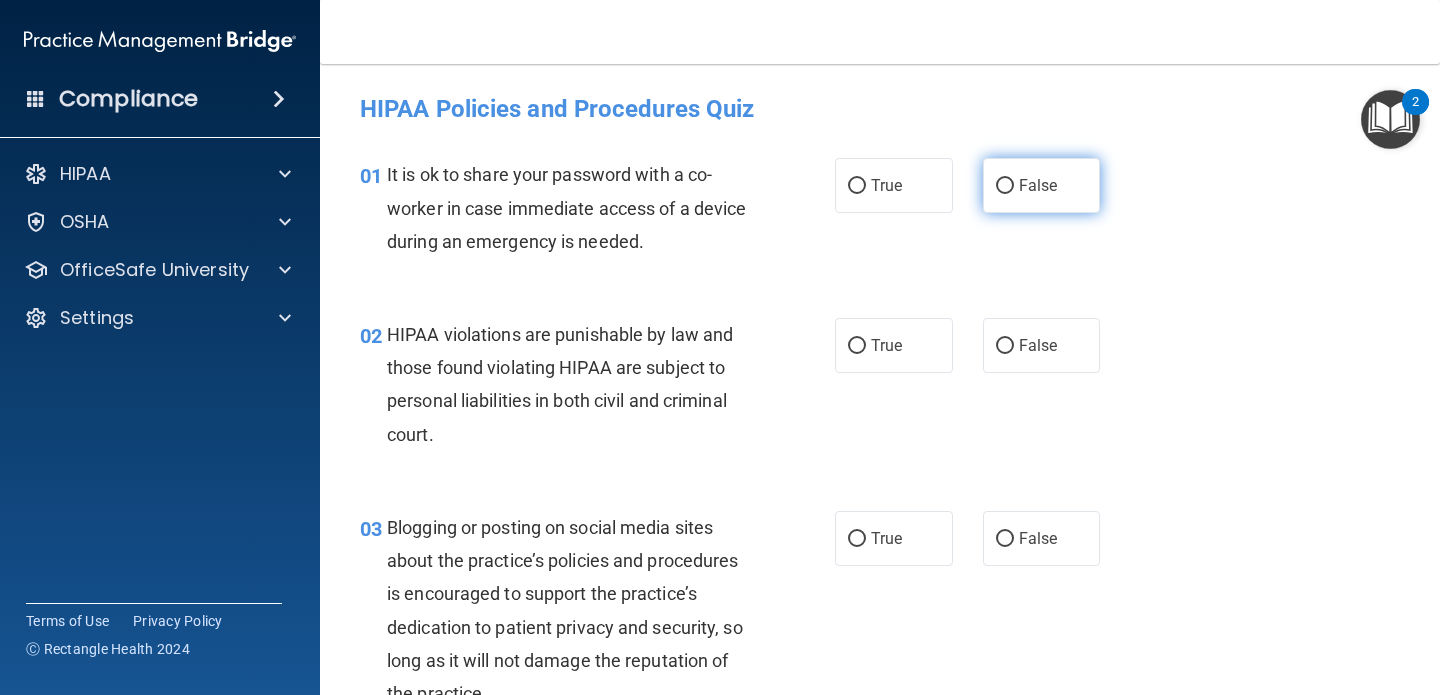 click on "False" at bounding box center [1038, 185] 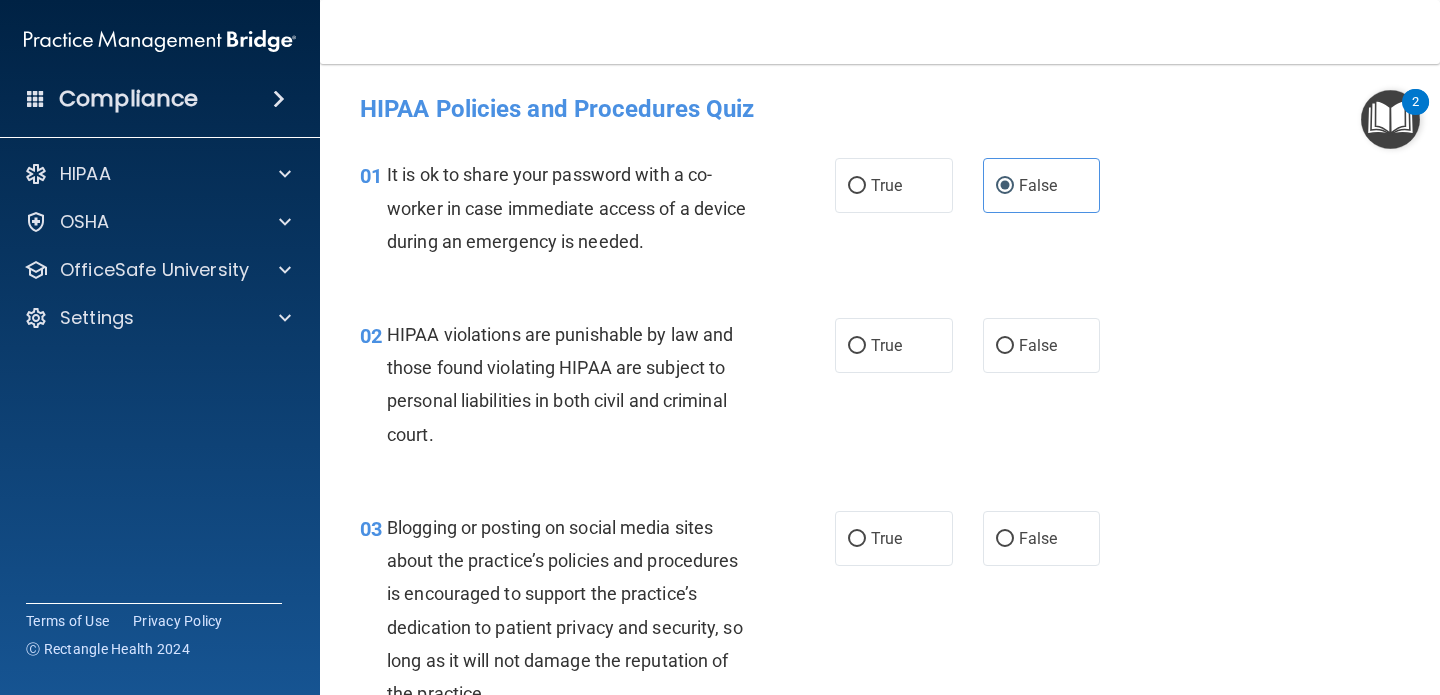 click on "HIPAA violations are punishable by law and those found violating HIPAA are subject to personal liabilities in both civil and criminal court." at bounding box center [560, 384] 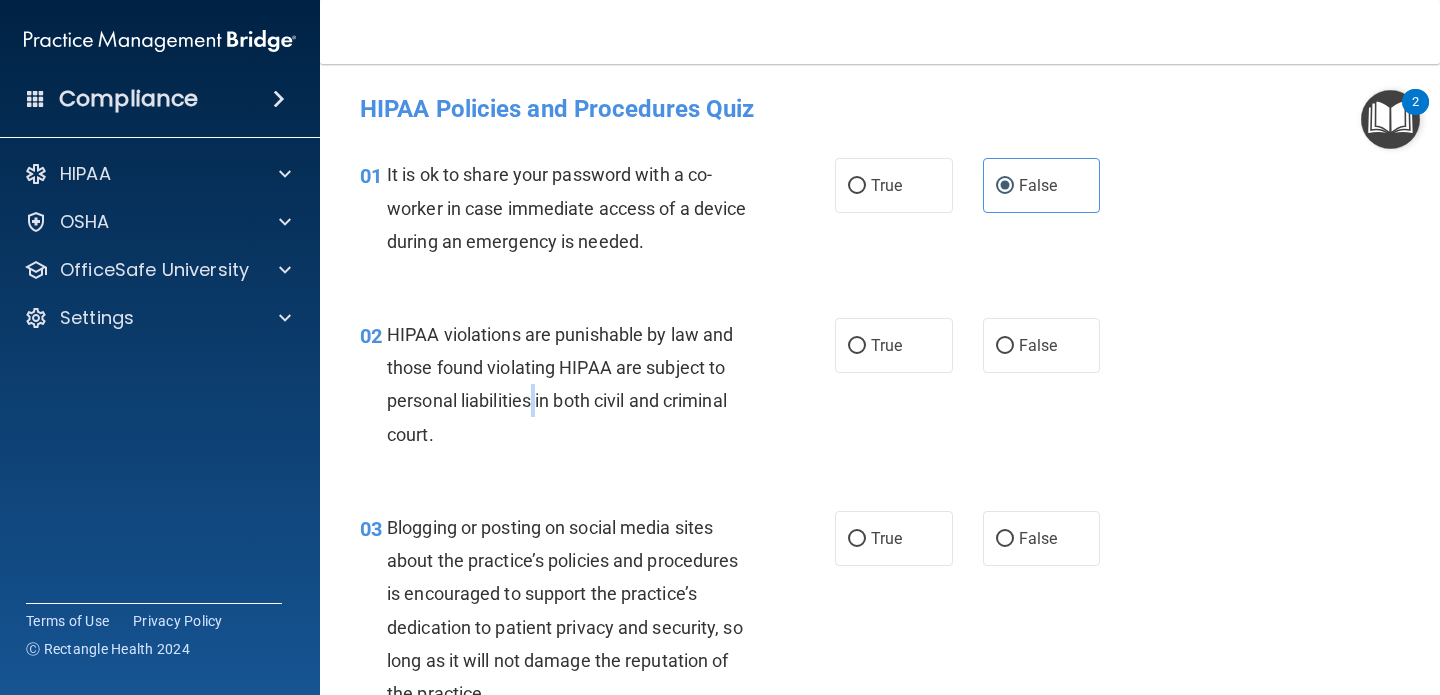 click on "HIPAA violations are punishable by law and those found violating HIPAA are subject to personal liabilities in both civil and criminal court." at bounding box center [560, 384] 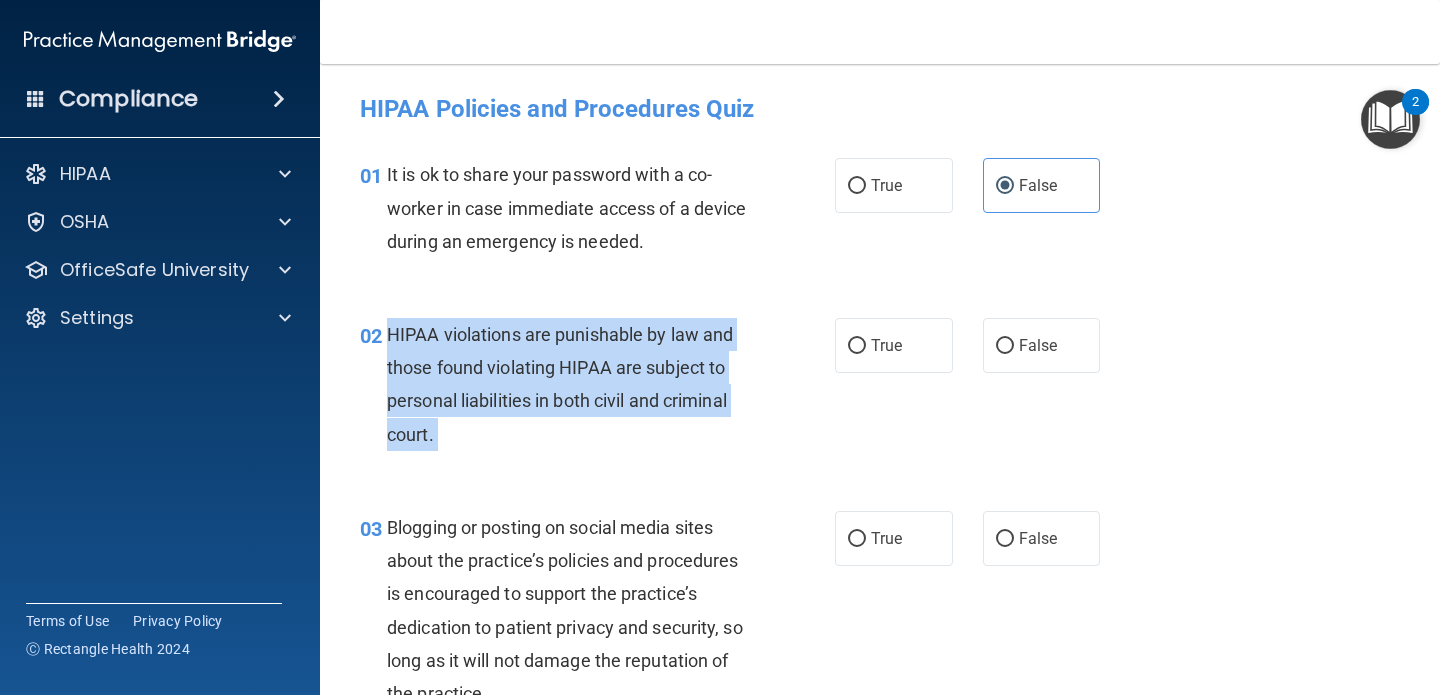 click on "HIPAA violations are punishable by law and those found violating HIPAA are subject to personal liabilities in both civil and criminal court." at bounding box center [560, 384] 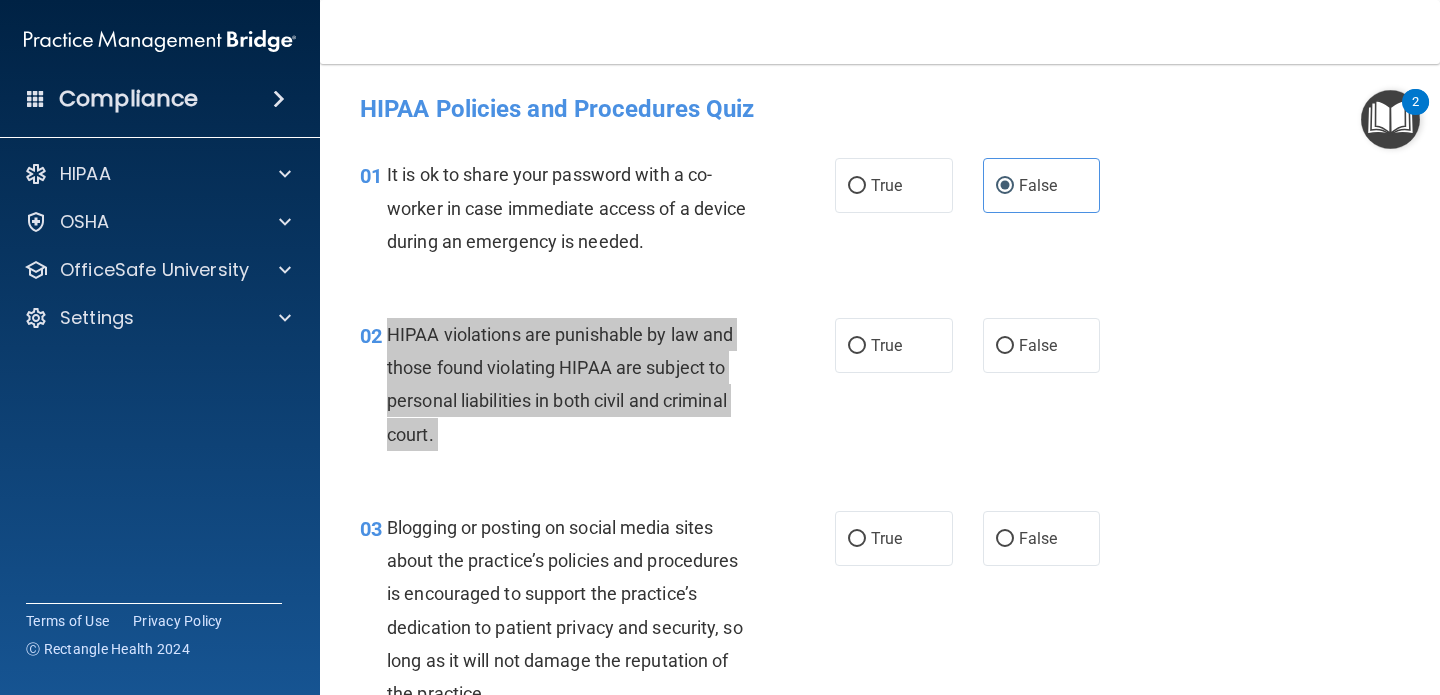 click on "Compliance
HIPAA
Documents and Policies                 Report an Incident               Business Associates               Emergency Planning               Resources                 HIPAA Risk Assessment
[GEOGRAPHIC_DATA]
Documents               Safety Data Sheets               Self-Assessment                Injury and Illness Report                Resources
PCI
PCI Compliance                Merchant Savings Calculator
[GEOGRAPHIC_DATA]
HIPAA Training                   OSHA Training                   Continuing Education
Settings
My Account               My Users" at bounding box center (720, 347) 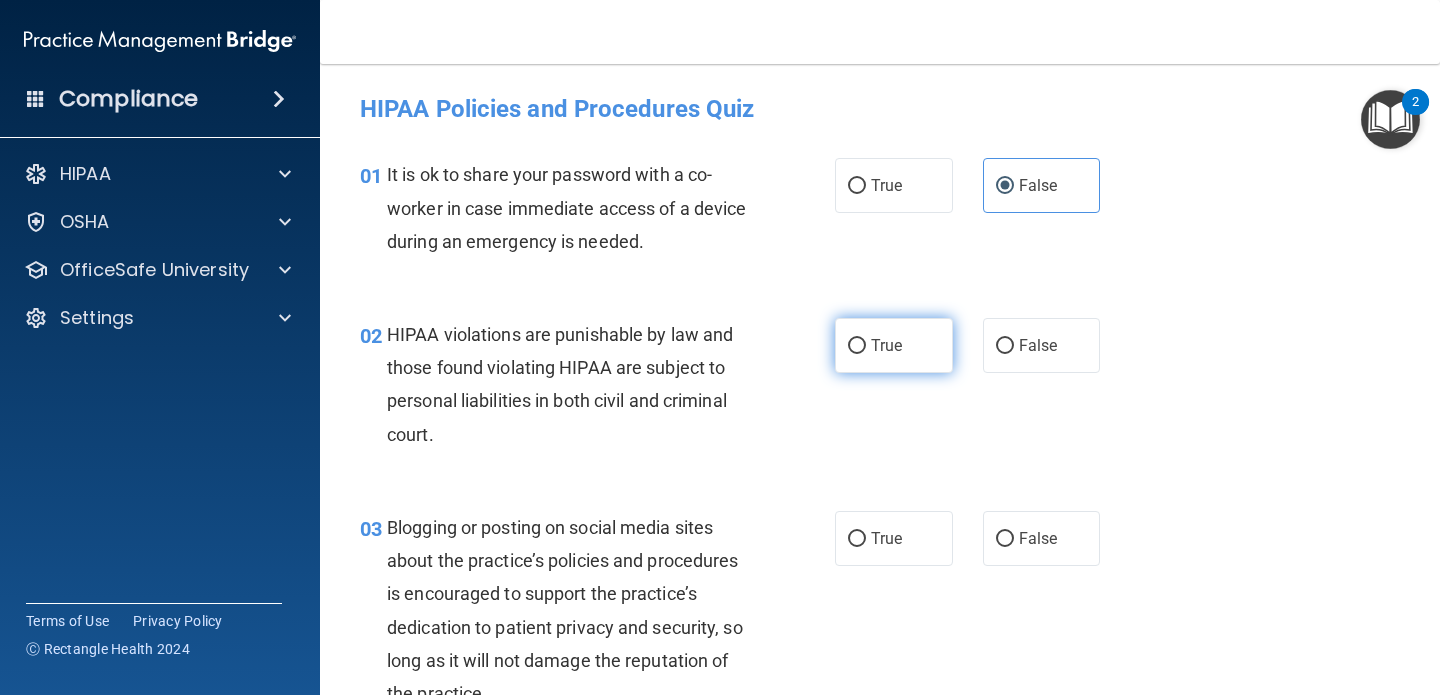 click on "True" at bounding box center [886, 345] 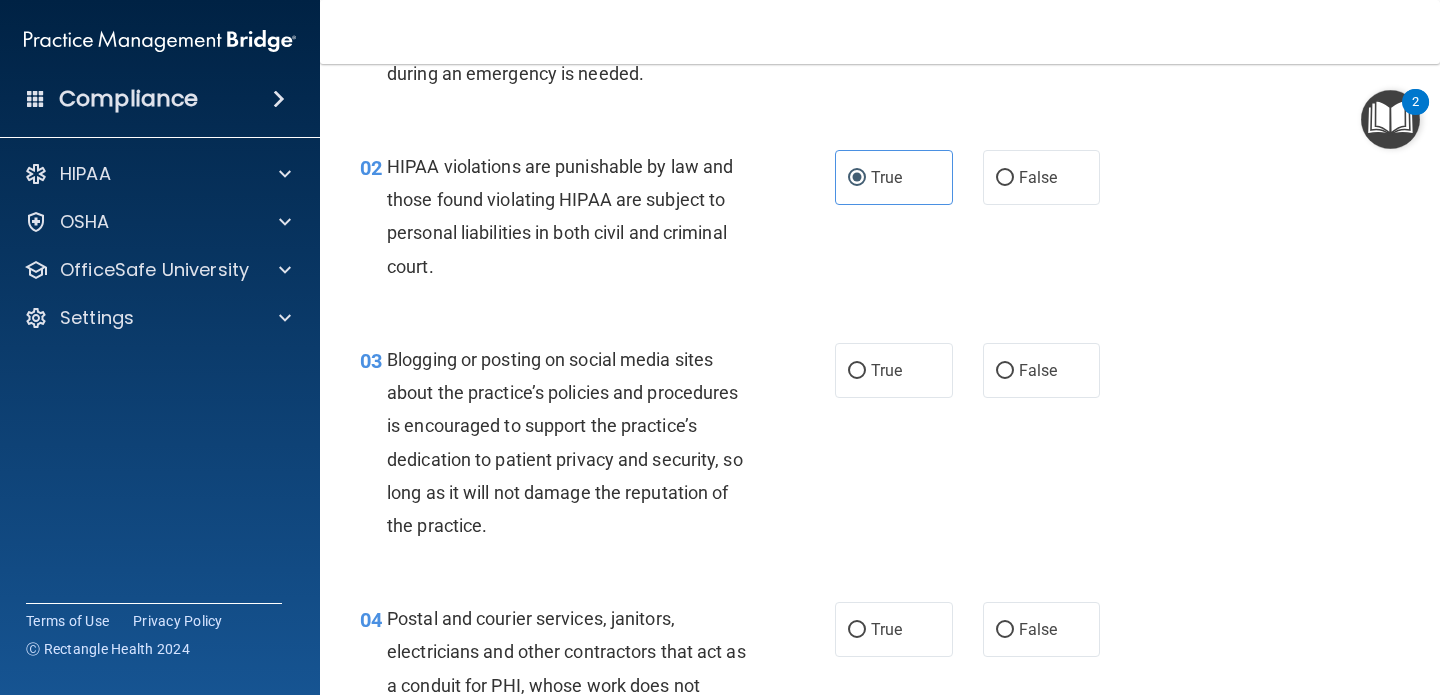 scroll, scrollTop: 312, scrollLeft: 0, axis: vertical 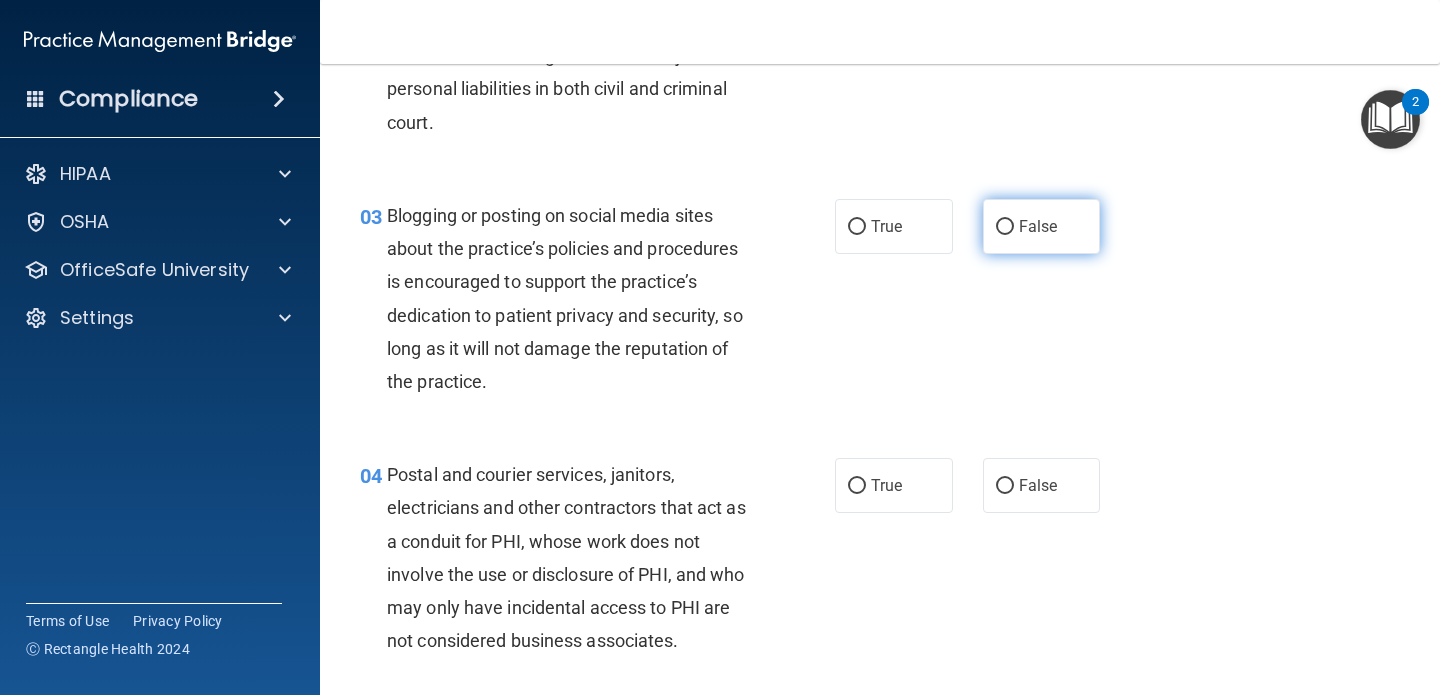 click on "False" at bounding box center [1005, 227] 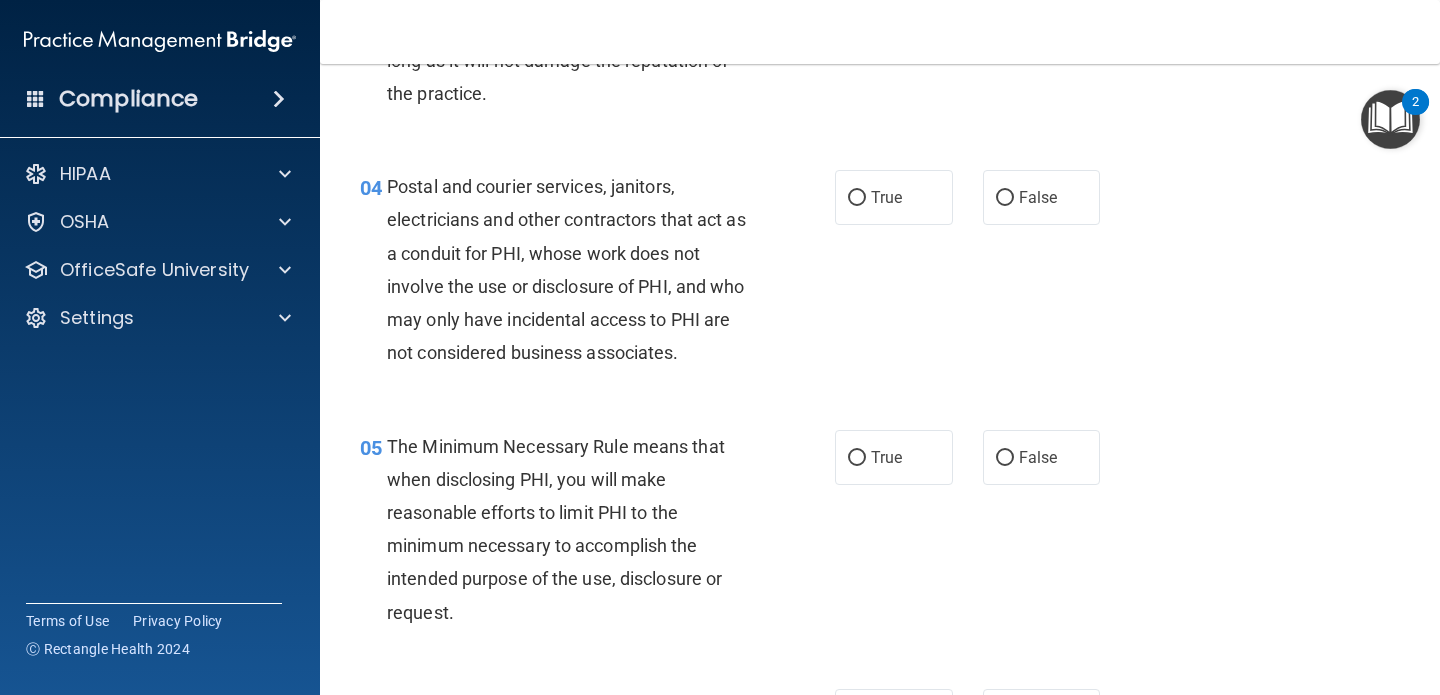 scroll, scrollTop: 607, scrollLeft: 0, axis: vertical 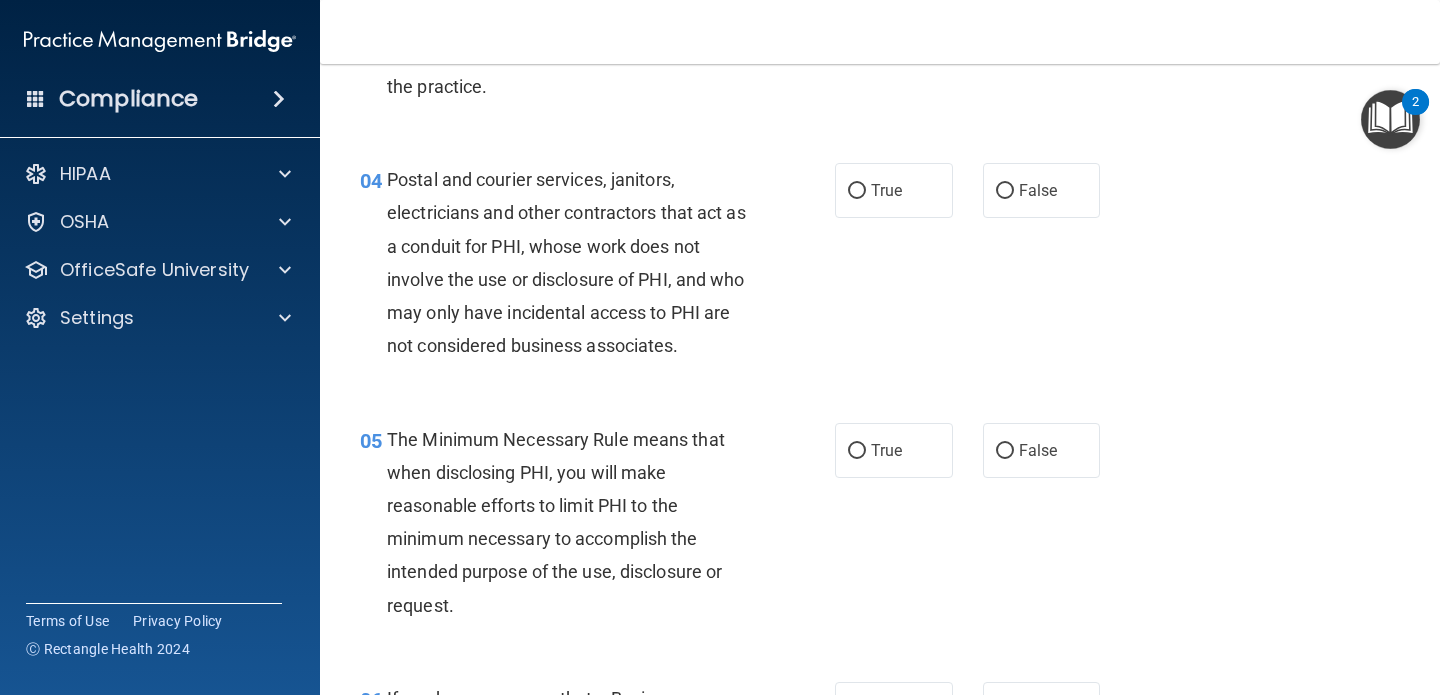 click on "Postal and courier services, janitors, electricians and other contractors that act as a conduit for PHI, whose work does not involve the use or disclosure of PHI, and who may only have incidental access to PHI are not considered business associates." at bounding box center (576, 262) 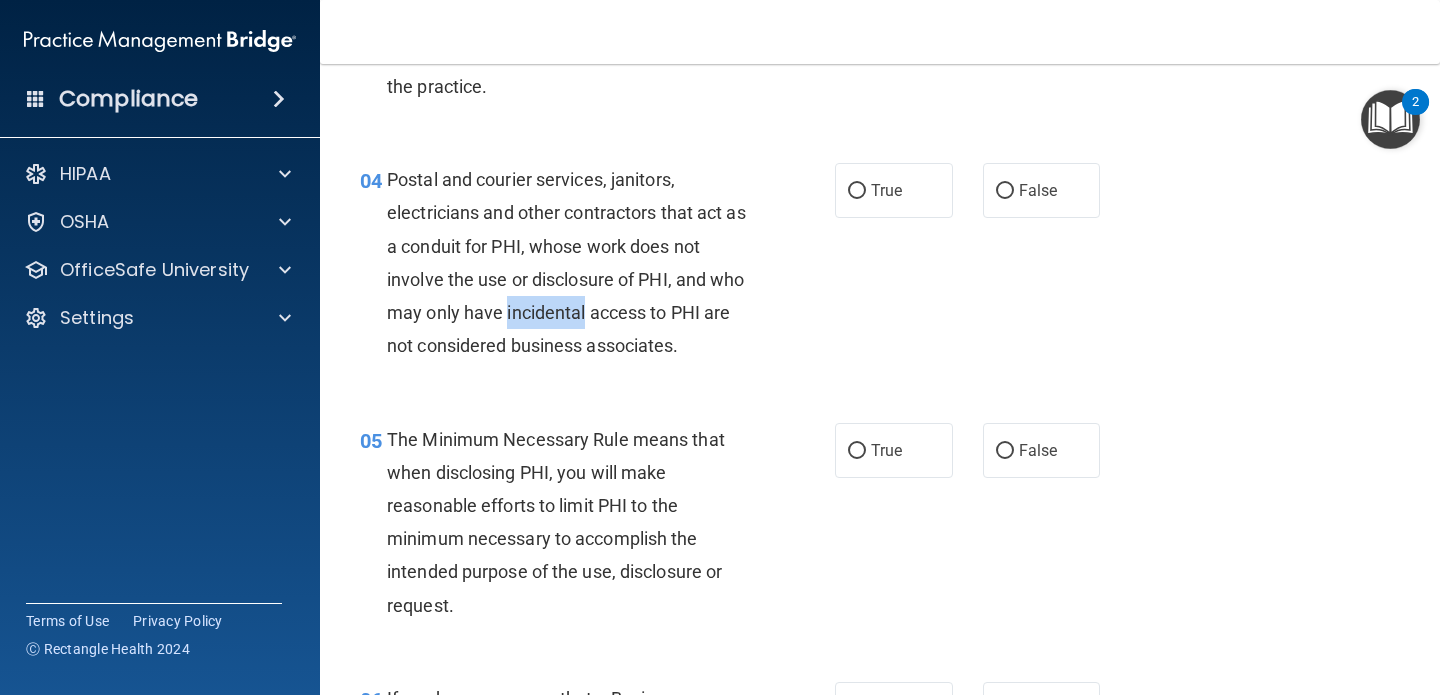 click on "Postal and courier services, janitors, electricians and other contractors that act as a conduit for PHI, whose work does not involve the use or disclosure of PHI, and who may only have incidental access to PHI are not considered business associates." at bounding box center (576, 262) 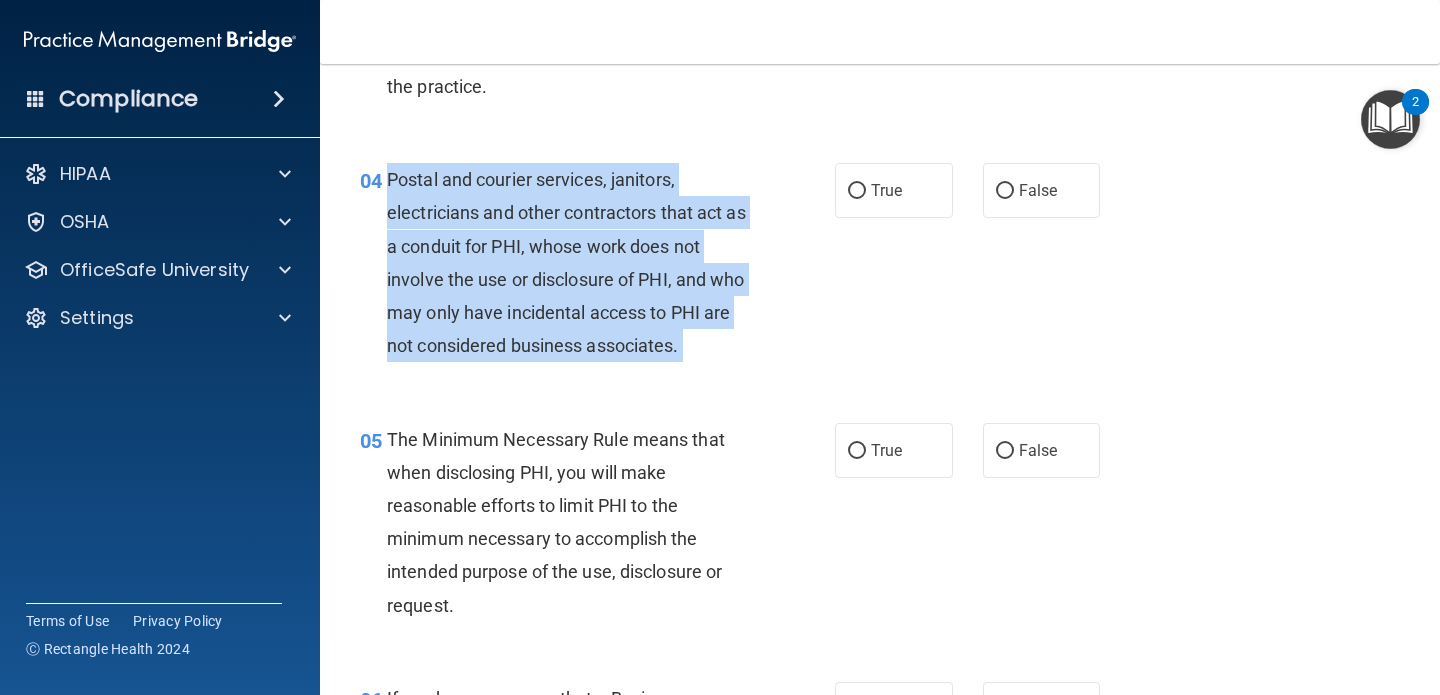click on "Postal and courier services, janitors, electricians and other contractors that act as a conduit for PHI, whose work does not involve the use or disclosure of PHI, and who may only have incidental access to PHI are not considered business associates." at bounding box center [576, 262] 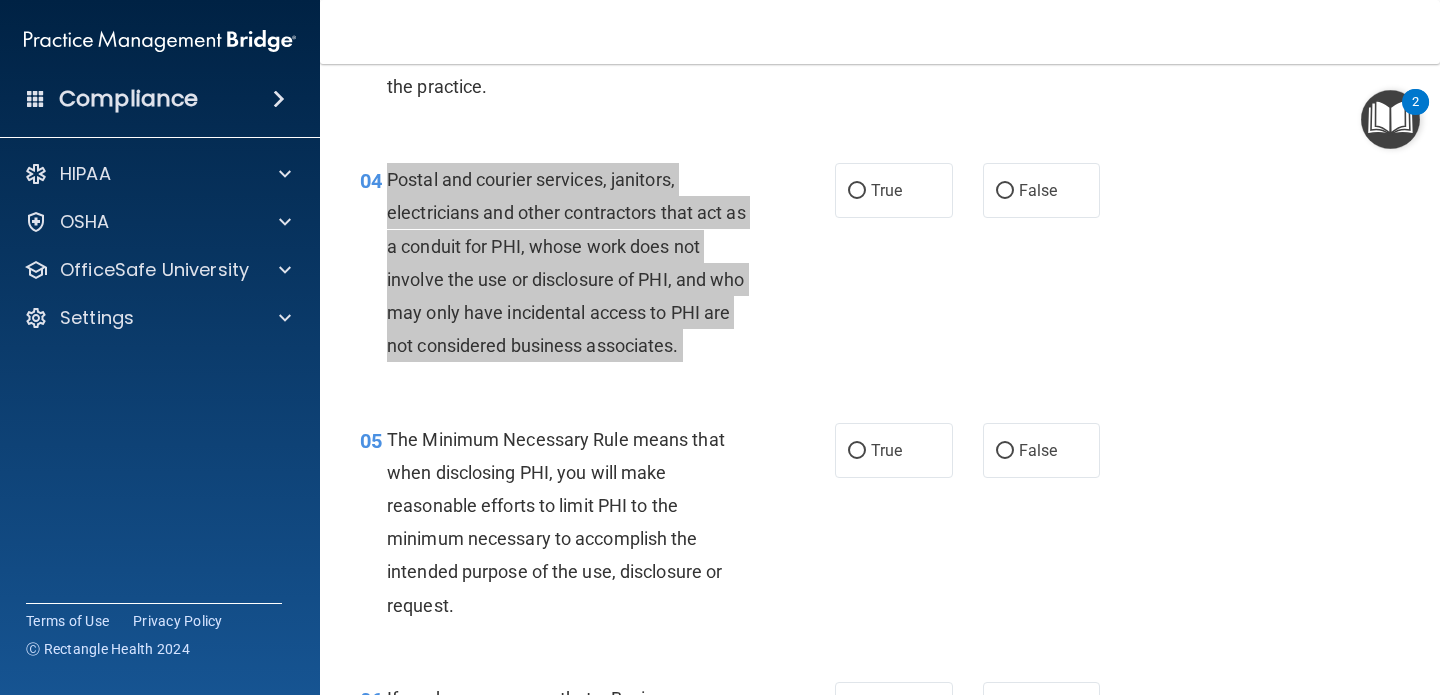 click on "Compliance
HIPAA
Documents and Policies                 Report an Incident               Business Associates               Emergency Planning               Resources                 HIPAA Risk Assessment
[GEOGRAPHIC_DATA]
Documents               Safety Data Sheets               Self-Assessment                Injury and Illness Report                Resources
PCI
PCI Compliance                Merchant Savings Calculator
[GEOGRAPHIC_DATA]
HIPAA Training                   OSHA Training                   Continuing Education
Settings
My Account               My Users" at bounding box center [720, 347] 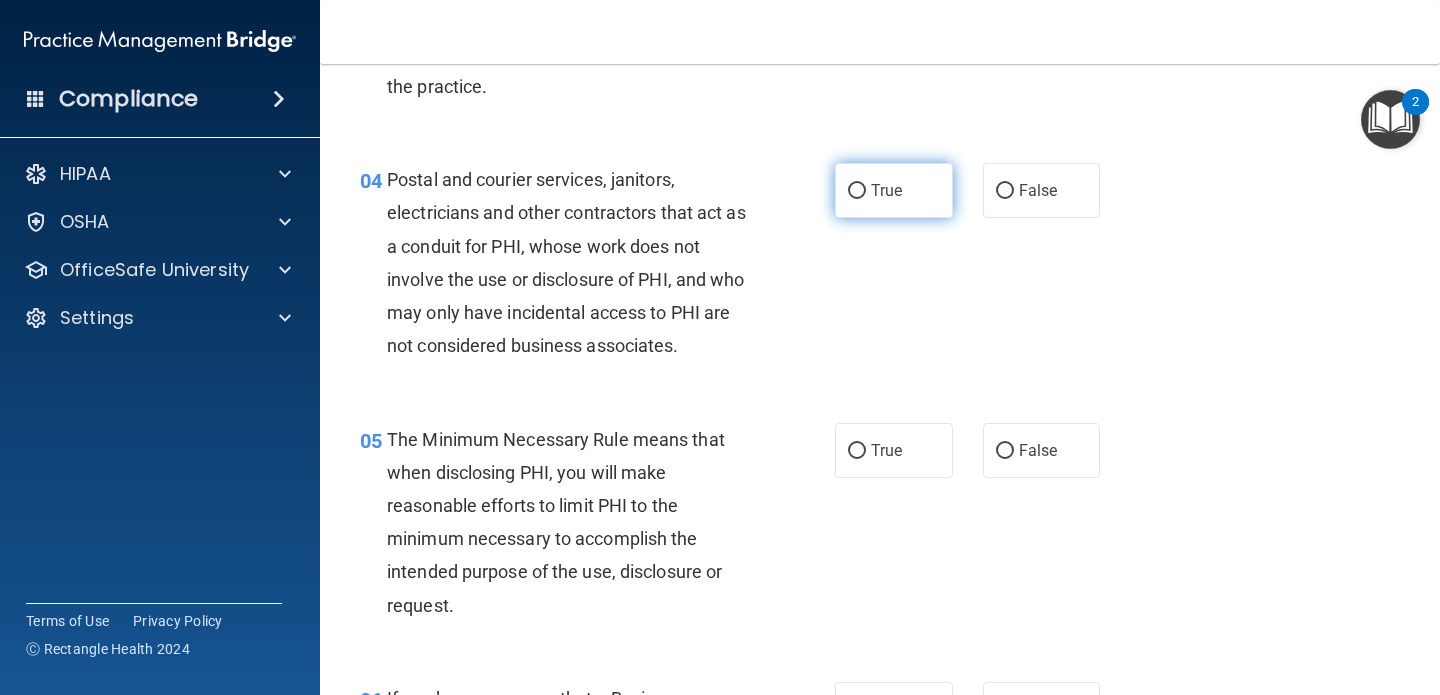 click on "True" at bounding box center (894, 190) 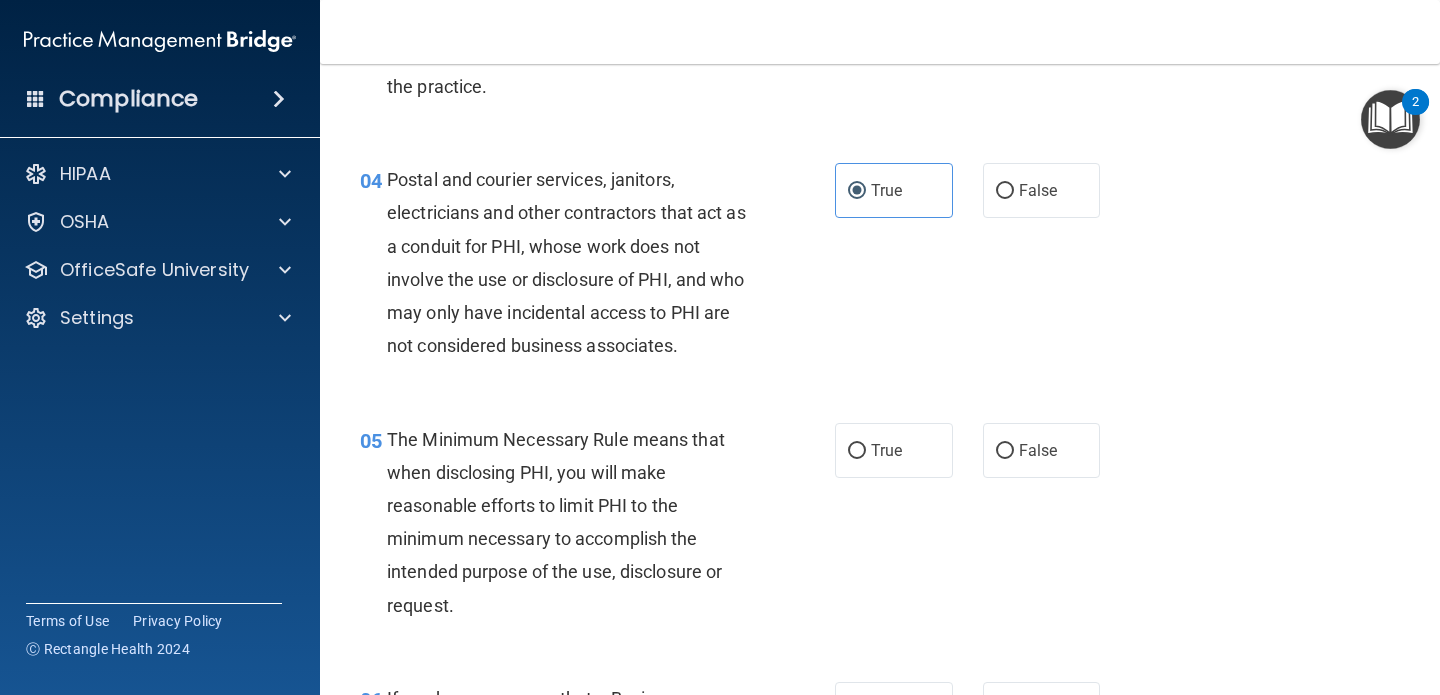 click on "The Minimum Necessary Rule means that when disclosing PHI, you will make reasonable efforts to limit PHI to the minimum necessary to accomplish the intended purpose of the use, disclosure or request." at bounding box center [576, 522] 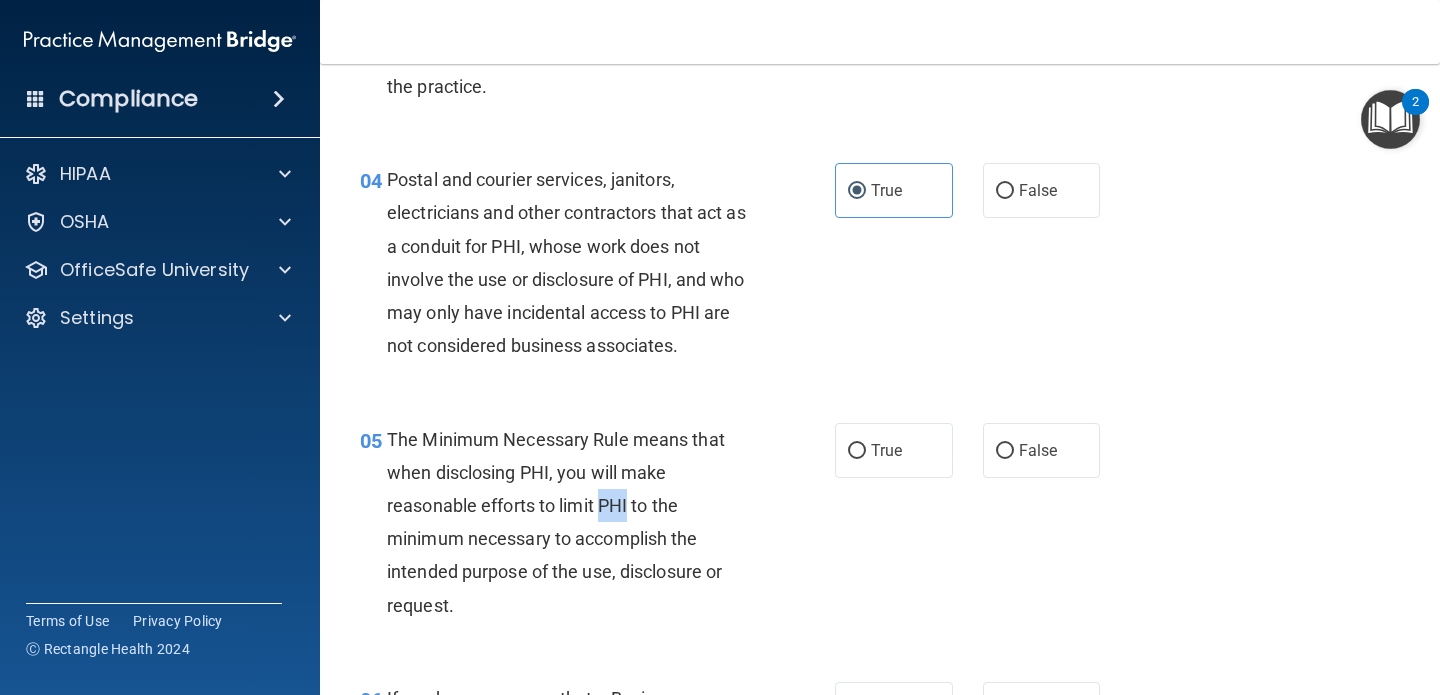 click on "The Minimum Necessary Rule means that when disclosing PHI, you will make reasonable efforts to limit PHI to the minimum necessary to accomplish the intended purpose of the use, disclosure or request." at bounding box center [576, 522] 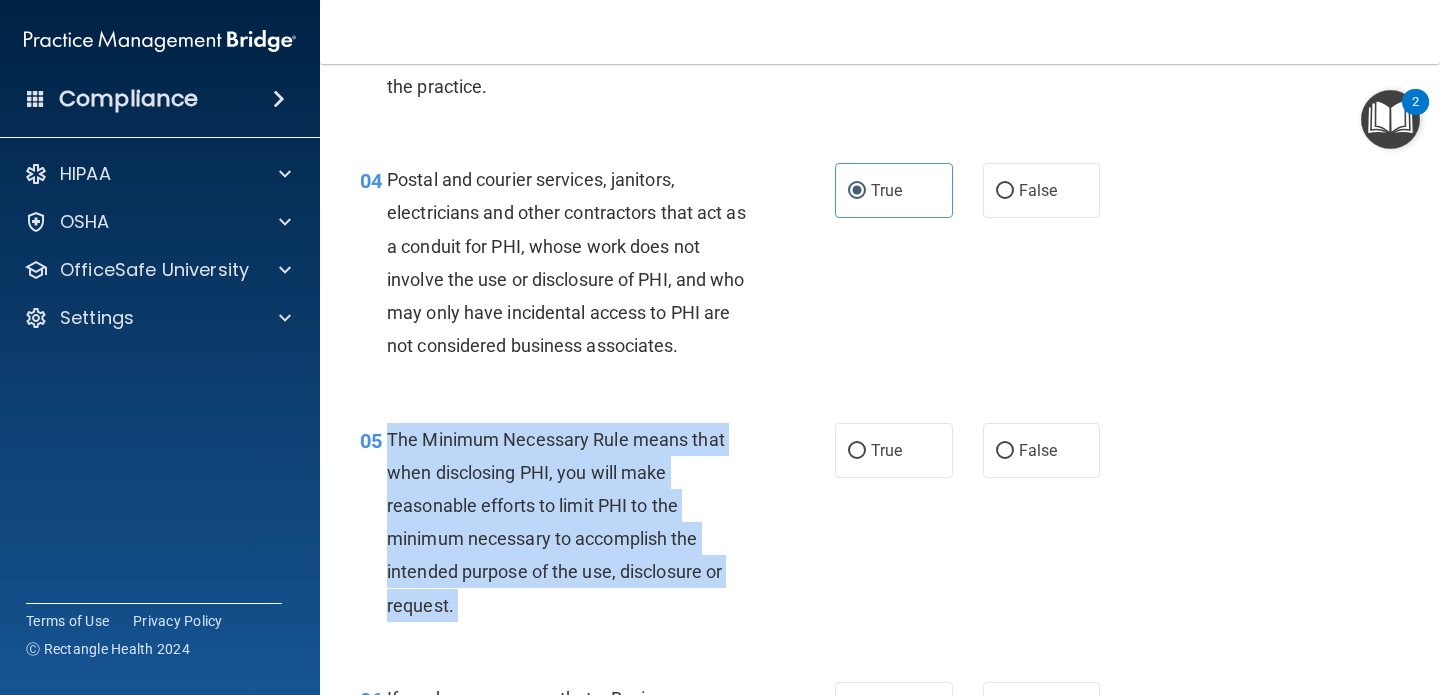 click on "The Minimum Necessary Rule means that when disclosing PHI, you will make reasonable efforts to limit PHI to the minimum necessary to accomplish the intended purpose of the use, disclosure or request." at bounding box center (576, 522) 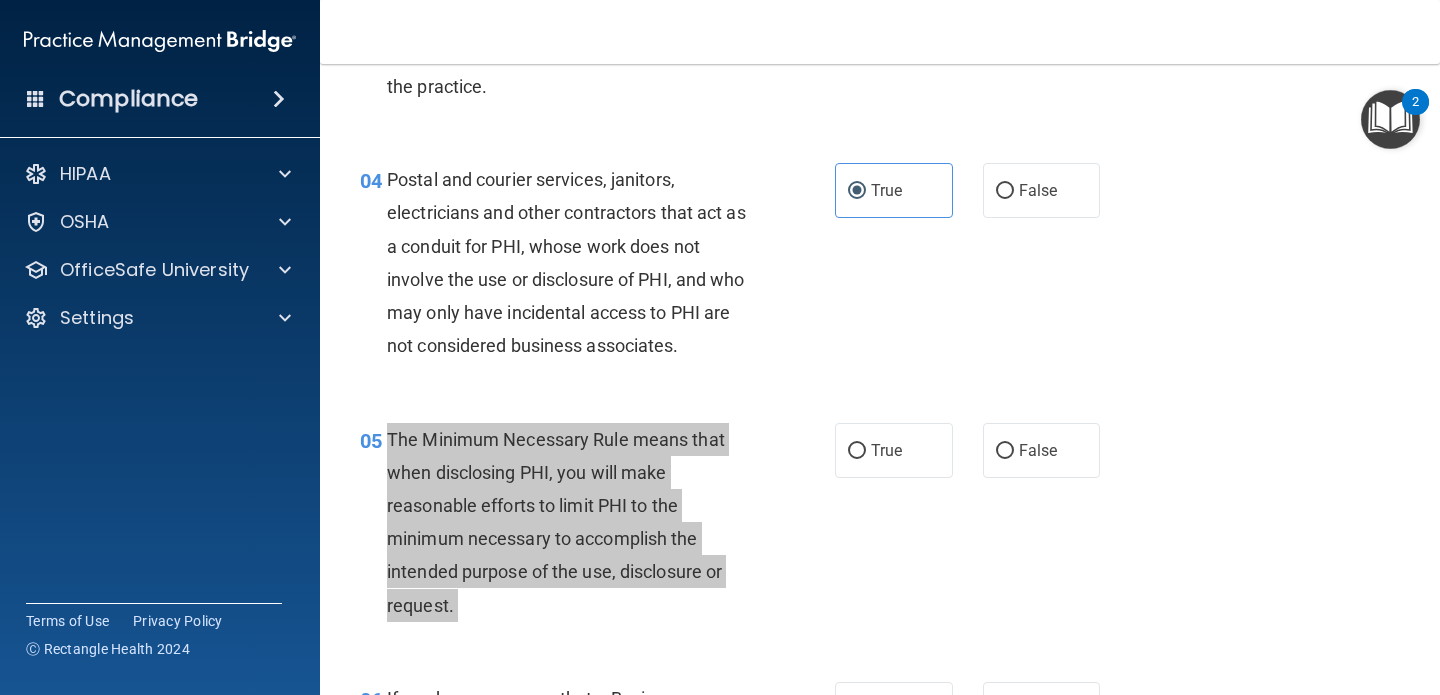 click on "Compliance
HIPAA
Documents and Policies                 Report an Incident               Business Associates               Emergency Planning               Resources                 HIPAA Risk Assessment
[GEOGRAPHIC_DATA]
Documents               Safety Data Sheets               Self-Assessment                Injury and Illness Report                Resources
PCI
PCI Compliance                Merchant Savings Calculator
[GEOGRAPHIC_DATA]
HIPAA Training                   OSHA Training                   Continuing Education
Settings
My Account               My Users" at bounding box center (720, 347) 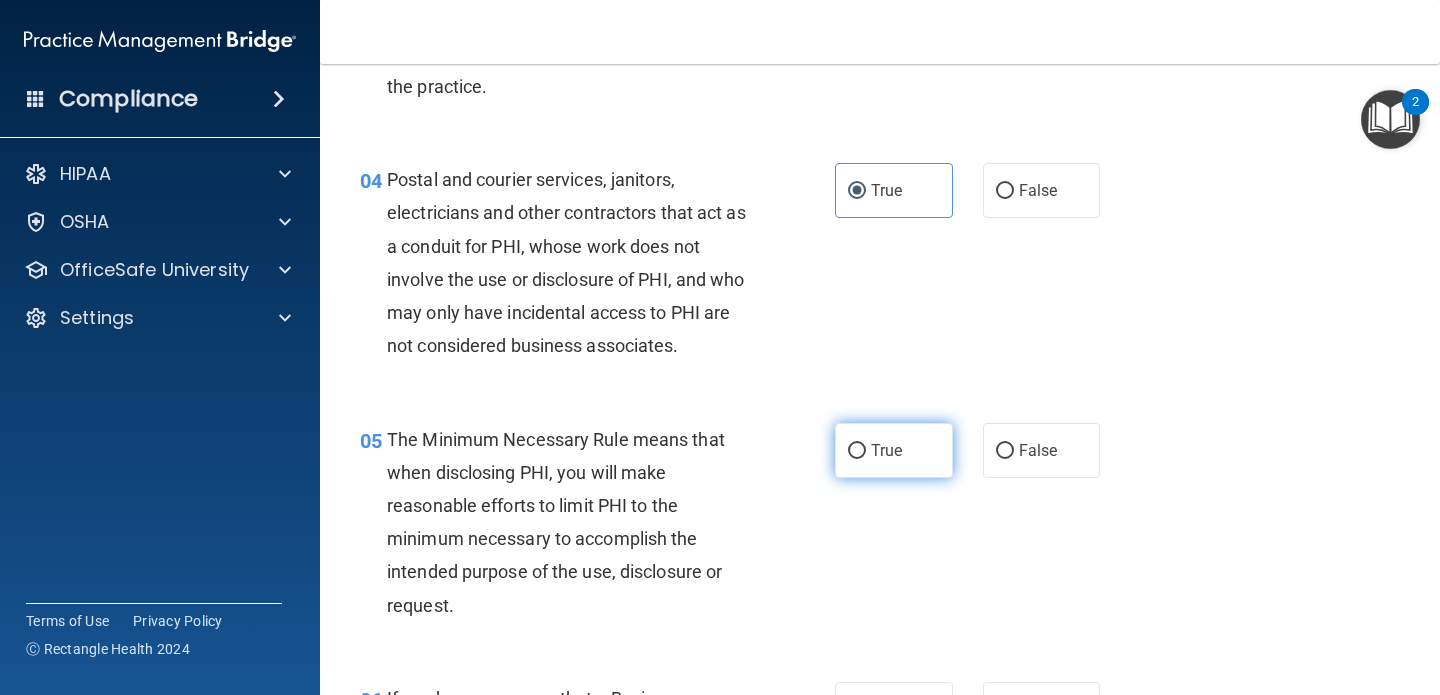 click on "True" at bounding box center [894, 450] 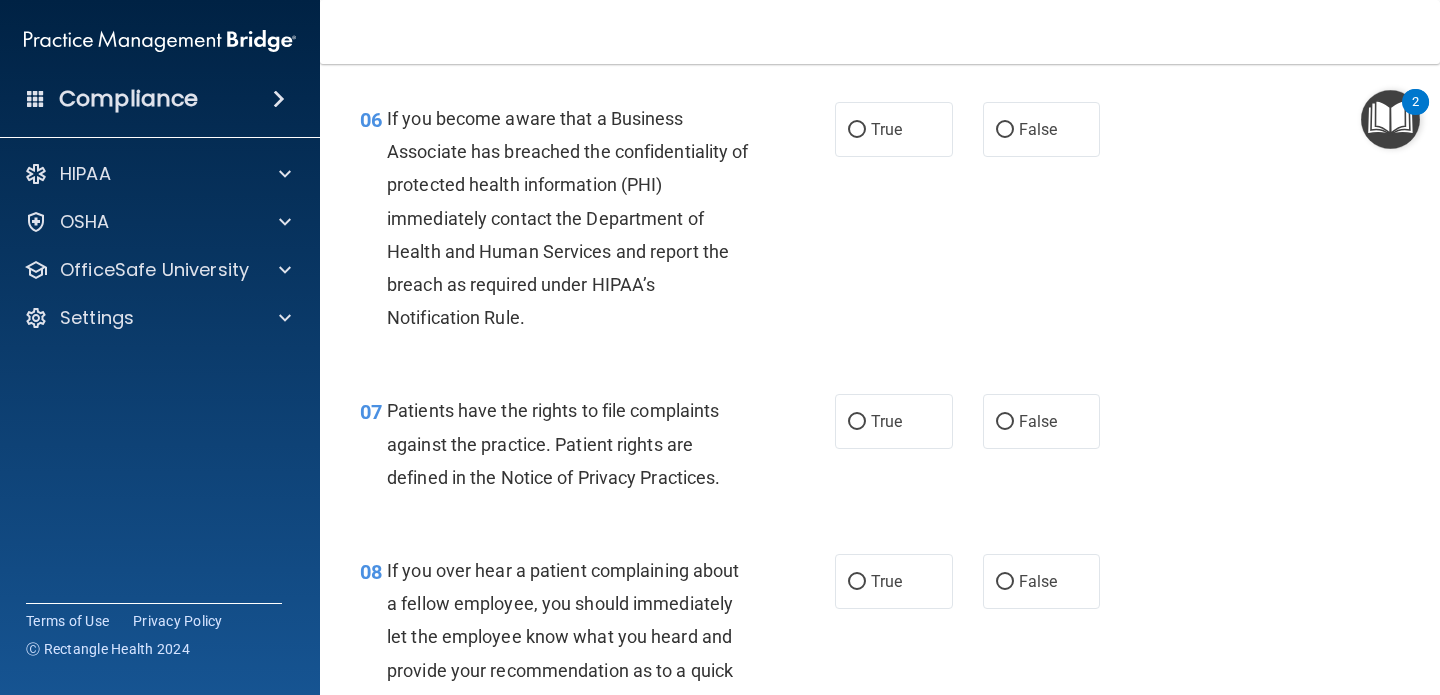 scroll, scrollTop: 1193, scrollLeft: 0, axis: vertical 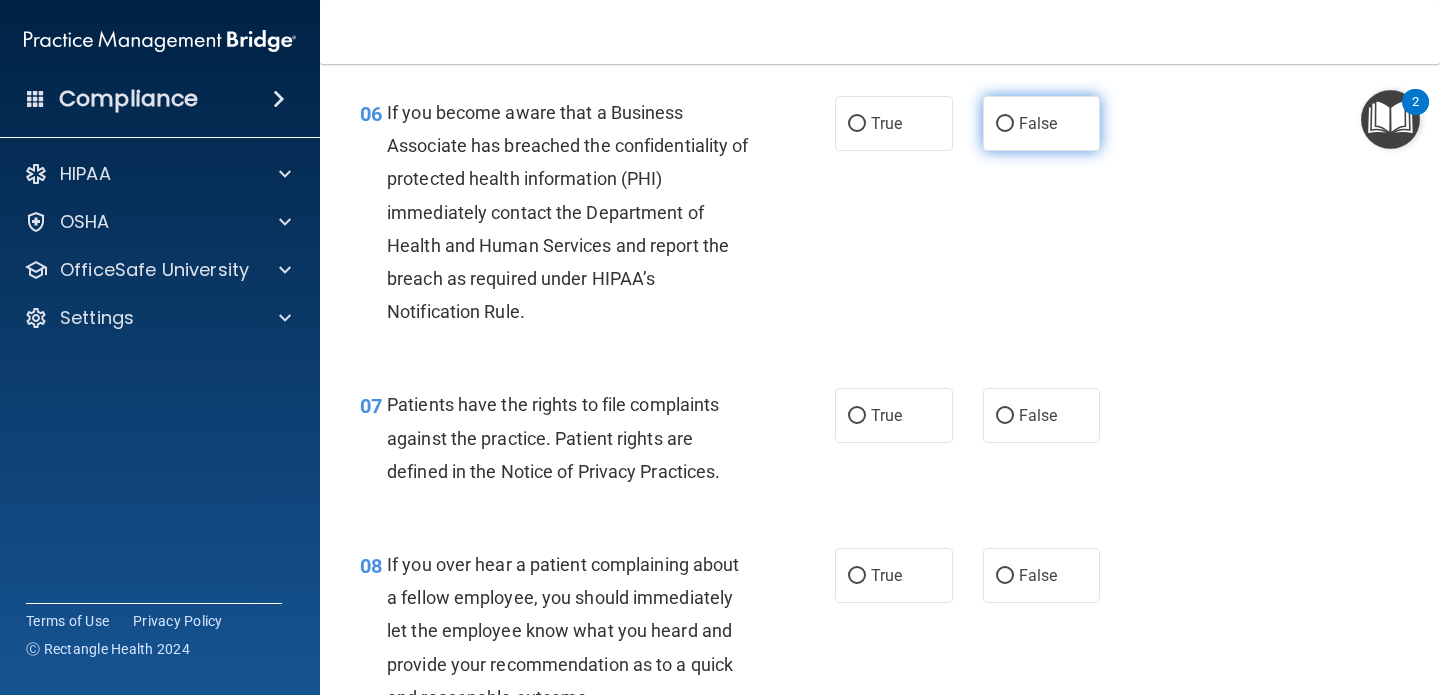 click on "False" at bounding box center [1005, 124] 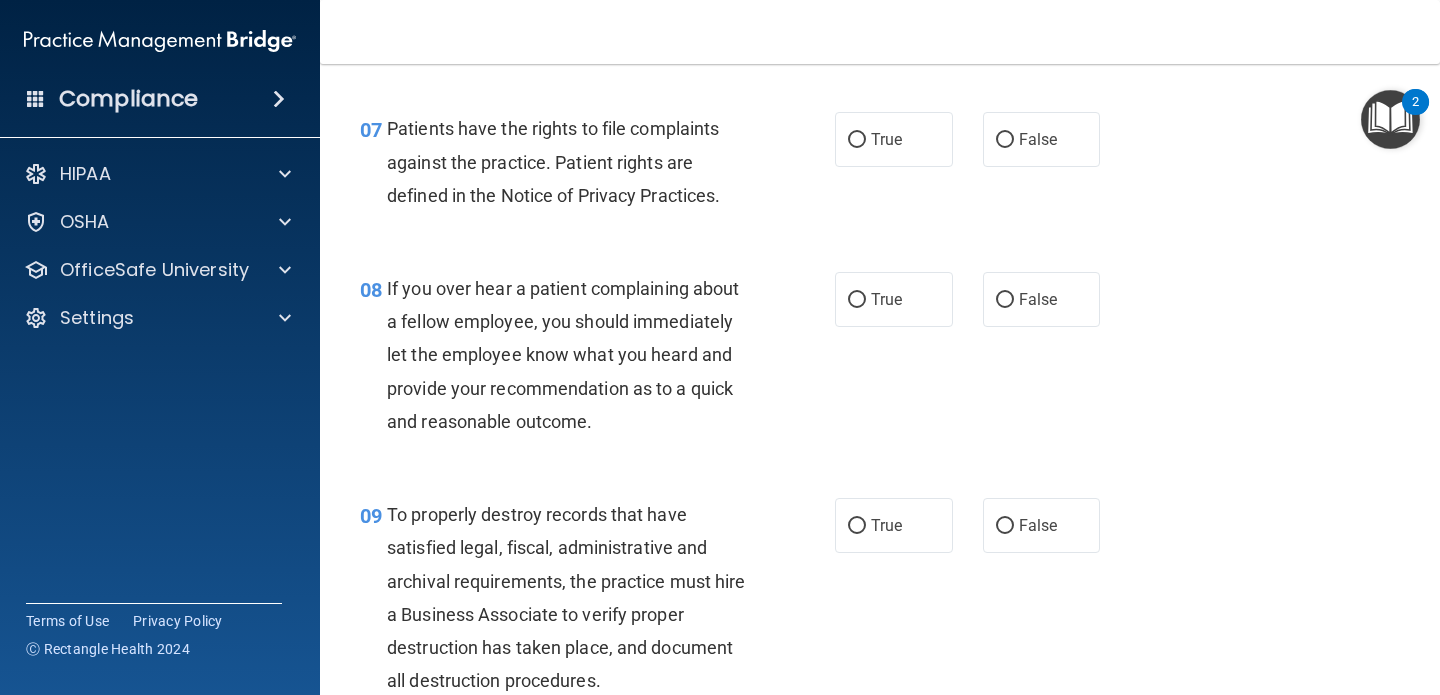 scroll, scrollTop: 1478, scrollLeft: 0, axis: vertical 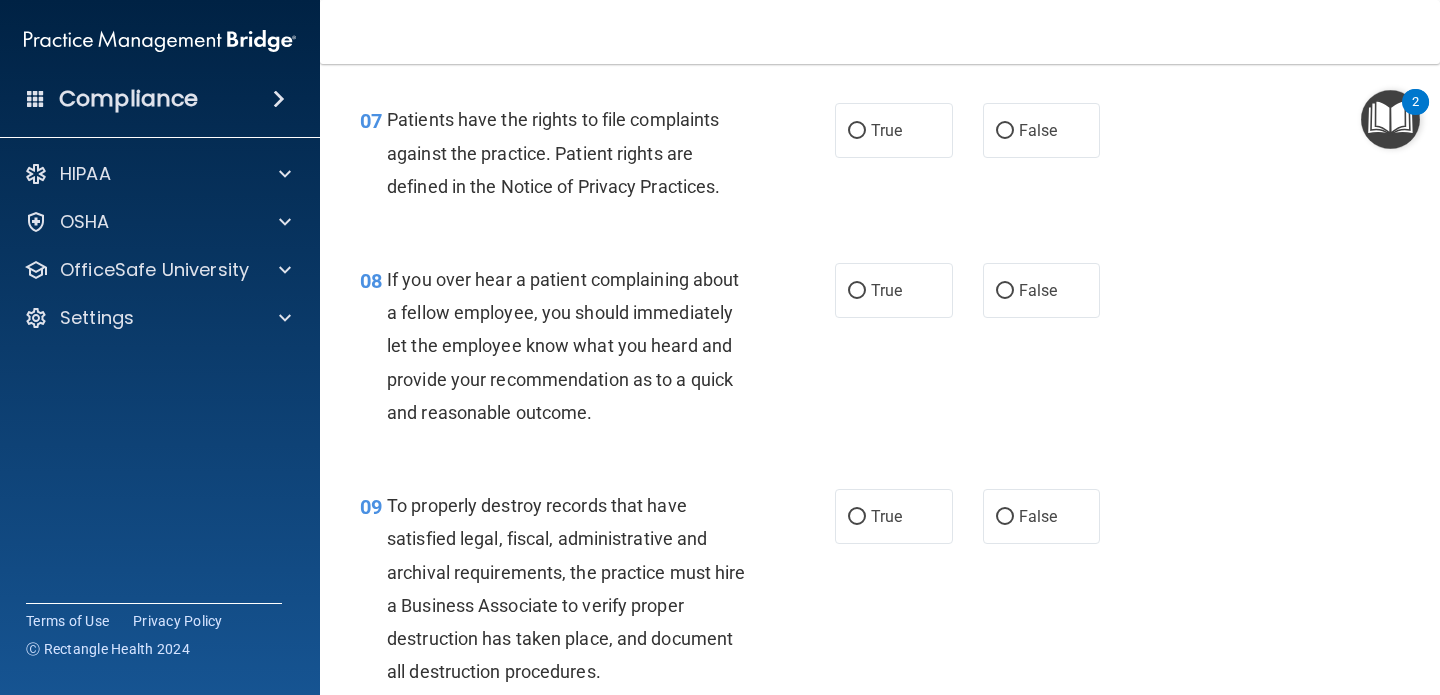 click on "Patients have the rights to file complaints against the practice.  Patient rights are defined in the Notice of Privacy Practices." at bounding box center [576, 153] 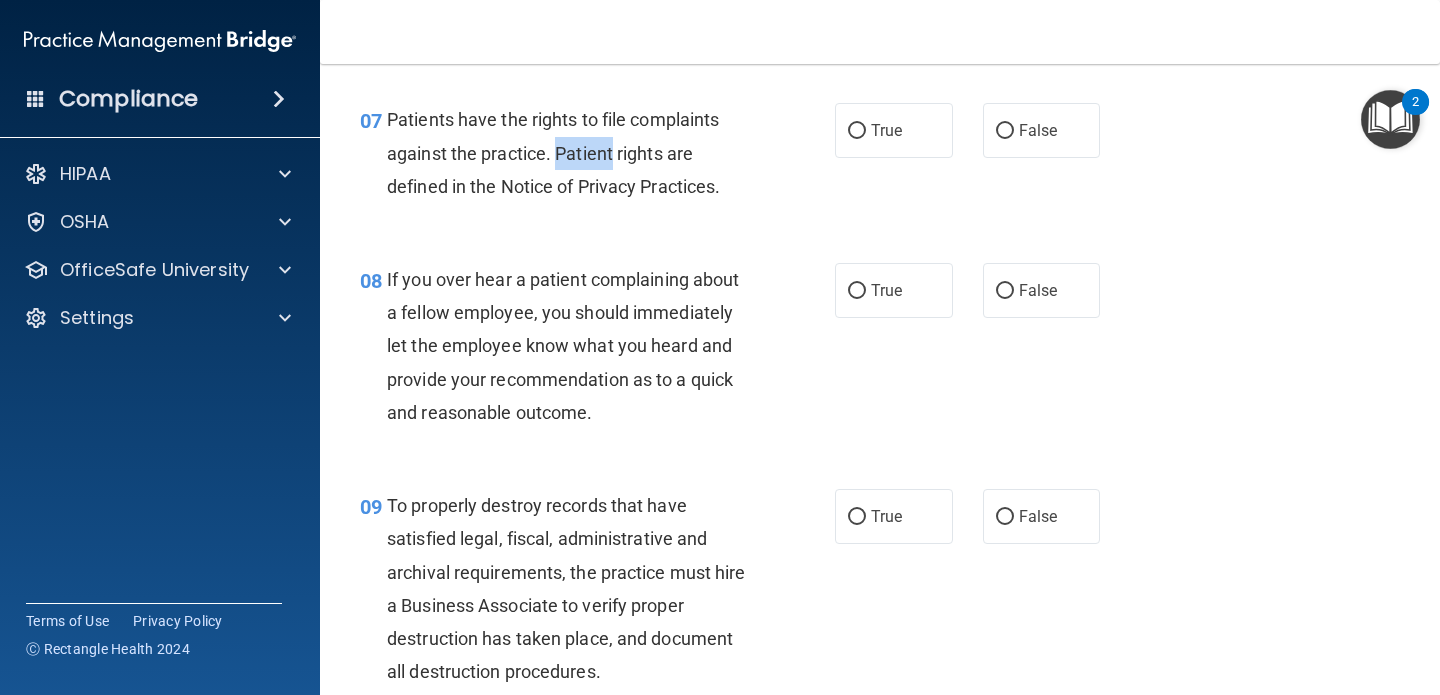 click on "Patients have the rights to file complaints against the practice.  Patient rights are defined in the Notice of Privacy Practices." at bounding box center (576, 153) 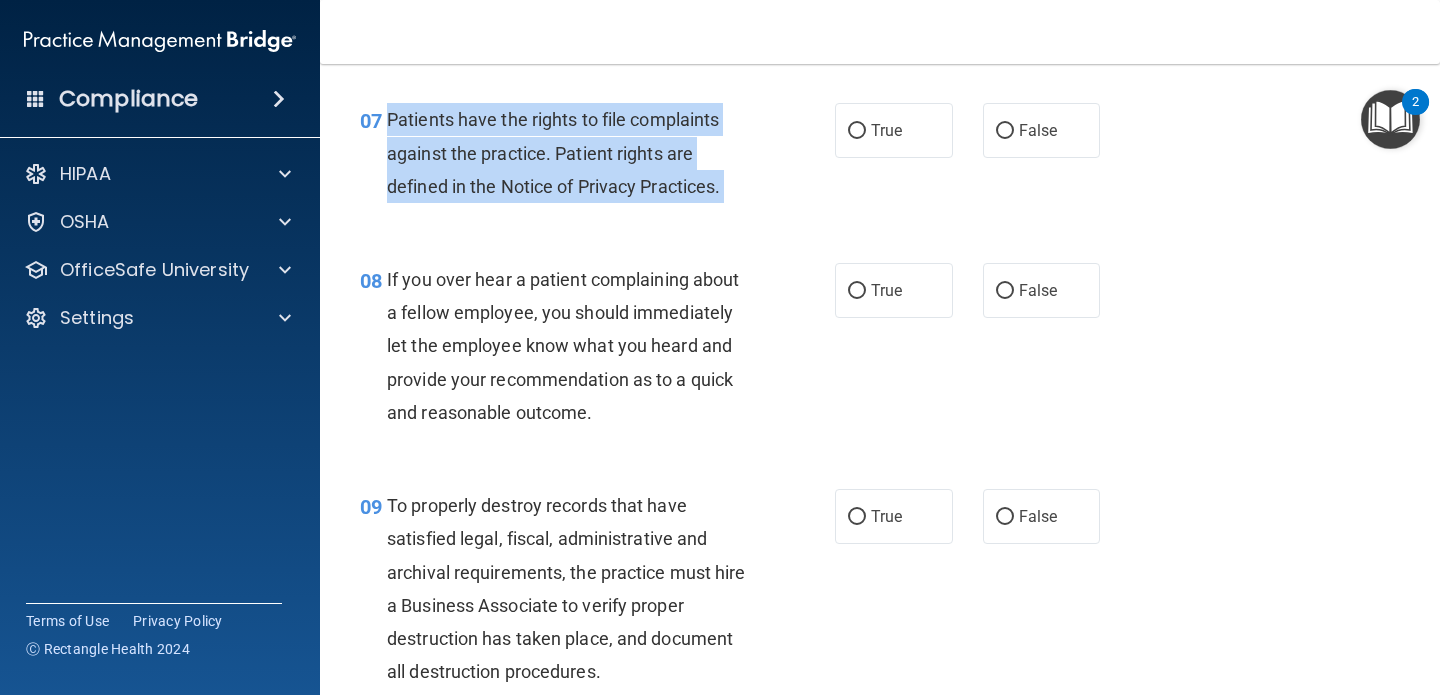 click on "Patients have the rights to file complaints against the practice.  Patient rights are defined in the Notice of Privacy Practices." at bounding box center (576, 153) 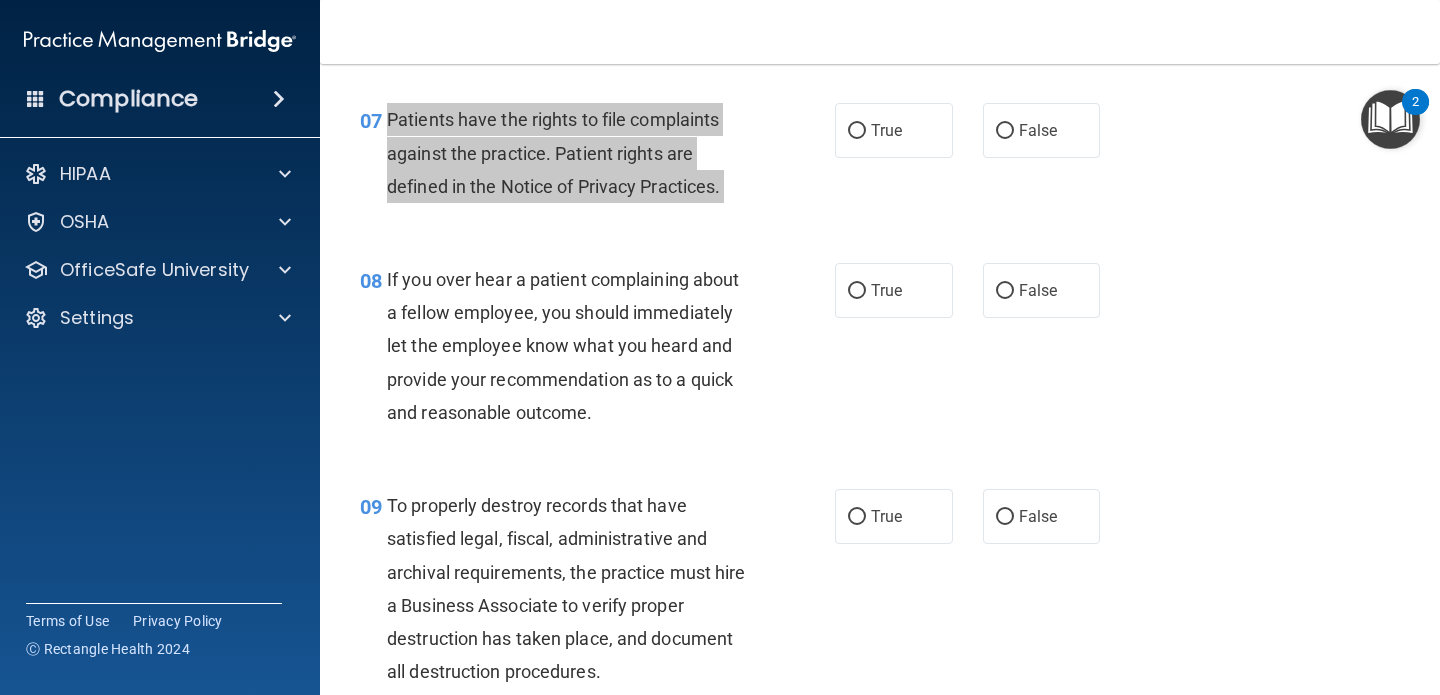 click on "Compliance
HIPAA
Documents and Policies                 Report an Incident               Business Associates               Emergency Planning               Resources                 HIPAA Risk Assessment
[GEOGRAPHIC_DATA]
Documents               Safety Data Sheets               Self-Assessment                Injury and Illness Report                Resources
PCI
PCI Compliance                Merchant Savings Calculator
[GEOGRAPHIC_DATA]
HIPAA Training                   OSHA Training                   Continuing Education
Settings
My Account               My Users" at bounding box center [720, 347] 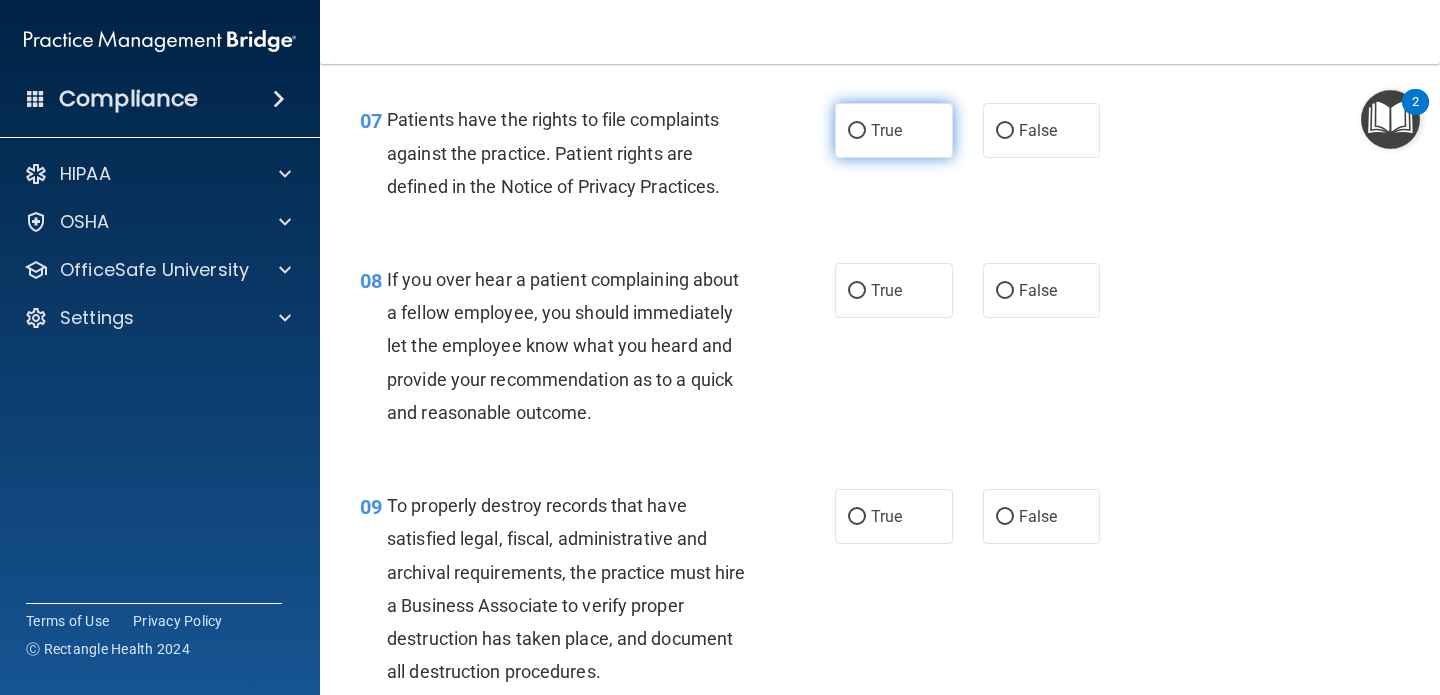 click on "True" at bounding box center [894, 130] 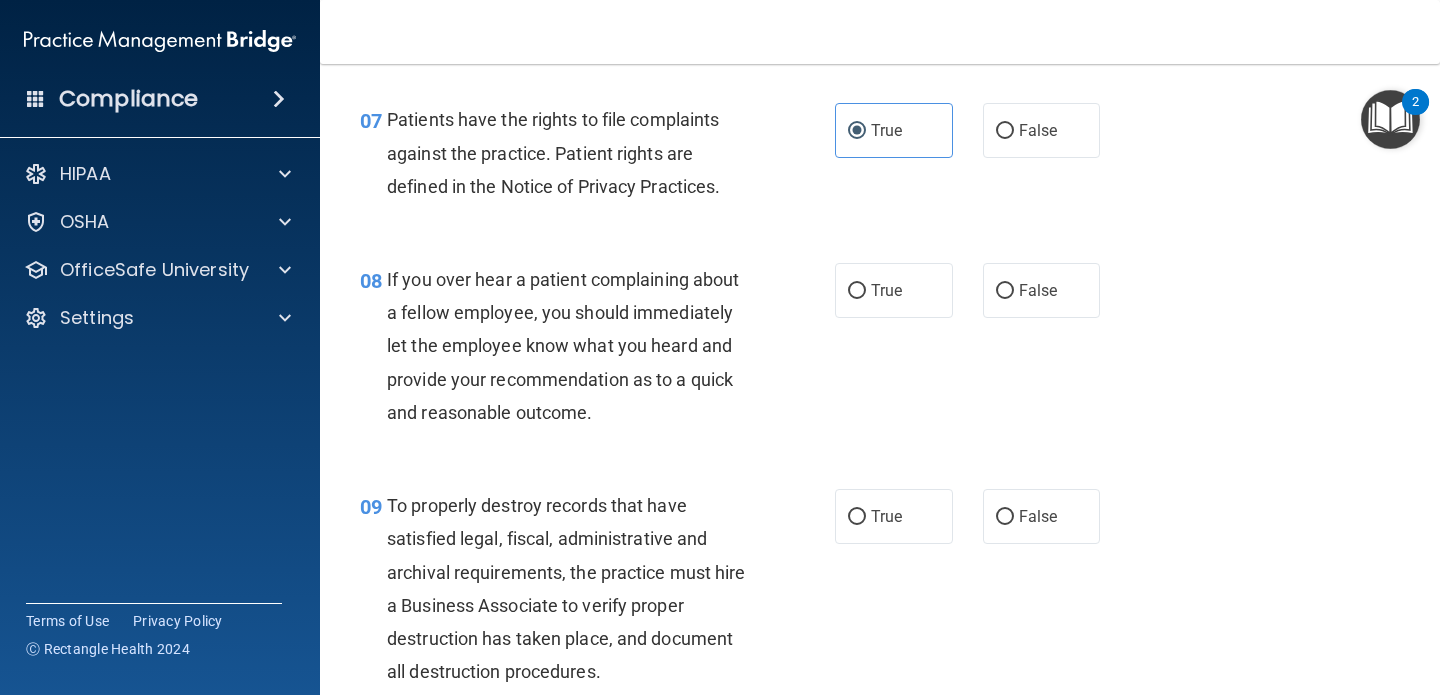 click on "If you over hear a patient complaining about a fellow employee, you should immediately let the employee know what you heard and provide your recommendation as to a quick and reasonable outcome." at bounding box center (563, 346) 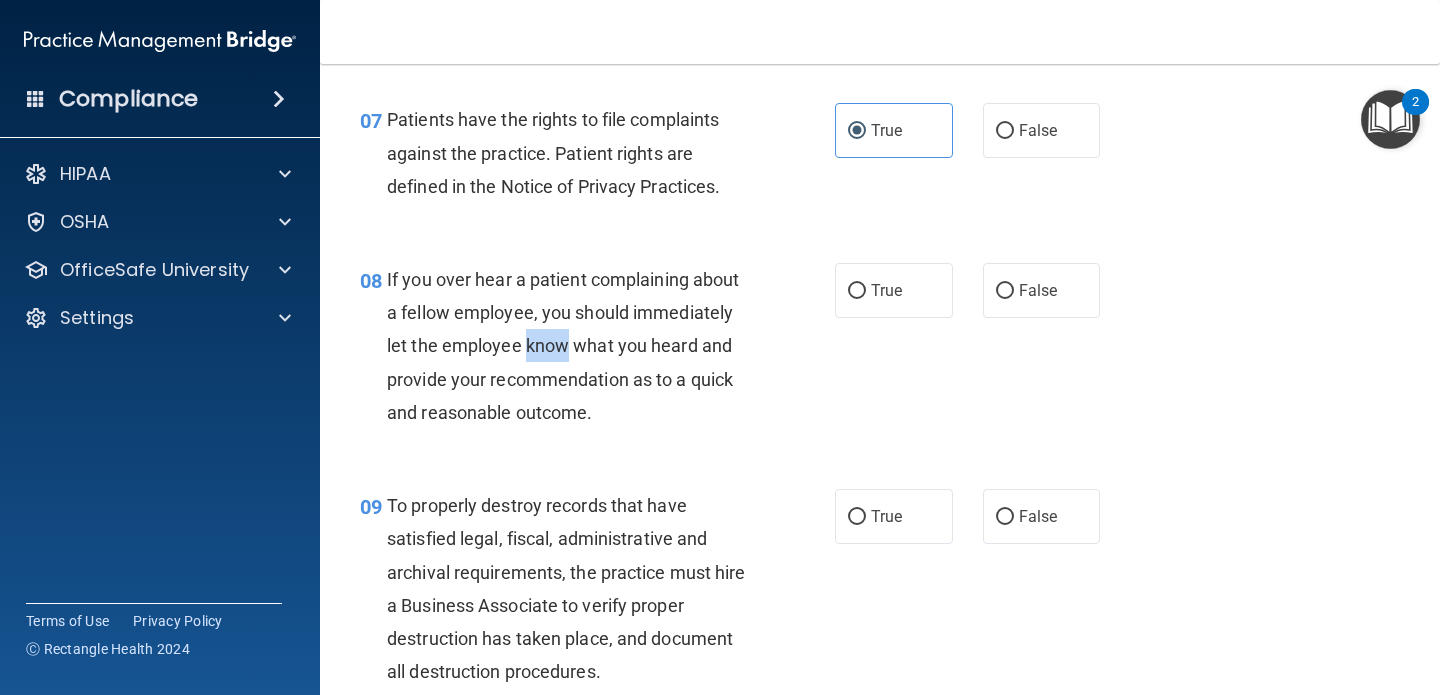click on "If you over hear a patient complaining about a fellow employee, you should immediately let the employee know what you heard and provide your recommendation as to a quick and reasonable outcome." at bounding box center [563, 346] 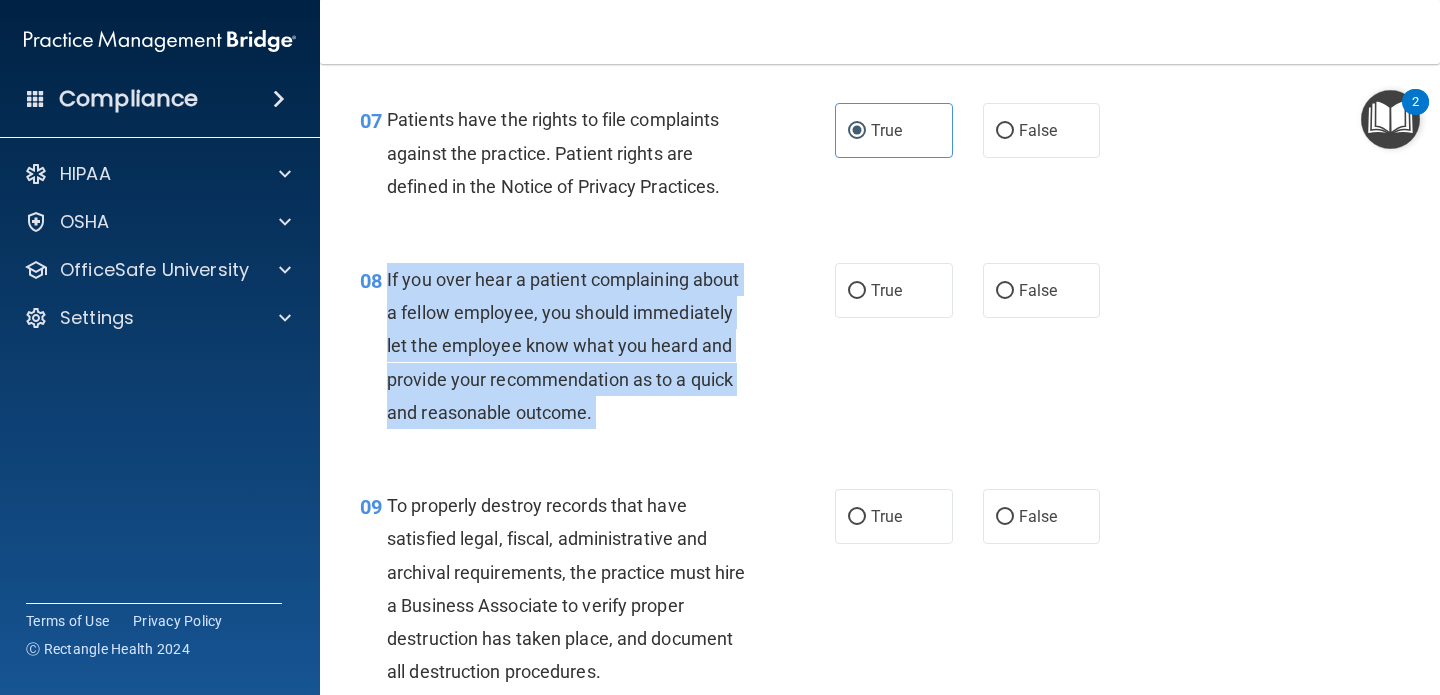 click on "If you over hear a patient complaining about a fellow employee, you should immediately let the employee know what you heard and provide your recommendation as to a quick and reasonable outcome." at bounding box center (563, 346) 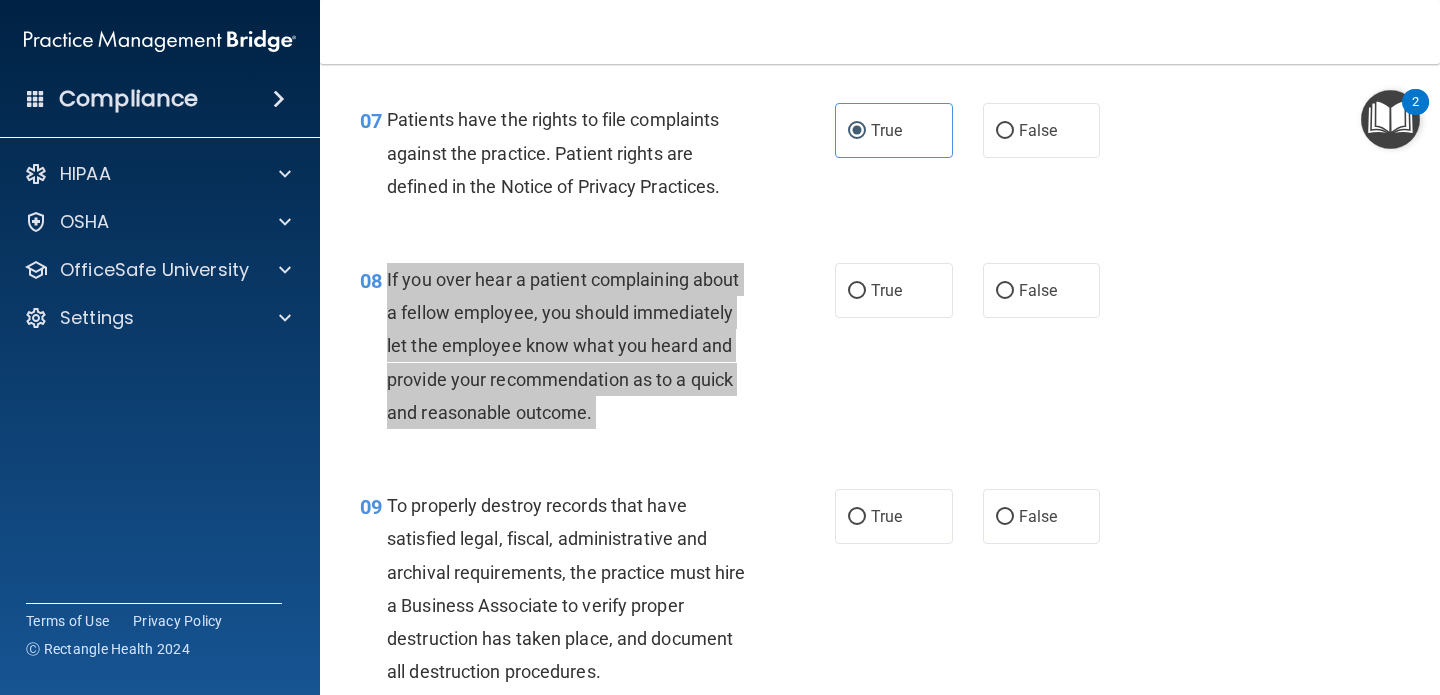 click on "Compliance
HIPAA
Documents and Policies                 Report an Incident               Business Associates               Emergency Planning               Resources                 HIPAA Risk Assessment
[GEOGRAPHIC_DATA]
Documents               Safety Data Sheets               Self-Assessment                Injury and Illness Report                Resources
PCI
PCI Compliance                Merchant Savings Calculator
[GEOGRAPHIC_DATA]
HIPAA Training                   OSHA Training                   Continuing Education
Settings
My Account               My Users" at bounding box center [720, 347] 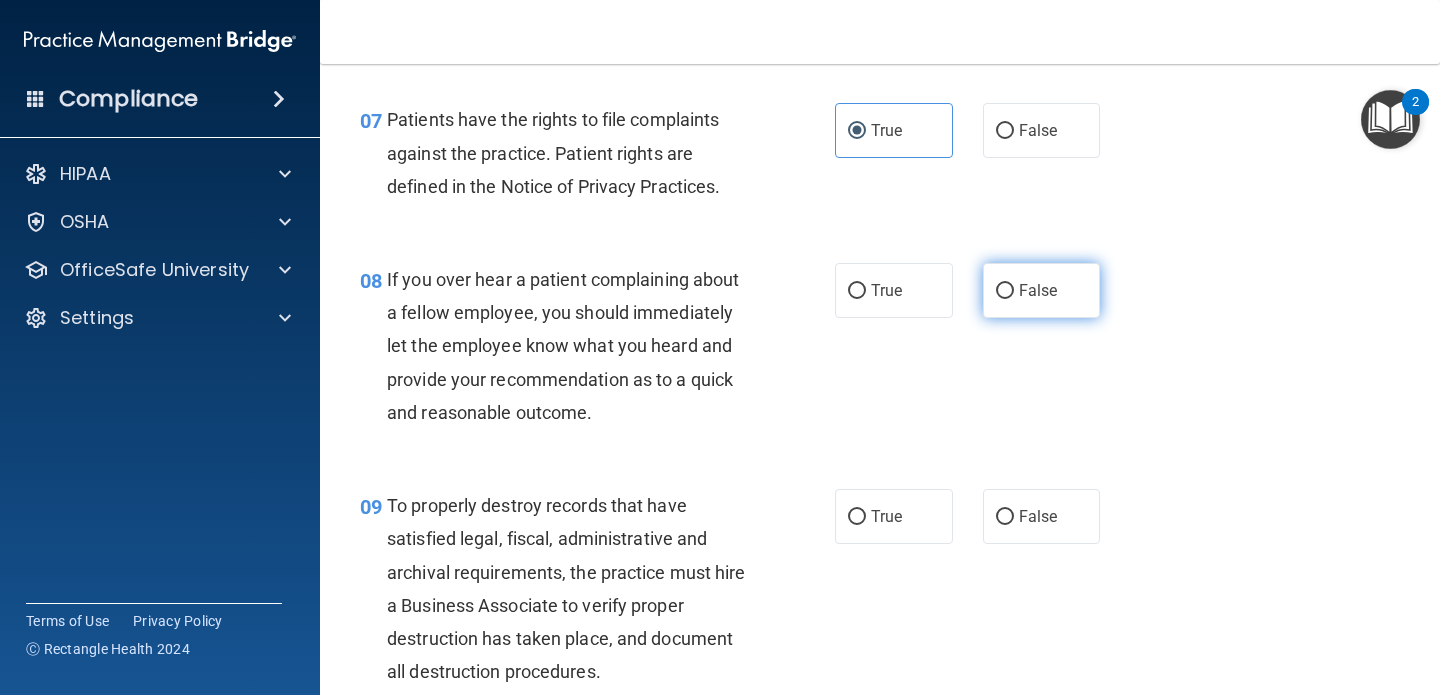 click on "False" at bounding box center [1038, 290] 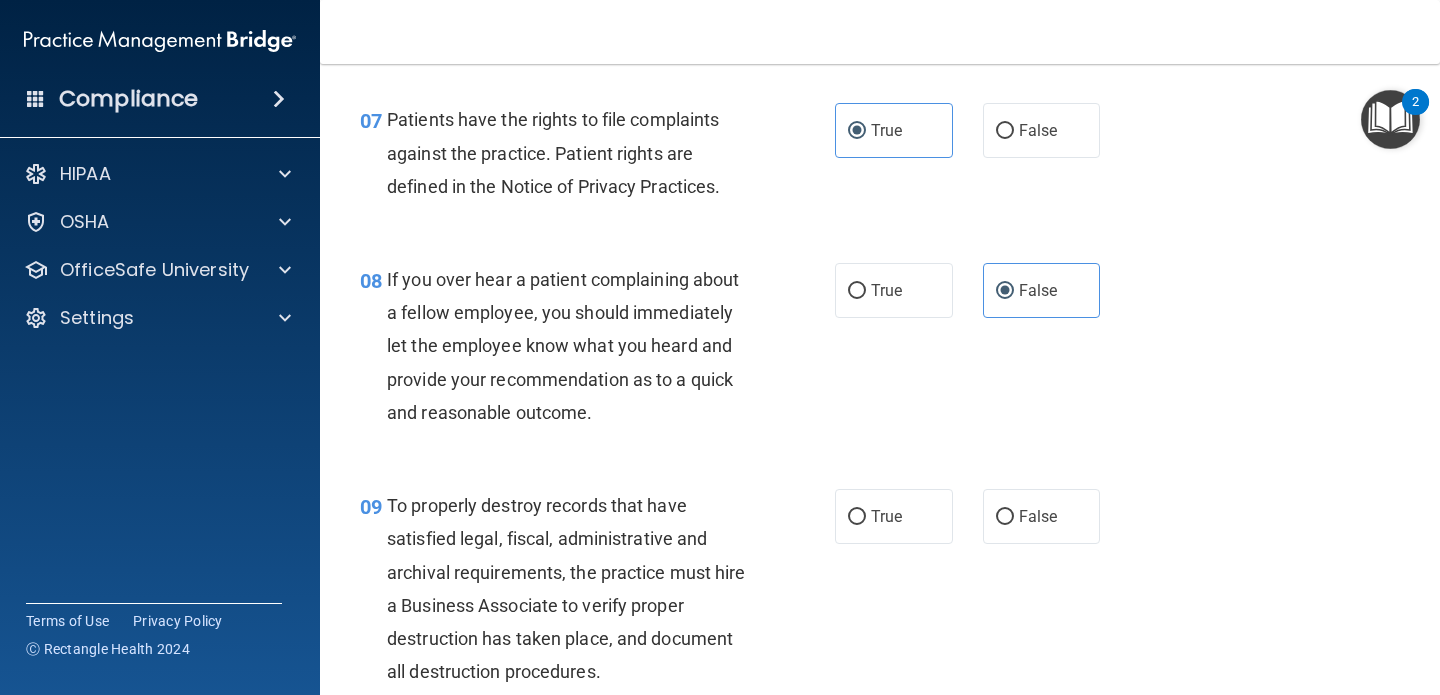 click on "To properly destroy records that have satisfied legal, fiscal, administrative and archival requirements, the practice must hire a Business Associate to verify proper destruction has taken place, and document all destruction procedures." at bounding box center [566, 588] 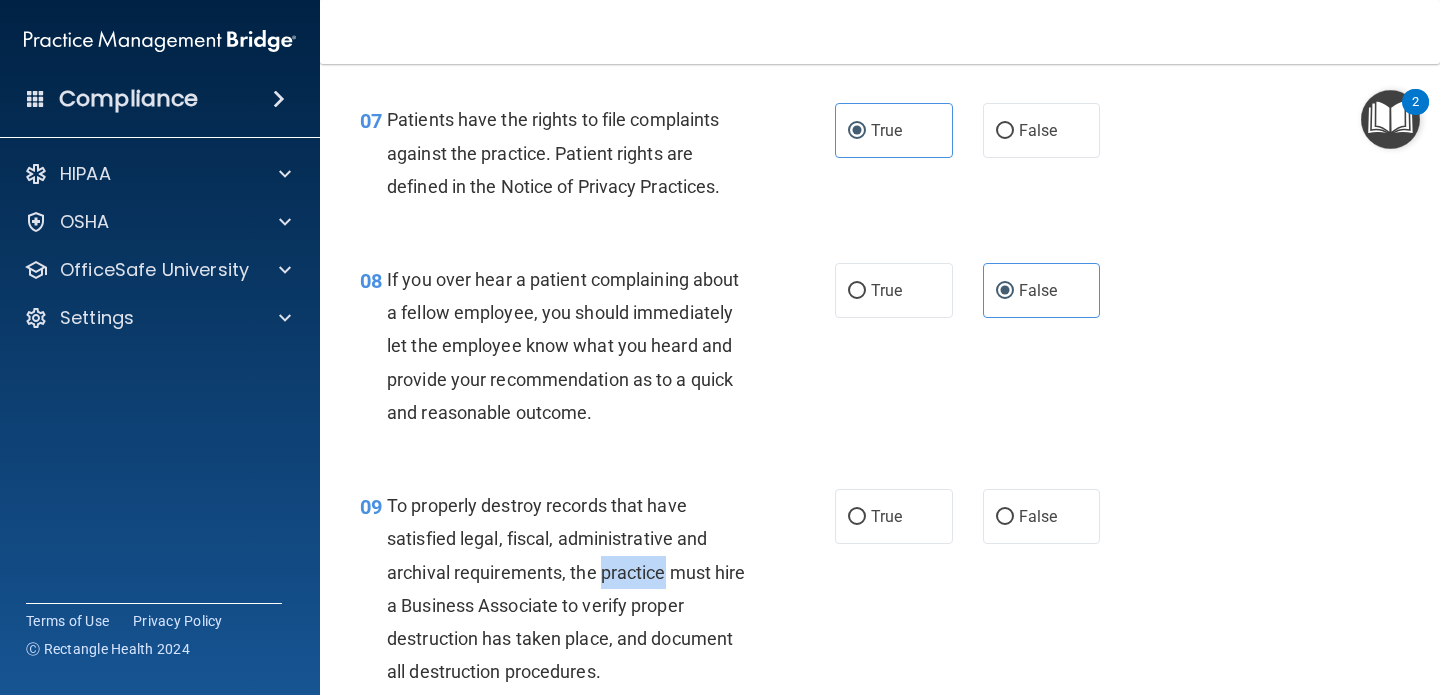 click on "To properly destroy records that have satisfied legal, fiscal, administrative and archival requirements, the practice must hire a Business Associate to verify proper destruction has taken place, and document all destruction procedures." at bounding box center [566, 588] 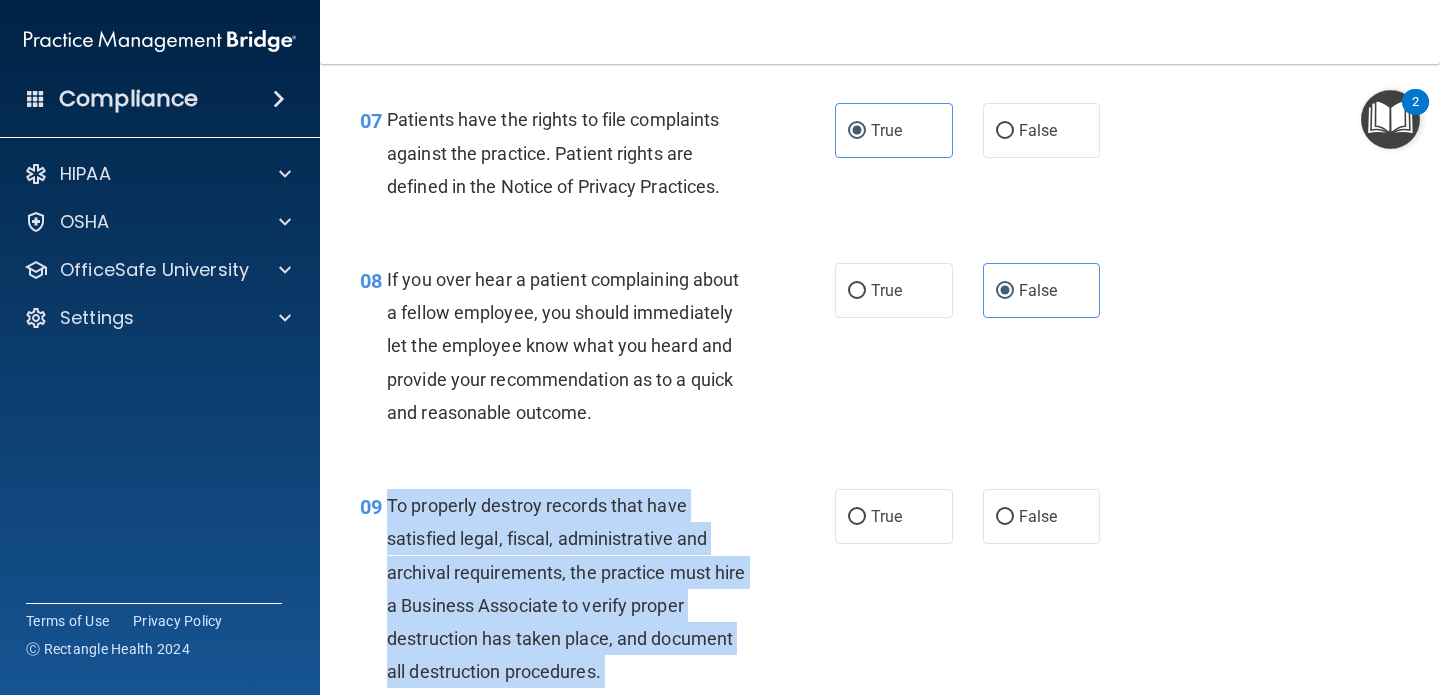 click on "To properly destroy records that have satisfied legal, fiscal, administrative and archival requirements, the practice must hire a Business Associate to verify proper destruction has taken place, and document all destruction procedures." at bounding box center [566, 588] 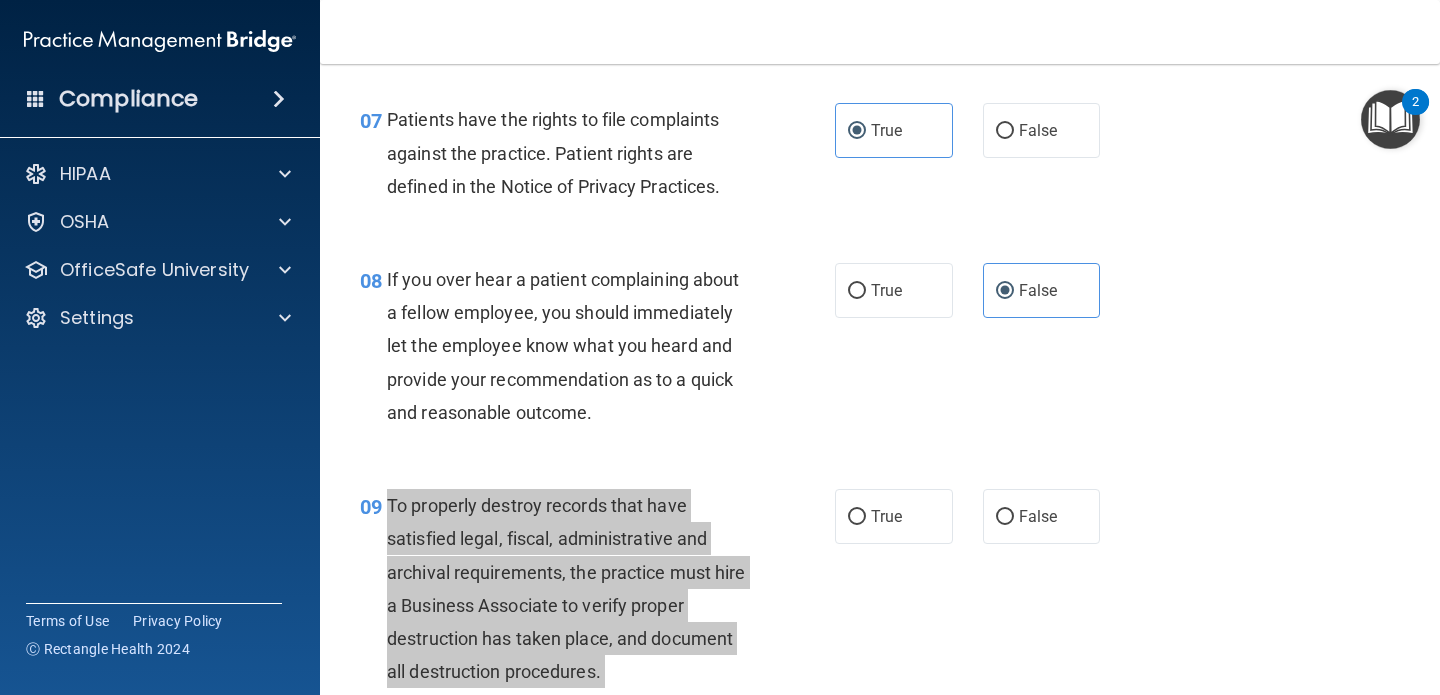 click on "Compliance
HIPAA
Documents and Policies                 Report an Incident               Business Associates               Emergency Planning               Resources                 HIPAA Risk Assessment
[GEOGRAPHIC_DATA]
Documents               Safety Data Sheets               Self-Assessment                Injury and Illness Report                Resources
PCI
PCI Compliance                Merchant Savings Calculator
[GEOGRAPHIC_DATA]
HIPAA Training                   OSHA Training                   Continuing Education
Settings
My Account               My Users" at bounding box center [720, 347] 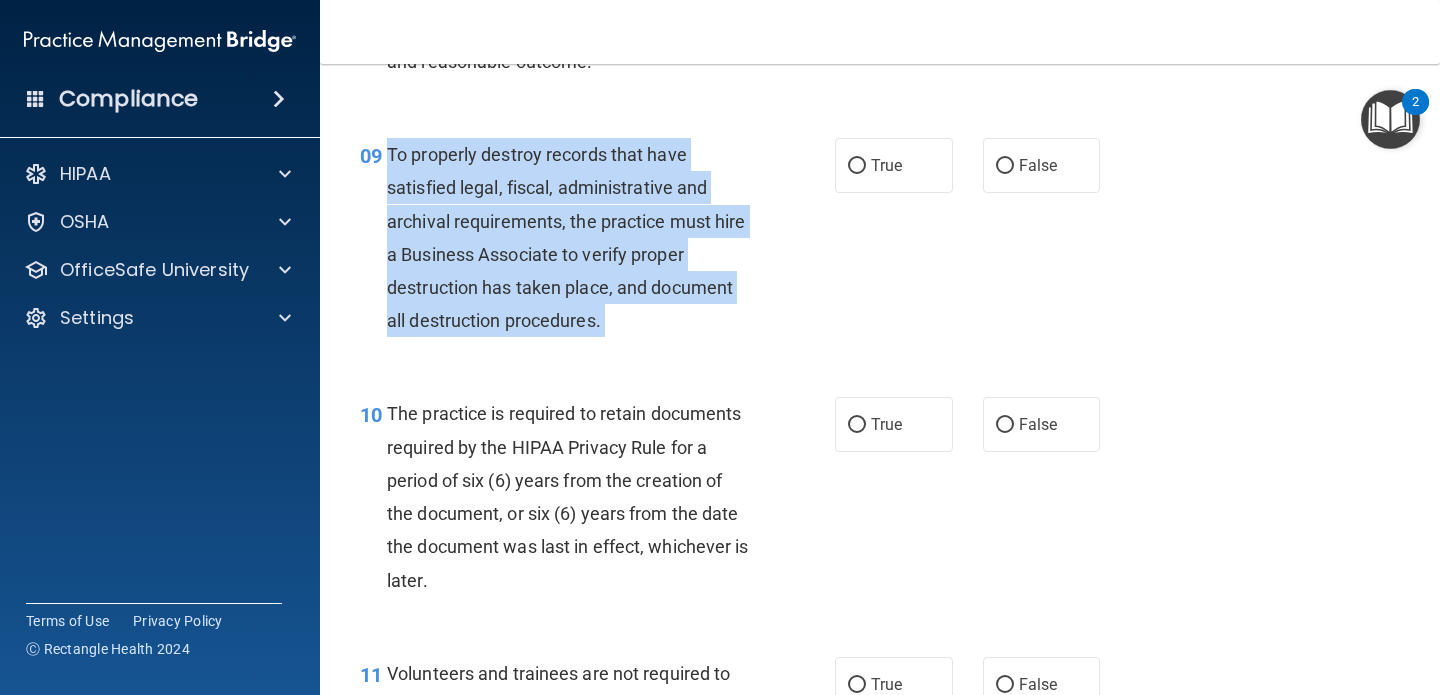 scroll, scrollTop: 1815, scrollLeft: 0, axis: vertical 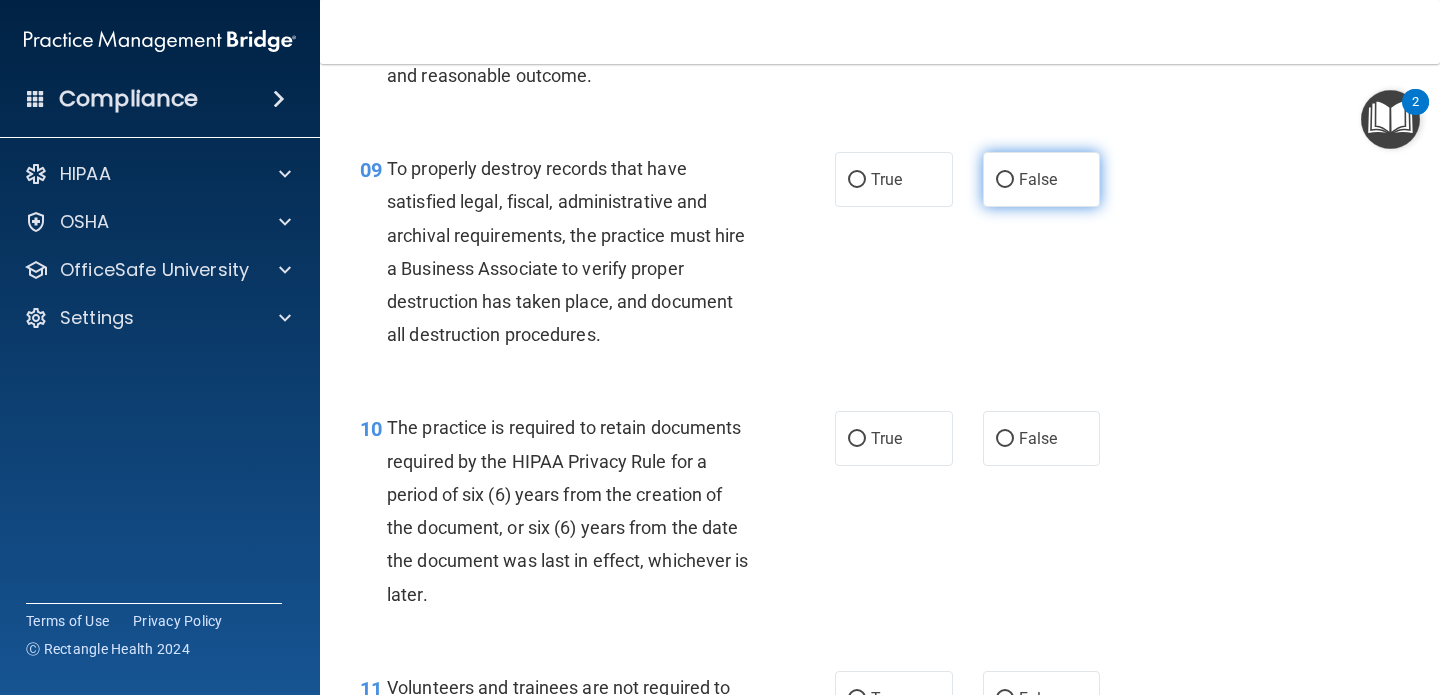 click on "False" at bounding box center (1038, 179) 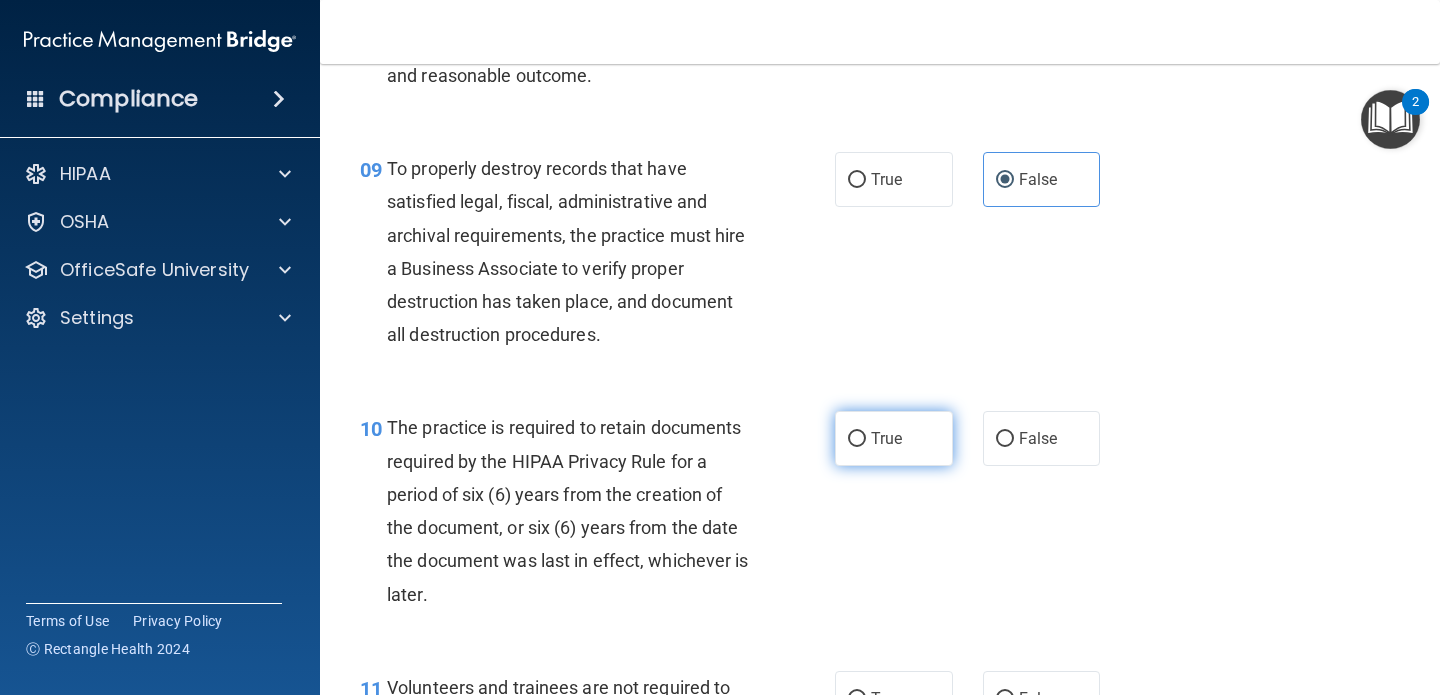 click on "True" at bounding box center (886, 438) 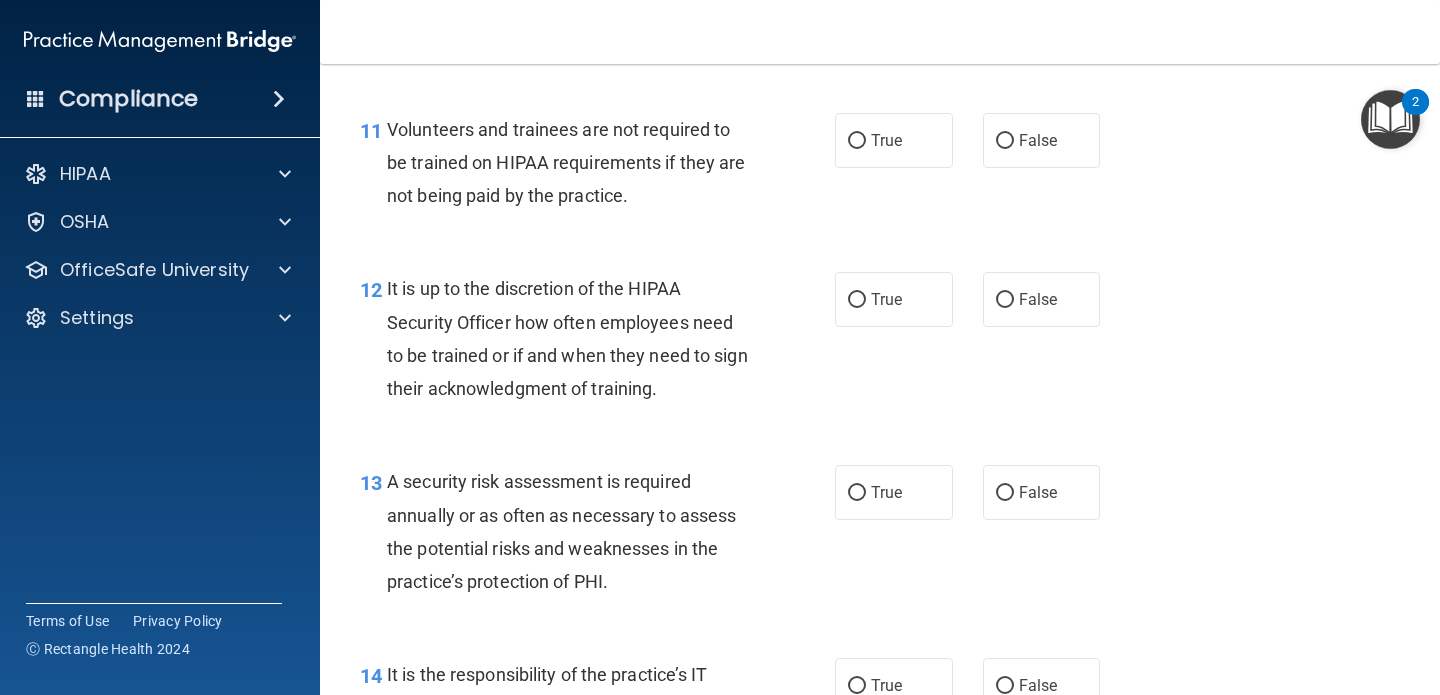 scroll, scrollTop: 2379, scrollLeft: 0, axis: vertical 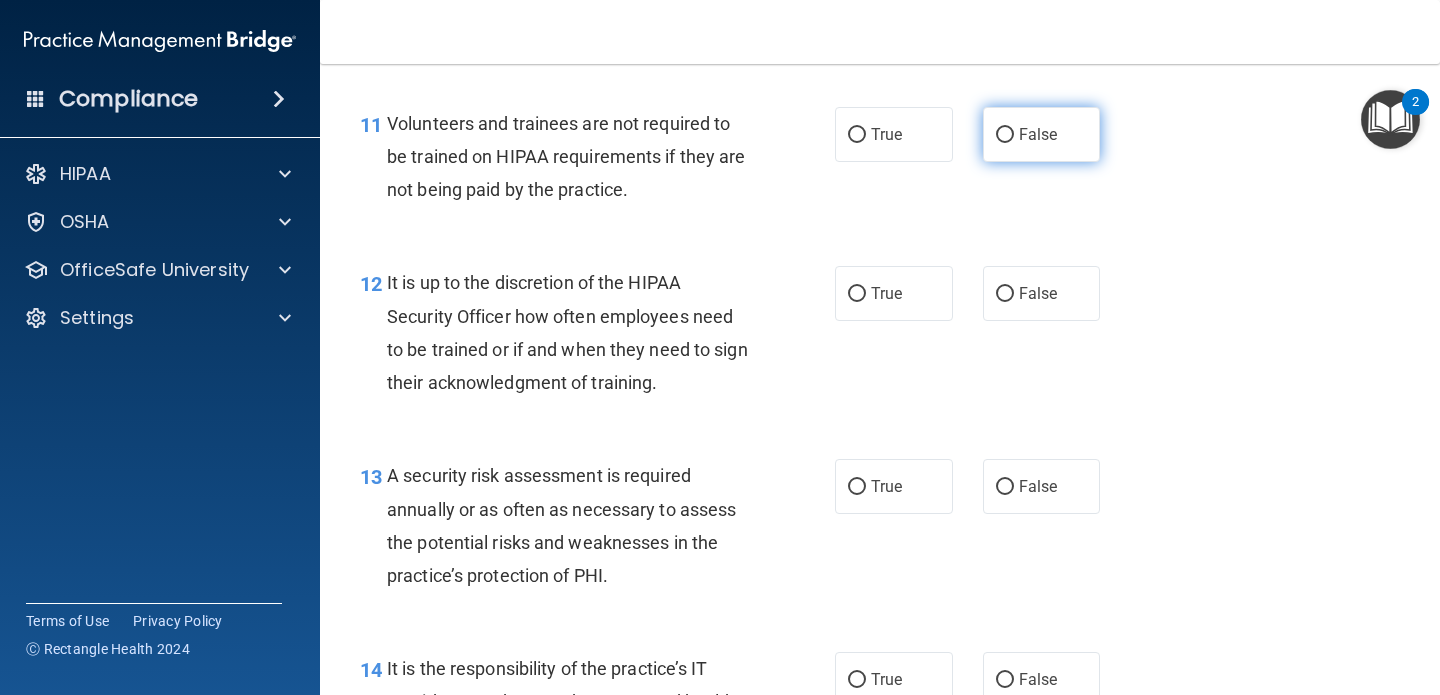 click on "False" at bounding box center (1038, 134) 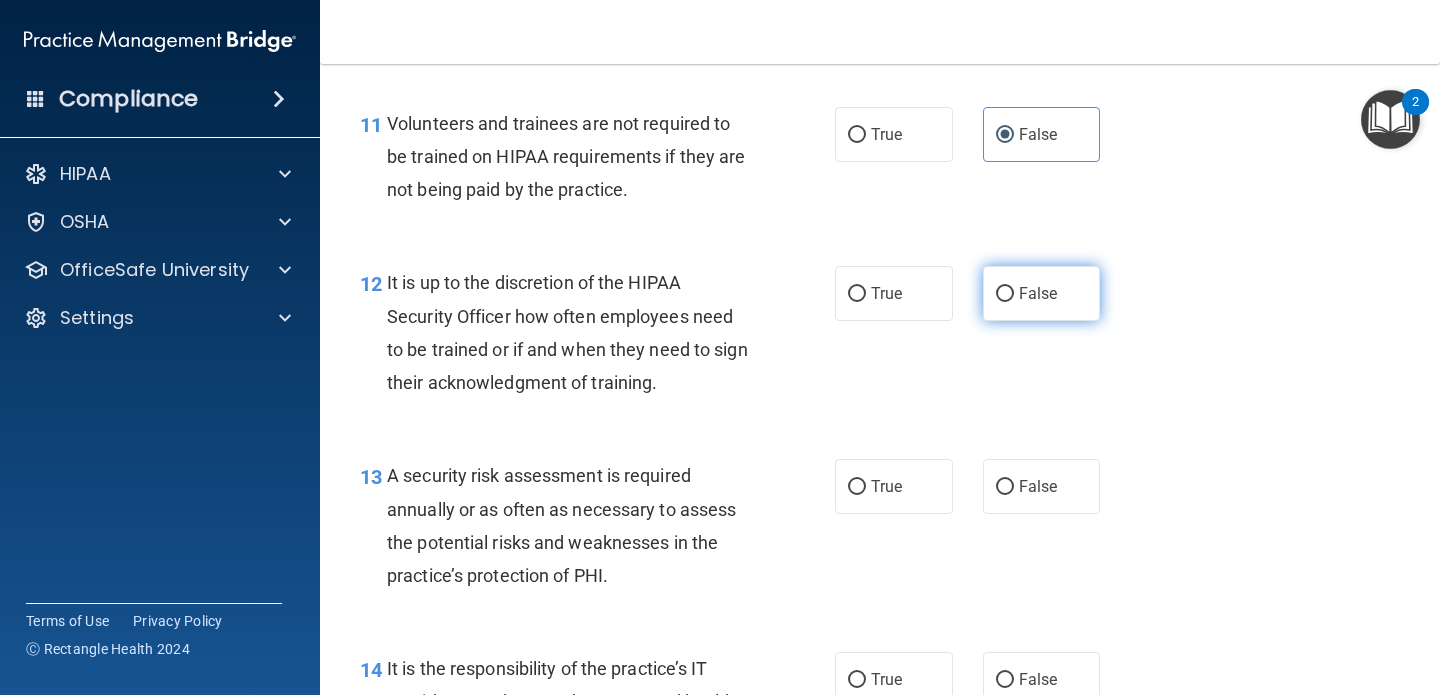 click on "False" at bounding box center [1005, 294] 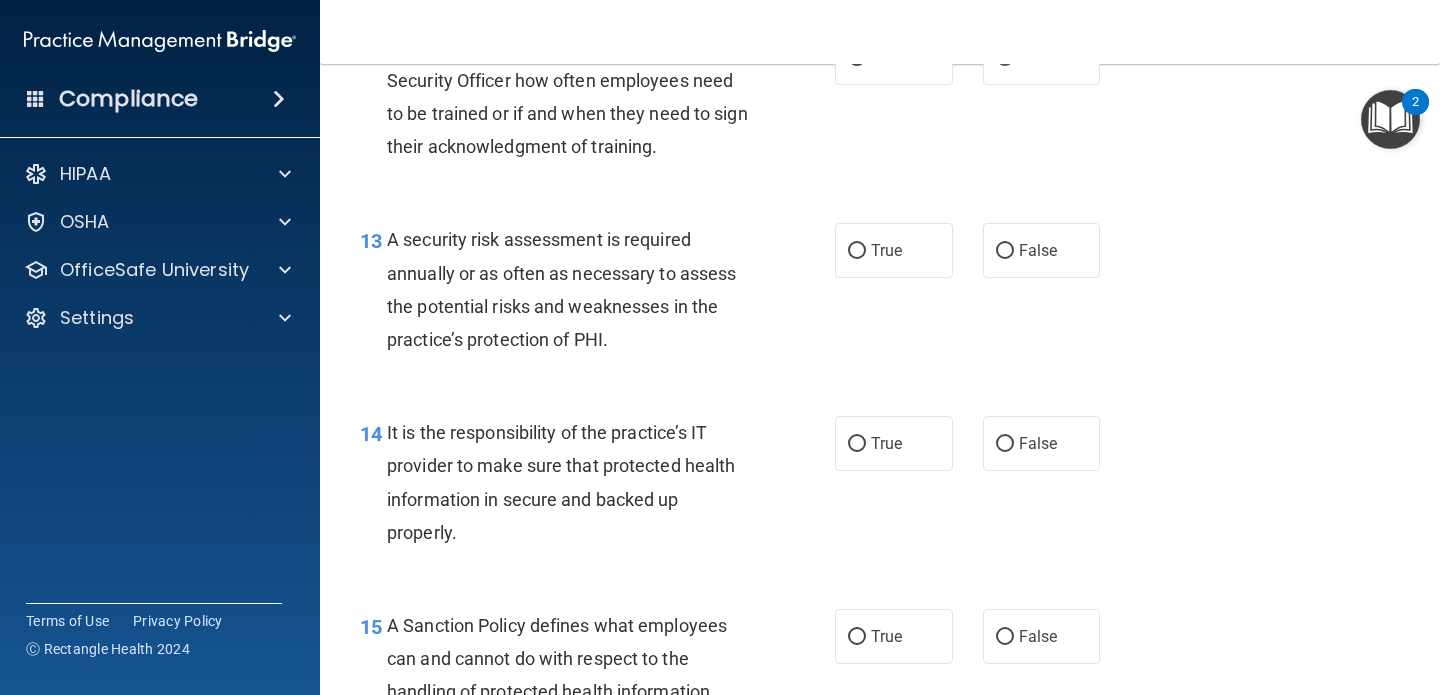 scroll, scrollTop: 2625, scrollLeft: 0, axis: vertical 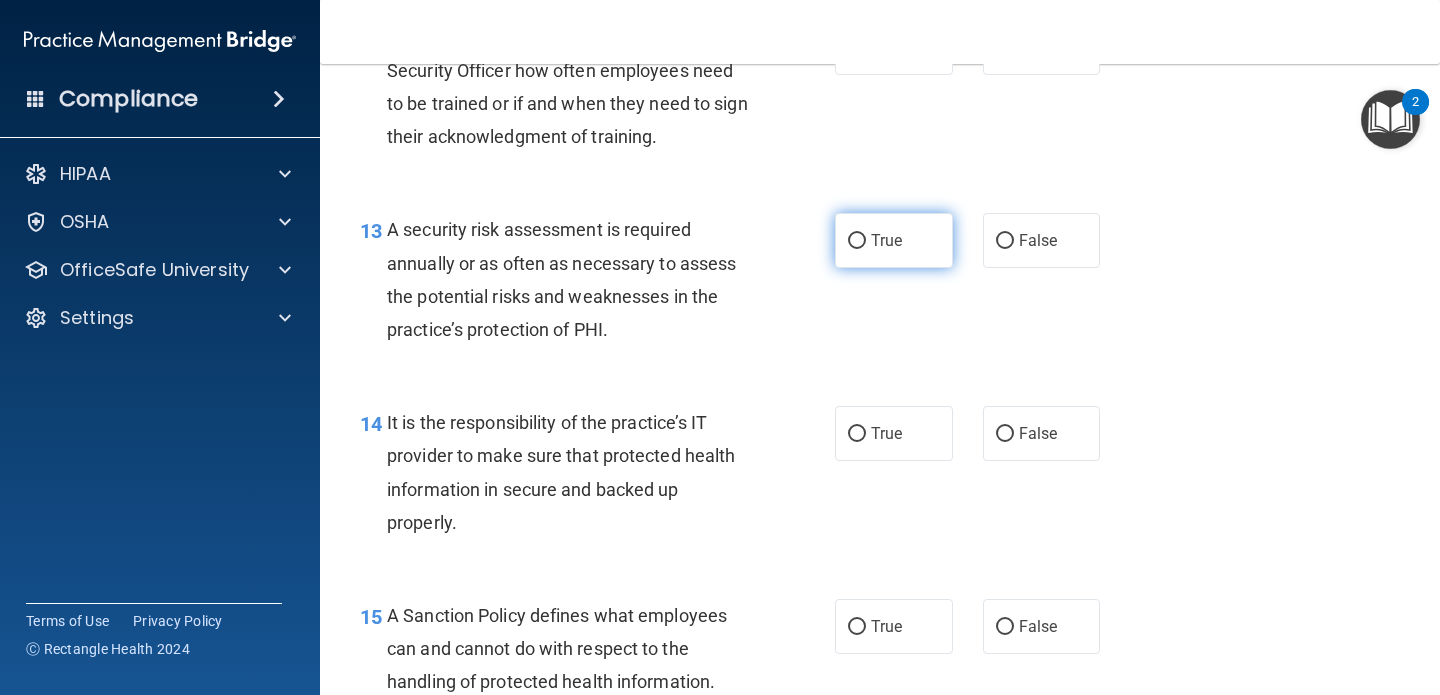 click on "True" at bounding box center (894, 240) 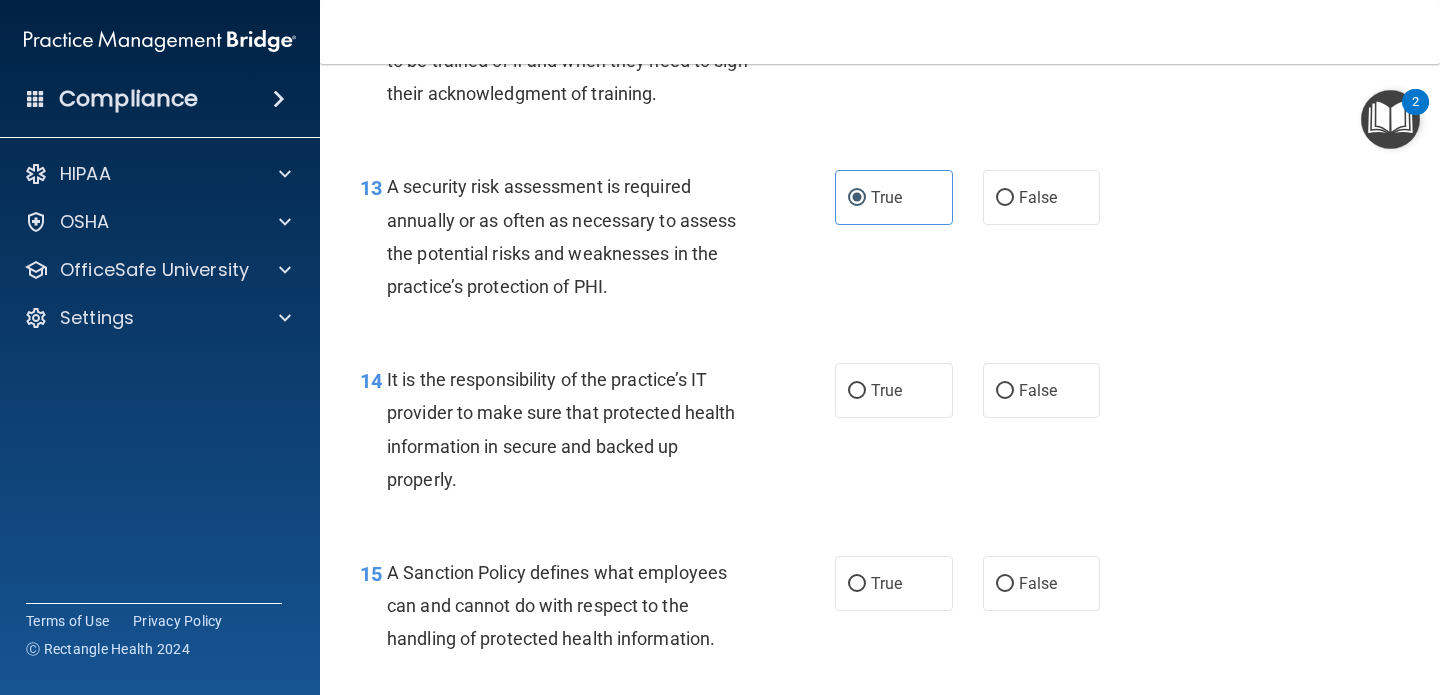 scroll, scrollTop: 2685, scrollLeft: 0, axis: vertical 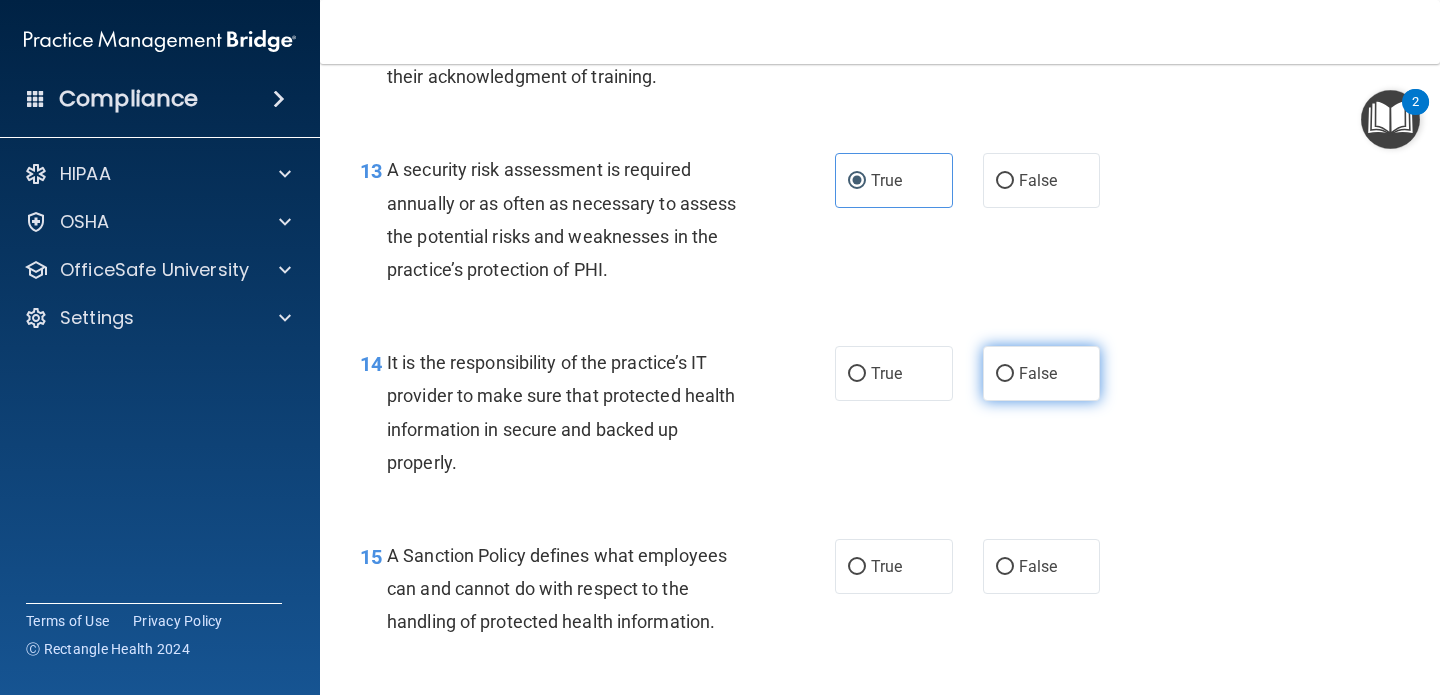 click on "False" at bounding box center (1042, 373) 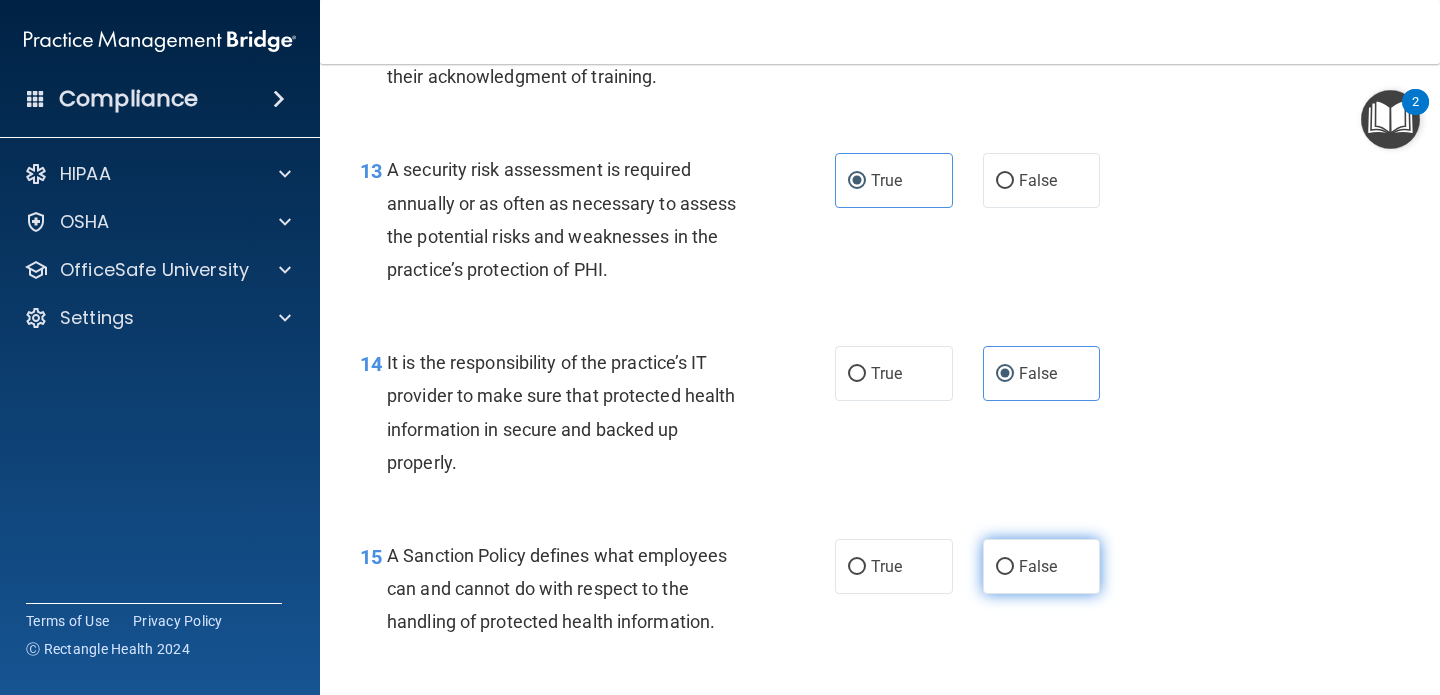 click on "False" at bounding box center [1005, 567] 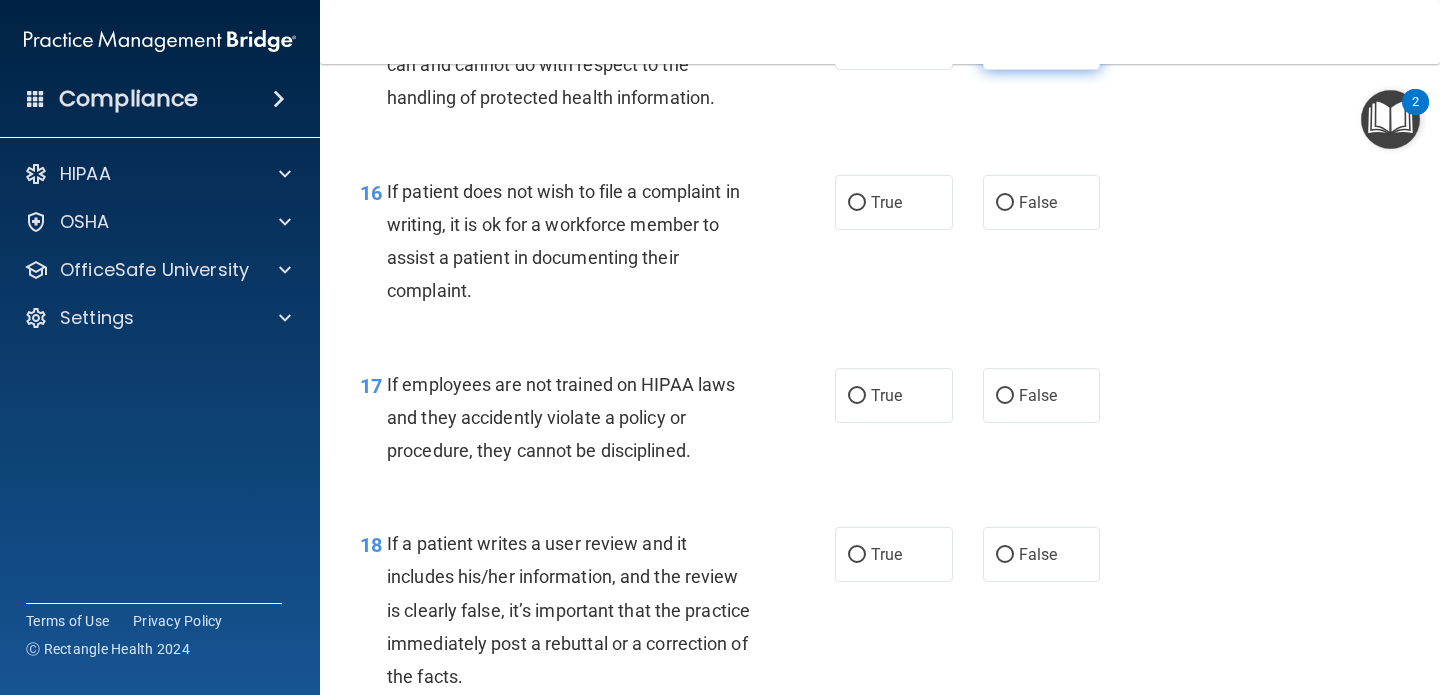 scroll, scrollTop: 3210, scrollLeft: 0, axis: vertical 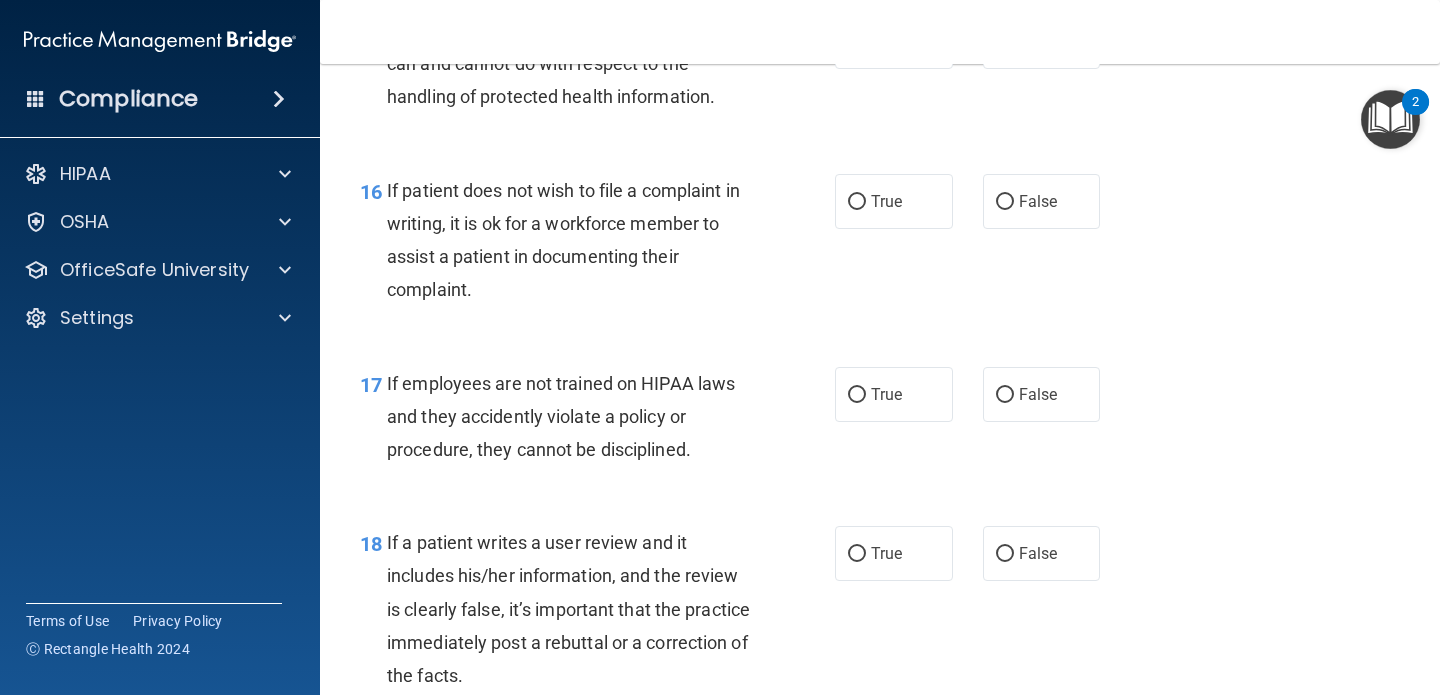 click on "If patient does not wish to file a complaint in writing, it is ok for a workforce member to assist a patient in documenting their complaint." at bounding box center (563, 240) 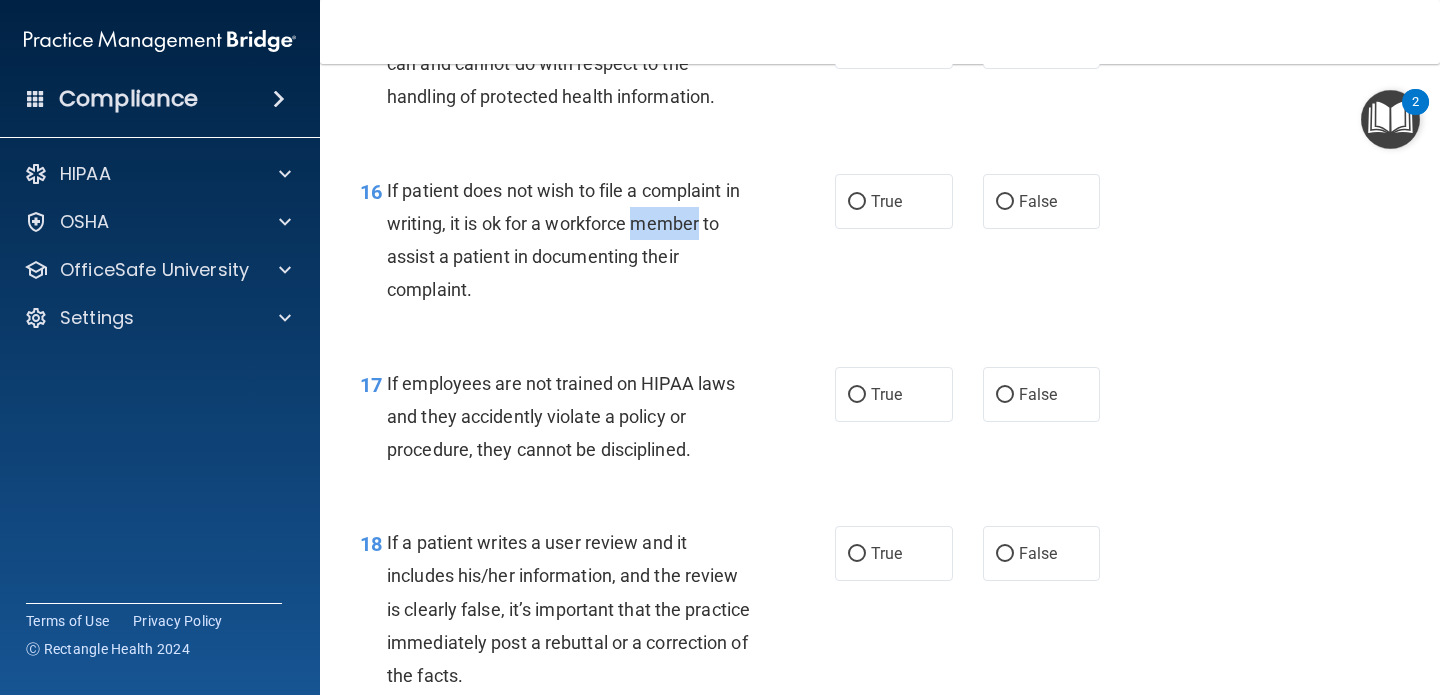 click on "If patient does not wish to file a complaint in writing, it is ok for a workforce member to assist a patient in documenting their complaint." at bounding box center (563, 240) 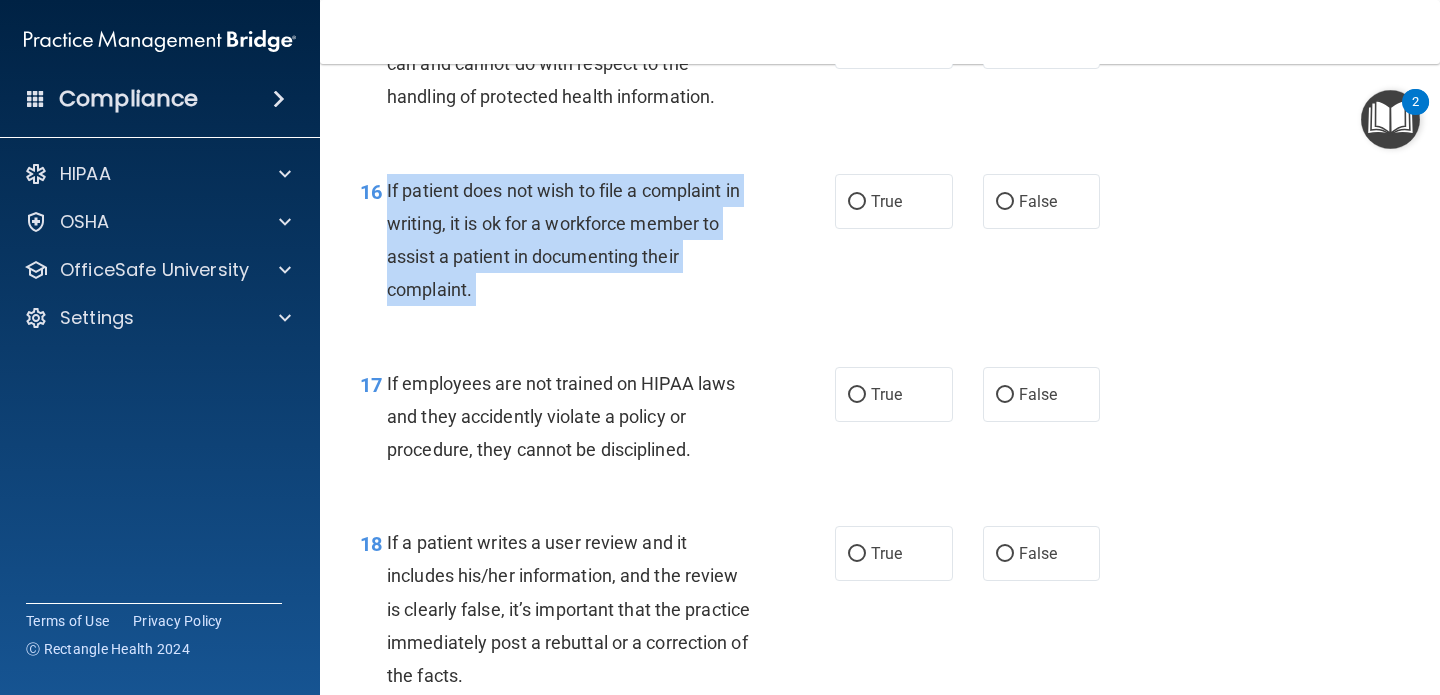 click on "If patient does not wish to file a complaint in writing, it is ok for a workforce member to assist a patient in documenting their complaint." at bounding box center [563, 240] 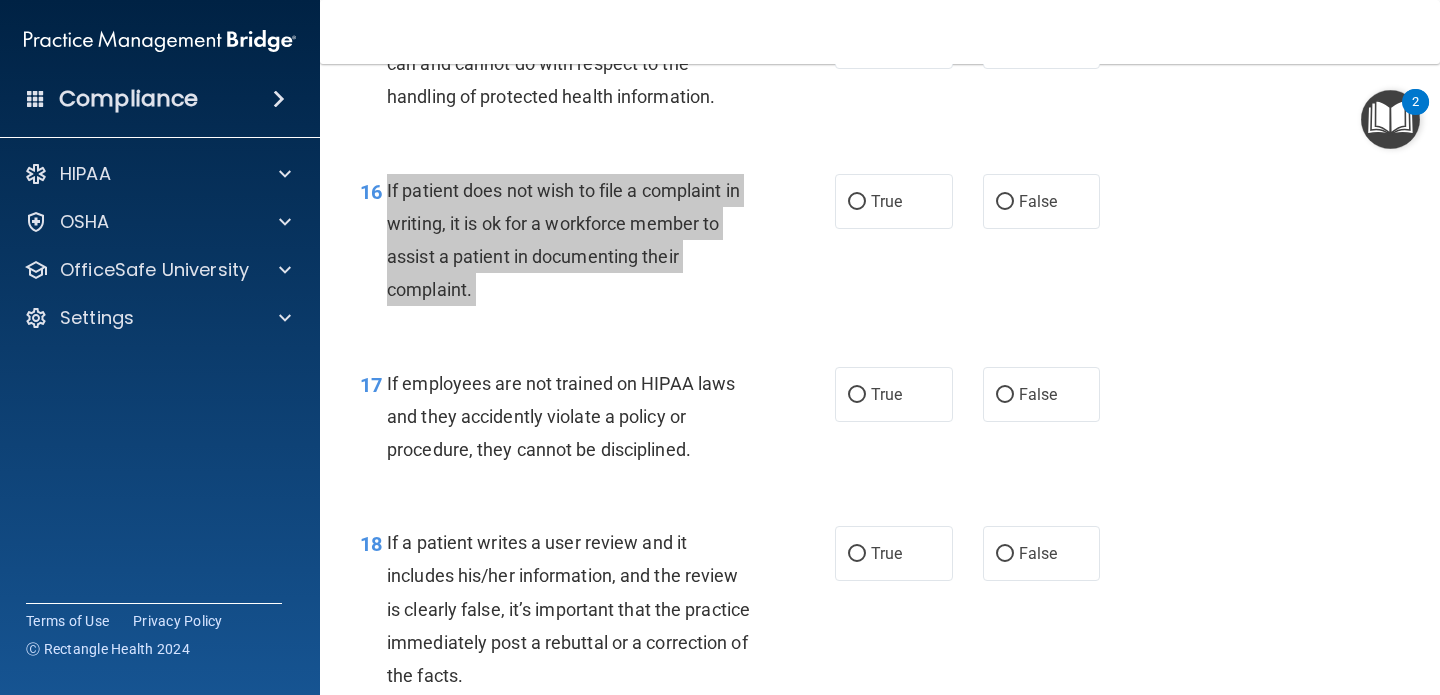 click on "Compliance
HIPAA
Documents and Policies                 Report an Incident               Business Associates               Emergency Planning               Resources                 HIPAA Risk Assessment
[GEOGRAPHIC_DATA]
Documents               Safety Data Sheets               Self-Assessment                Injury and Illness Report                Resources
PCI
PCI Compliance                Merchant Savings Calculator
[GEOGRAPHIC_DATA]
HIPAA Training                   OSHA Training                   Continuing Education
Settings
My Account               My Users" at bounding box center (720, 347) 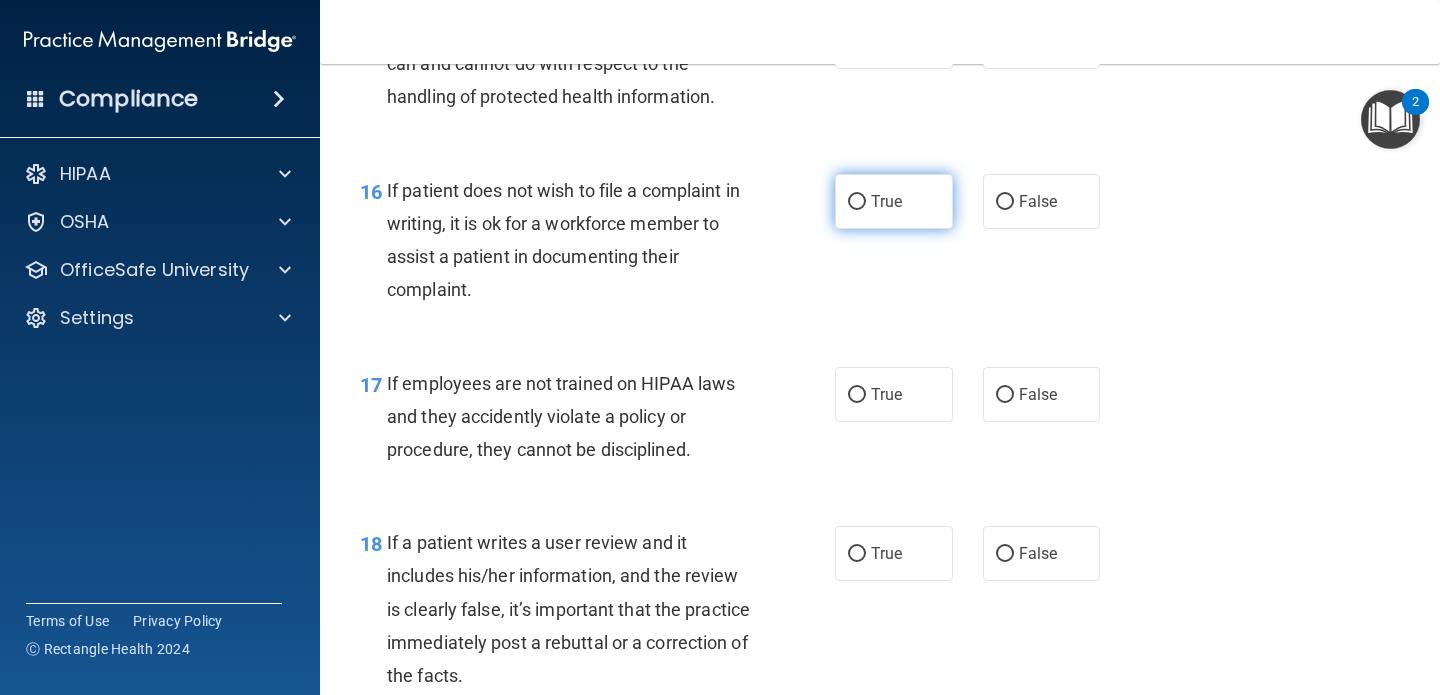 click on "True" at bounding box center [886, 201] 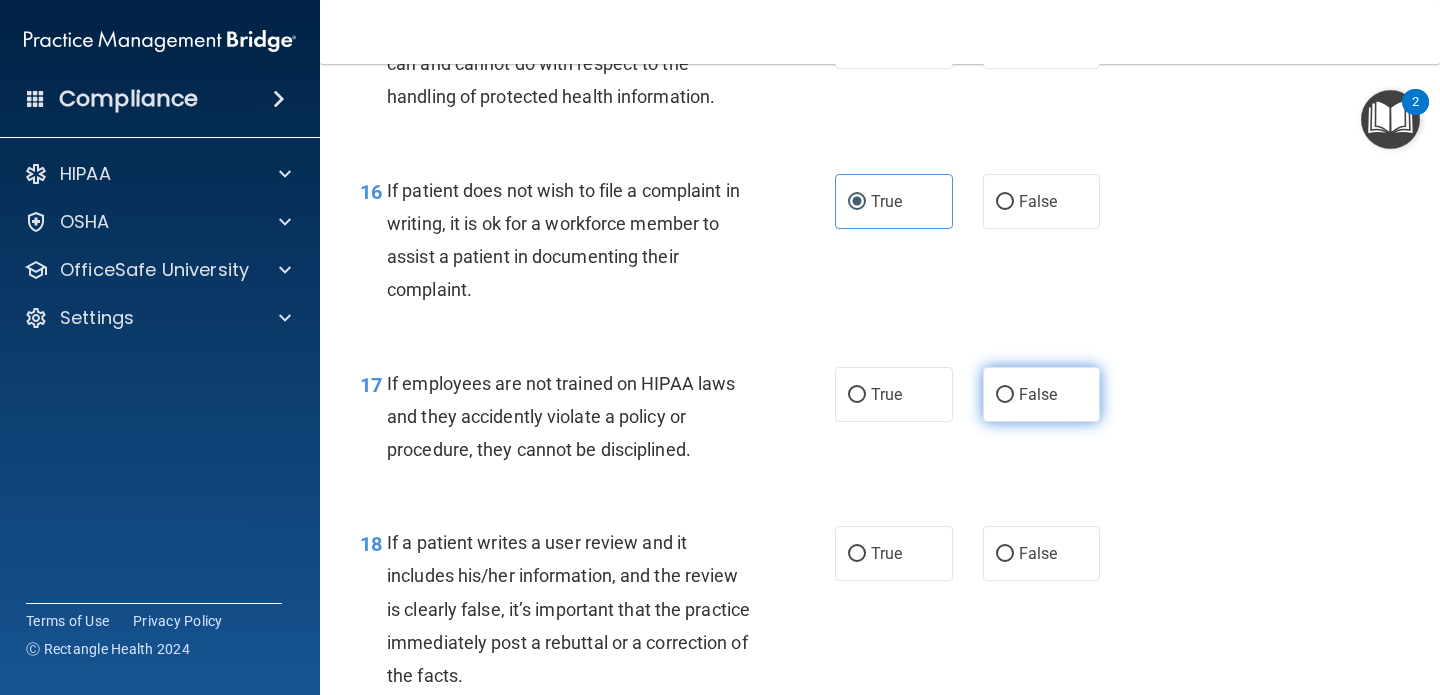 click on "False" at bounding box center (1042, 394) 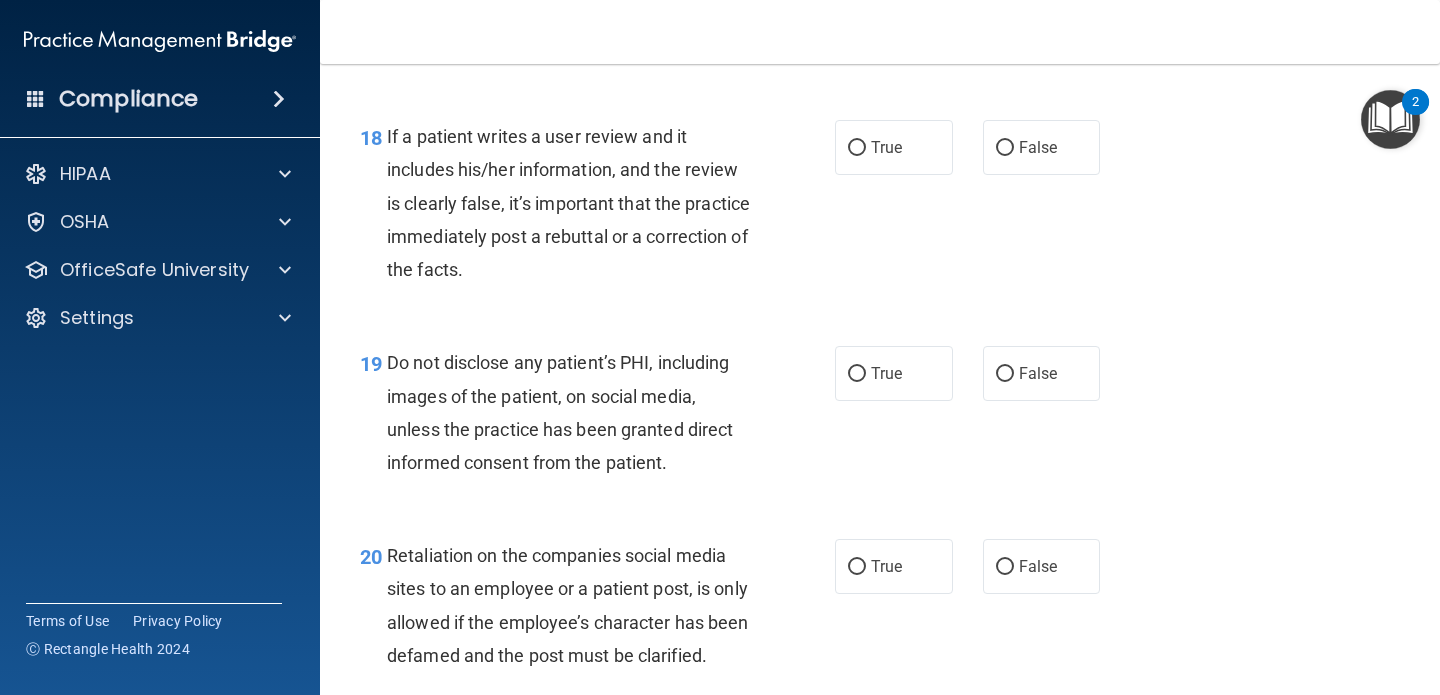 scroll, scrollTop: 3620, scrollLeft: 0, axis: vertical 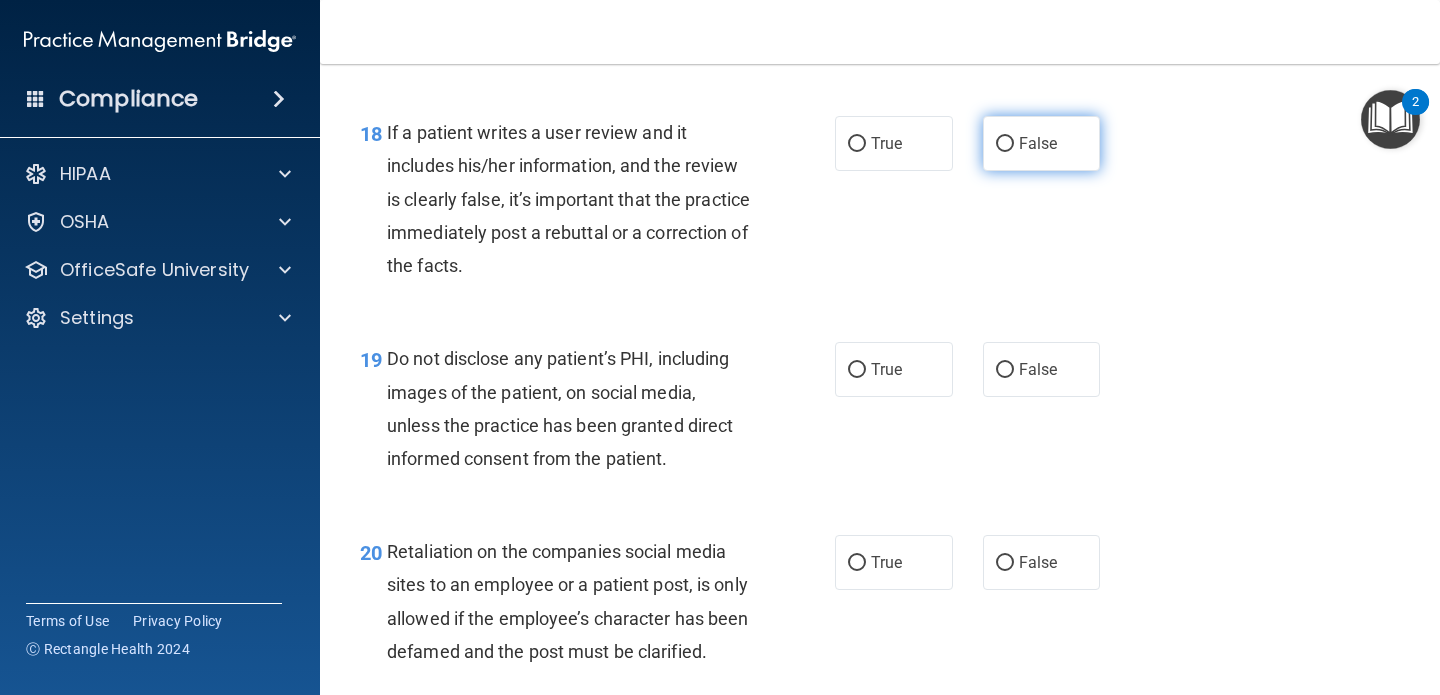click on "False" at bounding box center [1005, 144] 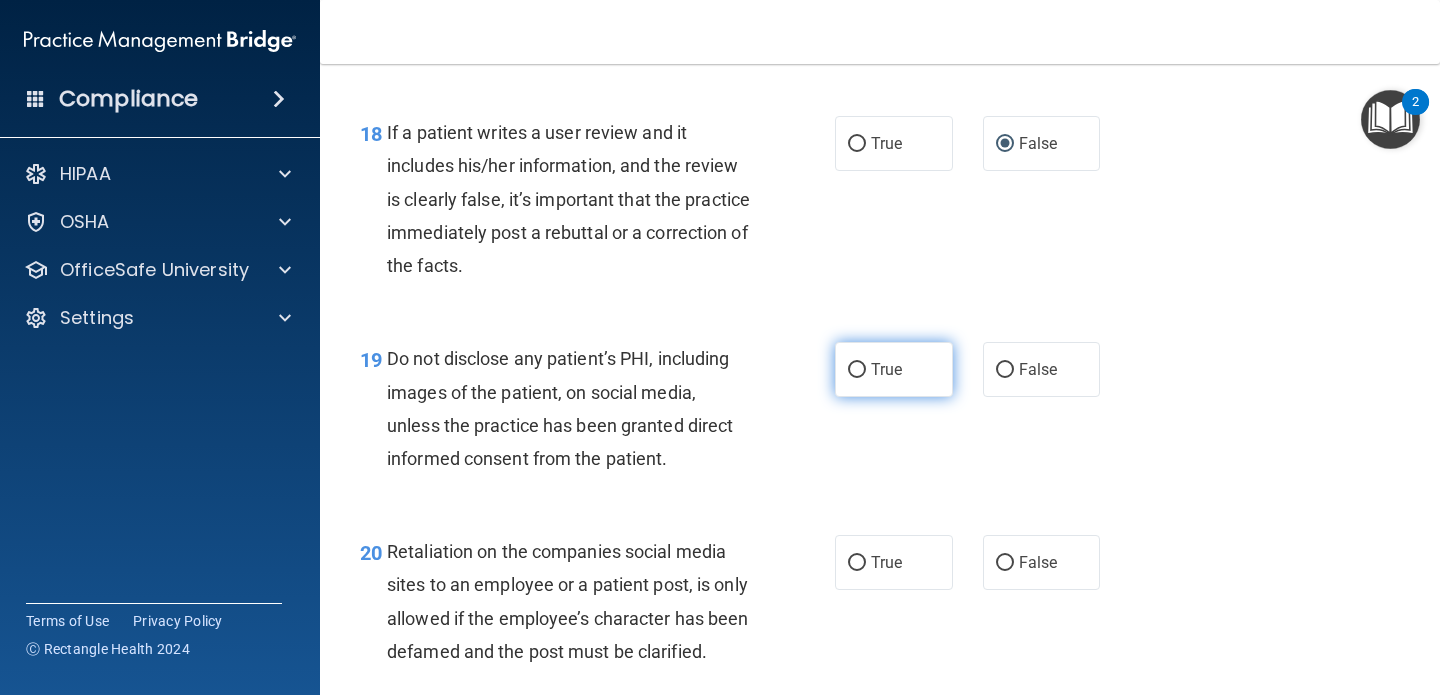 click on "True" at bounding box center [894, 369] 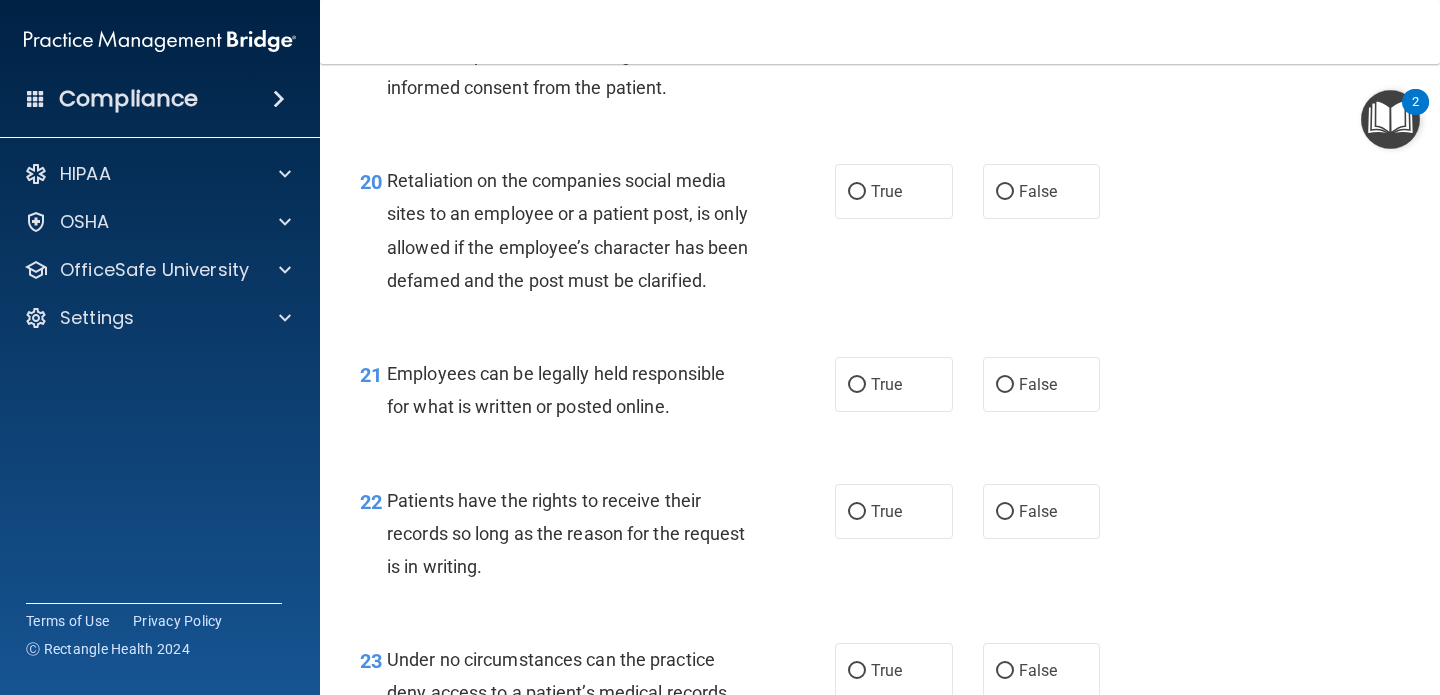 scroll, scrollTop: 4017, scrollLeft: 0, axis: vertical 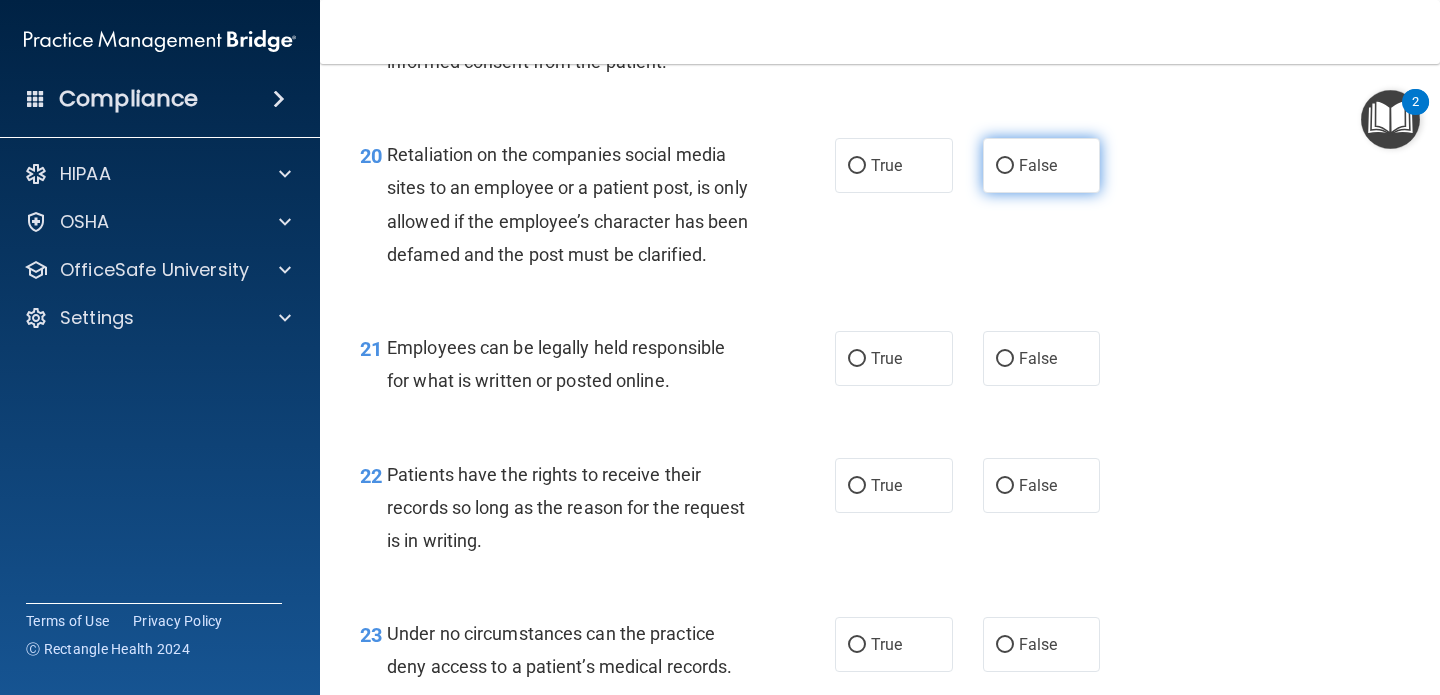 click on "False" at bounding box center [1005, 166] 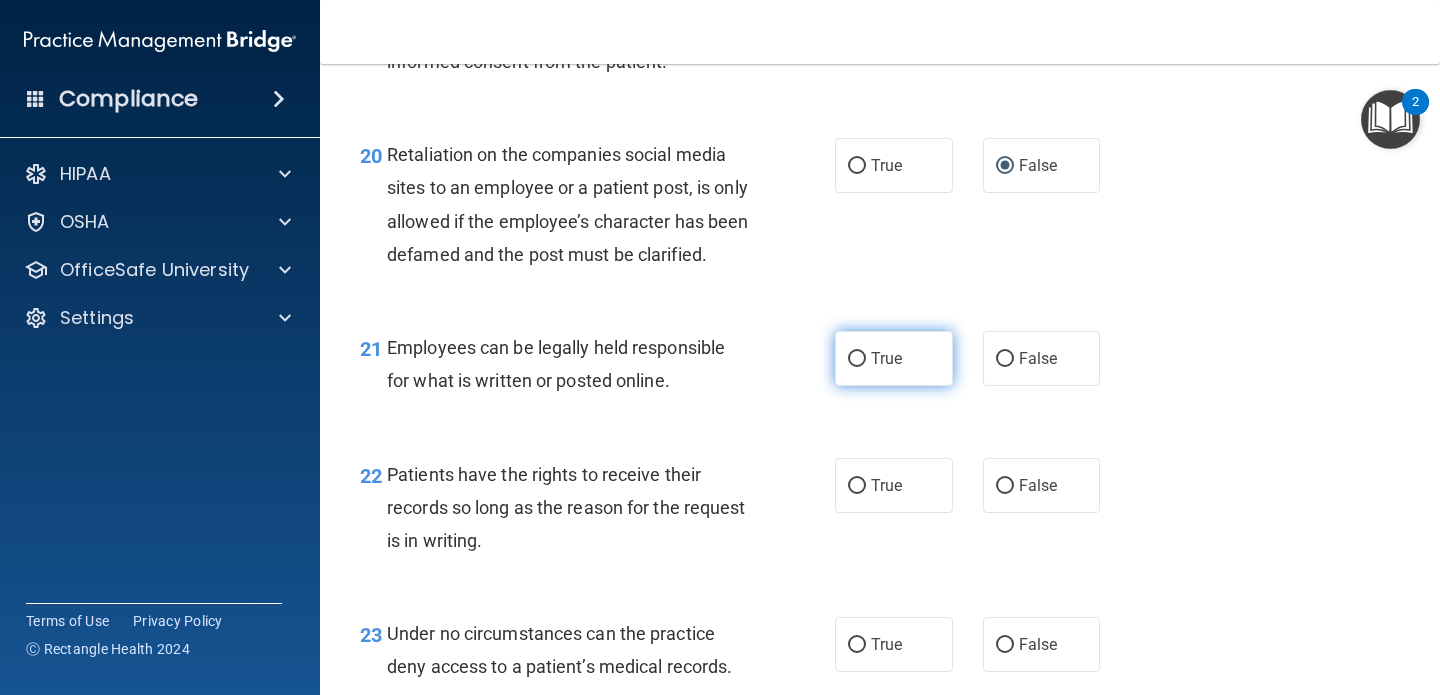 click on "True" at bounding box center [894, 358] 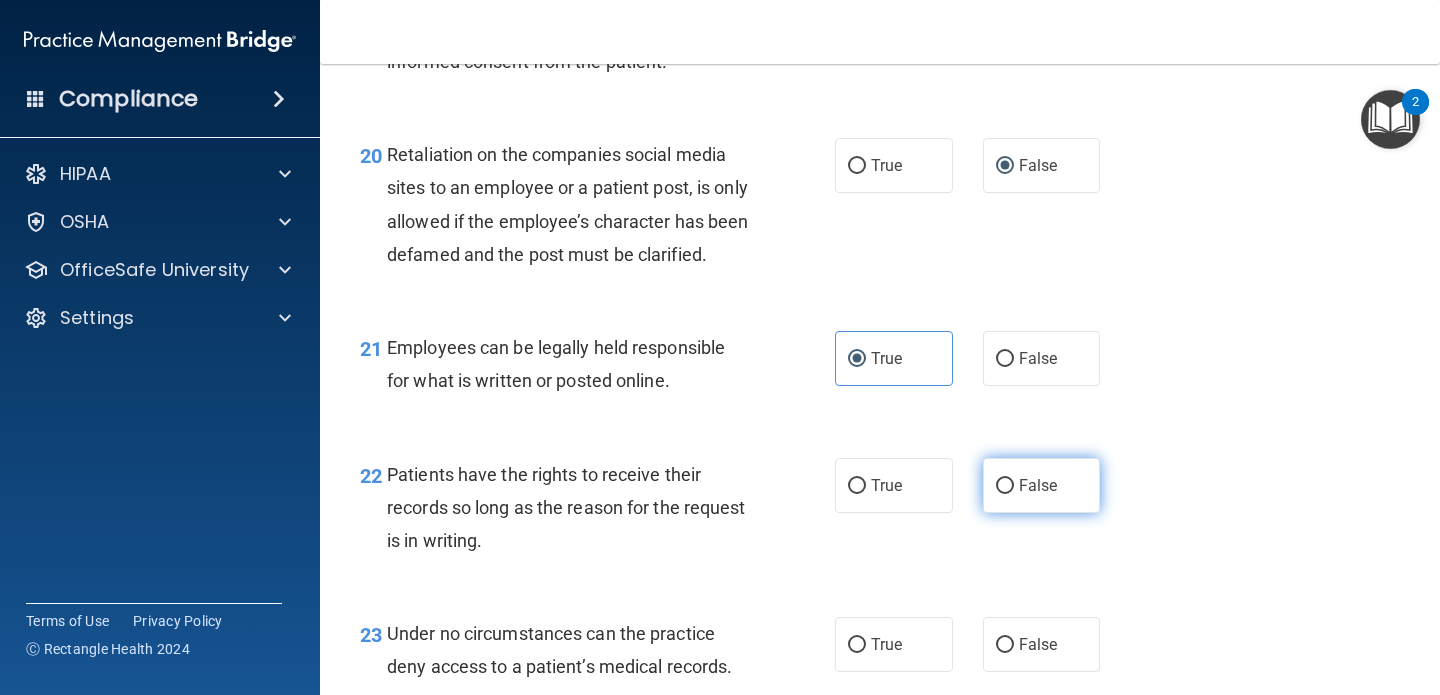 click on "False" at bounding box center [1042, 485] 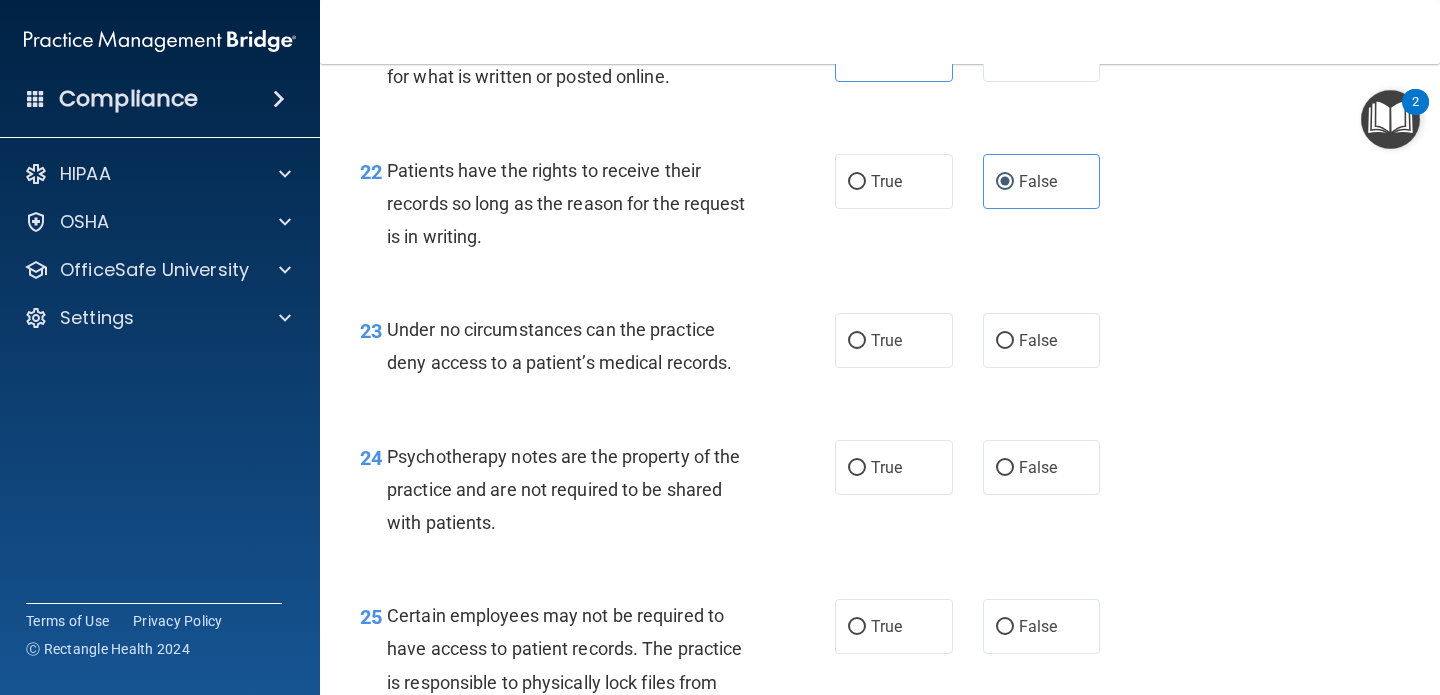 scroll, scrollTop: 4343, scrollLeft: 0, axis: vertical 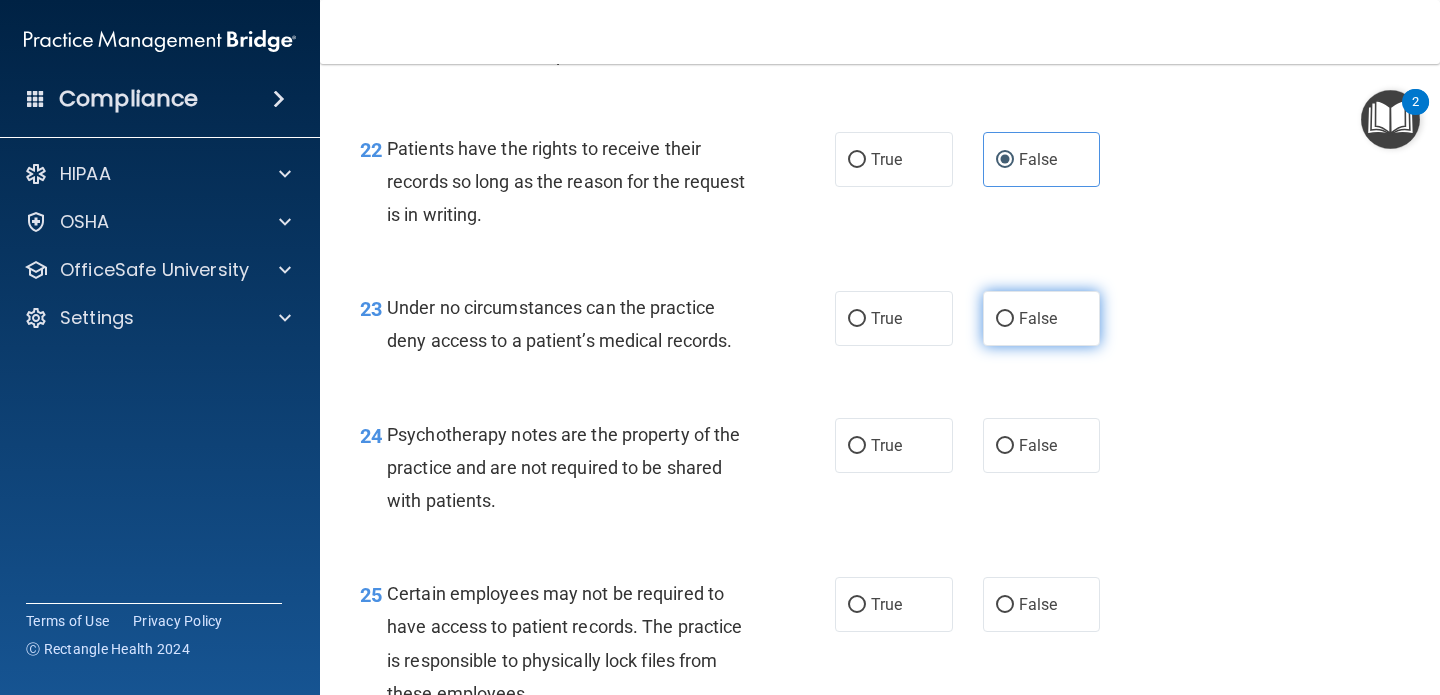 click on "False" at bounding box center [1042, 318] 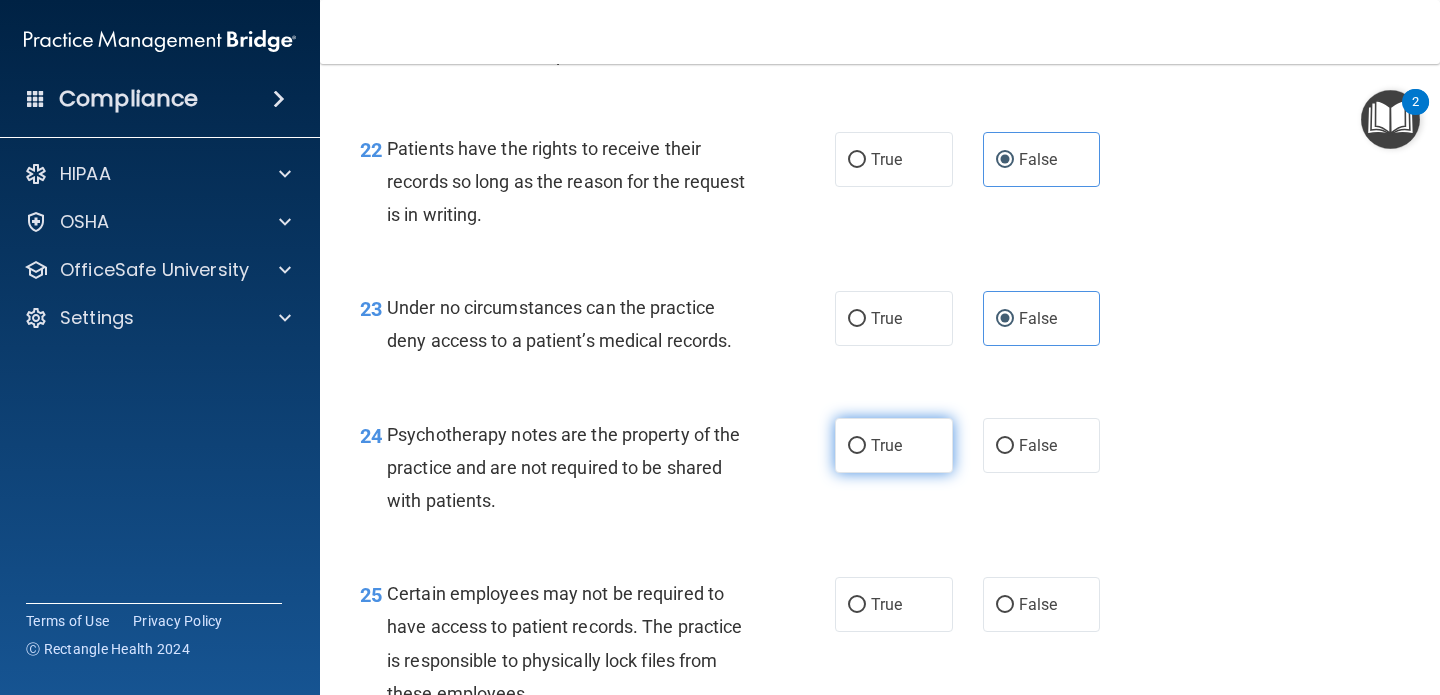 click on "True" at bounding box center (886, 445) 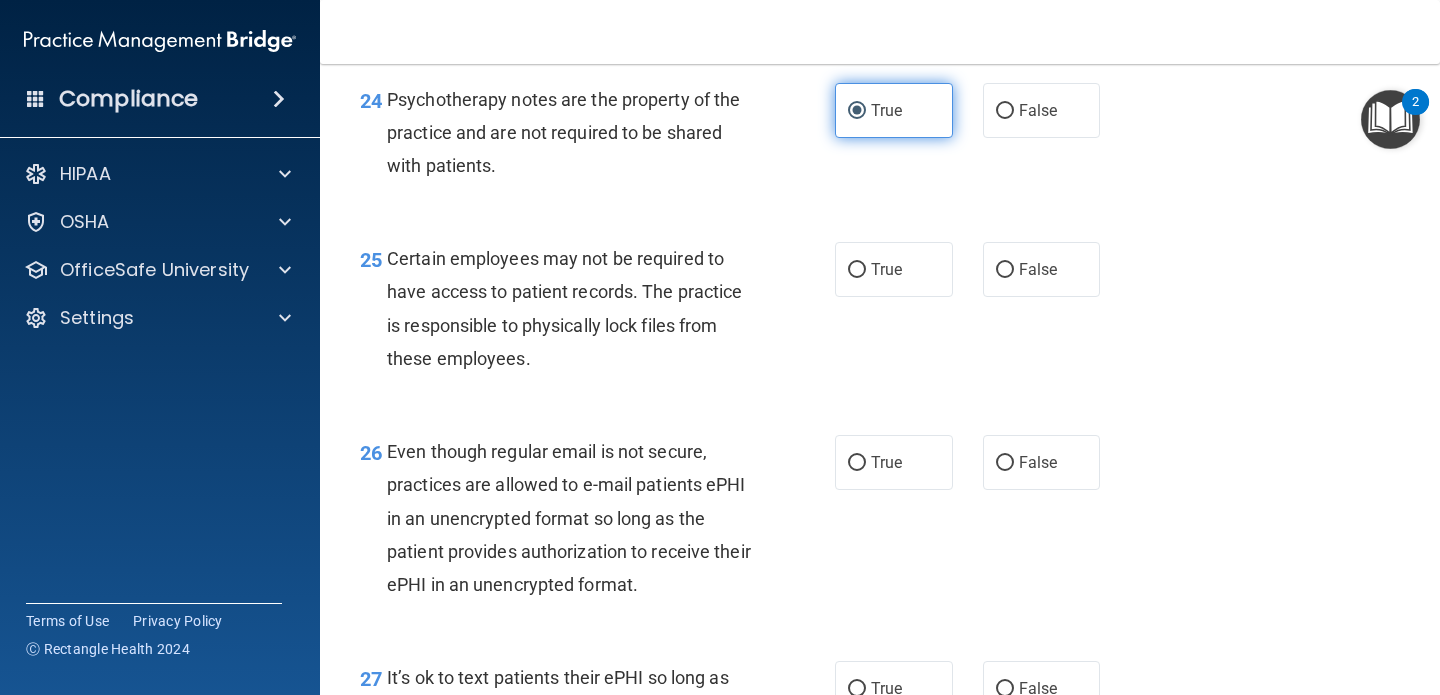 scroll, scrollTop: 4707, scrollLeft: 0, axis: vertical 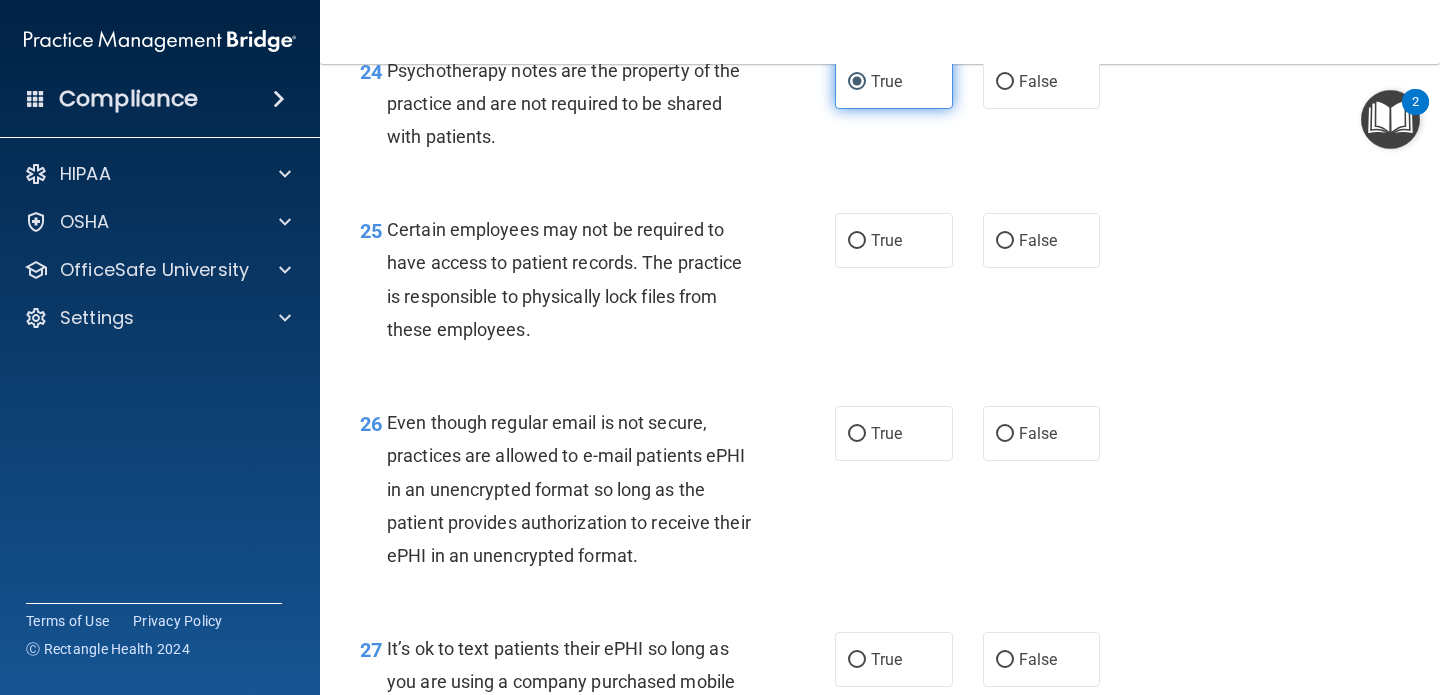 click on "True" at bounding box center [894, 433] 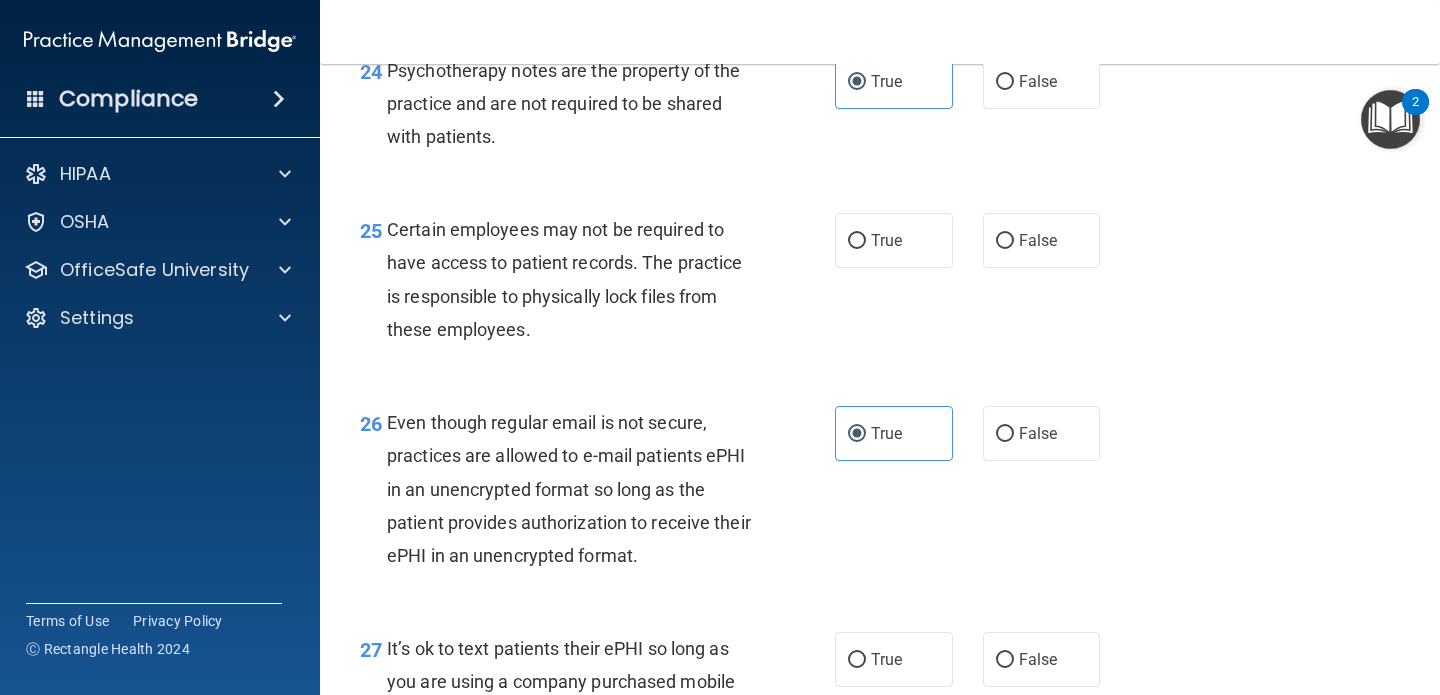 click on "Certain employees may not be required to have access to patient records.  The practice is responsible to physically lock files from these employees." at bounding box center [576, 279] 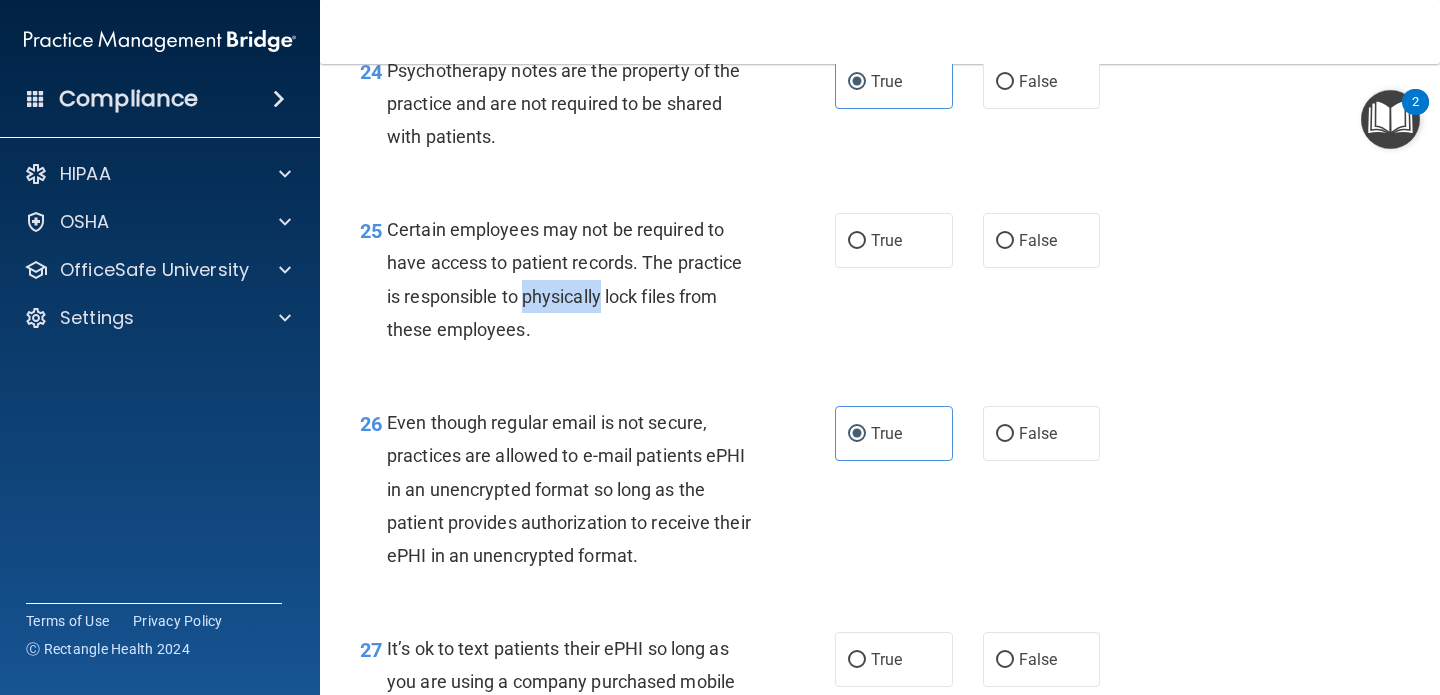 click on "Certain employees may not be required to have access to patient records.  The practice is responsible to physically lock files from these employees." at bounding box center (576, 279) 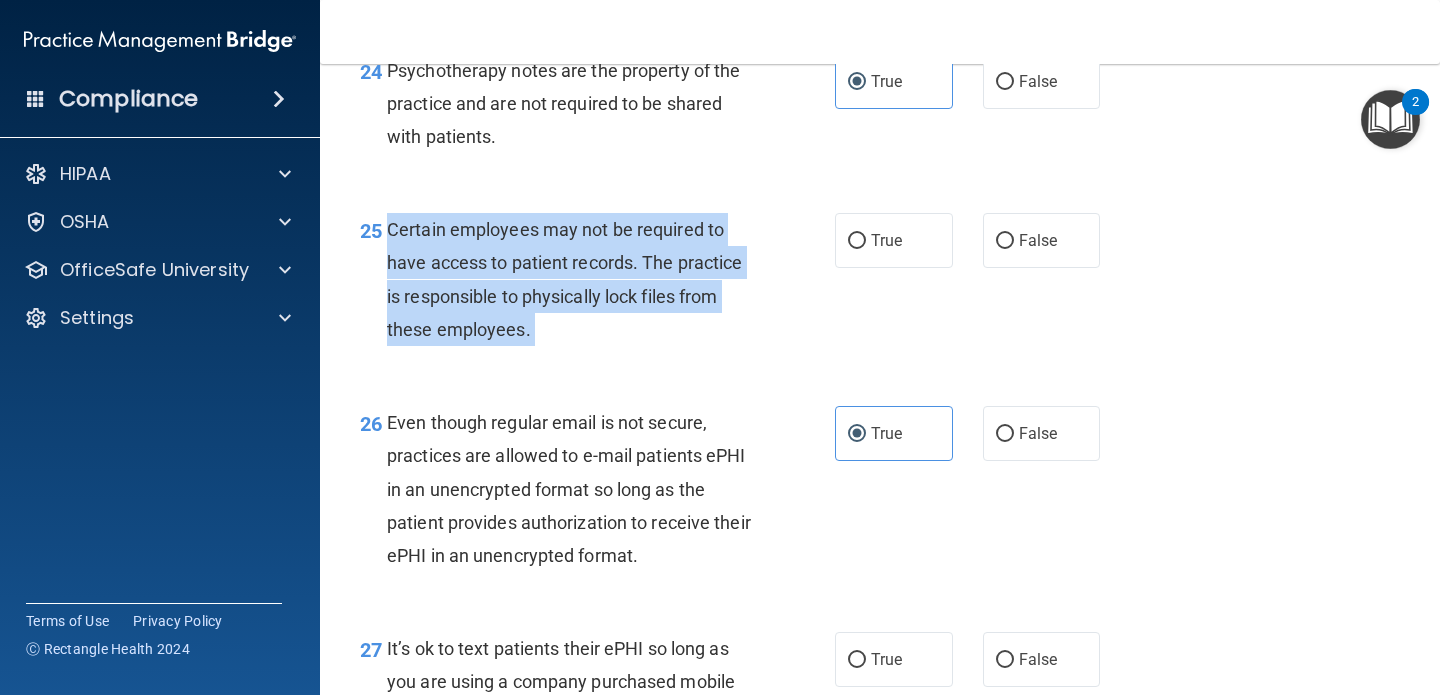 click on "Certain employees may not be required to have access to patient records.  The practice is responsible to physically lock files from these employees." at bounding box center [576, 279] 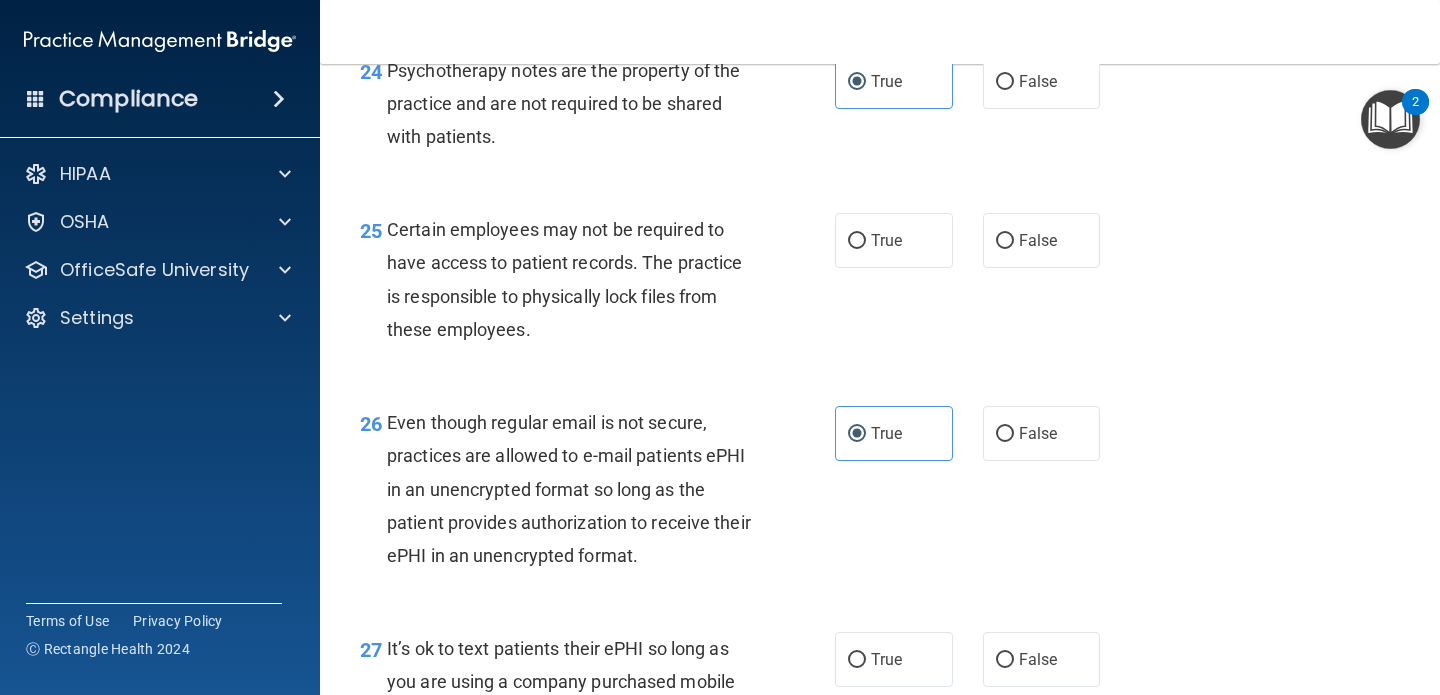 click on "Certain employees may not be required to have access to patient records.  The practice is responsible to physically lock files from these employees." at bounding box center [564, 279] 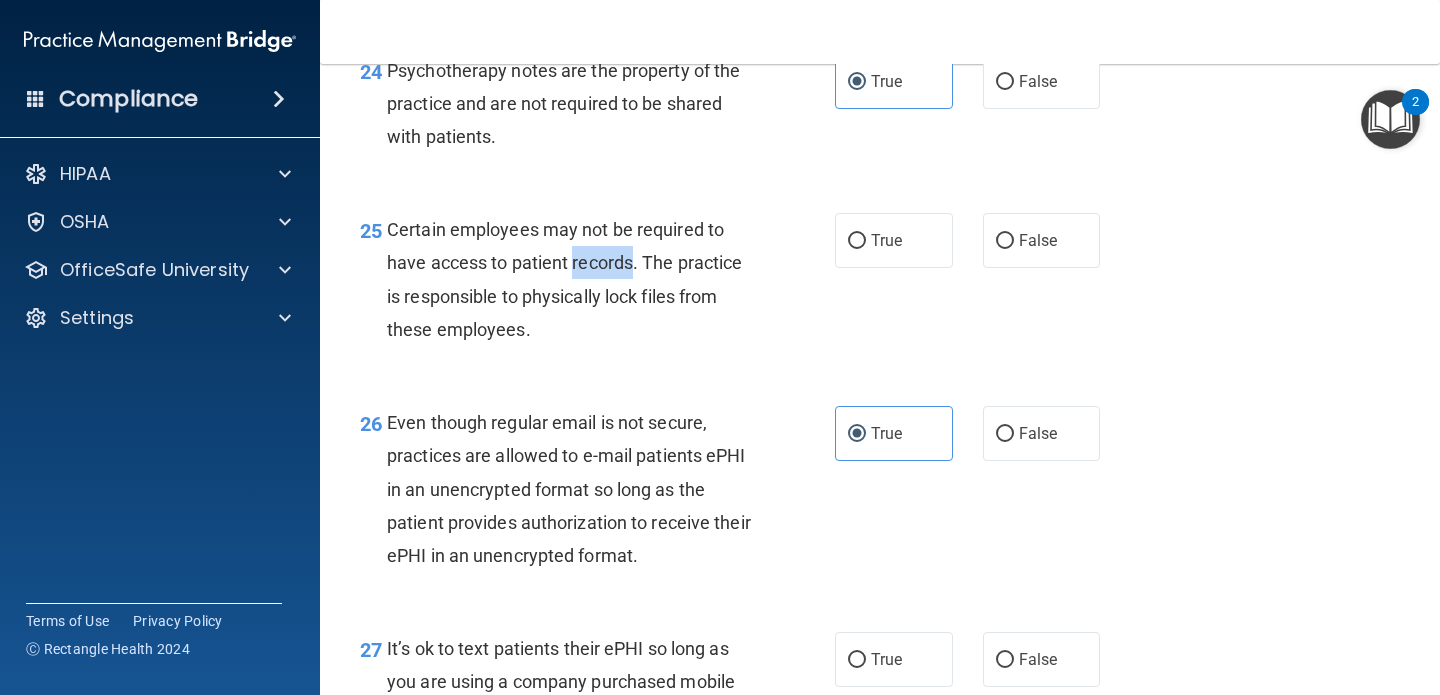 click on "Certain employees may not be required to have access to patient records.  The practice is responsible to physically lock files from these employees." at bounding box center [564, 279] 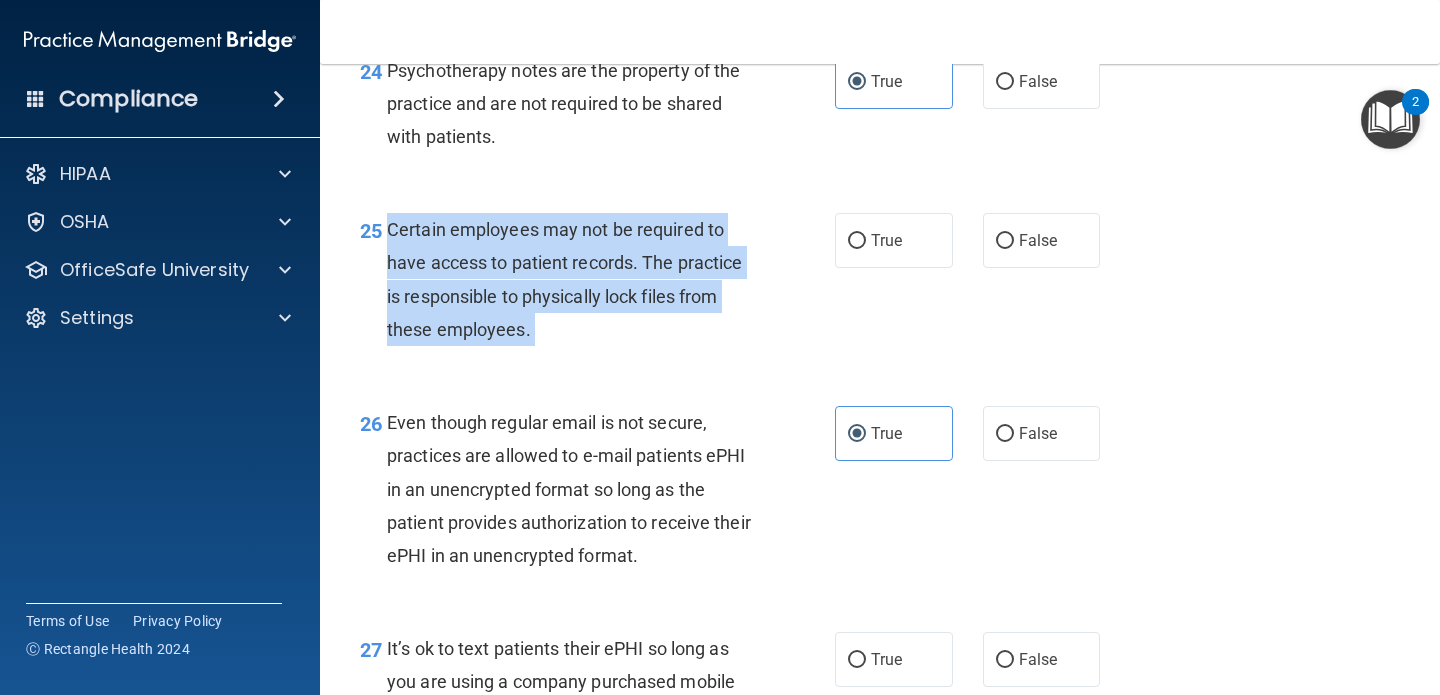 click on "Certain employees may not be required to have access to patient records.  The practice is responsible to physically lock files from these employees." at bounding box center [564, 279] 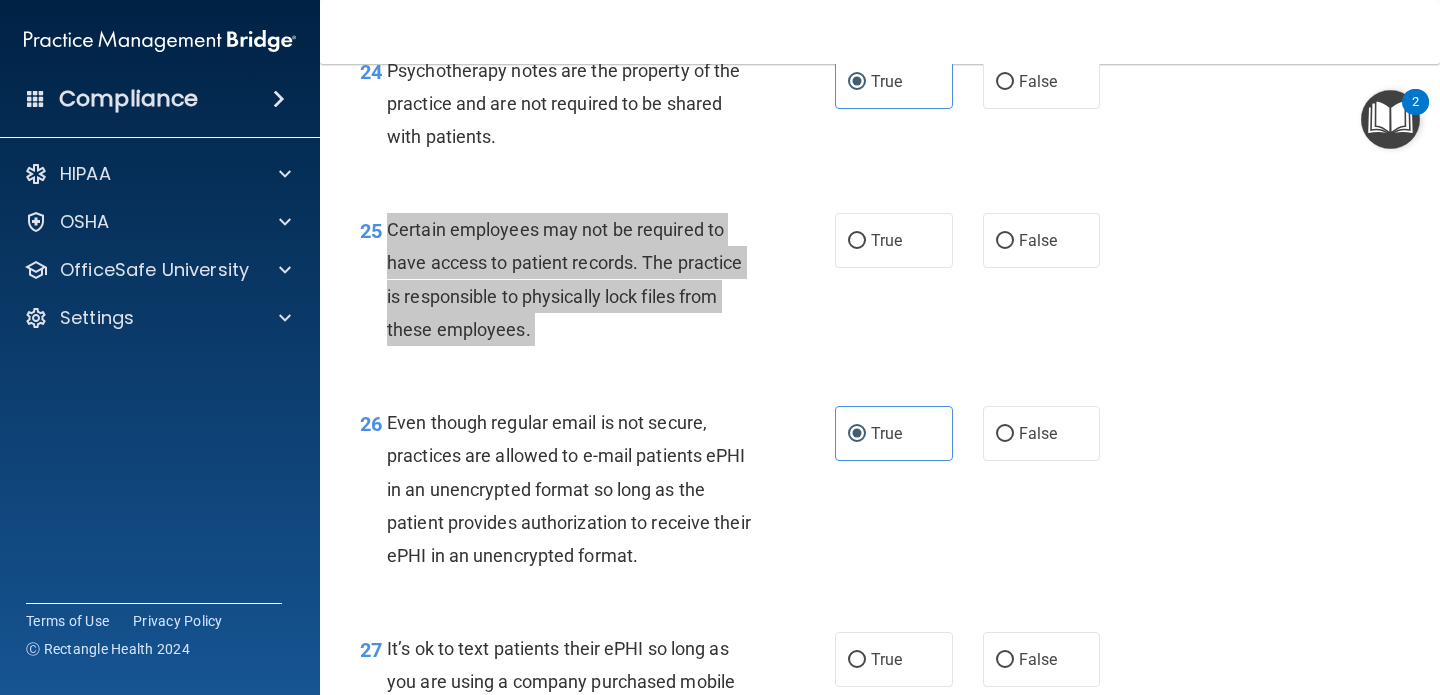 click on "Compliance
HIPAA
Documents and Policies                 Report an Incident               Business Associates               Emergency Planning               Resources                 HIPAA Risk Assessment
[GEOGRAPHIC_DATA]
Documents               Safety Data Sheets               Self-Assessment                Injury and Illness Report                Resources
PCI
PCI Compliance                Merchant Savings Calculator
[GEOGRAPHIC_DATA]
HIPAA Training                   OSHA Training                   Continuing Education
Settings
My Account               My Users" at bounding box center (720, 347) 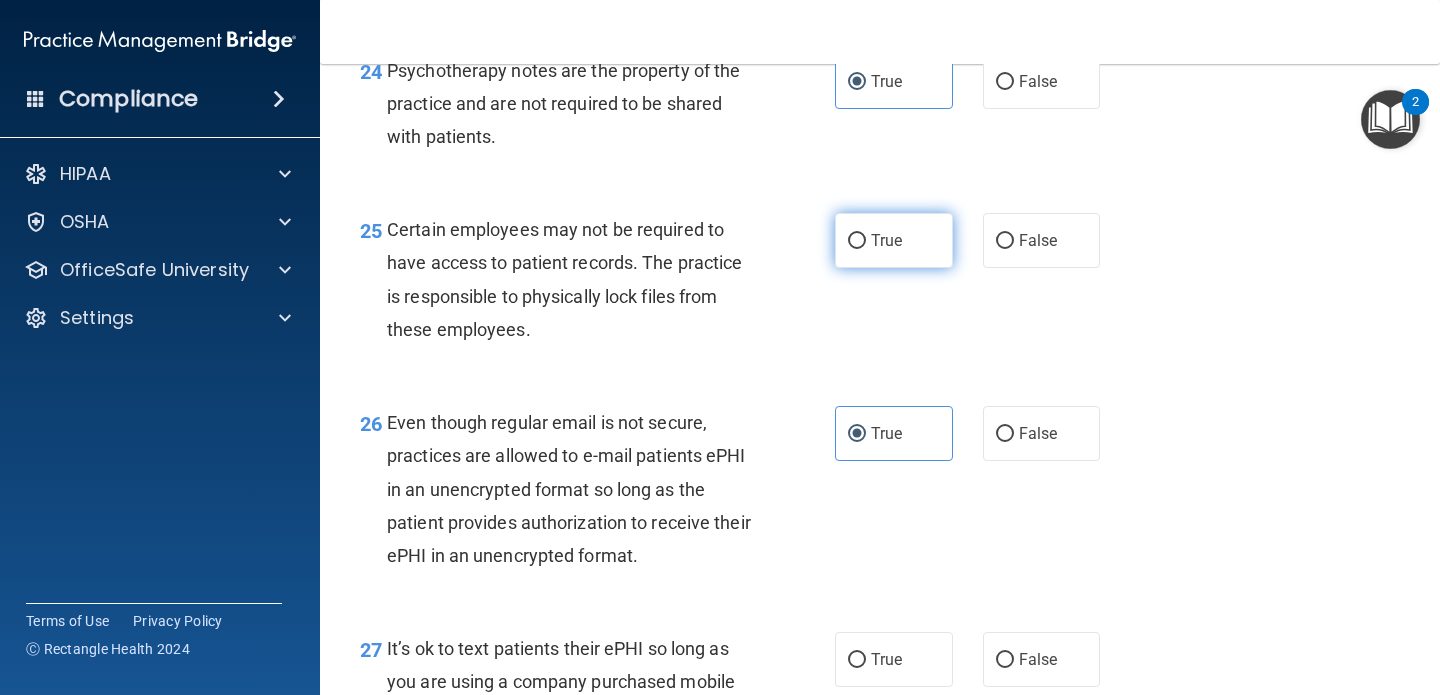 click on "True" at bounding box center (886, 240) 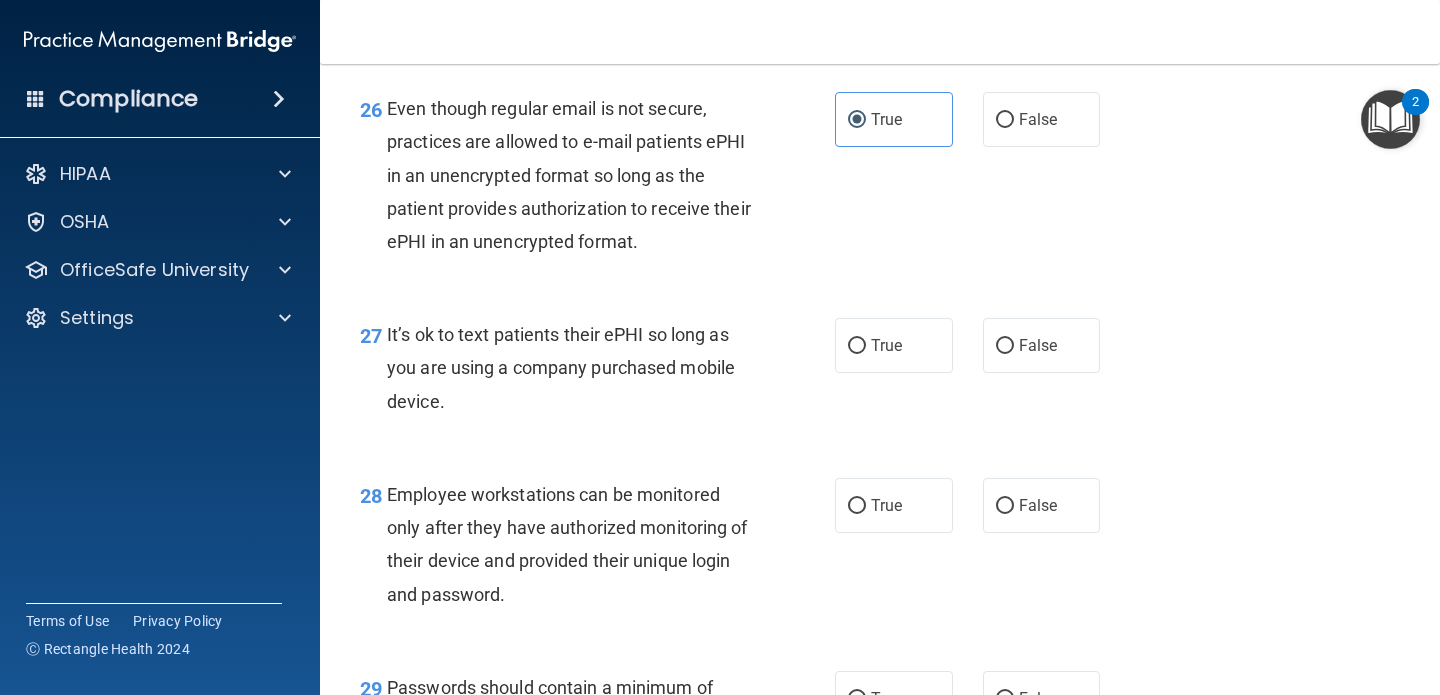 scroll, scrollTop: 5021, scrollLeft: 0, axis: vertical 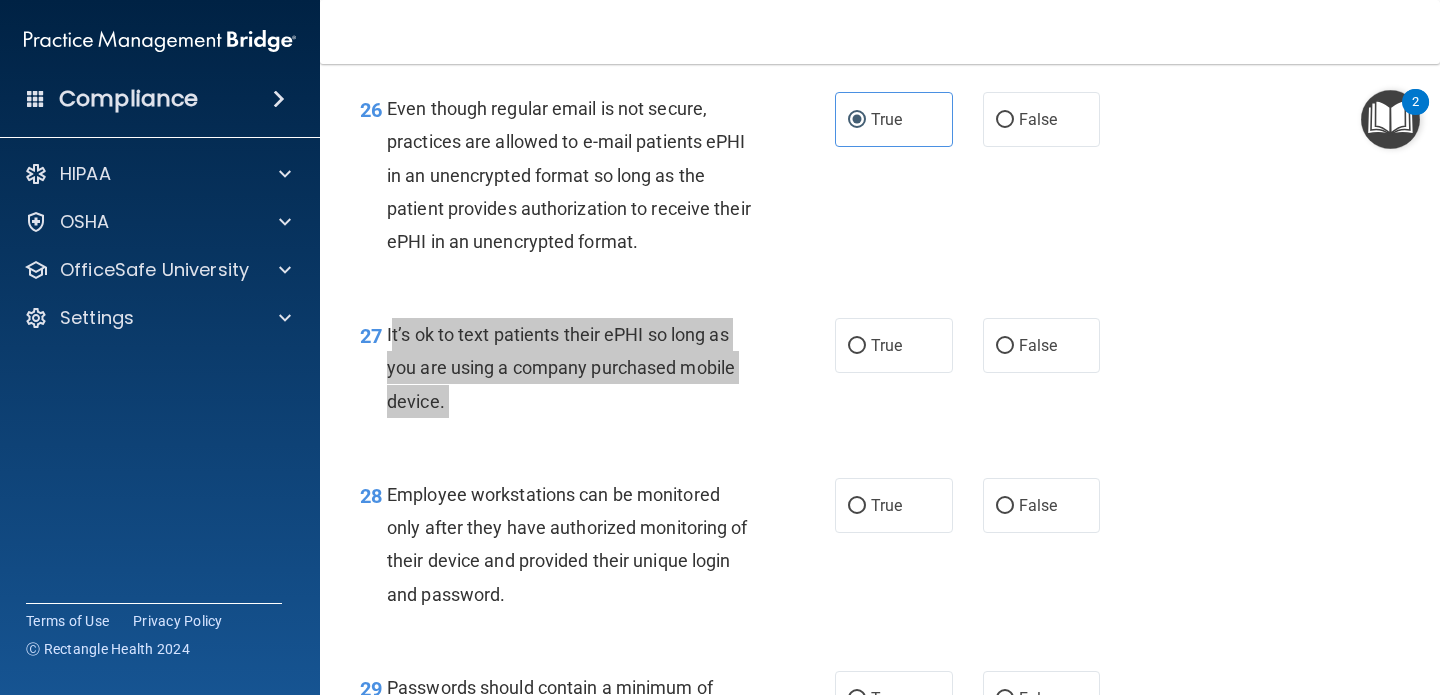 click on "Compliance
HIPAA
Documents and Policies                 Report an Incident               Business Associates               Emergency Planning               Resources                 HIPAA Risk Assessment
[GEOGRAPHIC_DATA]
Documents               Safety Data Sheets               Self-Assessment                Injury and Illness Report                Resources
PCI
PCI Compliance                Merchant Savings Calculator
[GEOGRAPHIC_DATA]
HIPAA Training                   OSHA Training                   Continuing Education
Settings
My Account               My Users" at bounding box center [720, 347] 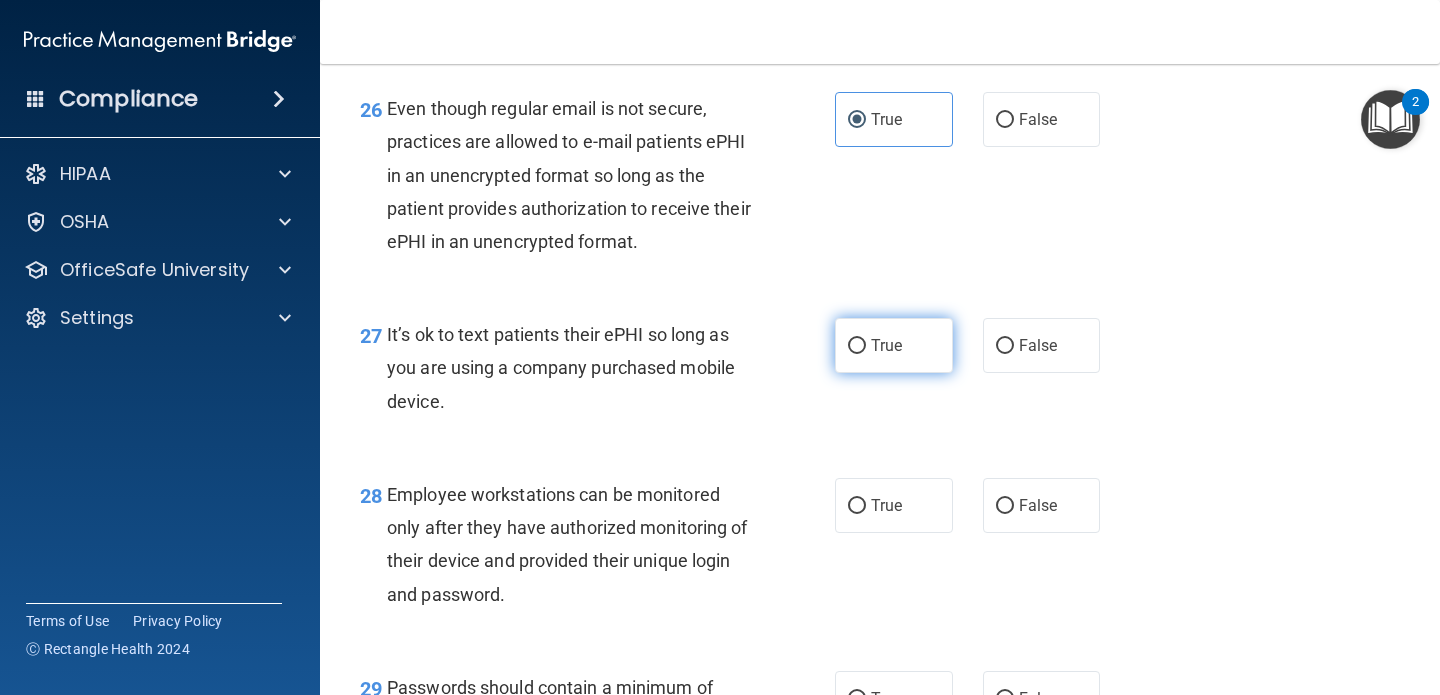 click on "True" at bounding box center [886, 345] 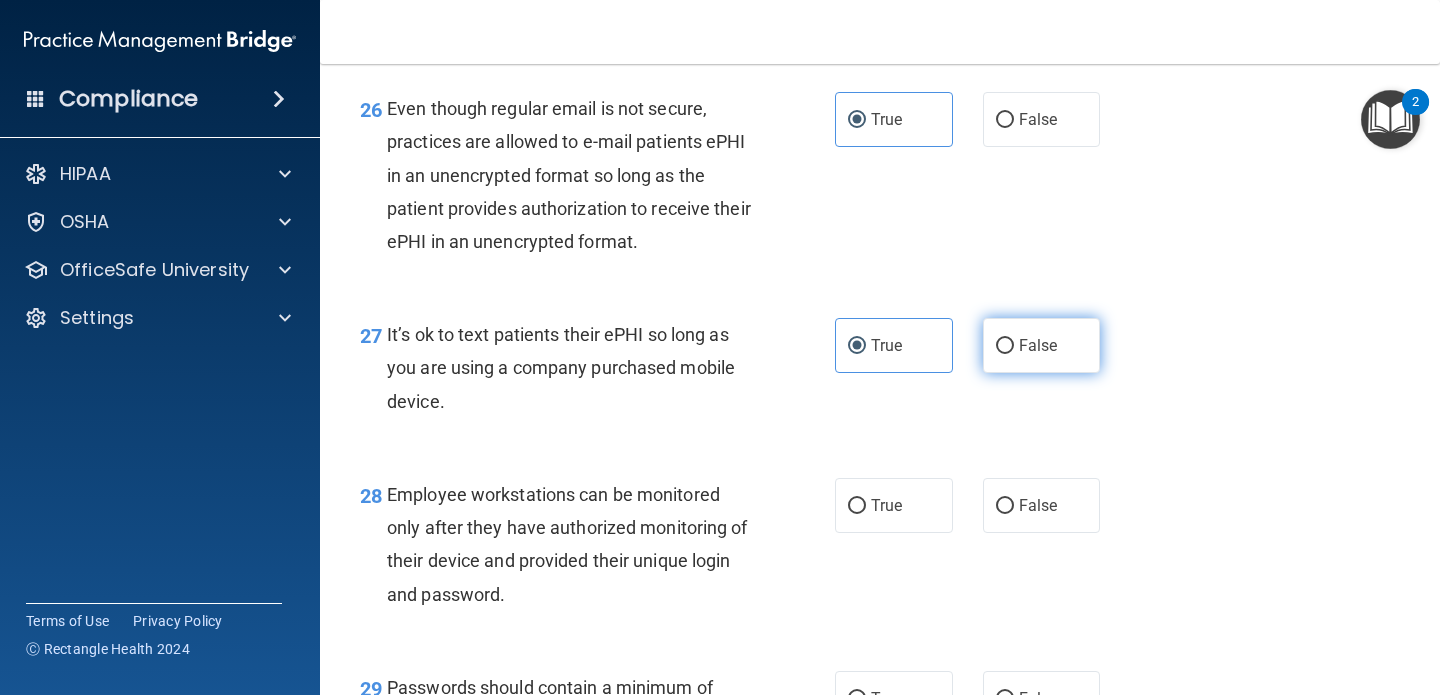click on "False" at bounding box center [1042, 345] 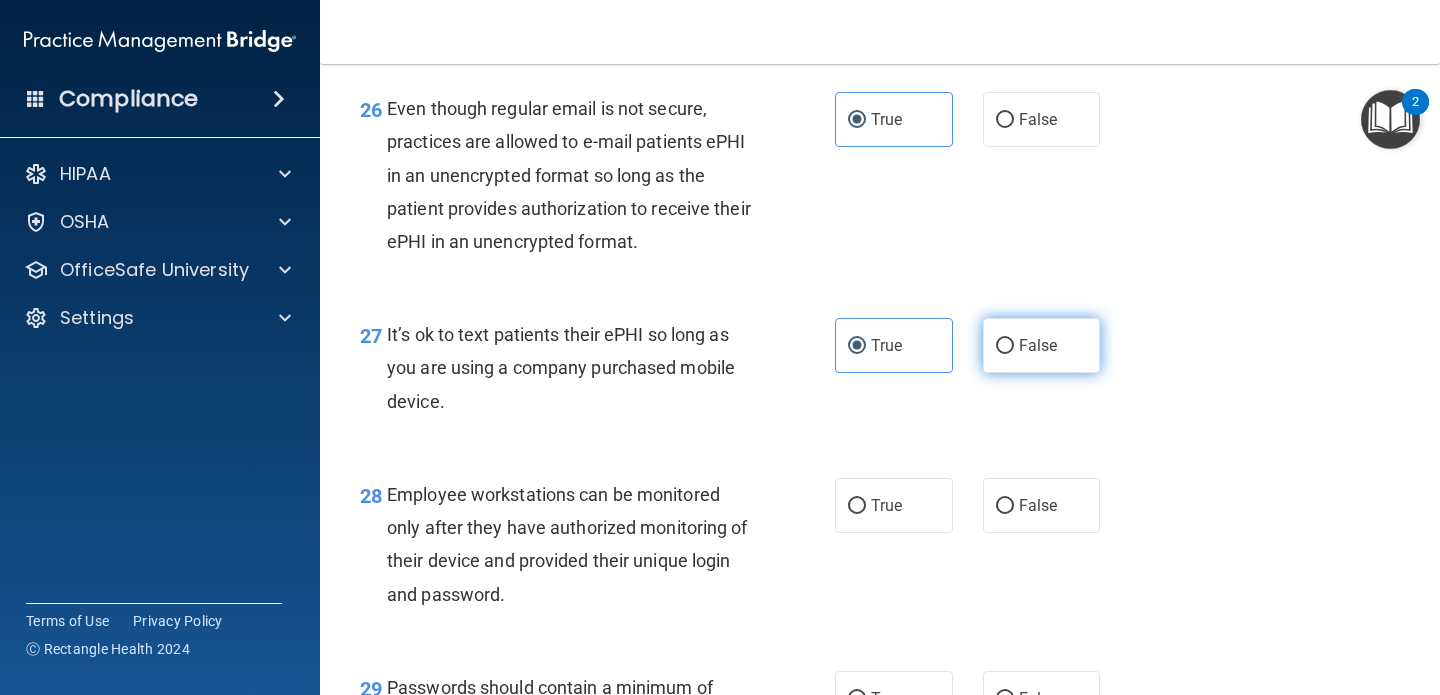 radio on "true" 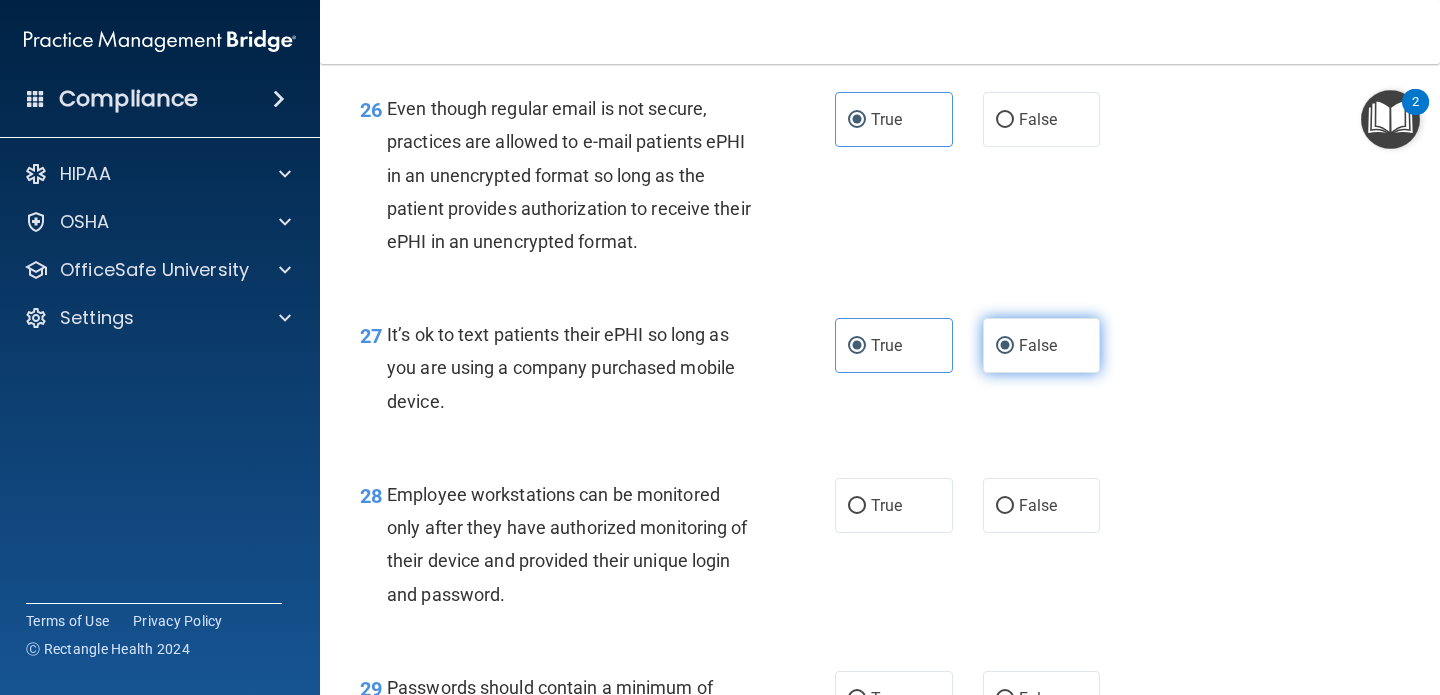 radio on "false" 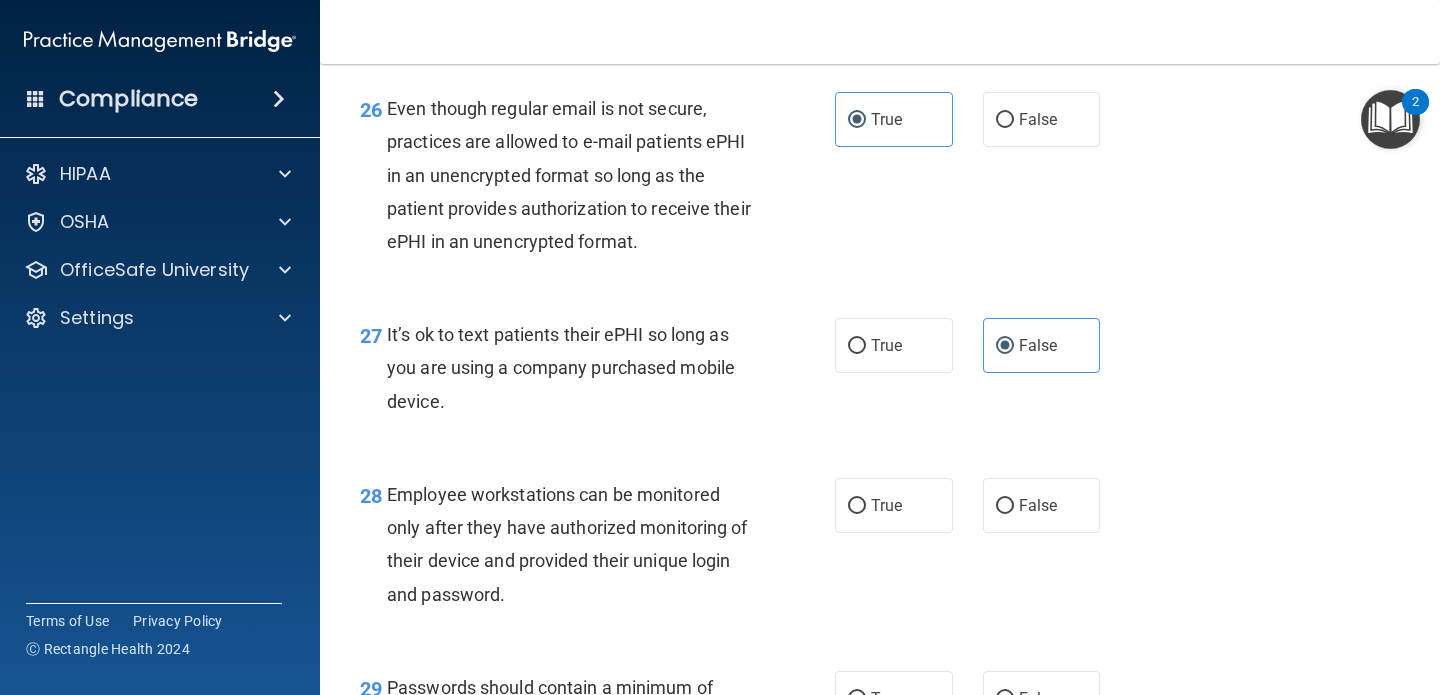 click on "Employee workstations can be monitored only after they have authorized monitoring of their device and provided their unique login and password." at bounding box center (567, 544) 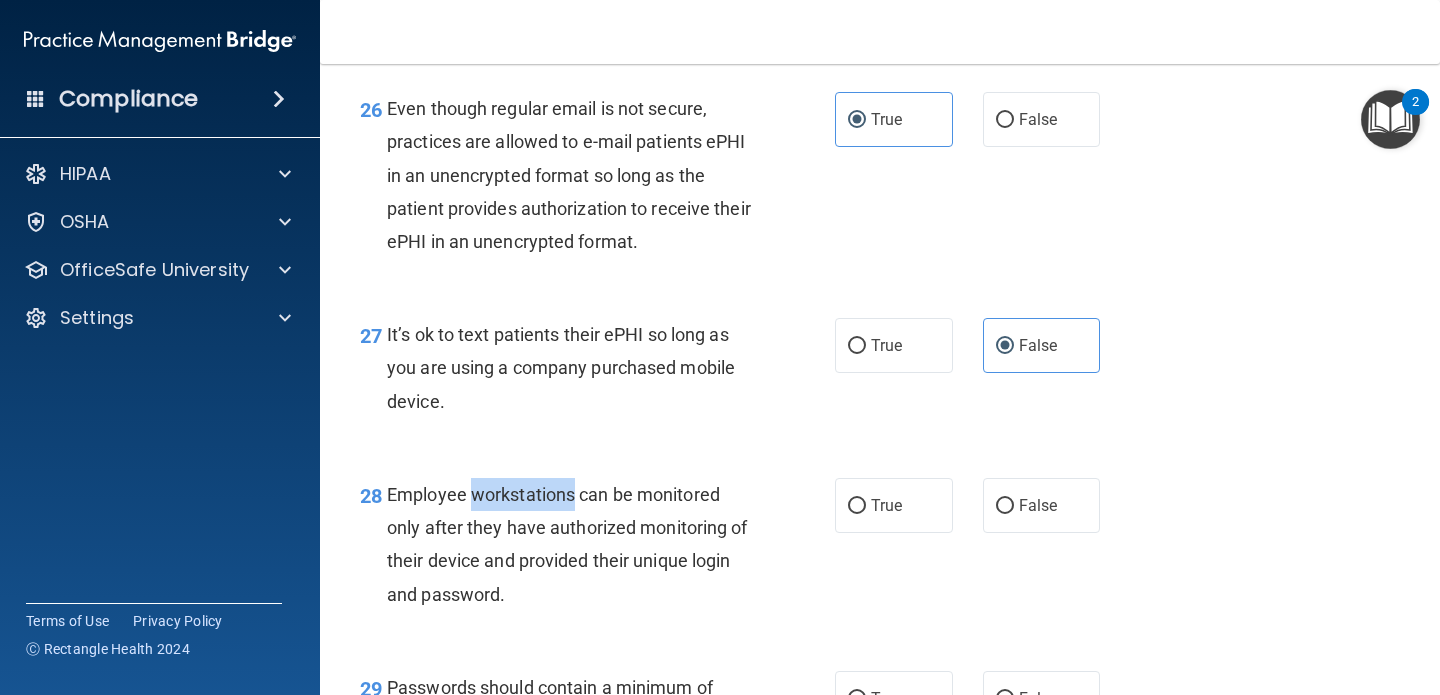 click on "Employee workstations can be monitored only after they have authorized monitoring of their device and provided their unique login and password." at bounding box center (567, 544) 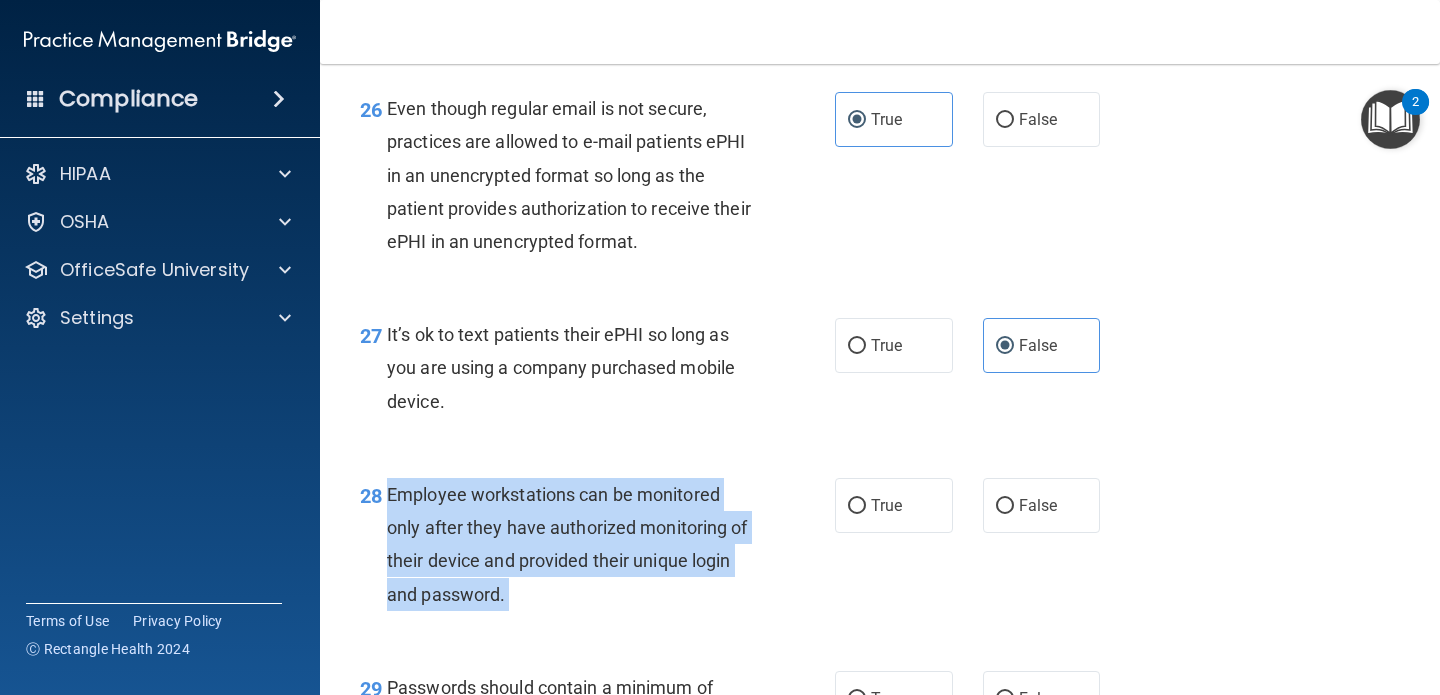 click on "Employee workstations can be monitored only after they have authorized monitoring of their device and provided their unique login and password." at bounding box center (567, 544) 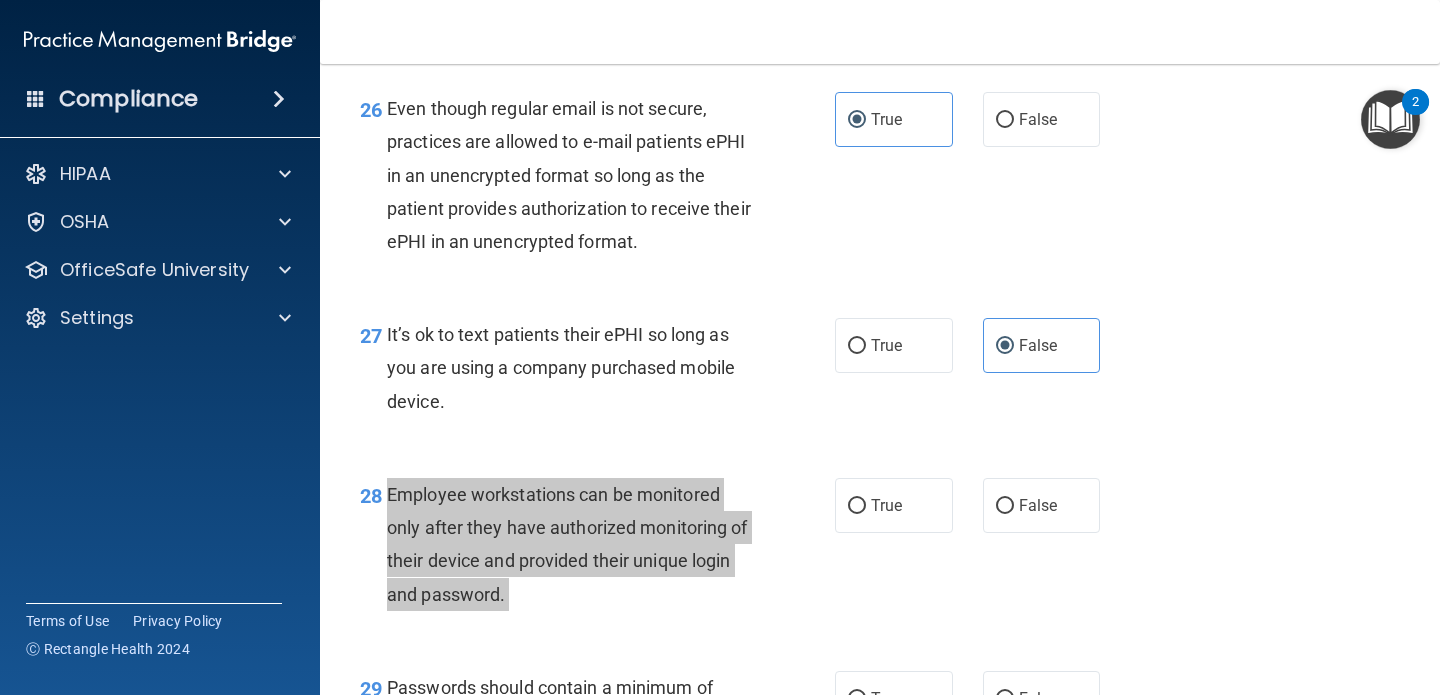 click on "Compliance
HIPAA
Documents and Policies                 Report an Incident               Business Associates               Emergency Planning               Resources                 HIPAA Risk Assessment
[GEOGRAPHIC_DATA]
Documents               Safety Data Sheets               Self-Assessment                Injury and Illness Report                Resources
PCI
PCI Compliance                Merchant Savings Calculator
[GEOGRAPHIC_DATA]
HIPAA Training                   OSHA Training                   Continuing Education
Settings
My Account               My Users" at bounding box center (720, 347) 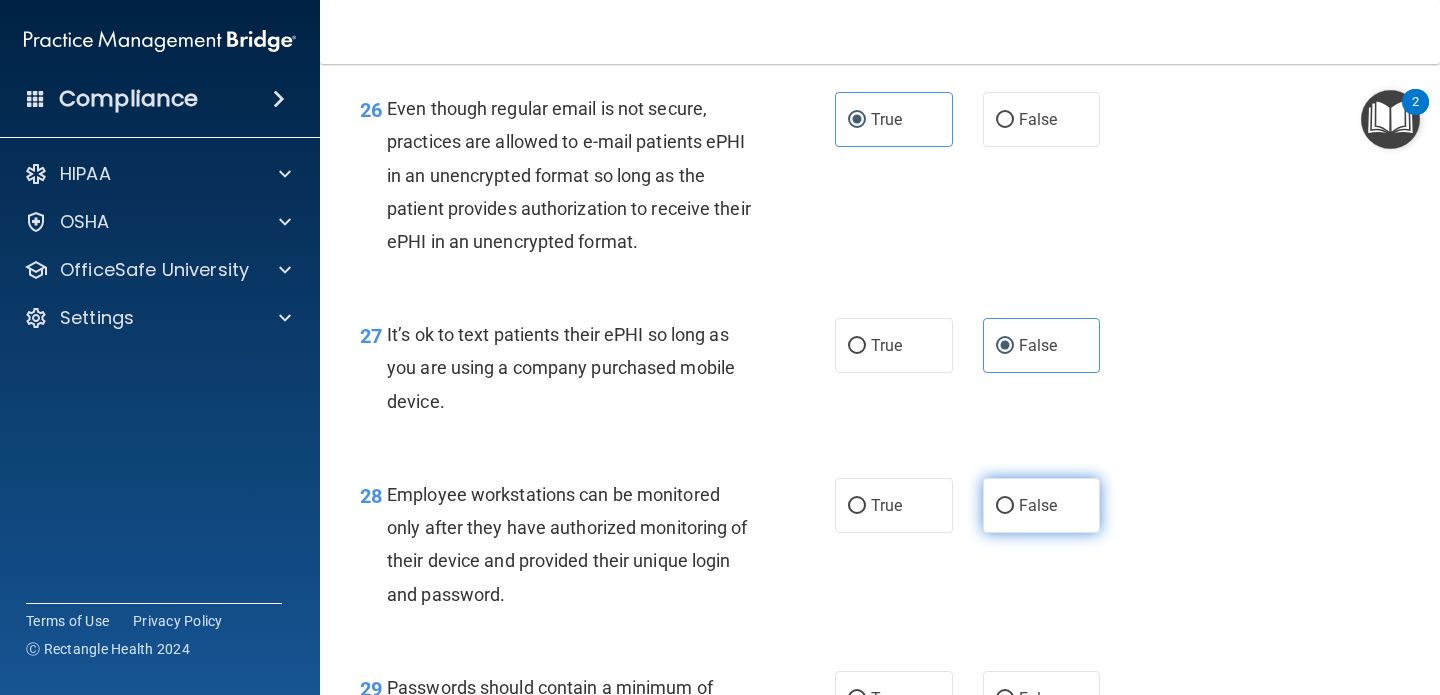 click on "False" at bounding box center [1042, 505] 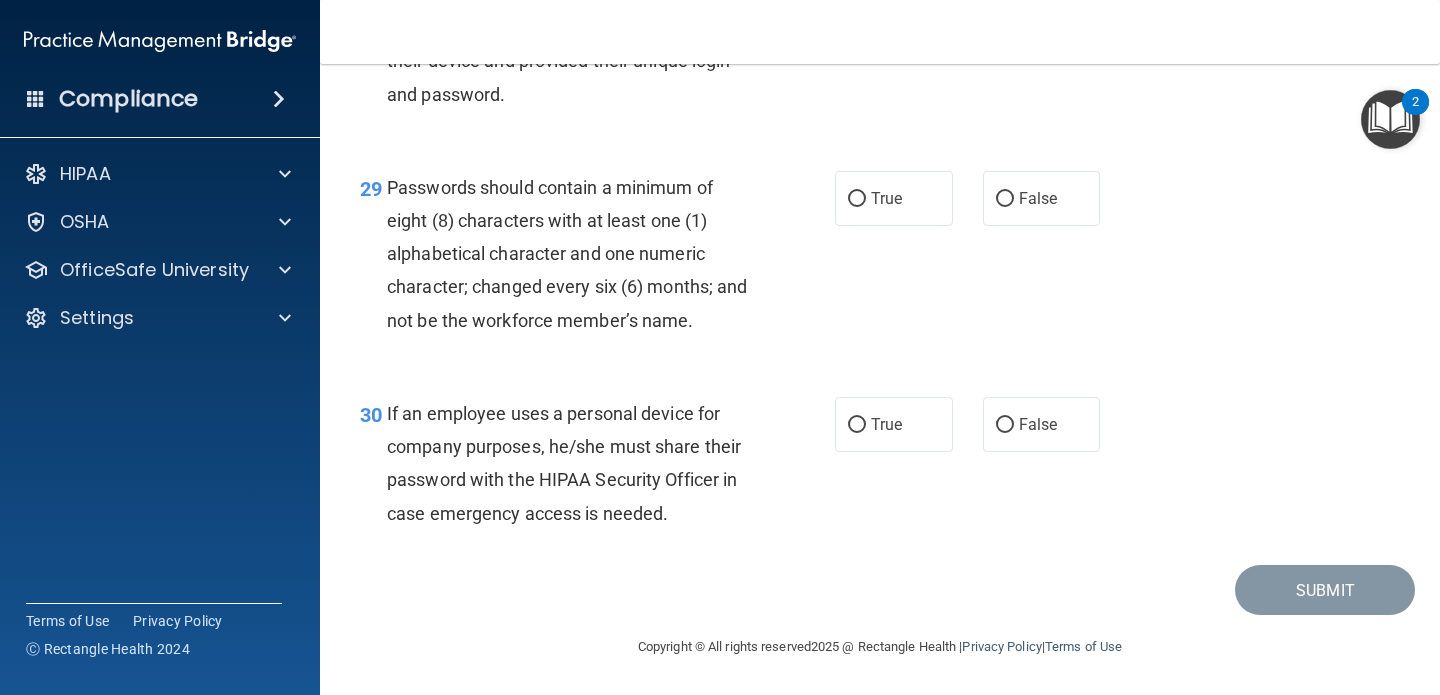 scroll, scrollTop: 5554, scrollLeft: 0, axis: vertical 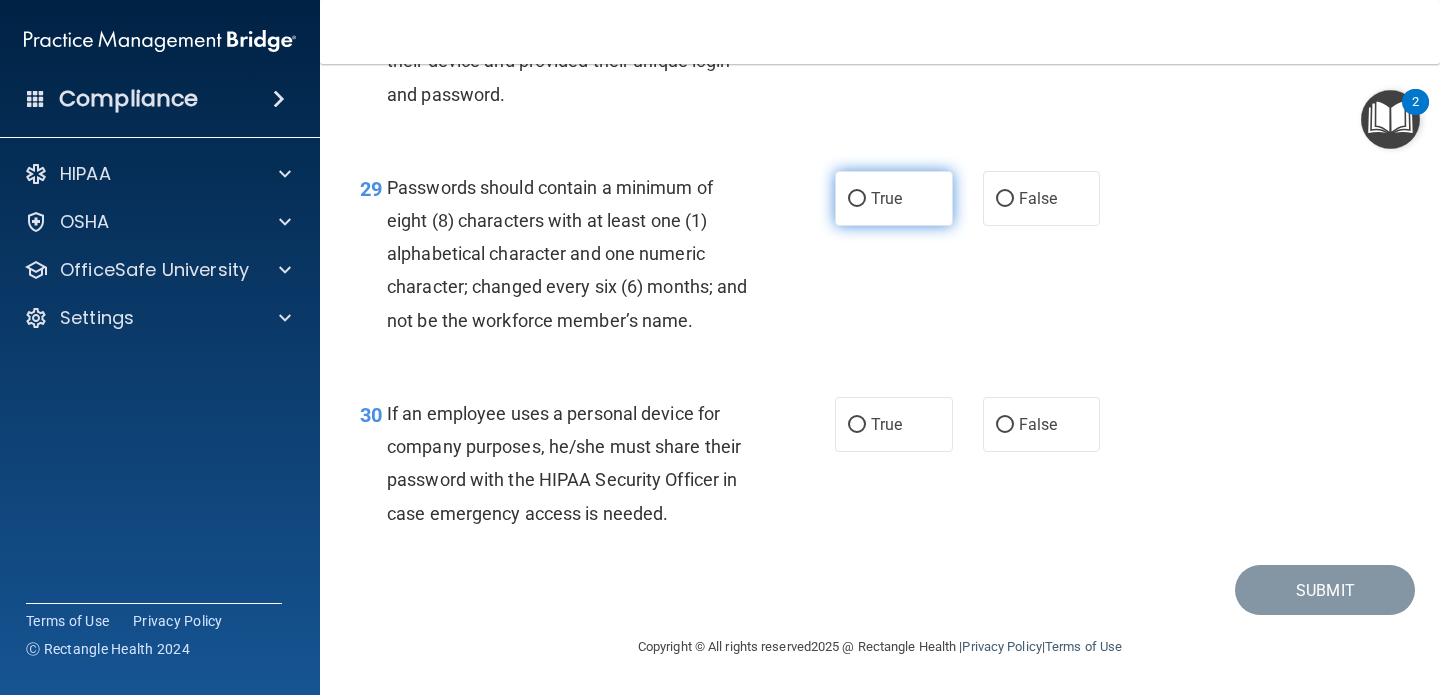 click on "True" at bounding box center (886, 198) 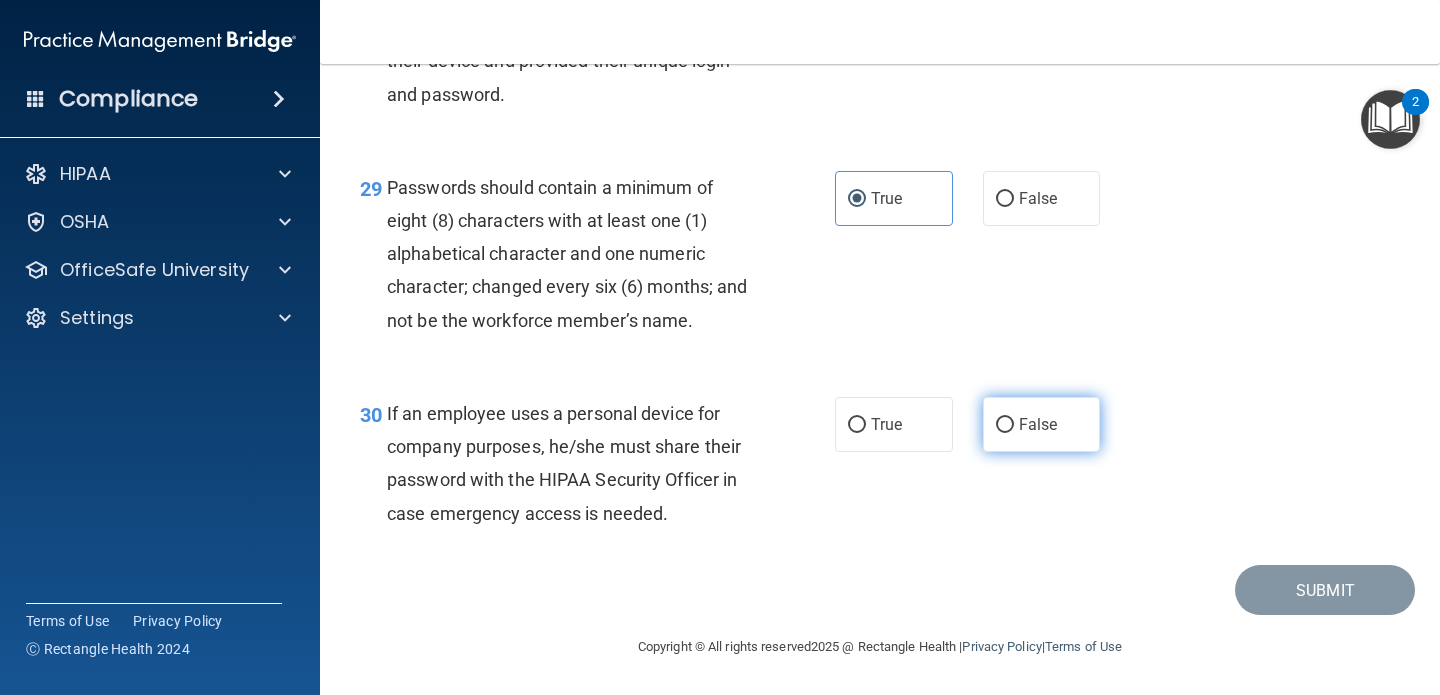 click on "False" at bounding box center (1042, 424) 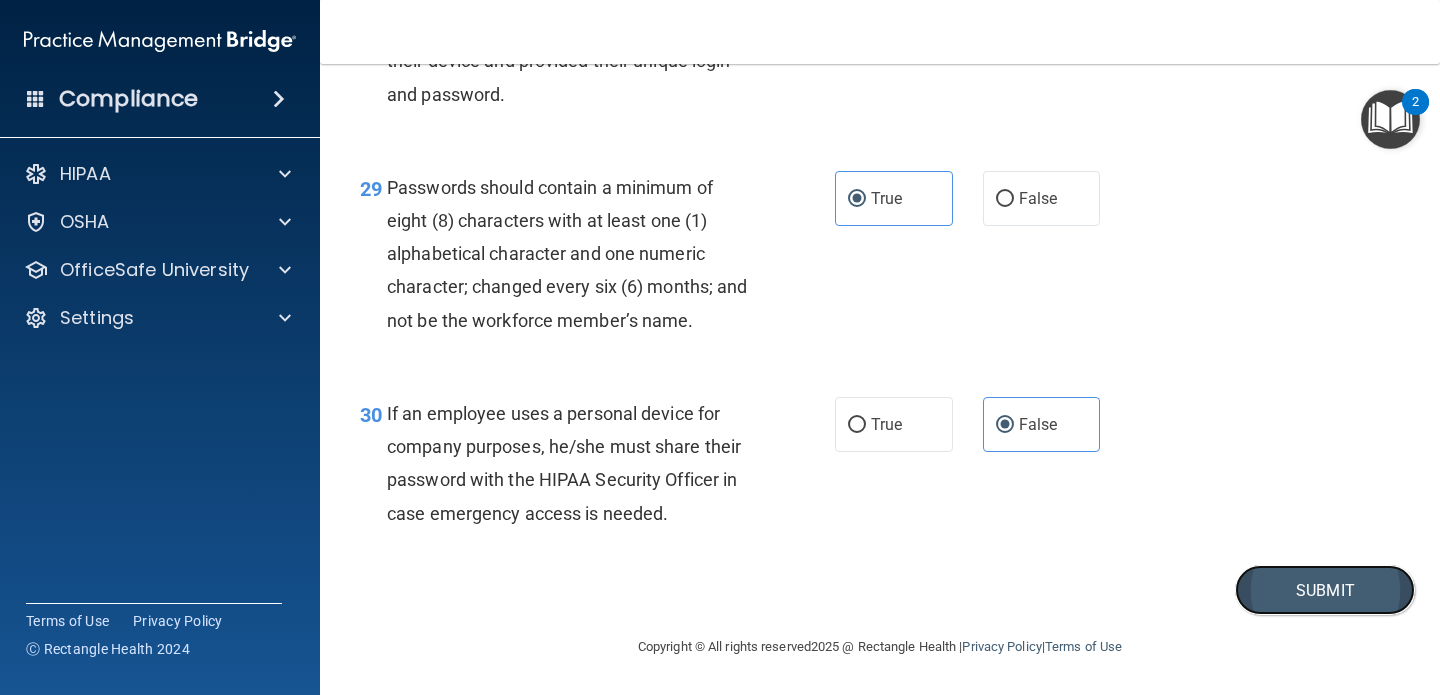 click on "Submit" at bounding box center [1325, 590] 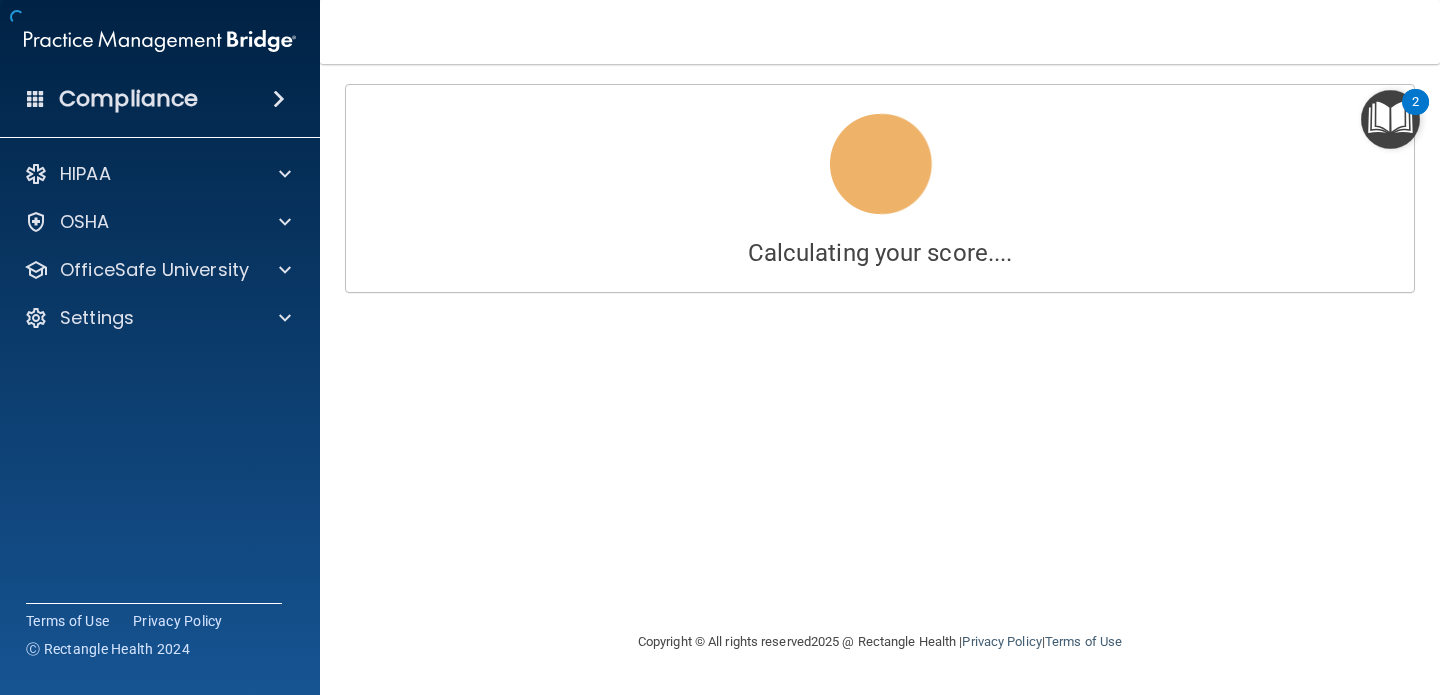 scroll, scrollTop: 0, scrollLeft: 0, axis: both 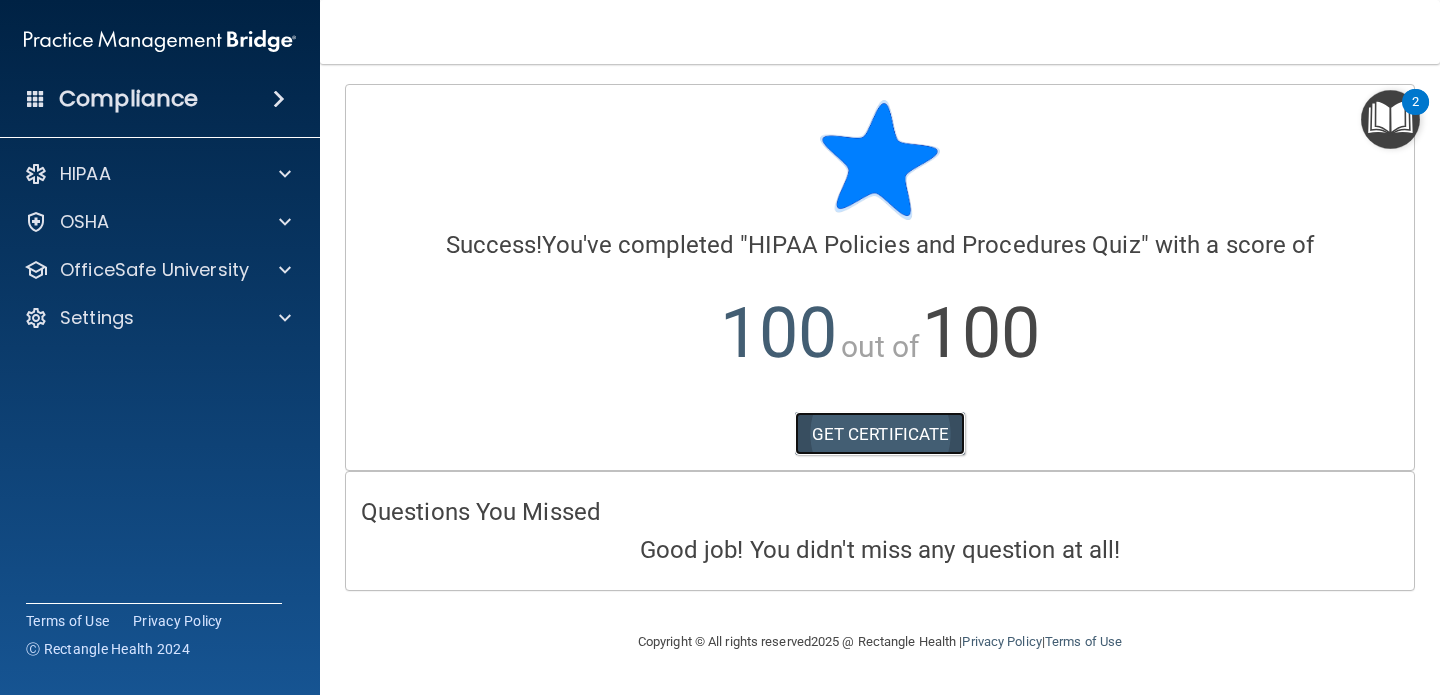 click on "GET CERTIFICATE" at bounding box center [880, 434] 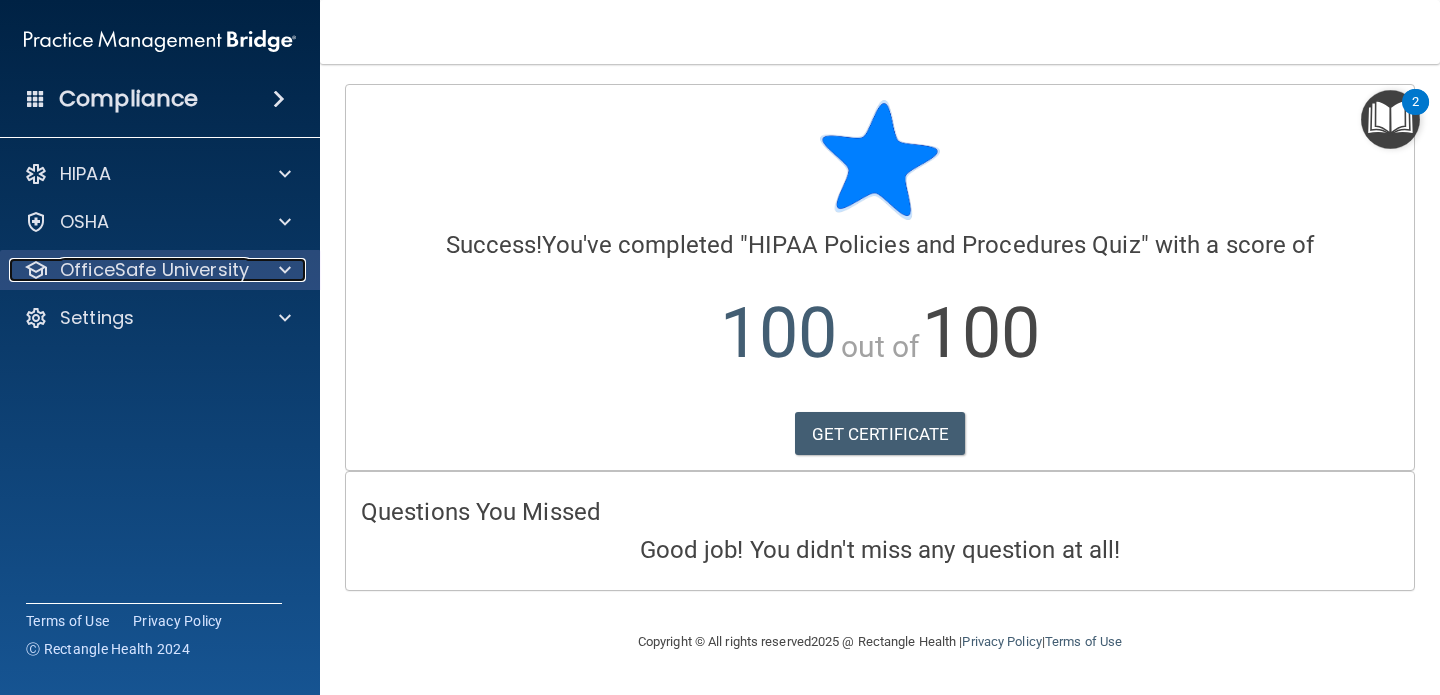 click on "OfficeSafe University" at bounding box center (133, 270) 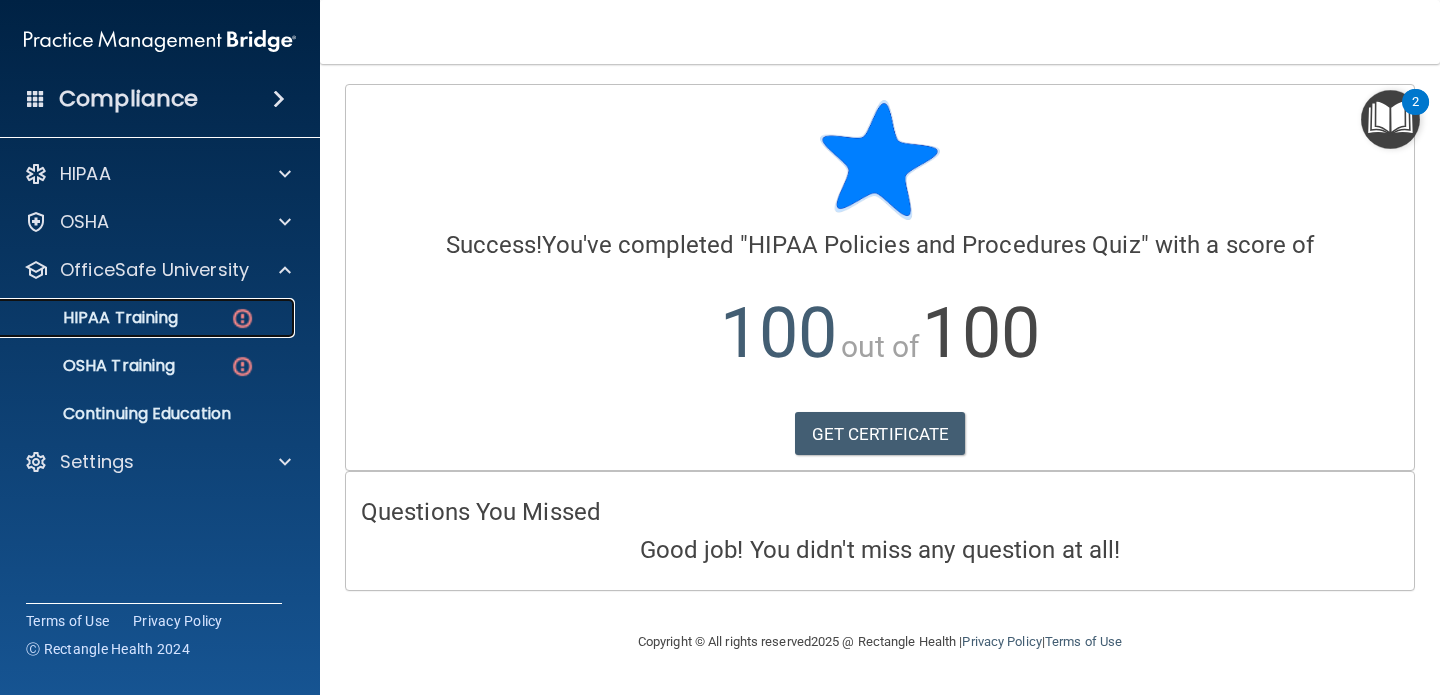 click at bounding box center [242, 318] 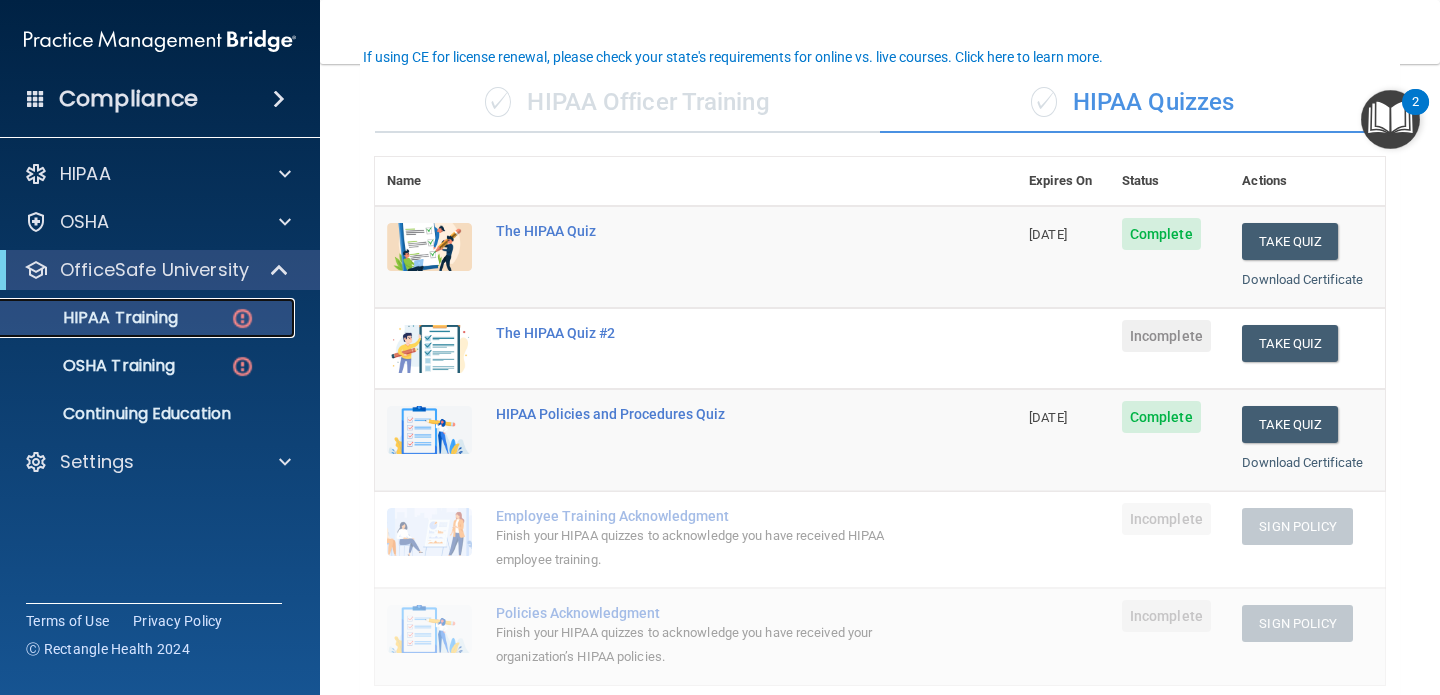 scroll, scrollTop: 144, scrollLeft: 0, axis: vertical 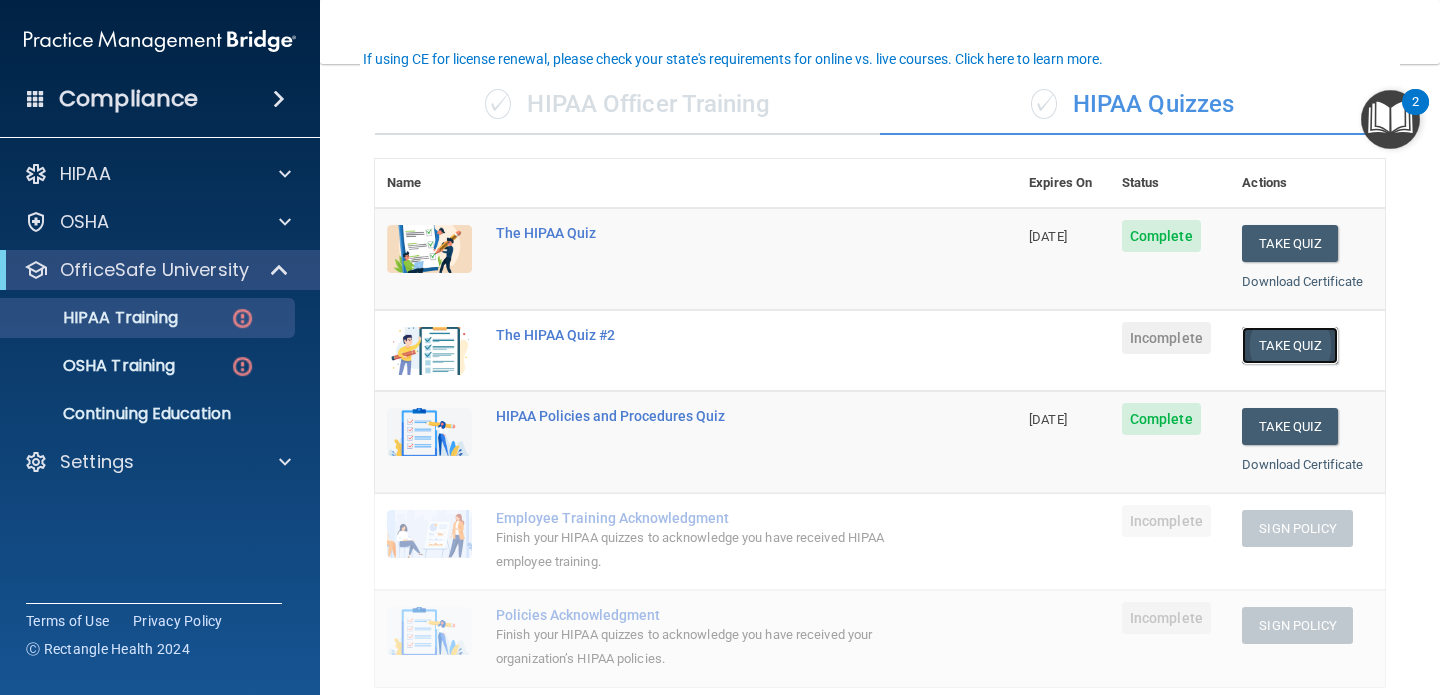 click on "Take Quiz" at bounding box center (1290, 345) 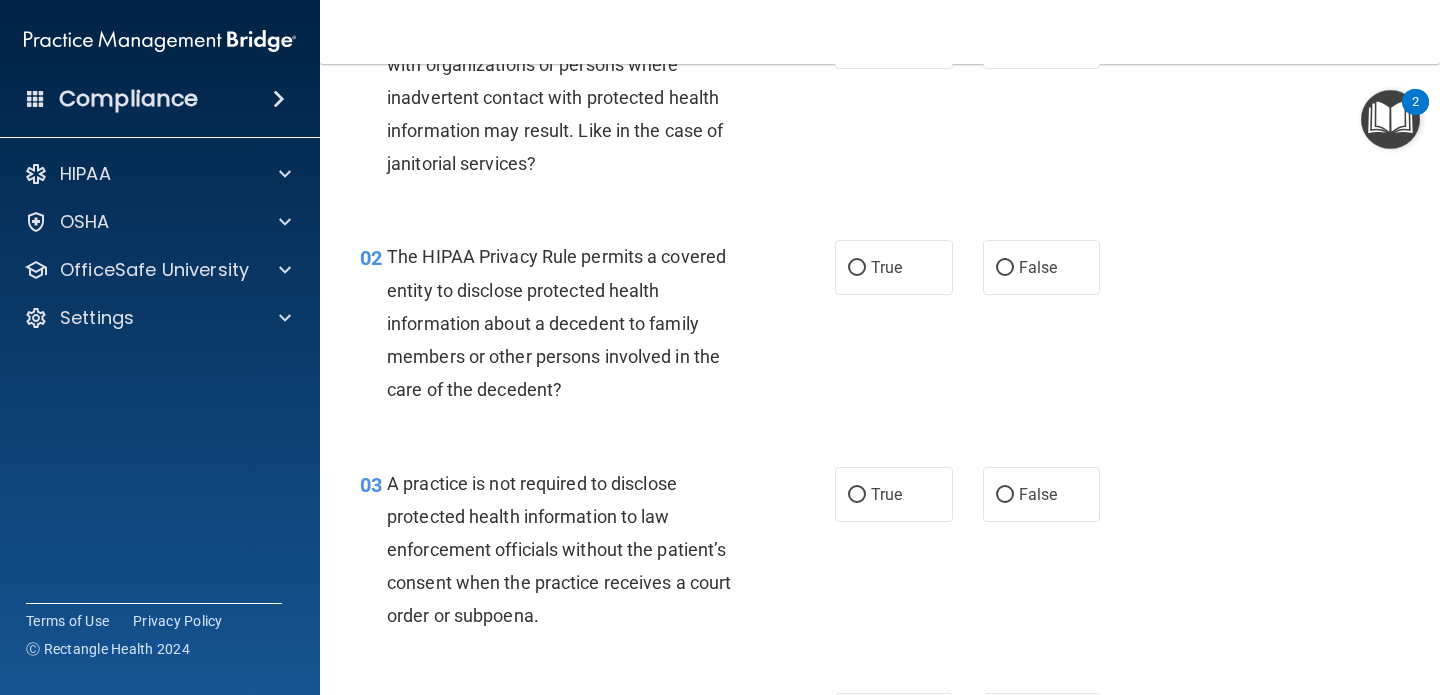 scroll, scrollTop: 0, scrollLeft: 0, axis: both 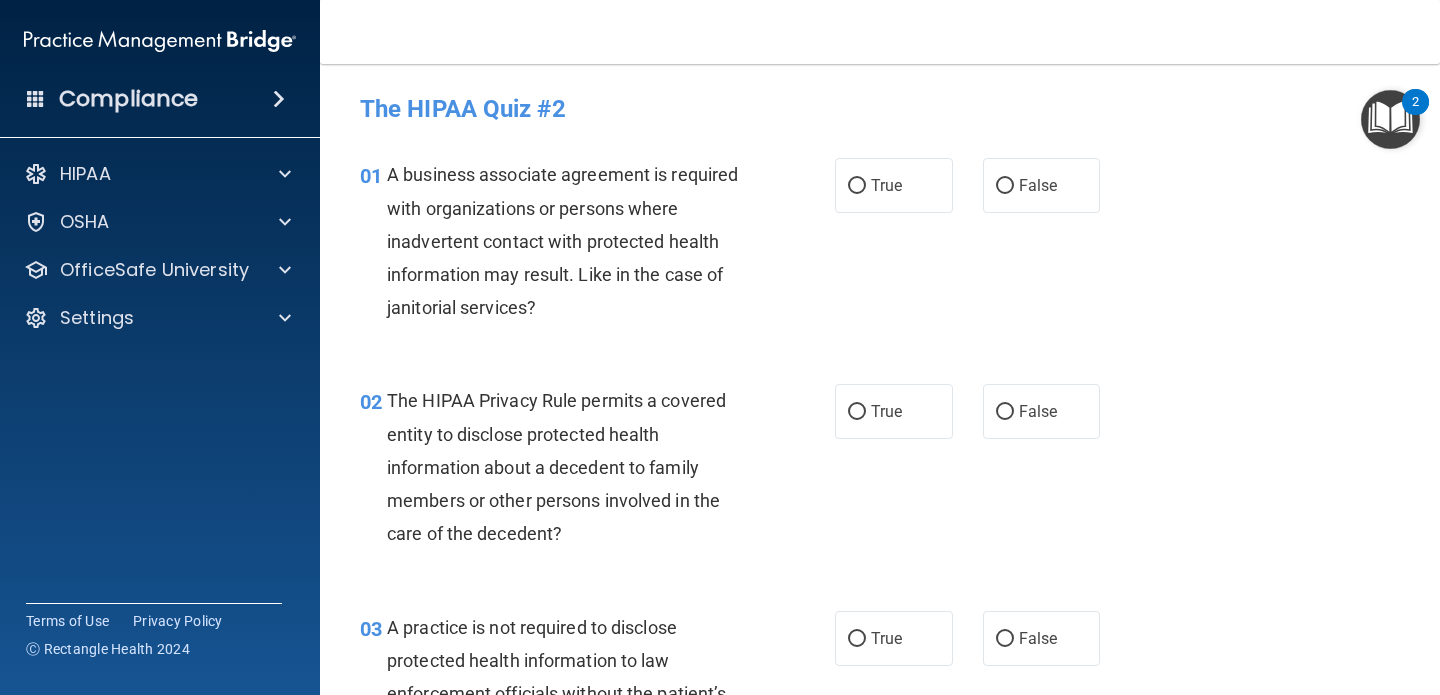 click on "A business associate agreement is required with organizations or persons where inadvertent contact with protected health information may result.  Like in the case of janitorial services?" at bounding box center (562, 241) 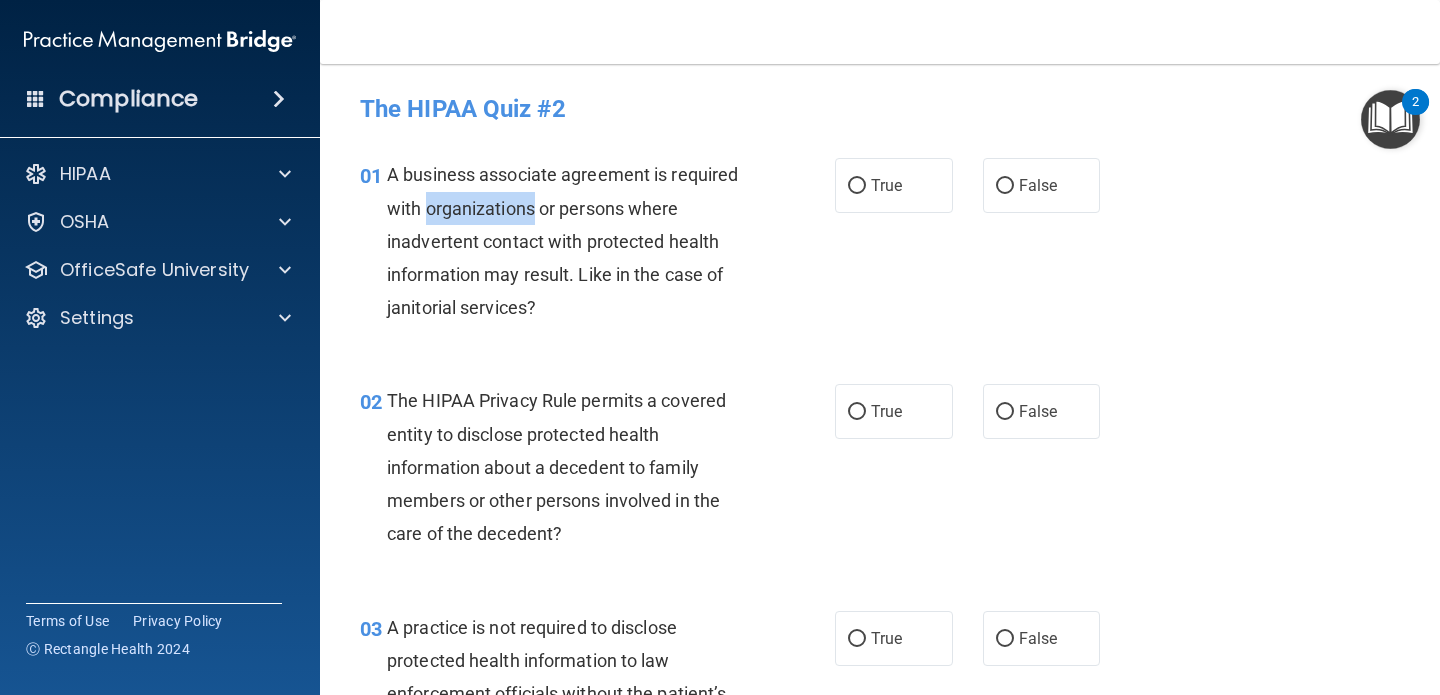click on "A business associate agreement is required with organizations or persons where inadvertent contact with protected health information may result.  Like in the case of janitorial services?" at bounding box center [562, 241] 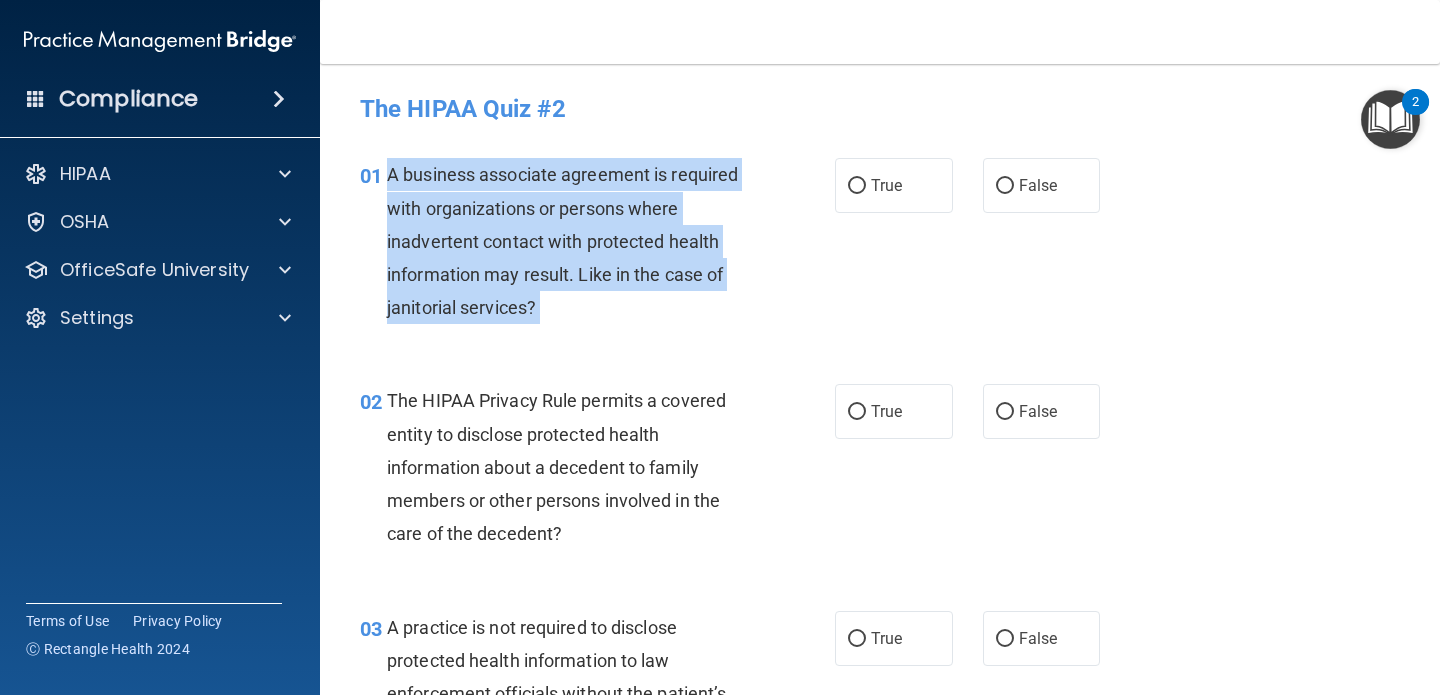 click on "A business associate agreement is required with organizations or persons where inadvertent contact with protected health information may result.  Like in the case of janitorial services?" at bounding box center [562, 241] 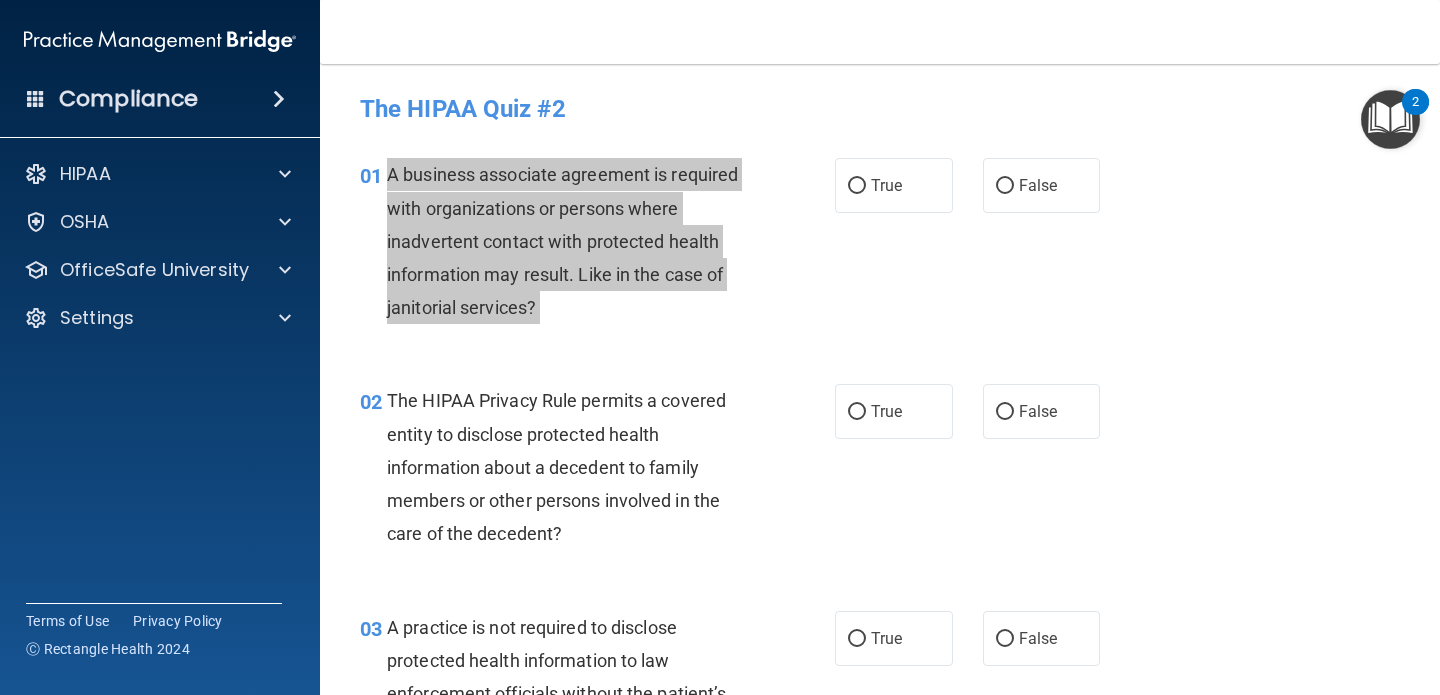 click on "Compliance
HIPAA
Documents and Policies                 Report an Incident               Business Associates               Emergency Planning               Resources                 HIPAA Risk Assessment
[GEOGRAPHIC_DATA]
Documents               Safety Data Sheets               Self-Assessment                Injury and Illness Report                Resources
PCI
PCI Compliance                Merchant Savings Calculator
[GEOGRAPHIC_DATA]
HIPAA Training                   OSHA Training                   Continuing Education
Settings
My Account               My Users" at bounding box center (720, 347) 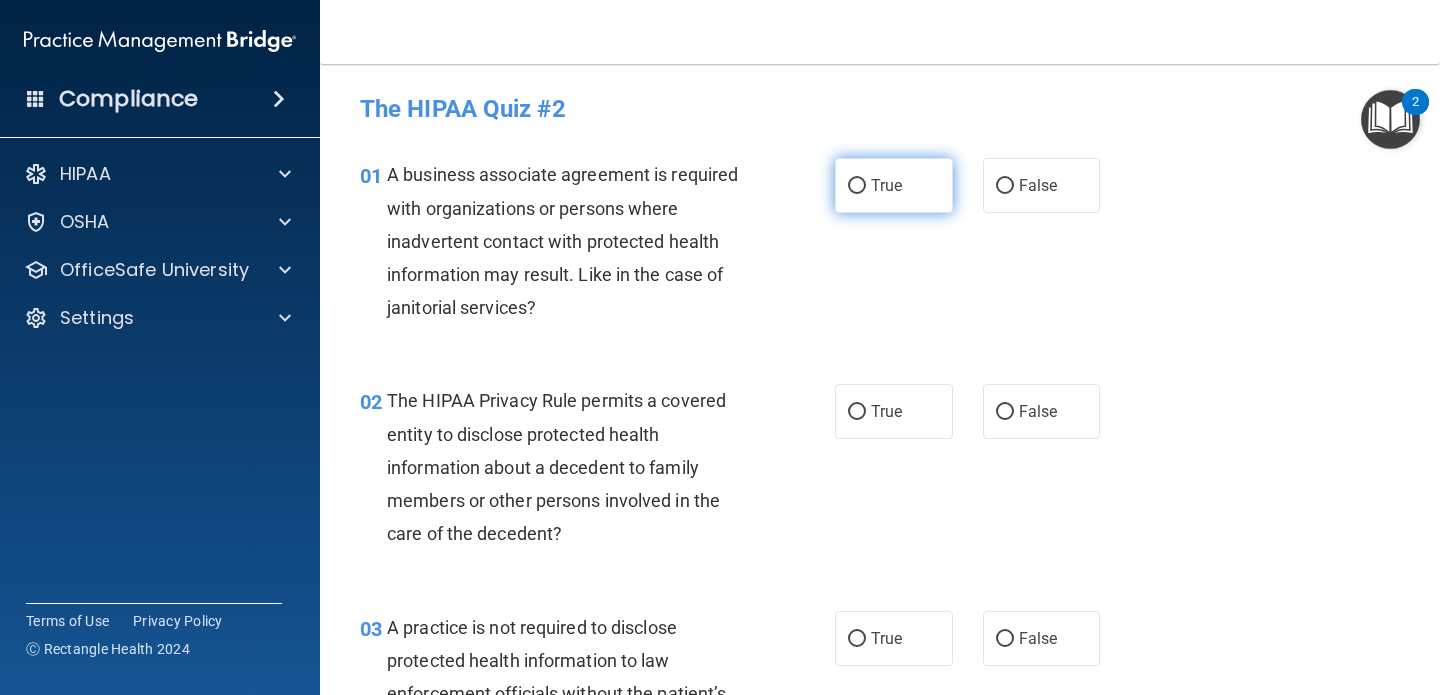 click on "True" at bounding box center (894, 185) 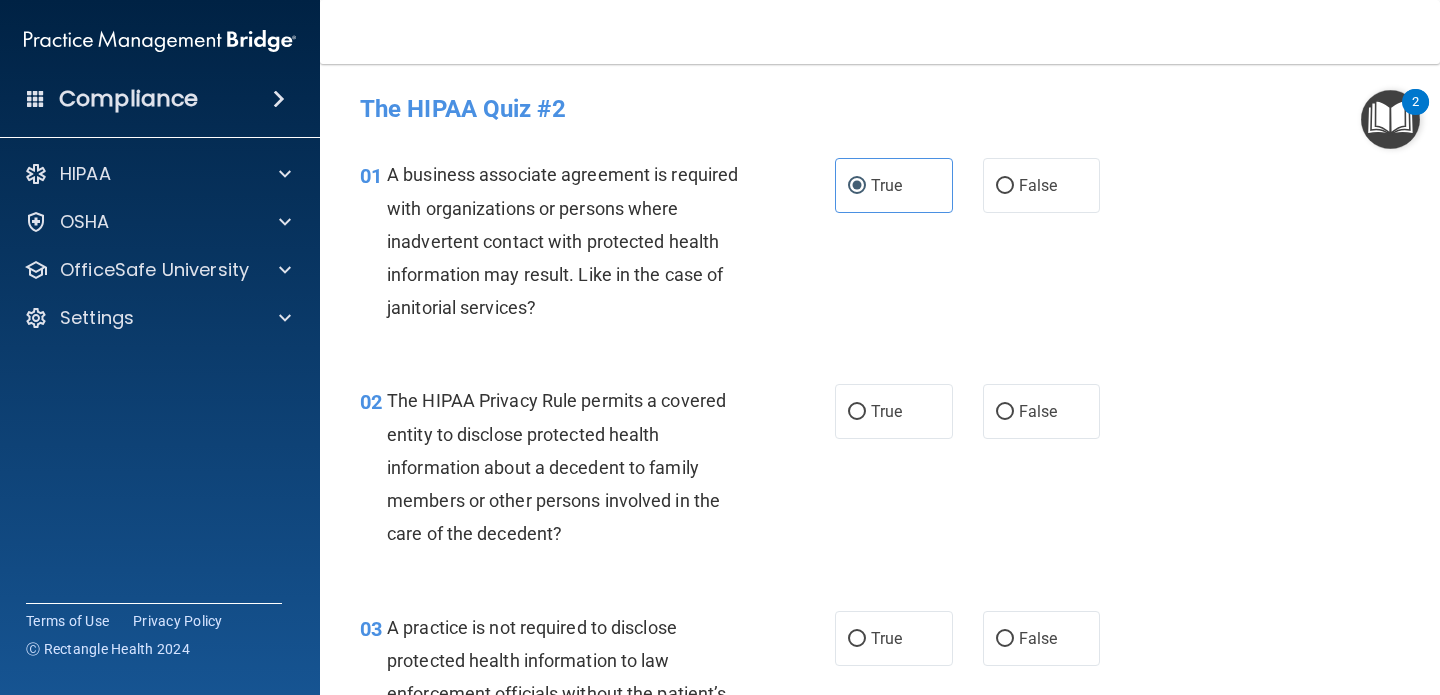 click on "The HIPAA Privacy Rule permits a covered entity to disclose protected health information about a decedent to family members or other persons involved in the care of the decedent?" at bounding box center [576, 467] 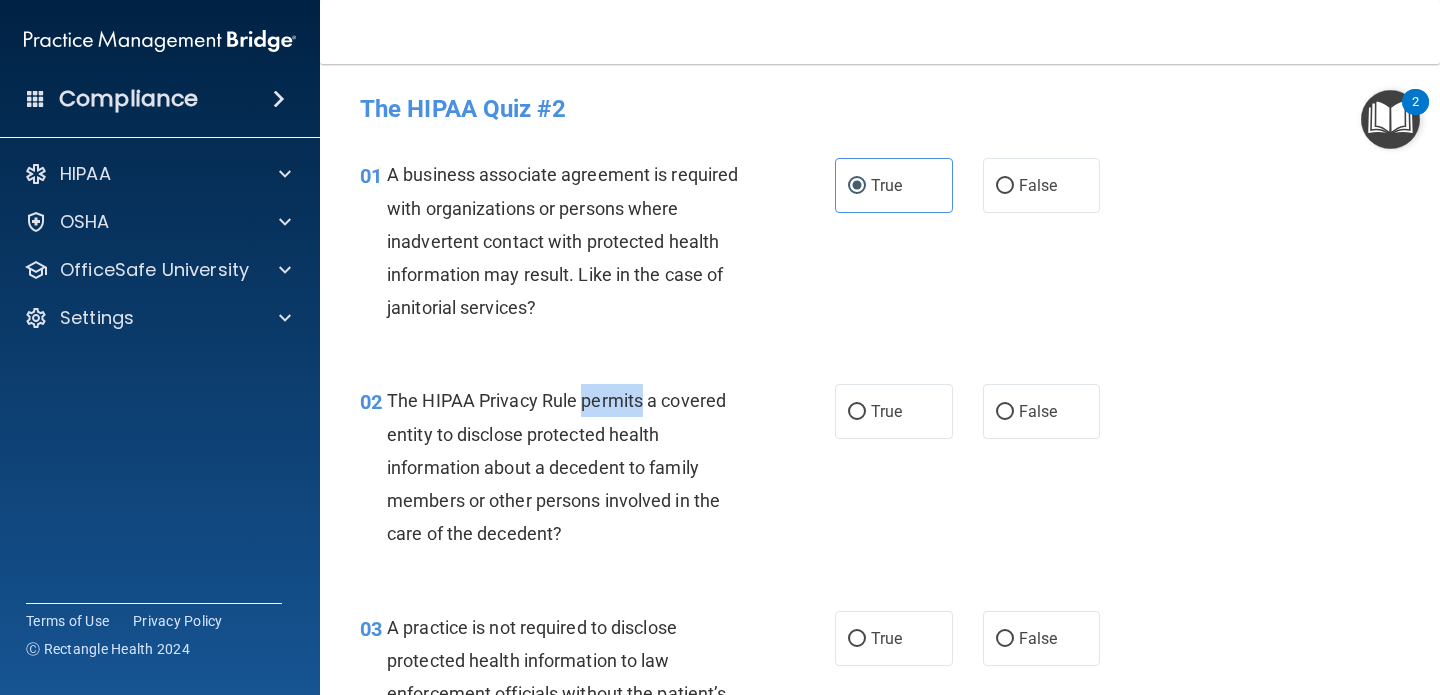 click on "The HIPAA Privacy Rule permits a covered entity to disclose protected health information about a decedent to family members or other persons involved in the care of the decedent?" at bounding box center [576, 467] 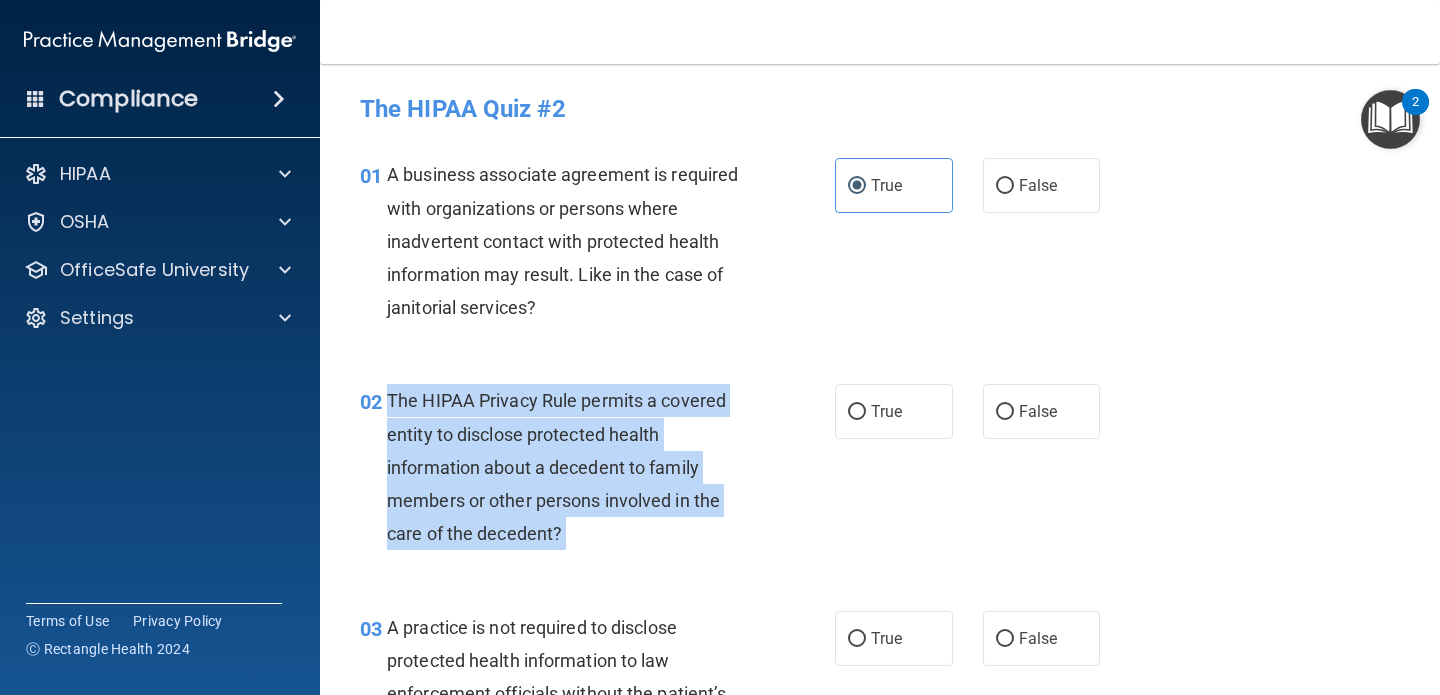 click on "The HIPAA Privacy Rule permits a covered entity to disclose protected health information about a decedent to family members or other persons involved in the care of the decedent?" at bounding box center [576, 467] 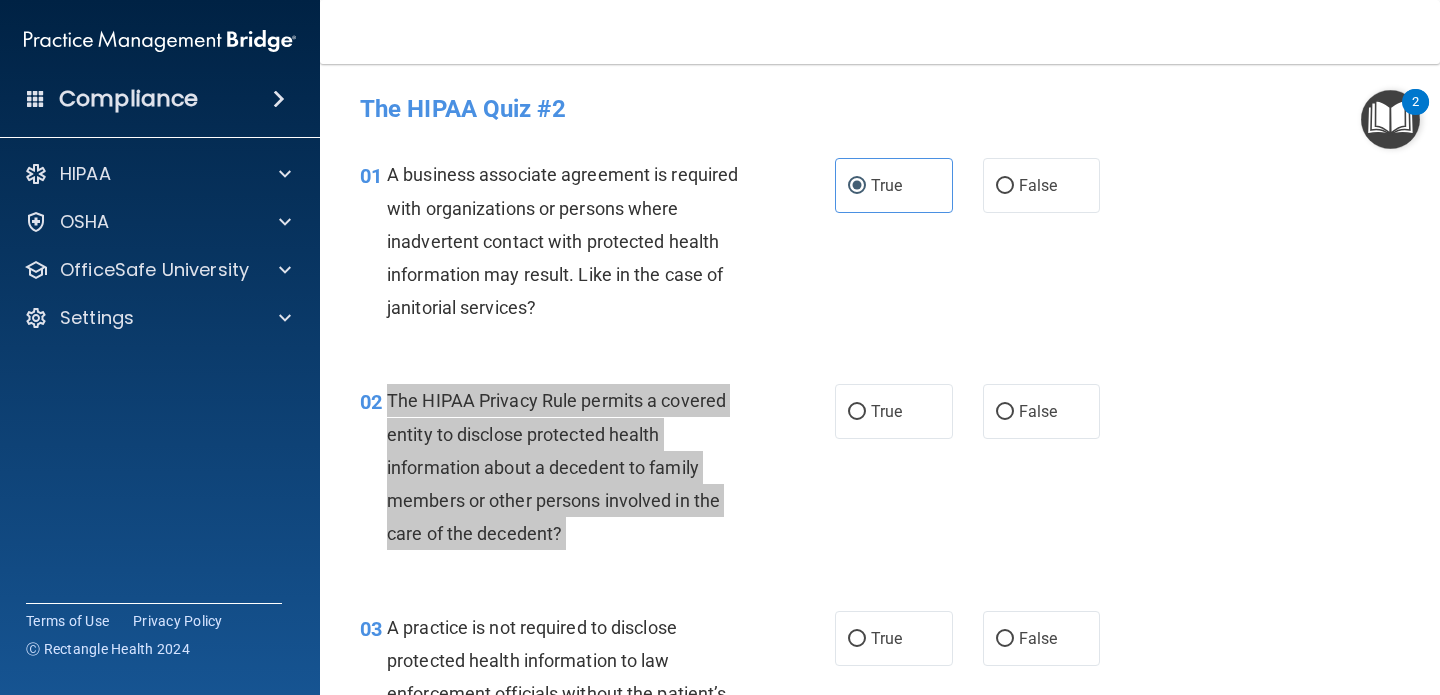 click on "Compliance
HIPAA
Documents and Policies                 Report an Incident               Business Associates               Emergency Planning               Resources                 HIPAA Risk Assessment
[GEOGRAPHIC_DATA]
Documents               Safety Data Sheets               Self-Assessment                Injury and Illness Report                Resources
PCI
PCI Compliance                Merchant Savings Calculator
[GEOGRAPHIC_DATA]
HIPAA Training                   OSHA Training                   Continuing Education
Settings
My Account               My Users" at bounding box center [720, 347] 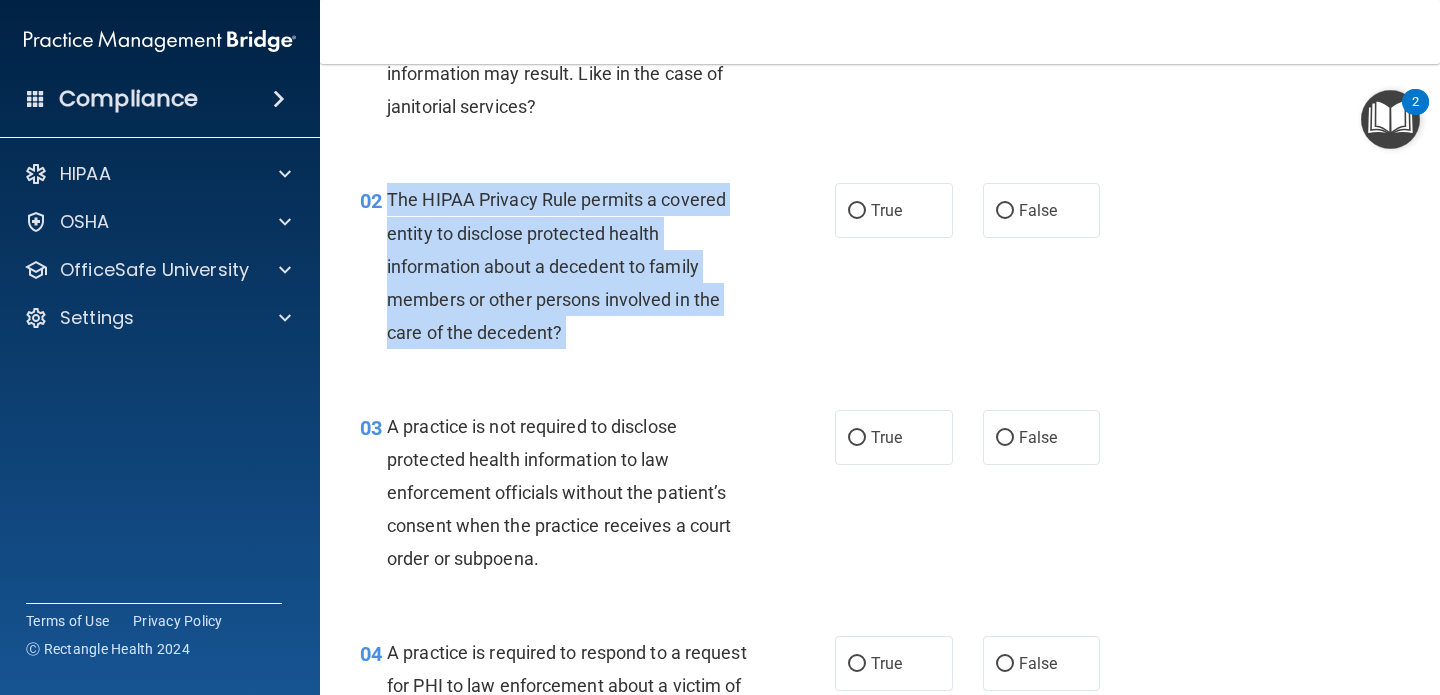 scroll, scrollTop: 210, scrollLeft: 0, axis: vertical 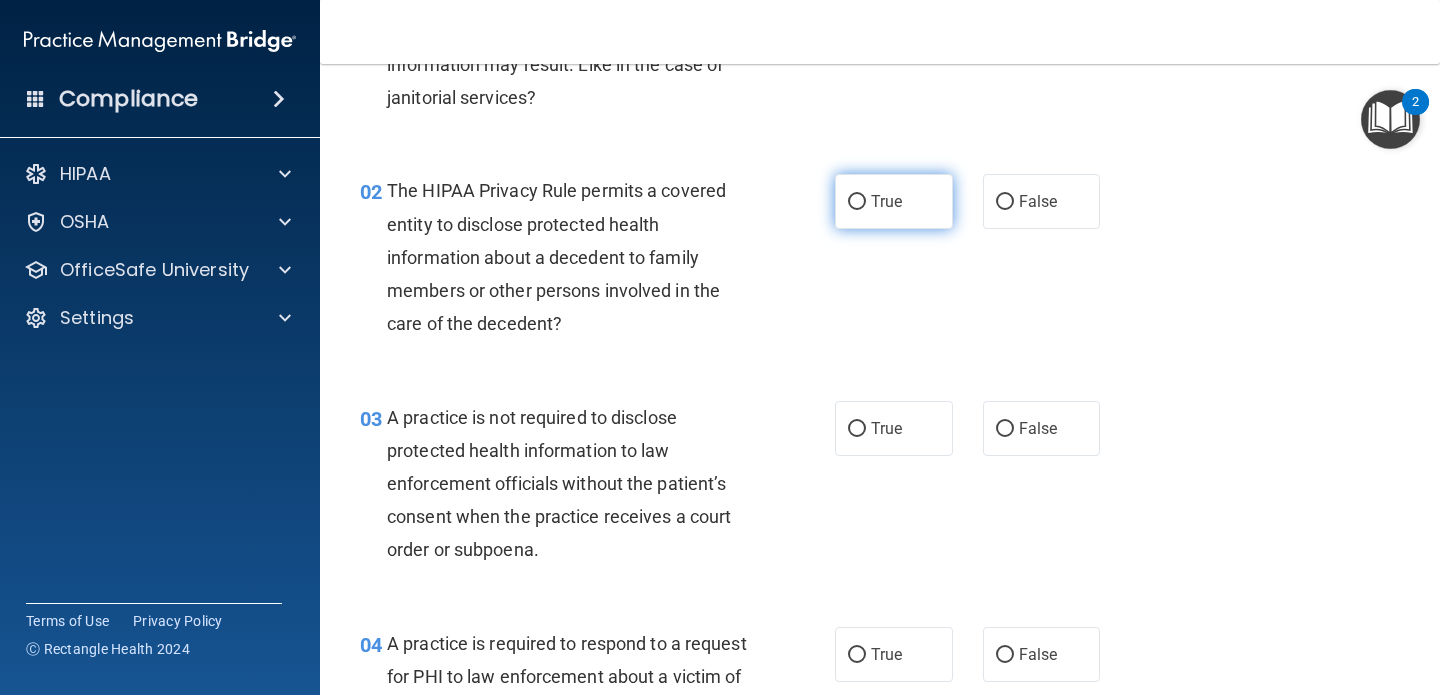 click on "True" at bounding box center (894, 201) 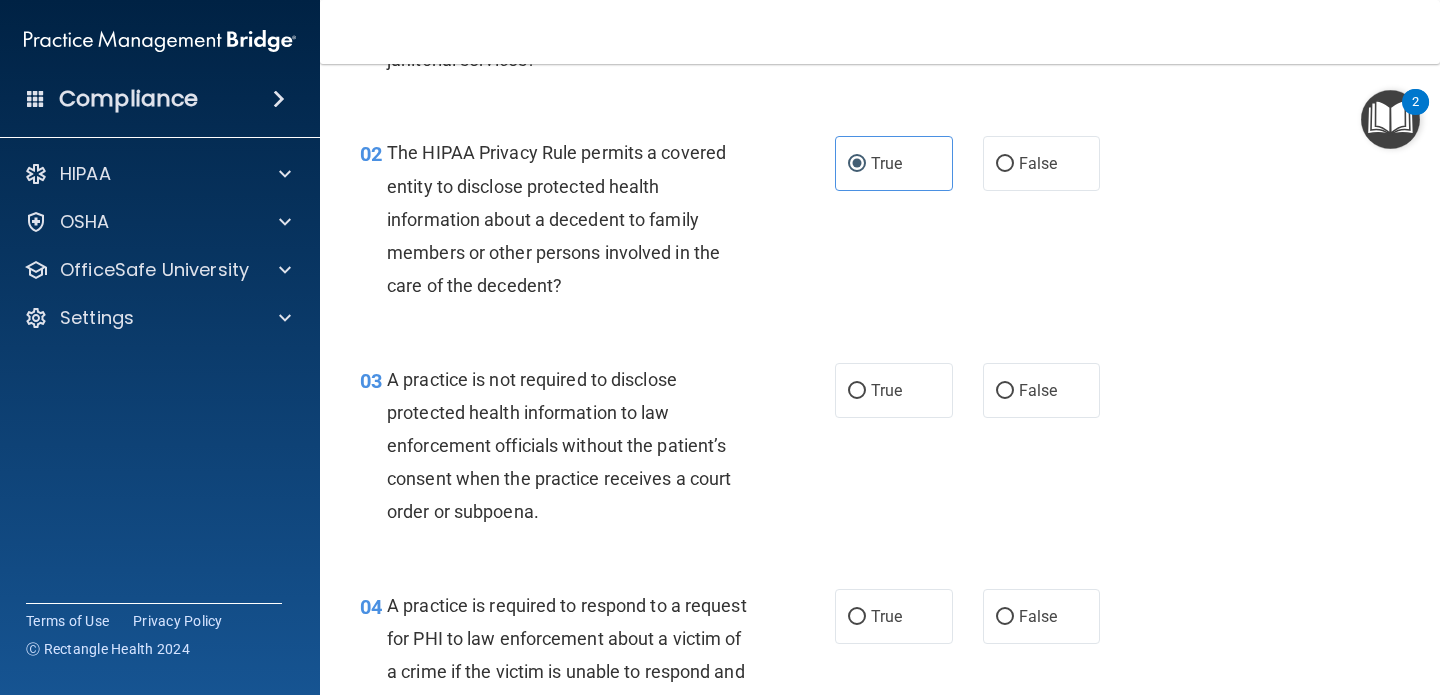 scroll, scrollTop: 247, scrollLeft: 0, axis: vertical 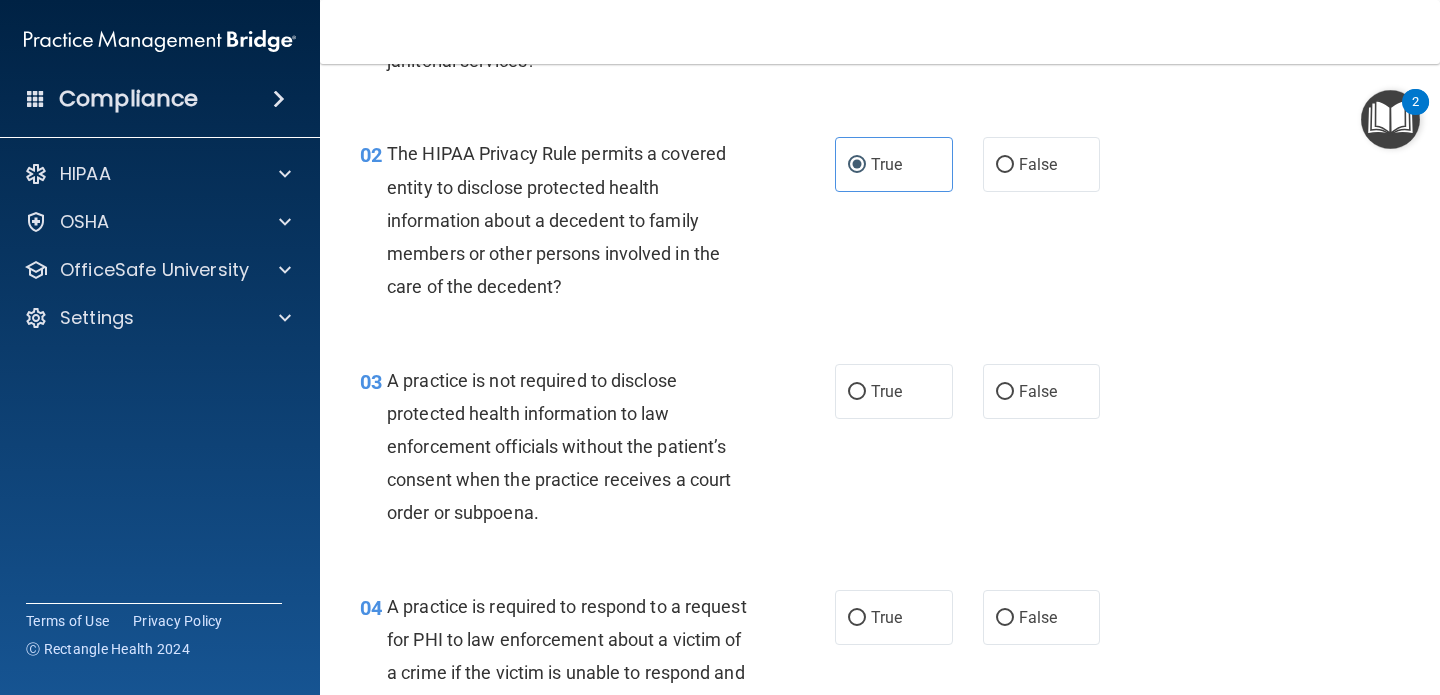 click on "A practice is not required to disclose protected health information to law enforcement officials without the patient’s consent when the practice receives  a court order or subpoena." at bounding box center [559, 447] 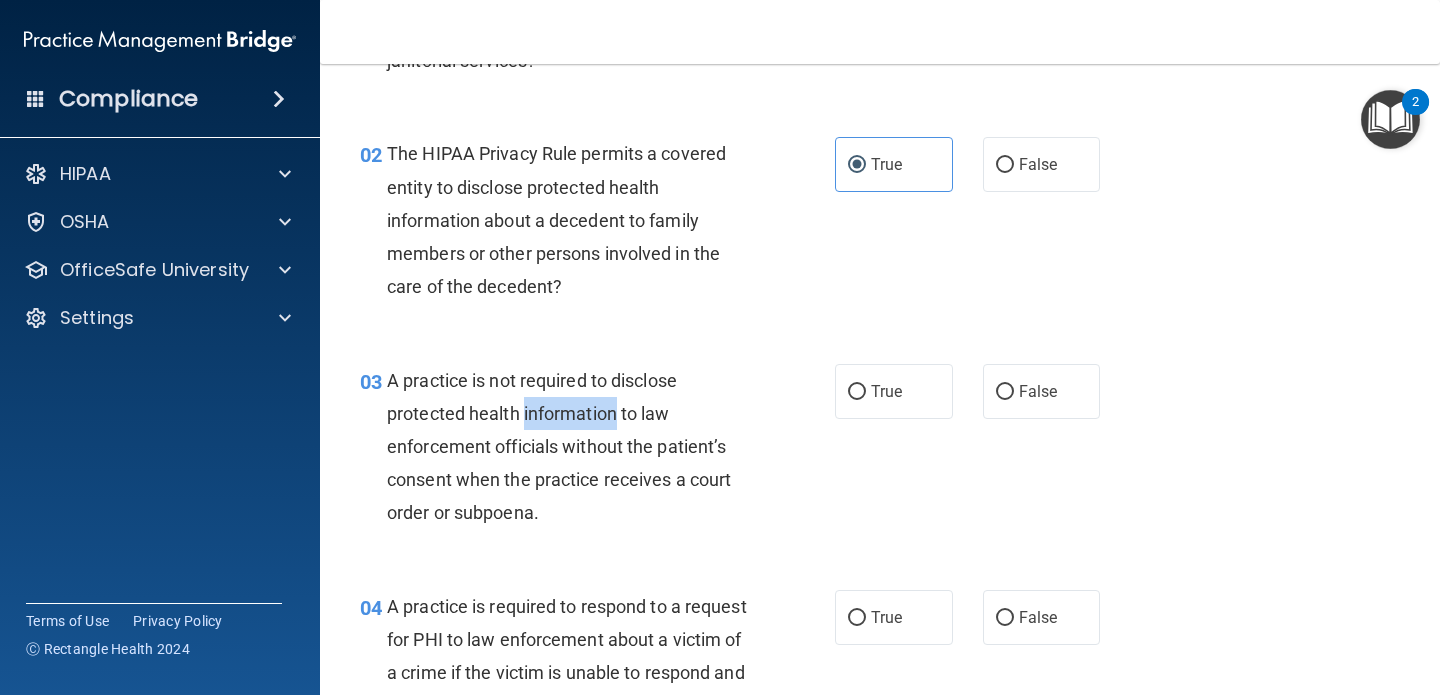 click on "A practice is not required to disclose protected health information to law enforcement officials without the patient’s consent when the practice receives  a court order or subpoena." at bounding box center [559, 447] 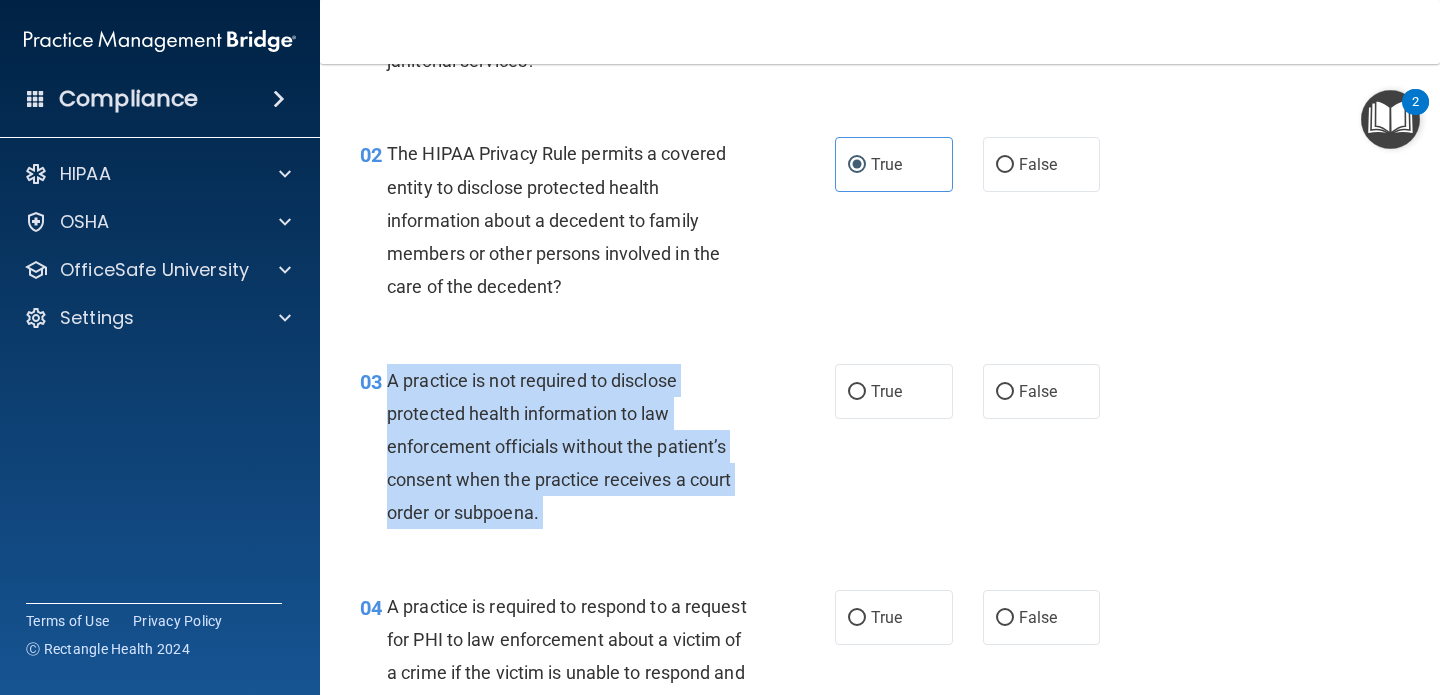 click on "A practice is not required to disclose protected health information to law enforcement officials without the patient’s consent when the practice receives  a court order or subpoena." at bounding box center [559, 447] 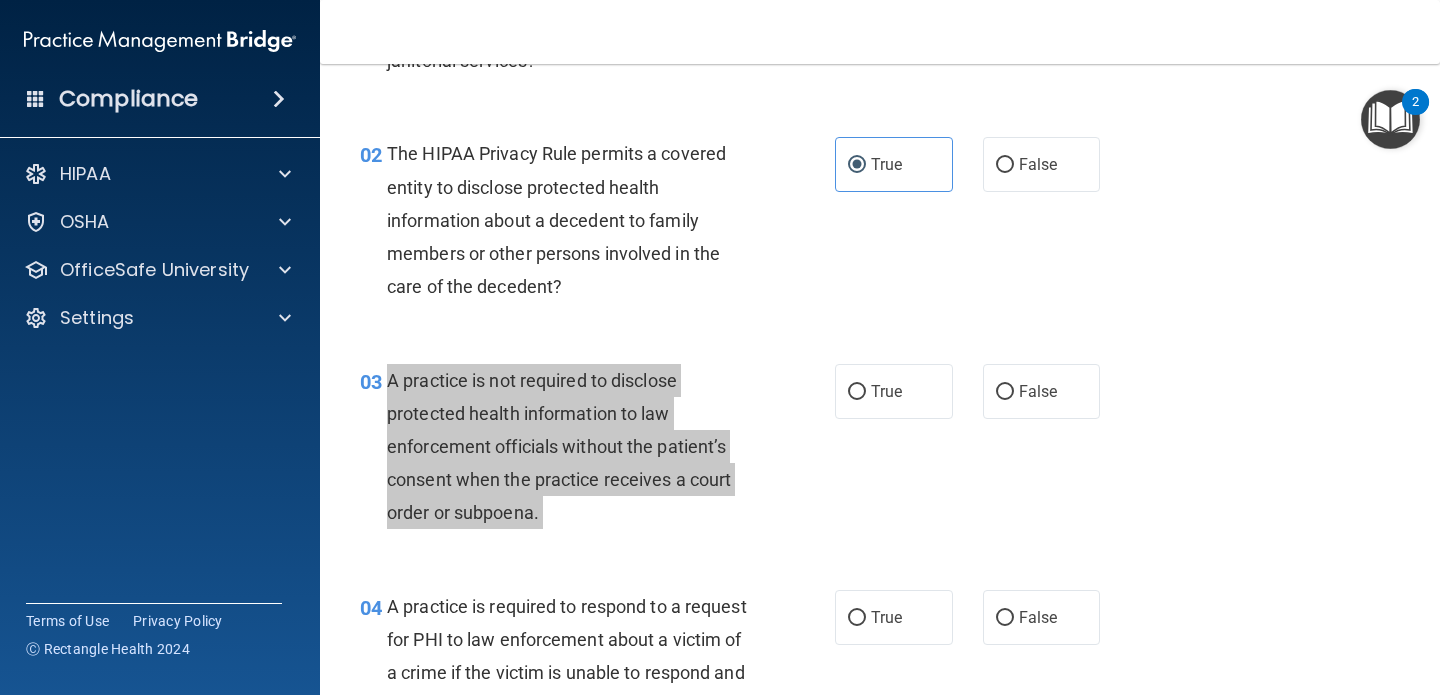 click on "Compliance
HIPAA
Documents and Policies                 Report an Incident               Business Associates               Emergency Planning               Resources                 HIPAA Risk Assessment
[GEOGRAPHIC_DATA]
Documents               Safety Data Sheets               Self-Assessment                Injury and Illness Report                Resources
PCI
PCI Compliance                Merchant Savings Calculator
[GEOGRAPHIC_DATA]
HIPAA Training                   OSHA Training                   Continuing Education
Settings
My Account               My Users" at bounding box center [720, 347] 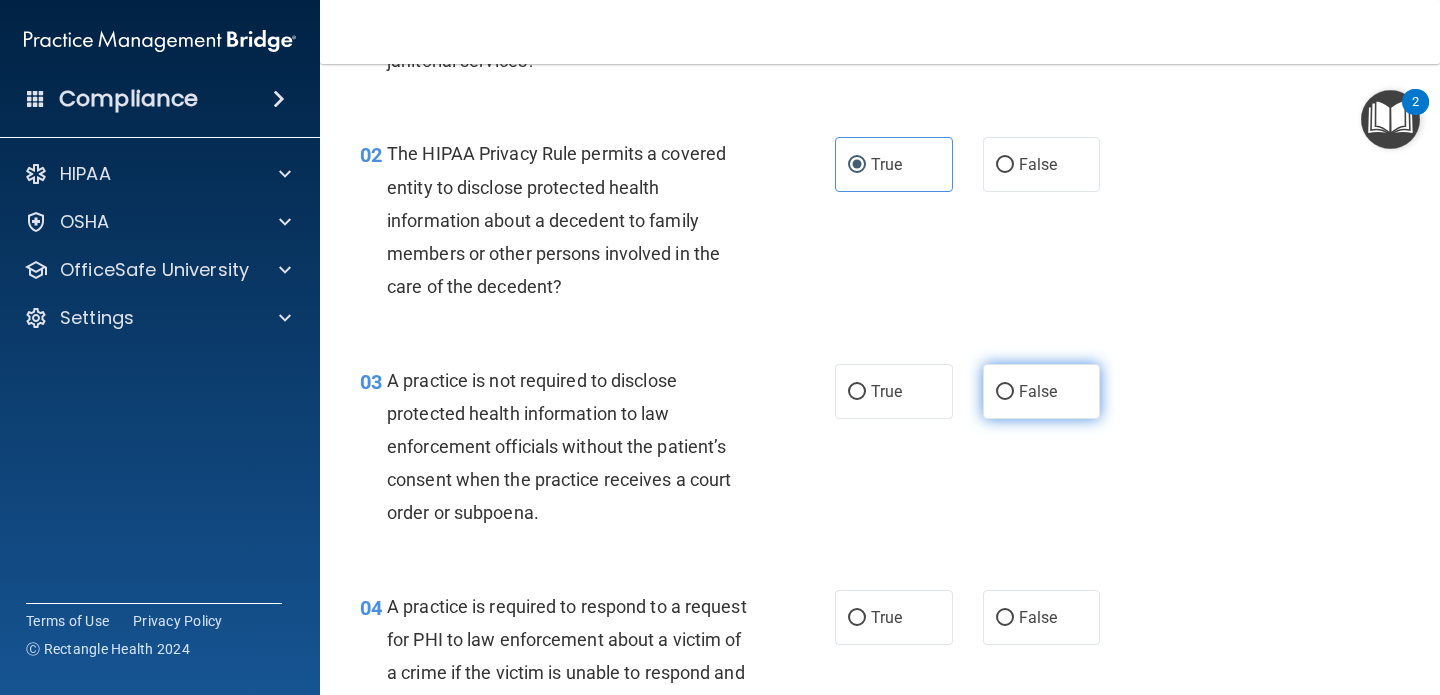 click on "False" at bounding box center [1038, 391] 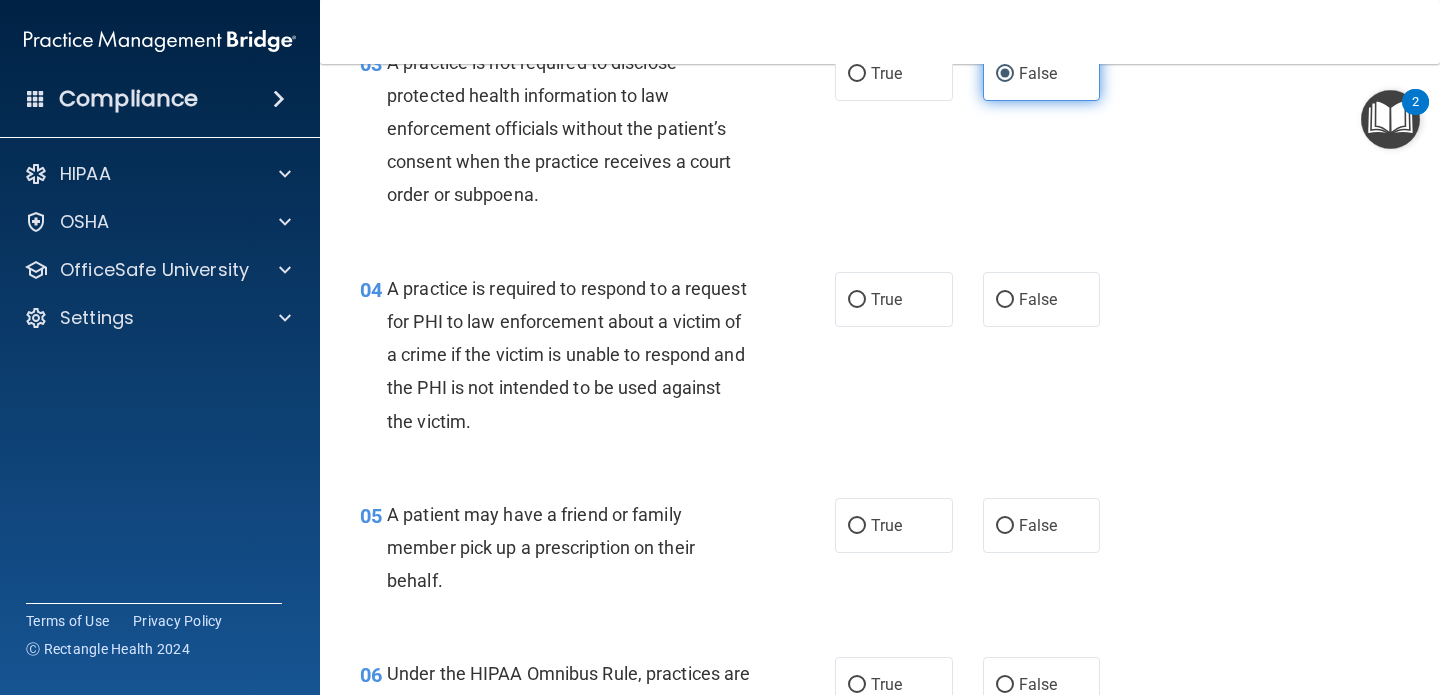 scroll, scrollTop: 573, scrollLeft: 0, axis: vertical 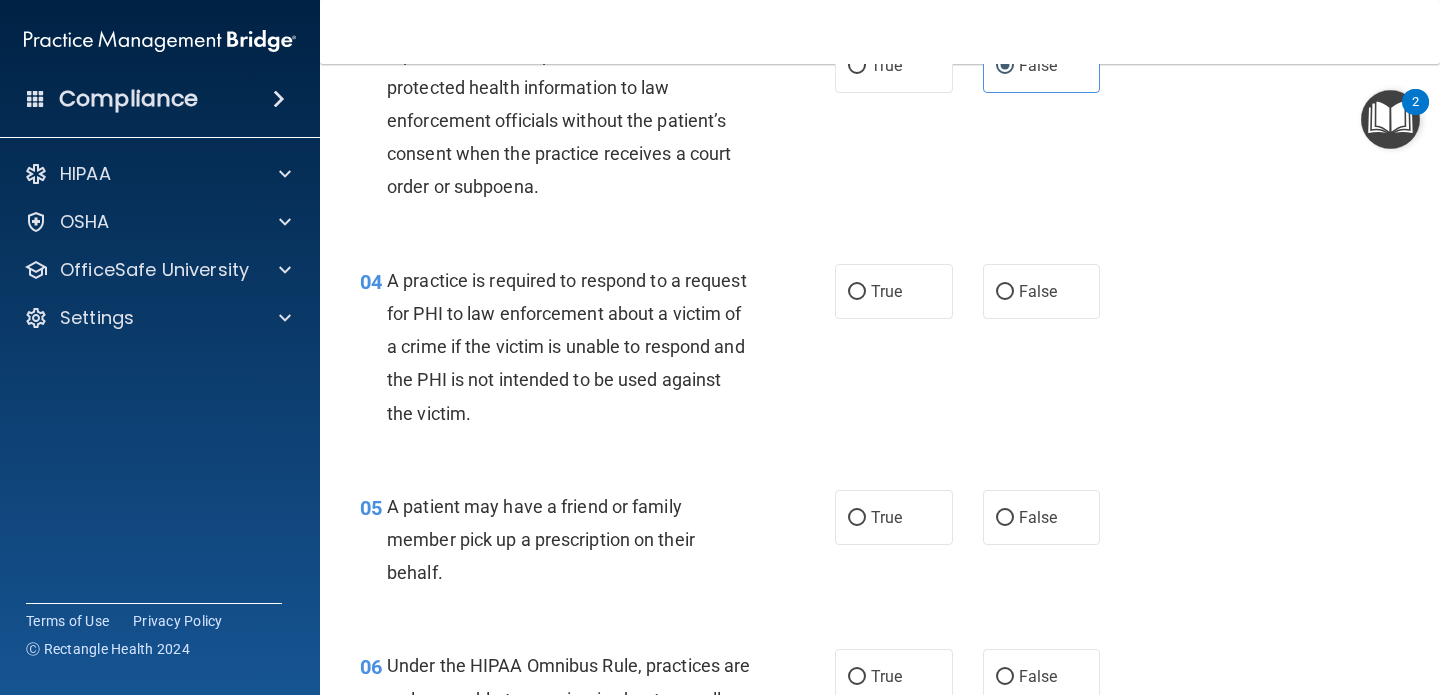click on "A practice is required to respond to a request for PHI to law enforcement about a victim of a crime if the victim is unable to respond and the PHI is not intended to be used against the victim." at bounding box center (567, 347) 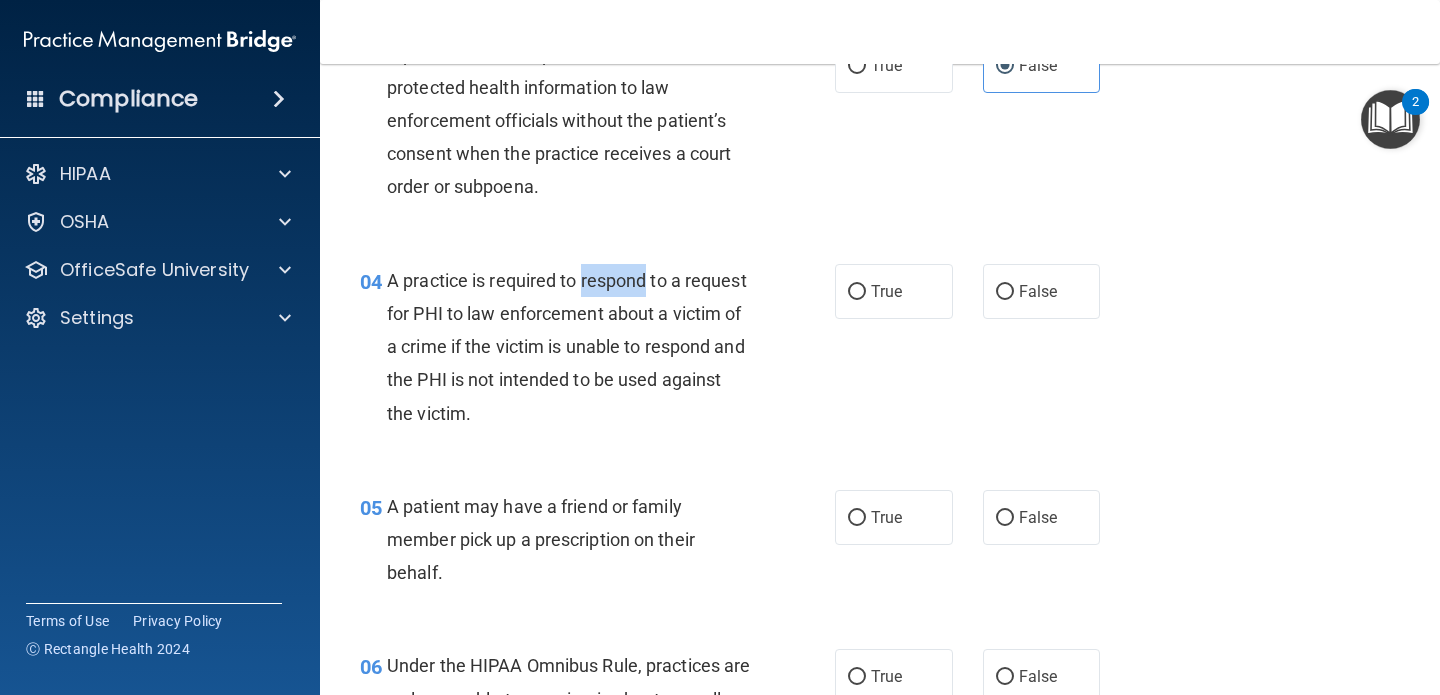 click on "A practice is required to respond to a request for PHI to law enforcement about a victim of a crime if the victim is unable to respond and the PHI is not intended to be used against the victim." at bounding box center (567, 347) 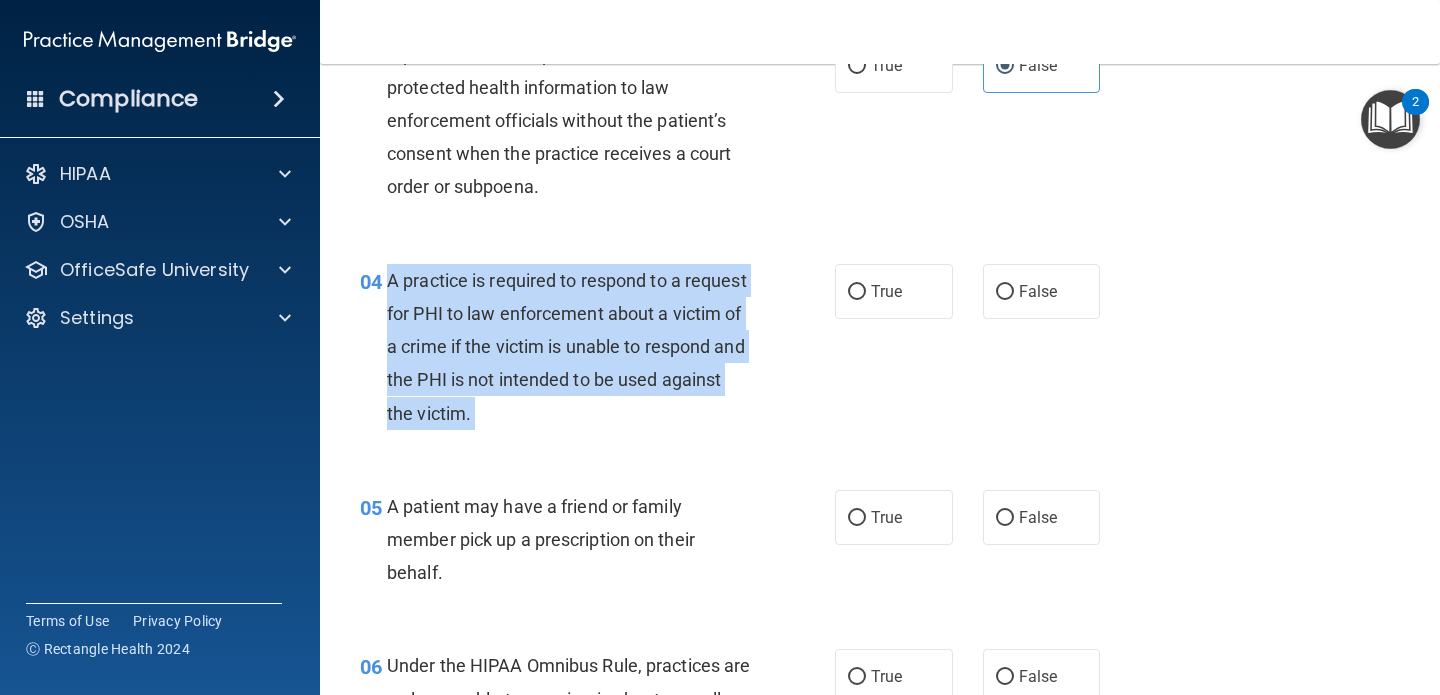 click on "A practice is required to respond to a request for PHI to law enforcement about a victim of a crime if the victim is unable to respond and the PHI is not intended to be used against the victim." at bounding box center [567, 347] 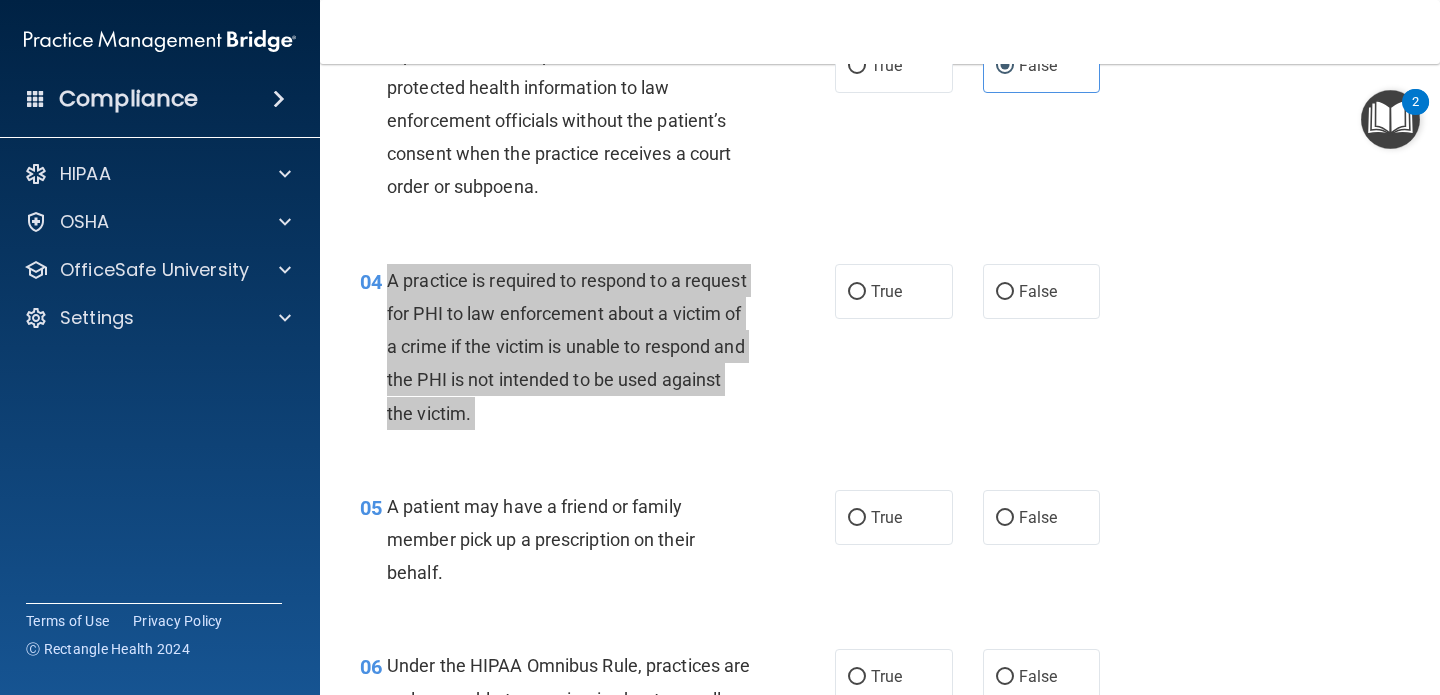 click on "Compliance
HIPAA
Documents and Policies                 Report an Incident               Business Associates               Emergency Planning               Resources                 HIPAA Risk Assessment
[GEOGRAPHIC_DATA]
Documents               Safety Data Sheets               Self-Assessment                Injury and Illness Report                Resources
PCI
PCI Compliance                Merchant Savings Calculator
[GEOGRAPHIC_DATA]
HIPAA Training                   OSHA Training                   Continuing Education
Settings
My Account               My Users" at bounding box center [720, 347] 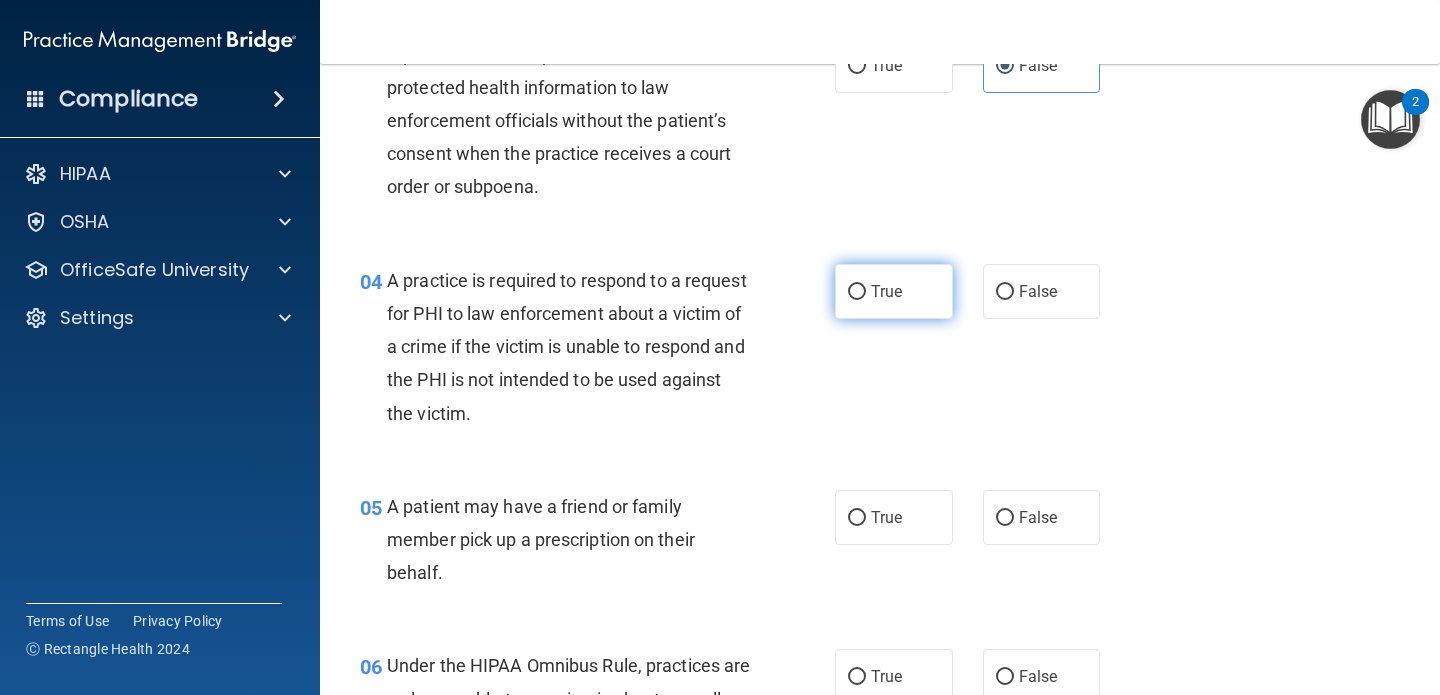 click on "True" at bounding box center [894, 291] 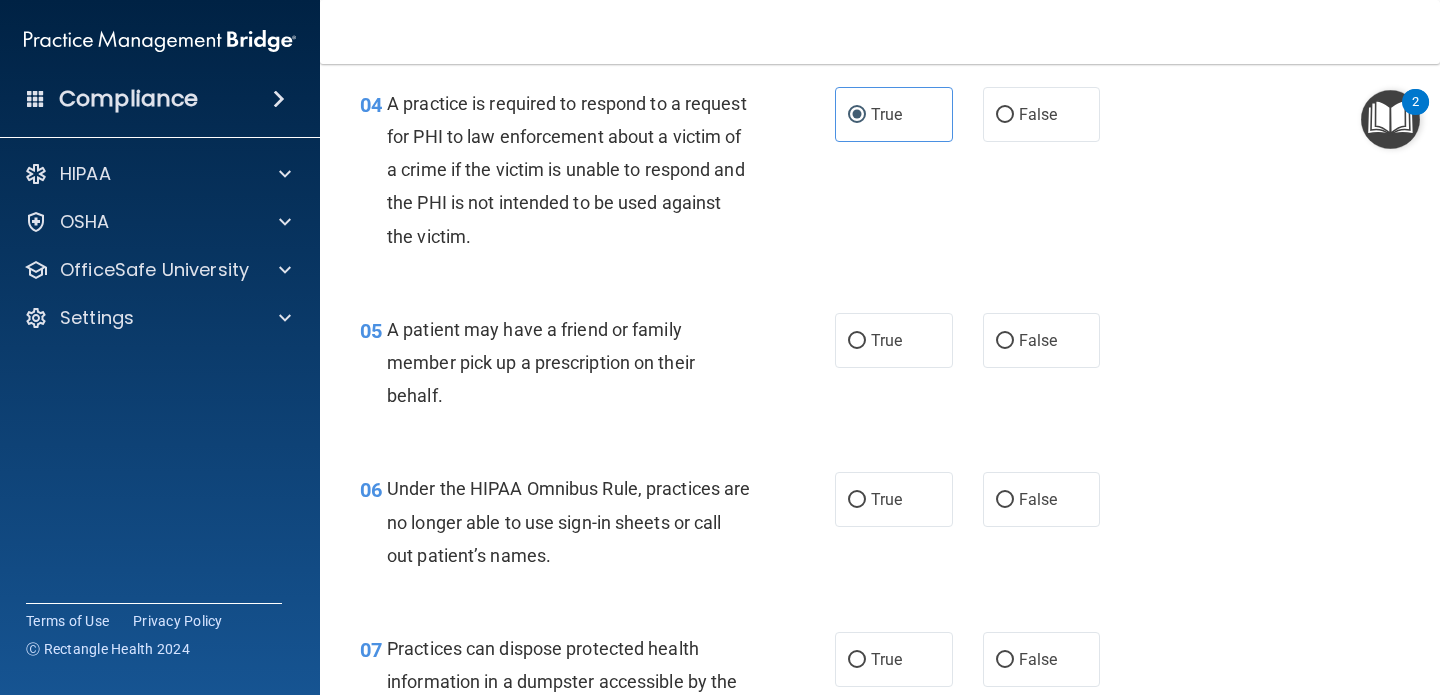 scroll, scrollTop: 749, scrollLeft: 0, axis: vertical 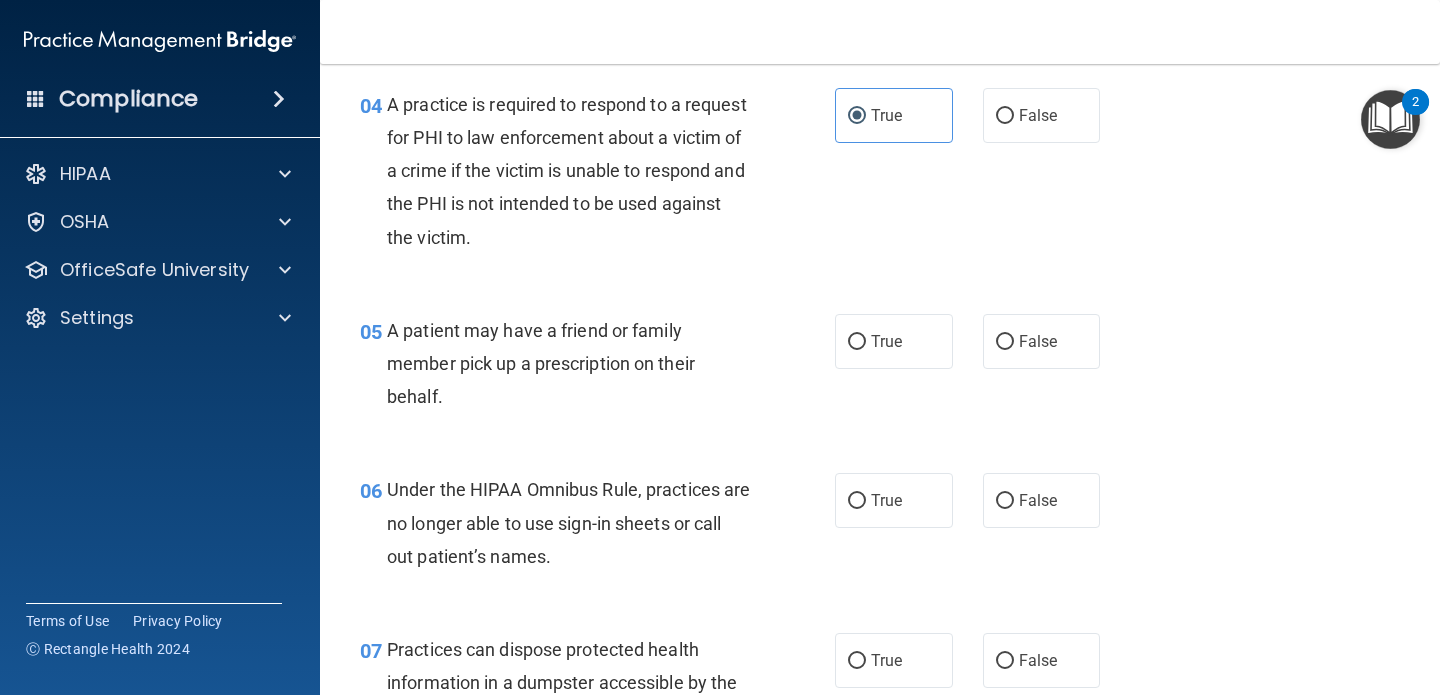click on "A patient may have a friend or family member pick up a prescription on their behalf." at bounding box center (541, 363) 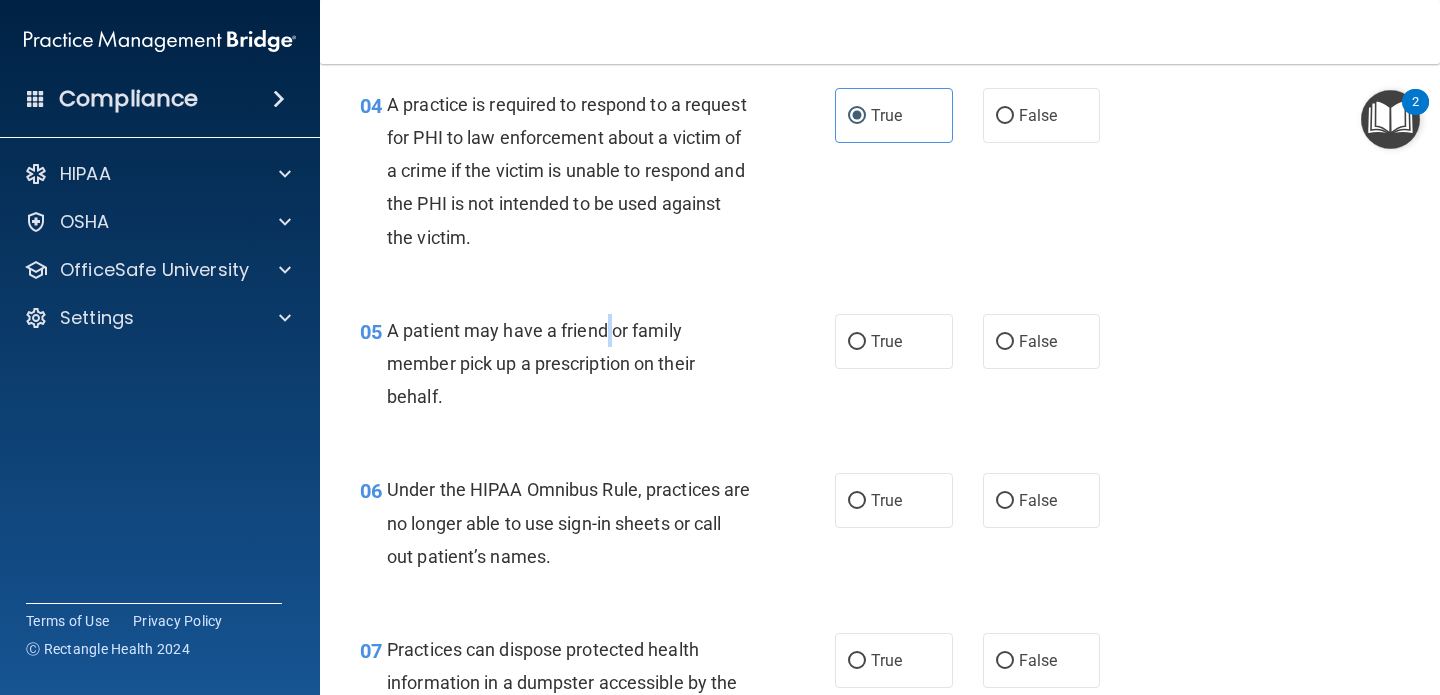 click on "A patient may have a friend or family member pick up a prescription on their behalf." at bounding box center (541, 363) 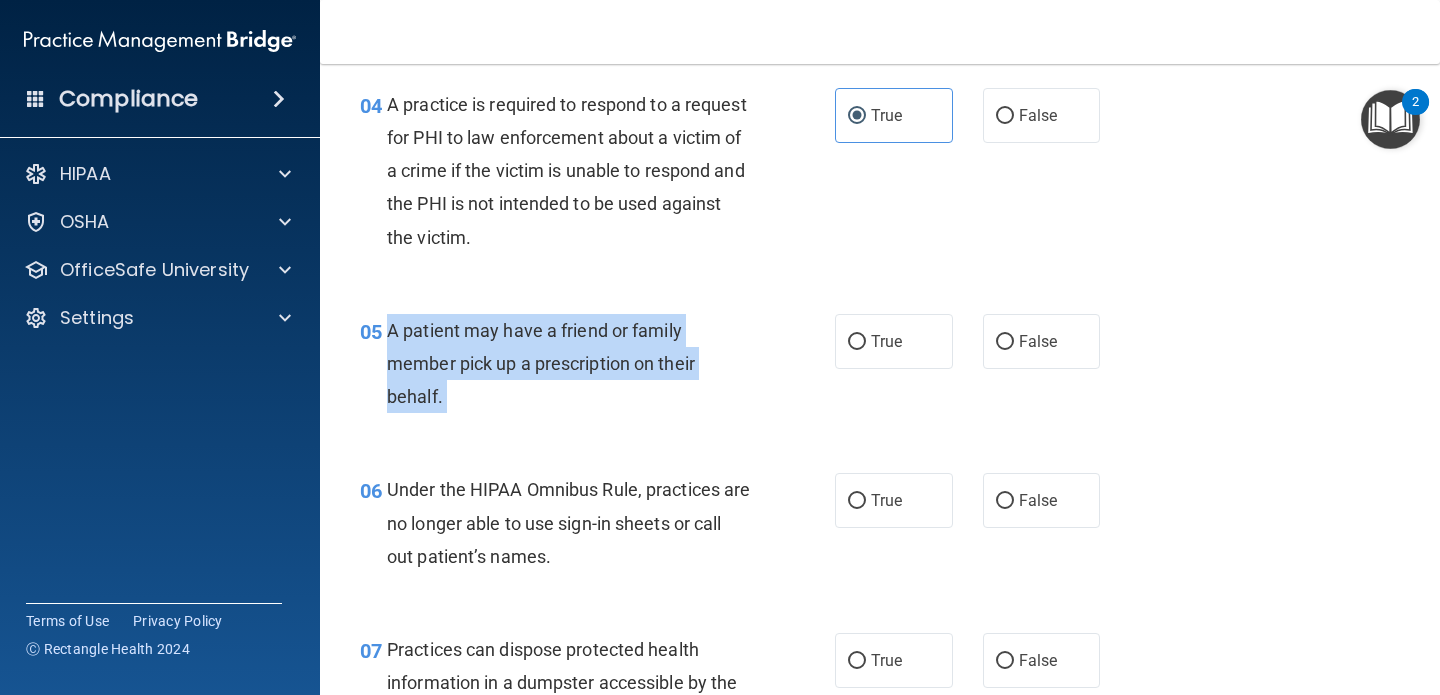 click on "A patient may have a friend or family member pick up a prescription on their behalf." at bounding box center (541, 363) 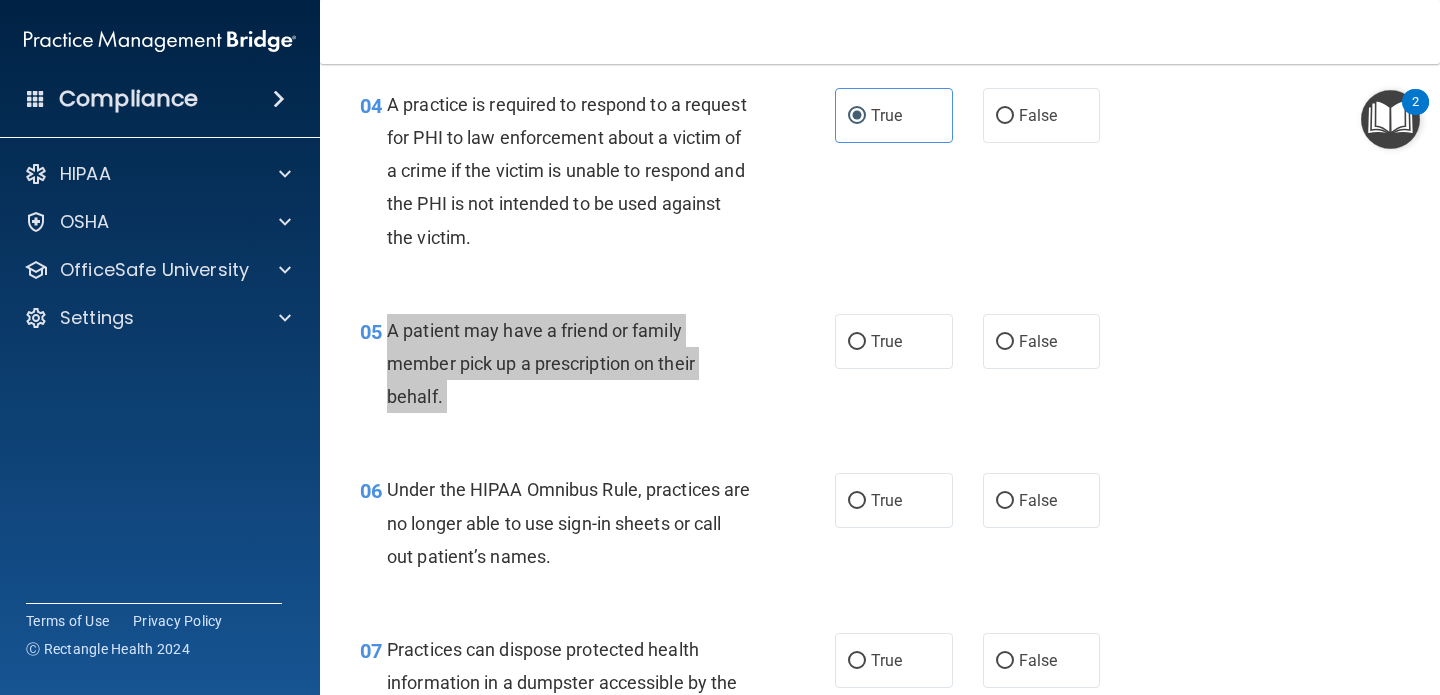 click on "Compliance
HIPAA
Documents and Policies                 Report an Incident               Business Associates               Emergency Planning               Resources                 HIPAA Risk Assessment
[GEOGRAPHIC_DATA]
Documents               Safety Data Sheets               Self-Assessment                Injury and Illness Report                Resources
PCI
PCI Compliance                Merchant Savings Calculator
[GEOGRAPHIC_DATA]
HIPAA Training                   OSHA Training                   Continuing Education
Settings
My Account               My Users" at bounding box center (720, 347) 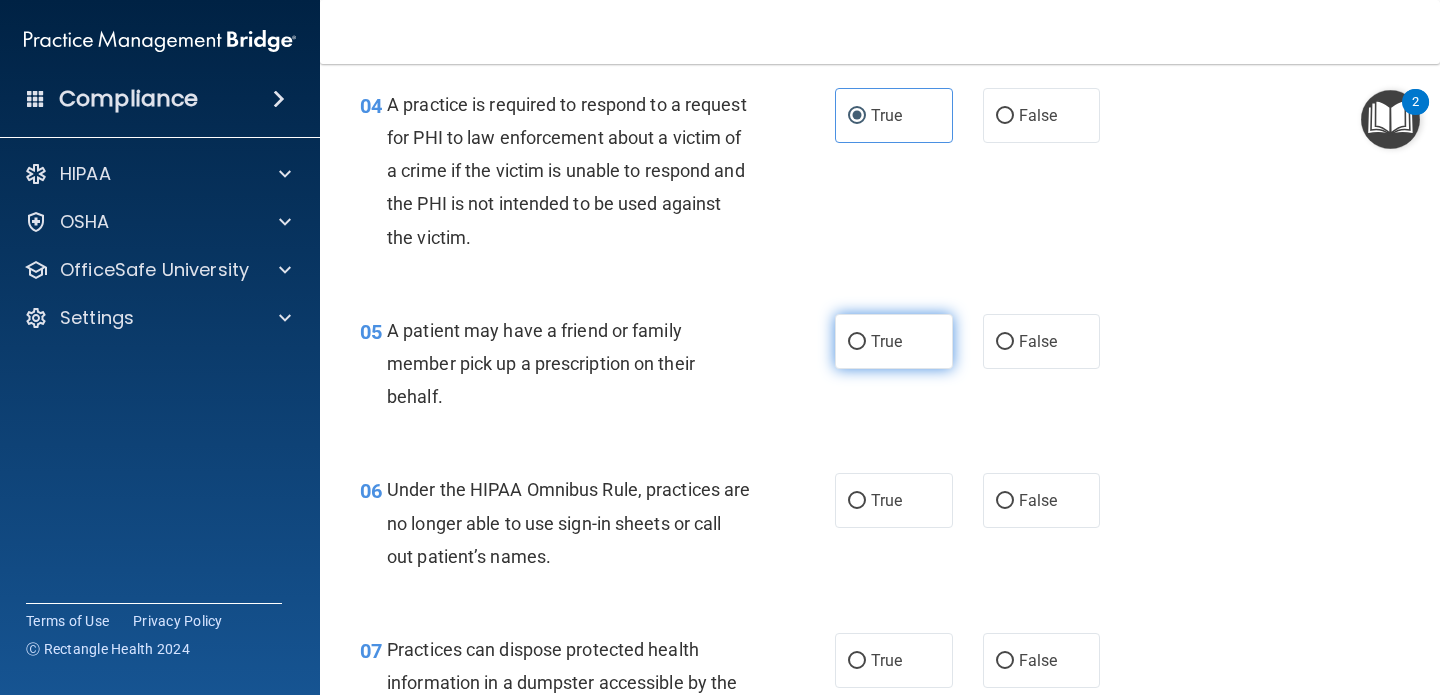 click on "True" at bounding box center (894, 341) 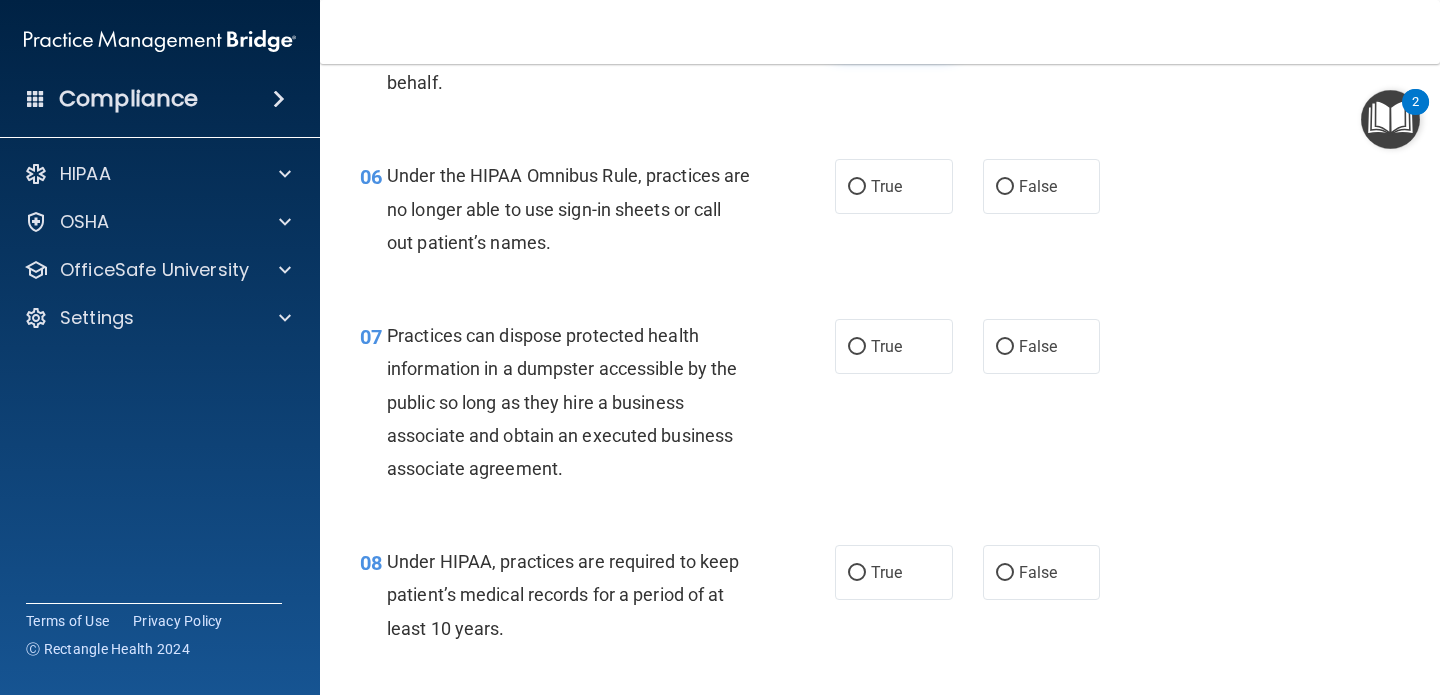 scroll, scrollTop: 1070, scrollLeft: 0, axis: vertical 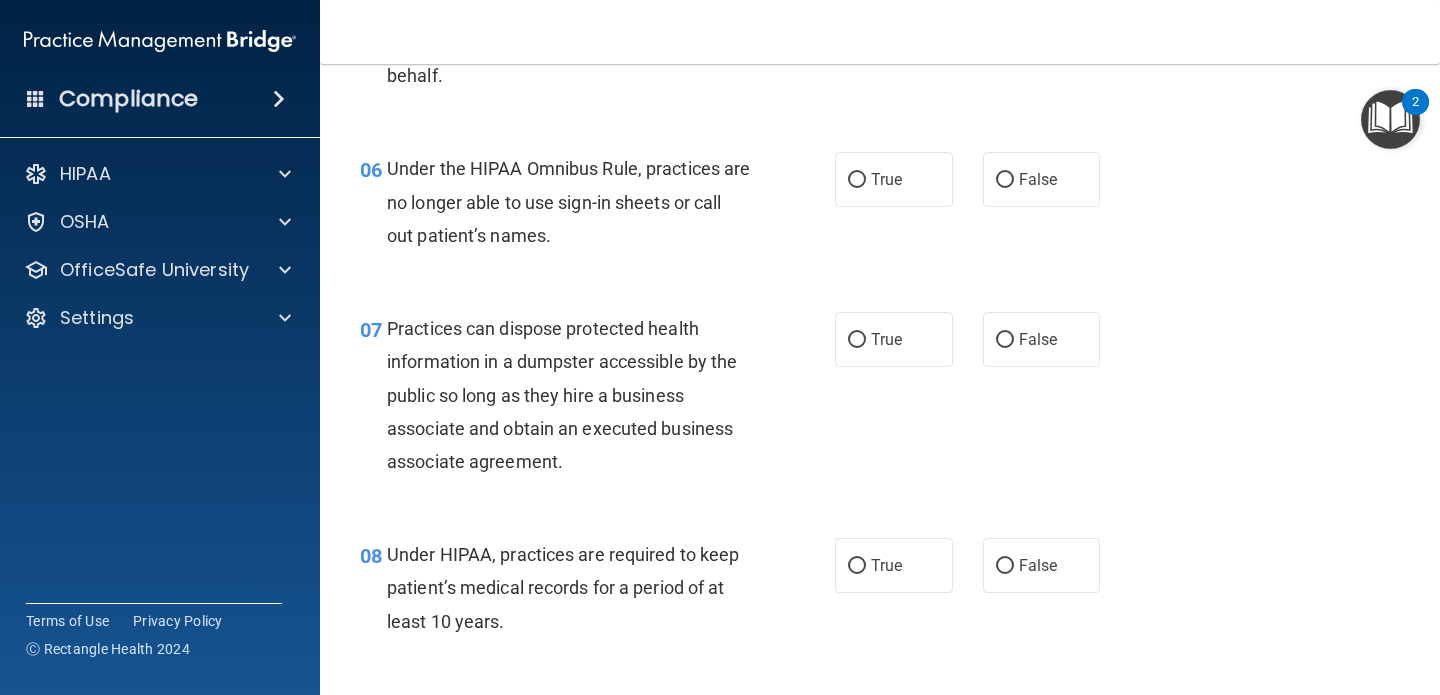 click on "Under the HIPAA Omnibus Rule, practices are no longer able to use sign-in sheets or call out patient’s names." at bounding box center (568, 201) 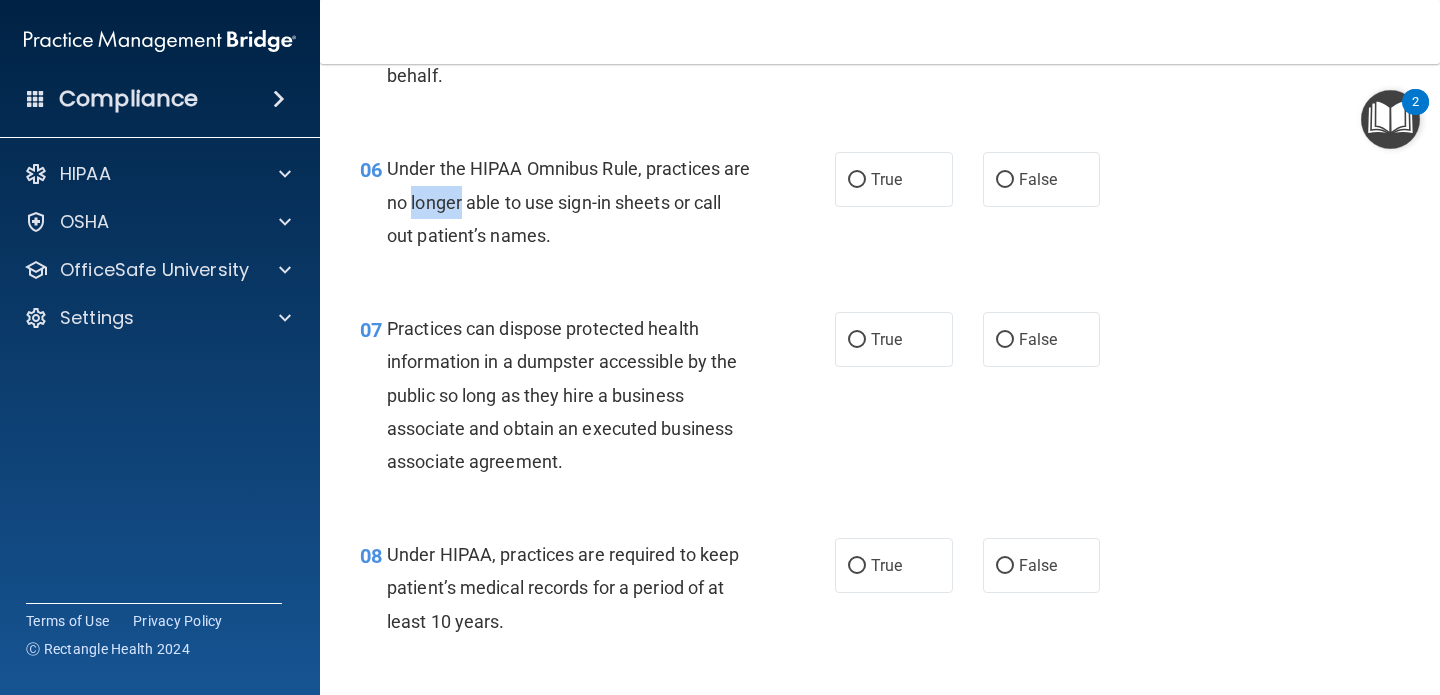 click on "Under the HIPAA Omnibus Rule, practices are no longer able to use sign-in sheets or call out patient’s names." at bounding box center [568, 201] 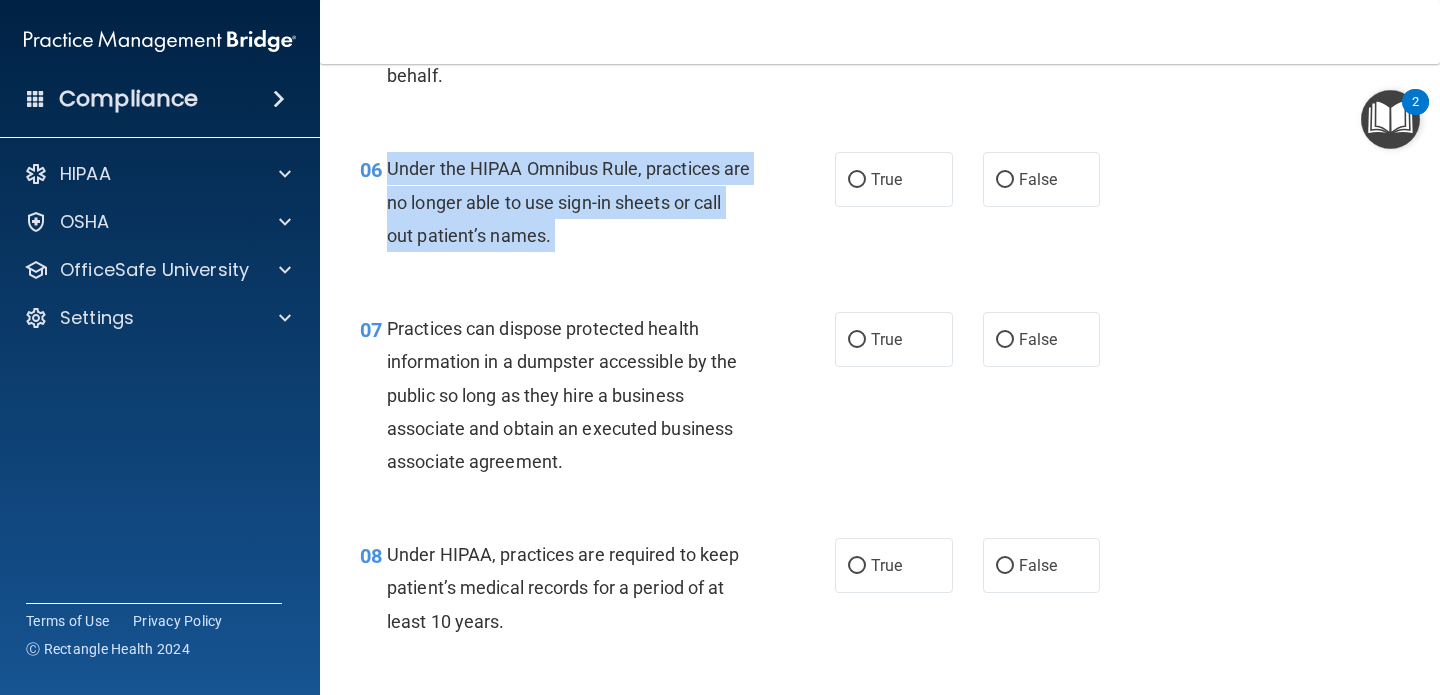 click on "Under the HIPAA Omnibus Rule, practices are no longer able to use sign-in sheets or call out patient’s names." at bounding box center [568, 201] 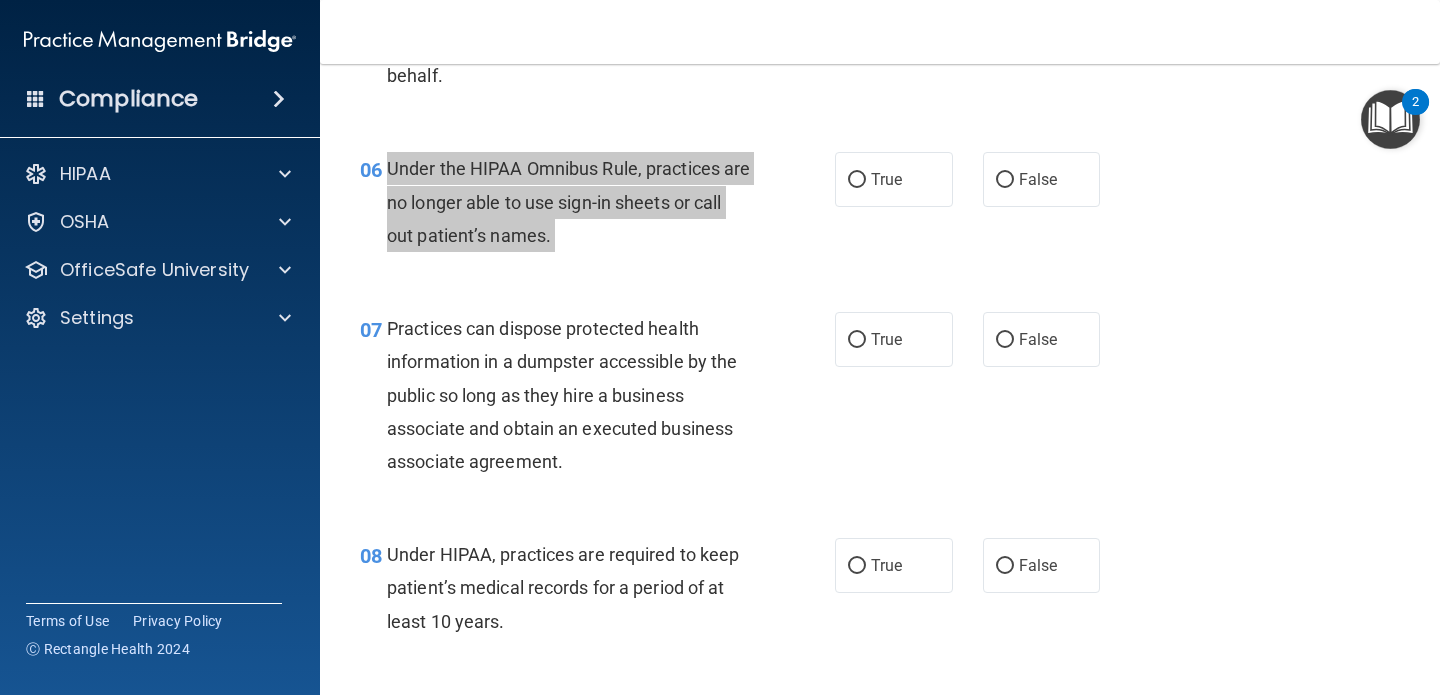 click on "Compliance
HIPAA
Documents and Policies                 Report an Incident               Business Associates               Emergency Planning               Resources                 HIPAA Risk Assessment
[GEOGRAPHIC_DATA]
Documents               Safety Data Sheets               Self-Assessment                Injury and Illness Report                Resources
PCI
PCI Compliance                Merchant Savings Calculator
[GEOGRAPHIC_DATA]
HIPAA Training                   OSHA Training                   Continuing Education
Settings
My Account               My Users" at bounding box center [720, 347] 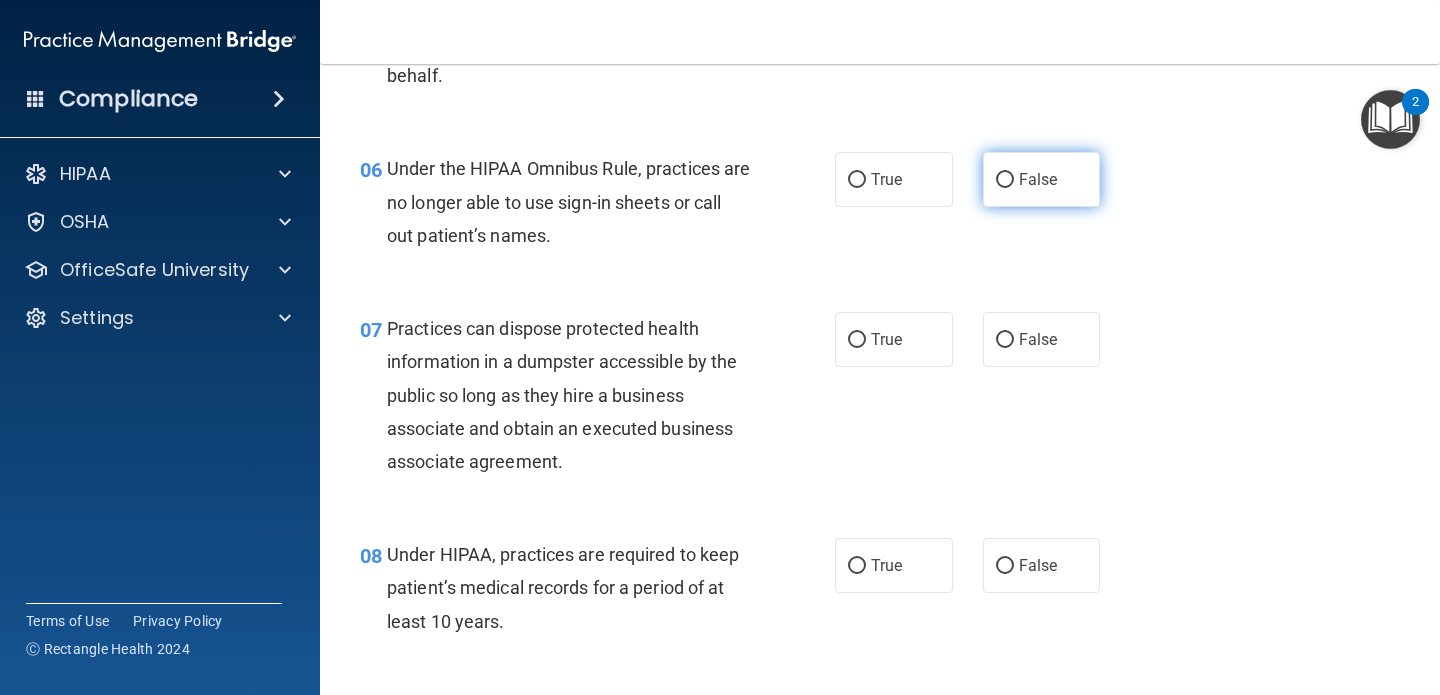 click on "False" at bounding box center [1038, 179] 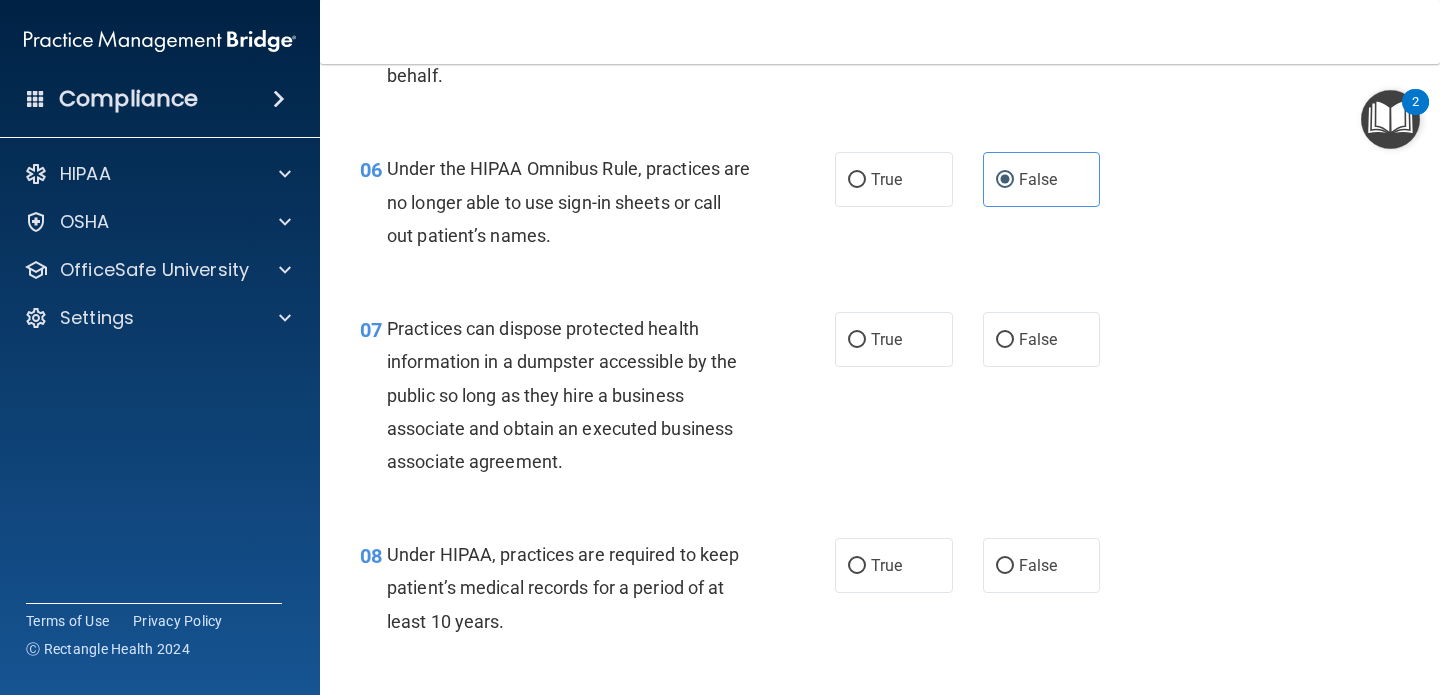 click on "Practices can dispose protected health information in a dumpster accessible by the public so long as they hire a business associate and obtain an executed business associate agreement." at bounding box center (562, 395) 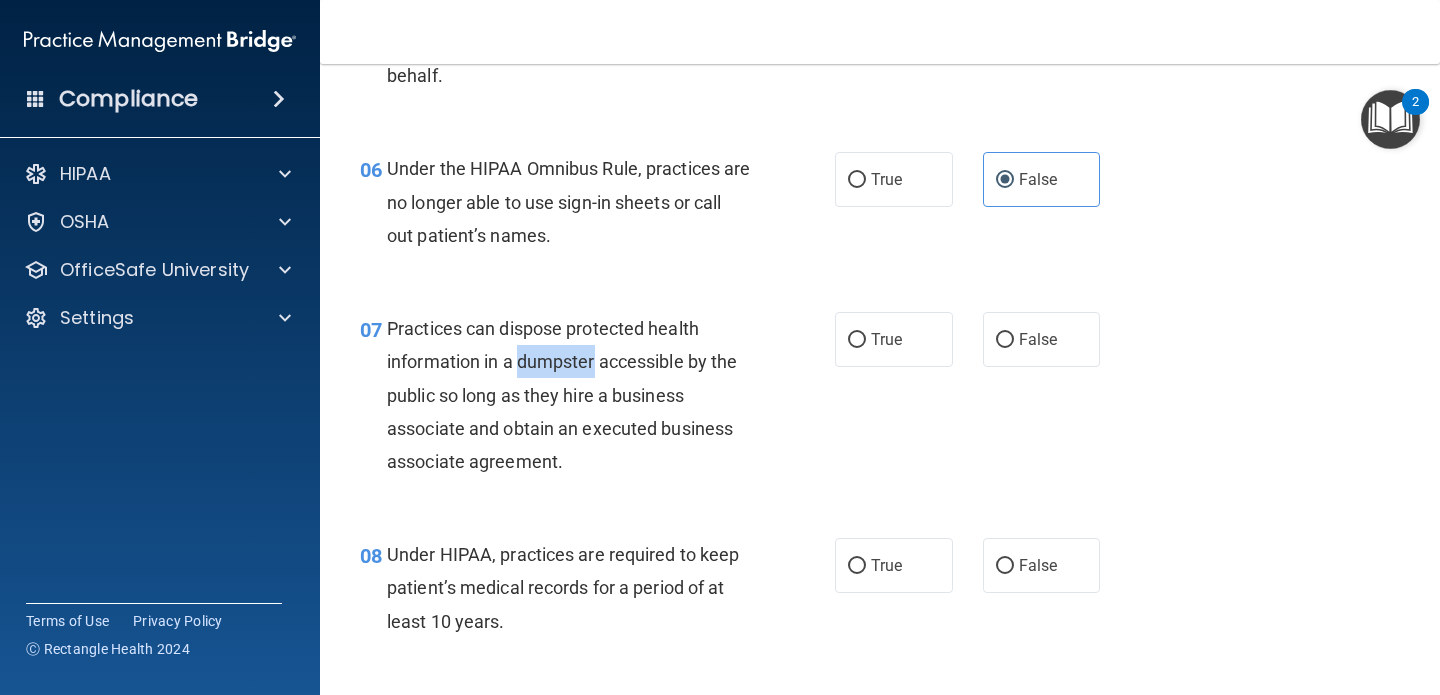 click on "Practices can dispose protected health information in a dumpster accessible by the public so long as they hire a business associate and obtain an executed business associate agreement." at bounding box center (562, 395) 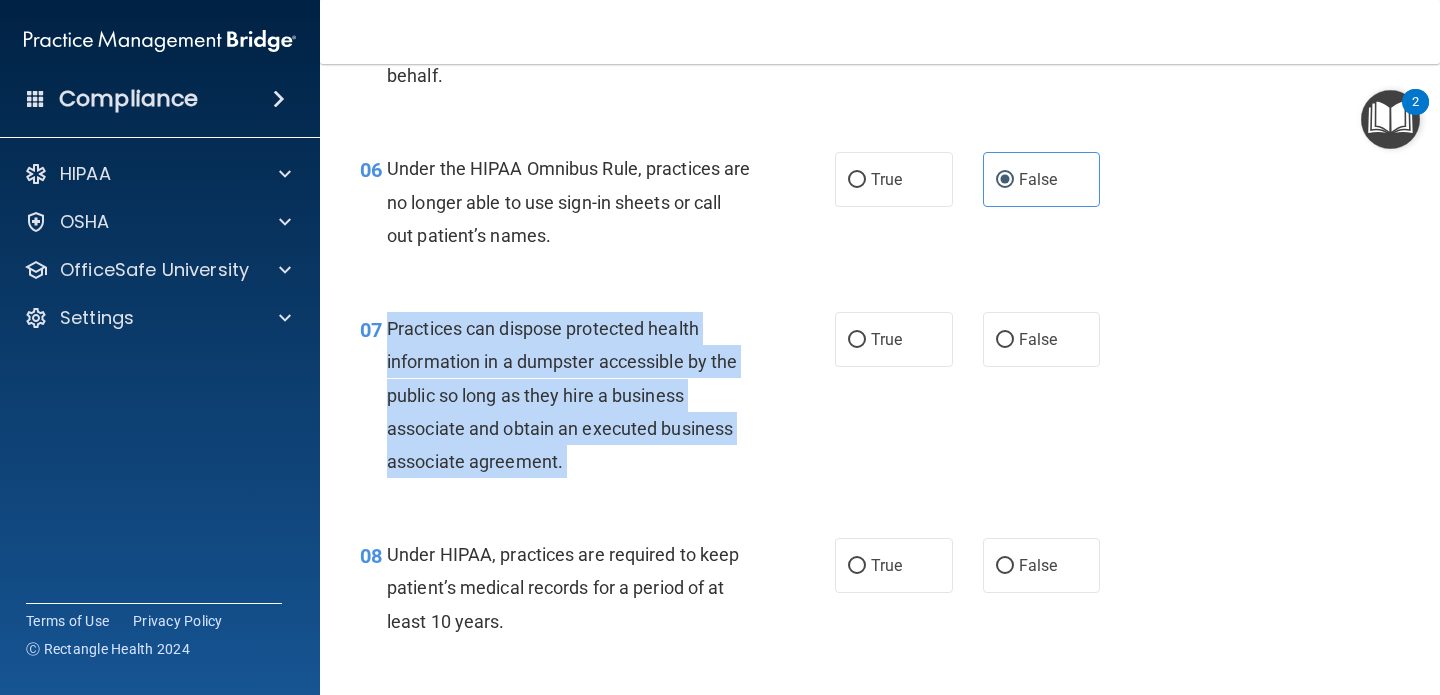 click on "Practices can dispose protected health information in a dumpster accessible by the public so long as they hire a business associate and obtain an executed business associate agreement." at bounding box center [562, 395] 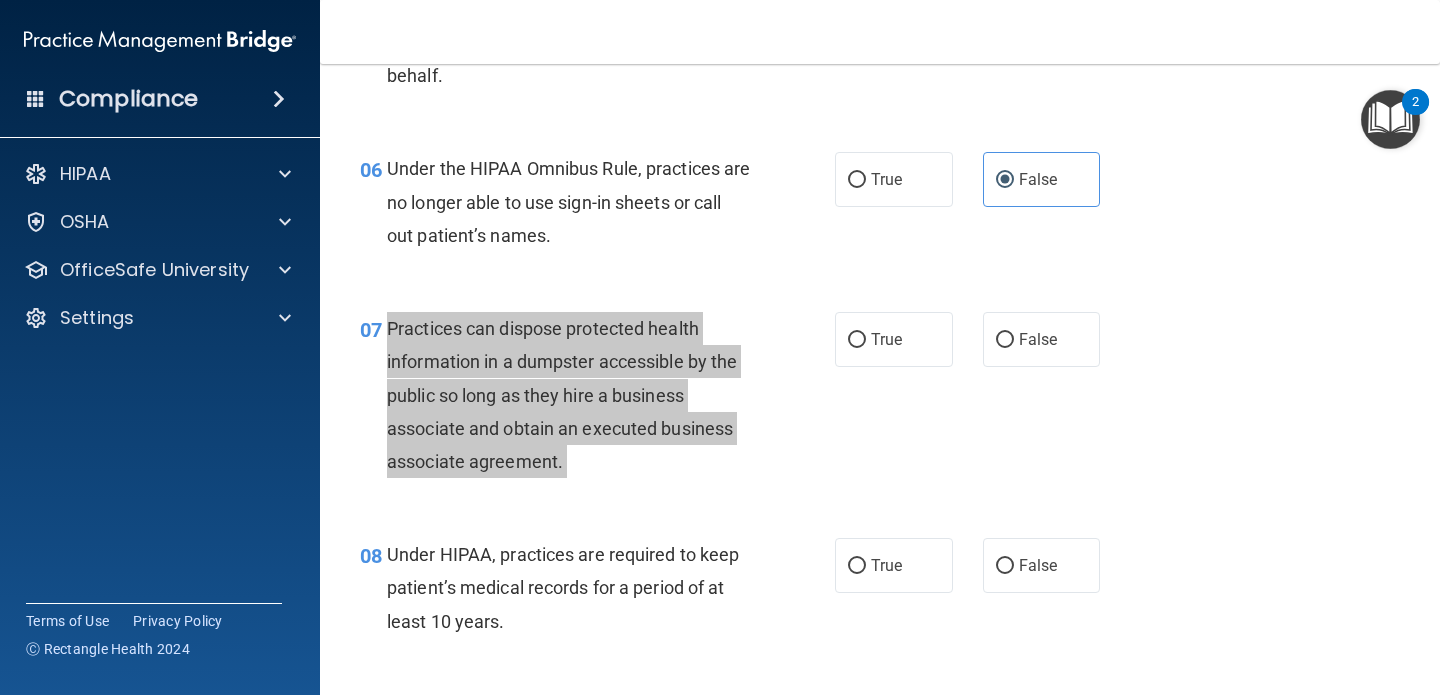 click on "Compliance
HIPAA
Documents and Policies                 Report an Incident               Business Associates               Emergency Planning               Resources                 HIPAA Risk Assessment
[GEOGRAPHIC_DATA]
Documents               Safety Data Sheets               Self-Assessment                Injury and Illness Report                Resources
PCI
PCI Compliance                Merchant Savings Calculator
[GEOGRAPHIC_DATA]
HIPAA Training                   OSHA Training                   Continuing Education
Settings
My Account               My Users" at bounding box center [720, 347] 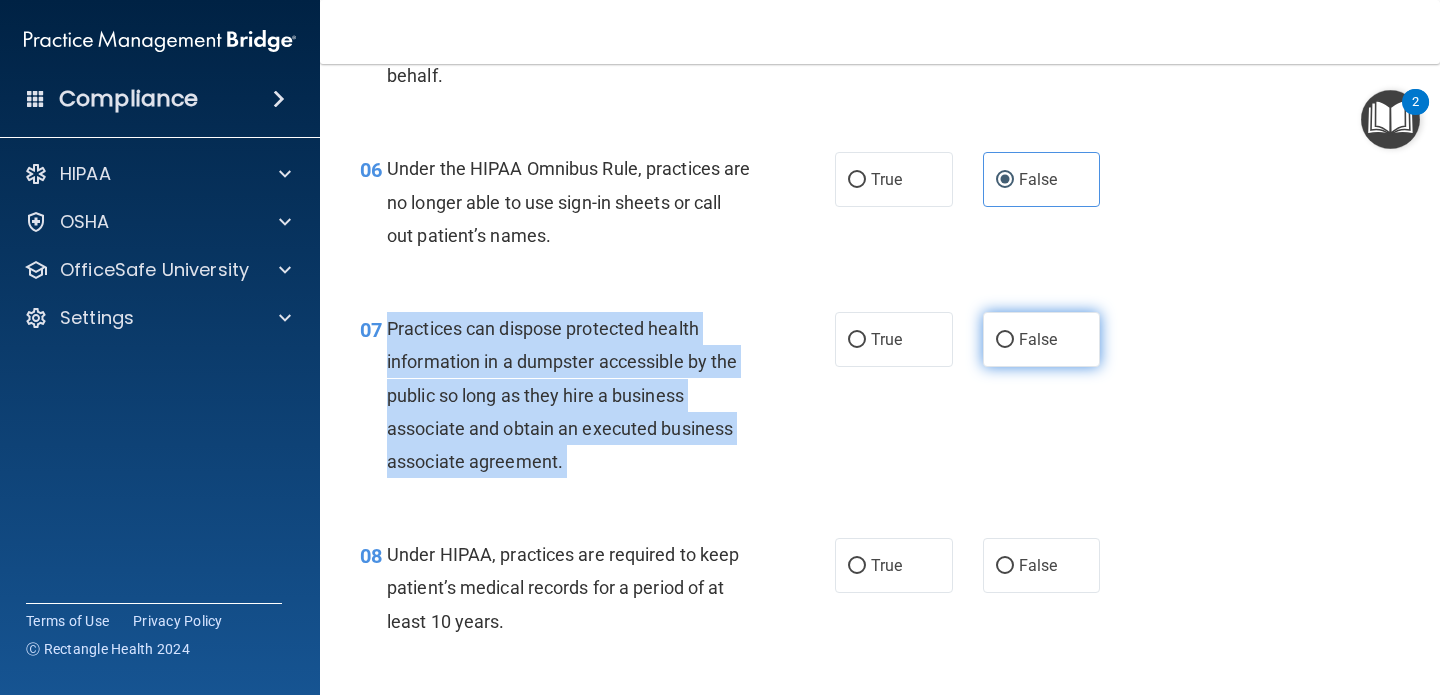click on "False" at bounding box center [1005, 340] 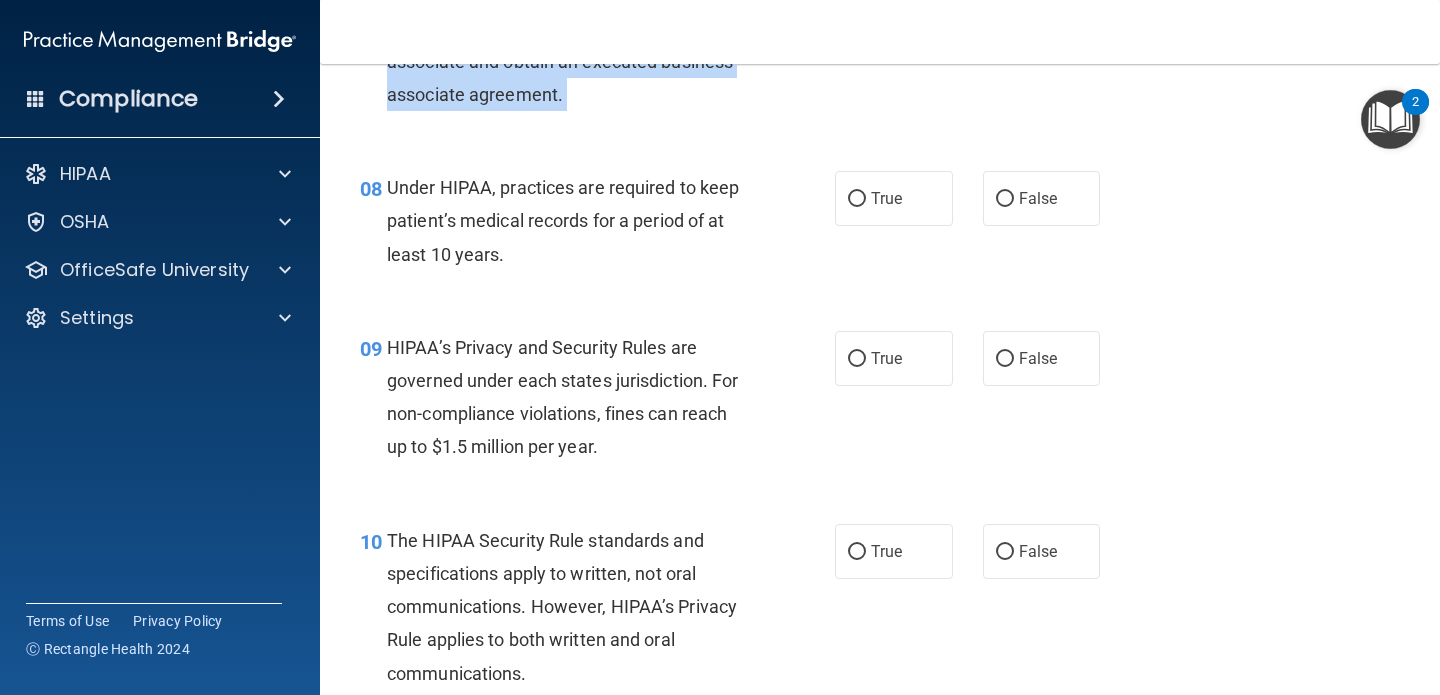 scroll, scrollTop: 1474, scrollLeft: 0, axis: vertical 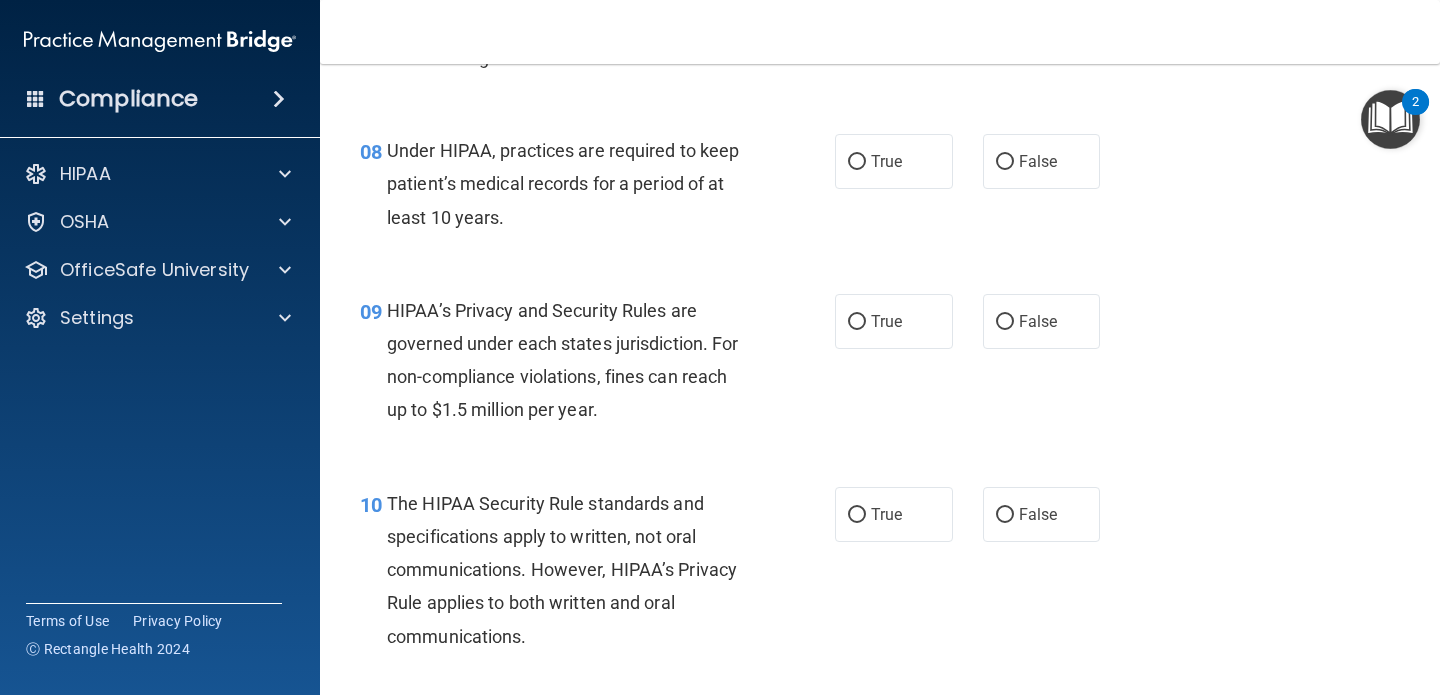 click on "Under HIPAA, practices are required to keep patient’s medical records for a period of at least 10 years." at bounding box center (576, 184) 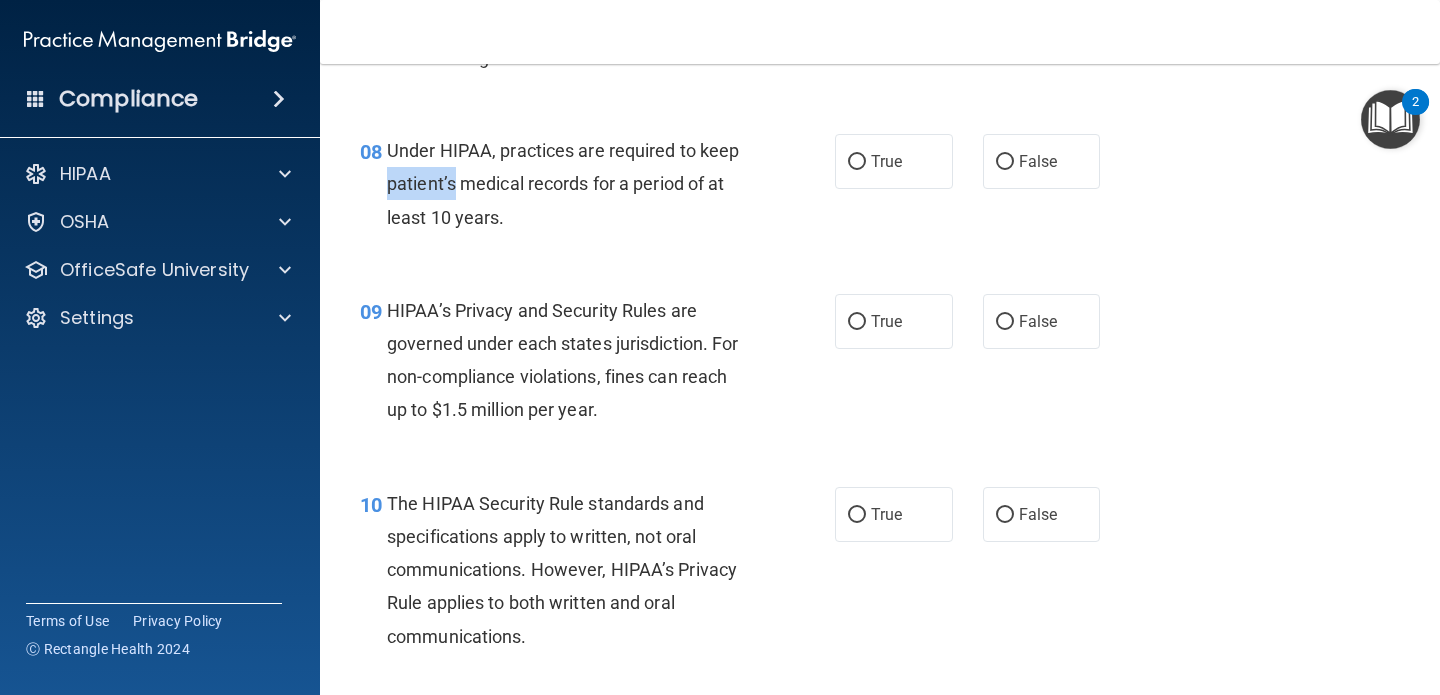 click on "Under HIPAA, practices are required to keep patient’s medical records for a period of at least 10 years." at bounding box center (576, 184) 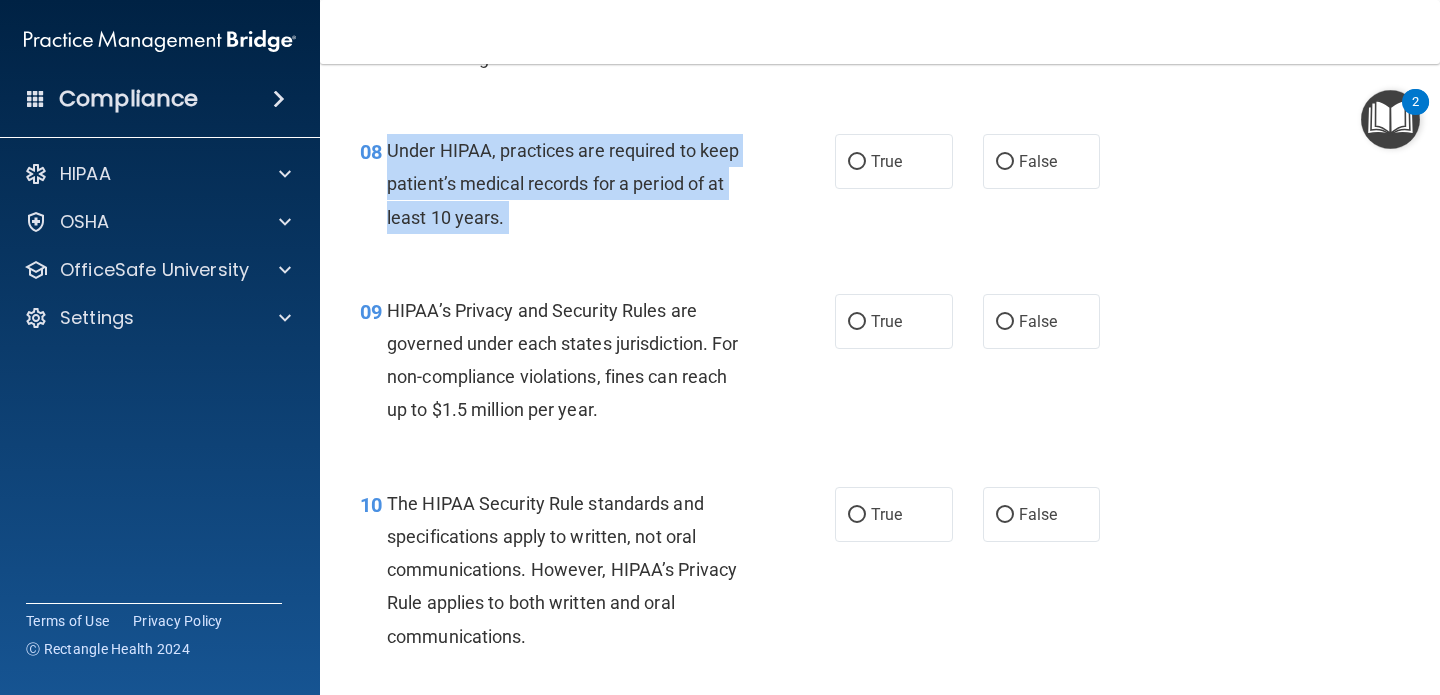 click on "Under HIPAA, practices are required to keep patient’s medical records for a period of at least 10 years." at bounding box center (576, 184) 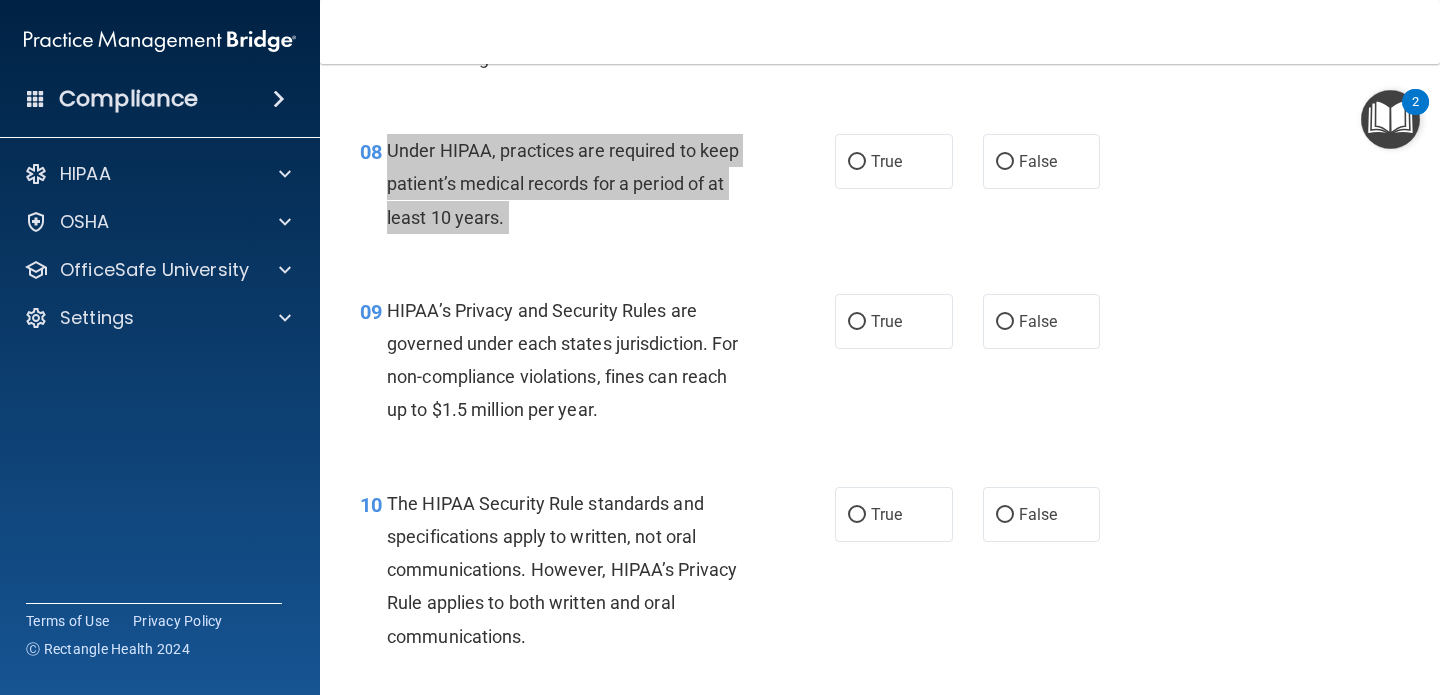 click on "Compliance
HIPAA
Documents and Policies                 Report an Incident               Business Associates               Emergency Planning               Resources                 HIPAA Risk Assessment
[GEOGRAPHIC_DATA]
Documents               Safety Data Sheets               Self-Assessment                Injury and Illness Report                Resources
PCI
PCI Compliance                Merchant Savings Calculator
[GEOGRAPHIC_DATA]
HIPAA Training                   OSHA Training                   Continuing Education
Settings
My Account               My Users" at bounding box center (720, 347) 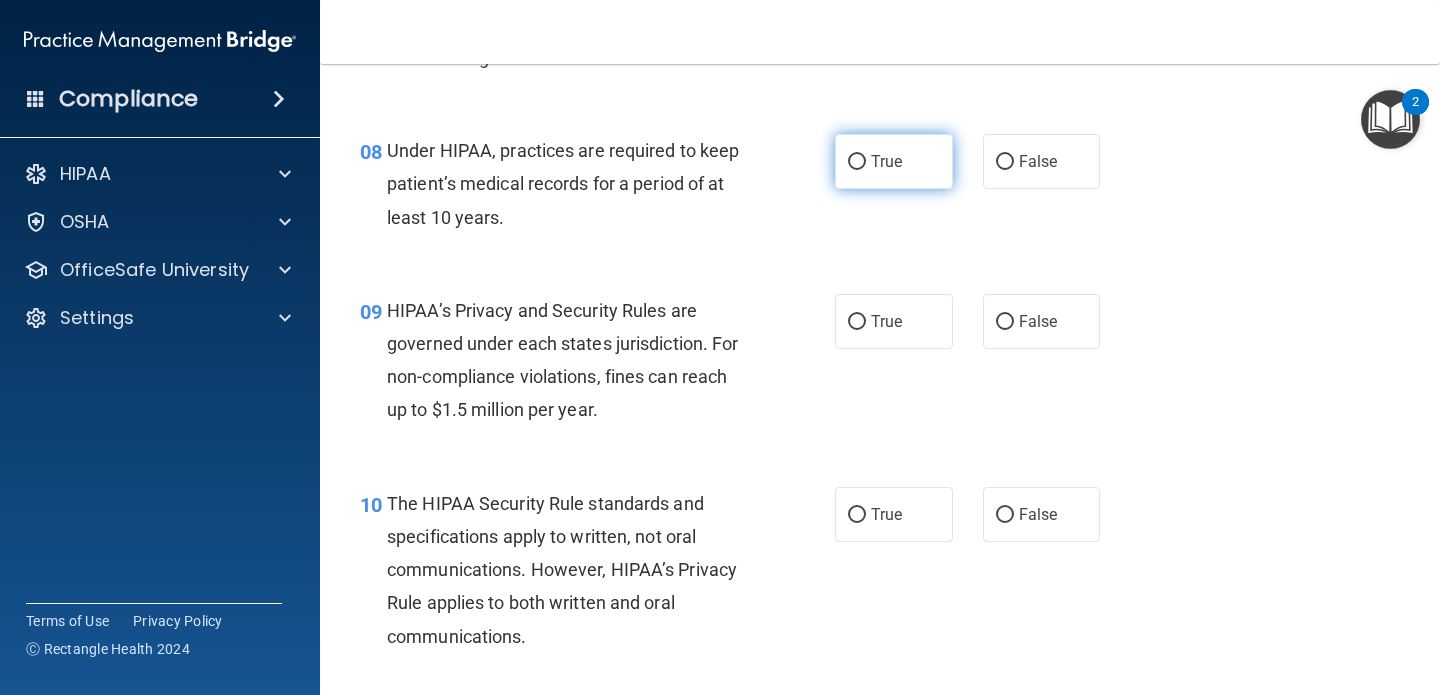 click on "True" at bounding box center [886, 161] 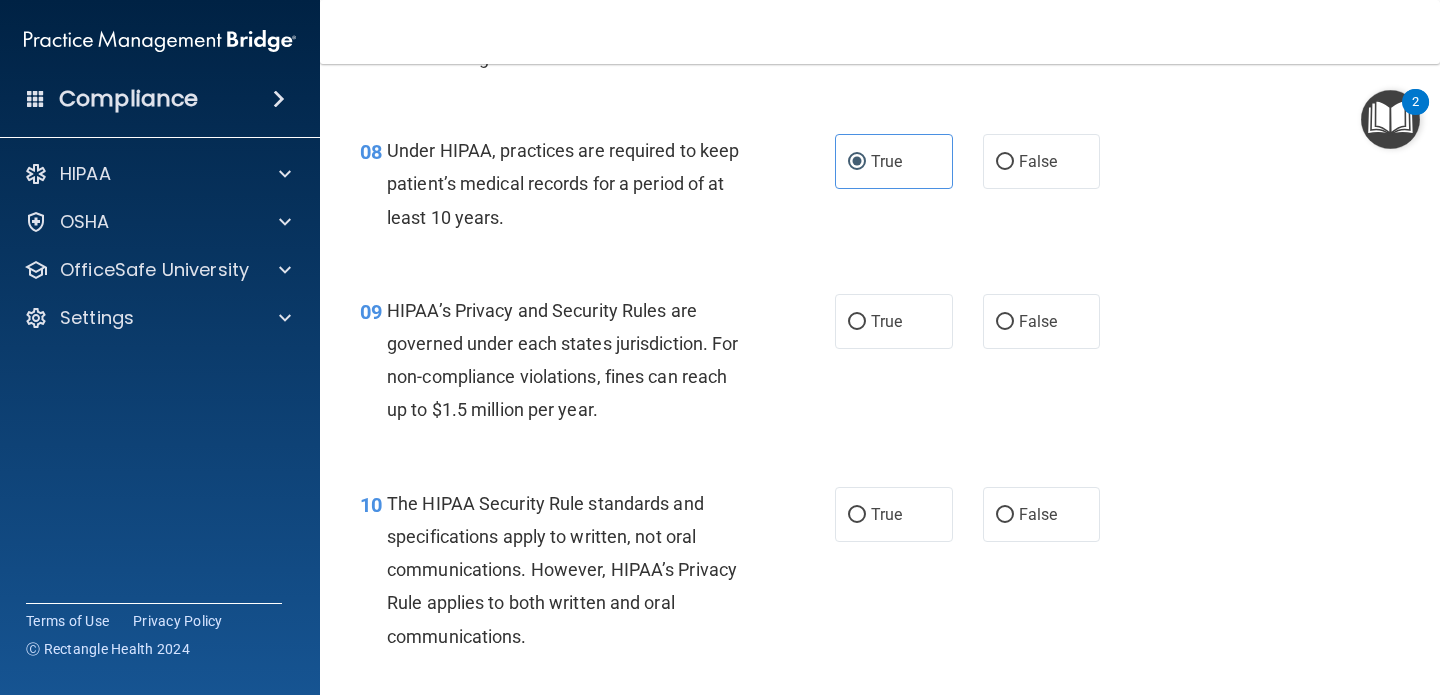 click on "HIPAA’s Privacy and Security Rules are governed under each states jurisdiction.  For non-compliance violations, fines can reach up to $1.5 million per year." at bounding box center [562, 360] 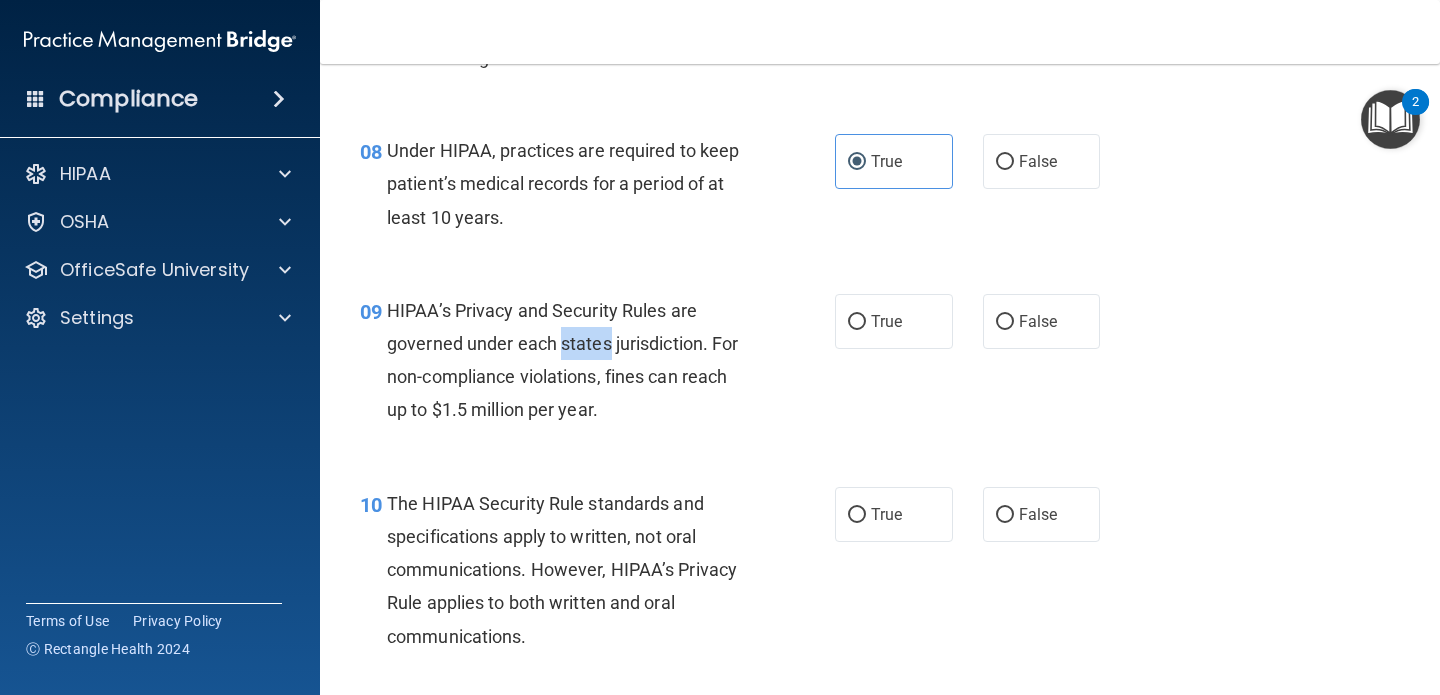 click on "HIPAA’s Privacy and Security Rules are governed under each states jurisdiction.  For non-compliance violations, fines can reach up to $1.5 million per year." at bounding box center [562, 360] 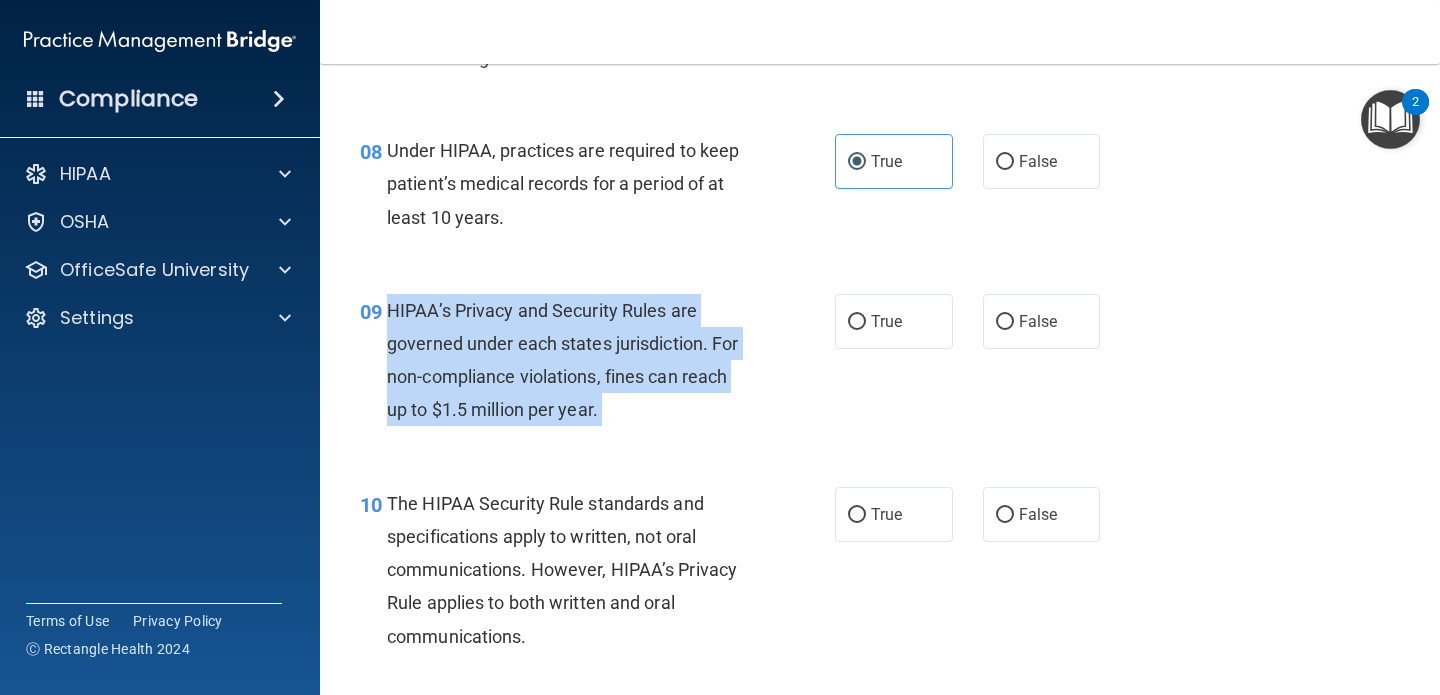click on "HIPAA’s Privacy and Security Rules are governed under each states jurisdiction.  For non-compliance violations, fines can reach up to $1.5 million per year." at bounding box center [562, 360] 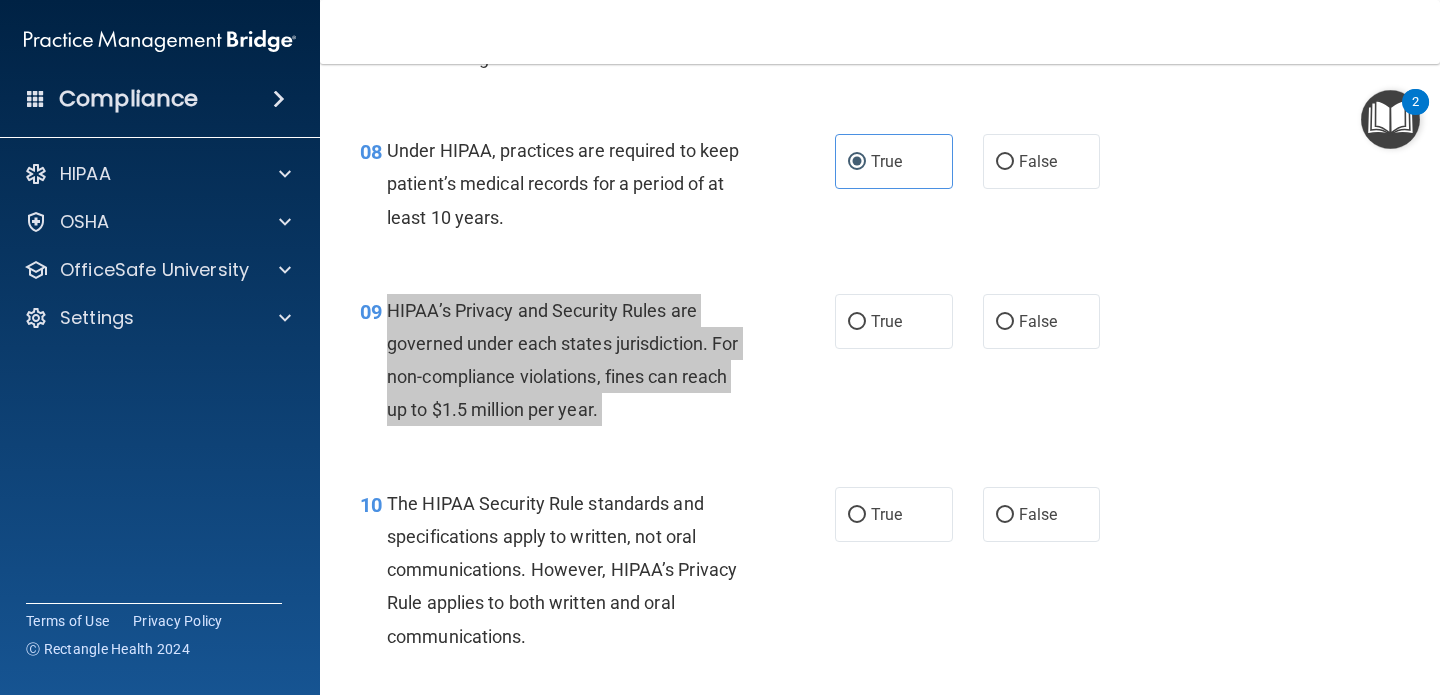 click on "Compliance
HIPAA
Documents and Policies                 Report an Incident               Business Associates               Emergency Planning               Resources                 HIPAA Risk Assessment
[GEOGRAPHIC_DATA]
Documents               Safety Data Sheets               Self-Assessment                Injury and Illness Report                Resources
PCI
PCI Compliance                Merchant Savings Calculator
[GEOGRAPHIC_DATA]
HIPAA Training                   OSHA Training                   Continuing Education
Settings
My Account               My Users" at bounding box center (720, 347) 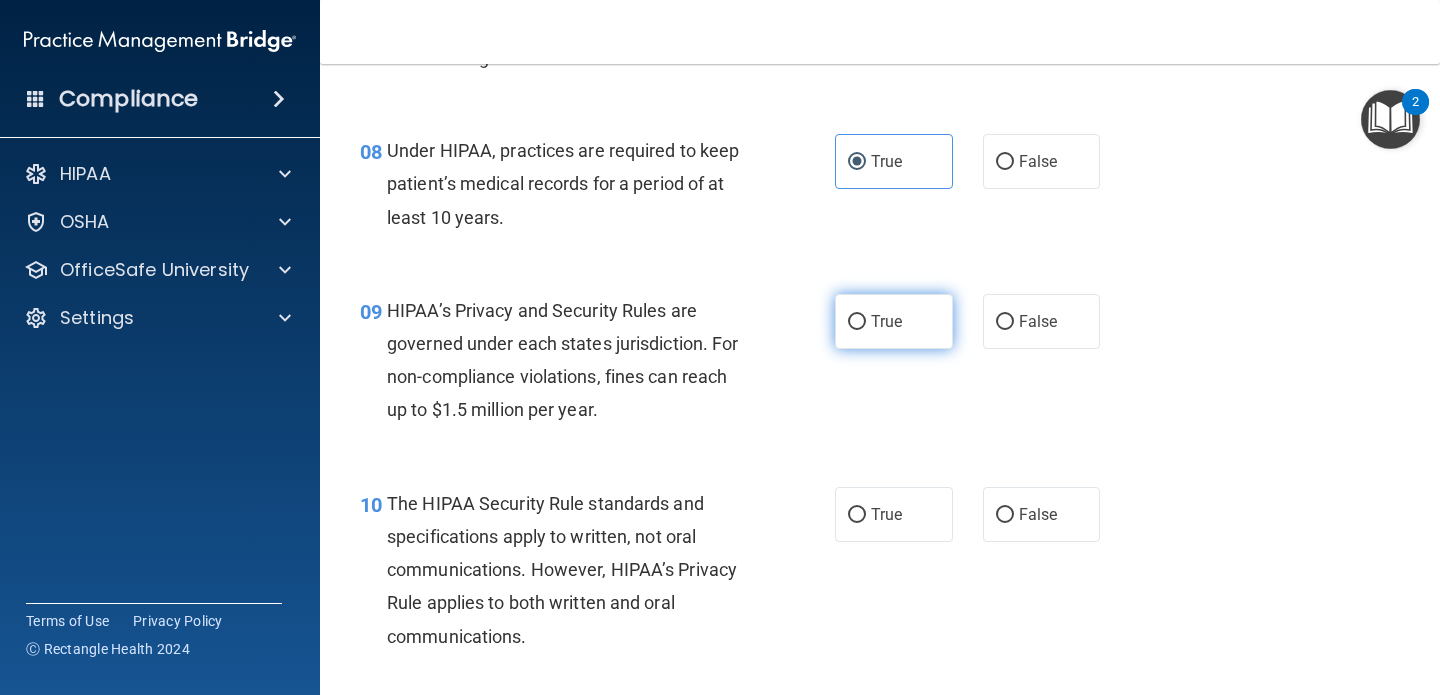 click on "True" at bounding box center (894, 321) 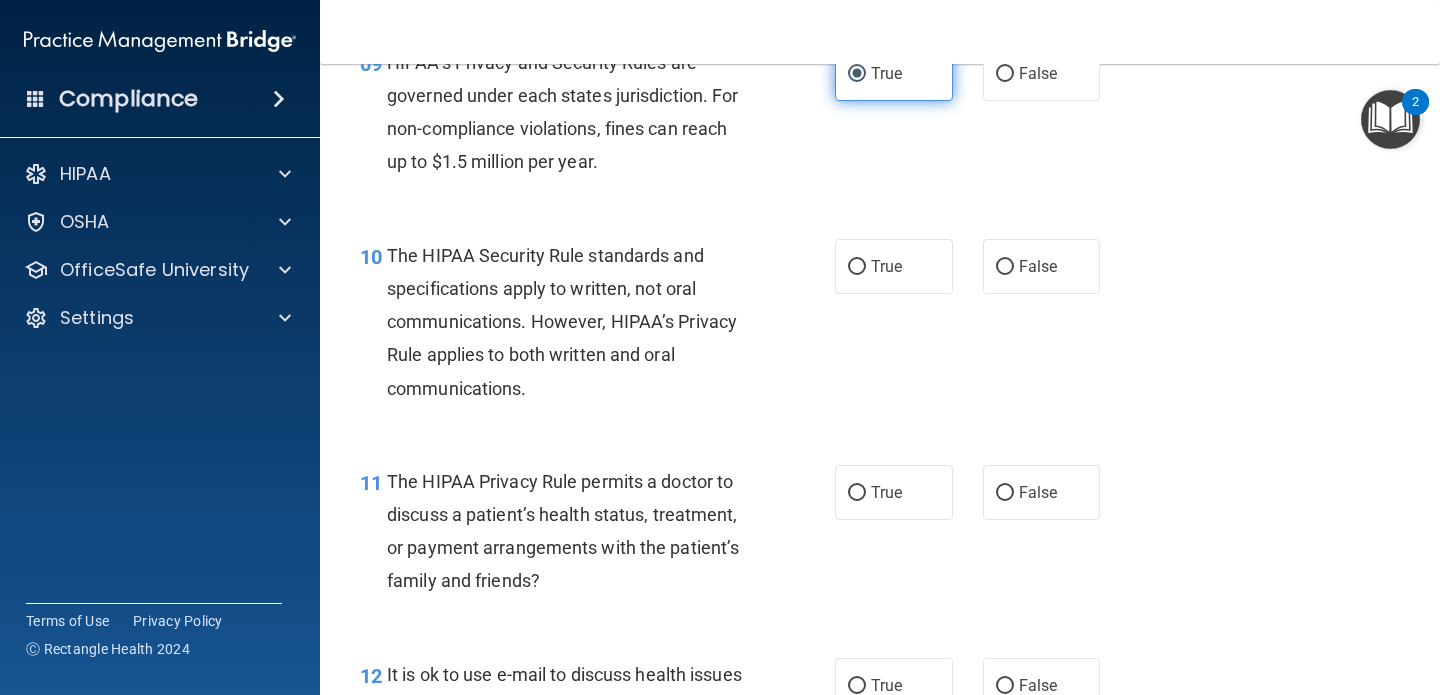 scroll, scrollTop: 1790, scrollLeft: 0, axis: vertical 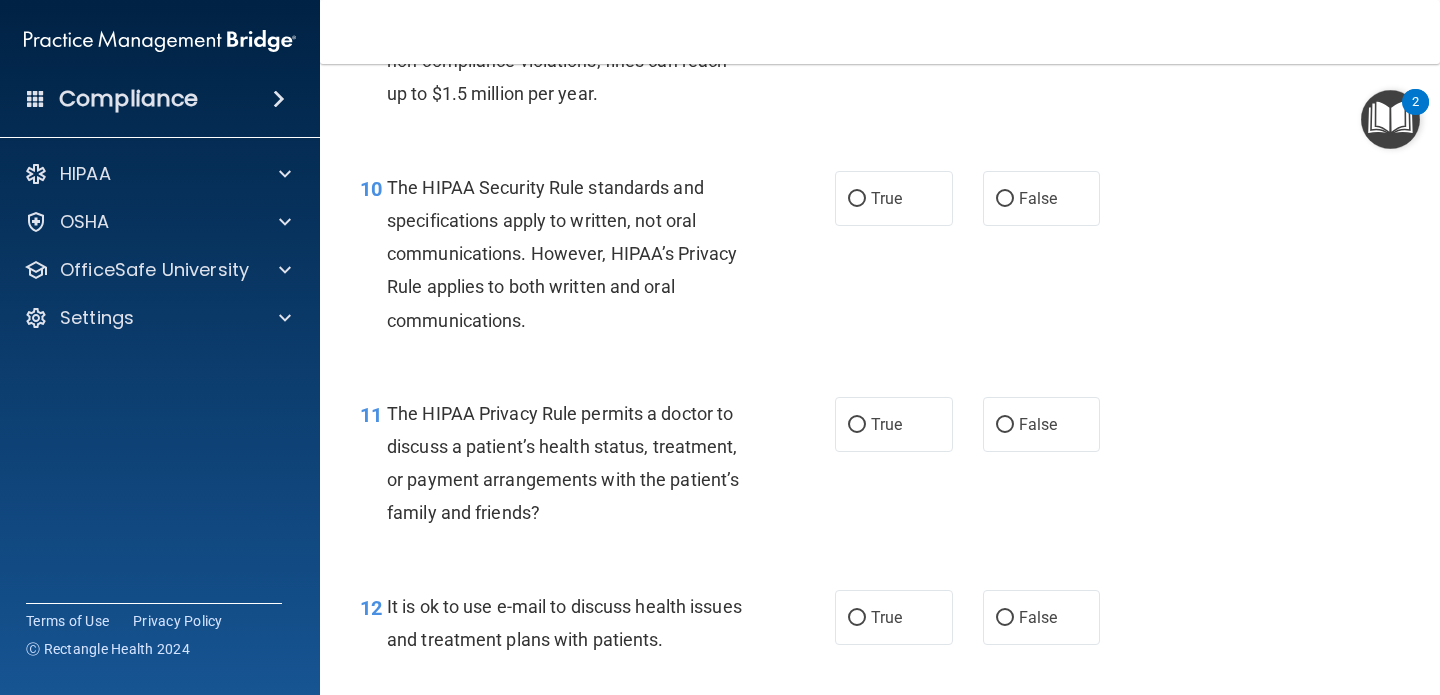 click on "The HIPAA Security Rule standards and specifications apply to written, not oral communications. However, HIPAA’s Privacy Rule applies to both written and oral communications." at bounding box center (562, 254) 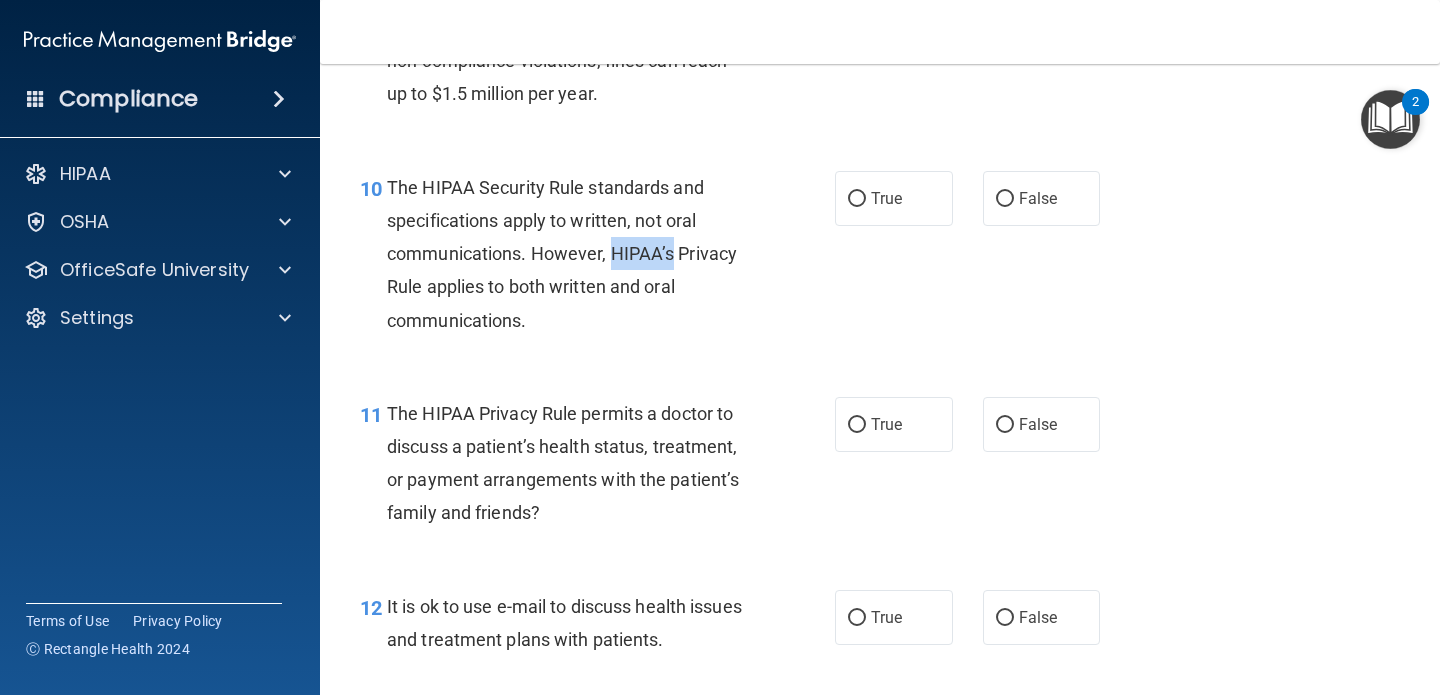 click on "The HIPAA Security Rule standards and specifications apply to written, not oral communications. However, HIPAA’s Privacy Rule applies to both written and oral communications." at bounding box center (562, 254) 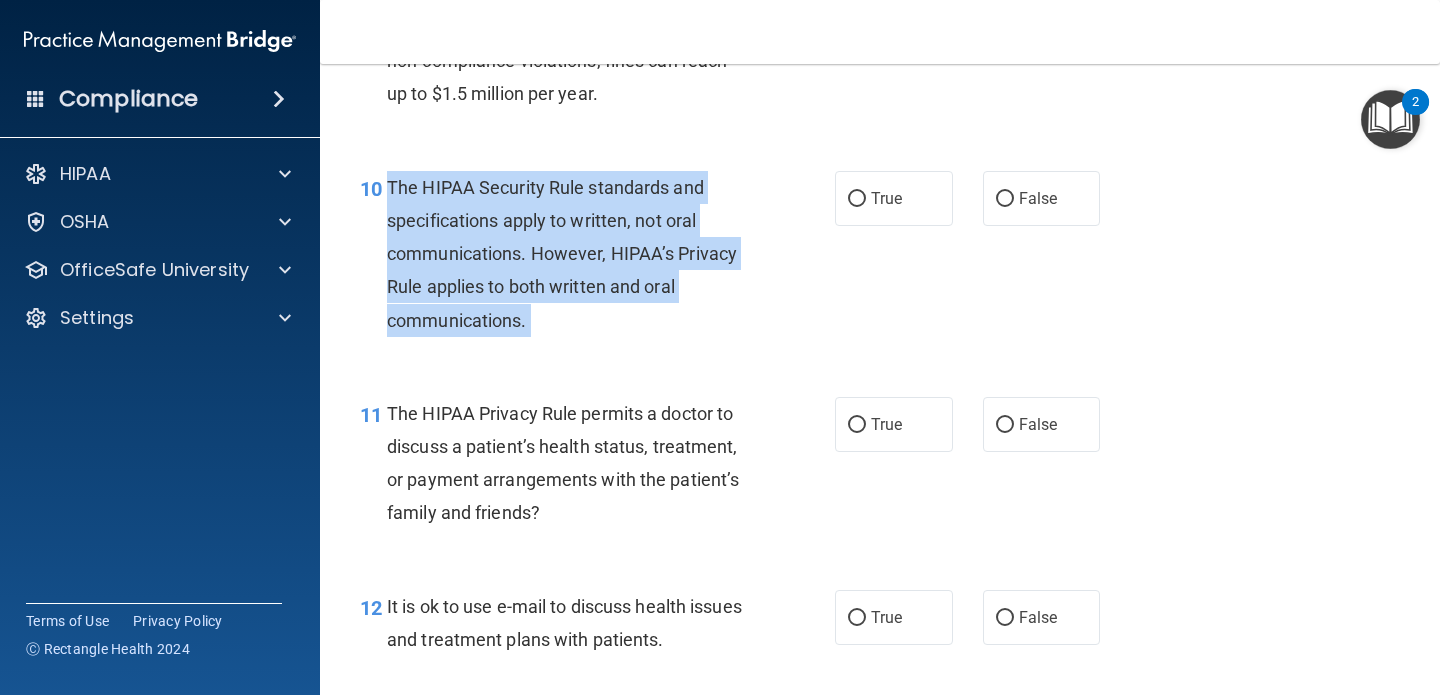 click on "The HIPAA Security Rule standards and specifications apply to written, not oral communications. However, HIPAA’s Privacy Rule applies to both written and oral communications." at bounding box center [562, 254] 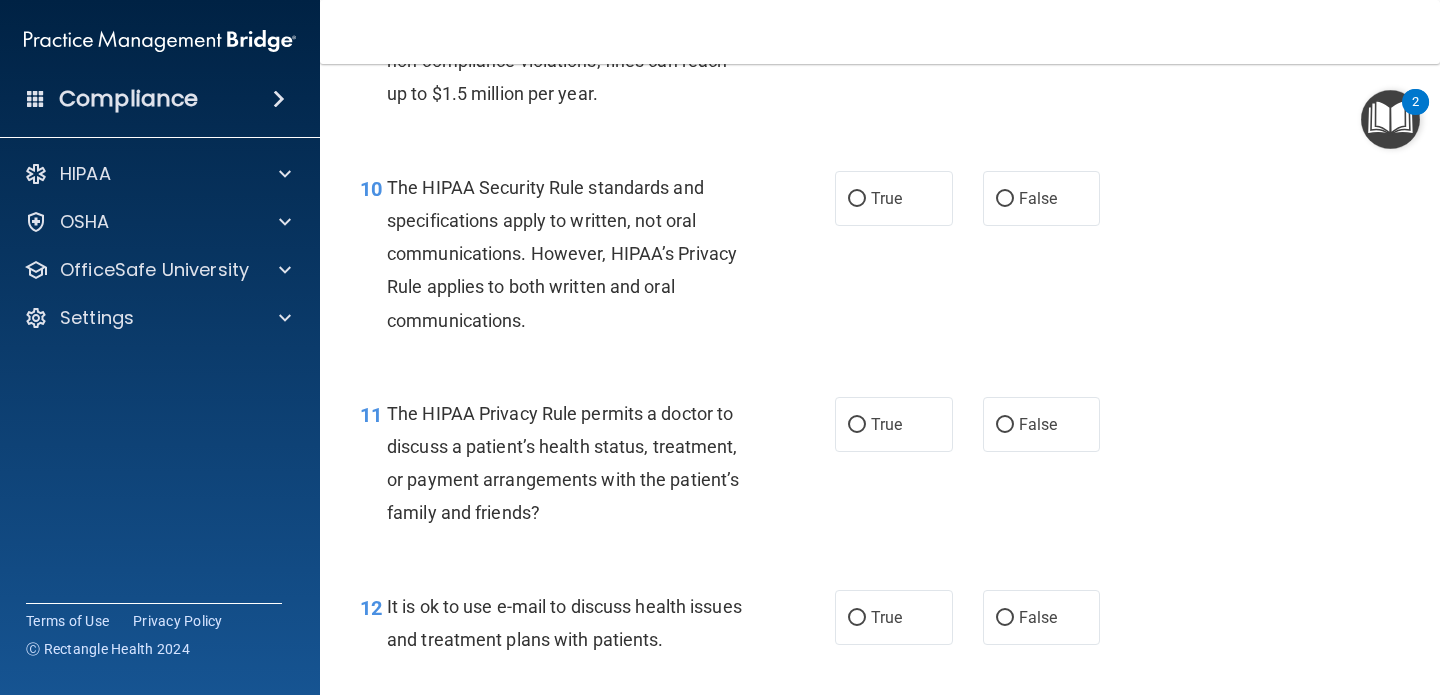 click on "The HIPAA Security Rule standards and specifications apply to written, not oral communications. However, HIPAA’s Privacy Rule applies to both written and oral communications." at bounding box center (562, 254) 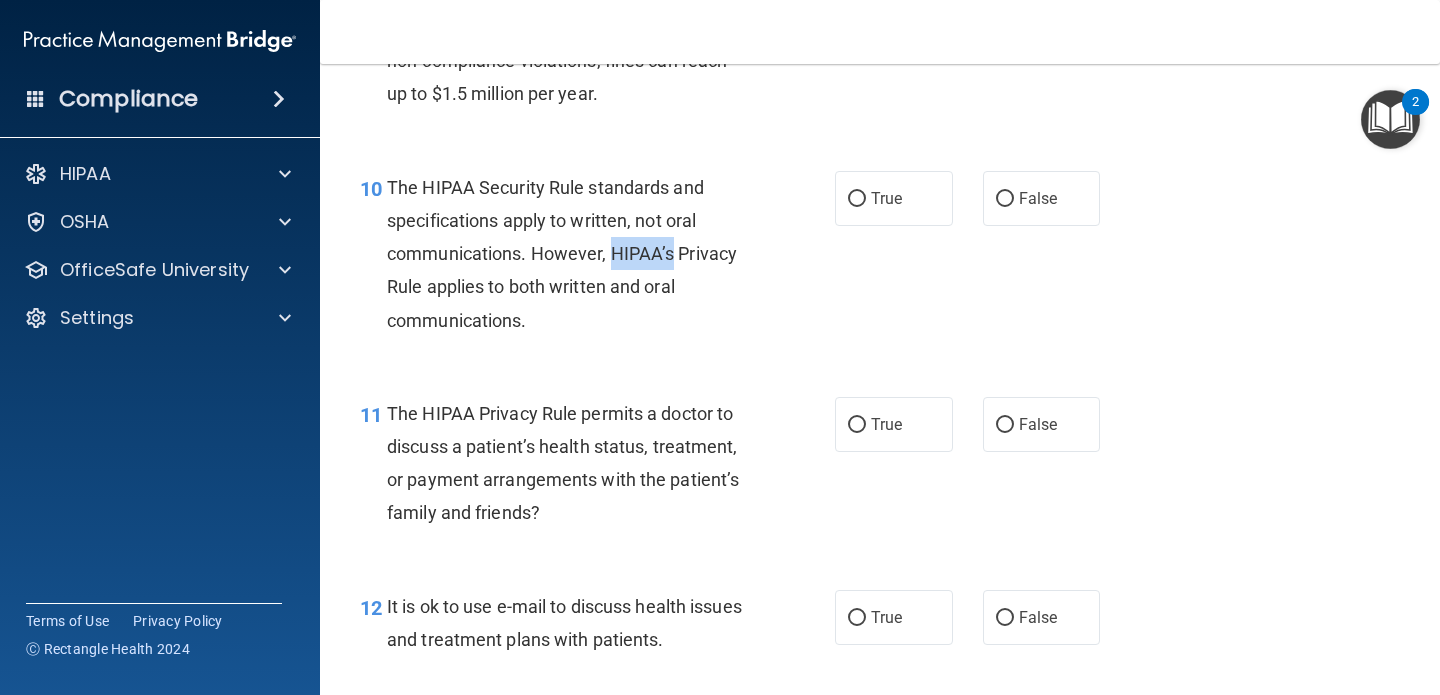 click on "The HIPAA Security Rule standards and specifications apply to written, not oral communications. However, HIPAA’s Privacy Rule applies to both written and oral communications." at bounding box center (562, 254) 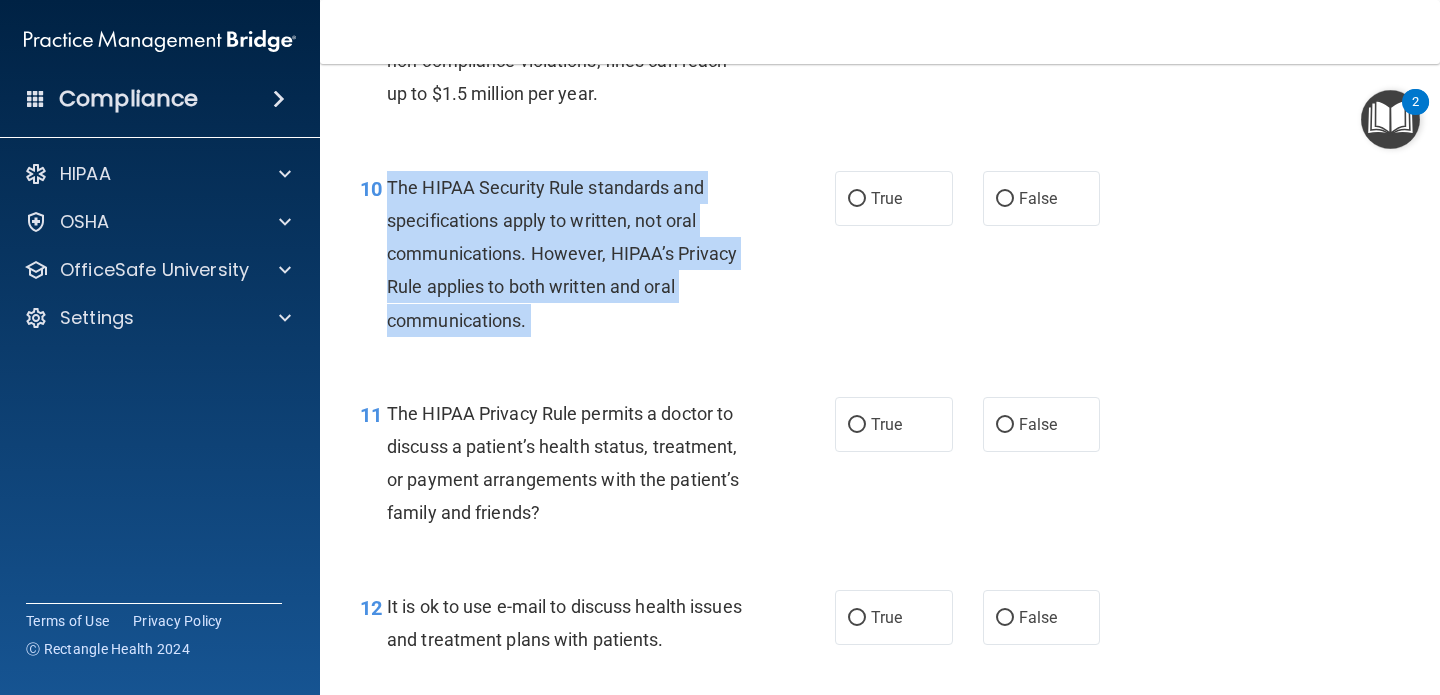 click on "The HIPAA Security Rule standards and specifications apply to written, not oral communications. However, HIPAA’s Privacy Rule applies to both written and oral communications." at bounding box center [562, 254] 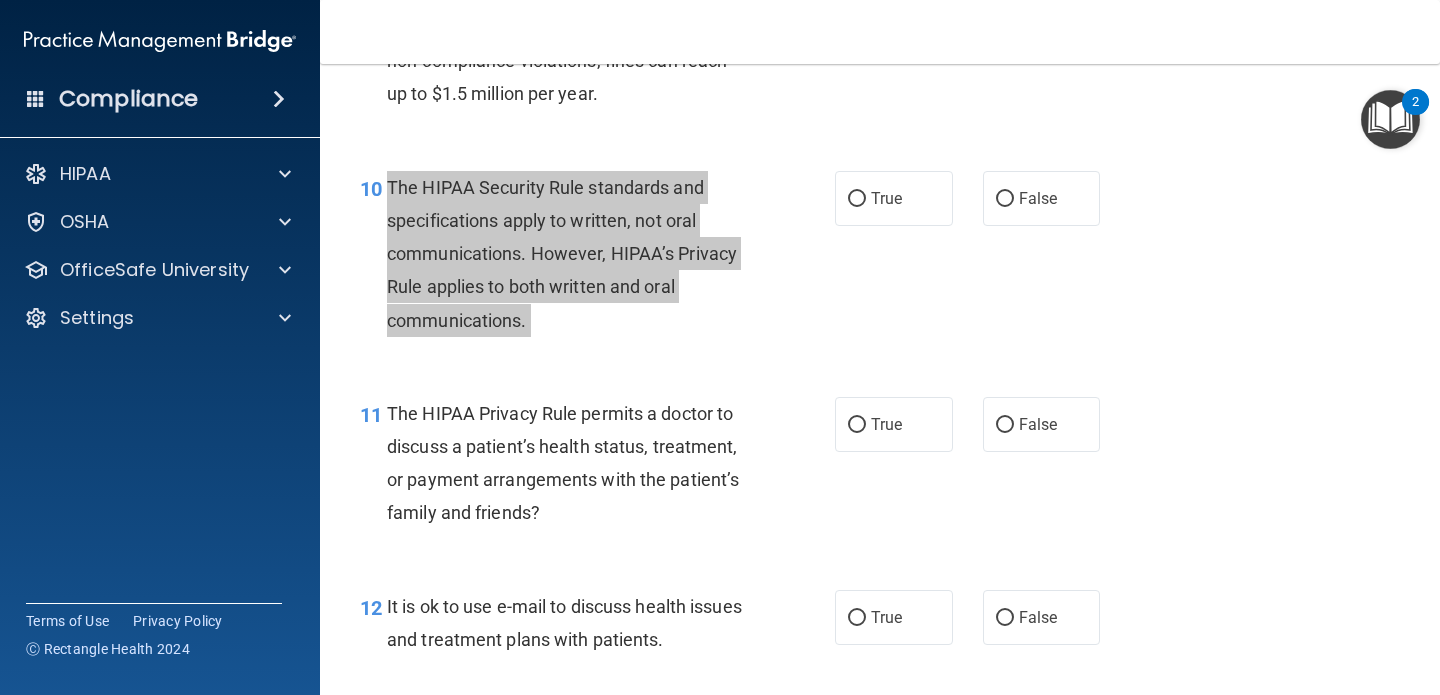 click on "Compliance
HIPAA
Documents and Policies                 Report an Incident               Business Associates               Emergency Planning               Resources                 HIPAA Risk Assessment
[GEOGRAPHIC_DATA]
Documents               Safety Data Sheets               Self-Assessment                Injury and Illness Report                Resources
PCI
PCI Compliance                Merchant Savings Calculator
[GEOGRAPHIC_DATA]
HIPAA Training                   OSHA Training                   Continuing Education
Settings
My Account               My Users" at bounding box center (720, 347) 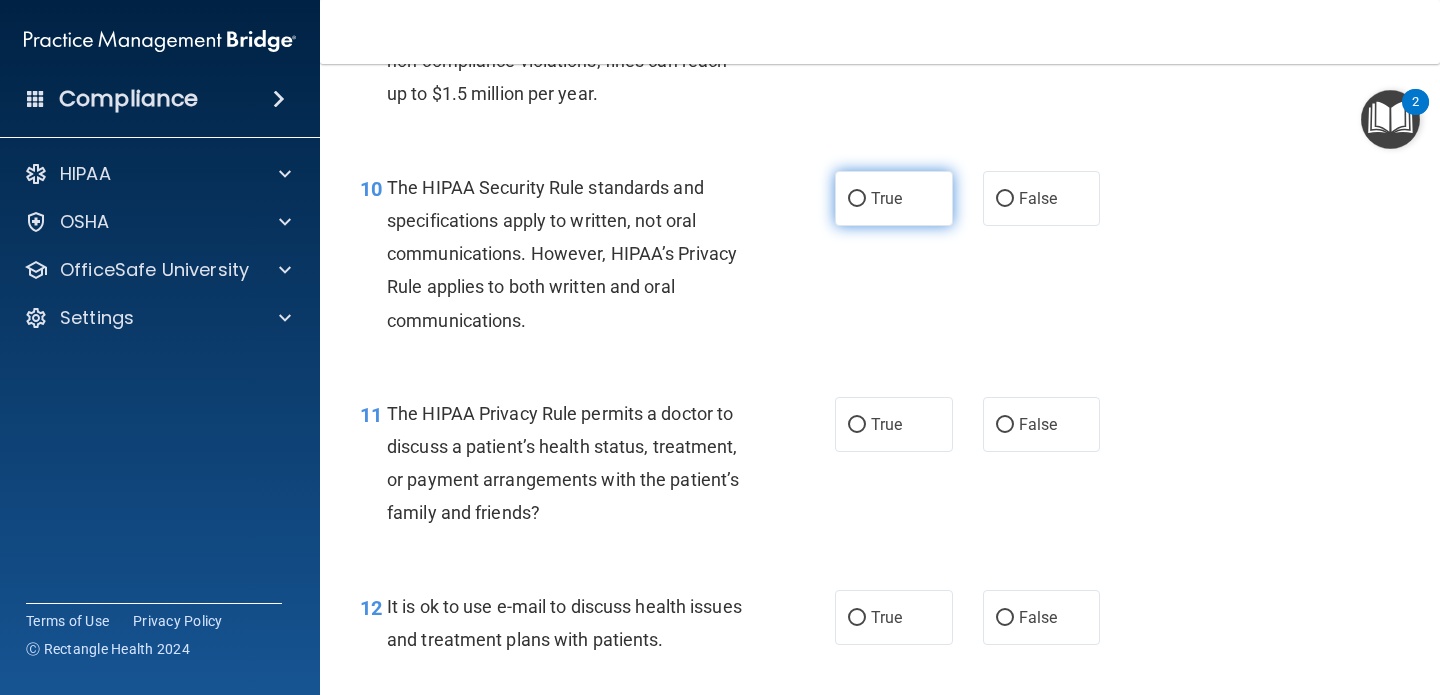 click on "True" at bounding box center (894, 198) 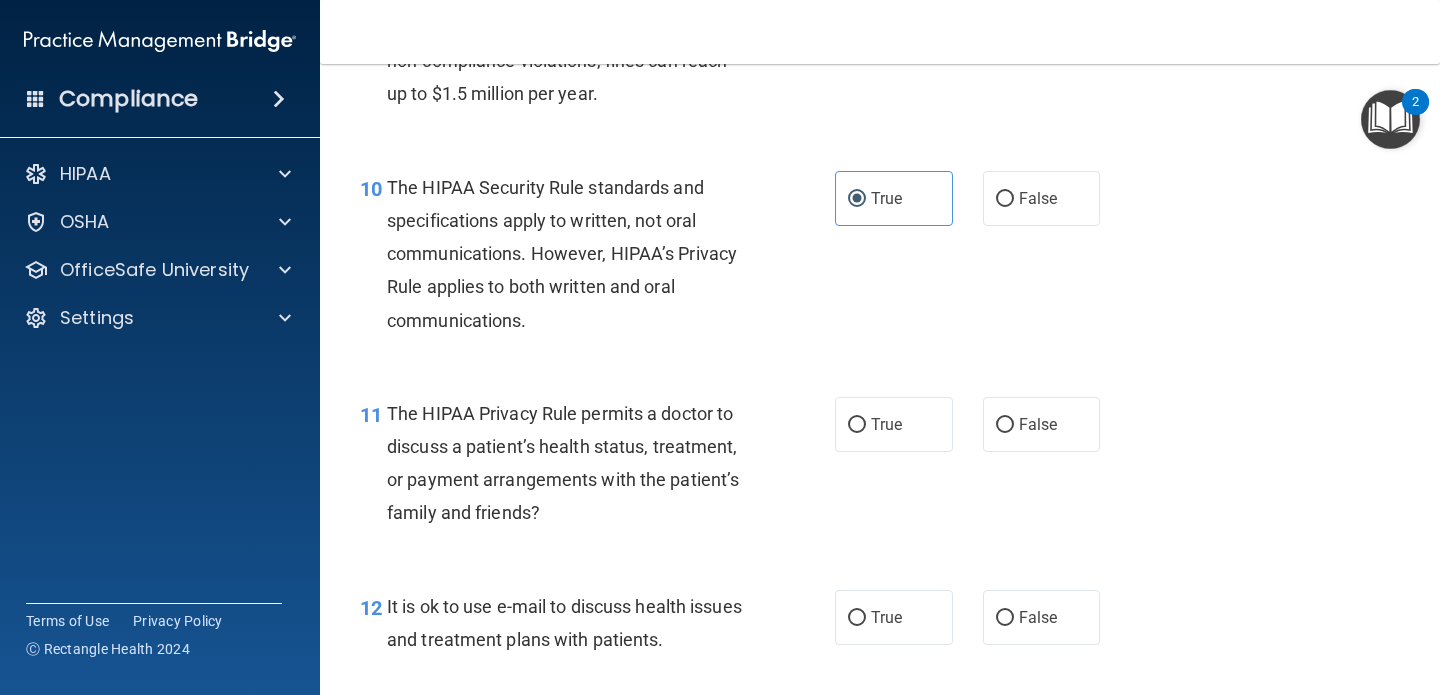 click on "The HIPAA Privacy Rule permits a doctor to discuss a patient’s health status, treatment, or payment arrangements with the patient’s family and friends?" at bounding box center (576, 463) 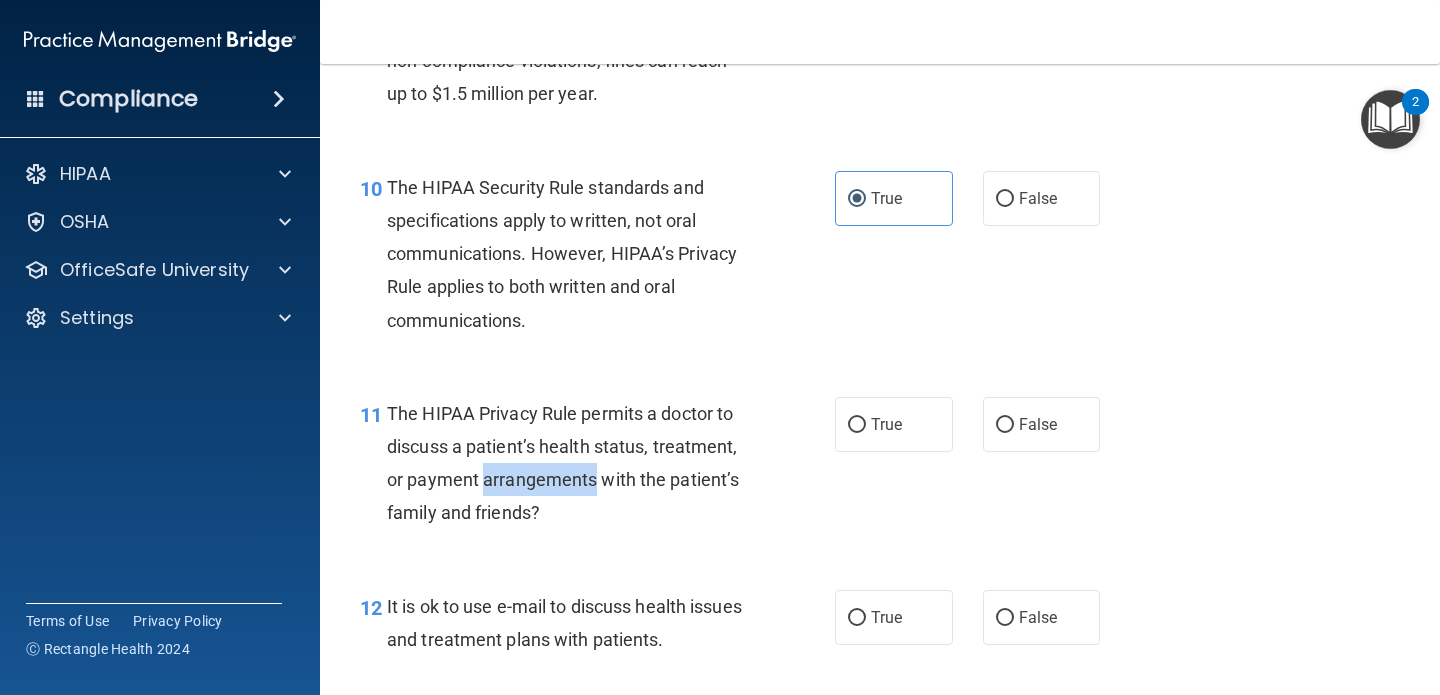 click on "The HIPAA Privacy Rule permits a doctor to discuss a patient’s health status, treatment, or payment arrangements with the patient’s family and friends?" at bounding box center (576, 463) 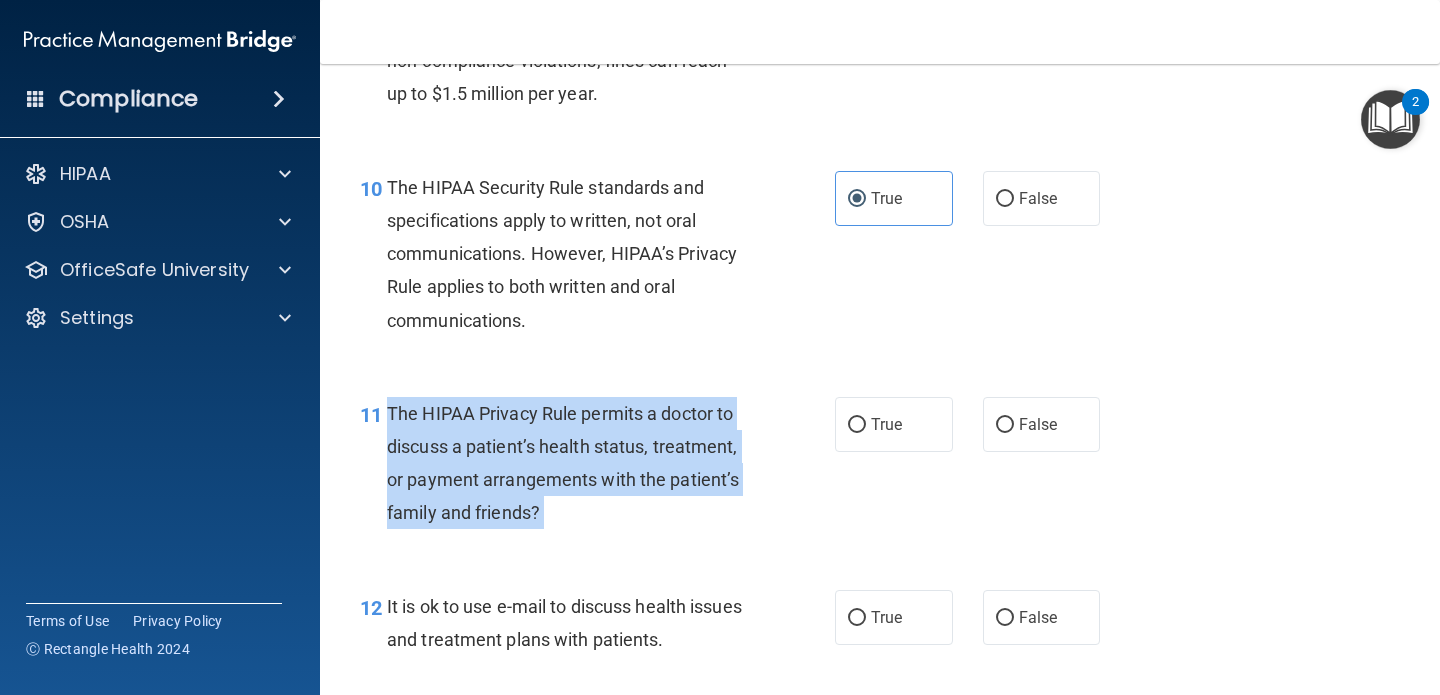 click on "The HIPAA Privacy Rule permits a doctor to discuss a patient’s health status, treatment, or payment arrangements with the patient’s family and friends?" at bounding box center [576, 463] 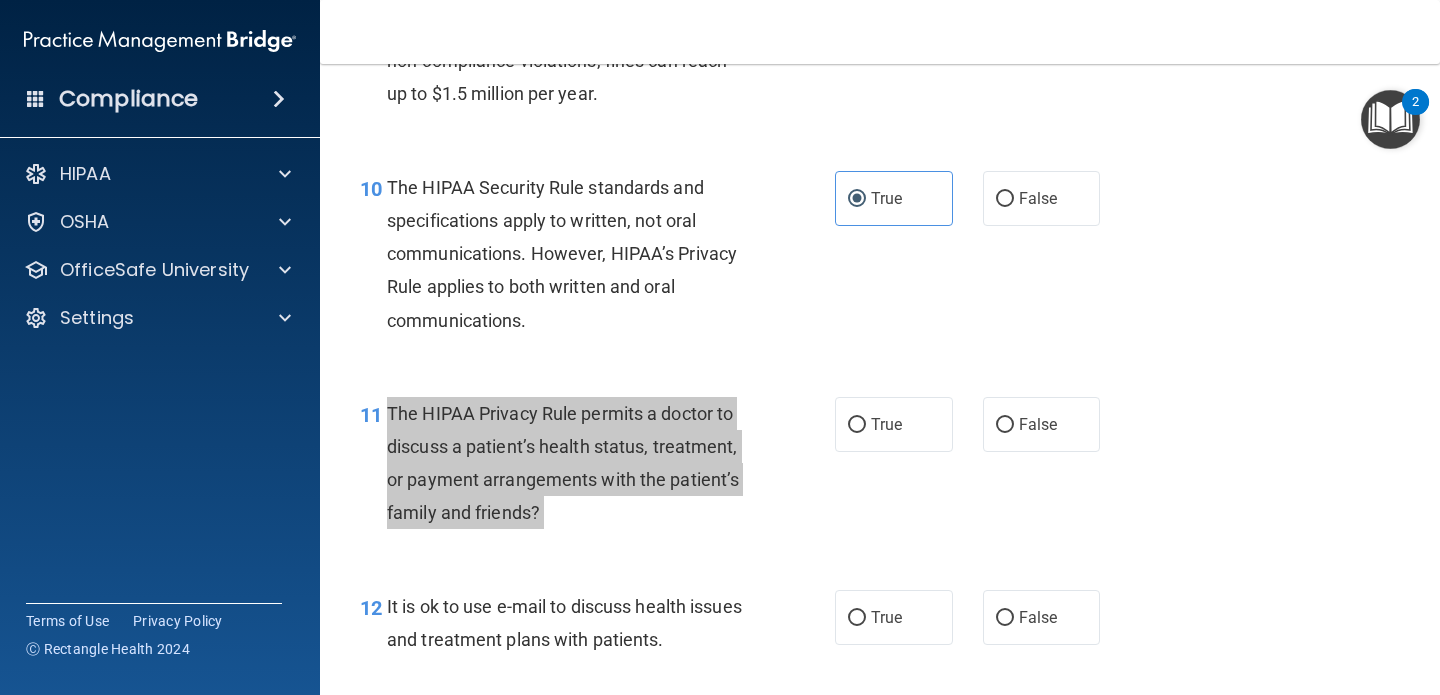 click on "Compliance
HIPAA
Documents and Policies                 Report an Incident               Business Associates               Emergency Planning               Resources                 HIPAA Risk Assessment
[GEOGRAPHIC_DATA]
Documents               Safety Data Sheets               Self-Assessment                Injury and Illness Report                Resources
PCI
PCI Compliance                Merchant Savings Calculator
[GEOGRAPHIC_DATA]
HIPAA Training                   OSHA Training                   Continuing Education
Settings
My Account               My Users" at bounding box center (720, 347) 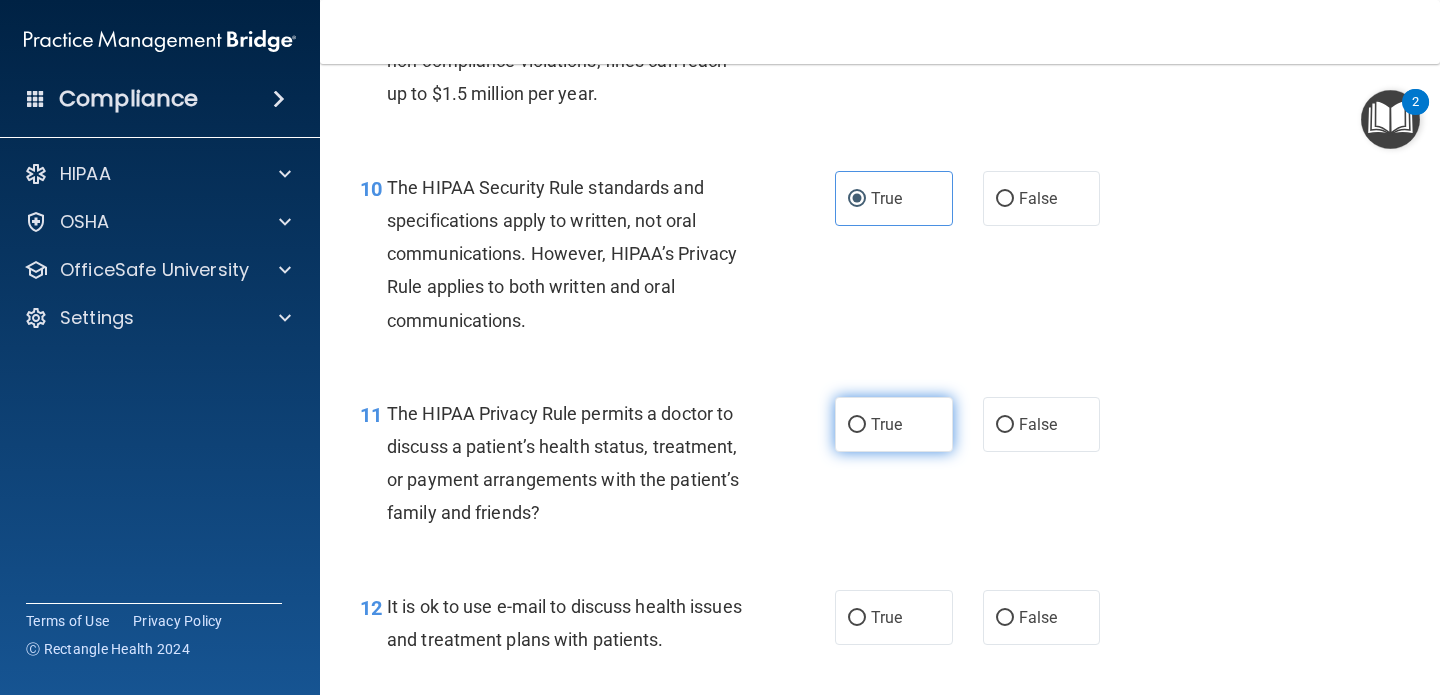 click on "True" at bounding box center (886, 424) 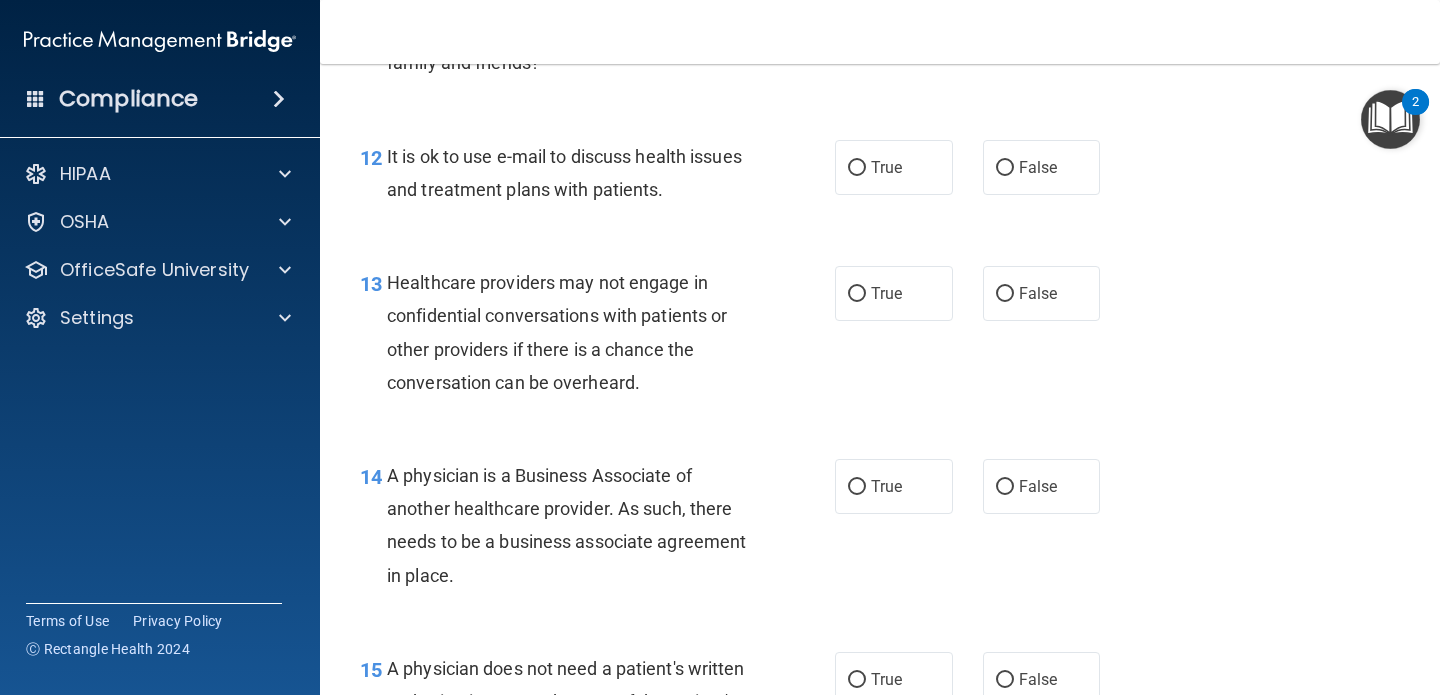 scroll, scrollTop: 2243, scrollLeft: 0, axis: vertical 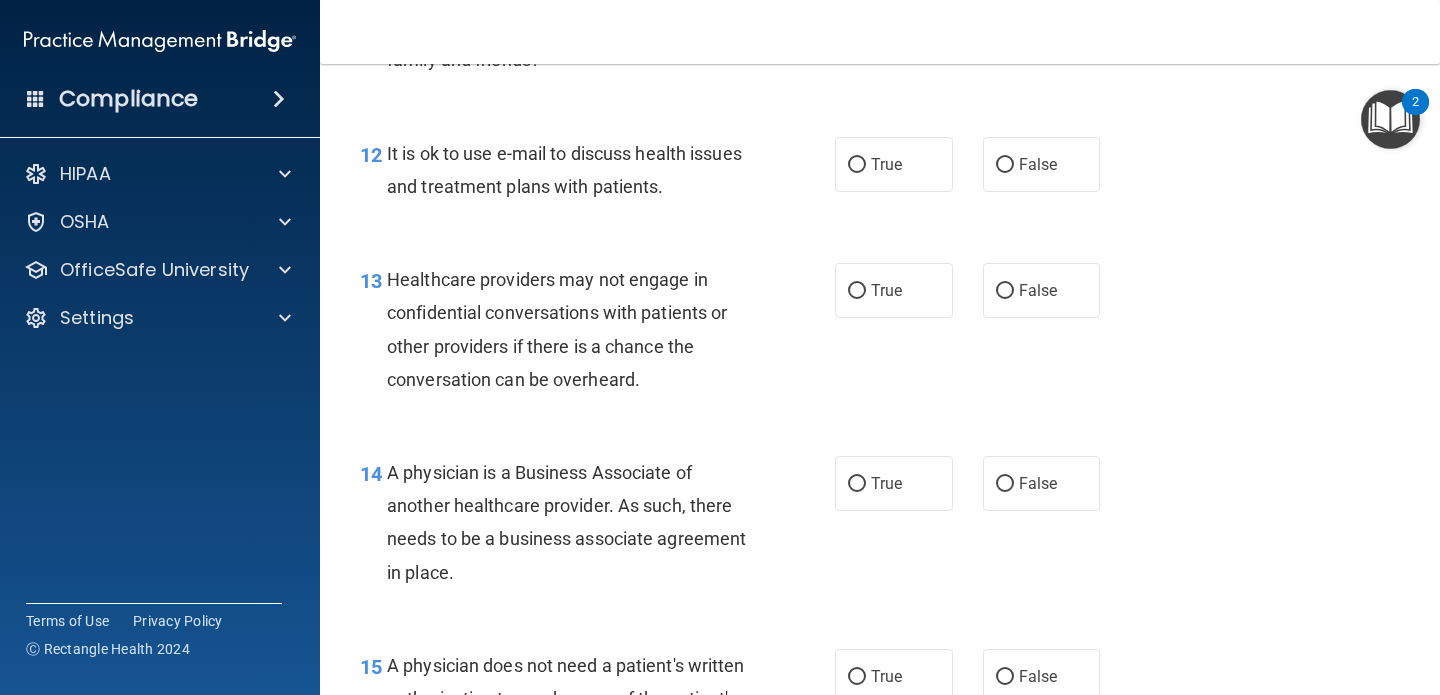 click on "It is ok to use e-mail to discuss health issues and treatment plans with patients." at bounding box center [564, 170] 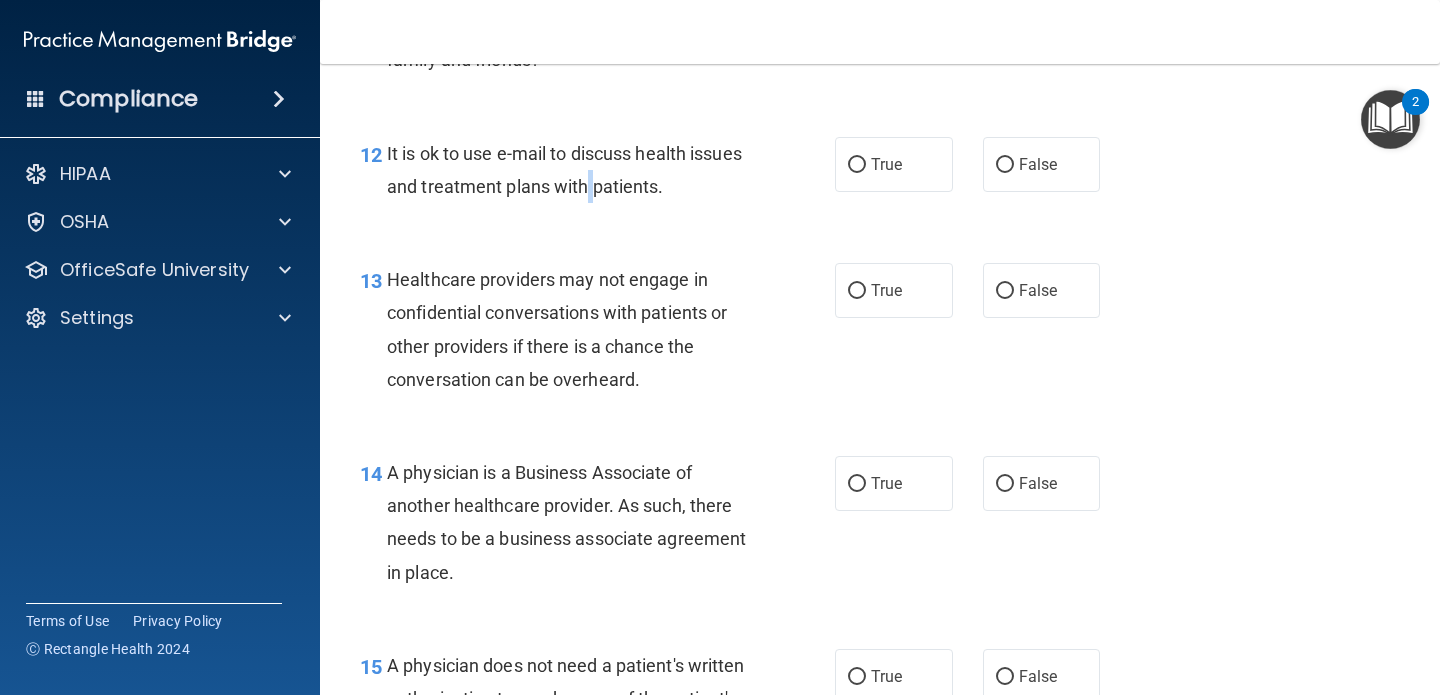 click on "It is ok to use e-mail to discuss health issues and treatment plans with patients." at bounding box center [564, 170] 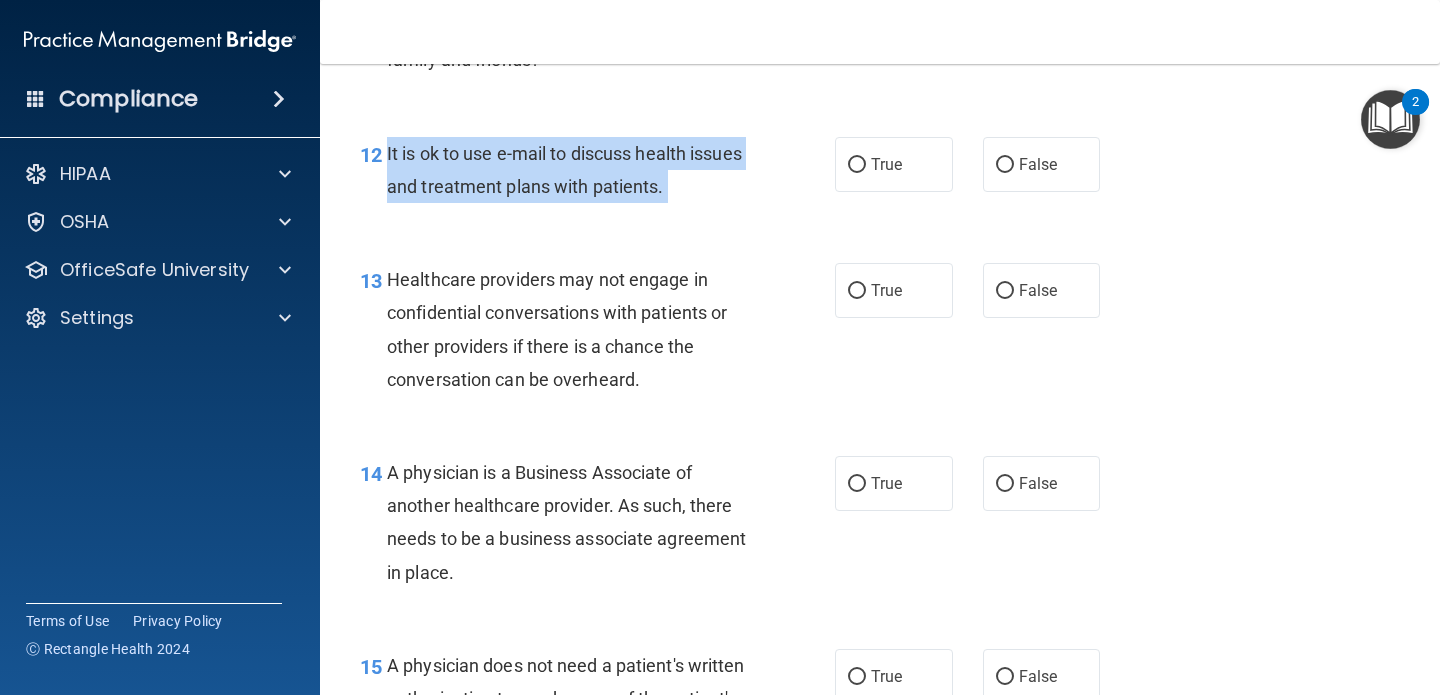 click on "It is ok to use e-mail to discuss health issues and treatment plans with patients." at bounding box center (564, 170) 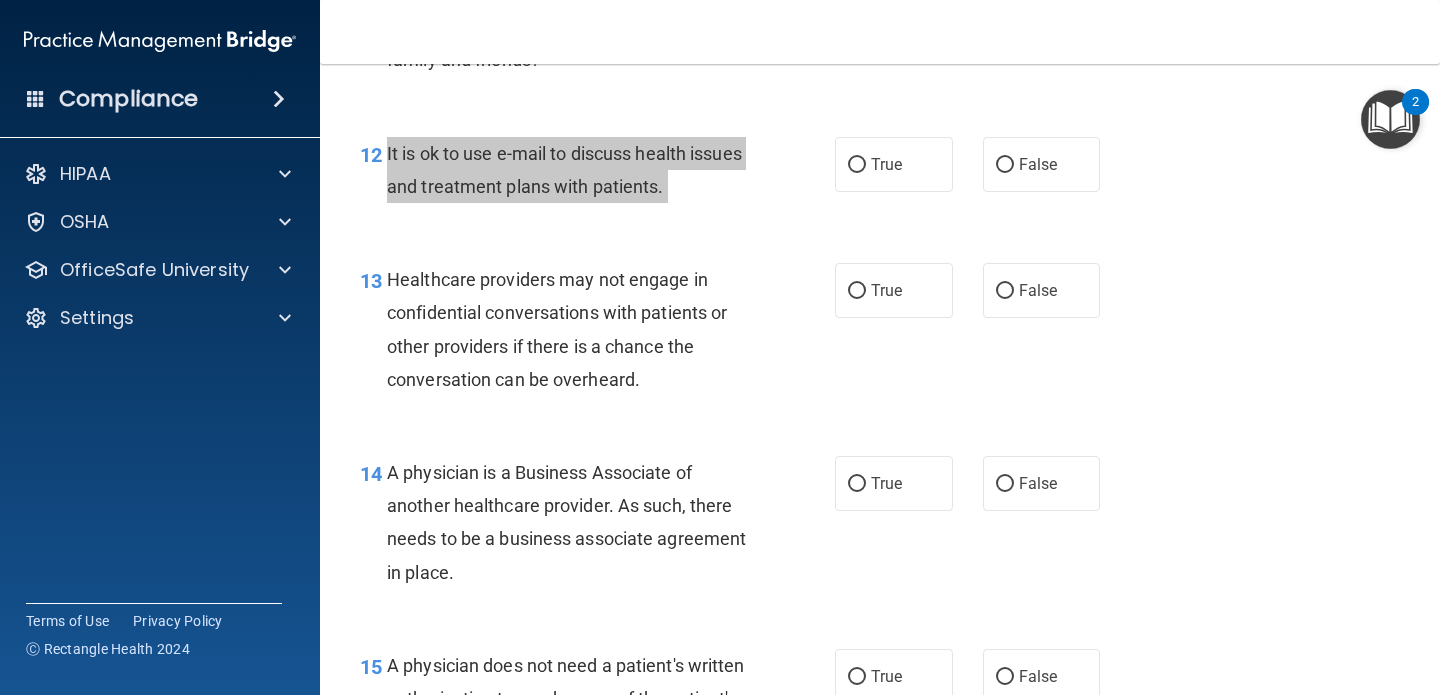 click on "Compliance
HIPAA
Documents and Policies                 Report an Incident               Business Associates               Emergency Planning               Resources                 HIPAA Risk Assessment
[GEOGRAPHIC_DATA]
Documents               Safety Data Sheets               Self-Assessment                Injury and Illness Report                Resources
PCI
PCI Compliance                Merchant Savings Calculator
[GEOGRAPHIC_DATA]
HIPAA Training                   OSHA Training                   Continuing Education
Settings
My Account               My Users" at bounding box center [720, 347] 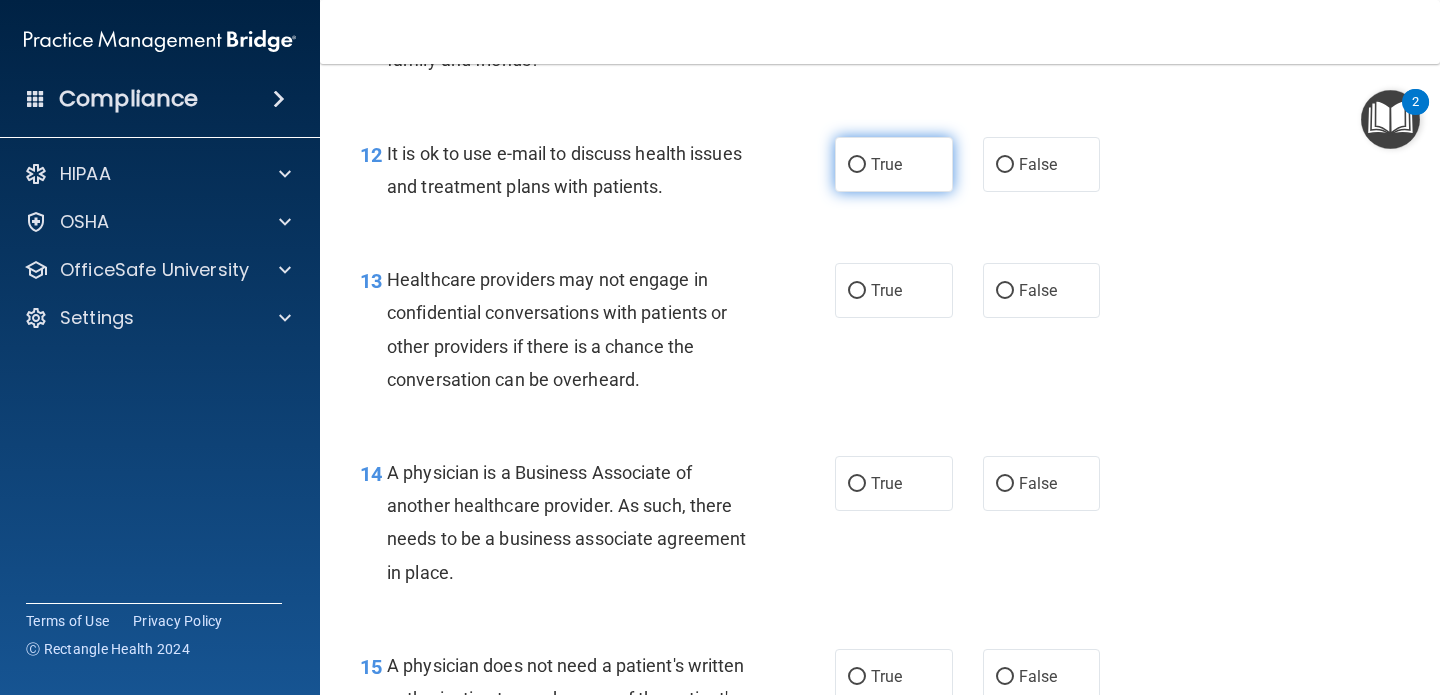 click on "True" at bounding box center [894, 164] 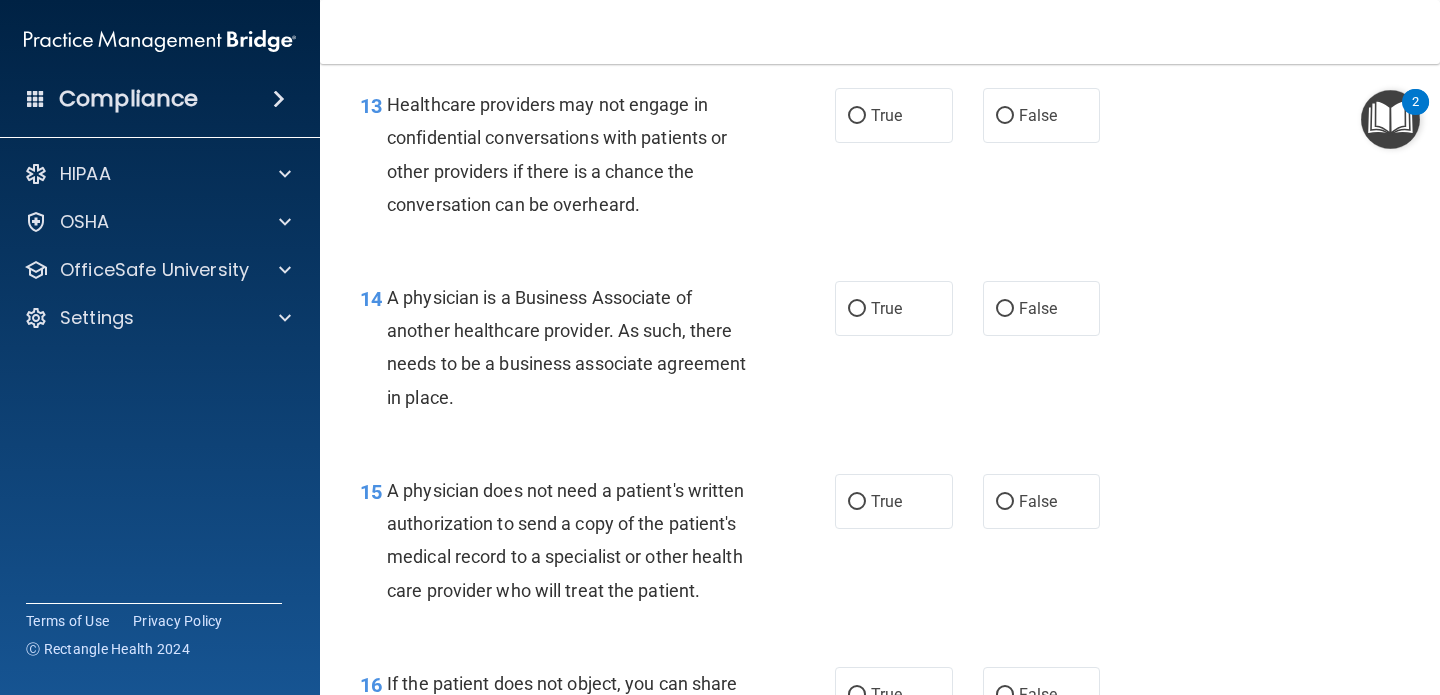 scroll, scrollTop: 2416, scrollLeft: 0, axis: vertical 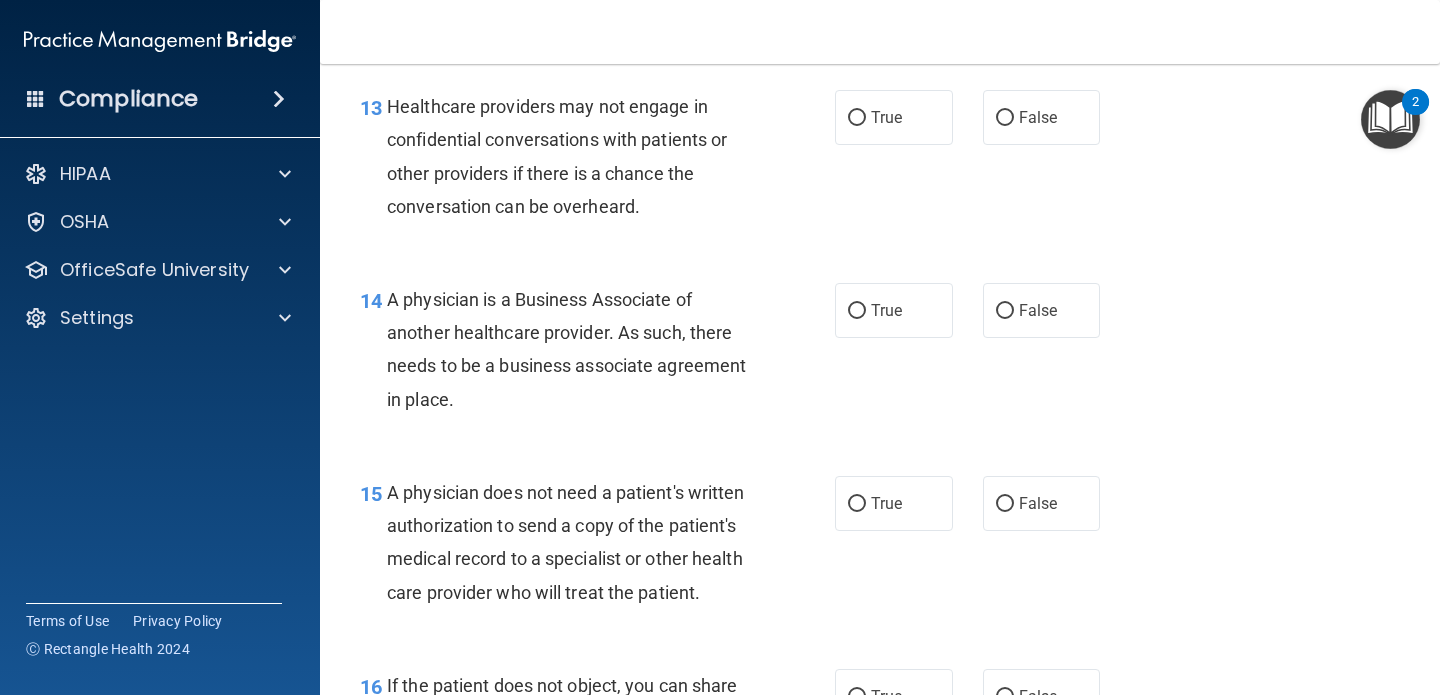 click on "Healthcare providers may not engage in confidential conversations with patients or other providers if there is a chance the conversation can be overheard." at bounding box center [557, 156] 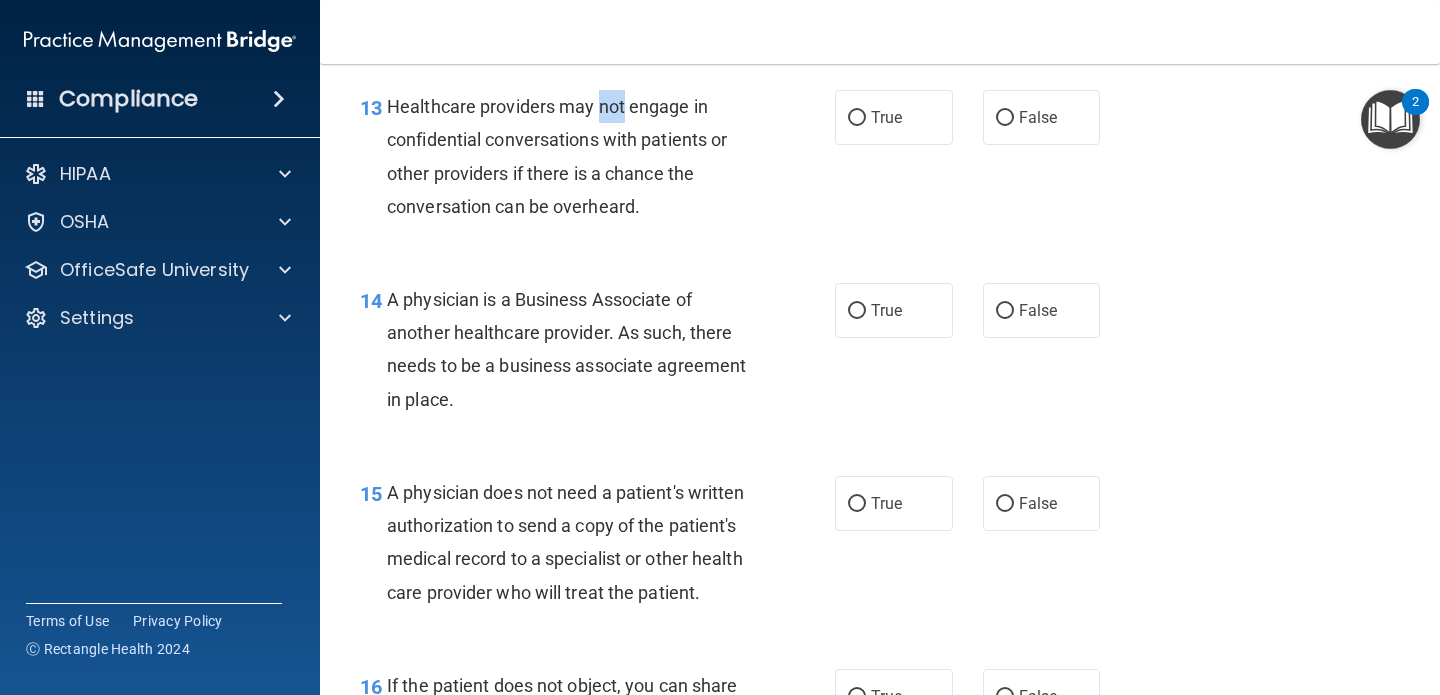 click on "Healthcare providers may not engage in confidential conversations with patients or other providers if there is a chance the conversation can be overheard." at bounding box center (557, 156) 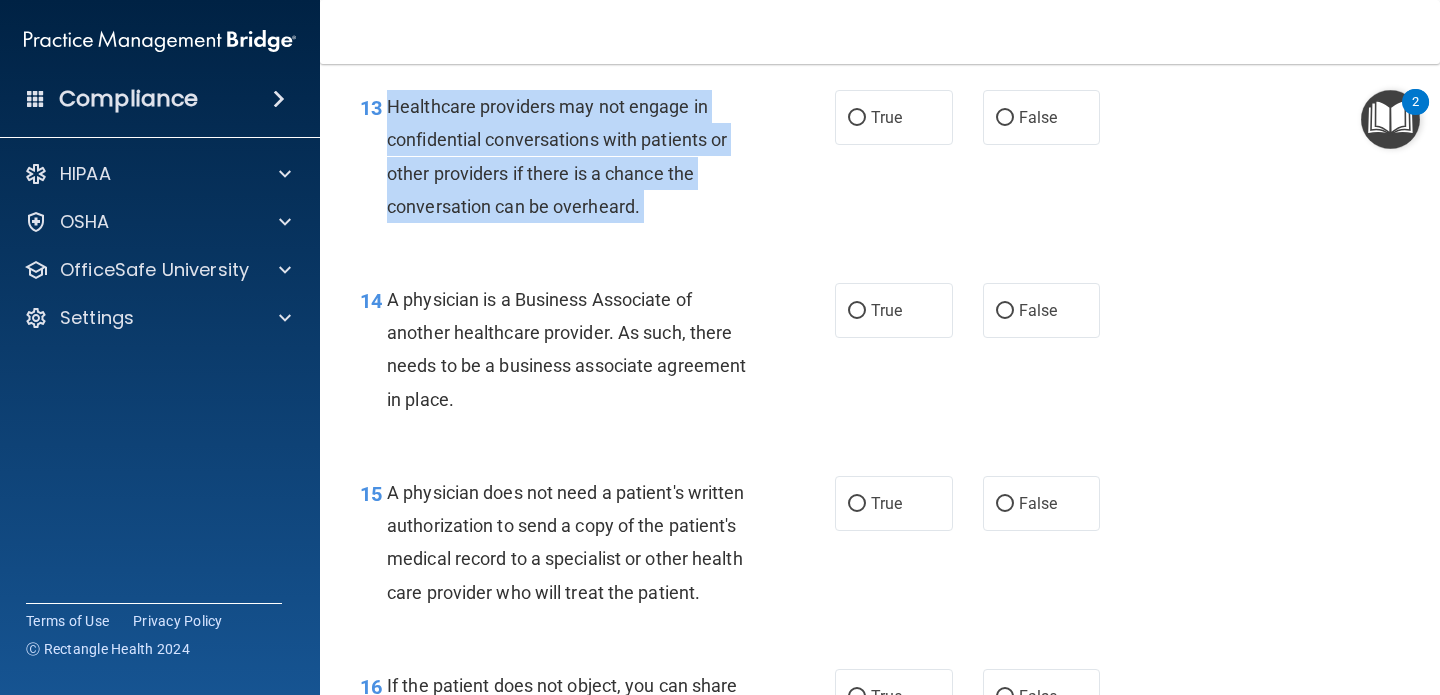 click on "Healthcare providers may not engage in confidential conversations with patients or other providers if there is a chance the conversation can be overheard." at bounding box center [557, 156] 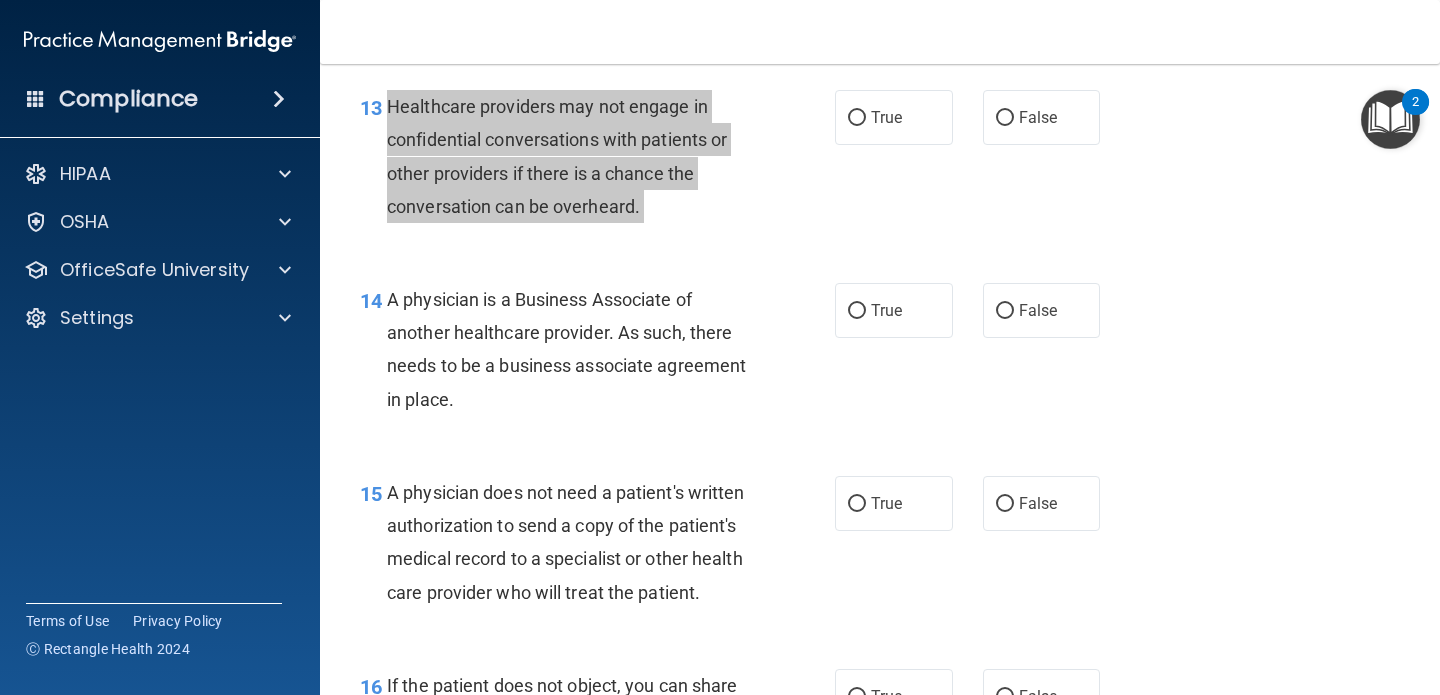 click on "Compliance
HIPAA
Documents and Policies                 Report an Incident               Business Associates               Emergency Planning               Resources                 HIPAA Risk Assessment
[GEOGRAPHIC_DATA]
Documents               Safety Data Sheets               Self-Assessment                Injury and Illness Report                Resources
PCI
PCI Compliance                Merchant Savings Calculator
[GEOGRAPHIC_DATA]
HIPAA Training                   OSHA Training                   Continuing Education
Settings
My Account               My Users" at bounding box center (720, 347) 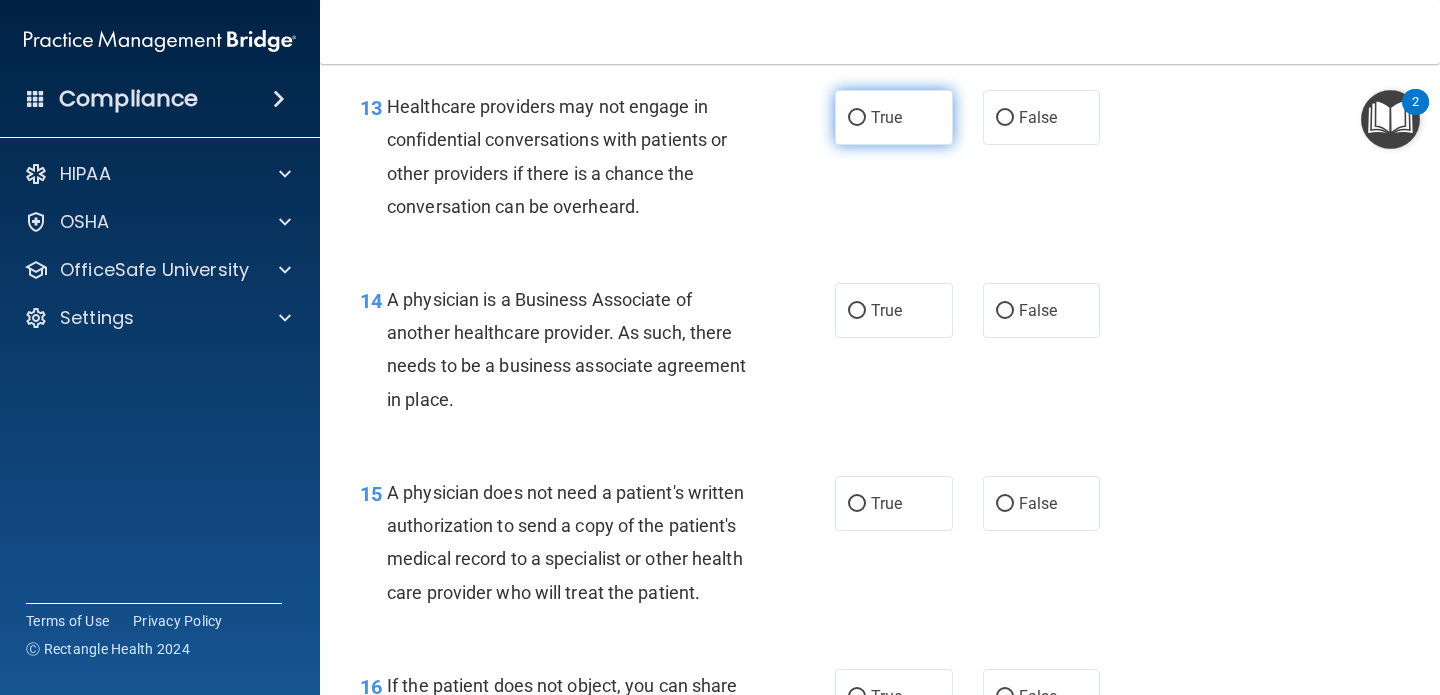 click on "True" at bounding box center (894, 117) 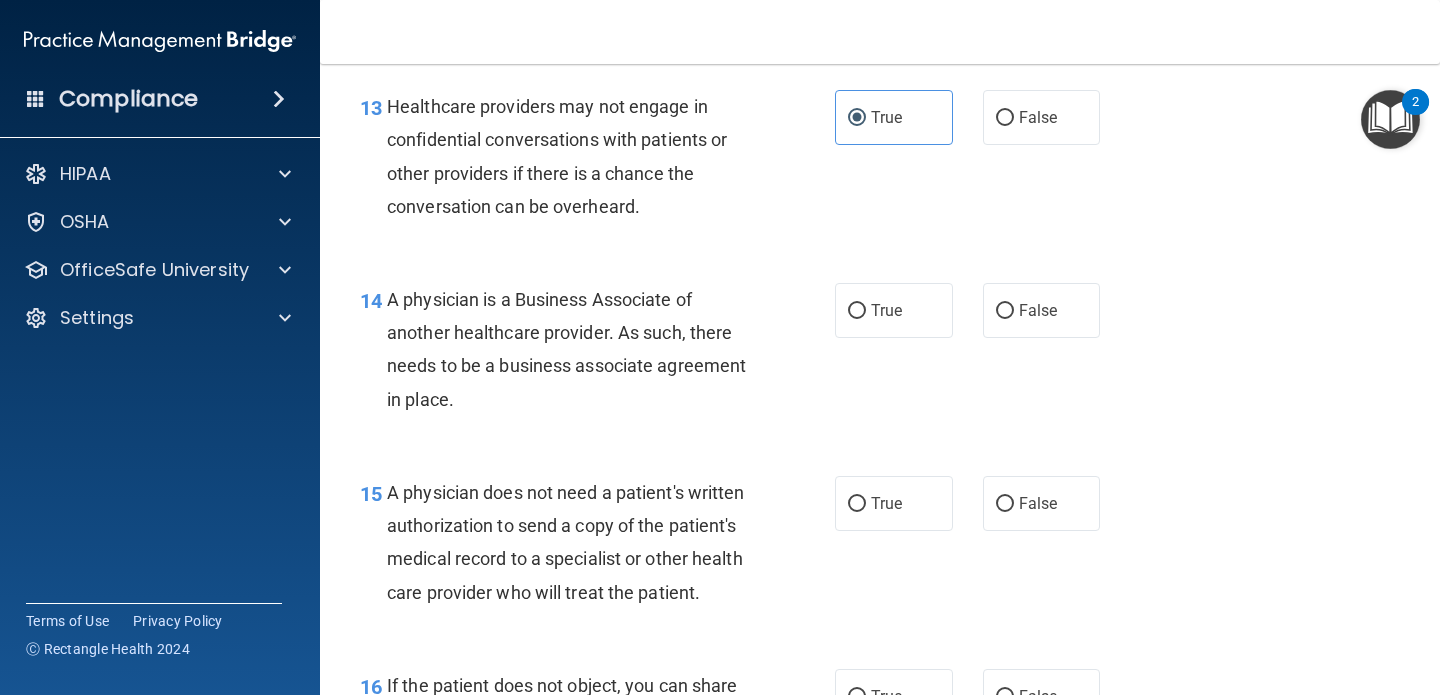 click on "A physician is a Business Associate of another healthcare provider.  As such, there needs to be a business associate agreement in place." at bounding box center [576, 349] 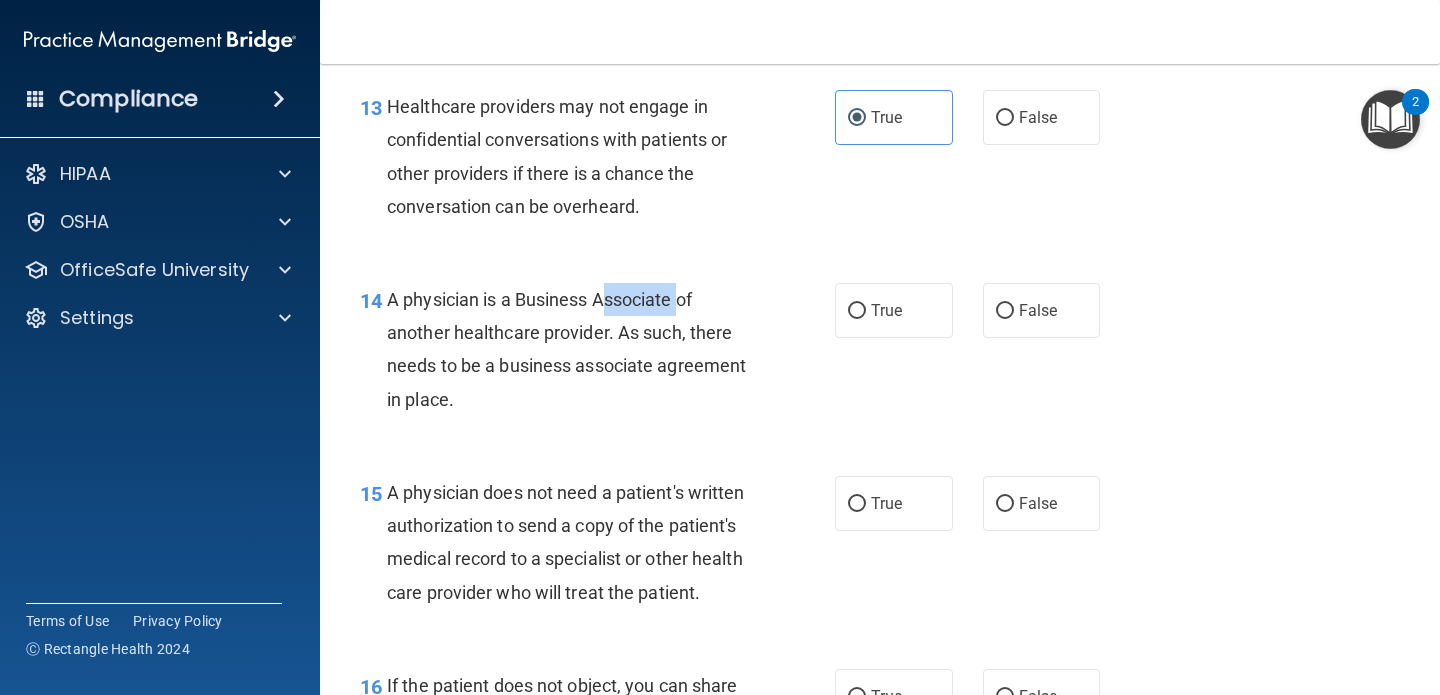 click on "A physician is a Business Associate of another healthcare provider.  As such, there needs to be a business associate agreement in place." at bounding box center (576, 349) 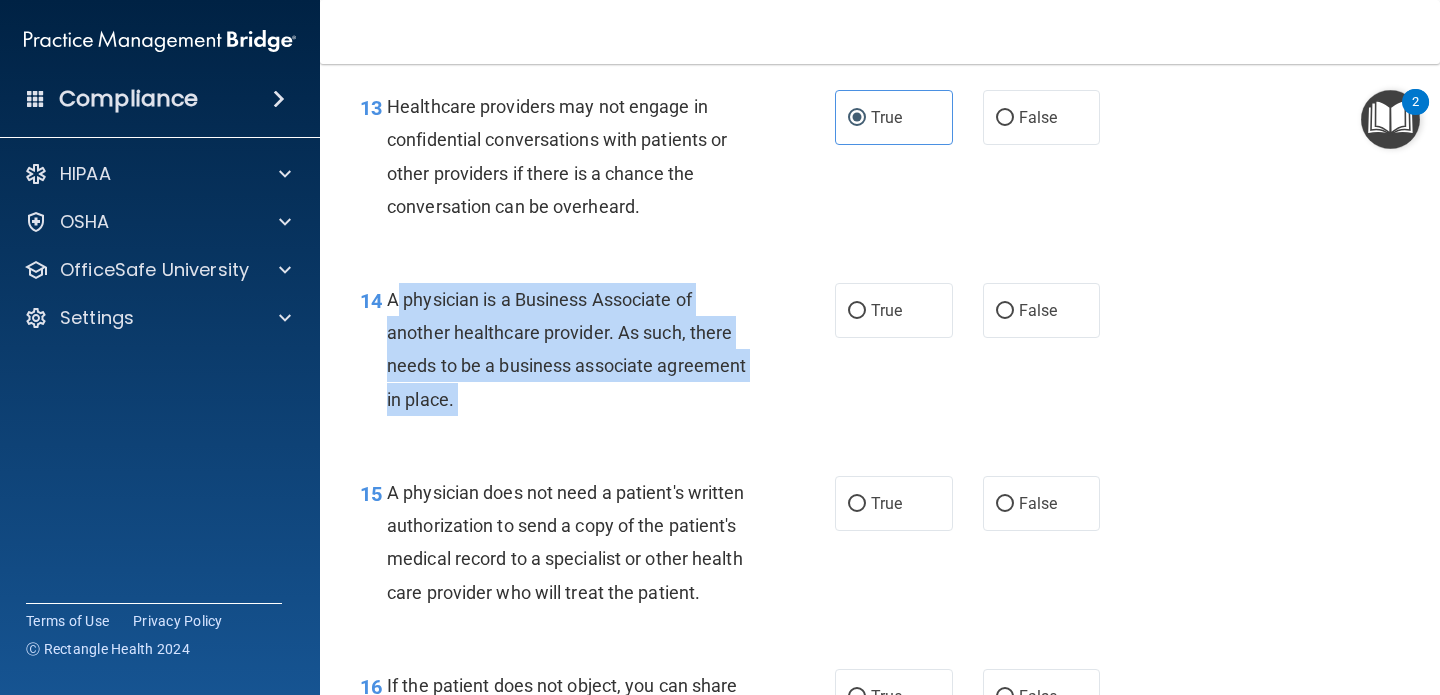 click on "A physician is a Business Associate of another healthcare provider.  As such, there needs to be a business associate agreement in place." at bounding box center (576, 349) 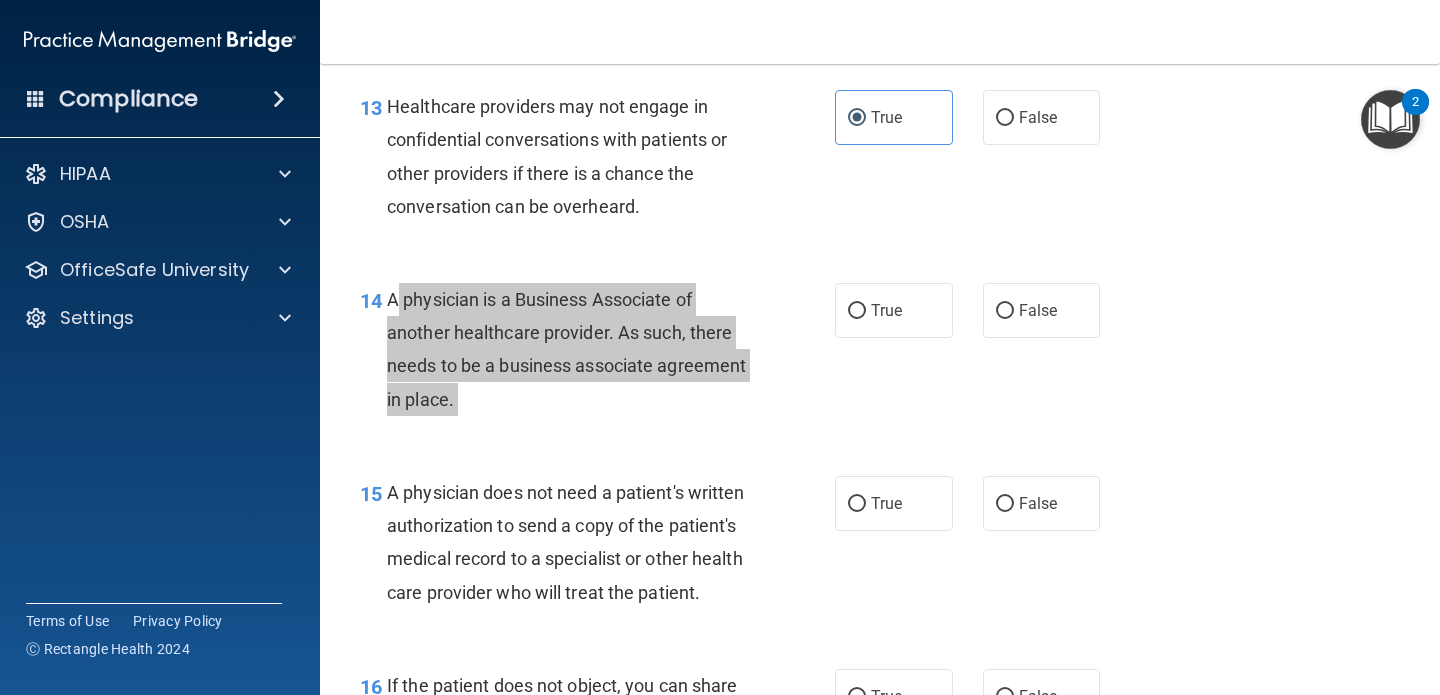 click on "Compliance
HIPAA
Documents and Policies                 Report an Incident               Business Associates               Emergency Planning               Resources                 HIPAA Risk Assessment
[GEOGRAPHIC_DATA]
Documents               Safety Data Sheets               Self-Assessment                Injury and Illness Report                Resources
PCI
PCI Compliance                Merchant Savings Calculator
[GEOGRAPHIC_DATA]
HIPAA Training                   OSHA Training                   Continuing Education
Settings
My Account               My Users" at bounding box center (720, 347) 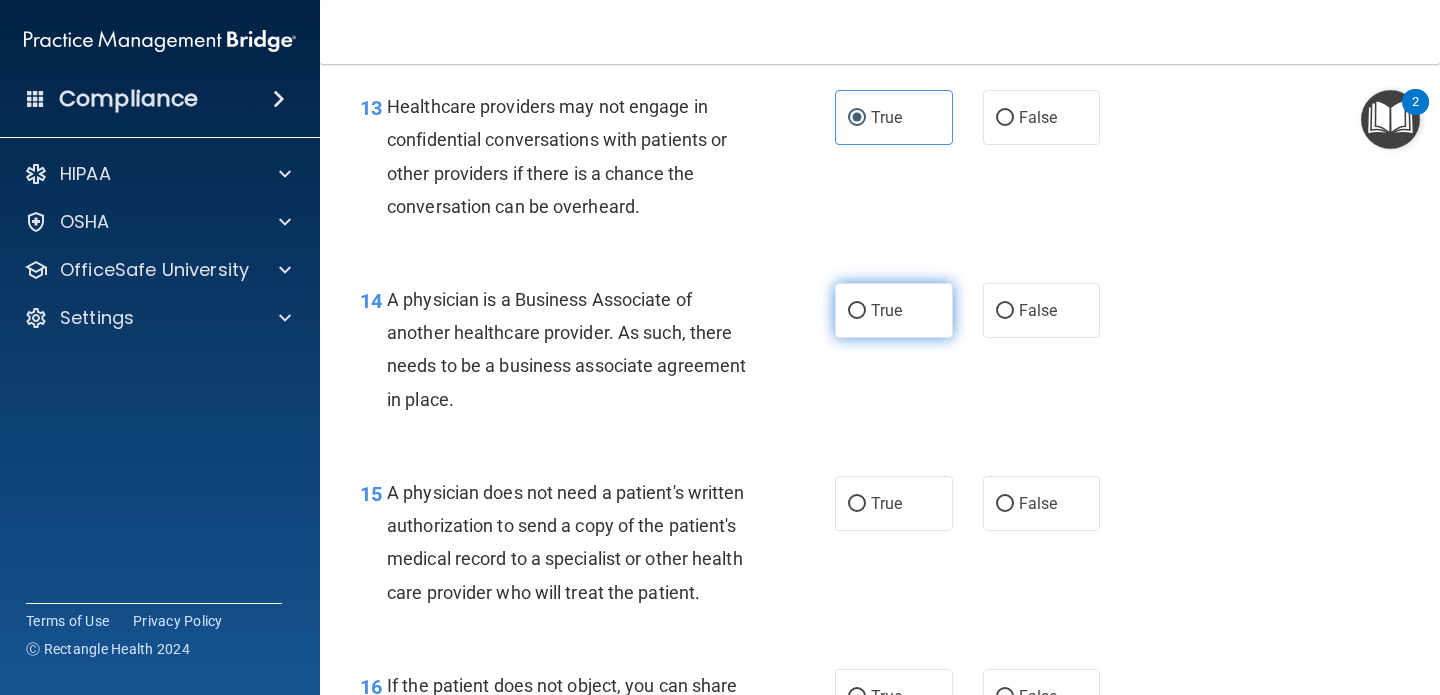 click on "True" at bounding box center [894, 310] 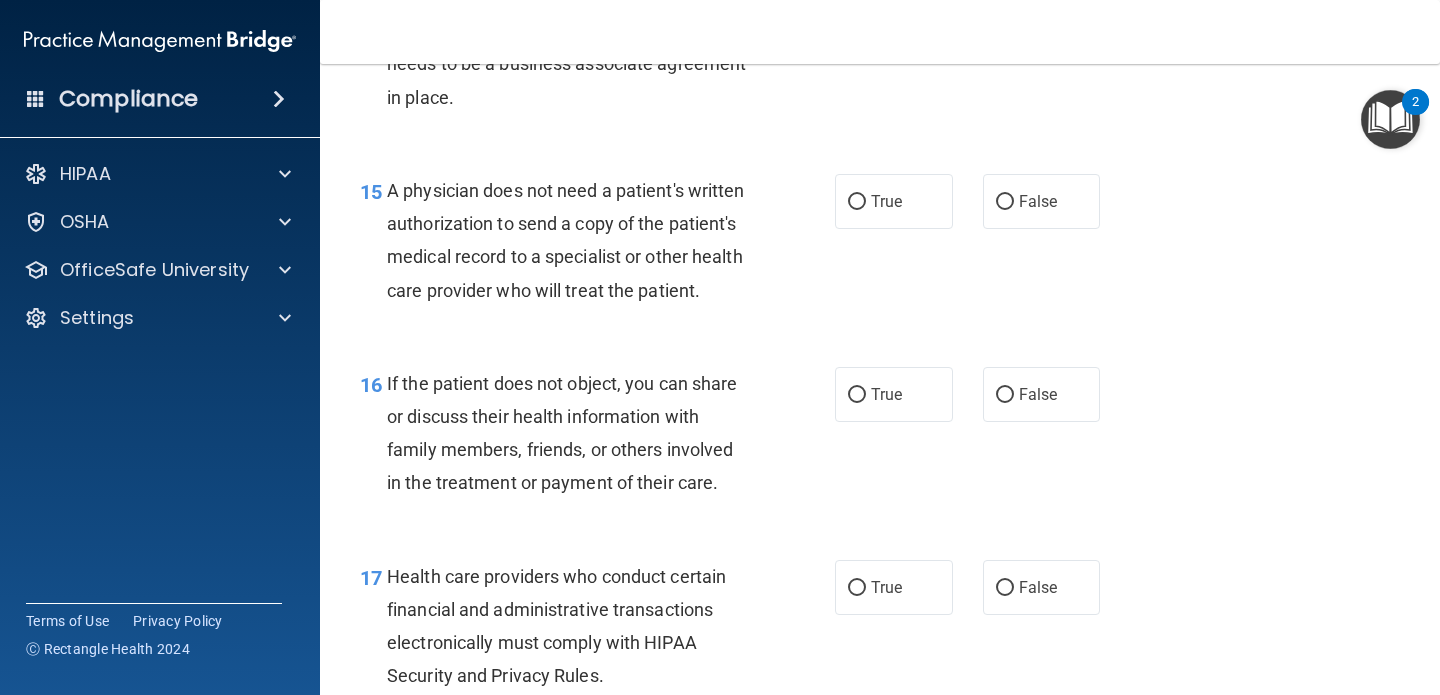 scroll, scrollTop: 2763, scrollLeft: 0, axis: vertical 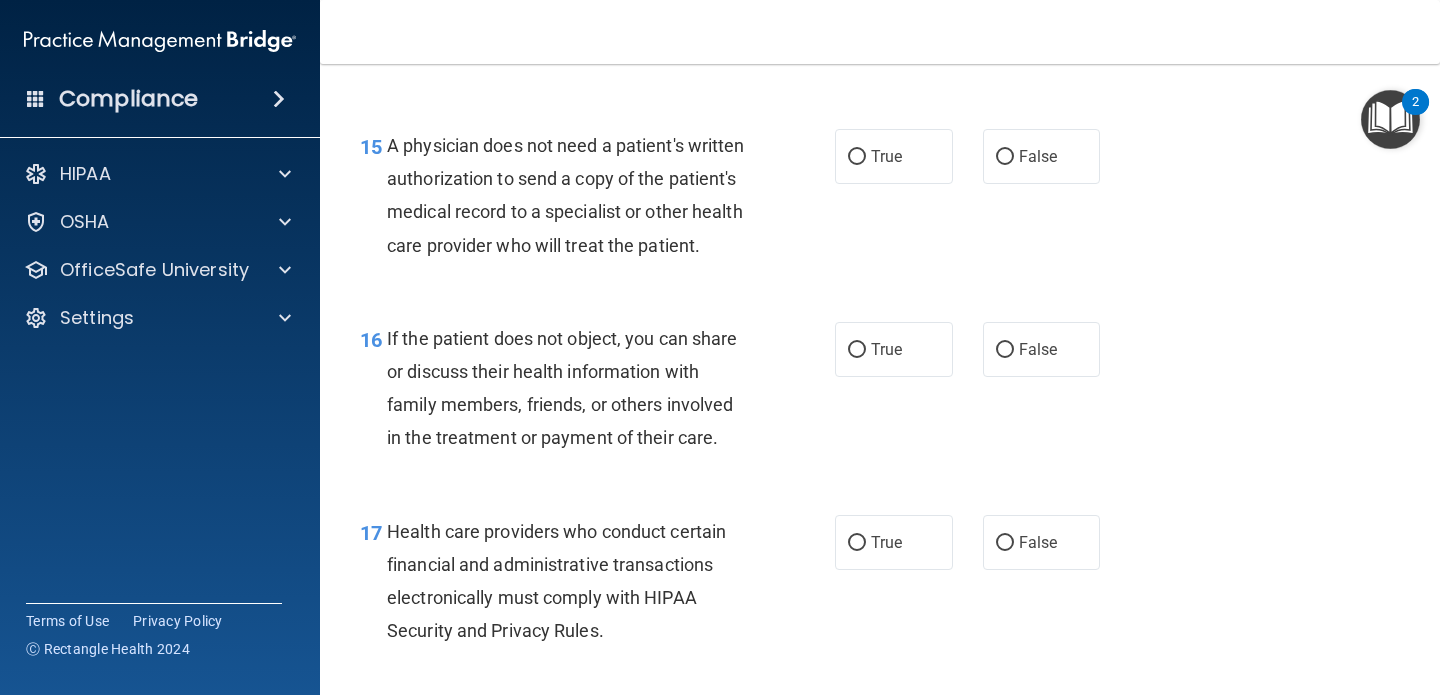 click on "A physician does not need a patient's written authorization to send a copy of the patient's medical record to a specialist or other health care provider who will treat the patient." at bounding box center (566, 195) 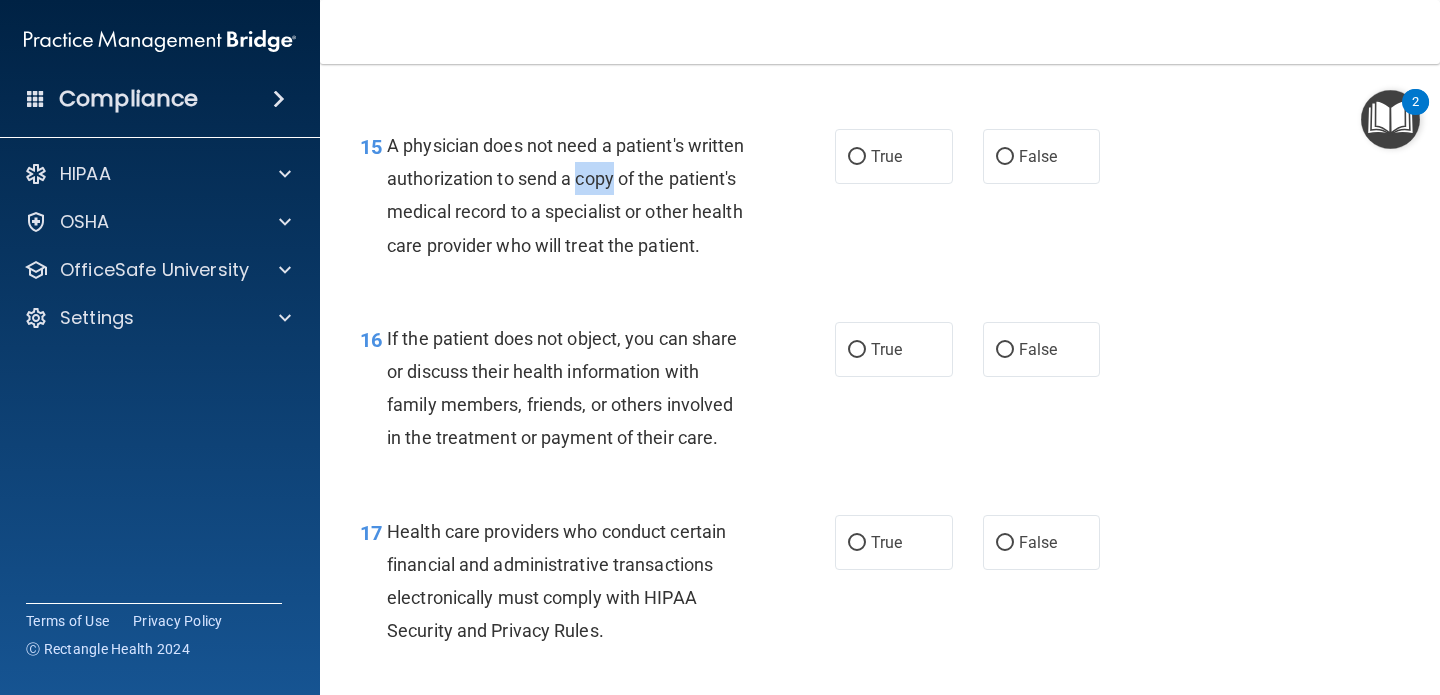 click on "A physician does not need a patient's written authorization to send a copy of the patient's medical record to a specialist or other health care provider who will treat the patient." at bounding box center [566, 195] 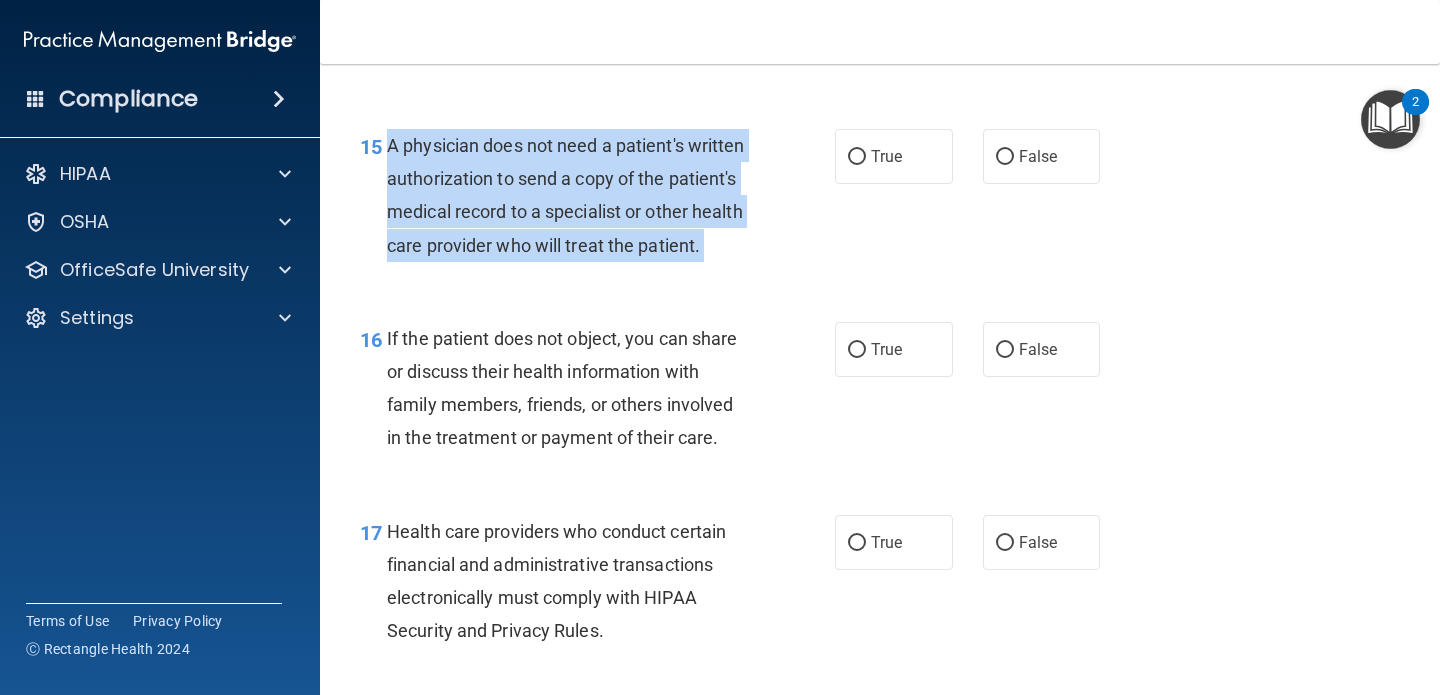 click on "A physician does not need a patient's written authorization to send a copy of the patient's medical record to a specialist or other health care provider who will treat the patient." at bounding box center [566, 195] 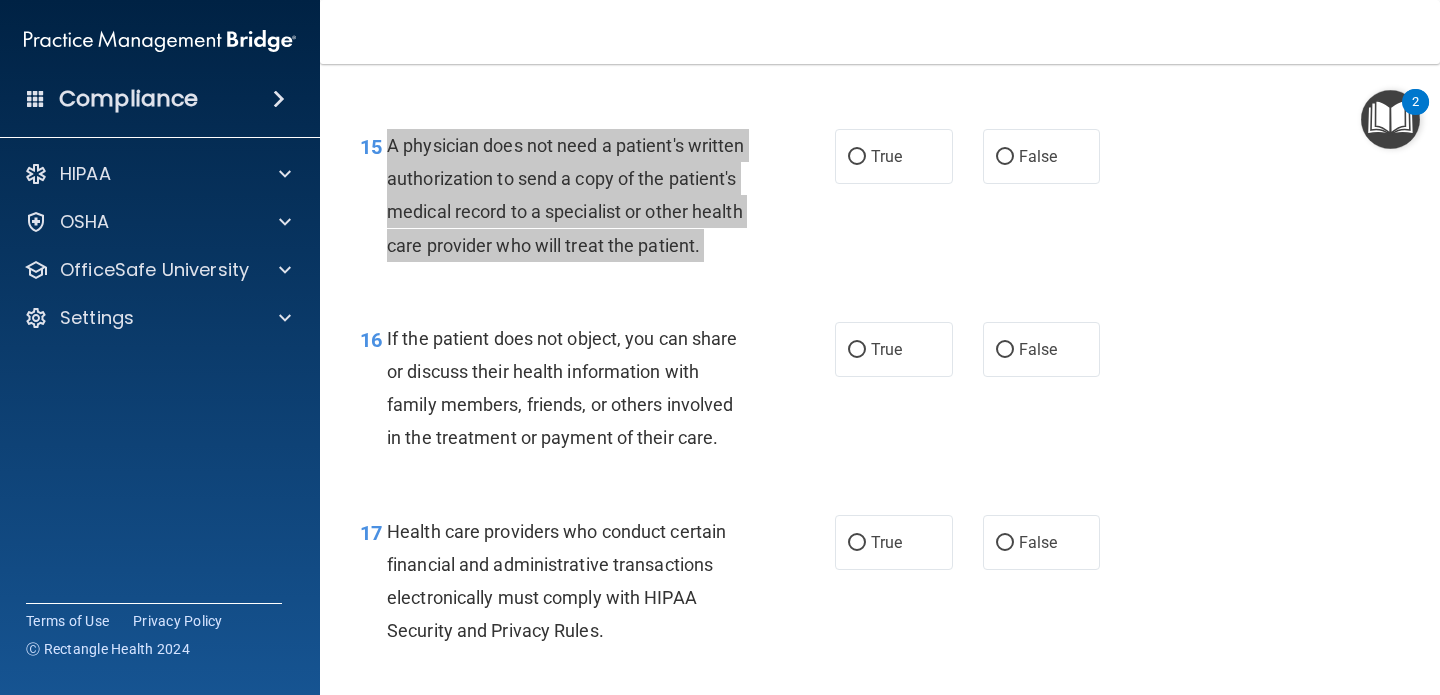 click on "Compliance
HIPAA
Documents and Policies                 Report an Incident               Business Associates               Emergency Planning               Resources                 HIPAA Risk Assessment
[GEOGRAPHIC_DATA]
Documents               Safety Data Sheets               Self-Assessment                Injury and Illness Report                Resources
PCI
PCI Compliance                Merchant Savings Calculator
[GEOGRAPHIC_DATA]
HIPAA Training                   OSHA Training                   Continuing Education
Settings
My Account               My Users" at bounding box center [720, 347] 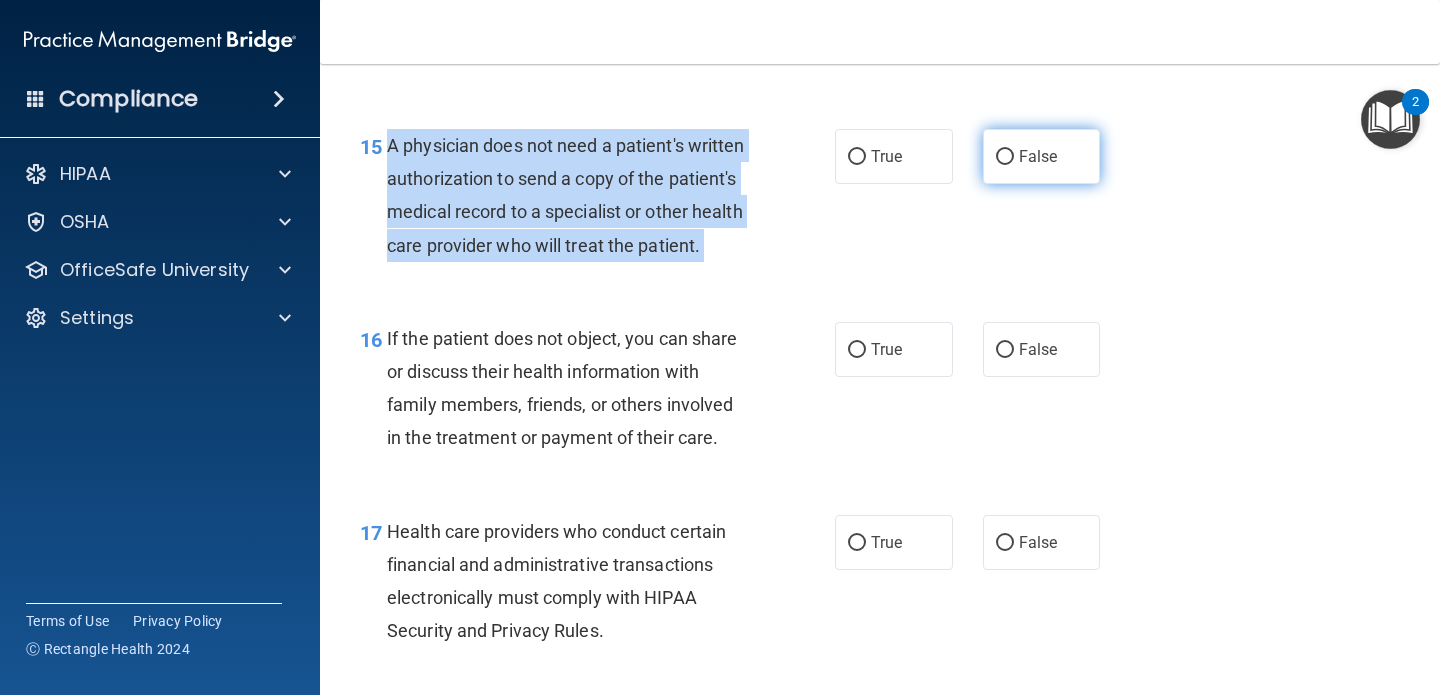 click on "False" at bounding box center (1005, 157) 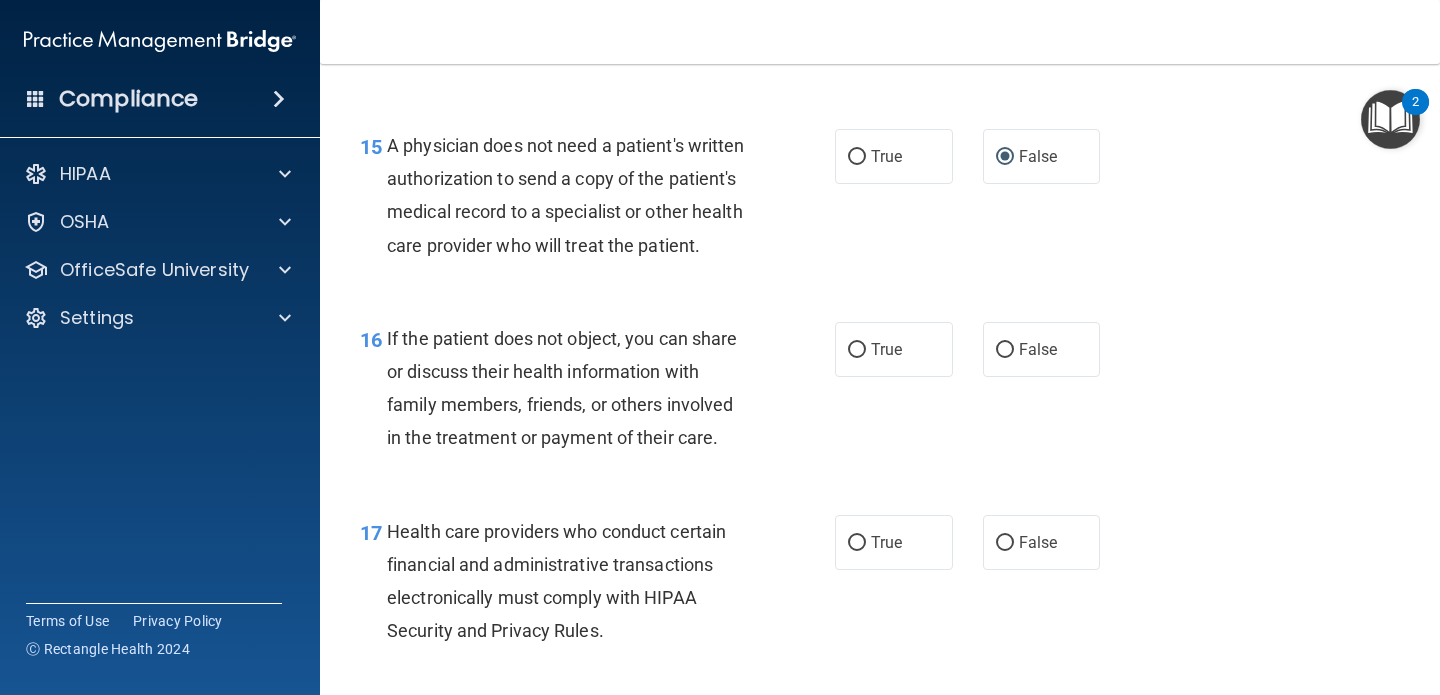 click on "If the patient does not object, you can share or discuss their health information with family members, friends, or others involved in the treatment or payment of their care." at bounding box center [562, 388] 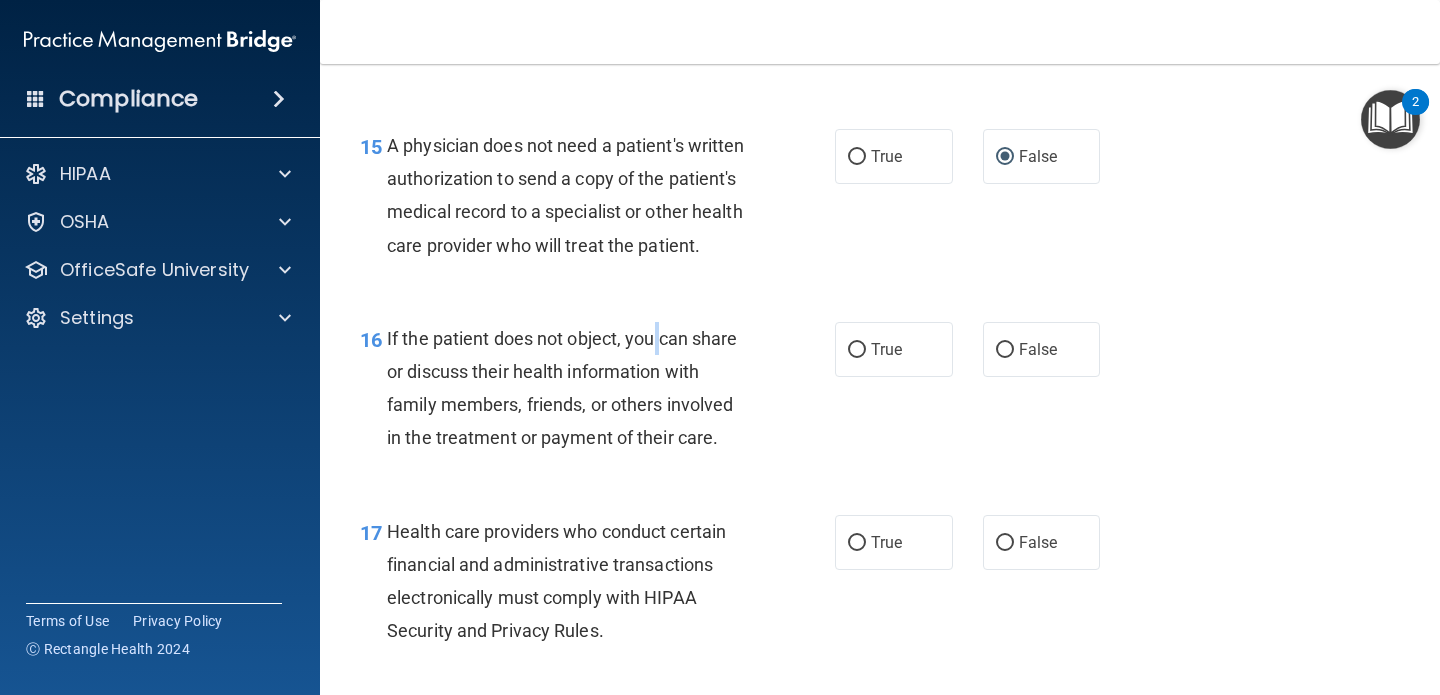click on "If the patient does not object, you can share or discuss their health information with family members, friends, or others involved in the treatment or payment of their care." at bounding box center [562, 388] 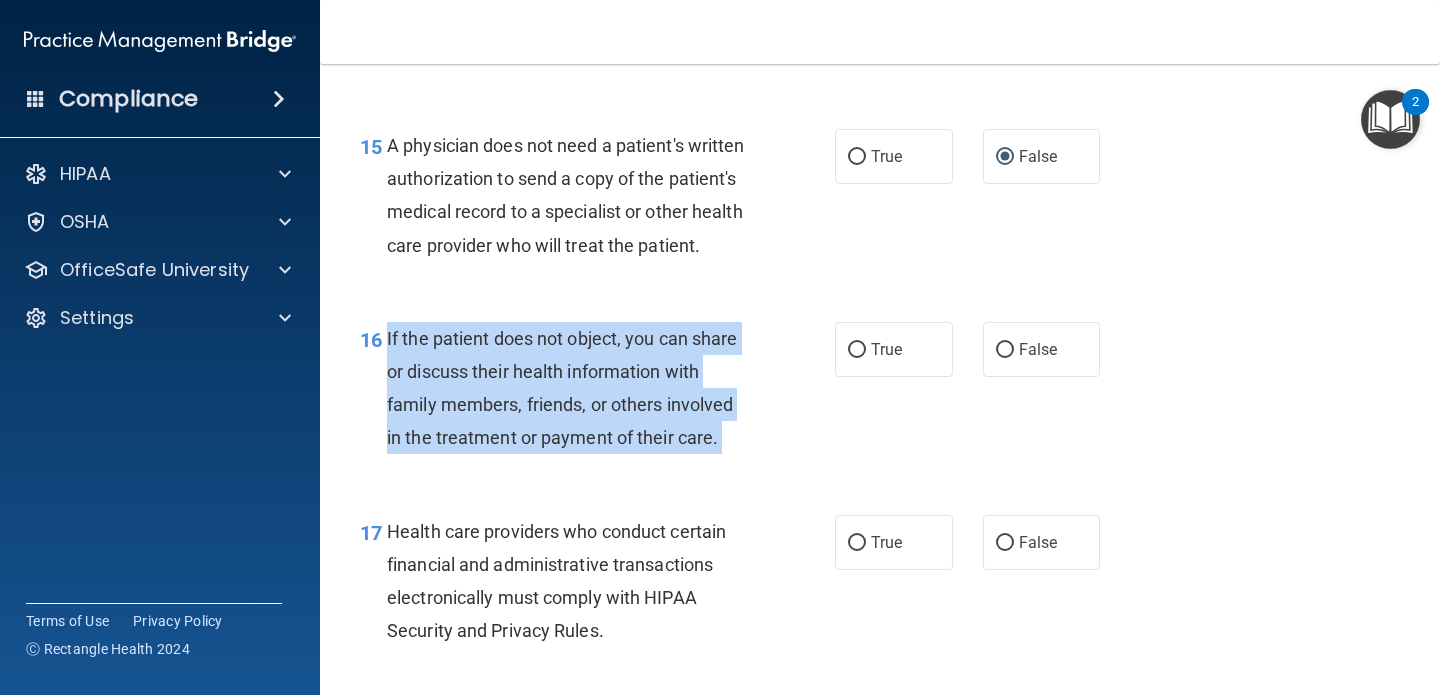 click on "If the patient does not object, you can share or discuss their health information with family members, friends, or others involved in the treatment or payment of their care." at bounding box center [562, 388] 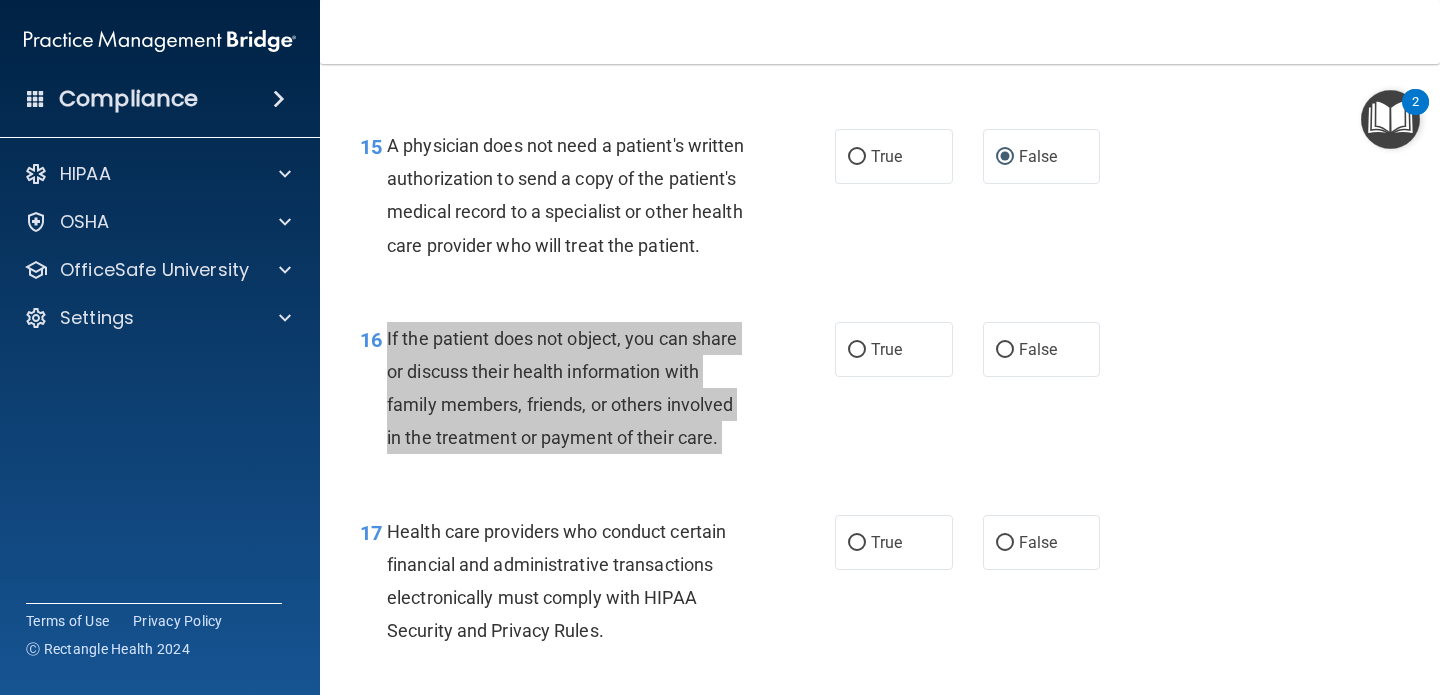 click on "Compliance
HIPAA
Documents and Policies                 Report an Incident               Business Associates               Emergency Planning               Resources                 HIPAA Risk Assessment
[GEOGRAPHIC_DATA]
Documents               Safety Data Sheets               Self-Assessment                Injury and Illness Report                Resources
PCI
PCI Compliance                Merchant Savings Calculator
[GEOGRAPHIC_DATA]
HIPAA Training                   OSHA Training                   Continuing Education
Settings
My Account               My Users" at bounding box center [720, 347] 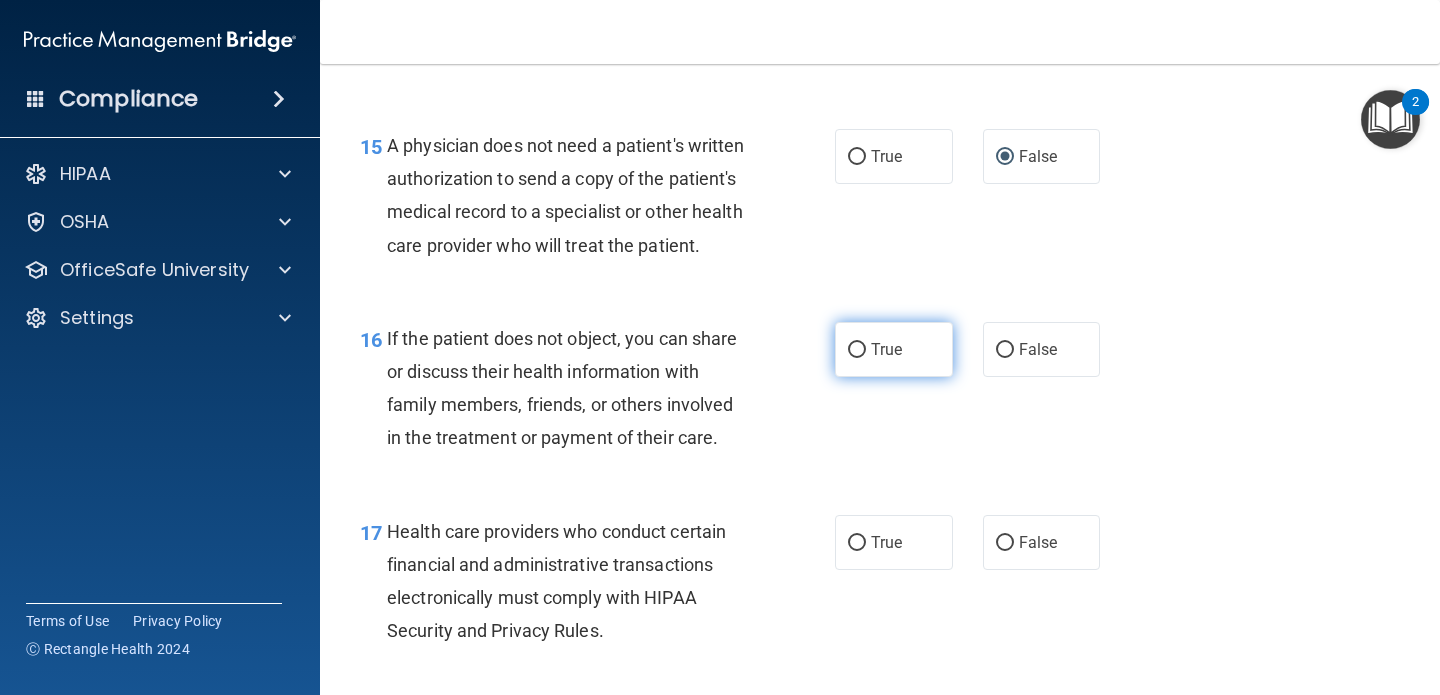 click on "True" at bounding box center (894, 349) 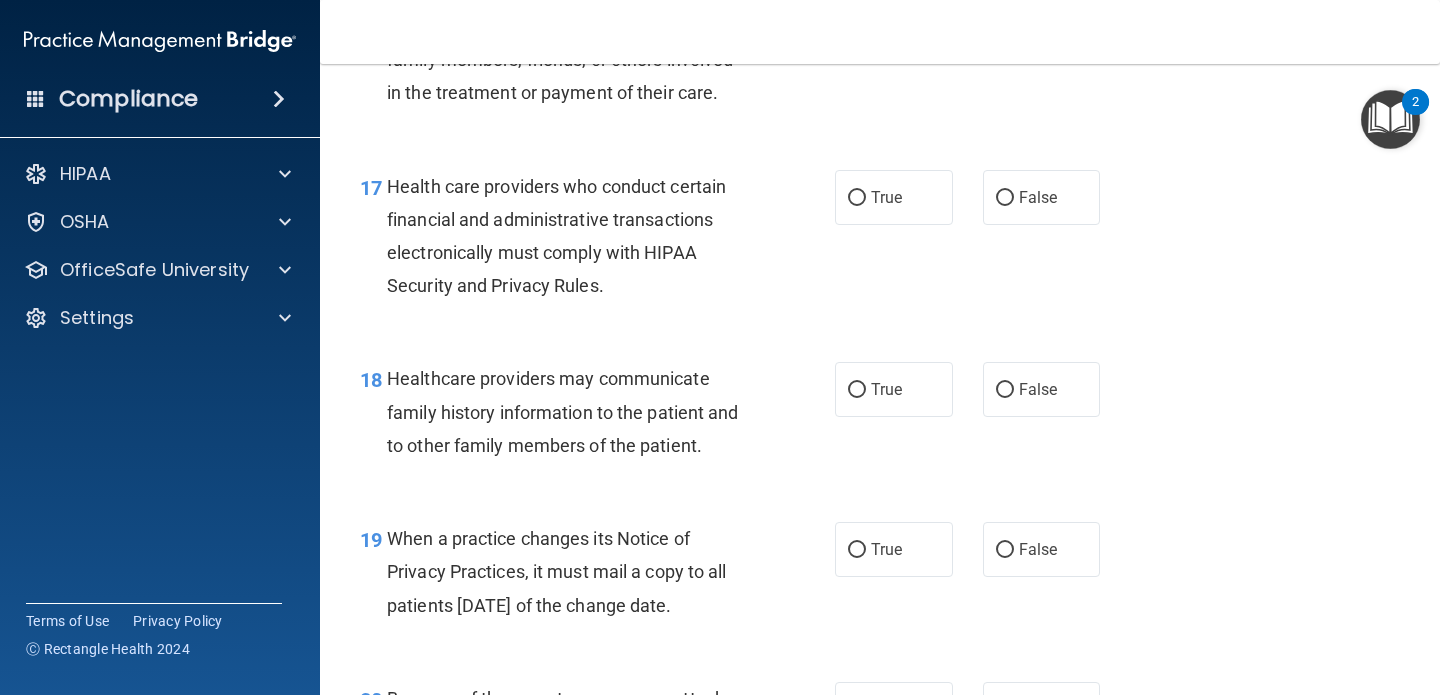 scroll, scrollTop: 3115, scrollLeft: 0, axis: vertical 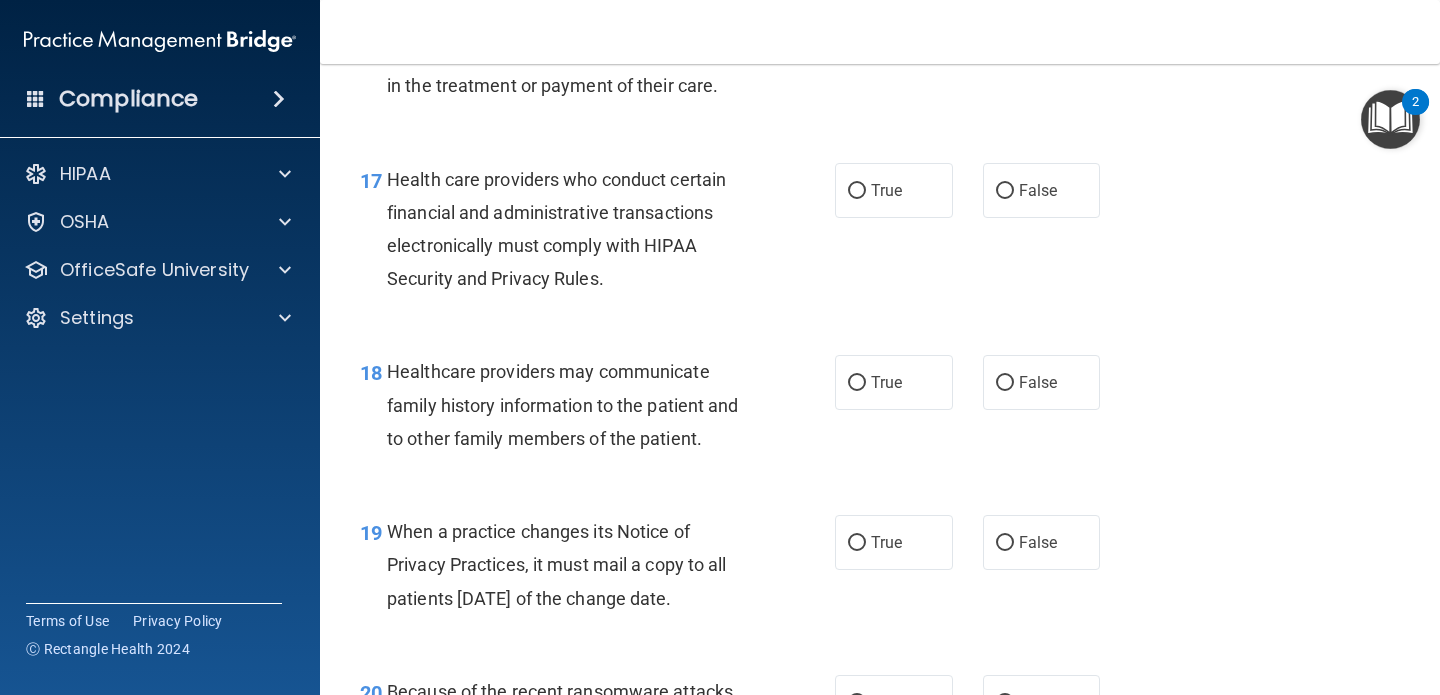 click on "Health care providers who conduct certain financial and administrative transactions electronically must comply with HIPAA Security and Privacy Rules." at bounding box center [576, 229] 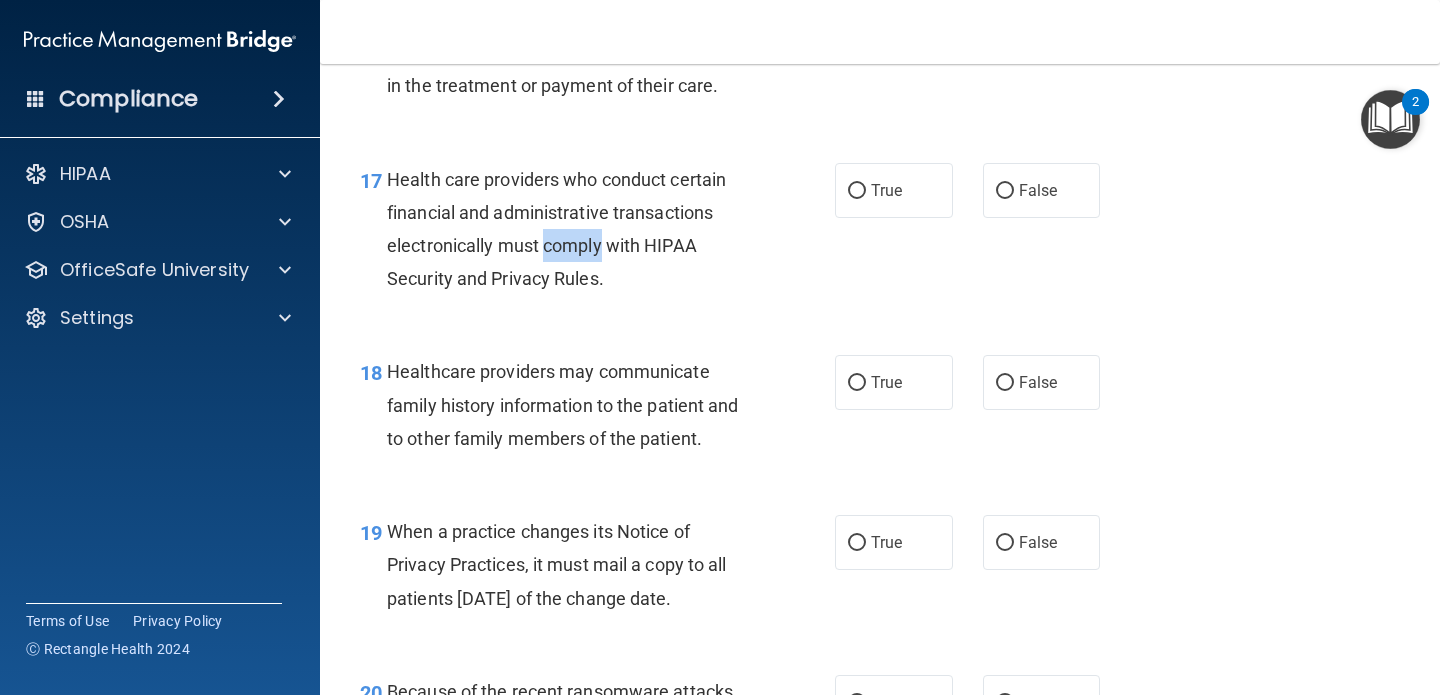 click on "Health care providers who conduct certain financial and administrative transactions electronically must comply with HIPAA Security and Privacy Rules." at bounding box center [576, 229] 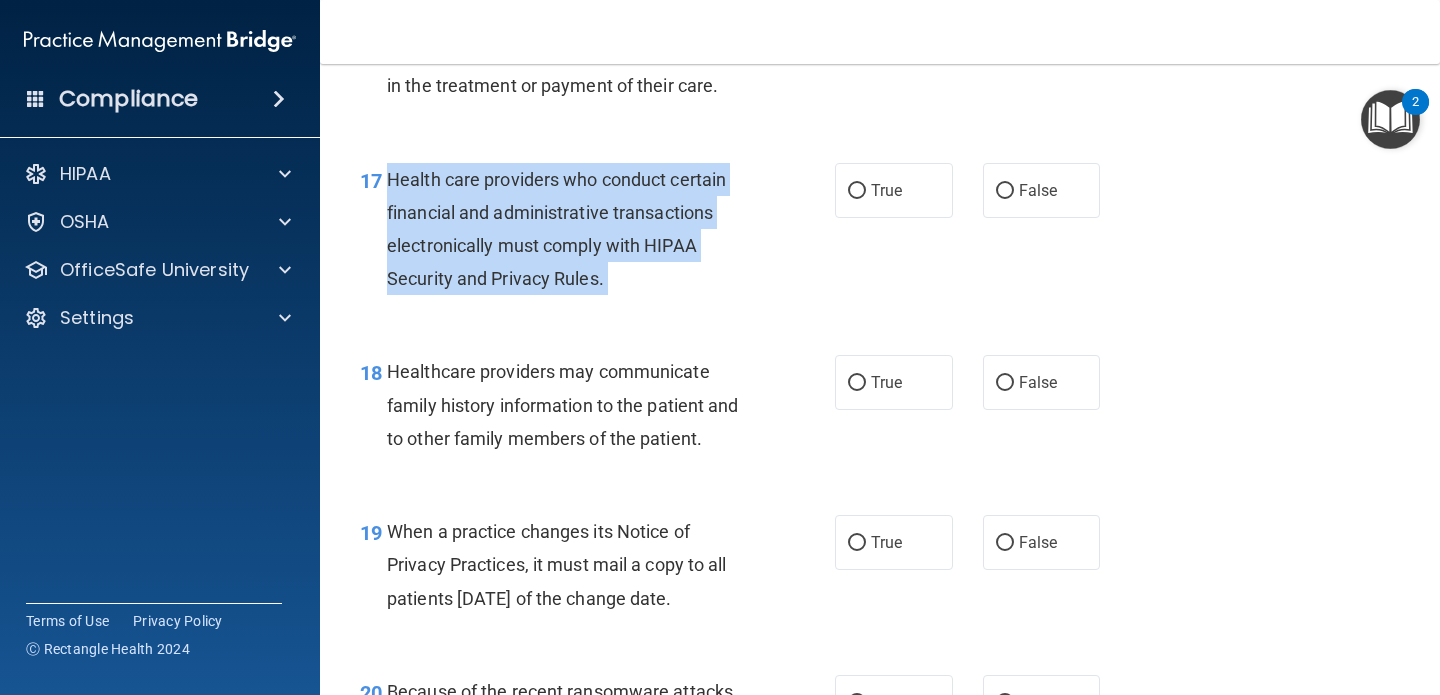 click on "Health care providers who conduct certain financial and administrative transactions electronically must comply with HIPAA Security and Privacy Rules." at bounding box center [576, 229] 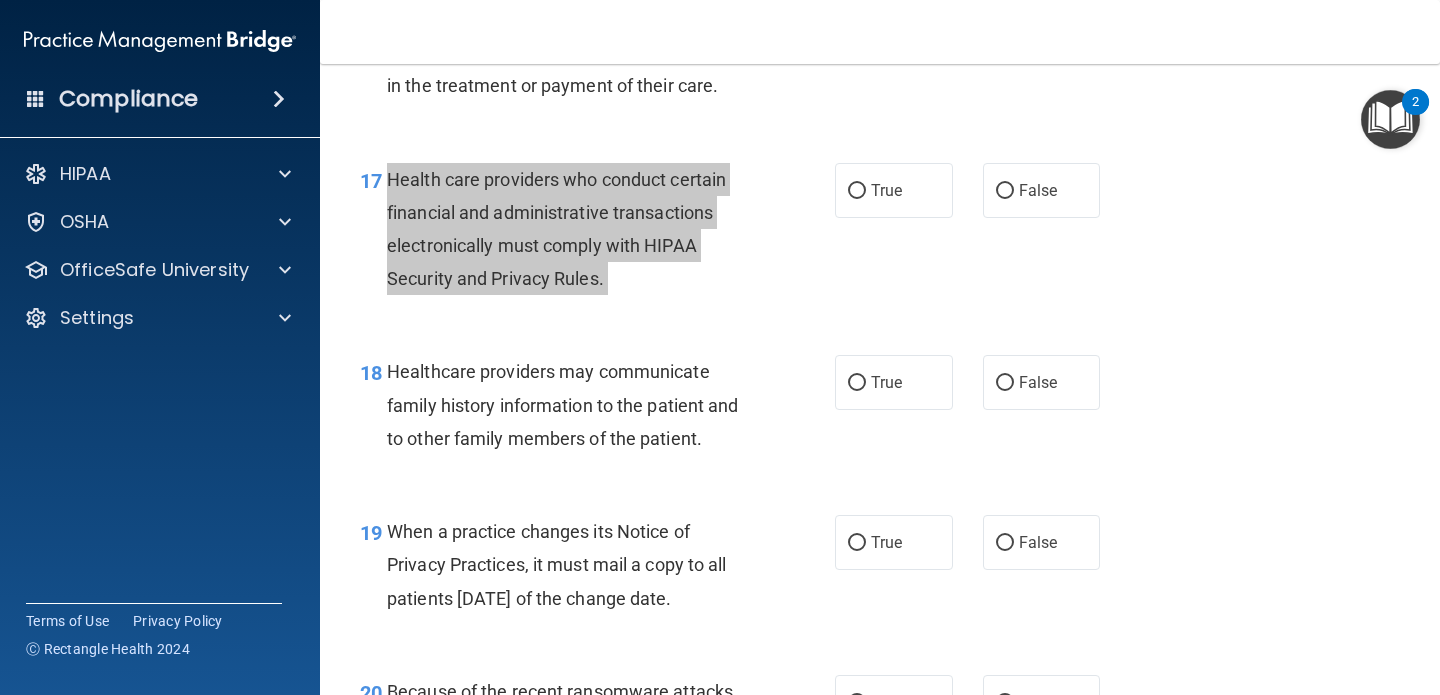 click on "Compliance
HIPAA
Documents and Policies                 Report an Incident               Business Associates               Emergency Planning               Resources                 HIPAA Risk Assessment
[GEOGRAPHIC_DATA]
Documents               Safety Data Sheets               Self-Assessment                Injury and Illness Report                Resources
PCI
PCI Compliance                Merchant Savings Calculator
[GEOGRAPHIC_DATA]
HIPAA Training                   OSHA Training                   Continuing Education
Settings
My Account               My Users" at bounding box center [720, 347] 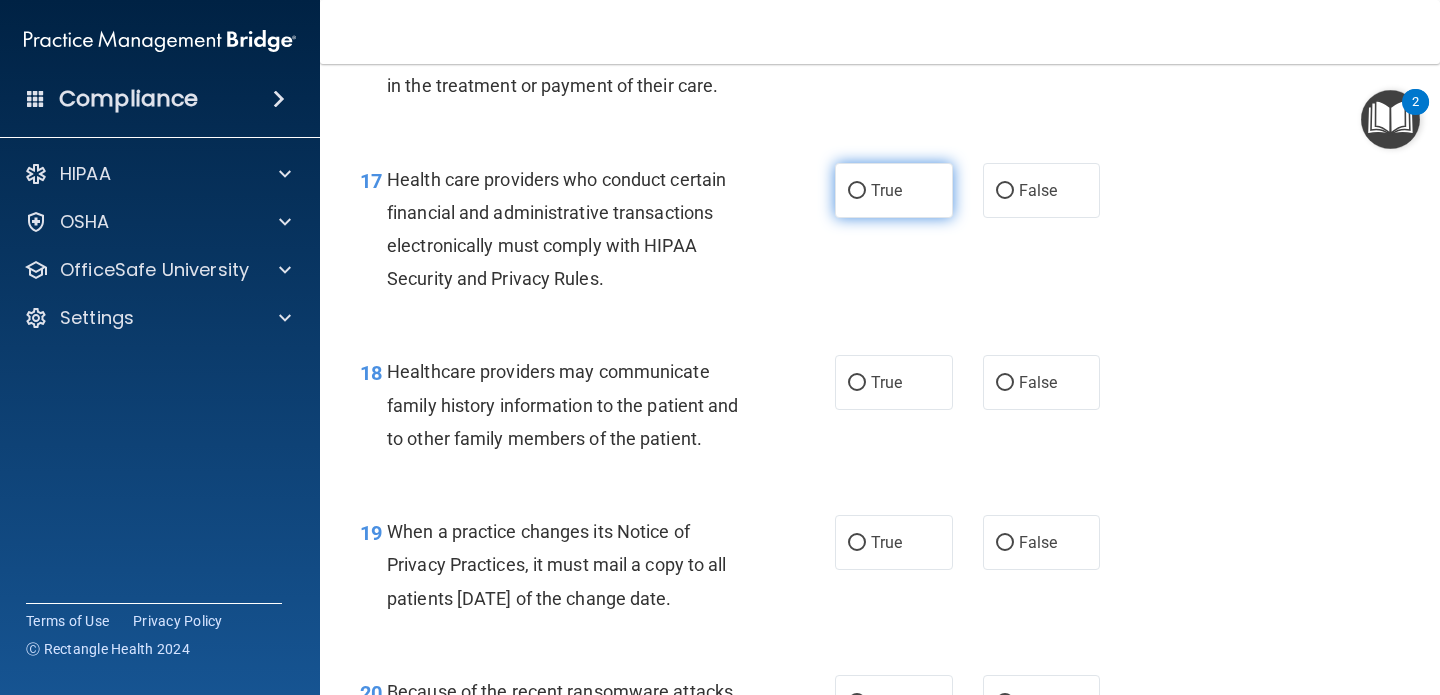 click on "True" at bounding box center [886, 190] 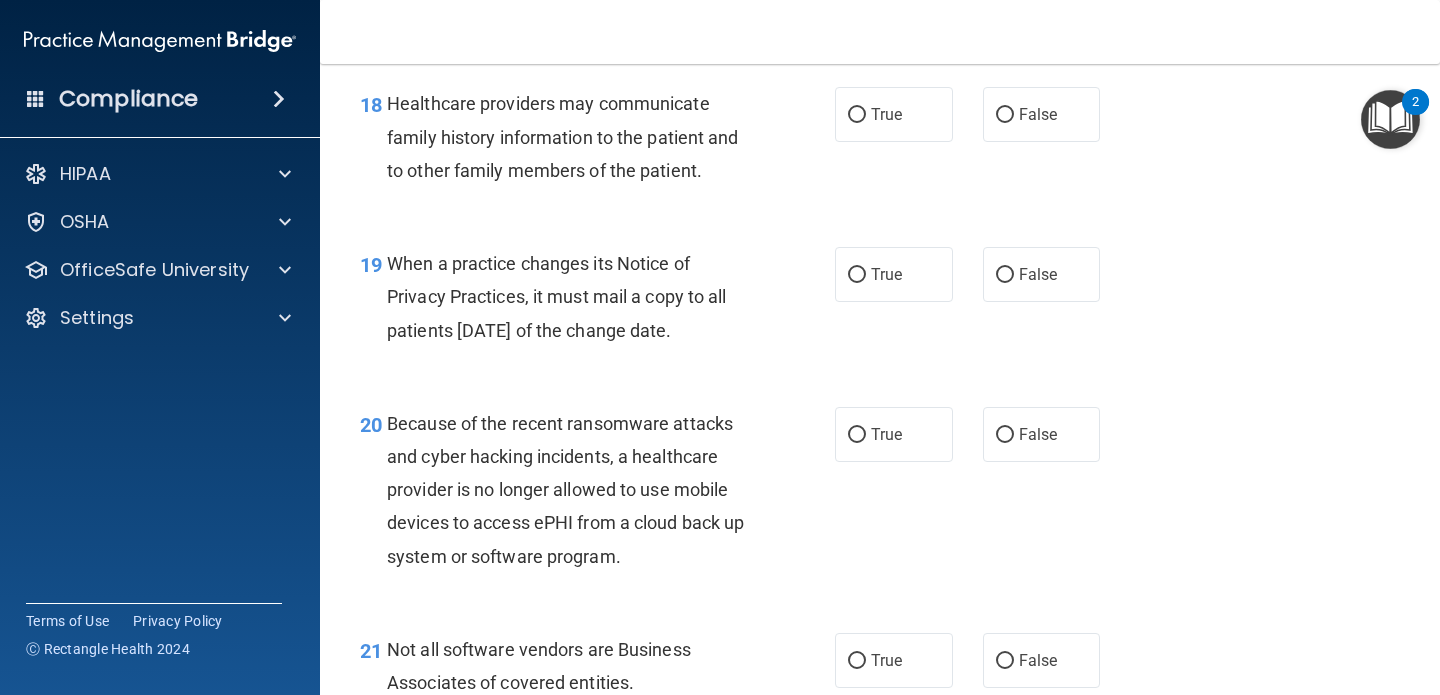 scroll, scrollTop: 3374, scrollLeft: 0, axis: vertical 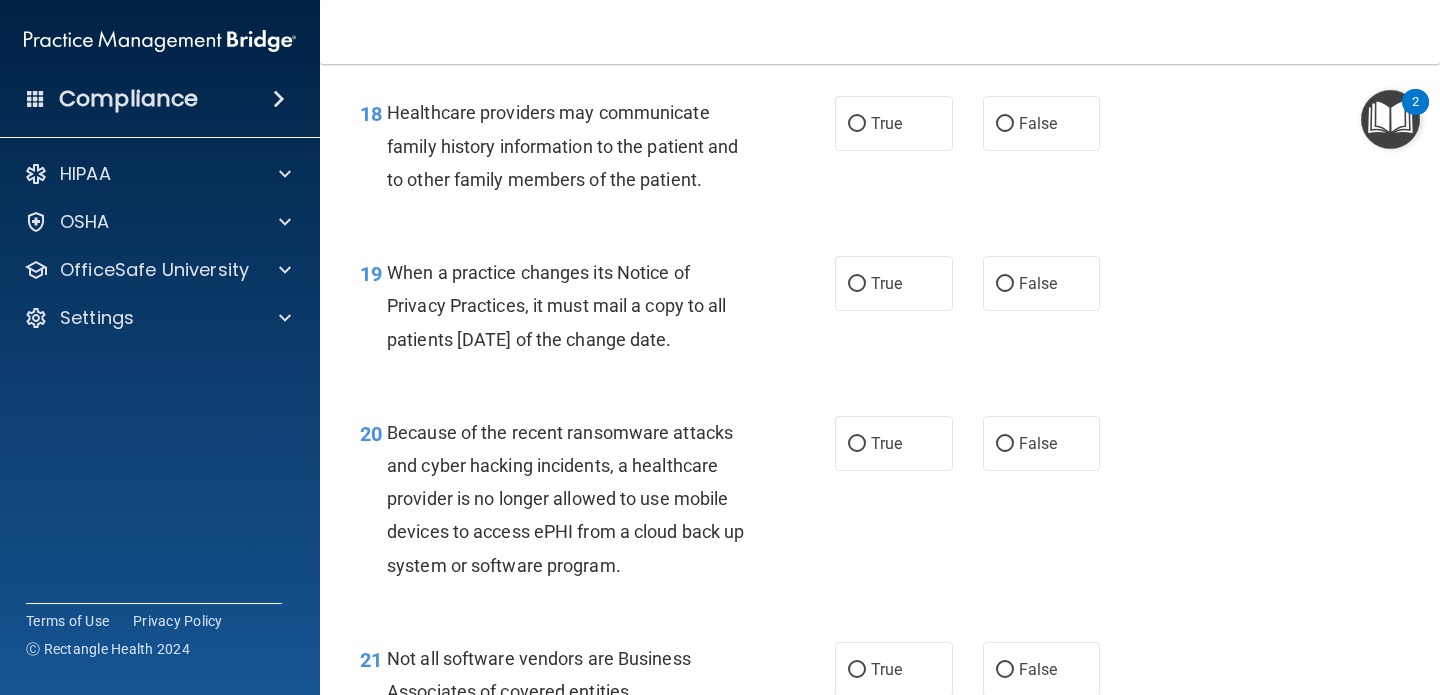 click on "Healthcare providers may communicate family history information to the patient and to other family members of the patient." at bounding box center [563, 145] 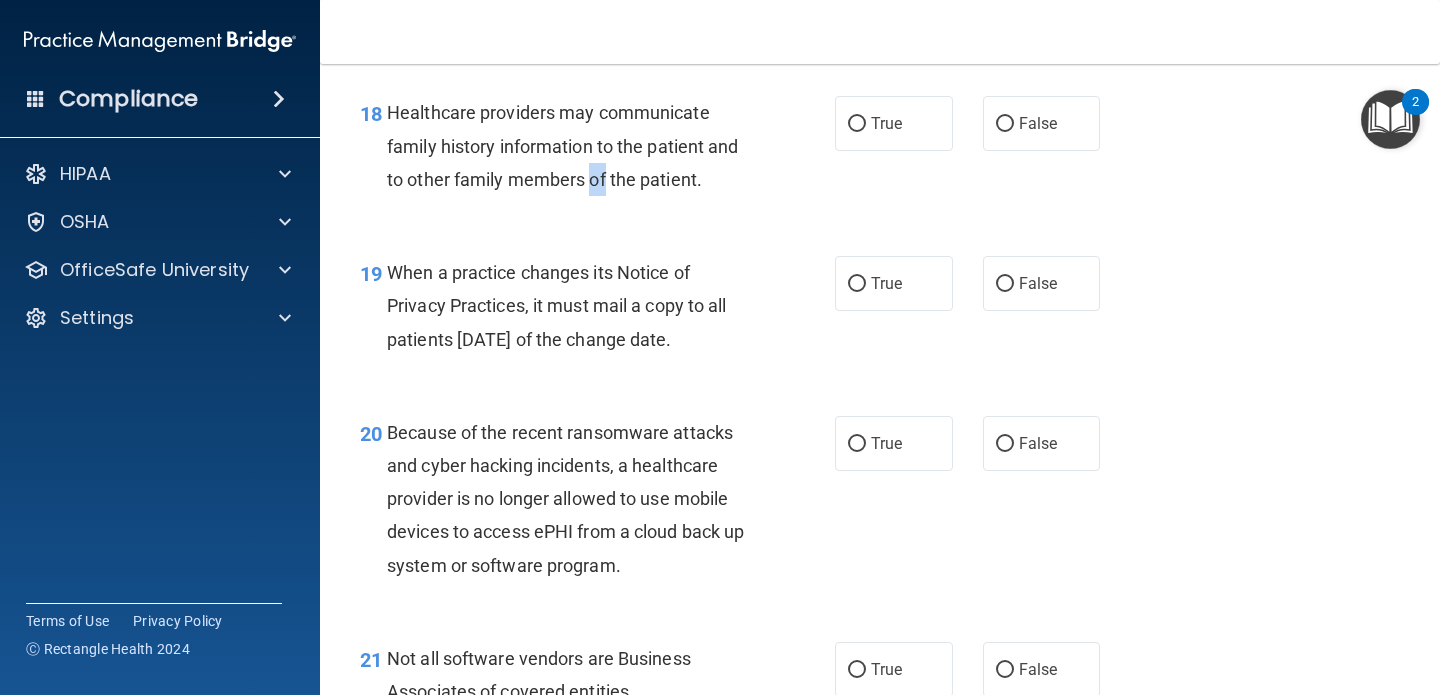 click on "Healthcare providers may communicate family history information to the patient and to other family members of the patient." at bounding box center (563, 145) 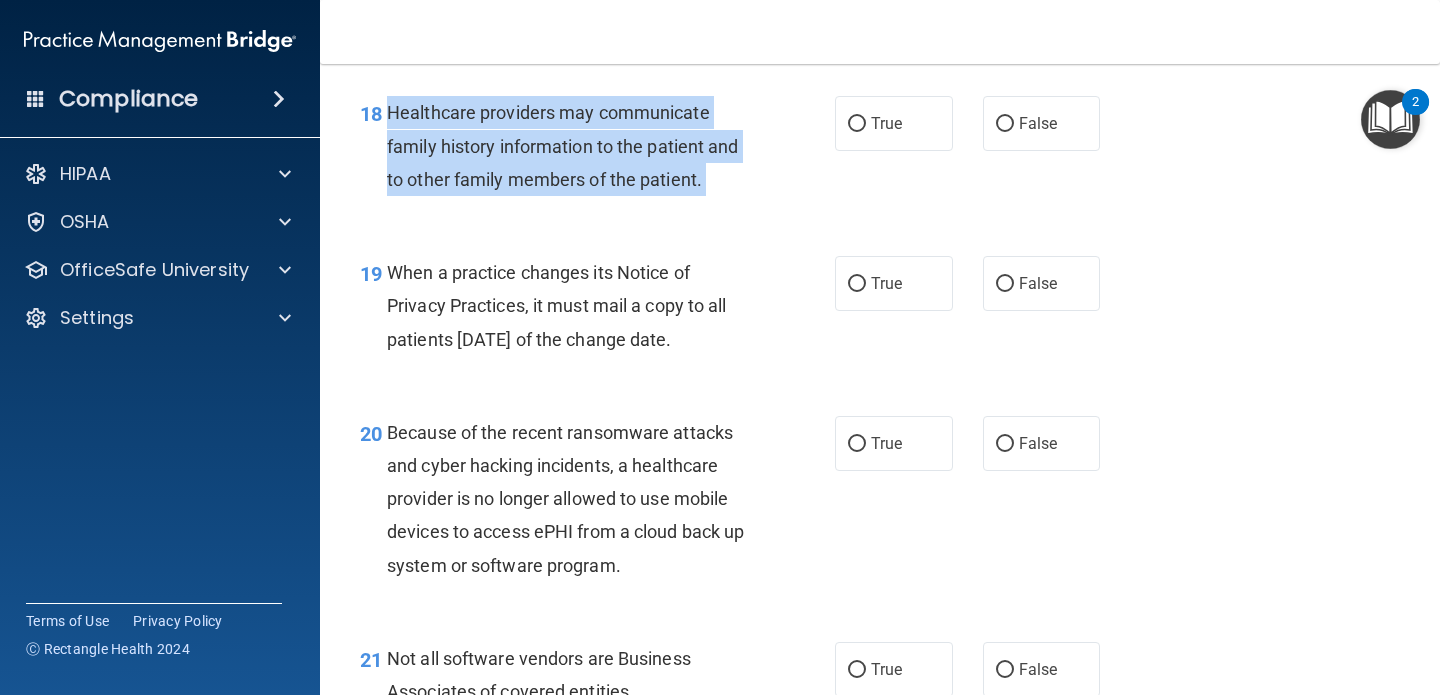 click on "Healthcare providers may communicate family history information to the patient and to other family members of the patient." at bounding box center [563, 145] 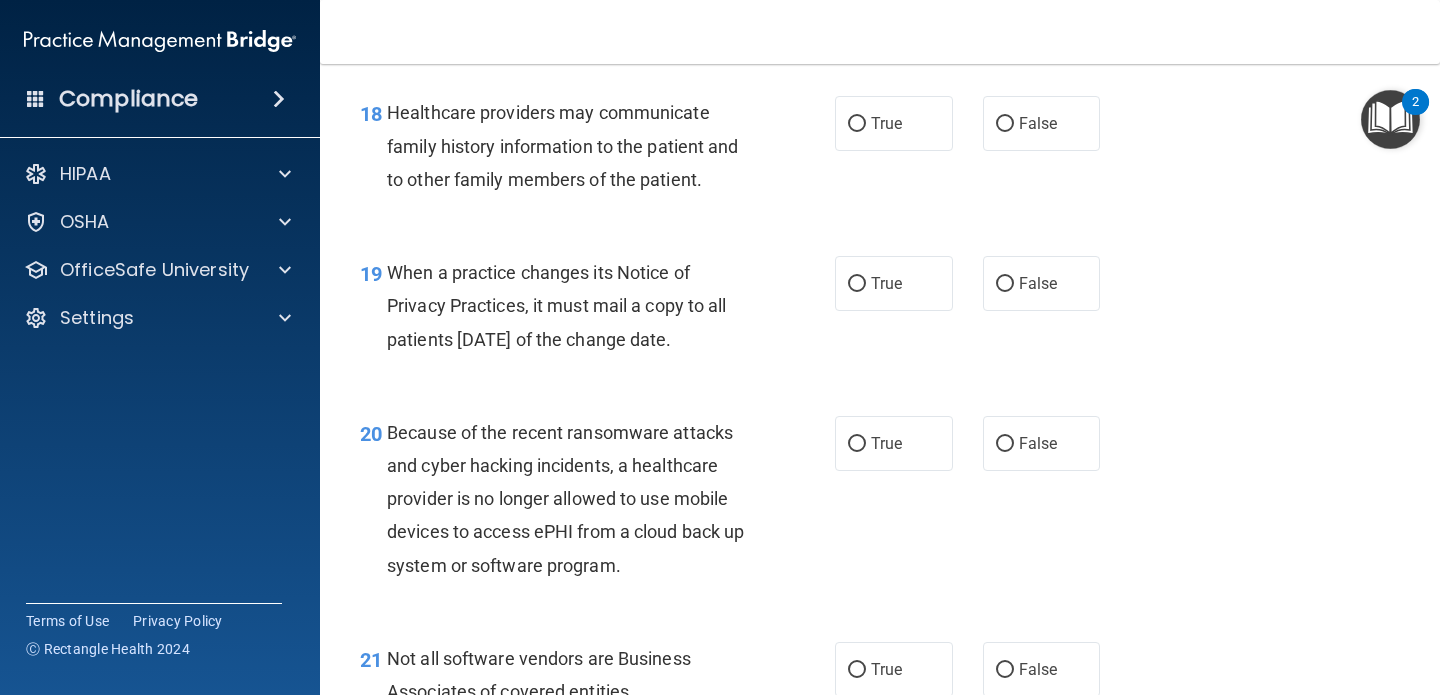 click on "18       Healthcare providers may communicate family history information to the patient and to other family members of the patient.                 True           False" at bounding box center (880, 151) 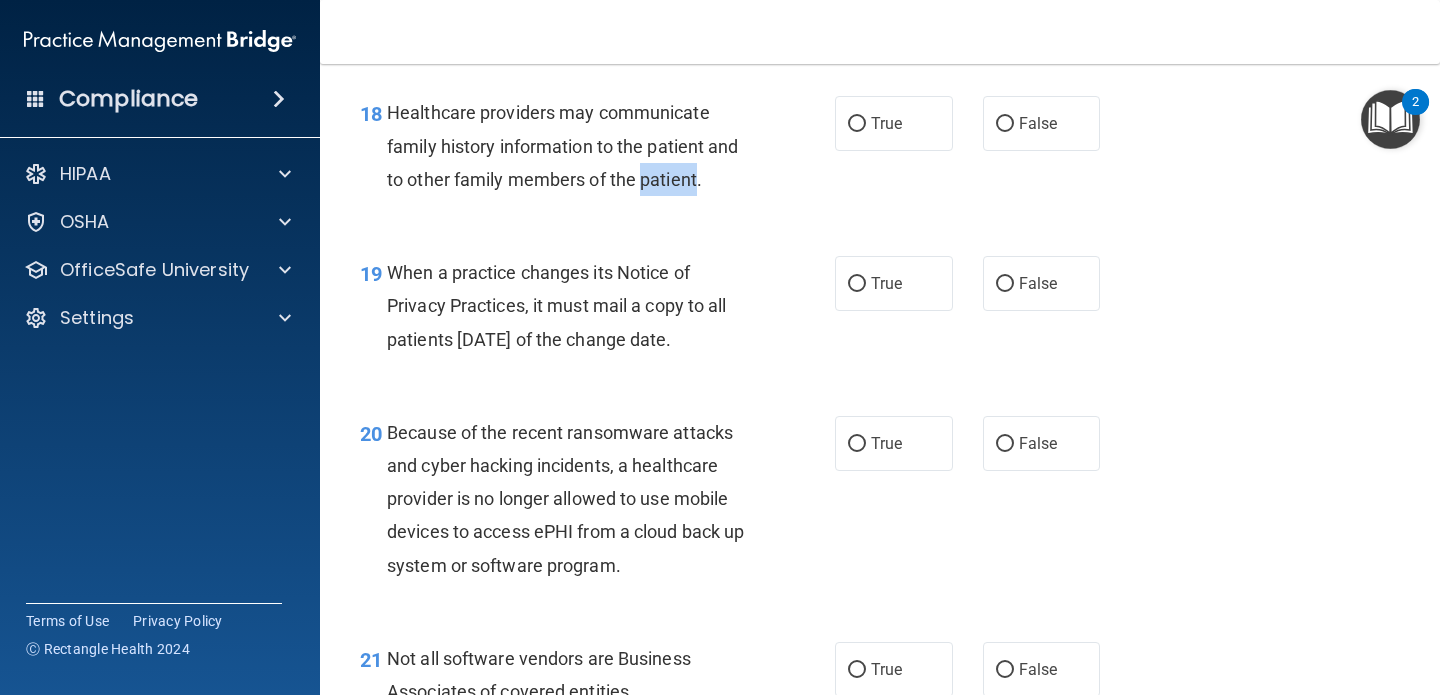 click on "Healthcare providers may communicate family history information to the patient and to other family members of the patient." at bounding box center (576, 146) 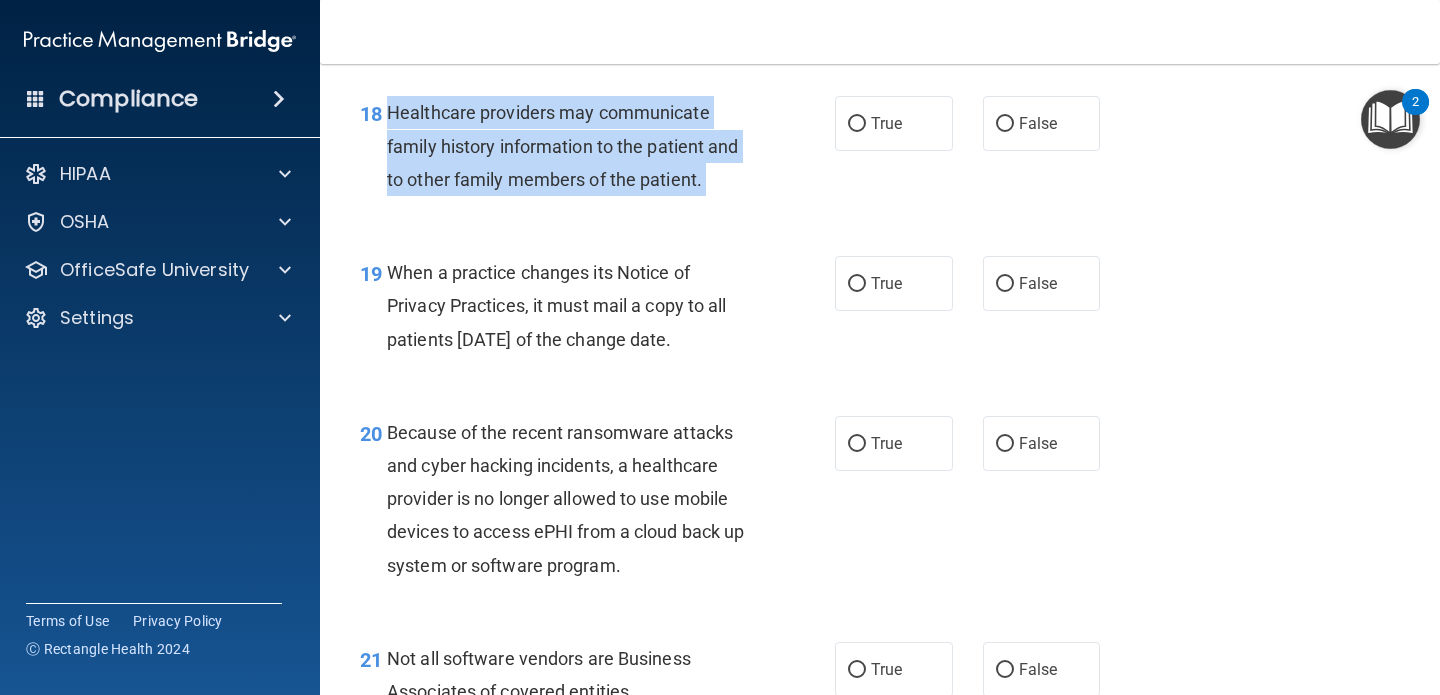 click on "Healthcare providers may communicate family history information to the patient and to other family members of the patient." at bounding box center (576, 146) 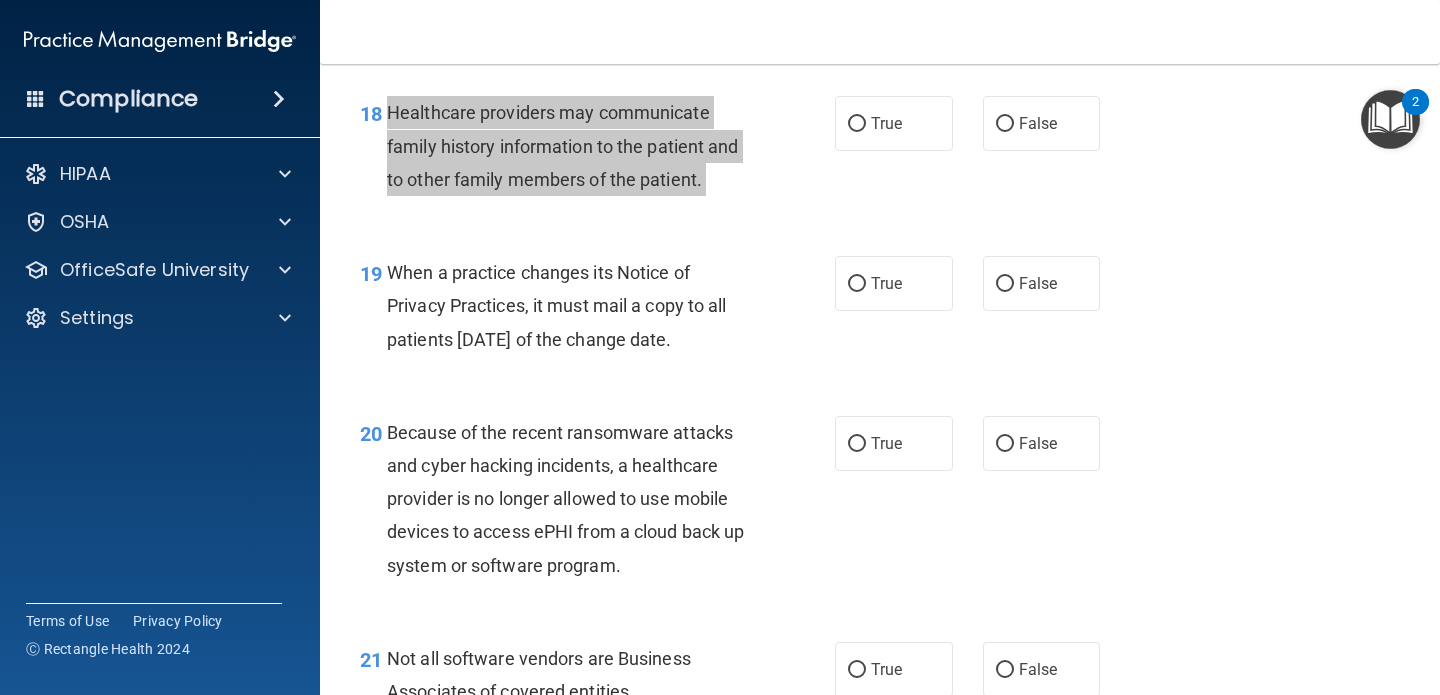 click on "Compliance
HIPAA
Documents and Policies                 Report an Incident               Business Associates               Emergency Planning               Resources                 HIPAA Risk Assessment
[GEOGRAPHIC_DATA]
Documents               Safety Data Sheets               Self-Assessment                Injury and Illness Report                Resources
PCI
PCI Compliance                Merchant Savings Calculator
[GEOGRAPHIC_DATA]
HIPAA Training                   OSHA Training                   Continuing Education
Settings
My Account               My Users" at bounding box center [720, 347] 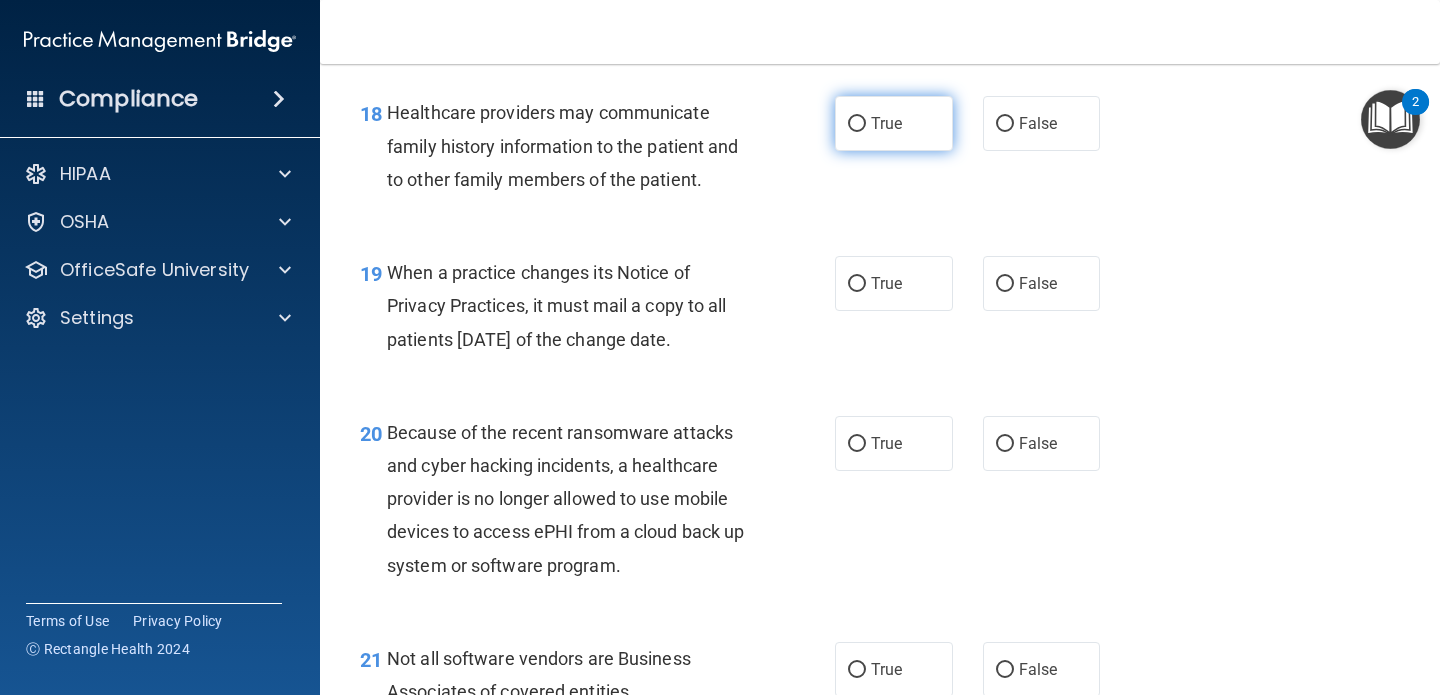 click on "True" at bounding box center [894, 123] 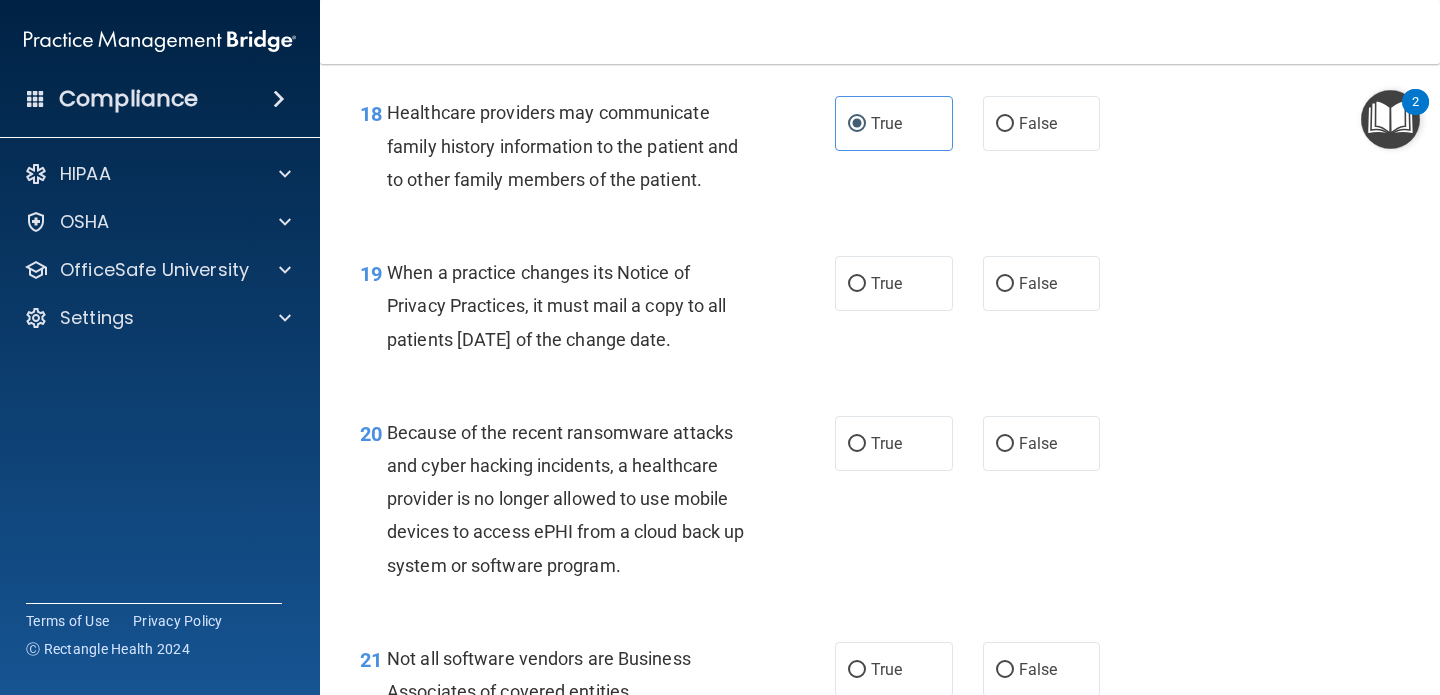 click on "When a practice changes its Notice of Privacy Practices, it must mail a copy to all patients [DATE] of the change date." at bounding box center [557, 305] 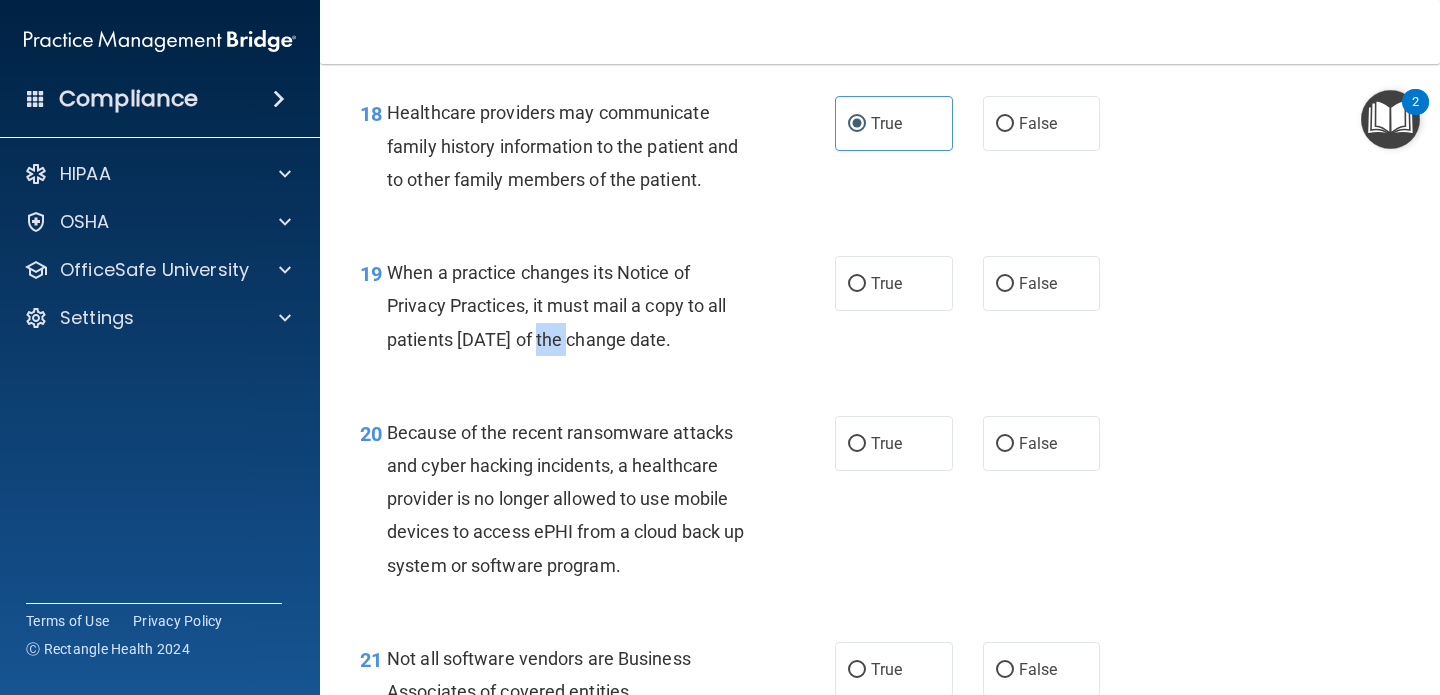 click on "When a practice changes its Notice of Privacy Practices, it must mail a copy to all patients [DATE] of the change date." at bounding box center (557, 305) 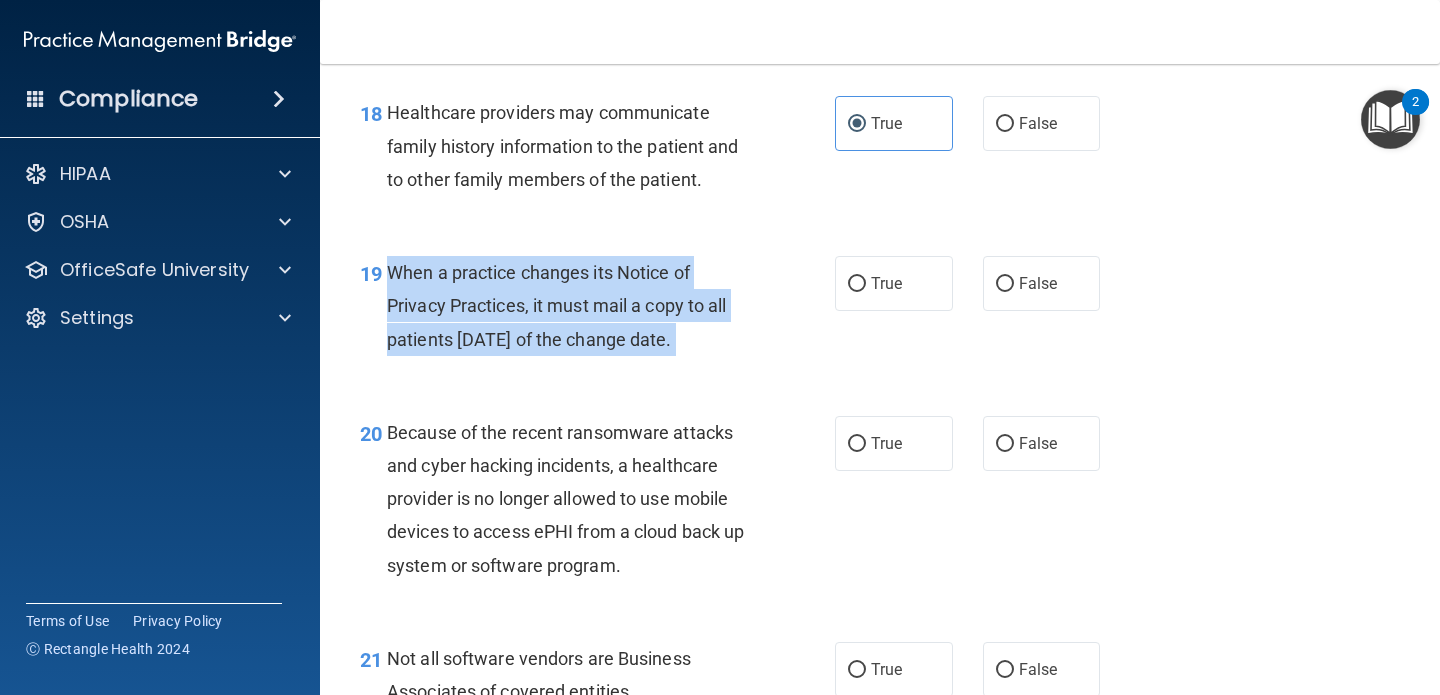 click on "When a practice changes its Notice of Privacy Practices, it must mail a copy to all patients [DATE] of the change date." at bounding box center (557, 305) 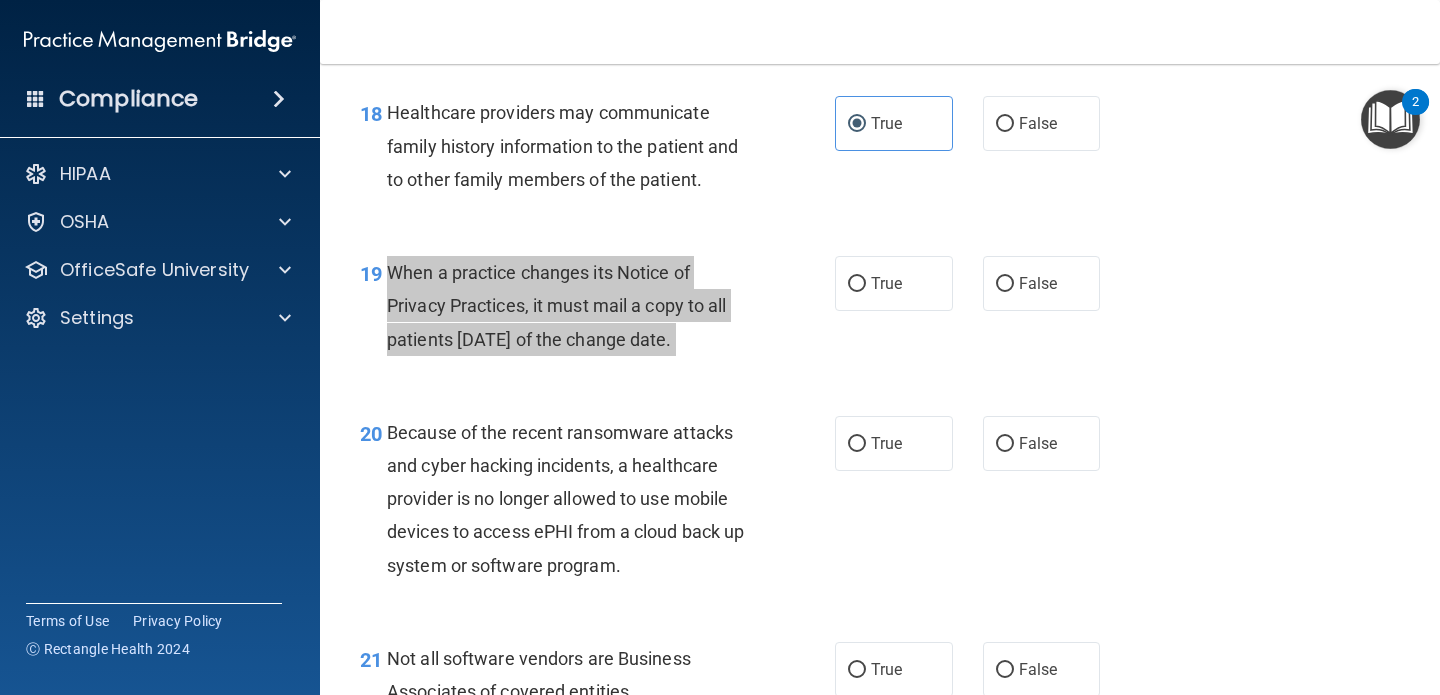 click on "Compliance
HIPAA
Documents and Policies                 Report an Incident               Business Associates               Emergency Planning               Resources                 HIPAA Risk Assessment
[GEOGRAPHIC_DATA]
Documents               Safety Data Sheets               Self-Assessment                Injury and Illness Report                Resources
PCI
PCI Compliance                Merchant Savings Calculator
[GEOGRAPHIC_DATA]
HIPAA Training                   OSHA Training                   Continuing Education
Settings
My Account               My Users" at bounding box center [720, 347] 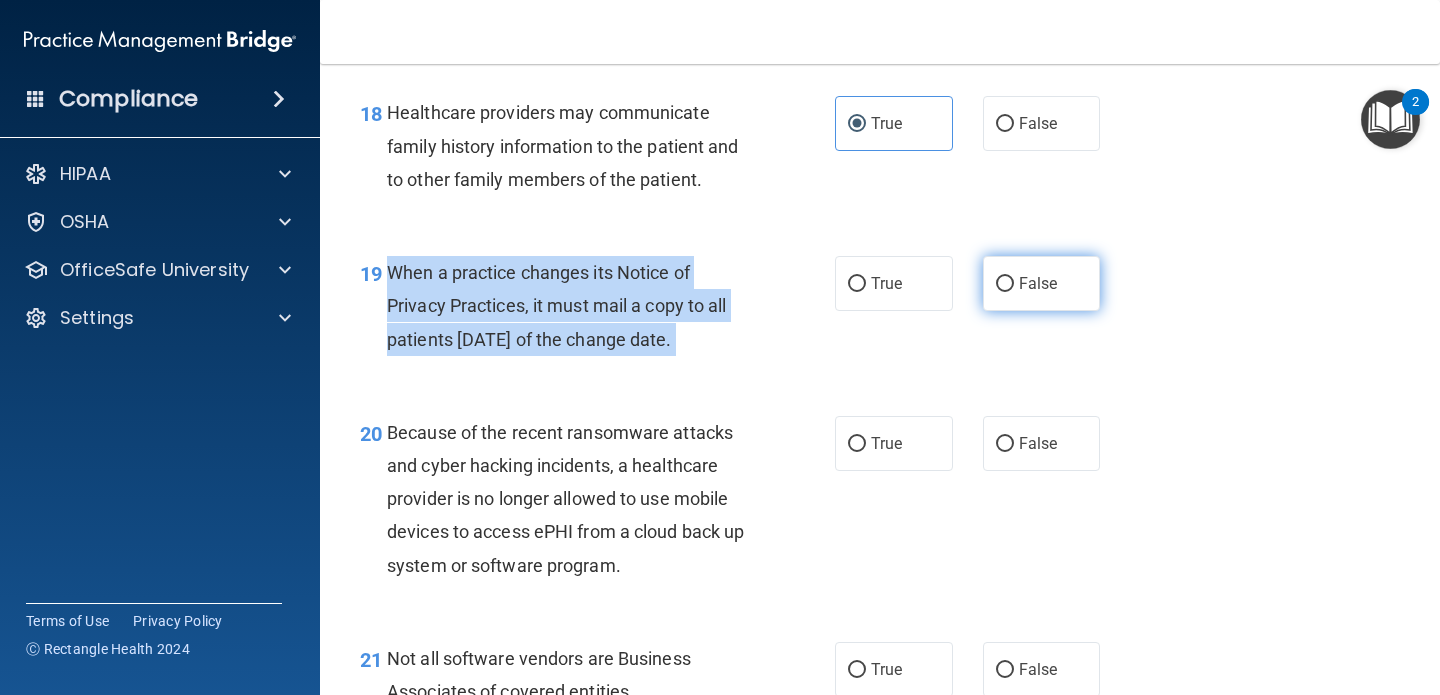 click on "False" at bounding box center [1005, 284] 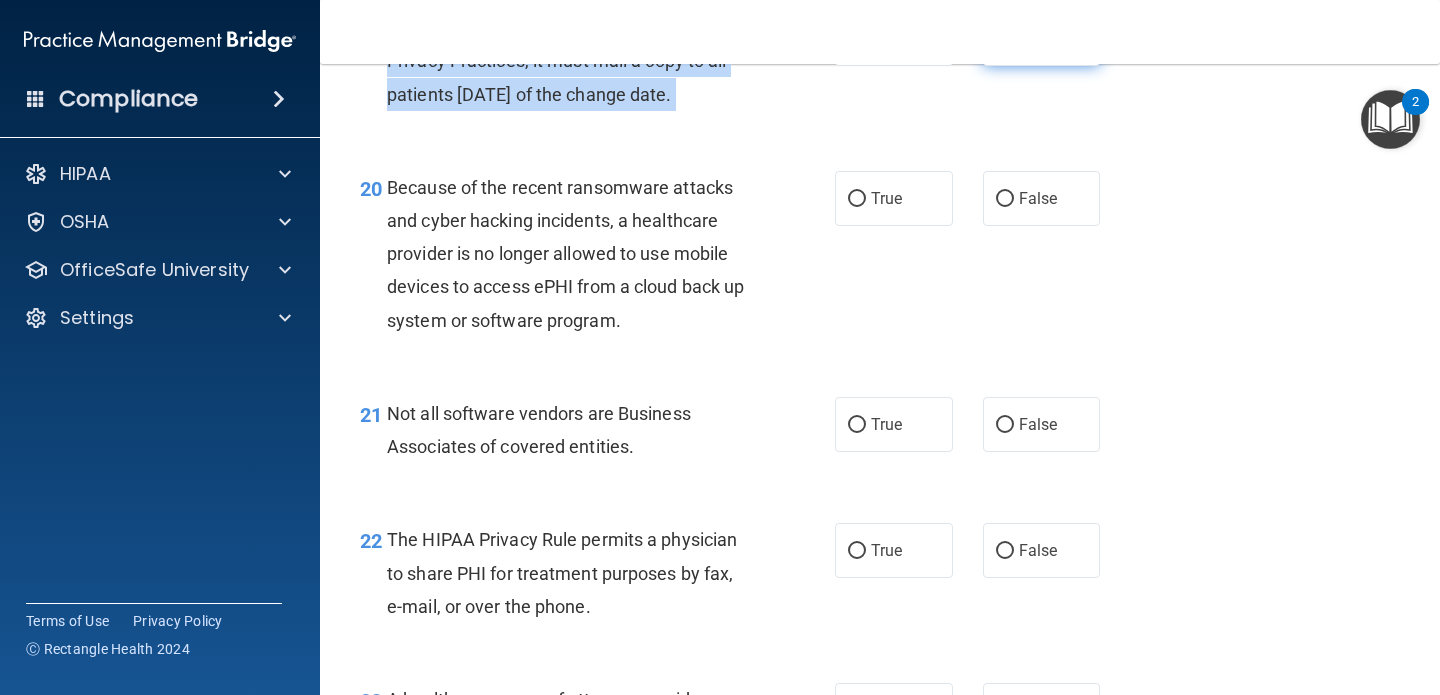 scroll, scrollTop: 3639, scrollLeft: 0, axis: vertical 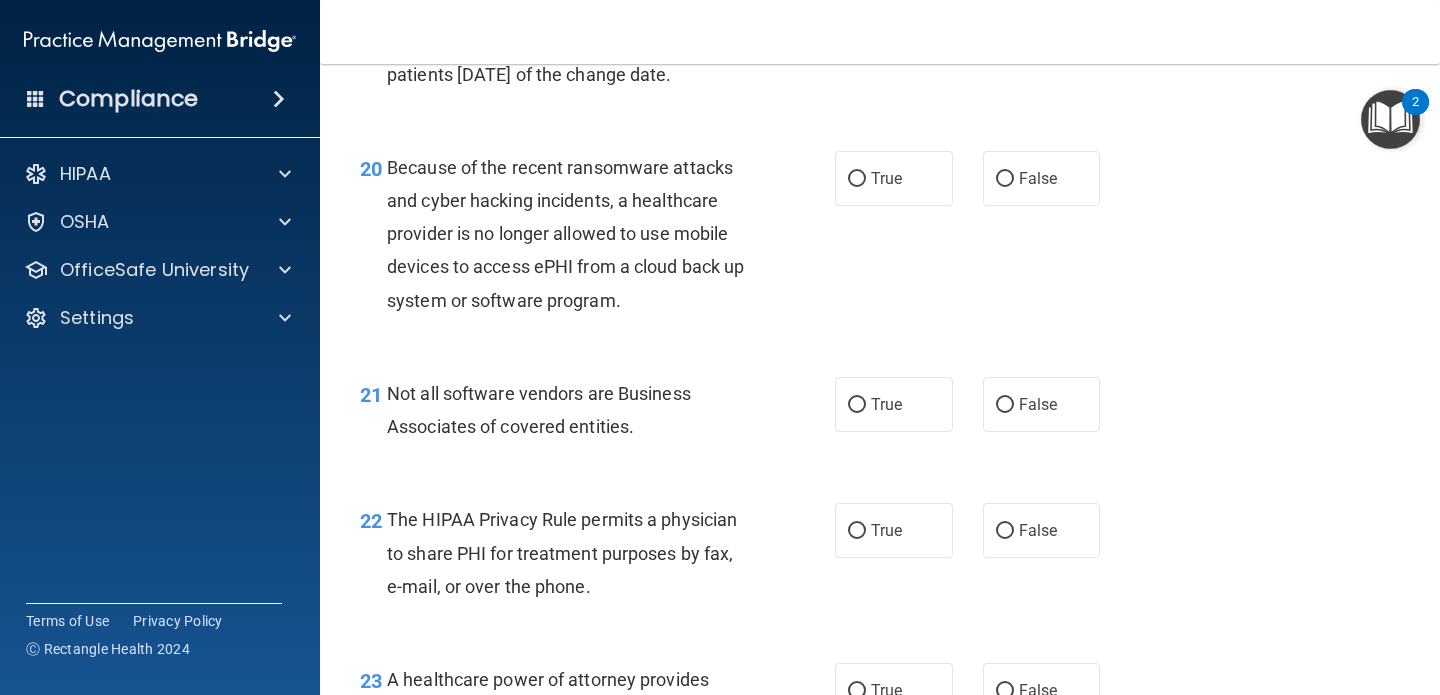 click on "Because of the recent ransomware attacks and cyber hacking incidents, a healthcare provider is no longer allowed to use mobile devices to access ePHI from a cloud back up system or software program." at bounding box center [565, 234] 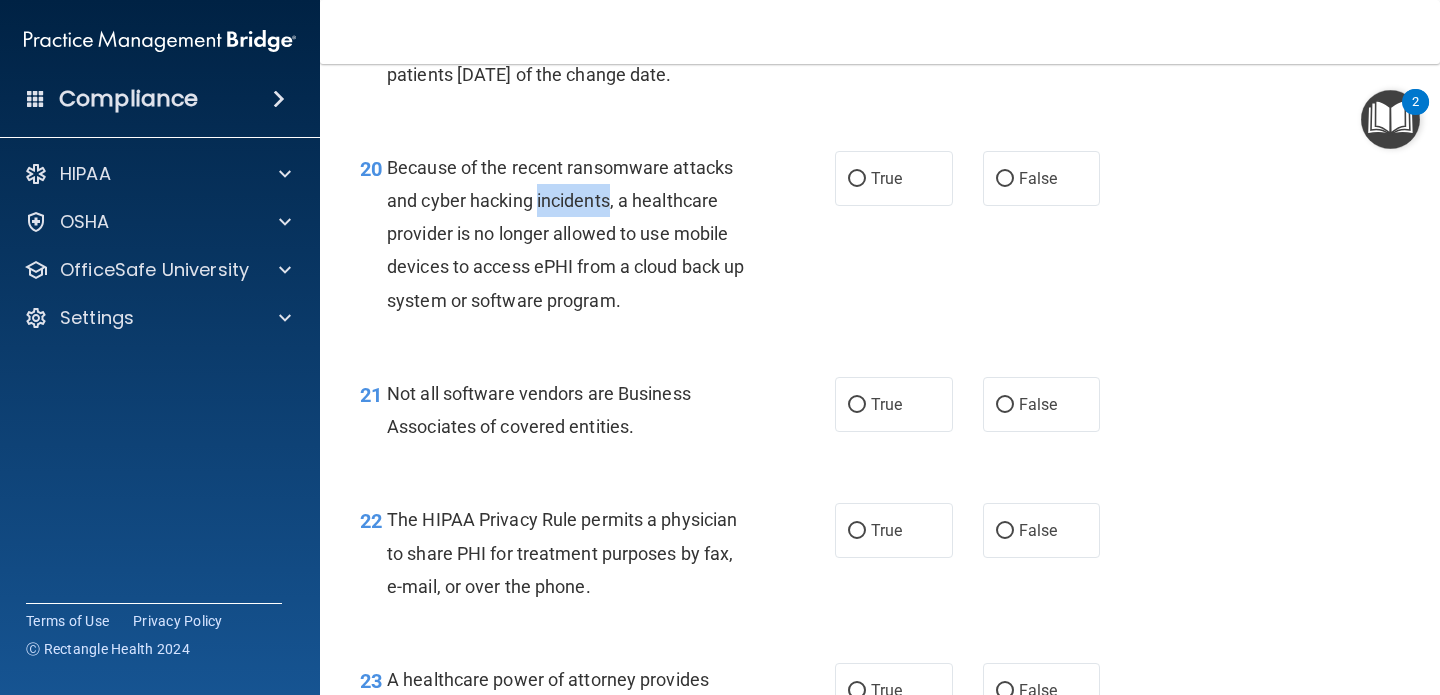 click on "Because of the recent ransomware attacks and cyber hacking incidents, a healthcare provider is no longer allowed to use mobile devices to access ePHI from a cloud back up system or software program." at bounding box center [565, 234] 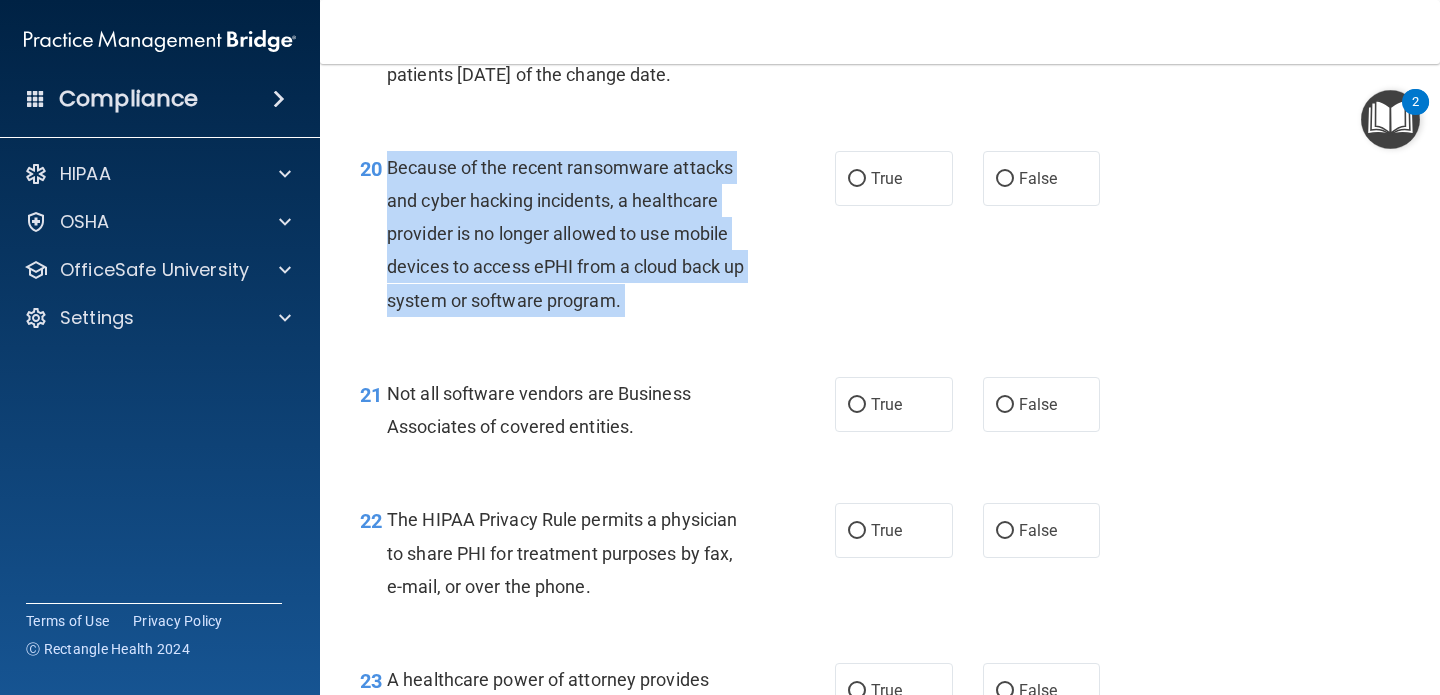 click on "Because of the recent ransomware attacks and cyber hacking incidents, a healthcare provider is no longer allowed to use mobile devices to access ePHI from a cloud back up system or software program." at bounding box center (565, 234) 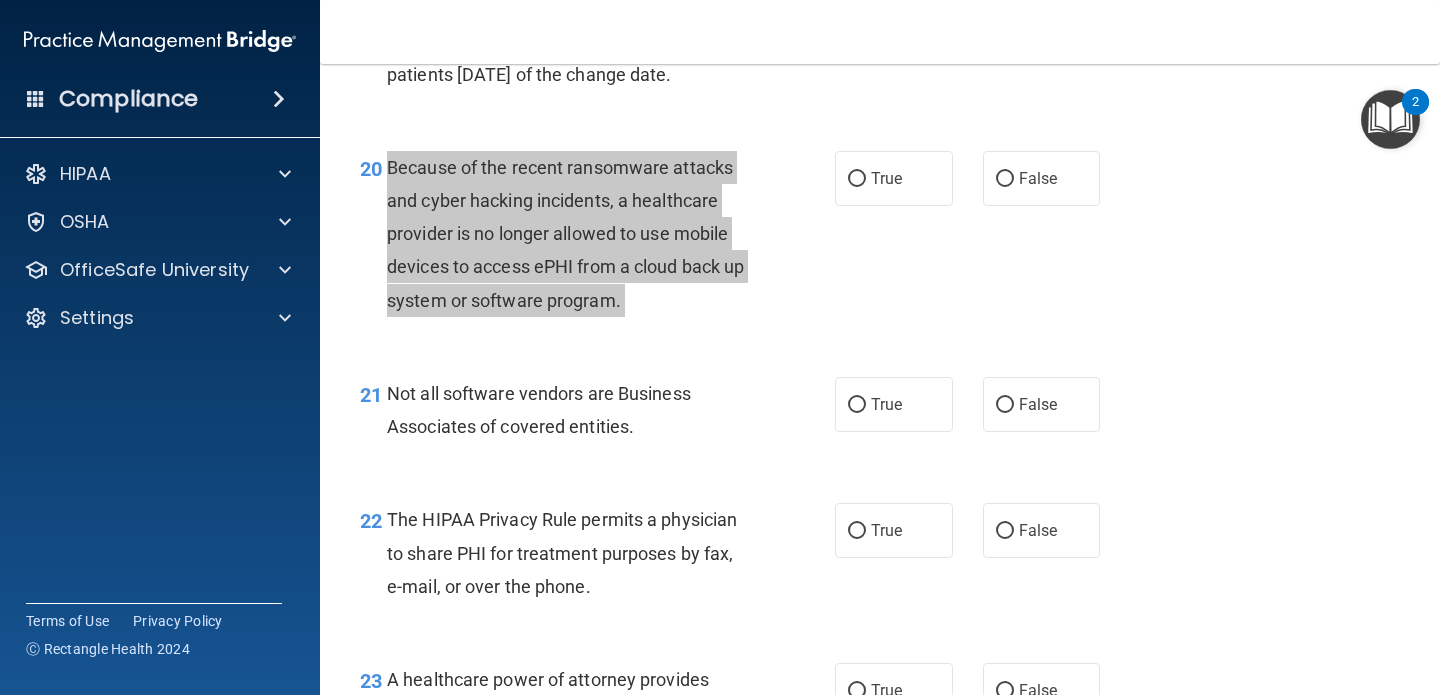 click on "Compliance
HIPAA
Documents and Policies                 Report an Incident               Business Associates               Emergency Planning               Resources                 HIPAA Risk Assessment
[GEOGRAPHIC_DATA]
Documents               Safety Data Sheets               Self-Assessment                Injury and Illness Report                Resources
PCI
PCI Compliance                Merchant Savings Calculator
[GEOGRAPHIC_DATA]
HIPAA Training                   OSHA Training                   Continuing Education
Settings
My Account               My Users" at bounding box center (720, 347) 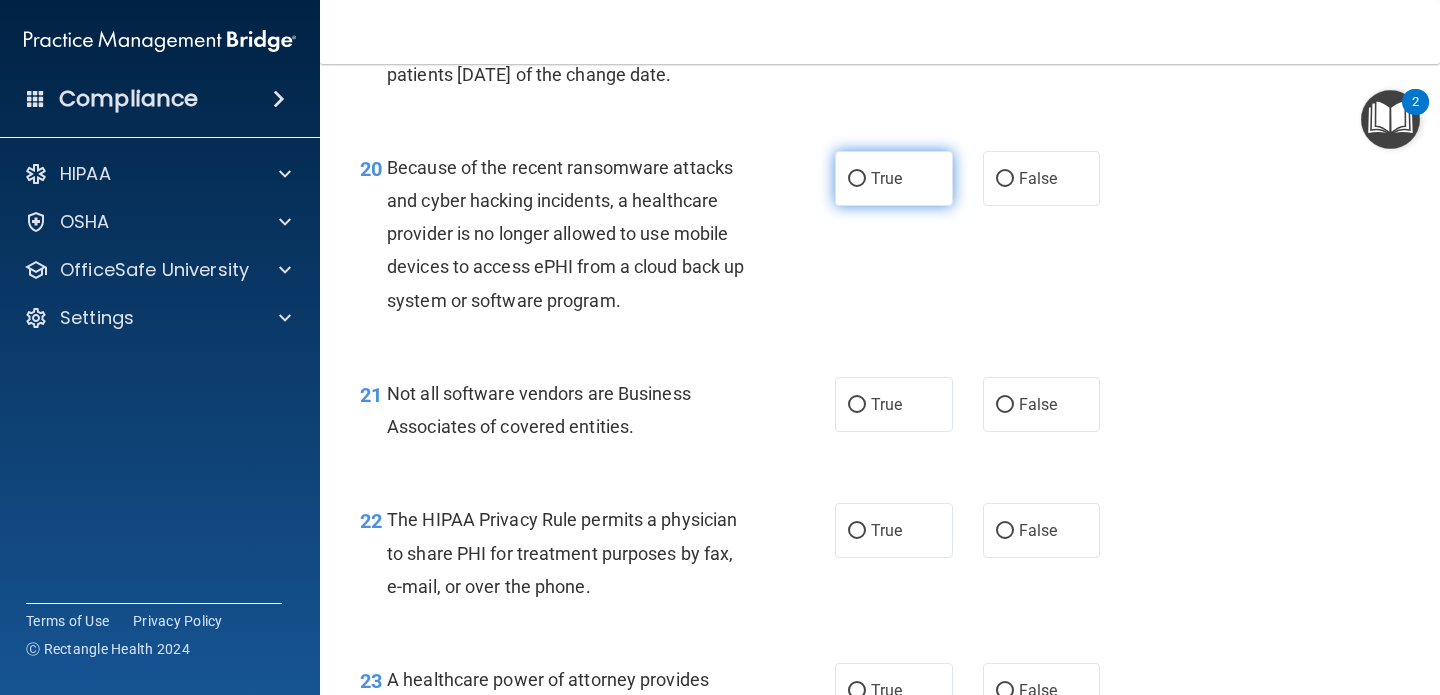 click on "True" at bounding box center (894, 178) 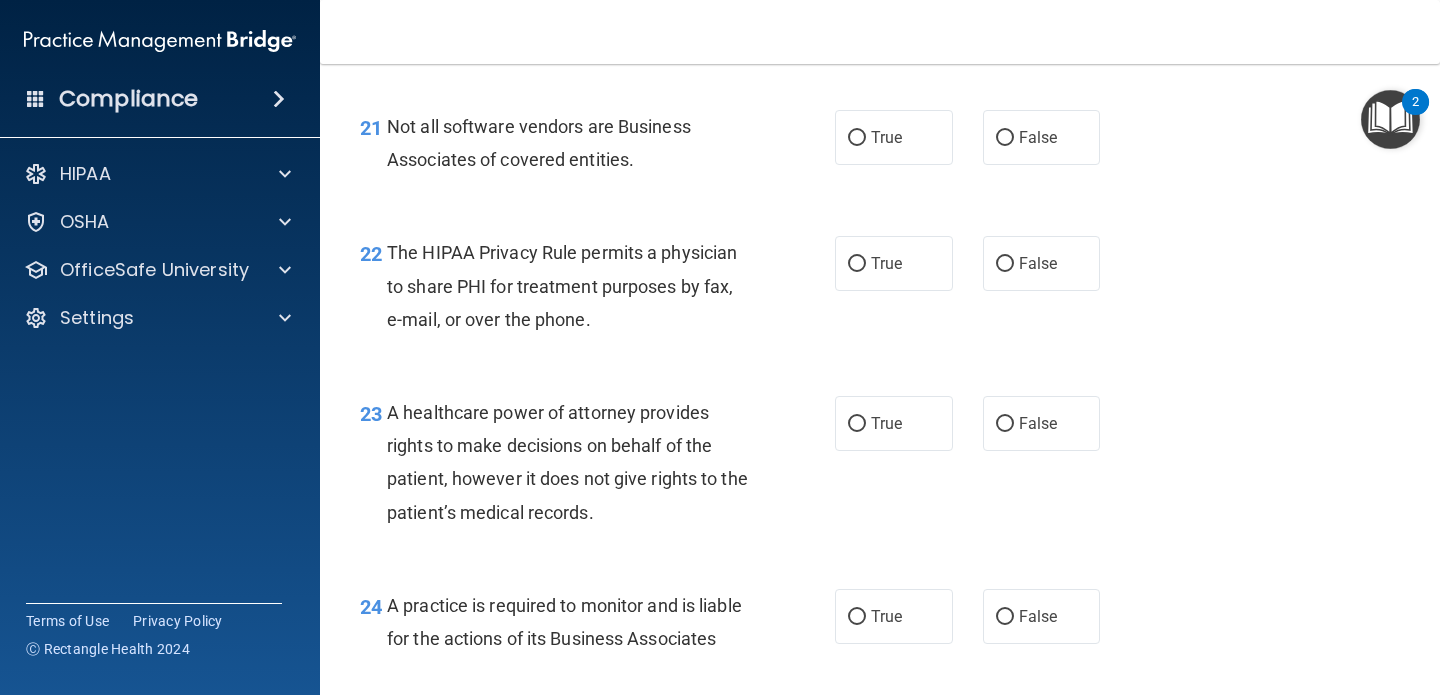 scroll, scrollTop: 3910, scrollLeft: 0, axis: vertical 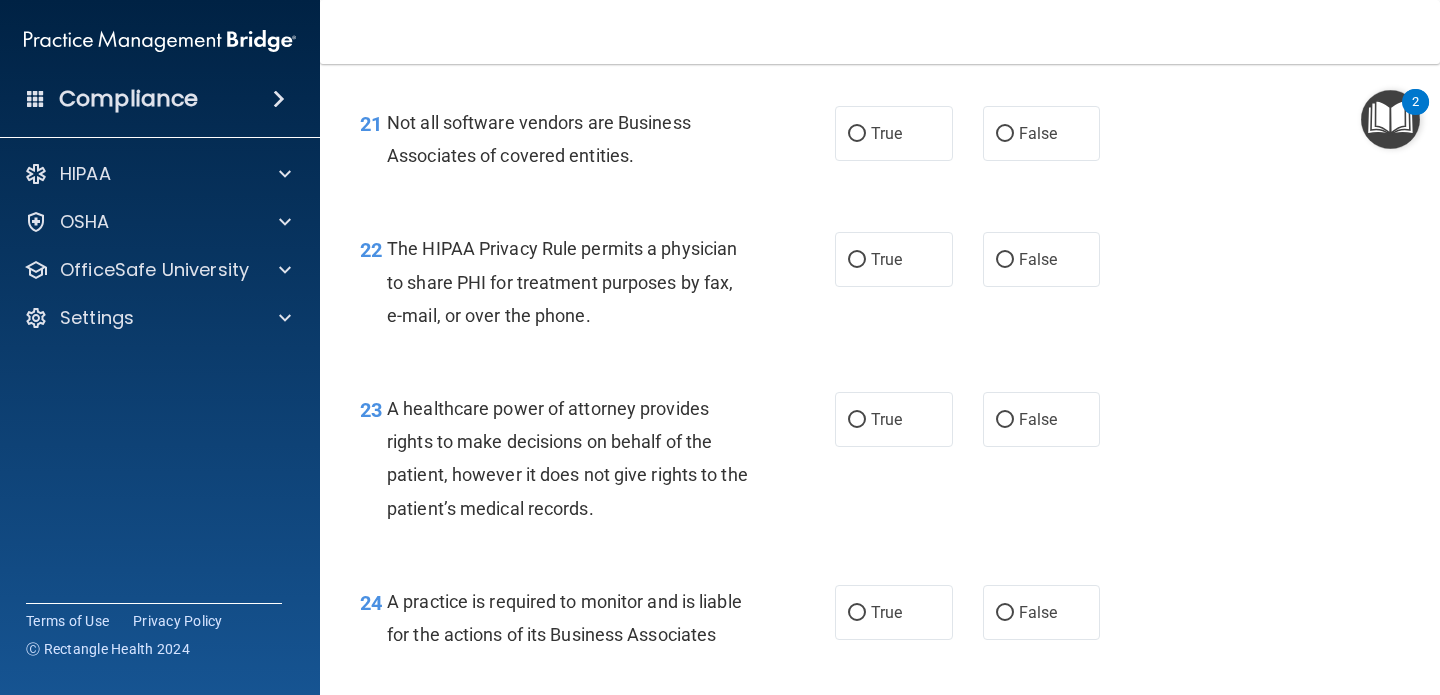 click on "Not all software vendors are Business Associates of covered entities." at bounding box center (539, 139) 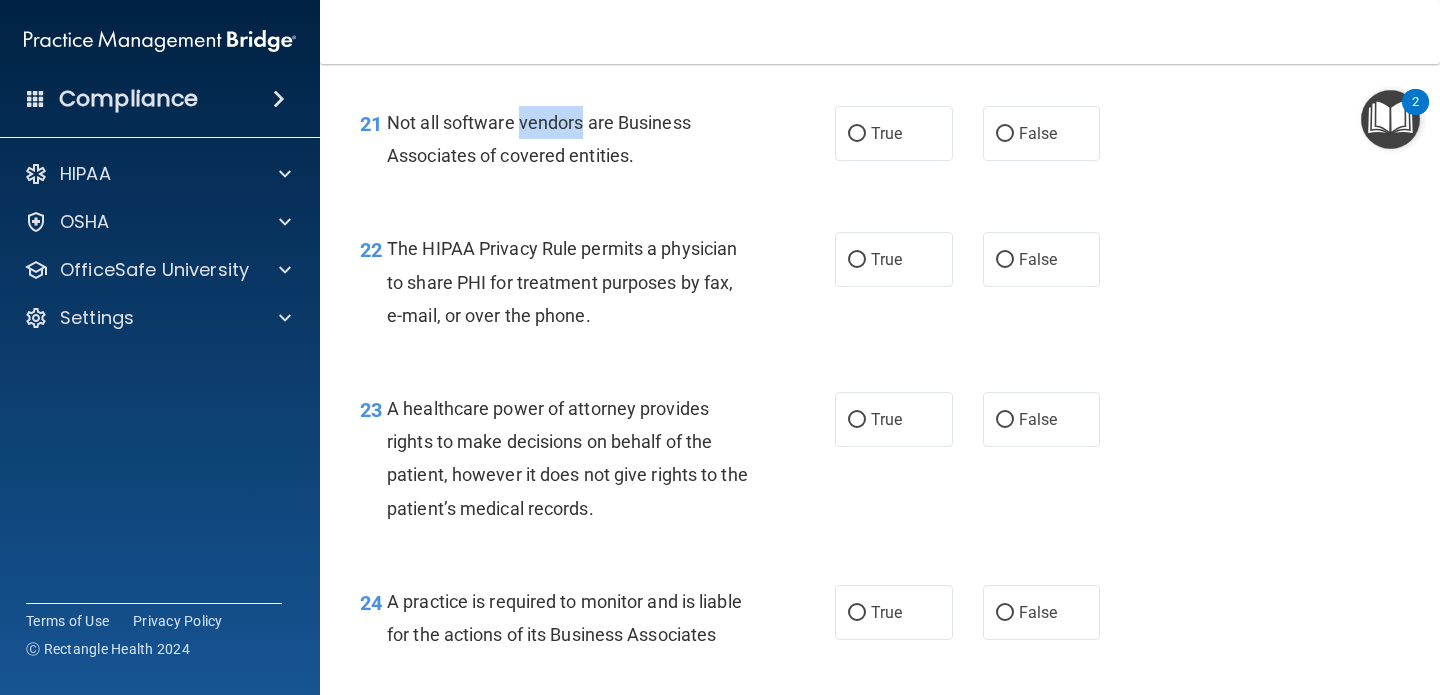 click on "Not all software vendors are Business Associates of covered entities." at bounding box center [539, 139] 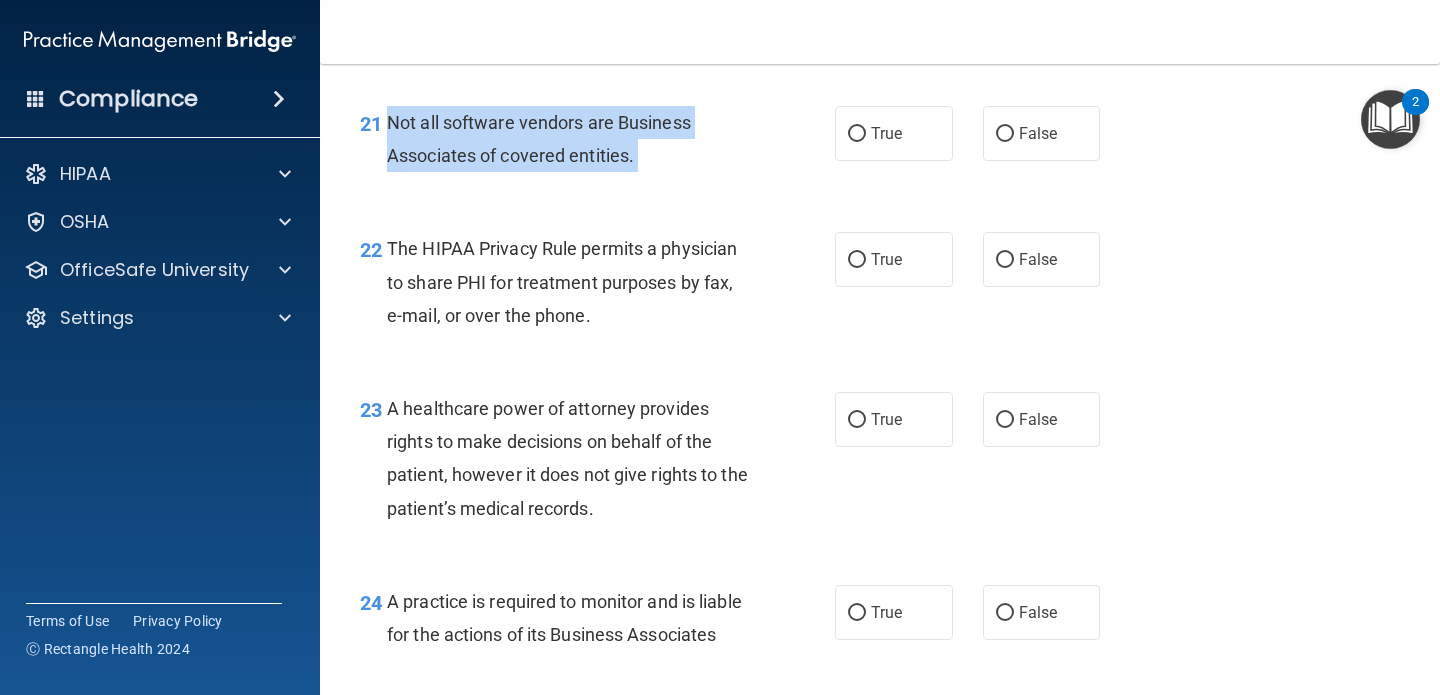 click on "Not all software vendors are Business Associates of covered entities." at bounding box center (539, 139) 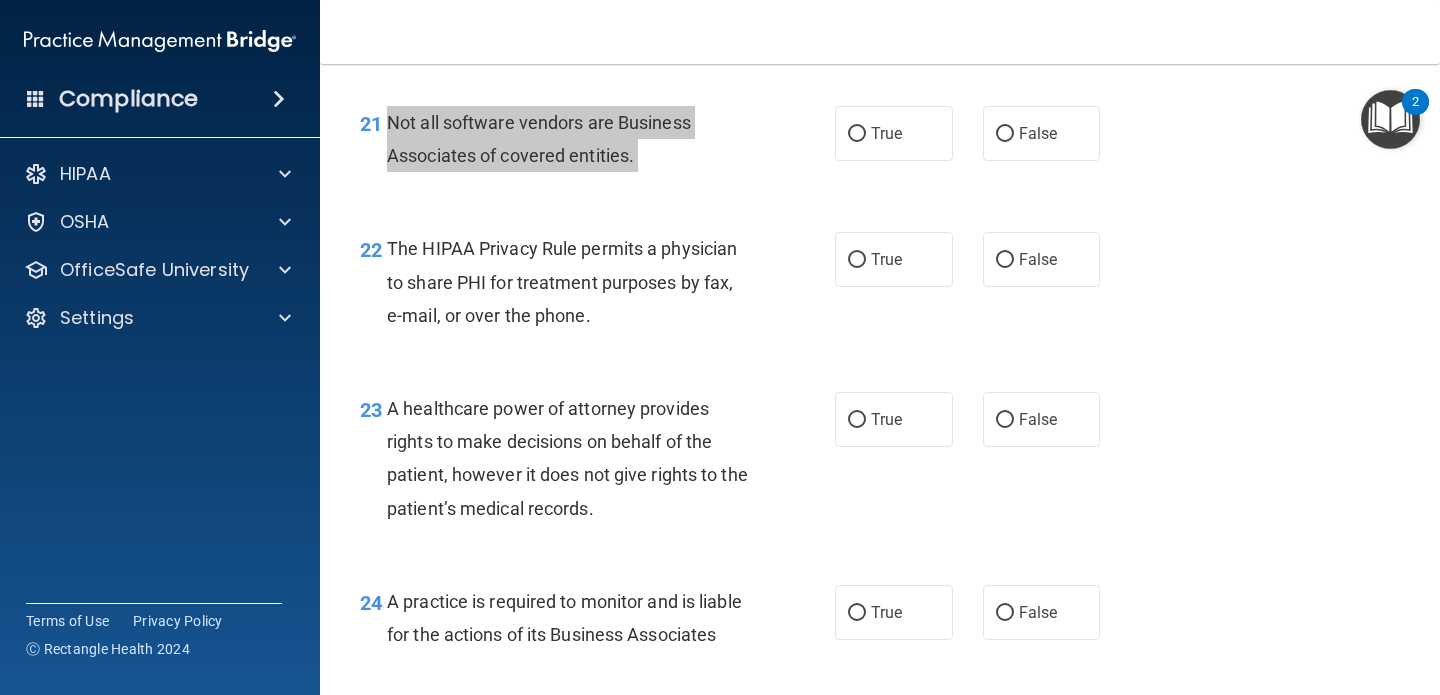 click on "Compliance
HIPAA
Documents and Policies                 Report an Incident               Business Associates               Emergency Planning               Resources                 HIPAA Risk Assessment
[GEOGRAPHIC_DATA]
Documents               Safety Data Sheets               Self-Assessment                Injury and Illness Report                Resources
PCI
PCI Compliance                Merchant Savings Calculator
[GEOGRAPHIC_DATA]
HIPAA Training                   OSHA Training                   Continuing Education
Settings
My Account               My Users" at bounding box center (720, 347) 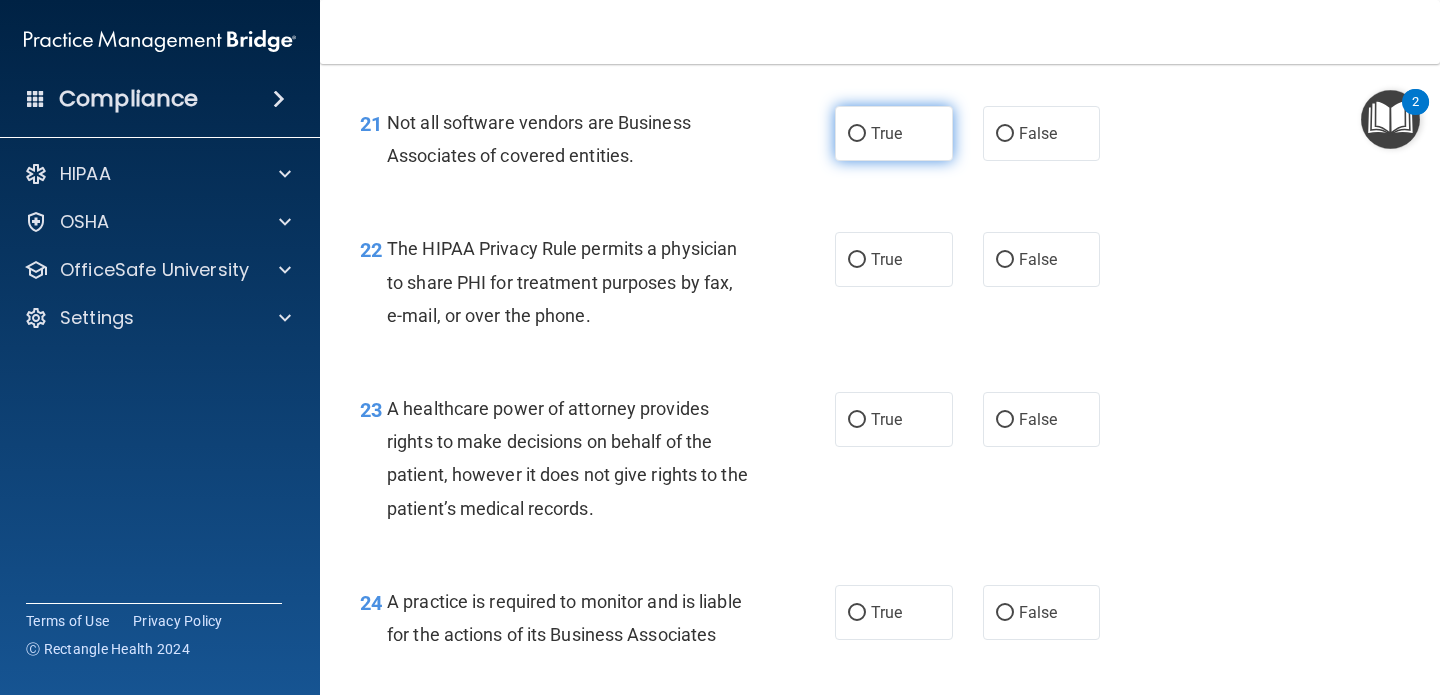 click on "True" at bounding box center [894, 133] 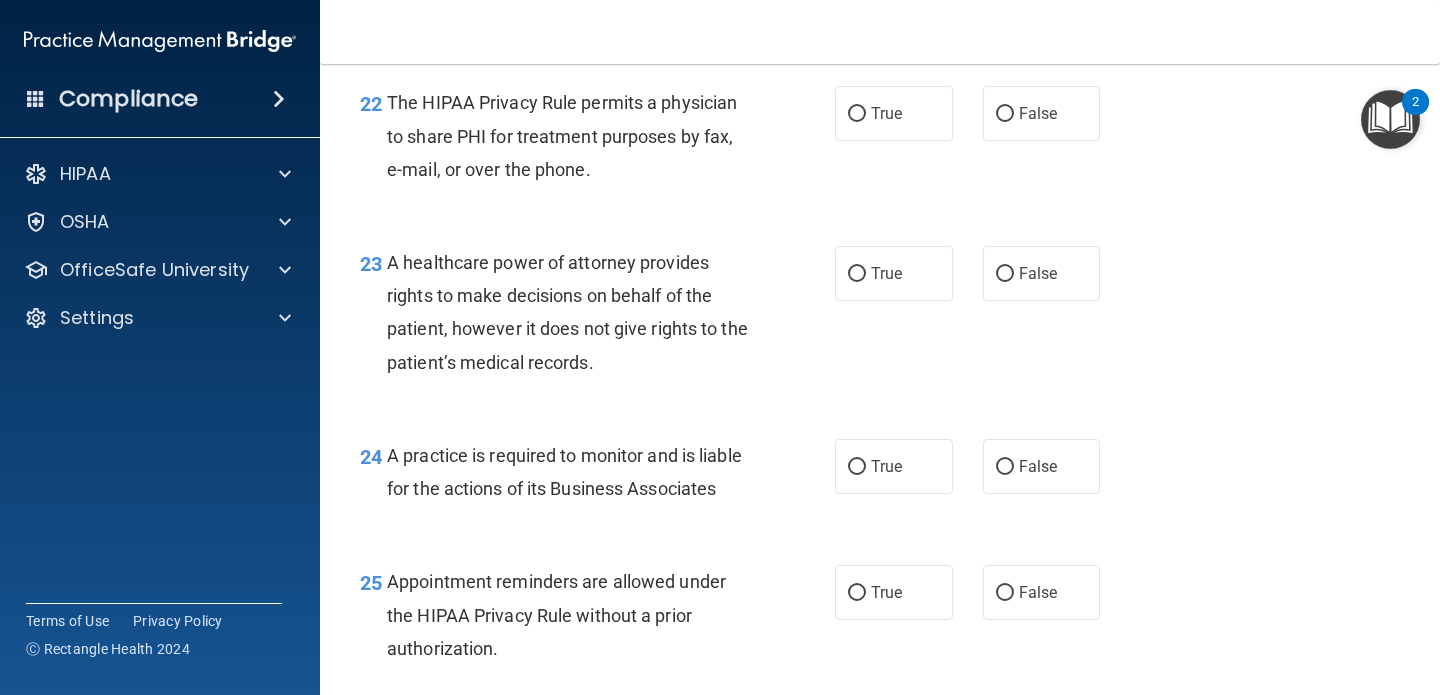 scroll, scrollTop: 4060, scrollLeft: 0, axis: vertical 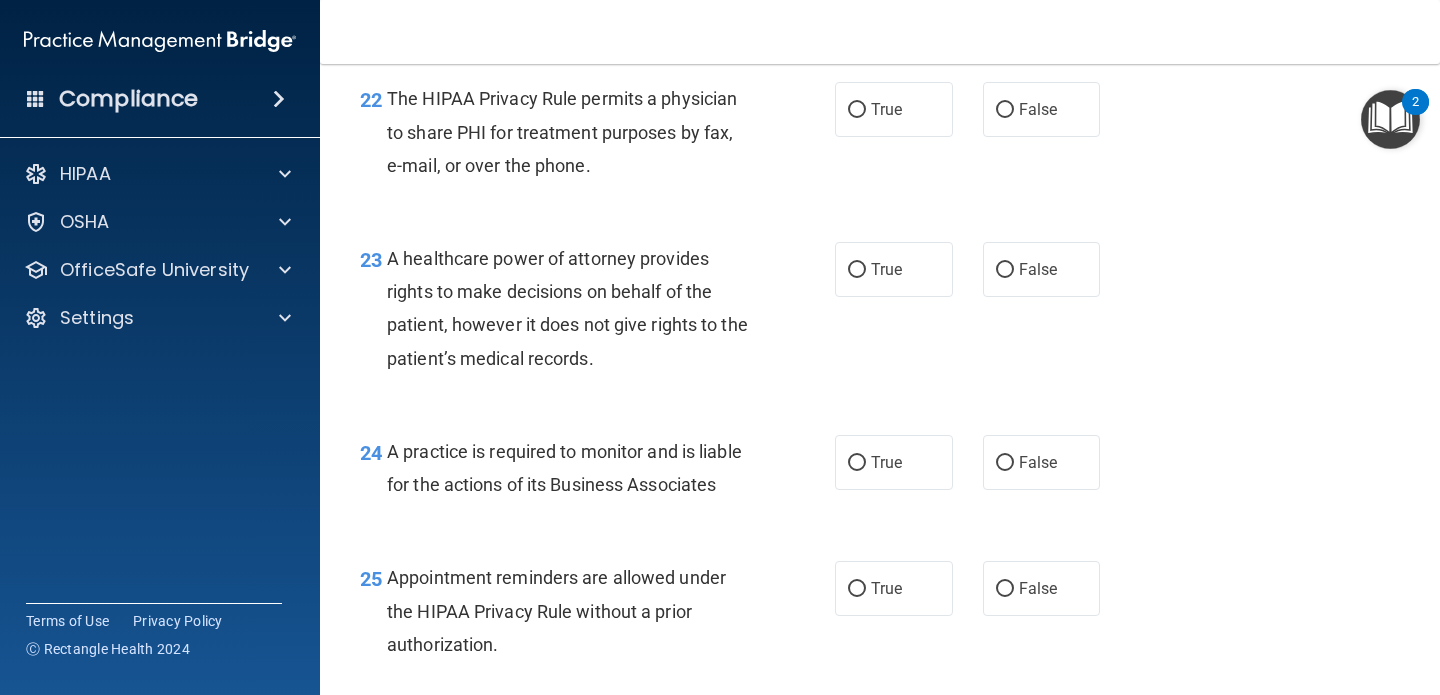 click on "The HIPAA Privacy Rule permits a physician to share PHI for treatment purposes by fax, e-mail, or over the phone." at bounding box center [562, 131] 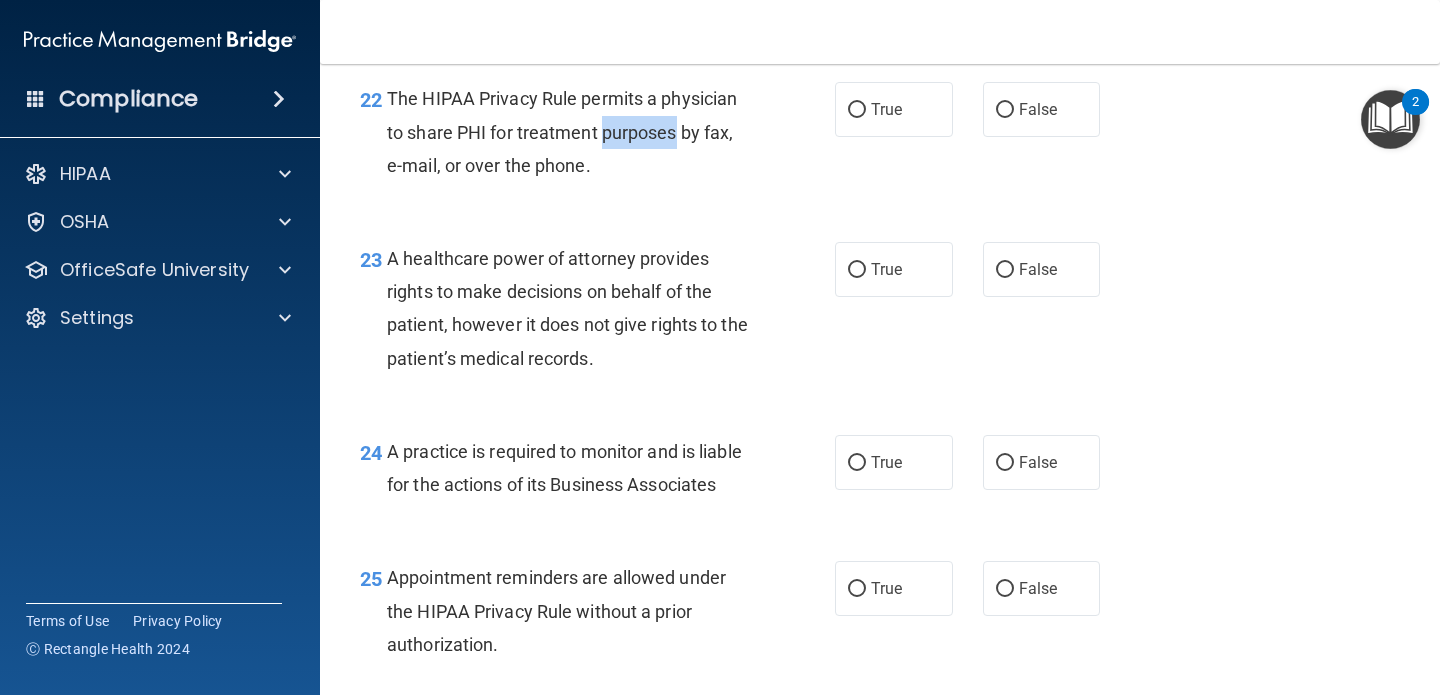 click on "The HIPAA Privacy Rule permits a physician to share PHI for treatment purposes by fax, e-mail, or over the phone." at bounding box center (562, 131) 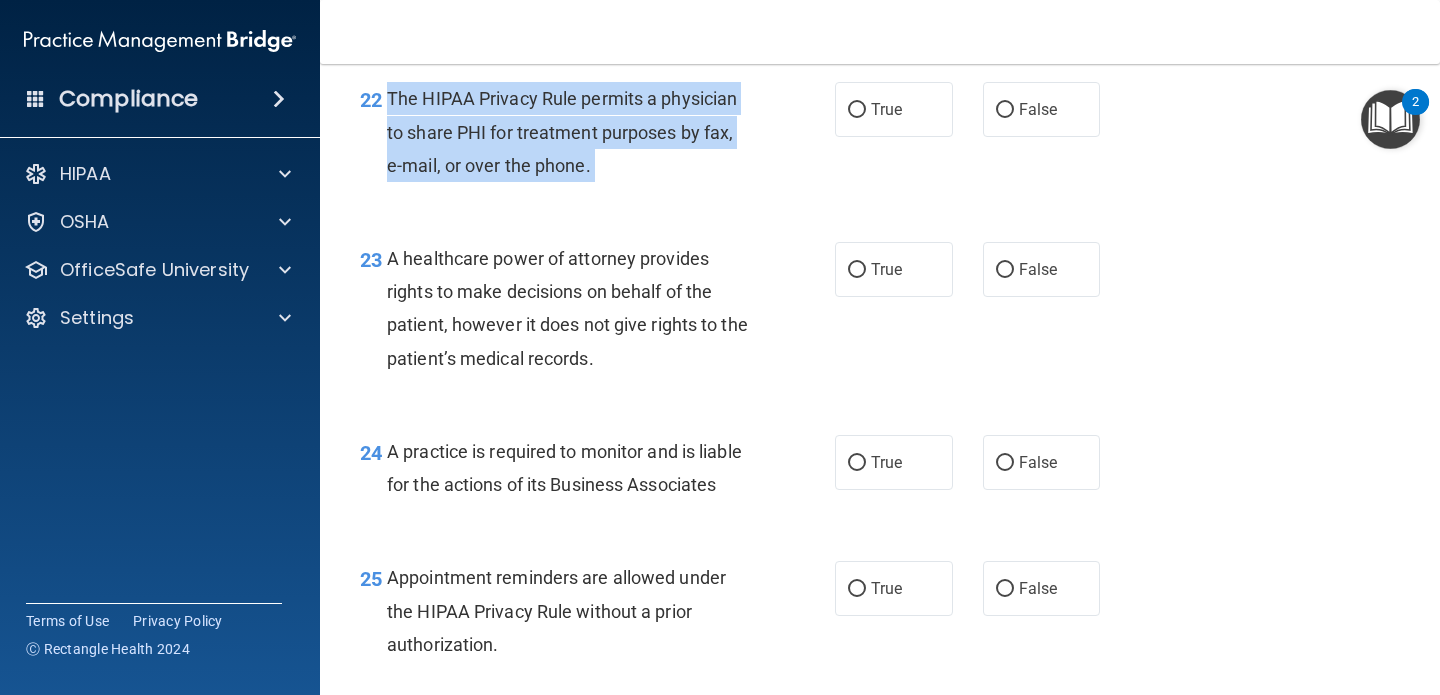 click on "The HIPAA Privacy Rule permits a physician to share PHI for treatment purposes by fax, e-mail, or over the phone." at bounding box center [562, 131] 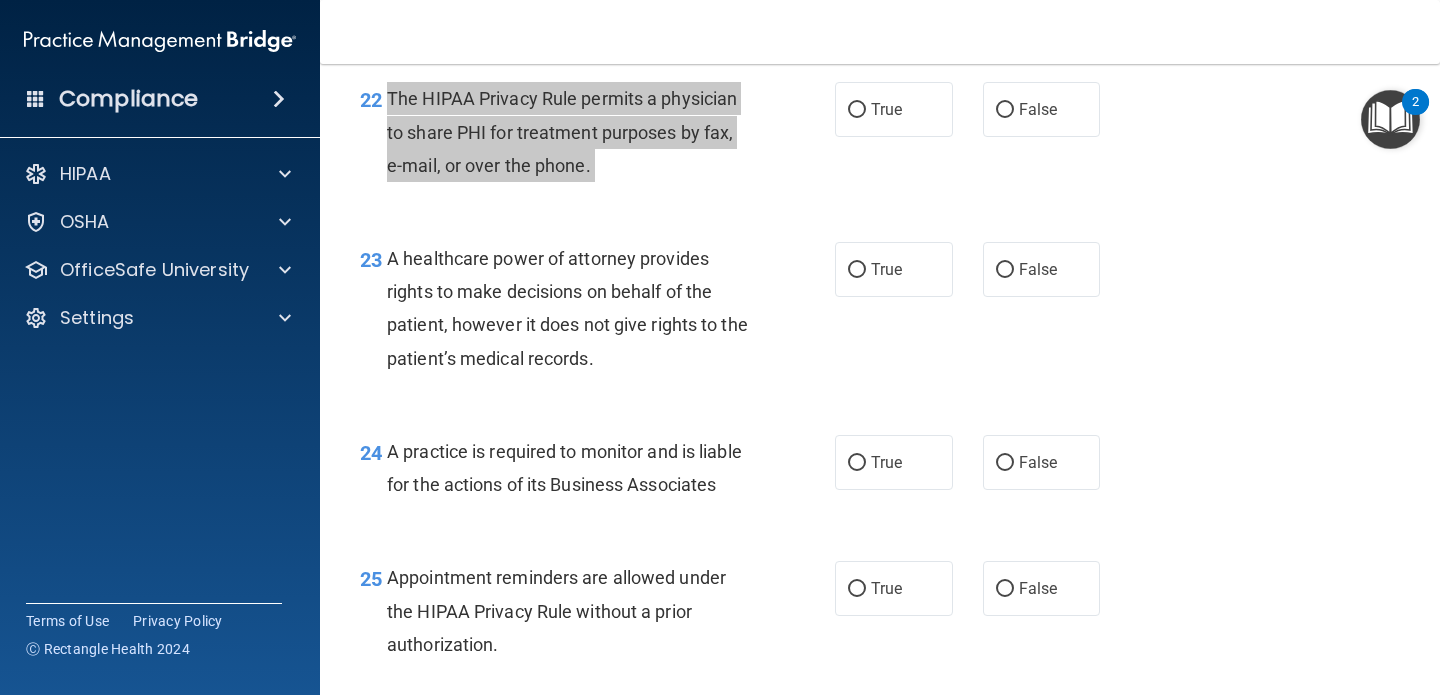 click on "Compliance
HIPAA
Documents and Policies                 Report an Incident               Business Associates               Emergency Planning               Resources                 HIPAA Risk Assessment
[GEOGRAPHIC_DATA]
Documents               Safety Data Sheets               Self-Assessment                Injury and Illness Report                Resources
PCI
PCI Compliance                Merchant Savings Calculator
[GEOGRAPHIC_DATA]
HIPAA Training                   OSHA Training                   Continuing Education
Settings
My Account               My Users" at bounding box center (720, 347) 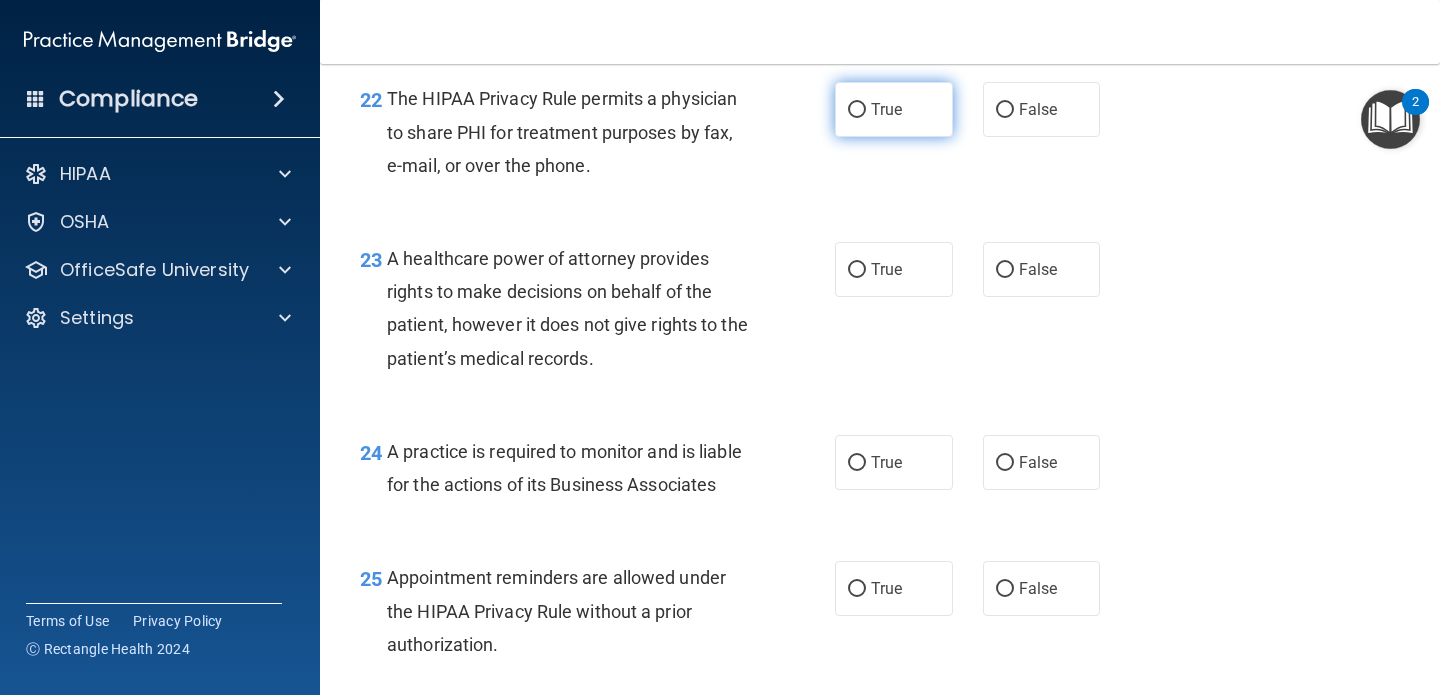 click on "True" at bounding box center (894, 109) 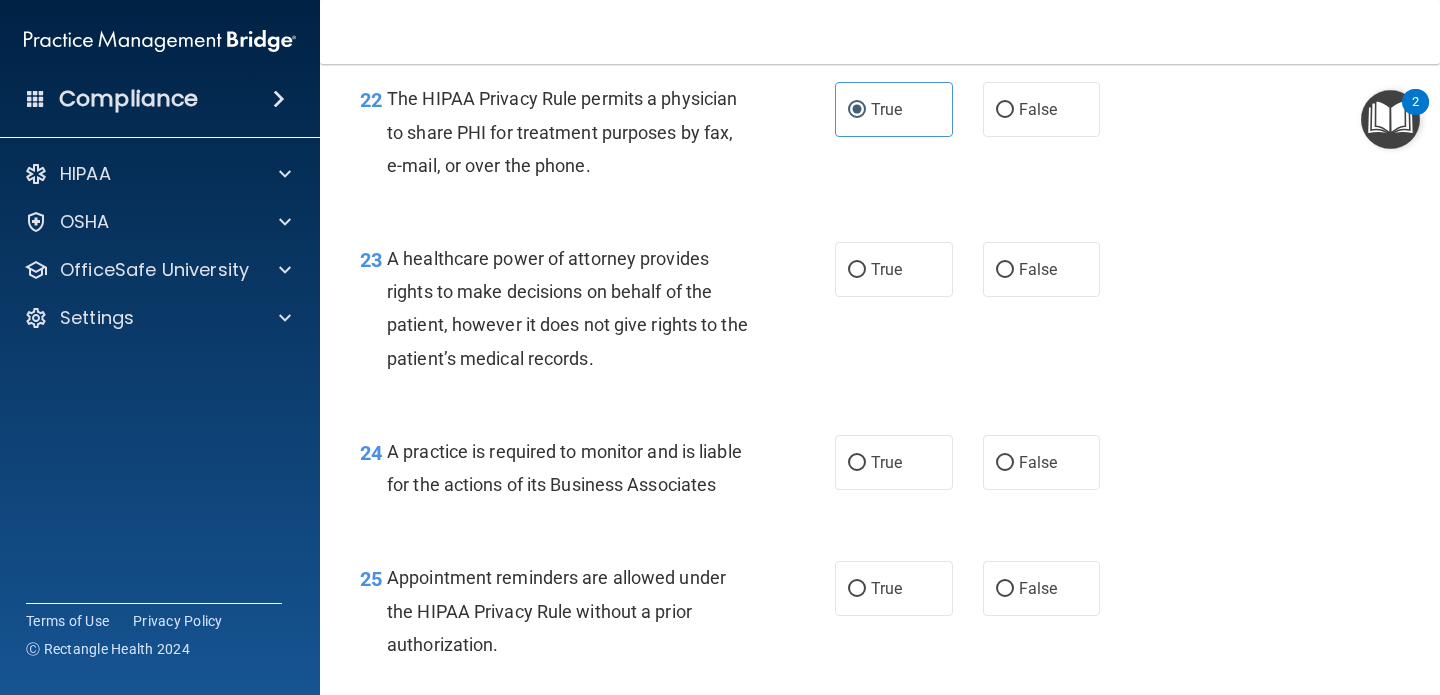 click on "A healthcare power of attorney provides rights to make decisions on behalf of the patient, however it does not give rights to the patient’s medical records." at bounding box center (567, 308) 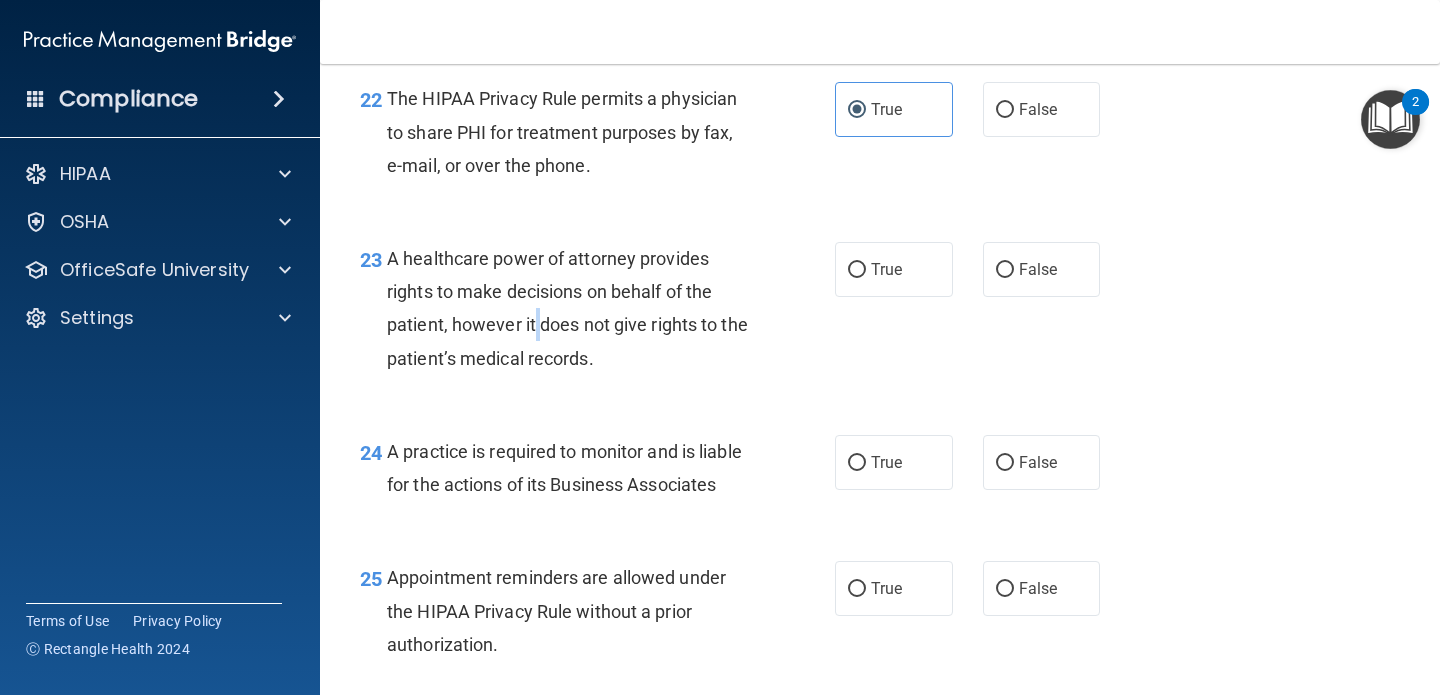 click on "A healthcare power of attorney provides rights to make decisions on behalf of the patient, however it does not give rights to the patient’s medical records." at bounding box center [567, 308] 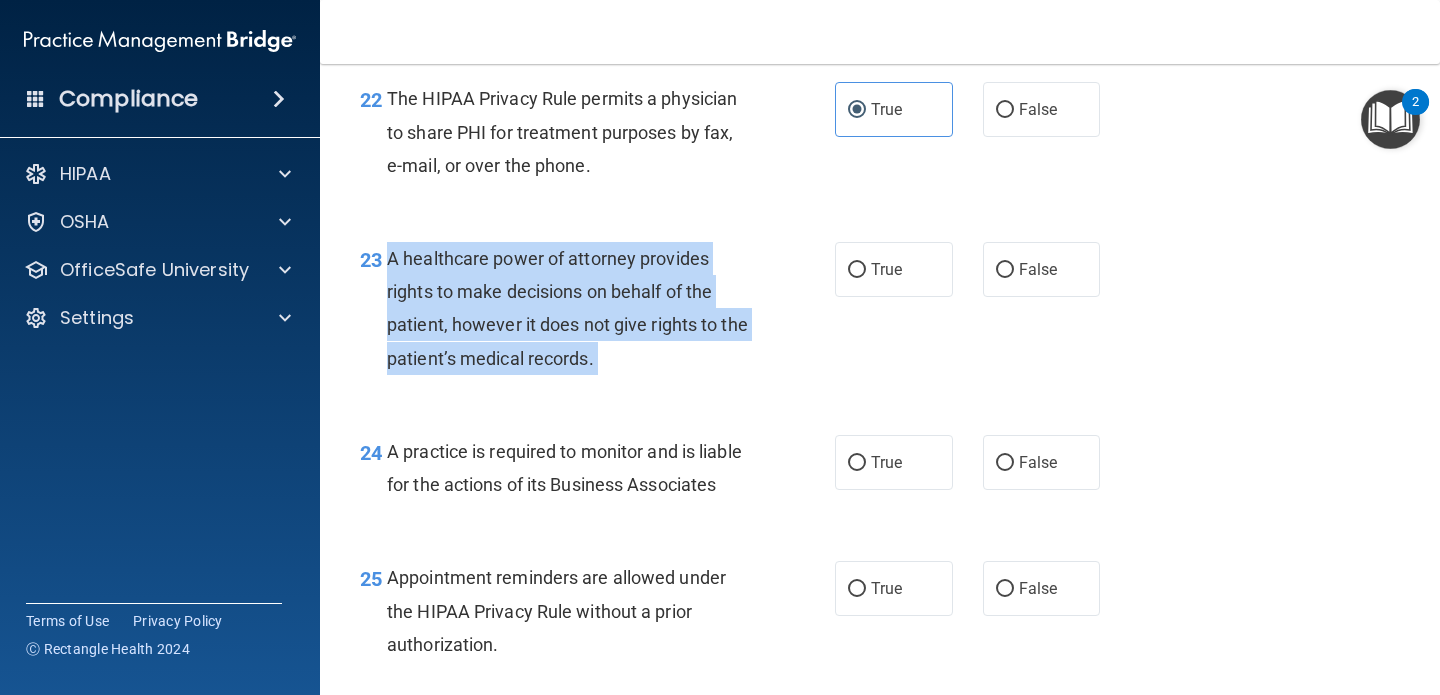 click on "A healthcare power of attorney provides rights to make decisions on behalf of the patient, however it does not give rights to the patient’s medical records." at bounding box center [567, 308] 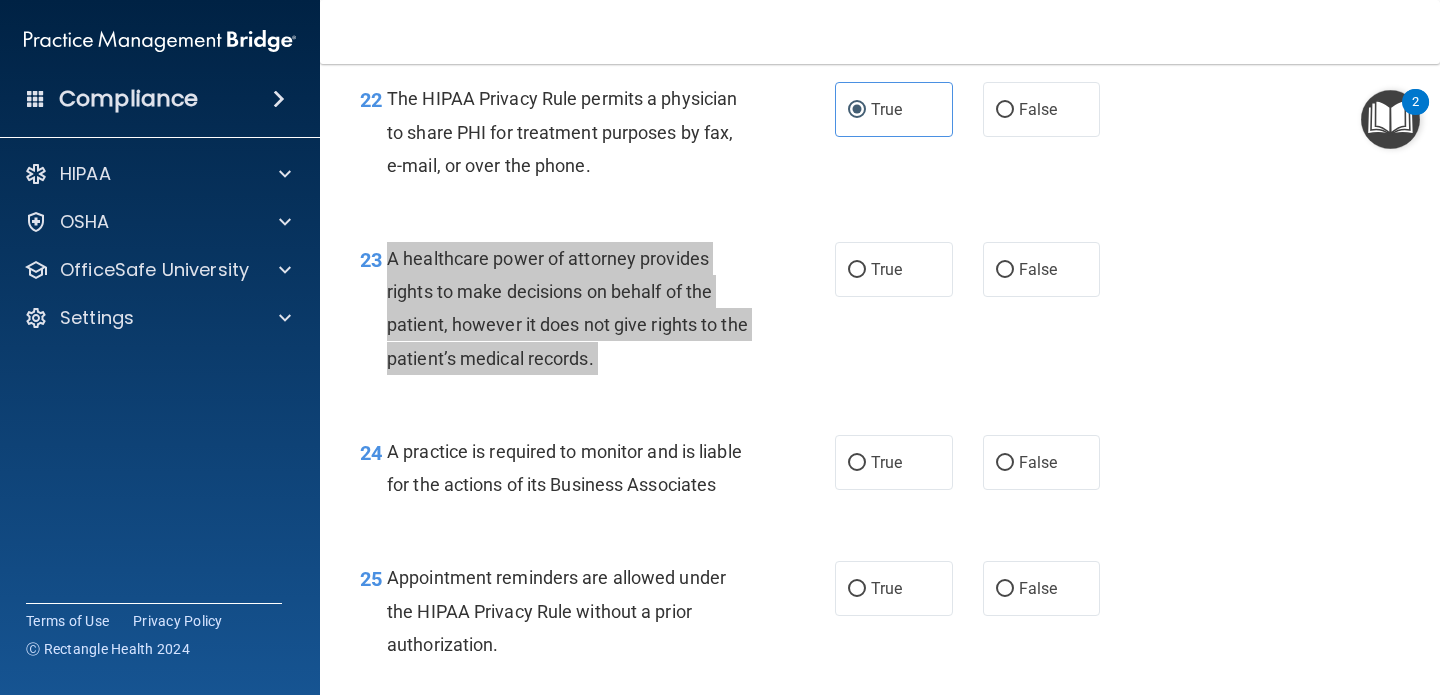 click on "Compliance
HIPAA
Documents and Policies                 Report an Incident               Business Associates               Emergency Planning               Resources                 HIPAA Risk Assessment
[GEOGRAPHIC_DATA]
Documents               Safety Data Sheets               Self-Assessment                Injury and Illness Report                Resources
PCI
PCI Compliance                Merchant Savings Calculator
[GEOGRAPHIC_DATA]
HIPAA Training                   OSHA Training                   Continuing Education
Settings
My Account               My Users" at bounding box center (720, 347) 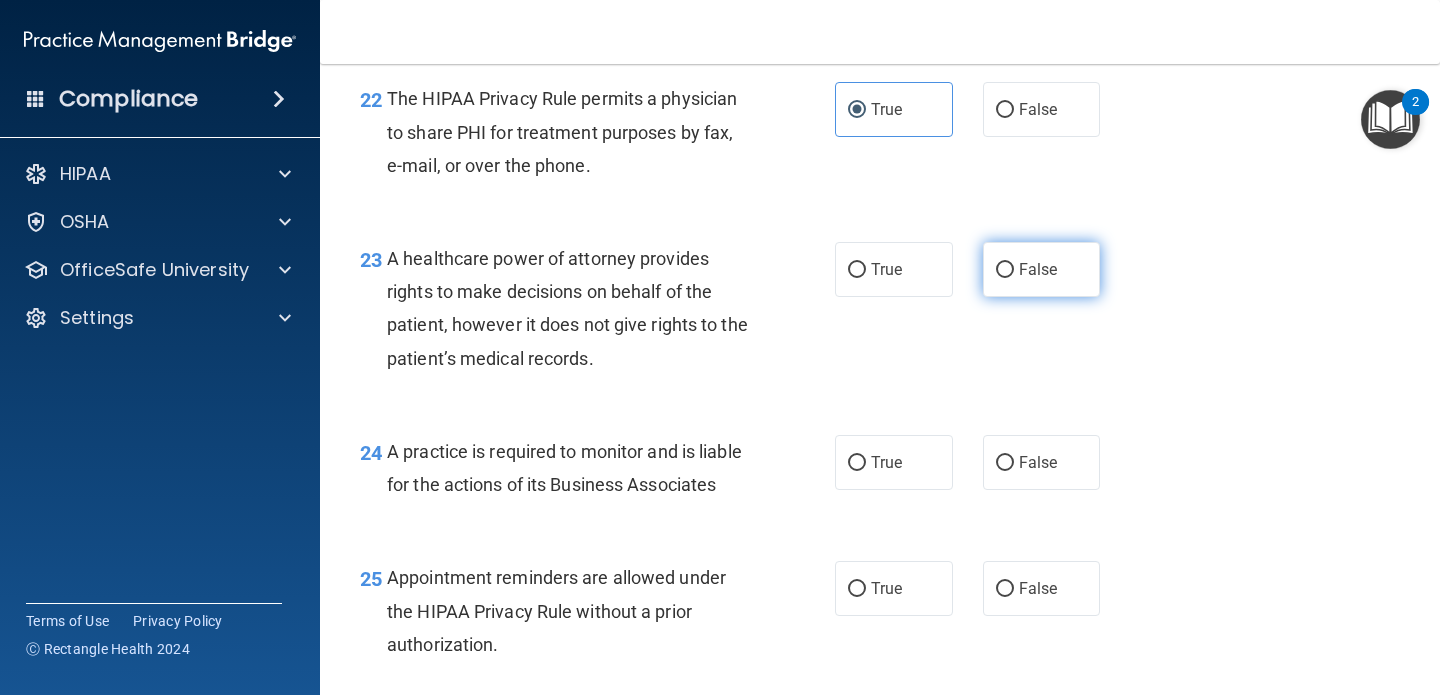 click on "False" at bounding box center [1038, 269] 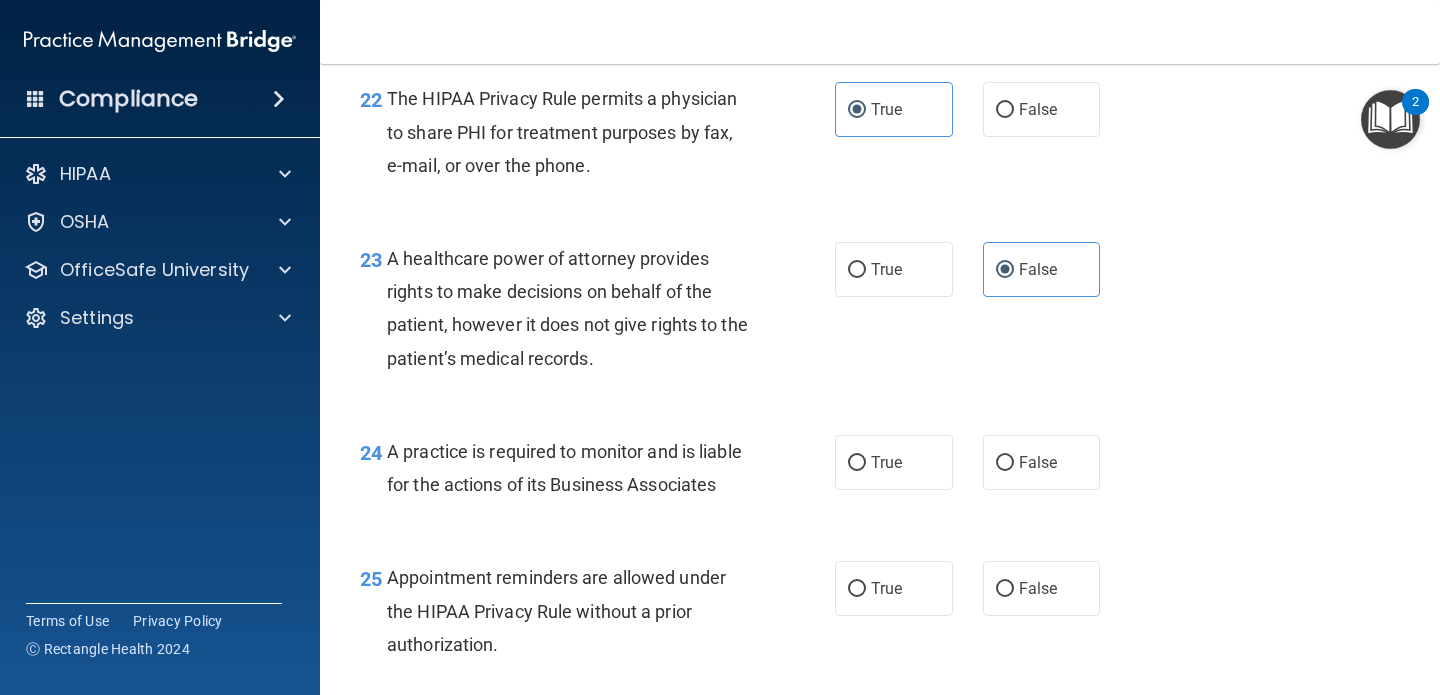 click on "A practice is required to monitor and is liable for the actions of its Business Associates" at bounding box center (564, 468) 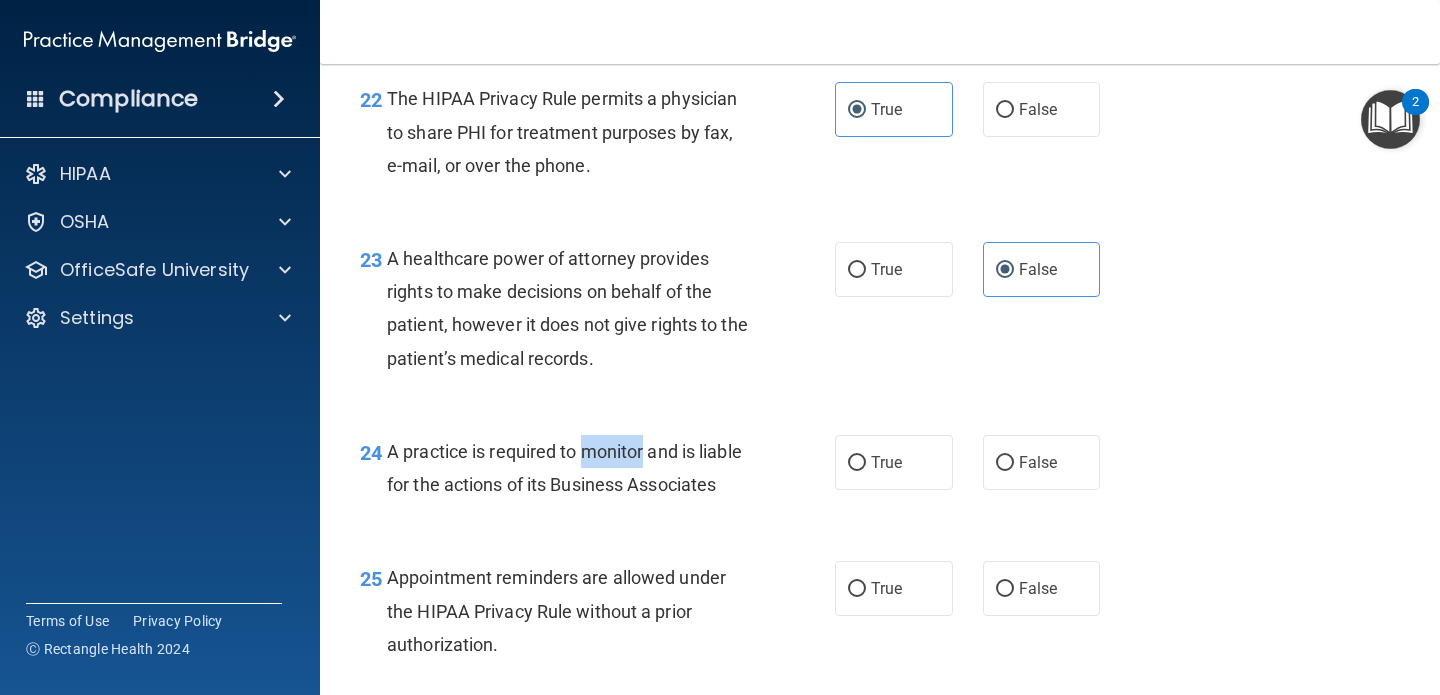 click on "A practice is required to monitor and is liable for the actions of its Business Associates" at bounding box center (564, 468) 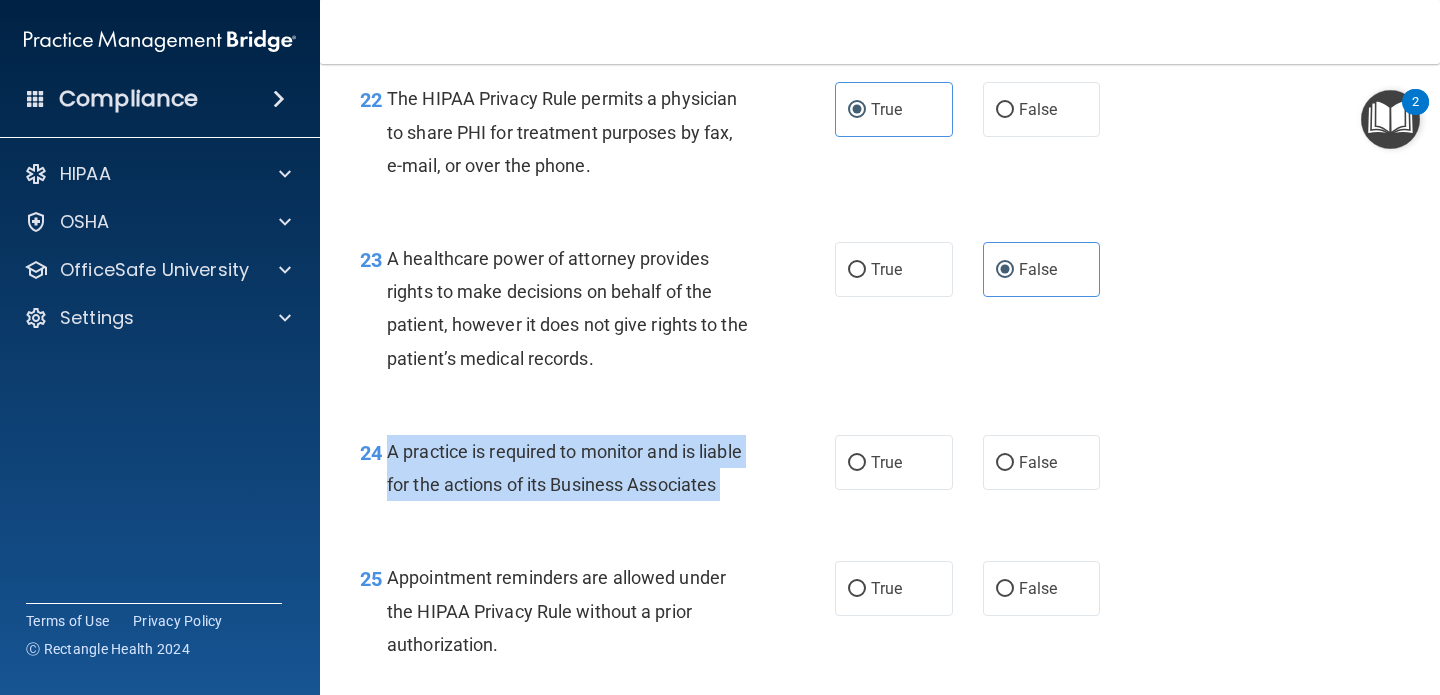 click on "A practice is required to monitor and is liable for the actions of its Business Associates" at bounding box center [564, 468] 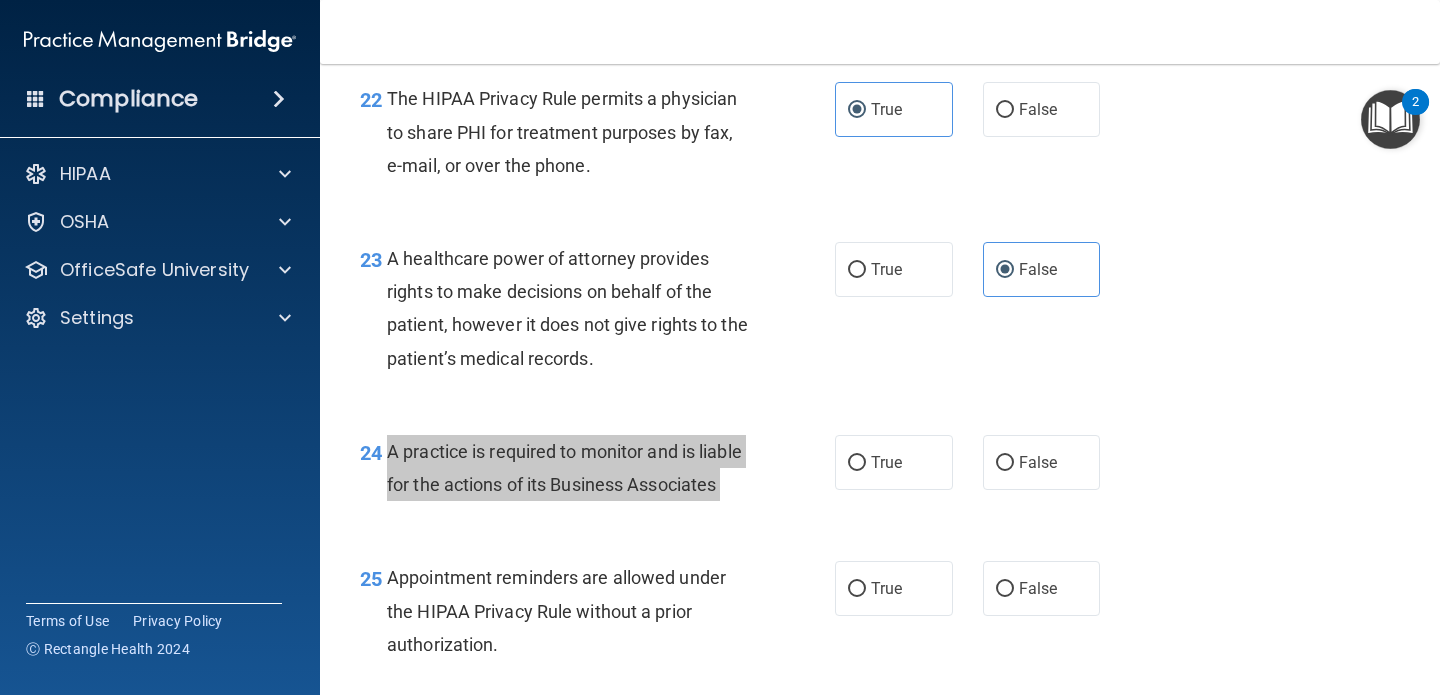click on "Compliance
HIPAA
Documents and Policies                 Report an Incident               Business Associates               Emergency Planning               Resources                 HIPAA Risk Assessment
[GEOGRAPHIC_DATA]
Documents               Safety Data Sheets               Self-Assessment                Injury and Illness Report                Resources
PCI
PCI Compliance                Merchant Savings Calculator
[GEOGRAPHIC_DATA]
HIPAA Training                   OSHA Training                   Continuing Education
Settings
My Account               My Users" at bounding box center [720, 347] 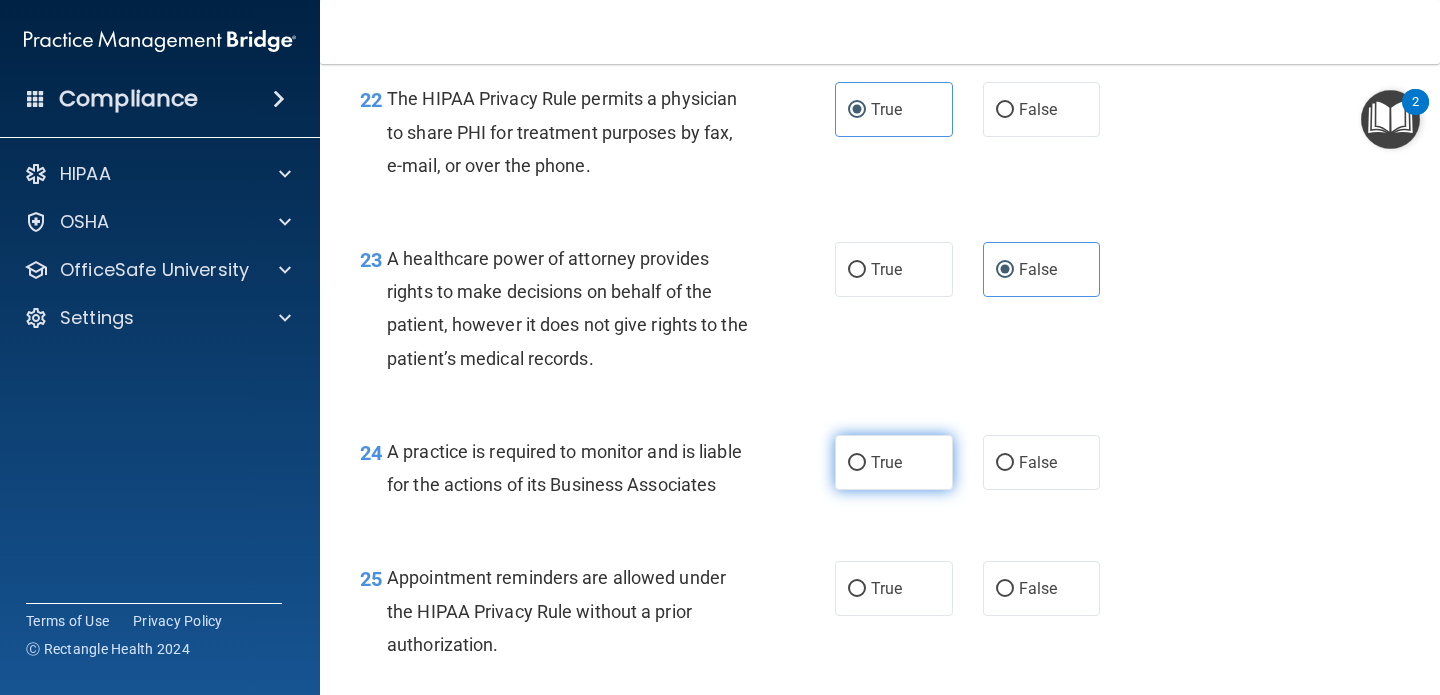 click on "True" at bounding box center [886, 462] 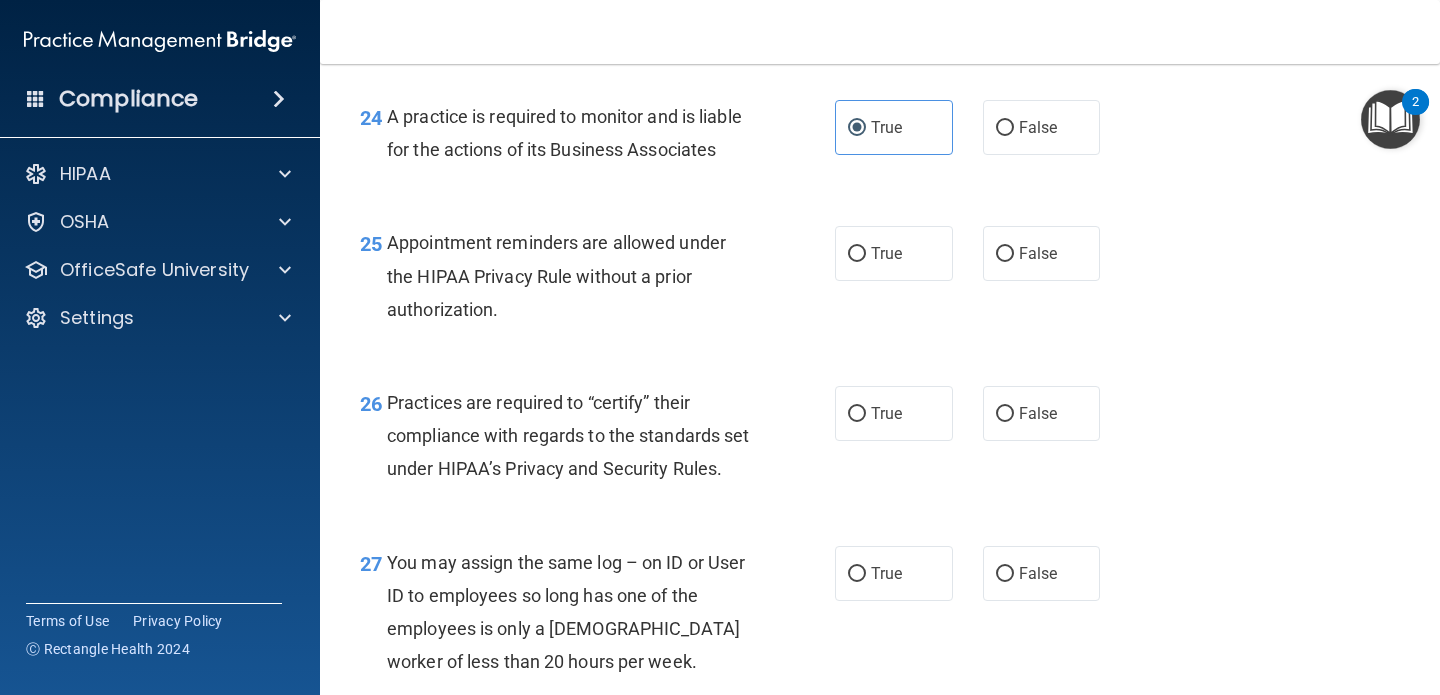 scroll, scrollTop: 4395, scrollLeft: 0, axis: vertical 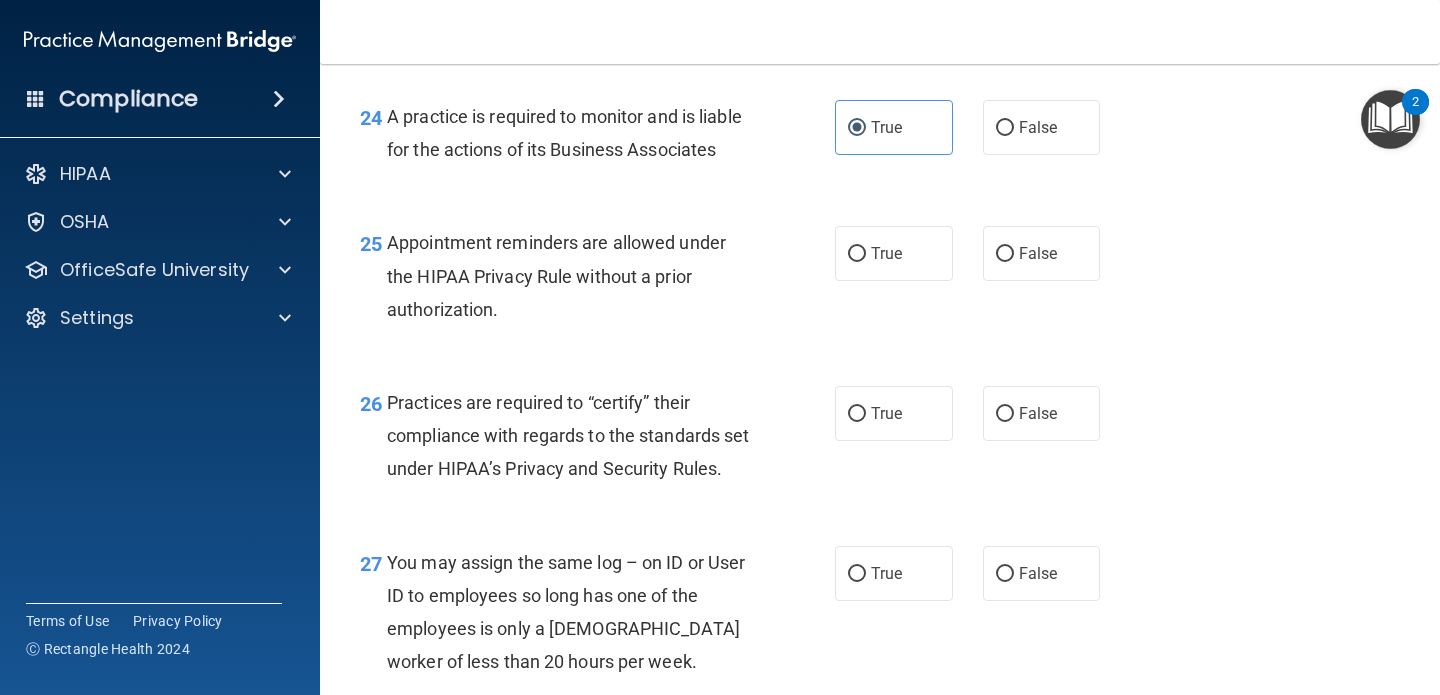 click on "Appointment reminders are allowed under the HIPAA Privacy Rule without a prior authorization." at bounding box center [556, 275] 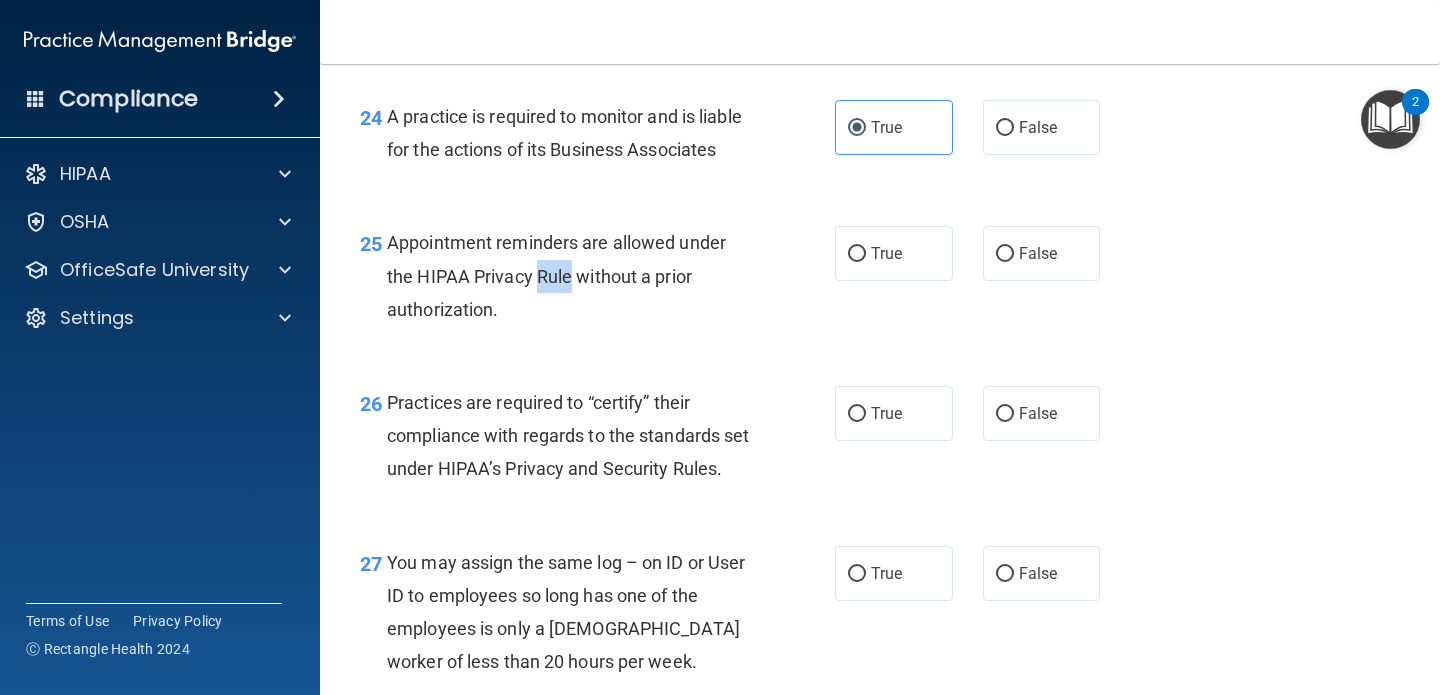 click on "Appointment reminders are allowed under the HIPAA Privacy Rule without a prior authorization." at bounding box center (556, 275) 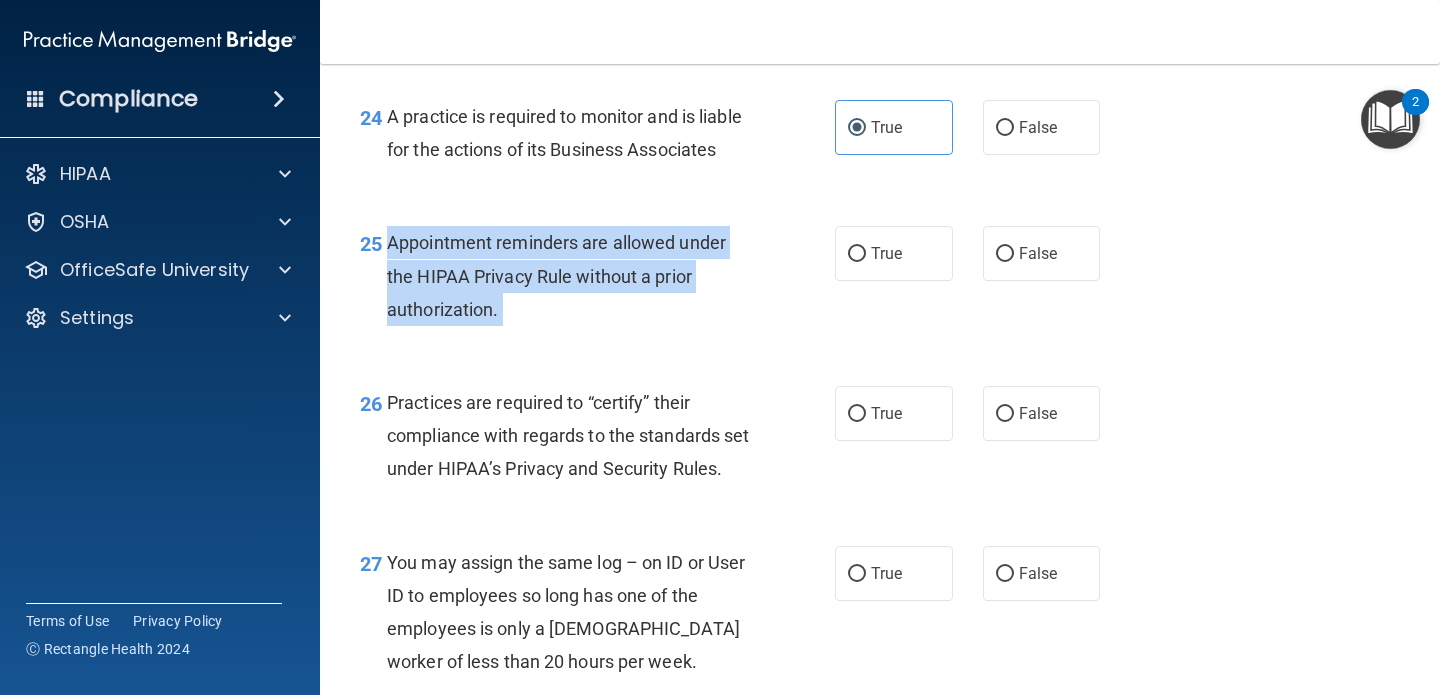click on "Appointment reminders are allowed under the HIPAA Privacy Rule without a prior authorization." at bounding box center (556, 275) 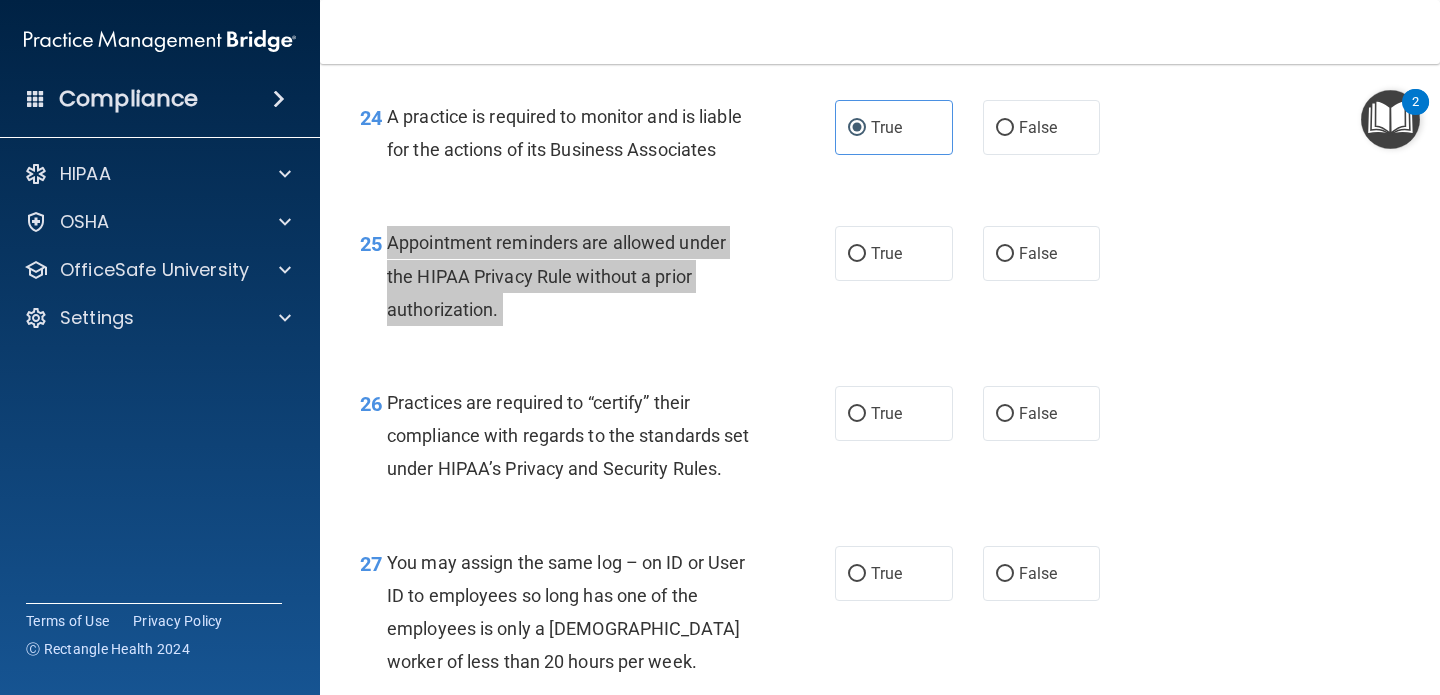 click on "Compliance
HIPAA
Documents and Policies                 Report an Incident               Business Associates               Emergency Planning               Resources                 HIPAA Risk Assessment
[GEOGRAPHIC_DATA]
Documents               Safety Data Sheets               Self-Assessment                Injury and Illness Report                Resources
PCI
PCI Compliance                Merchant Savings Calculator
[GEOGRAPHIC_DATA]
HIPAA Training                   OSHA Training                   Continuing Education
Settings
My Account               My Users" at bounding box center (720, 347) 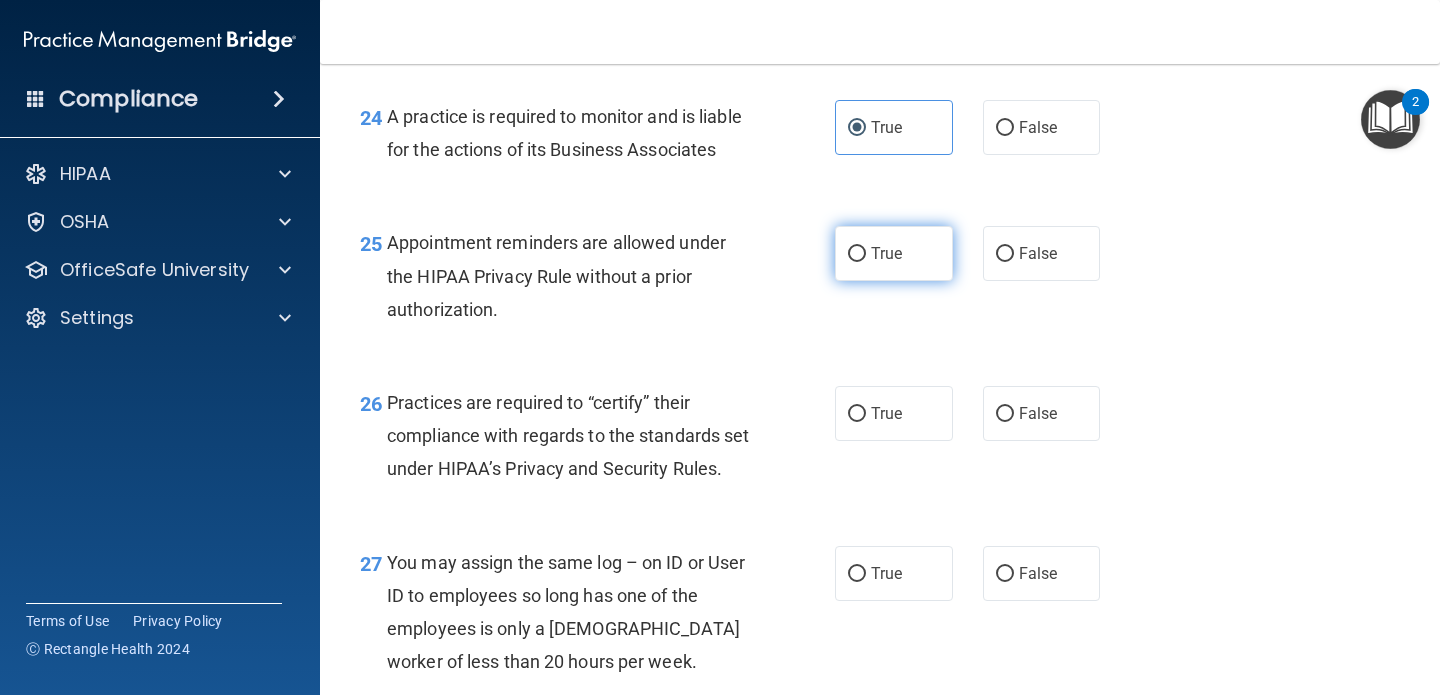 click on "True" at bounding box center [894, 253] 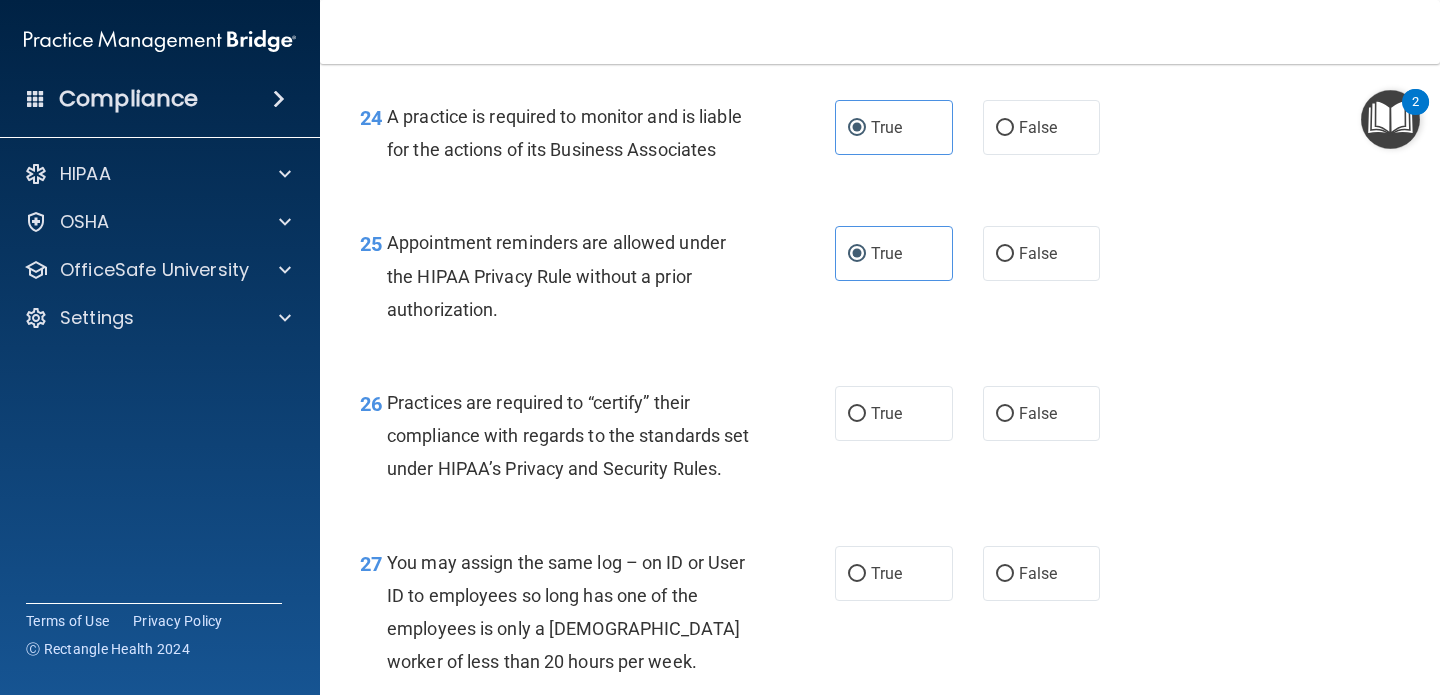click on "Practices are required to “certify” their compliance with regards to the standards set under HIPAA’s Privacy and Security Rules." at bounding box center (568, 435) 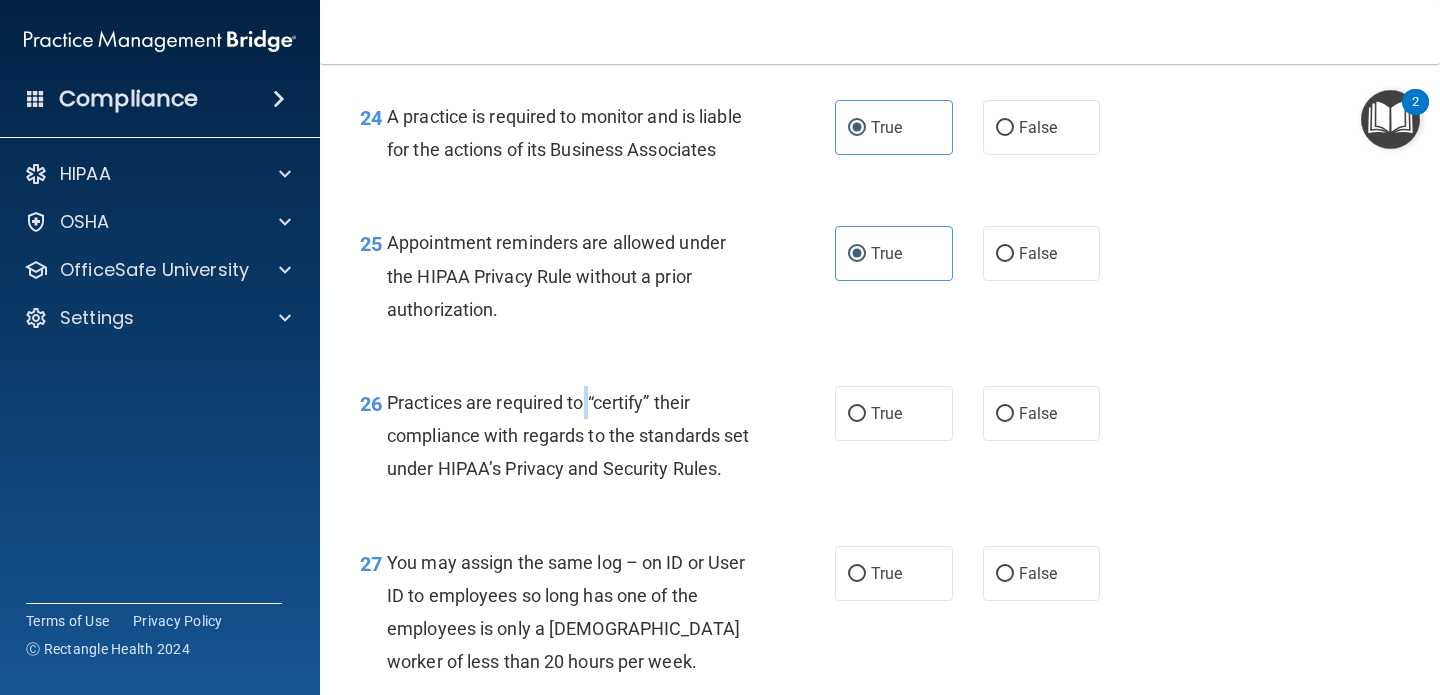 click on "Practices are required to “certify” their compliance with regards to the standards set under HIPAA’s Privacy and Security Rules." at bounding box center [568, 435] 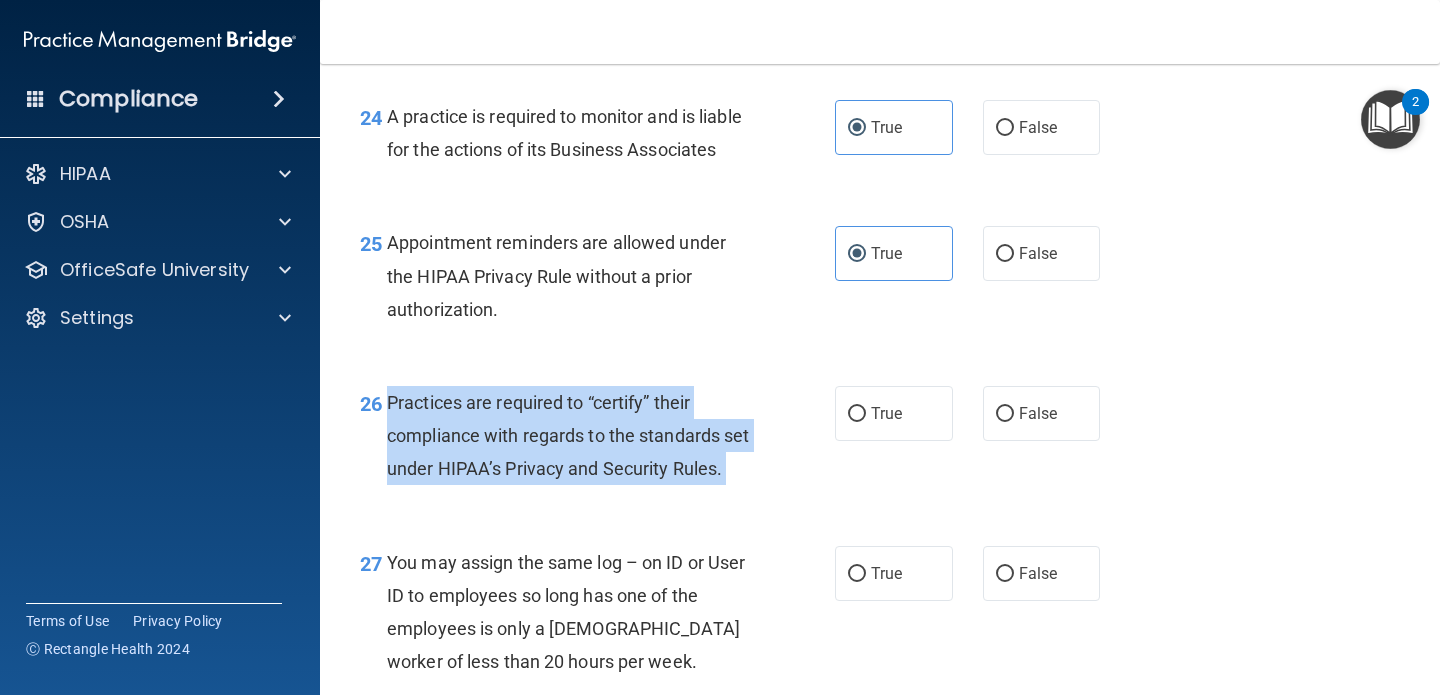 click on "Practices are required to “certify” their compliance with regards to the standards set under HIPAA’s Privacy and Security Rules." at bounding box center [568, 435] 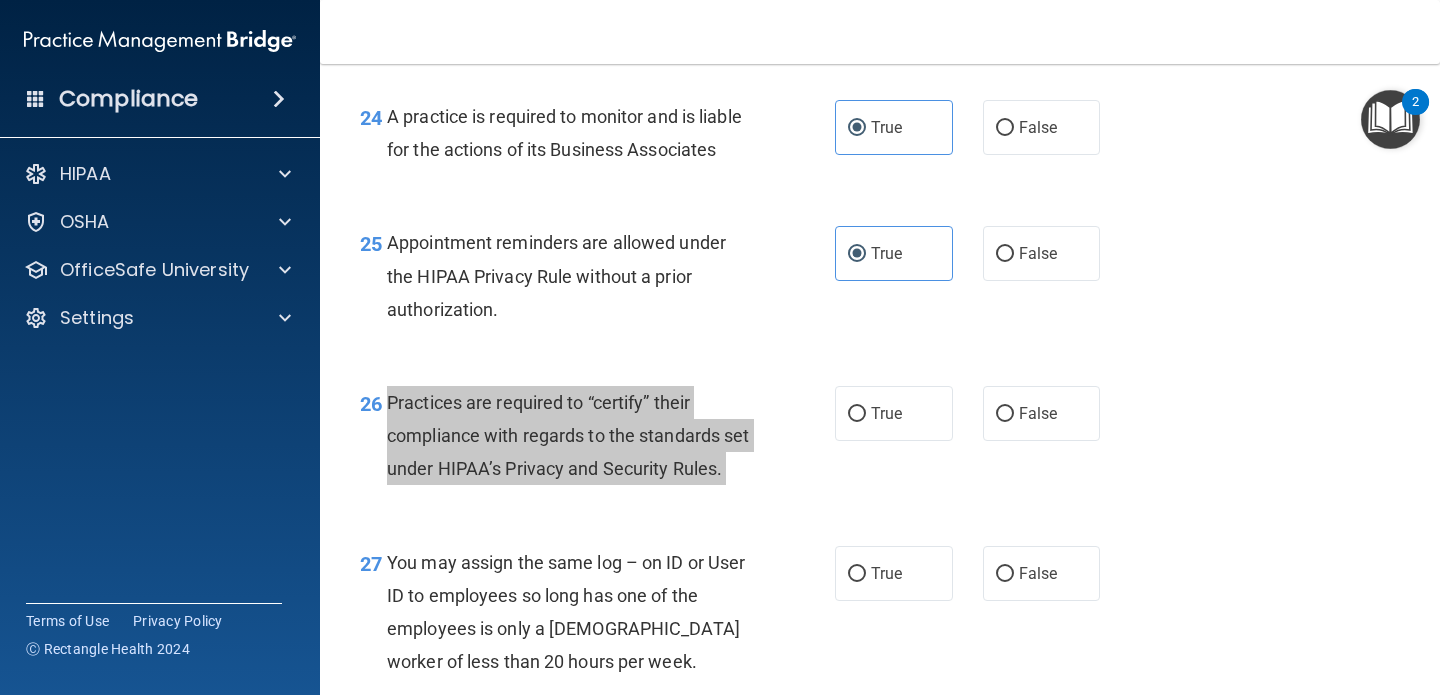 click on "Compliance
HIPAA
Documents and Policies                 Report an Incident               Business Associates               Emergency Planning               Resources                 HIPAA Risk Assessment
[GEOGRAPHIC_DATA]
Documents               Safety Data Sheets               Self-Assessment                Injury and Illness Report                Resources
PCI
PCI Compliance                Merchant Savings Calculator
[GEOGRAPHIC_DATA]
HIPAA Training                   OSHA Training                   Continuing Education
Settings
My Account               My Users" at bounding box center [720, 347] 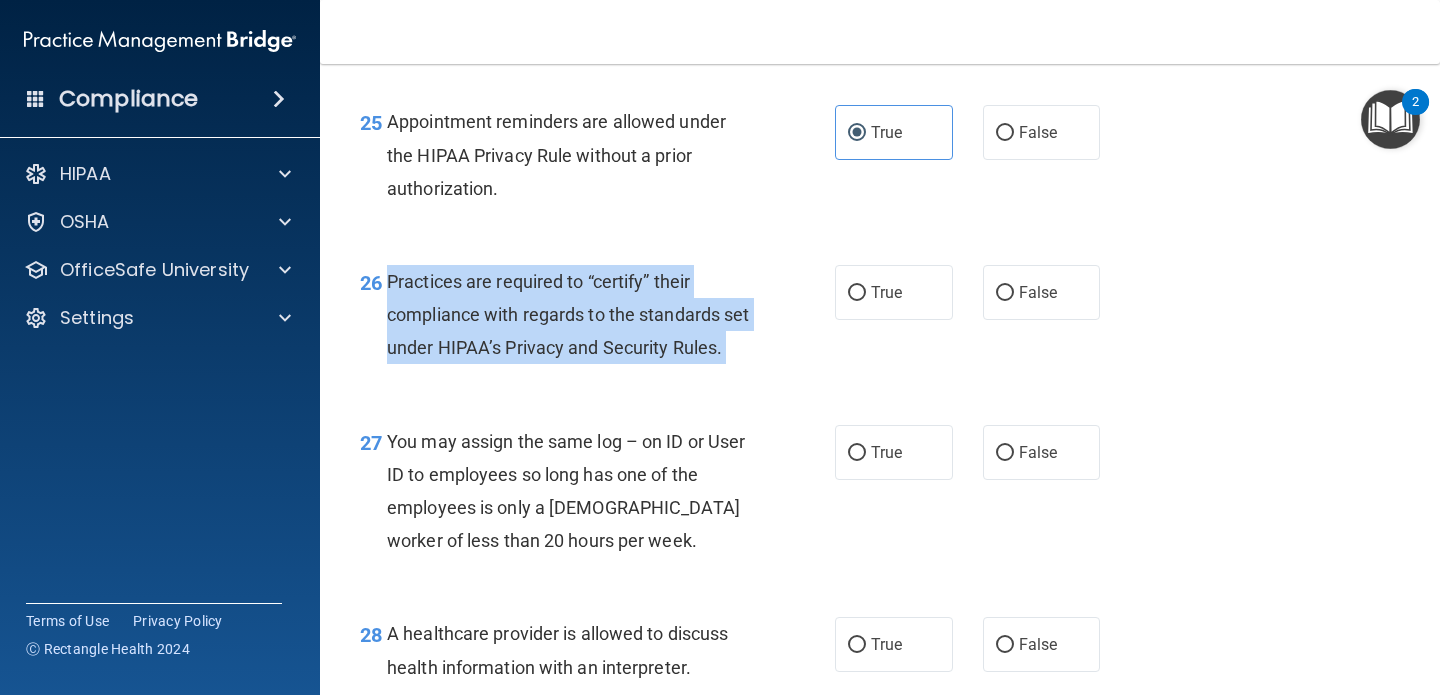 scroll, scrollTop: 4520, scrollLeft: 0, axis: vertical 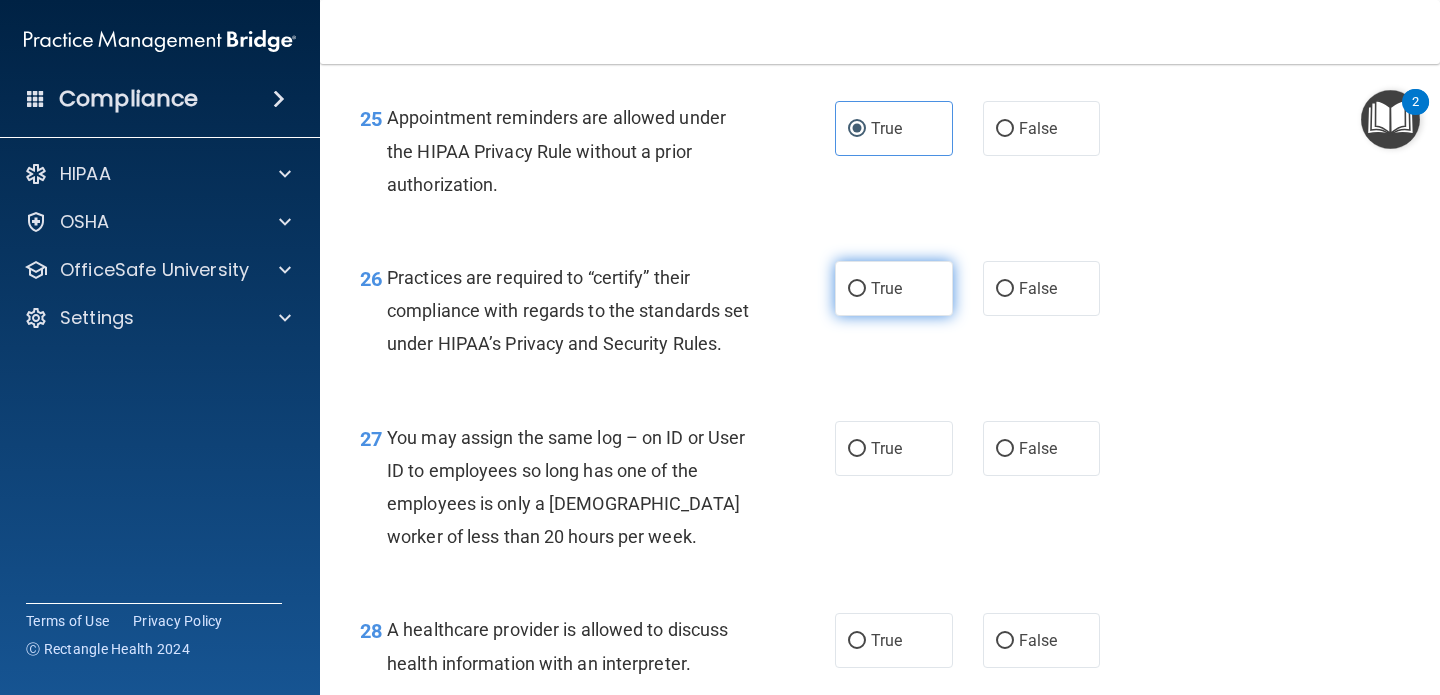 click on "True" at bounding box center (886, 288) 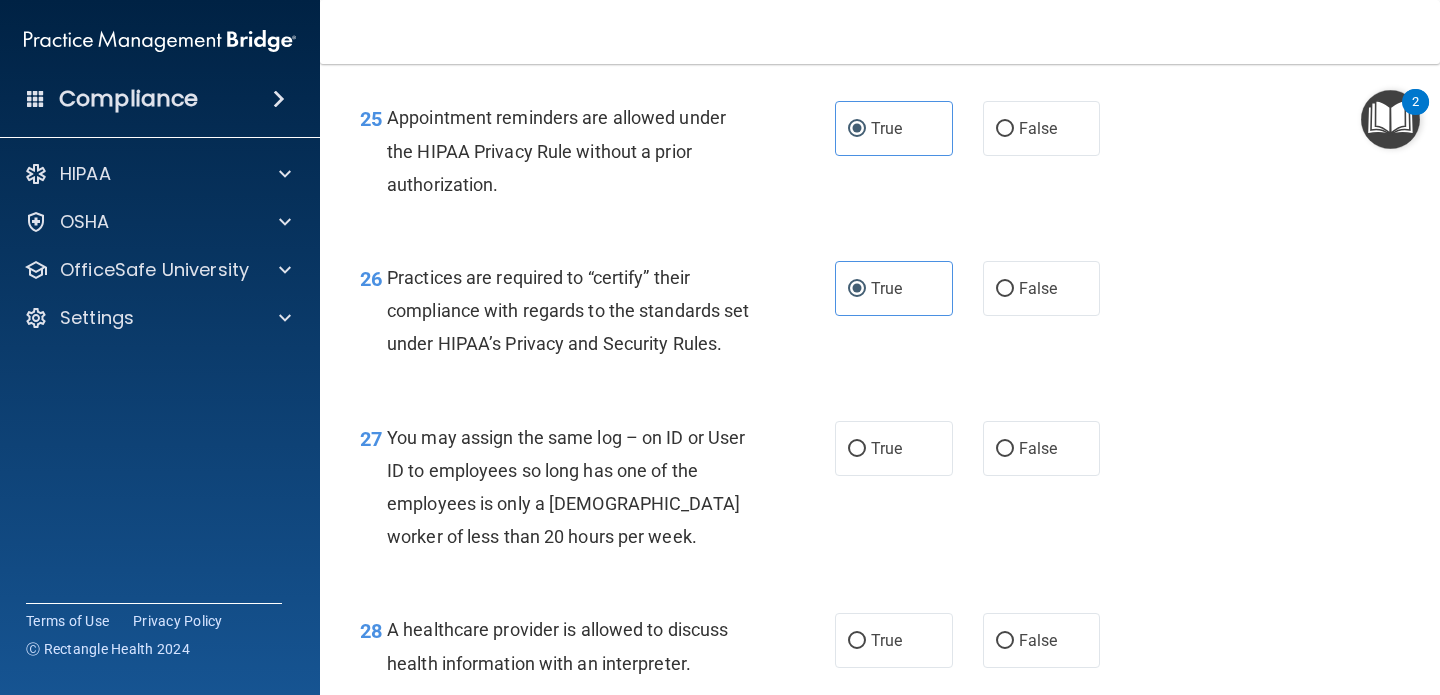click on "You may assign the same log – on ID or User ID to employees so long has one of the employees is only a [DEMOGRAPHIC_DATA] worker of less than 20 hours per week." at bounding box center [566, 487] 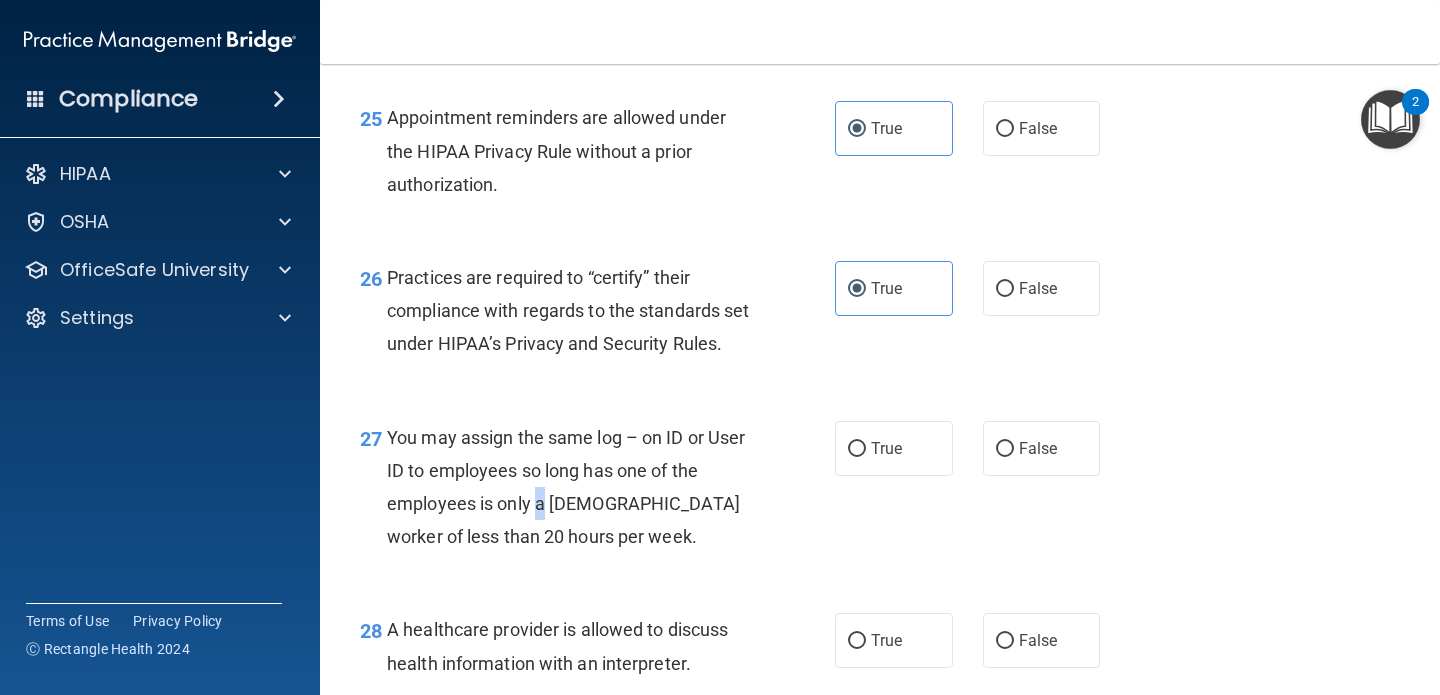 click on "You may assign the same log – on ID or User ID to employees so long has one of the employees is only a [DEMOGRAPHIC_DATA] worker of less than 20 hours per week." at bounding box center [566, 487] 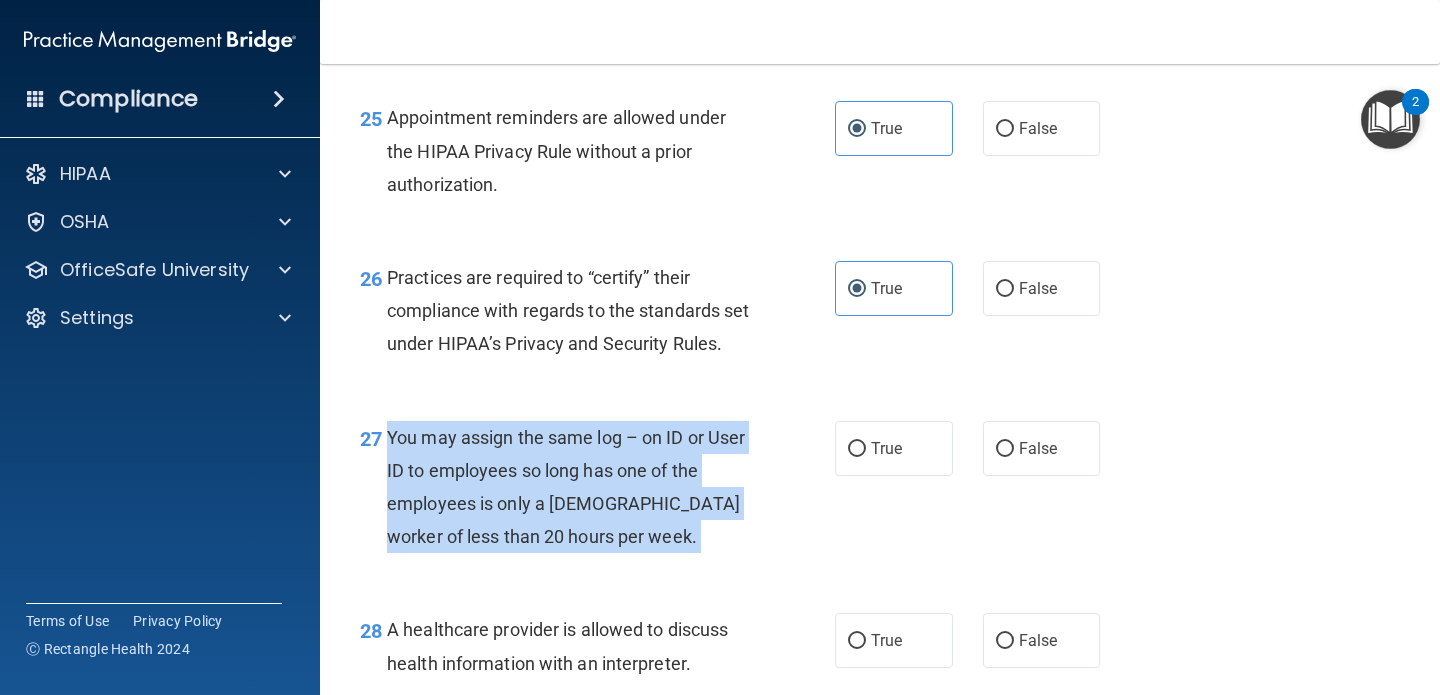 click on "You may assign the same log – on ID or User ID to employees so long has one of the employees is only a [DEMOGRAPHIC_DATA] worker of less than 20 hours per week." at bounding box center (566, 487) 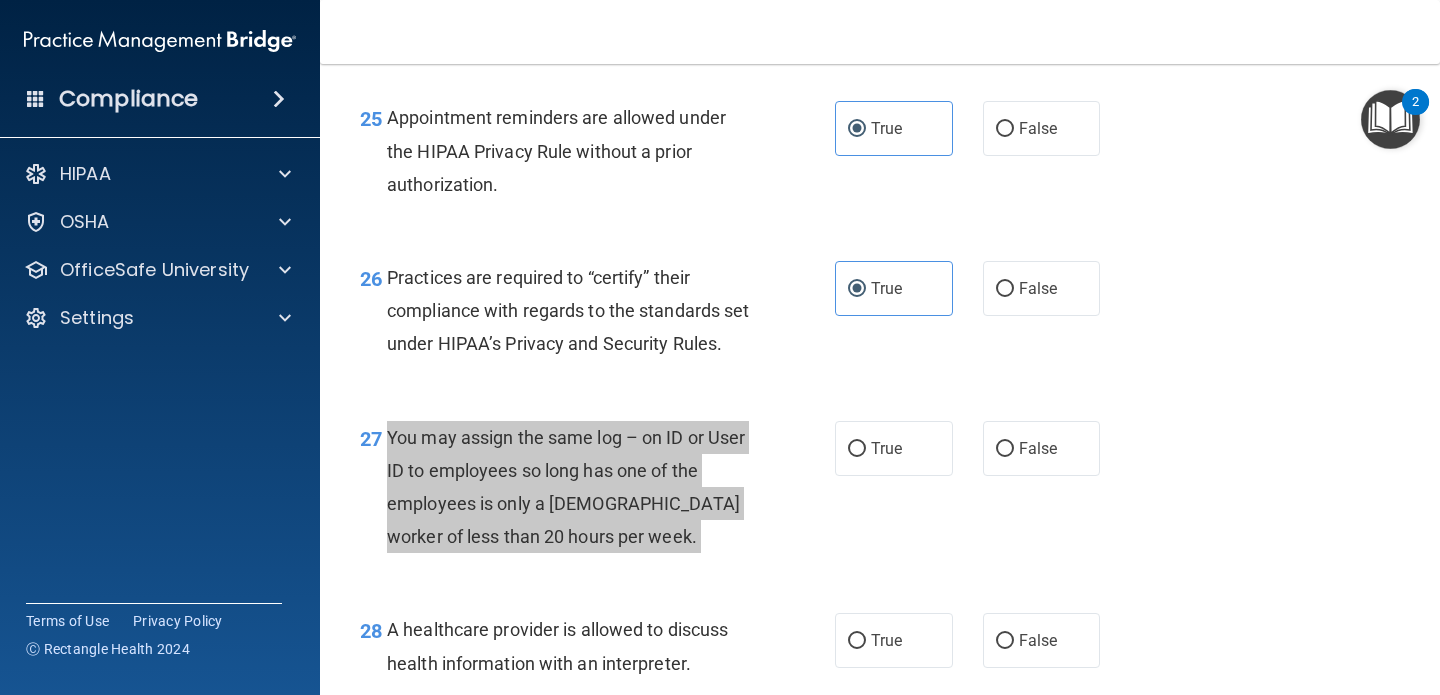 click on "Compliance
HIPAA
Documents and Policies                 Report an Incident               Business Associates               Emergency Planning               Resources                 HIPAA Risk Assessment
[GEOGRAPHIC_DATA]
Documents               Safety Data Sheets               Self-Assessment                Injury and Illness Report                Resources
PCI
PCI Compliance                Merchant Savings Calculator
[GEOGRAPHIC_DATA]
HIPAA Training                   OSHA Training                   Continuing Education
Settings
My Account               My Users" at bounding box center [720, 347] 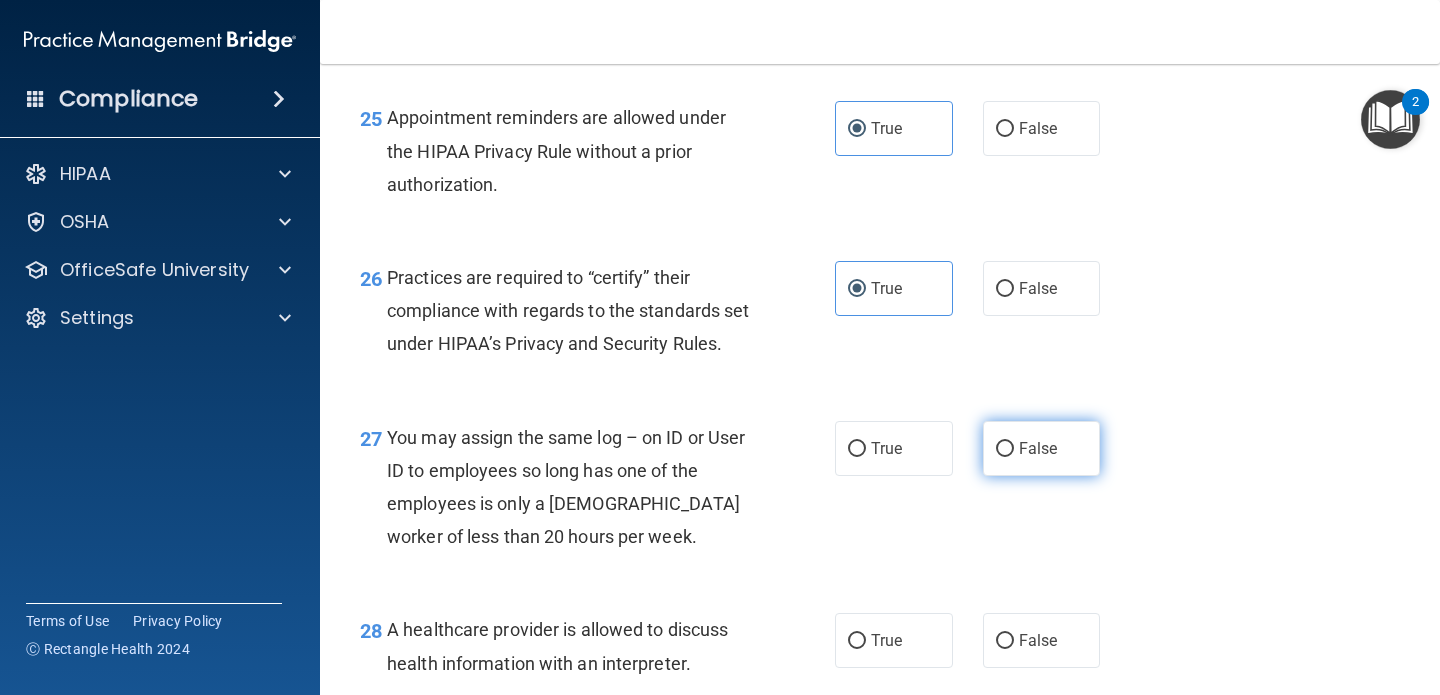 click on "False" at bounding box center [1038, 448] 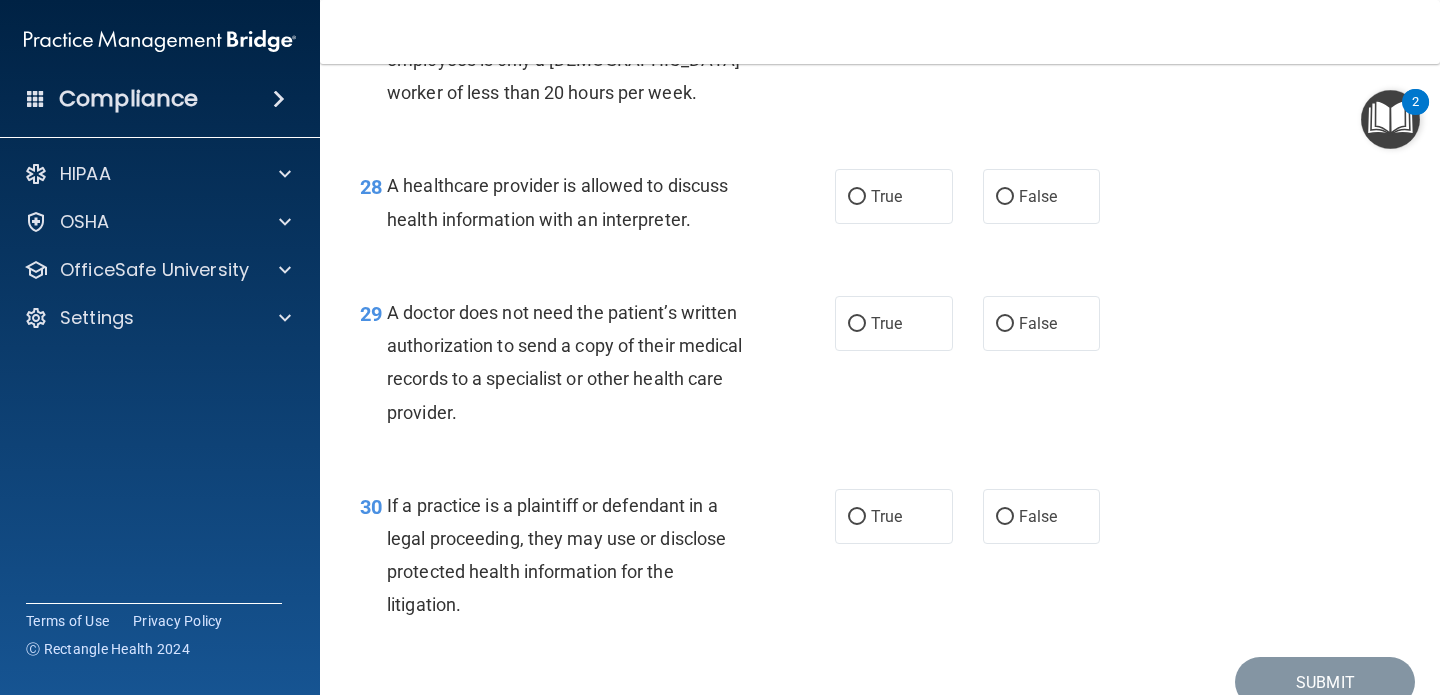 scroll, scrollTop: 4974, scrollLeft: 0, axis: vertical 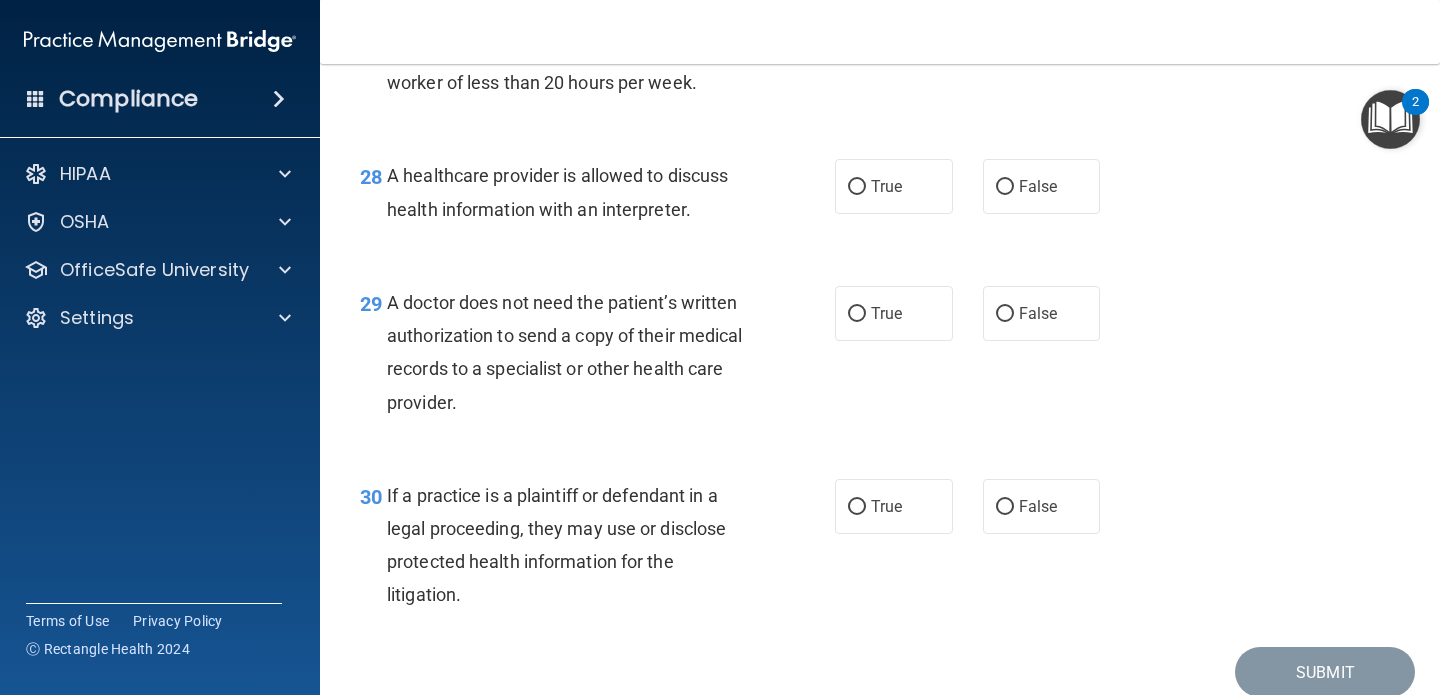 click on "A healthcare provider is allowed to discuss health information with an interpreter." at bounding box center [557, 192] 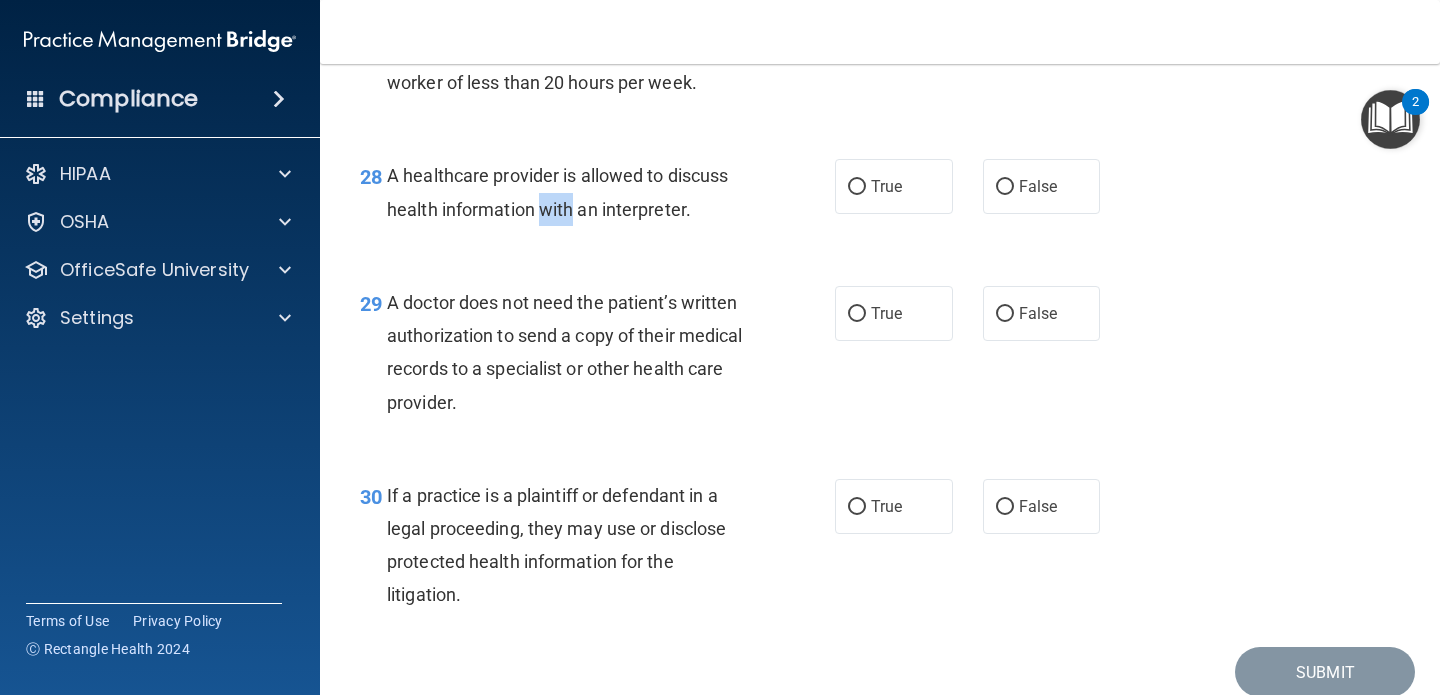 click on "A healthcare provider is allowed to discuss health information with an interpreter." at bounding box center [557, 192] 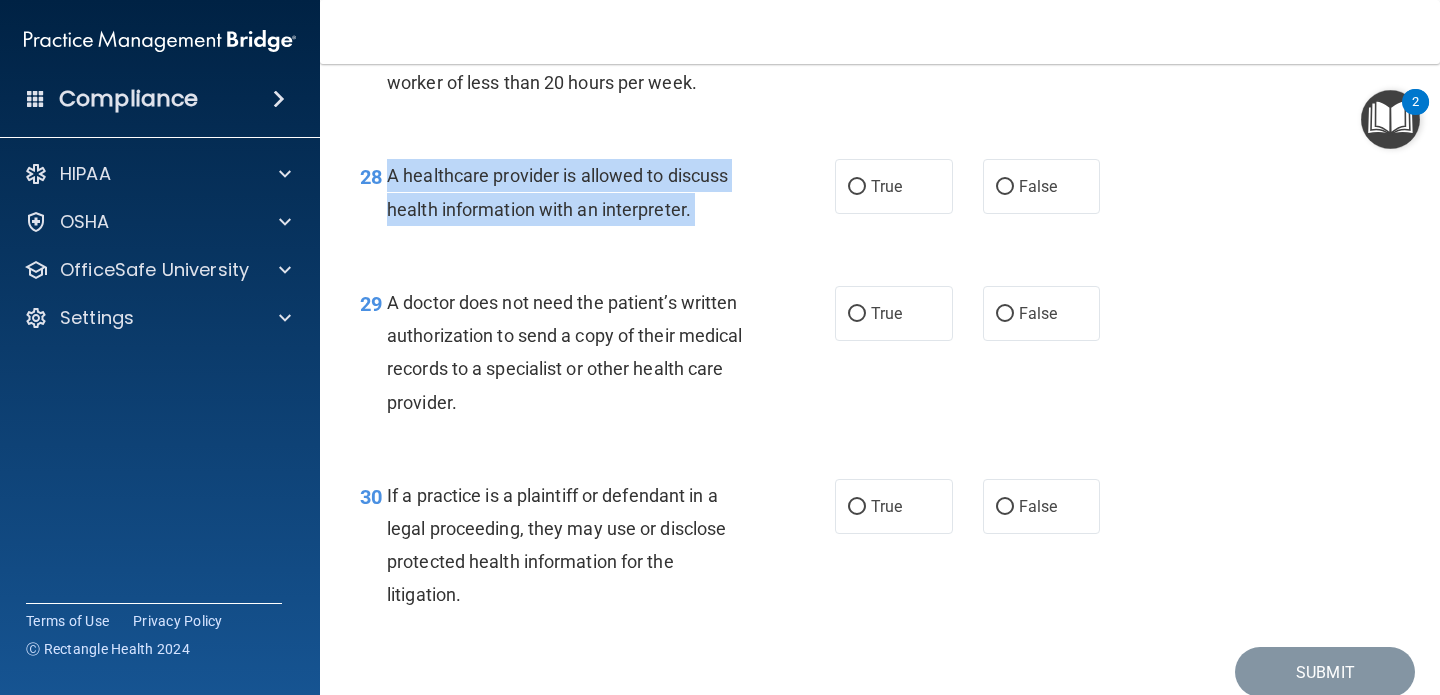click on "A healthcare provider is allowed to discuss health information with an interpreter." at bounding box center (557, 192) 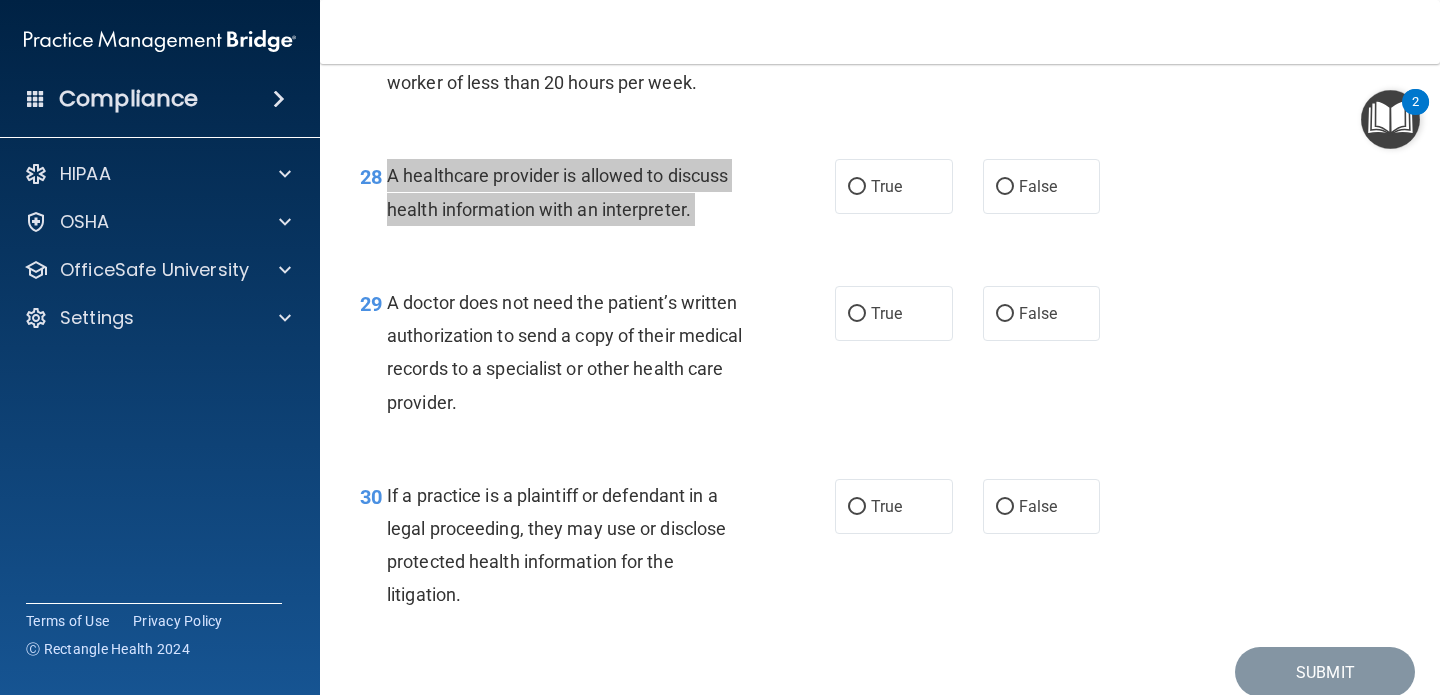 click on "Compliance
HIPAA
Documents and Policies                 Report an Incident               Business Associates               Emergency Planning               Resources                 HIPAA Risk Assessment
[GEOGRAPHIC_DATA]
Documents               Safety Data Sheets               Self-Assessment                Injury and Illness Report                Resources
PCI
PCI Compliance                Merchant Savings Calculator
[GEOGRAPHIC_DATA]
HIPAA Training                   OSHA Training                   Continuing Education
Settings
My Account               My Users" at bounding box center (720, 347) 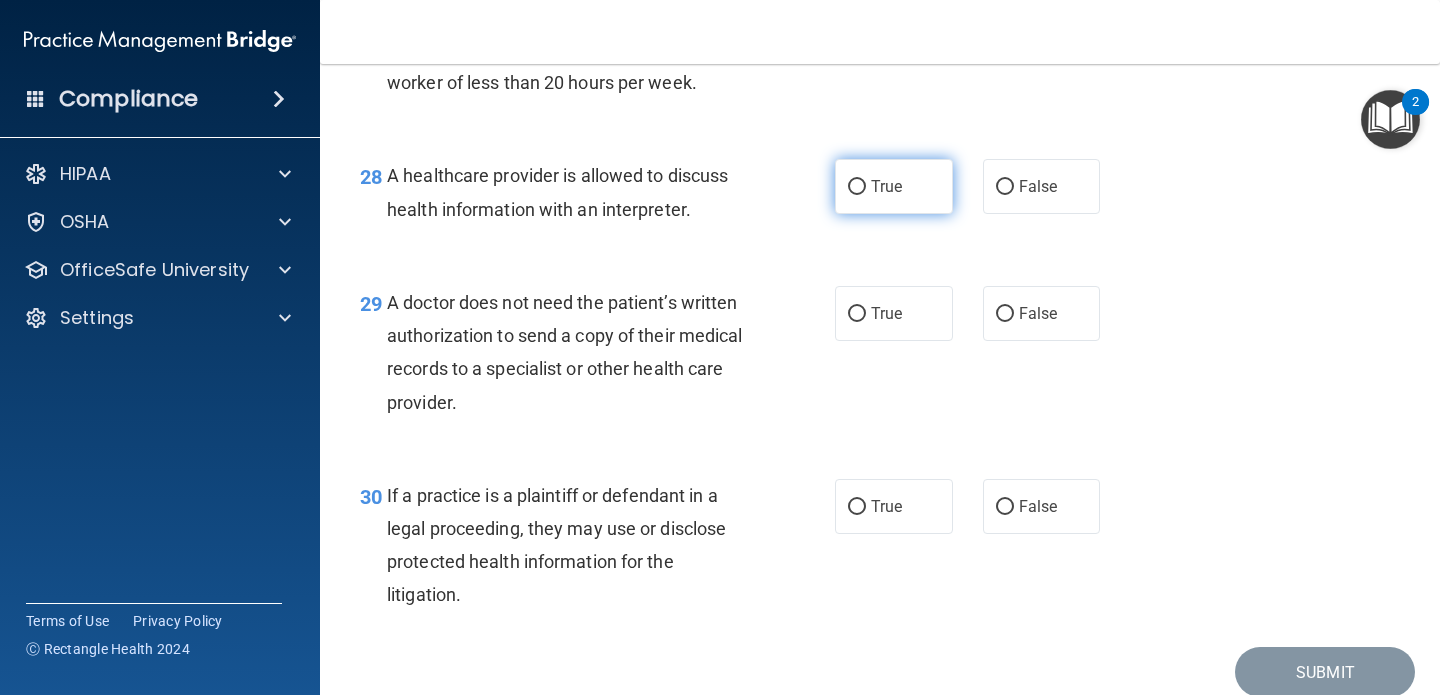 click on "True" at bounding box center (894, 186) 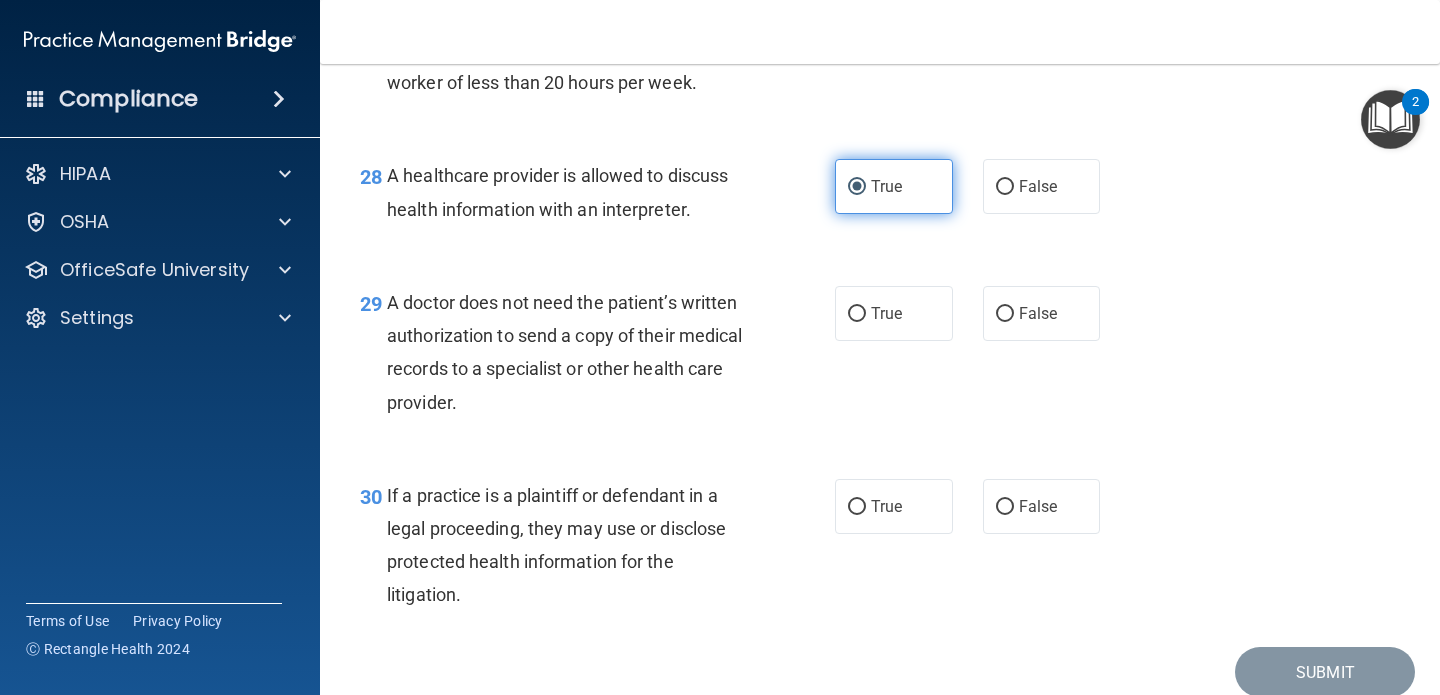 scroll, scrollTop: 5089, scrollLeft: 0, axis: vertical 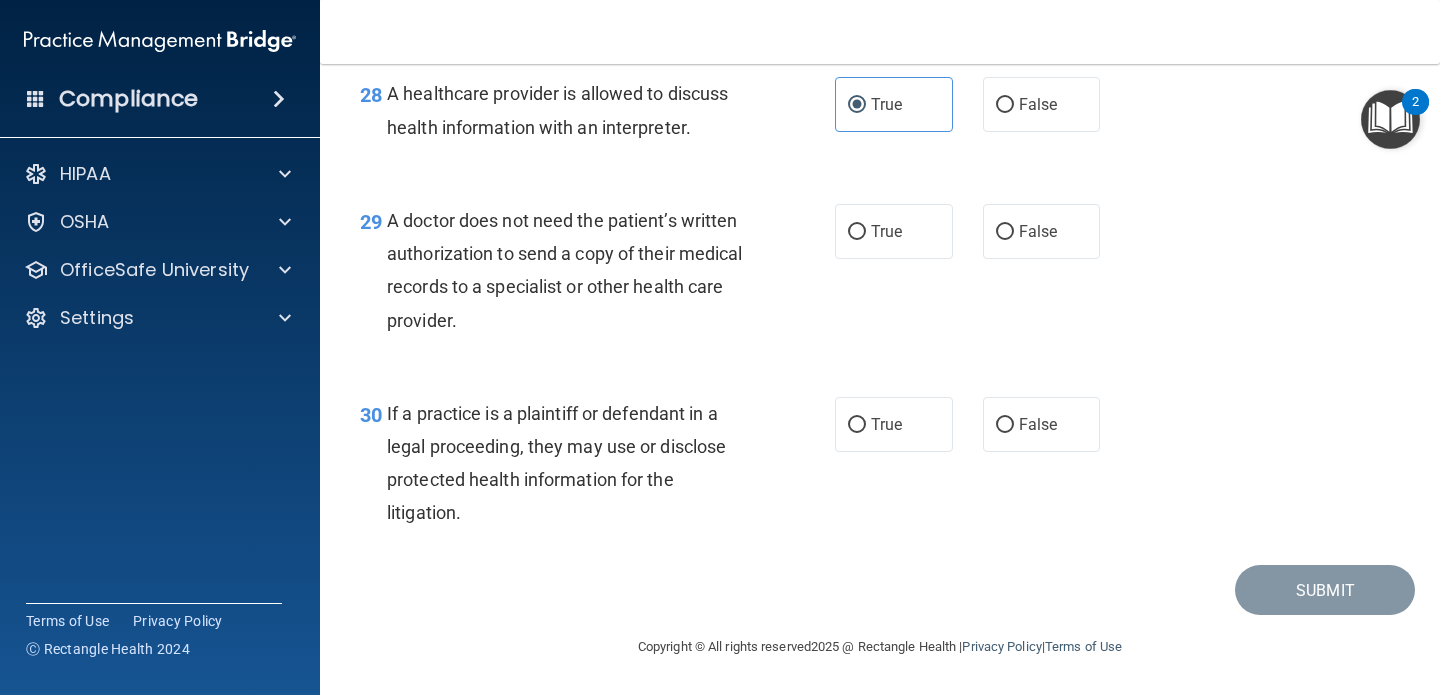 click on "A doctor does not need the patient’s written authorization to send a copy of their medical records to a specialist or other health care provider." at bounding box center [576, 270] 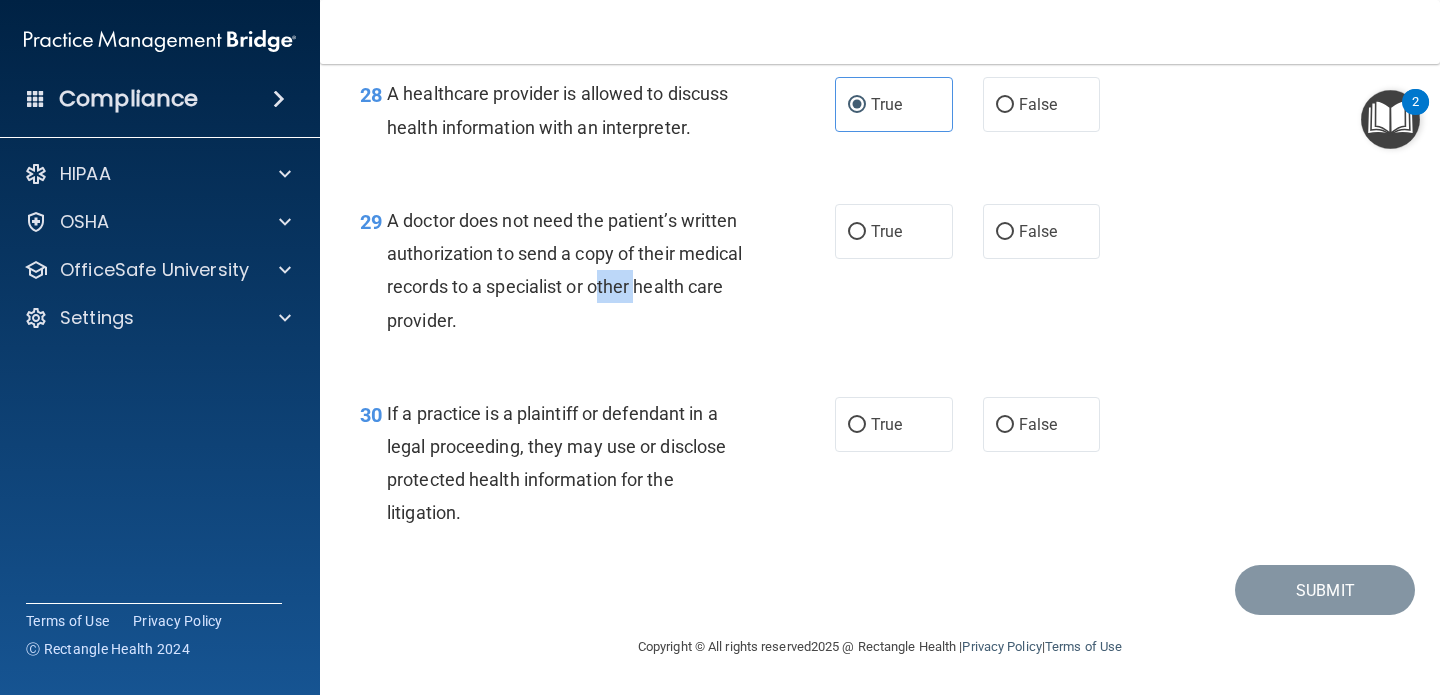 click on "A doctor does not need the patient’s written authorization to send a copy of their medical records to a specialist or other health care provider." at bounding box center [565, 270] 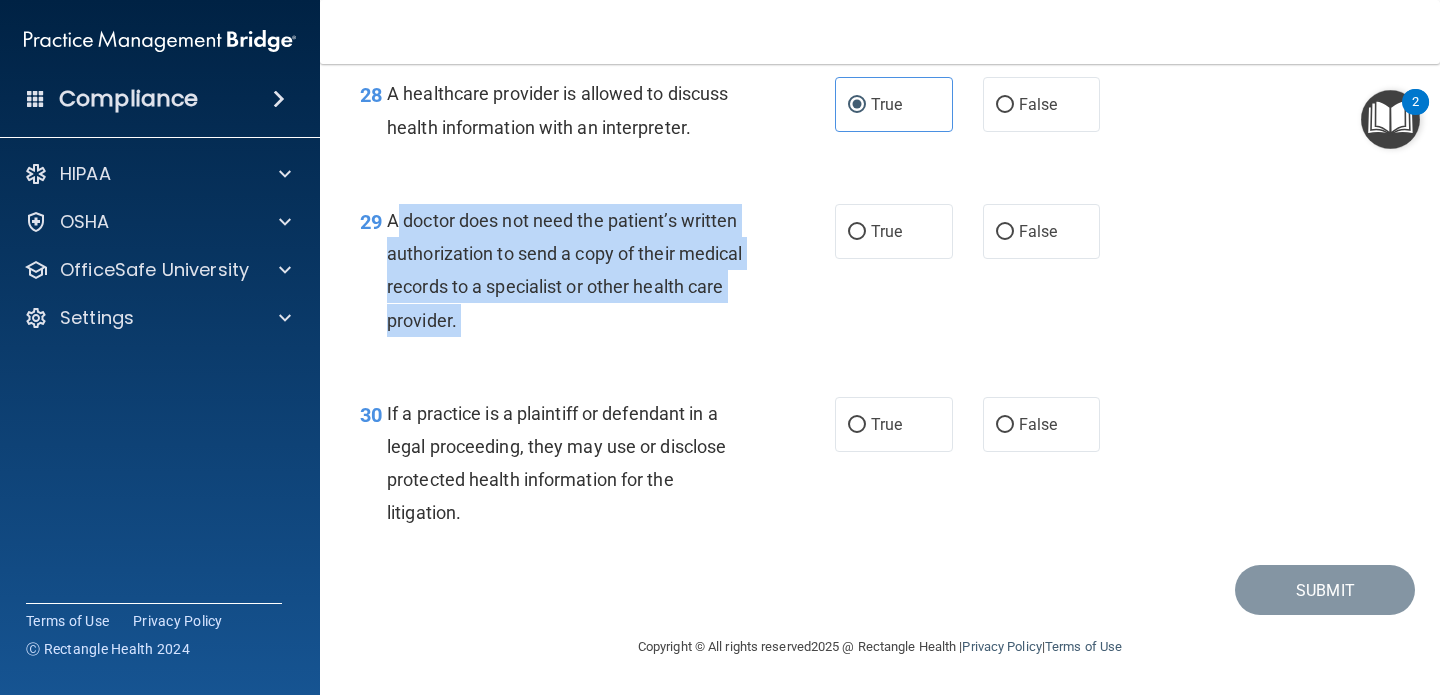 click on "A doctor does not need the patient’s written authorization to send a copy of their medical records to a specialist or other health care provider." at bounding box center [565, 270] 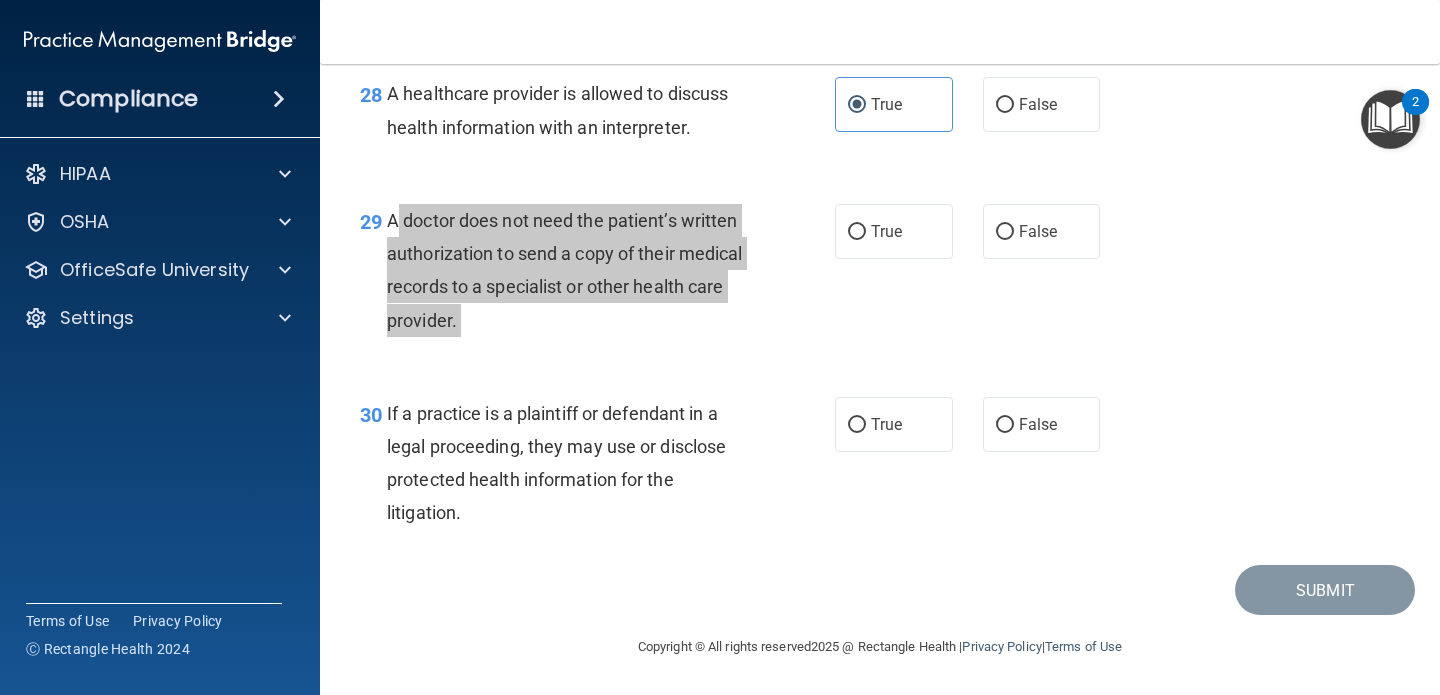 click on "Compliance
HIPAA
Documents and Policies                 Report an Incident               Business Associates               Emergency Planning               Resources                 HIPAA Risk Assessment
[GEOGRAPHIC_DATA]
Documents               Safety Data Sheets               Self-Assessment                Injury and Illness Report                Resources
PCI
PCI Compliance                Merchant Savings Calculator
[GEOGRAPHIC_DATA]
HIPAA Training                   OSHA Training                   Continuing Education
Settings
My Account               My Users" at bounding box center (720, 347) 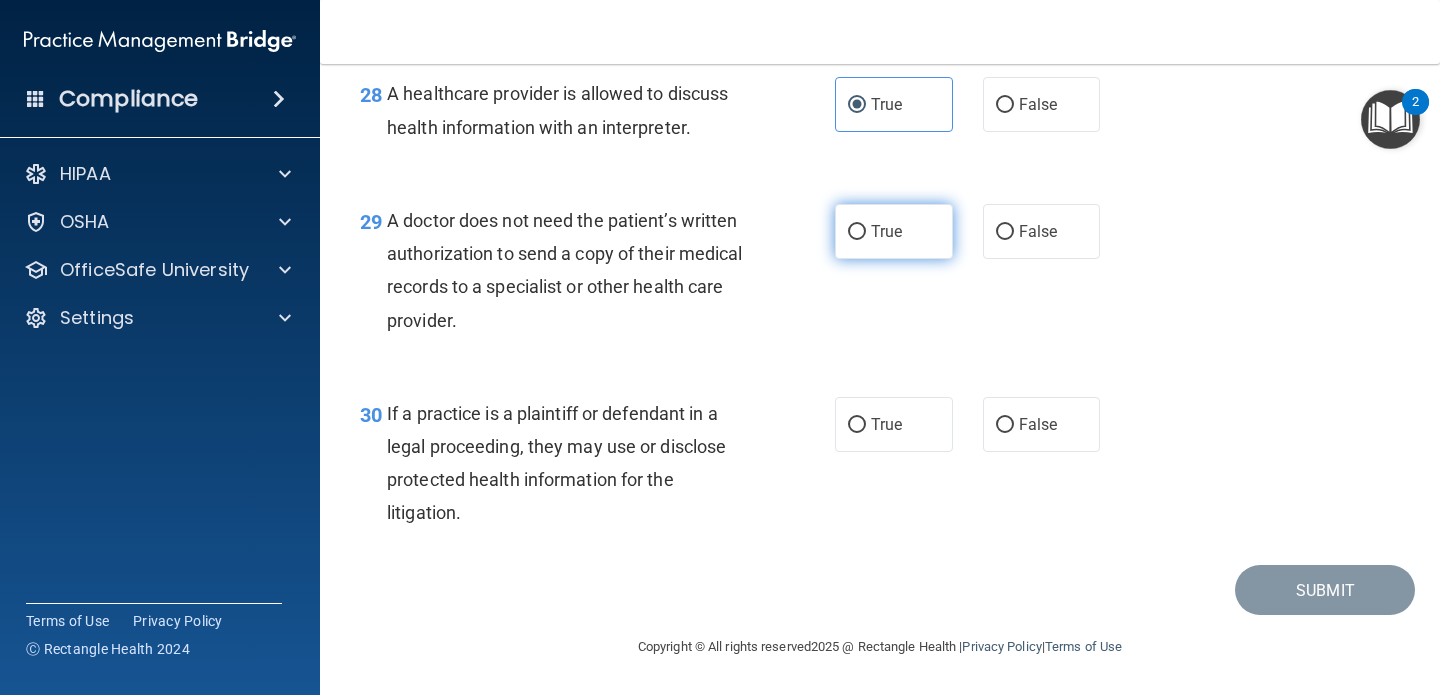 click on "True" at bounding box center (886, 231) 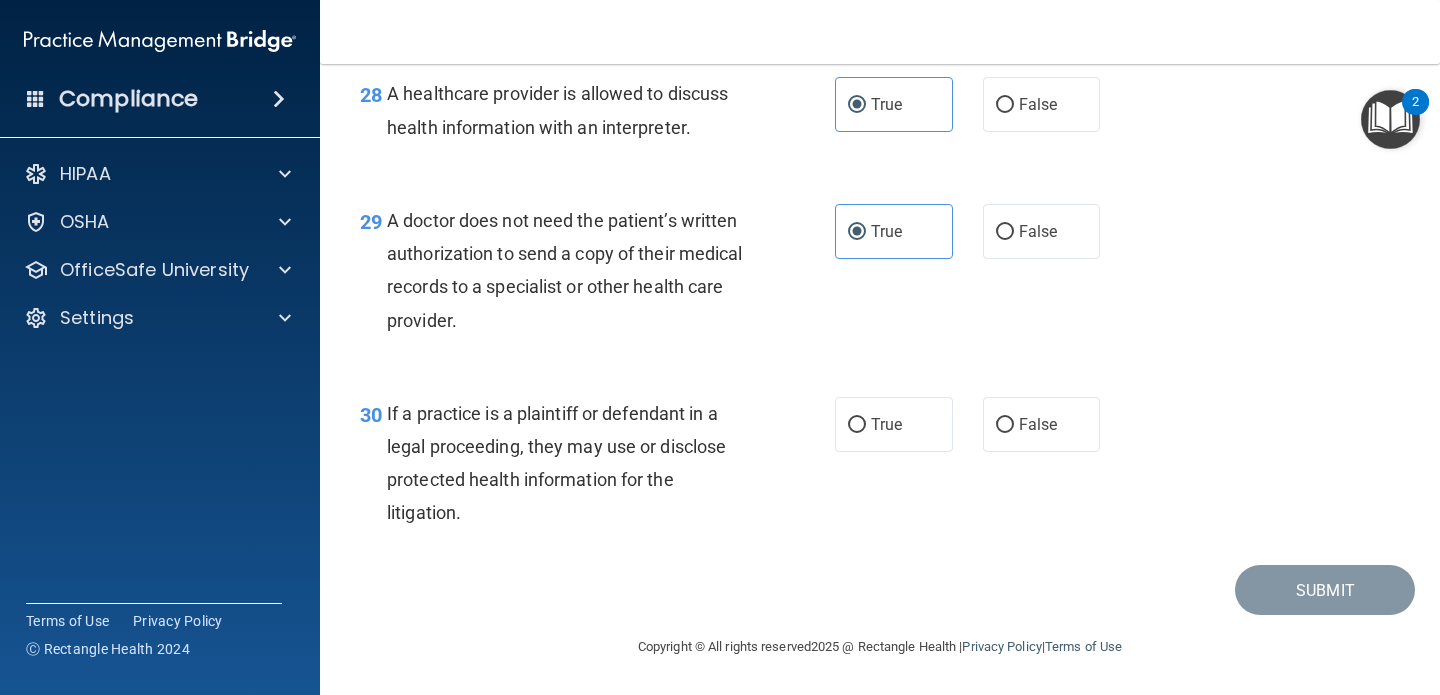 click on "If a practice is a plaintiff or defendant in a legal proceeding, they may use or disclose protected health information for the litigation." at bounding box center [576, 463] 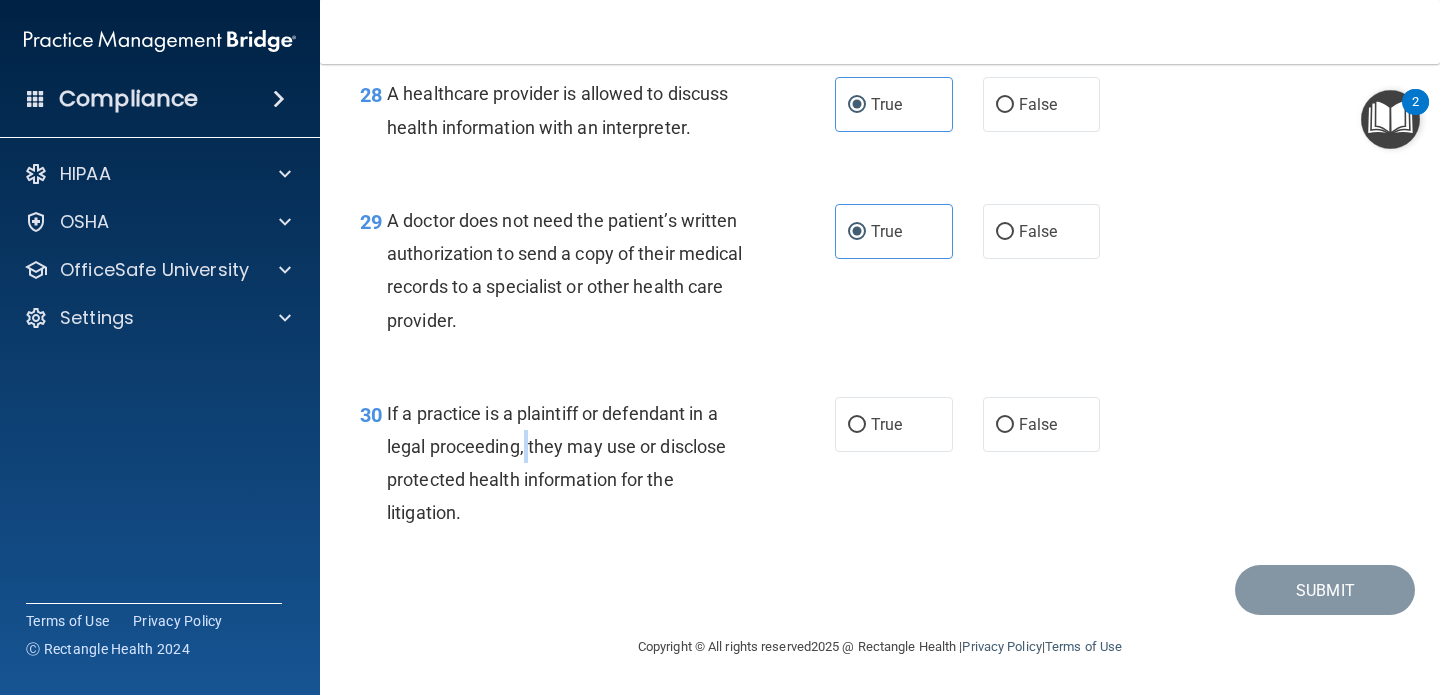 click on "If a practice is a plaintiff or defendant in a legal proceeding, they may use or disclose protected health information for the litigation." at bounding box center (576, 463) 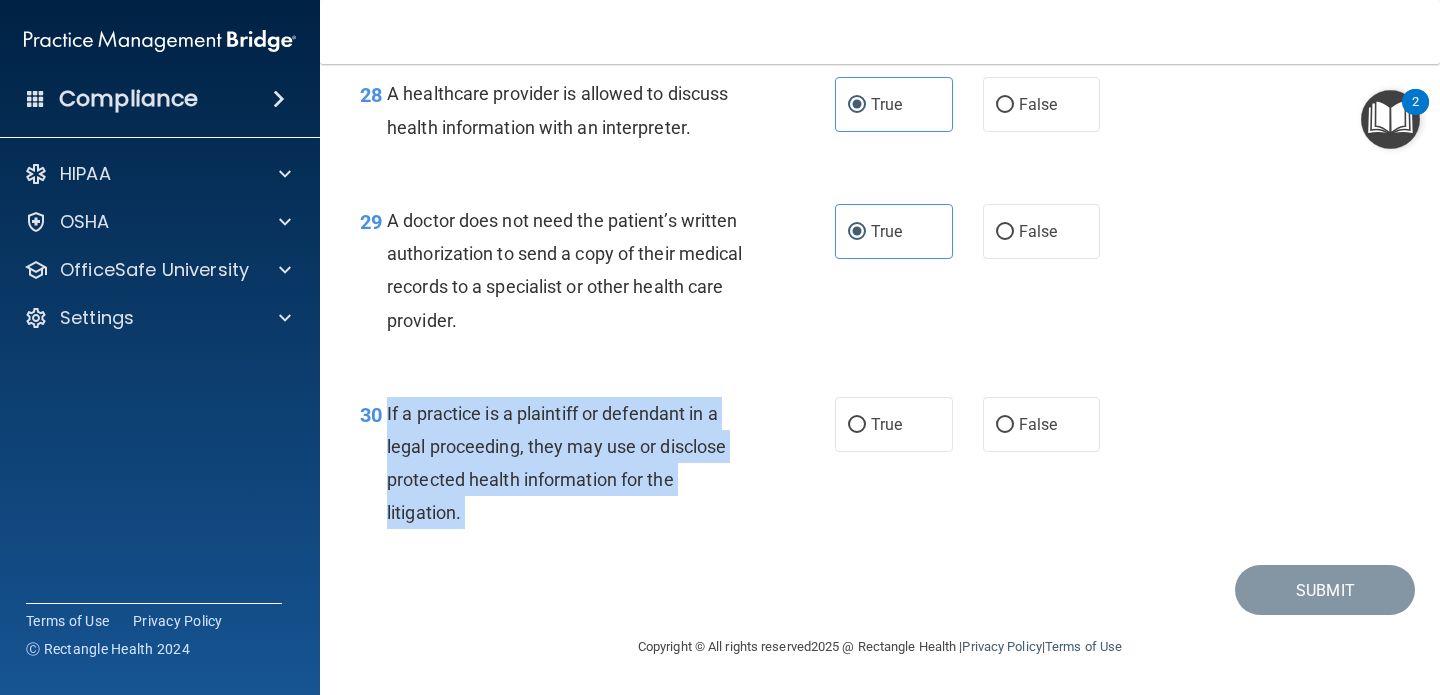click on "If a practice is a plaintiff or defendant in a legal proceeding, they may use or disclose protected health information for the litigation." at bounding box center [576, 463] 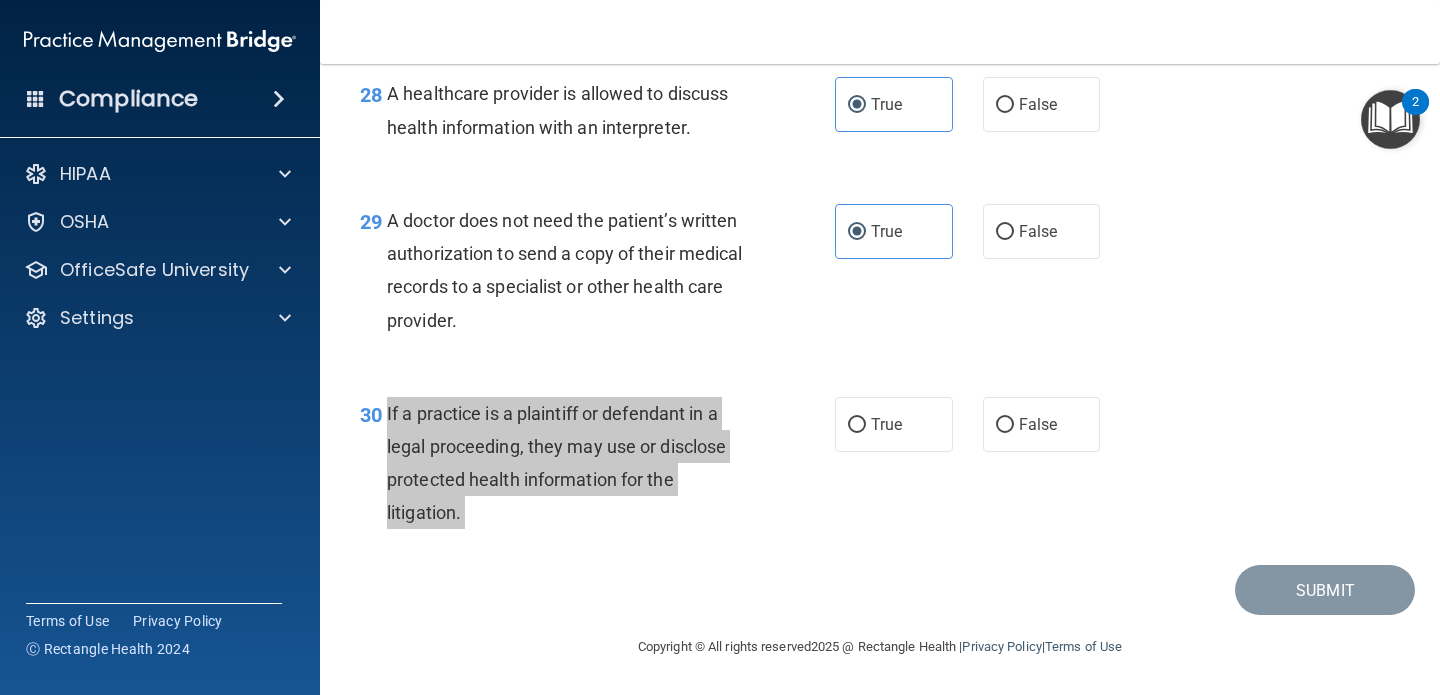 click on "Compliance
HIPAA
Documents and Policies                 Report an Incident               Business Associates               Emergency Planning               Resources                 HIPAA Risk Assessment
[GEOGRAPHIC_DATA]
Documents               Safety Data Sheets               Self-Assessment                Injury and Illness Report                Resources
PCI
PCI Compliance                Merchant Savings Calculator
[GEOGRAPHIC_DATA]
HIPAA Training                   OSHA Training                   Continuing Education
Settings
My Account               My Users" at bounding box center [720, 347] 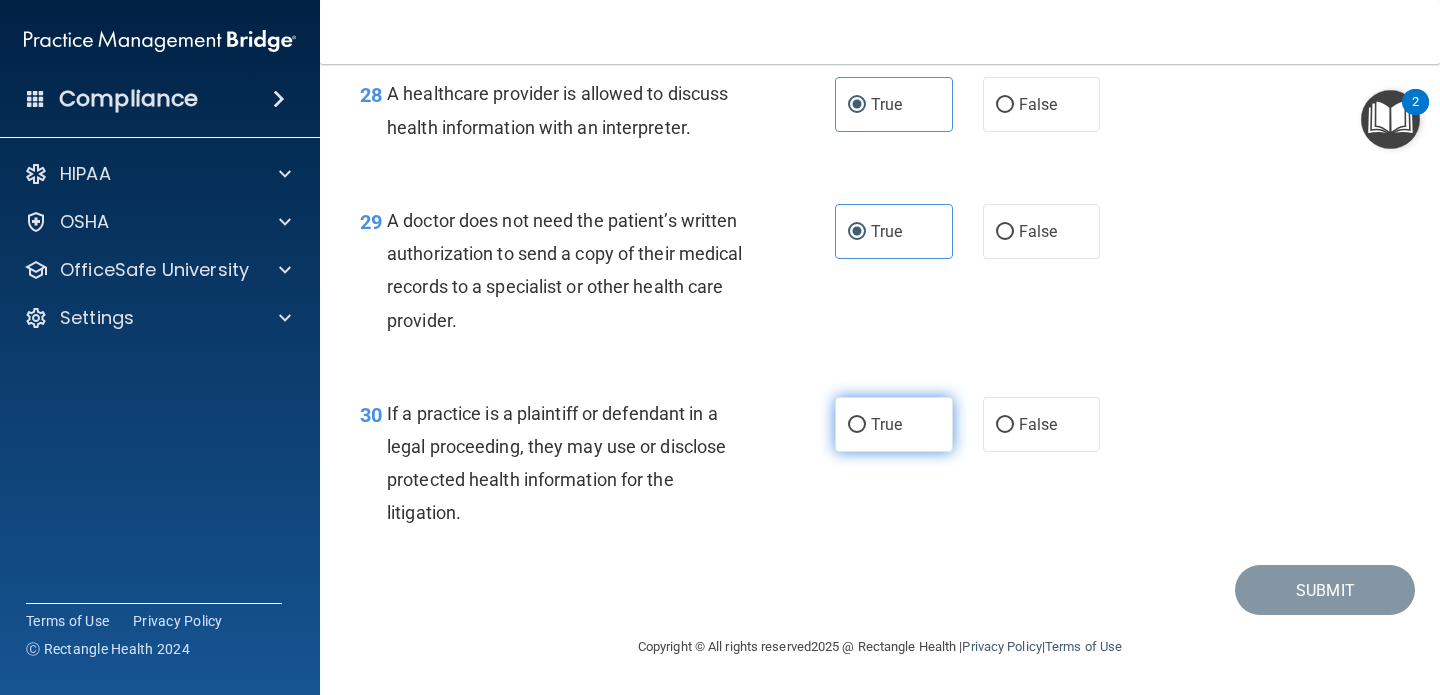click on "True" at bounding box center [894, 424] 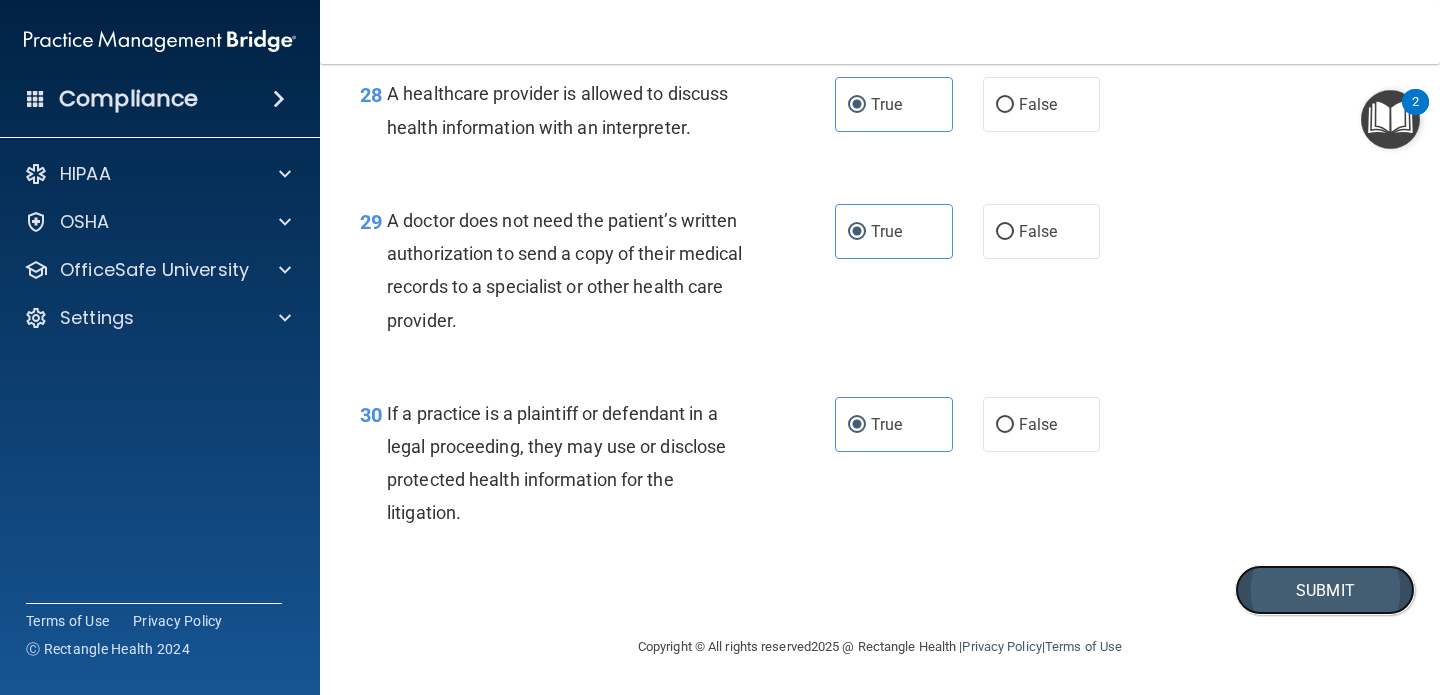 click on "Submit" at bounding box center [1325, 590] 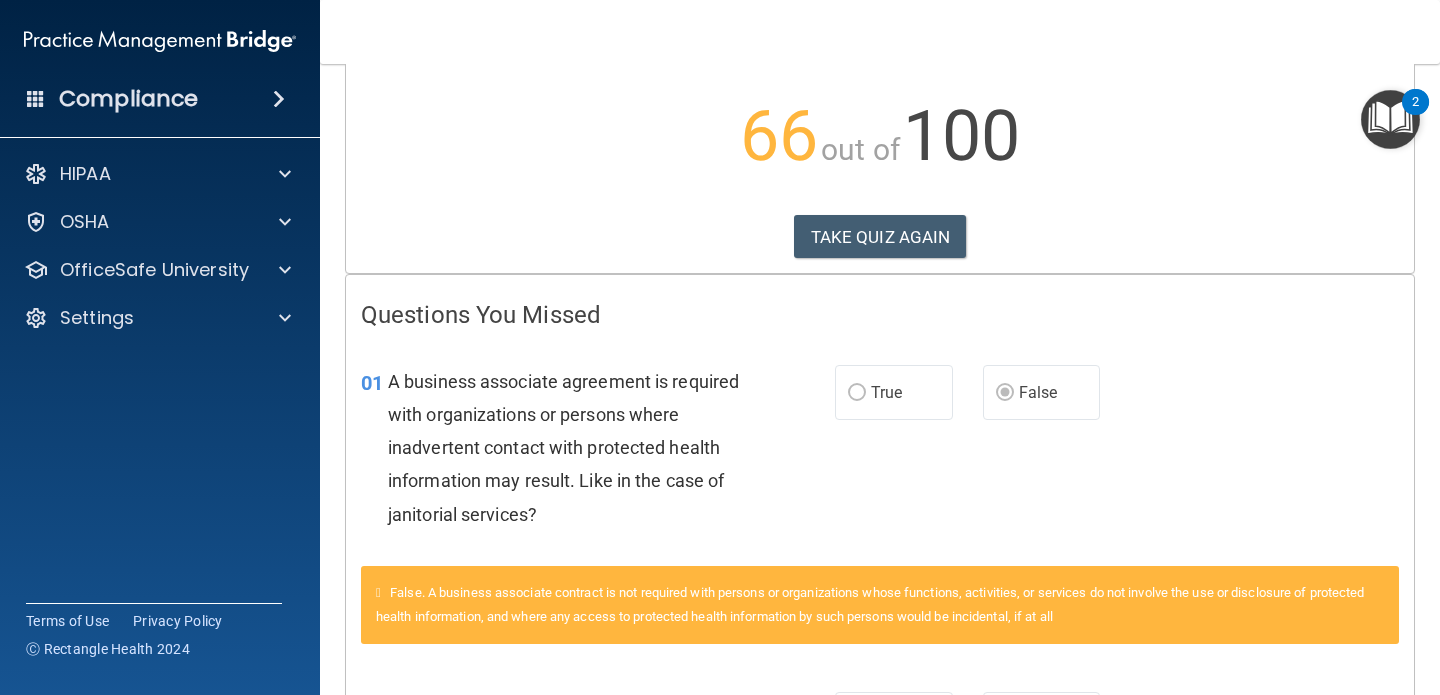 scroll, scrollTop: 0, scrollLeft: 0, axis: both 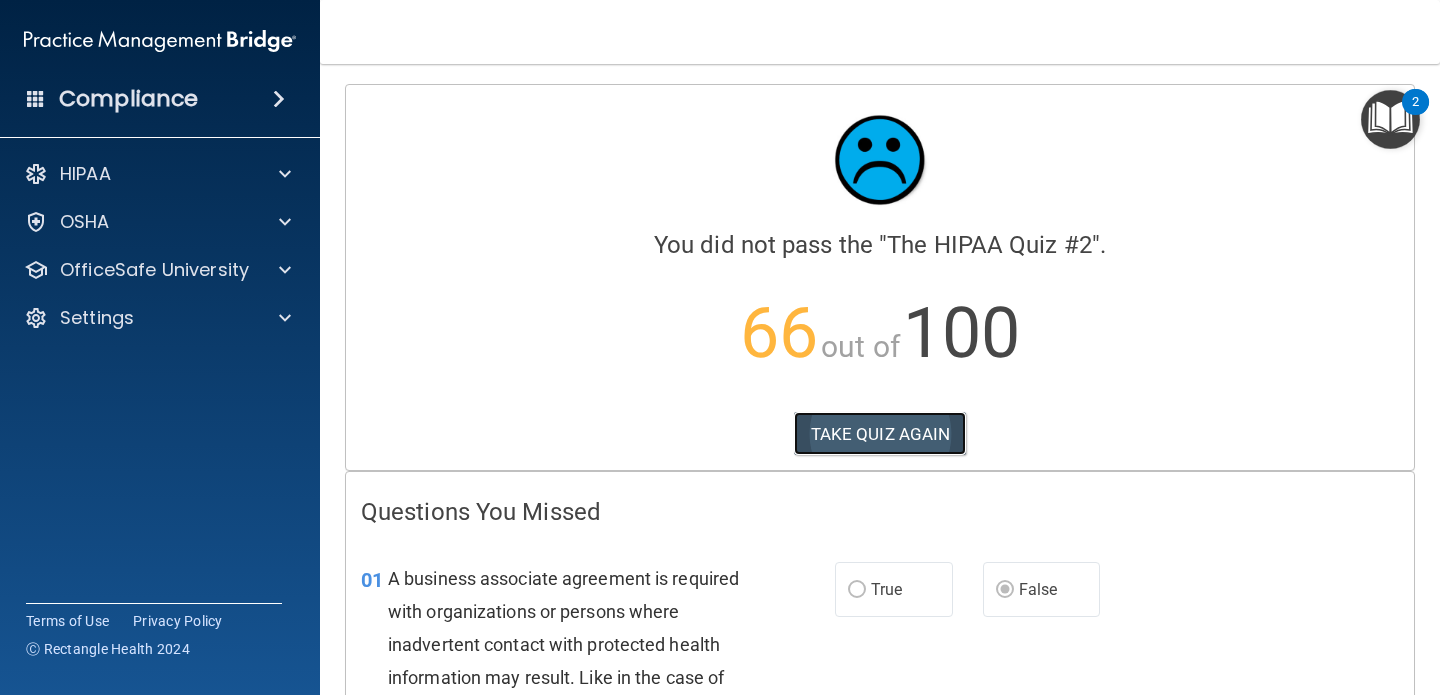 click on "TAKE QUIZ AGAIN" at bounding box center (880, 434) 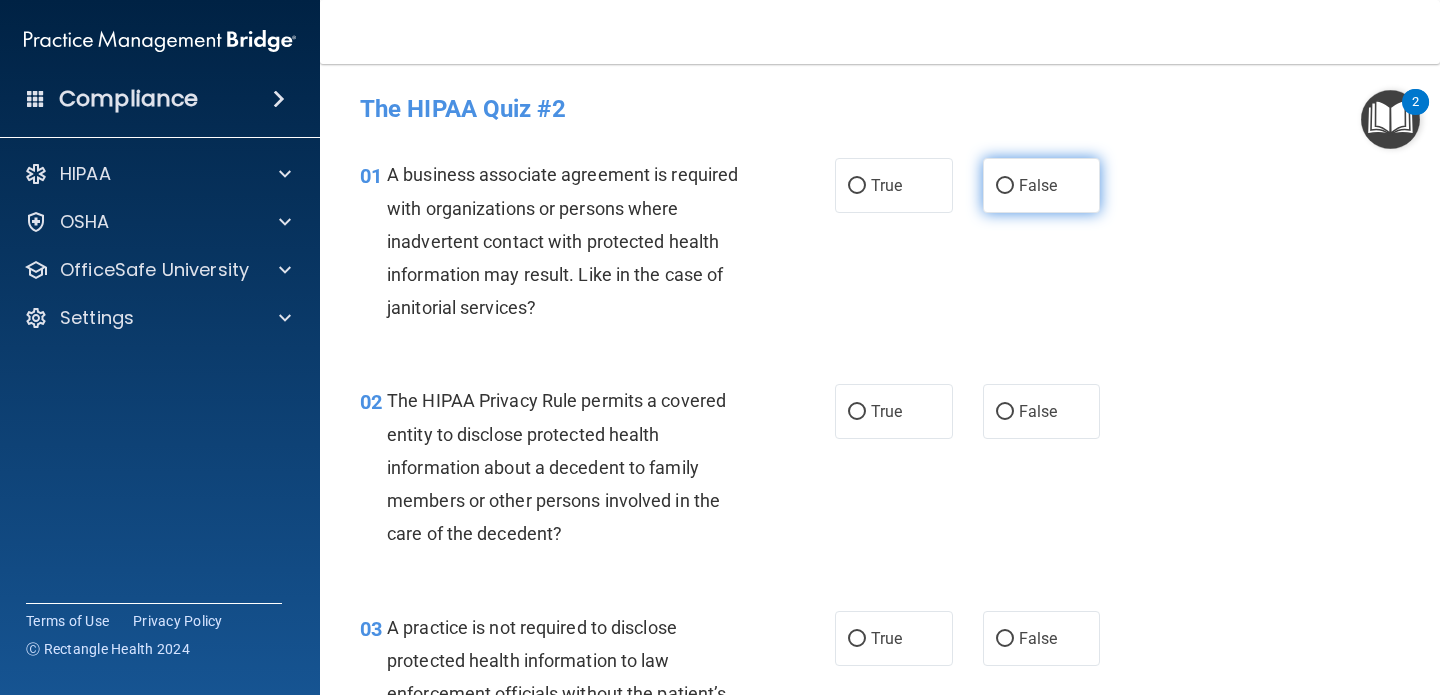 click on "False" at bounding box center [1042, 185] 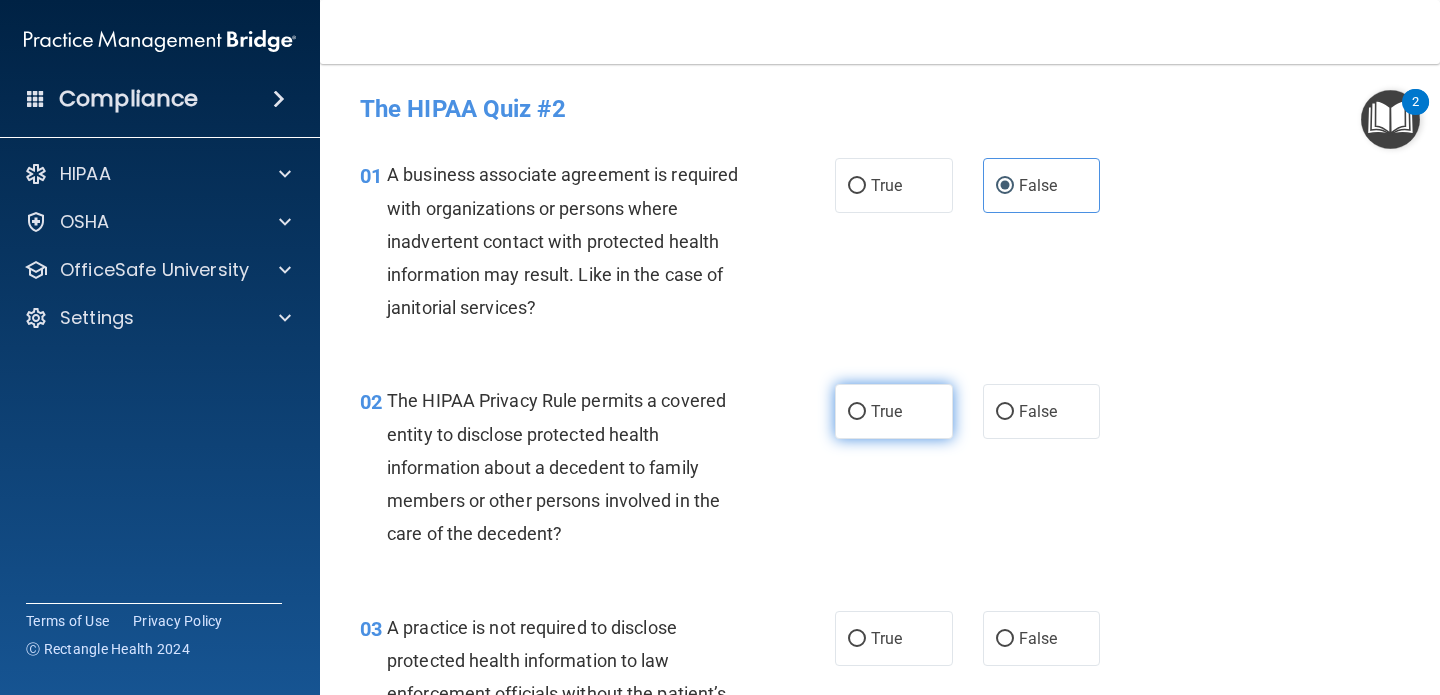 click on "True" at bounding box center (886, 411) 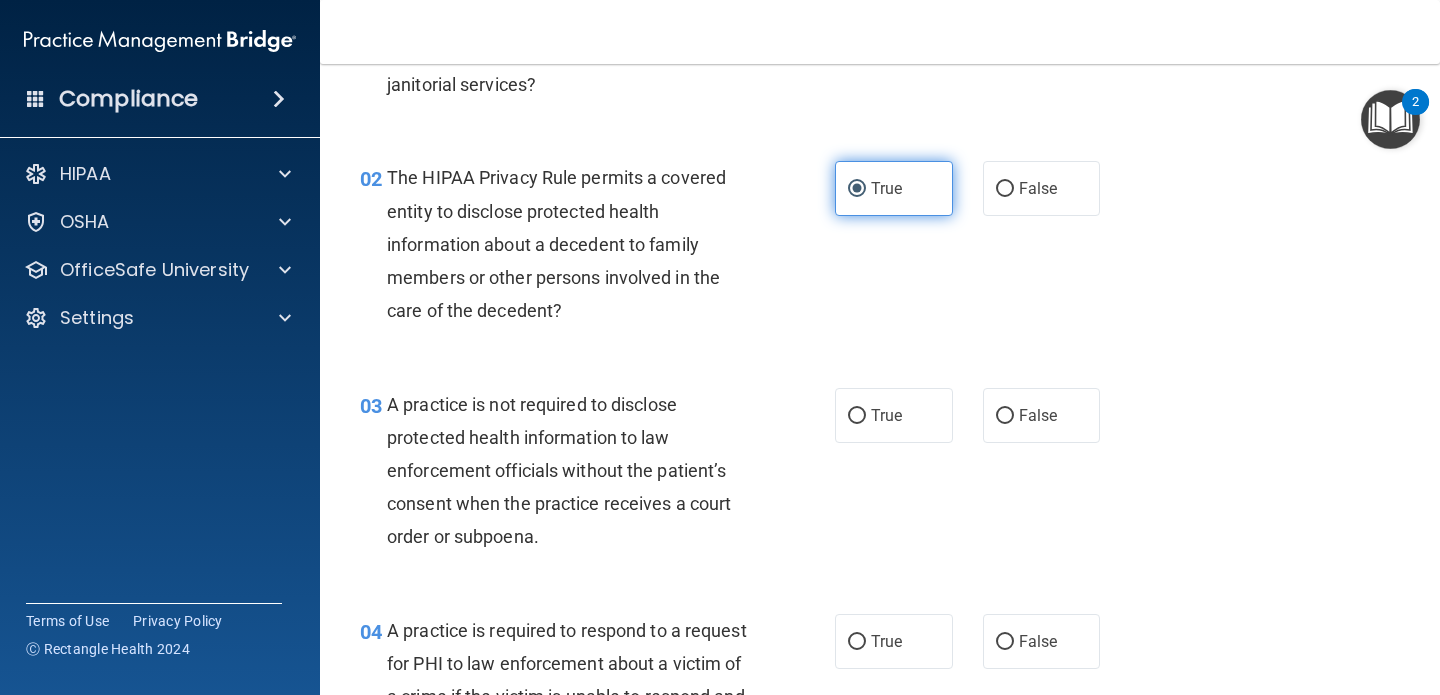 scroll, scrollTop: 247, scrollLeft: 0, axis: vertical 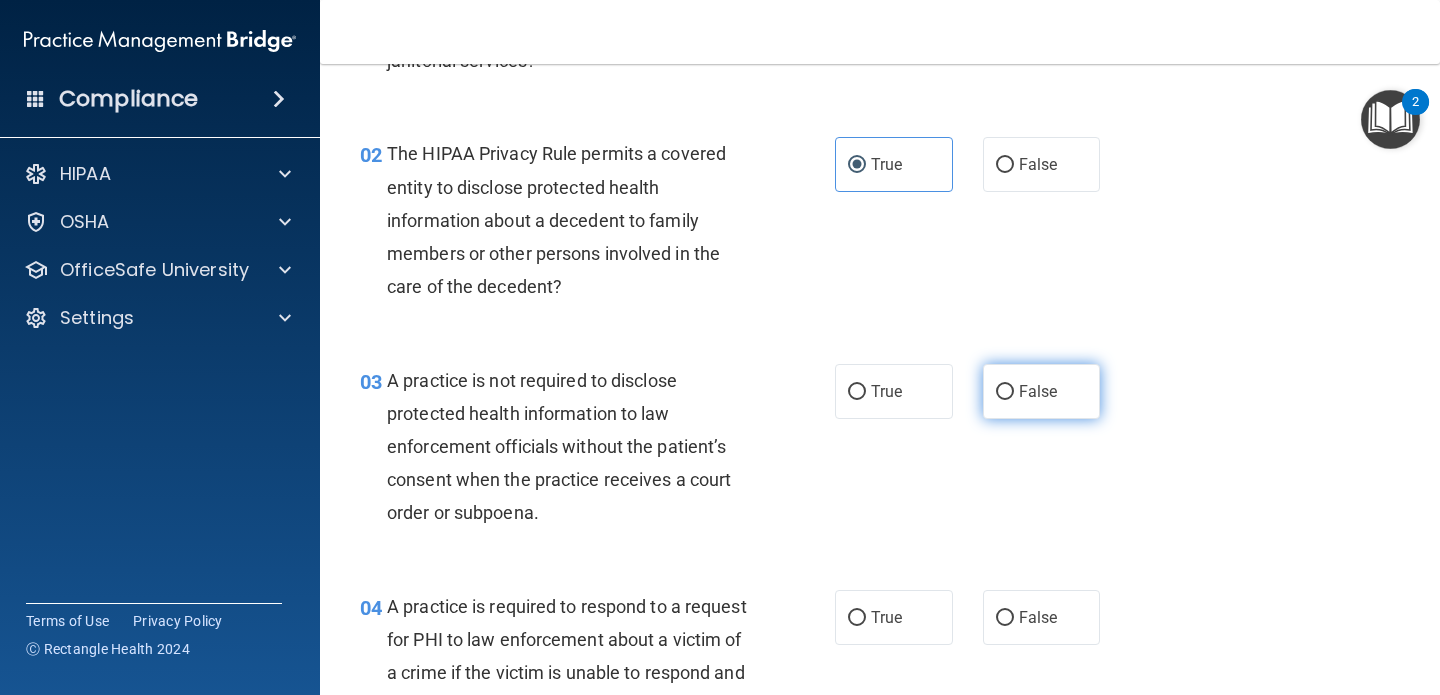 click on "False" at bounding box center (1038, 391) 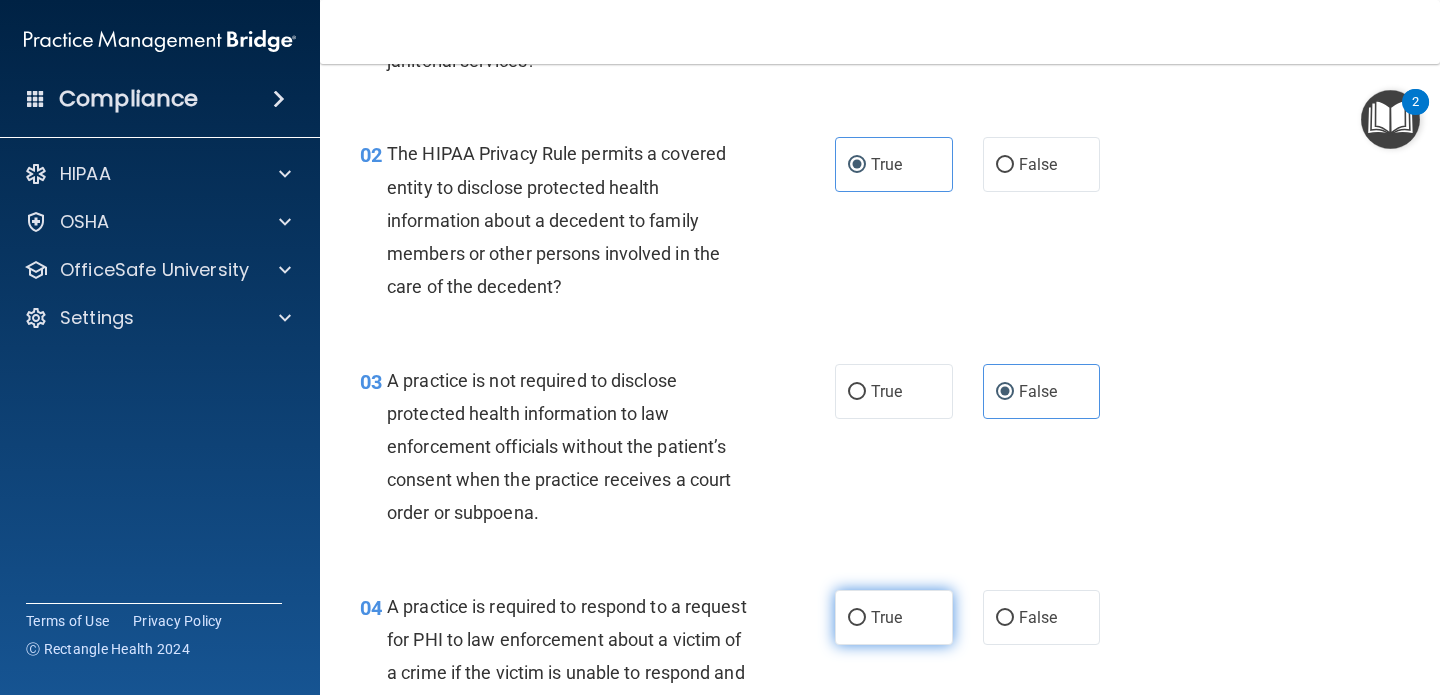 click on "True" at bounding box center [886, 617] 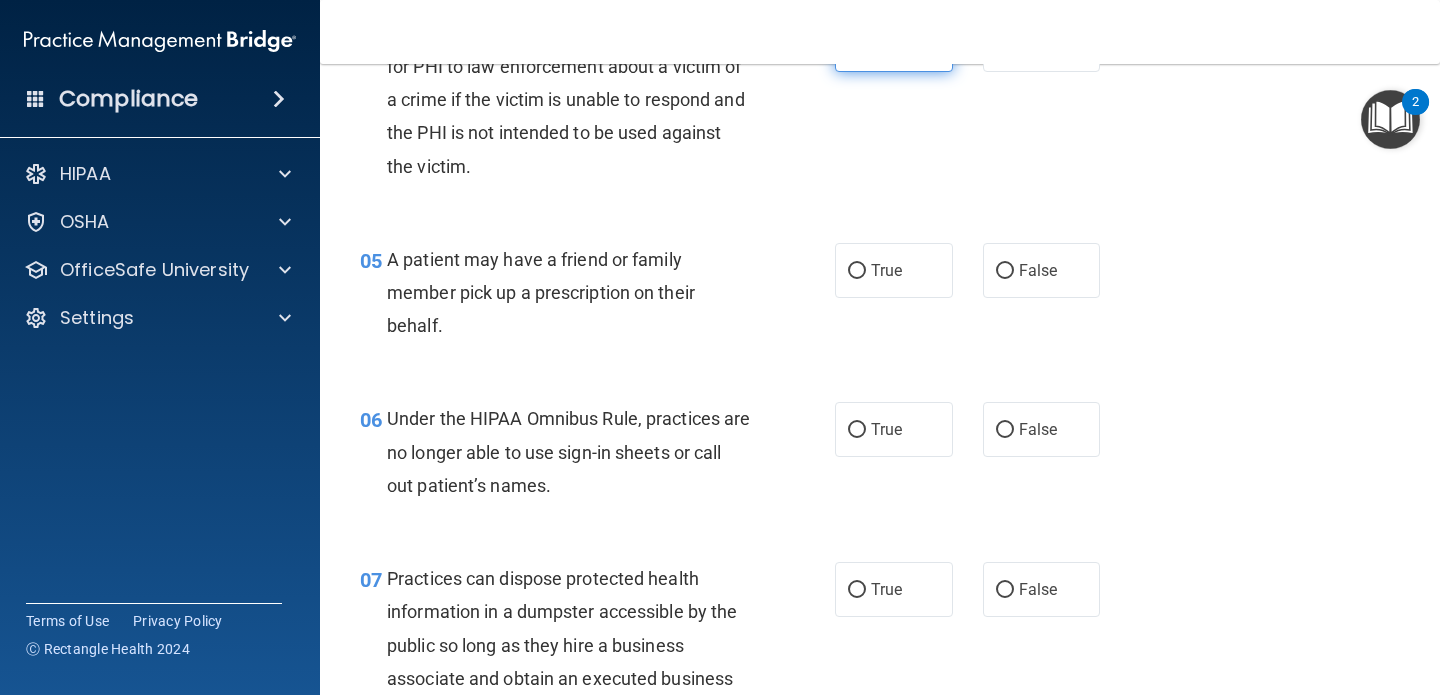 scroll, scrollTop: 835, scrollLeft: 0, axis: vertical 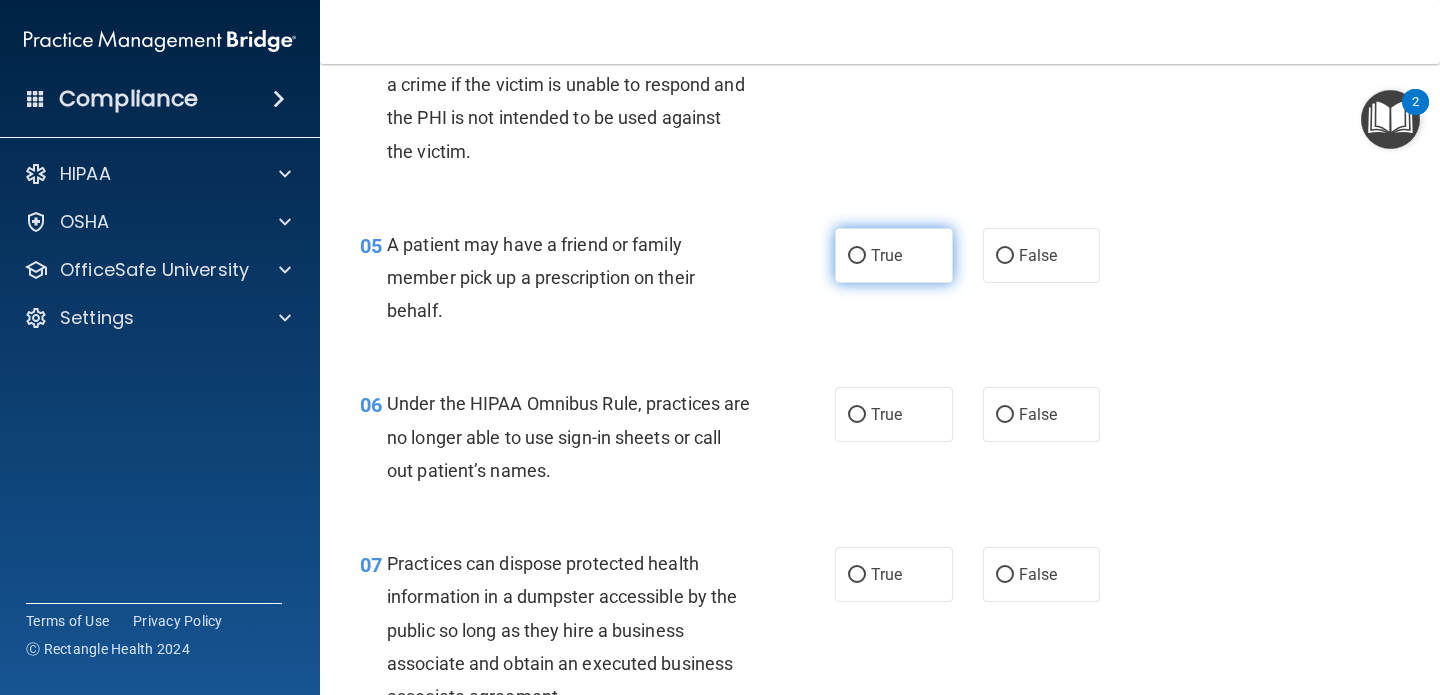 click on "True" at bounding box center (886, 255) 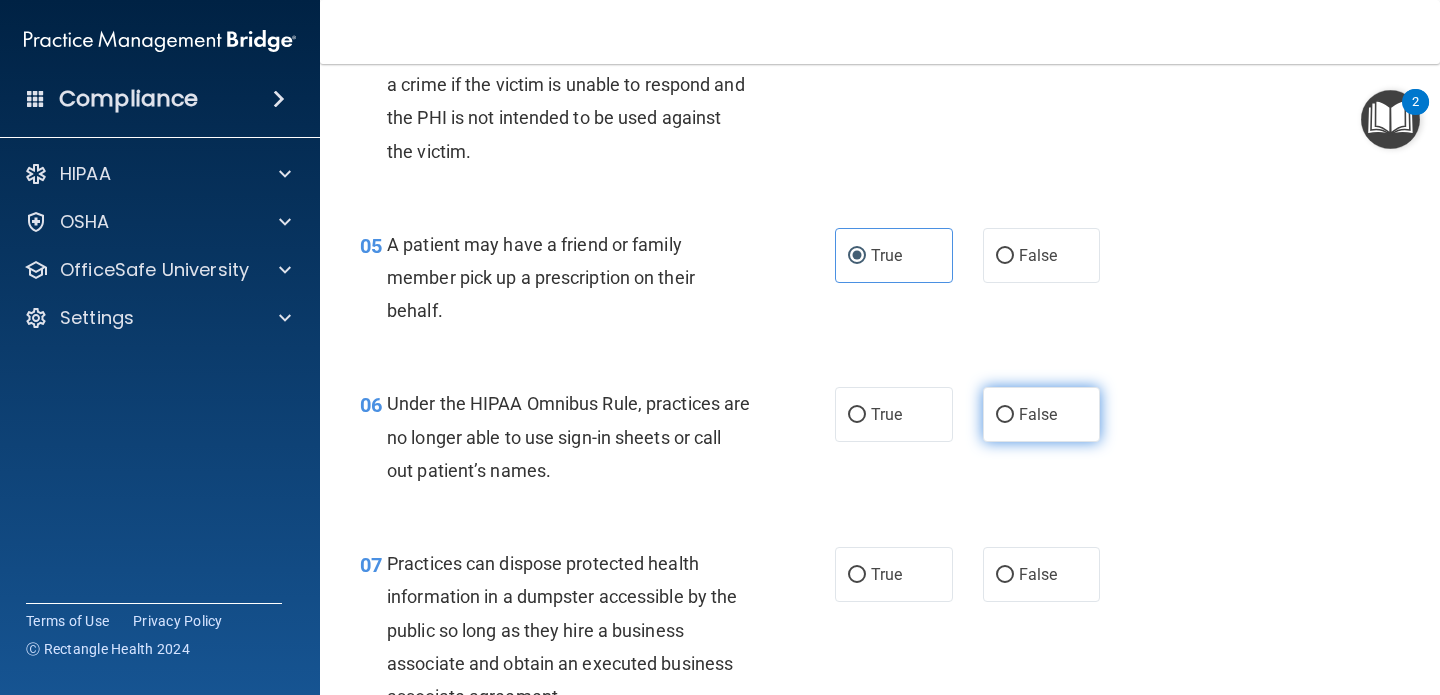 click on "False" at bounding box center [1005, 415] 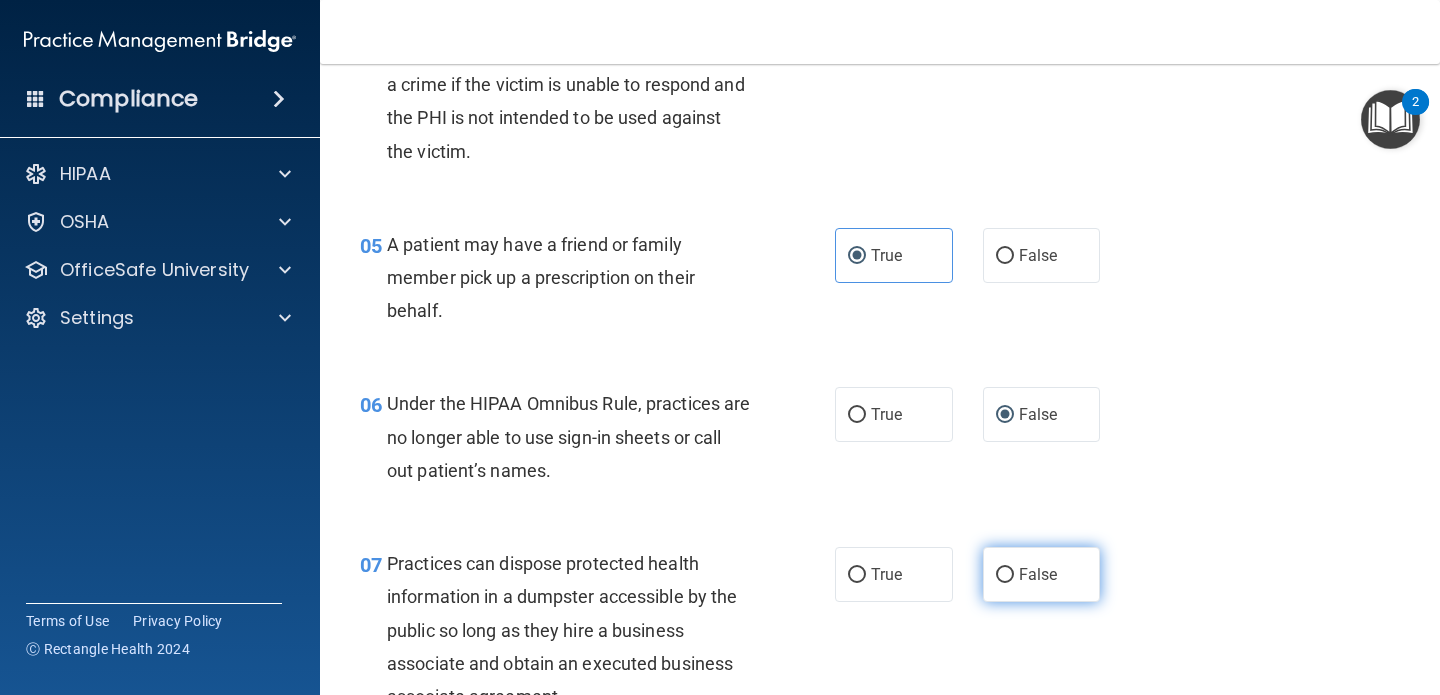 click on "False" at bounding box center [1042, 574] 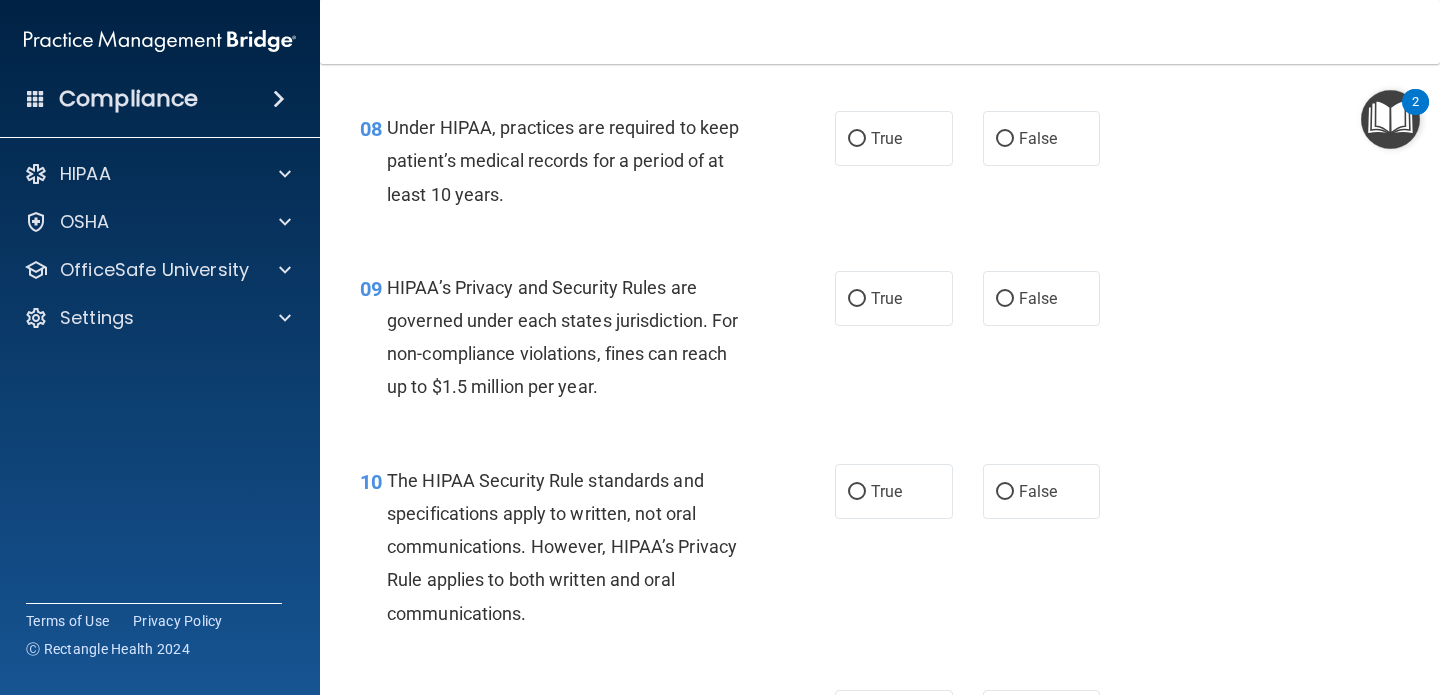 scroll, scrollTop: 1496, scrollLeft: 0, axis: vertical 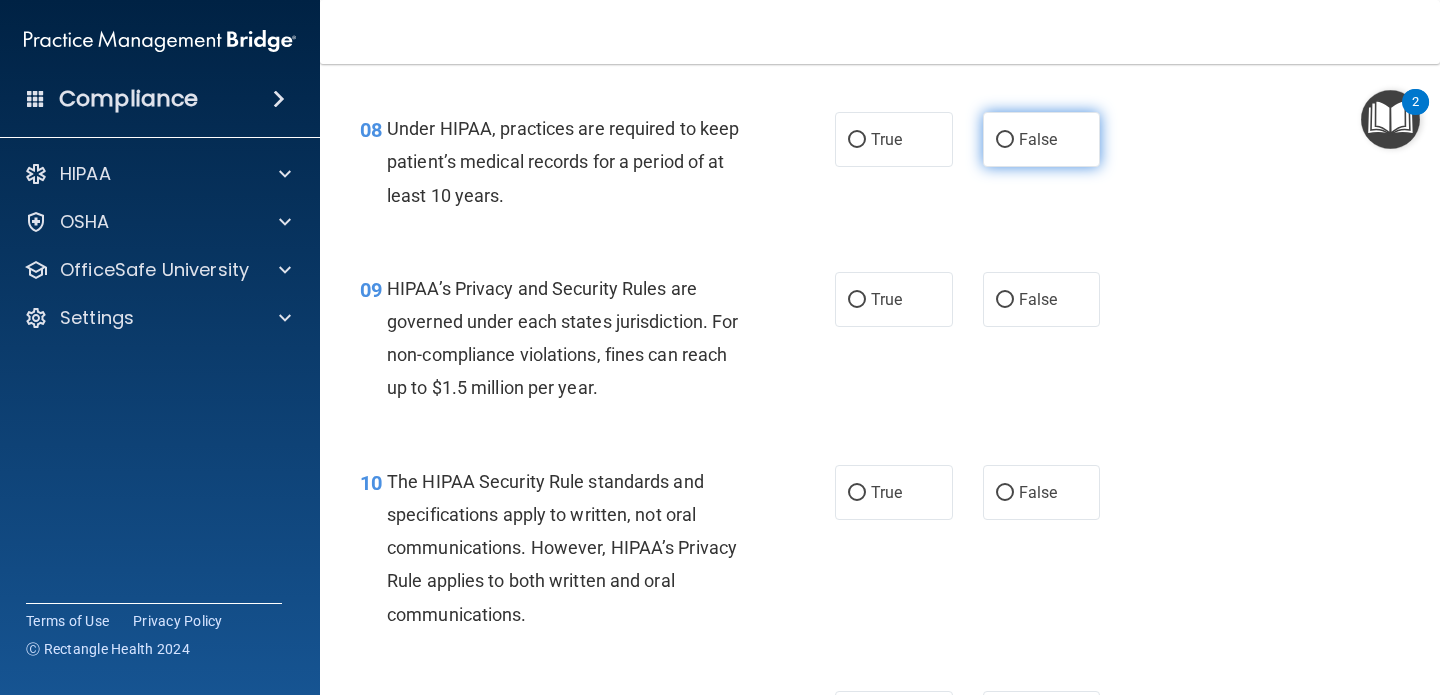 click on "False" at bounding box center (1005, 140) 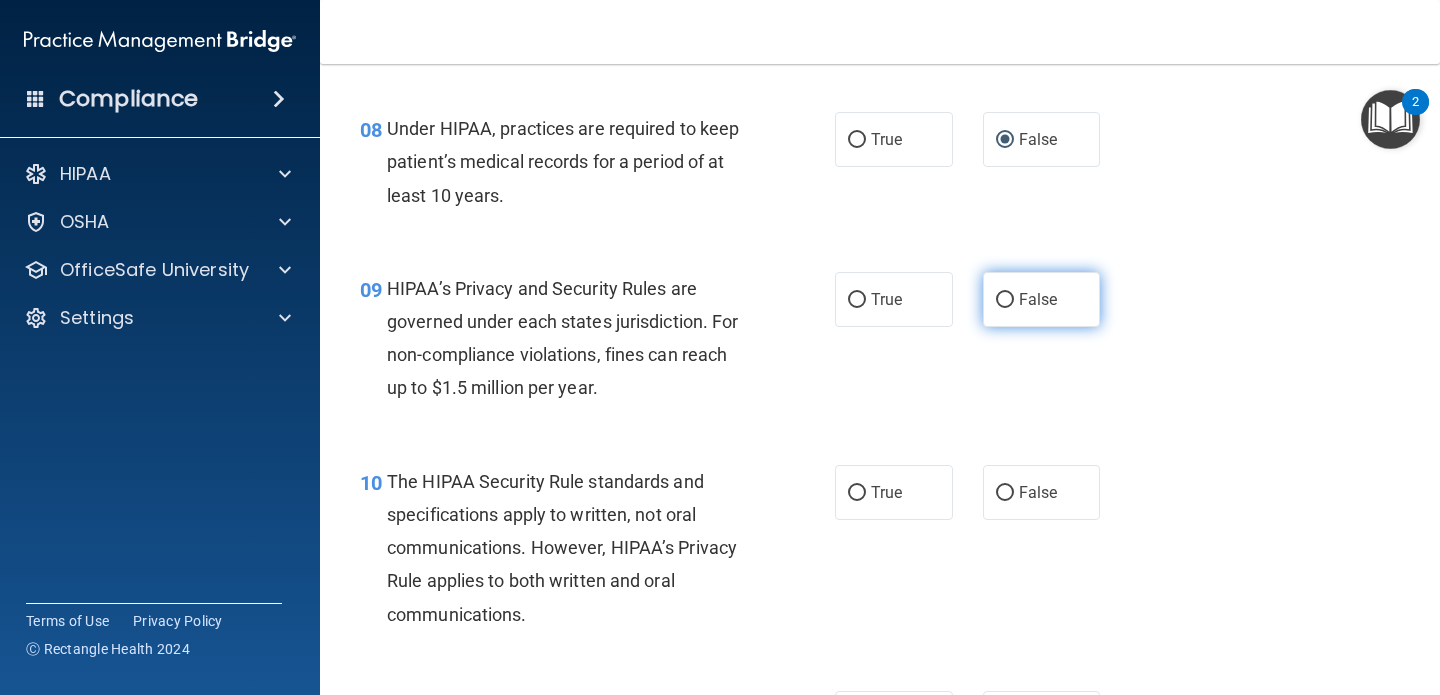 click on "False" at bounding box center [1042, 299] 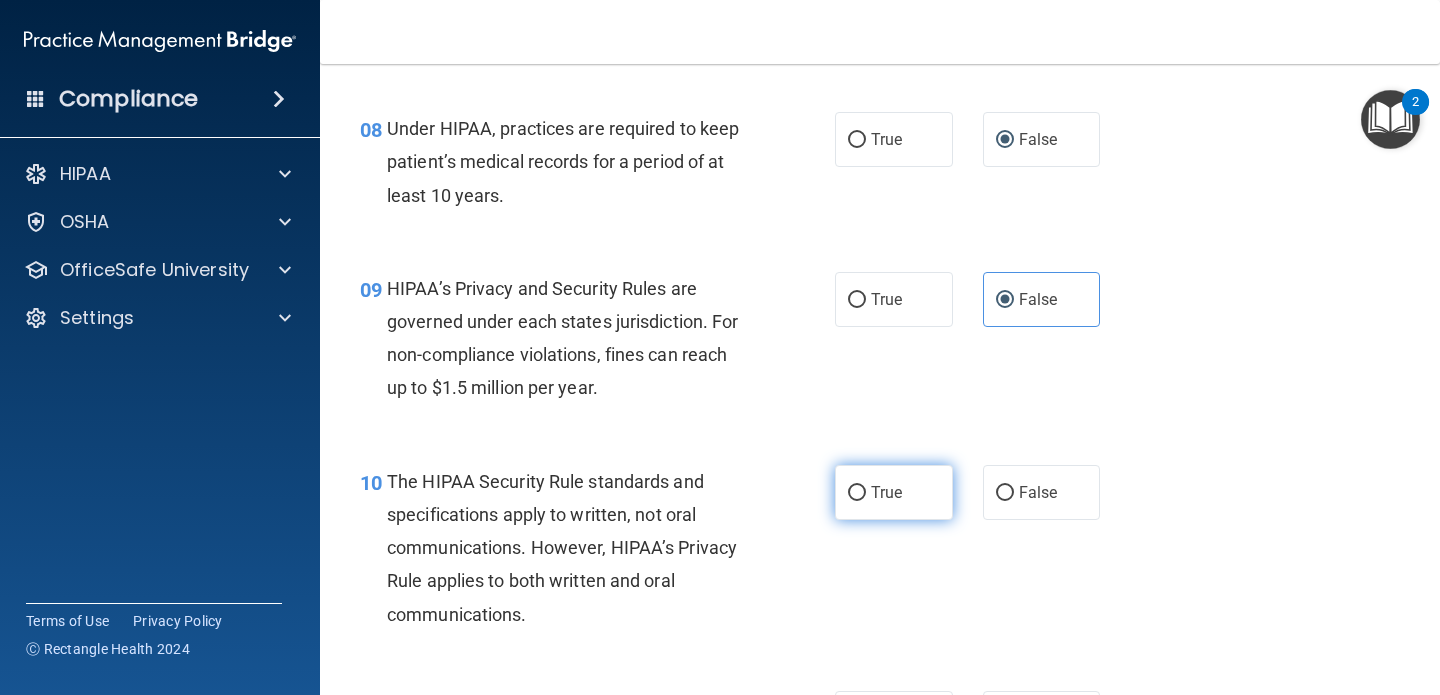click on "True" at bounding box center [894, 492] 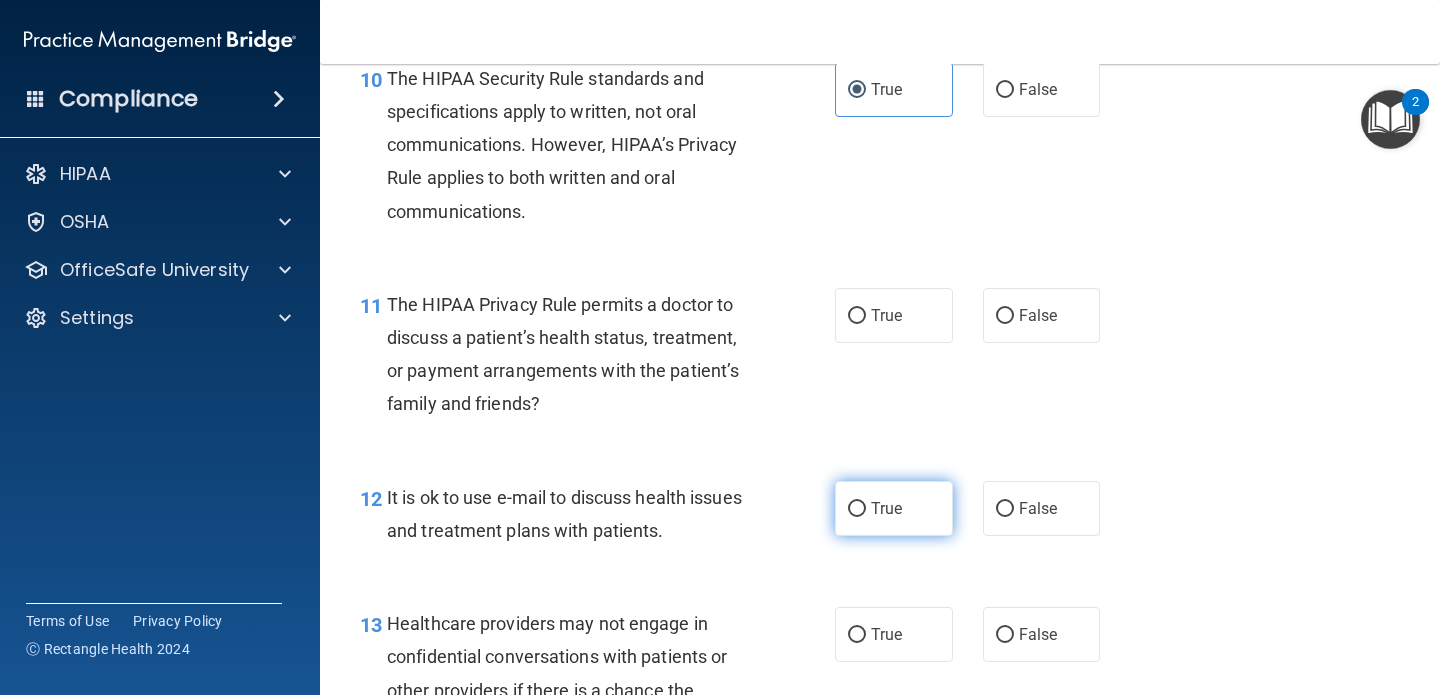 scroll, scrollTop: 1911, scrollLeft: 0, axis: vertical 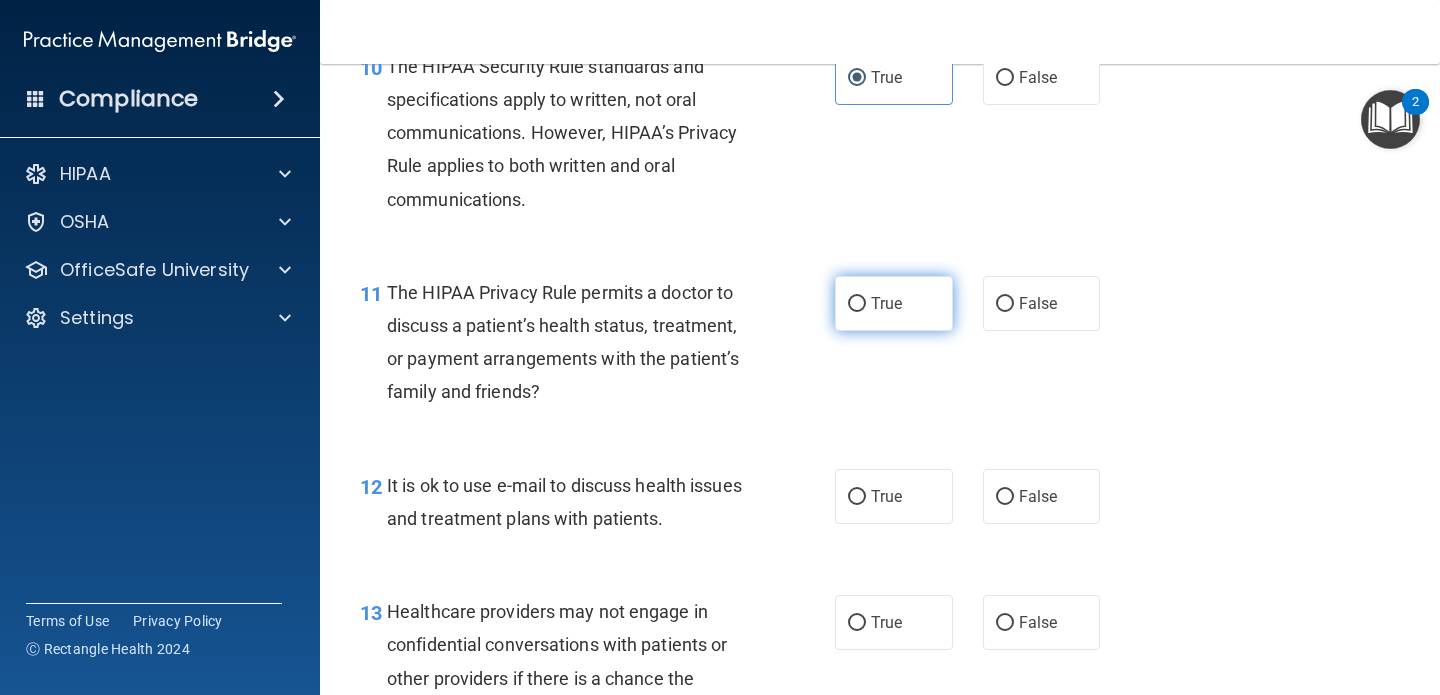 click on "True" at bounding box center [894, 303] 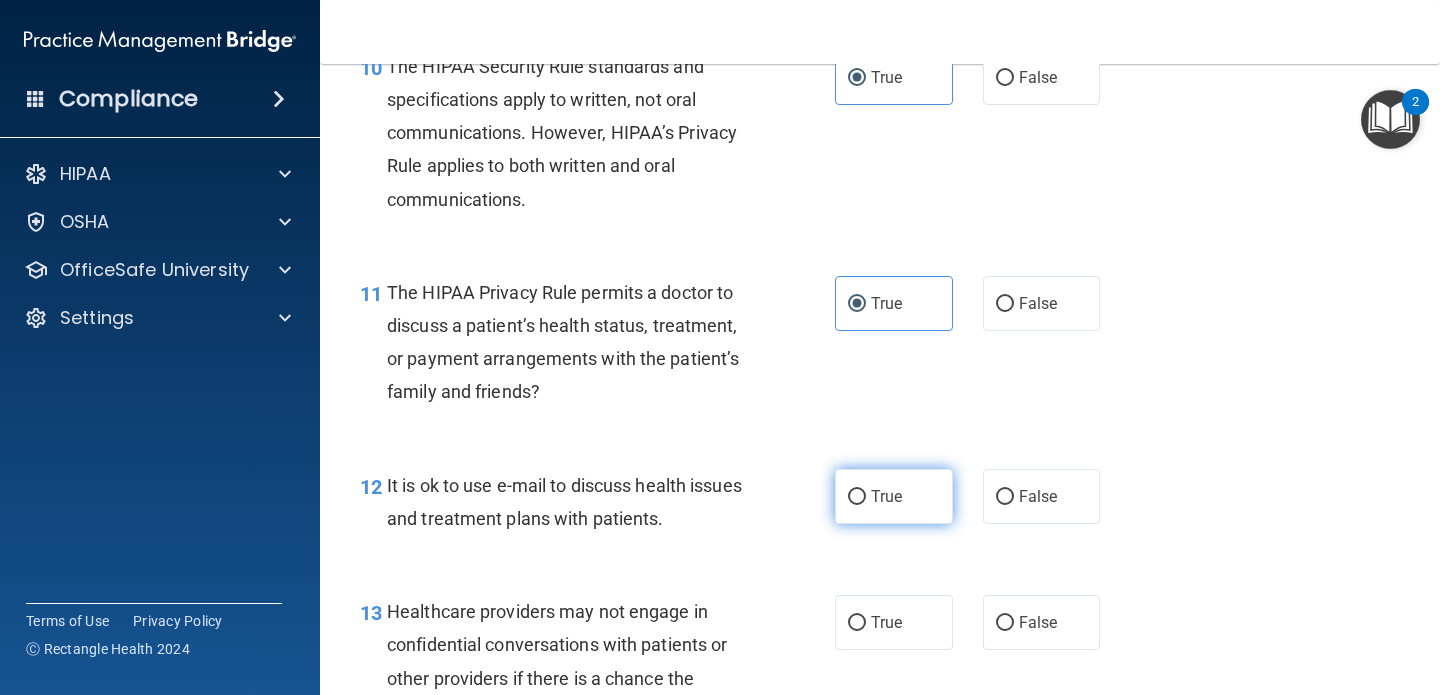 click on "True" at bounding box center [894, 496] 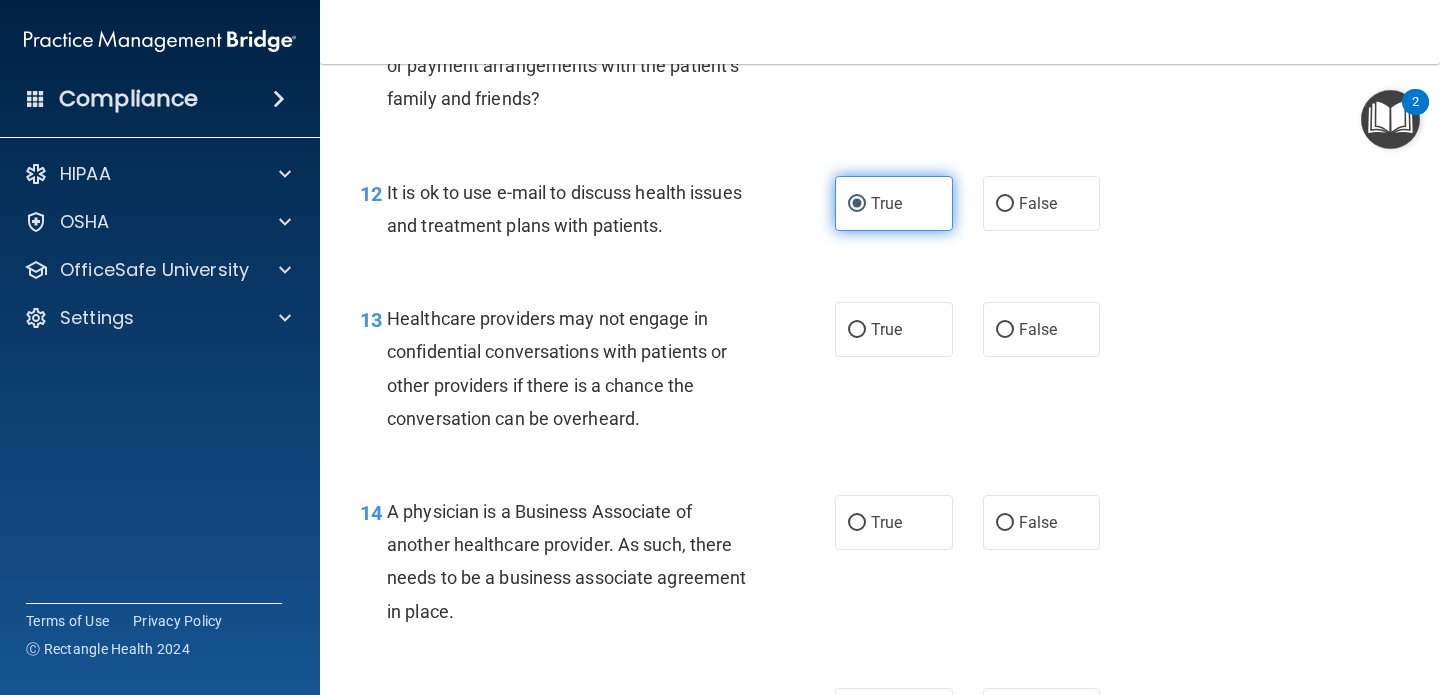 scroll, scrollTop: 2214, scrollLeft: 0, axis: vertical 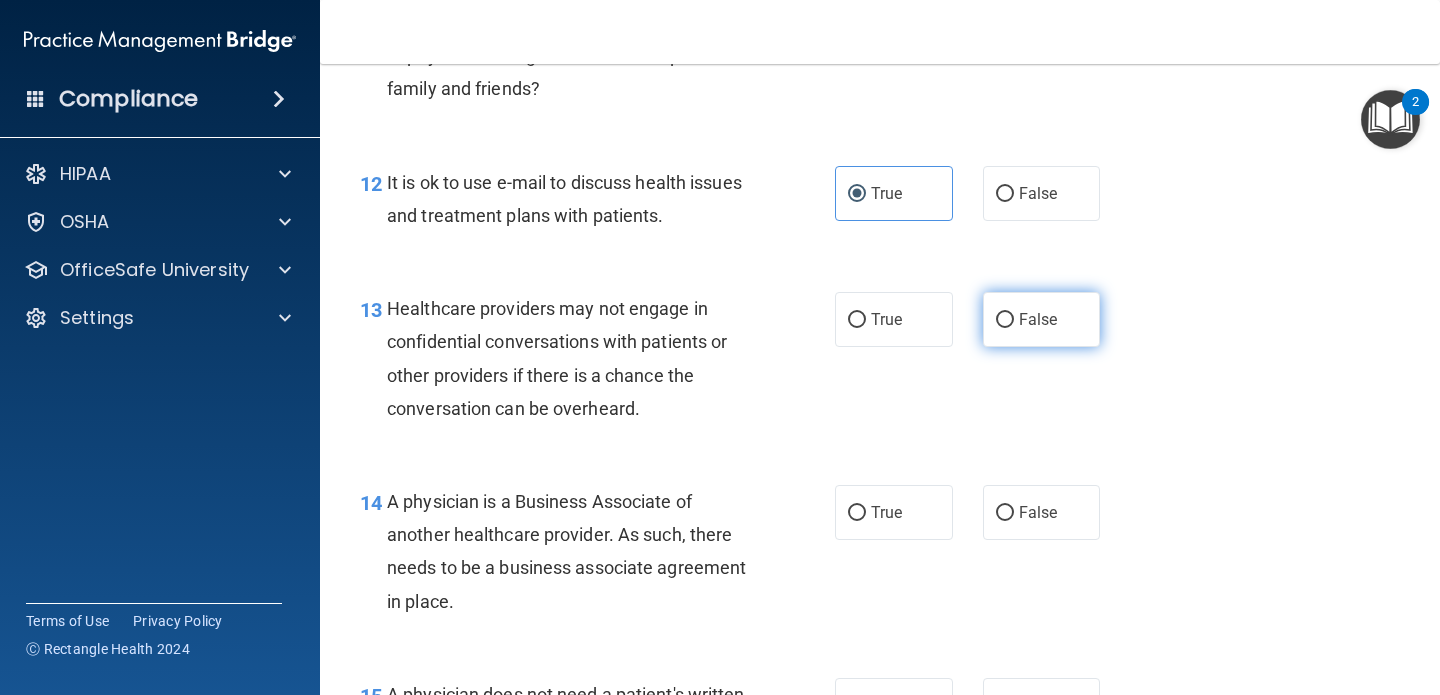 click on "False" at bounding box center (1042, 319) 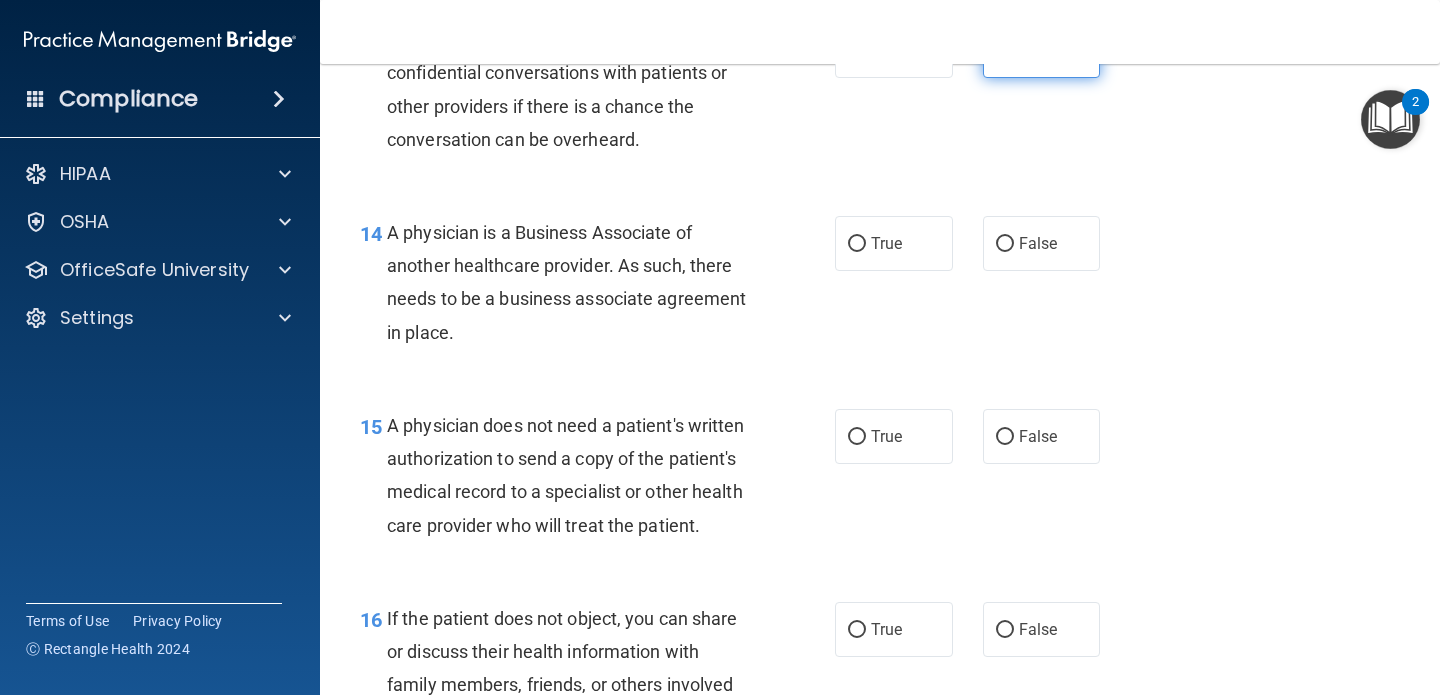 scroll, scrollTop: 2517, scrollLeft: 0, axis: vertical 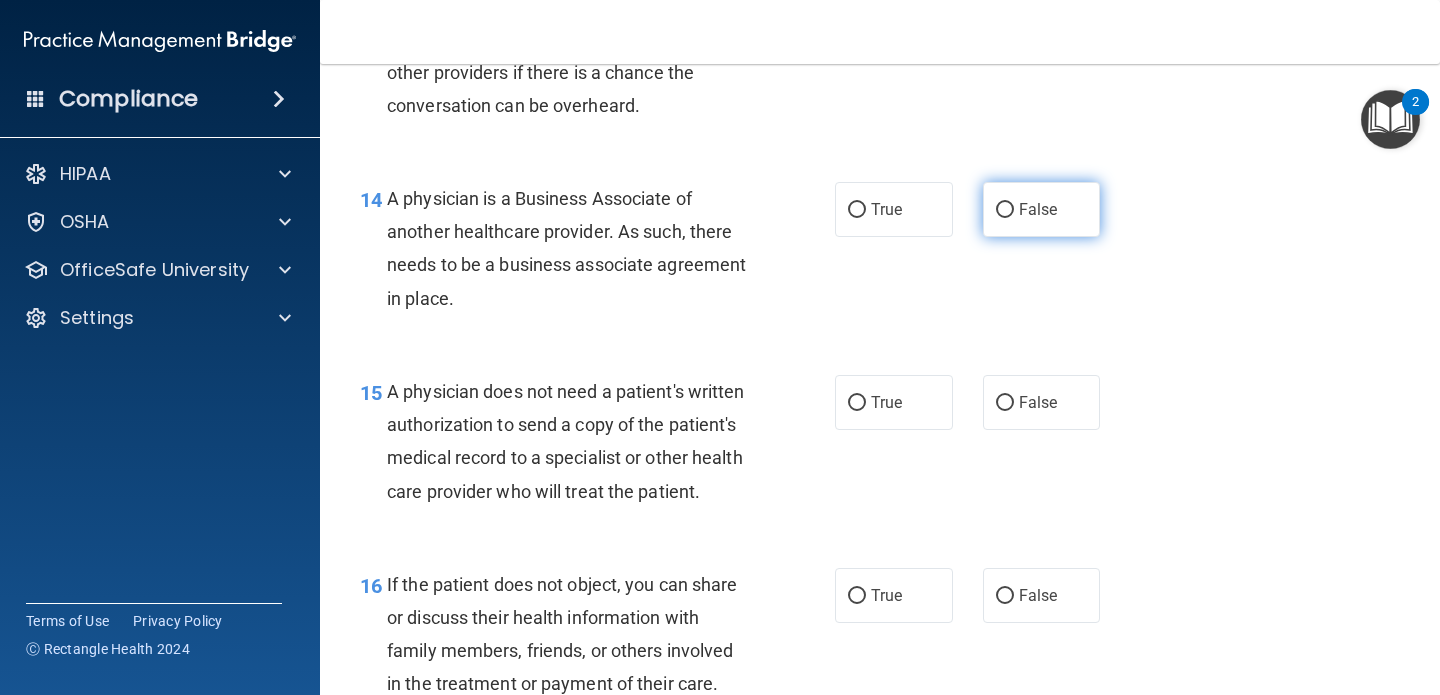 click on "False" at bounding box center [1042, 209] 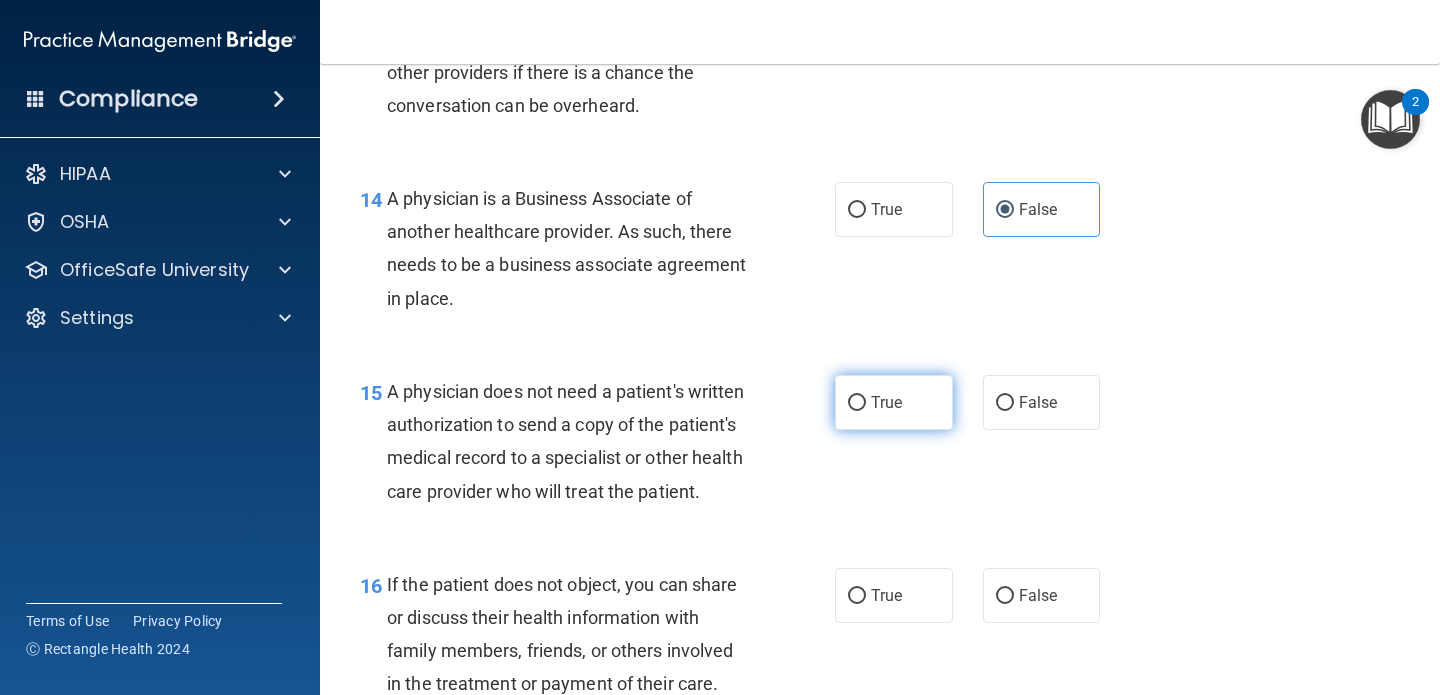 click on "True" at bounding box center [886, 402] 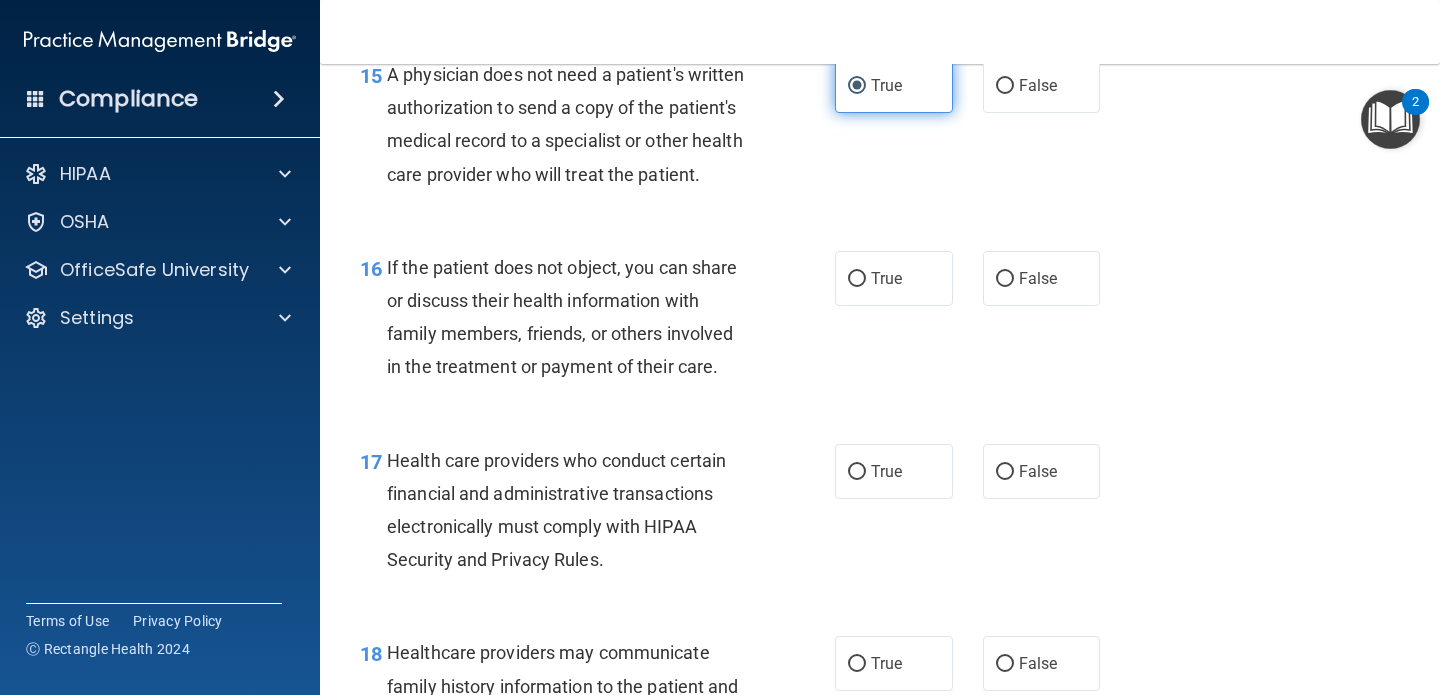 scroll, scrollTop: 2812, scrollLeft: 0, axis: vertical 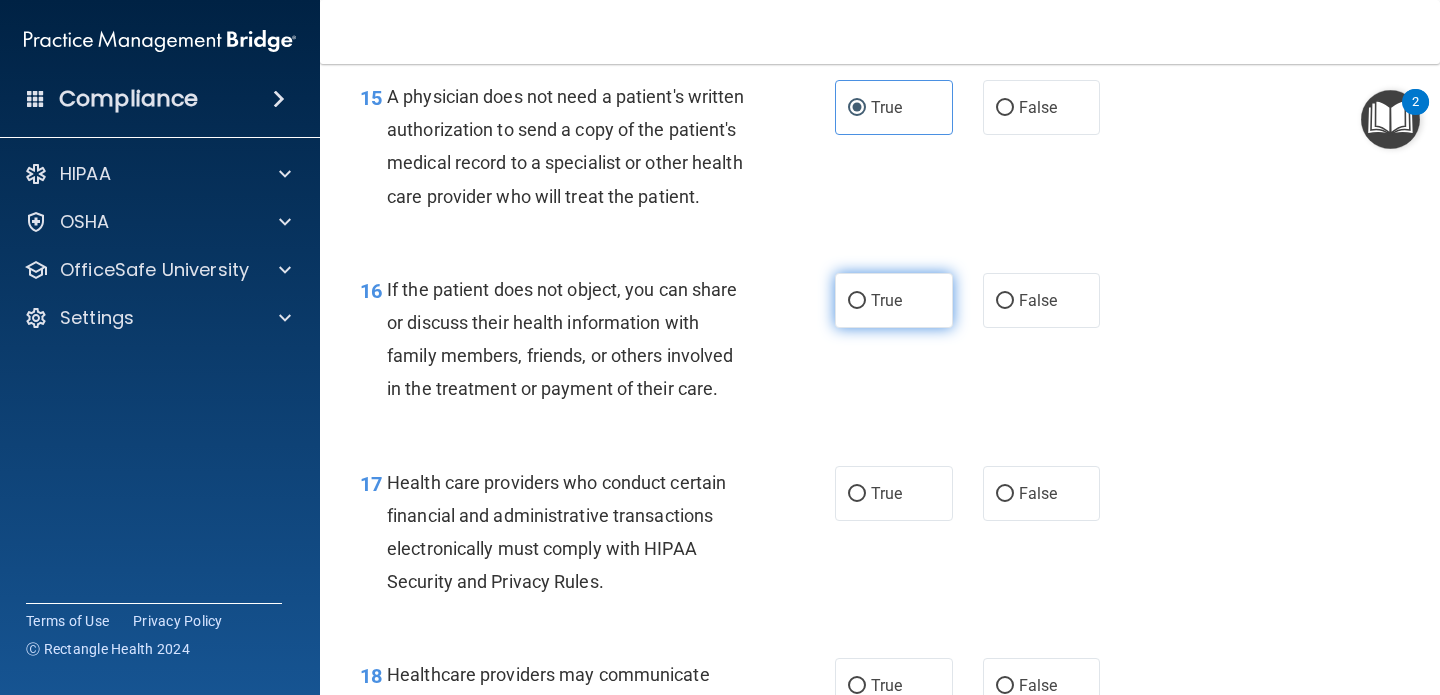 click on "True" at bounding box center (894, 300) 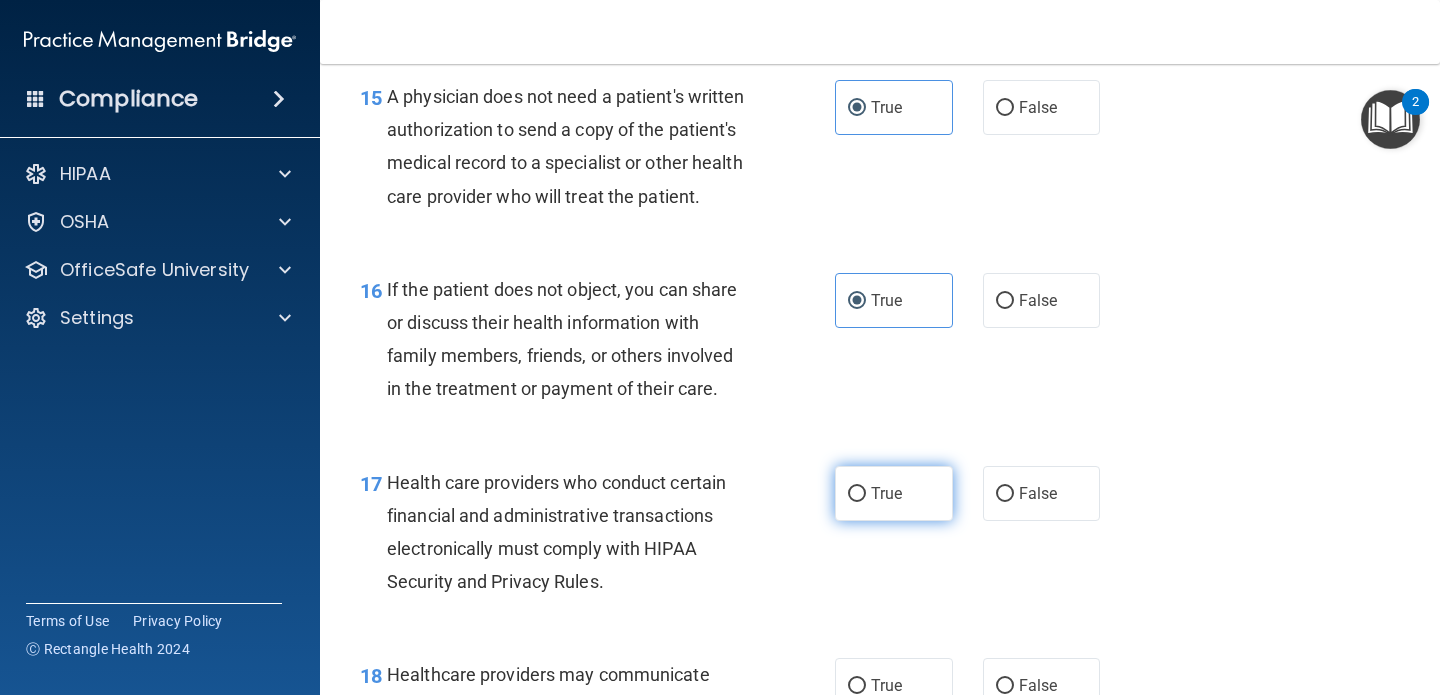 click on "True" at bounding box center [894, 493] 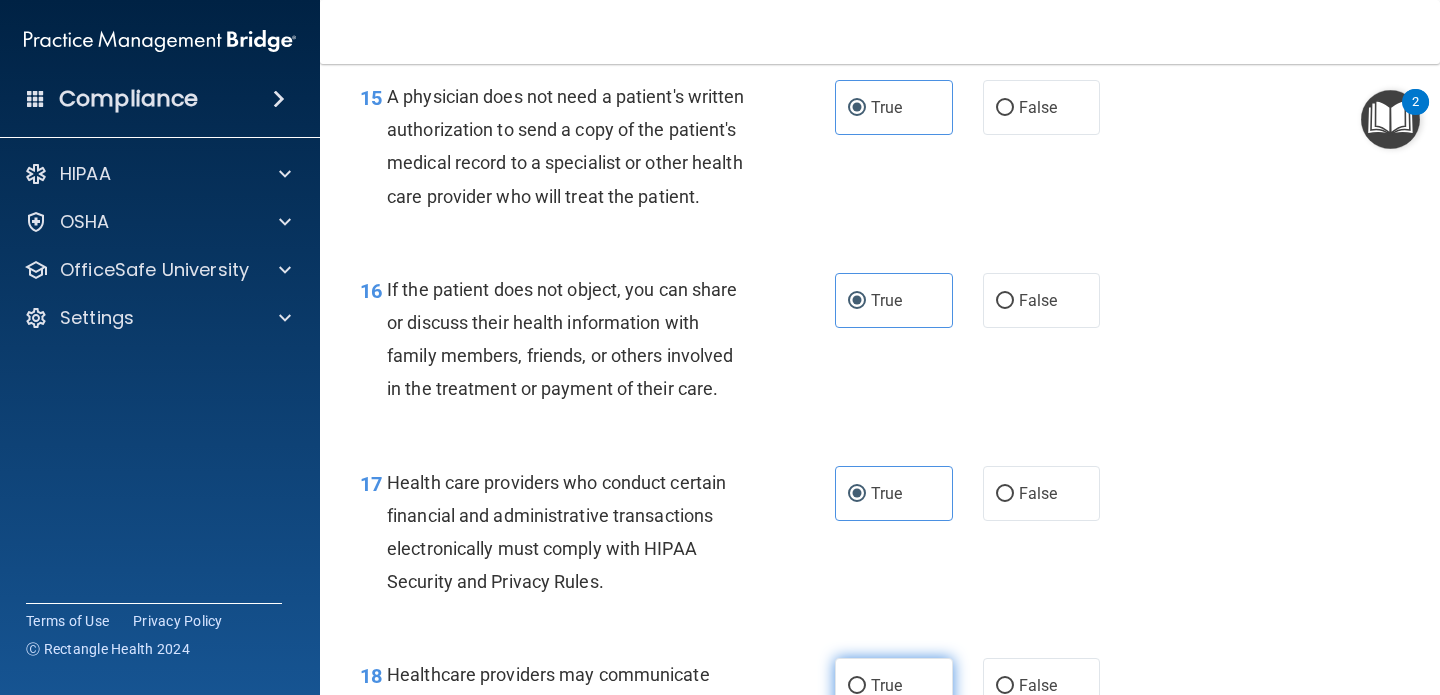 click on "True" at bounding box center (886, 685) 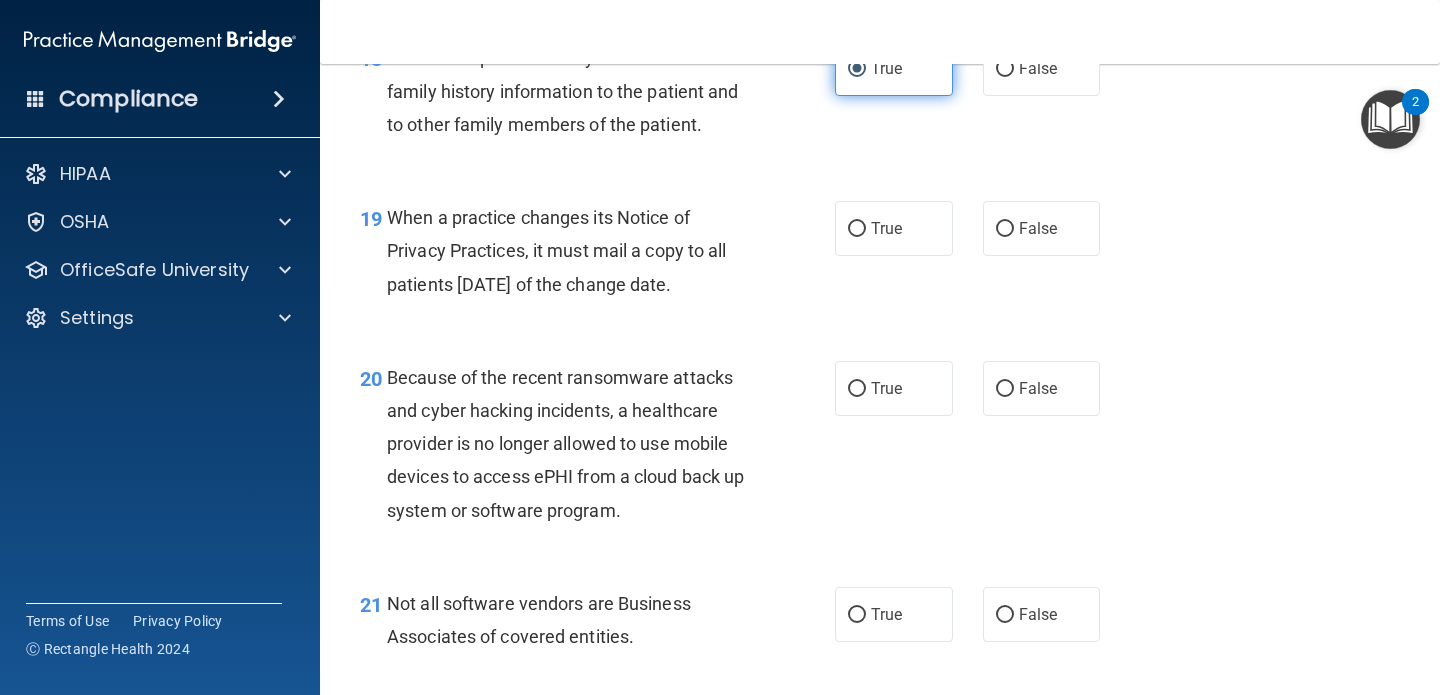 scroll, scrollTop: 3440, scrollLeft: 0, axis: vertical 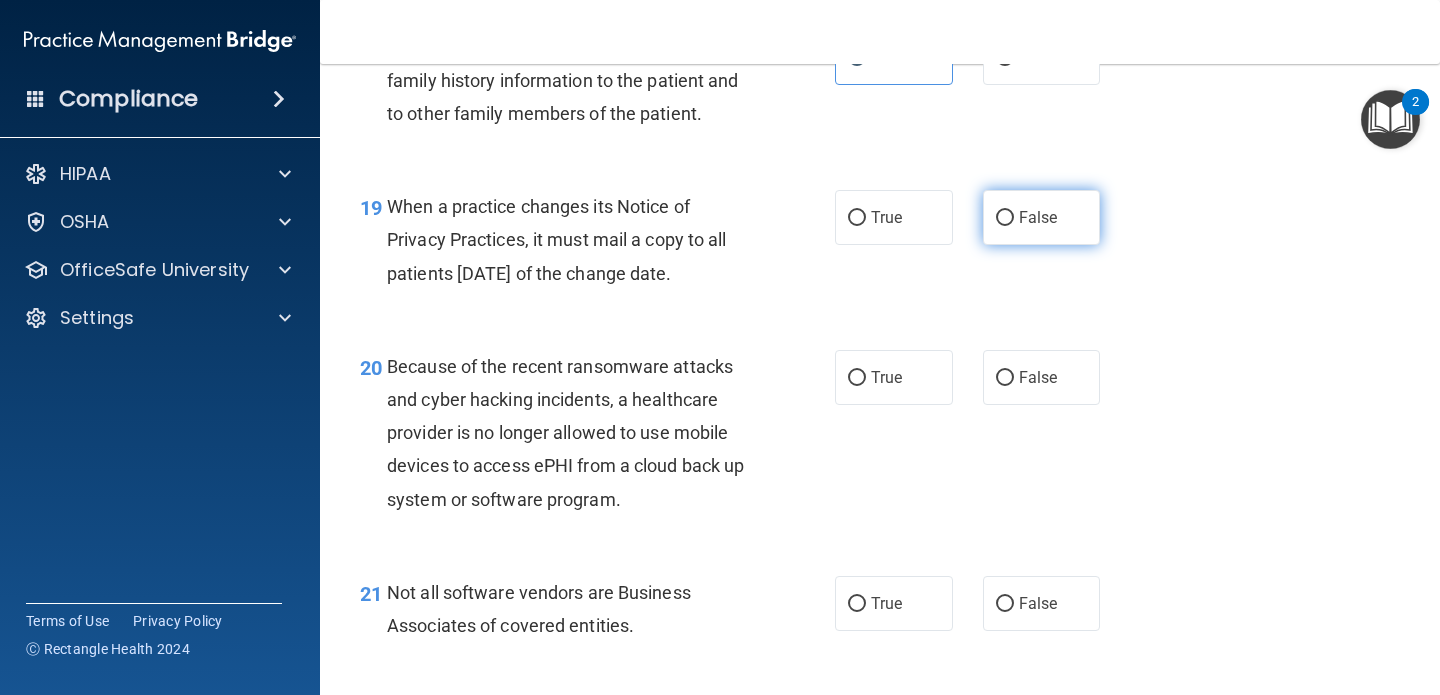 click on "False" at bounding box center (1042, 217) 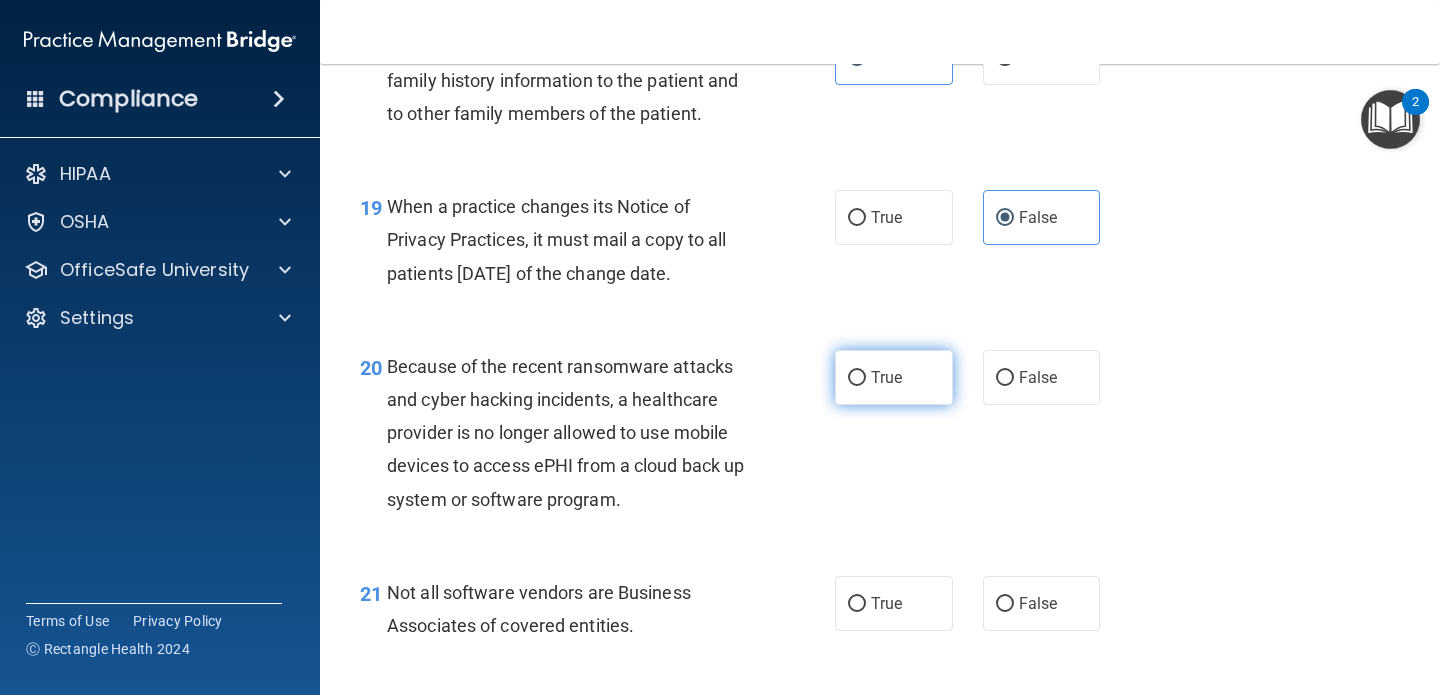 click on "True" at bounding box center [886, 377] 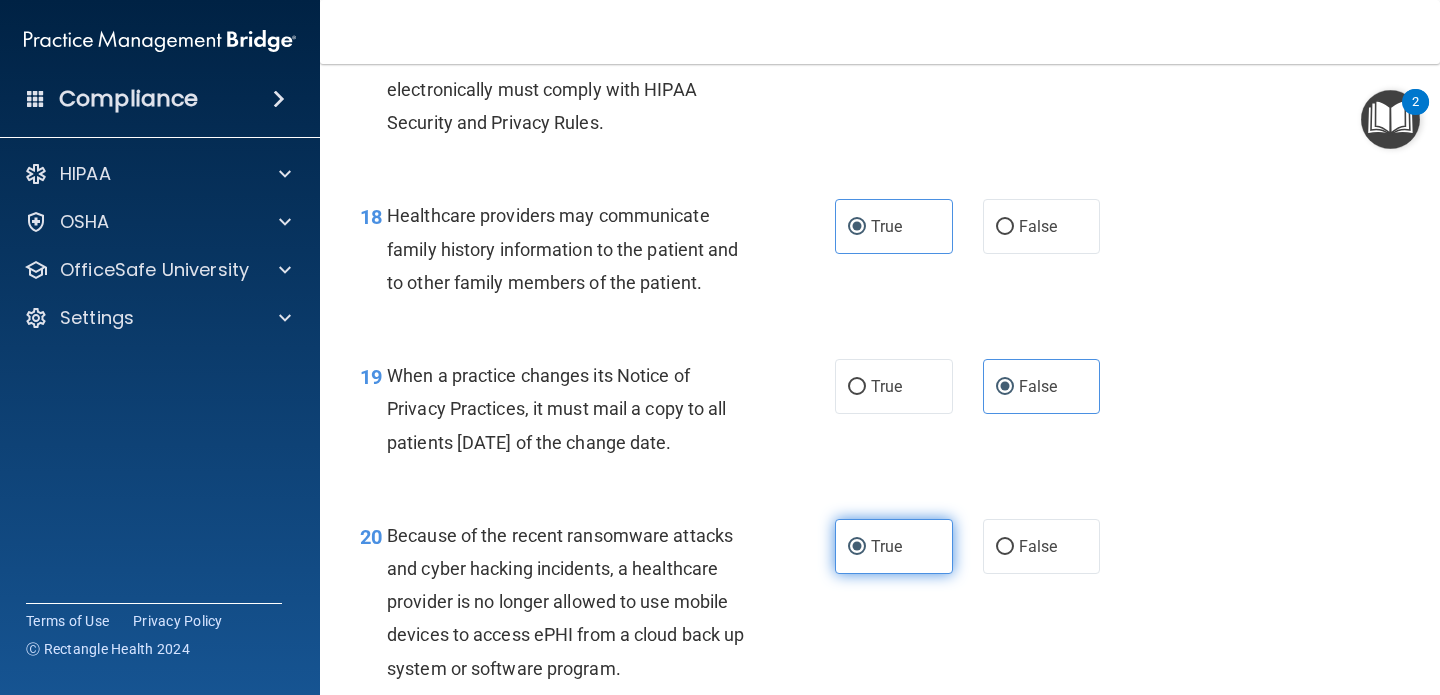 scroll, scrollTop: 3270, scrollLeft: 0, axis: vertical 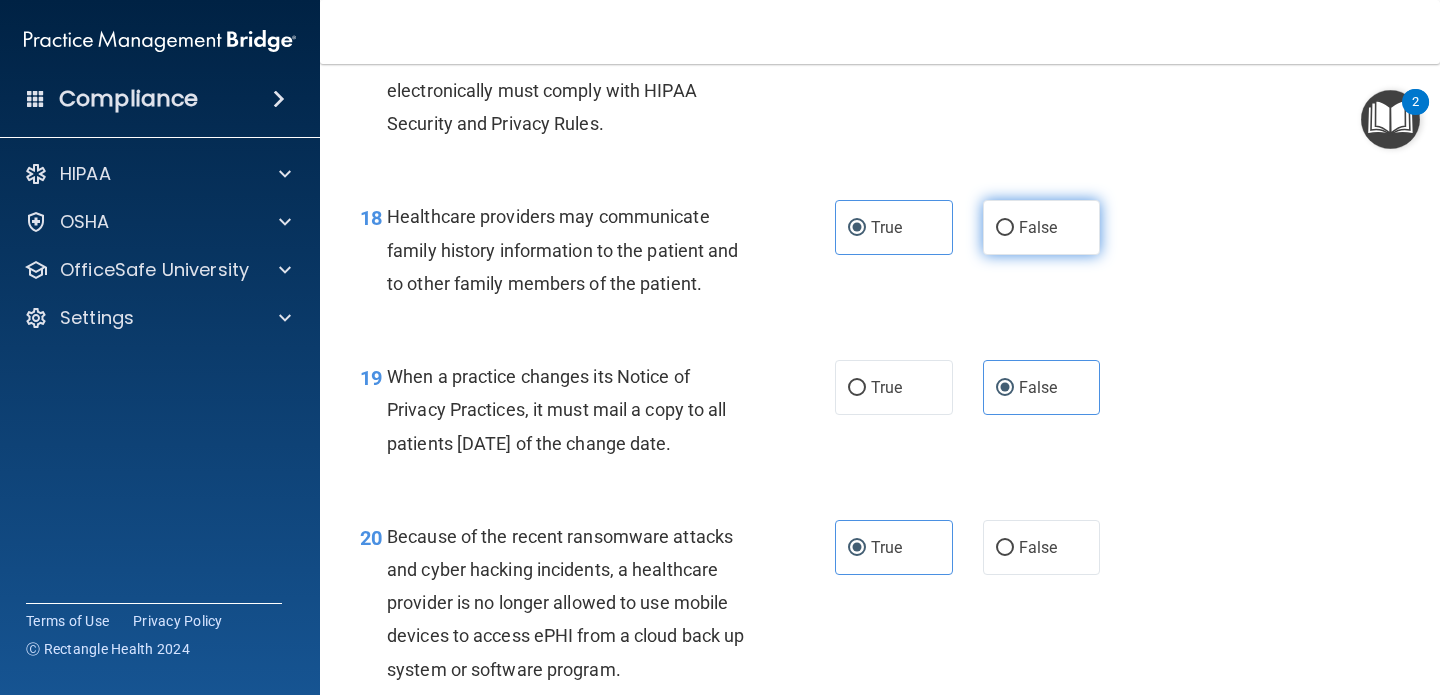 click on "False" at bounding box center [1038, 227] 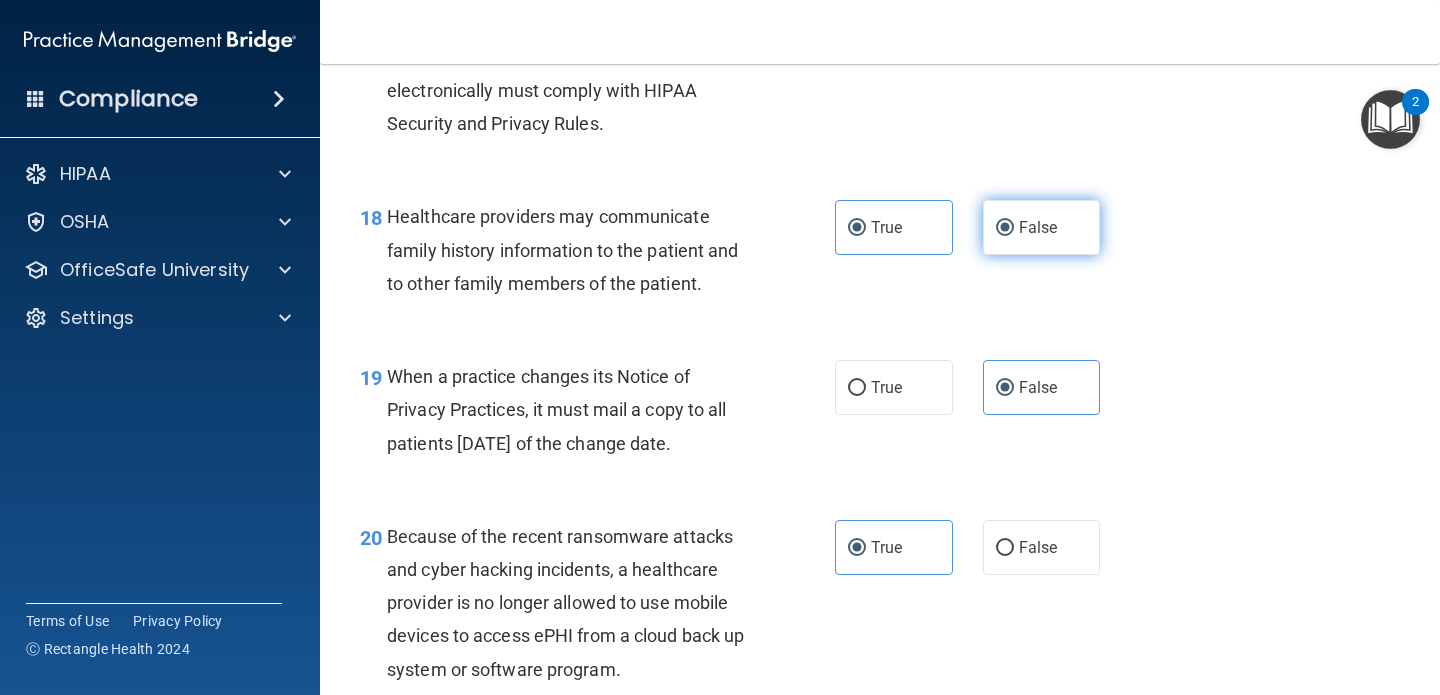 radio on "false" 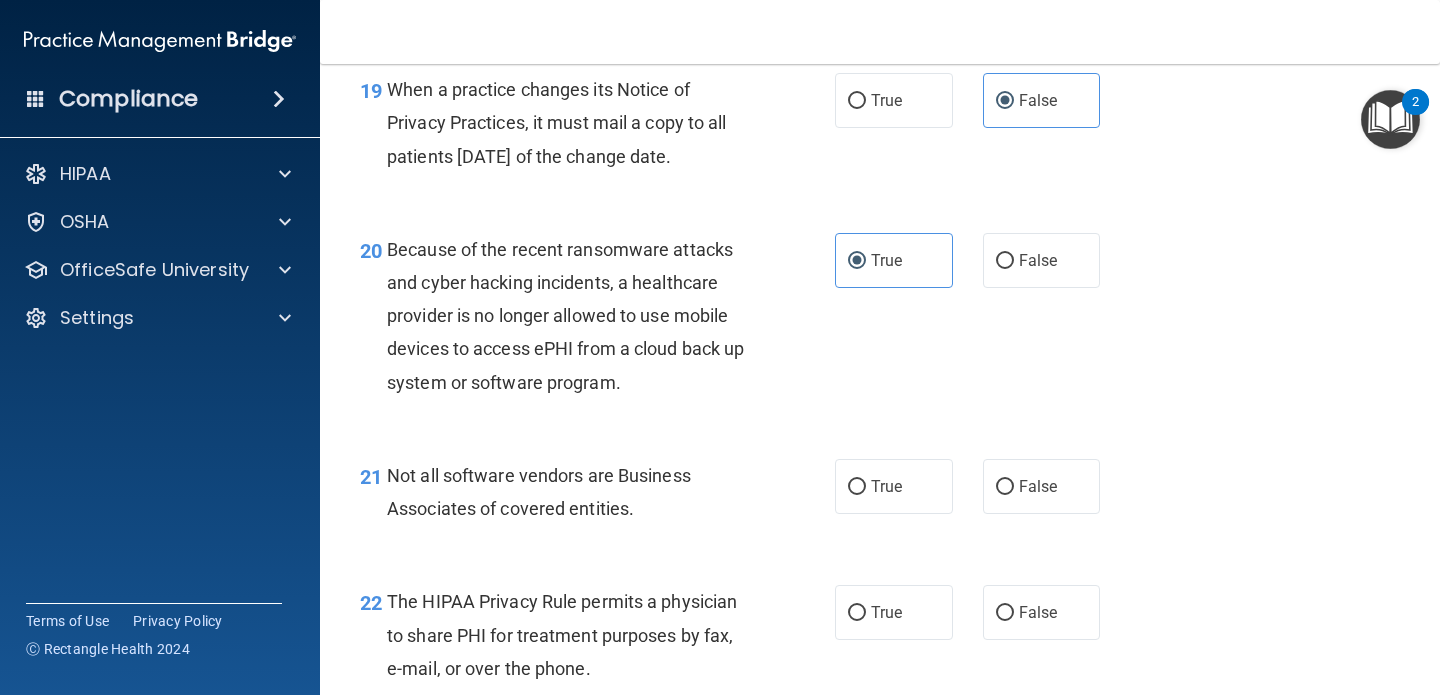 scroll, scrollTop: 3559, scrollLeft: 0, axis: vertical 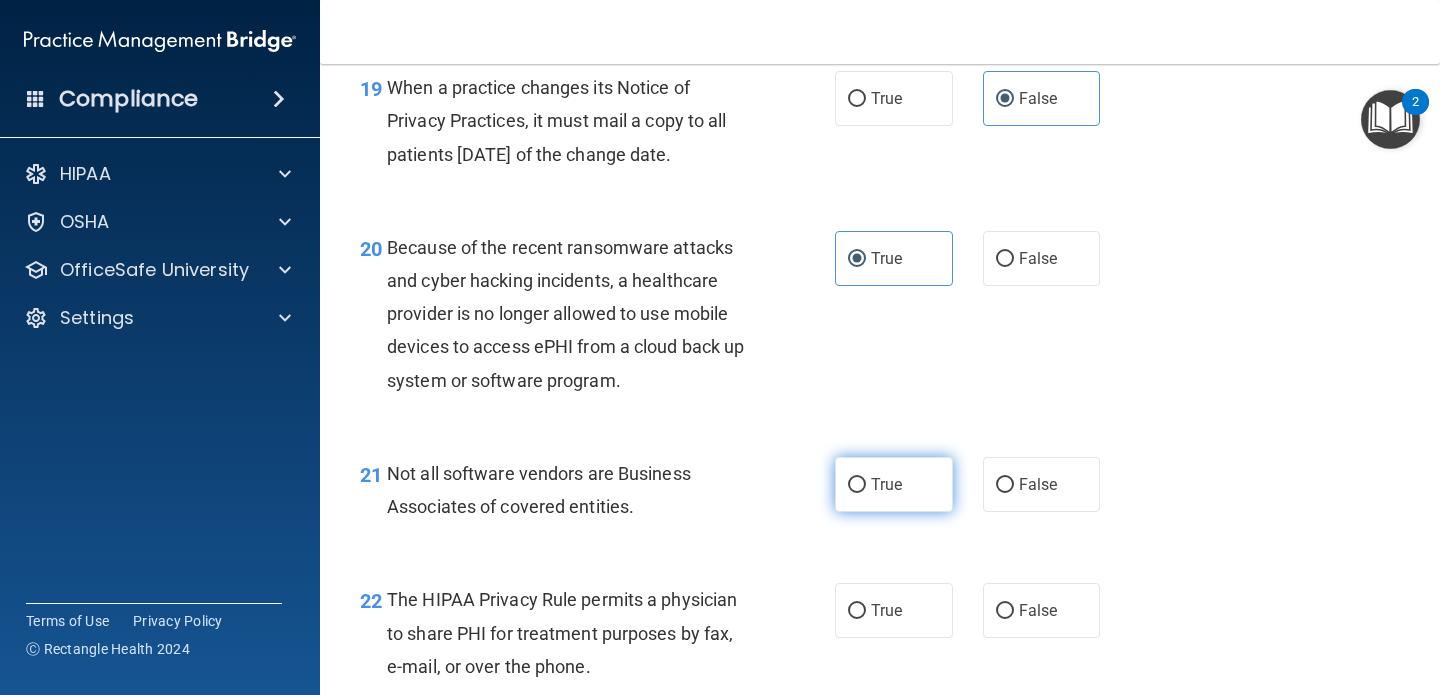 click on "True" at bounding box center [886, 484] 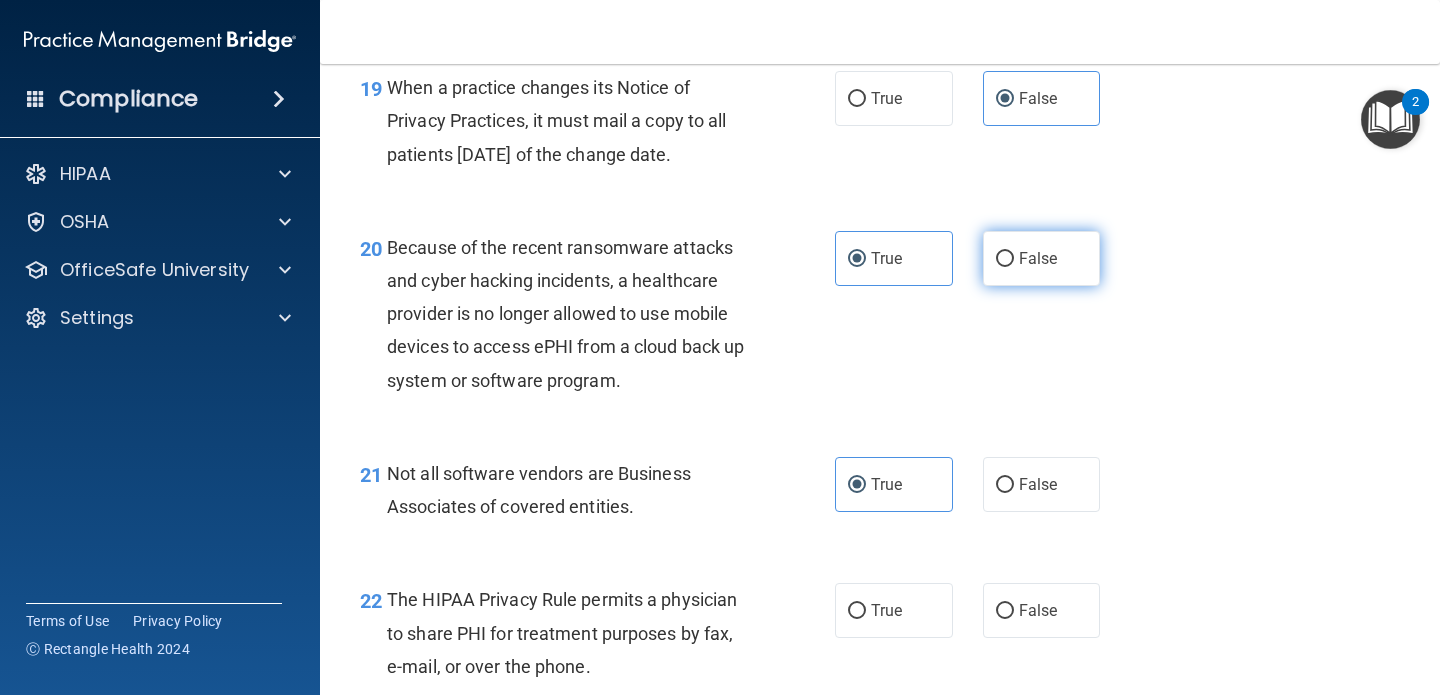 click on "False" at bounding box center (1042, 258) 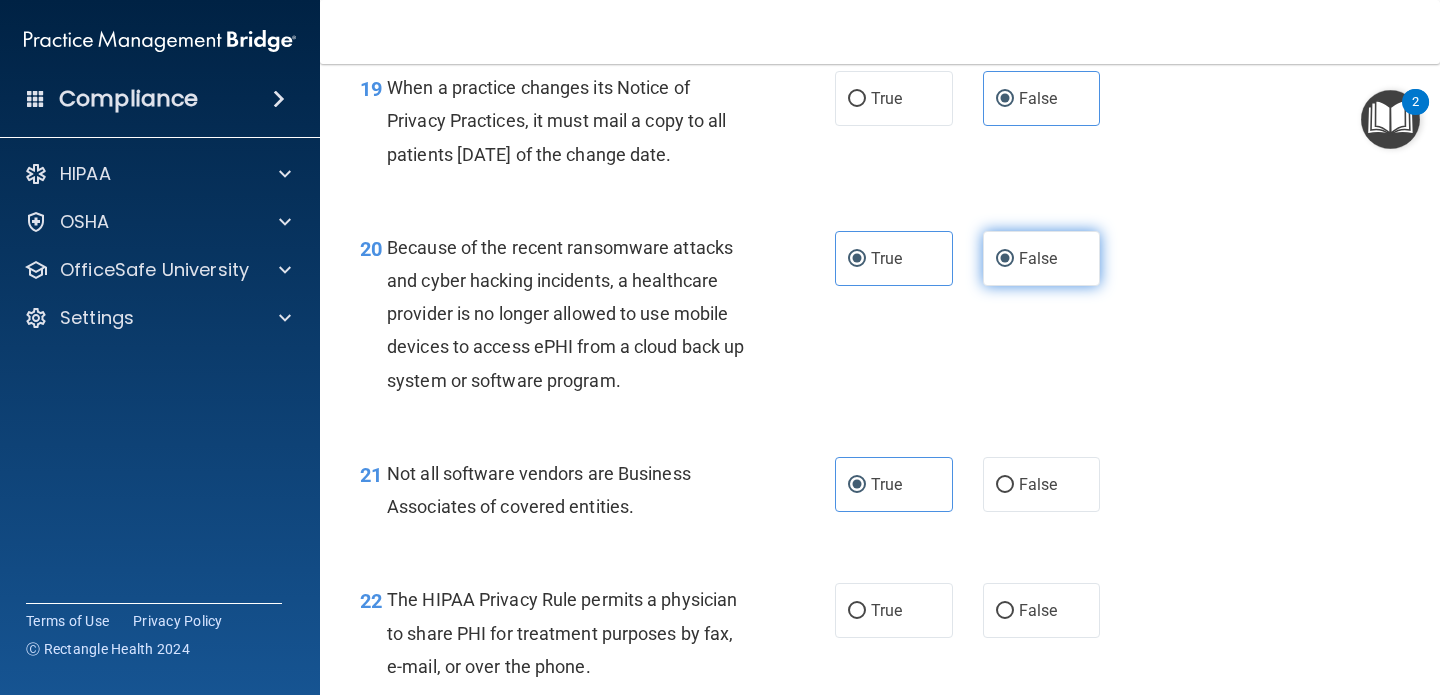 radio on "false" 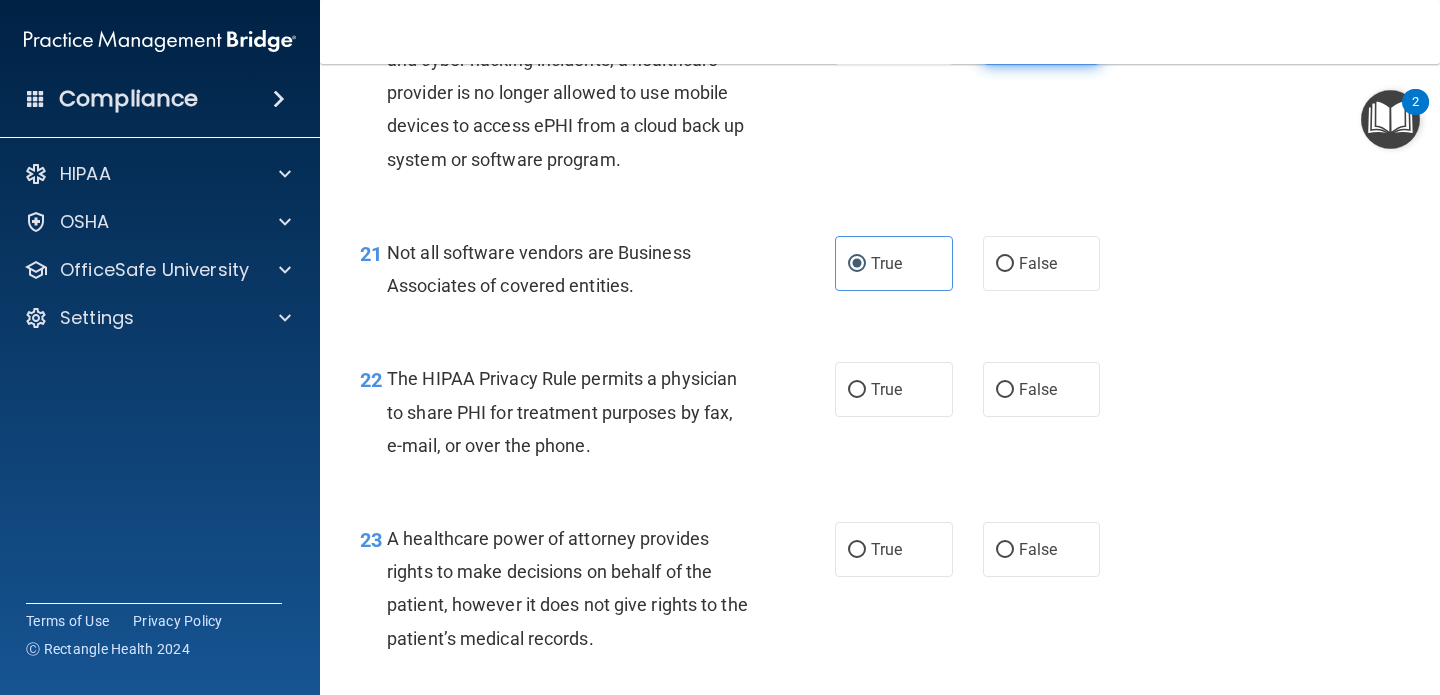 scroll, scrollTop: 3789, scrollLeft: 0, axis: vertical 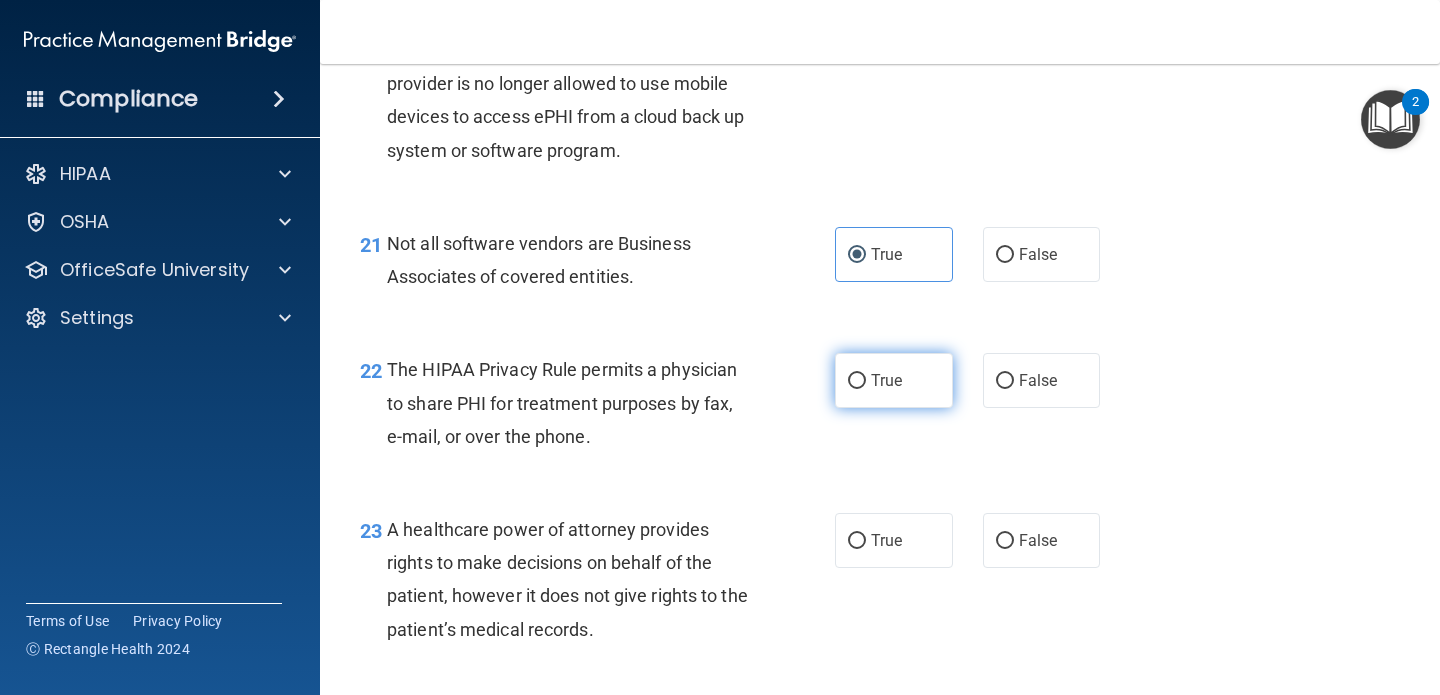 click on "True" at bounding box center [894, 380] 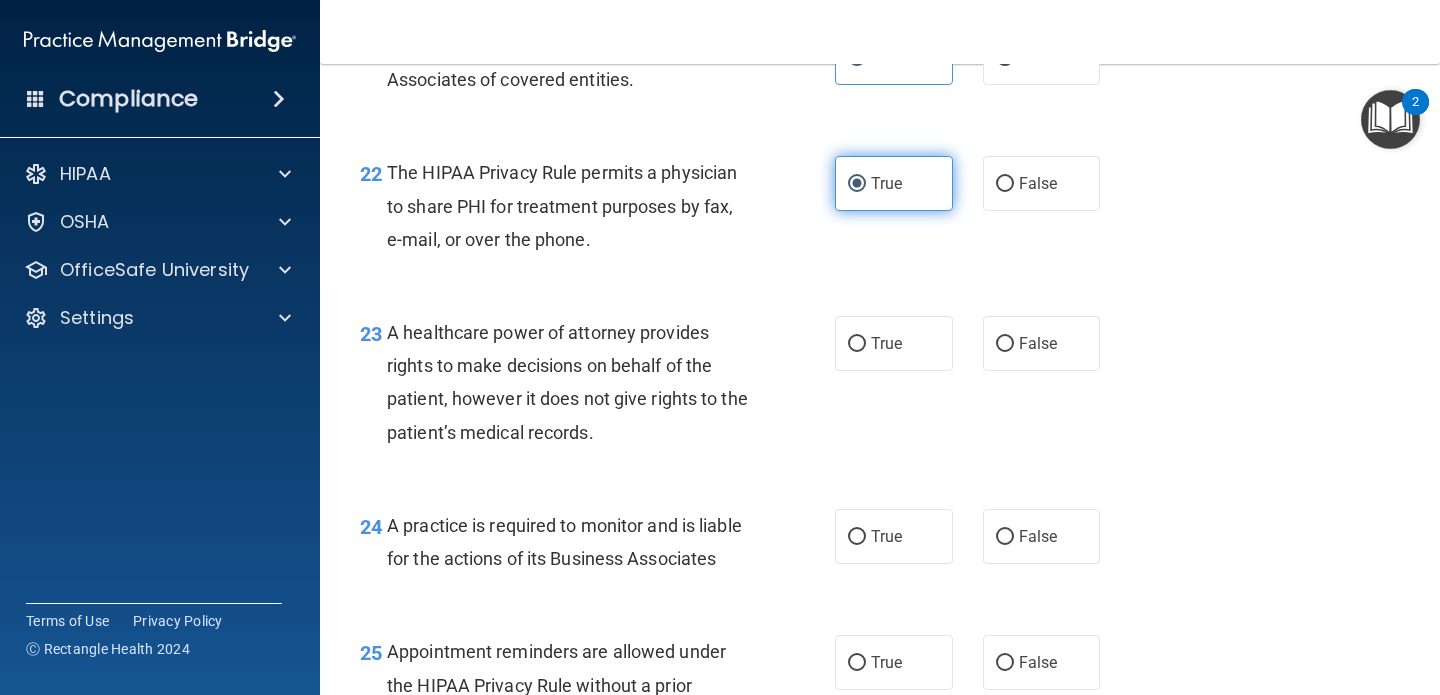 scroll, scrollTop: 4013, scrollLeft: 0, axis: vertical 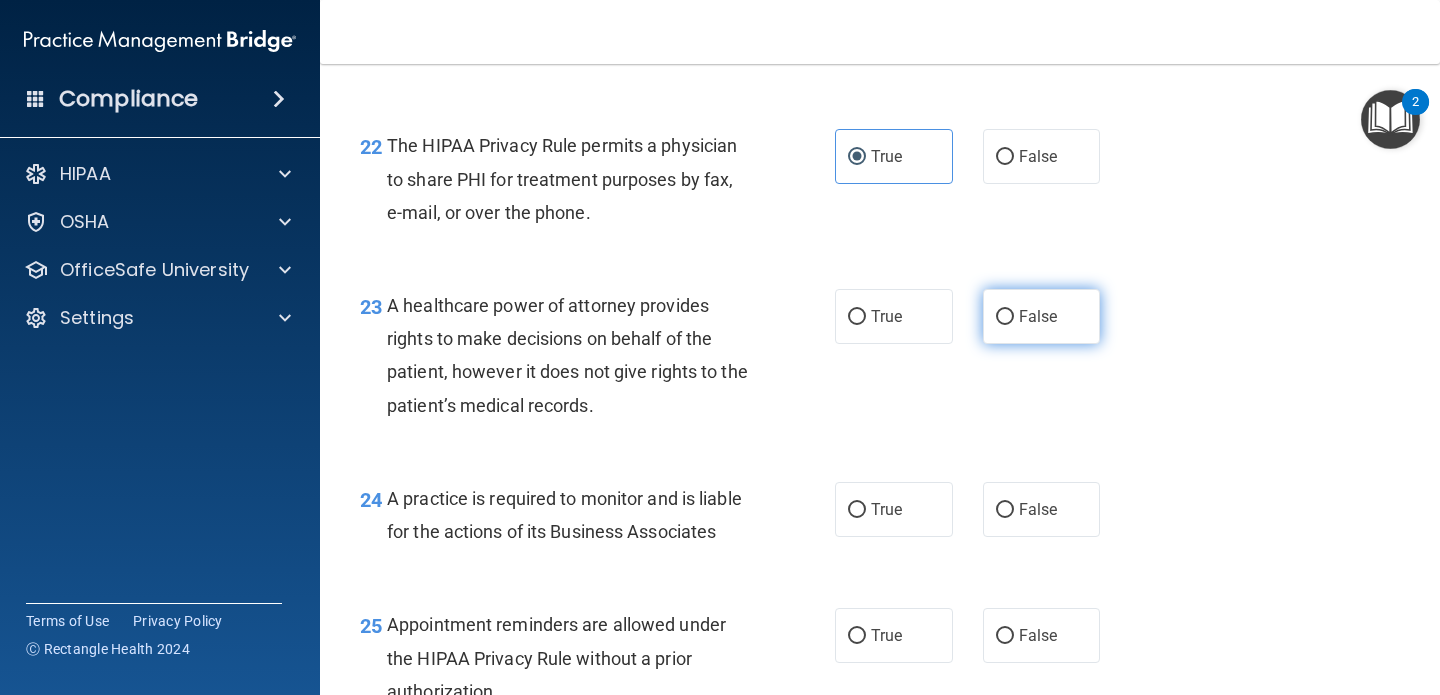 click on "False" at bounding box center [1042, 316] 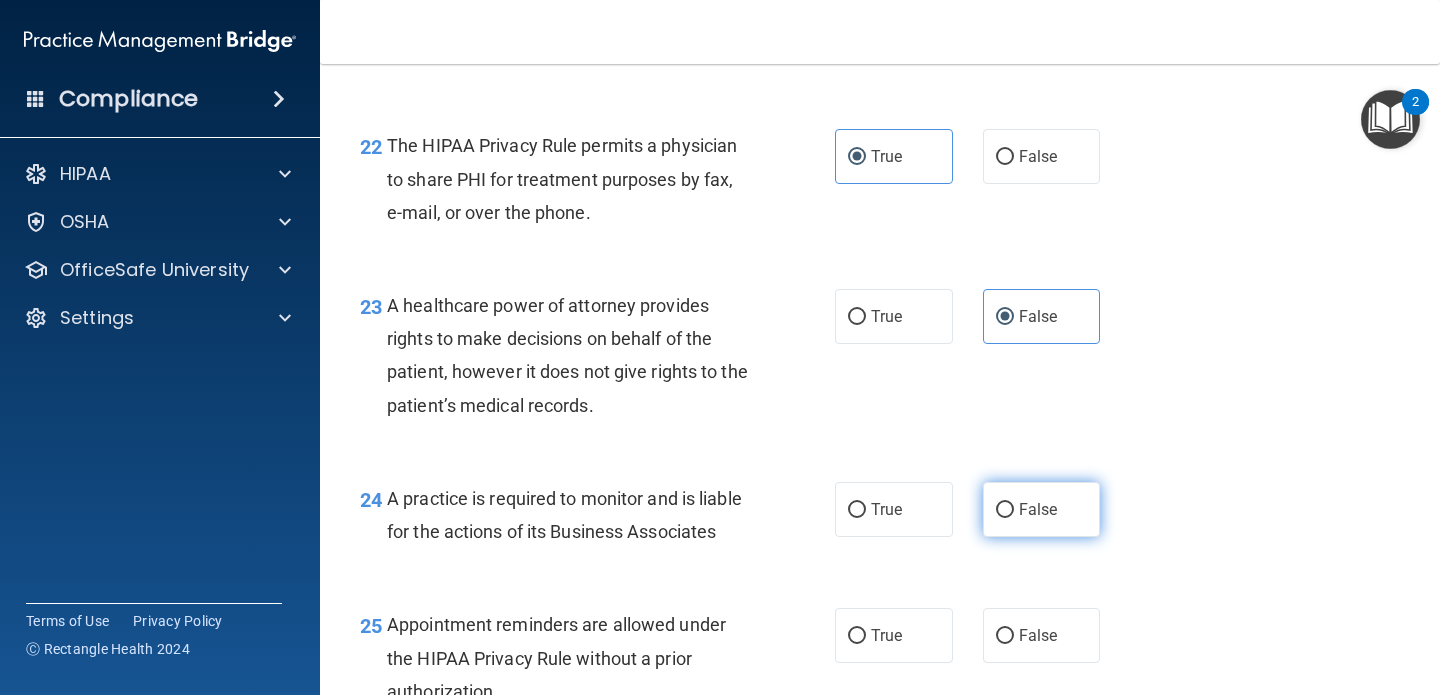 click on "False" at bounding box center (1038, 509) 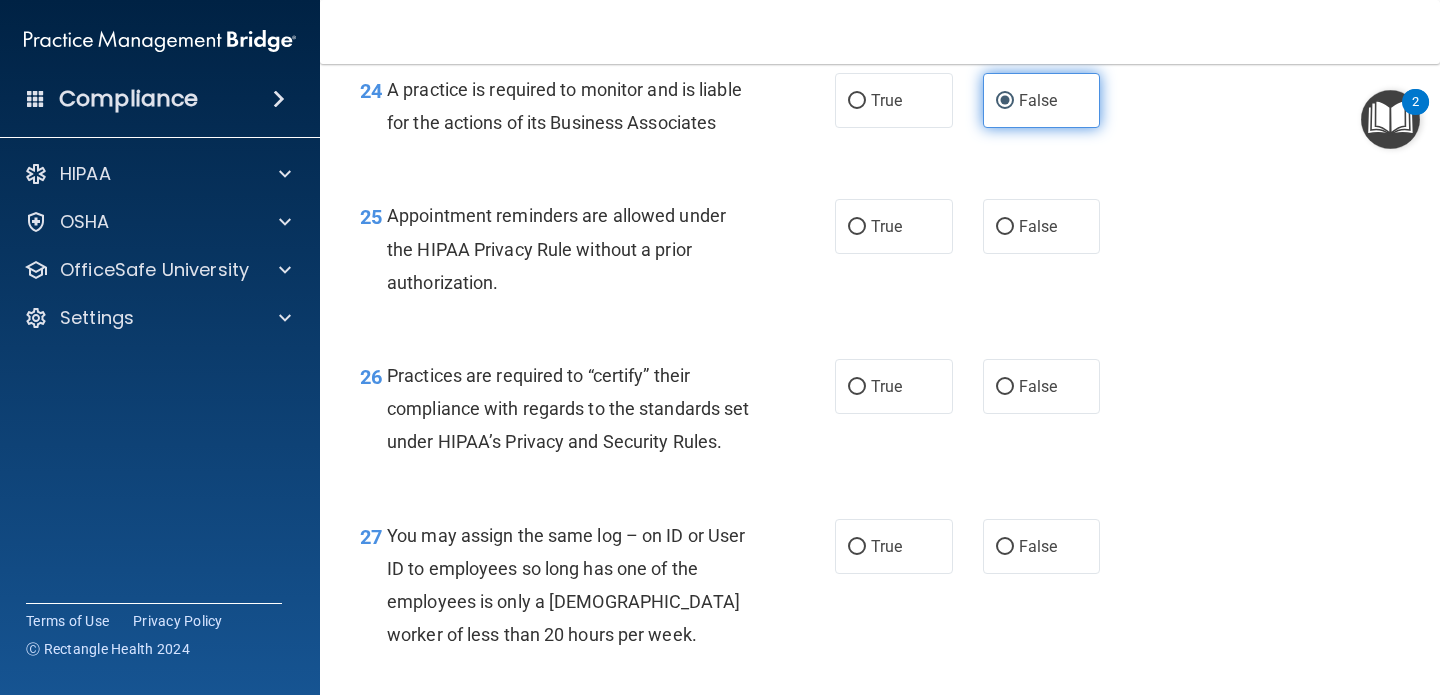 scroll, scrollTop: 4401, scrollLeft: 0, axis: vertical 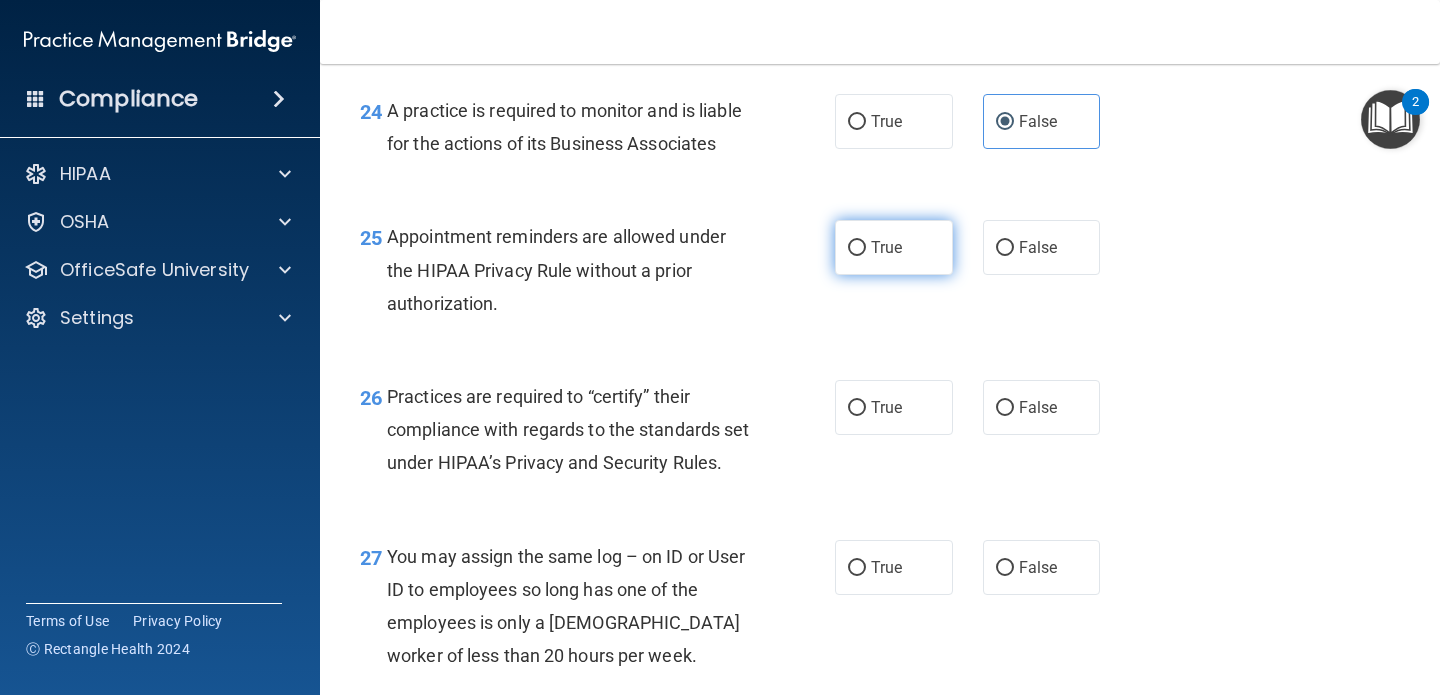 click on "True" at bounding box center [894, 247] 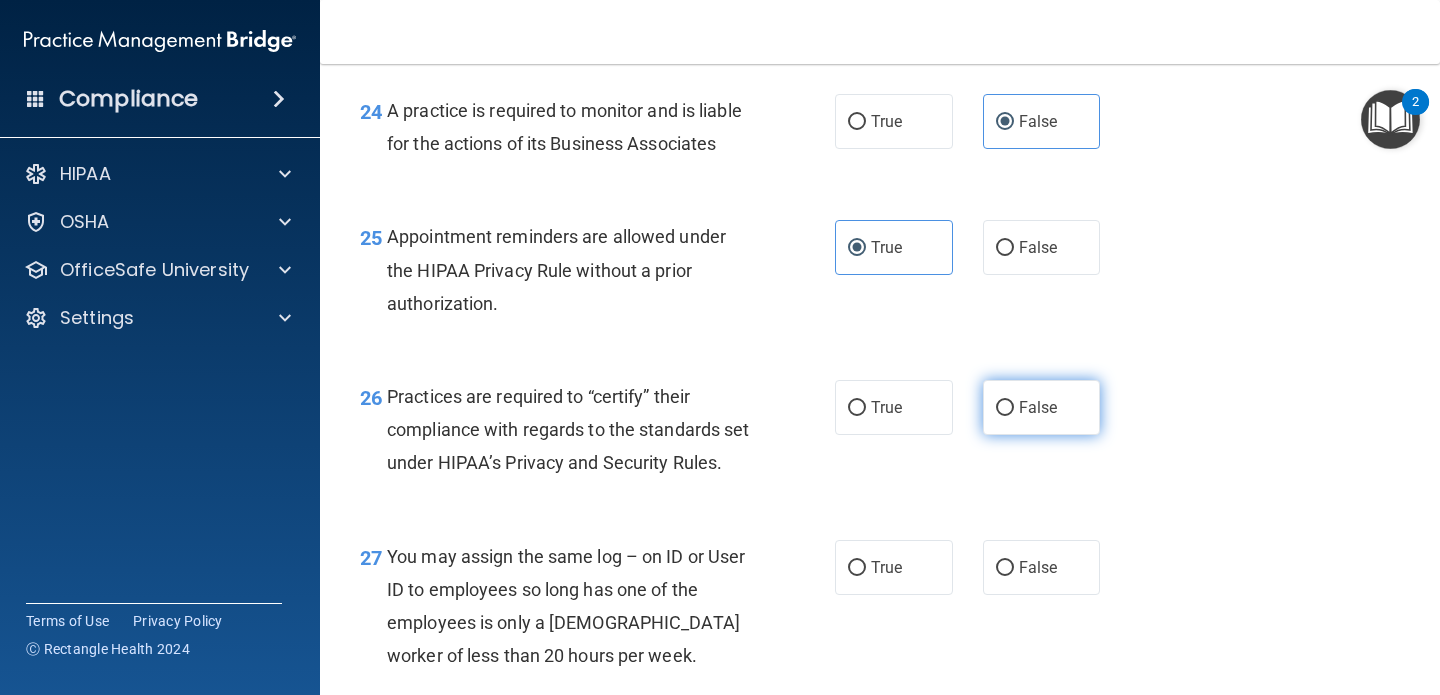 click on "False" at bounding box center (1042, 407) 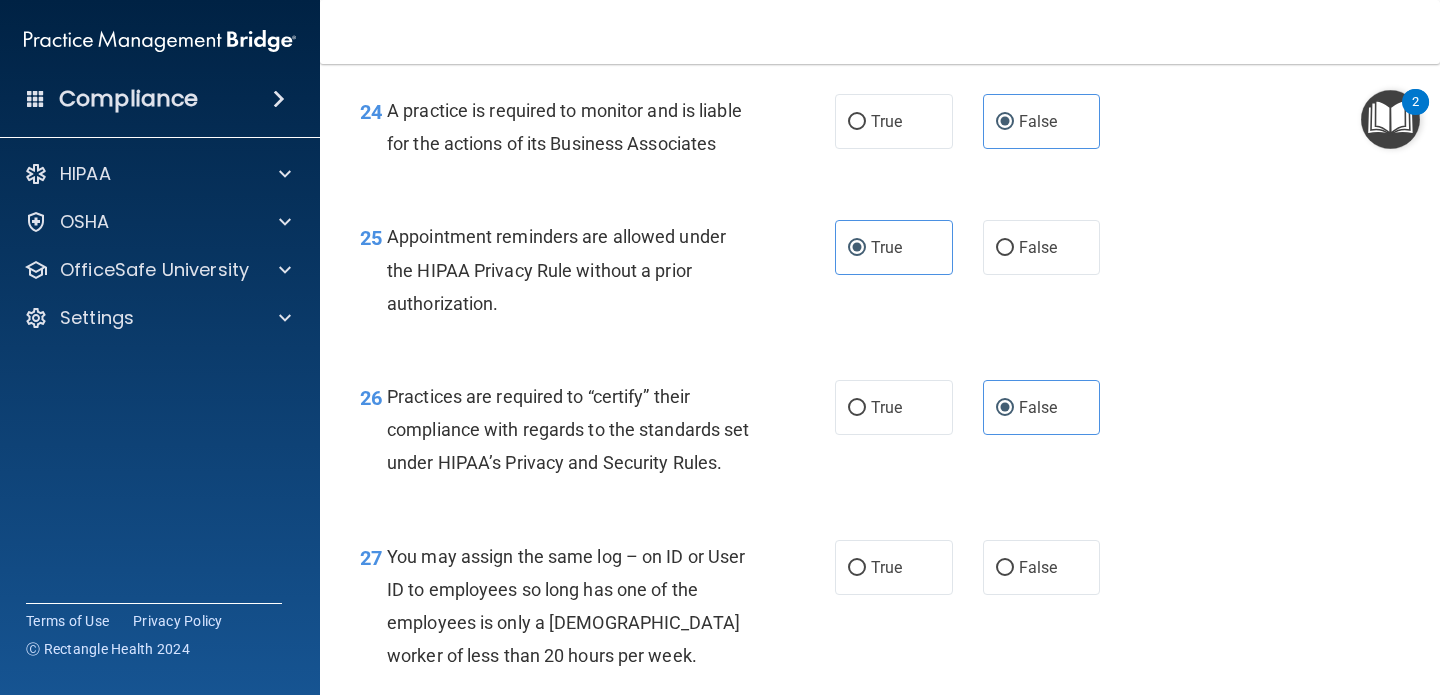 click on "27       You may assign the same log – on ID or User ID to employees so long has one of the employees is only a [DEMOGRAPHIC_DATA] worker of less than 20 hours per week.                 True           False" at bounding box center [880, 611] 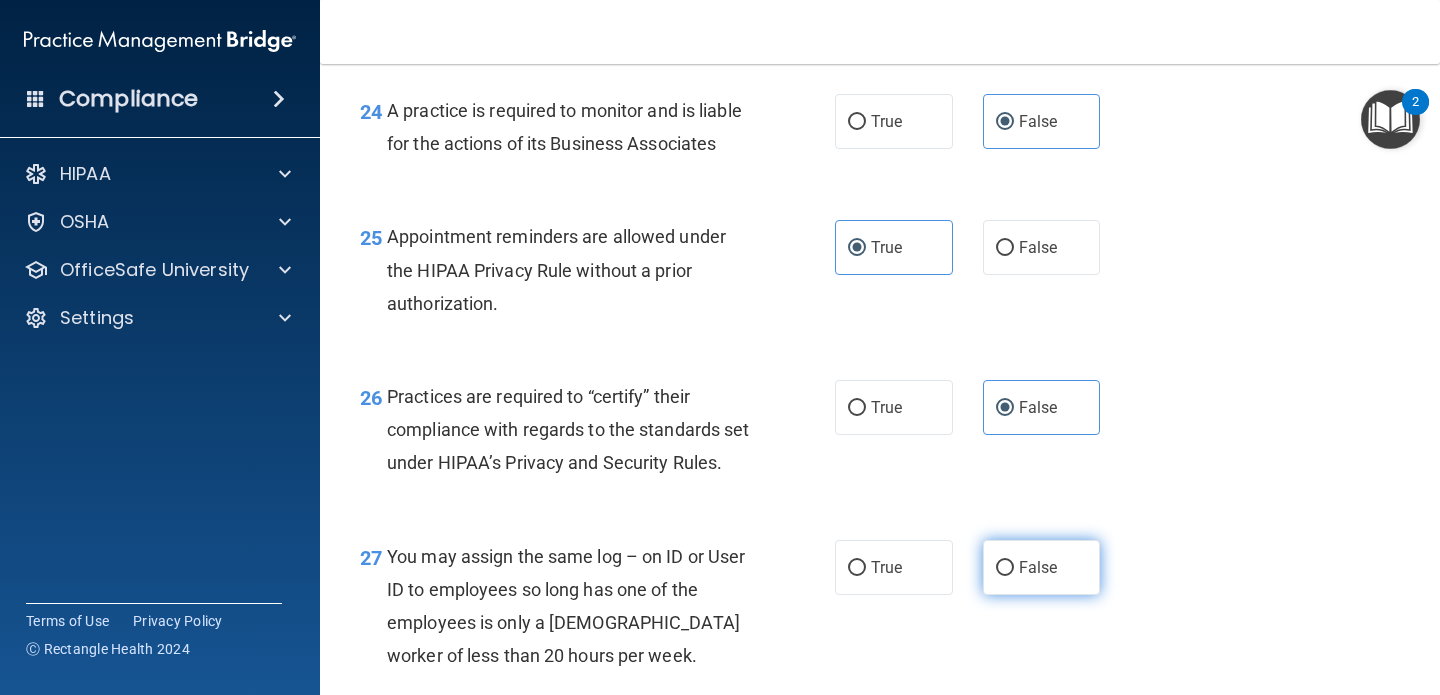 click on "False" at bounding box center (1038, 567) 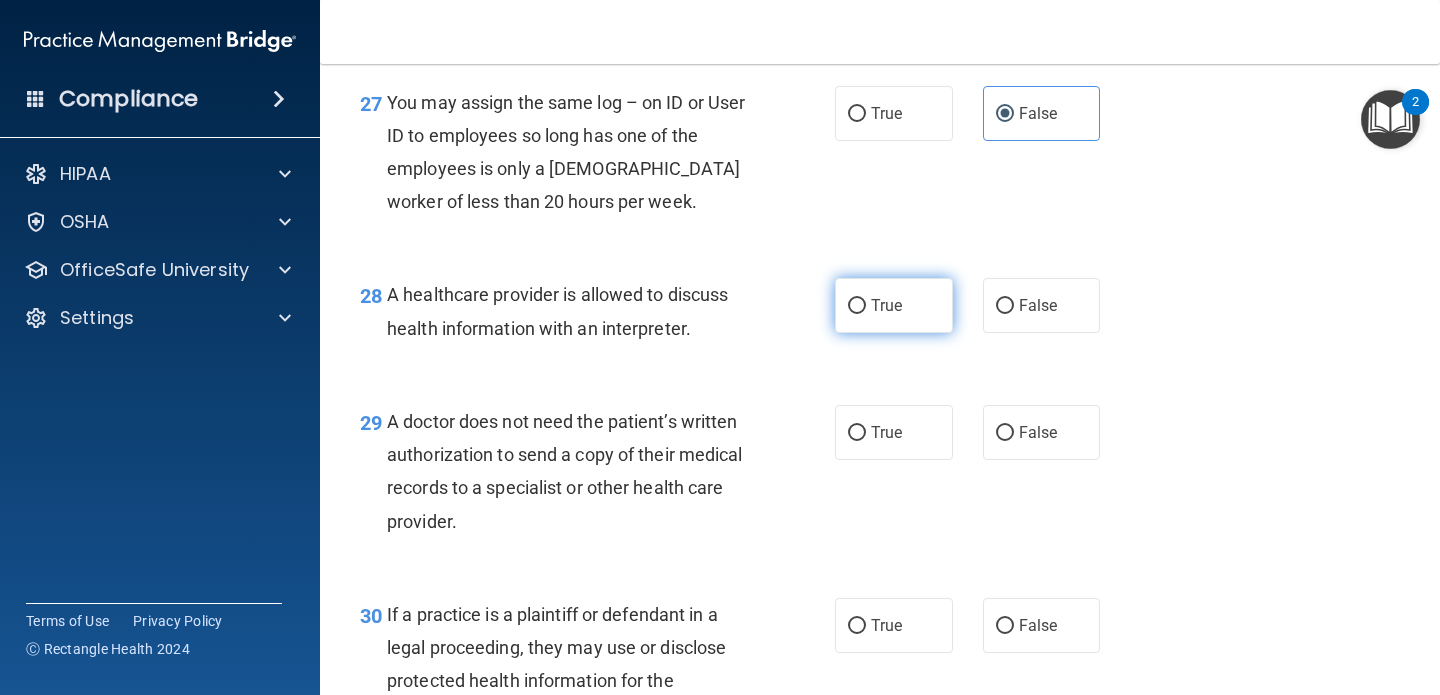scroll, scrollTop: 4890, scrollLeft: 0, axis: vertical 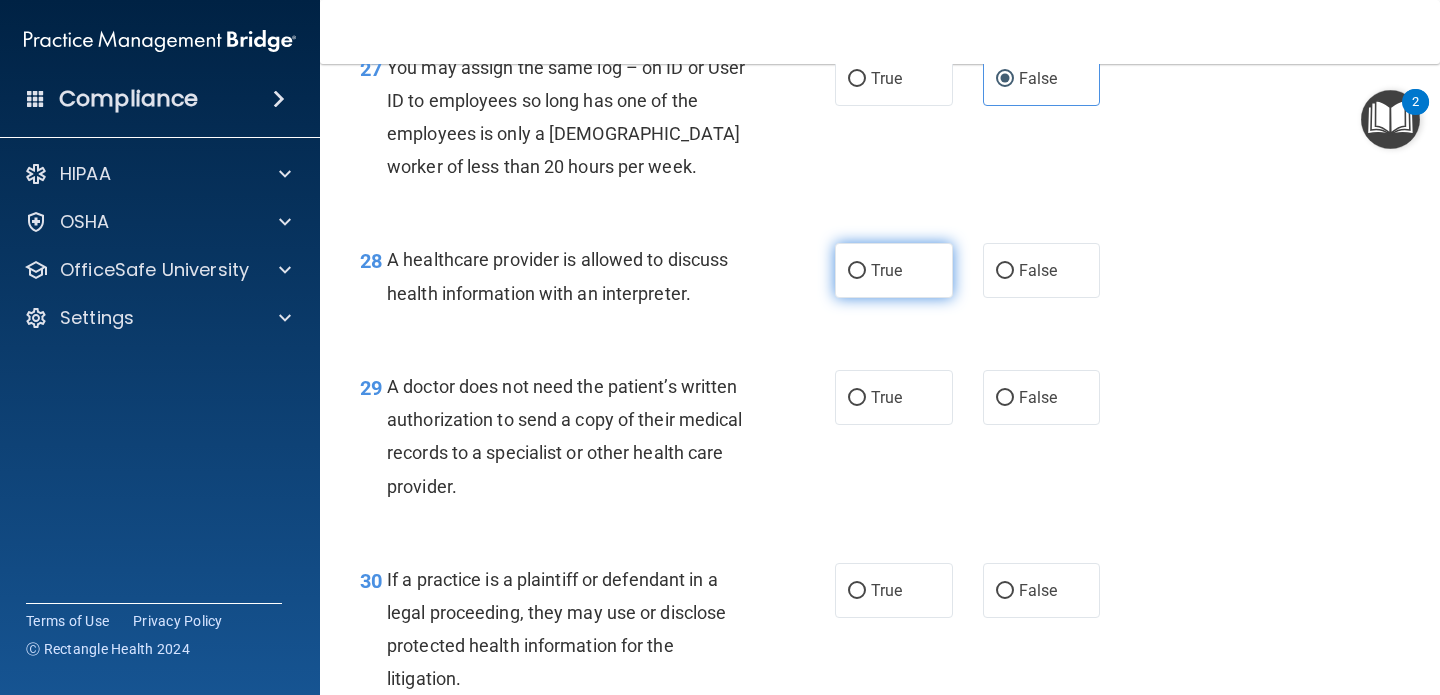 click on "True" at bounding box center (886, 270) 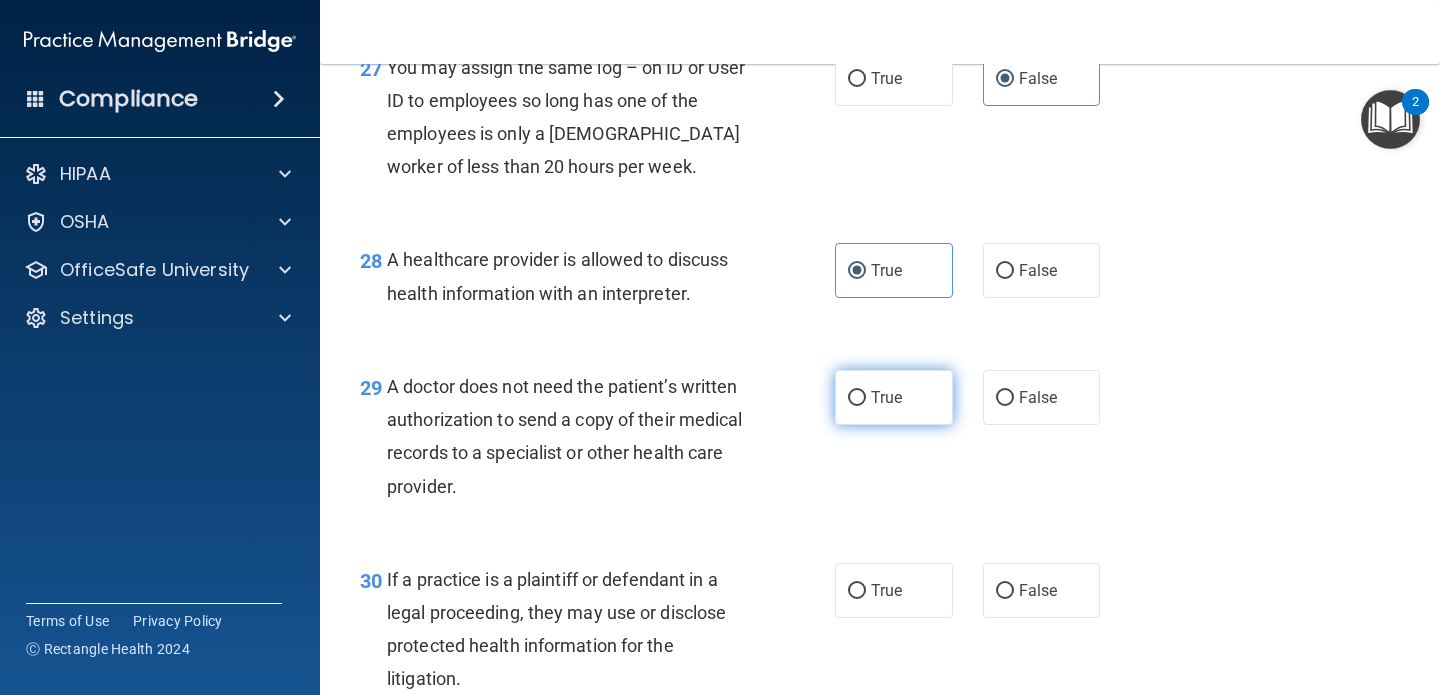 click on "True" at bounding box center [894, 397] 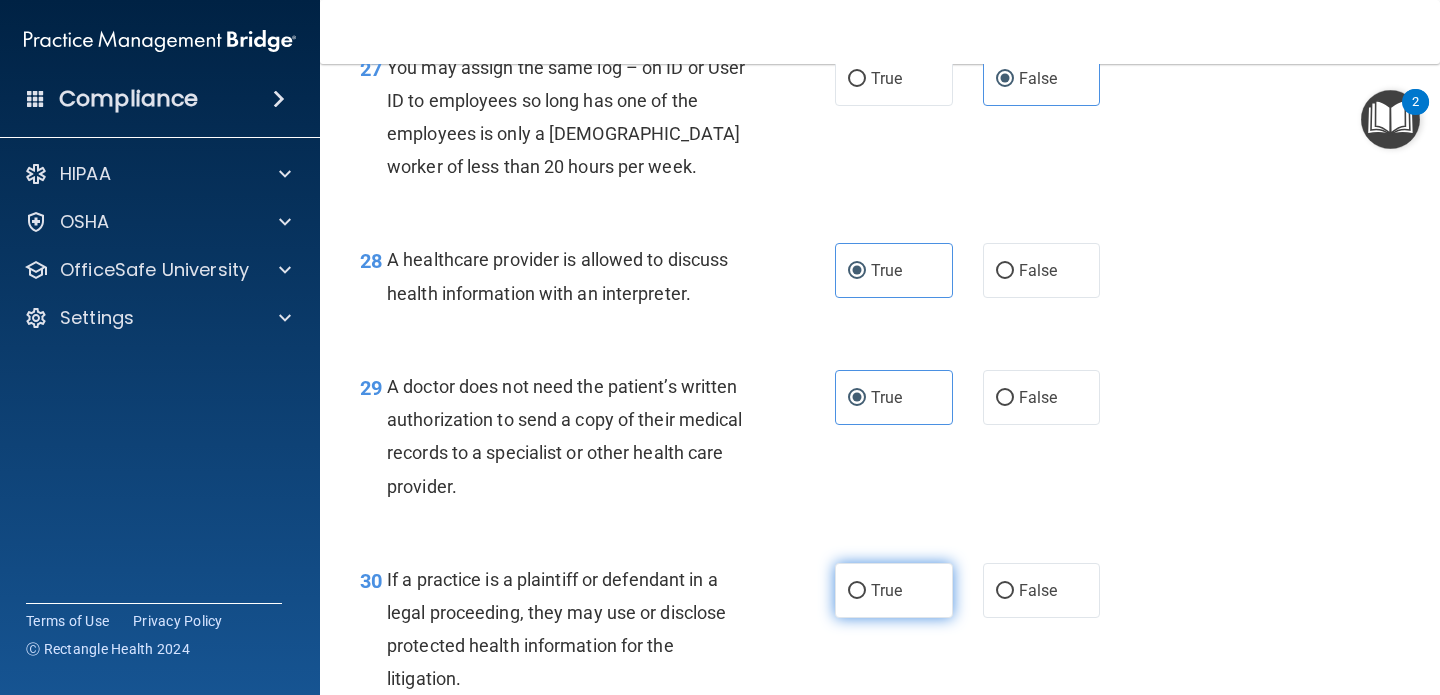 click on "True" at bounding box center (886, 590) 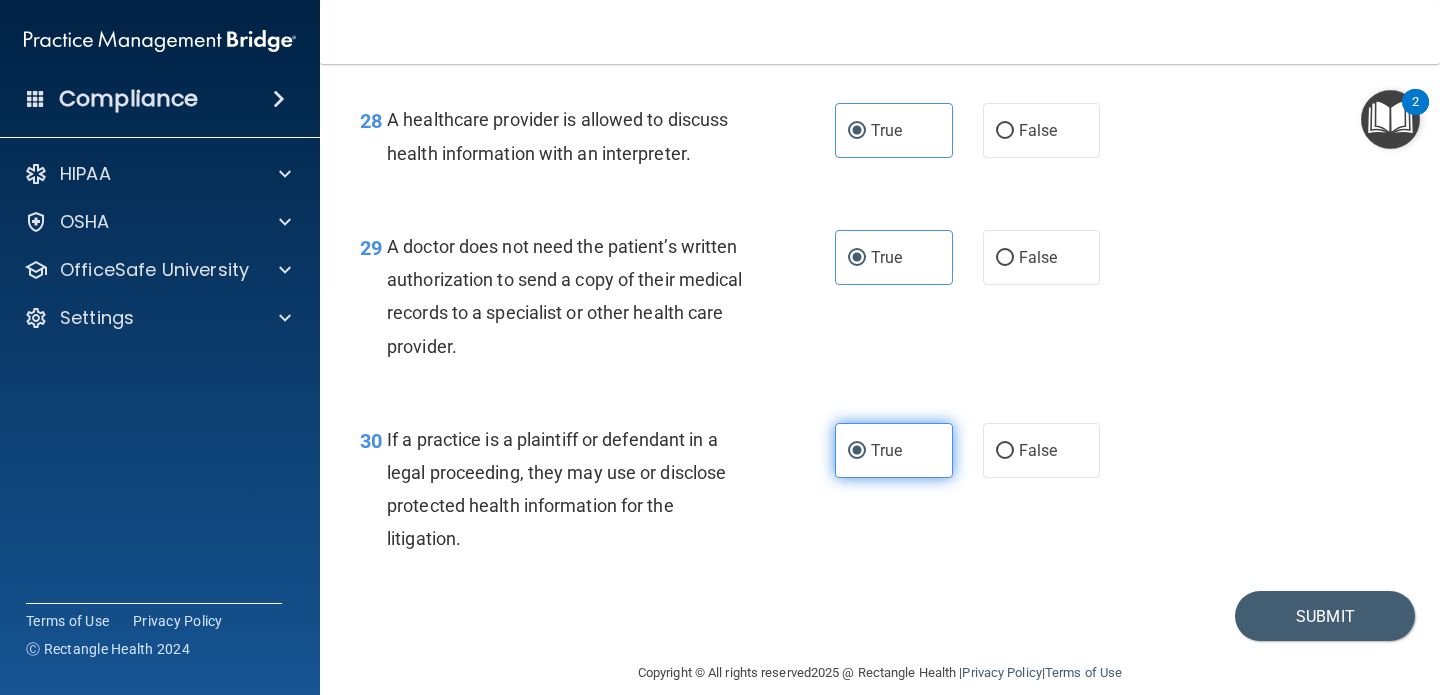 scroll, scrollTop: 5089, scrollLeft: 0, axis: vertical 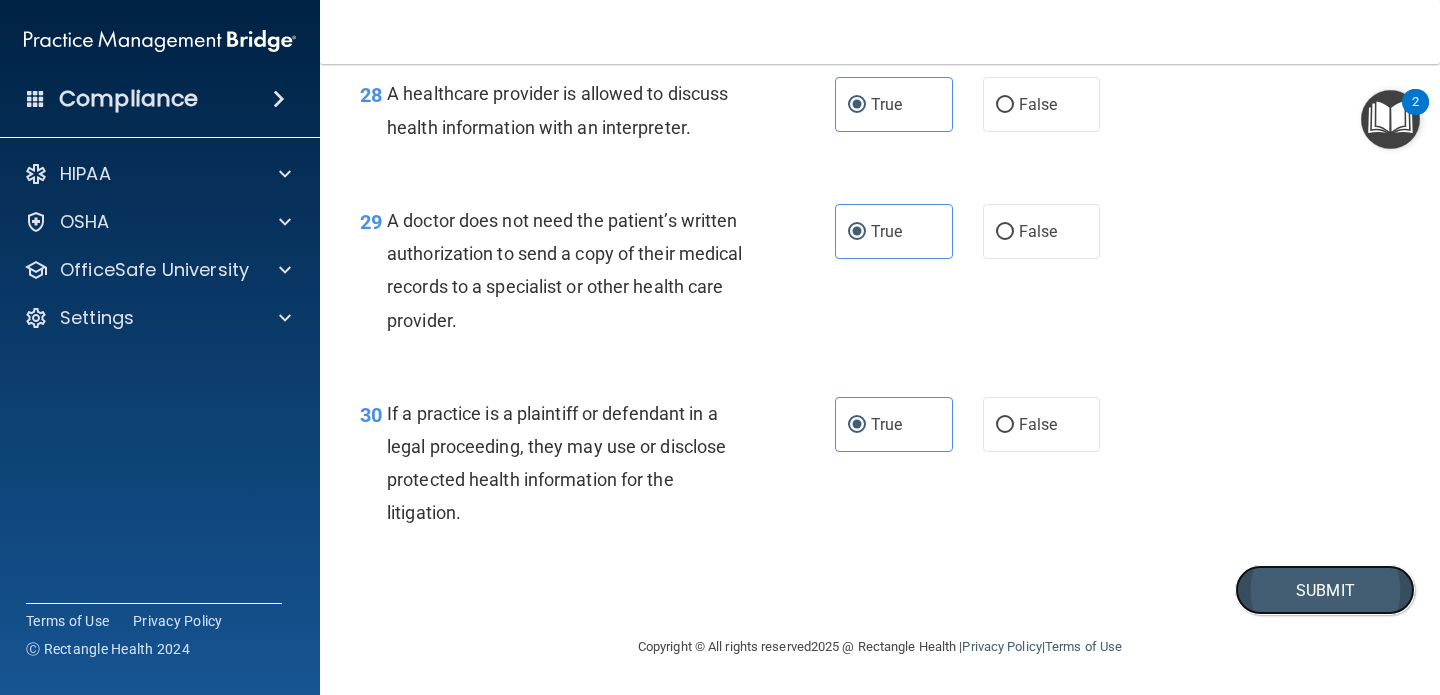 click on "Submit" at bounding box center (1325, 590) 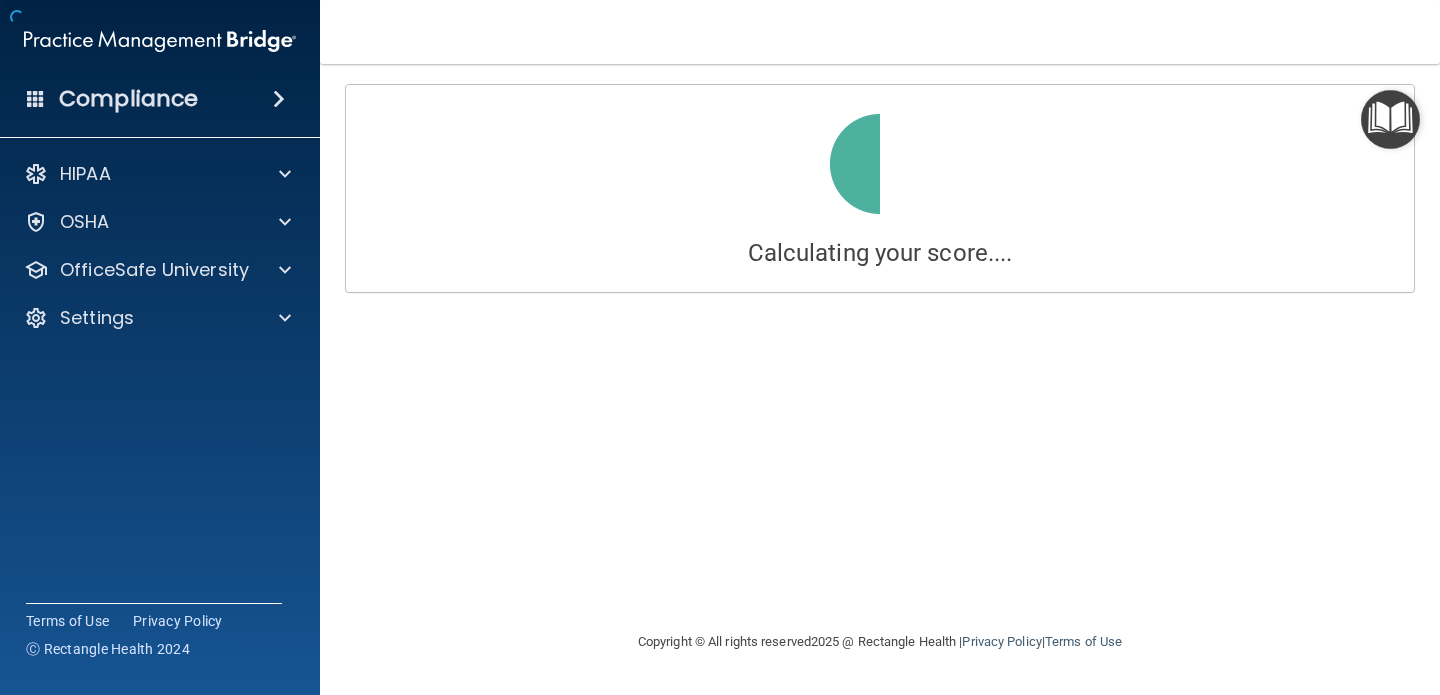 scroll, scrollTop: 0, scrollLeft: 0, axis: both 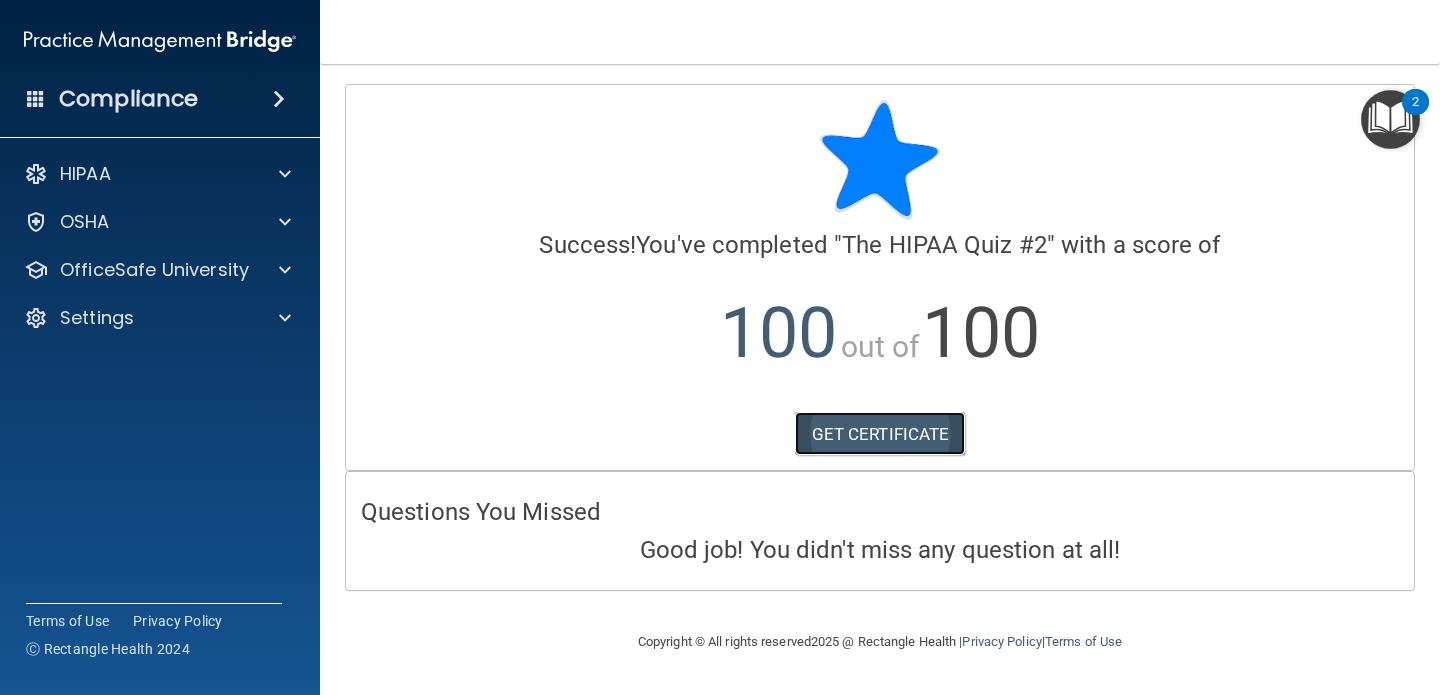 click on "GET CERTIFICATE" at bounding box center [880, 434] 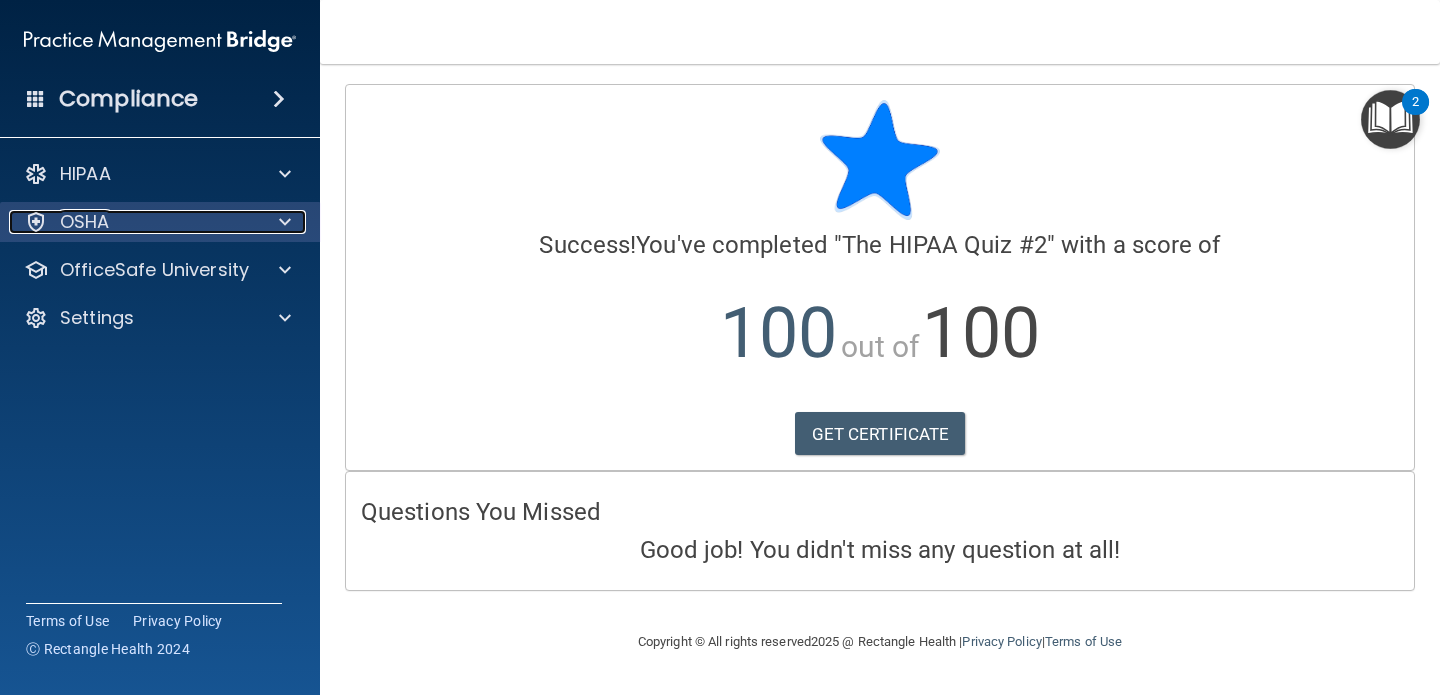 click at bounding box center (282, 222) 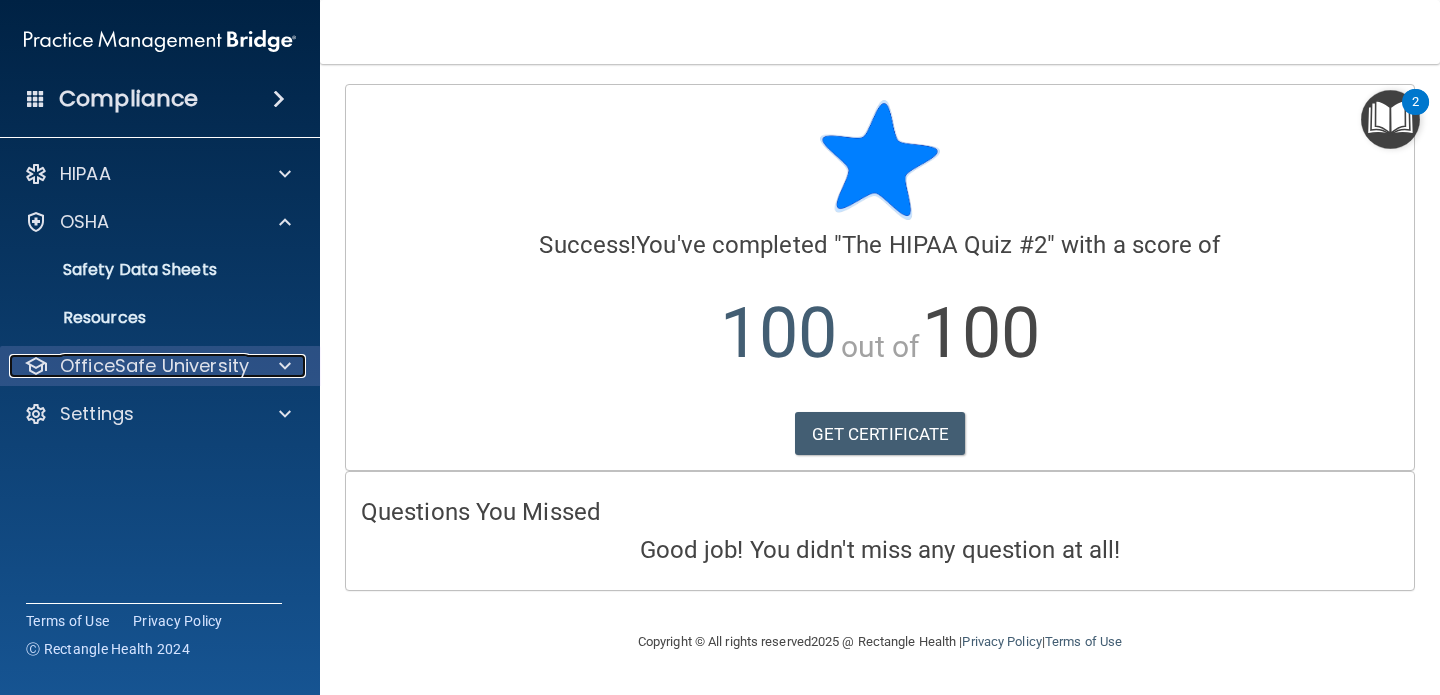 click on "OfficeSafe University" at bounding box center [154, 366] 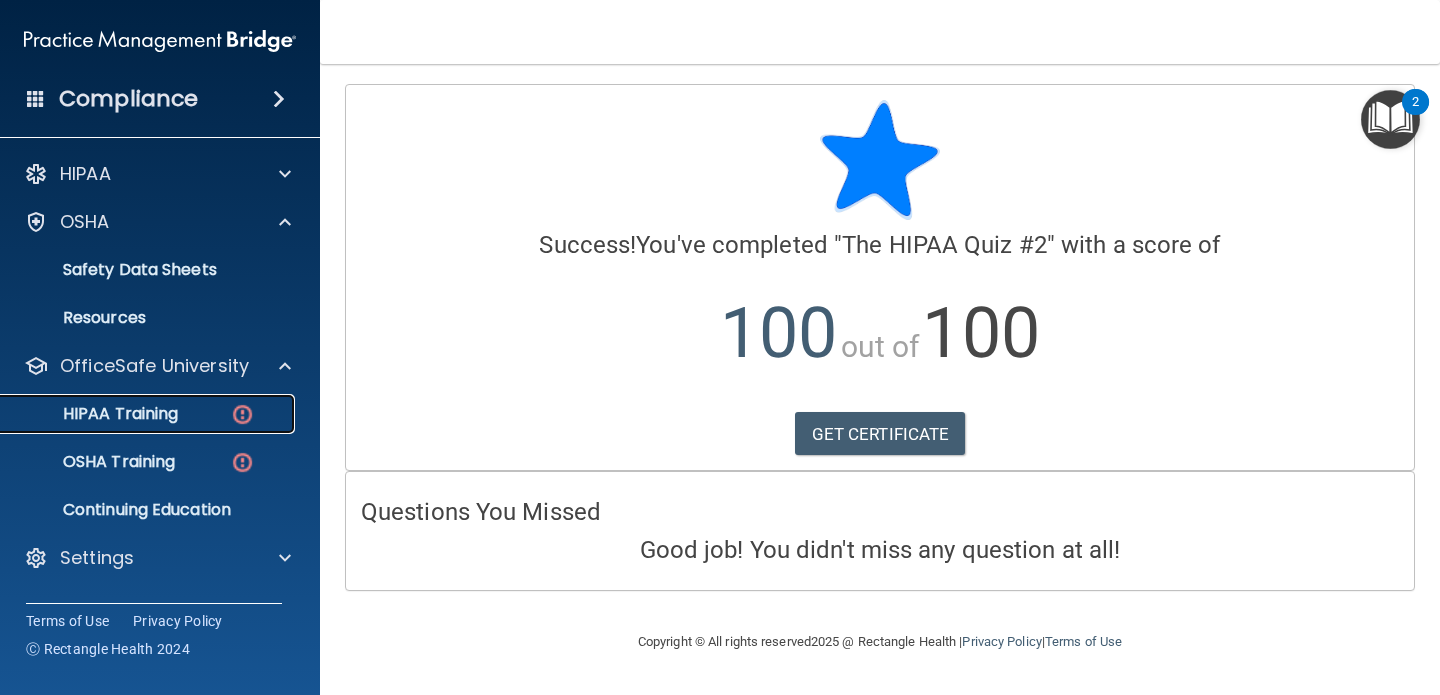 click on "HIPAA Training" at bounding box center (149, 414) 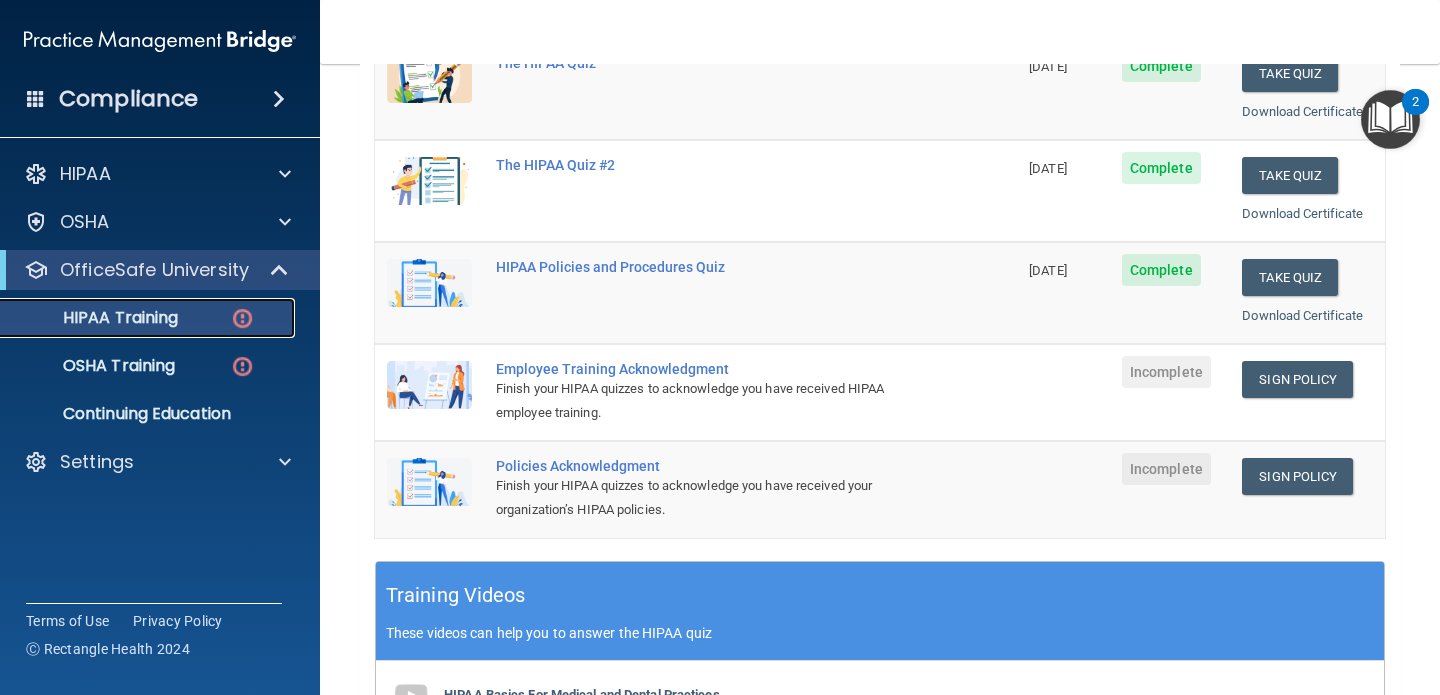 scroll, scrollTop: 341, scrollLeft: 0, axis: vertical 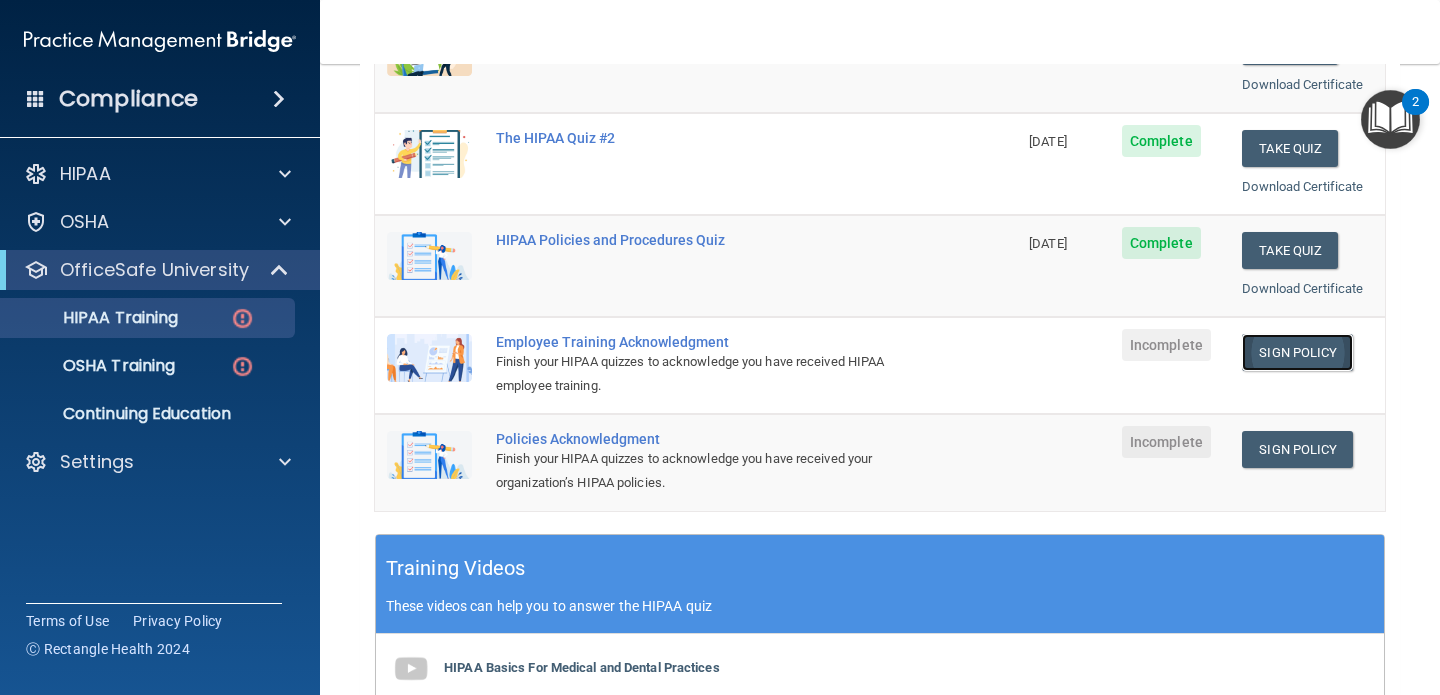 click on "Sign Policy" at bounding box center (1297, 352) 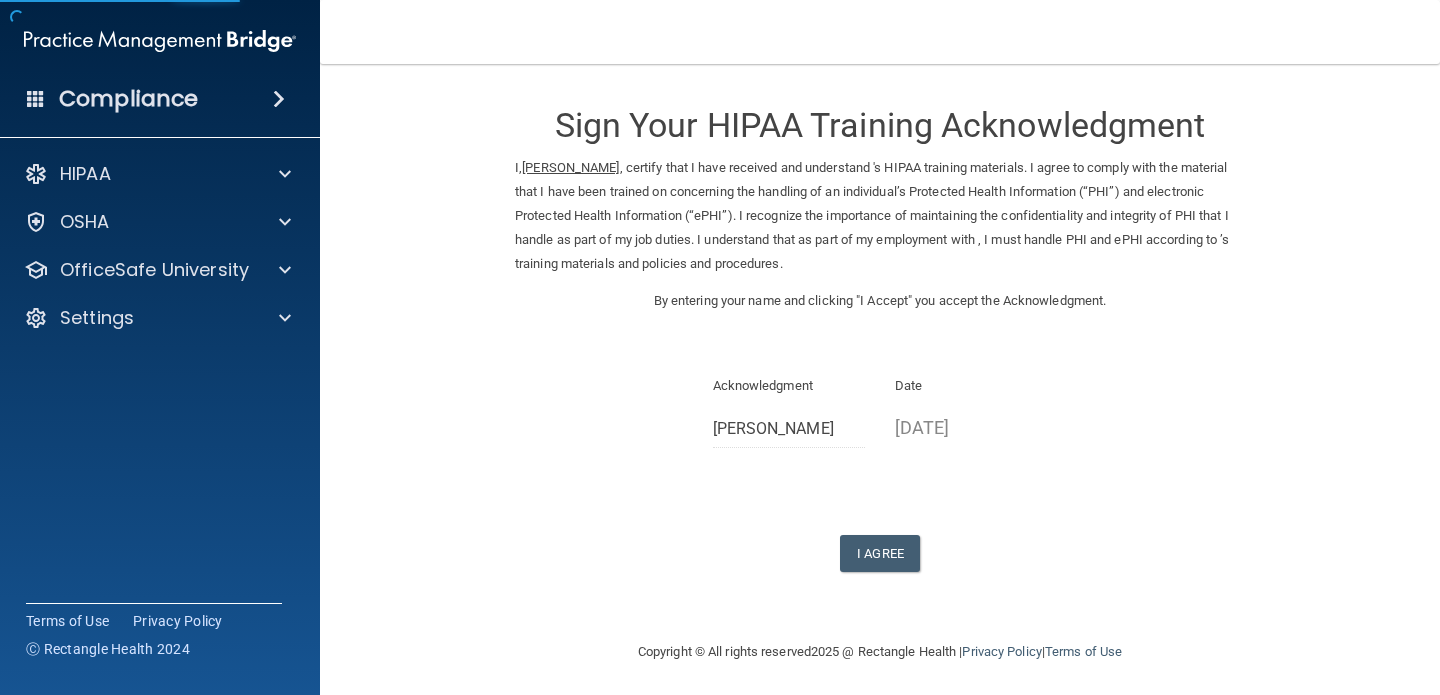 scroll, scrollTop: 0, scrollLeft: 0, axis: both 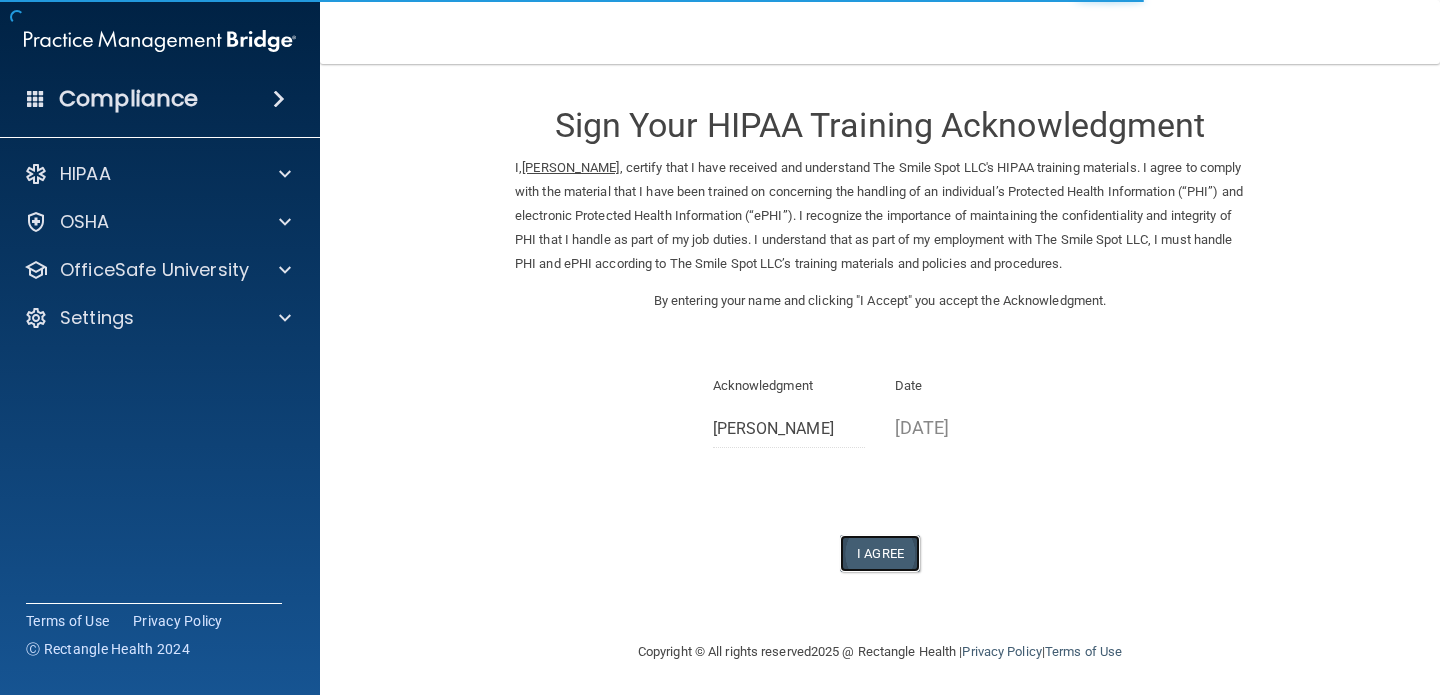 click on "I Agree" at bounding box center (880, 553) 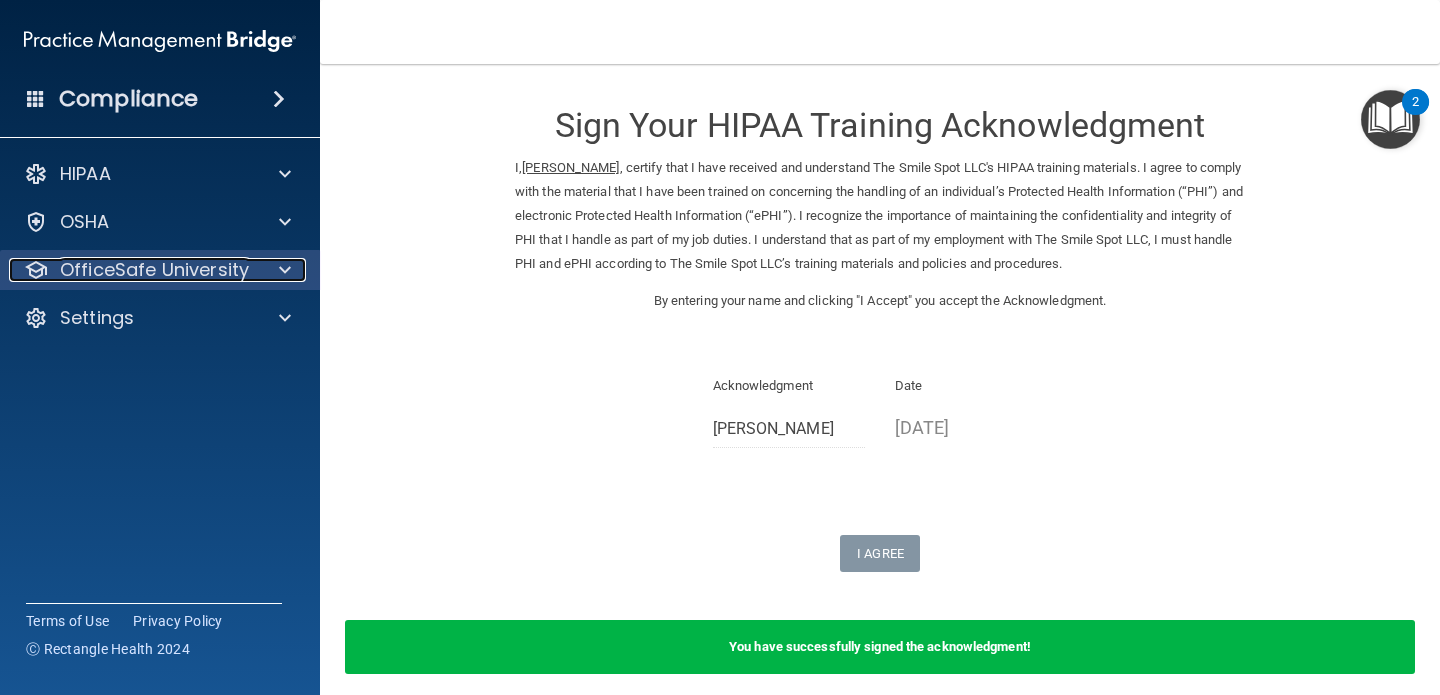 click at bounding box center [282, 270] 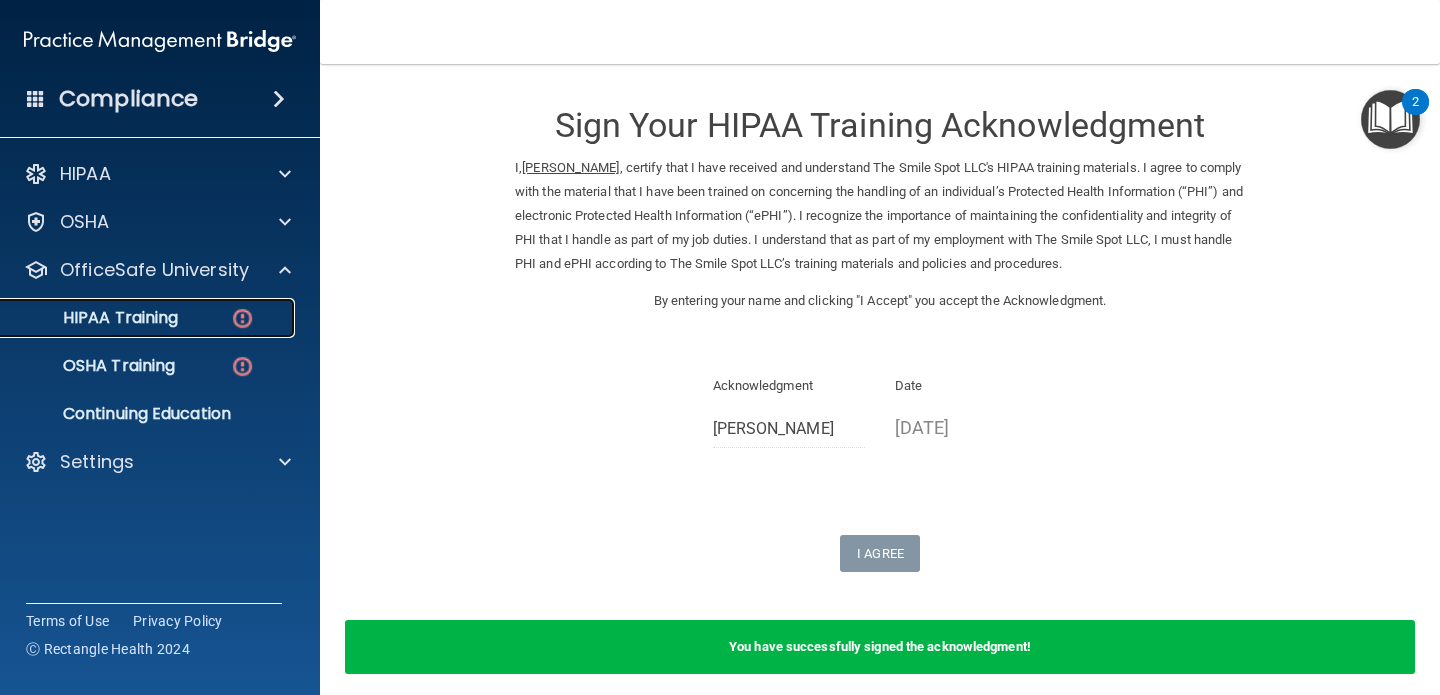 click at bounding box center (242, 318) 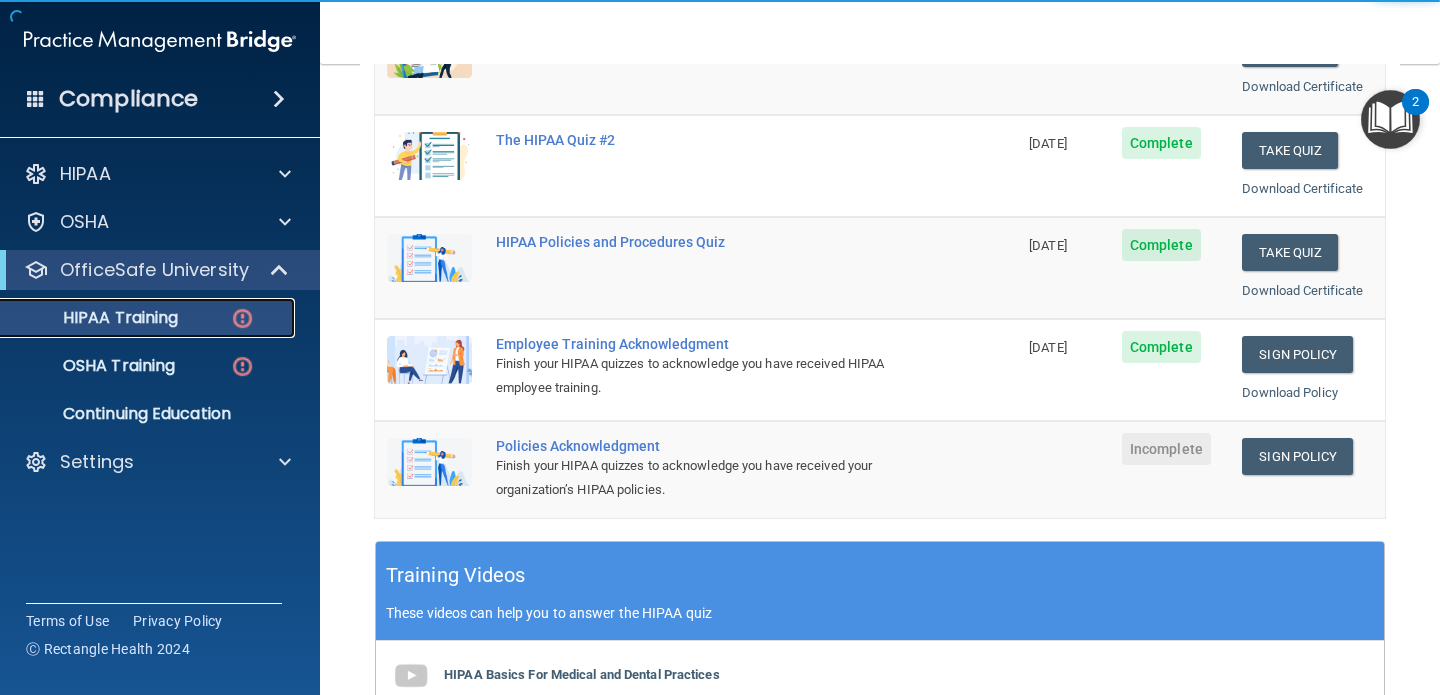 scroll, scrollTop: 409, scrollLeft: 0, axis: vertical 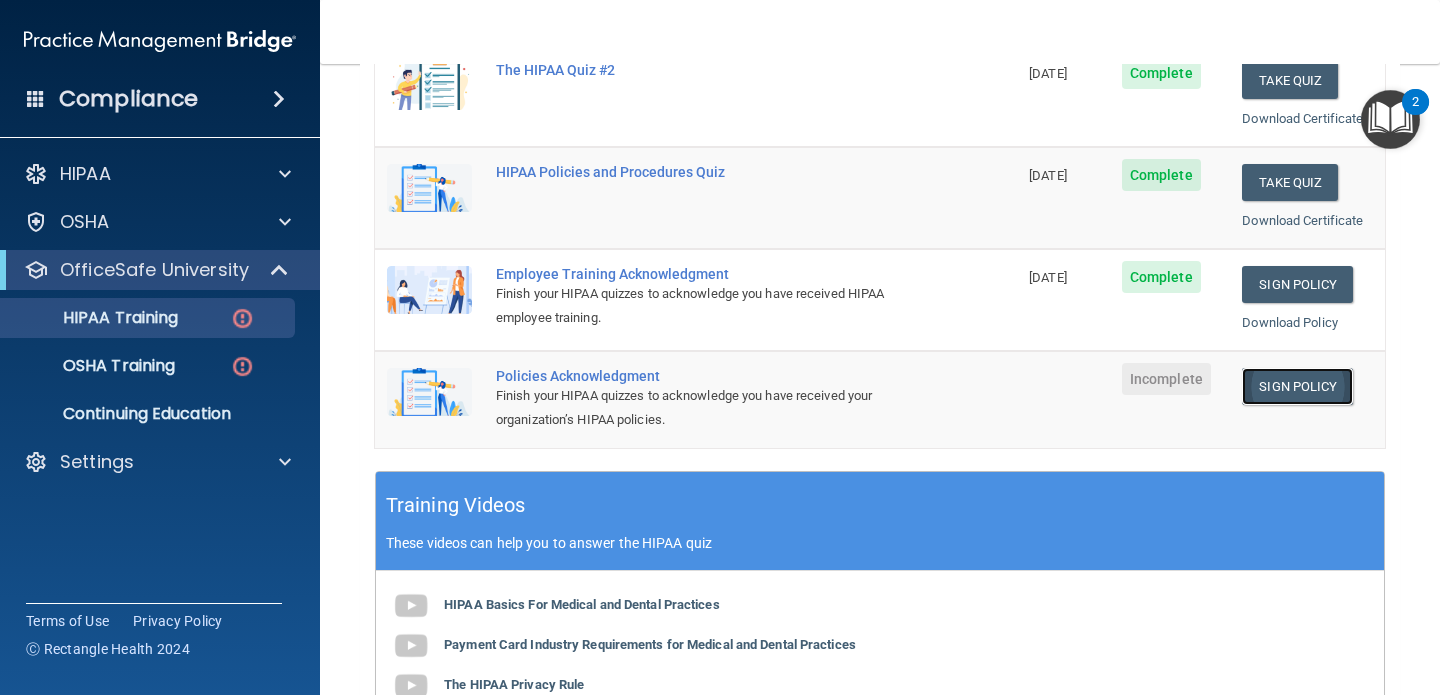 click on "Sign Policy" at bounding box center [1297, 386] 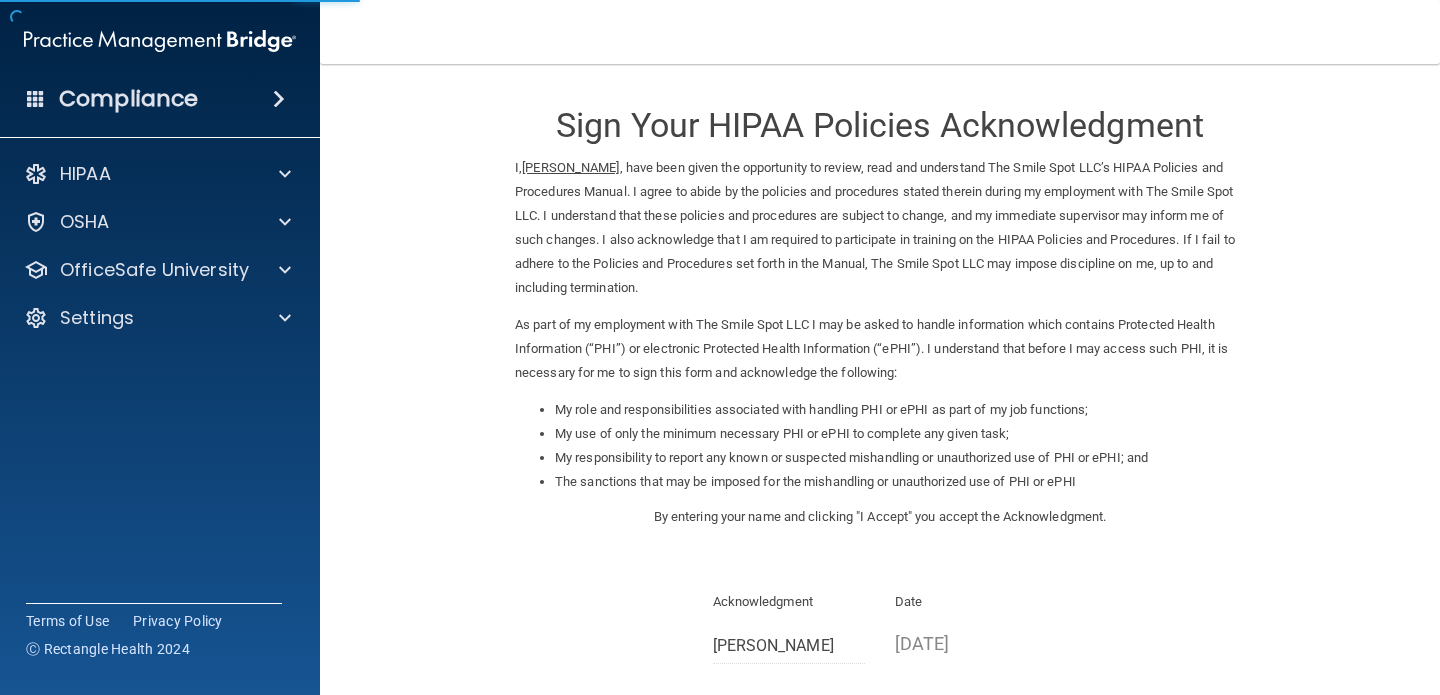 scroll, scrollTop: 0, scrollLeft: 0, axis: both 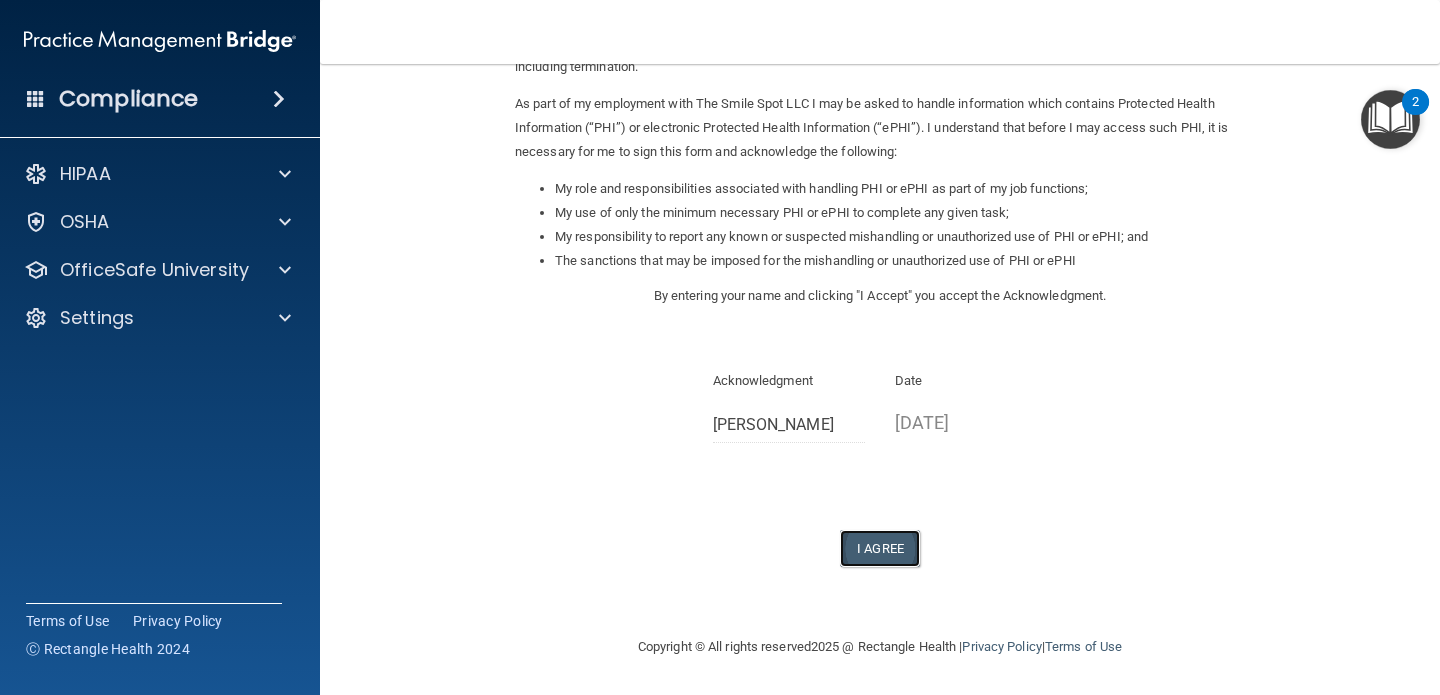 click on "I Agree" at bounding box center [880, 548] 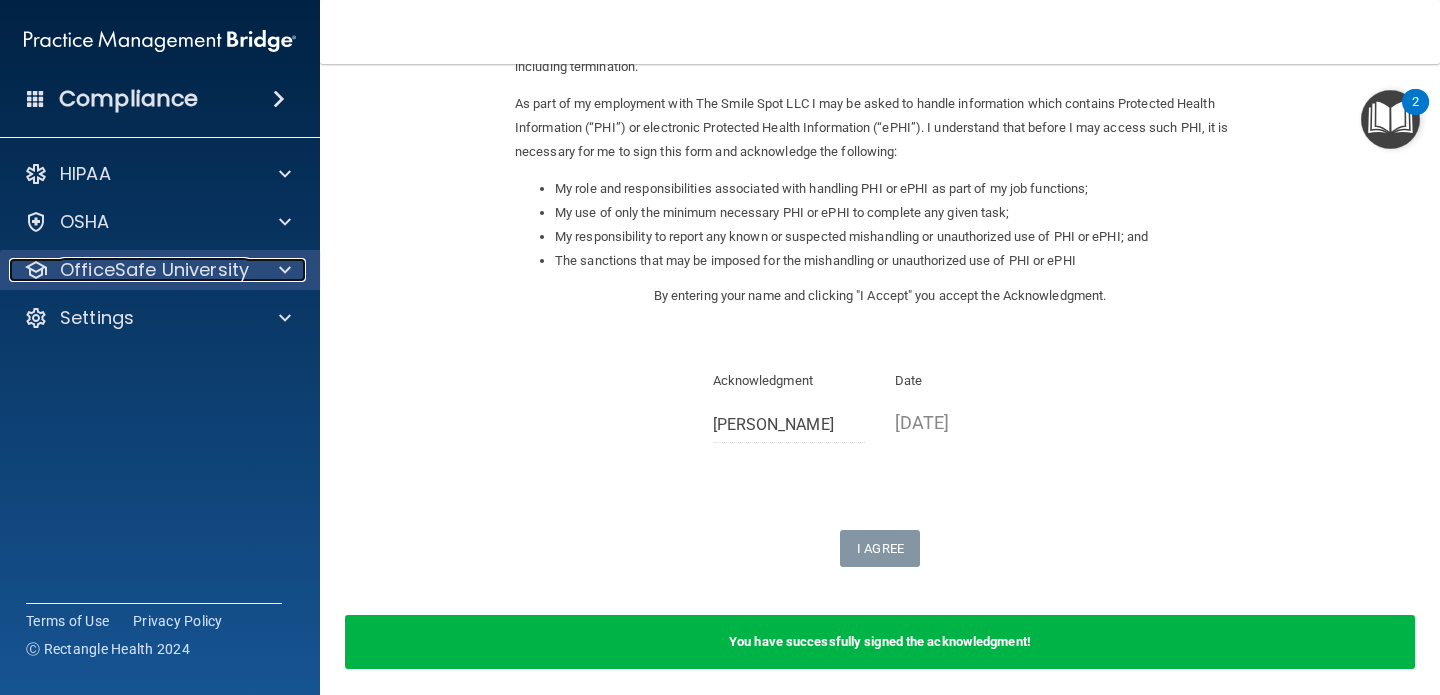 click on "OfficeSafe University" at bounding box center (154, 270) 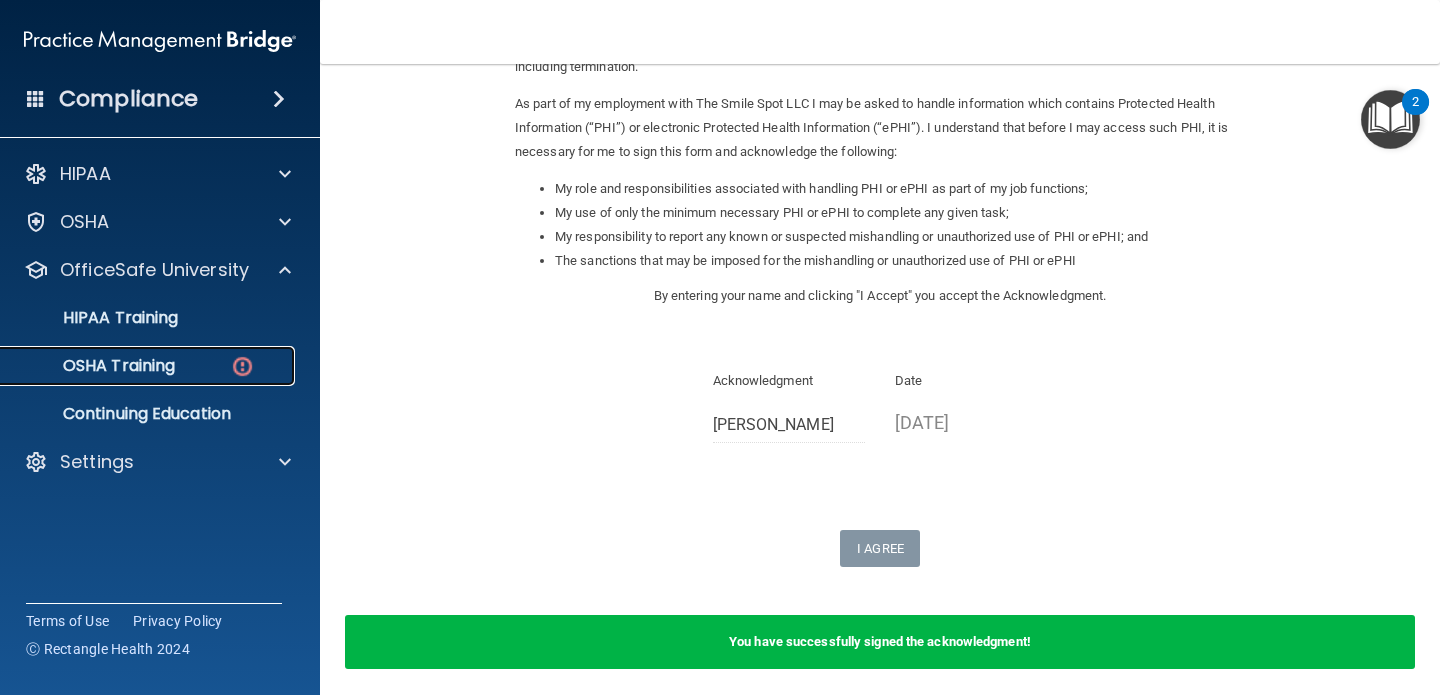 click on "OSHA Training" at bounding box center (149, 366) 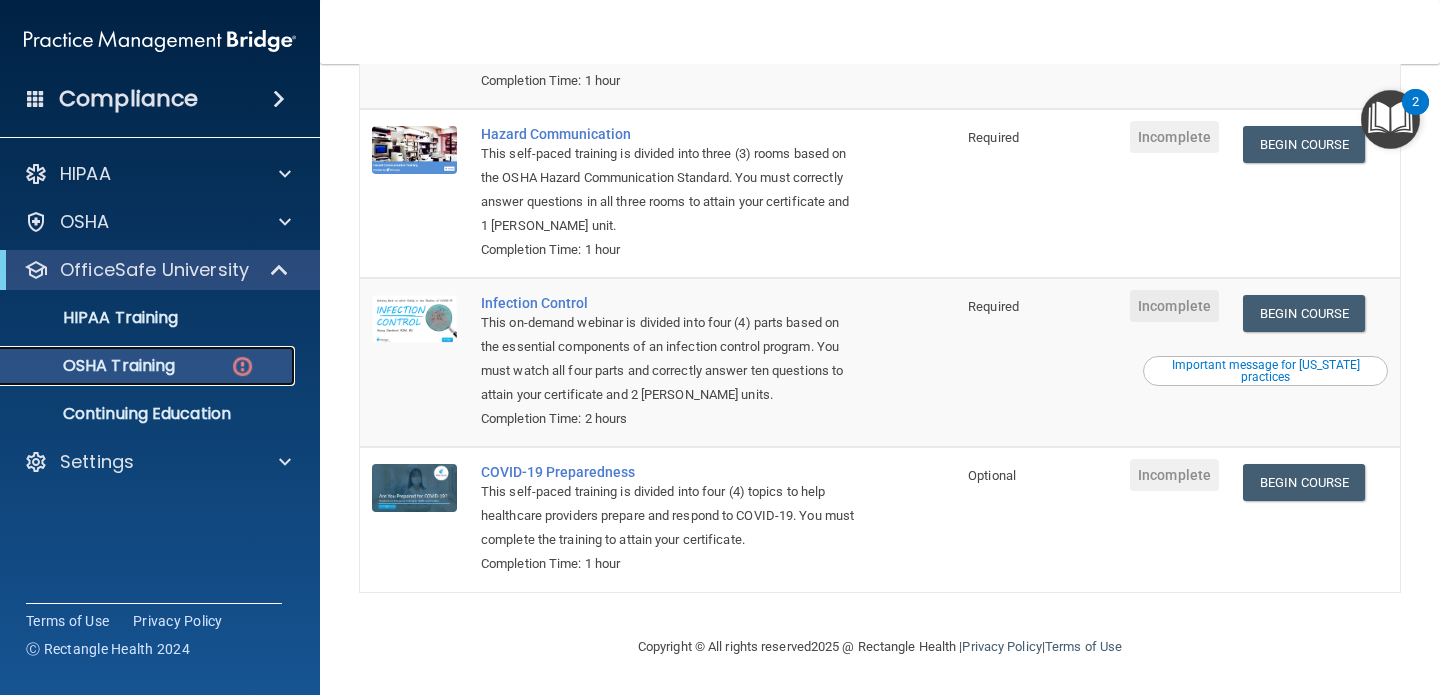 scroll, scrollTop: 0, scrollLeft: 0, axis: both 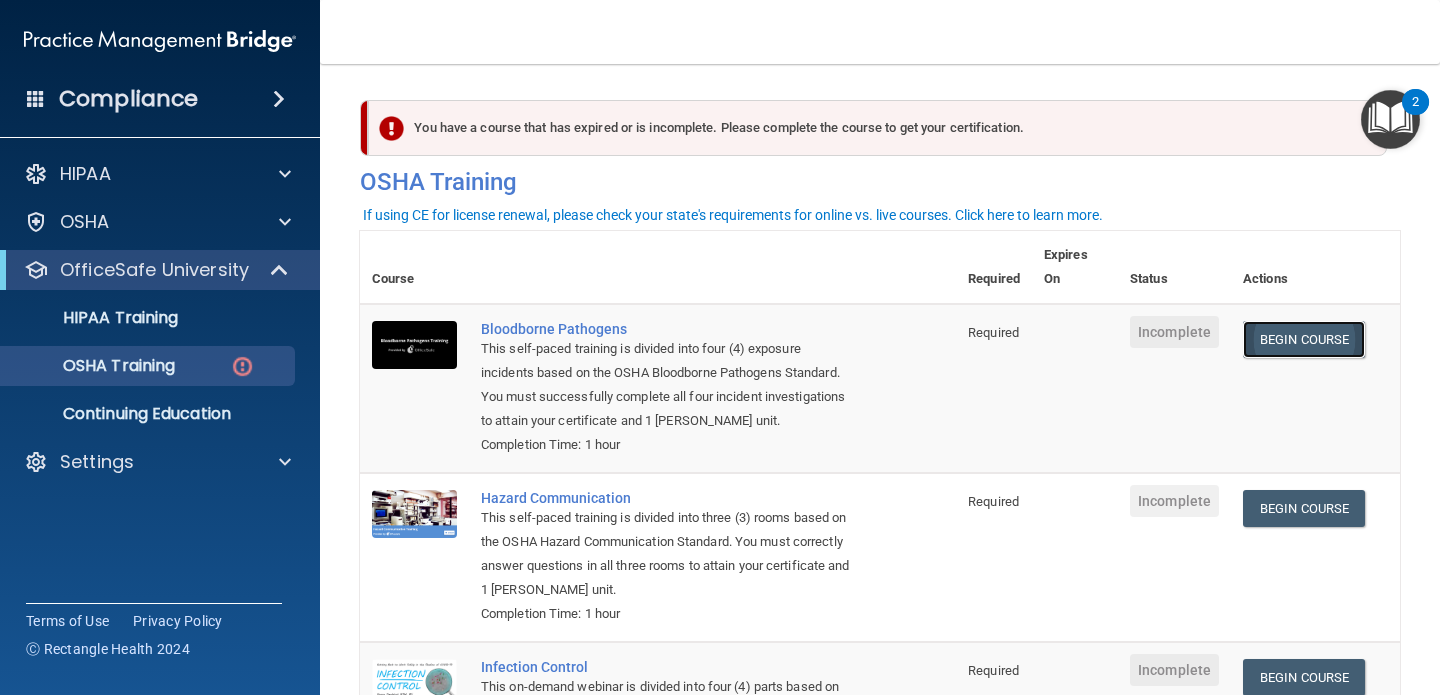 click on "Begin Course" at bounding box center (1304, 339) 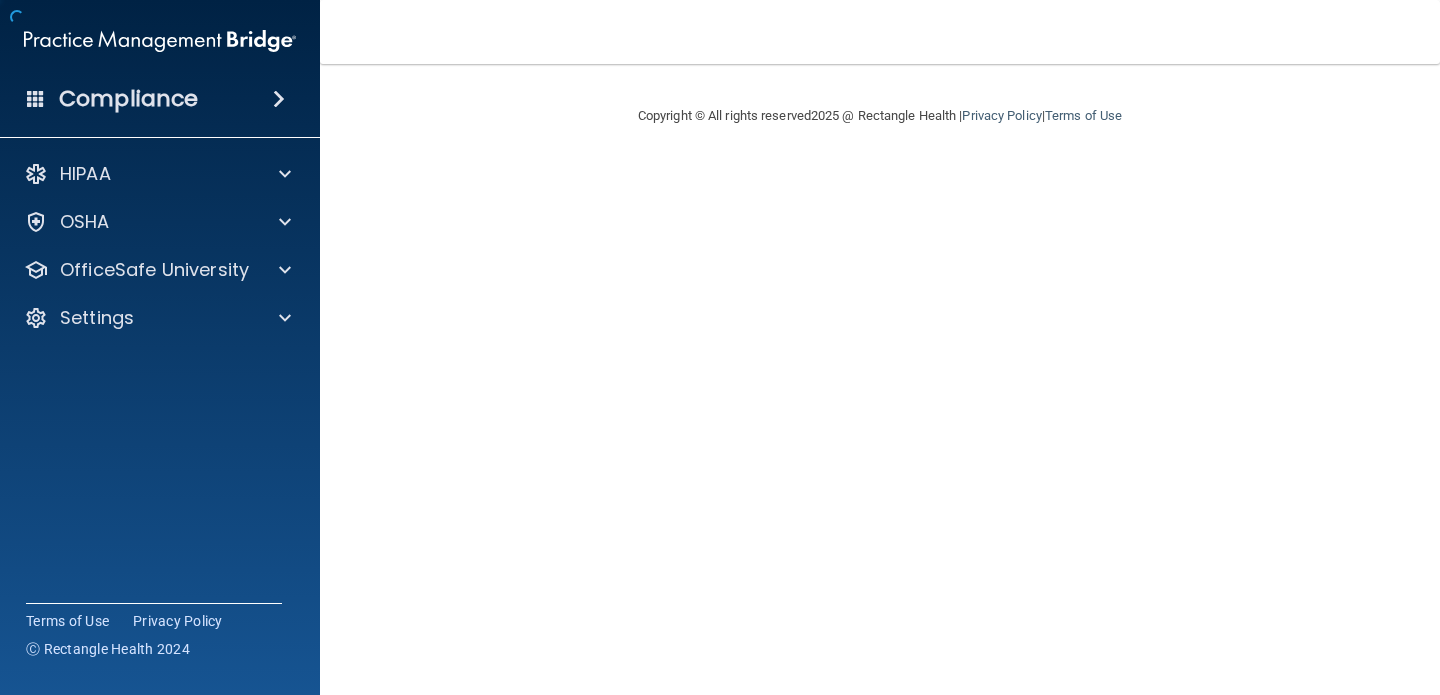 scroll, scrollTop: 0, scrollLeft: 0, axis: both 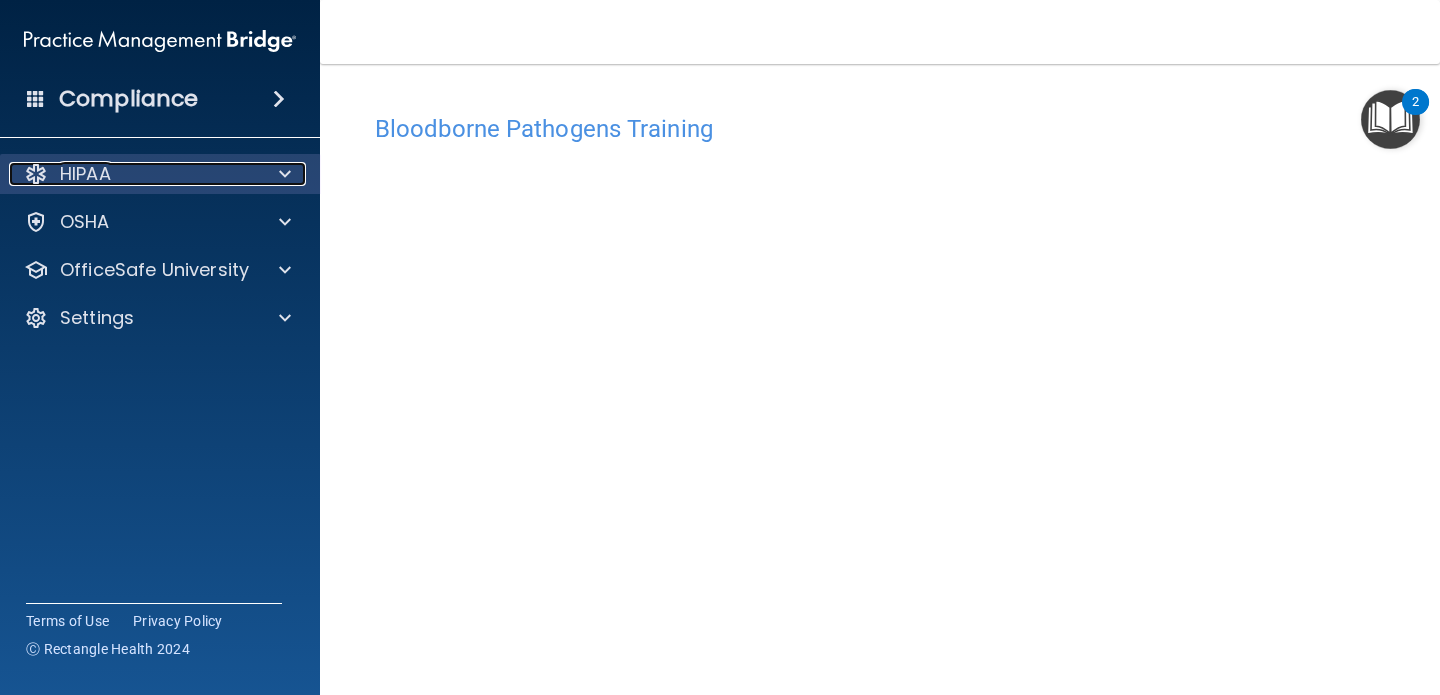 click on "HIPAA" at bounding box center (133, 174) 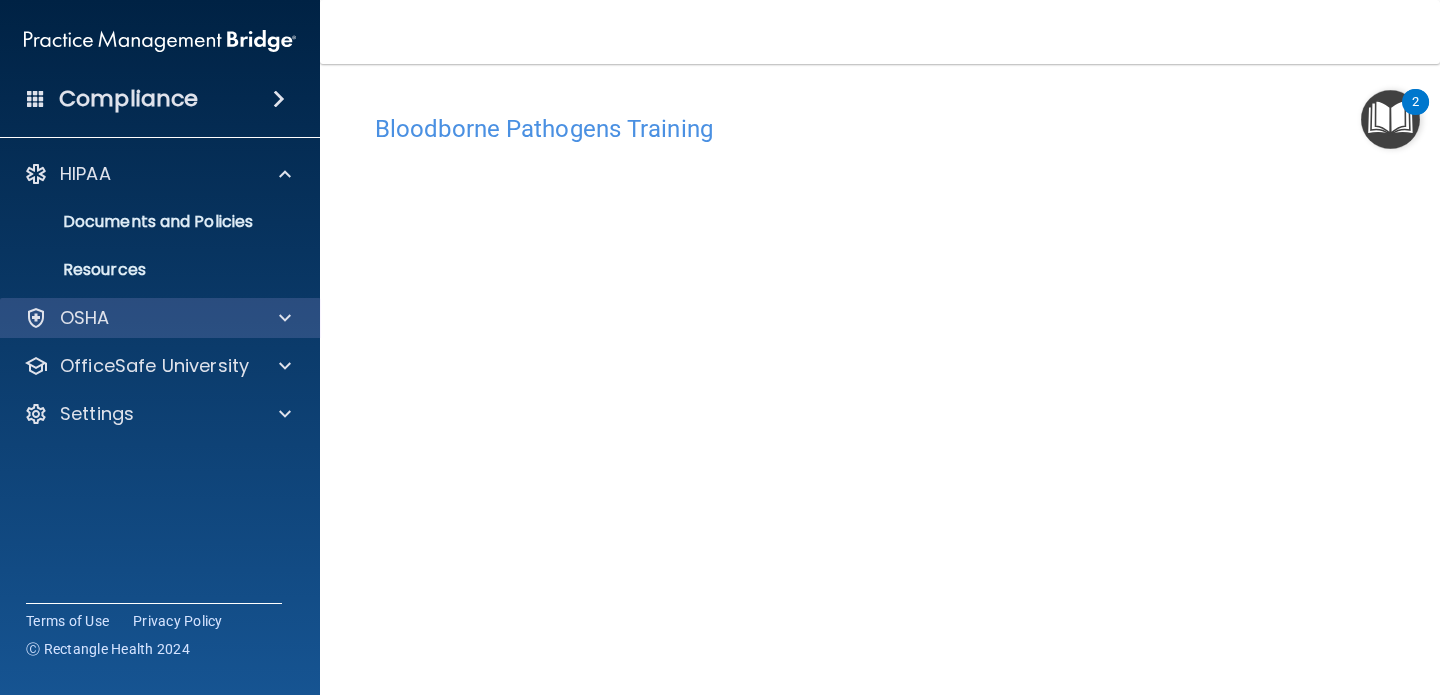 click on "OSHA" at bounding box center (160, 318) 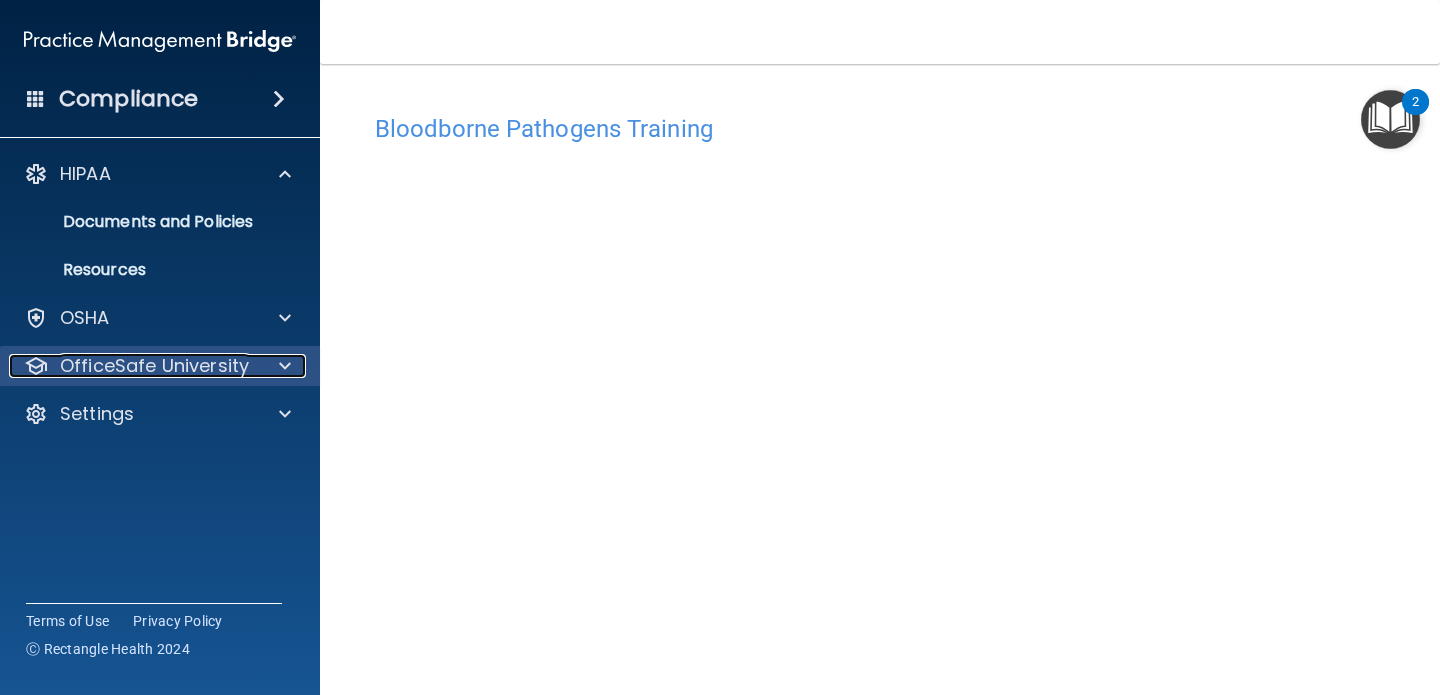 click at bounding box center [282, 366] 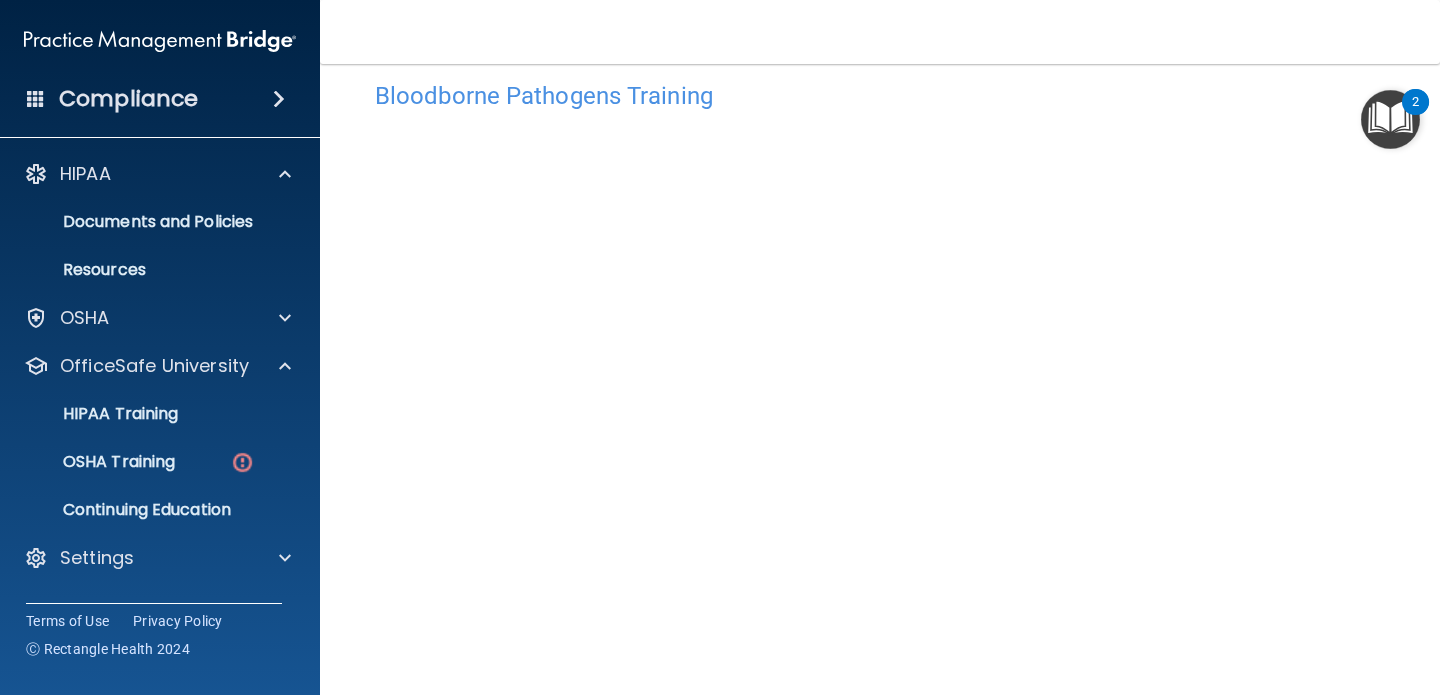 scroll, scrollTop: 0, scrollLeft: 0, axis: both 